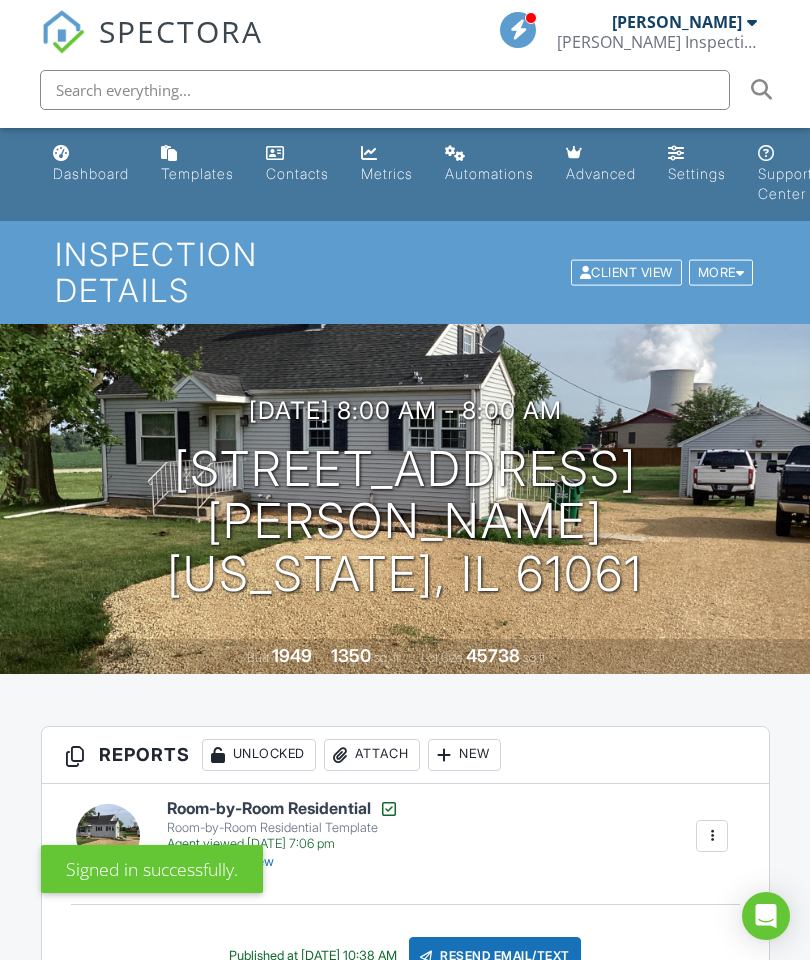 scroll, scrollTop: 0, scrollLeft: 0, axis: both 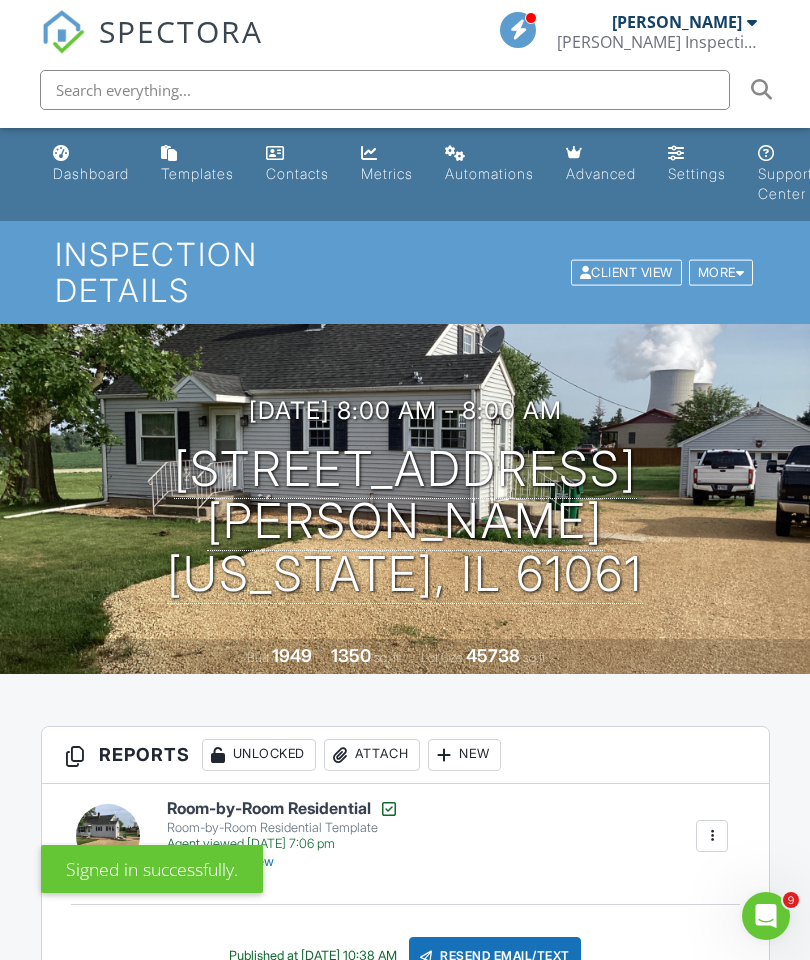 click on "Dashboard" at bounding box center [91, 173] 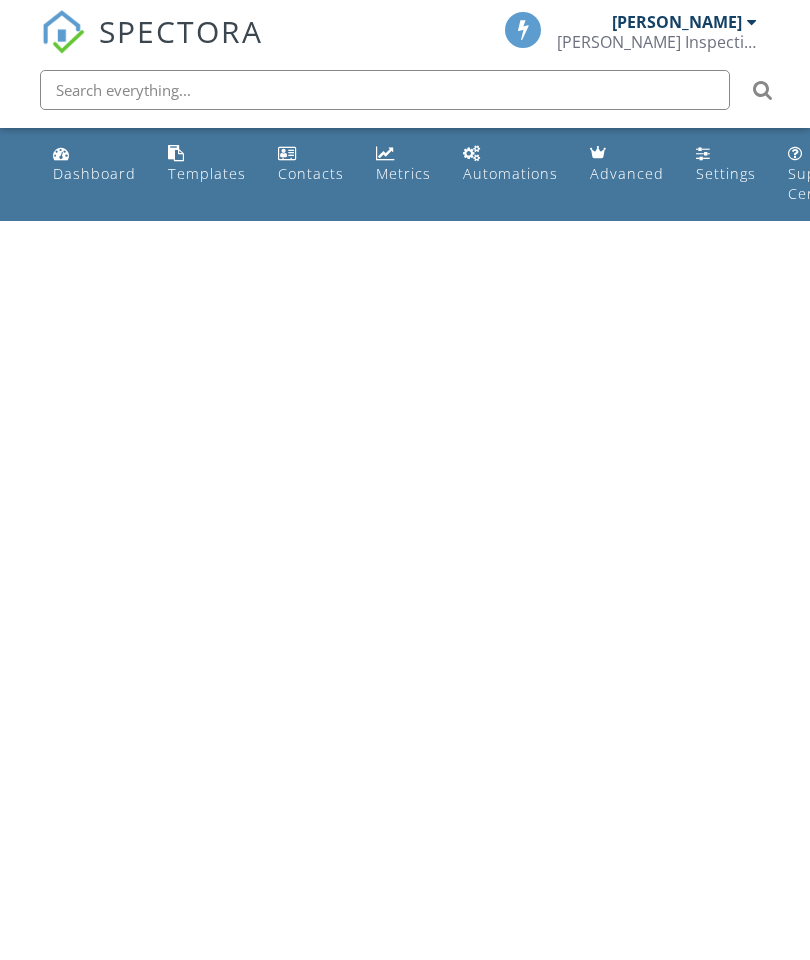 scroll, scrollTop: 0, scrollLeft: 0, axis: both 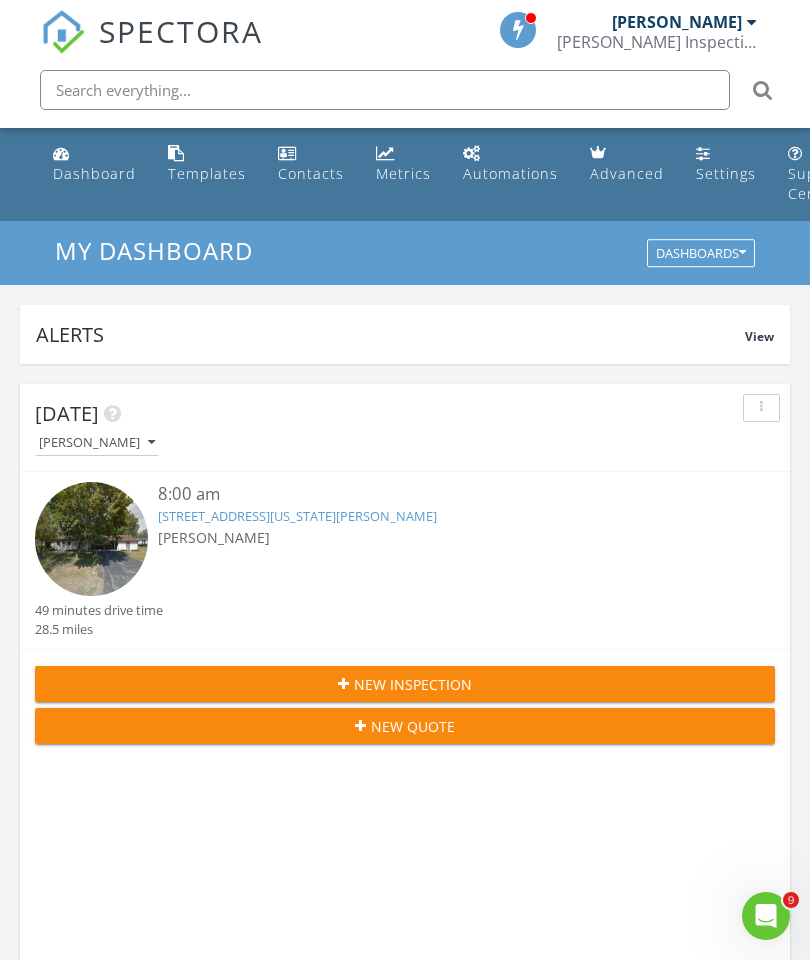 click on "[PERSON_NAME]" at bounding box center (435, 537) 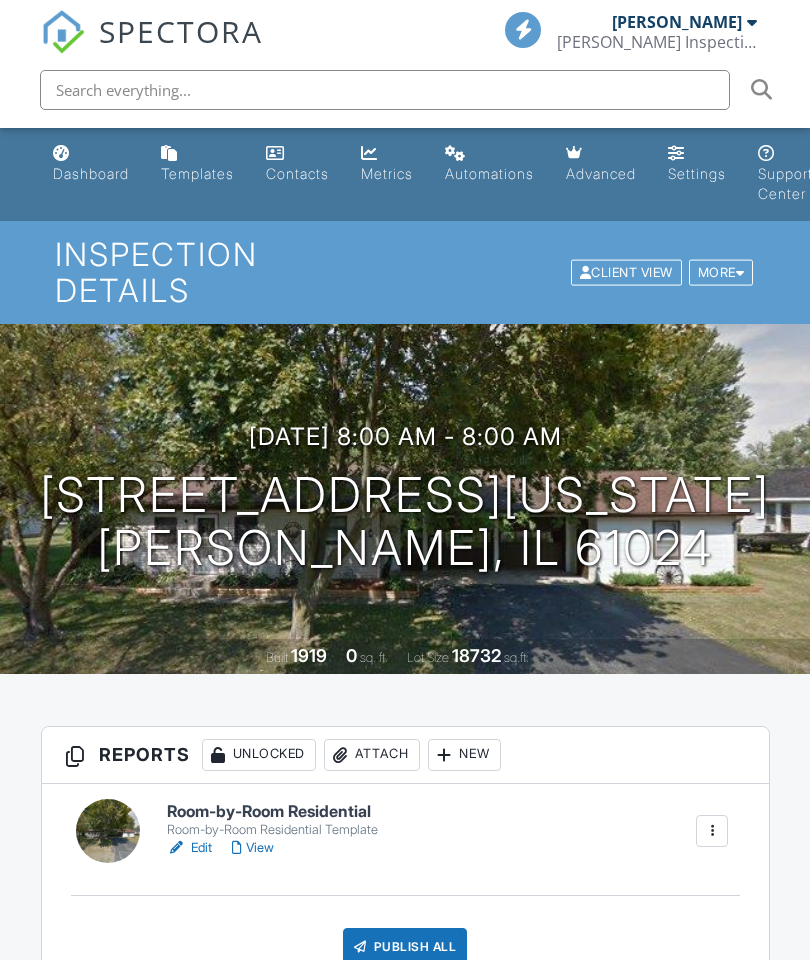 scroll, scrollTop: 0, scrollLeft: 0, axis: both 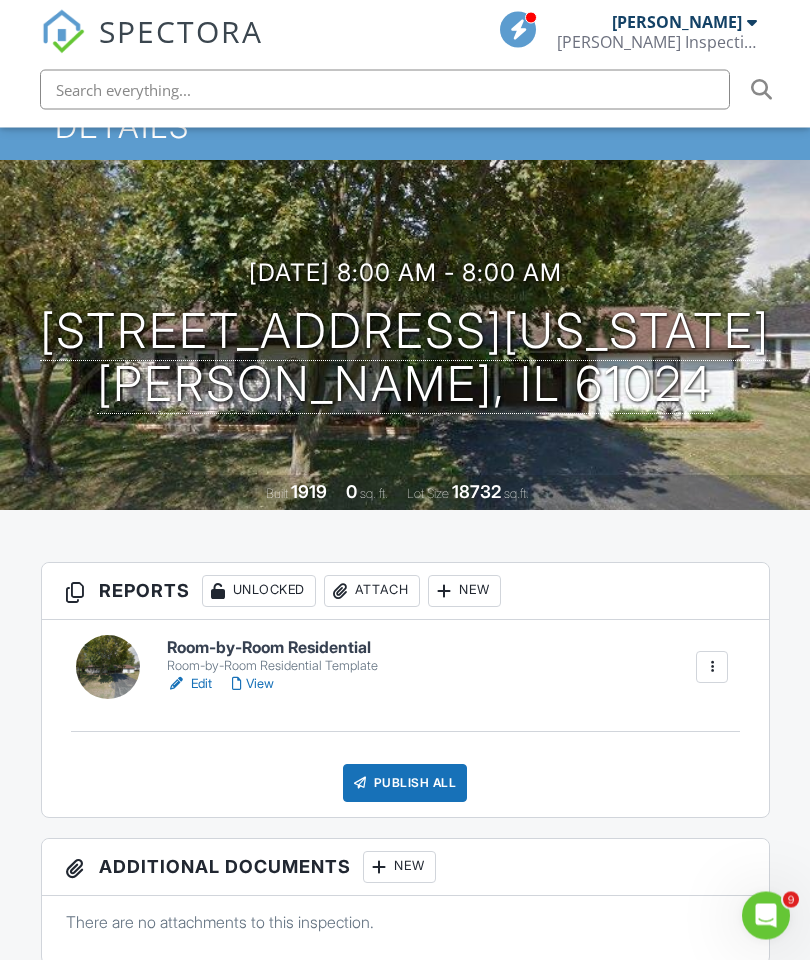 click on "Room-by-Room Residential" at bounding box center [272, 649] 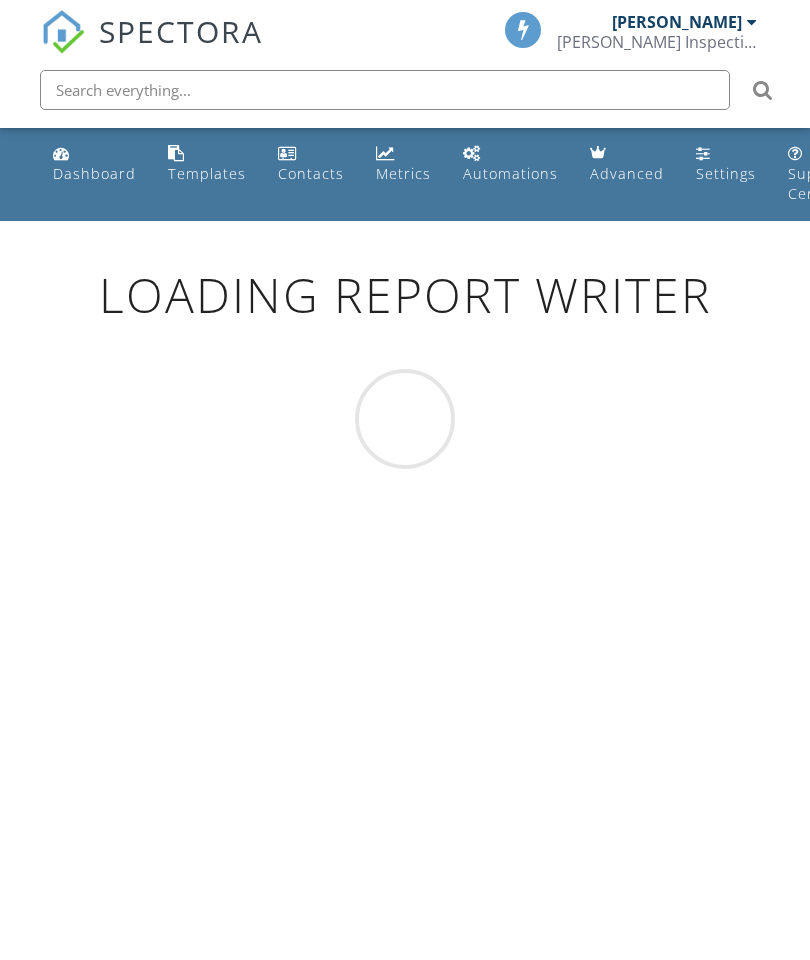 scroll, scrollTop: 0, scrollLeft: 0, axis: both 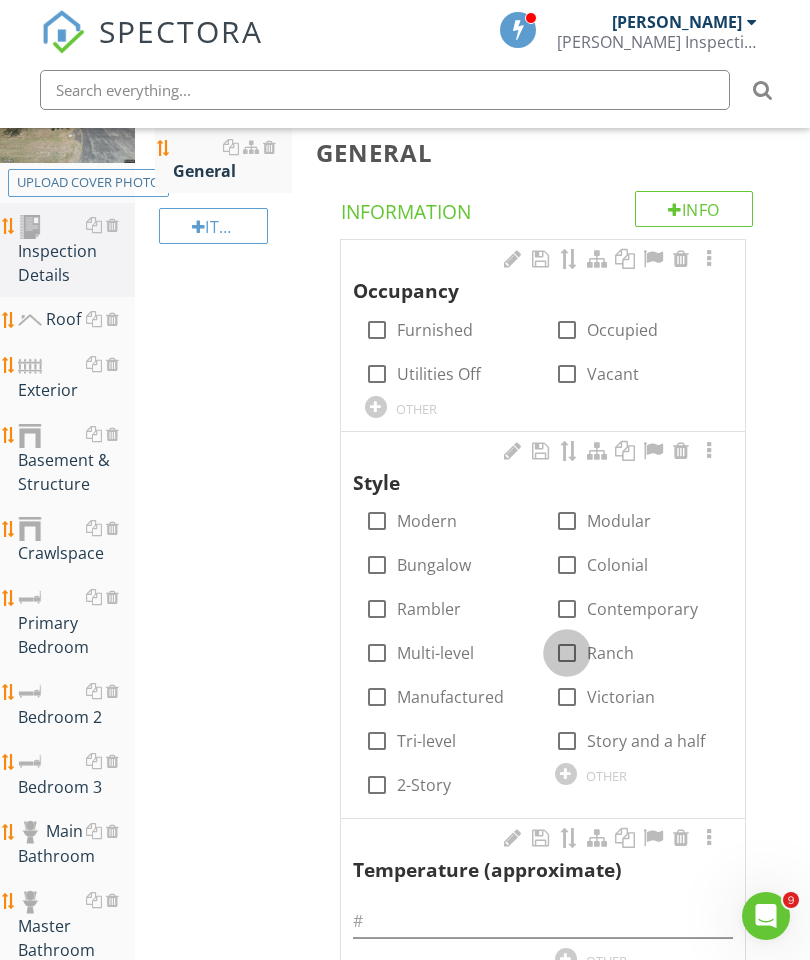 click at bounding box center (567, 653) 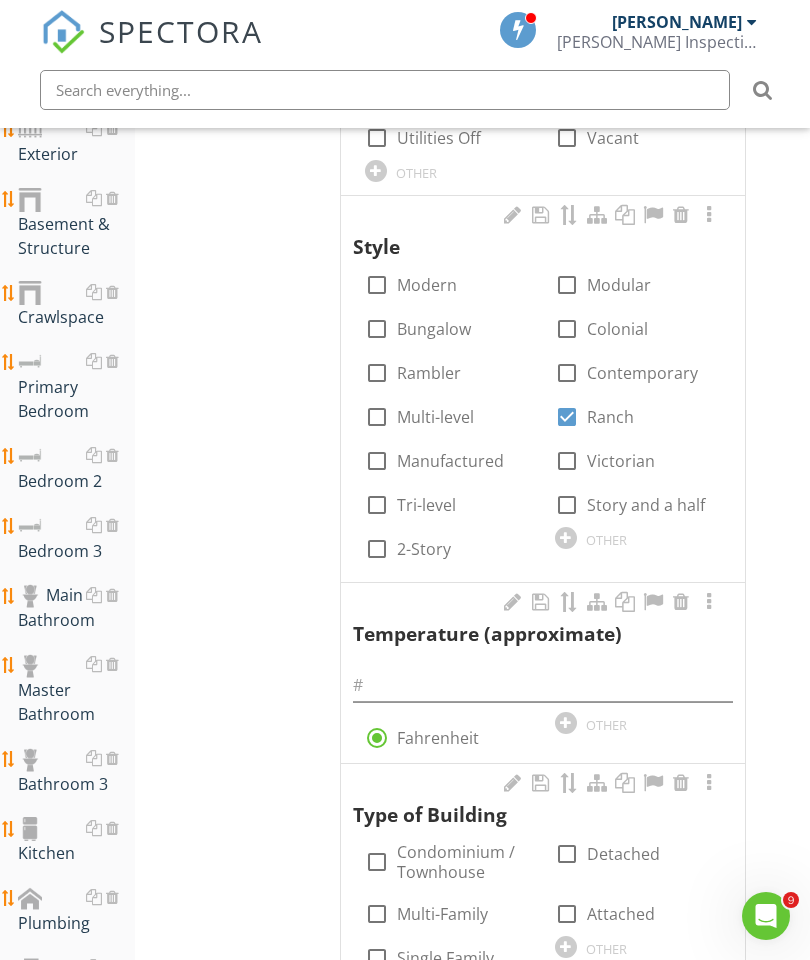 scroll, scrollTop: 671, scrollLeft: 0, axis: vertical 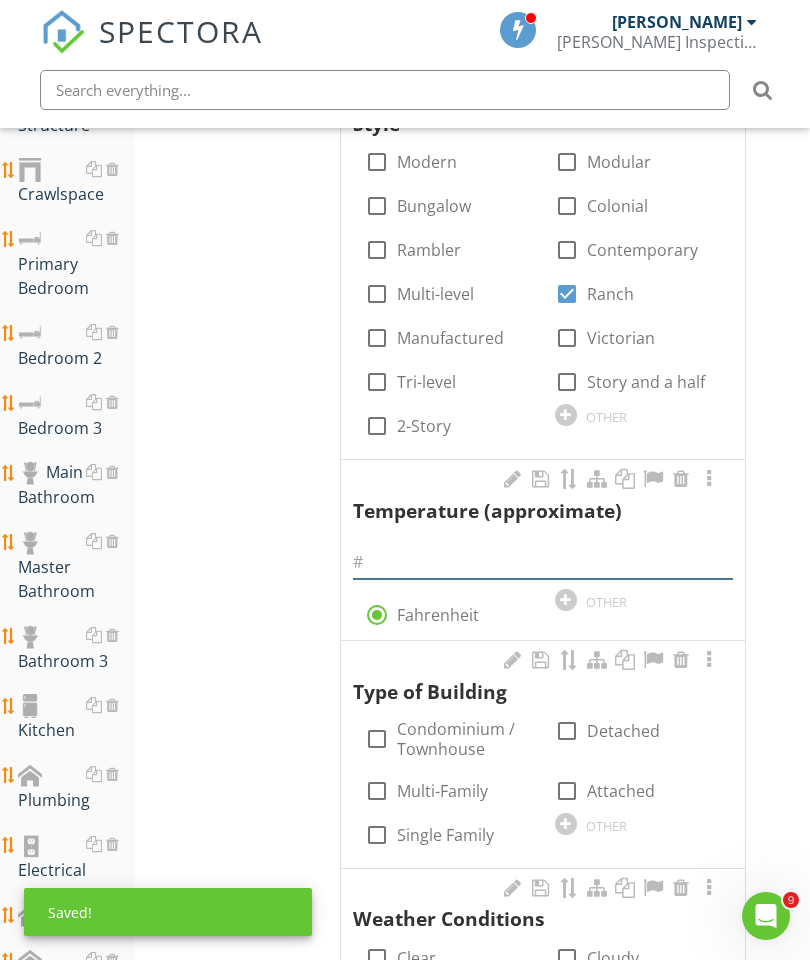 click at bounding box center (543, 562) 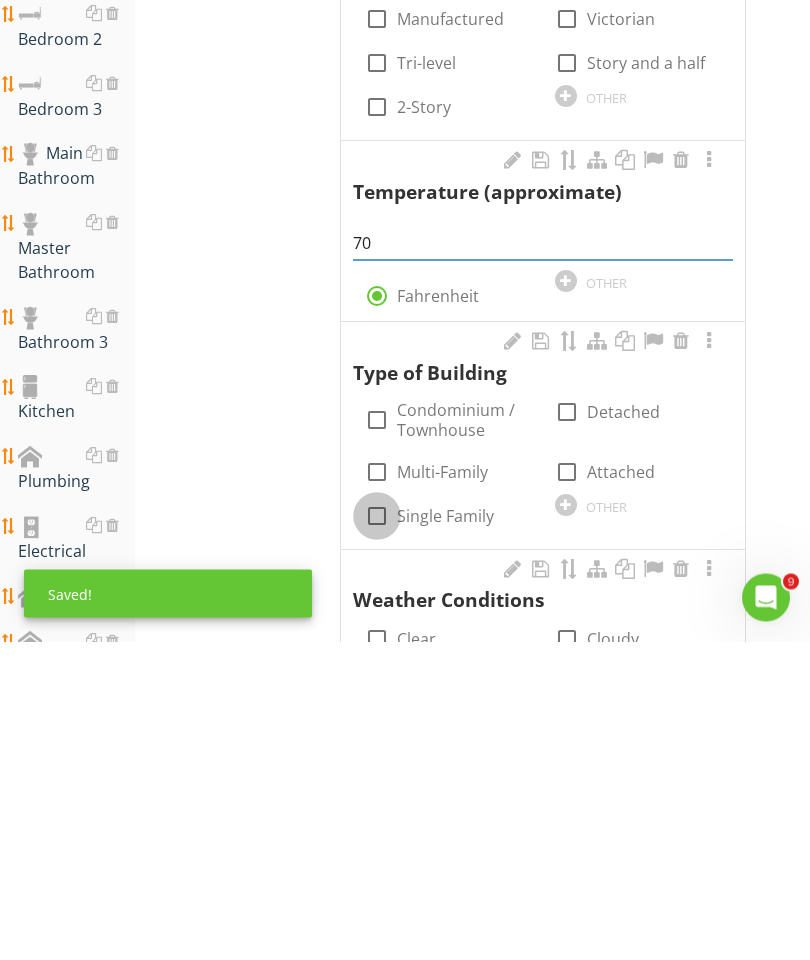 type on "70" 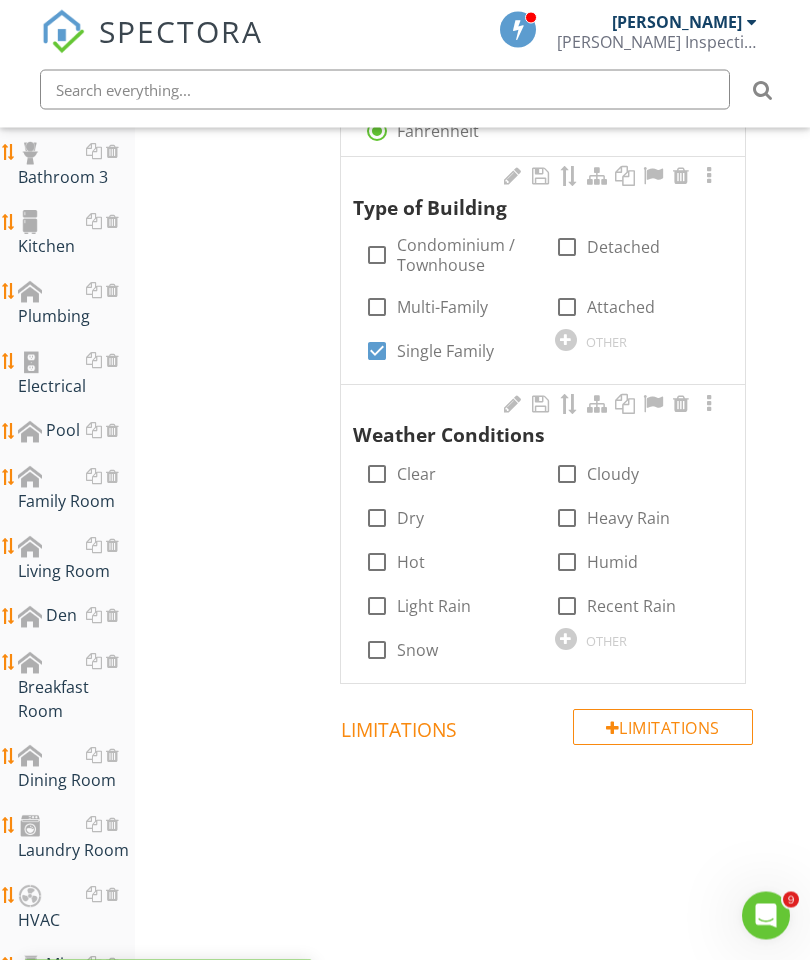 scroll, scrollTop: 1210, scrollLeft: 0, axis: vertical 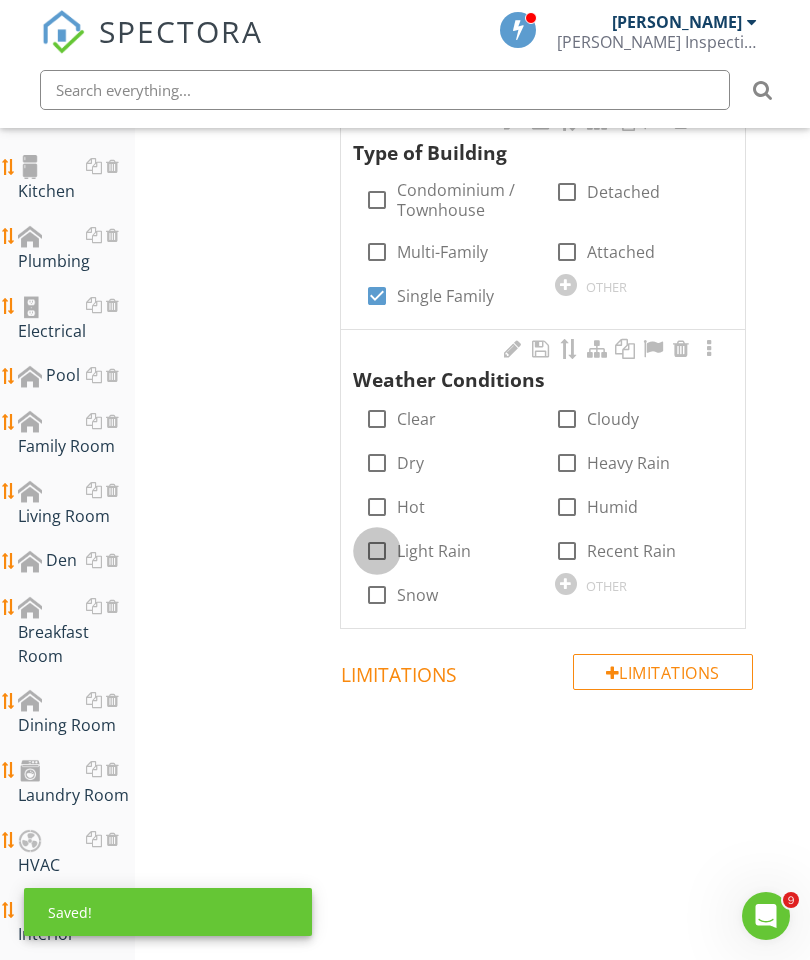 click at bounding box center (377, 551) 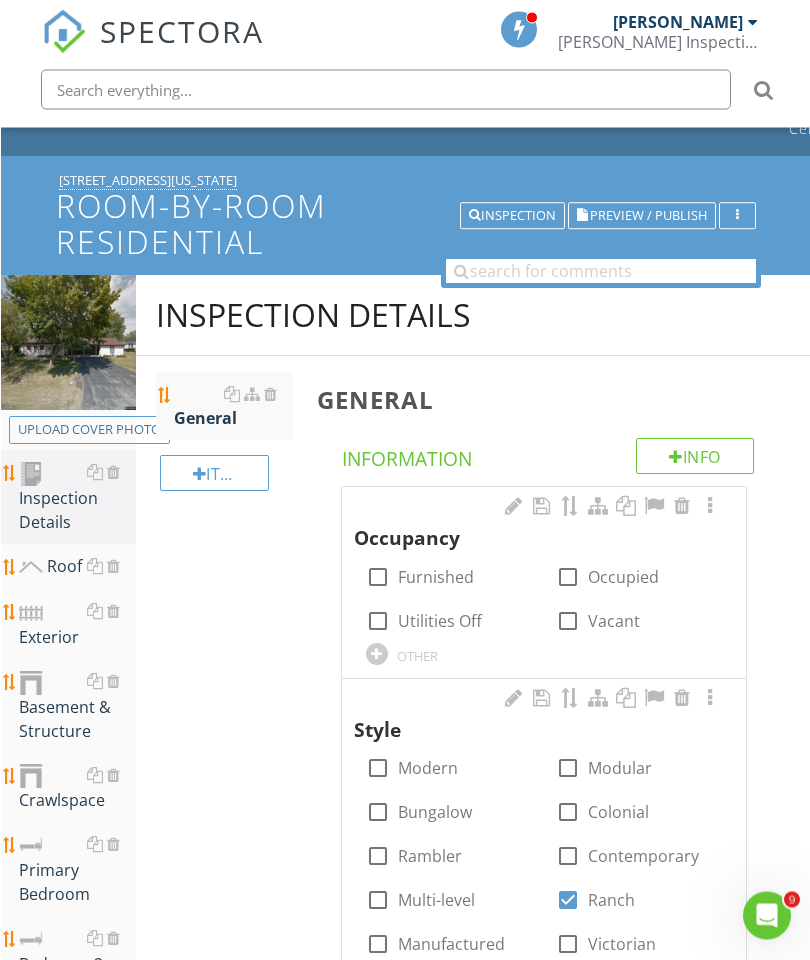 scroll, scrollTop: 32, scrollLeft: 0, axis: vertical 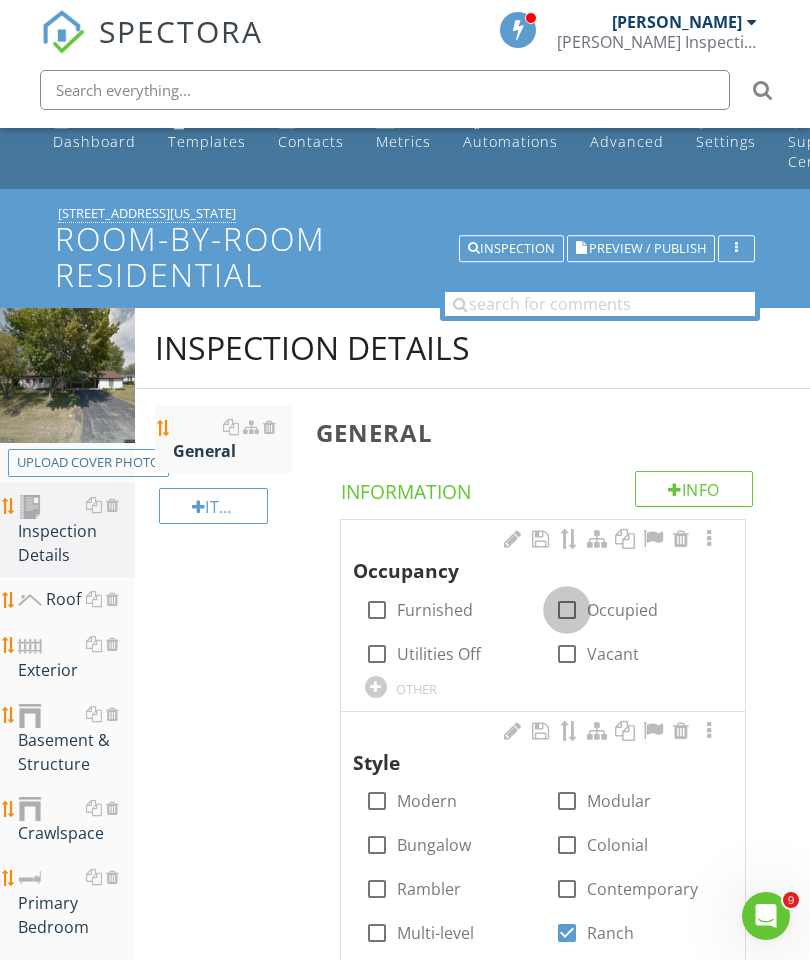click at bounding box center (567, 610) 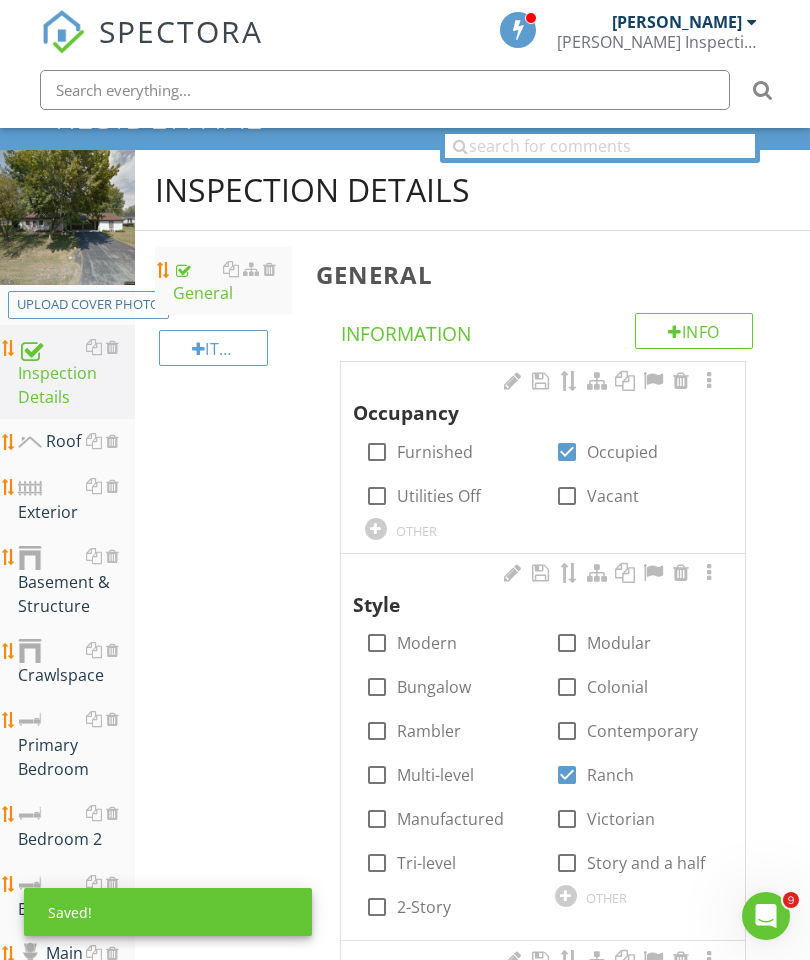 scroll, scrollTop: 0, scrollLeft: 0, axis: both 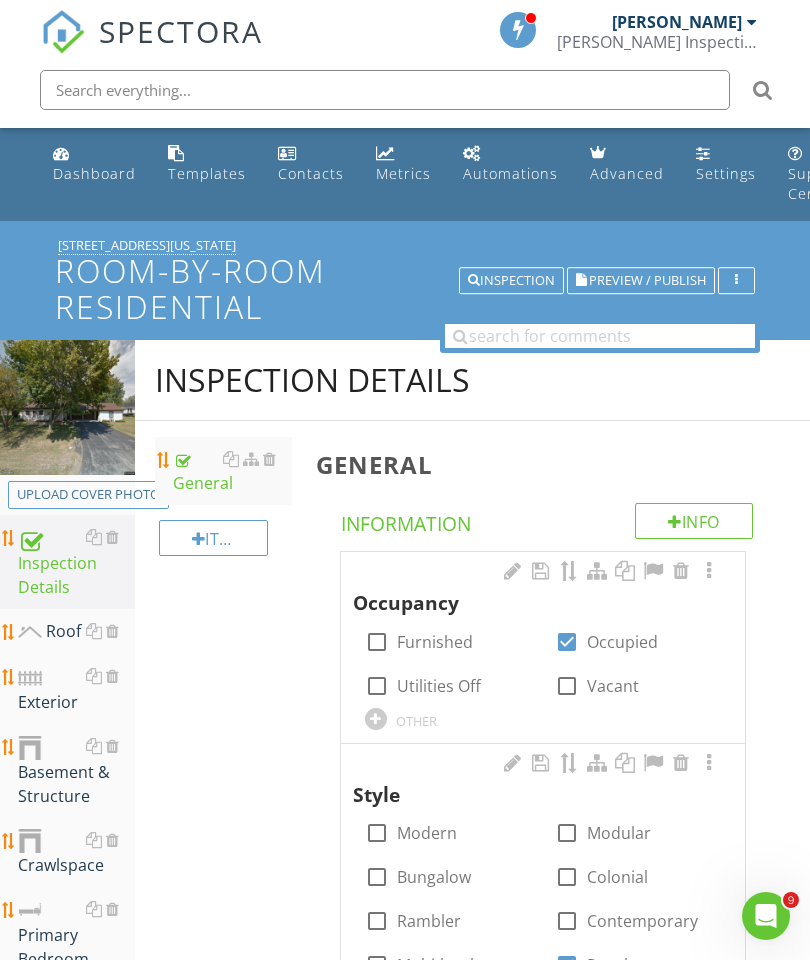 click on "Roof" at bounding box center [76, 632] 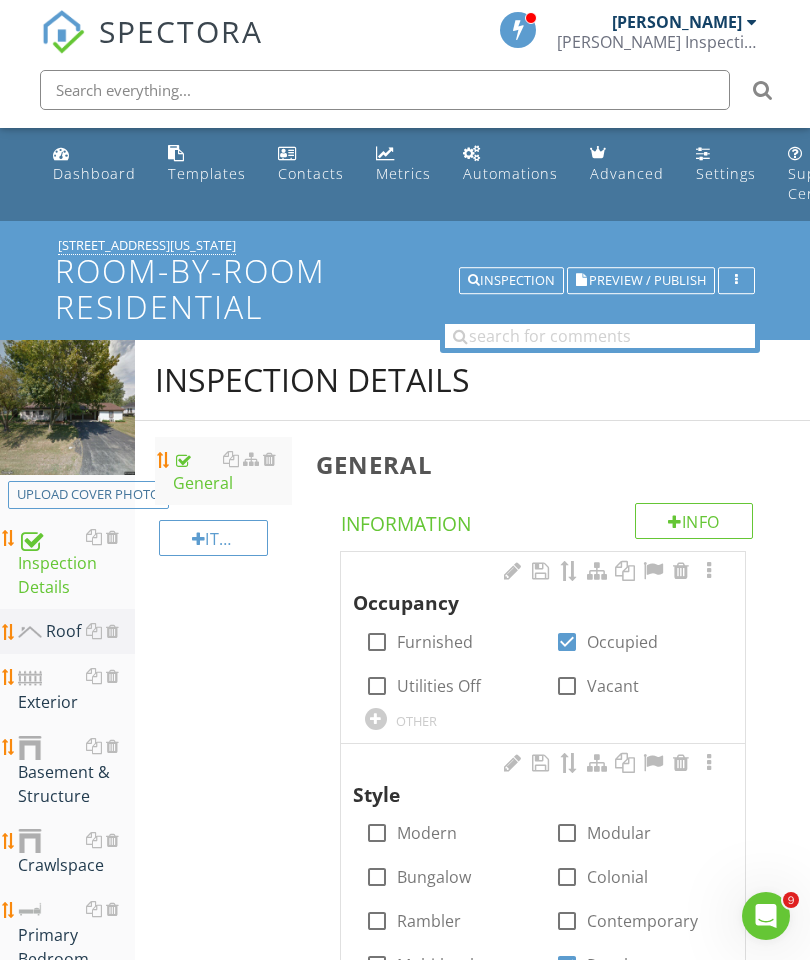 click on "Roof" at bounding box center (76, 632) 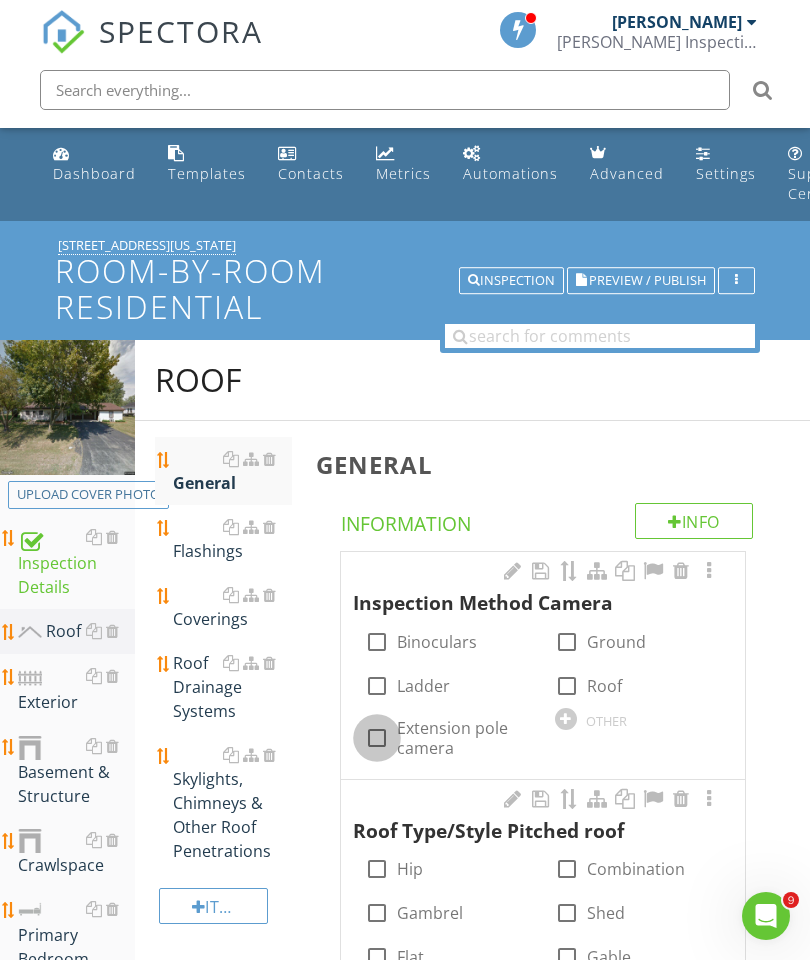 click at bounding box center (377, 738) 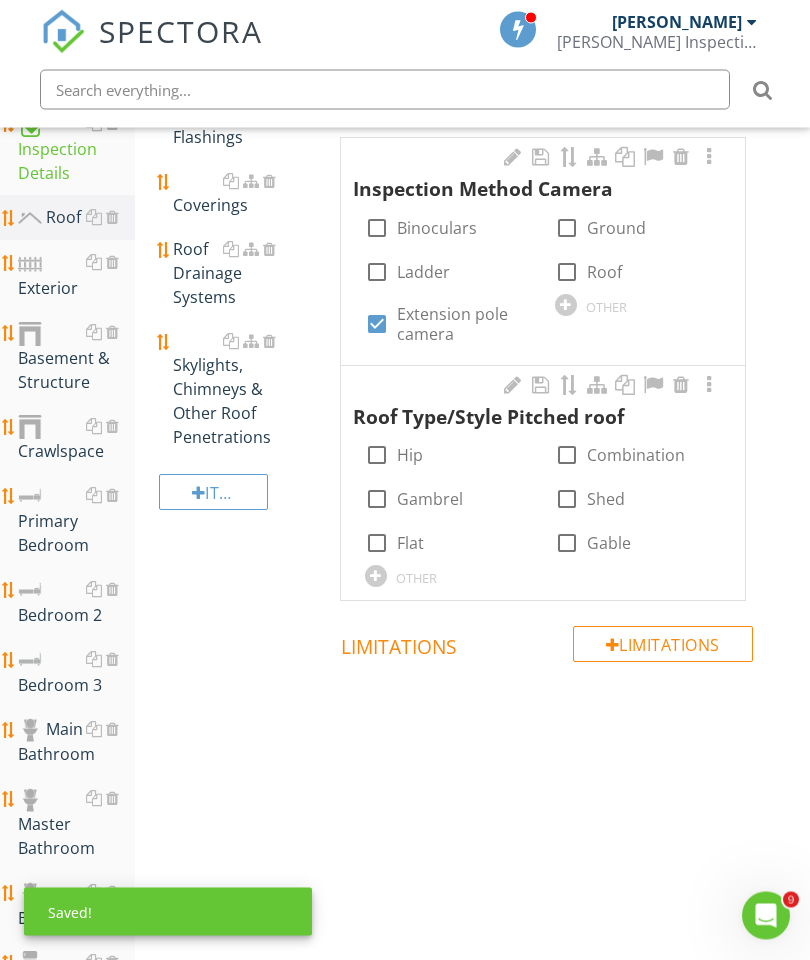 scroll, scrollTop: 414, scrollLeft: 0, axis: vertical 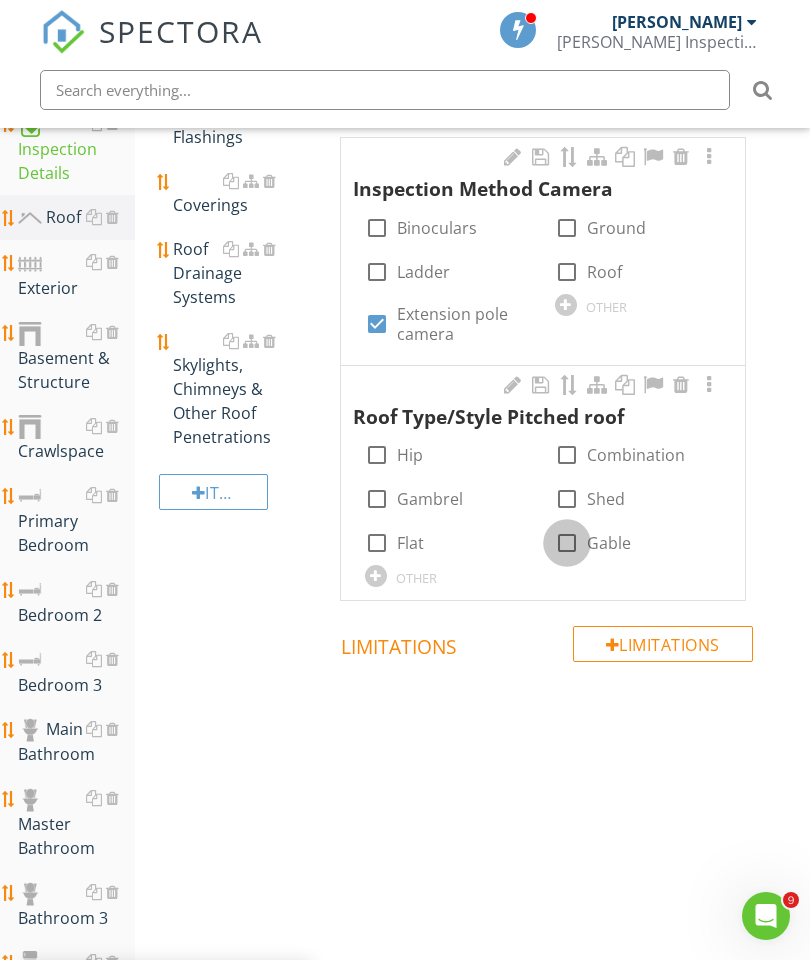 click at bounding box center [567, 543] 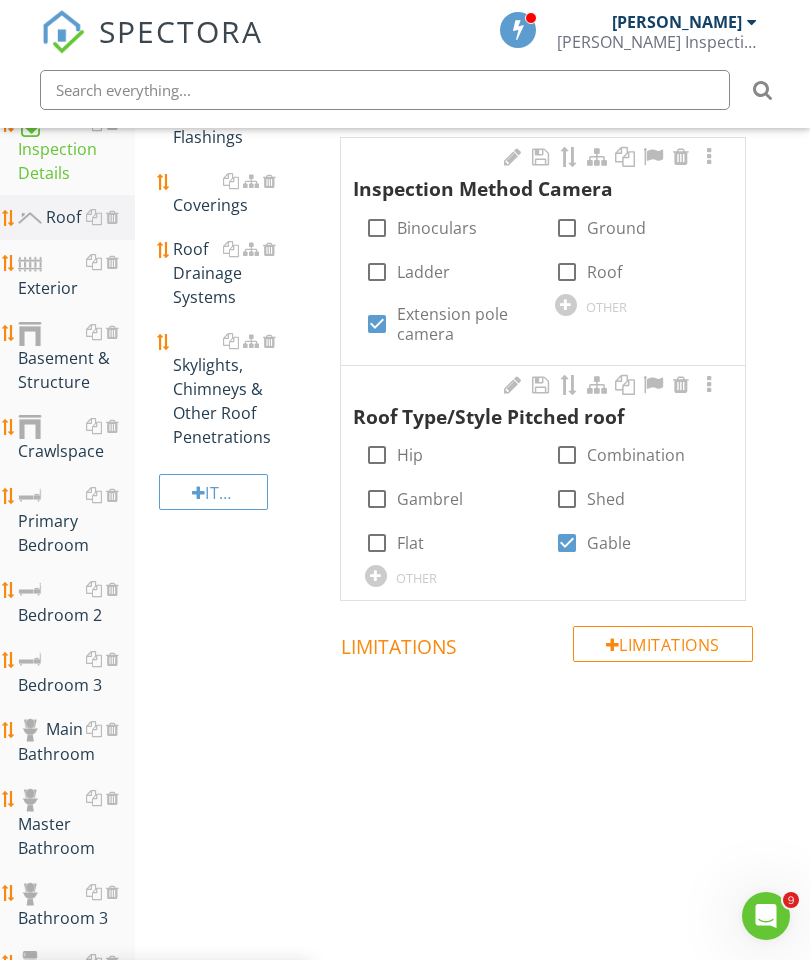 checkbox on "true" 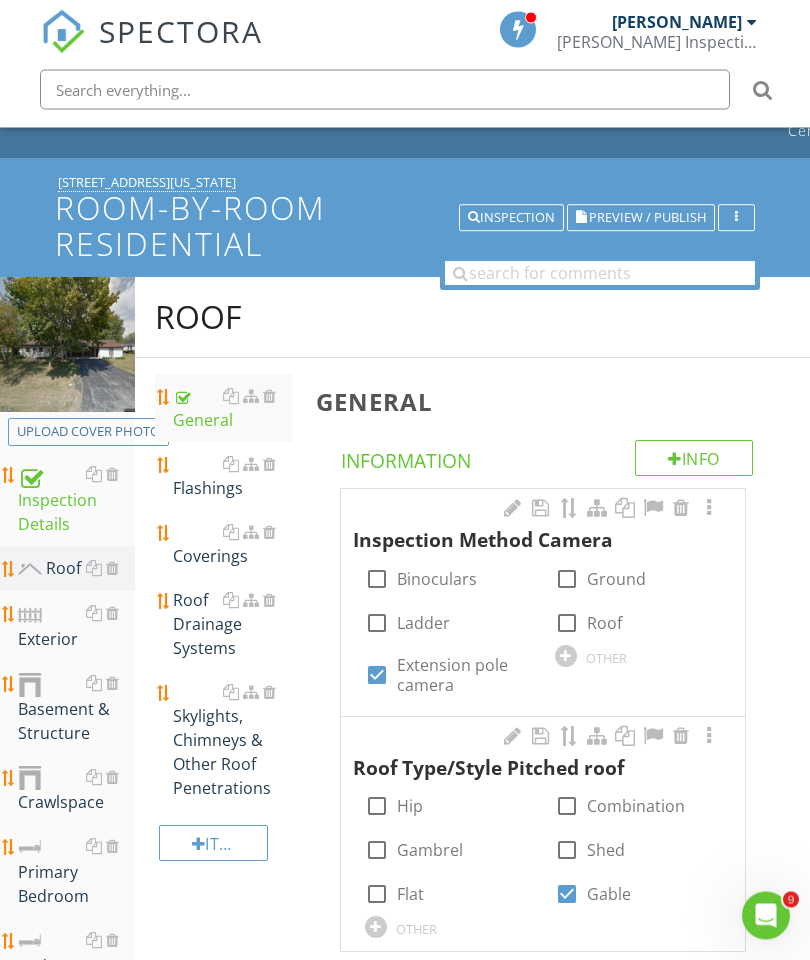 scroll, scrollTop: 54, scrollLeft: 0, axis: vertical 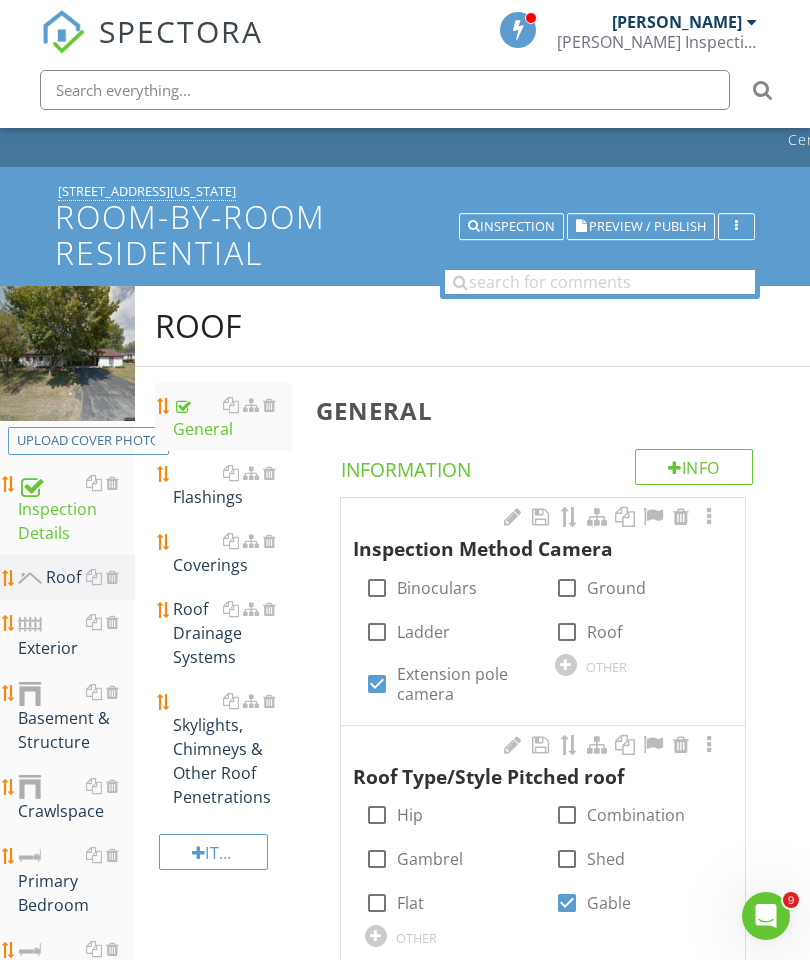 click on "Flashings" at bounding box center (232, 485) 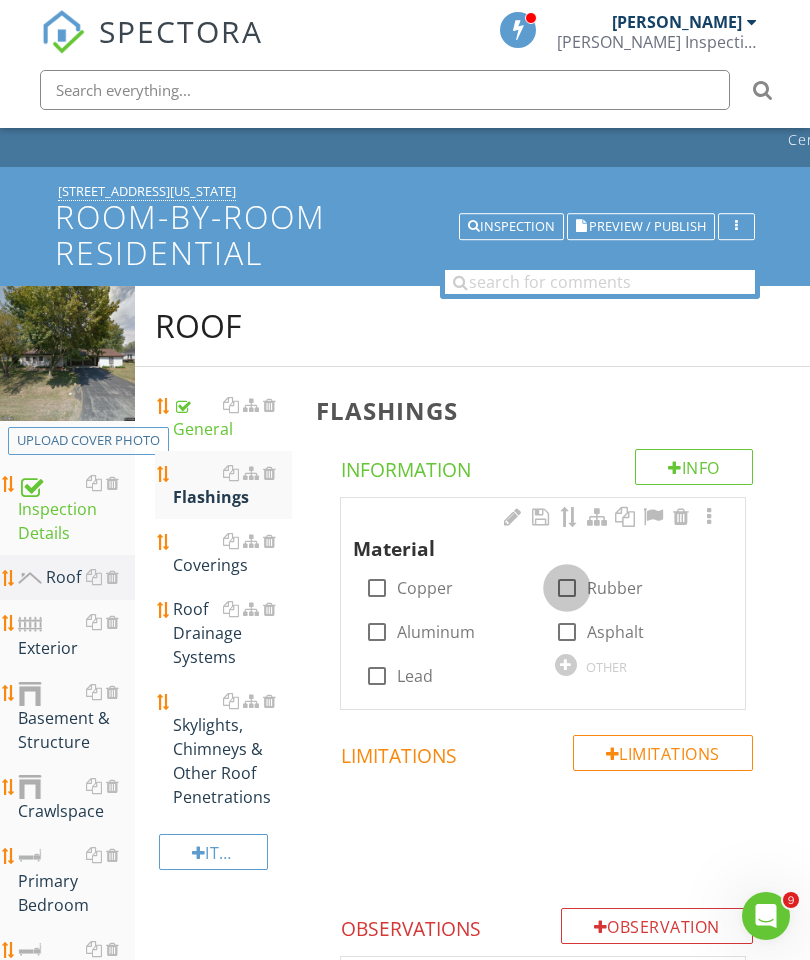 click at bounding box center (567, 588) 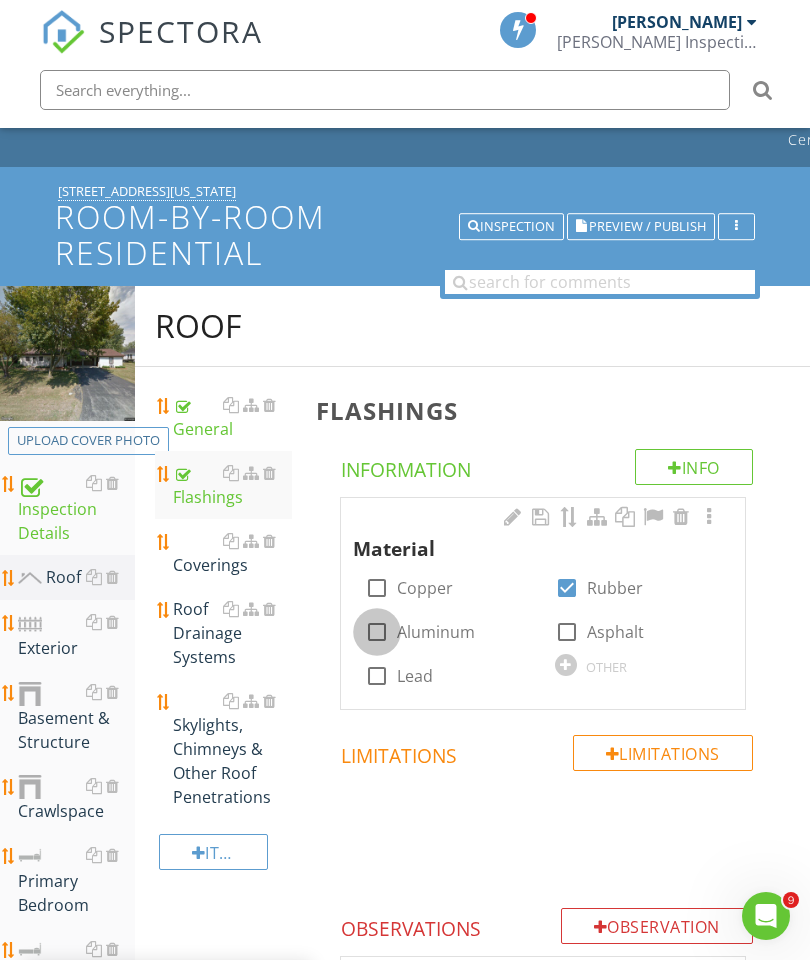 click at bounding box center [377, 632] 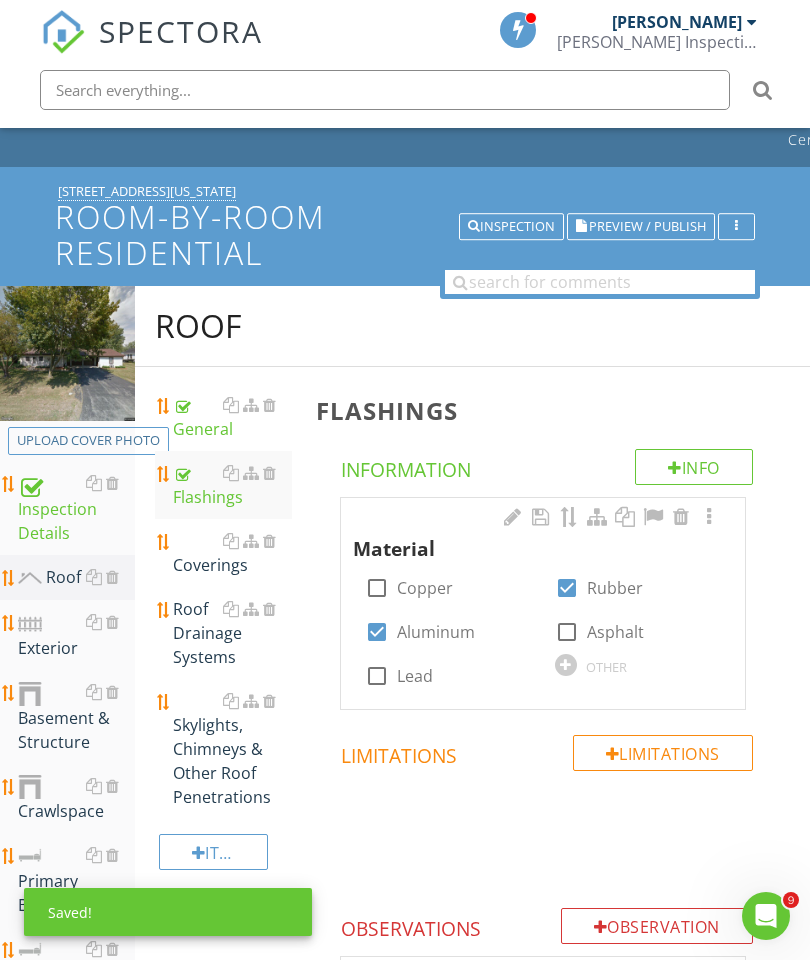 click on "Coverings" at bounding box center (232, 553) 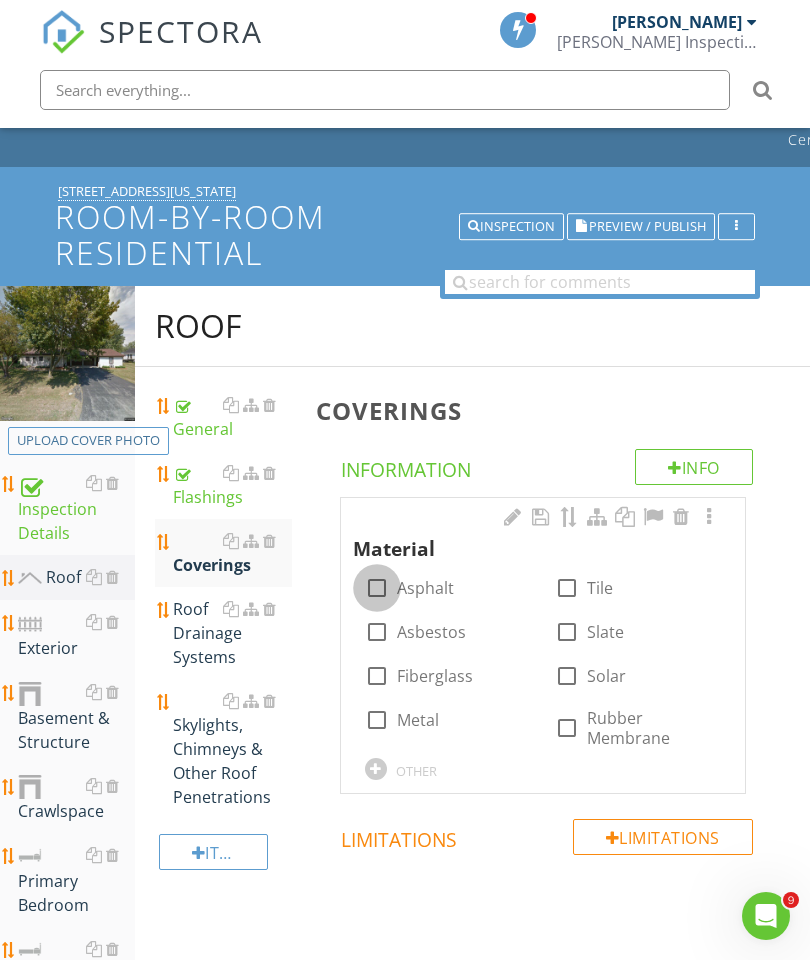 click at bounding box center (377, 588) 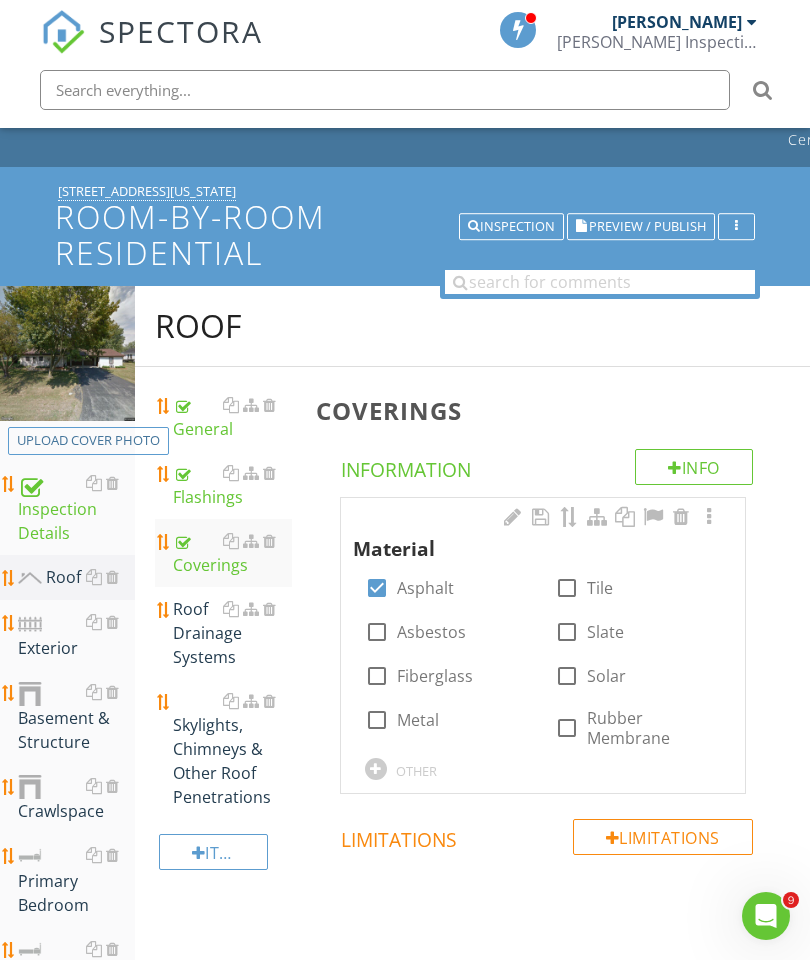 click on "Roof Drainage Systems" at bounding box center (232, 633) 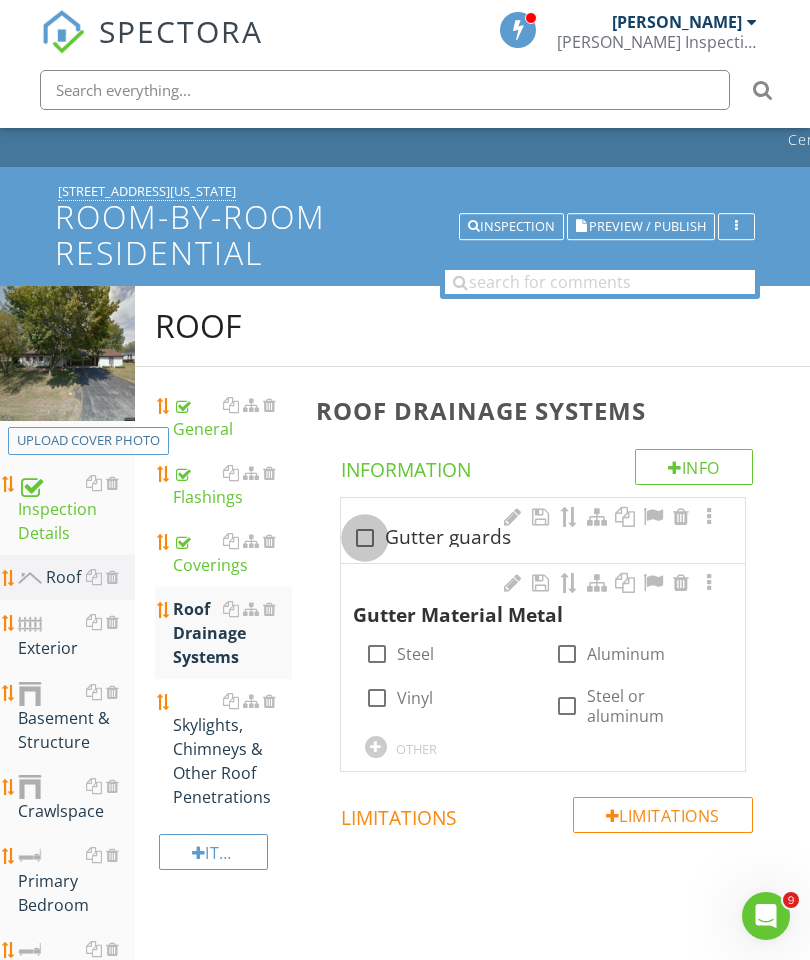click at bounding box center [365, 538] 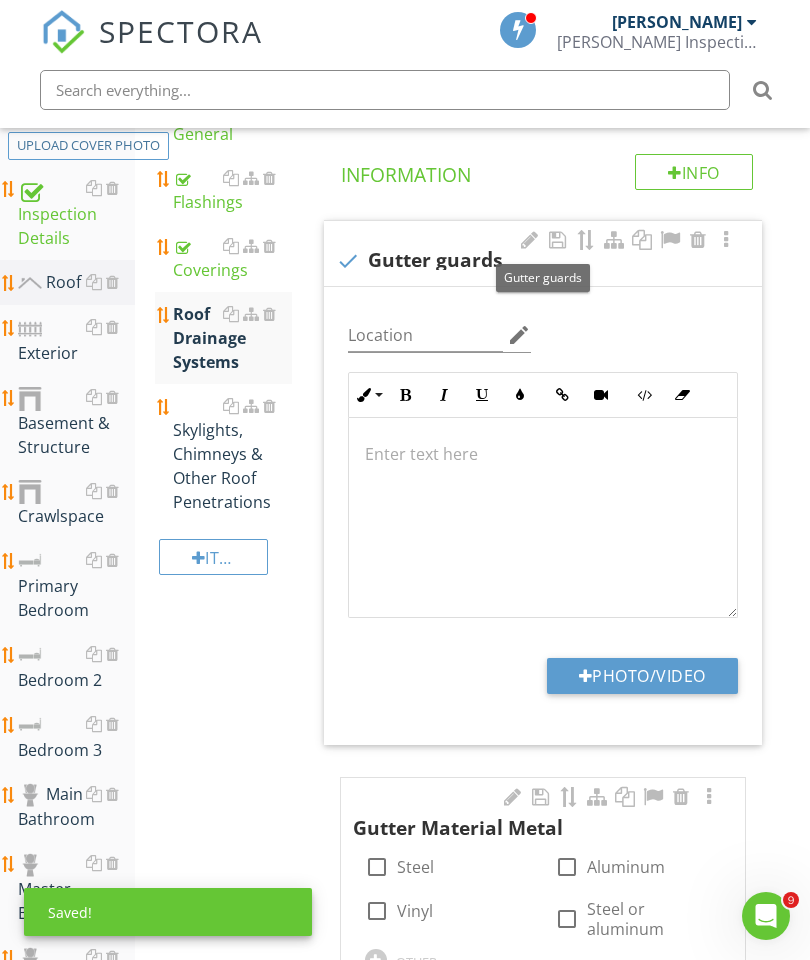 scroll, scrollTop: 386, scrollLeft: 0, axis: vertical 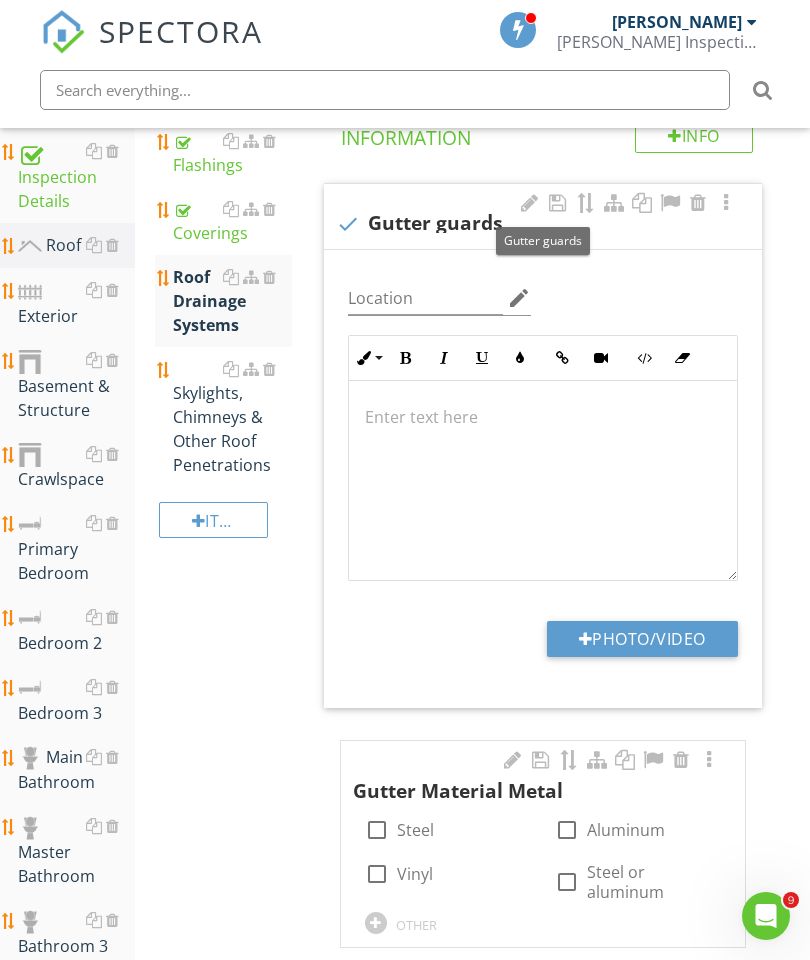 click at bounding box center (567, 882) 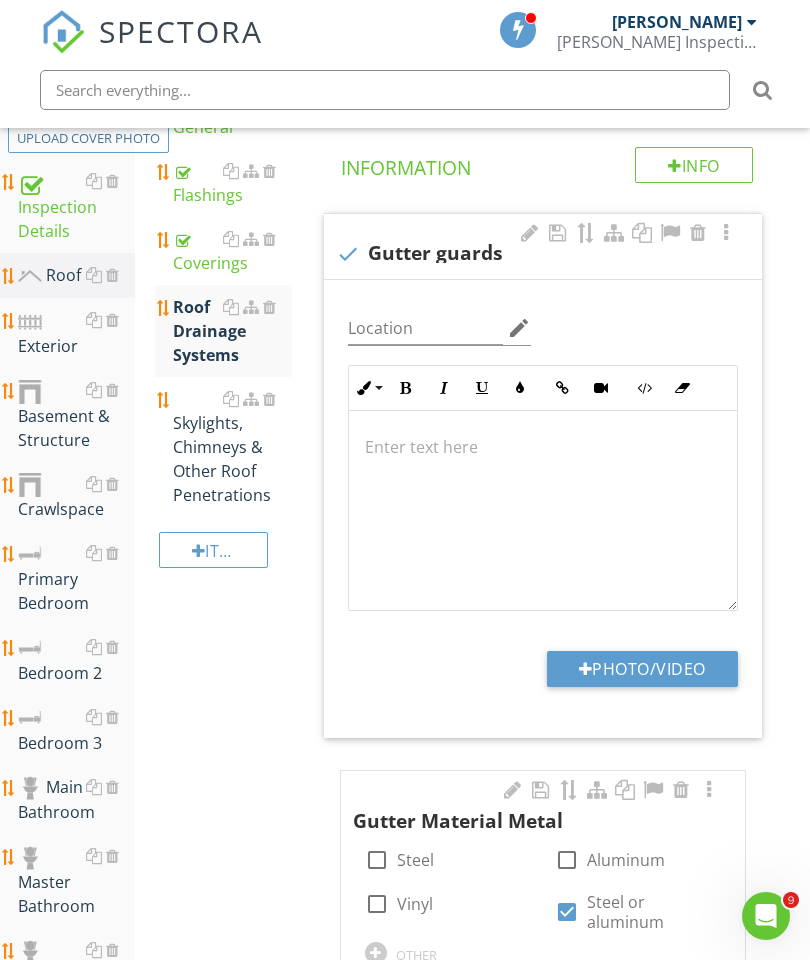 scroll, scrollTop: 349, scrollLeft: 0, axis: vertical 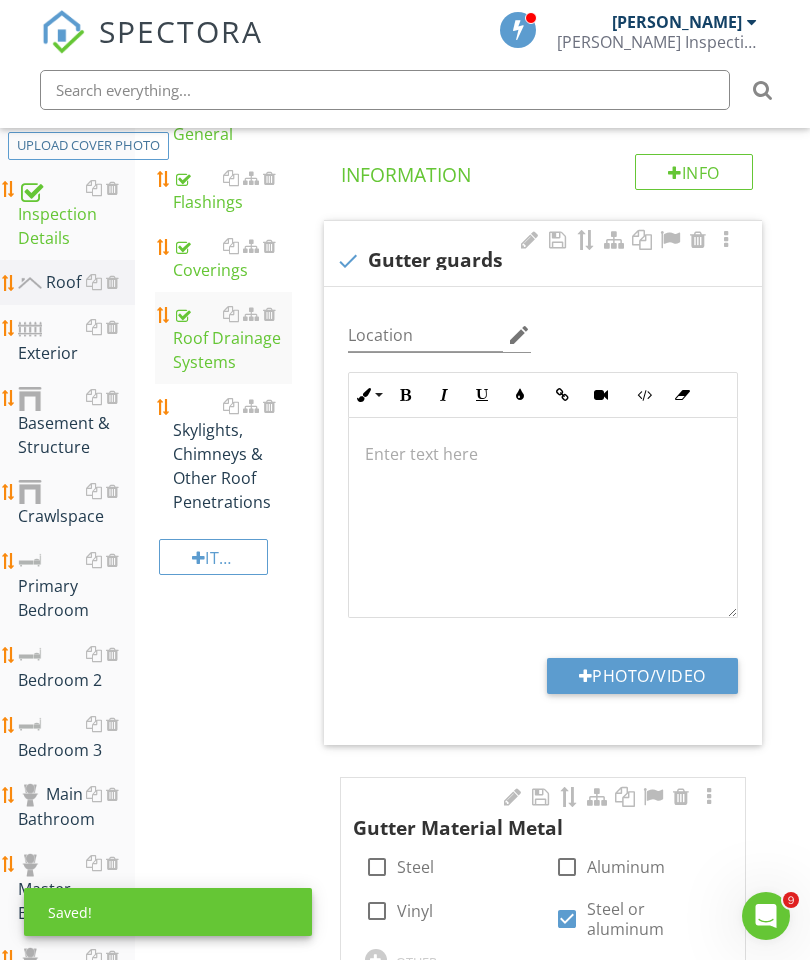 click on "Skylights, Chimneys & Other Roof Penetrations" at bounding box center [232, 454] 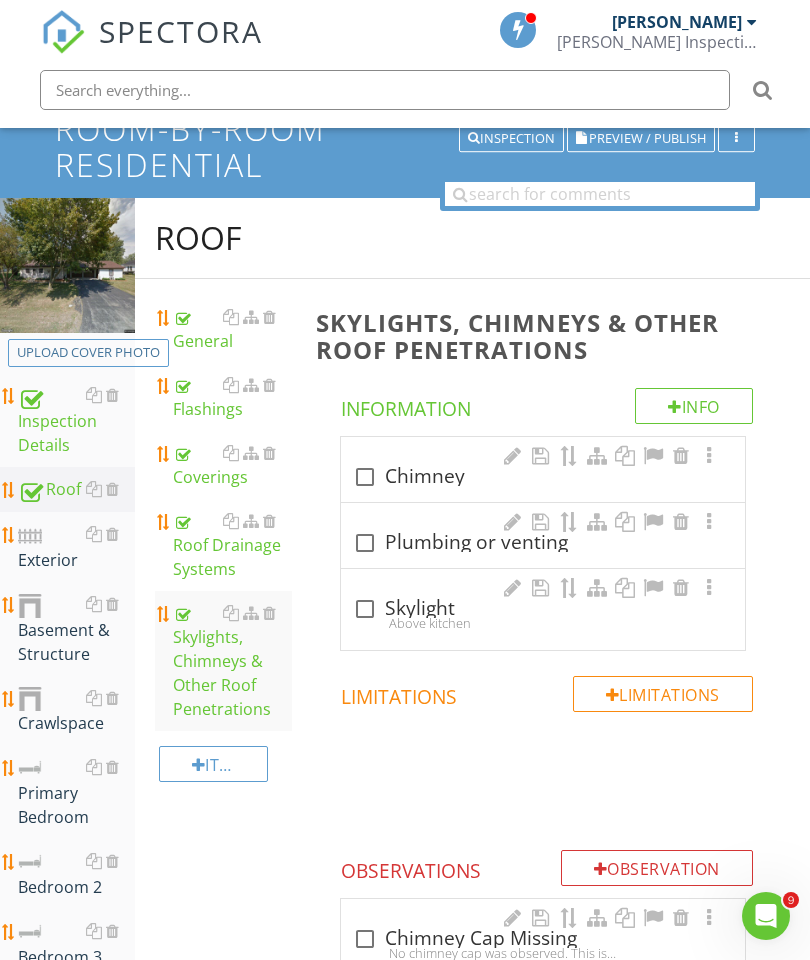 scroll, scrollTop: 0, scrollLeft: 0, axis: both 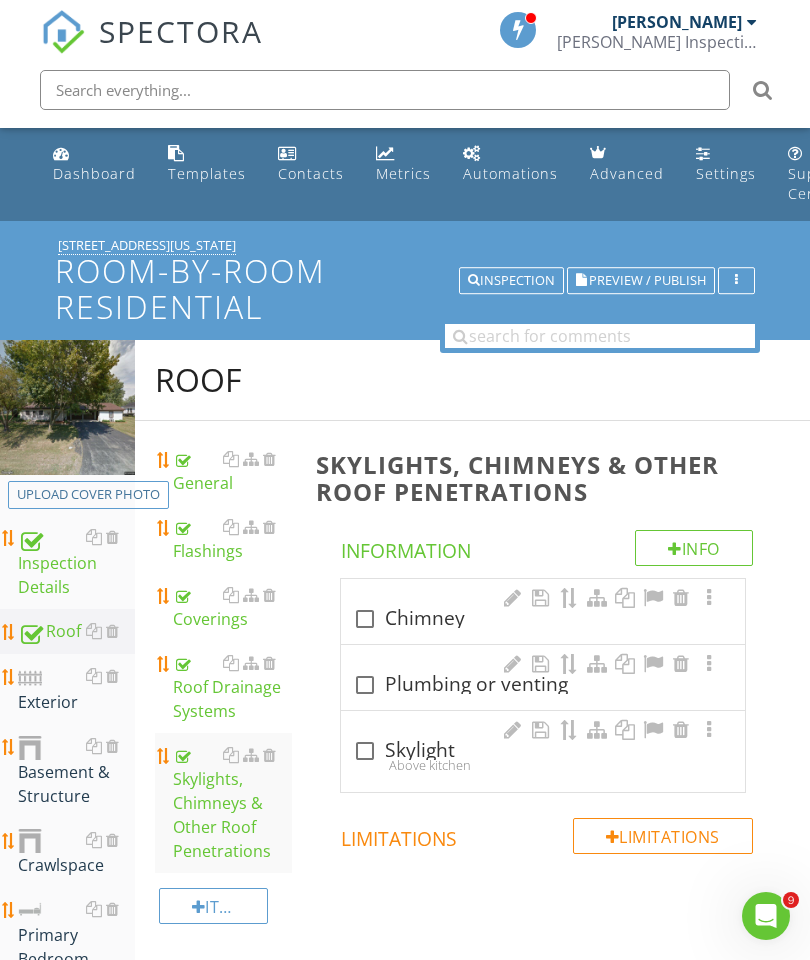 click on "Exterior" at bounding box center [76, 689] 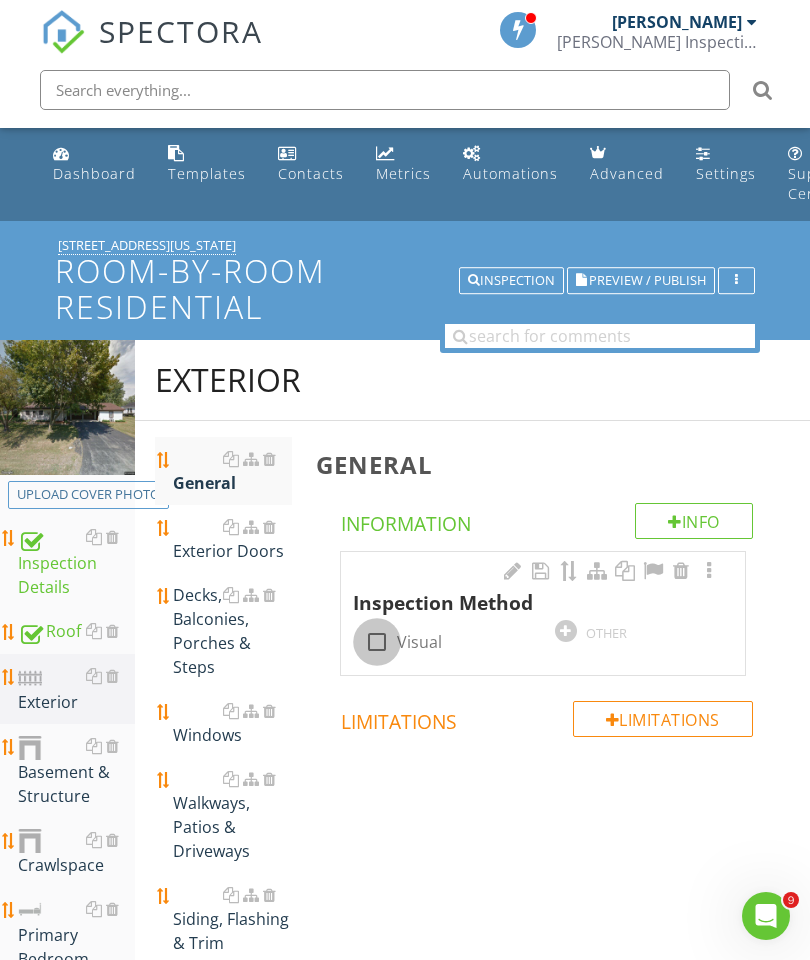 click at bounding box center [377, 642] 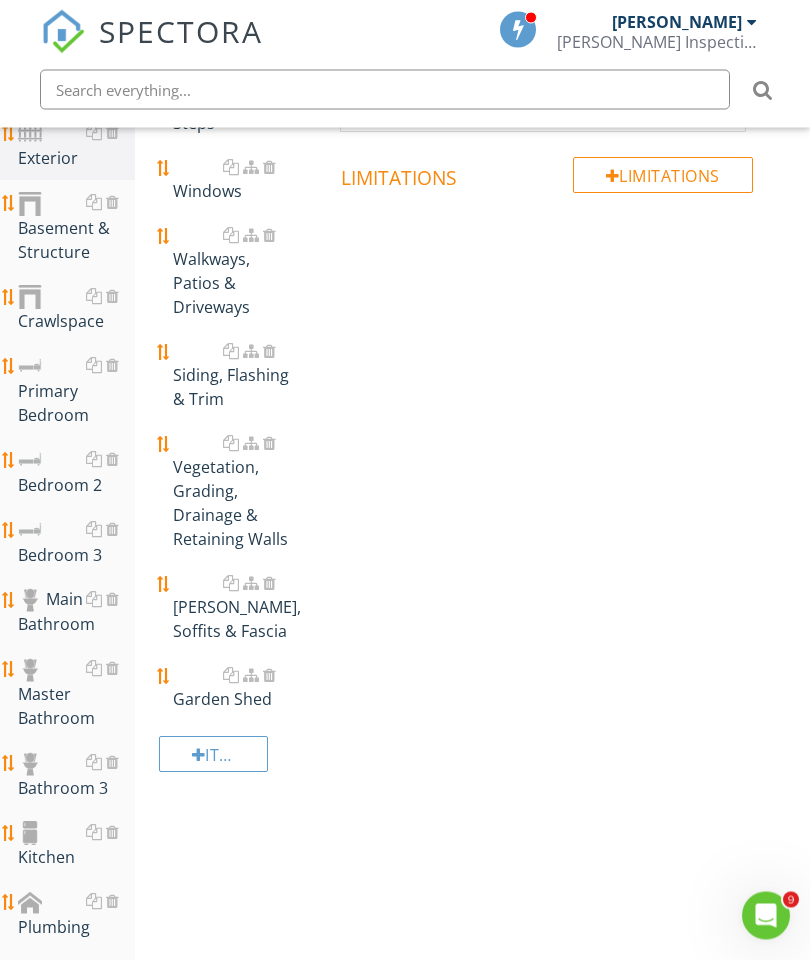 scroll, scrollTop: 544, scrollLeft: 0, axis: vertical 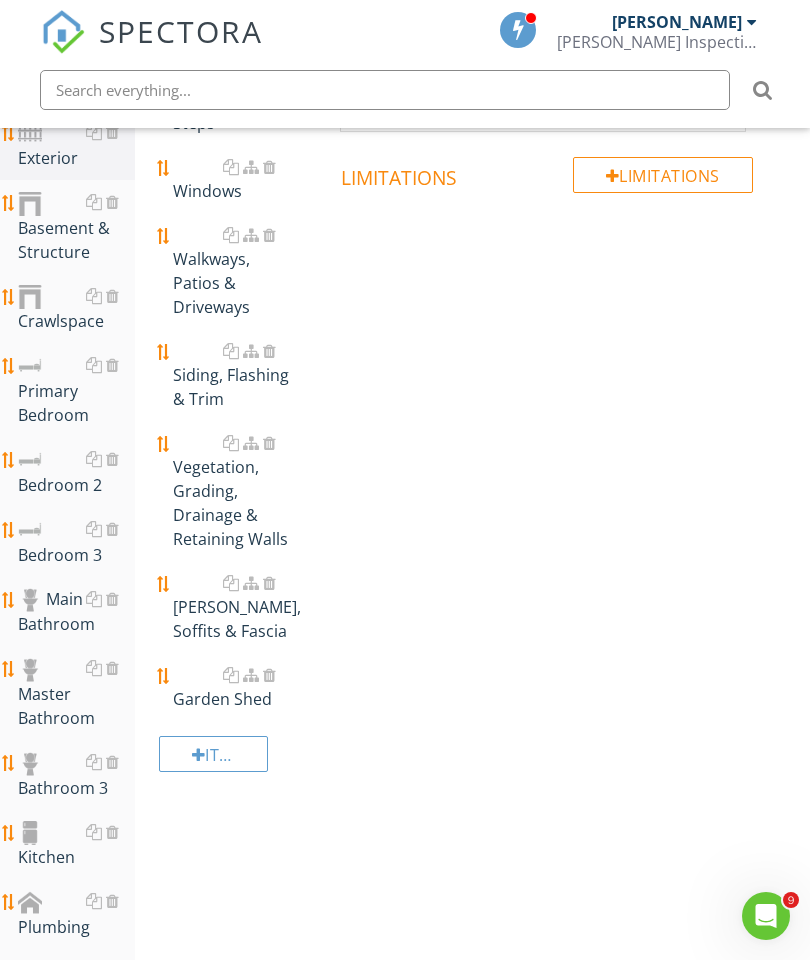 click on "Exterior
General
Exterior Doors
Decks, Balconies, Porches & Steps
Windows
Walkways, Patios & Driveways
Siding, Flashing & Trim
Vegetation, Grading, Drainage & Retaining Walls
Eaves, Soffits & Fascia
Garden Shed
Item
General
Info
Information
Inspection Method
check_box Visual         OTHER
Limitations
Limitations" at bounding box center (472, 324) 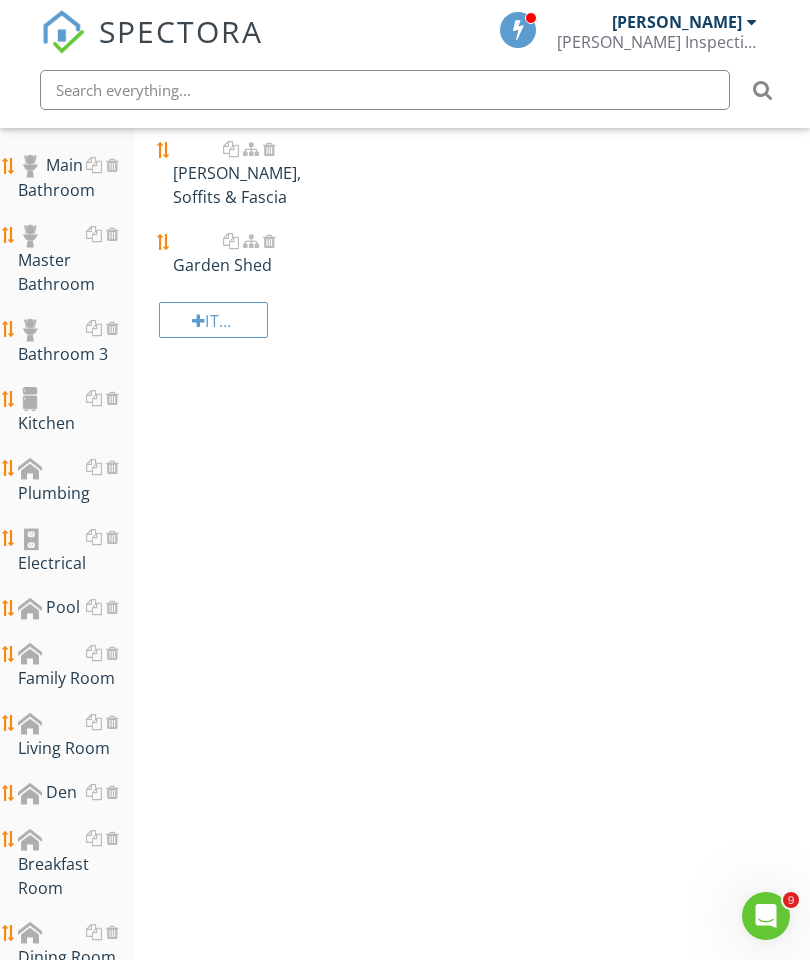 scroll, scrollTop: 977, scrollLeft: 0, axis: vertical 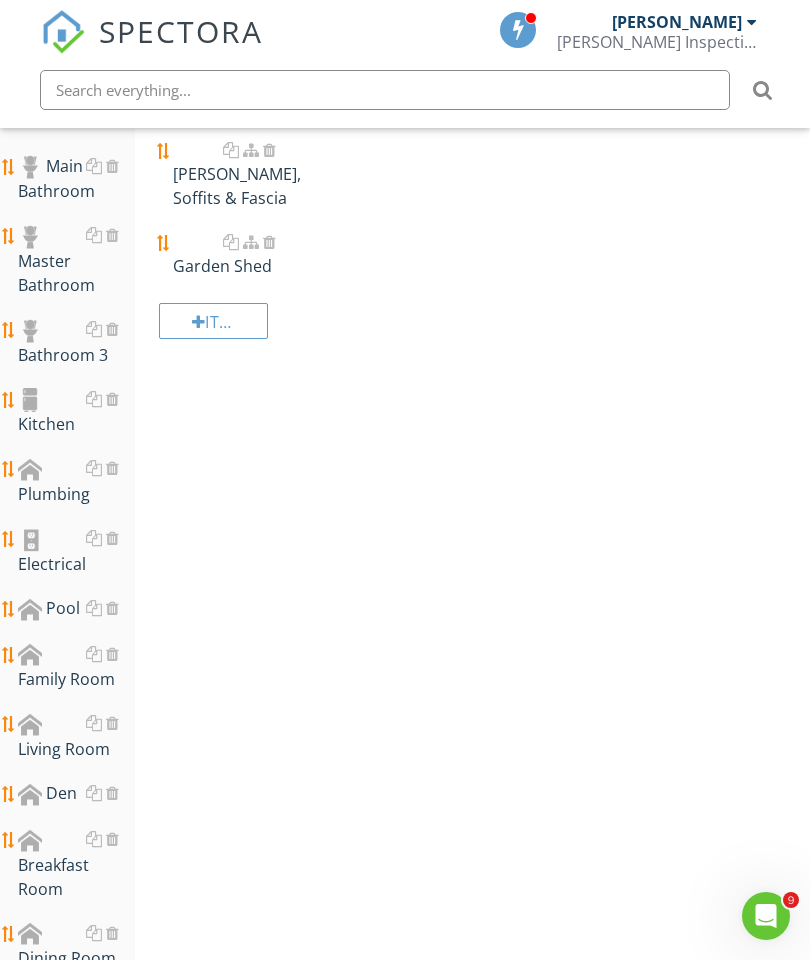 click at bounding box center [112, 608] 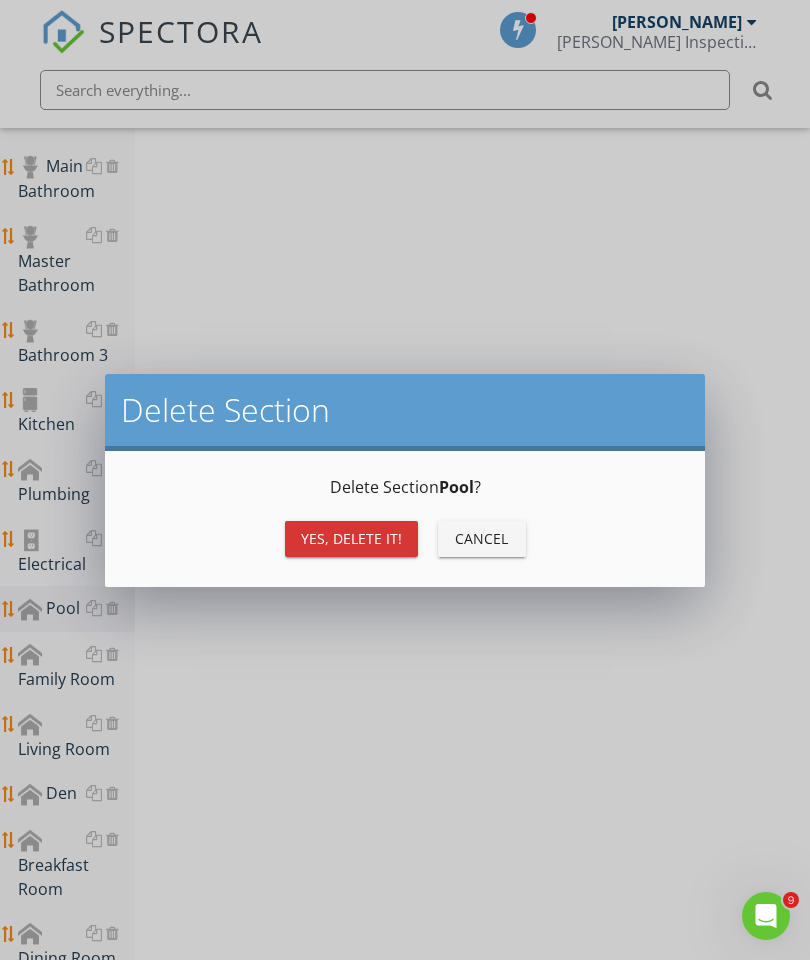 click on "Yes, Delete it!" at bounding box center [351, 538] 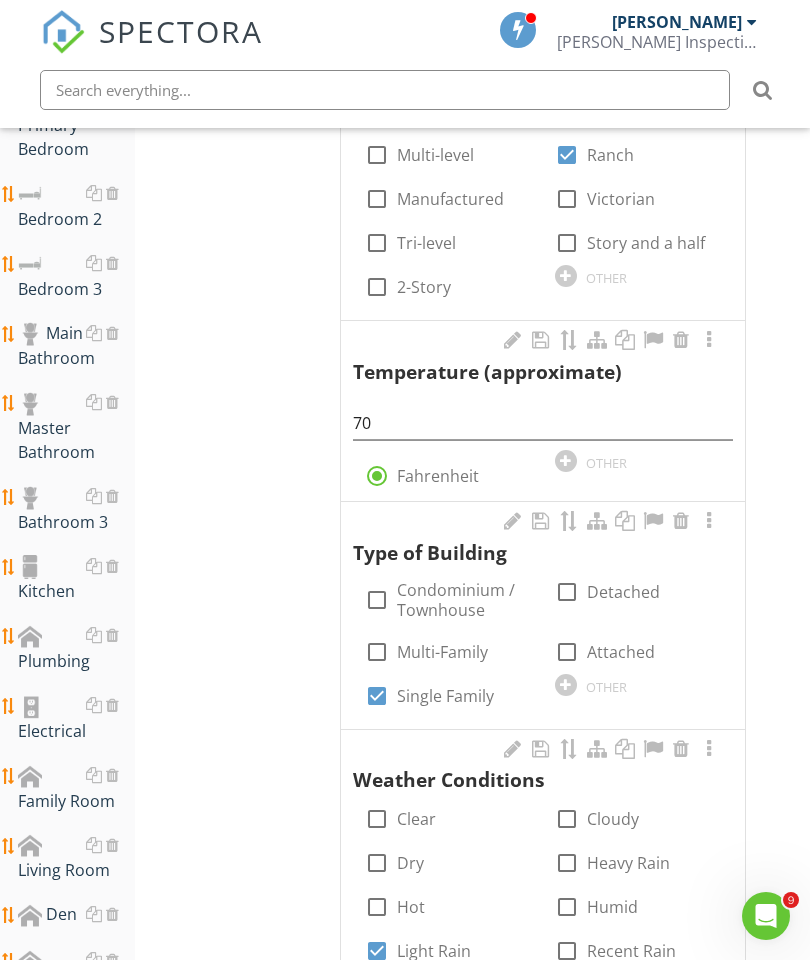 scroll, scrollTop: 799, scrollLeft: 0, axis: vertical 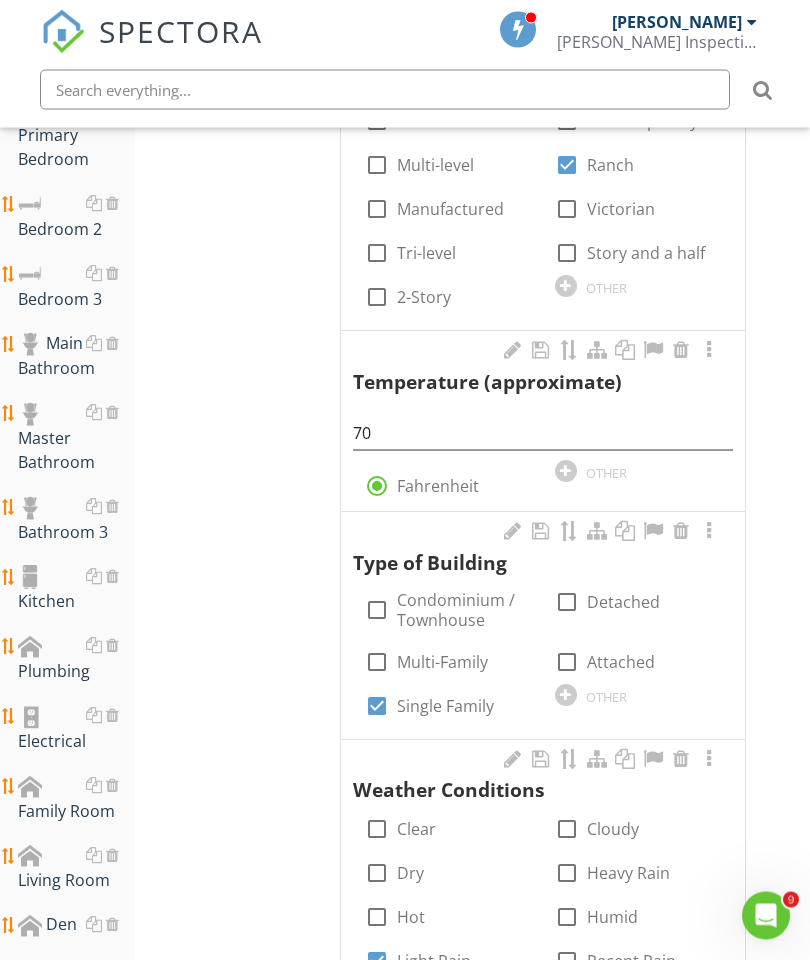 click at bounding box center [112, 507] 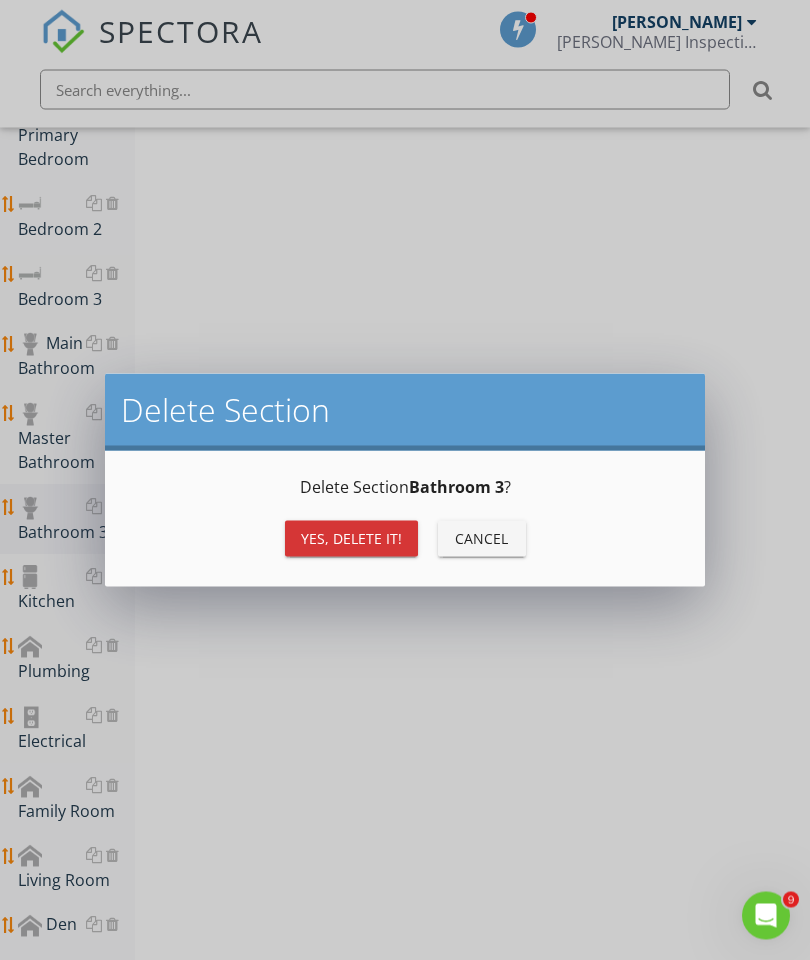 scroll, scrollTop: 800, scrollLeft: 0, axis: vertical 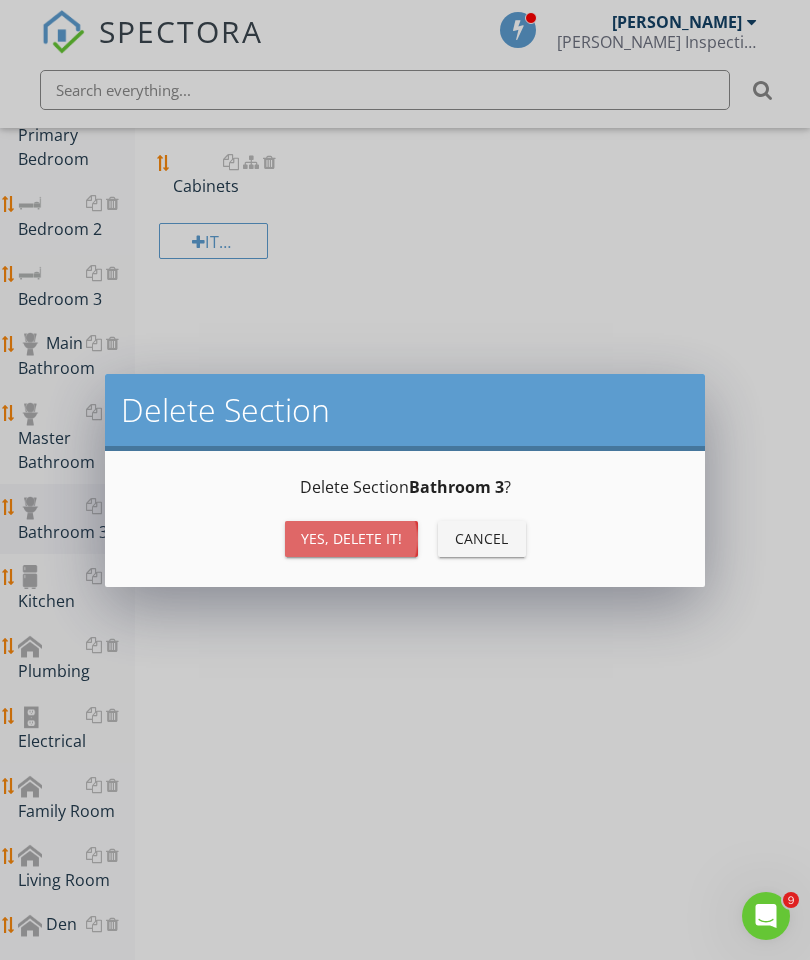 click on "Yes, Delete it!" at bounding box center (351, 538) 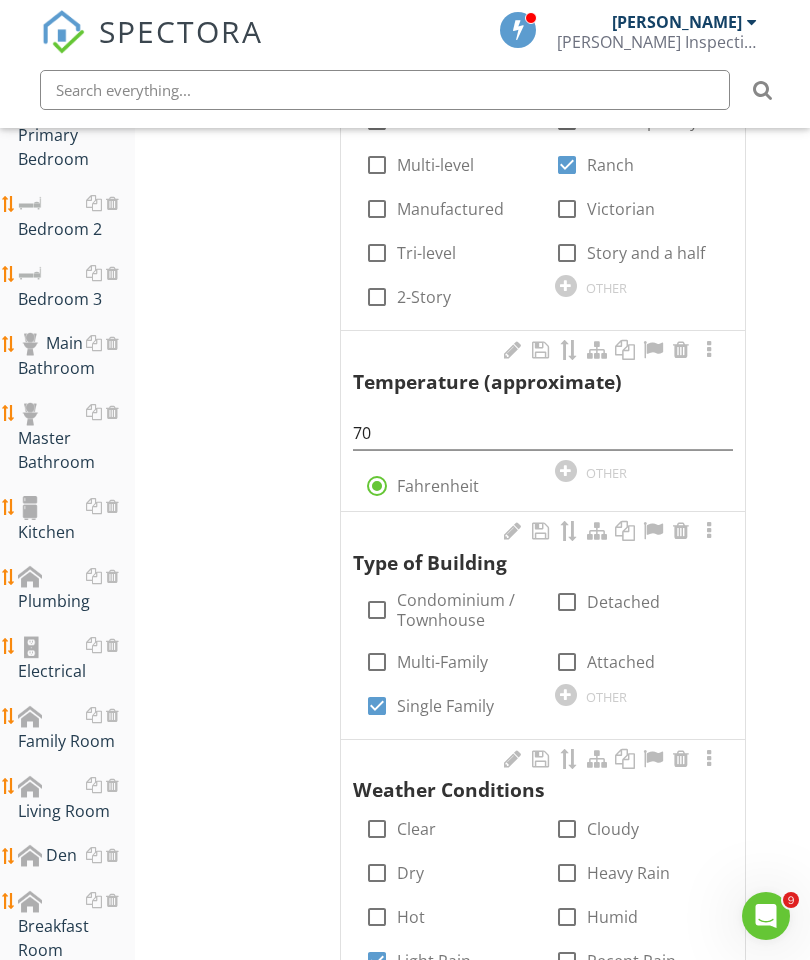 click at bounding box center (112, 412) 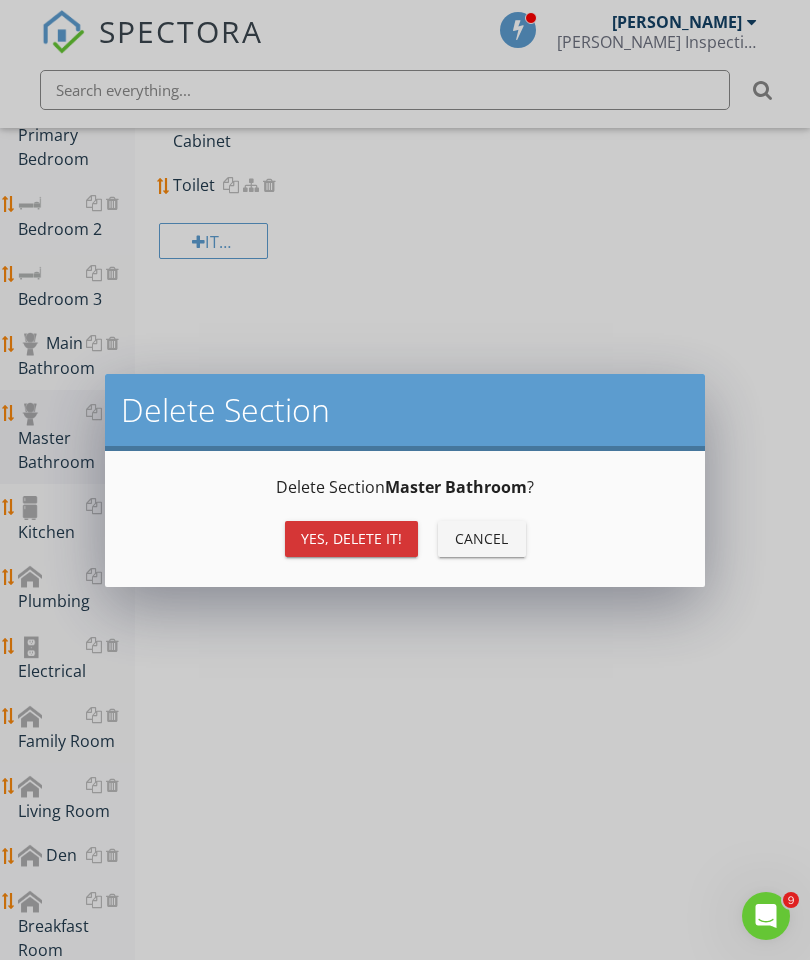 click on "Yes, Delete it!" at bounding box center [351, 539] 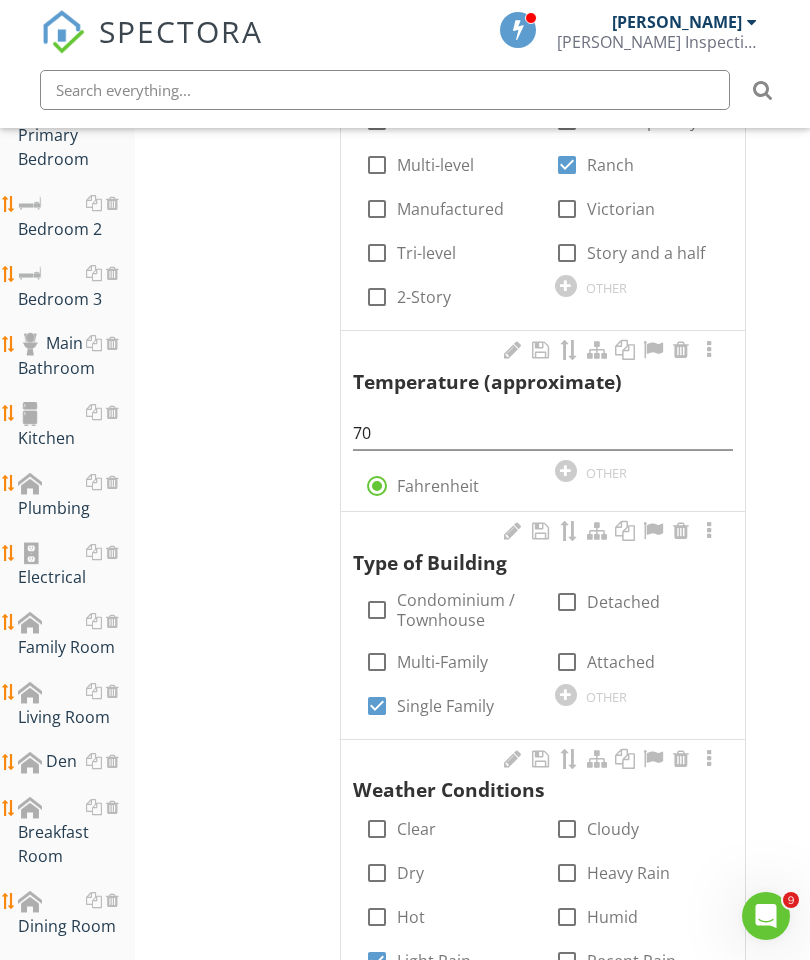 click at bounding box center (112, 273) 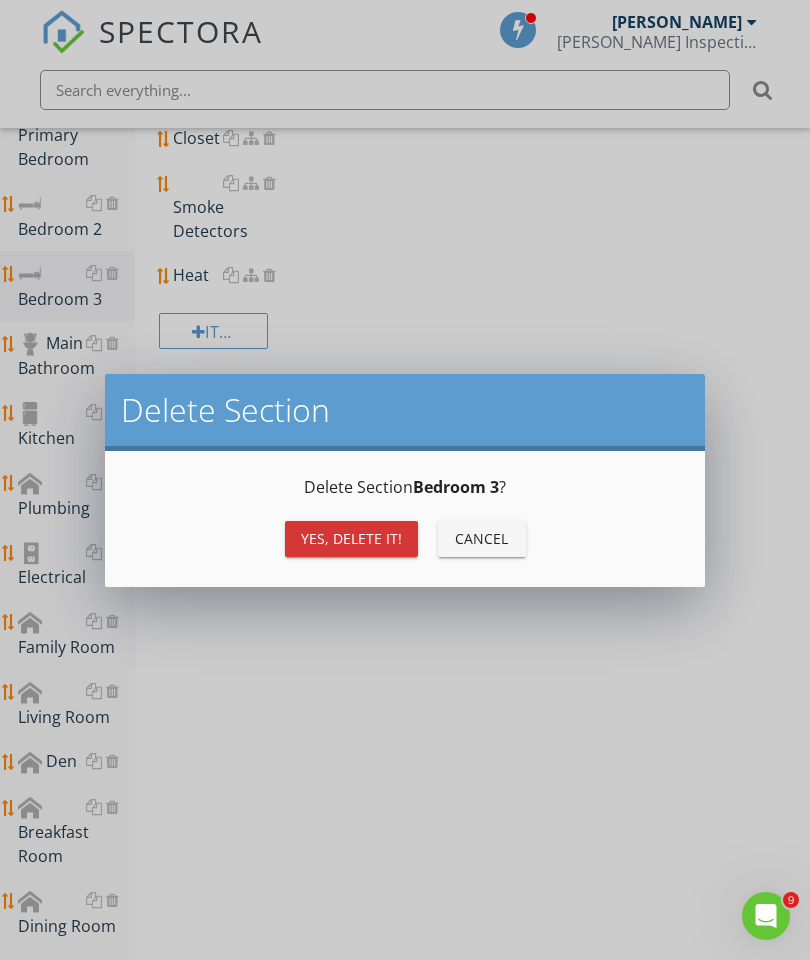 click on "Yes, Delete it!" at bounding box center [351, 538] 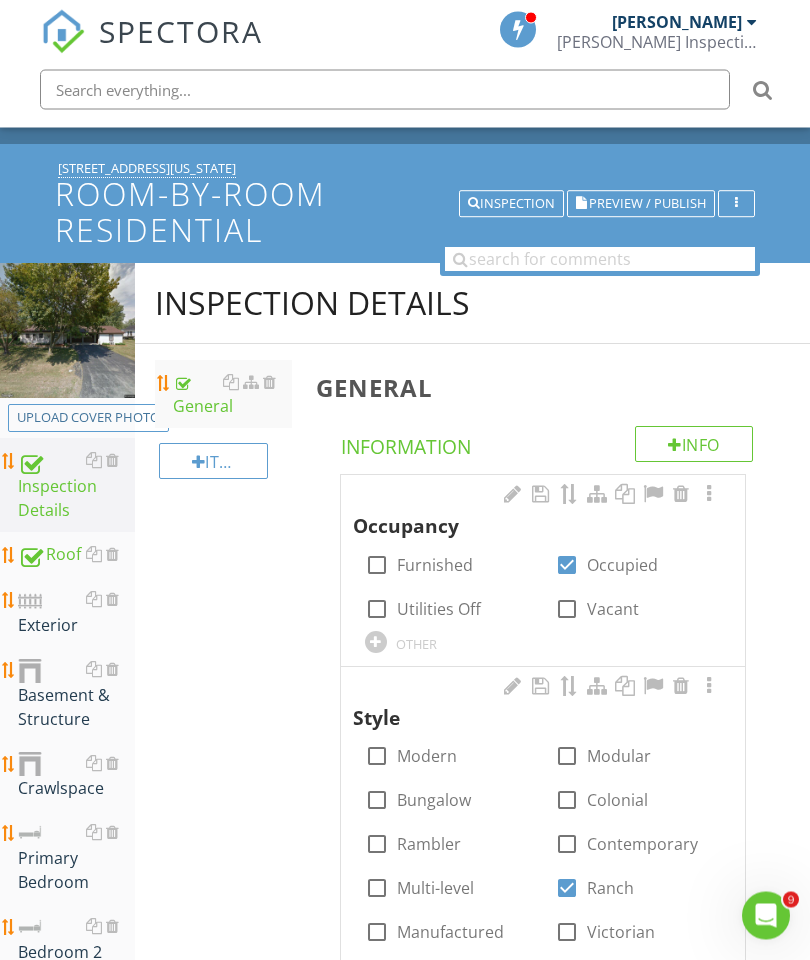 scroll, scrollTop: 0, scrollLeft: 0, axis: both 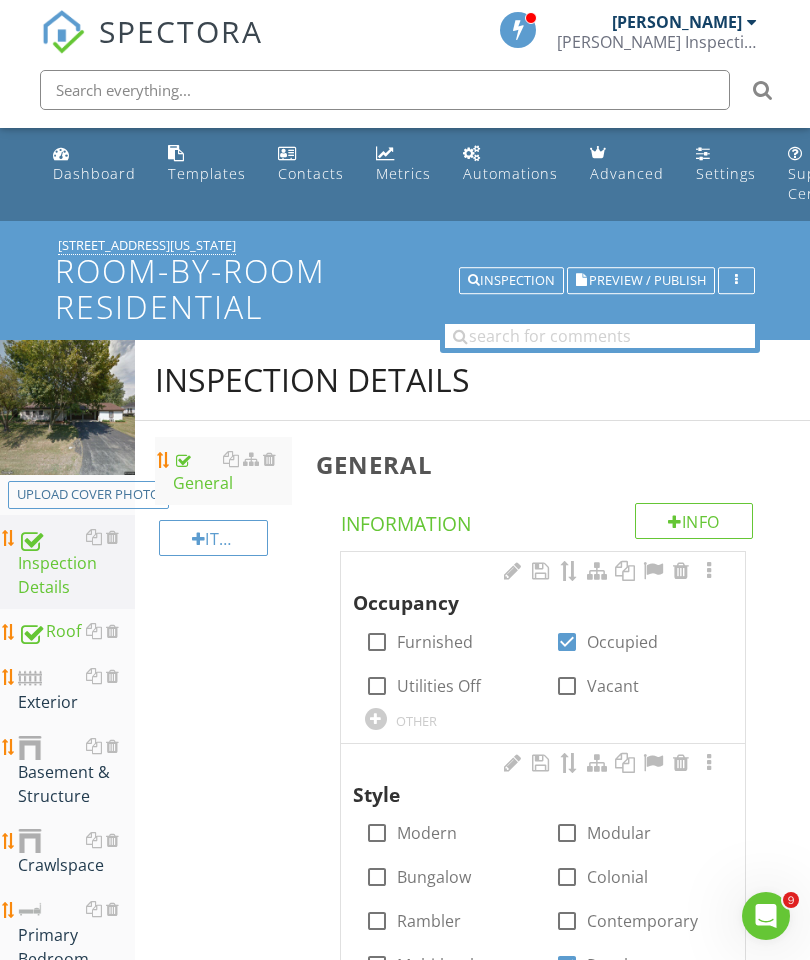 click on "Upload cover photo" at bounding box center [88, 495] 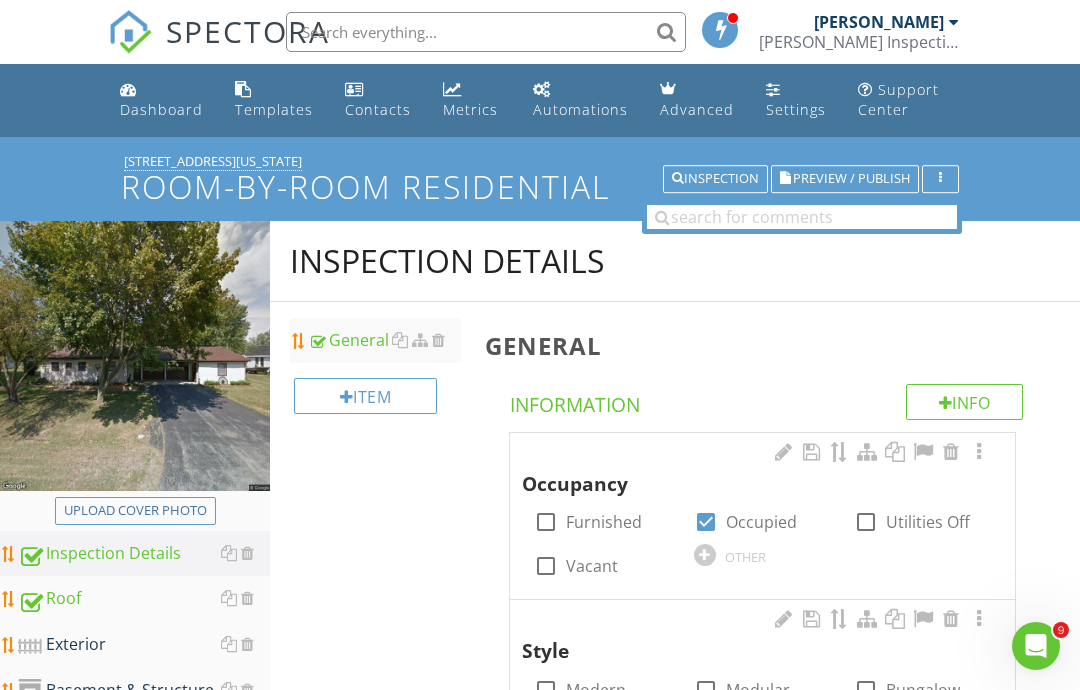 type on "C:\fakepath\image.jpg" 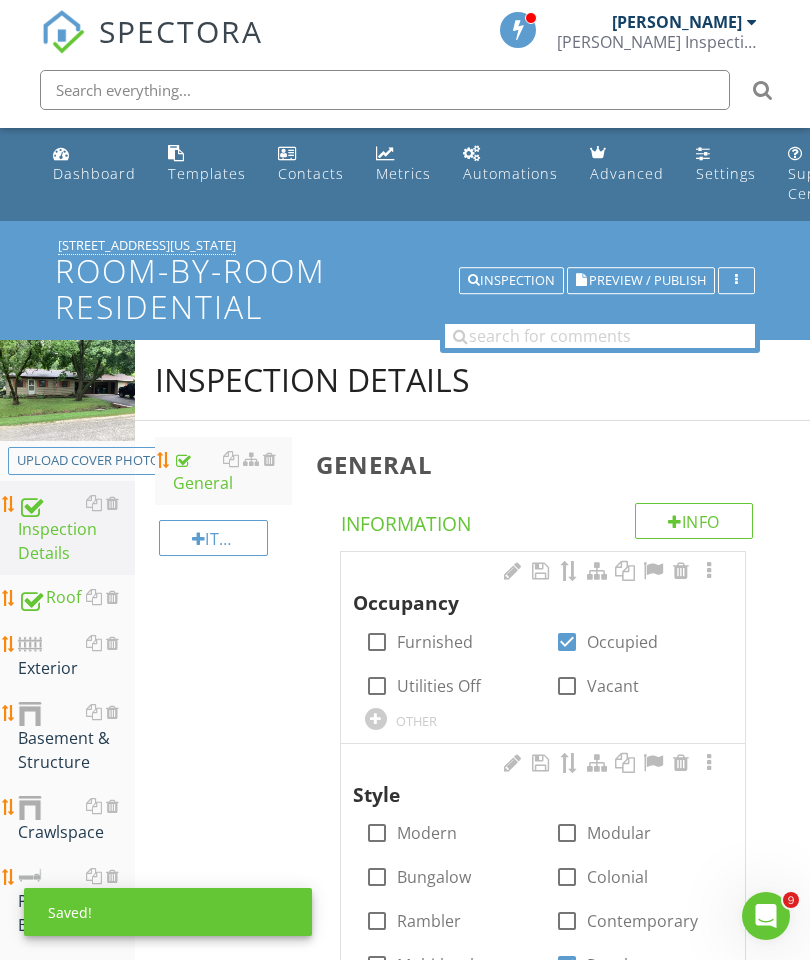click on "Exterior" at bounding box center [76, 656] 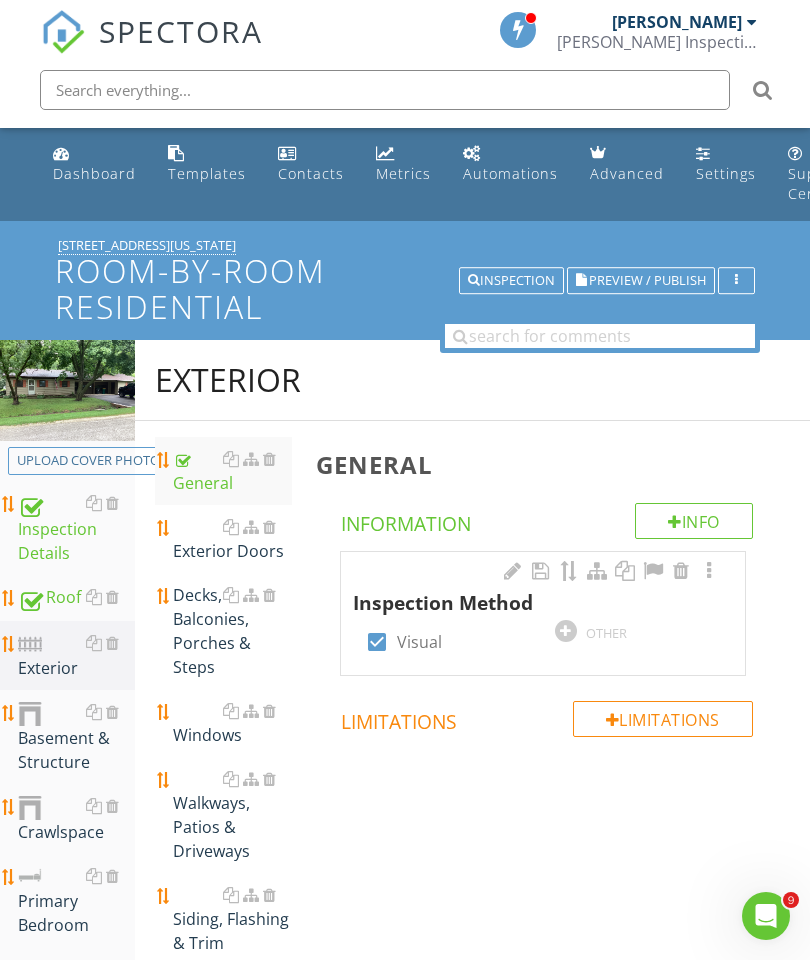 click on "Walkways, Patios & Driveways" at bounding box center [232, 815] 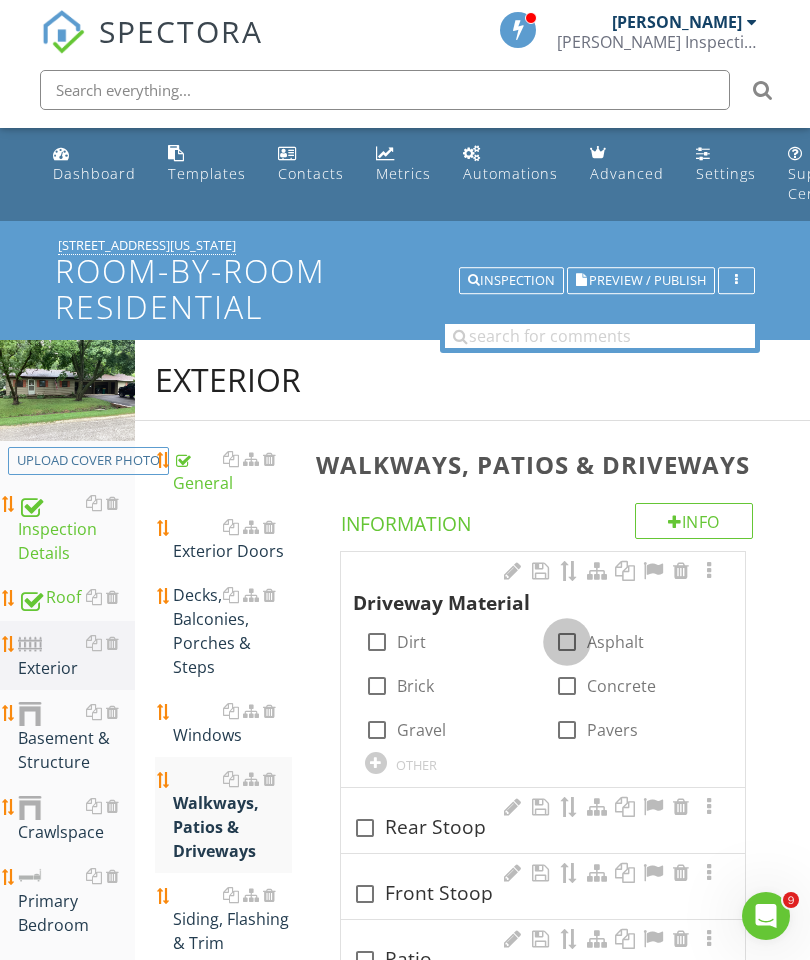 click at bounding box center (567, 642) 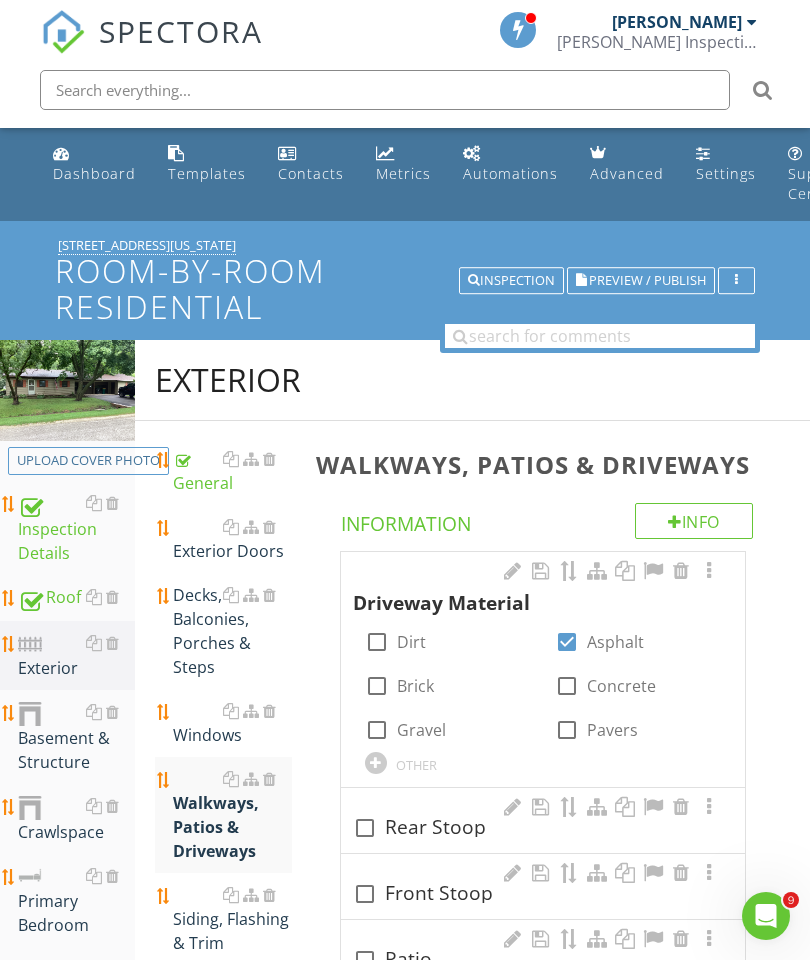 click at bounding box center (709, 571) 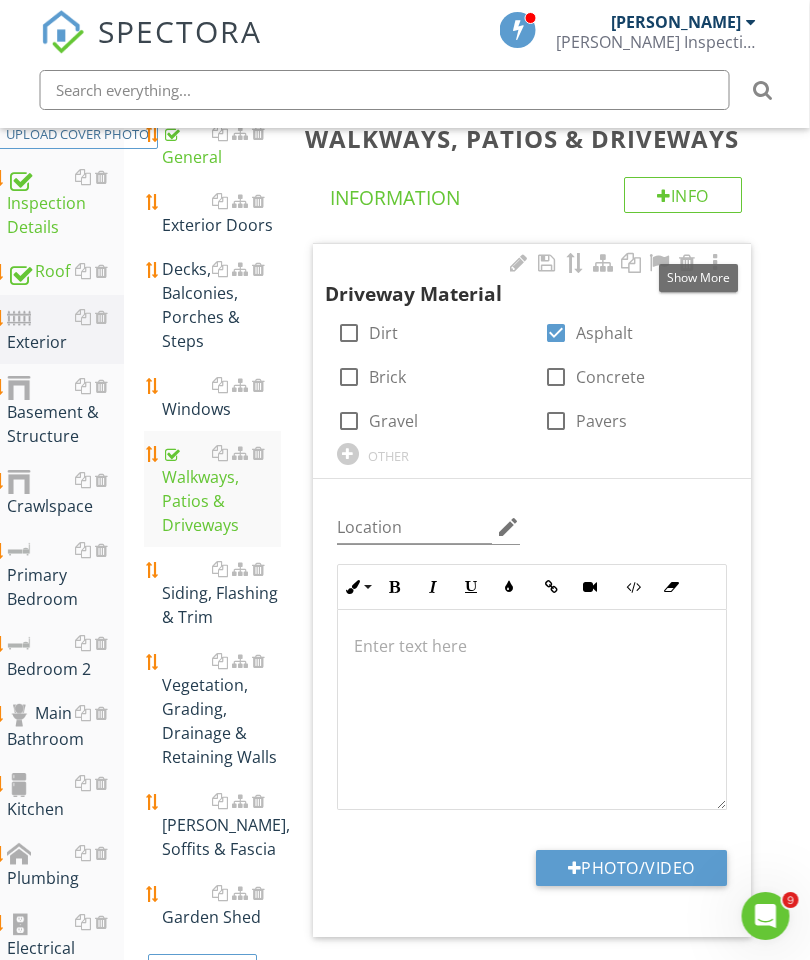 scroll, scrollTop: 326, scrollLeft: 11, axis: both 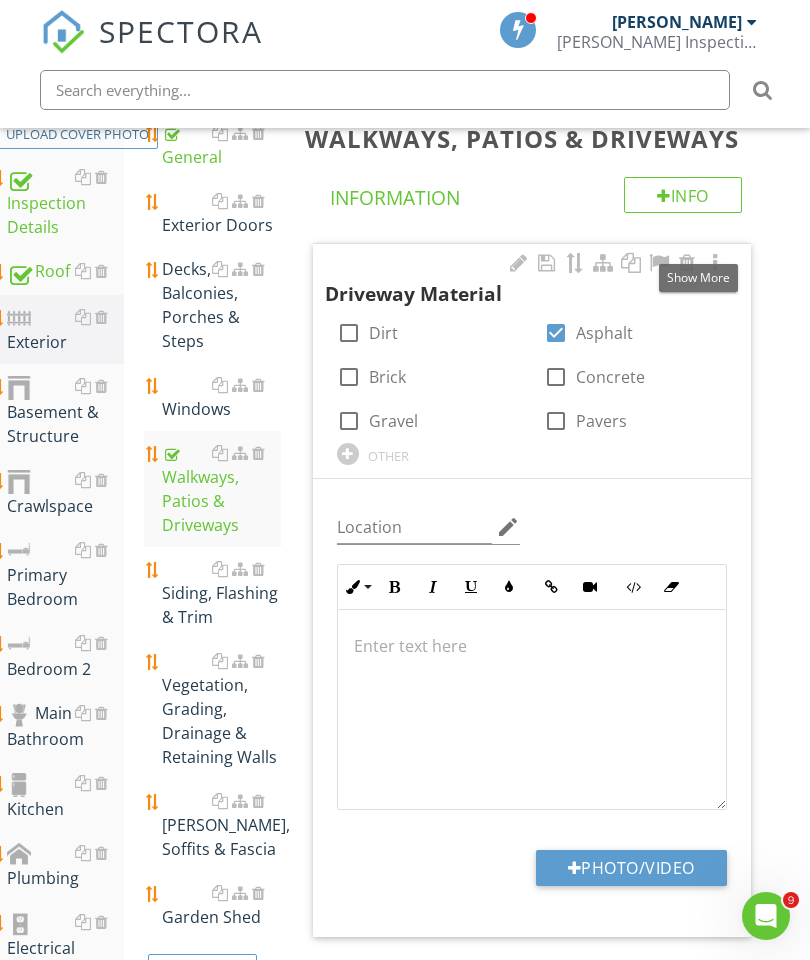 click on "Photo/Video" at bounding box center [631, 868] 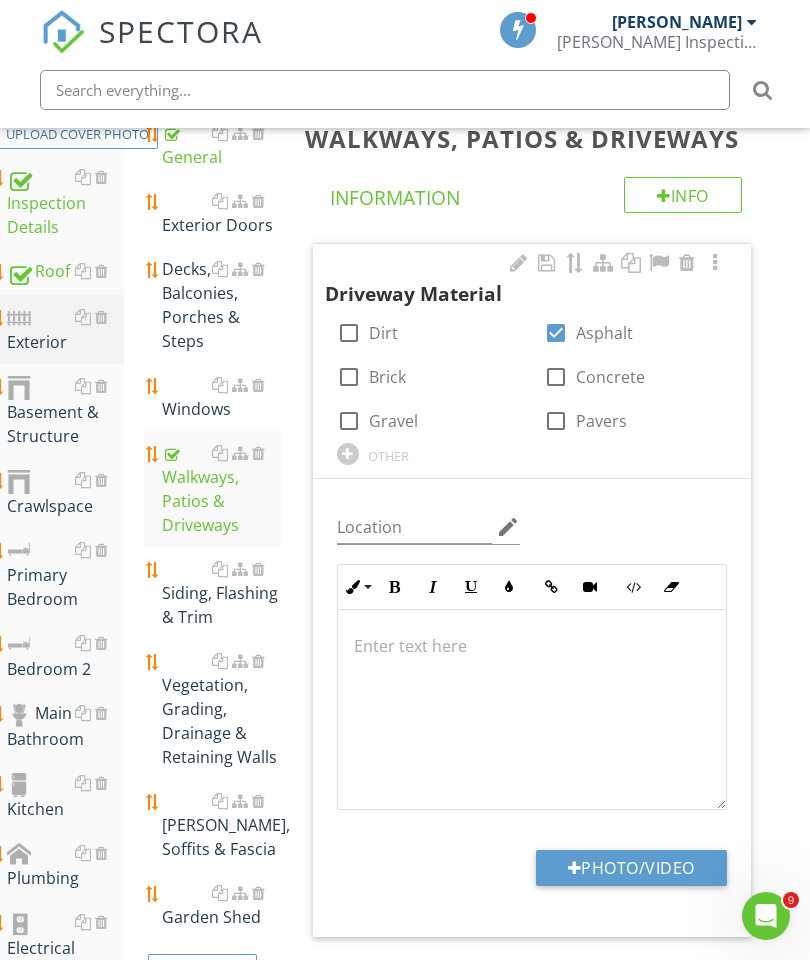 type on "C:\fakepath\image.jpg" 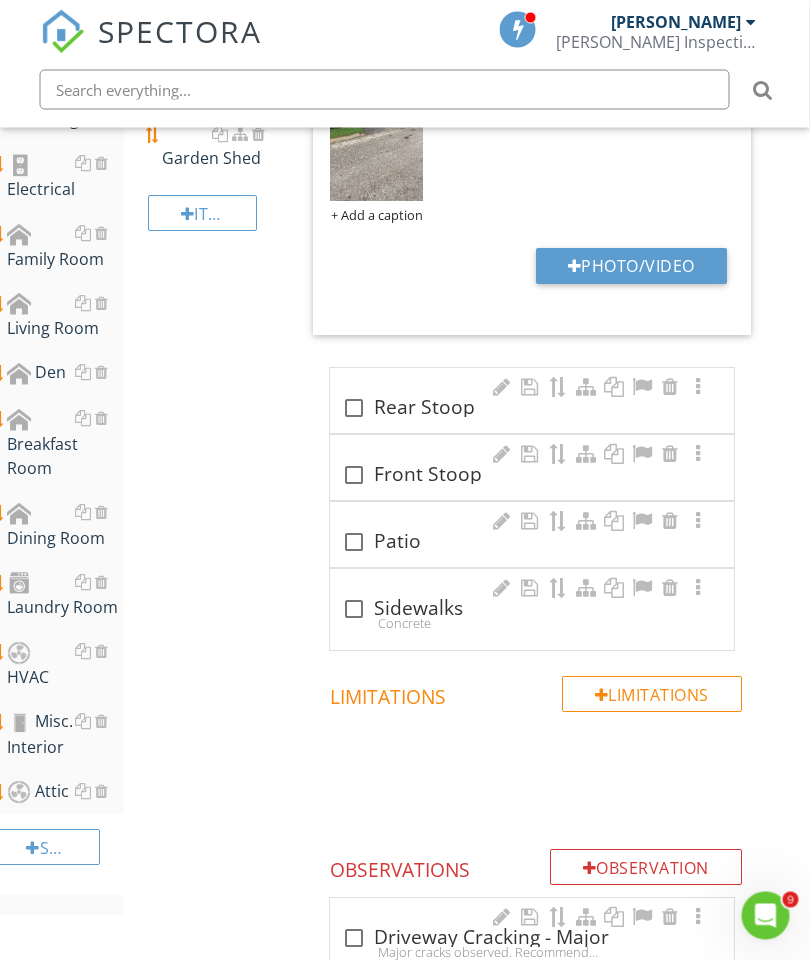 scroll, scrollTop: 1085, scrollLeft: 11, axis: both 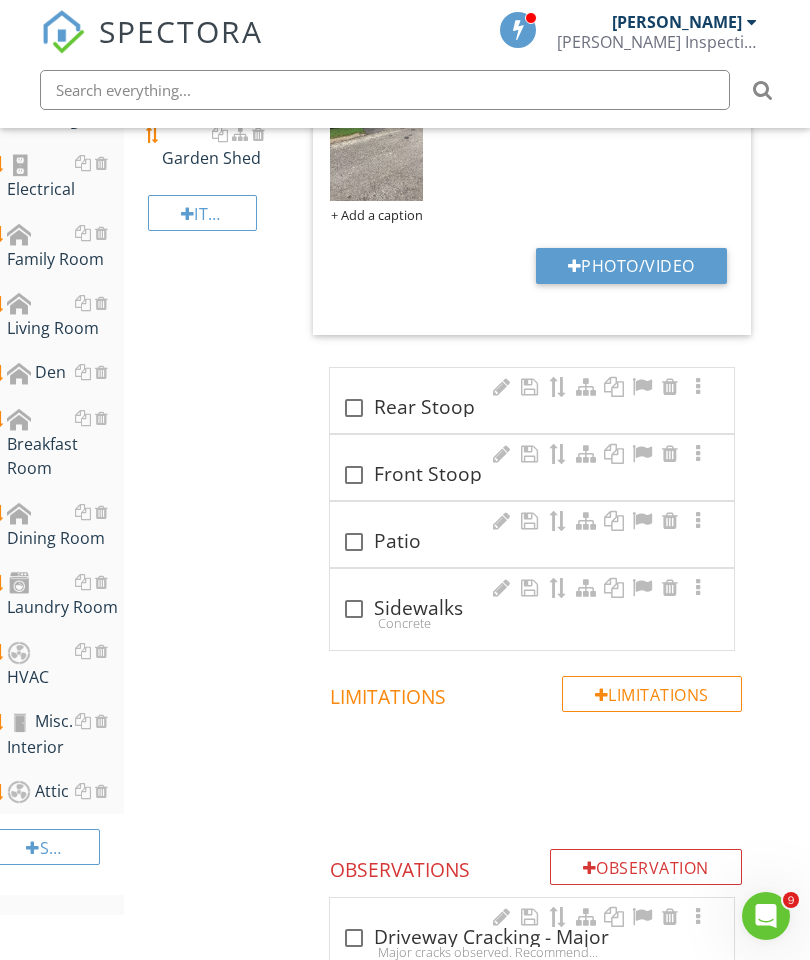 click at bounding box center (354, 609) 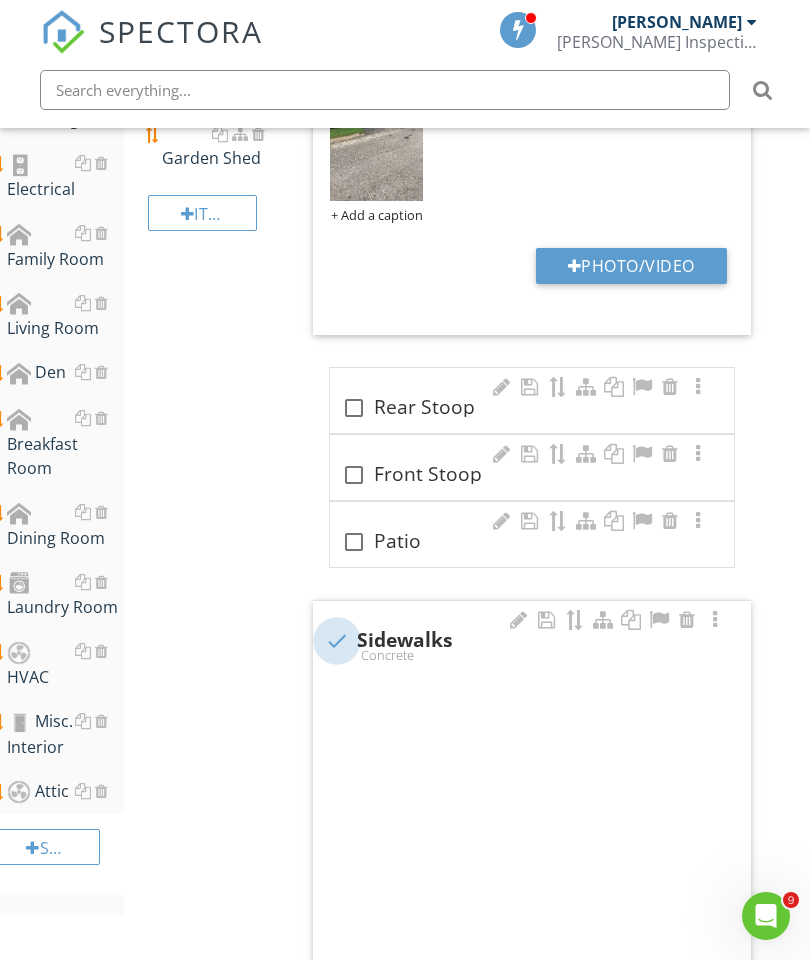 checkbox on "true" 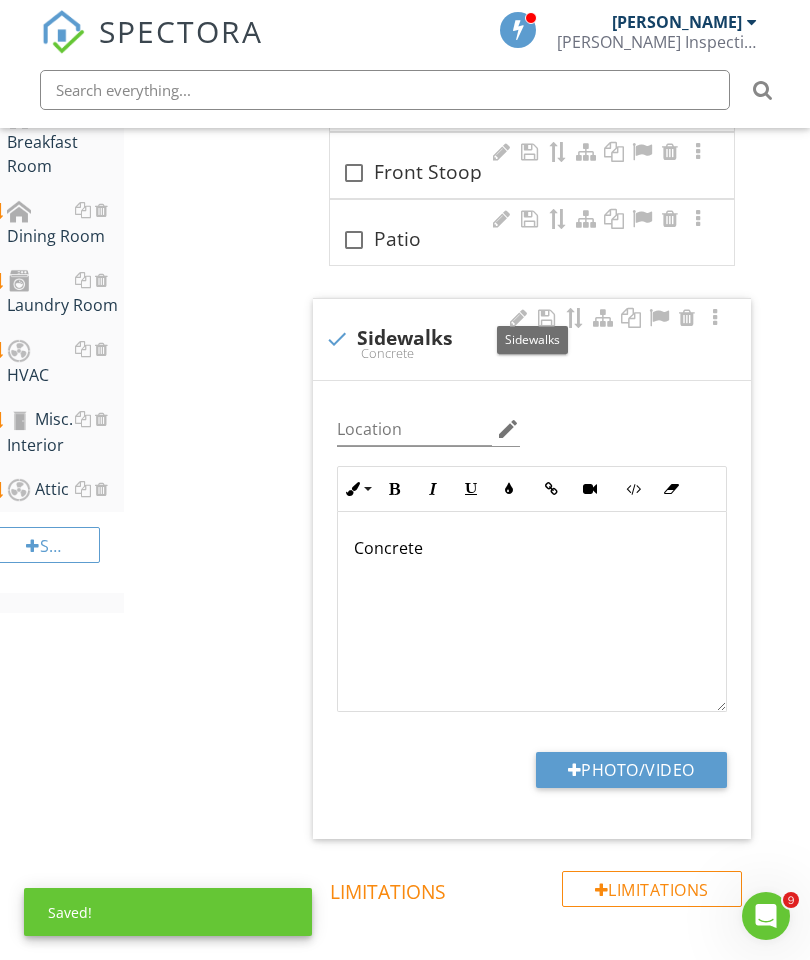 scroll, scrollTop: 1421, scrollLeft: 11, axis: both 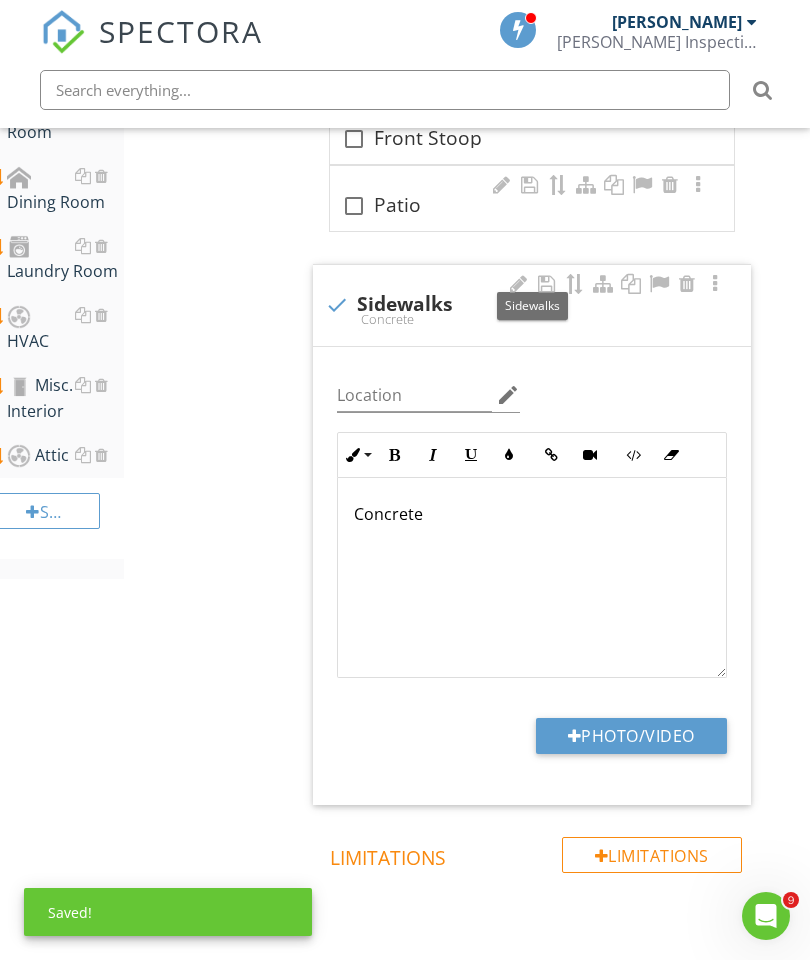 click on "Photo/Video" at bounding box center [631, 736] 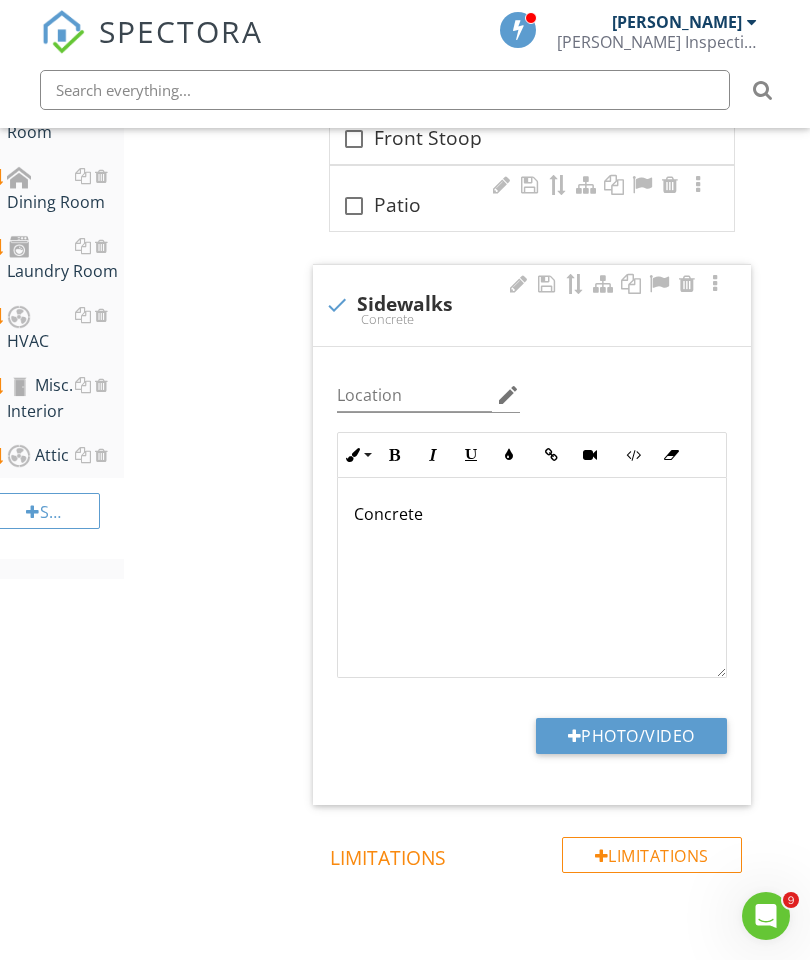 type on "C:\fakepath\image.jpg" 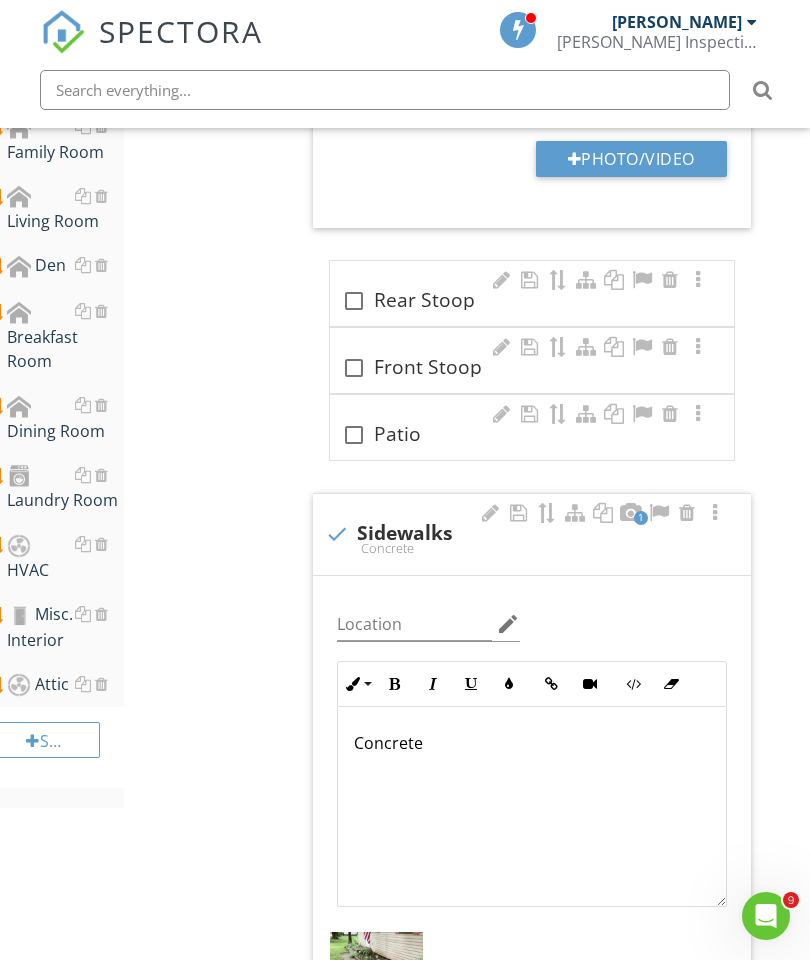 scroll, scrollTop: 1147, scrollLeft: 11, axis: both 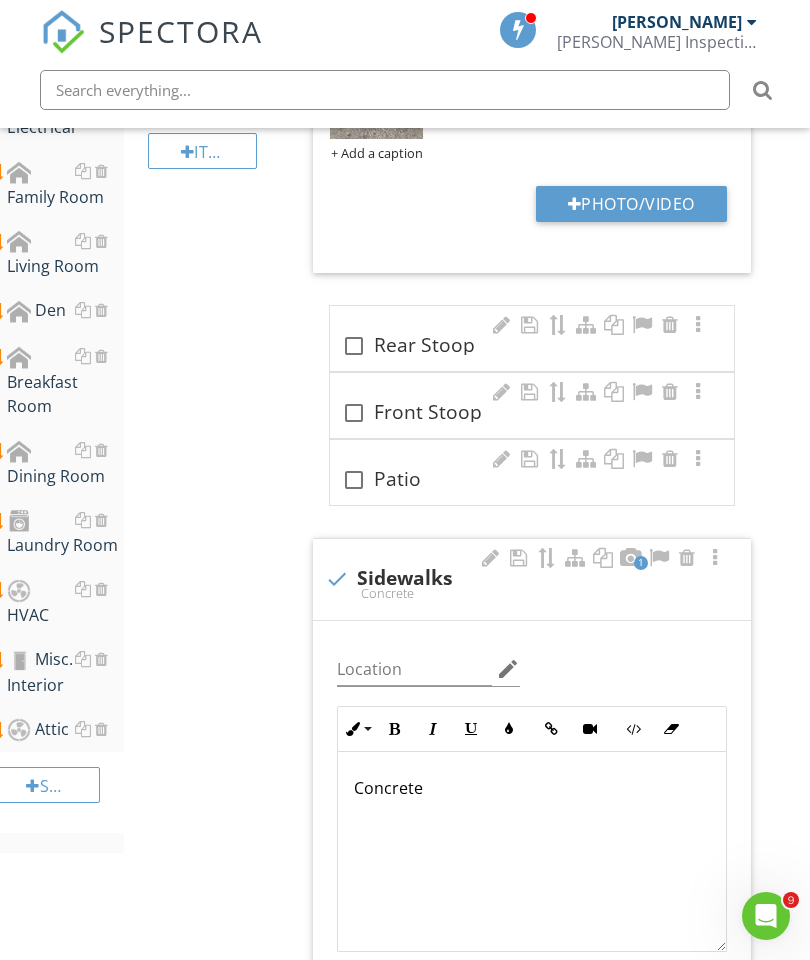 click at bounding box center [354, 413] 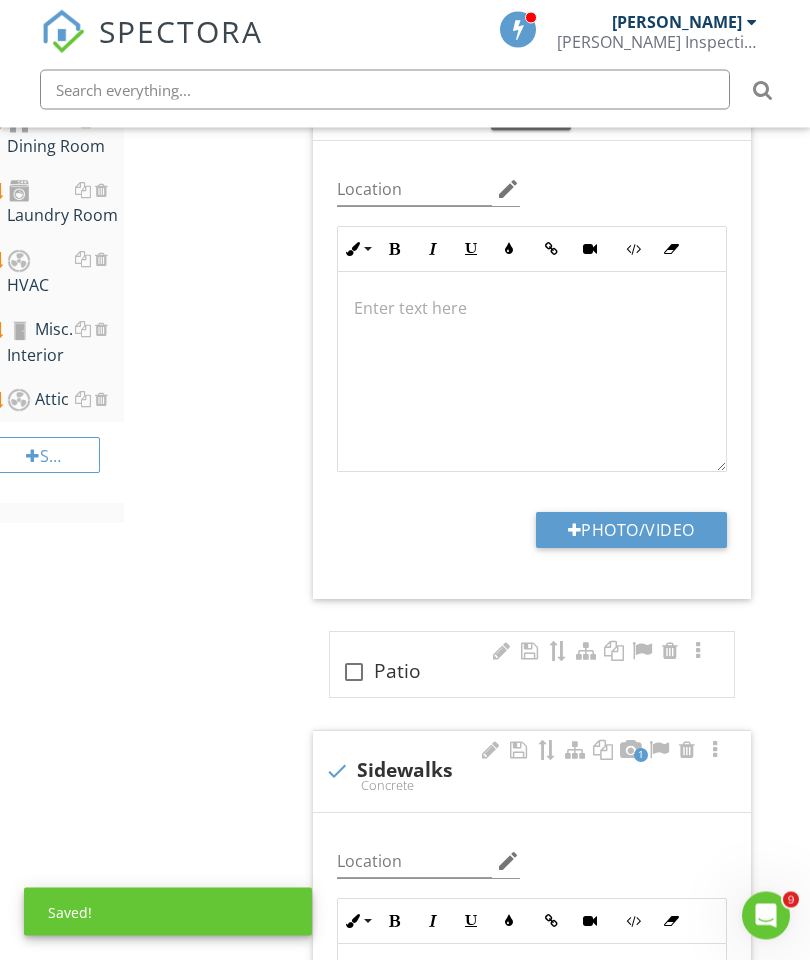 click on "Photo/Video" at bounding box center (631, 531) 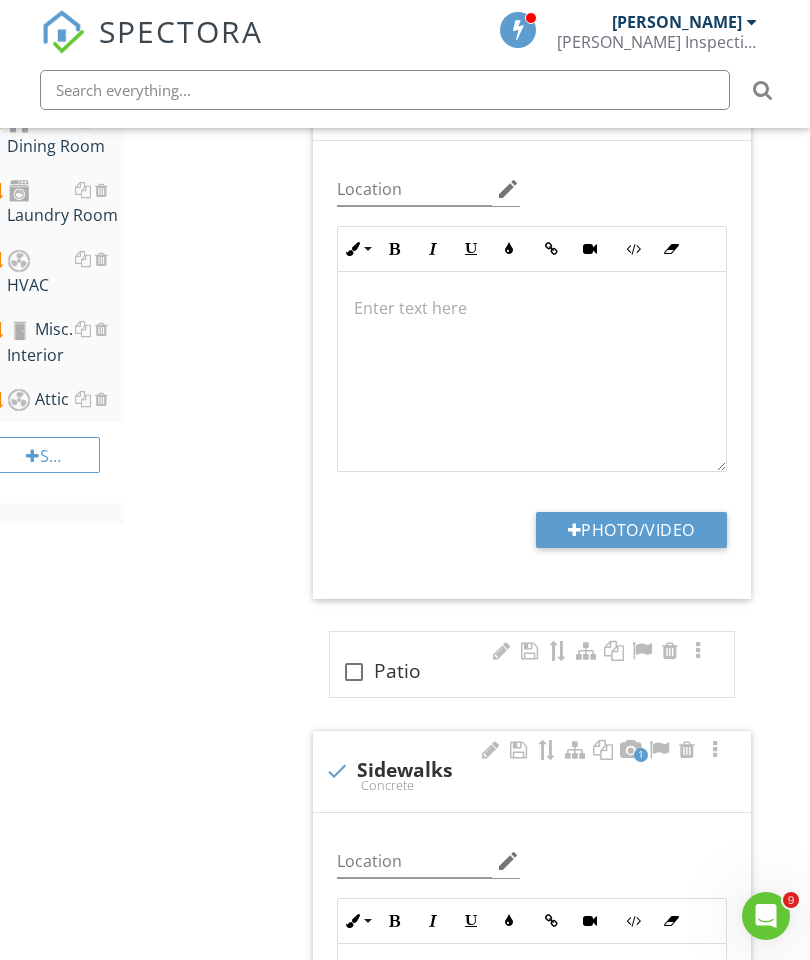 type on "C:\fakepath\image.jpg" 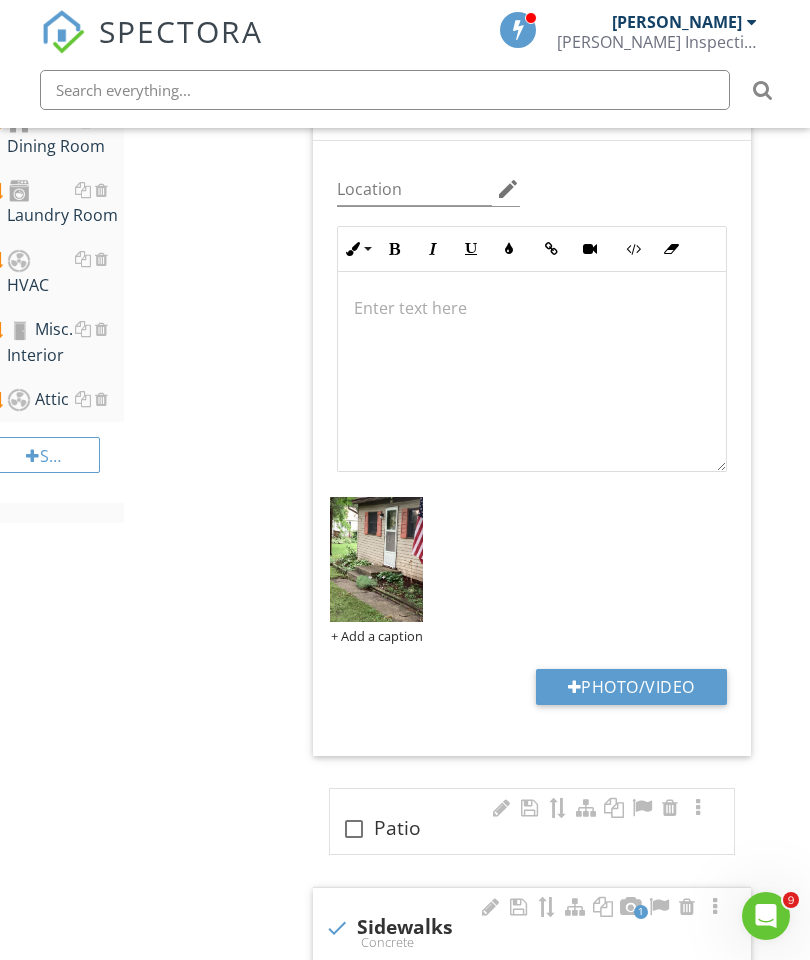 scroll, scrollTop: 1469, scrollLeft: 11, axis: both 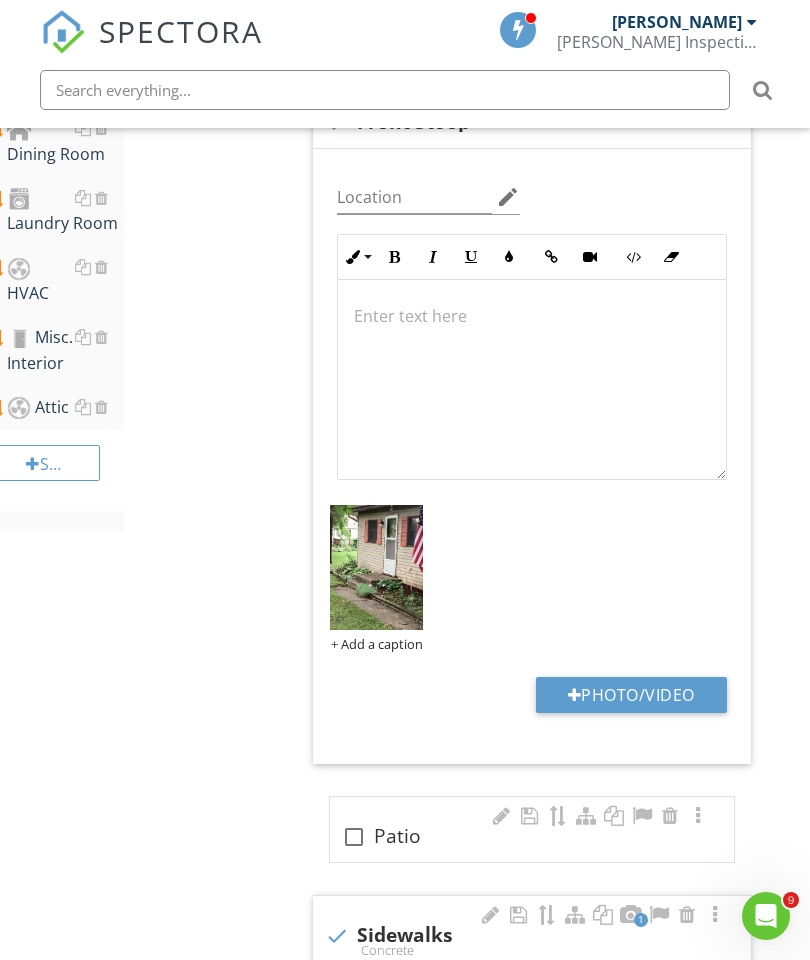 click on "Section" at bounding box center (46, 463) 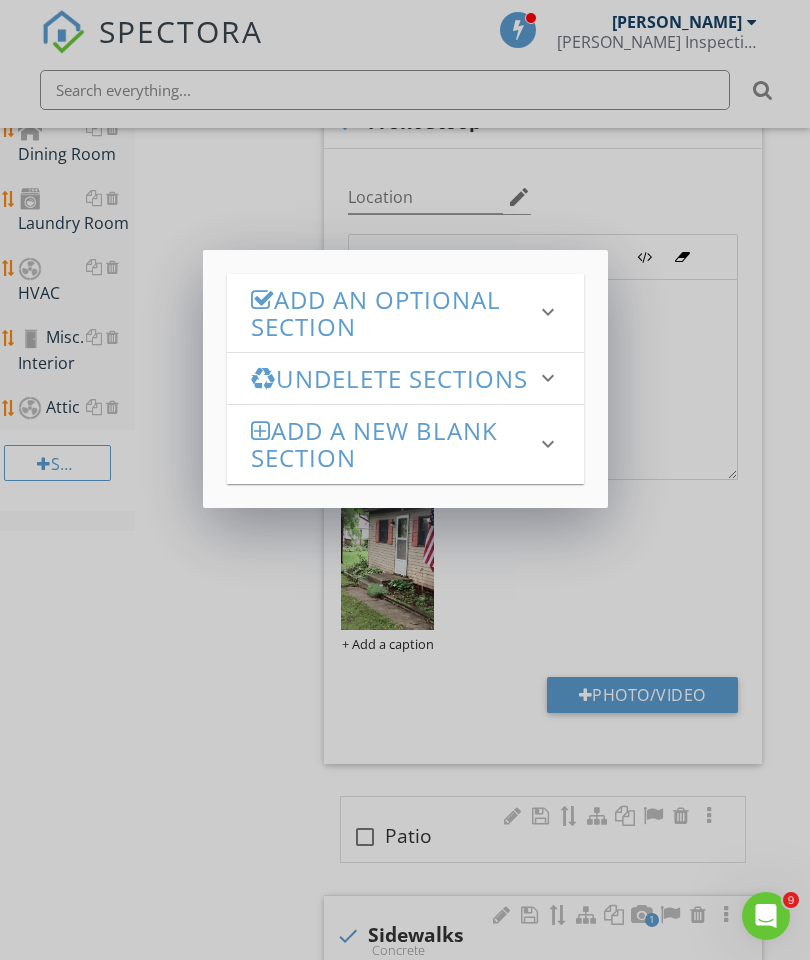 scroll, scrollTop: 1469, scrollLeft: 0, axis: vertical 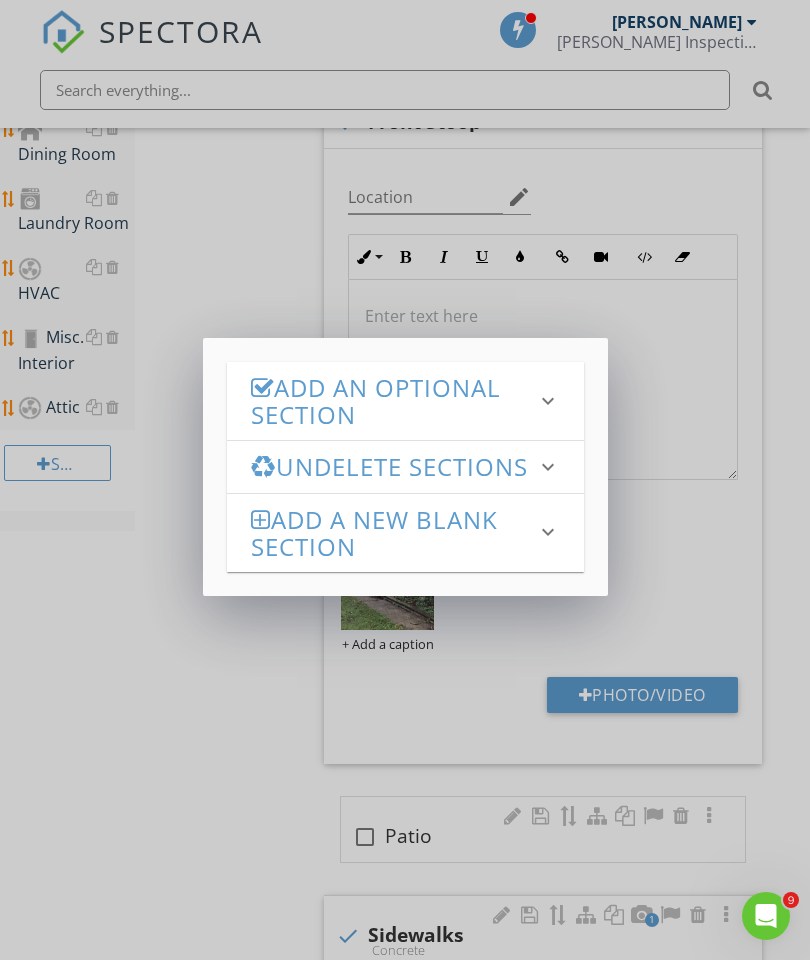 click on "Add an Optional Section" at bounding box center [393, 401] 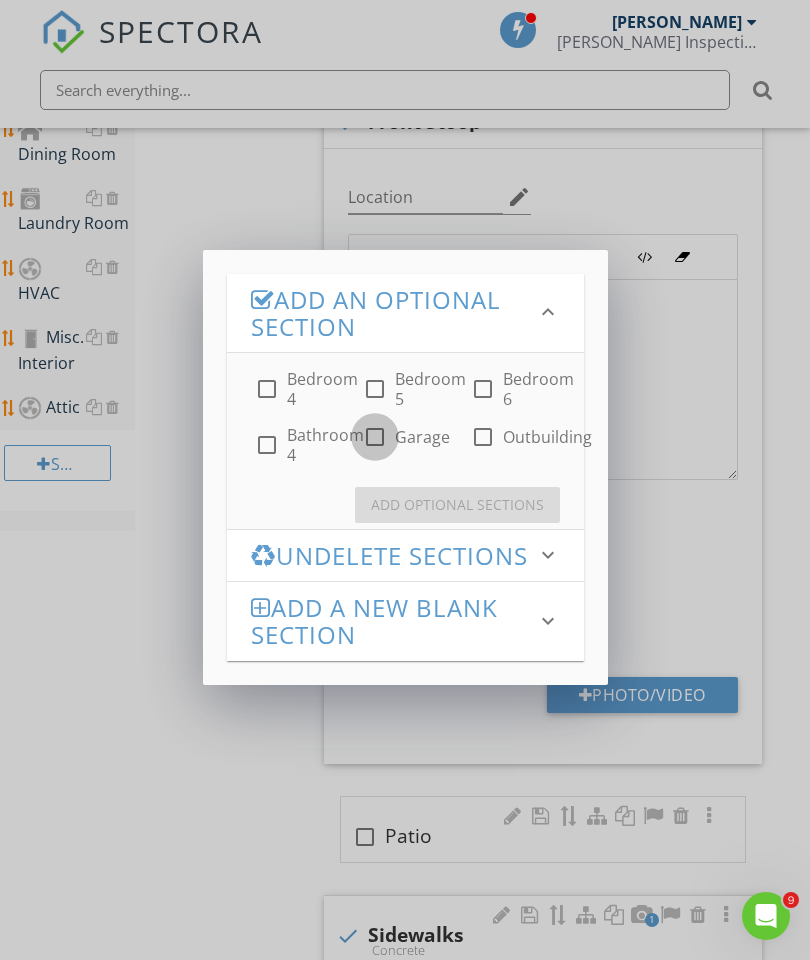 click at bounding box center [375, 437] 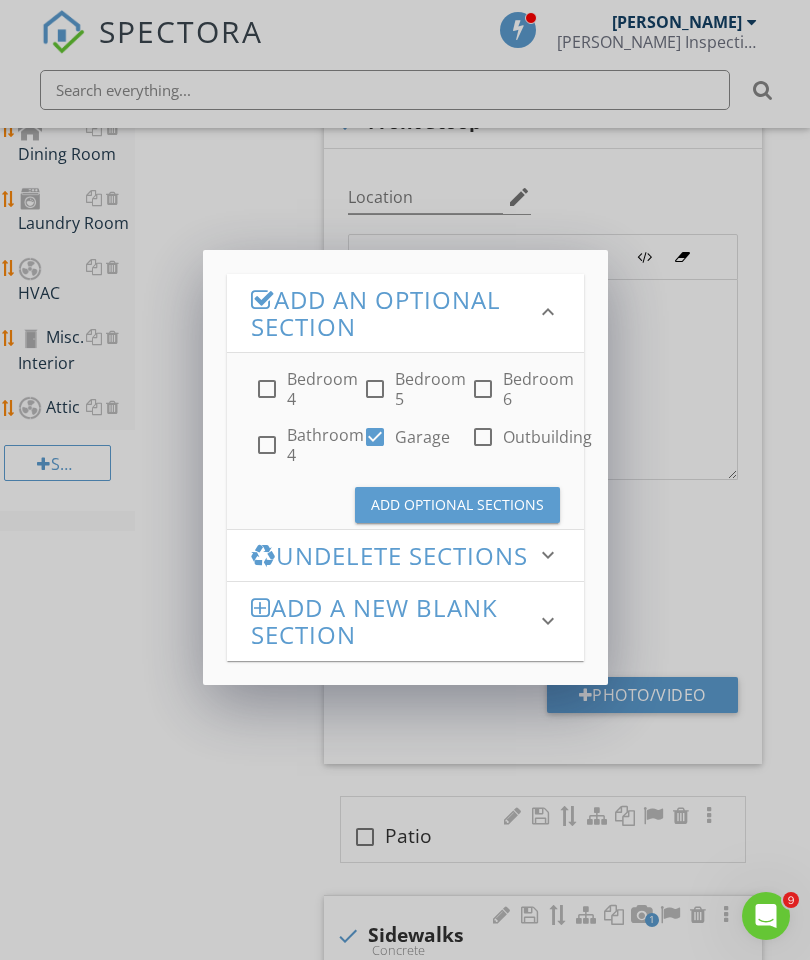 click on "Add Optional Sections" at bounding box center [457, 504] 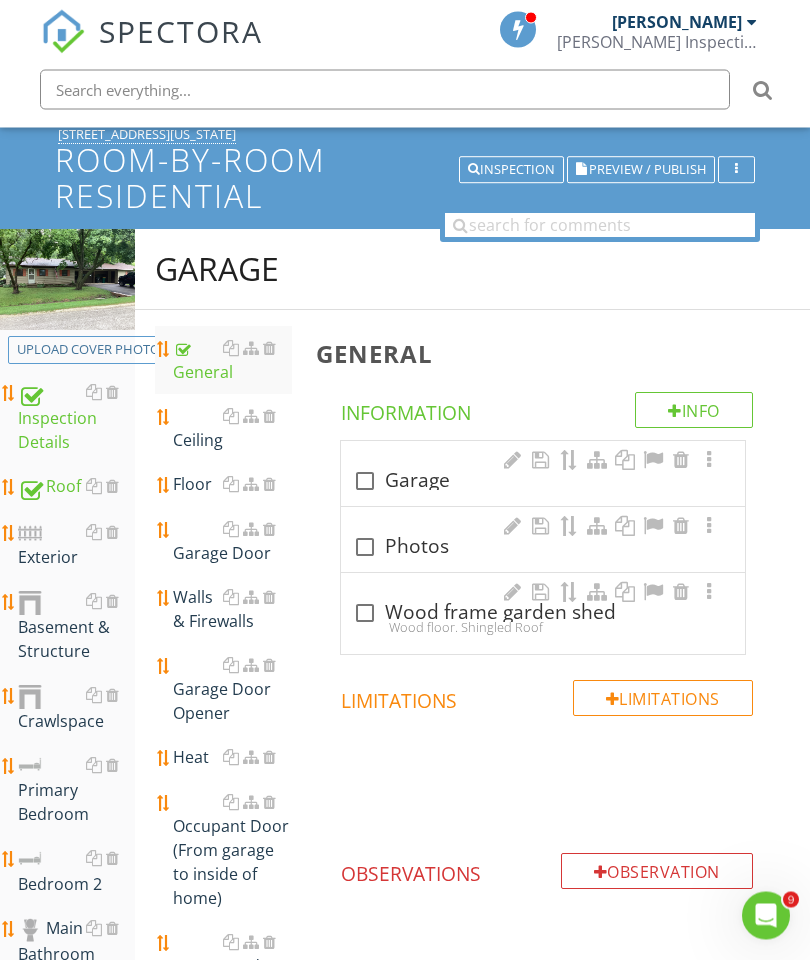scroll, scrollTop: 85, scrollLeft: 0, axis: vertical 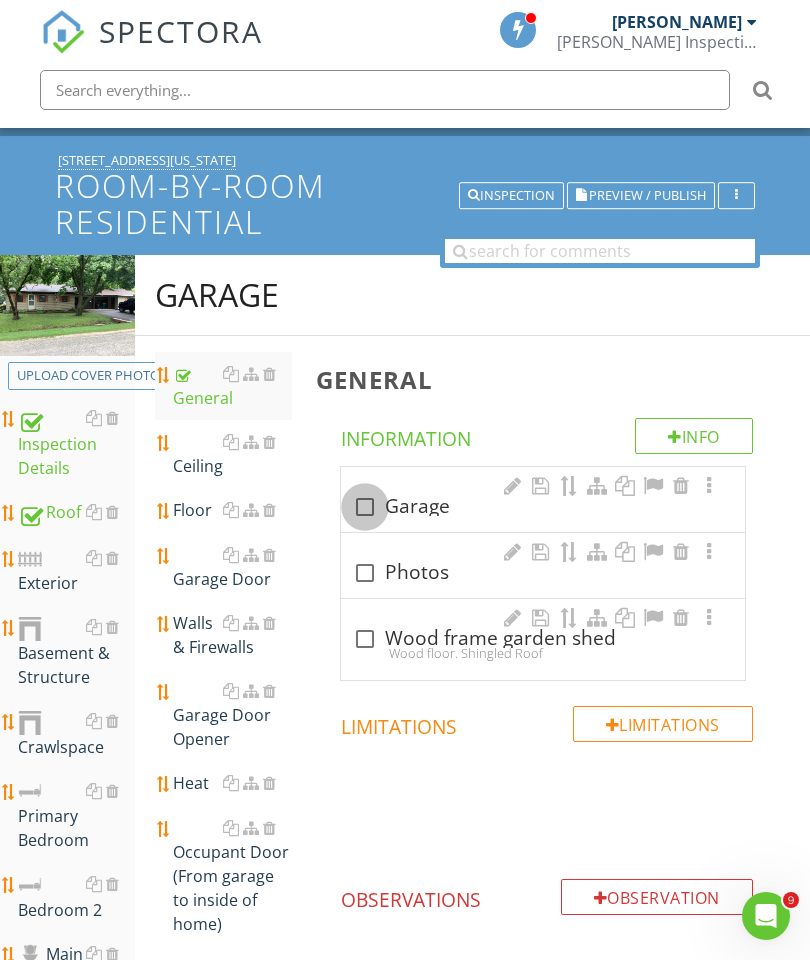 click at bounding box center (365, 507) 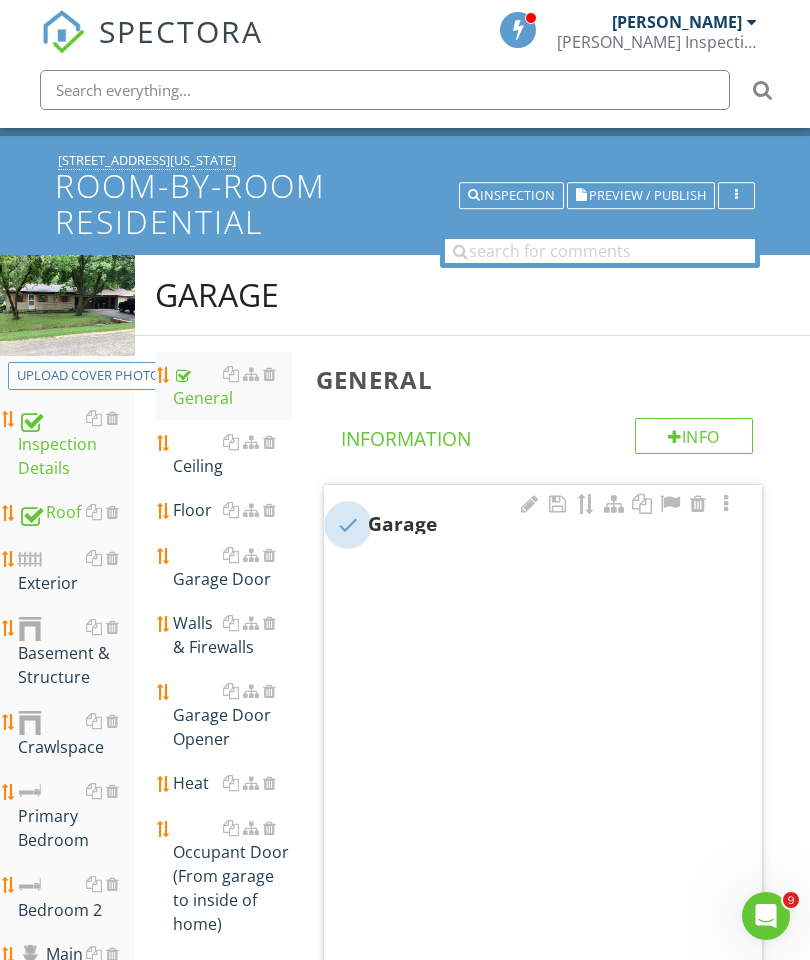 checkbox on "true" 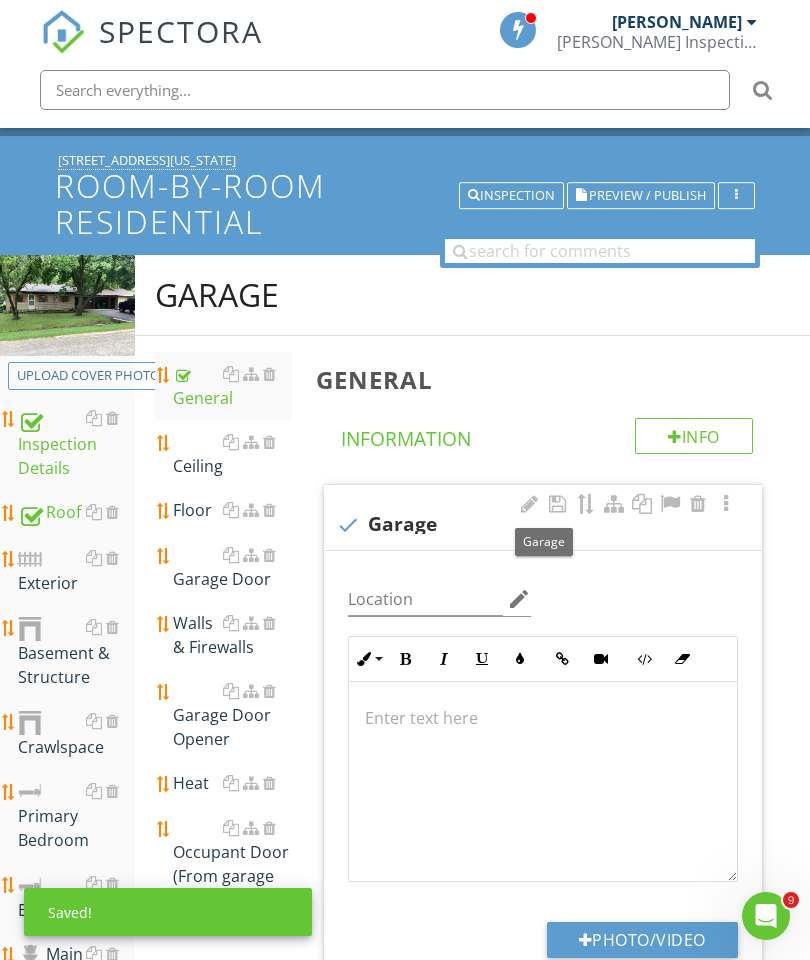 click at bounding box center [543, 718] 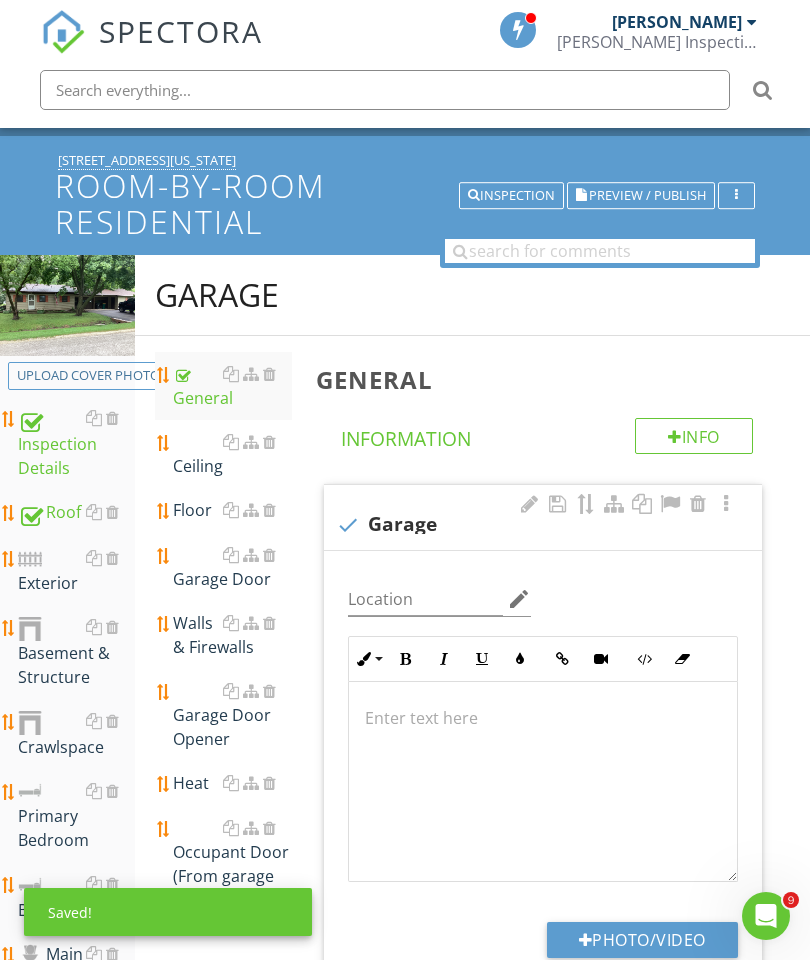 scroll, scrollTop: 203, scrollLeft: 38, axis: both 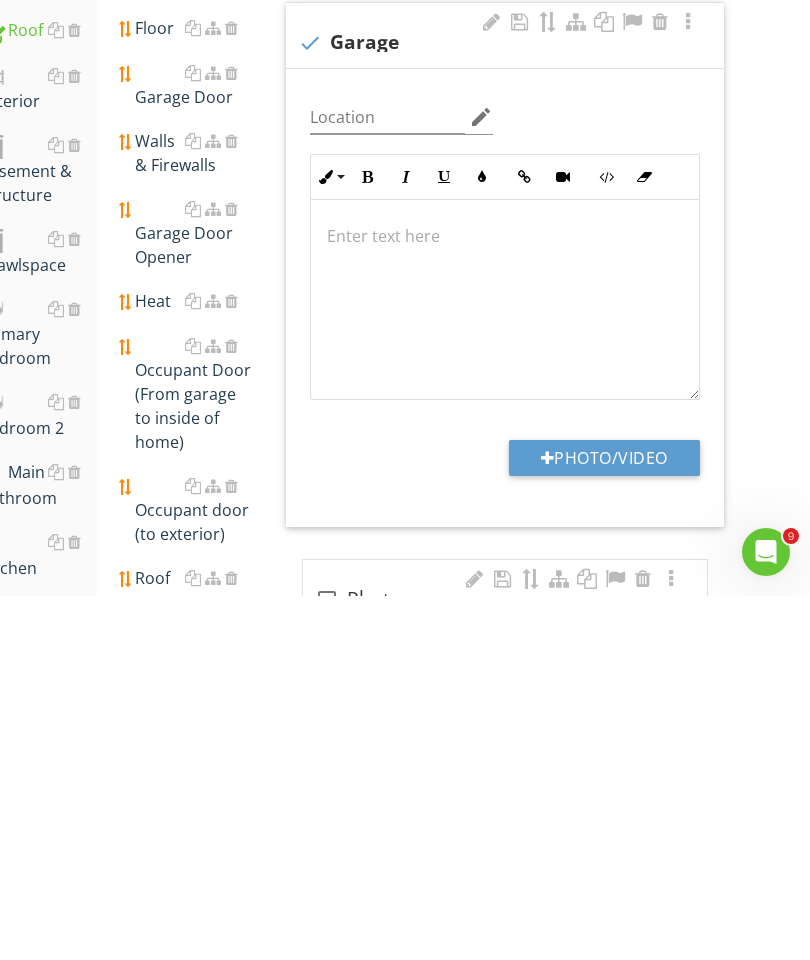 type 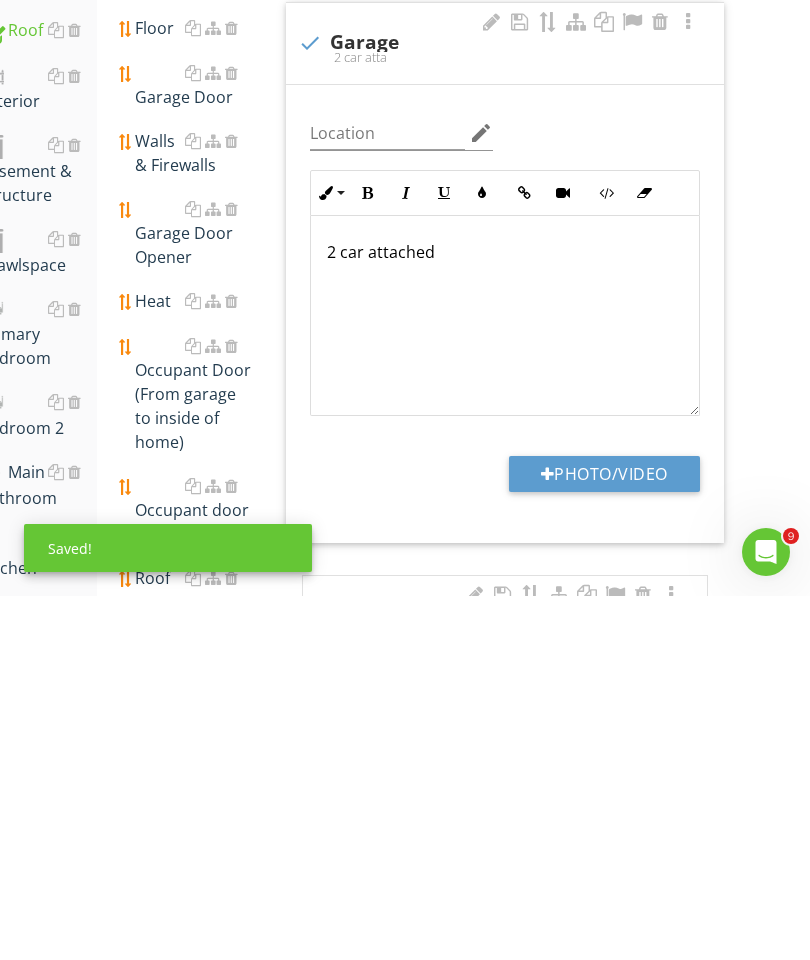 click on "Photo/Video" at bounding box center [604, 838] 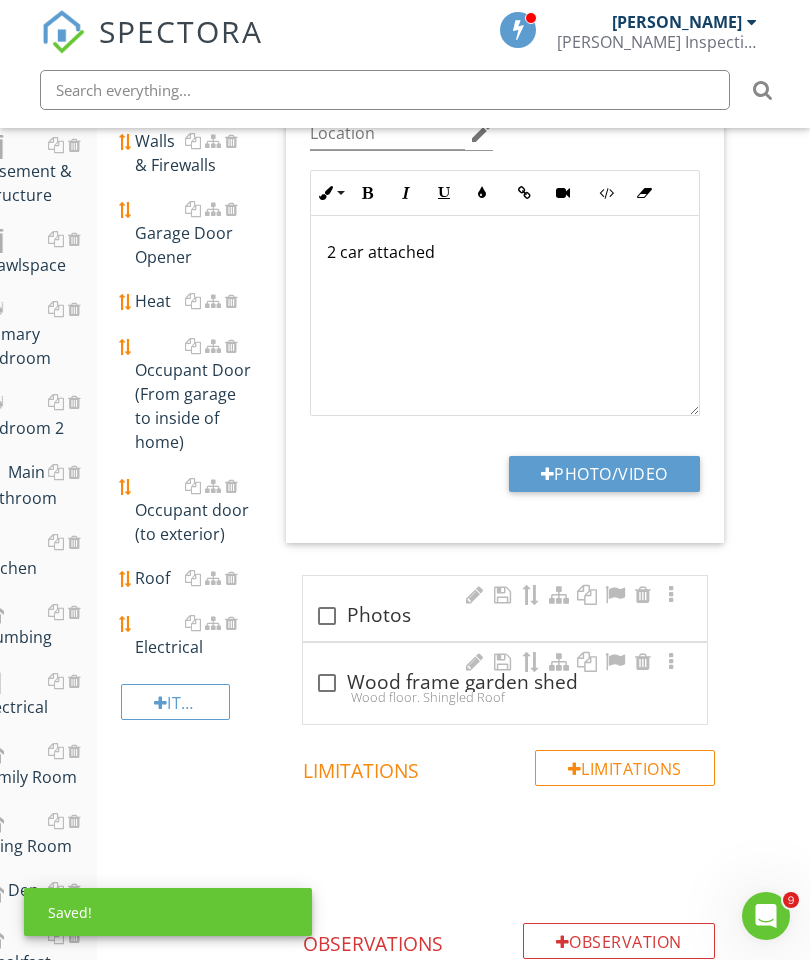 scroll, scrollTop: 567, scrollLeft: 0, axis: vertical 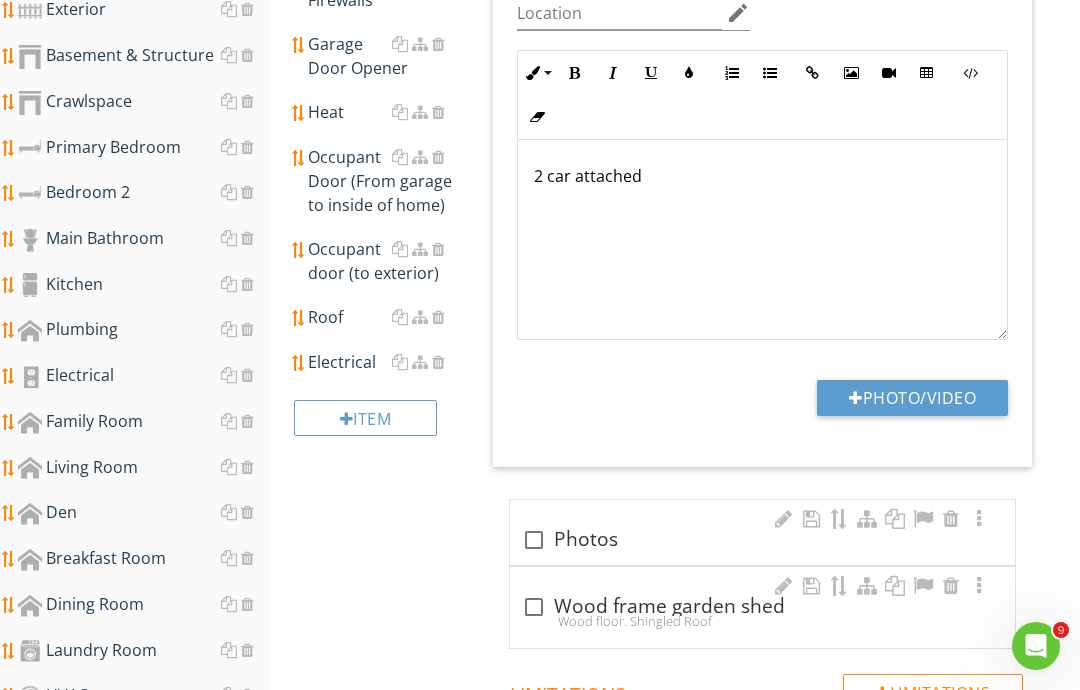 type on "C:\fakepath\image.jpg" 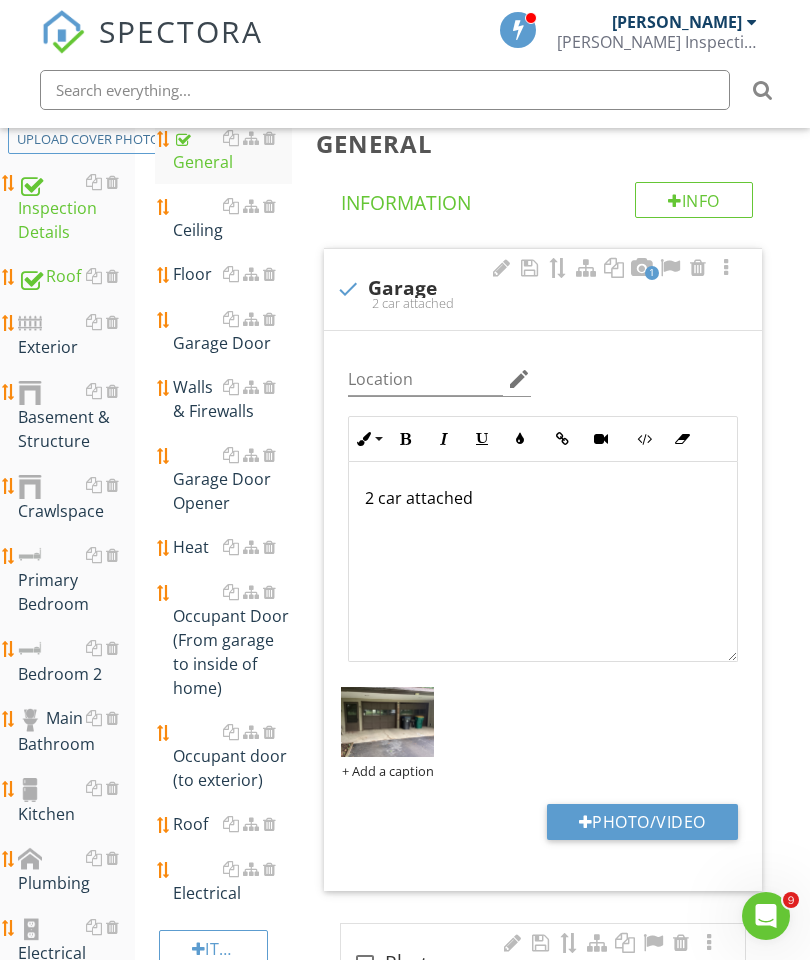 scroll, scrollTop: 320, scrollLeft: 0, axis: vertical 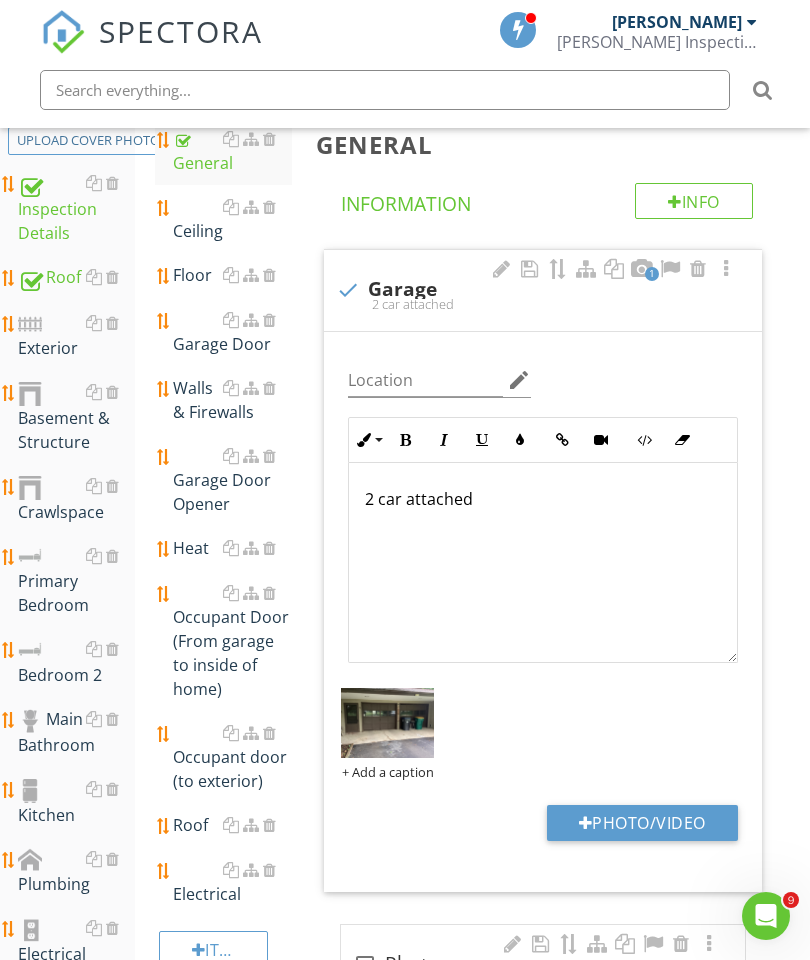 click on "Exterior" at bounding box center (76, 336) 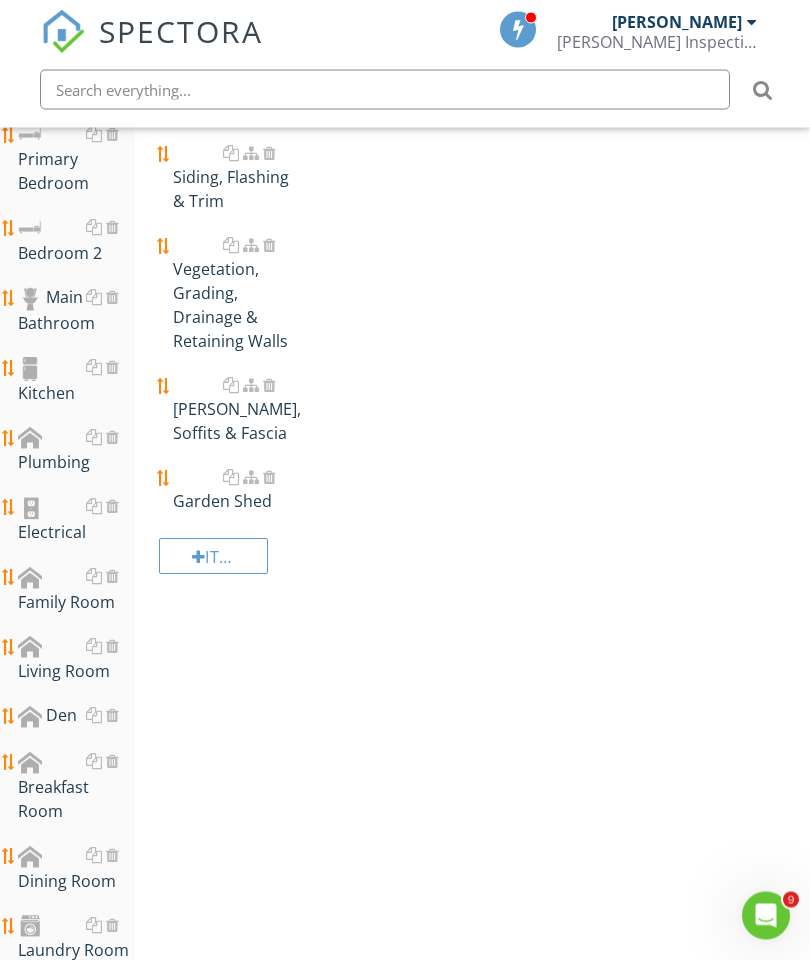 scroll, scrollTop: 795, scrollLeft: 0, axis: vertical 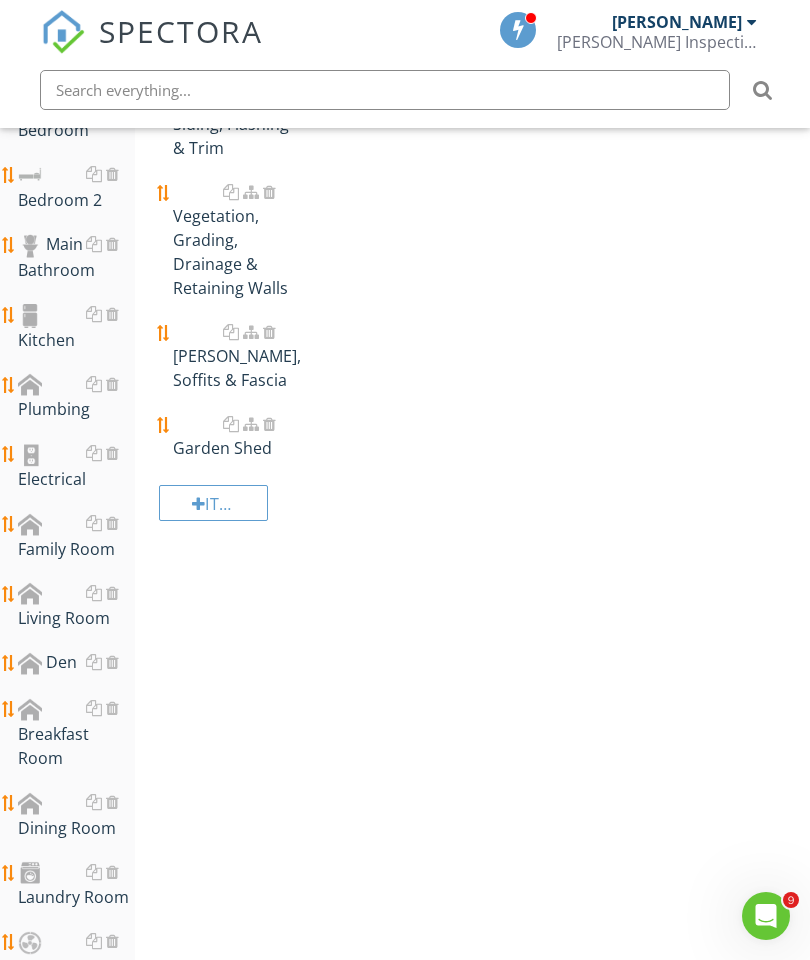 click on "Garden Shed" at bounding box center (232, 436) 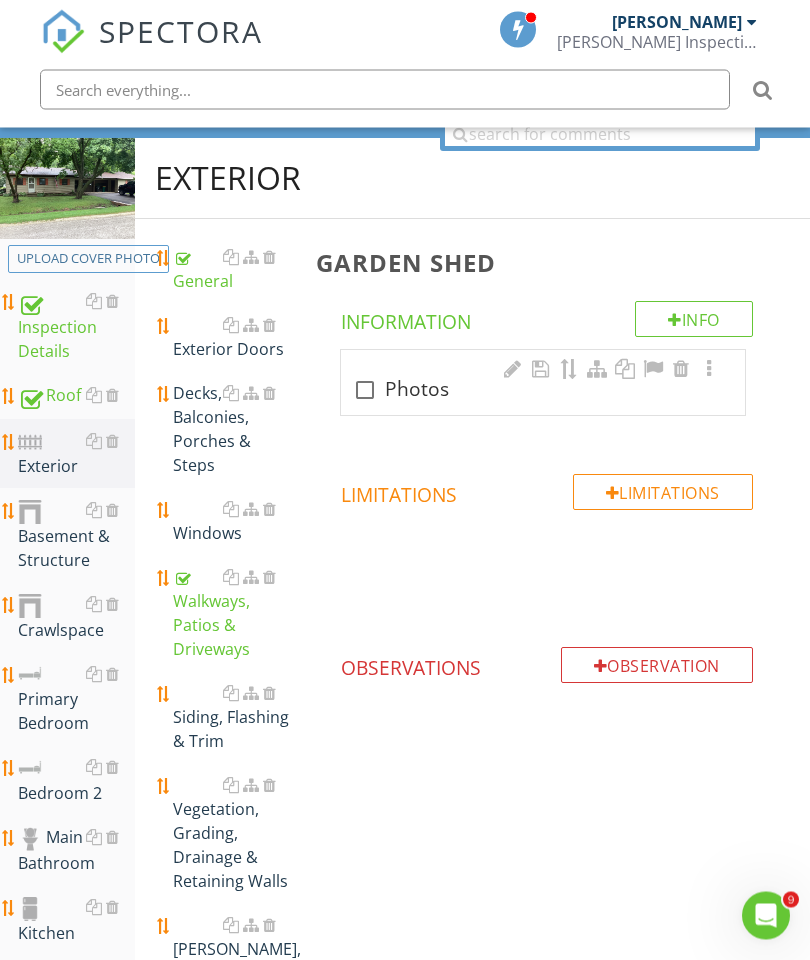 scroll, scrollTop: 202, scrollLeft: 0, axis: vertical 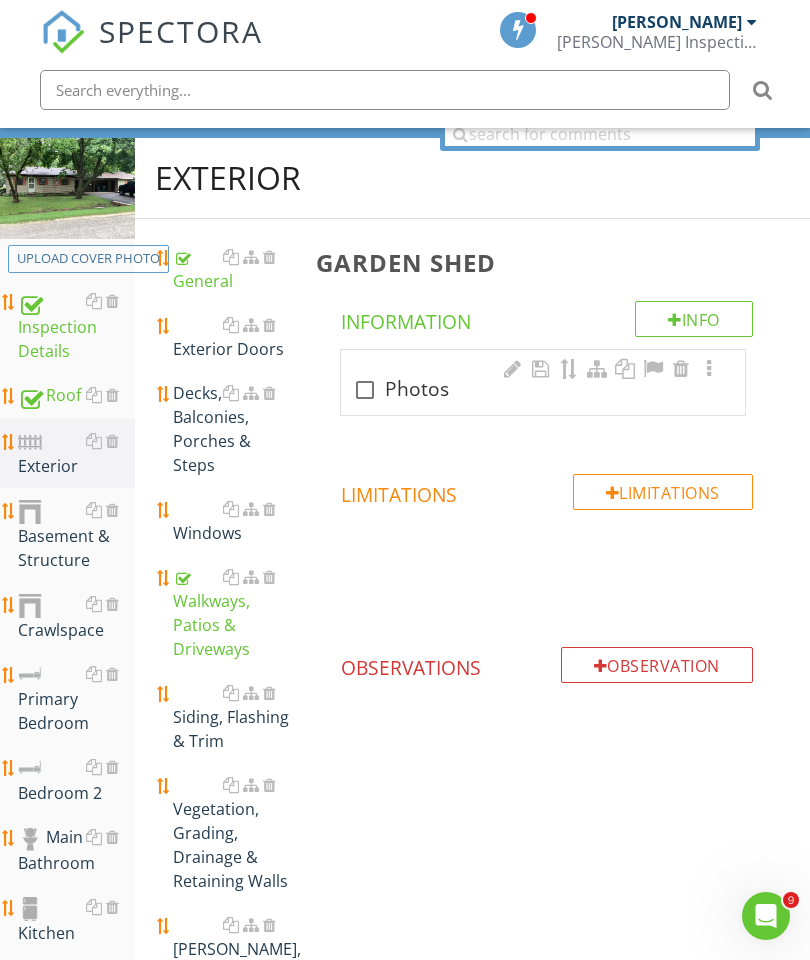 click on "Garden Shed" at bounding box center [547, 262] 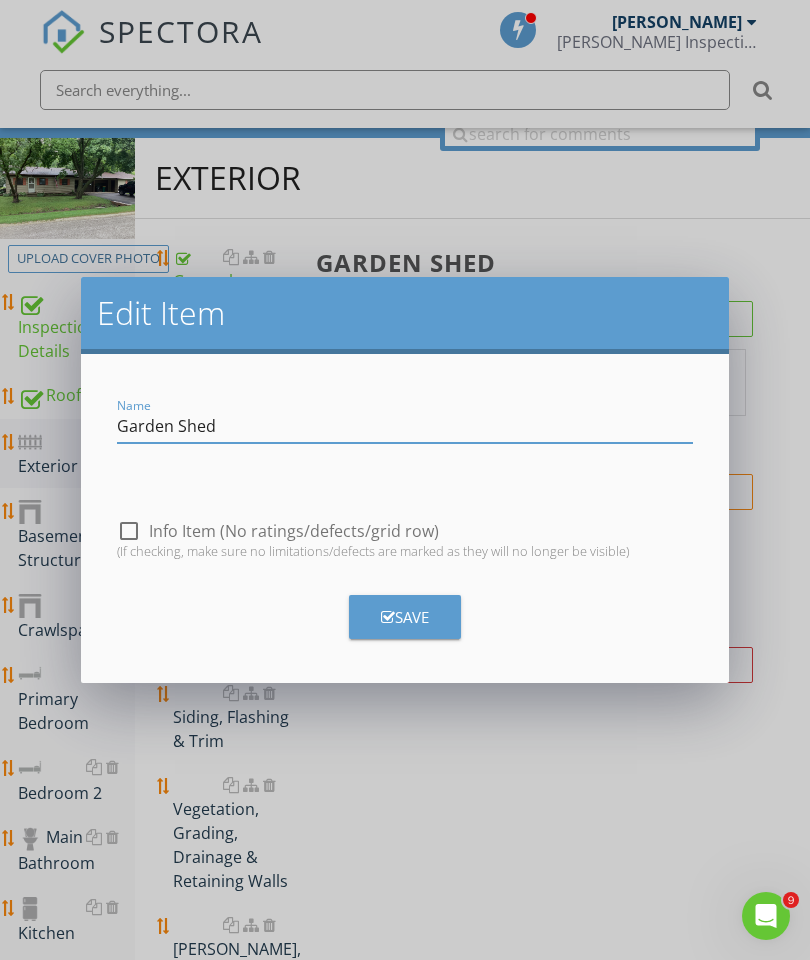 click on "Garden Shed" at bounding box center (405, 426) 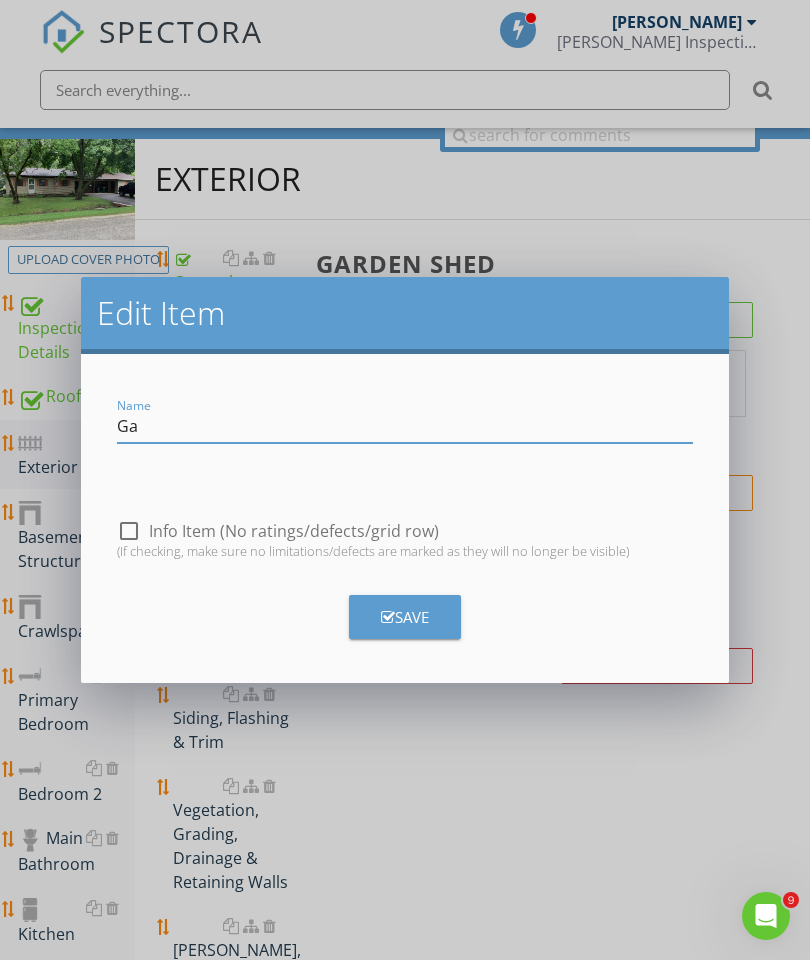 type on "G" 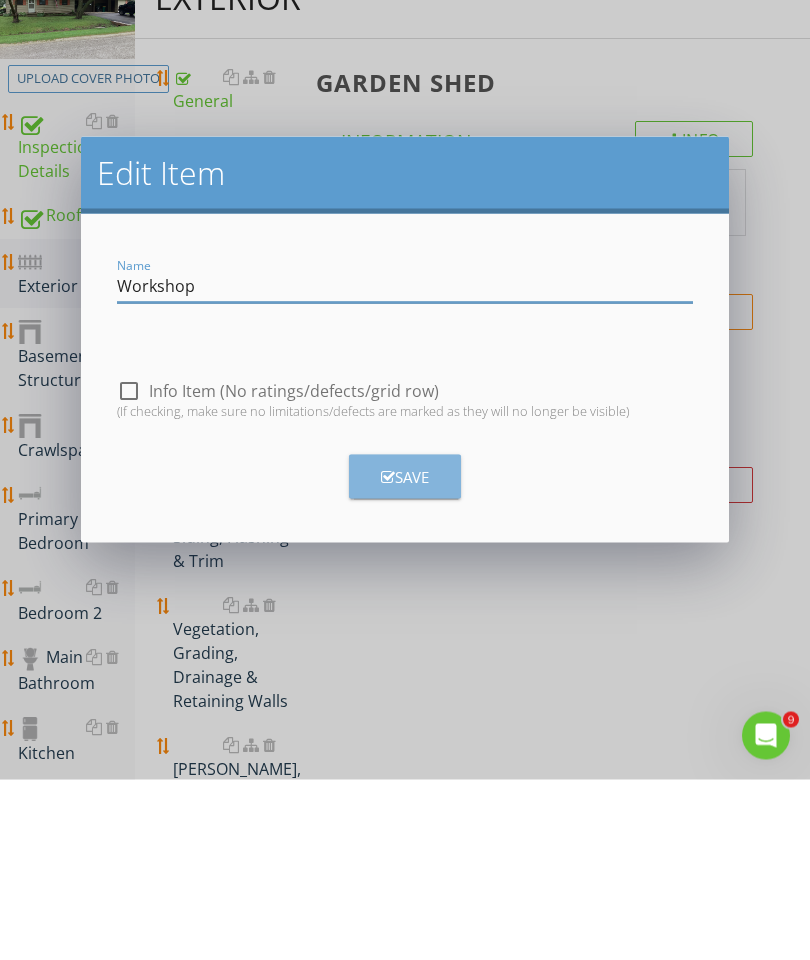 type on "Workshop" 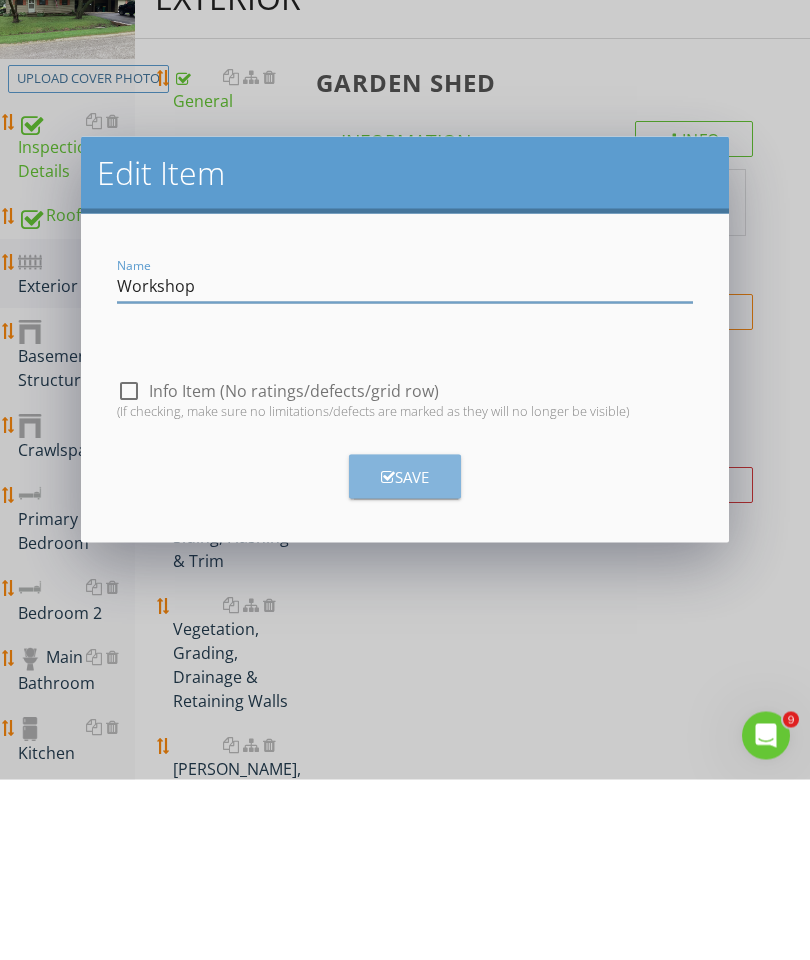click at bounding box center (388, 657) 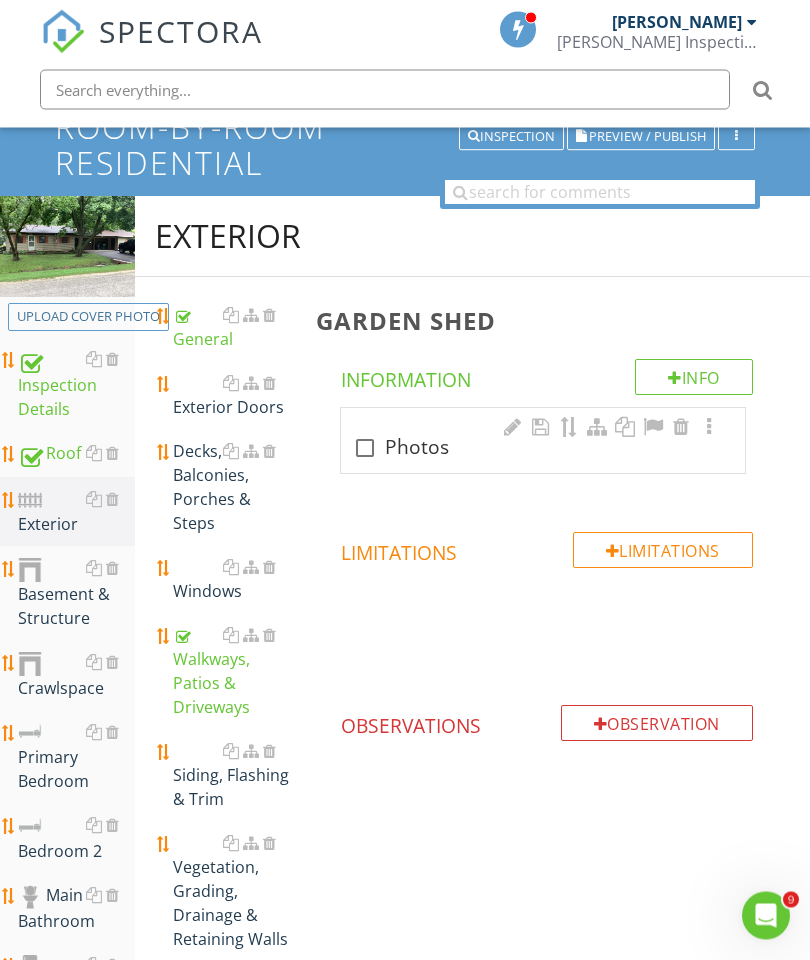 scroll, scrollTop: 111, scrollLeft: 0, axis: vertical 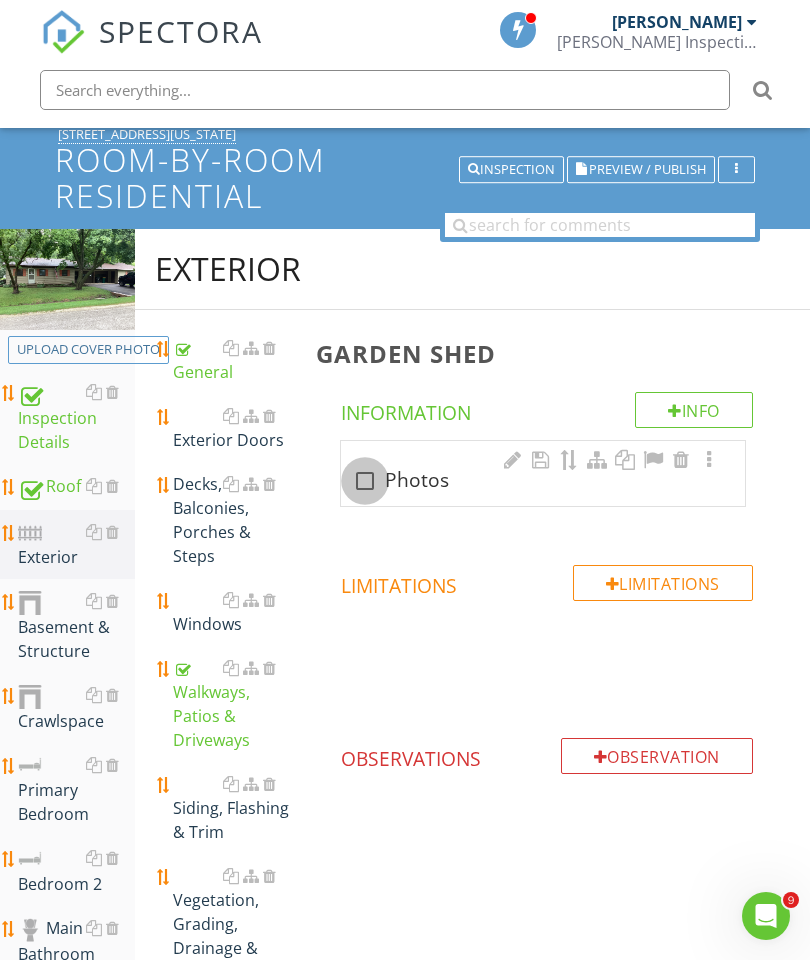 click at bounding box center (365, 481) 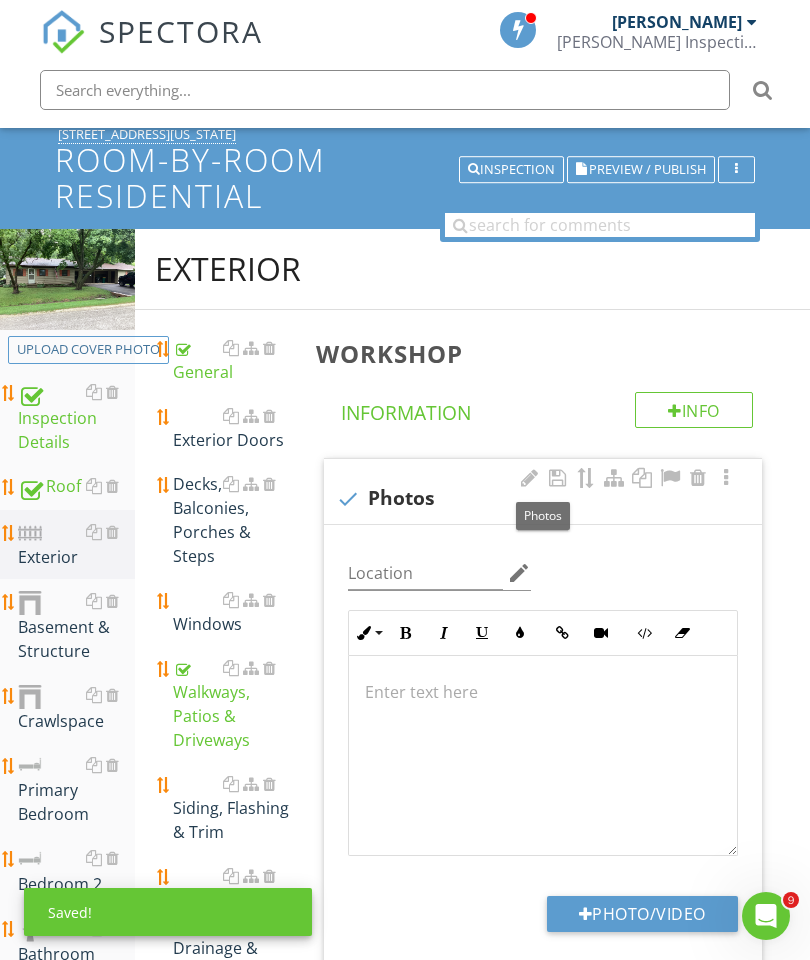 click on "Photo/Video" at bounding box center (642, 914) 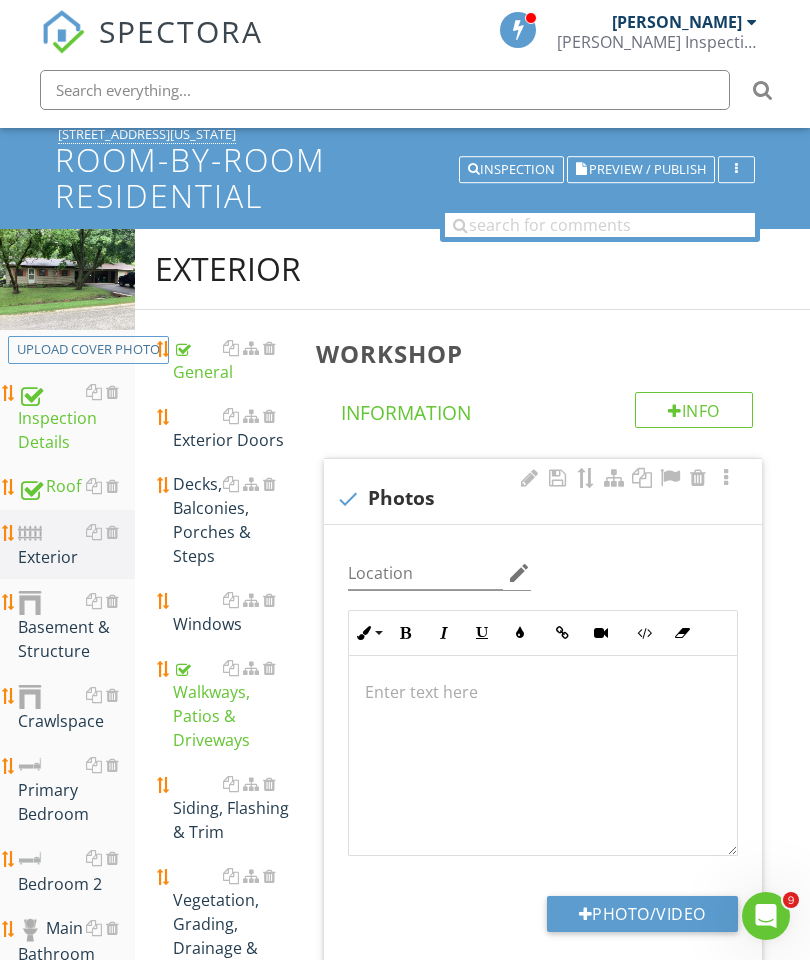 type on "C:\fakepath\image.jpg" 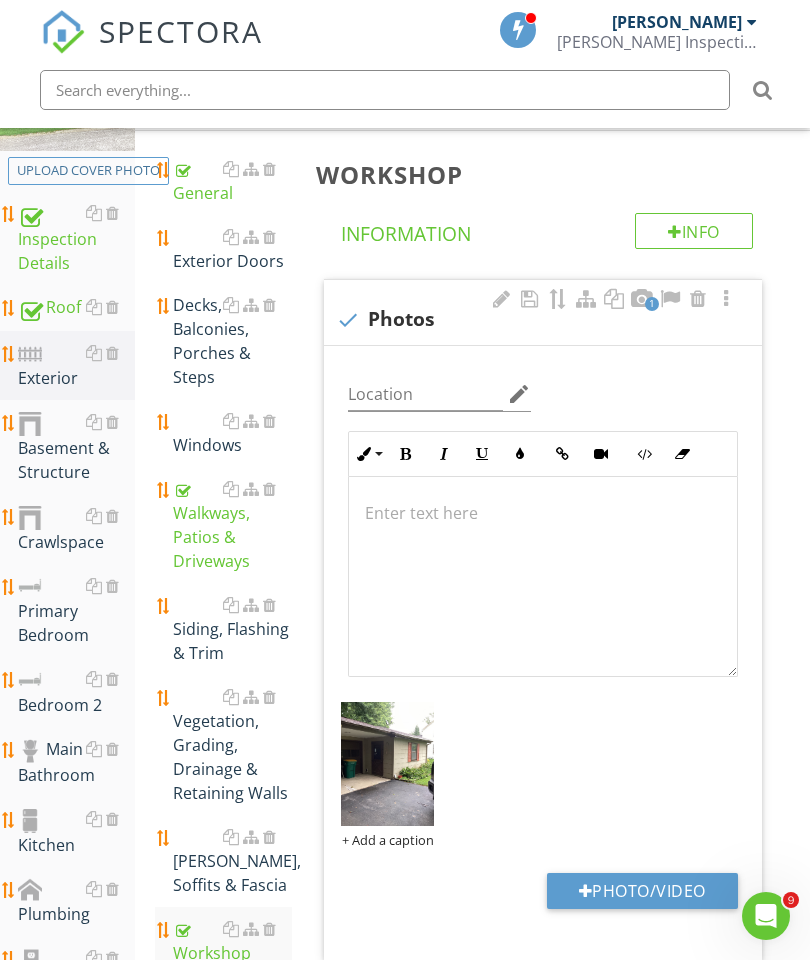 scroll, scrollTop: 376, scrollLeft: 0, axis: vertical 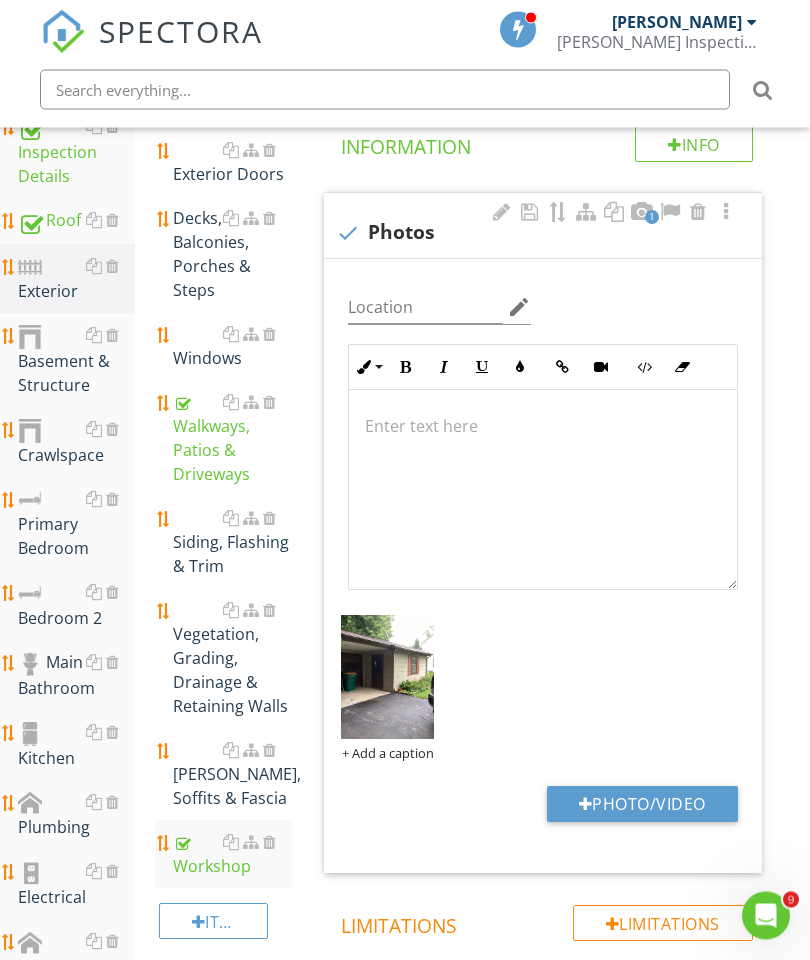 click on "Siding, Flashing & Trim" at bounding box center (232, 543) 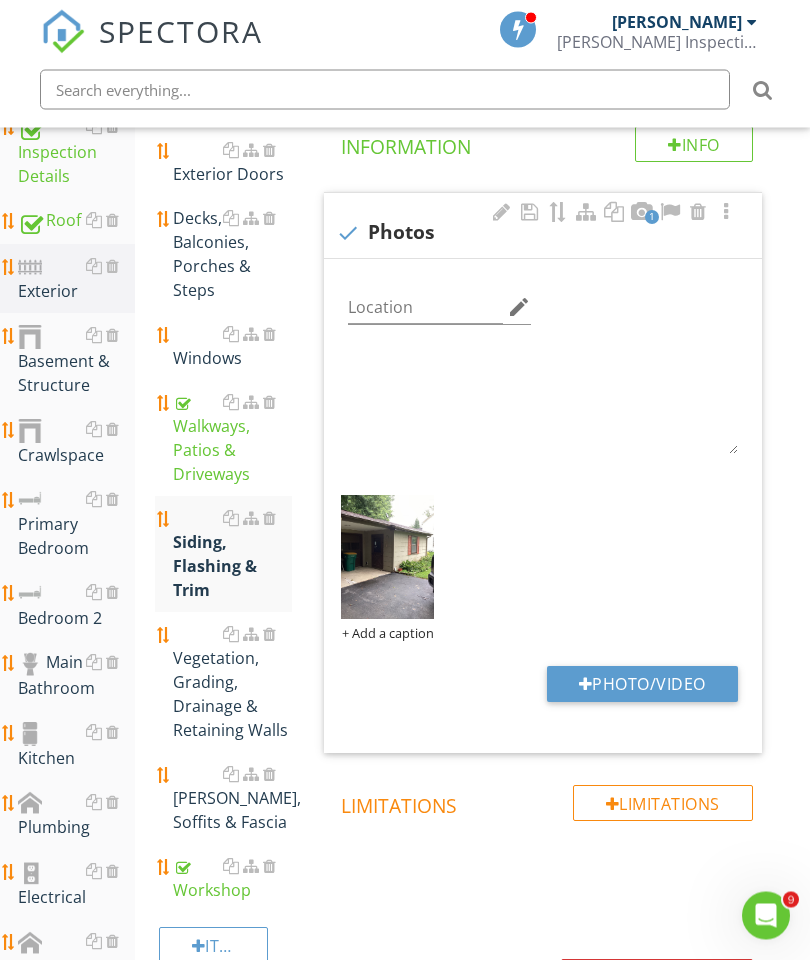 scroll, scrollTop: 377, scrollLeft: 0, axis: vertical 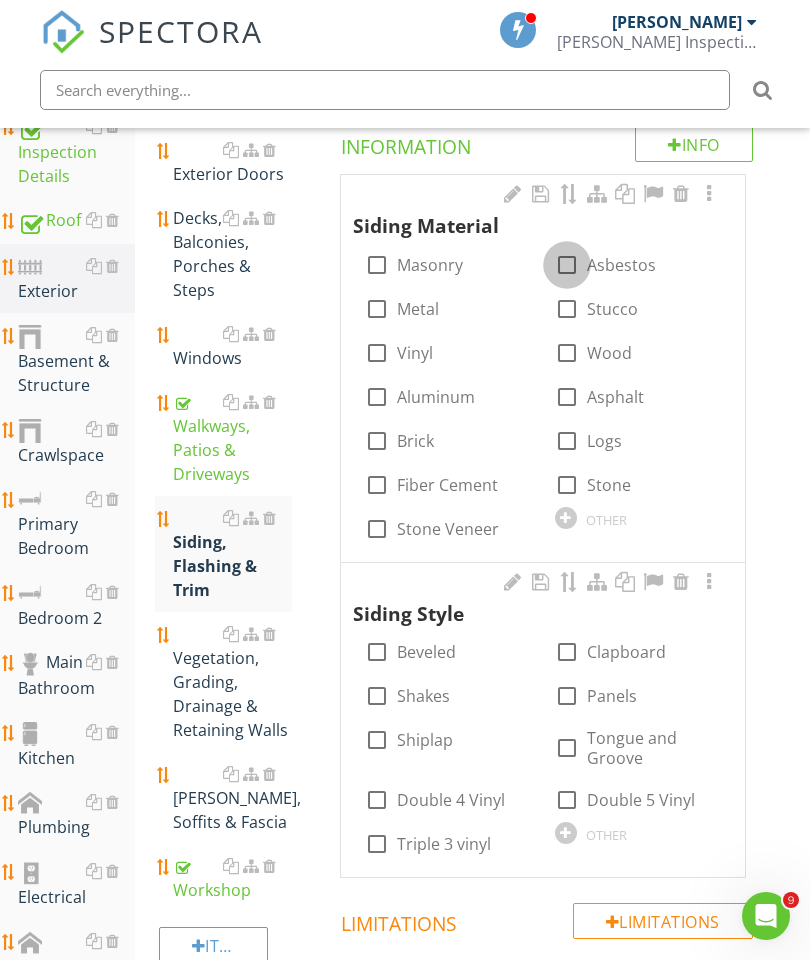 click at bounding box center [567, 265] 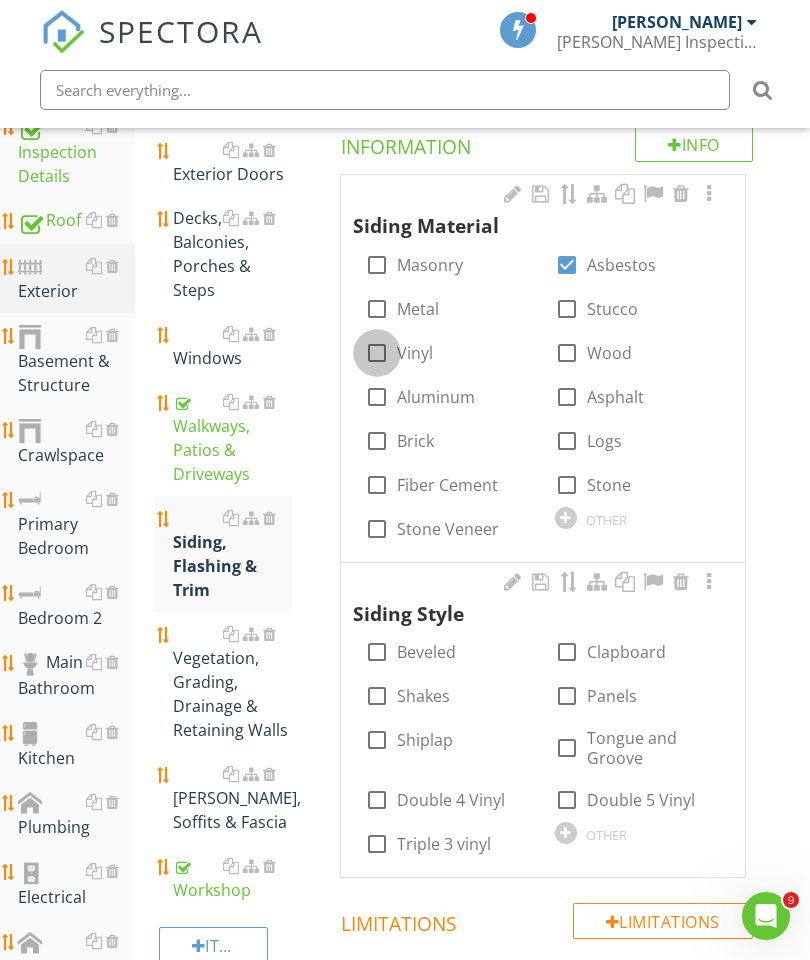 click at bounding box center (377, 353) 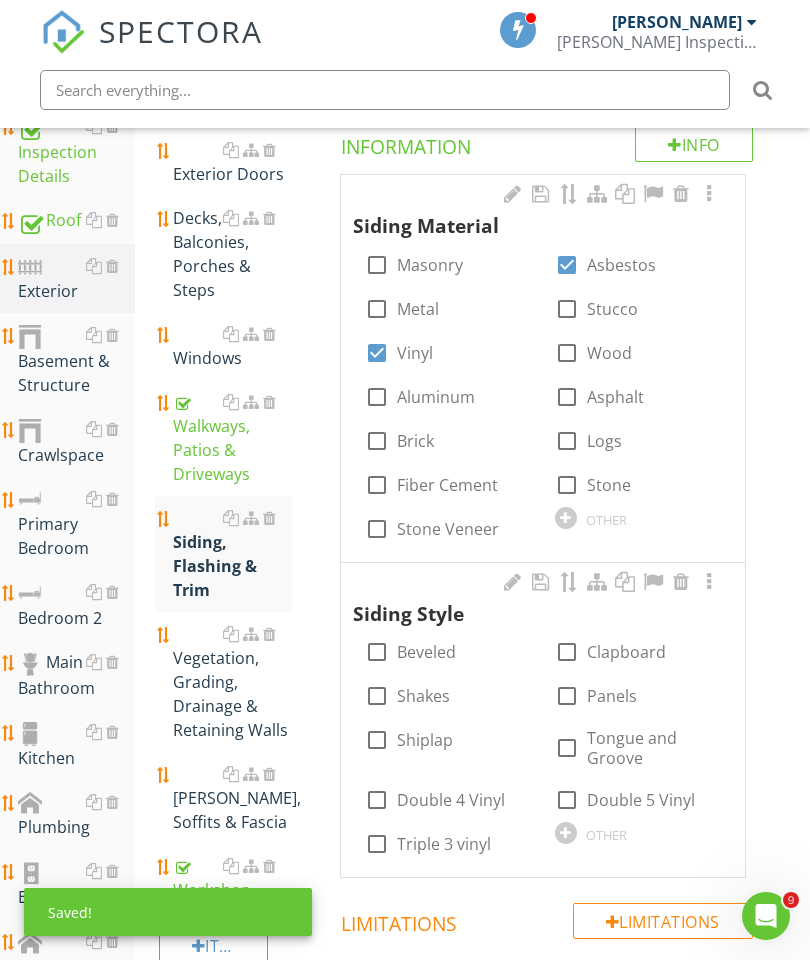 click at bounding box center [709, 194] 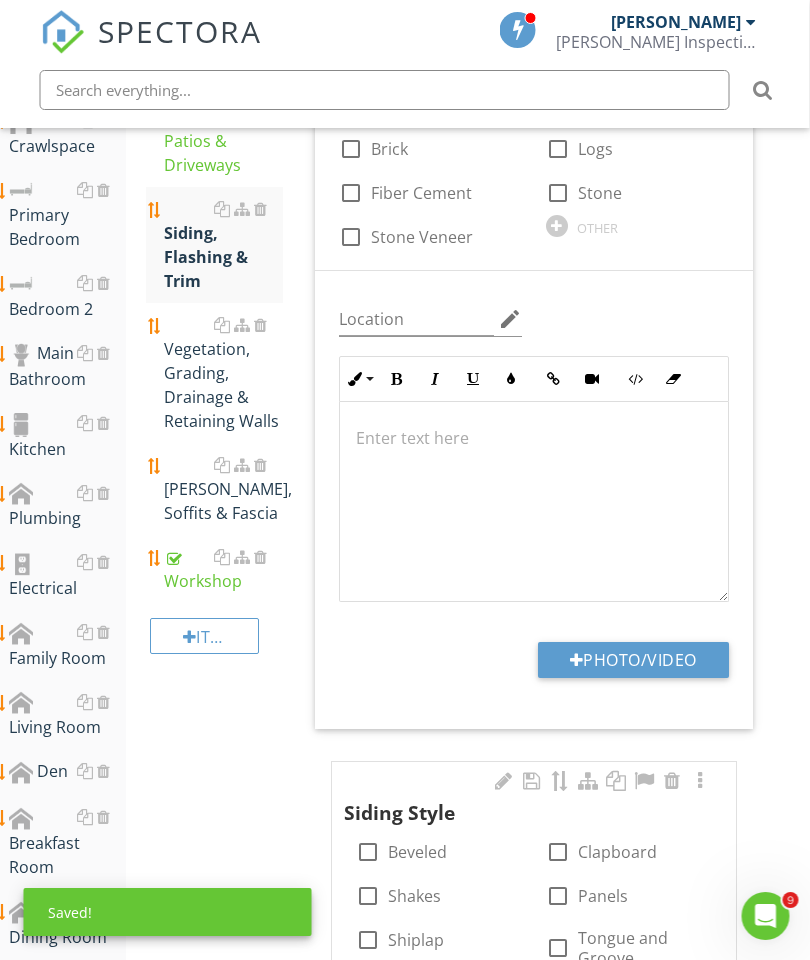 scroll, scrollTop: 686, scrollLeft: 9, axis: both 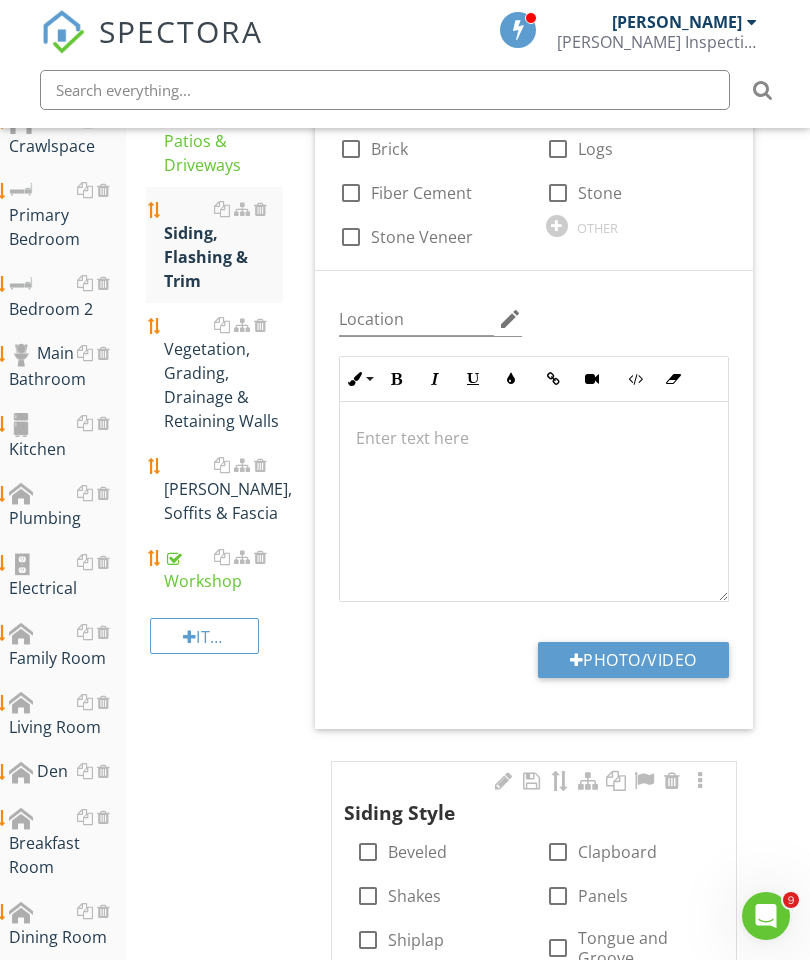 click on "Photo/Video" at bounding box center [633, 660] 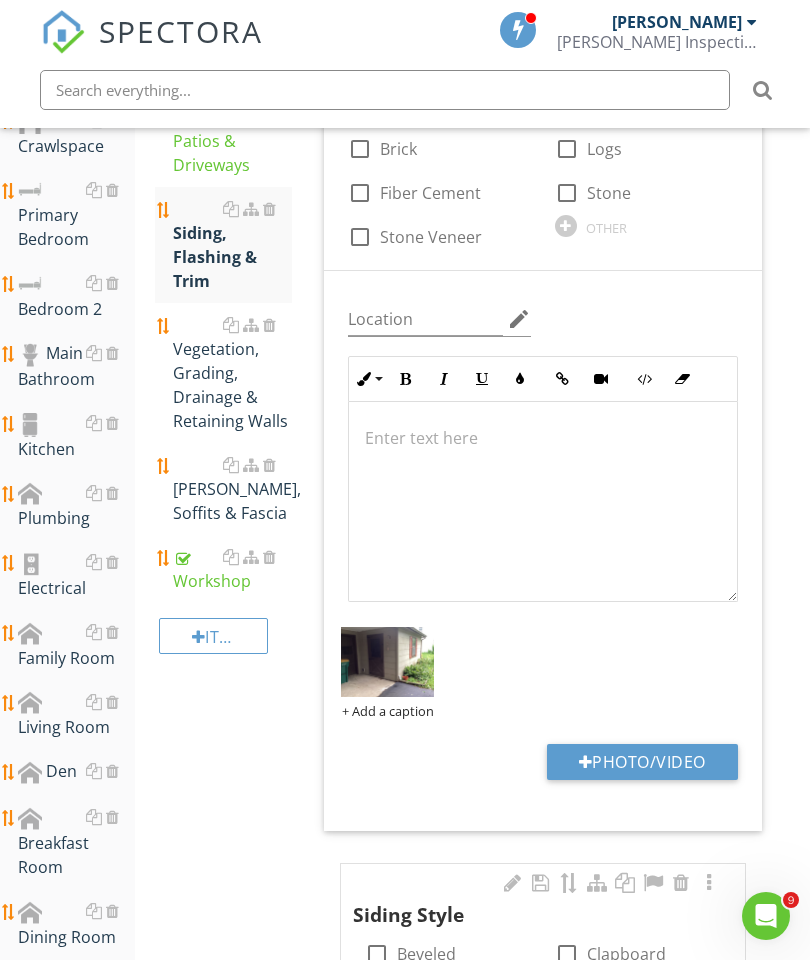 click on "Photo/Video" at bounding box center [642, 762] 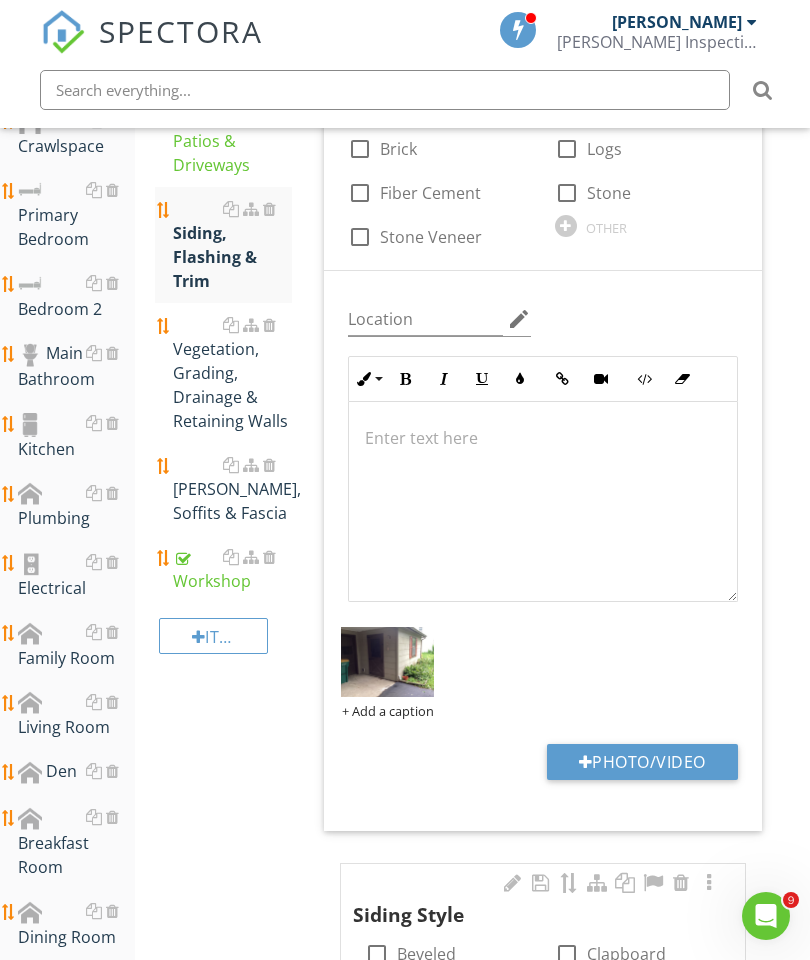 type on "C:\fakepath\image.jpg" 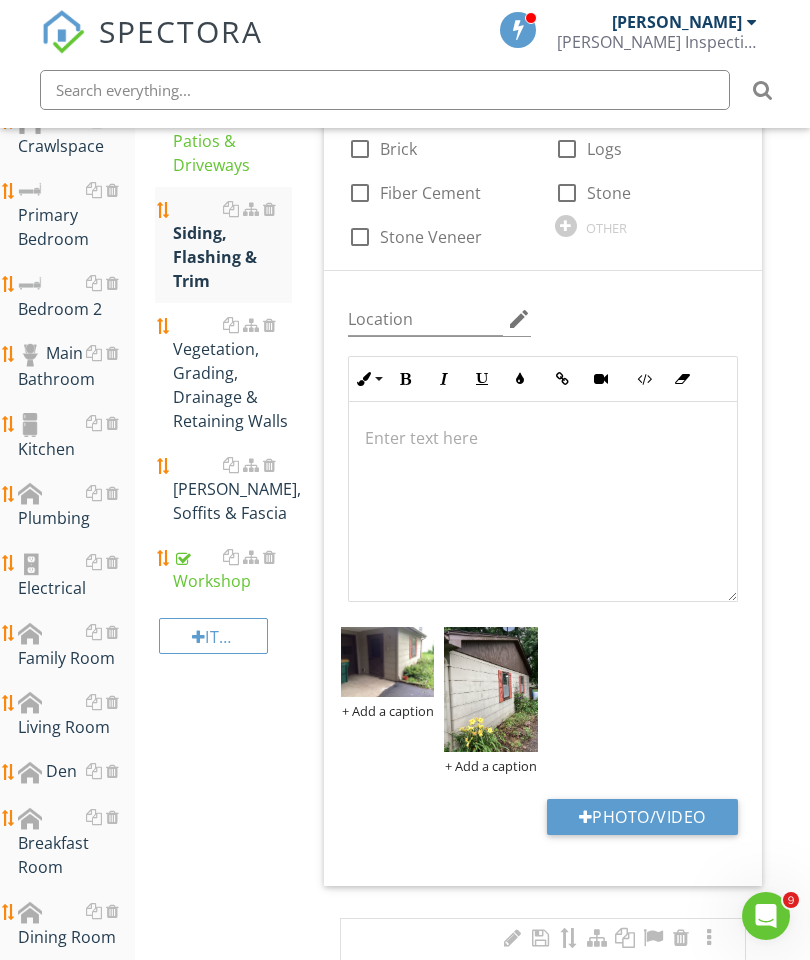 scroll, scrollTop: 661, scrollLeft: 0, axis: vertical 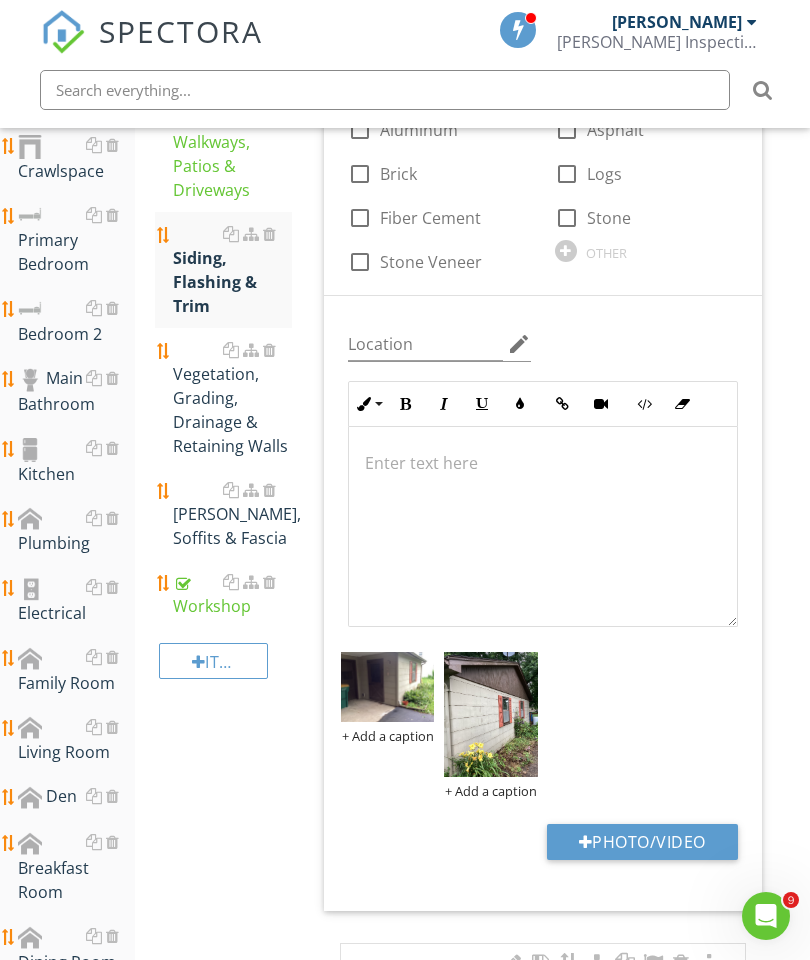 click on "Eaves, Soffits & Fascia" at bounding box center [232, 514] 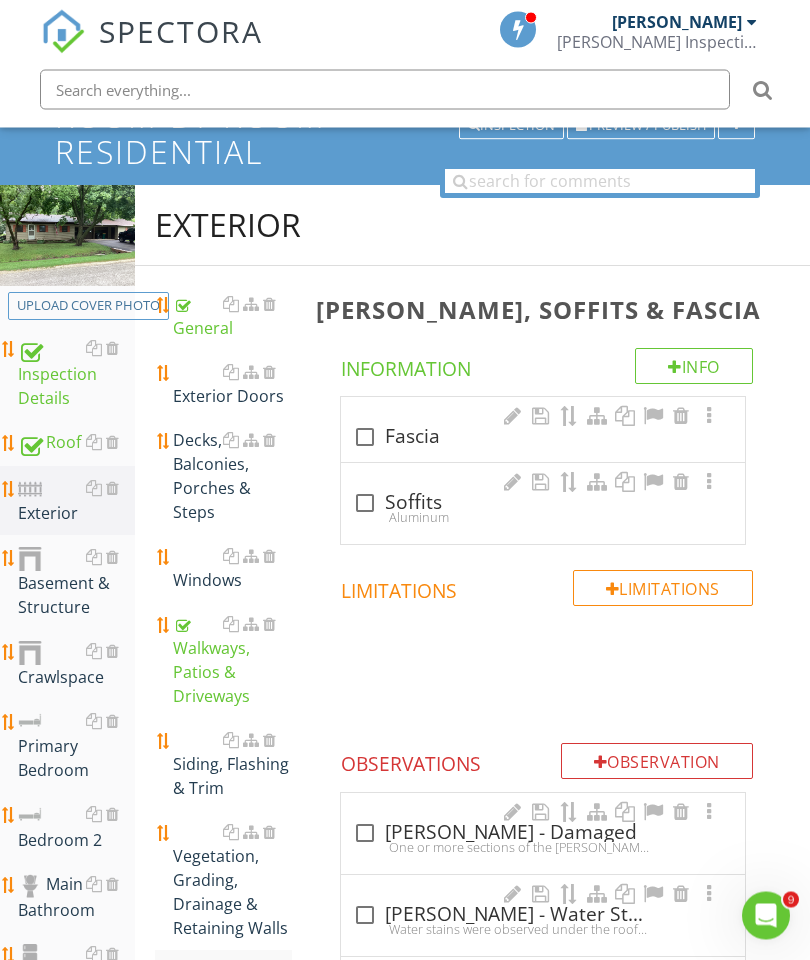 scroll, scrollTop: 155, scrollLeft: 0, axis: vertical 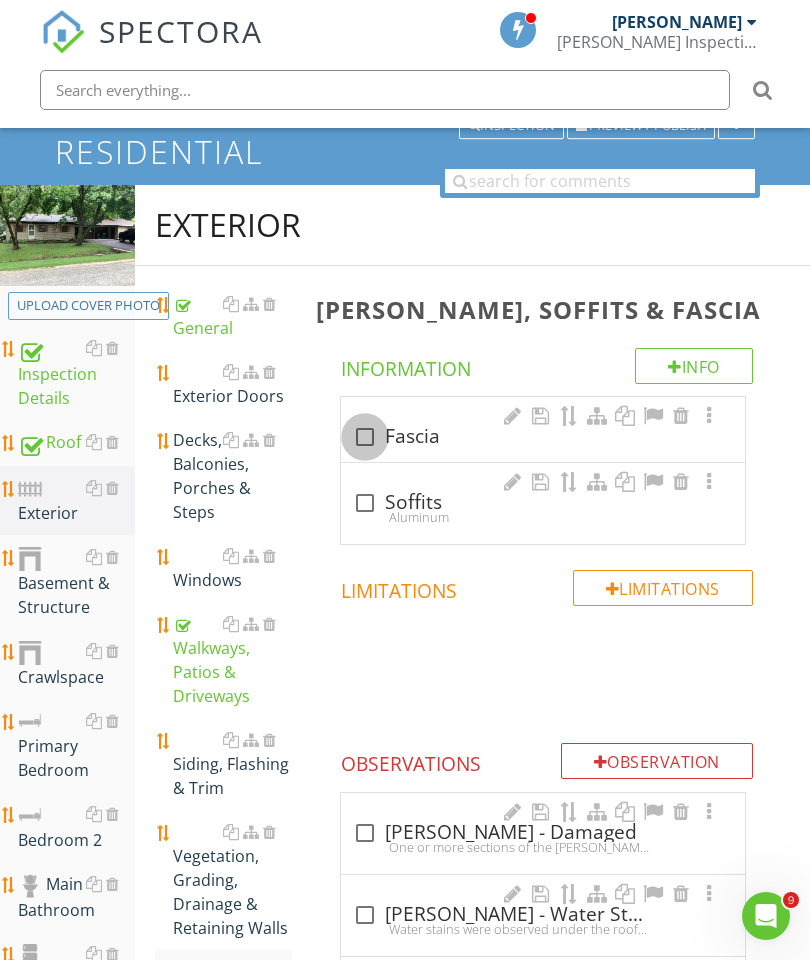 click at bounding box center (365, 437) 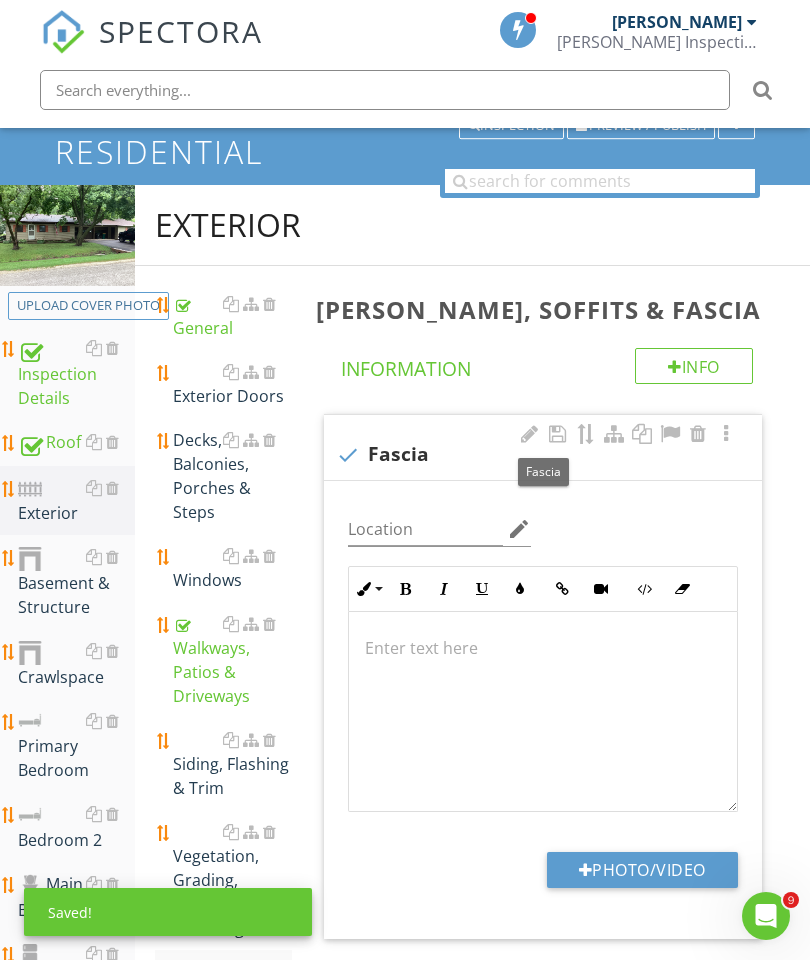 click at bounding box center [543, 648] 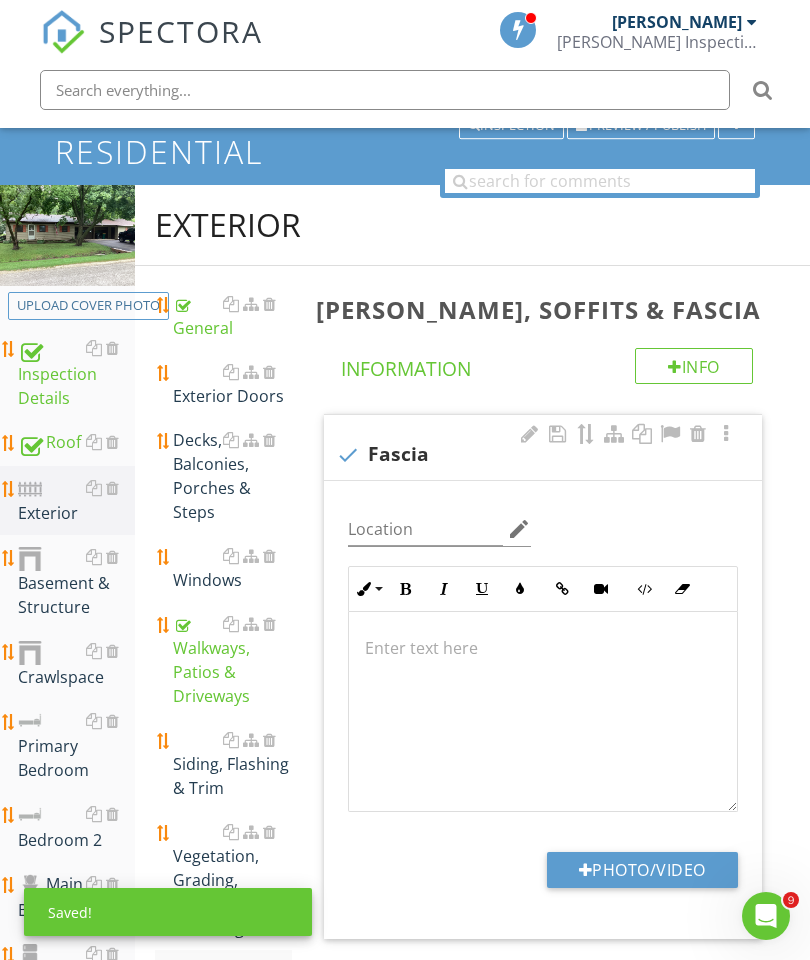 scroll, scrollTop: 203, scrollLeft: 38, axis: both 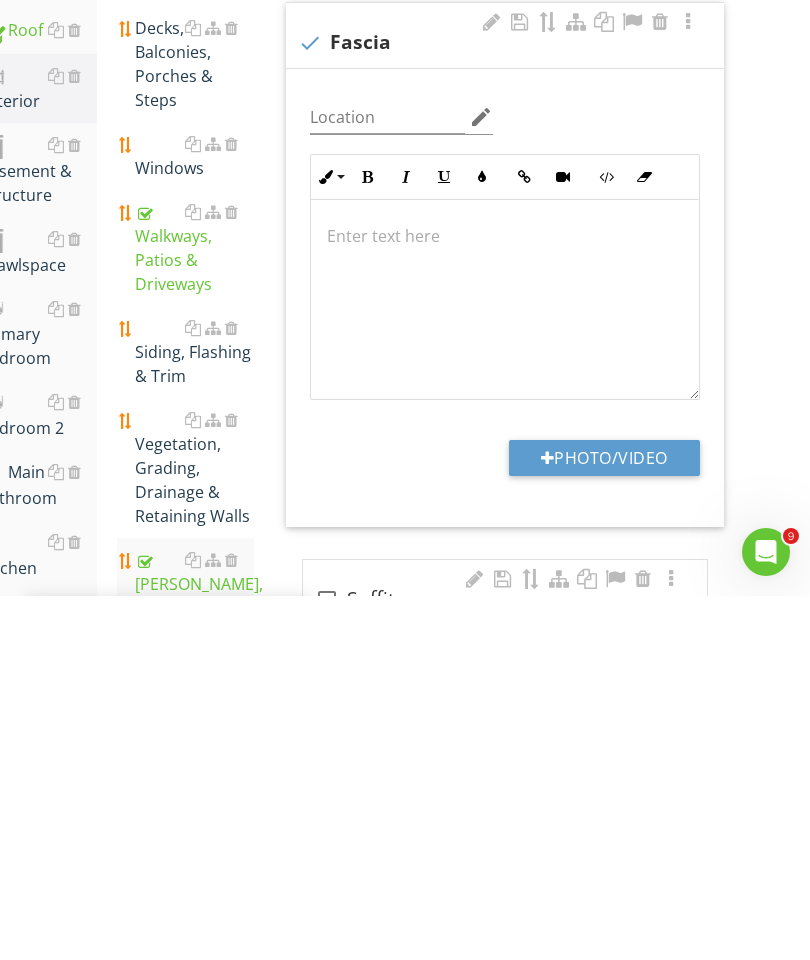 type 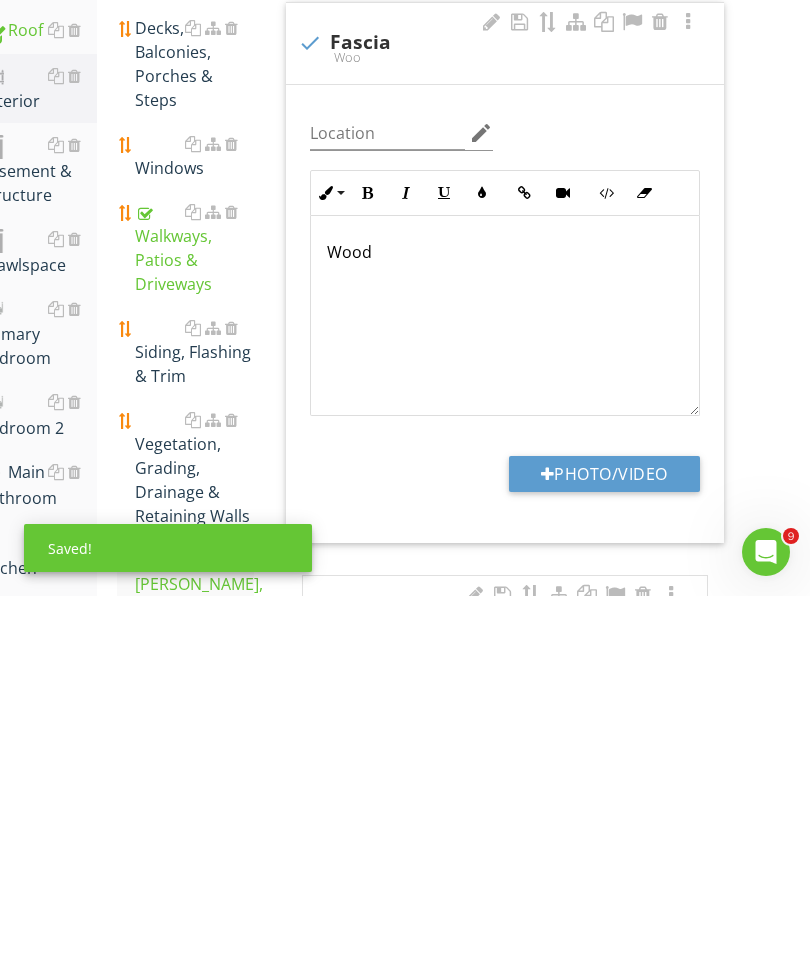 click on "Photo/Video" at bounding box center (604, 838) 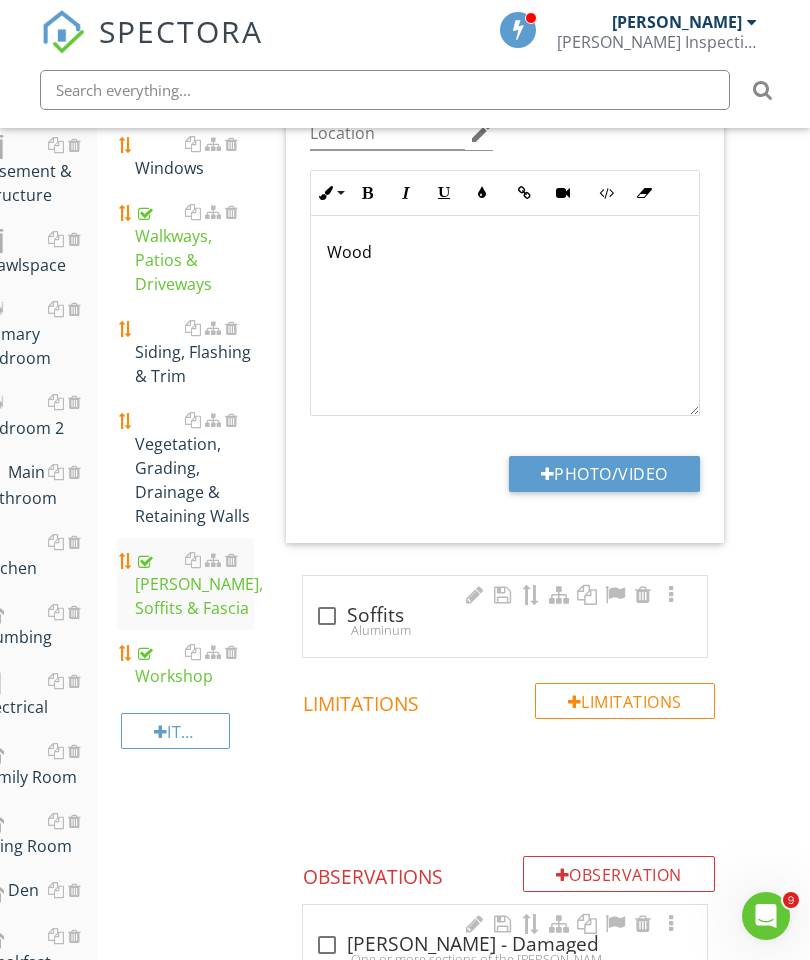 scroll, scrollTop: 567, scrollLeft: 0, axis: vertical 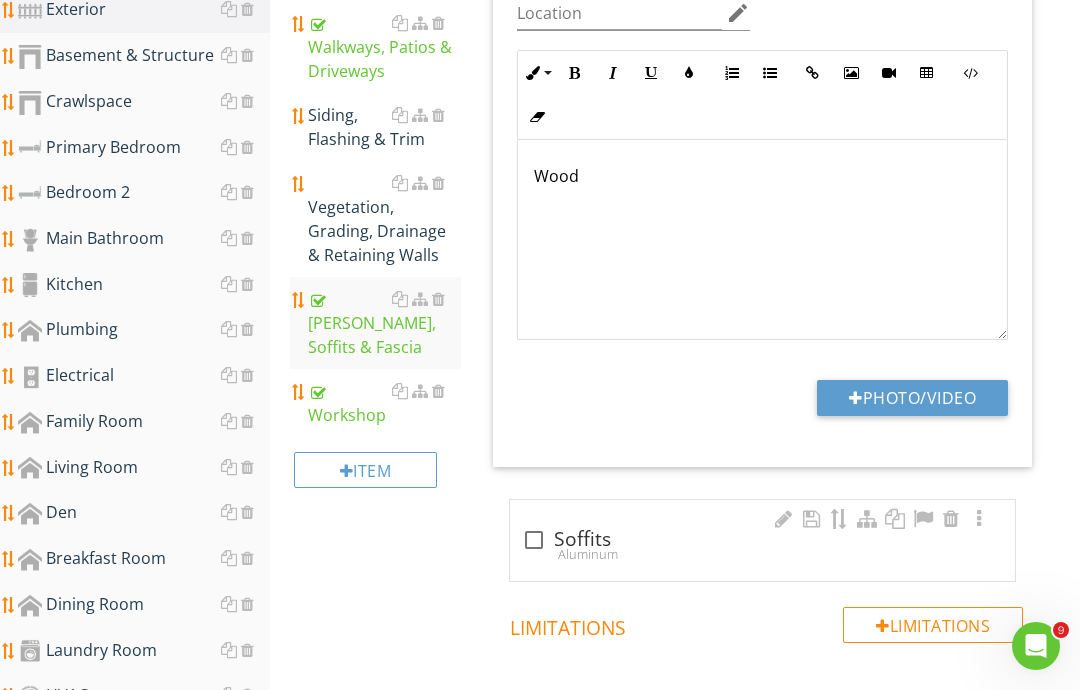 type on "C:\fakepath\image.jpg" 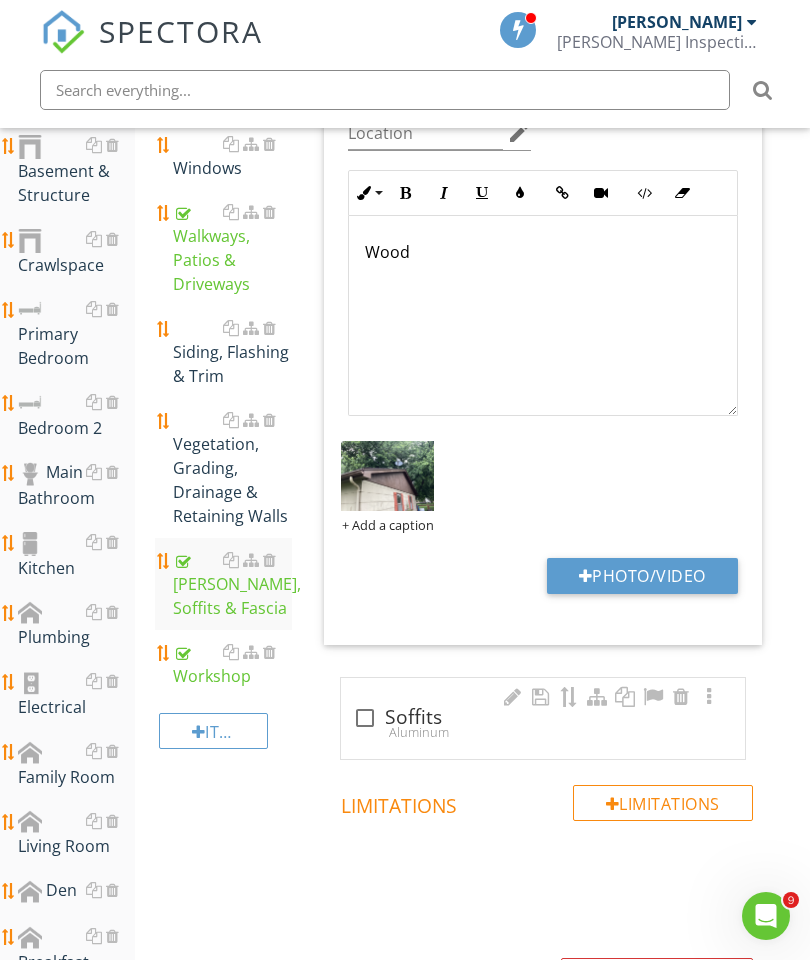 click on "Vegetation, Grading, Drainage & Retaining Walls" at bounding box center (232, 468) 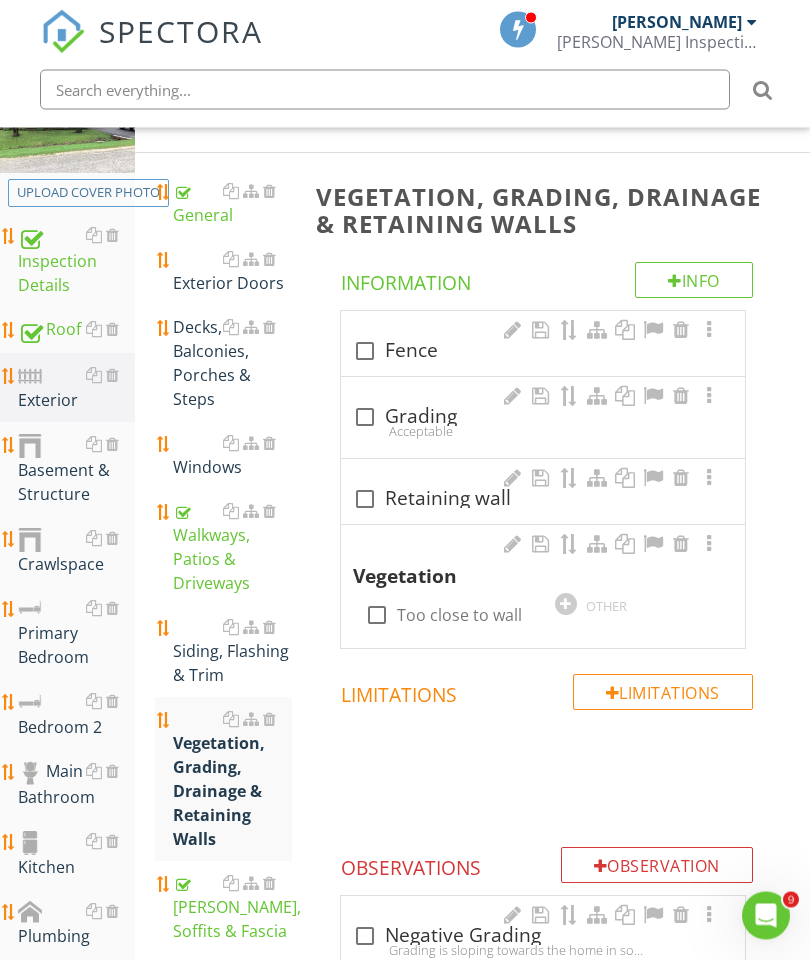 scroll, scrollTop: 125, scrollLeft: 0, axis: vertical 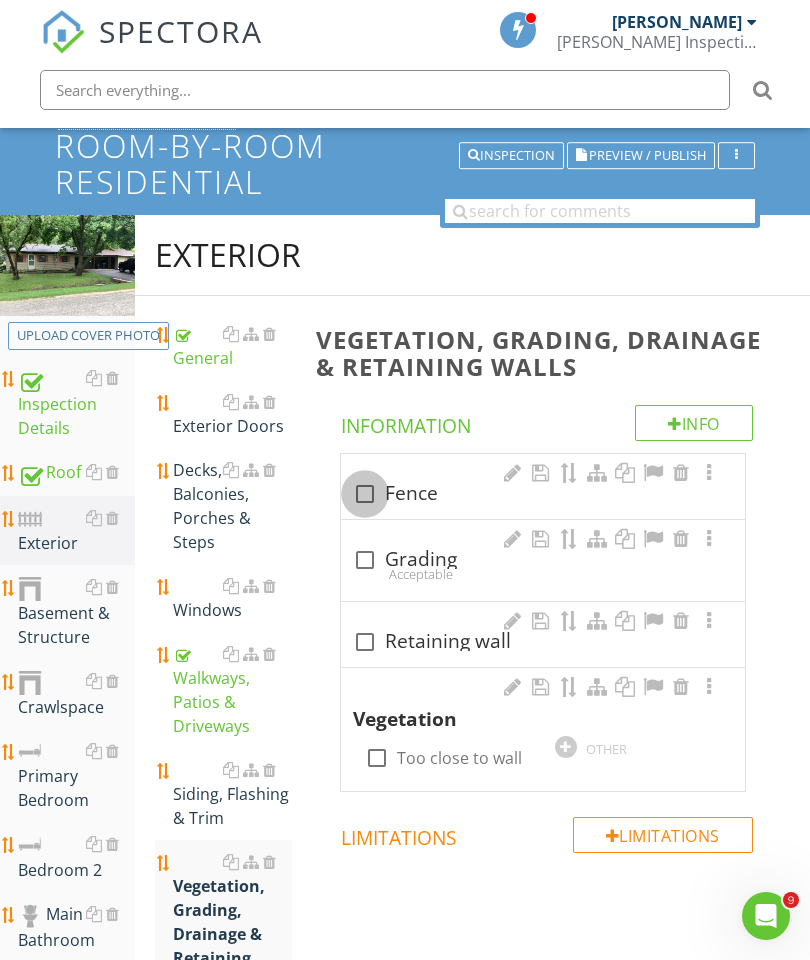 click at bounding box center [365, 494] 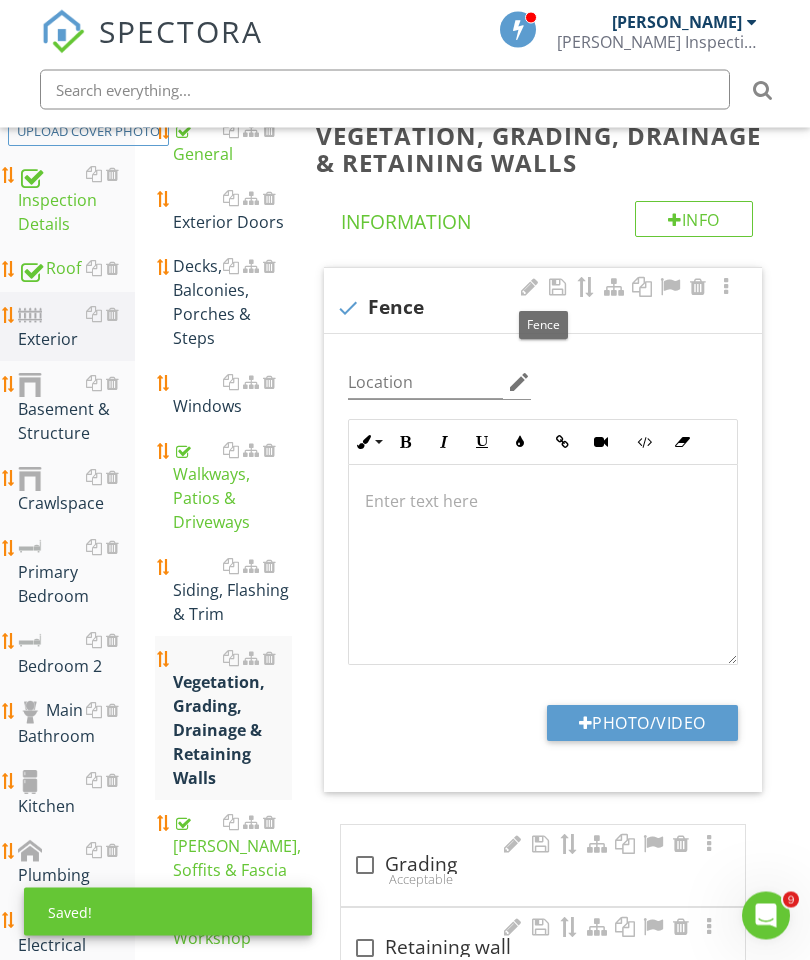 click on "Photo/Video" at bounding box center [642, 724] 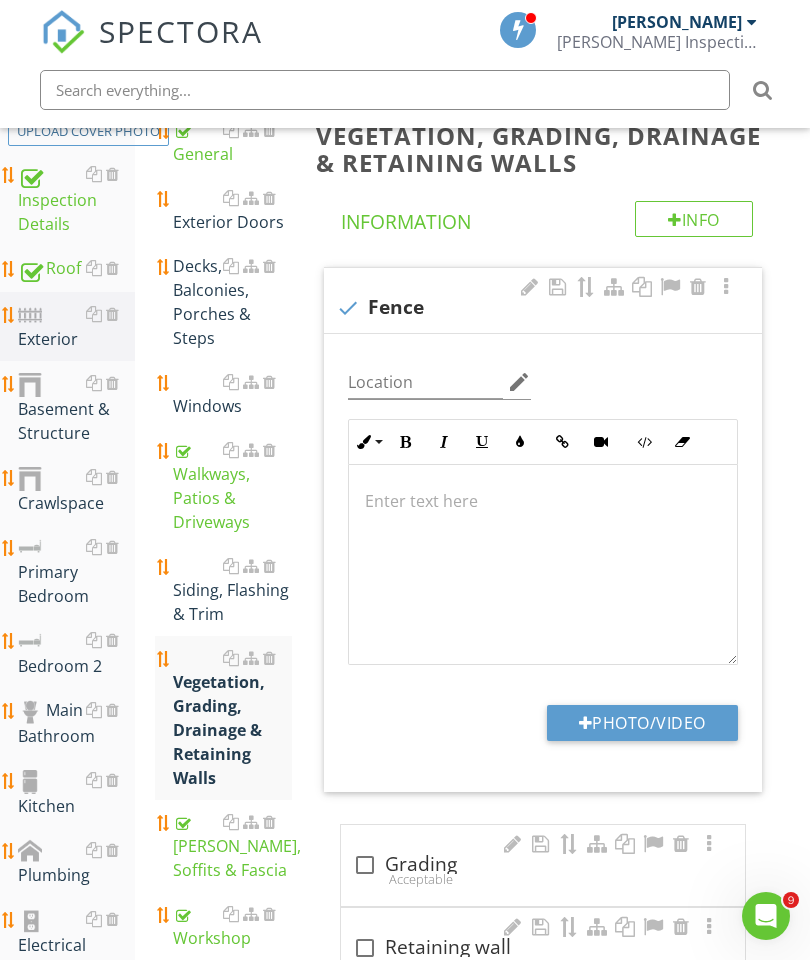 type on "C:\fakepath\image.jpg" 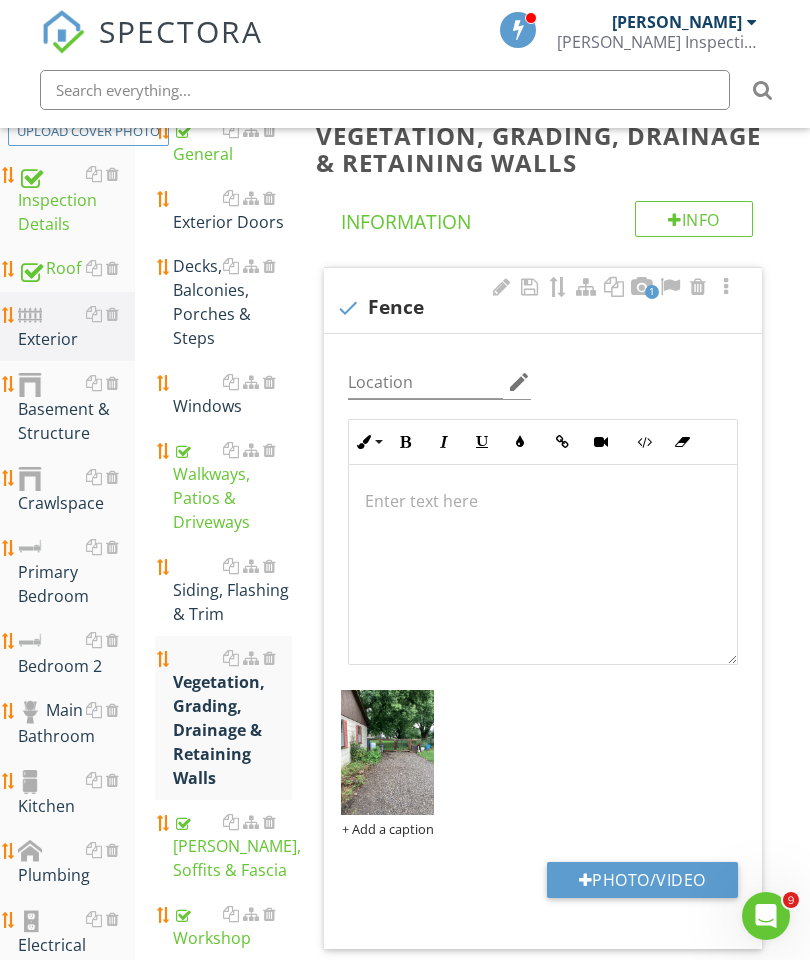 click on "Siding, Flashing & Trim" at bounding box center [232, 590] 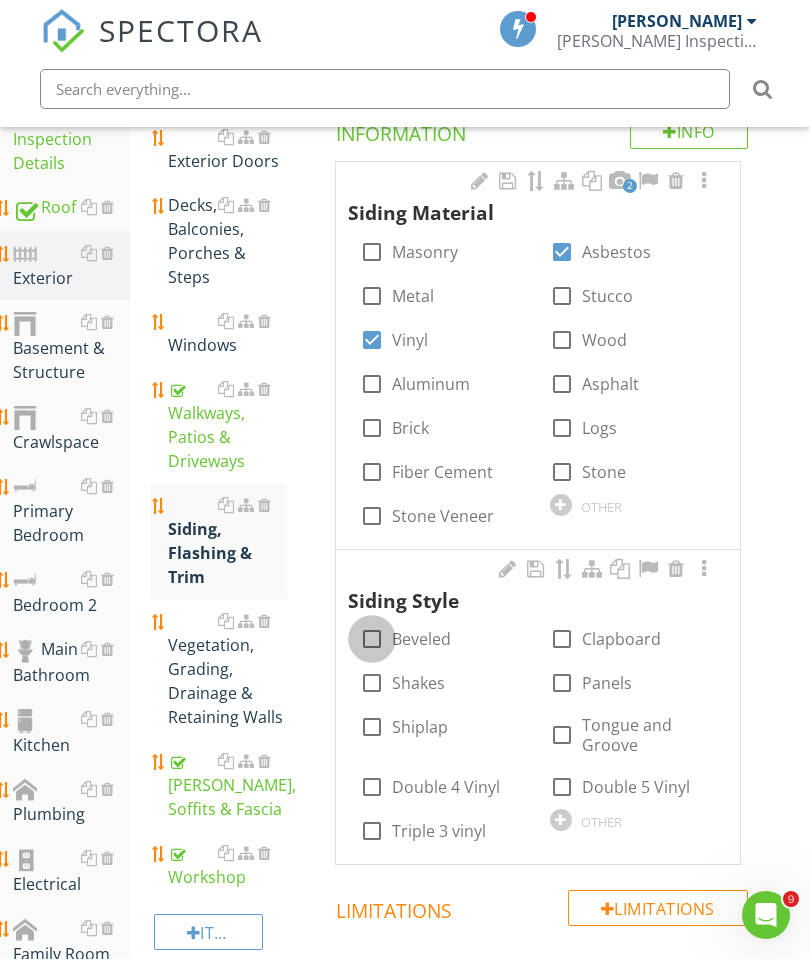 scroll, scrollTop: 390, scrollLeft: 5, axis: both 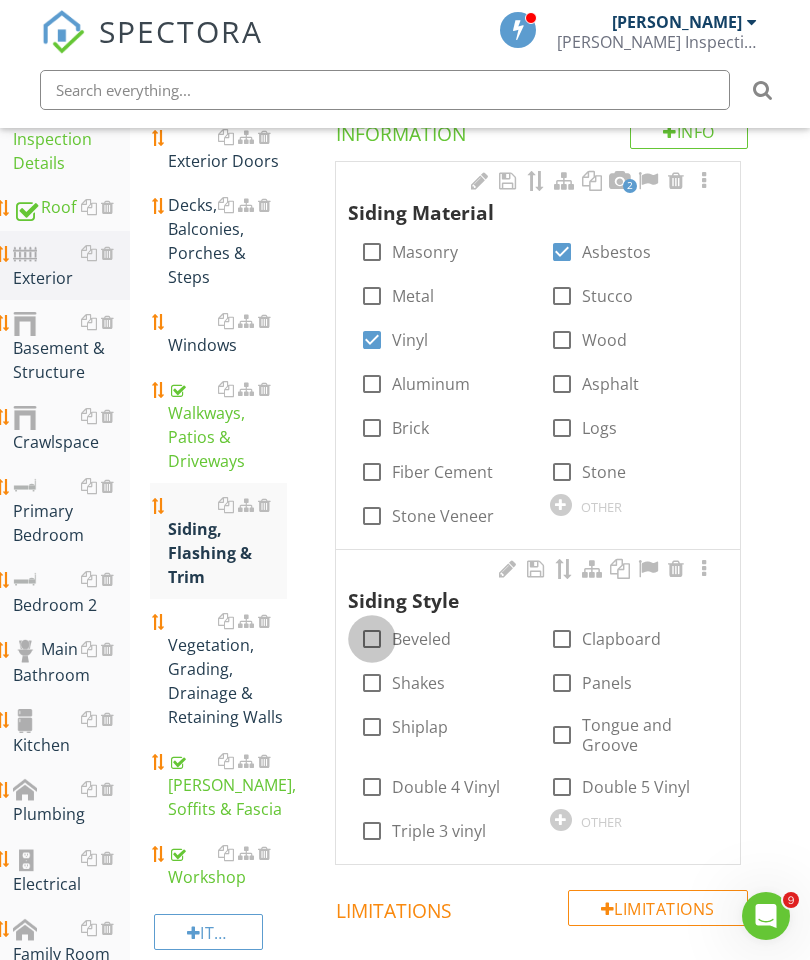 click at bounding box center (372, 639) 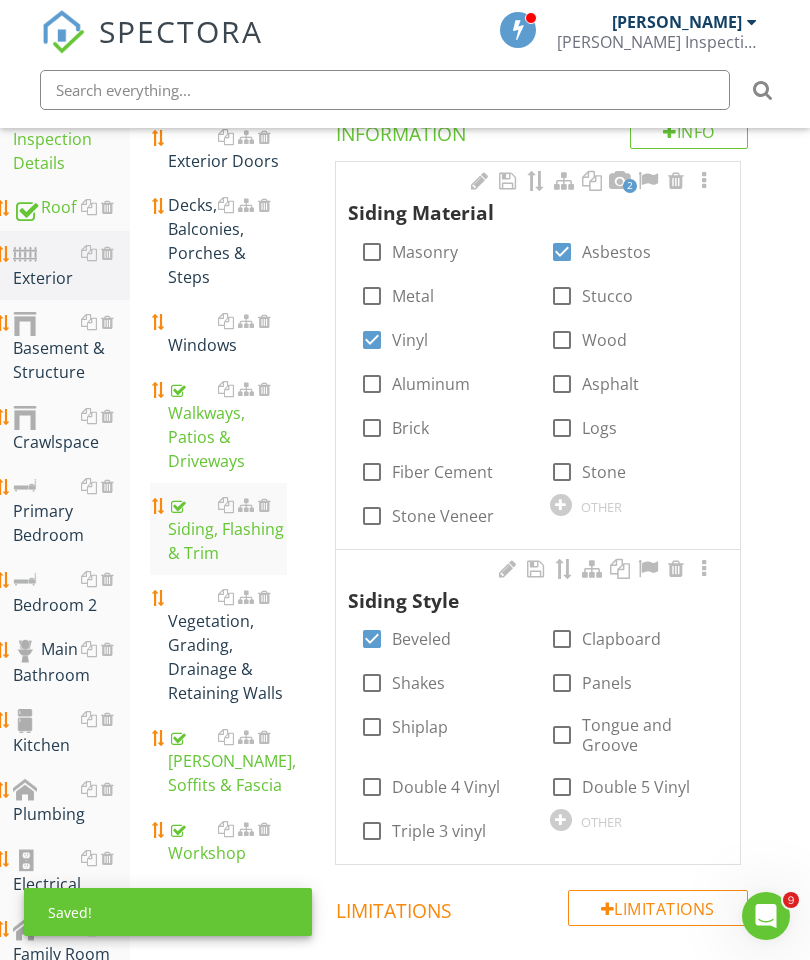 click at bounding box center (704, 181) 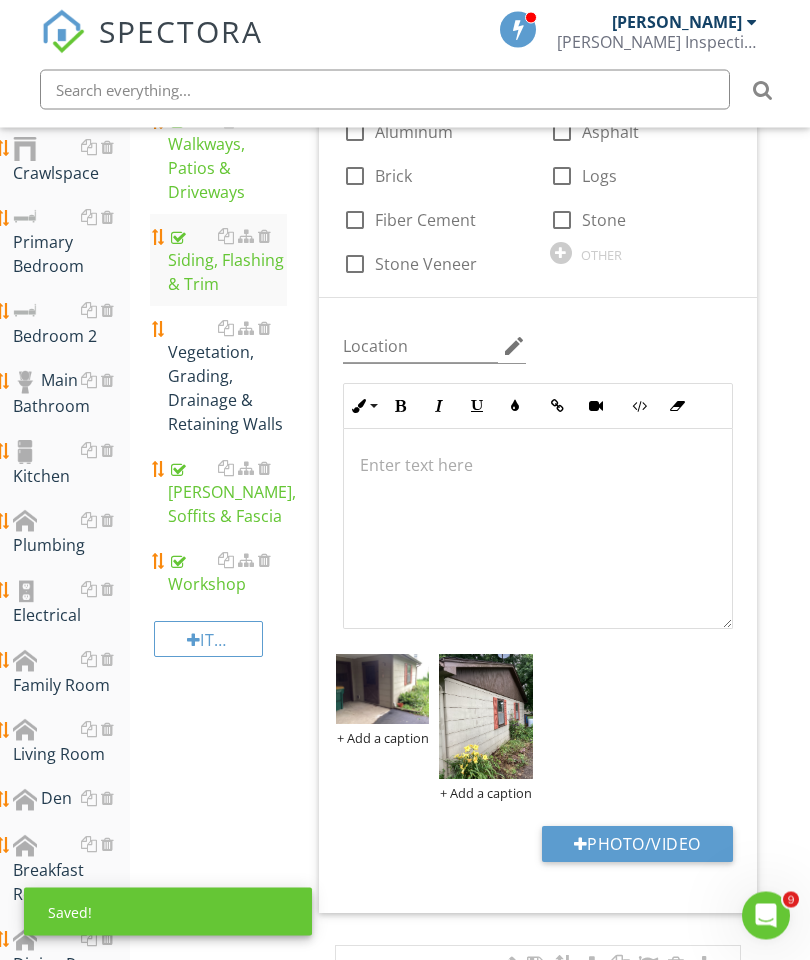 scroll, scrollTop: 671, scrollLeft: 5, axis: both 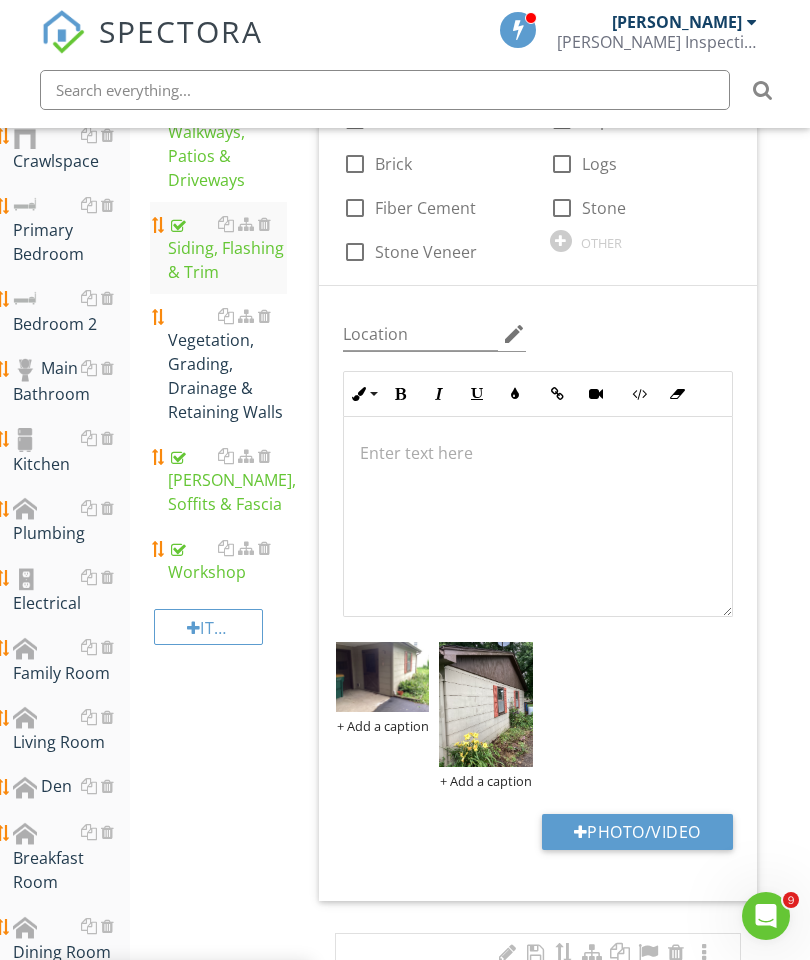 click on "Photo/Video" at bounding box center (637, 832) 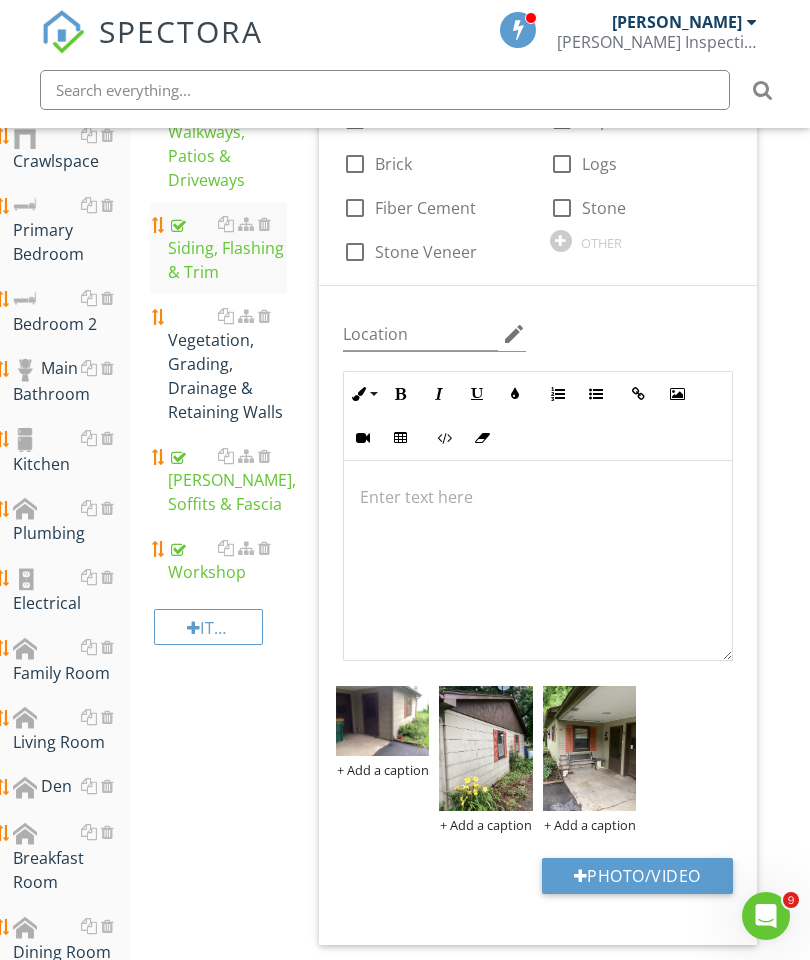 scroll, scrollTop: 671, scrollLeft: 0, axis: vertical 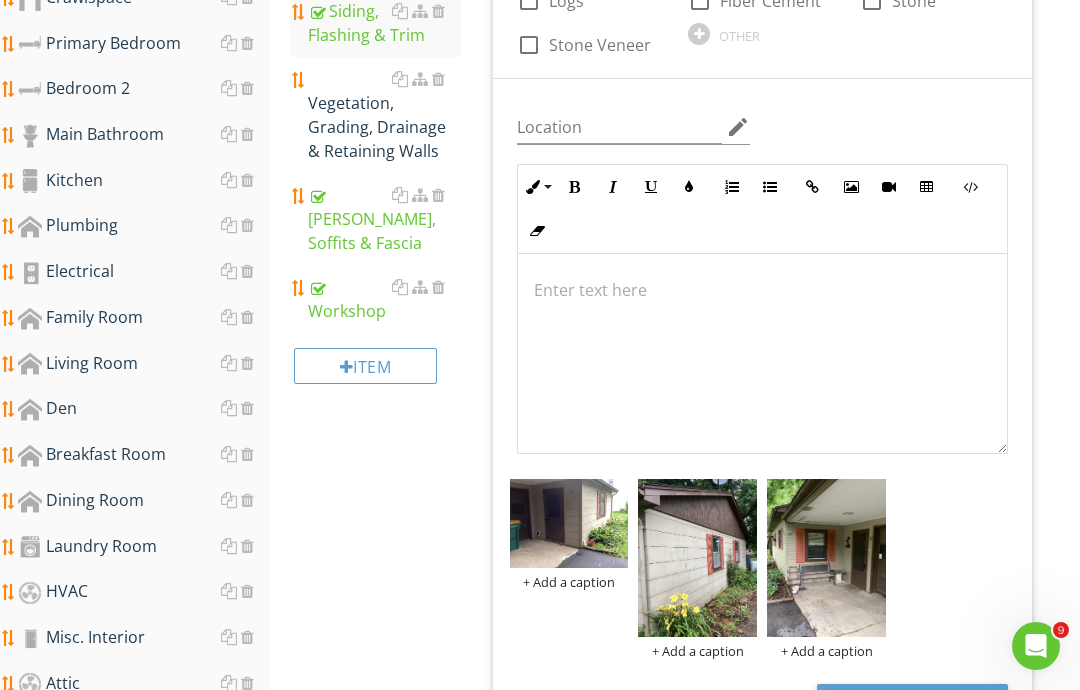 click on "Photo/Video" at bounding box center (912, 702) 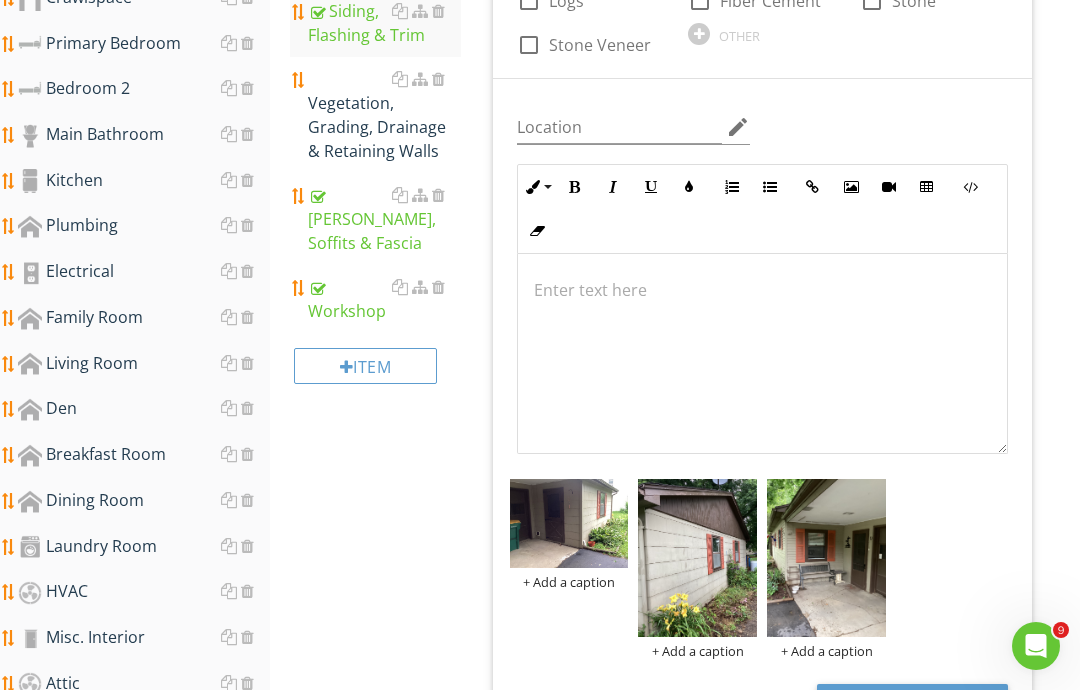 type on "C:\fakepath\image.jpg" 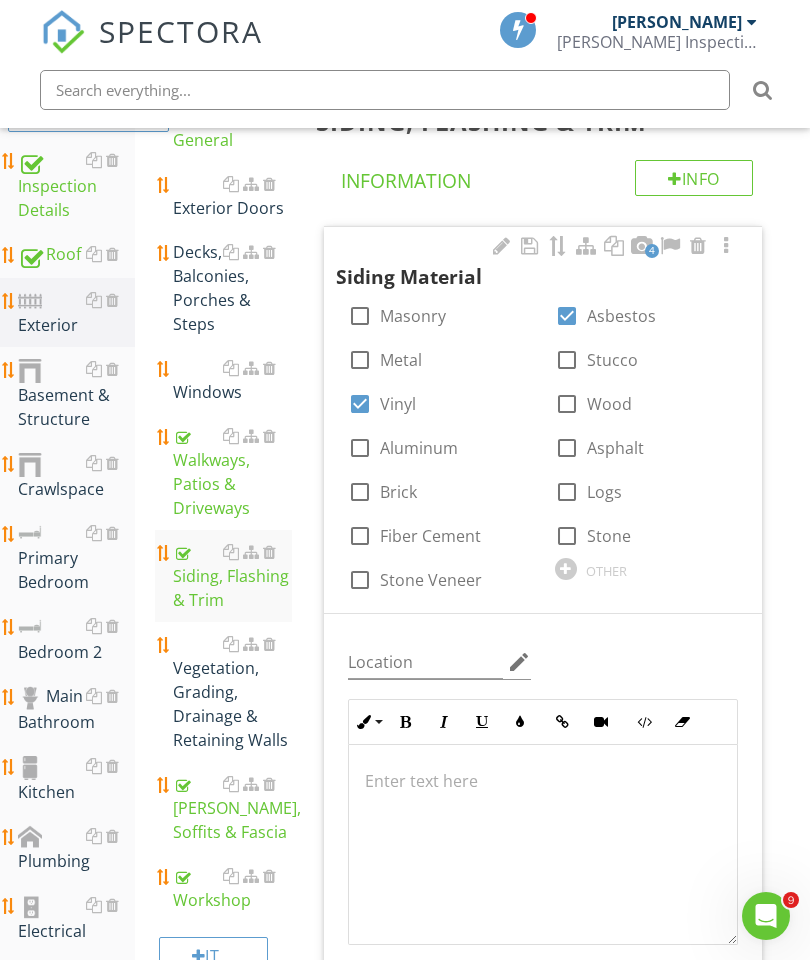 scroll, scrollTop: 332, scrollLeft: 0, axis: vertical 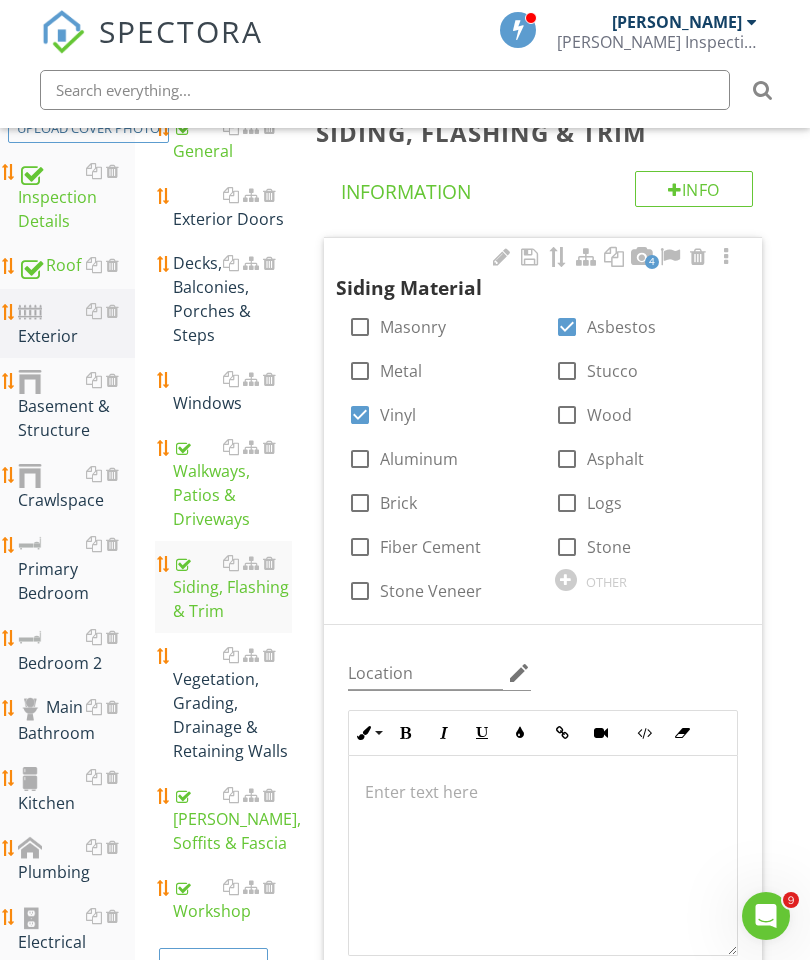 click on "Windows" at bounding box center (232, 391) 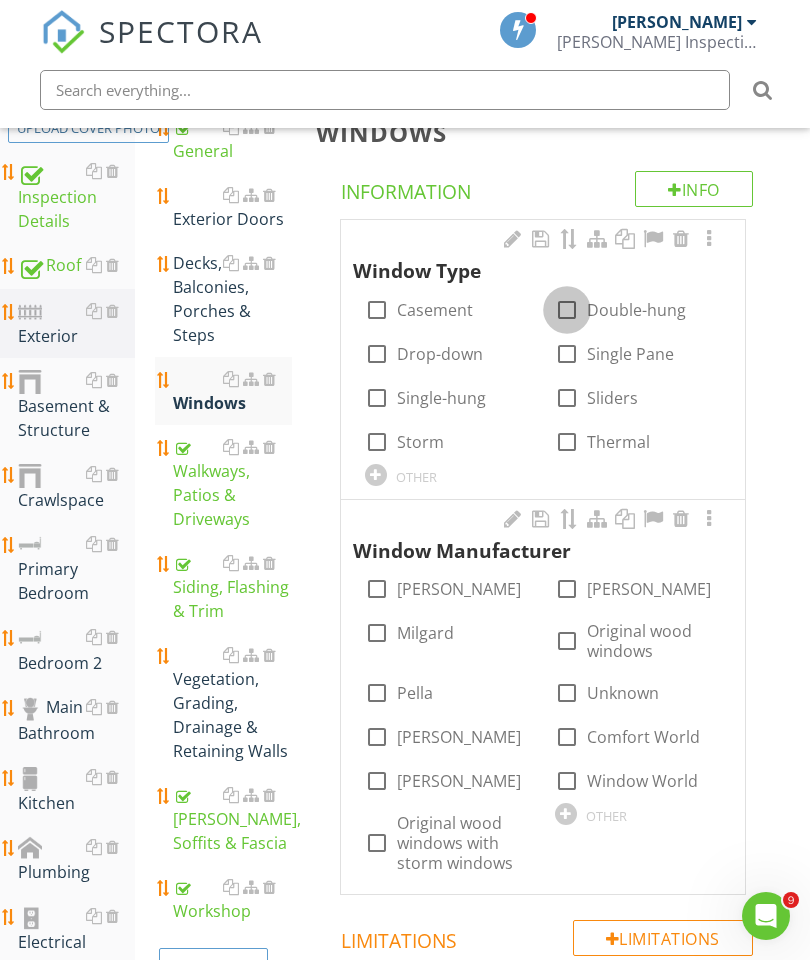click at bounding box center (567, 310) 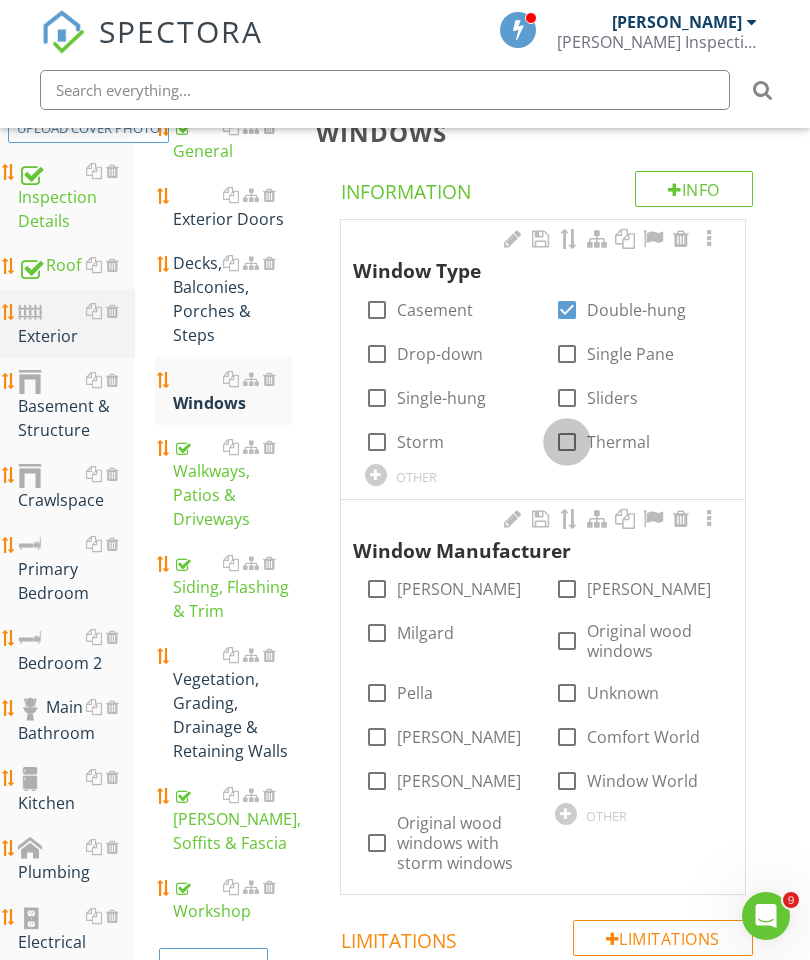 click at bounding box center [567, 442] 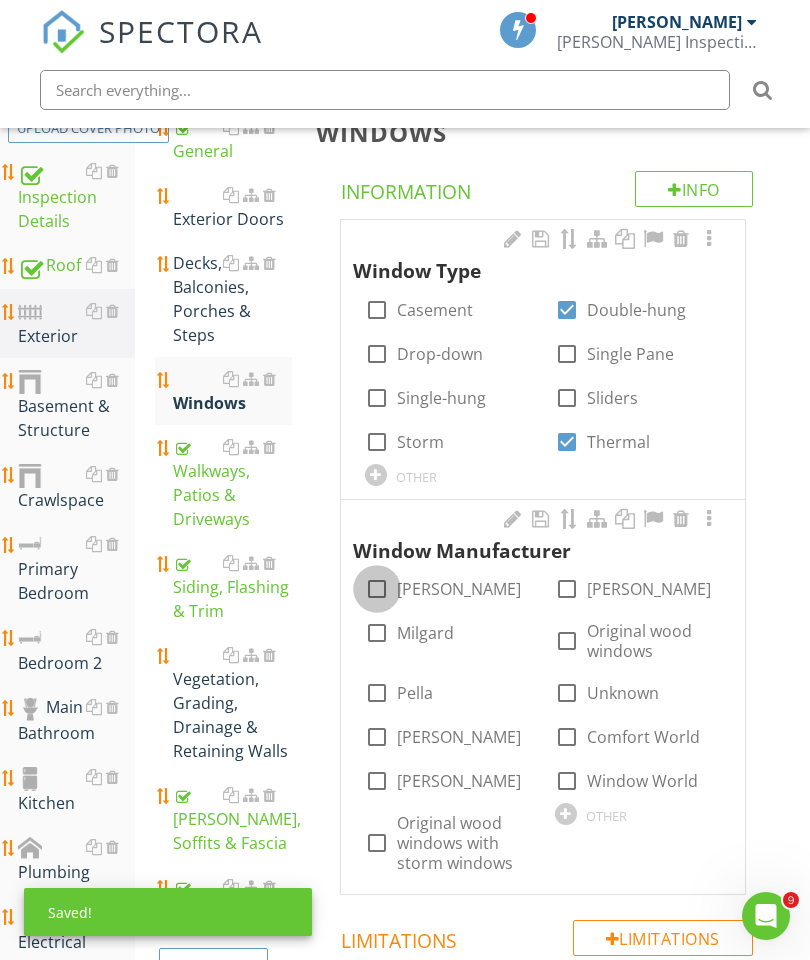 click at bounding box center [377, 589] 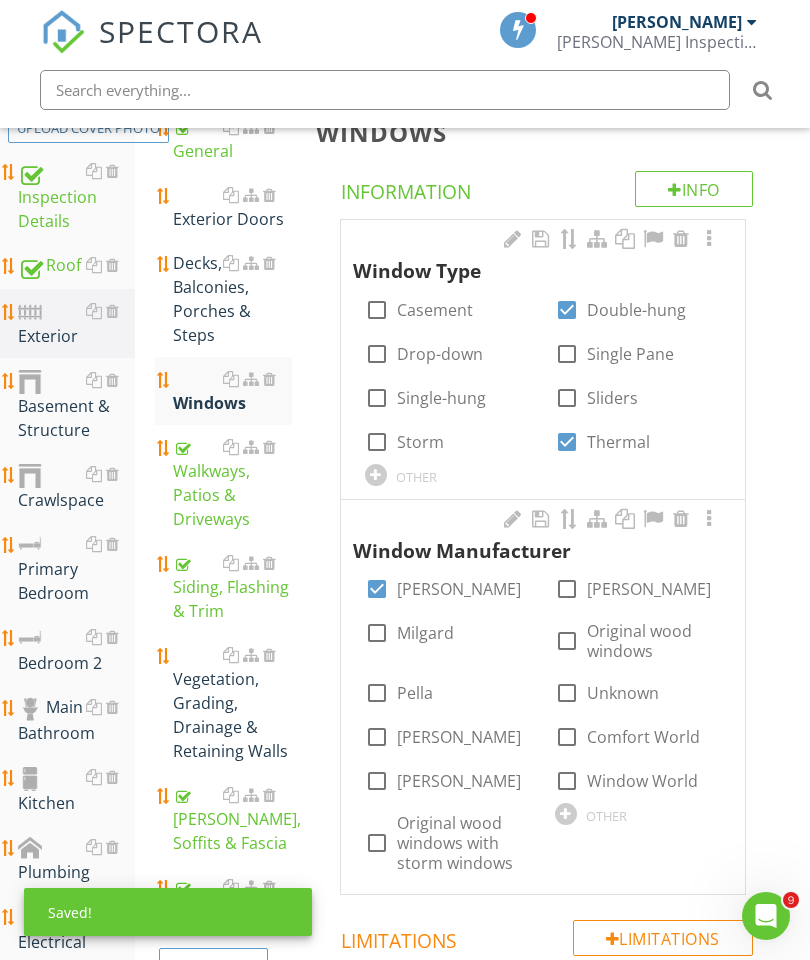 click at bounding box center [709, 239] 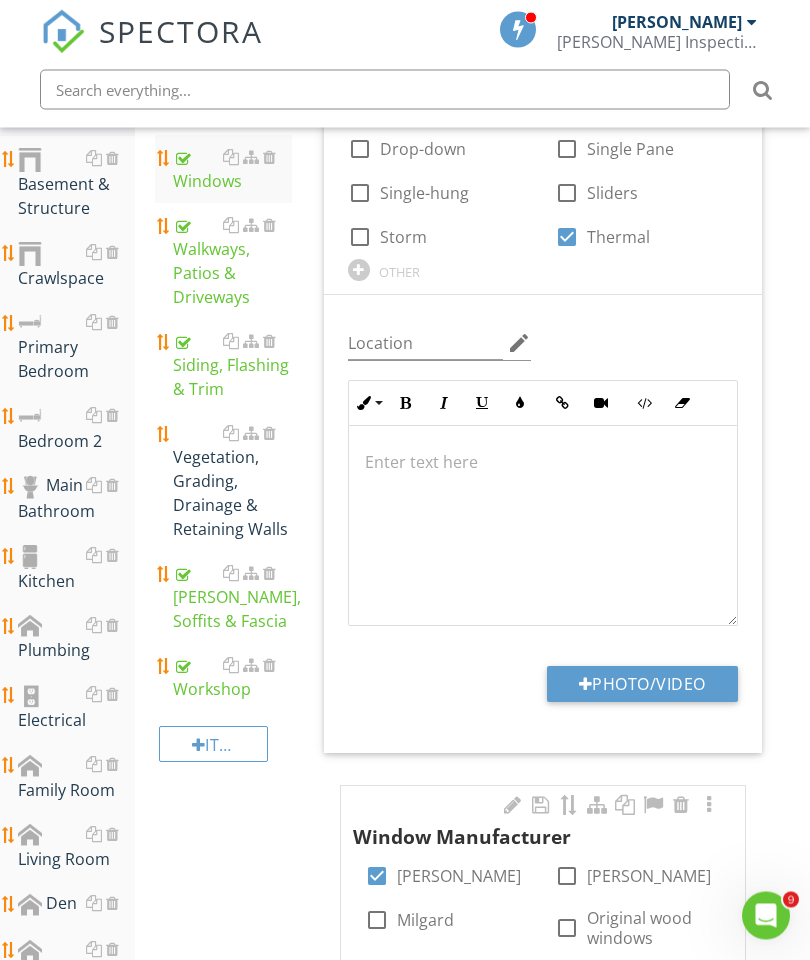 scroll, scrollTop: 554, scrollLeft: 0, axis: vertical 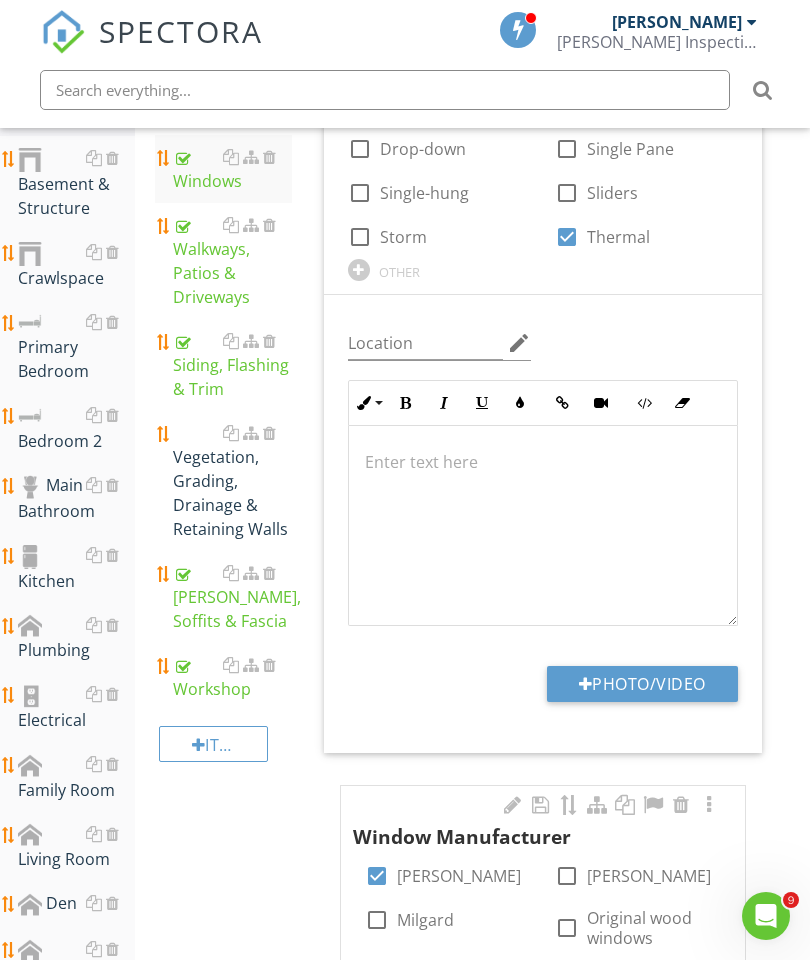 click on "Photo/Video" at bounding box center [642, 684] 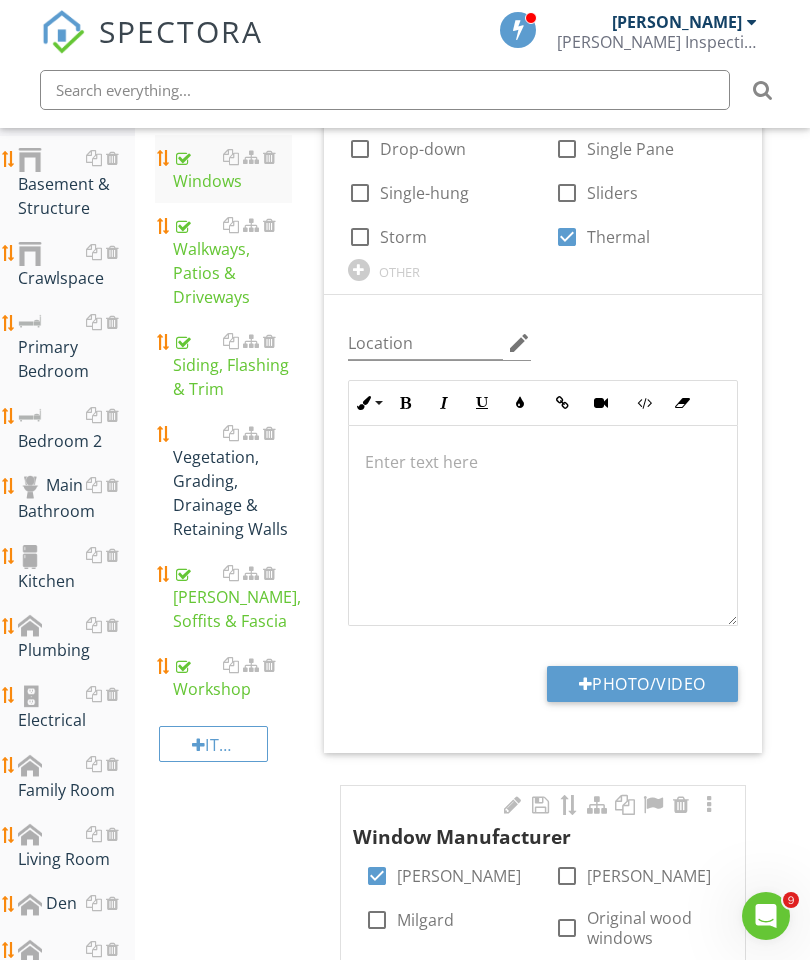 type on "C:\fakepath\image.jpg" 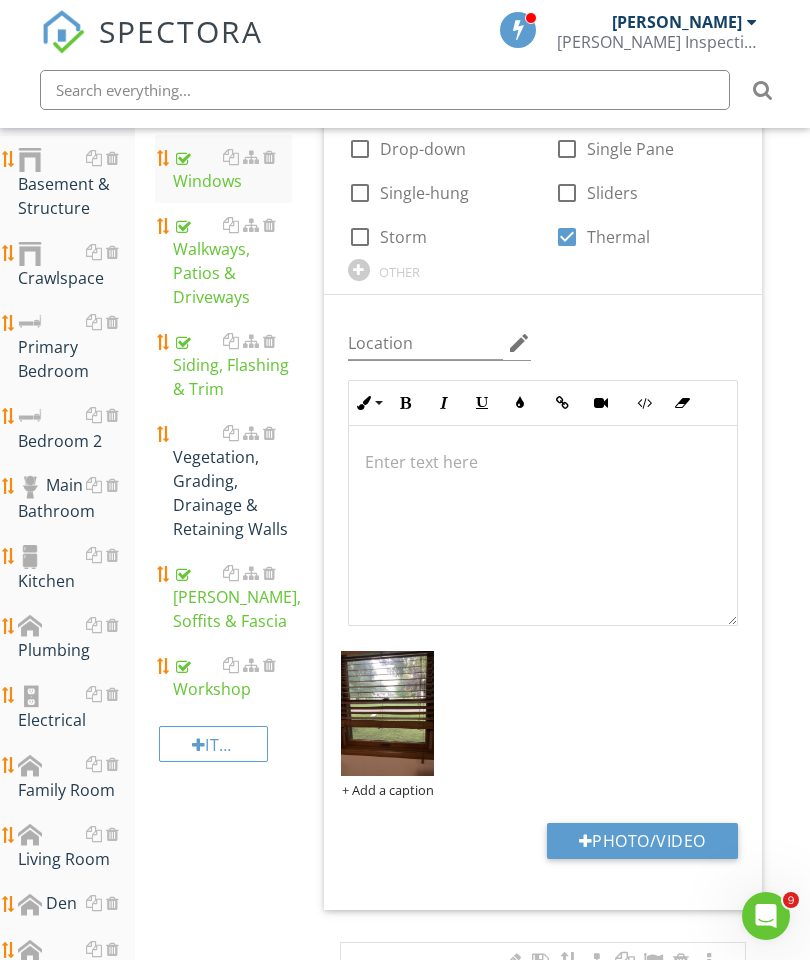 click on "Vegetation, Grading, Drainage & Retaining Walls" at bounding box center (232, 481) 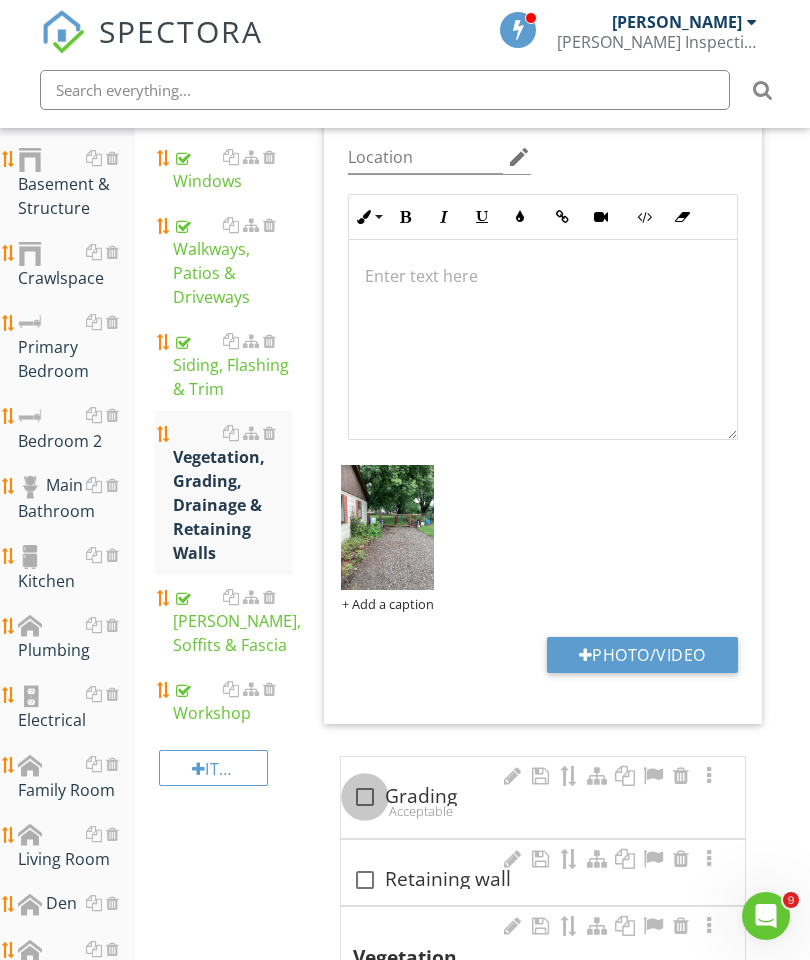click at bounding box center (365, 797) 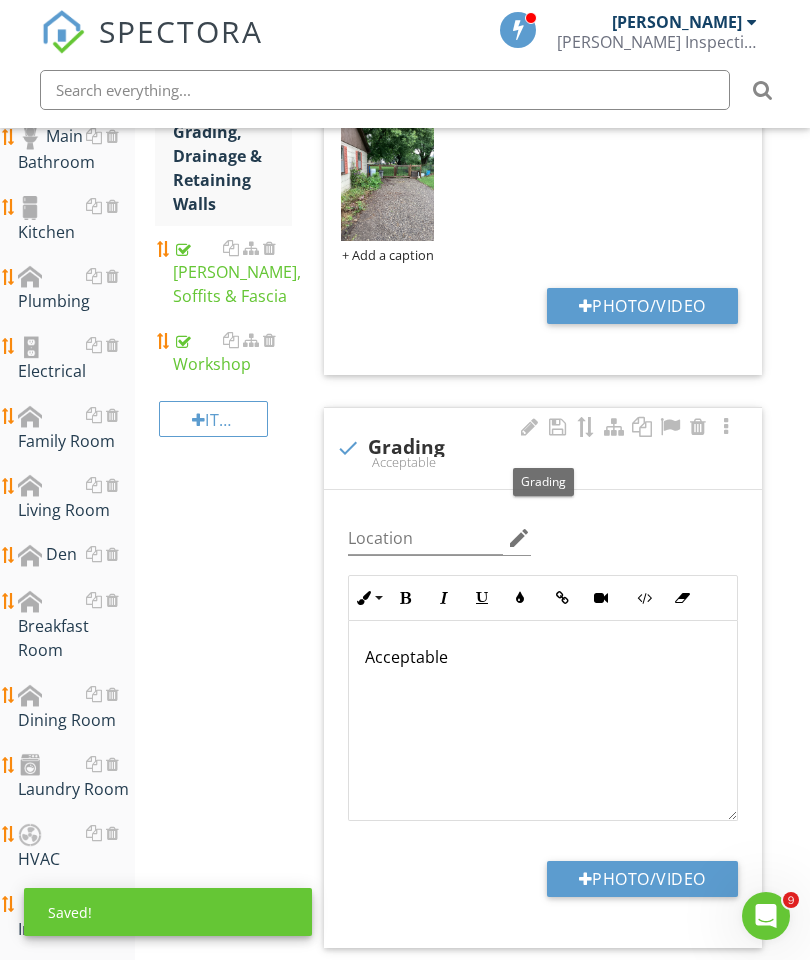 scroll, scrollTop: 916, scrollLeft: 0, axis: vertical 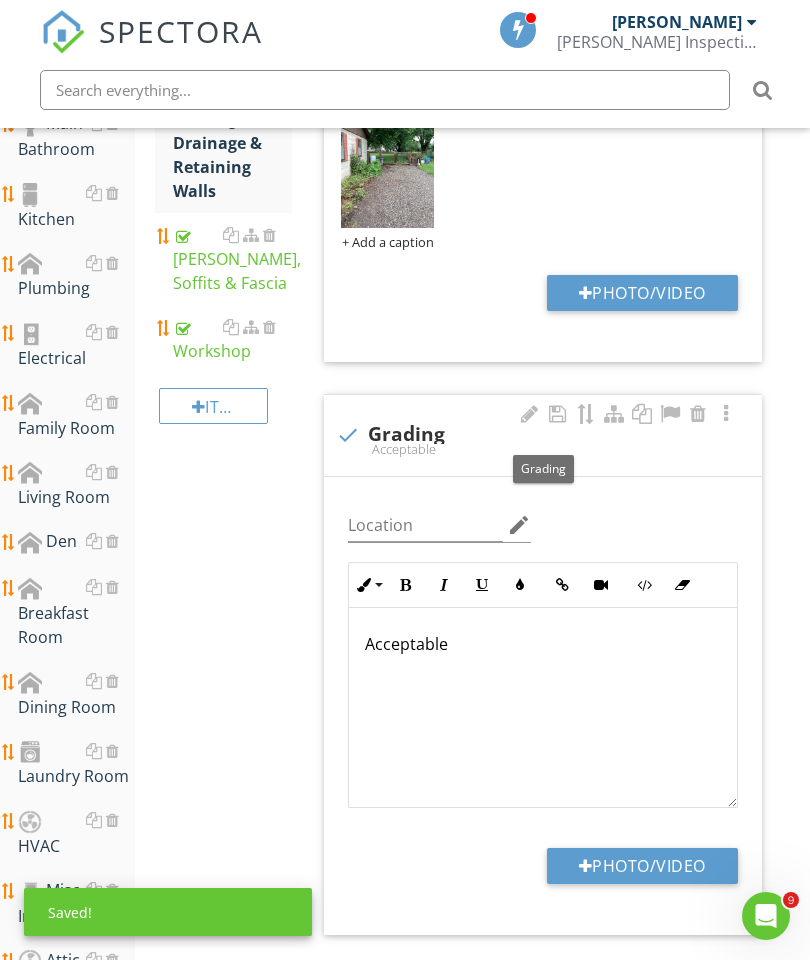 click on "Acceptable" at bounding box center [543, 644] 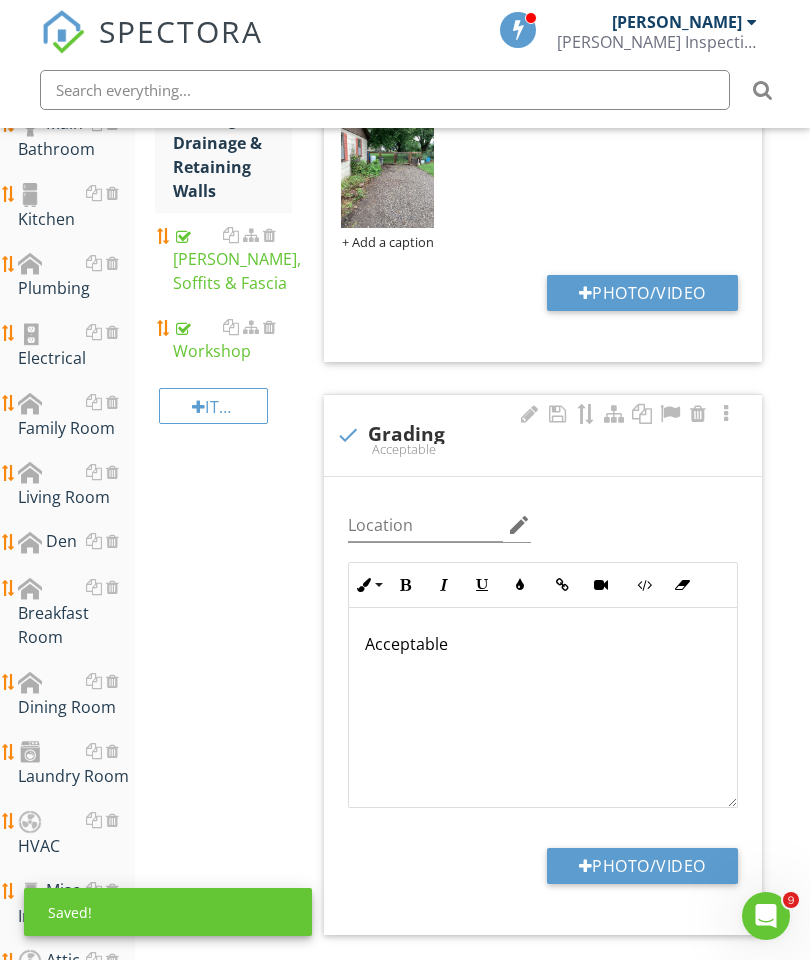 scroll, scrollTop: 920, scrollLeft: 38, axis: both 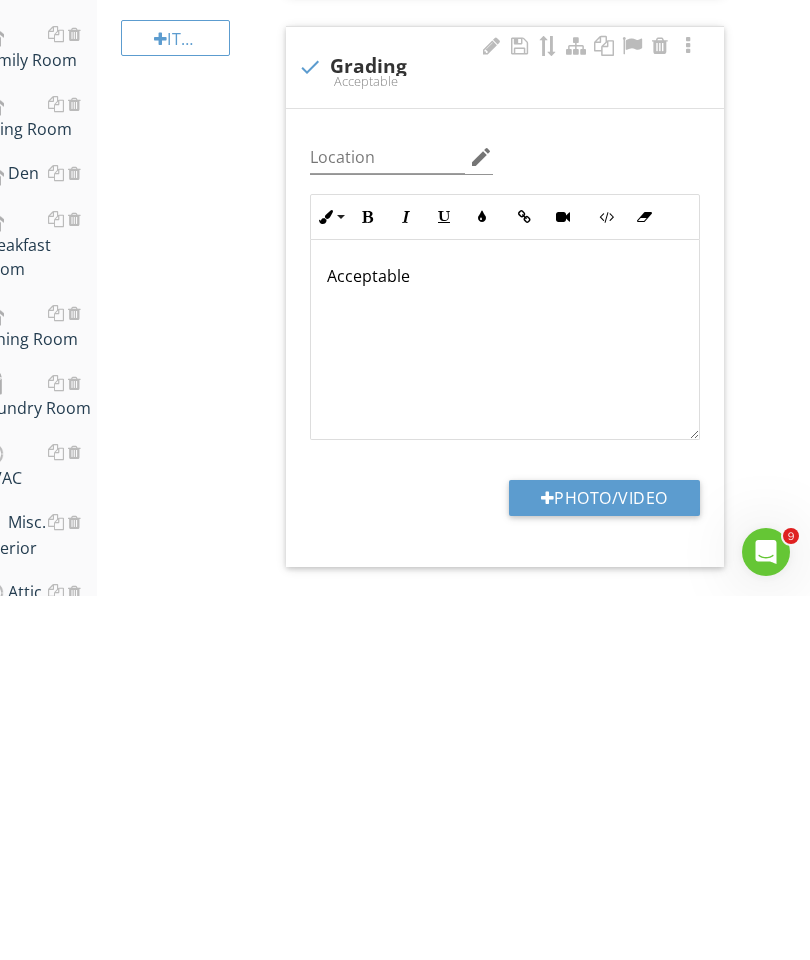type 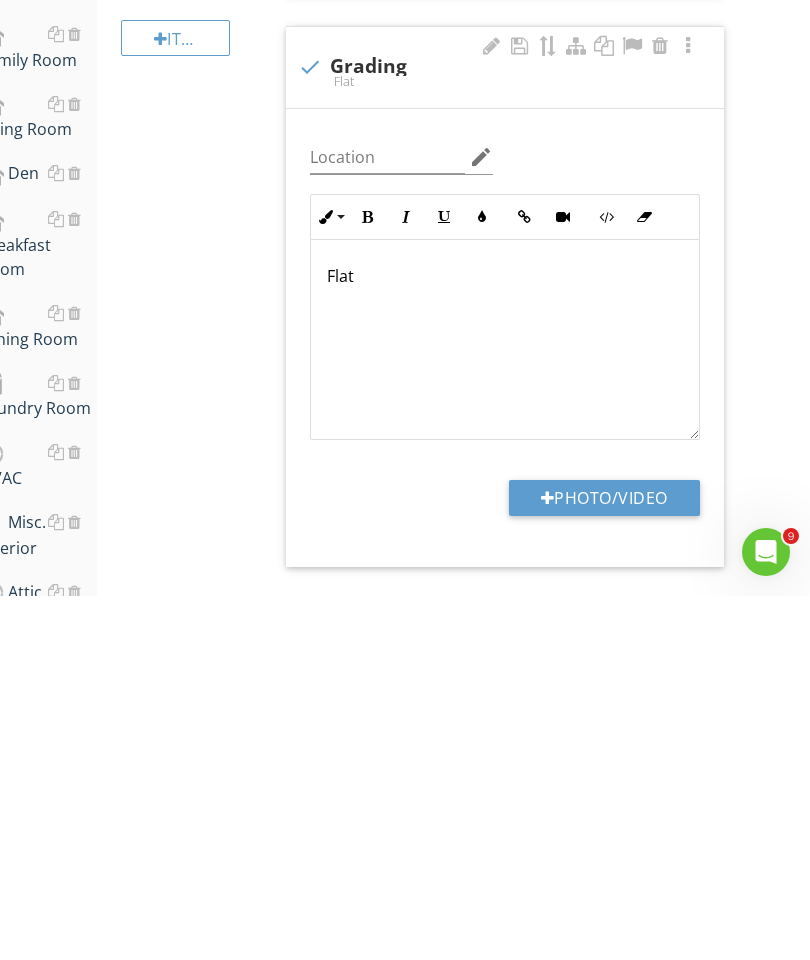 click on "Exterior
General
Exterior Doors
Decks, Balconies, Porches & Steps
Windows
Walkways, Patios & Driveways
Siding, Flashing & Trim
Vegetation, Grading, Drainage & Retaining Walls
Eaves, Soffits & Fascia
Workshop
Item
Vegetation, Grading, Drainage & Retaining Walls
Info
Information                 1         check
Fence
Location edit       Inline Style XLarge Large Normal Small Light Small/Light Bold Italic Underline Colors Insert Link Insert Video Code View Clear Formatting Ordered List Unordered List Insert Image Insert Table Enter text here" at bounding box center [434, 674] 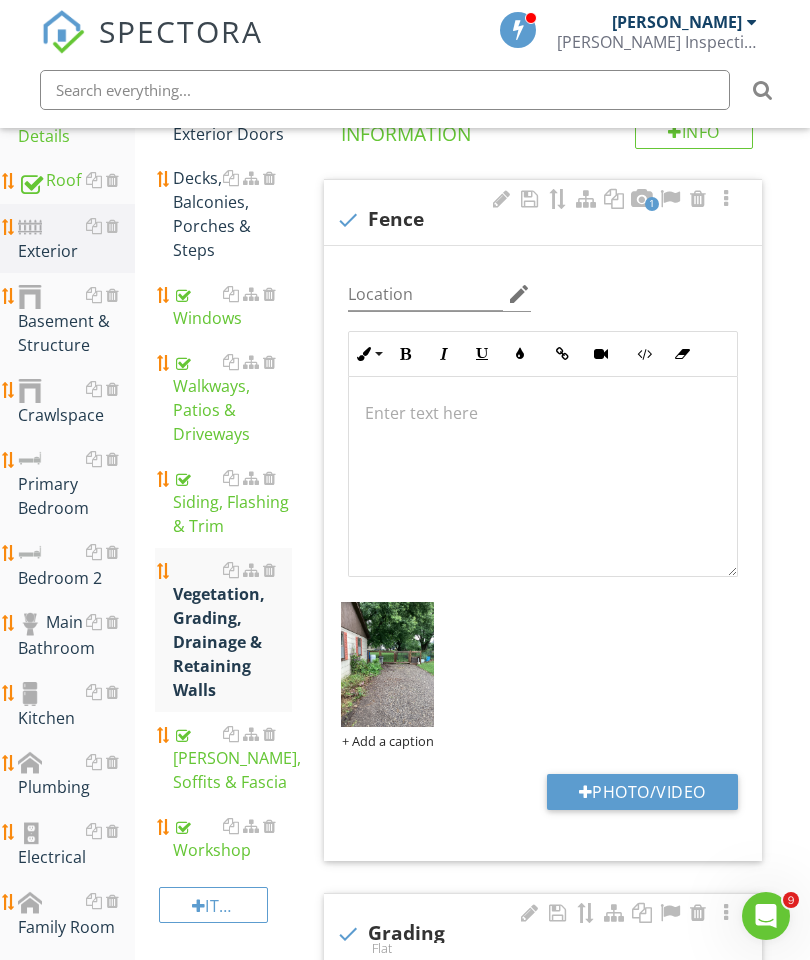 scroll, scrollTop: 397, scrollLeft: 0, axis: vertical 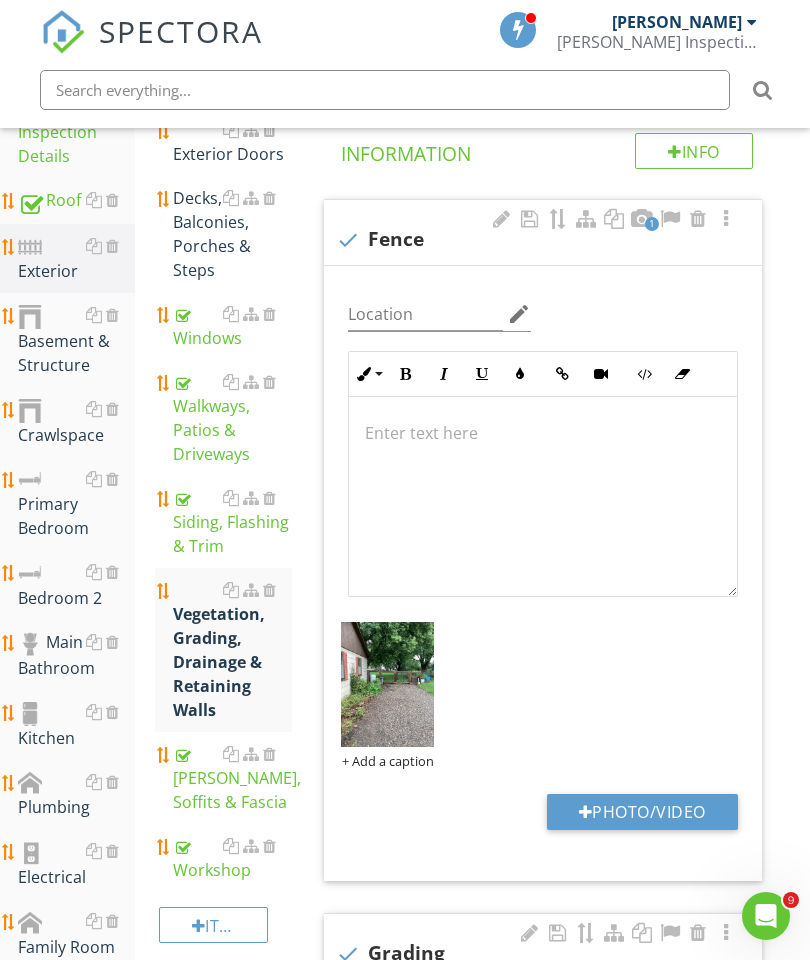 click on "Siding, Flashing & Trim" at bounding box center (232, 522) 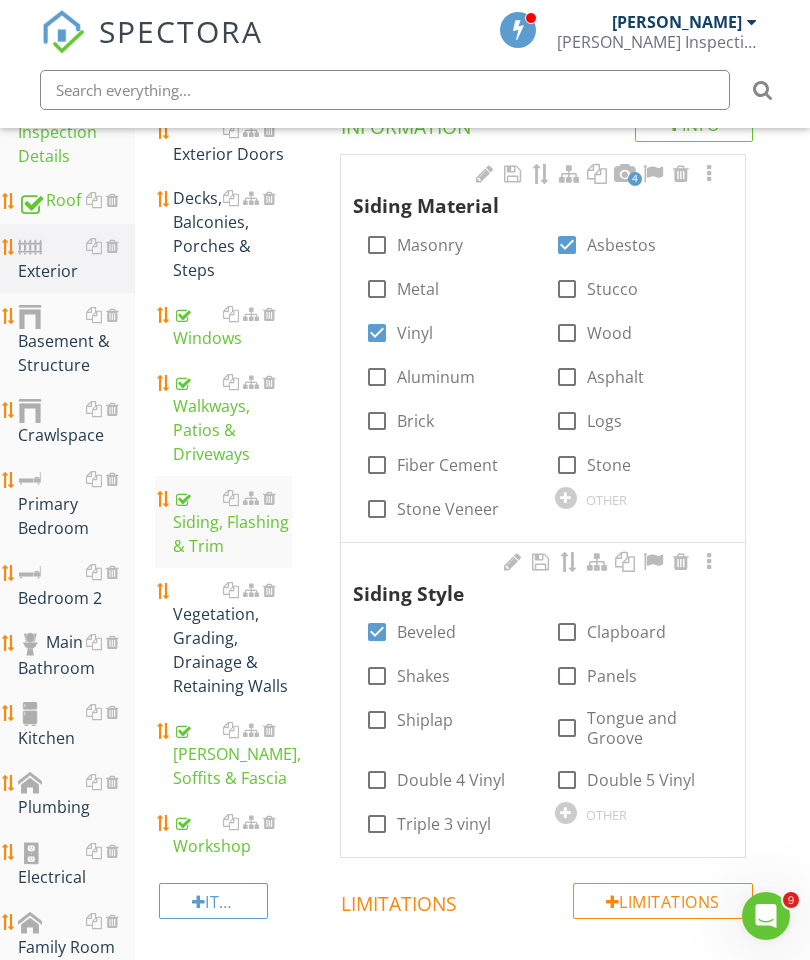 click at bounding box center [709, 174] 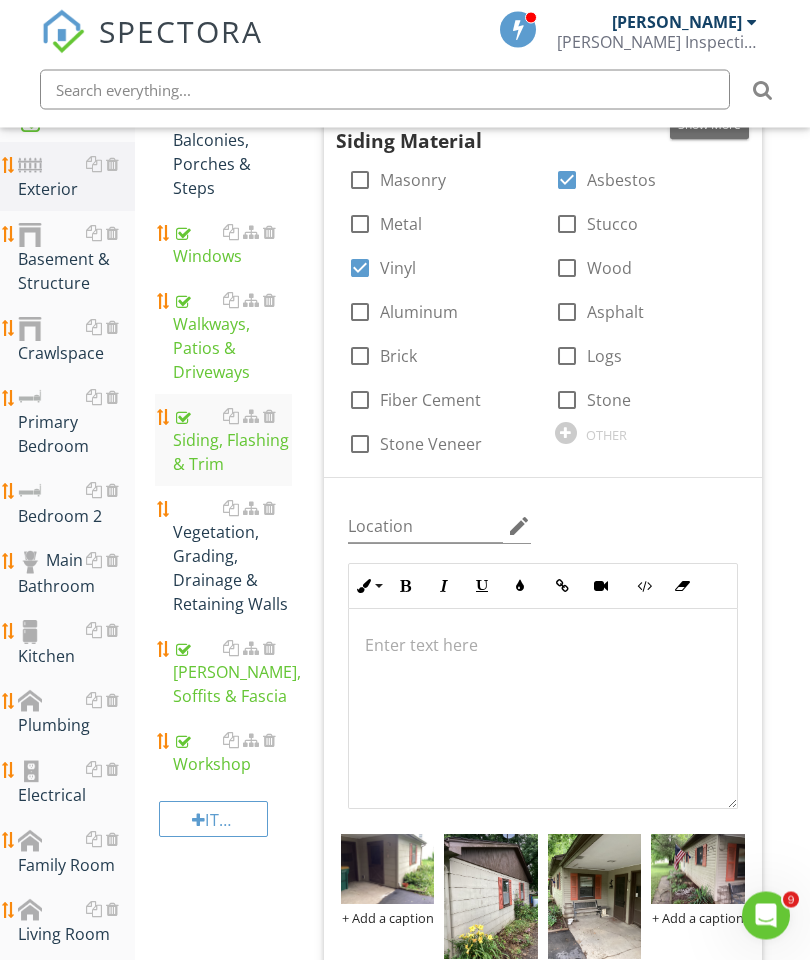 scroll, scrollTop: 630, scrollLeft: 0, axis: vertical 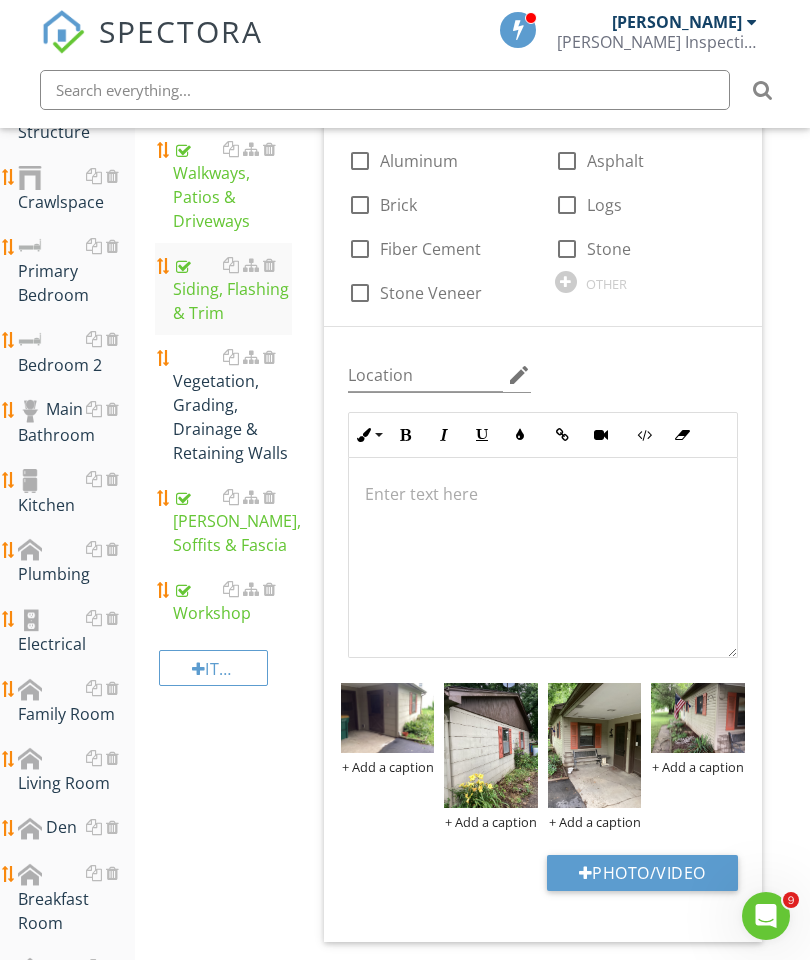 click on "Photo/Video" at bounding box center (642, 873) 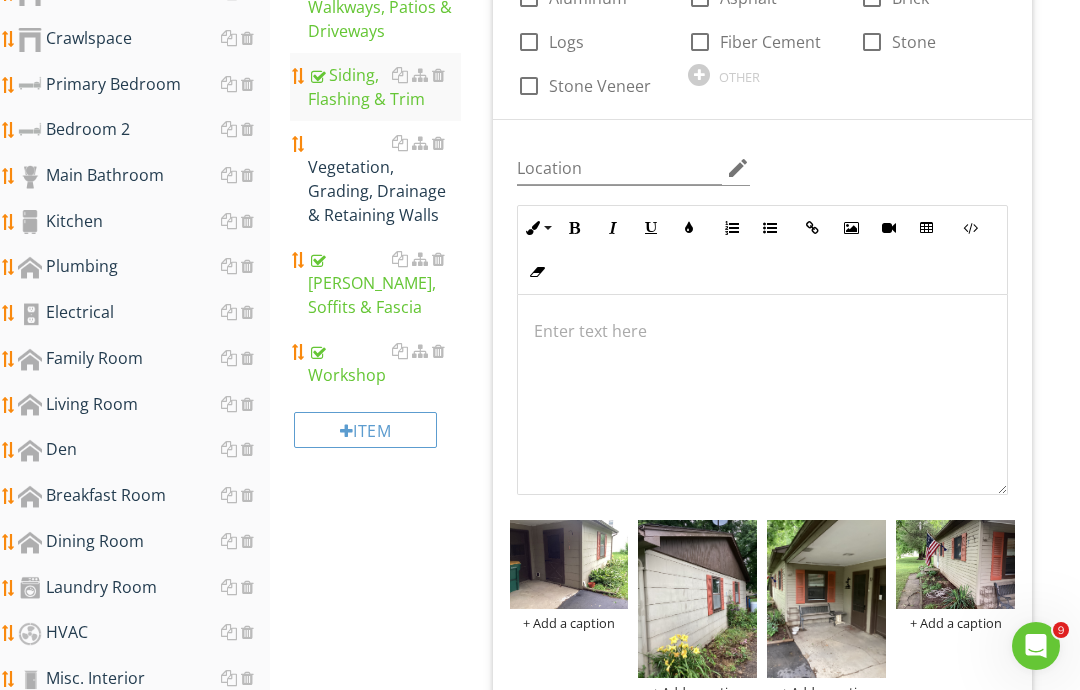 type on "C:\fakepath\image.jpg" 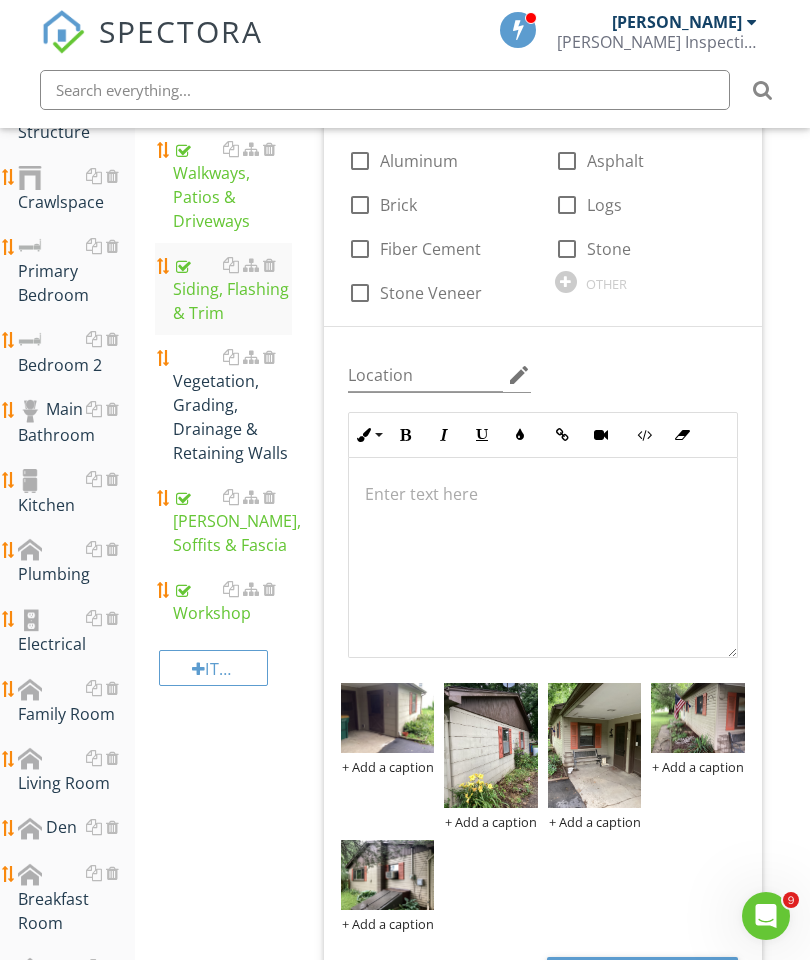 click on "Electrical" at bounding box center [76, 631] 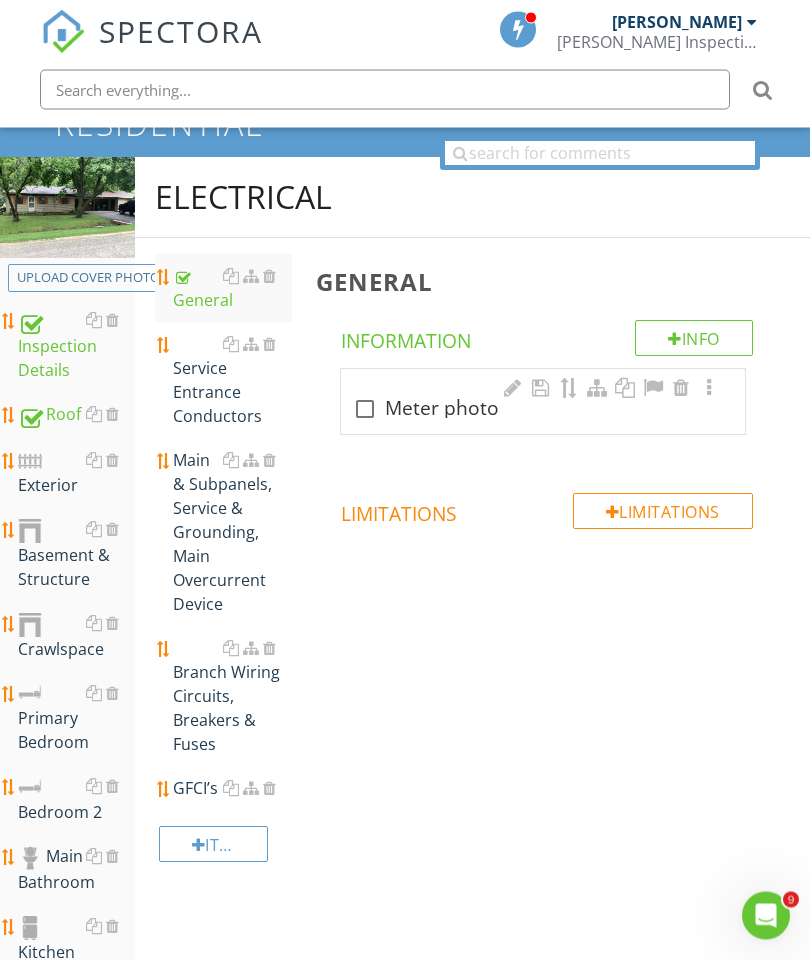 scroll, scrollTop: 183, scrollLeft: 0, axis: vertical 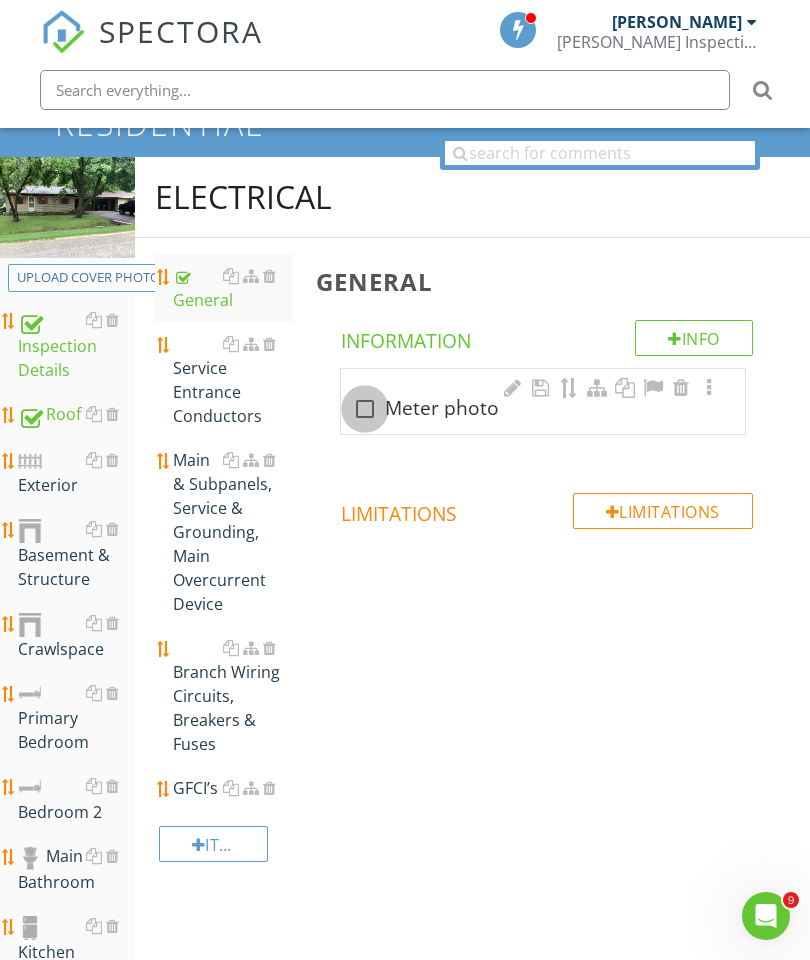 click at bounding box center [365, 409] 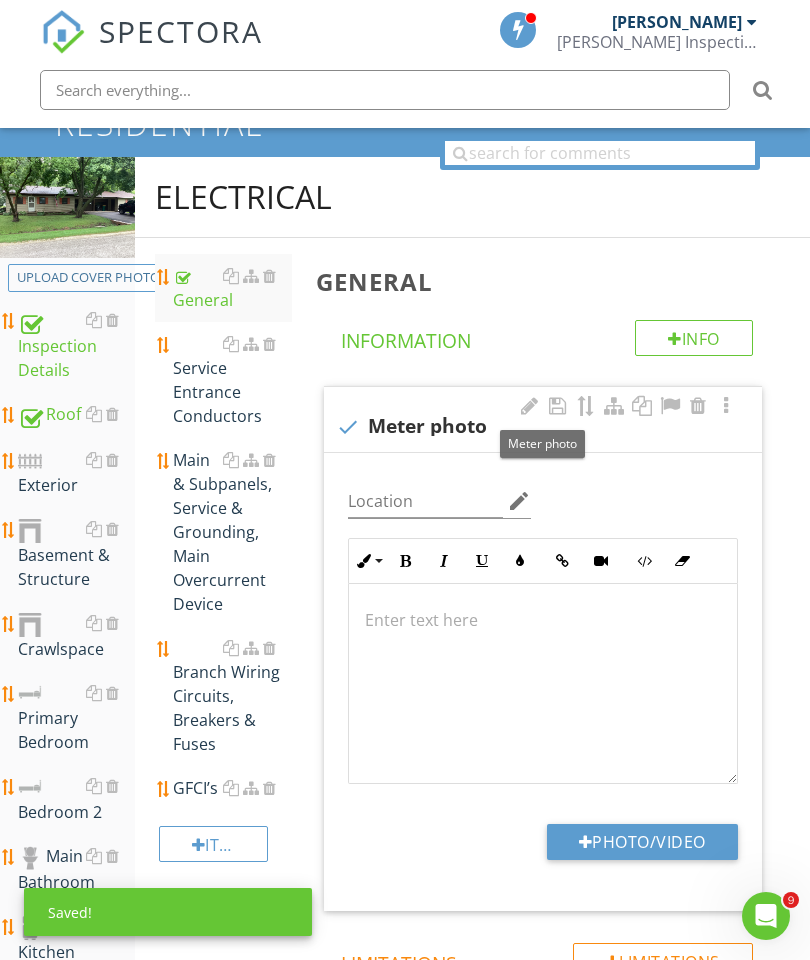 click on "Photo/Video" at bounding box center [642, 842] 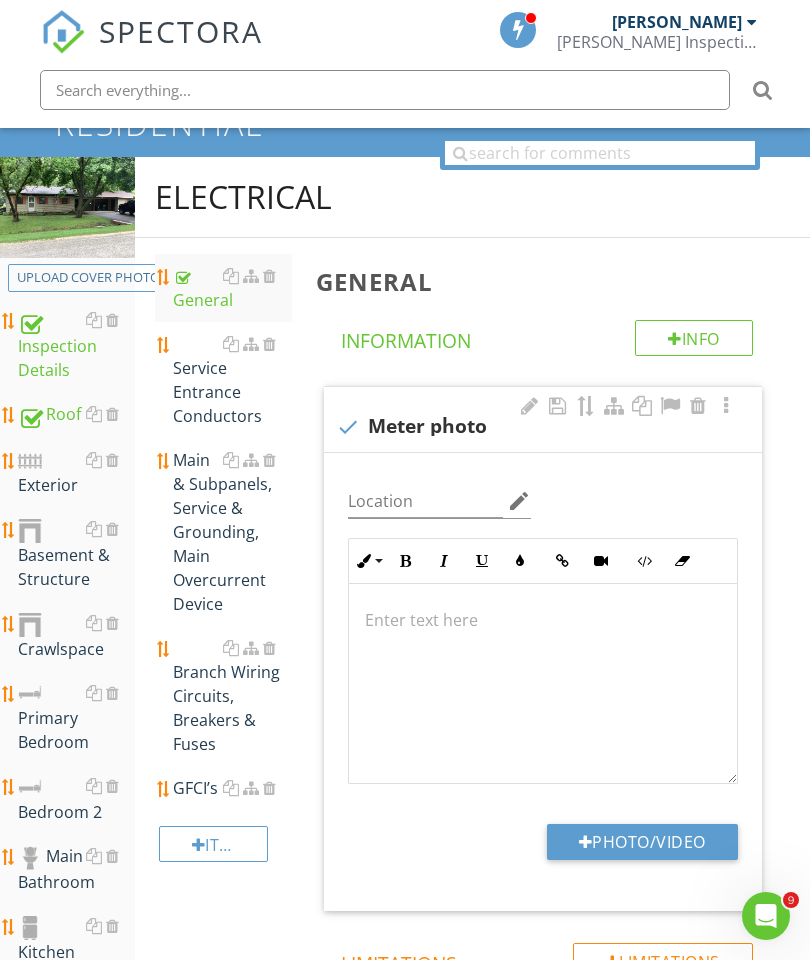 type on "C:\fakepath\image.jpg" 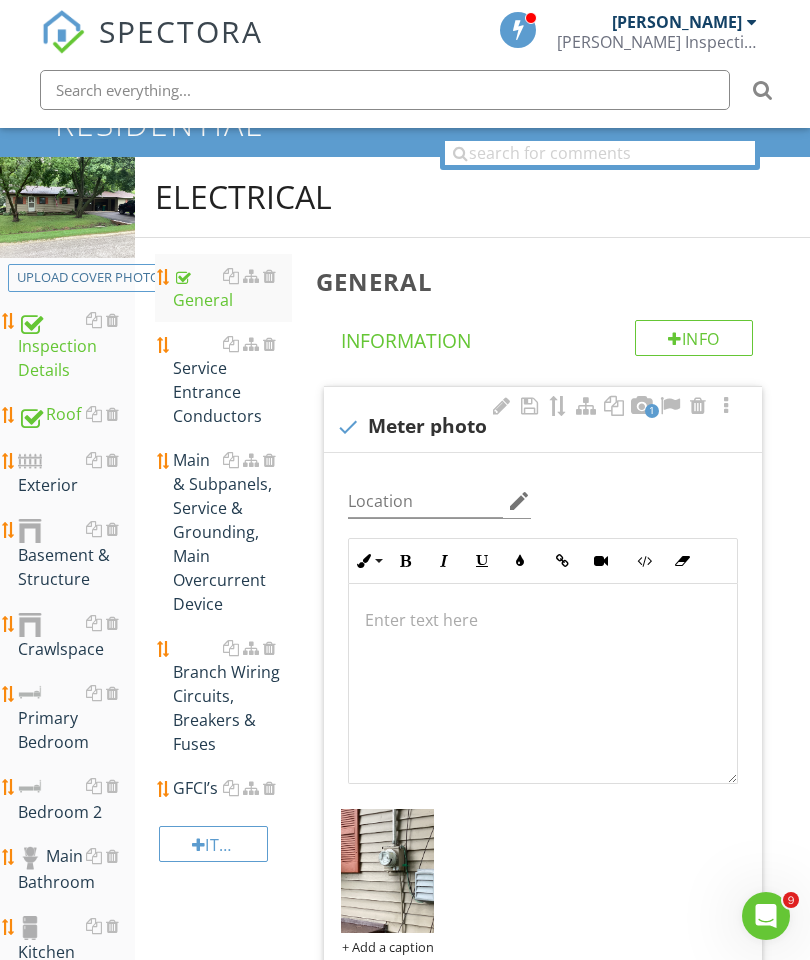 click on "Service Entrance Conductors" at bounding box center (232, 380) 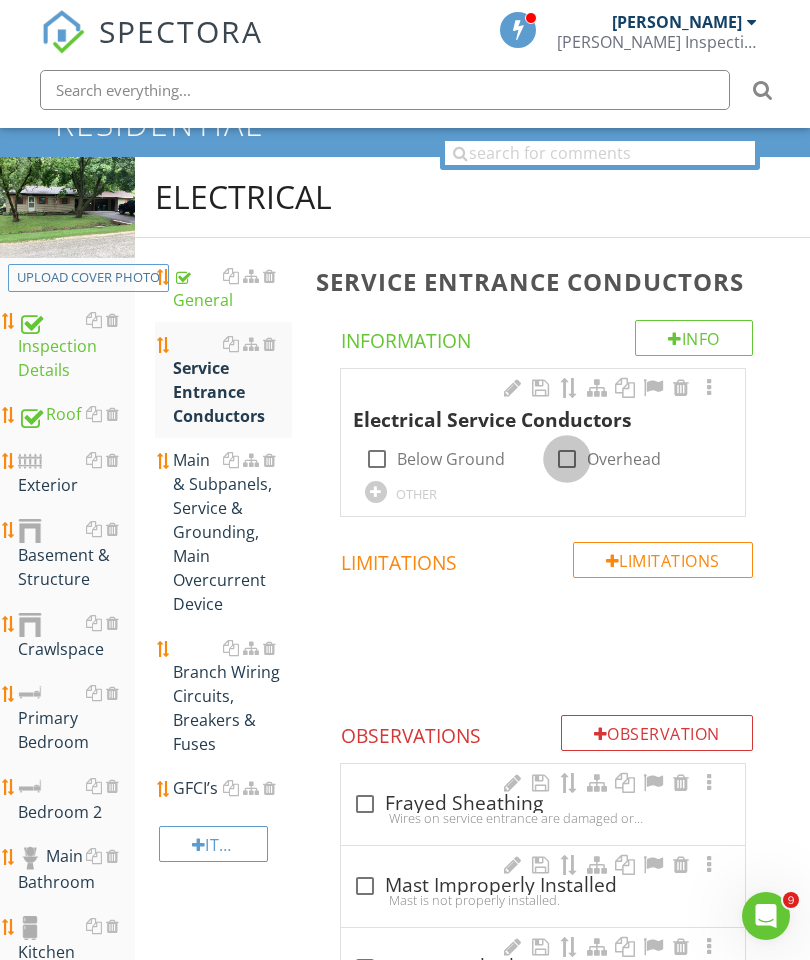 click at bounding box center (567, 459) 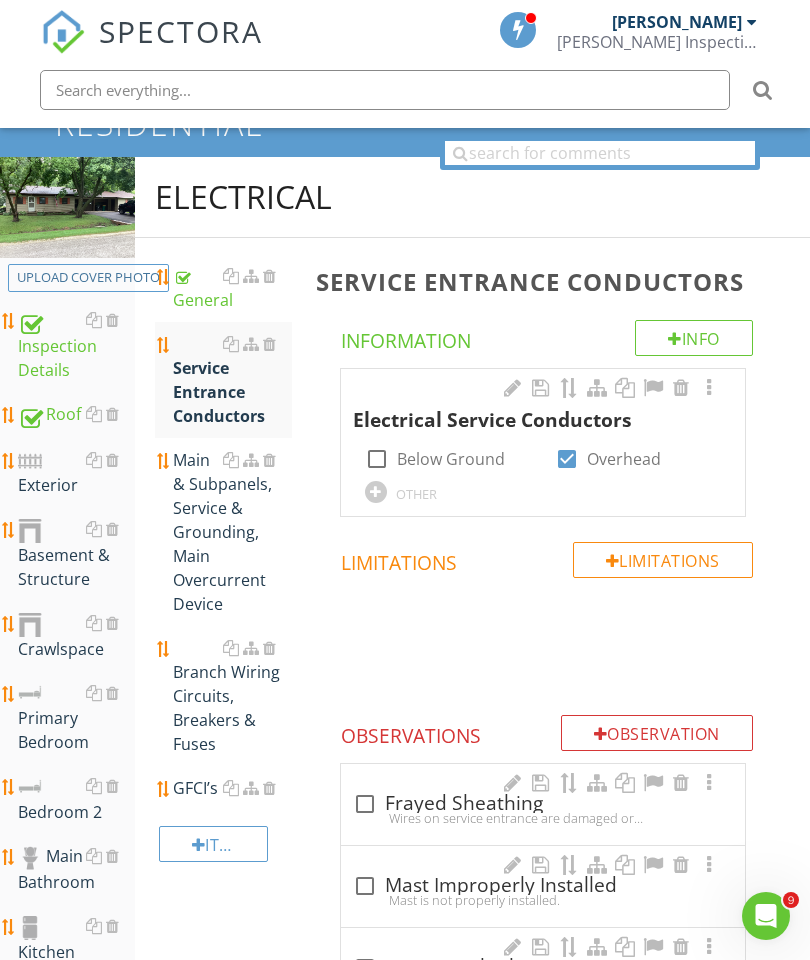 click at bounding box center (709, 388) 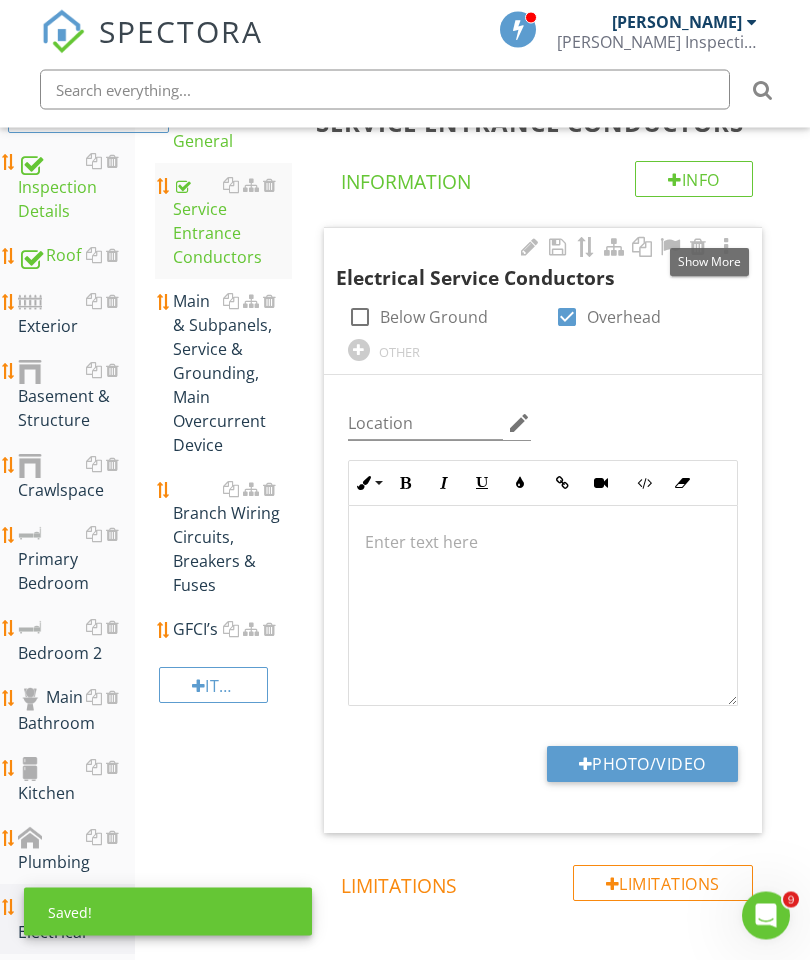 scroll, scrollTop: 424, scrollLeft: 0, axis: vertical 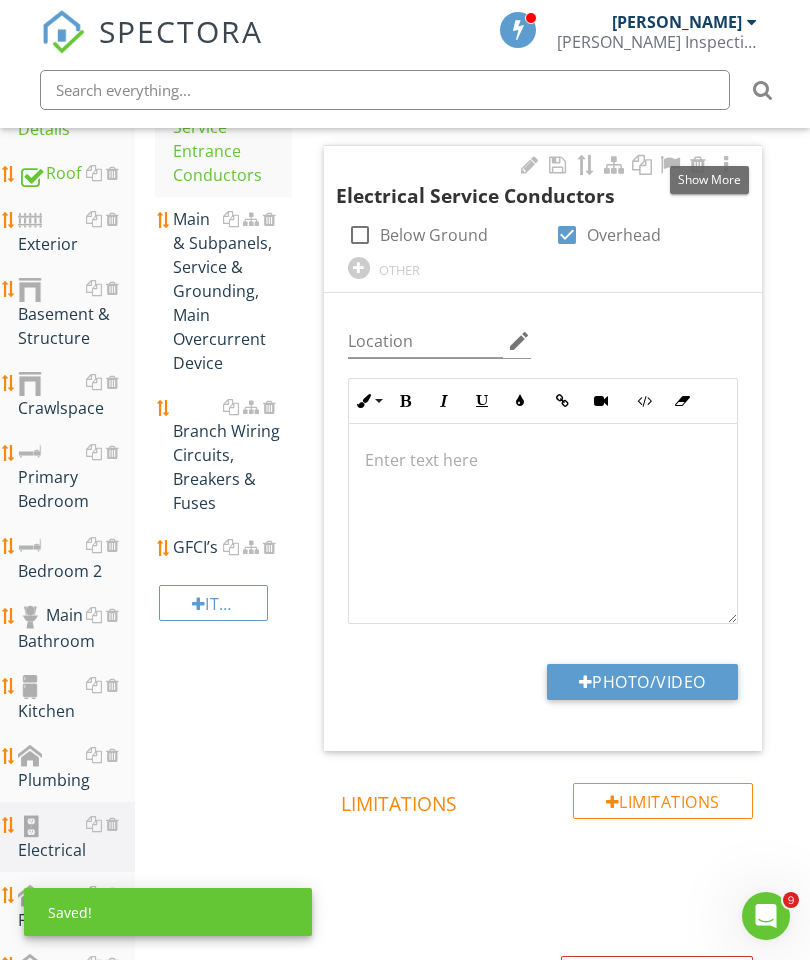 click on "Photo/Video" at bounding box center (642, 682) 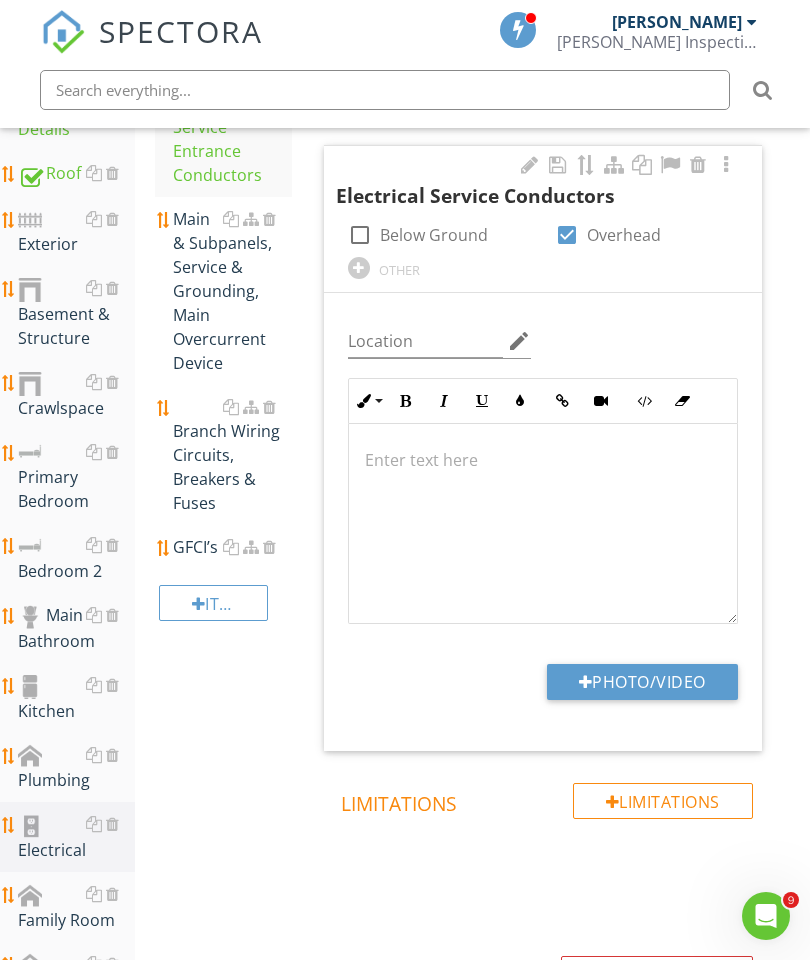 type on "C:\fakepath\image.jpg" 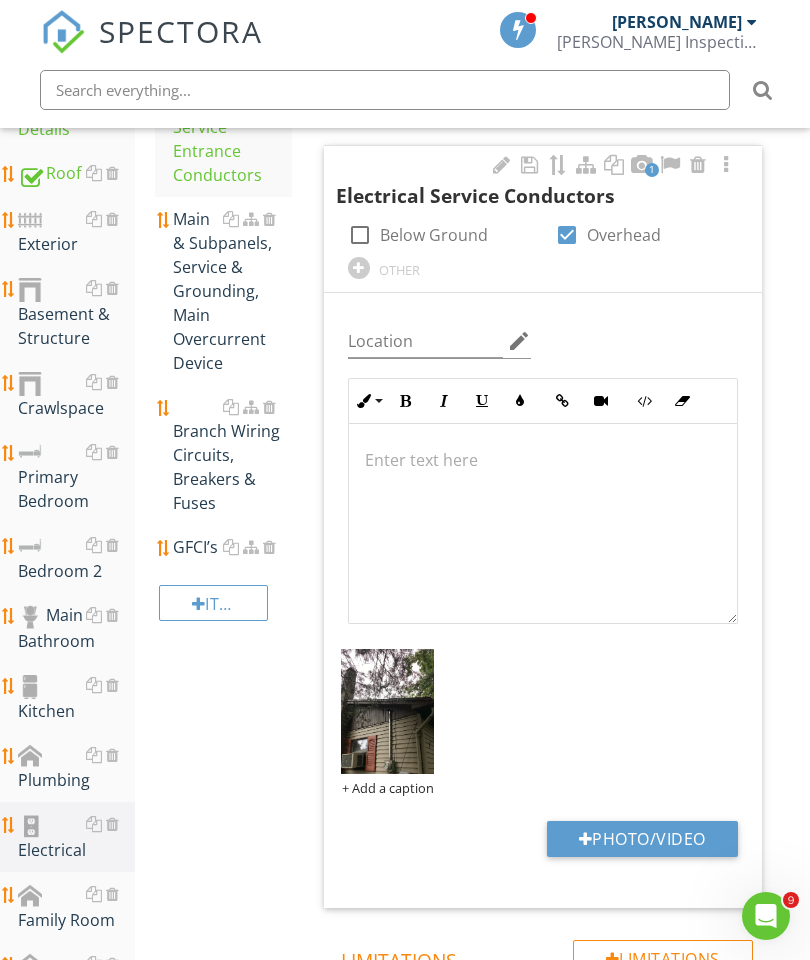 click on "Main & Subpanels, Service & Grounding, Main Overcurrent Device" at bounding box center [232, 291] 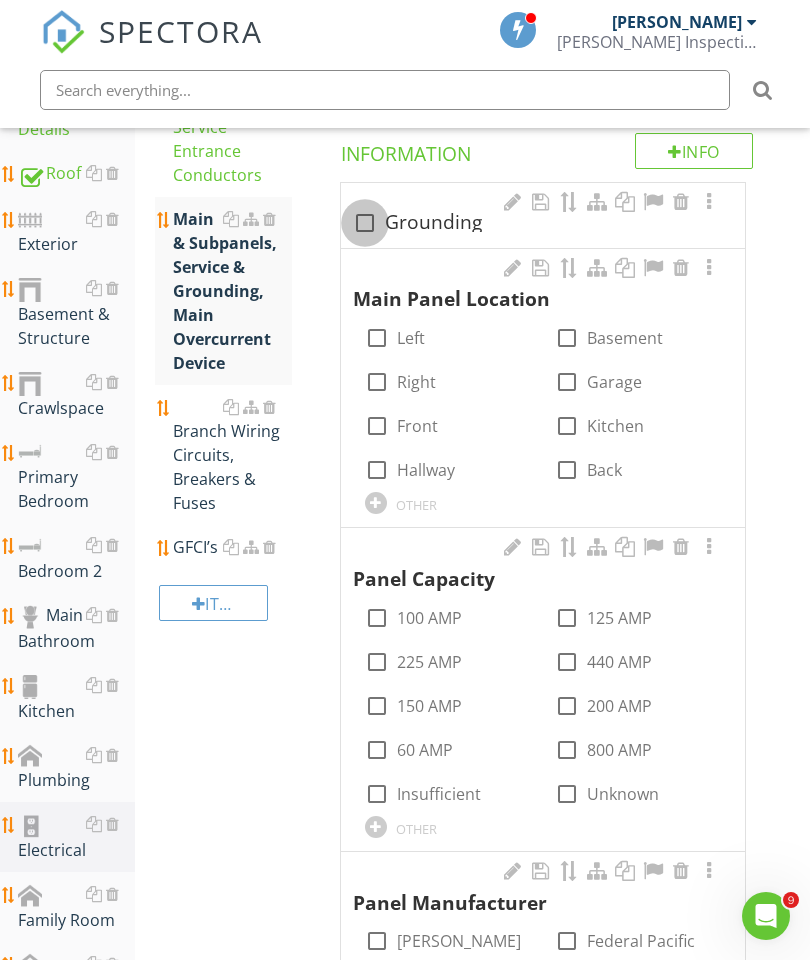 click at bounding box center [365, 223] 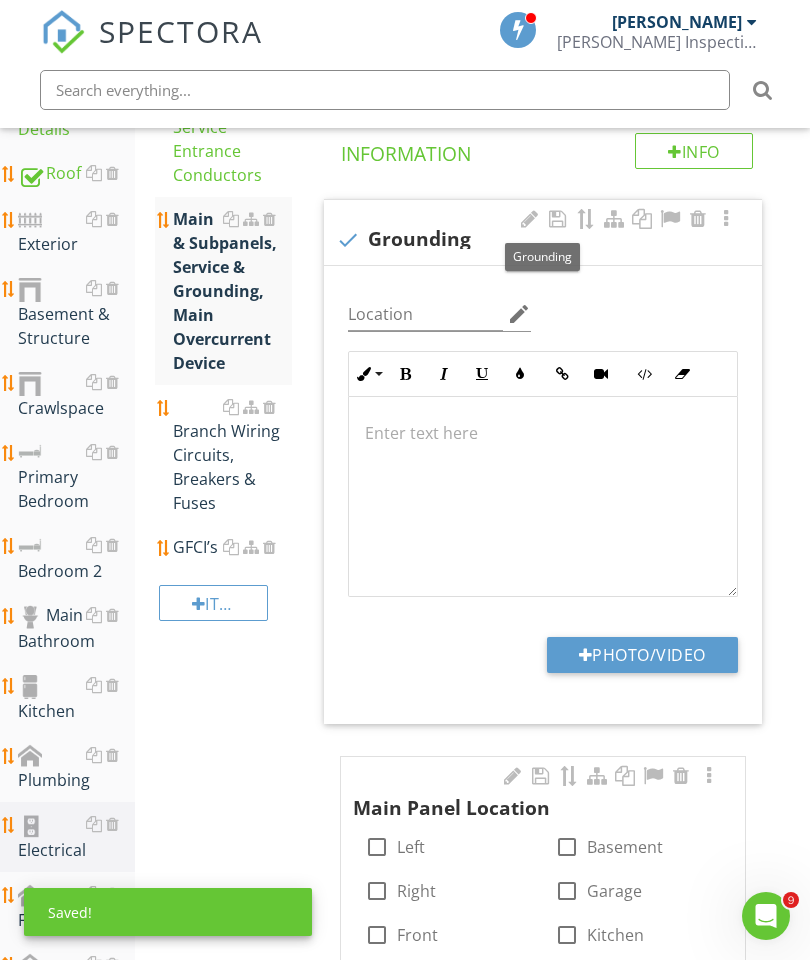 click on "Photo/Video" at bounding box center [642, 655] 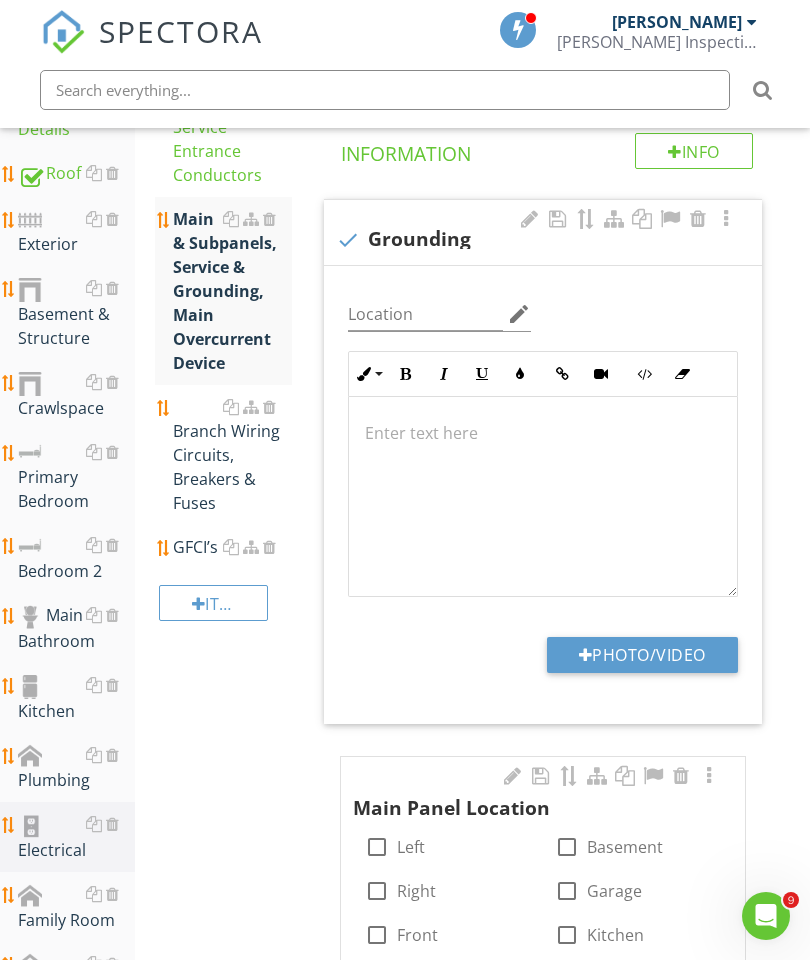 type on "C:\fakepath\image.jpg" 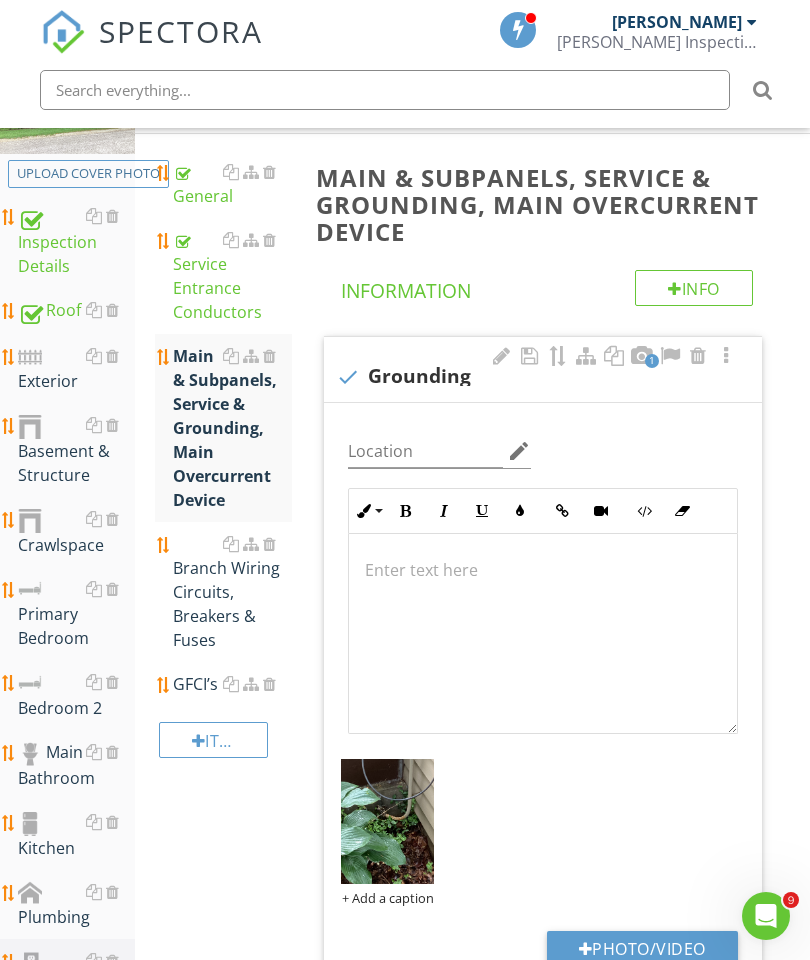 scroll, scrollTop: 268, scrollLeft: 0, axis: vertical 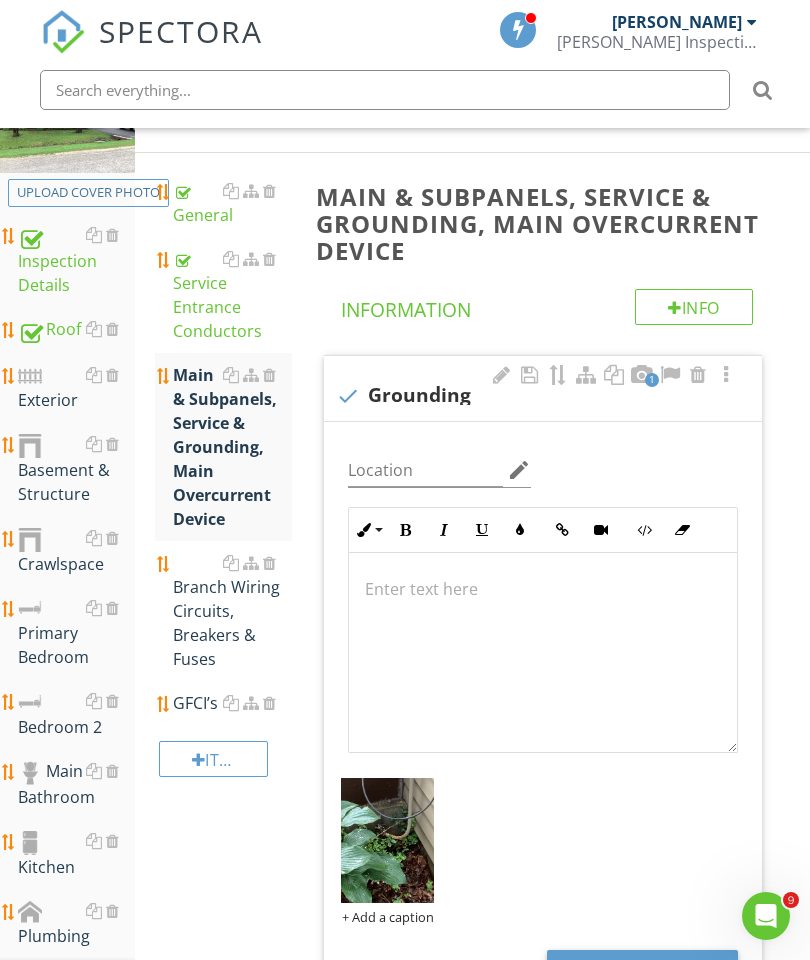 click on "Exterior" at bounding box center [76, 388] 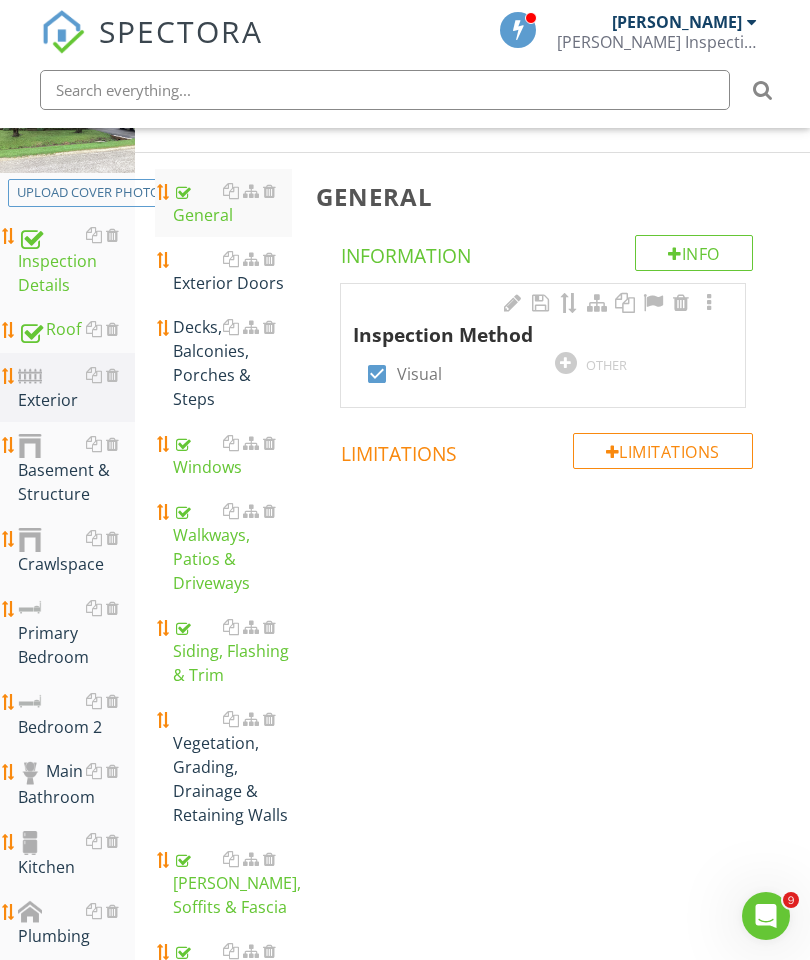 click on "Siding, Flashing & Trim" at bounding box center [232, 651] 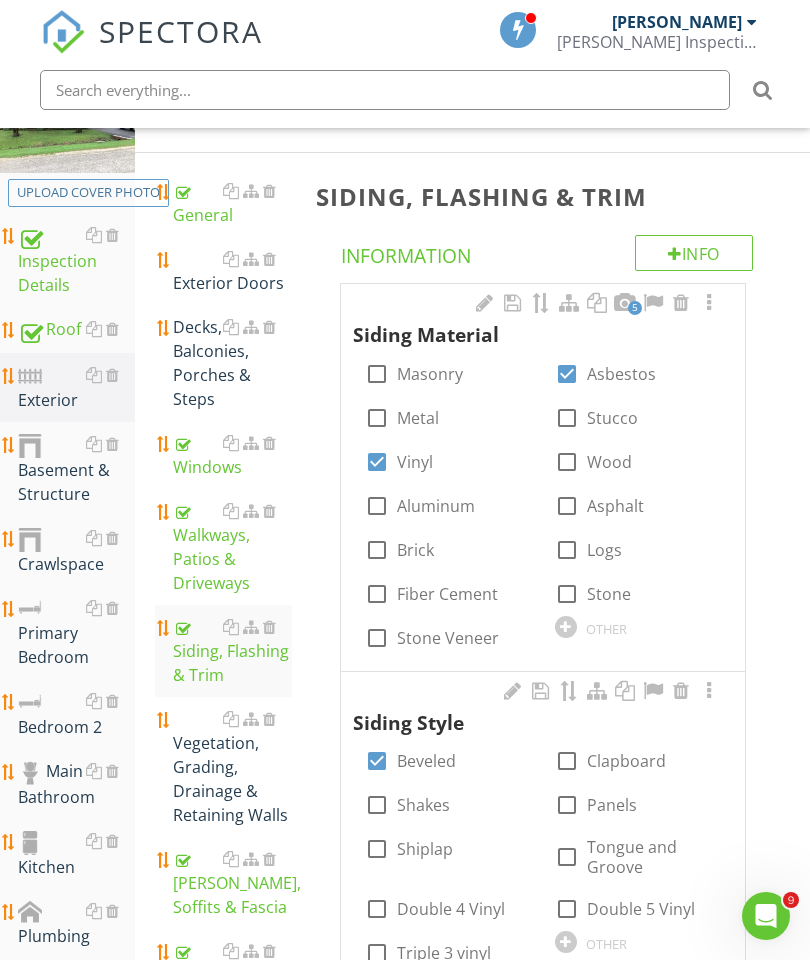 click at bounding box center (709, 303) 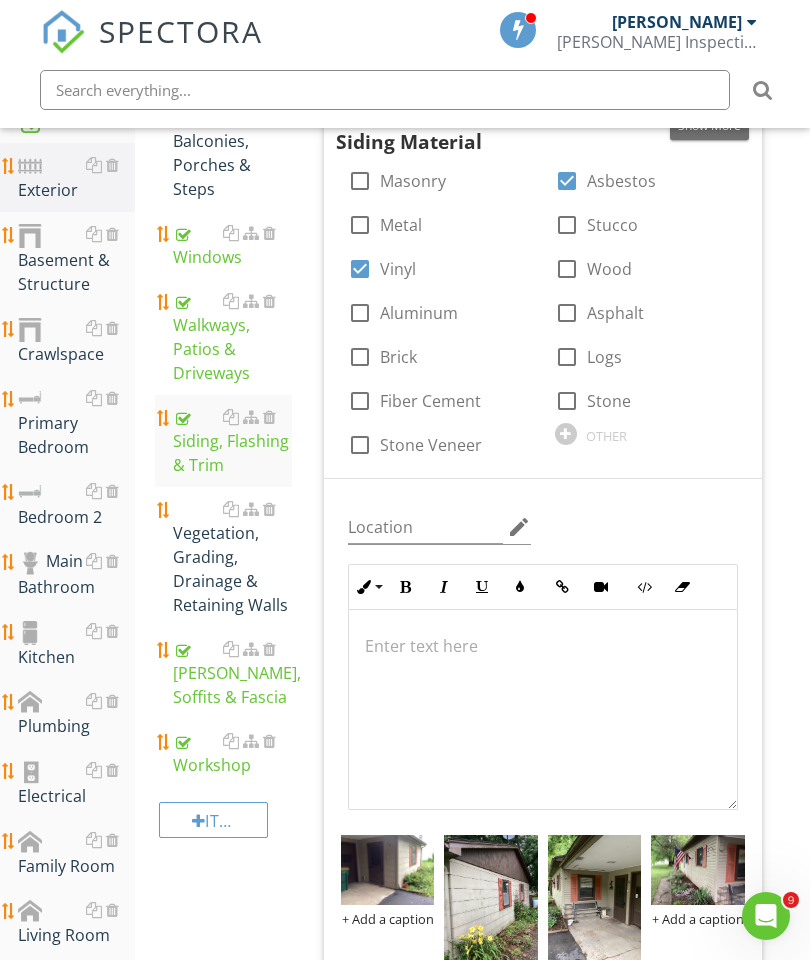 scroll, scrollTop: 594, scrollLeft: 0, axis: vertical 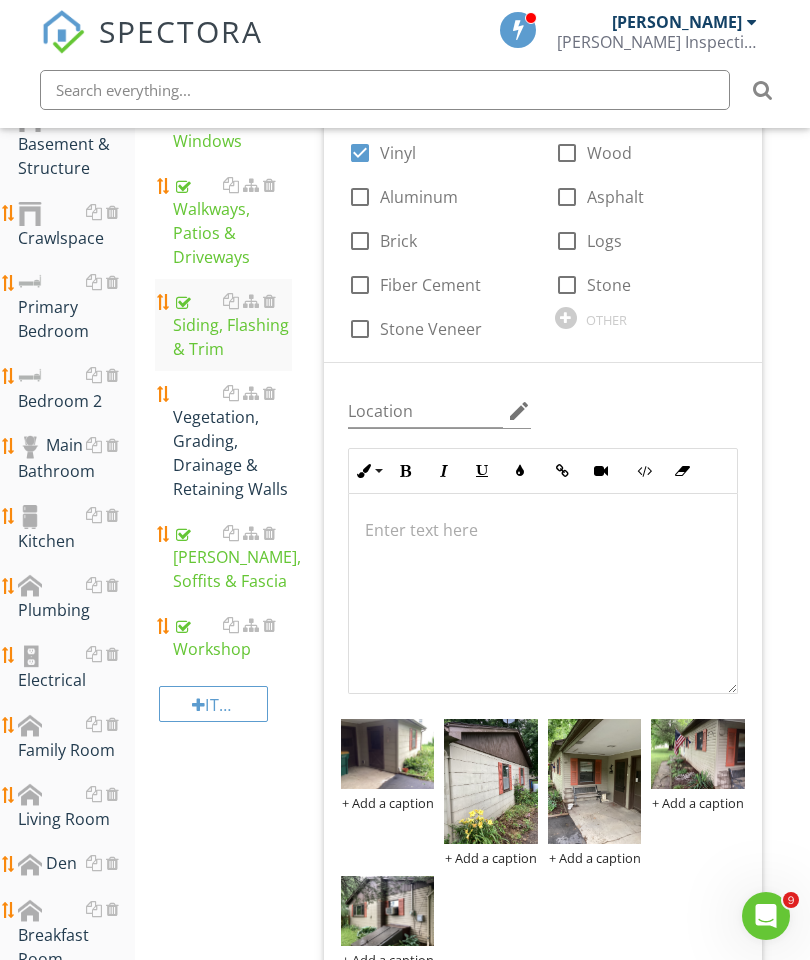 click on "Photo/Video" at bounding box center (642, 1011) 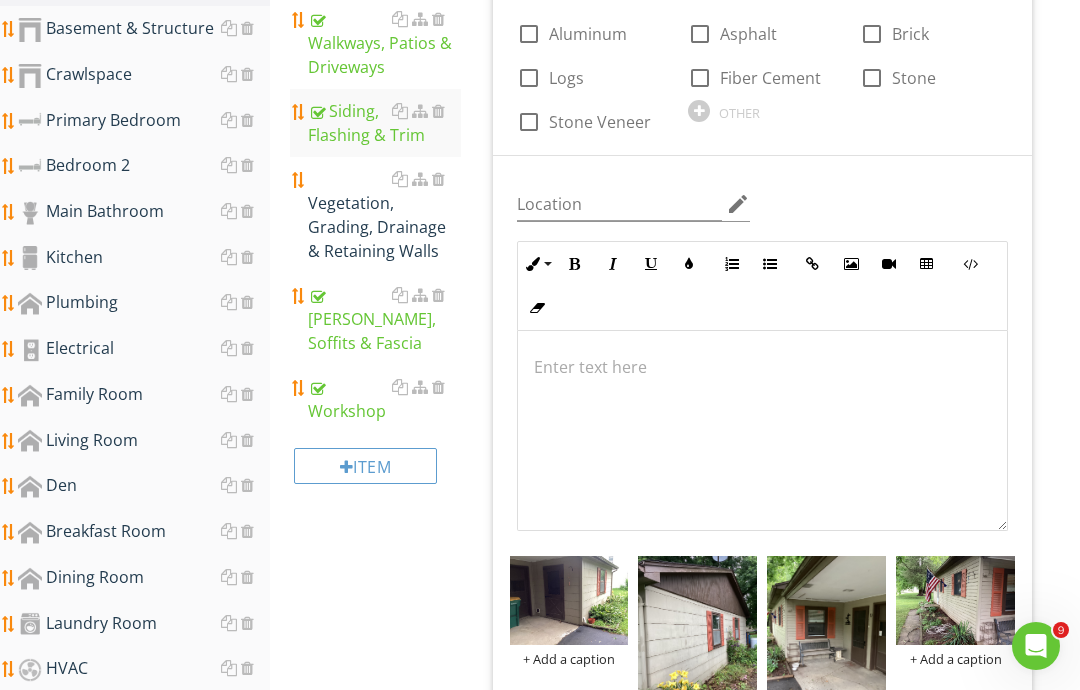 type on "C:\fakepath\image.jpg" 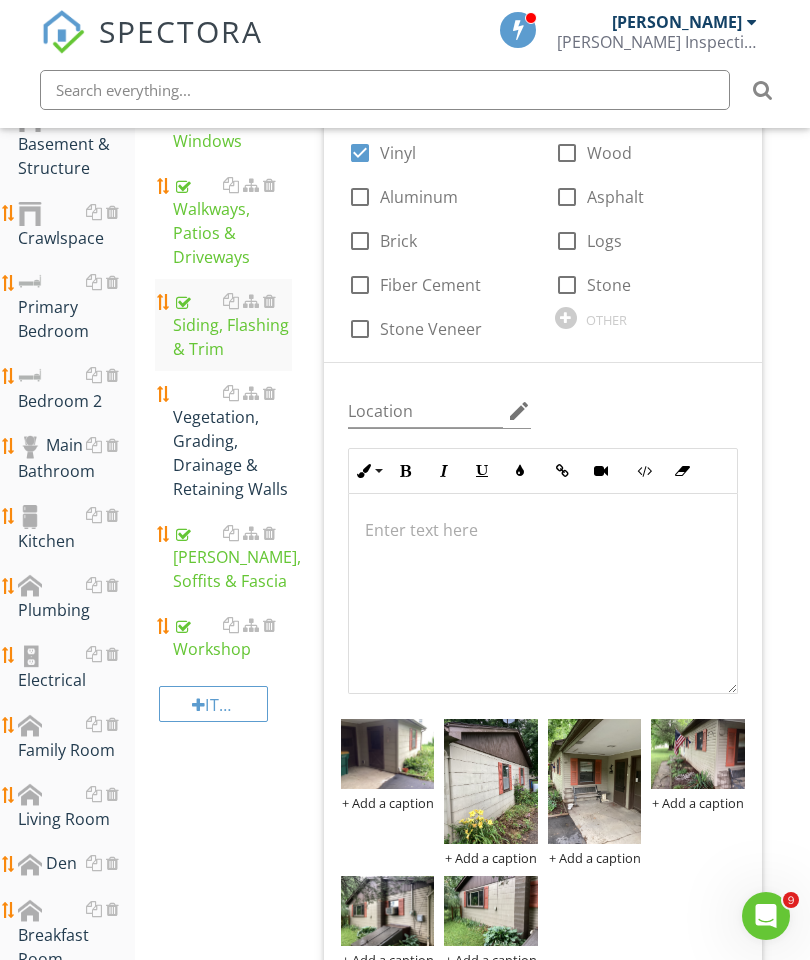 click on "Plumbing" at bounding box center (76, 598) 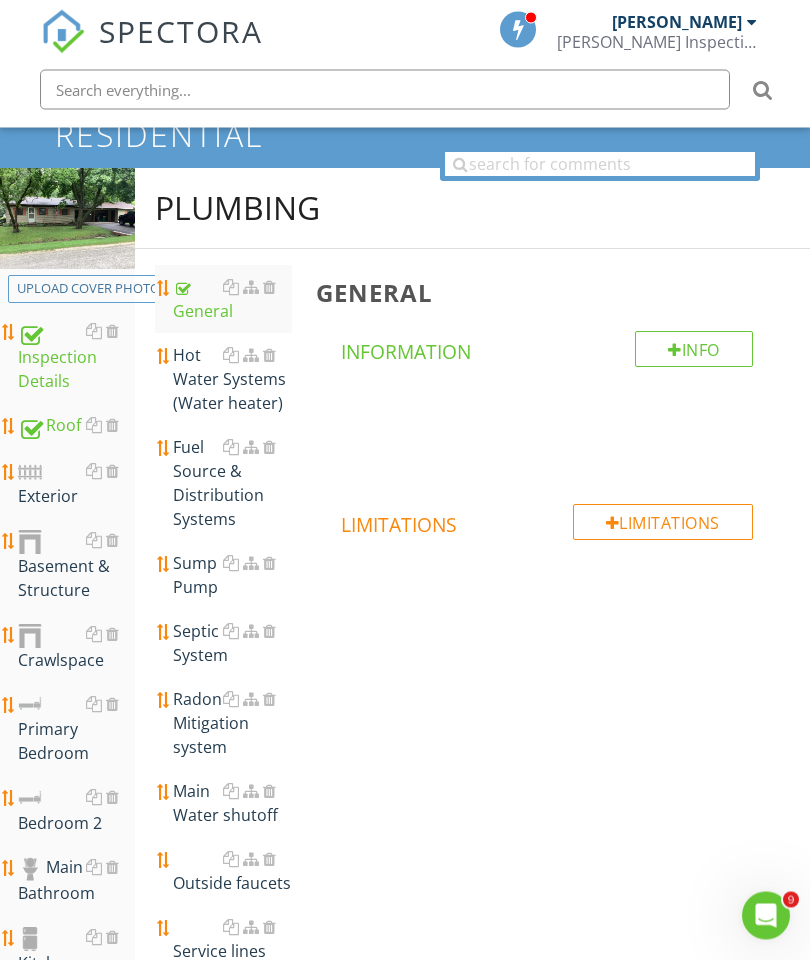 scroll, scrollTop: 170, scrollLeft: 0, axis: vertical 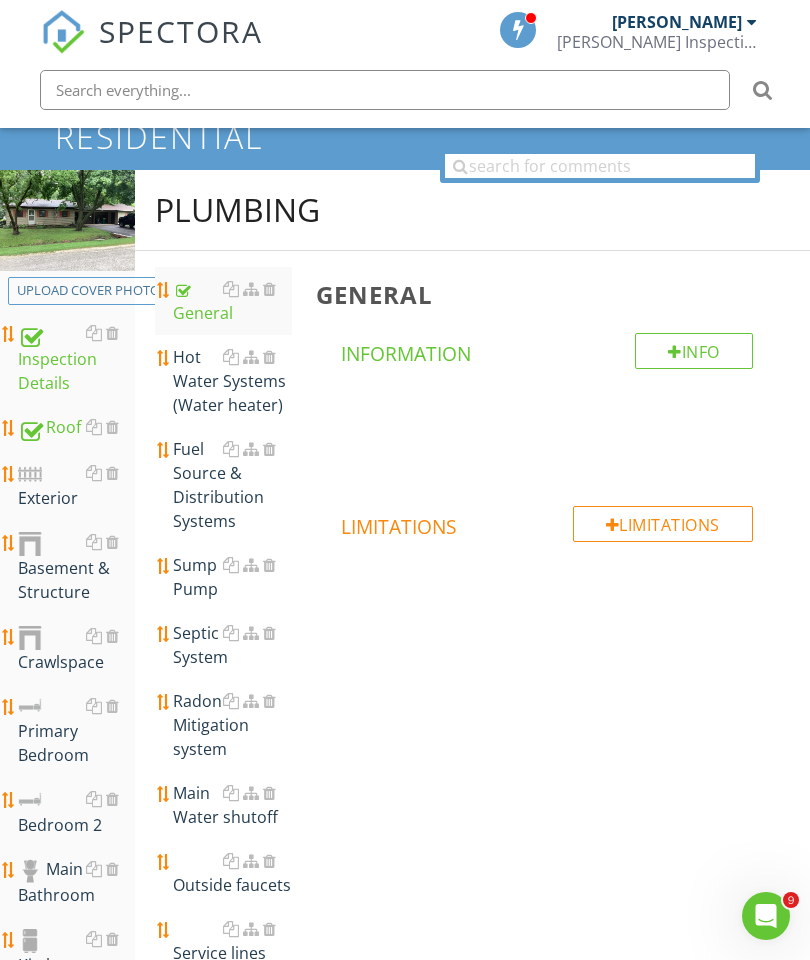 click on "Fuel Source & Distribution Systems" at bounding box center (232, 485) 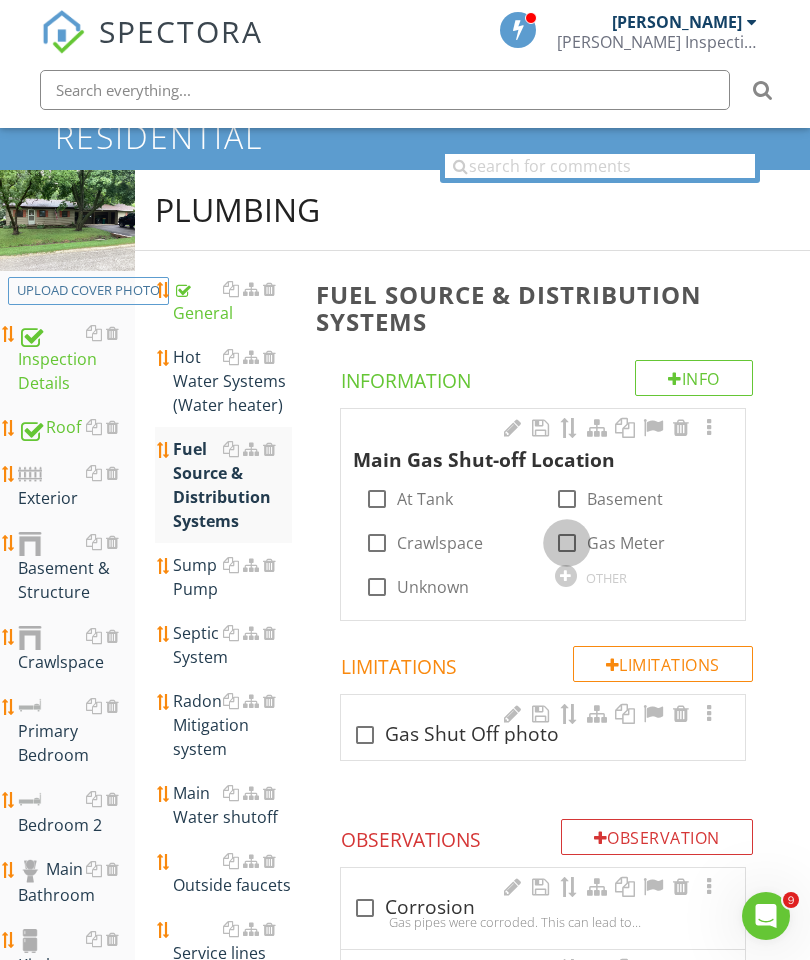 click at bounding box center (567, 543) 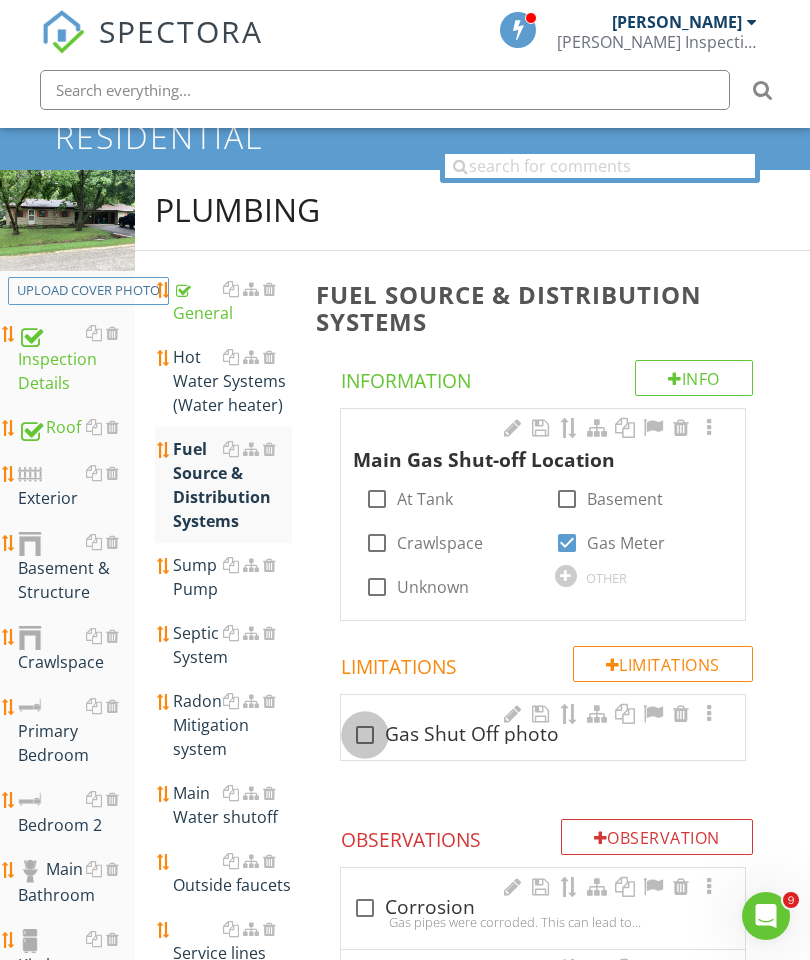 click at bounding box center (365, 735) 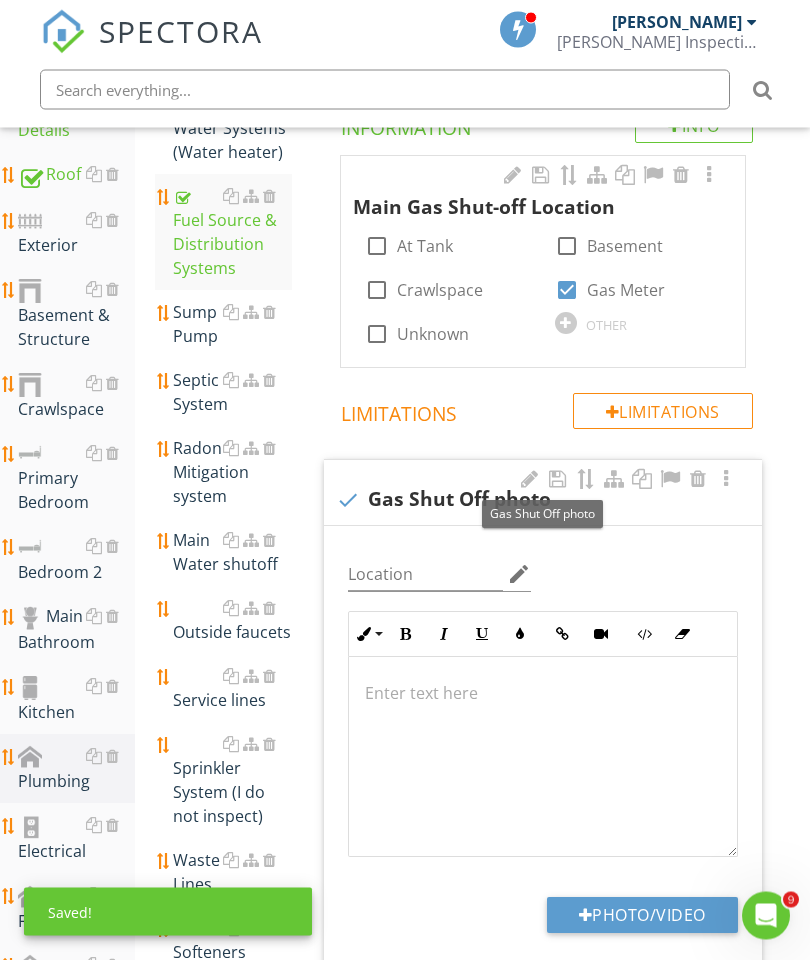 scroll, scrollTop: 503, scrollLeft: 0, axis: vertical 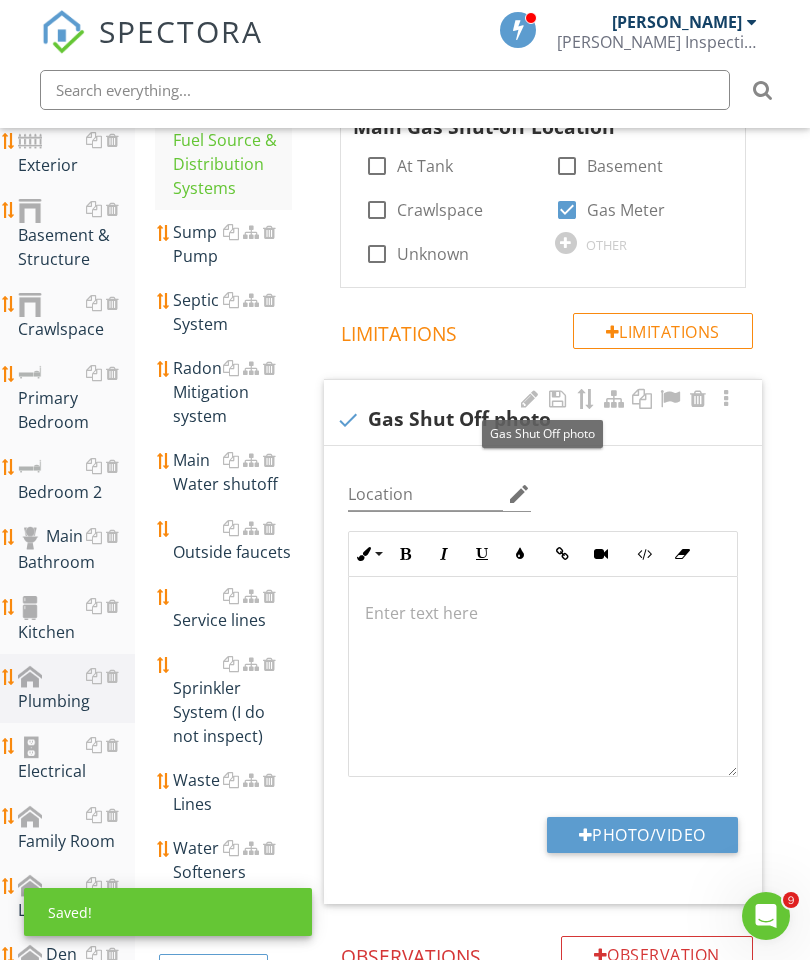 click on "Photo/Video" at bounding box center (642, 835) 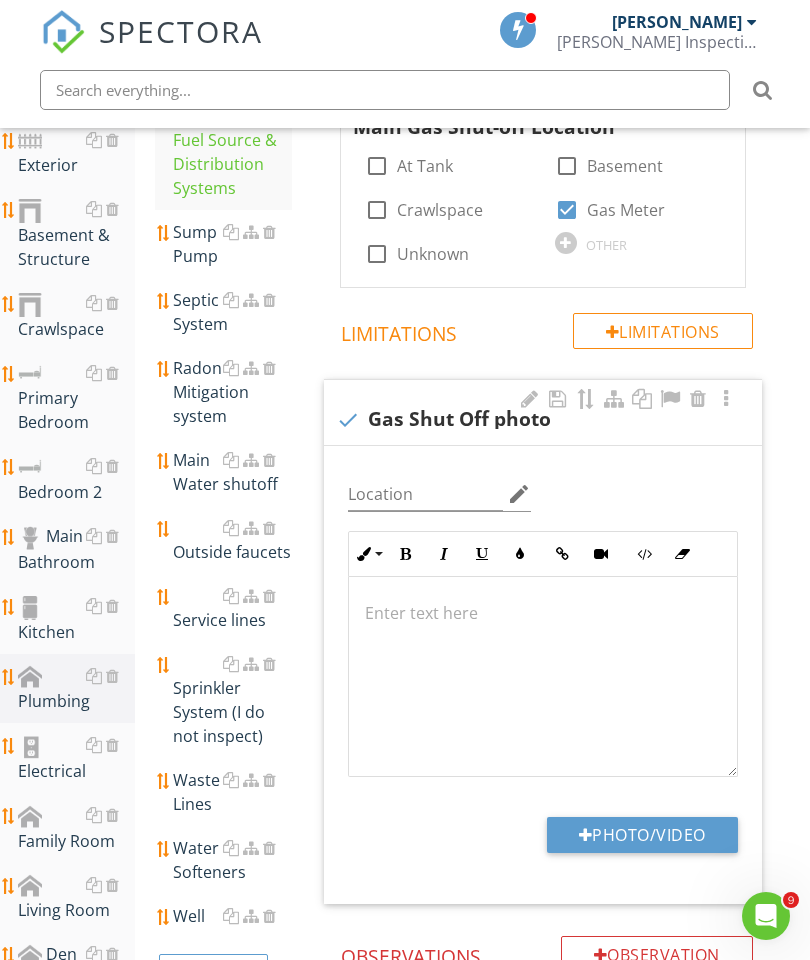 type on "C:\fakepath\image.jpg" 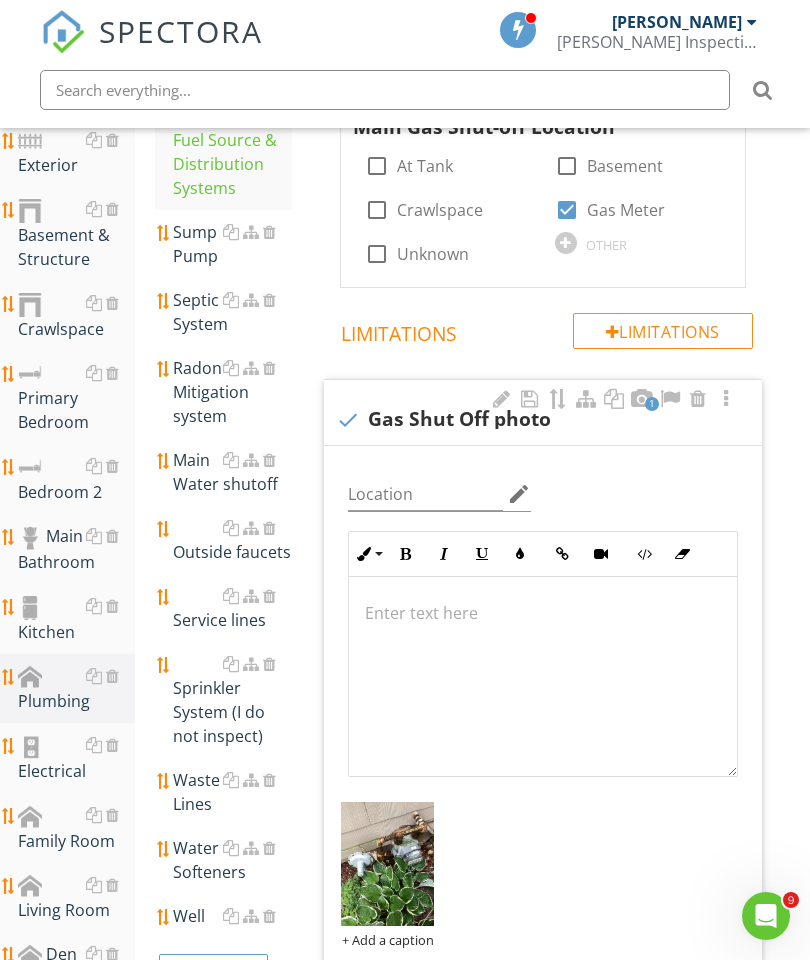 click on "Exterior" at bounding box center (76, 153) 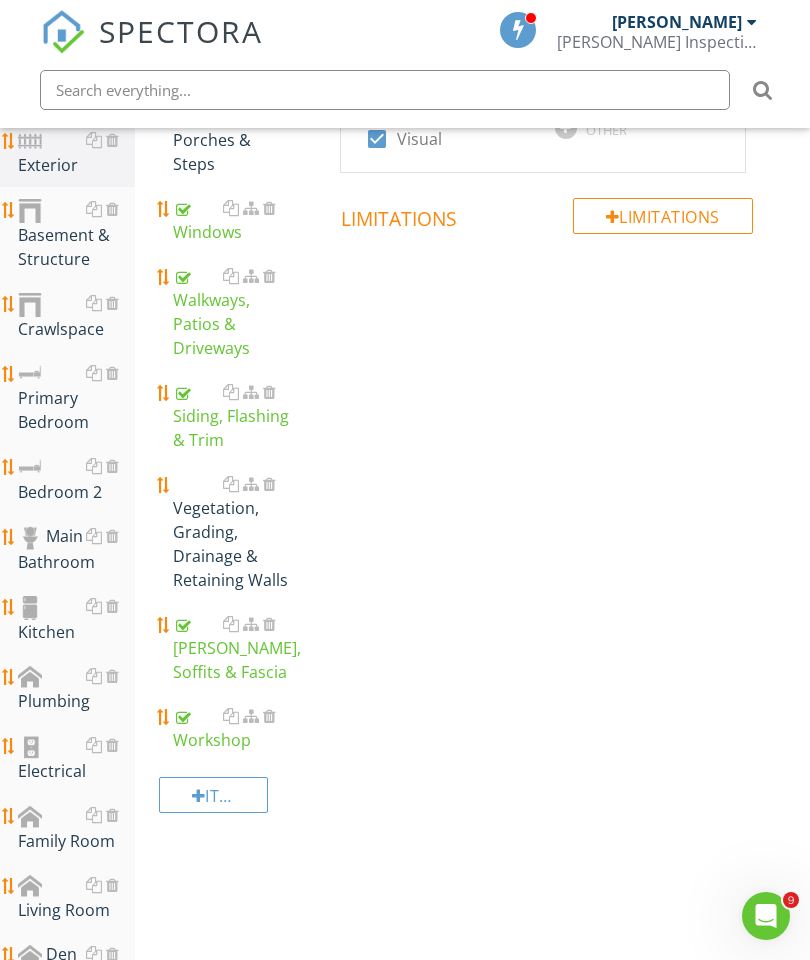 click on "Siding, Flashing & Trim" at bounding box center (232, 416) 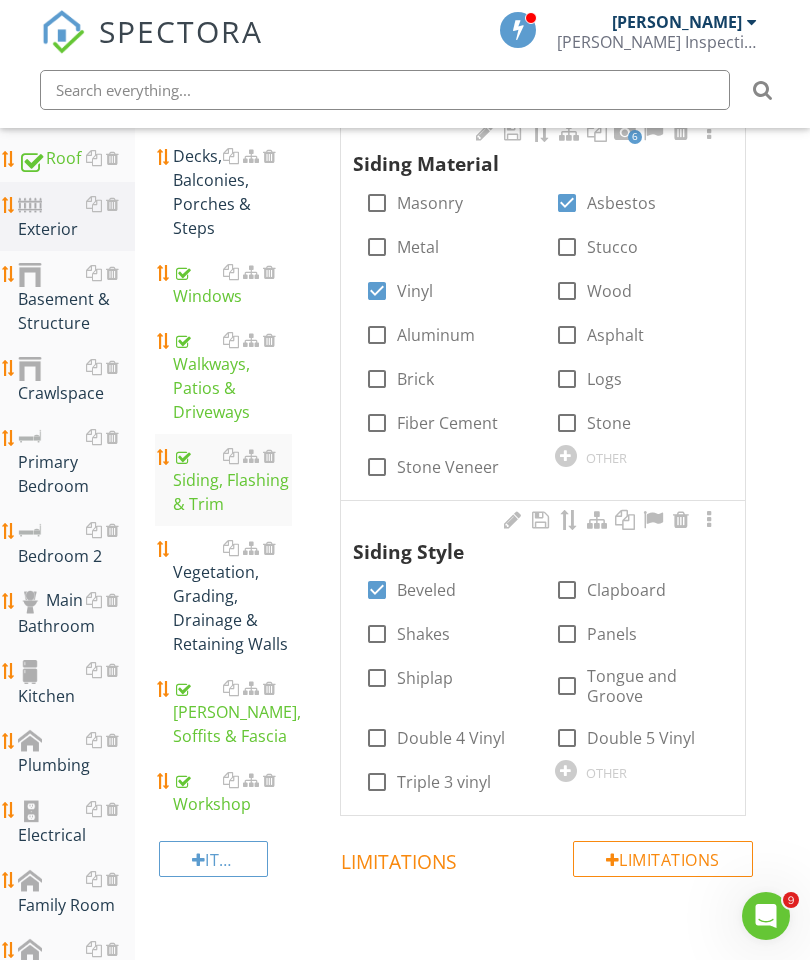 scroll, scrollTop: 295, scrollLeft: 0, axis: vertical 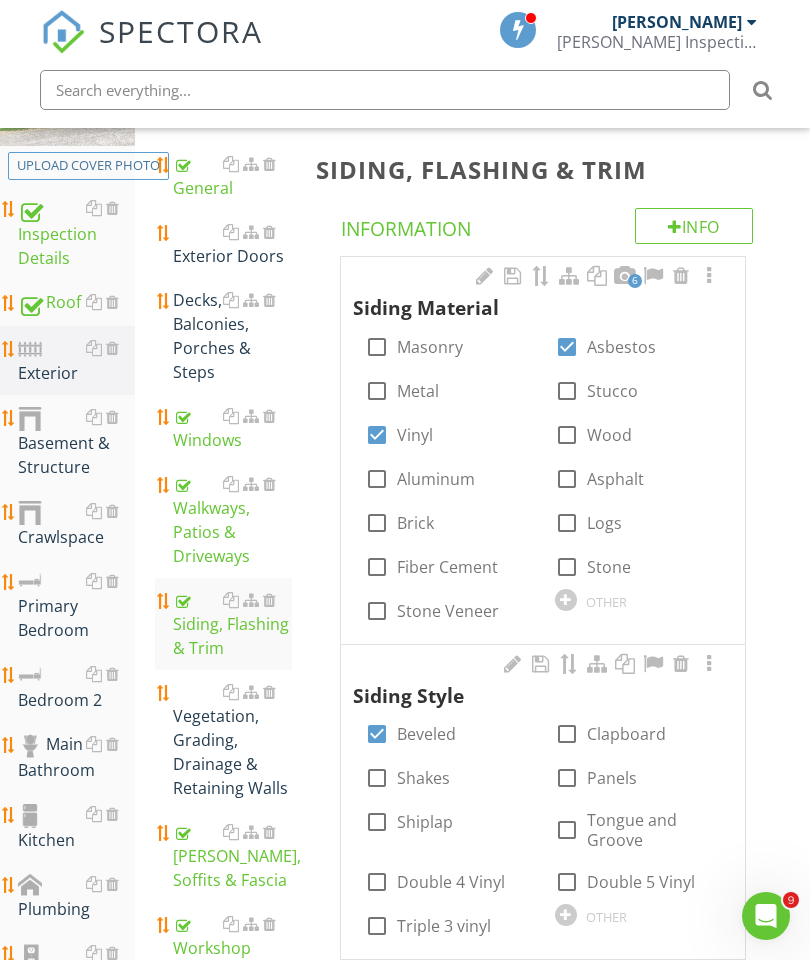 click at bounding box center [709, 276] 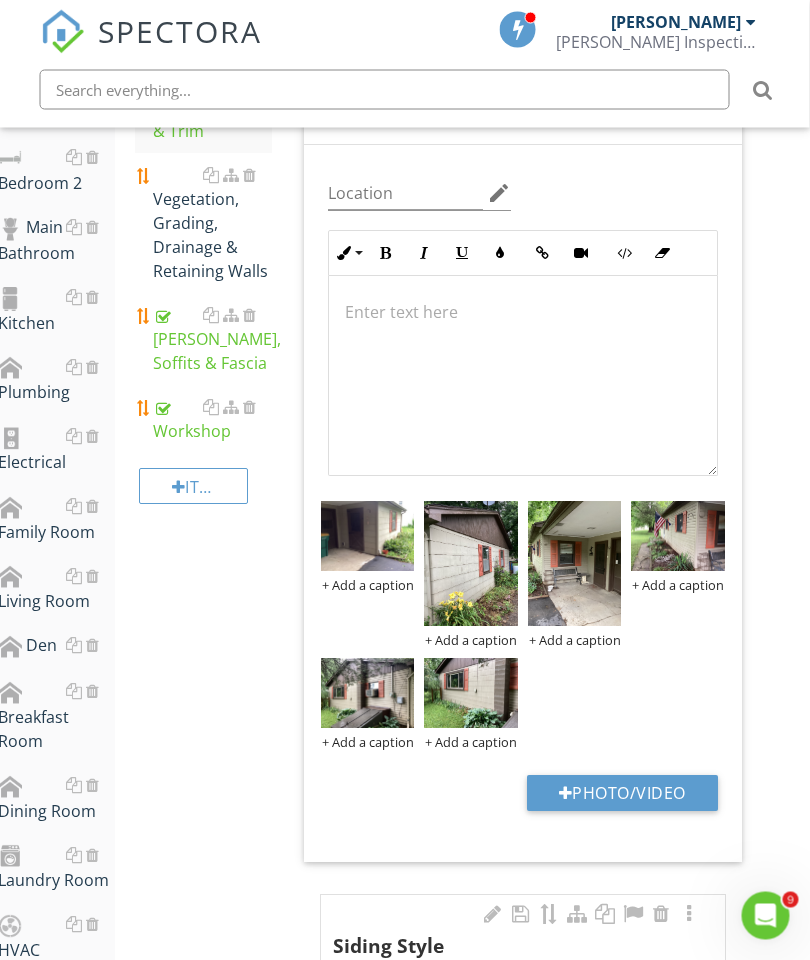 scroll, scrollTop: 812, scrollLeft: 20, axis: both 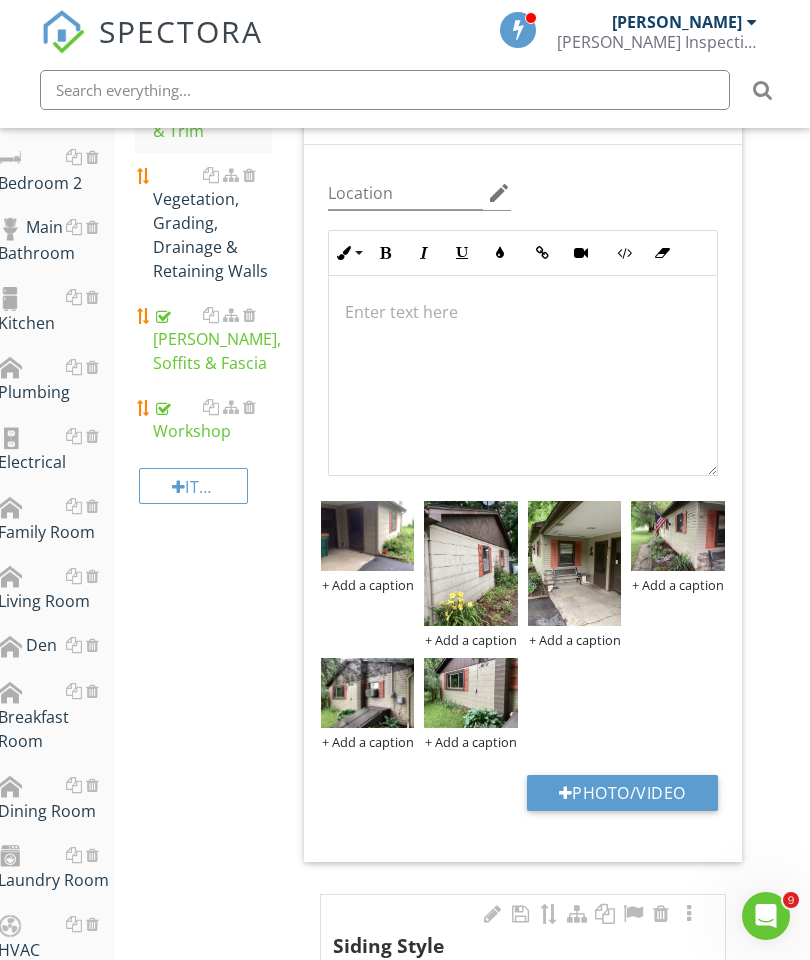 click on "Photo/Video" at bounding box center [622, 793] 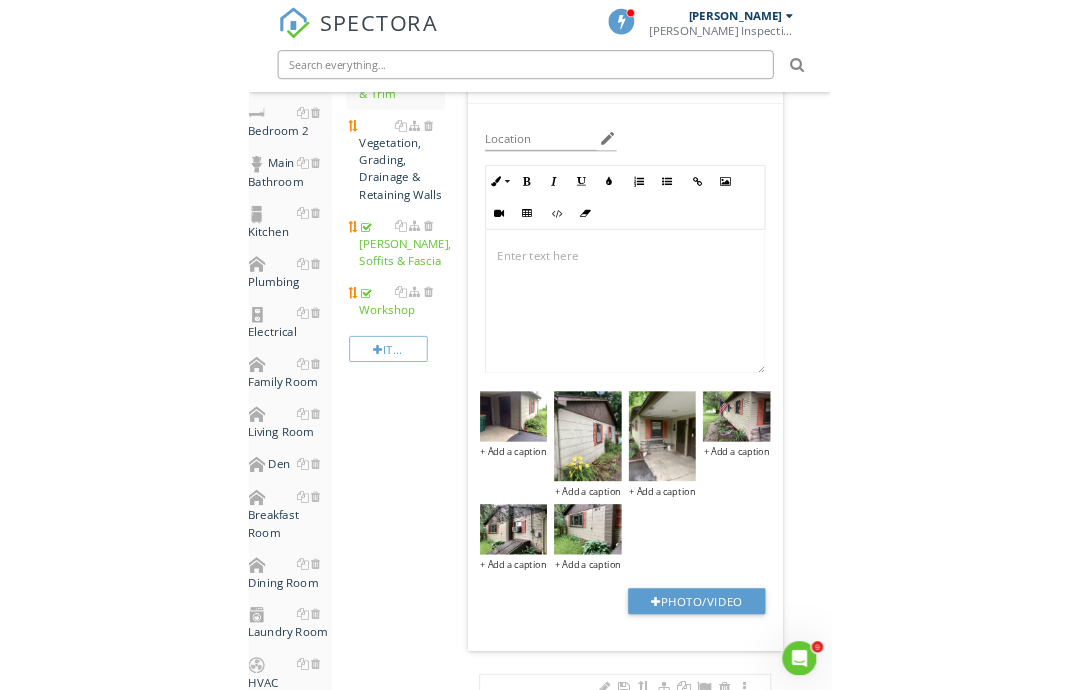 scroll, scrollTop: 812, scrollLeft: 0, axis: vertical 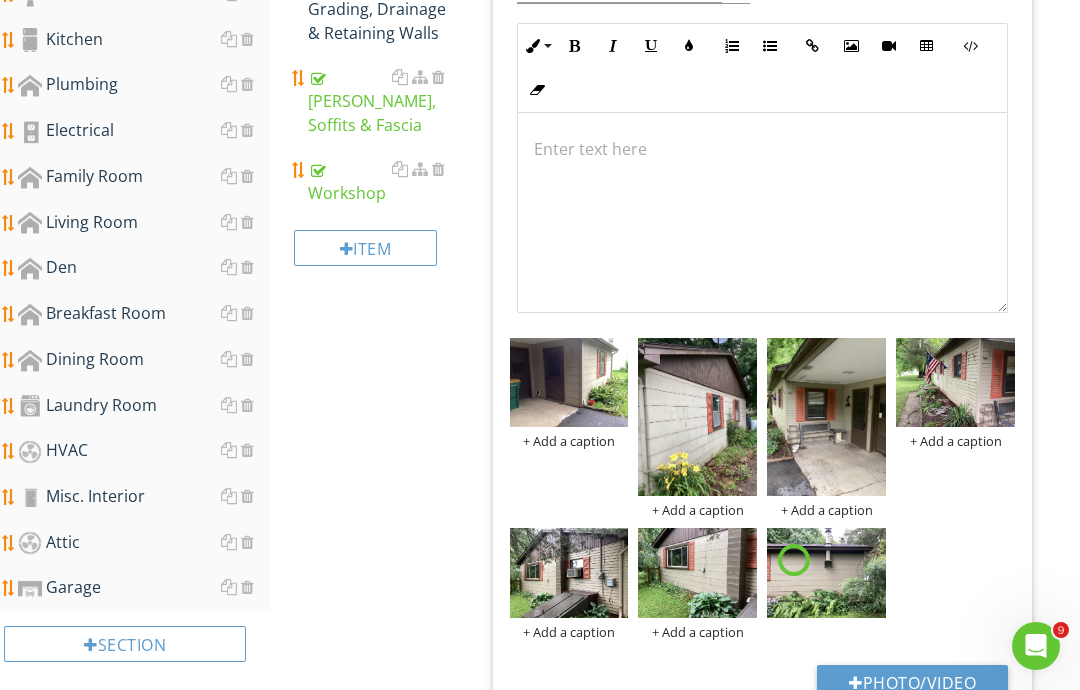 click on "Photo/Video" at bounding box center [912, 683] 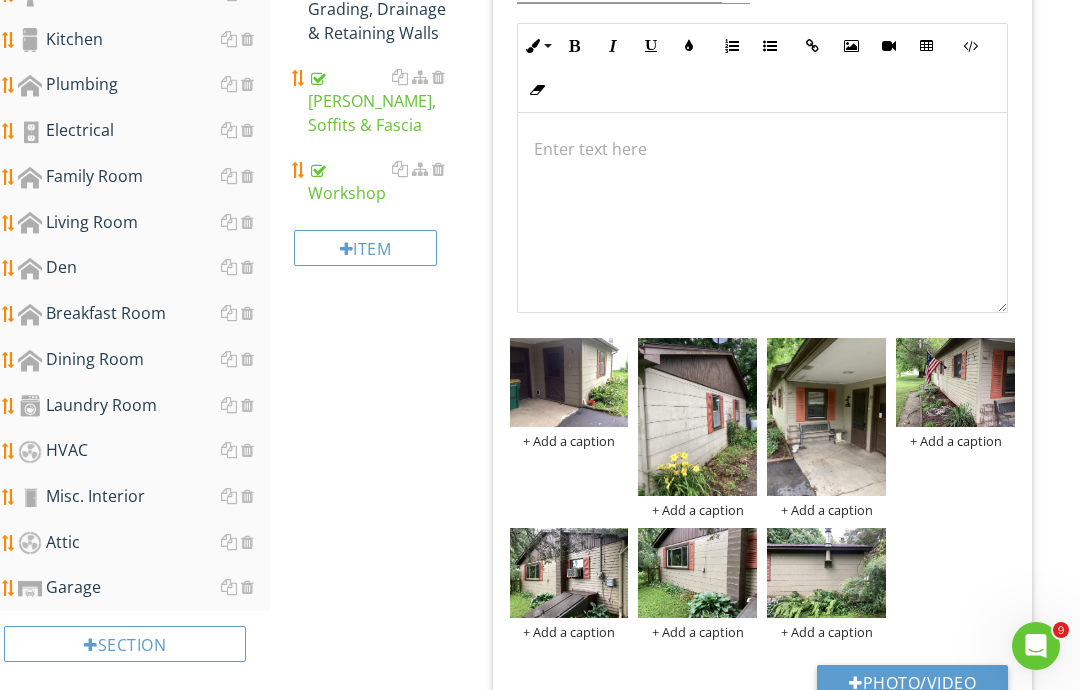 type on "C:\fakepath\image.jpg" 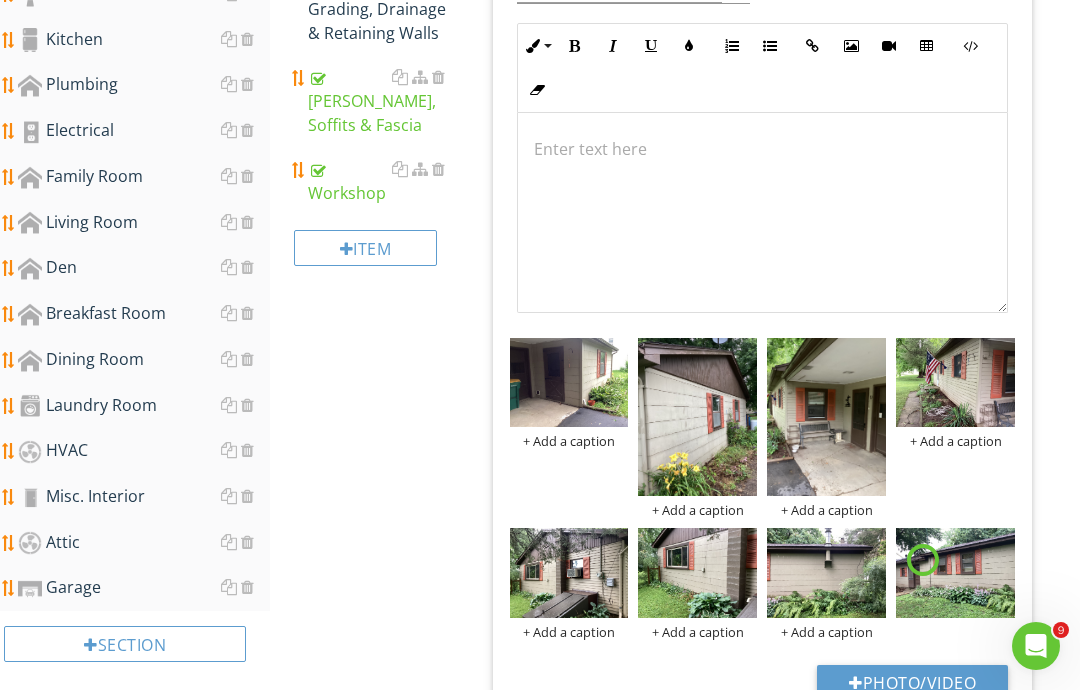 click on "Photo/Video" at bounding box center (912, 683) 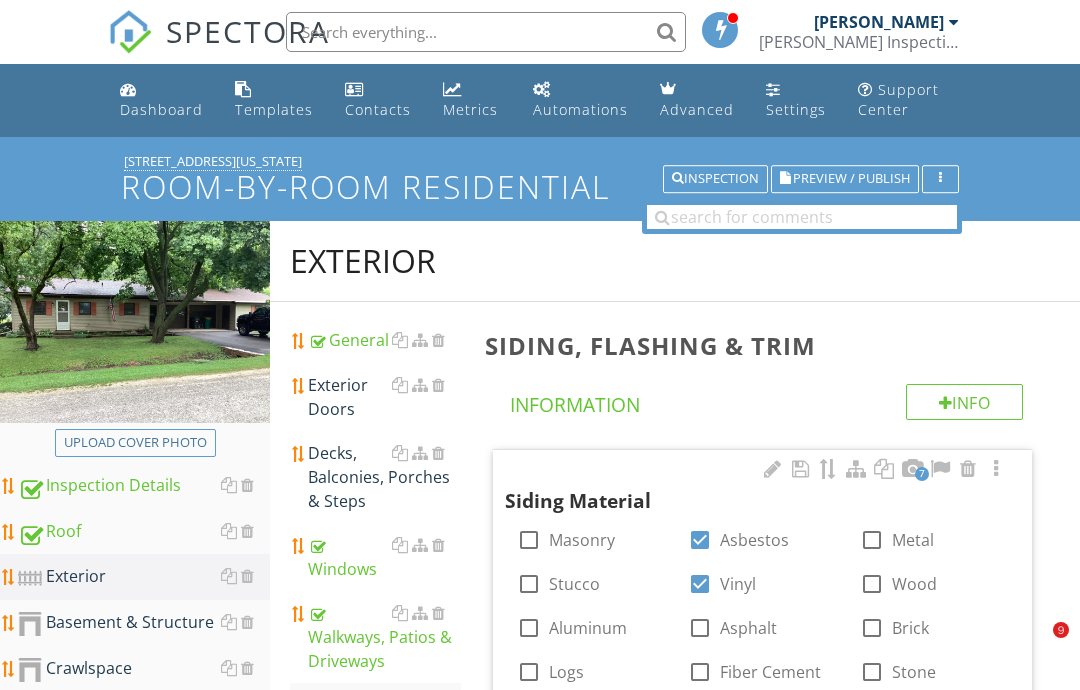 scroll, scrollTop: 812, scrollLeft: 0, axis: vertical 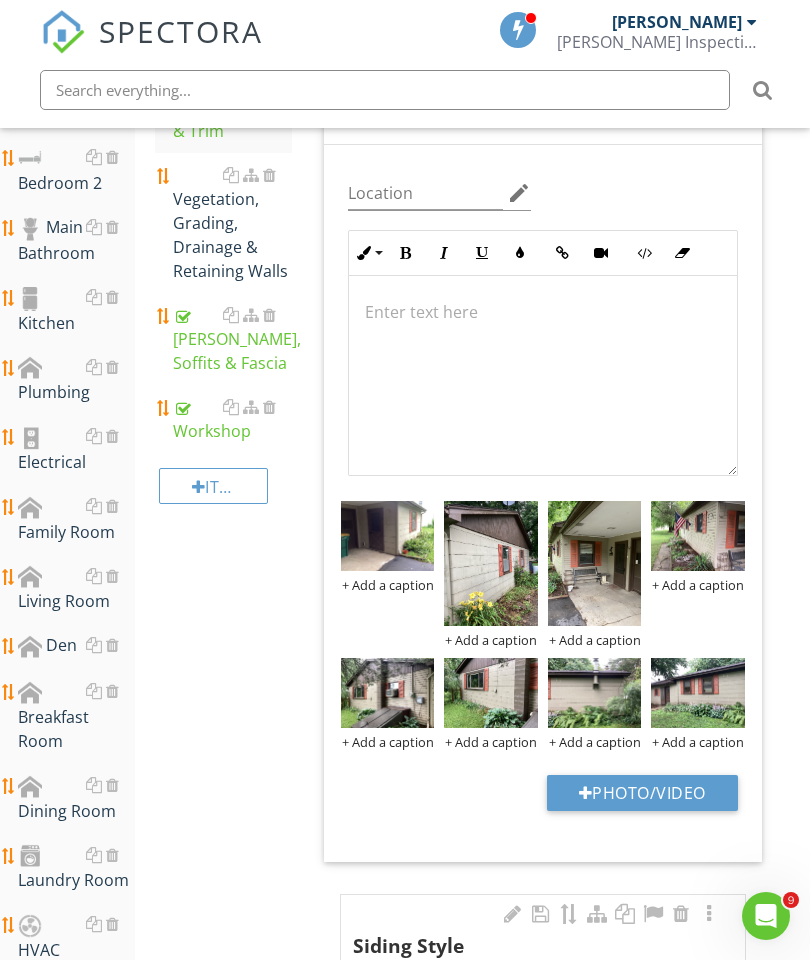 type on "C:\fakepath\image.jpg" 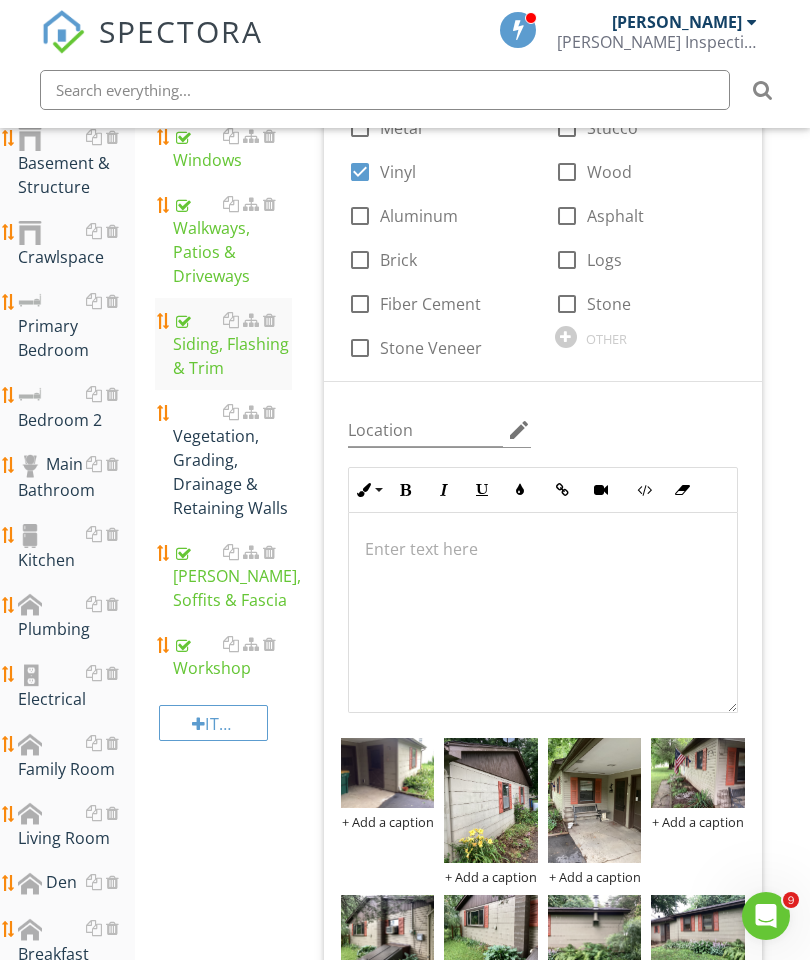 scroll, scrollTop: 503, scrollLeft: 0, axis: vertical 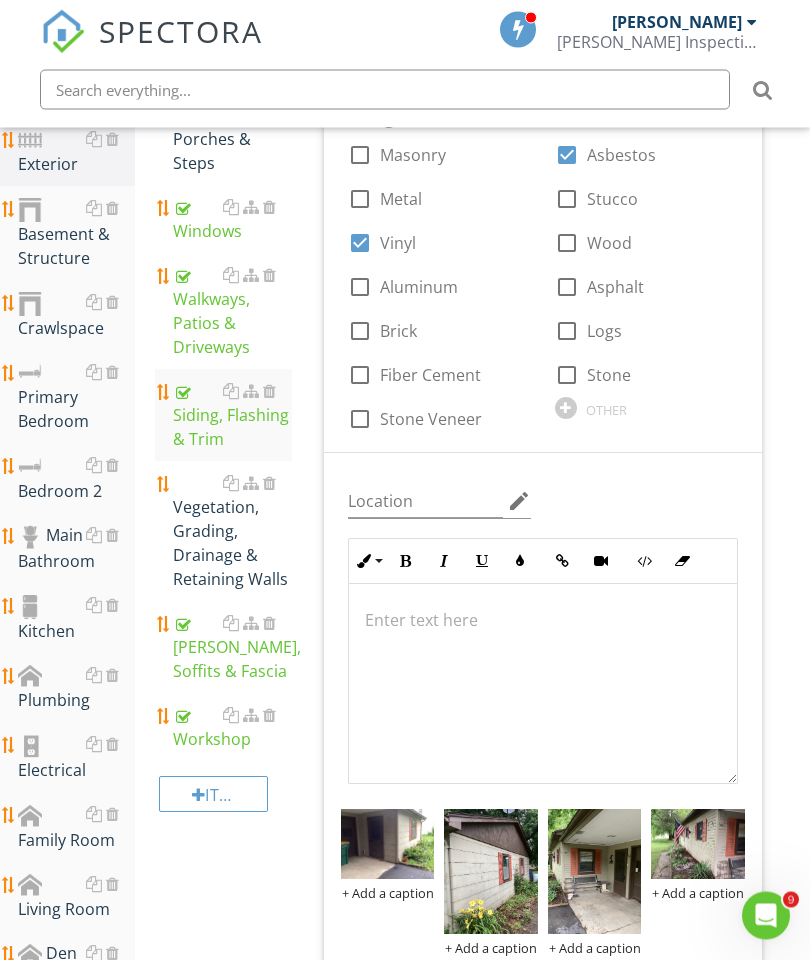click at bounding box center [231, 716] 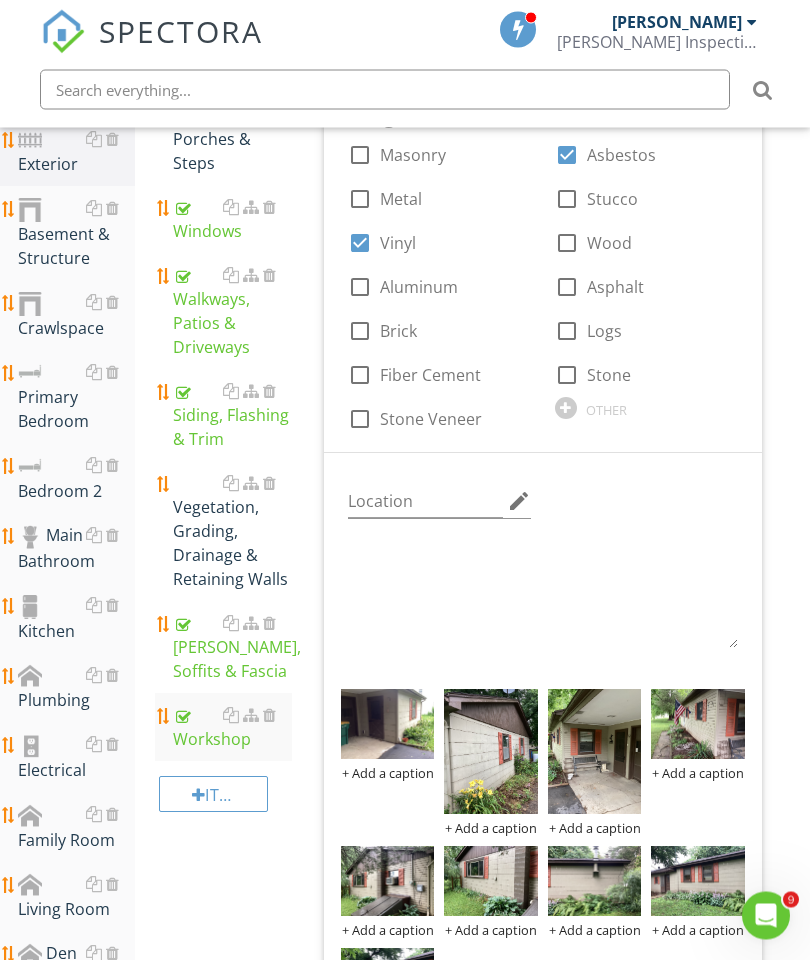 scroll, scrollTop: 504, scrollLeft: 0, axis: vertical 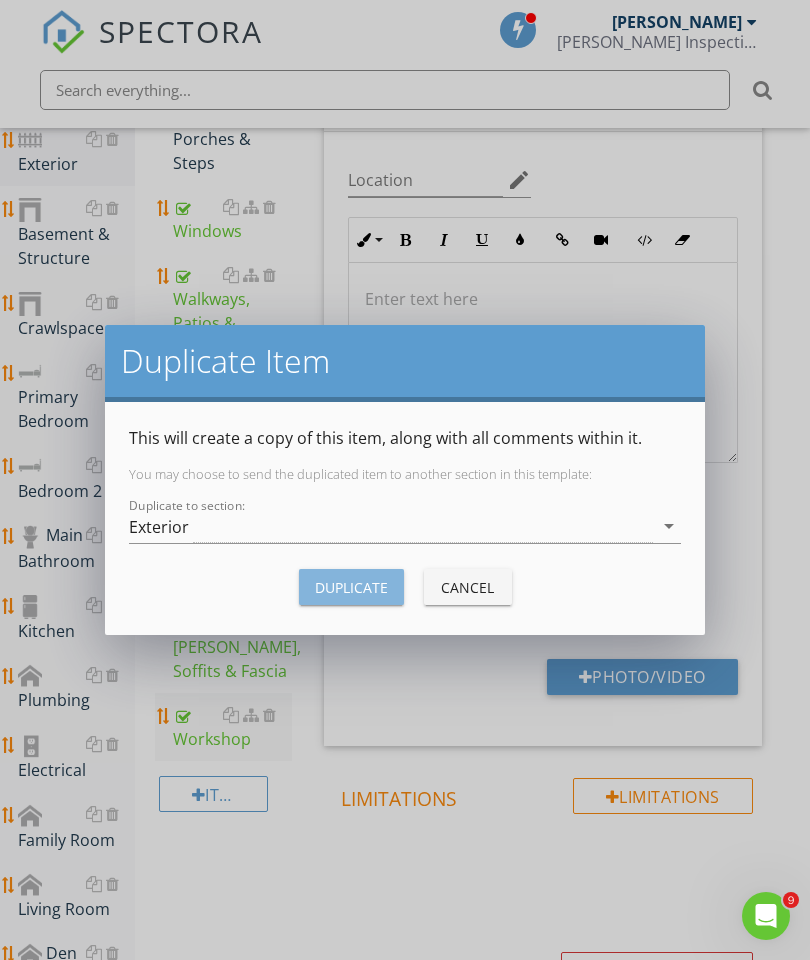 click on "Duplicate" at bounding box center [351, 587] 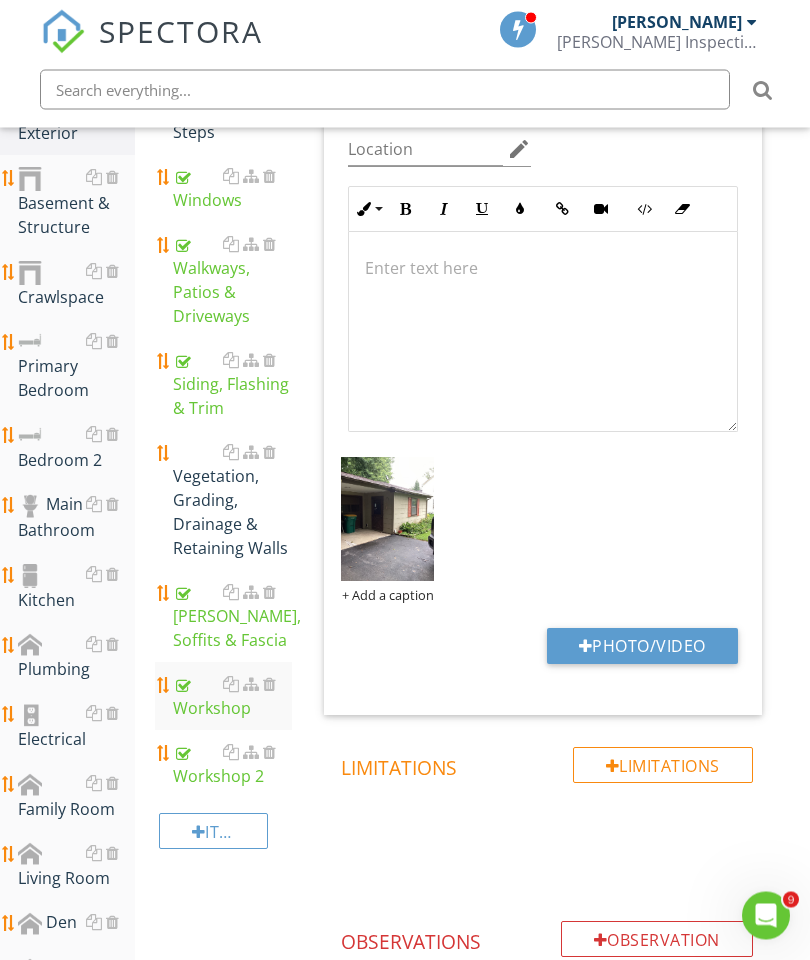 scroll, scrollTop: 537, scrollLeft: 0, axis: vertical 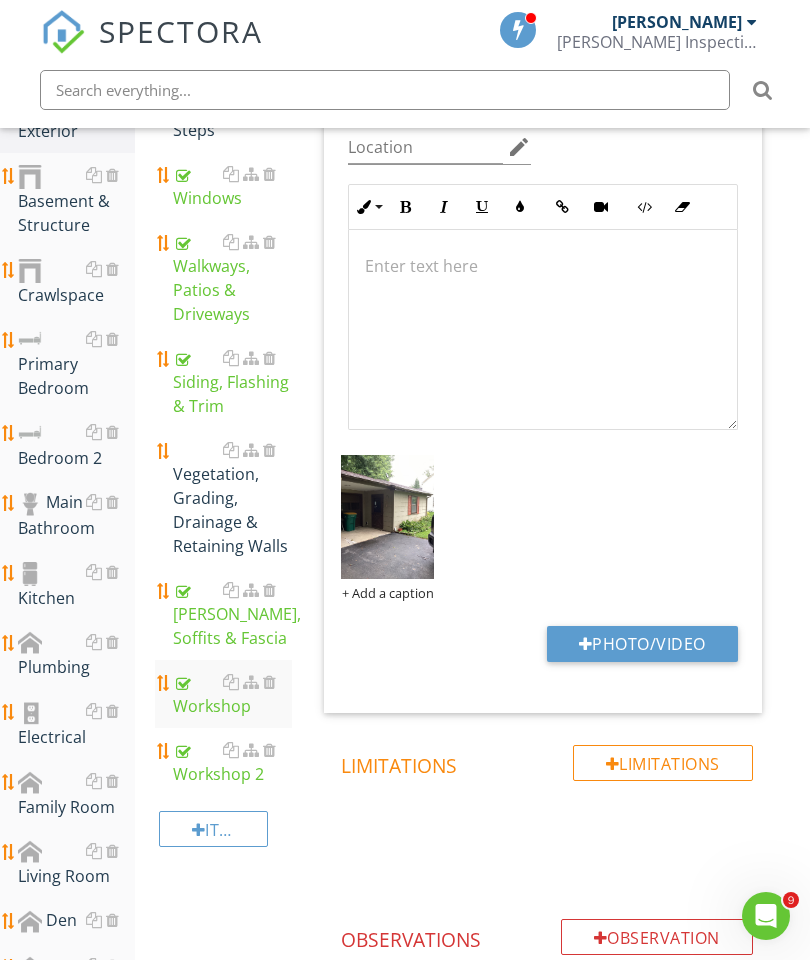 click on "Workshop 2" at bounding box center [232, 762] 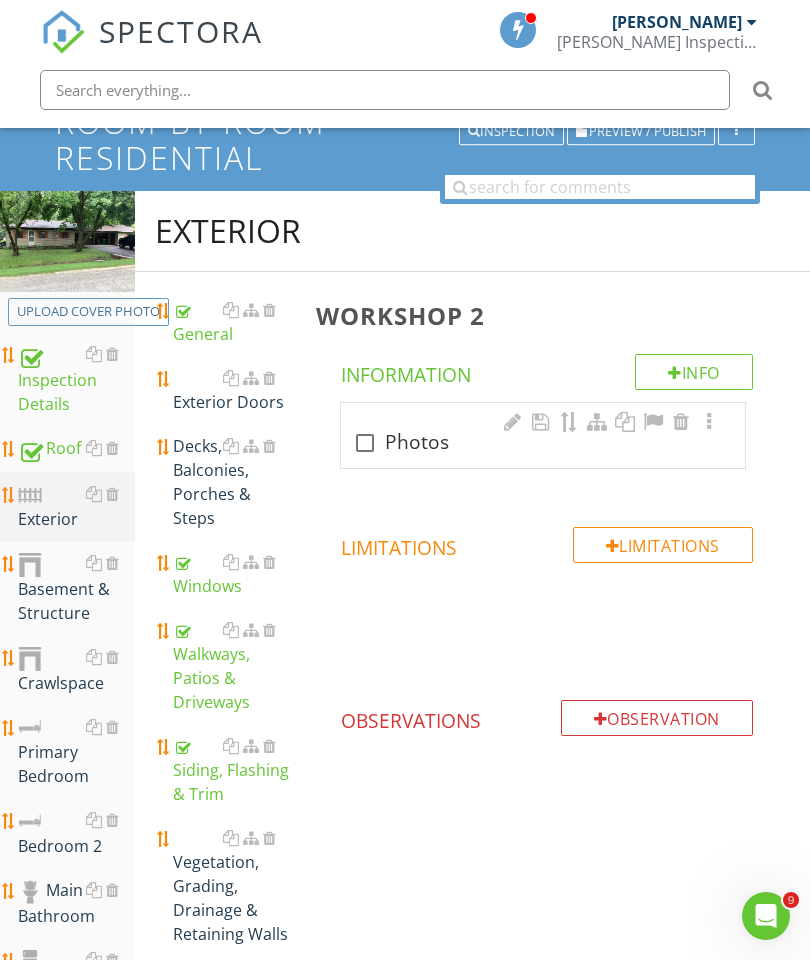 scroll, scrollTop: 148, scrollLeft: 0, axis: vertical 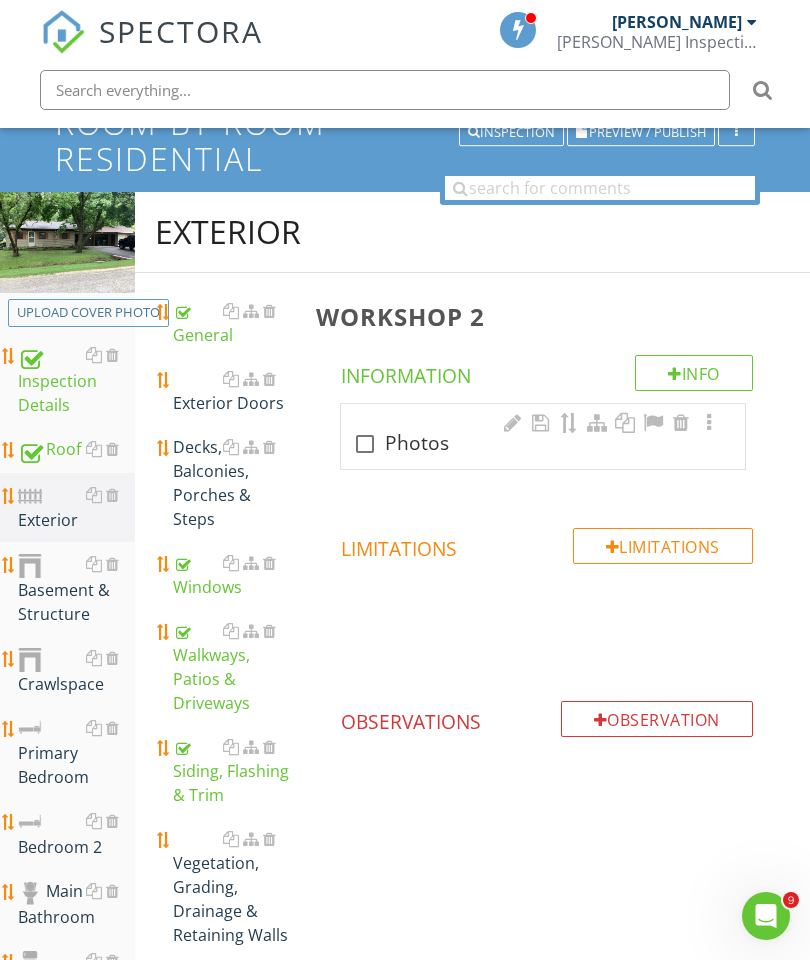 click on "Workshop 2" at bounding box center [547, 316] 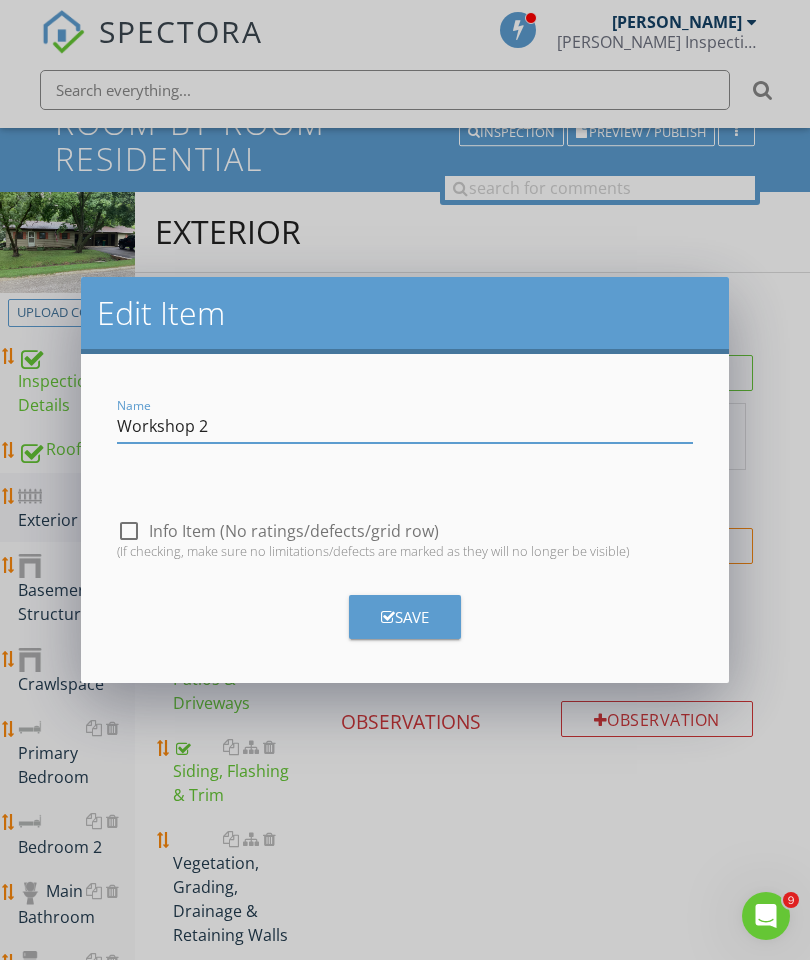 click on "Workshop 2" at bounding box center (405, 426) 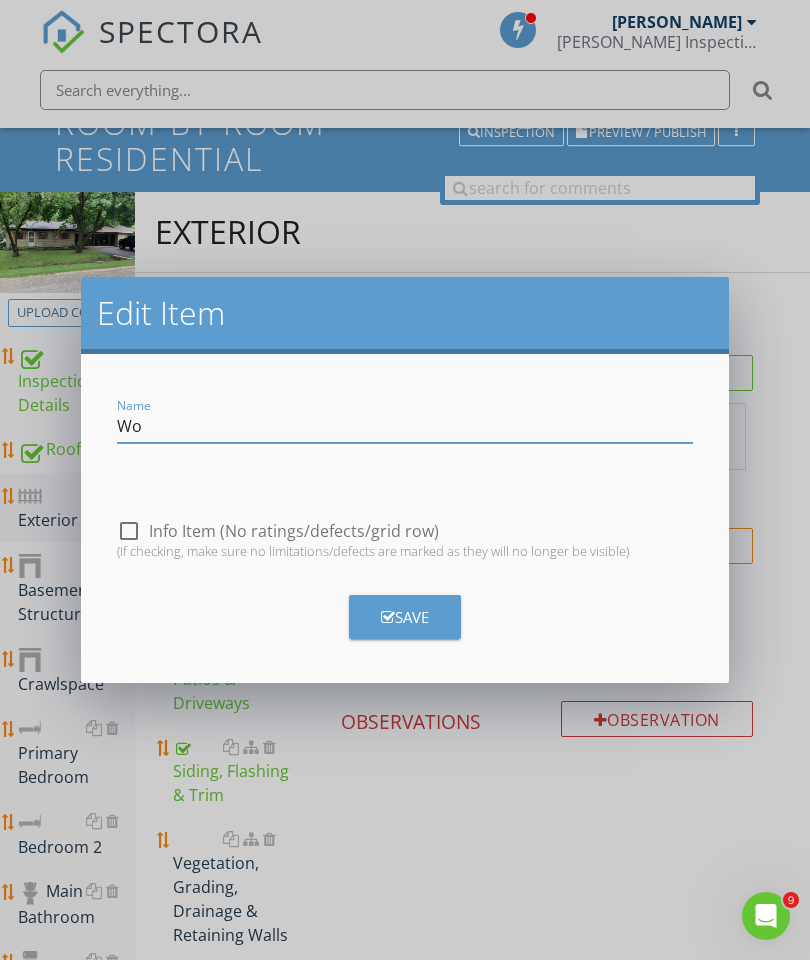 type on "W" 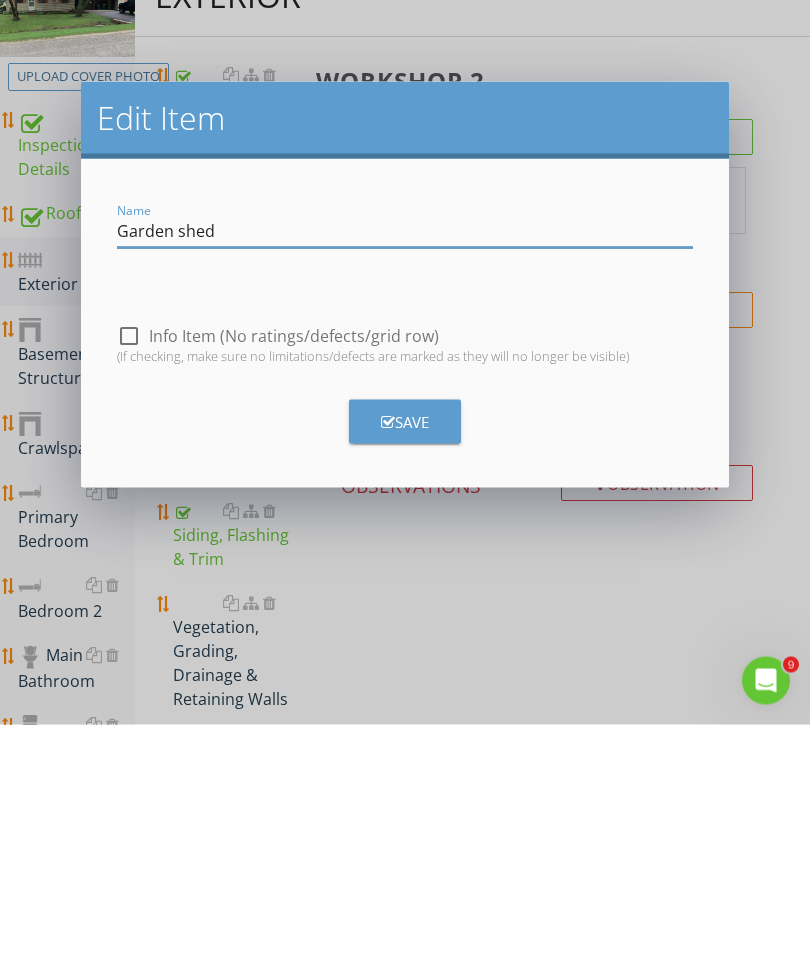type on "Garden shed" 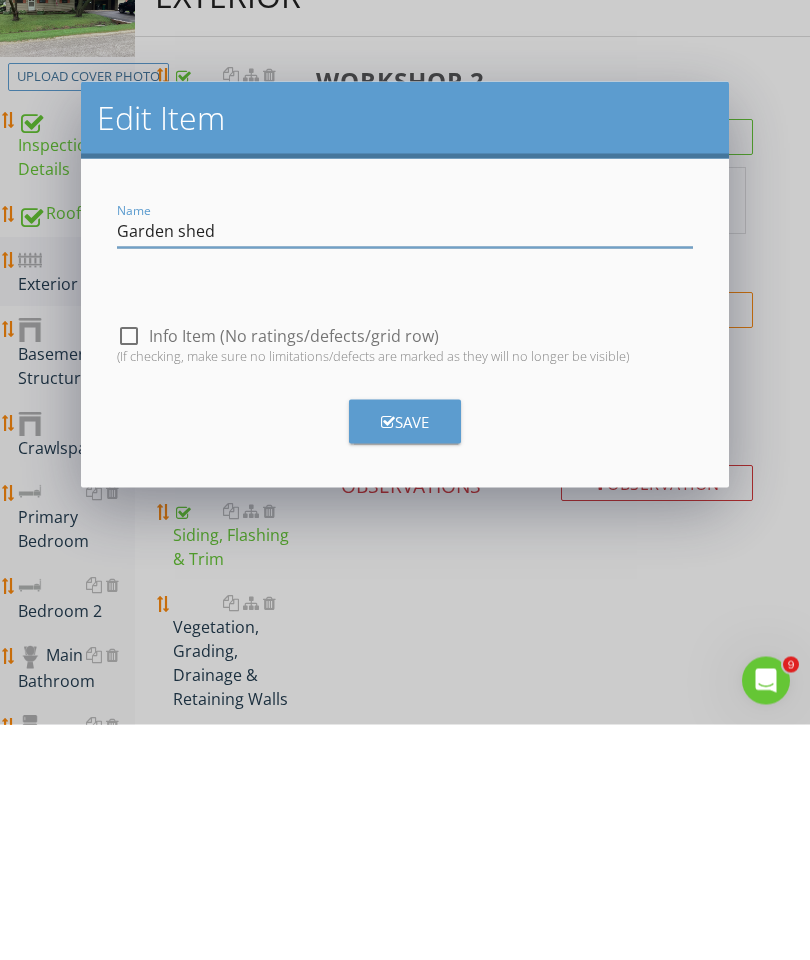 click on "Save" at bounding box center [405, 657] 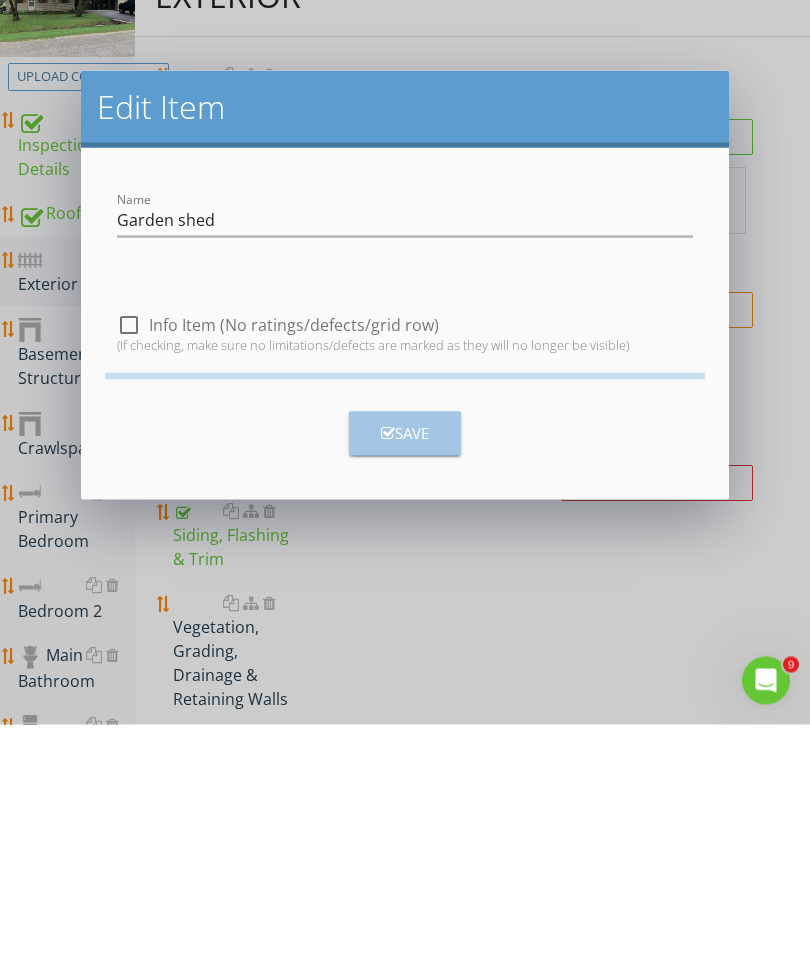 scroll, scrollTop: 384, scrollLeft: 0, axis: vertical 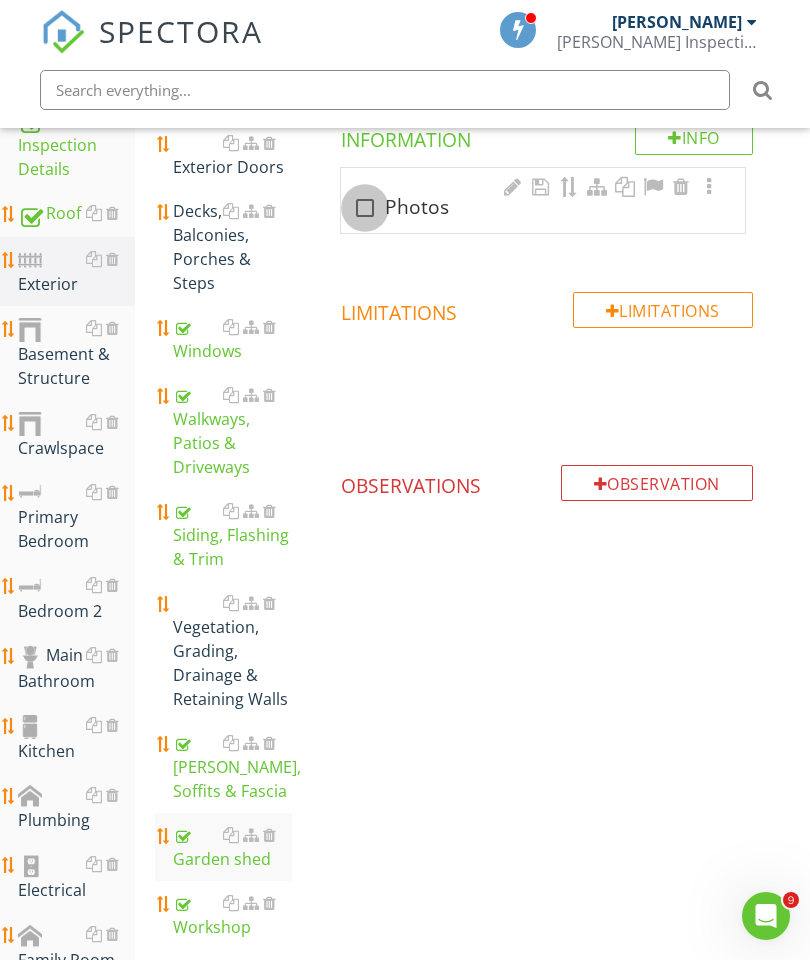 click at bounding box center [365, 208] 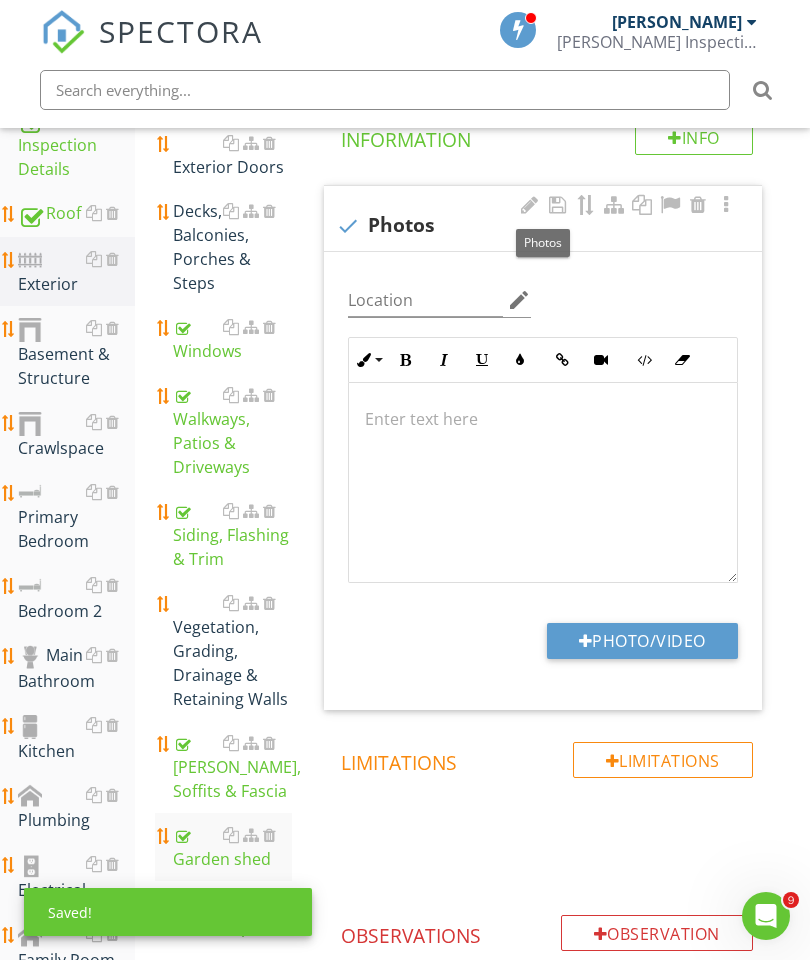 click on "Photo/Video" at bounding box center [642, 641] 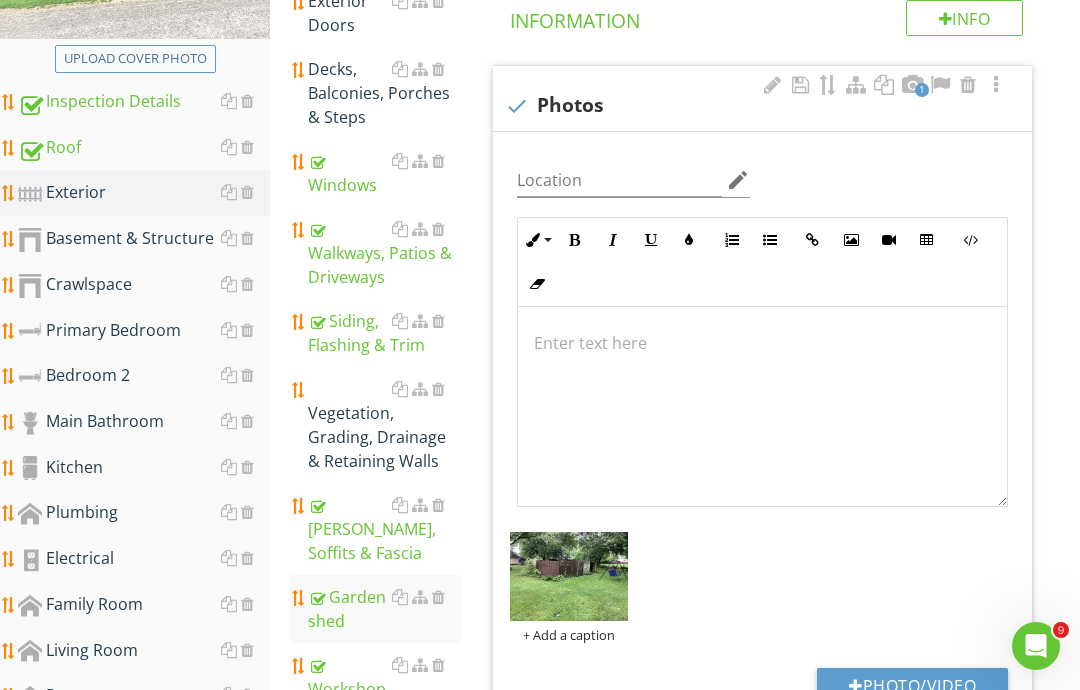 click on "Photo/Video" at bounding box center (912, 686) 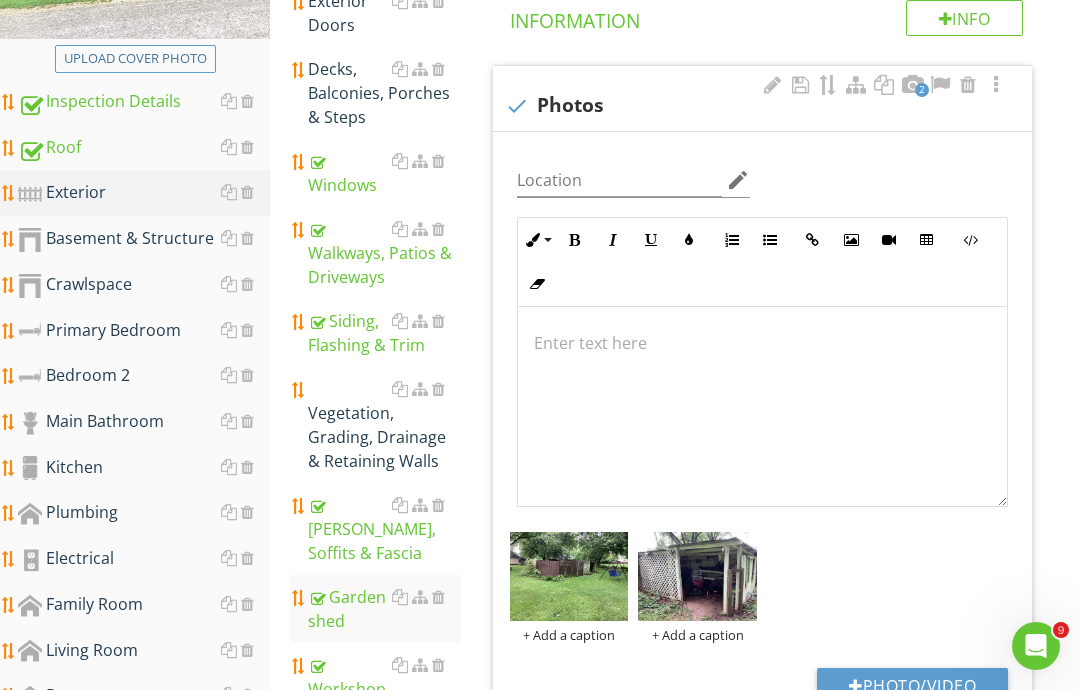 click on "Photo/Video" at bounding box center [912, 686] 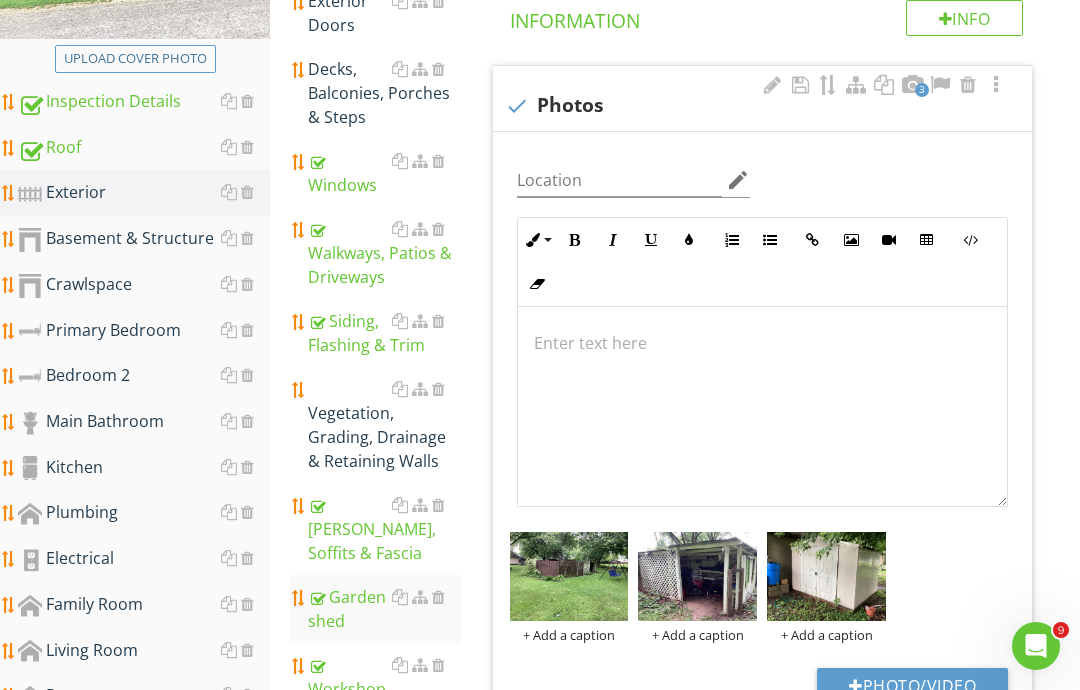 click on "Photo/Video" at bounding box center [912, 686] 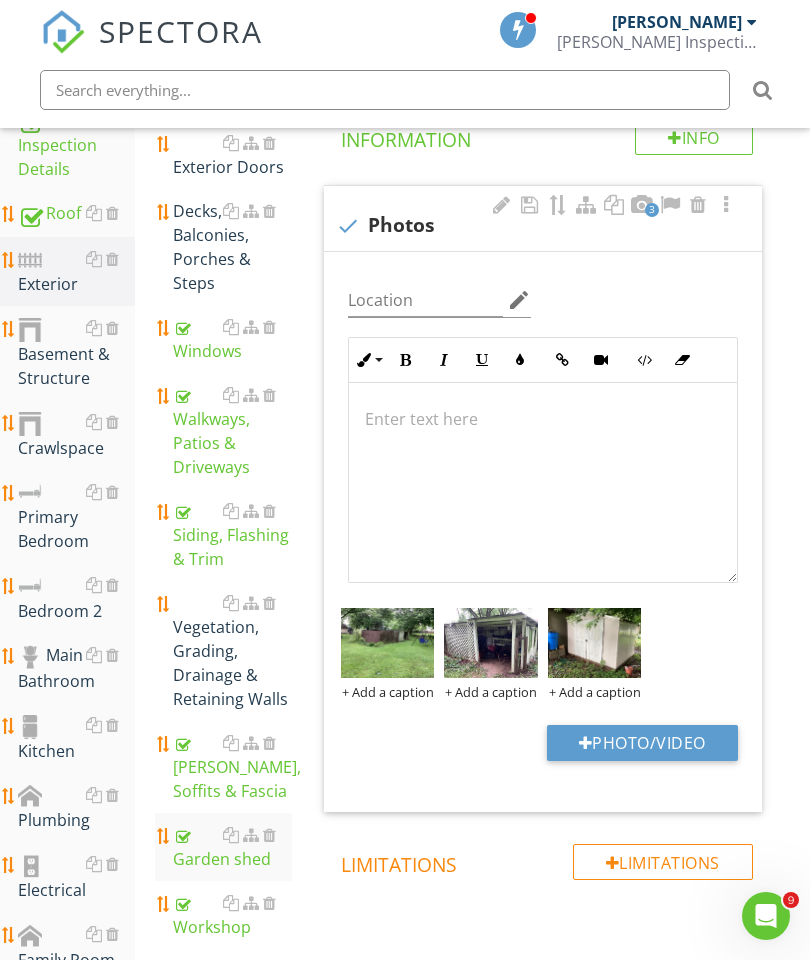 type on "C:\fakepath\image.jpg" 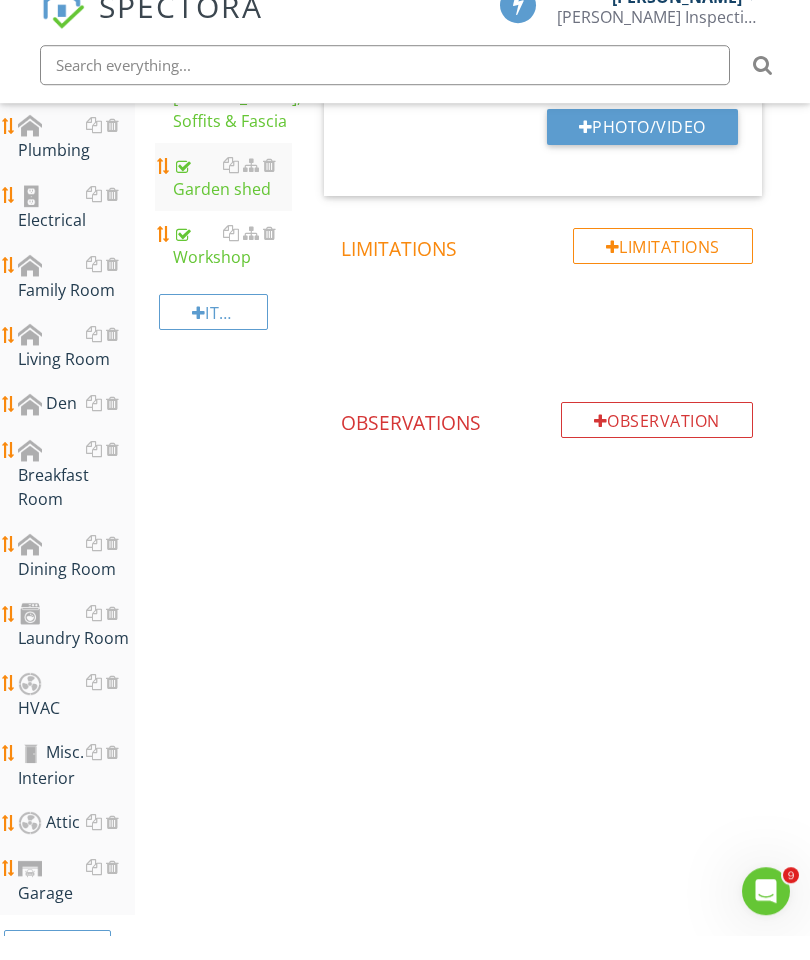 scroll, scrollTop: 1109, scrollLeft: 0, axis: vertical 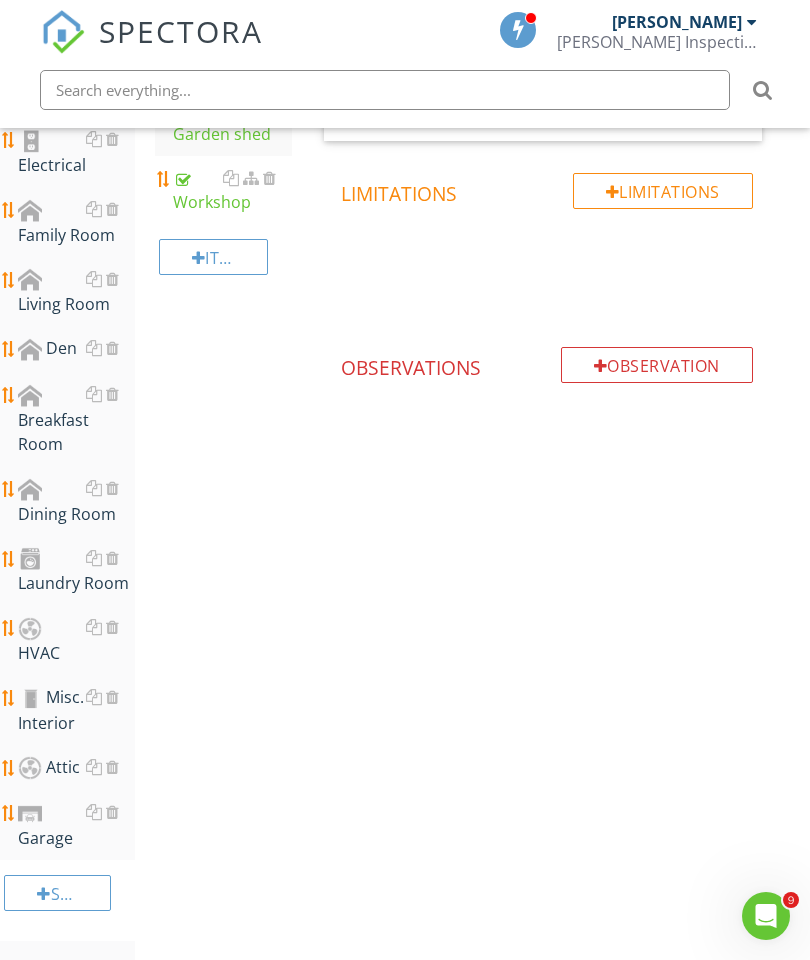 click on "Attic" at bounding box center [76, 768] 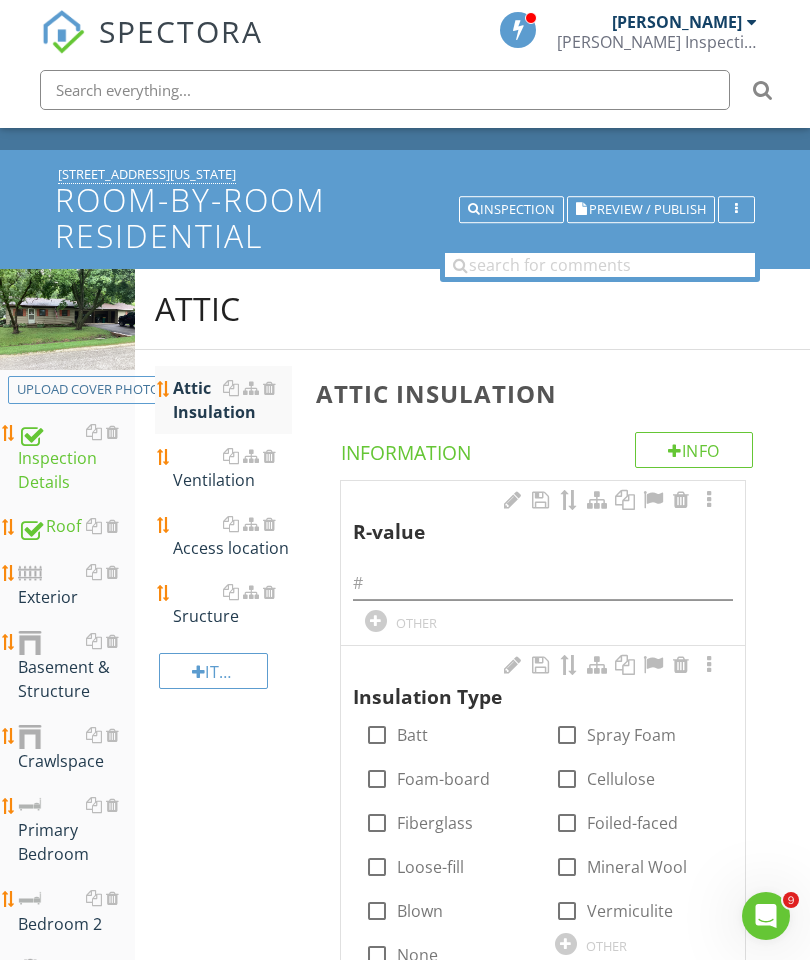 scroll, scrollTop: 40, scrollLeft: 0, axis: vertical 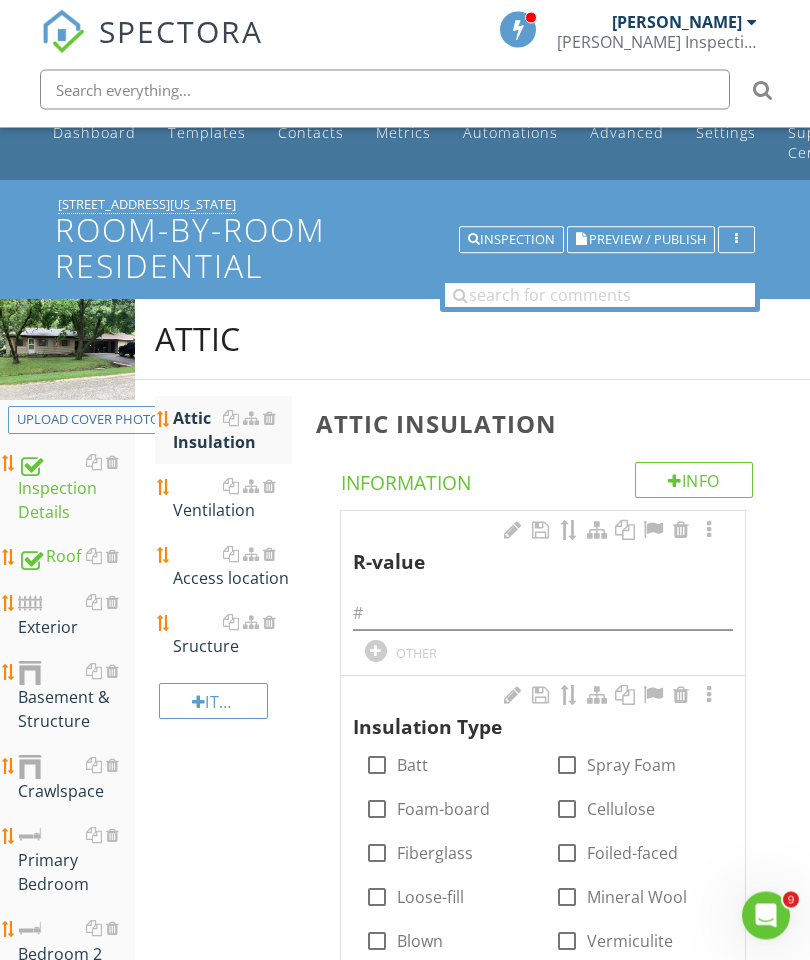 click on "Ventilation" at bounding box center [232, 499] 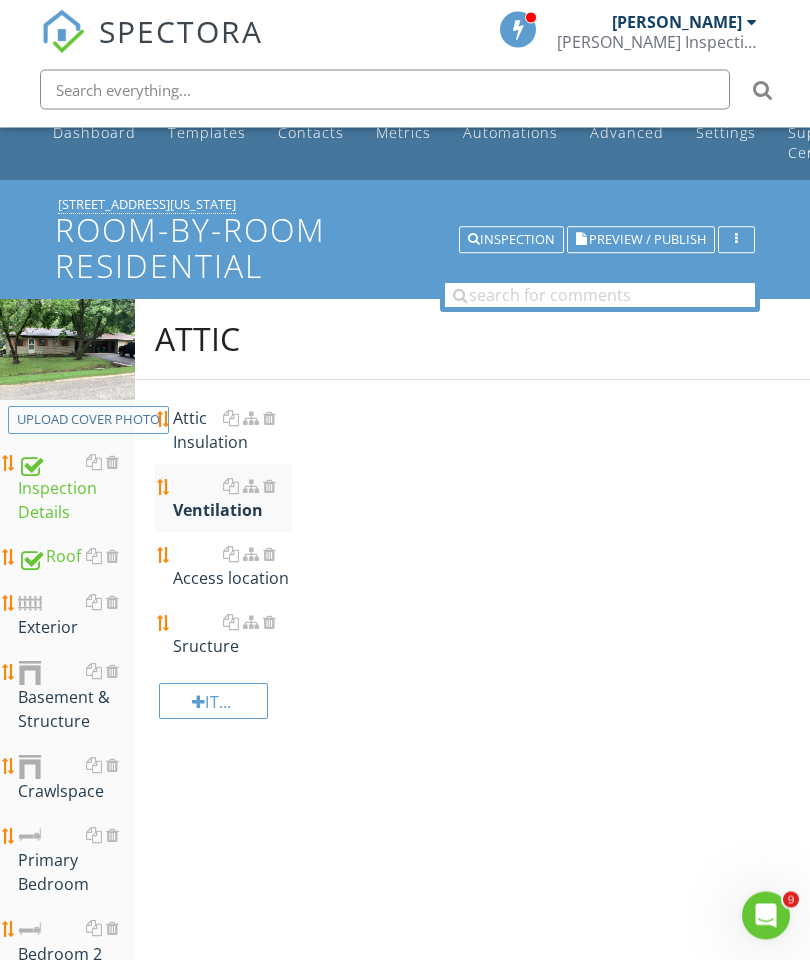 scroll, scrollTop: 41, scrollLeft: 0, axis: vertical 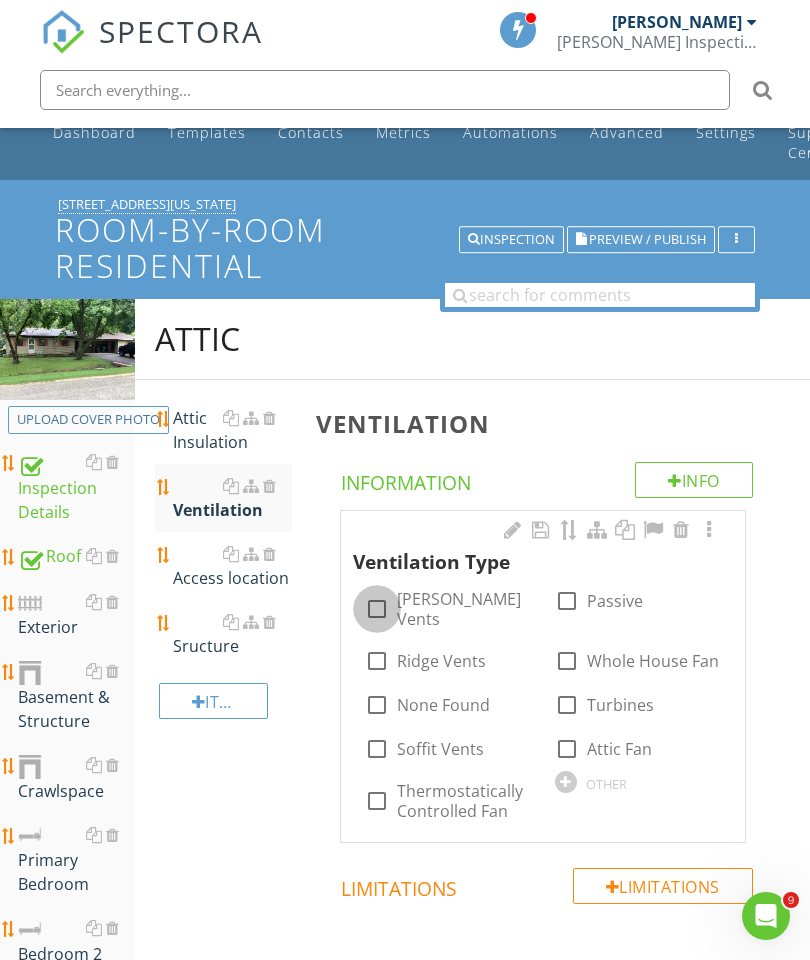 click at bounding box center [377, 609] 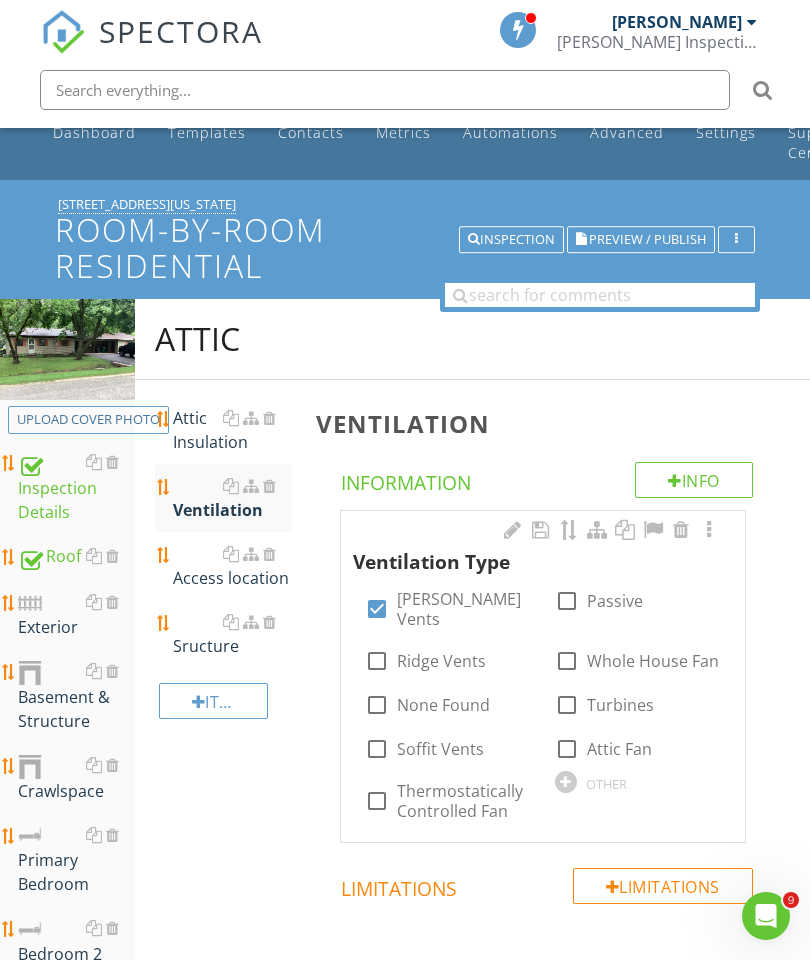 click at bounding box center (709, 530) 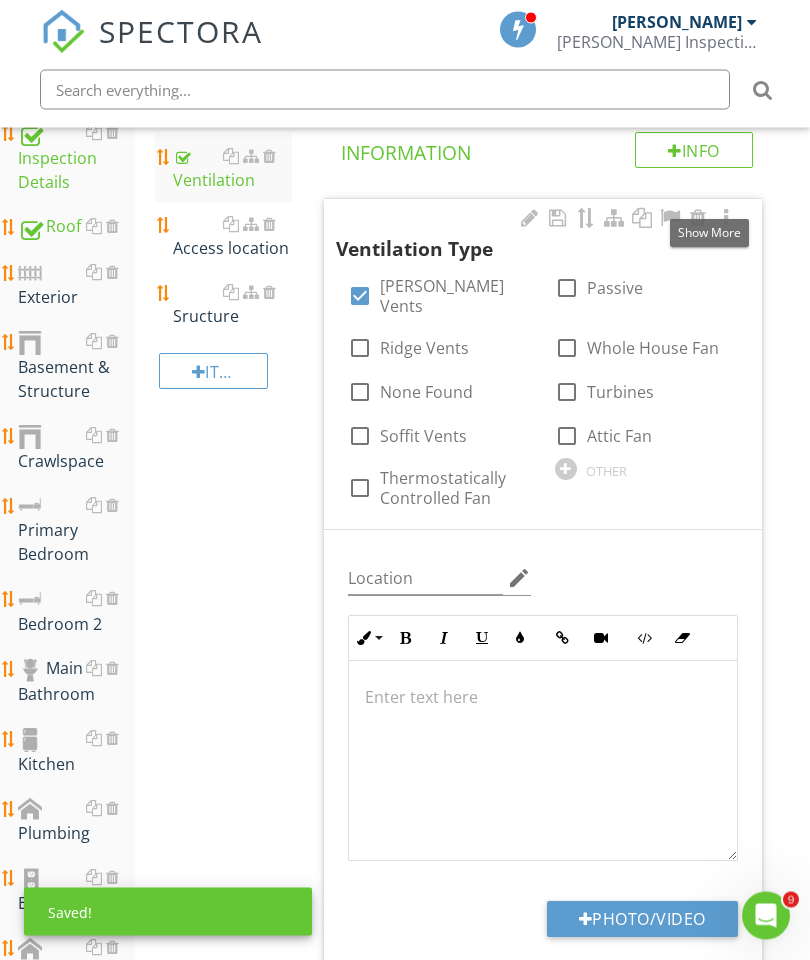 scroll, scrollTop: 425, scrollLeft: 0, axis: vertical 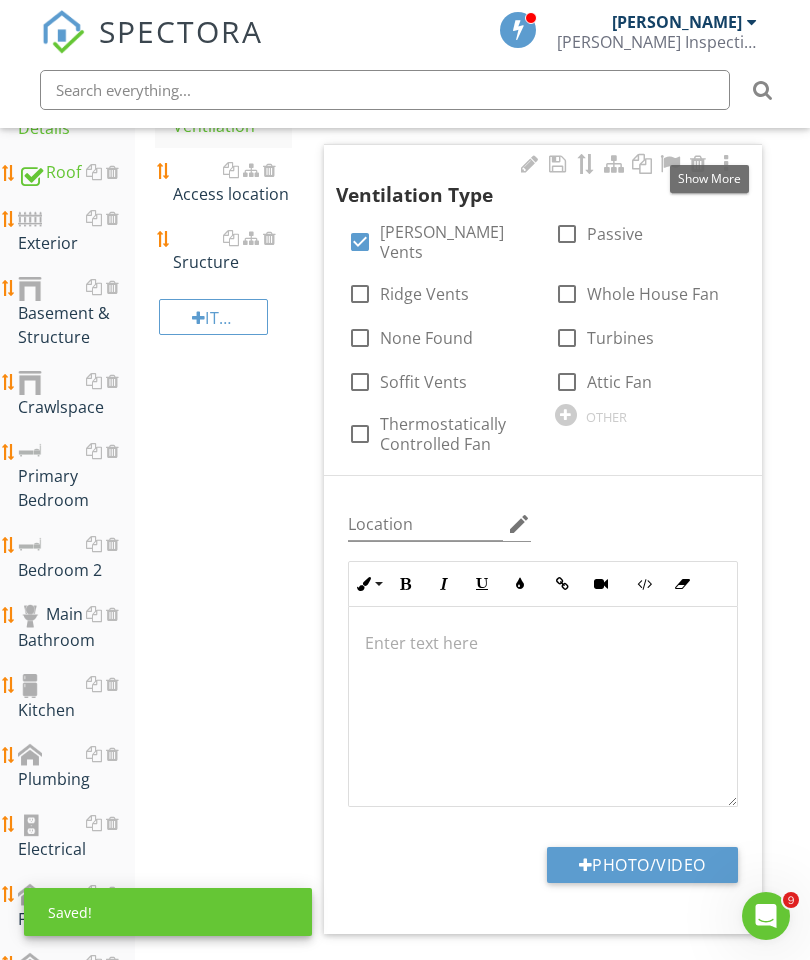 click on "Photo/Video" at bounding box center [642, 865] 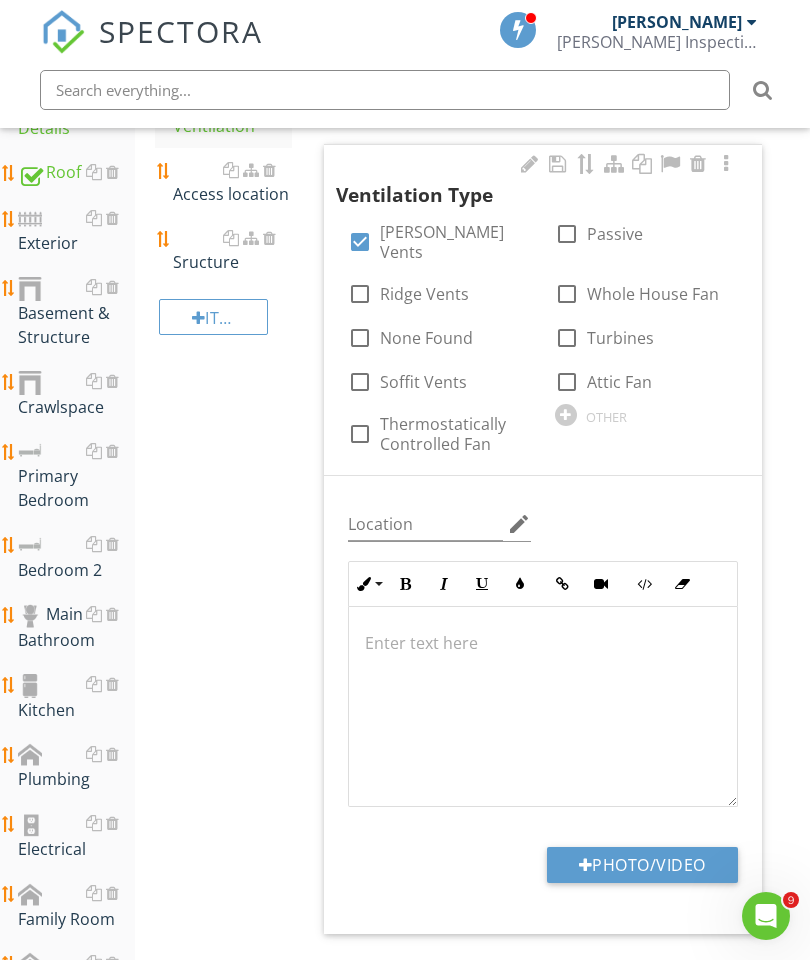 type on "C:\fakepath\image.jpg" 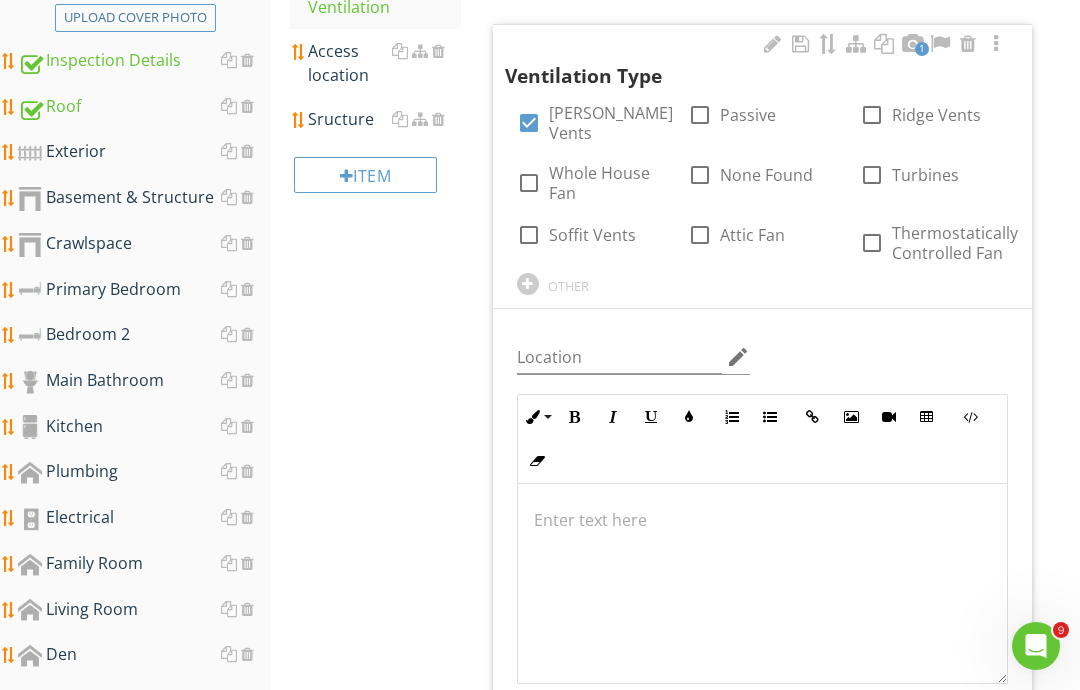 click on "Ventilation
Info
Information                 1
Ventilation Type
check_box Gable Vents   check_box_outline_blank Passive   check_box_outline_blank Ridge Vents   check_box_outline_blank Whole House Fan   check_box_outline_blank None Found   check_box_outline_blank Turbines   check_box_outline_blank Soffit Vents   check_box_outline_blank Attic Fan   check_box_outline_blank Thermostatically Controlled Fan         OTHER                   Location edit       Inline Style XLarge Large Normal Small Light Small/Light Bold Italic Underline Colors Ordered List Unordered List Insert Link Insert Image Insert Video Insert Table Code View Clear Formatting Enter text here               + Add a caption
Photo/Video
Limitations
Limitations                             check_box_outline_blank" at bounding box center [777, 771] 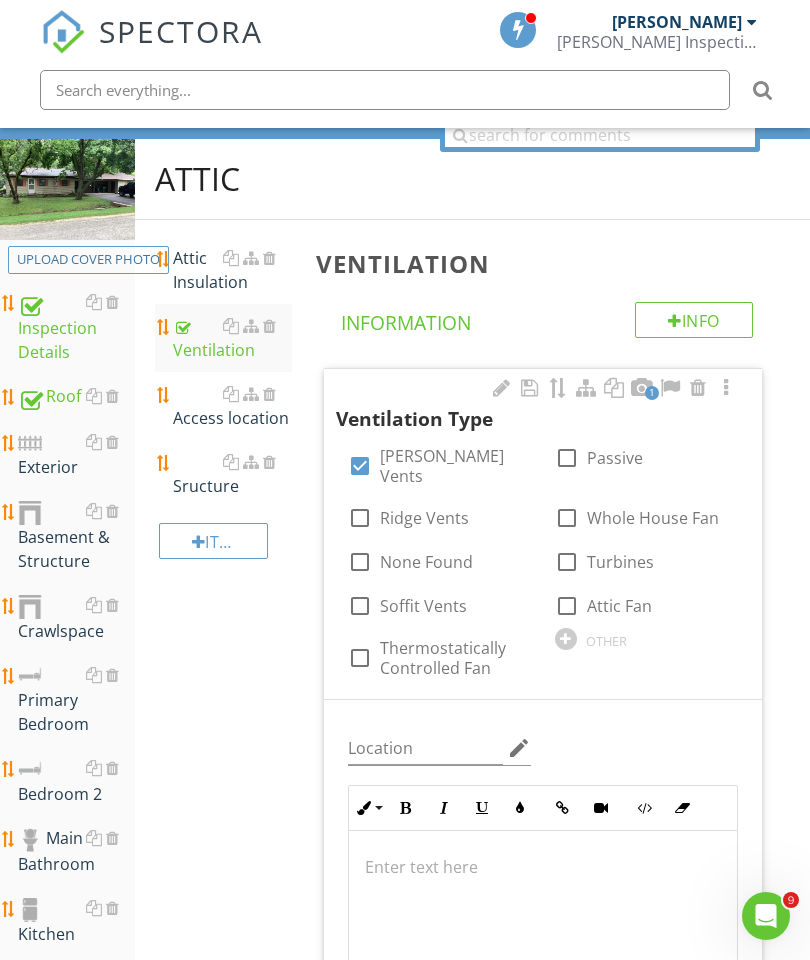 scroll, scrollTop: 219, scrollLeft: 0, axis: vertical 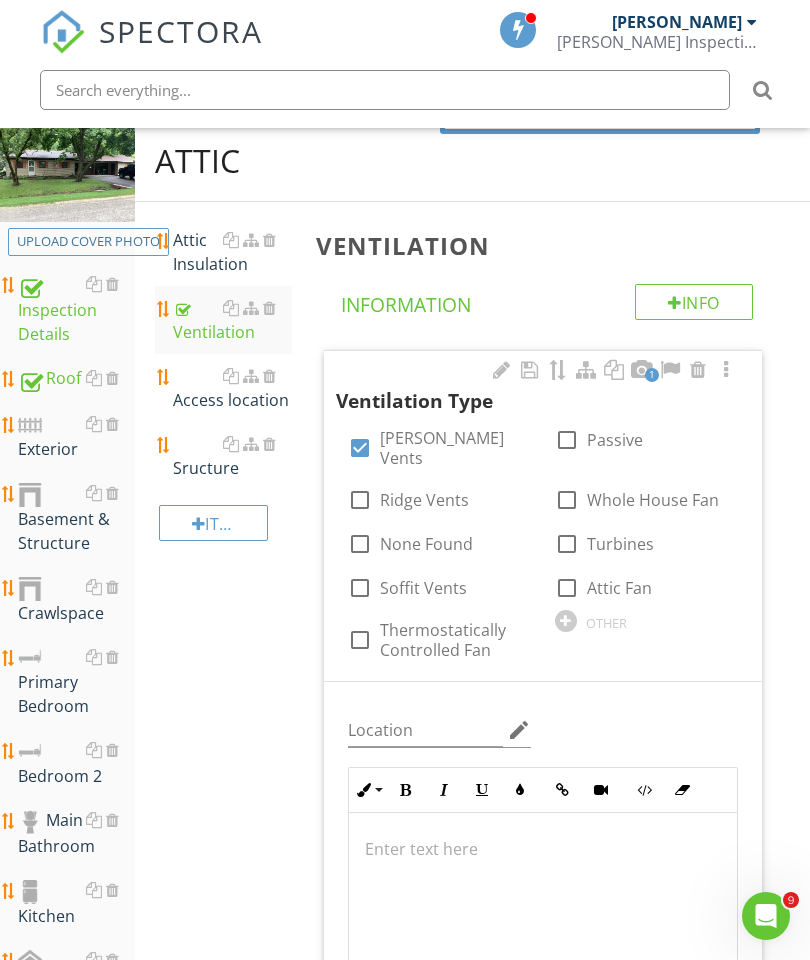 click on "Exterior" at bounding box center (76, 437) 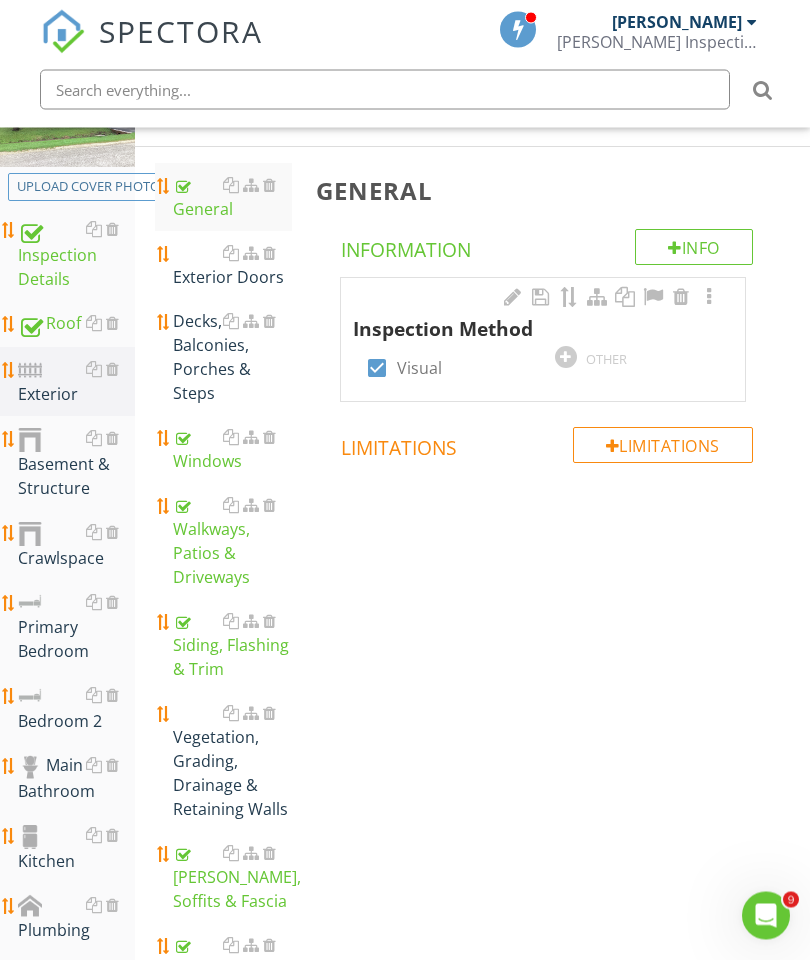 scroll, scrollTop: 274, scrollLeft: 0, axis: vertical 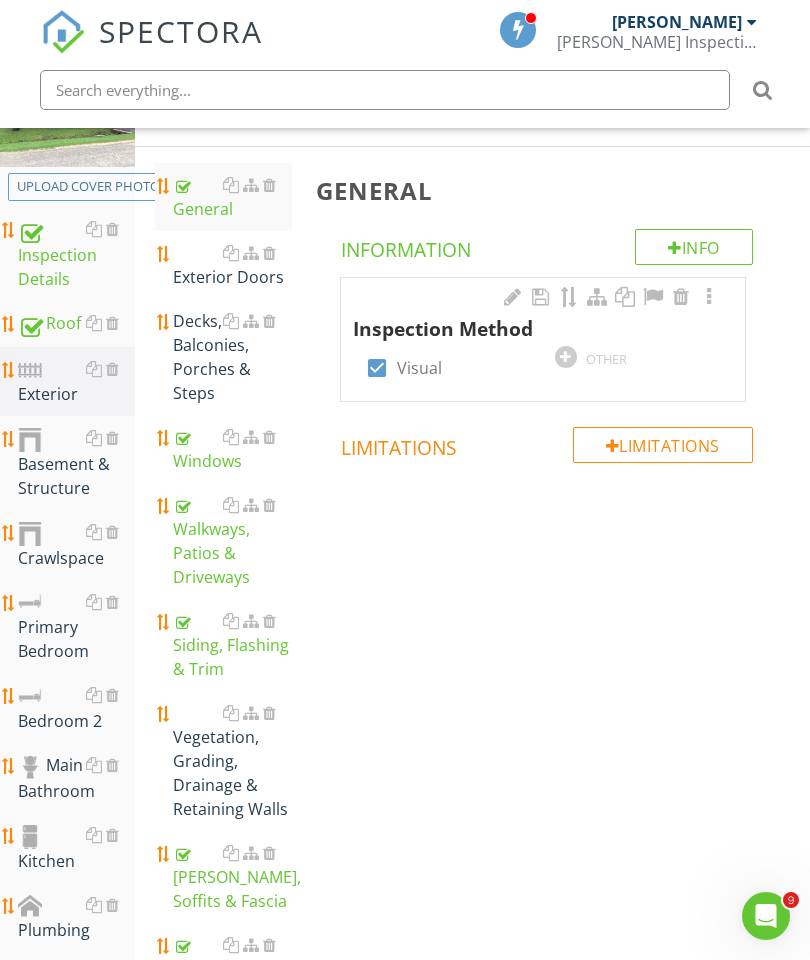 click on "Exterior Doors" at bounding box center (232, 265) 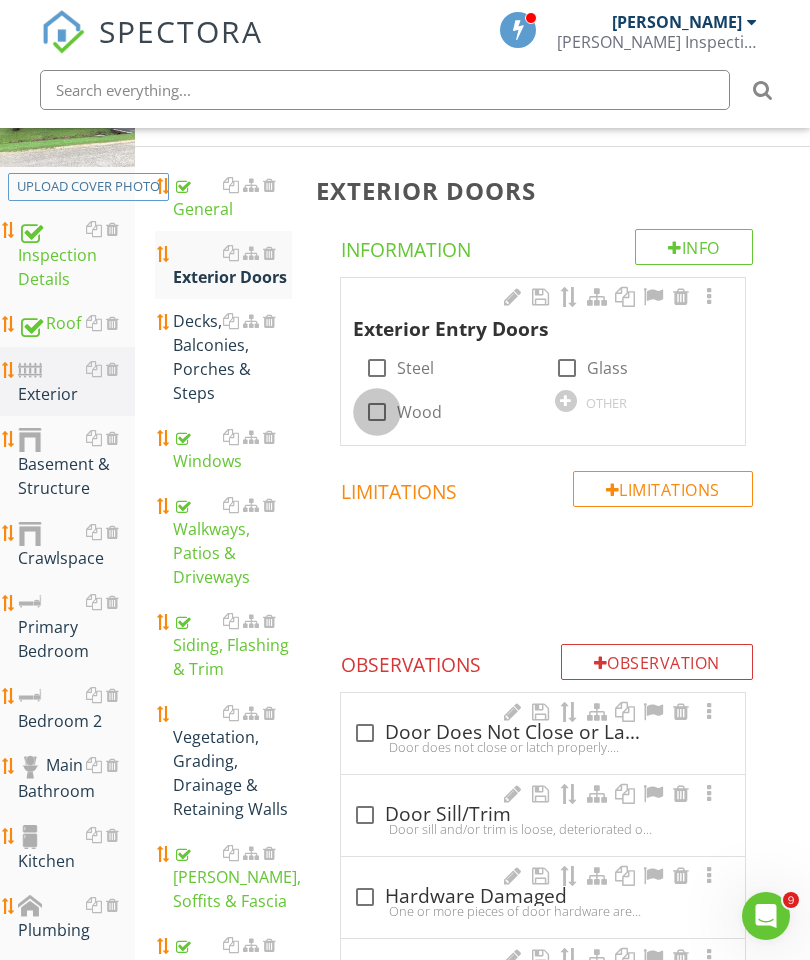 click at bounding box center (377, 412) 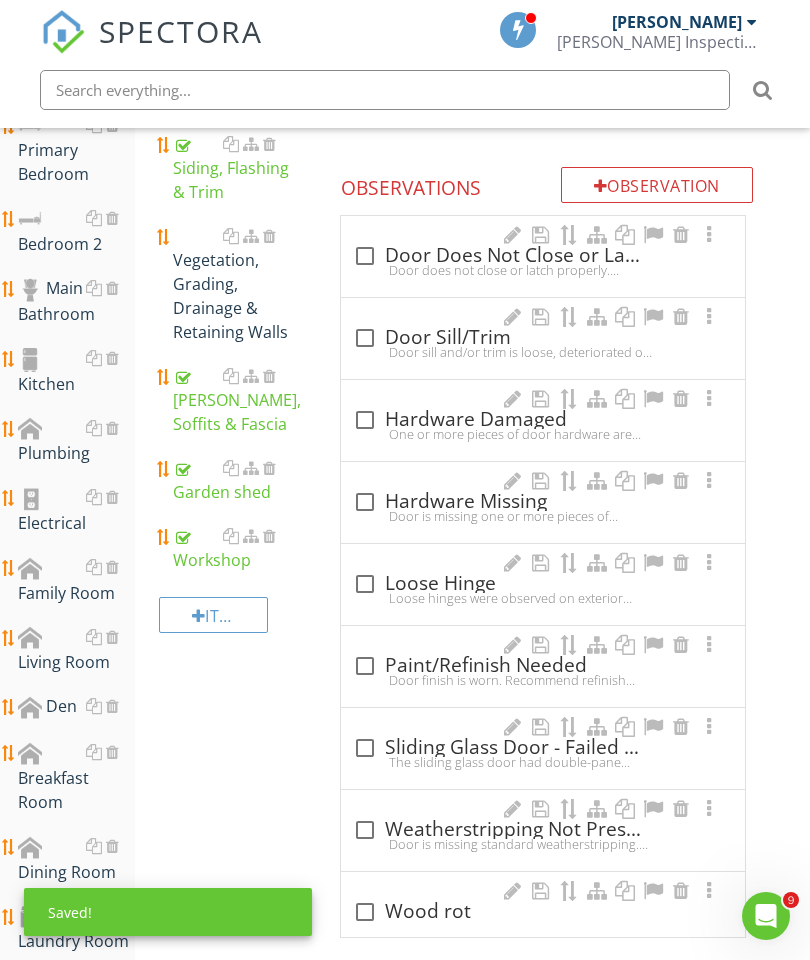 scroll, scrollTop: 805, scrollLeft: 0, axis: vertical 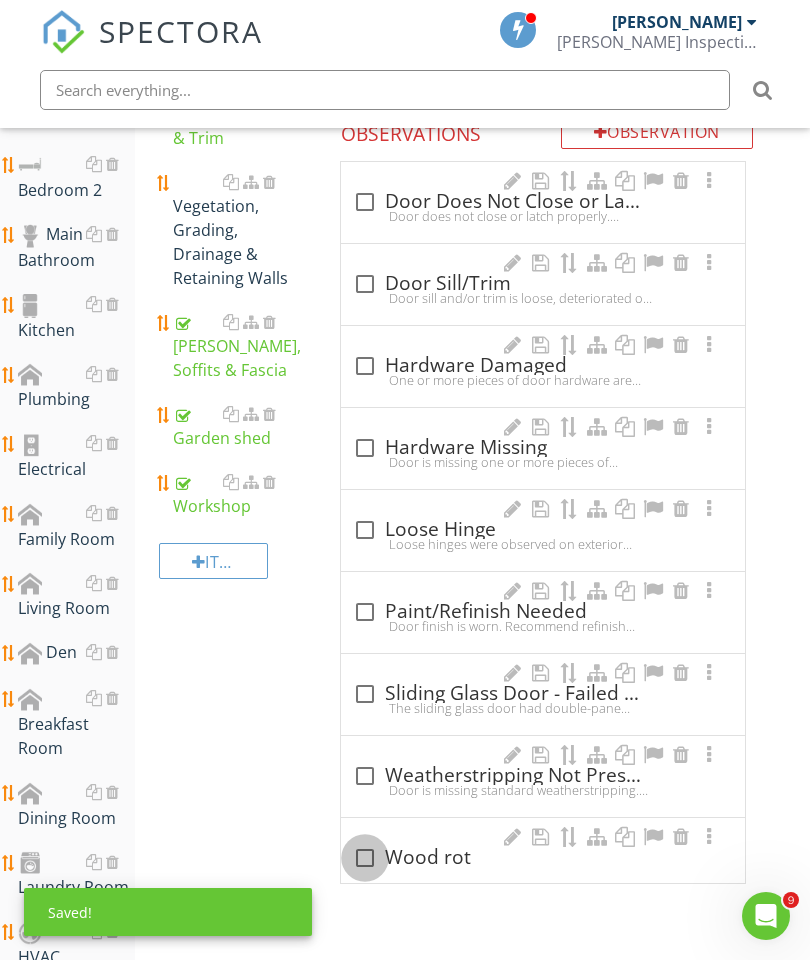 click at bounding box center [365, 858] 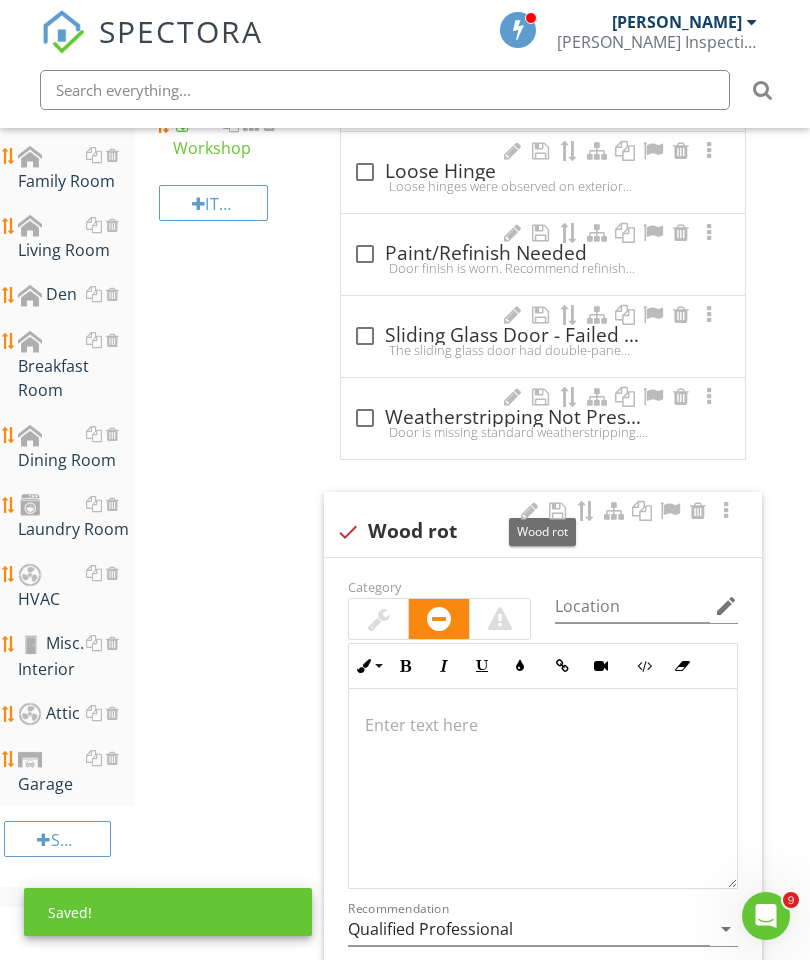 scroll, scrollTop: 1192, scrollLeft: 0, axis: vertical 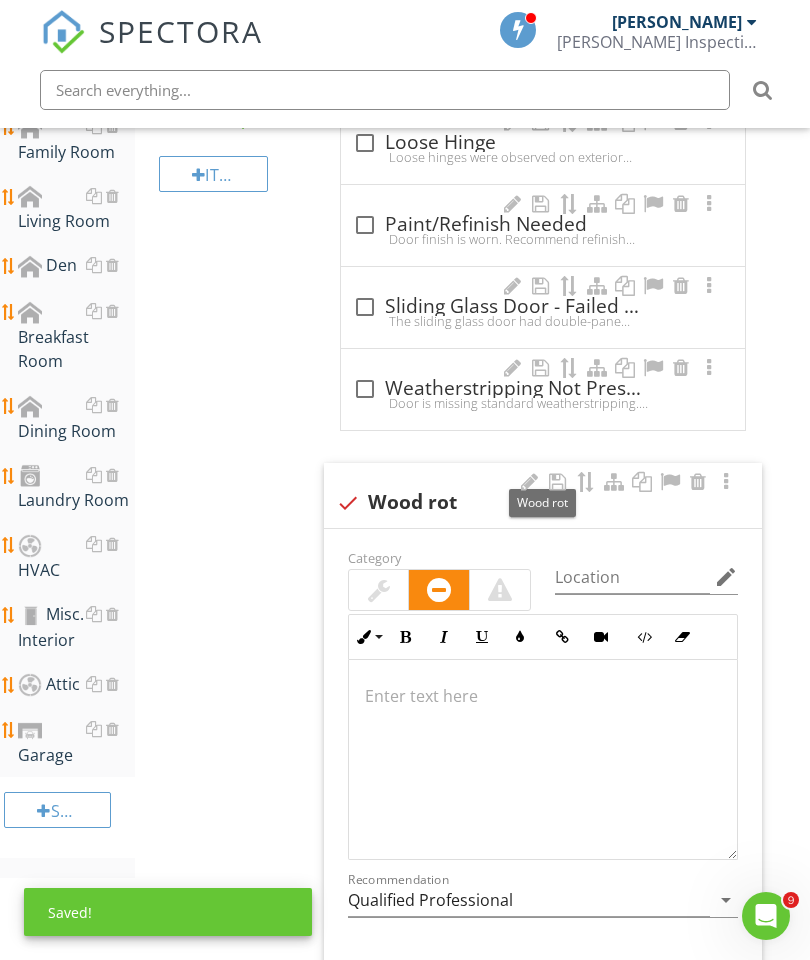 click on "Category                 Location edit       Inline Style XLarge Large Normal Small Light Small/Light Bold Italic Underline Colors Insert Link Insert Video Code View Clear Formatting Ordered List Unordered List Insert Image Insert Table Enter text here   Recommendation Qualified Professional arrow_drop_down
Photo/Video" at bounding box center (543, 796) 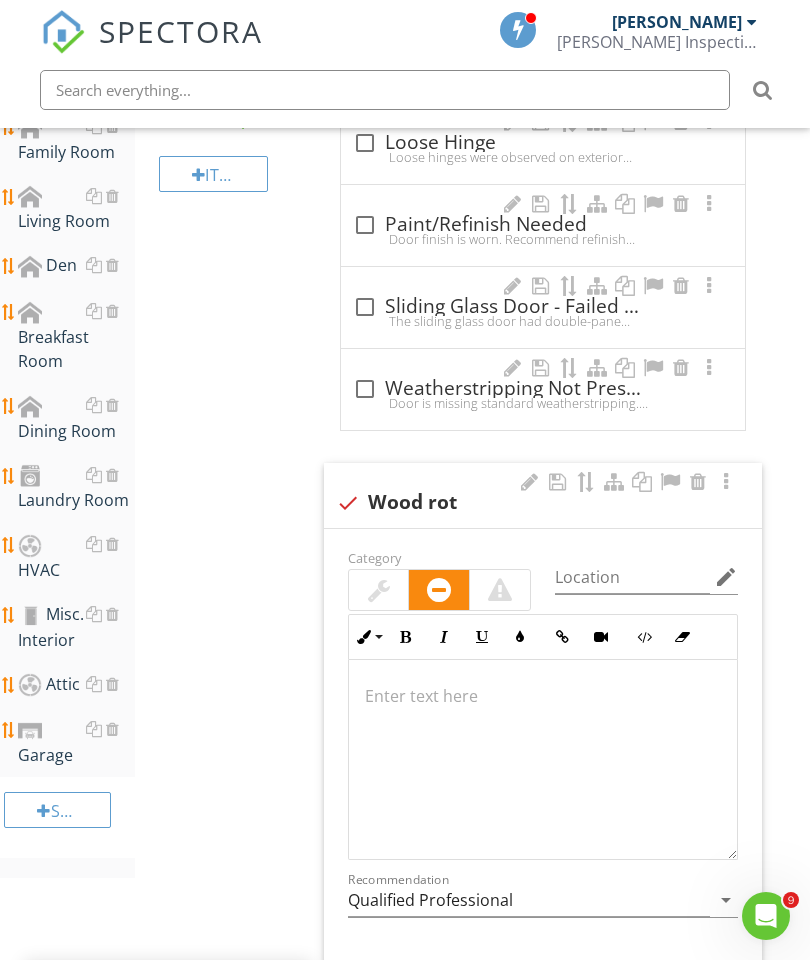 click on "Photo/Video" at bounding box center [642, 995] 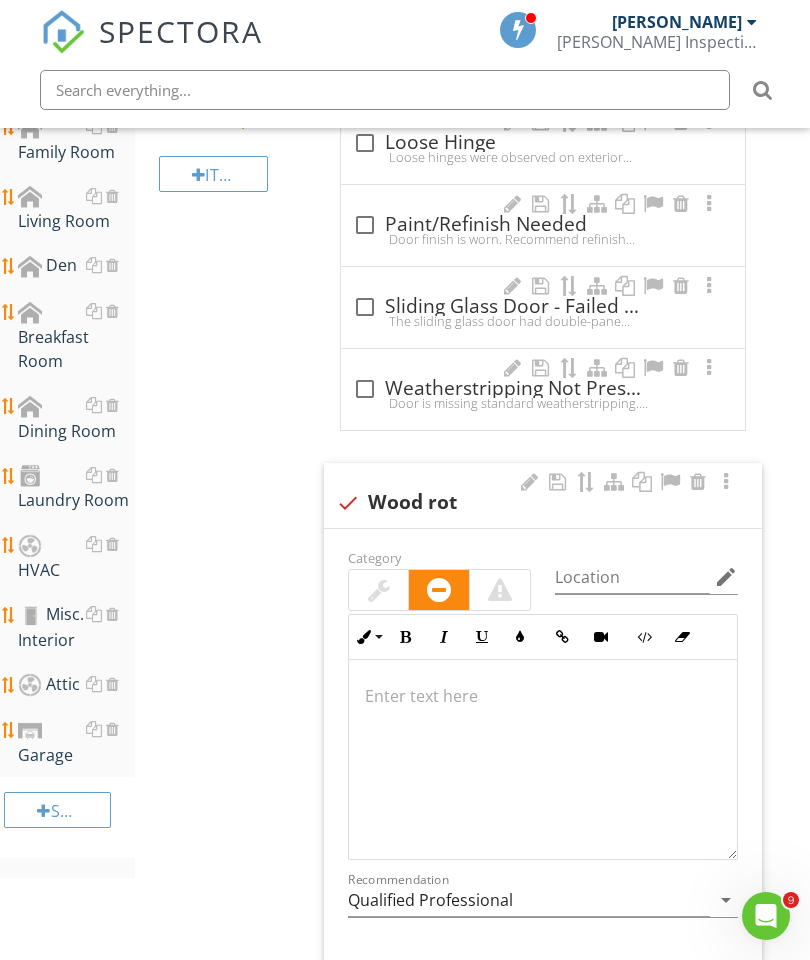 type on "C:\fakepath\image.jpg" 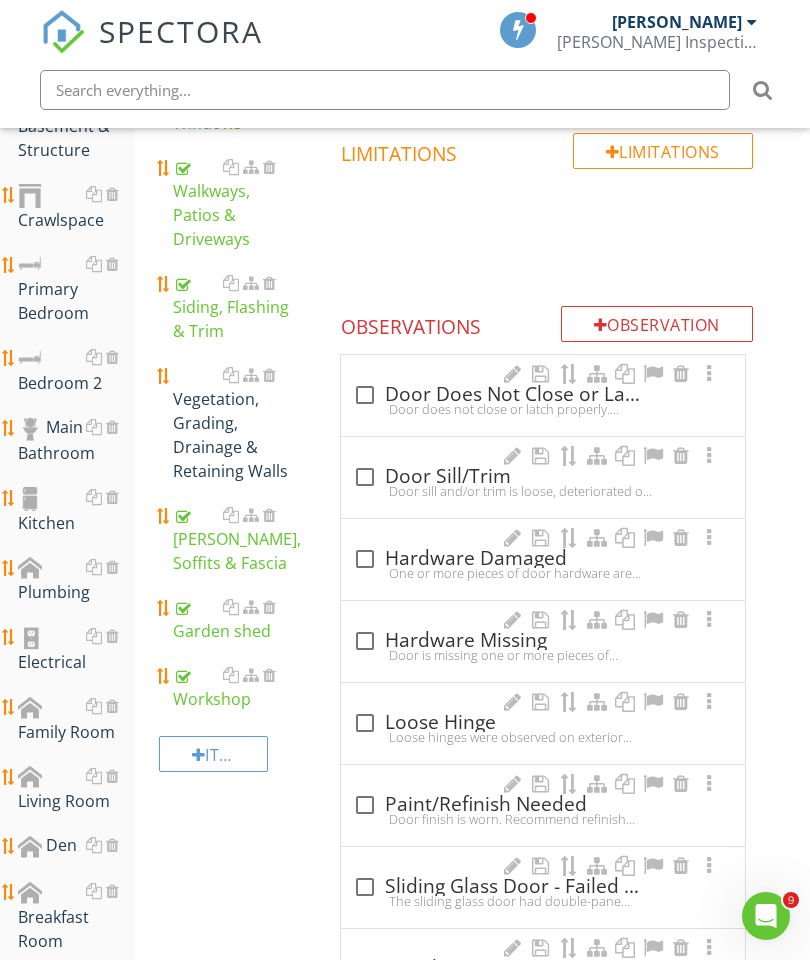 scroll, scrollTop: 607, scrollLeft: 0, axis: vertical 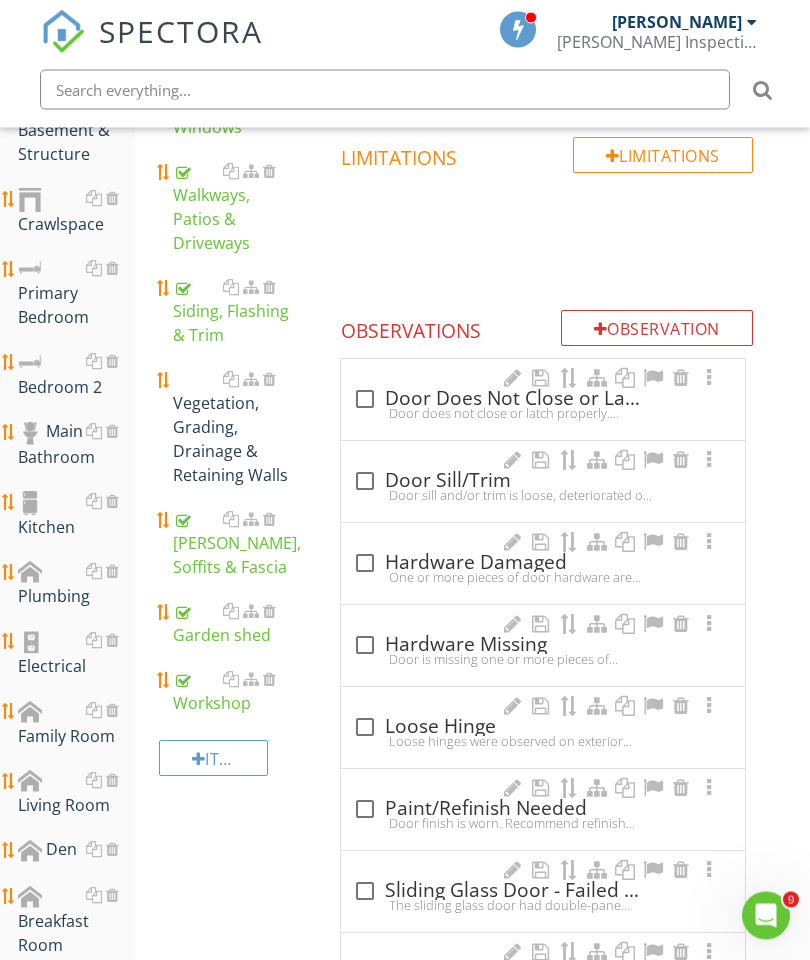 click on "Vegetation, Grading, Drainage & Retaining Walls" at bounding box center [232, 428] 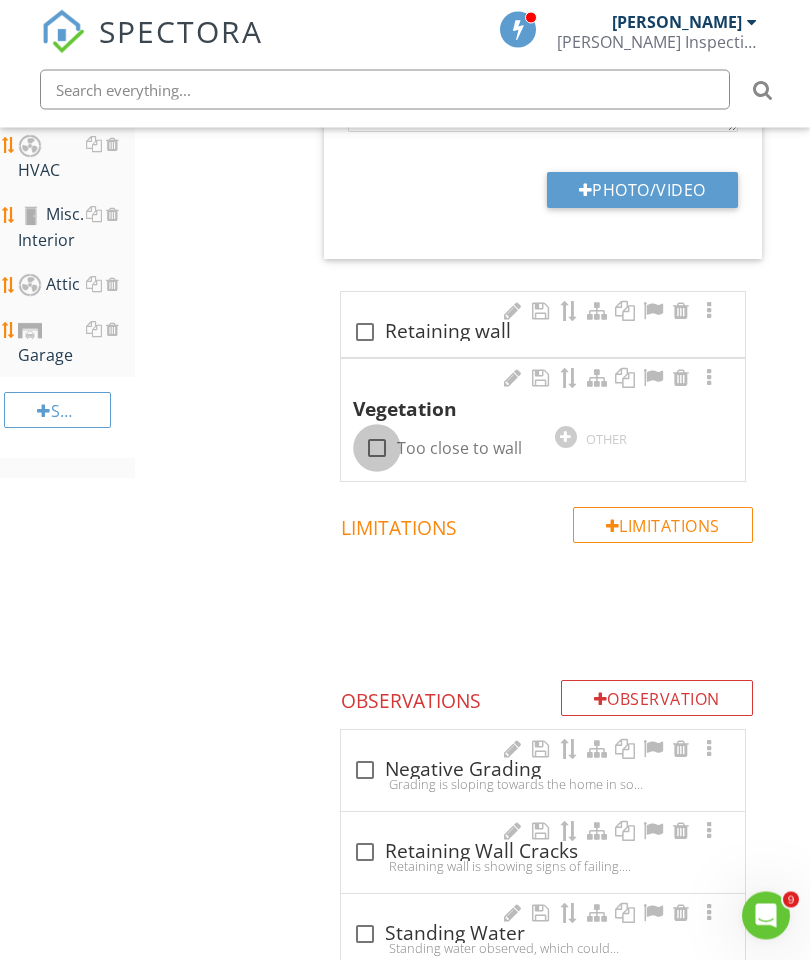 scroll, scrollTop: 1592, scrollLeft: 0, axis: vertical 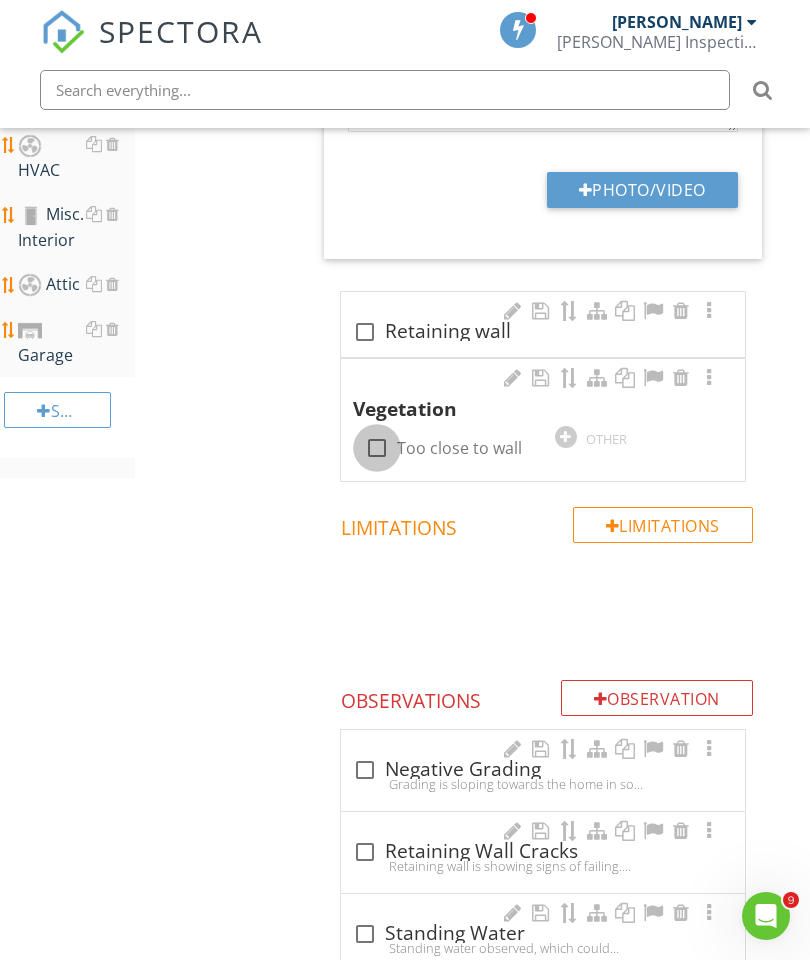click at bounding box center (377, 448) 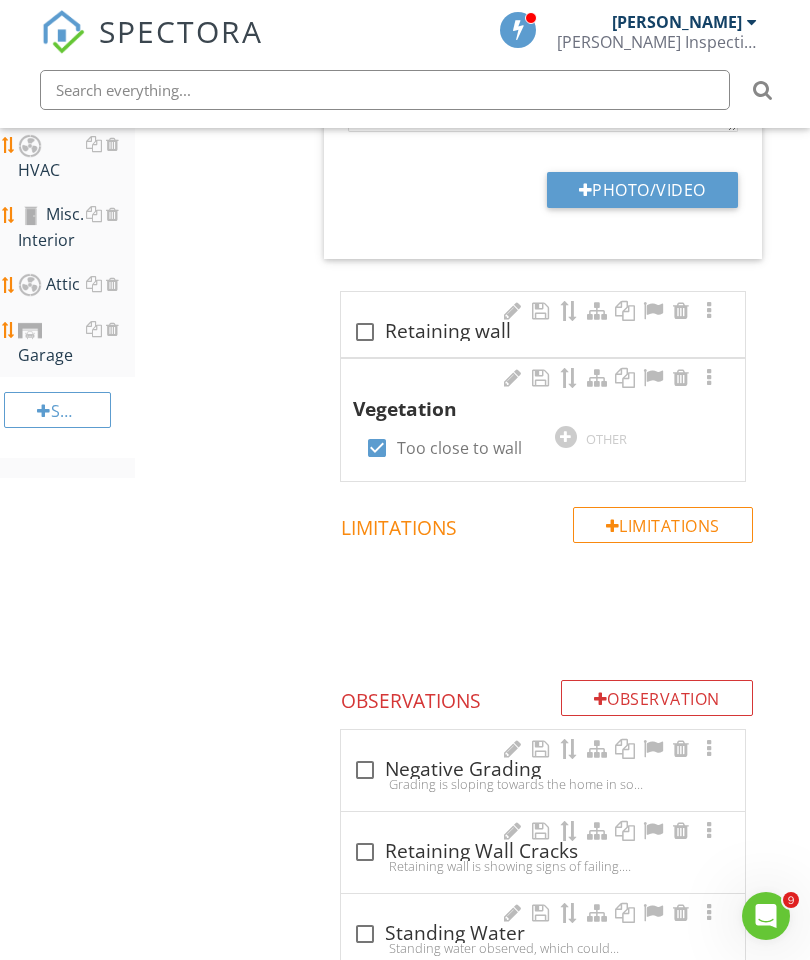 click at bounding box center [377, 448] 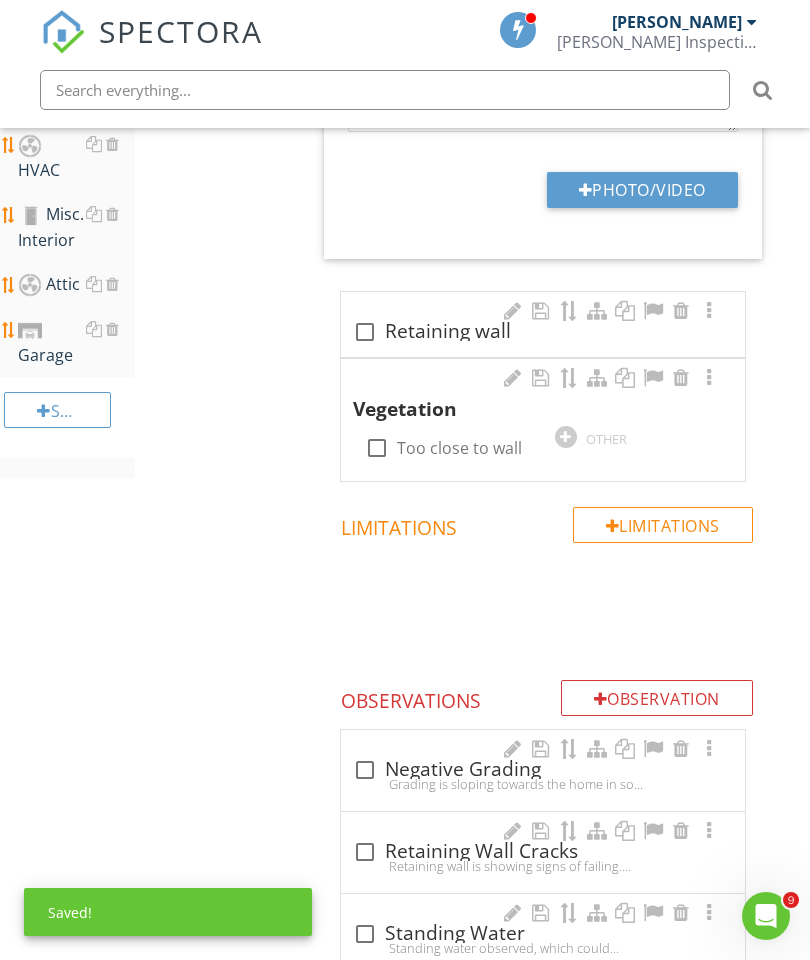 click at bounding box center [681, 378] 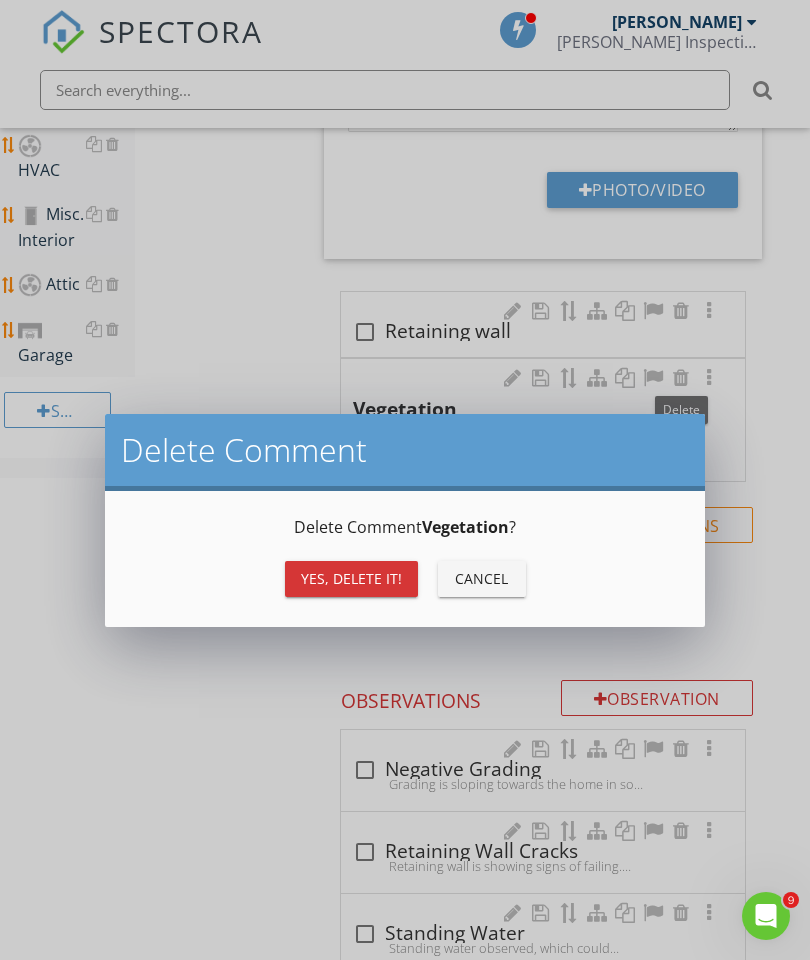 click on "Yes, Delete it!" at bounding box center (351, 578) 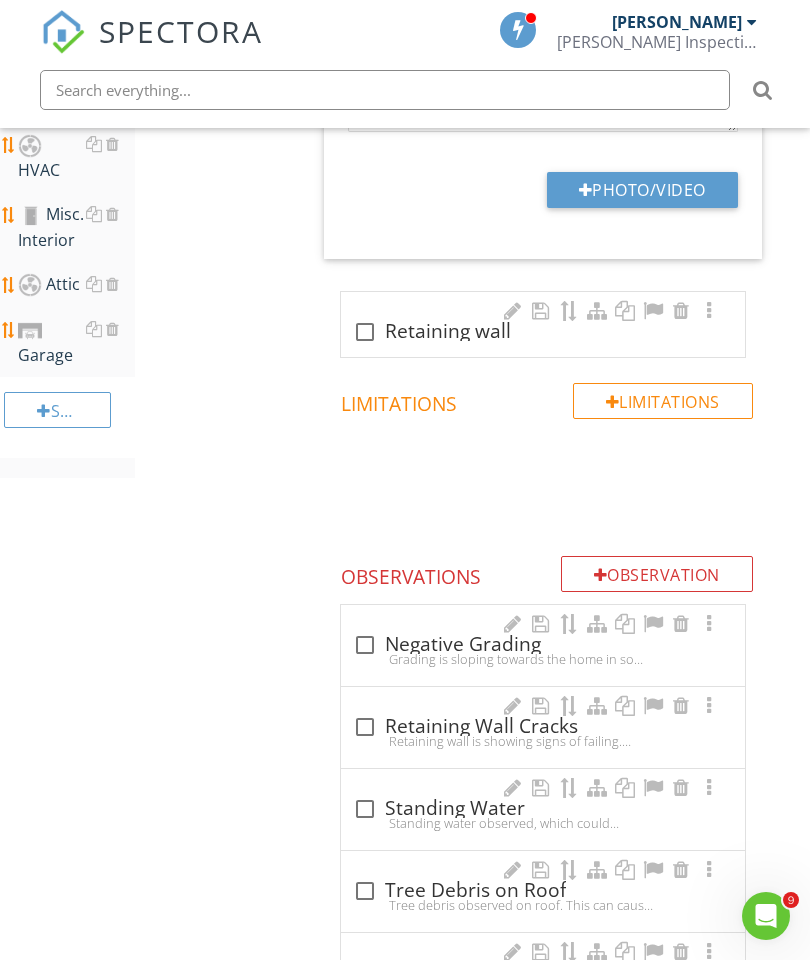 click on "Section" at bounding box center [57, 410] 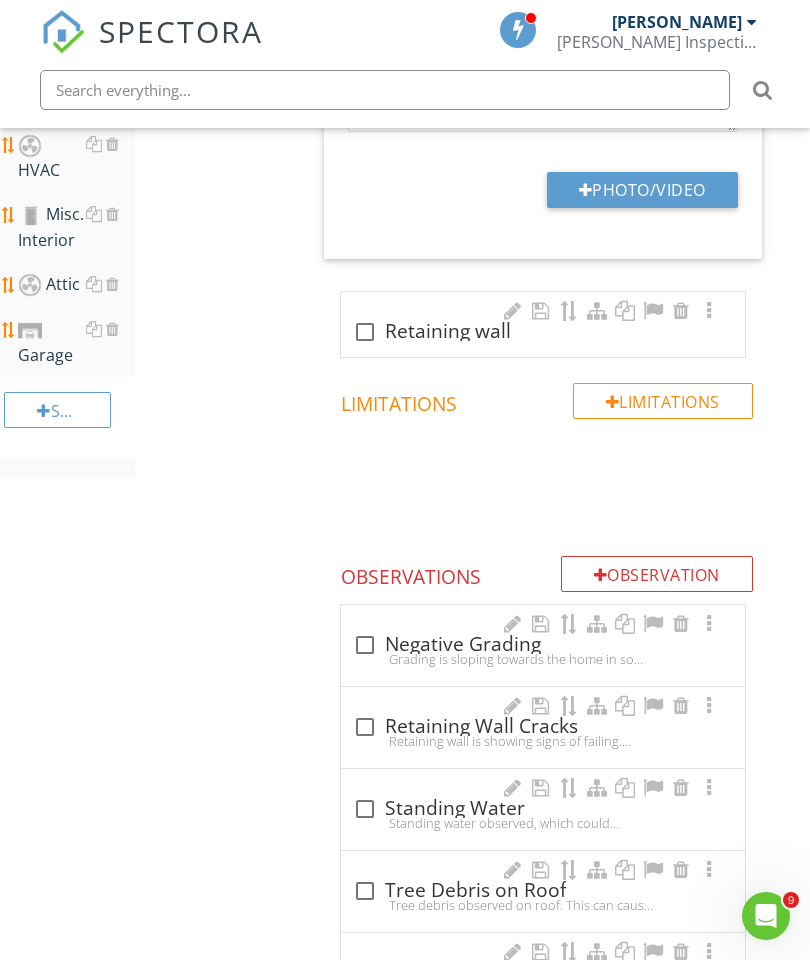click on "Add an Optional Section
keyboard_arrow_down     check_box_outline_blank Bedroom 4 check_box_outline_blank Bedroom 5 check_box_outline_blank Bedroom 6 check_box_outline_blank Bathroom 4 check_box_outline_blank Garage check_box_outline_blank Outbuilding
Add Optional Sections
Undelete Sections
keyboard_arrow_down       Fetching deleted sections...
Add a new Blank Section
keyboard_arrow_down     Name     check_box_outline_blank Save to template for use in future reports
Add New Section" at bounding box center (405, 480) 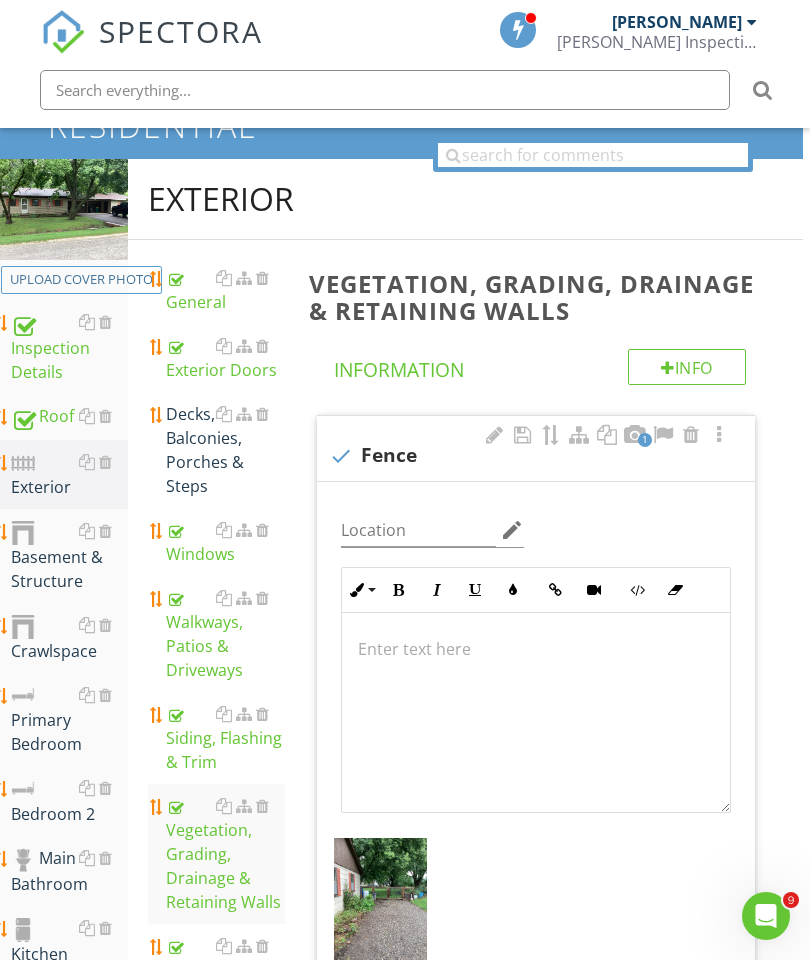 scroll, scrollTop: 181, scrollLeft: 6, axis: both 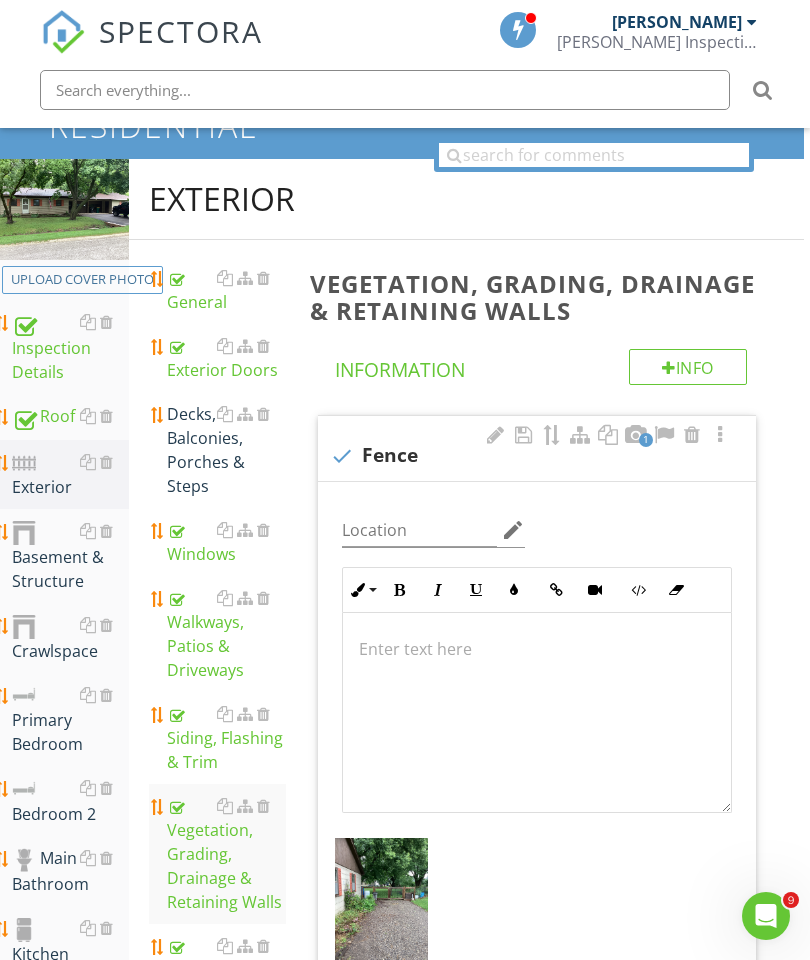 click on "Decks, Balconies, Porches & Steps" at bounding box center [226, 450] 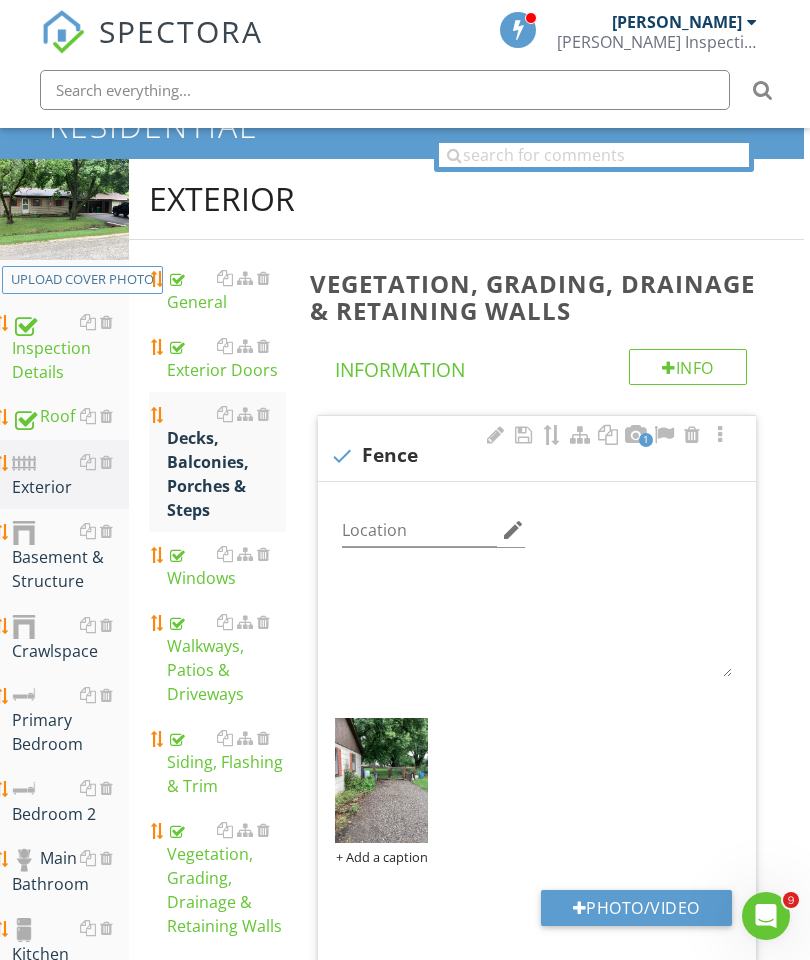 click on "Decks, Balconies, Porches & Steps" at bounding box center [226, 462] 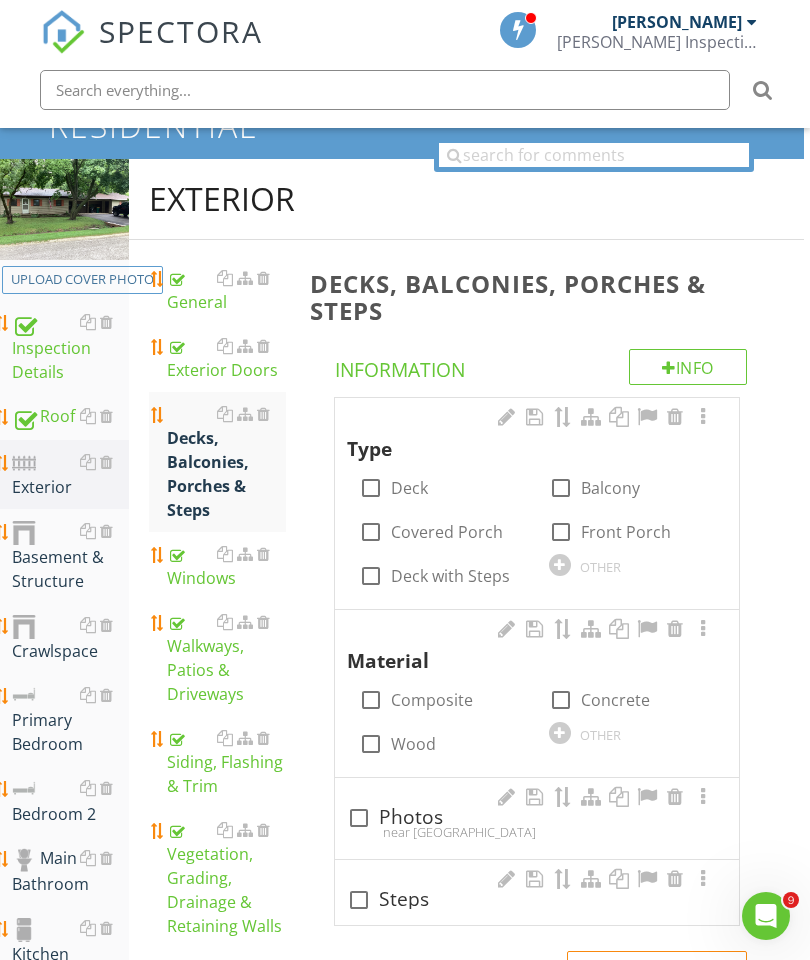 click at bounding box center [263, 414] 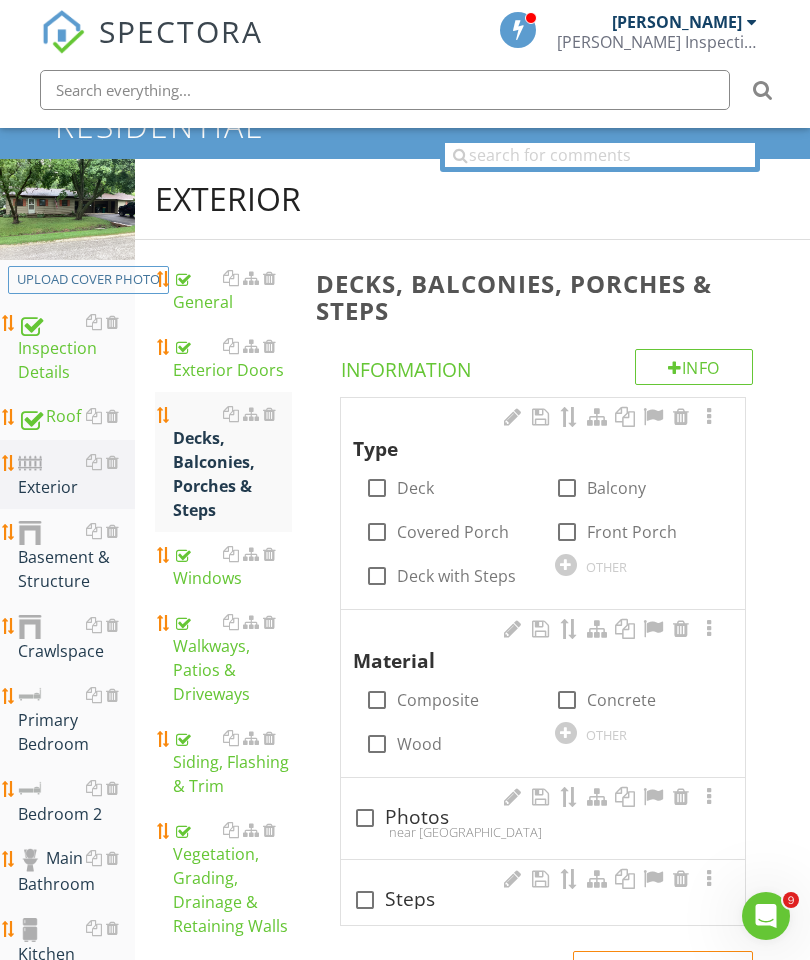 scroll, scrollTop: 181, scrollLeft: 0, axis: vertical 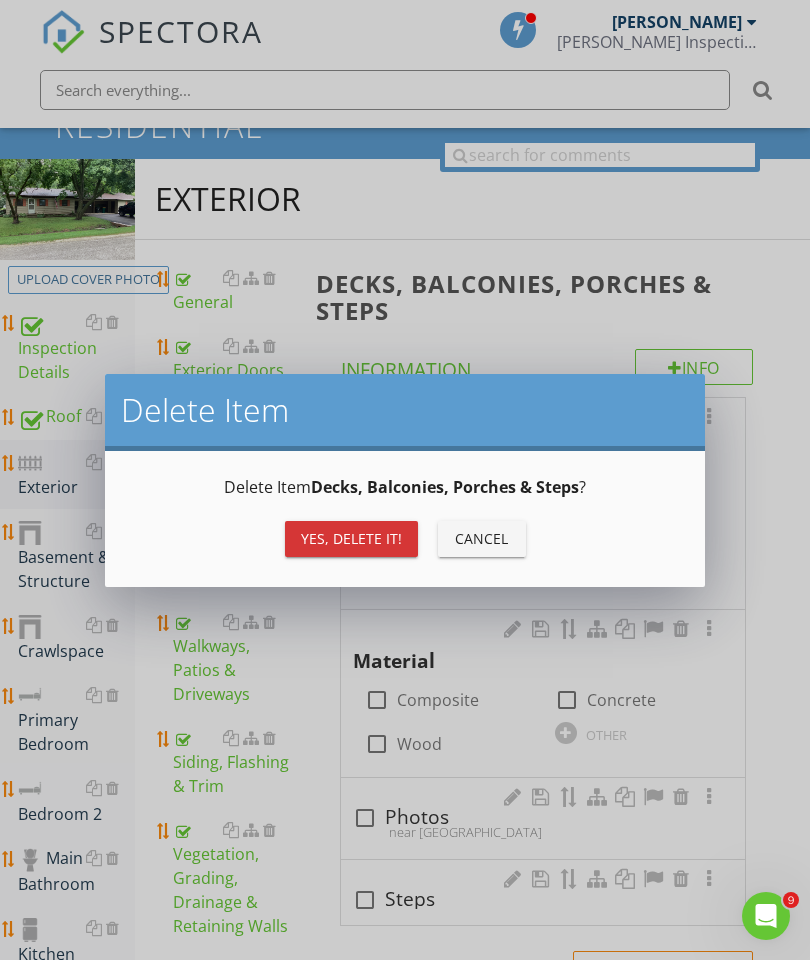 click on "Yes, Delete it!" at bounding box center [351, 538] 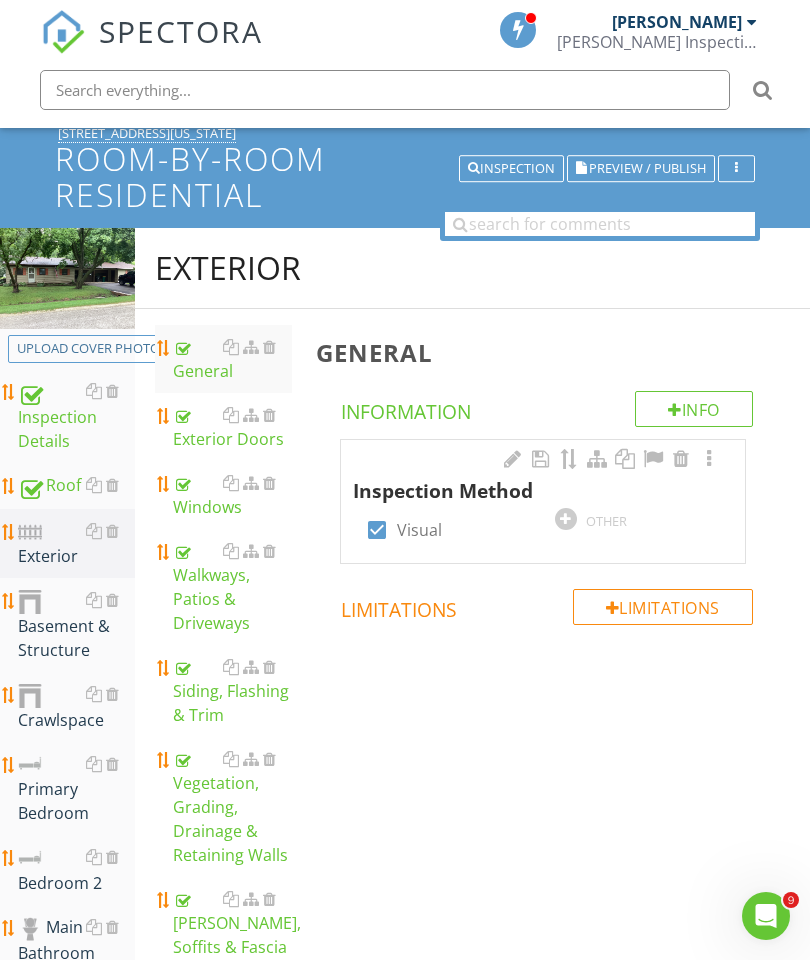 scroll, scrollTop: 117, scrollLeft: 0, axis: vertical 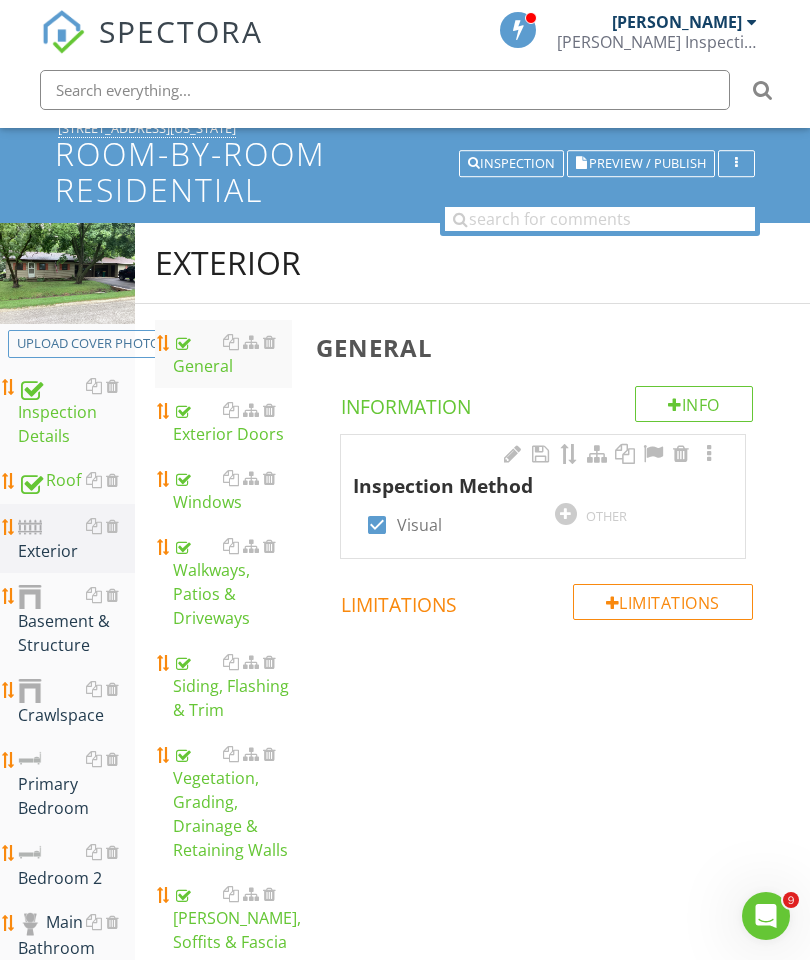 click on "Basement & Structure" at bounding box center [76, 620] 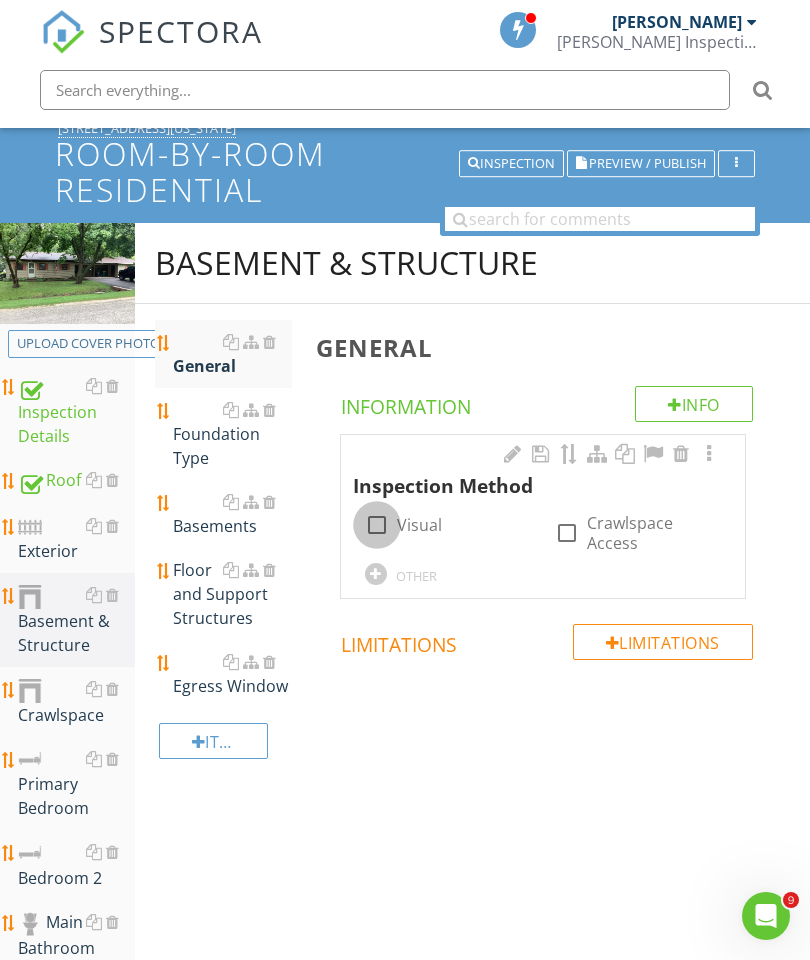 click at bounding box center [377, 525] 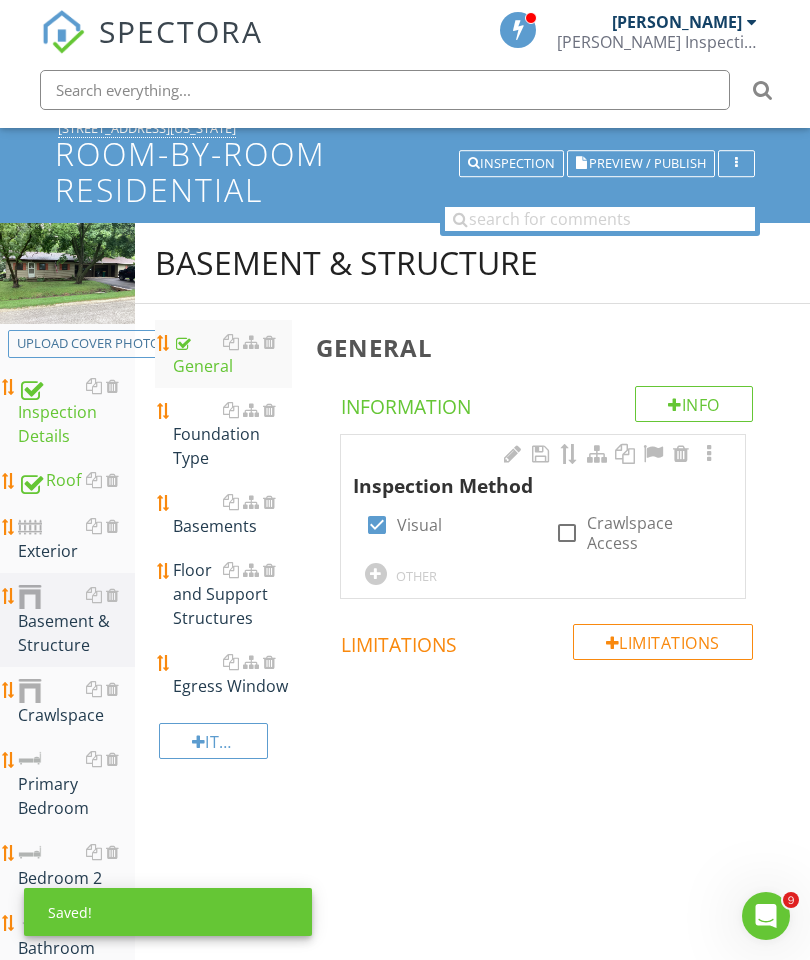 click on "Foundation Type" at bounding box center [232, 434] 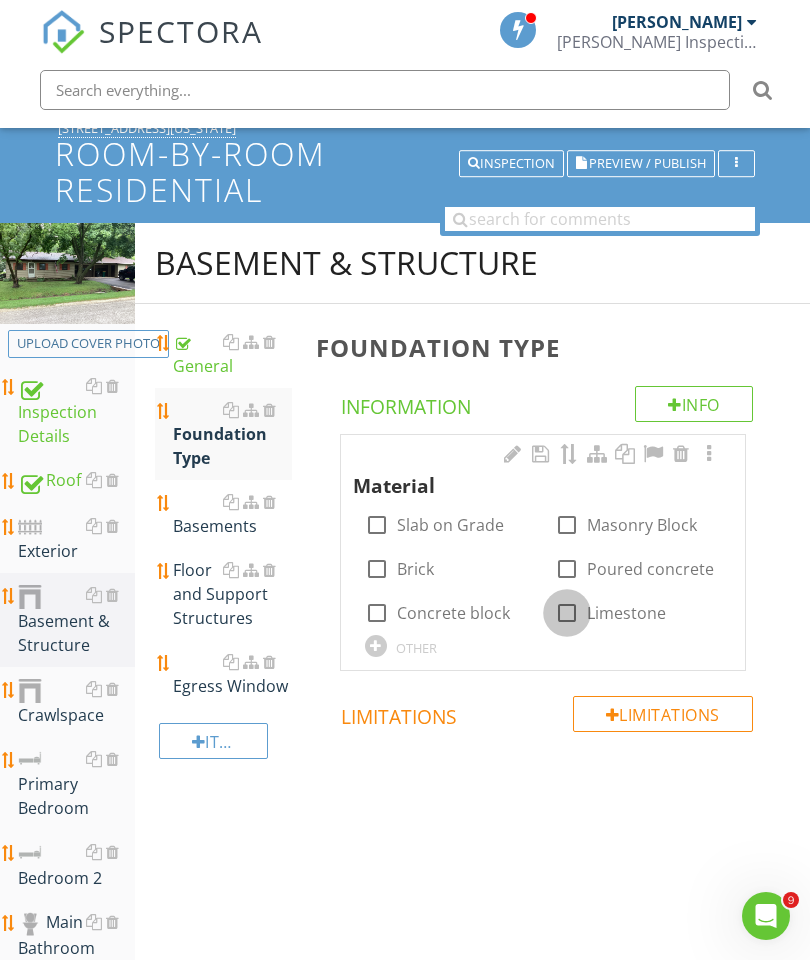 click at bounding box center (567, 613) 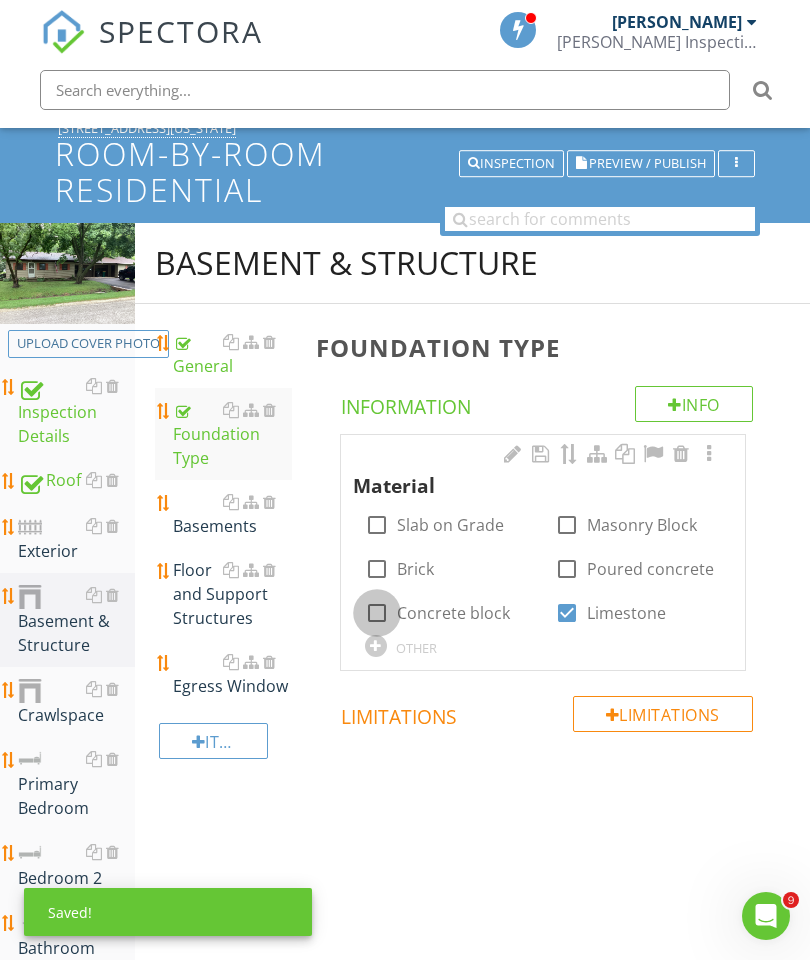 click at bounding box center [377, 613] 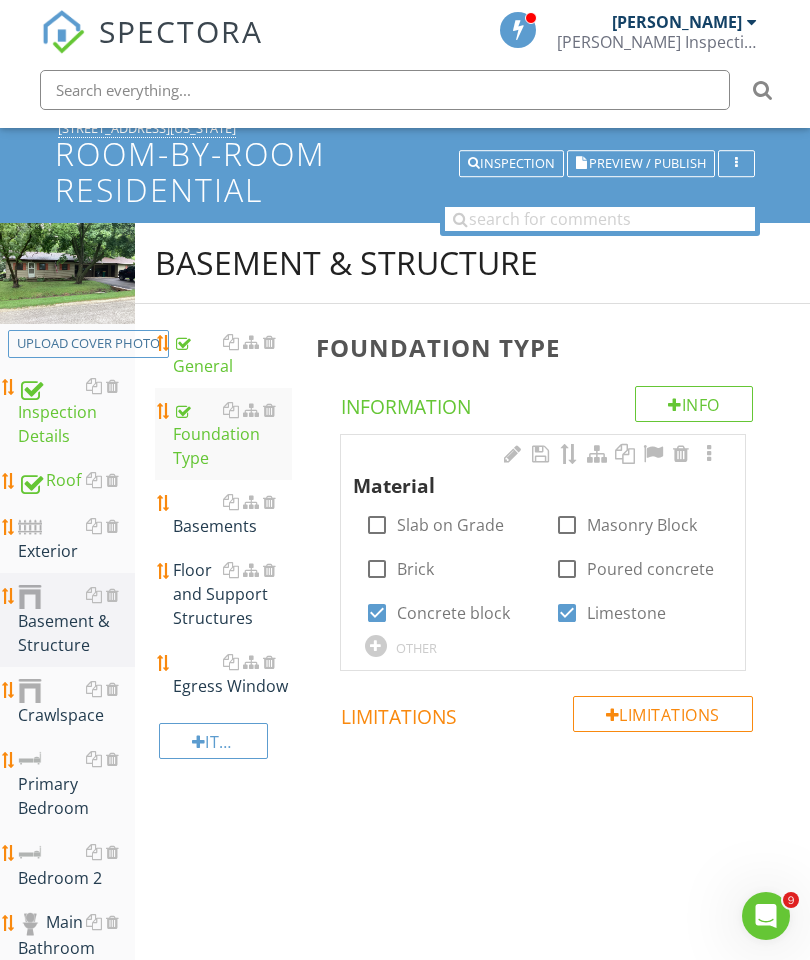 click on "Basements" at bounding box center [232, 514] 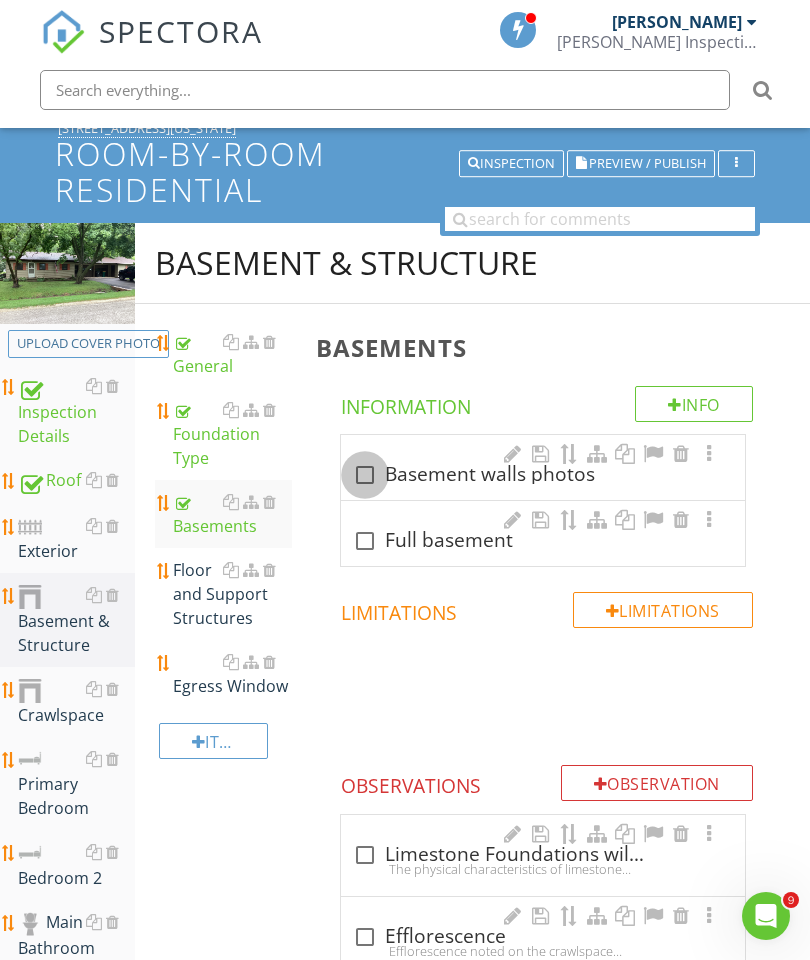 click at bounding box center (365, 475) 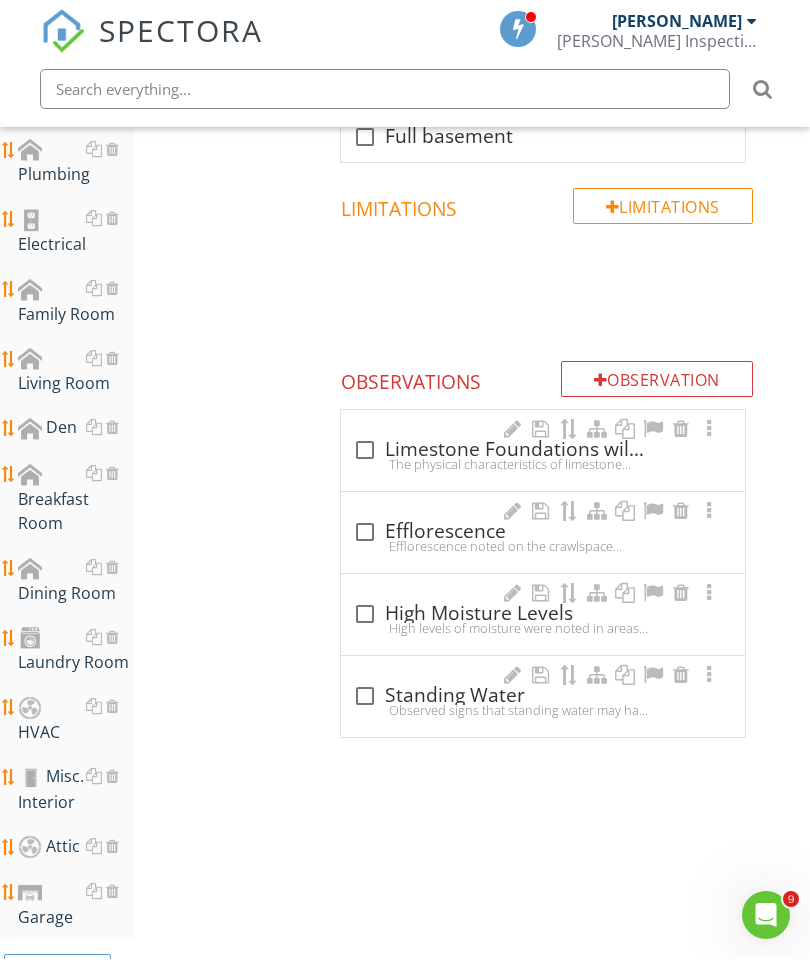 scroll, scrollTop: 1109, scrollLeft: 0, axis: vertical 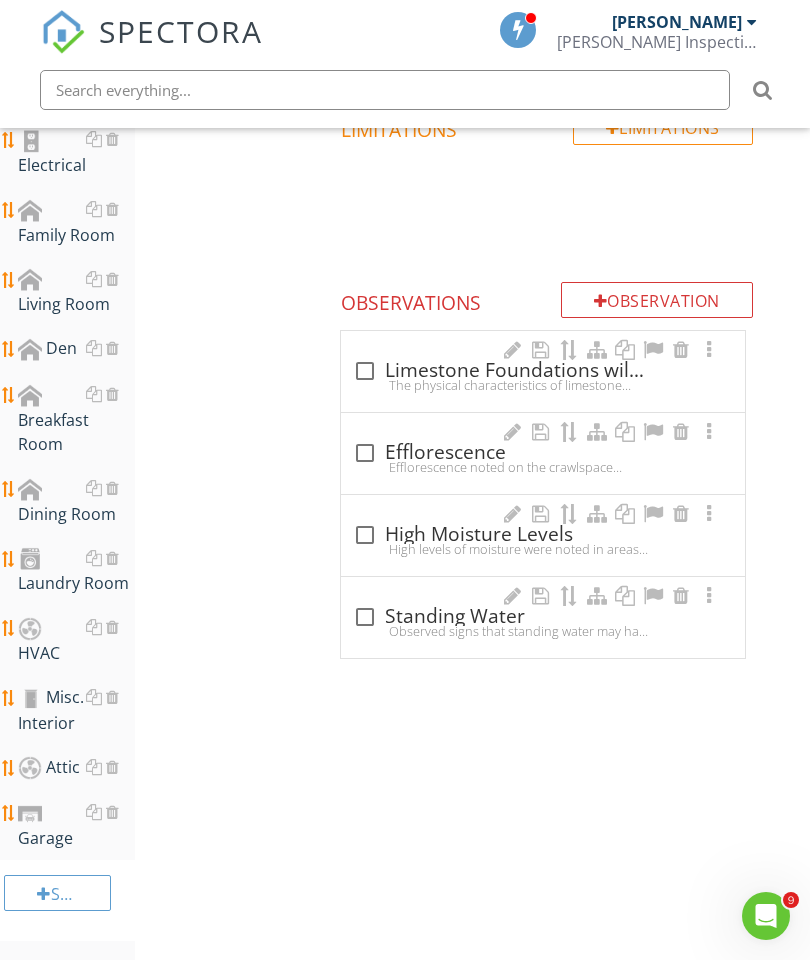 click at bounding box center [365, 371] 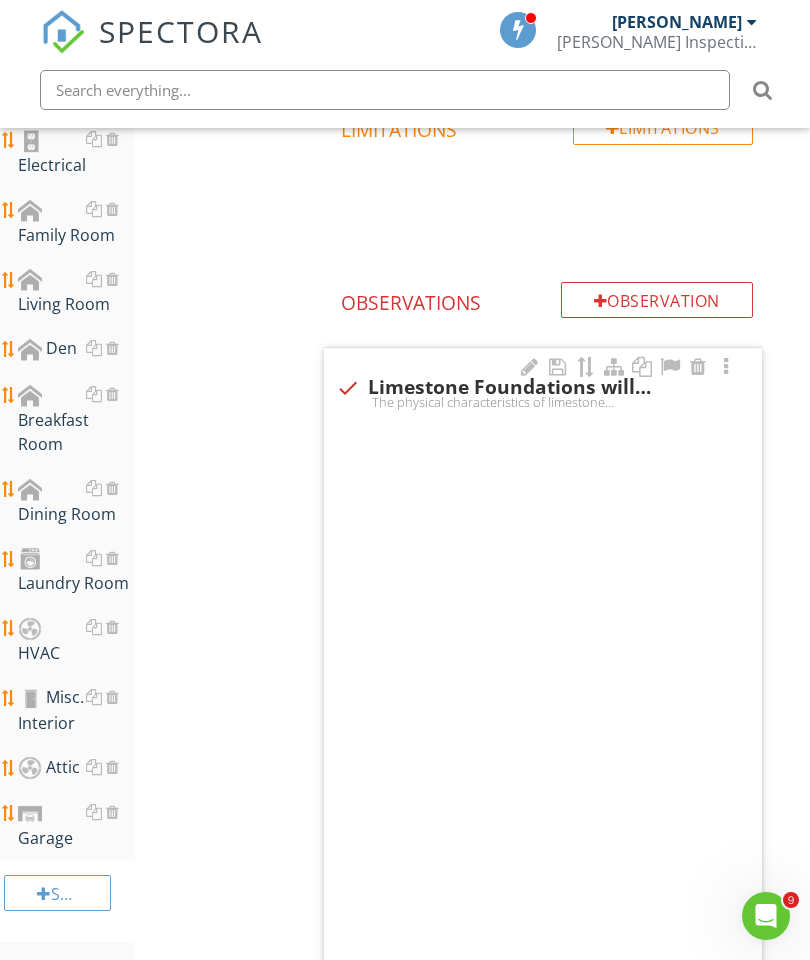checkbox on "true" 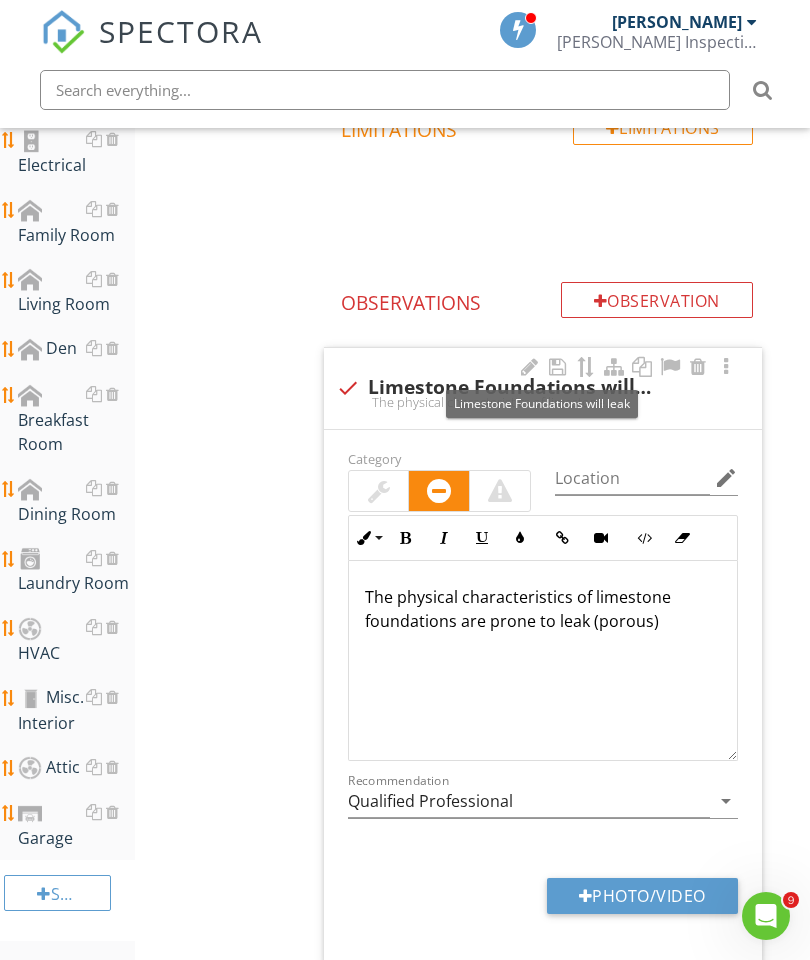 click on "Observation" at bounding box center [657, 300] 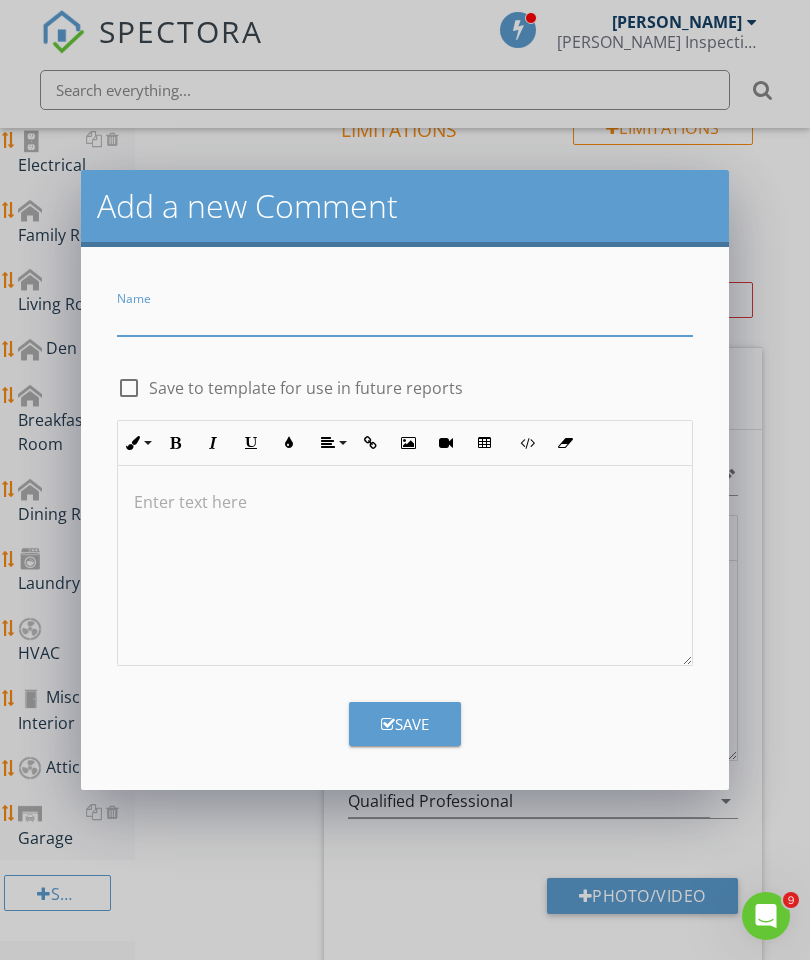 click at bounding box center (405, 319) 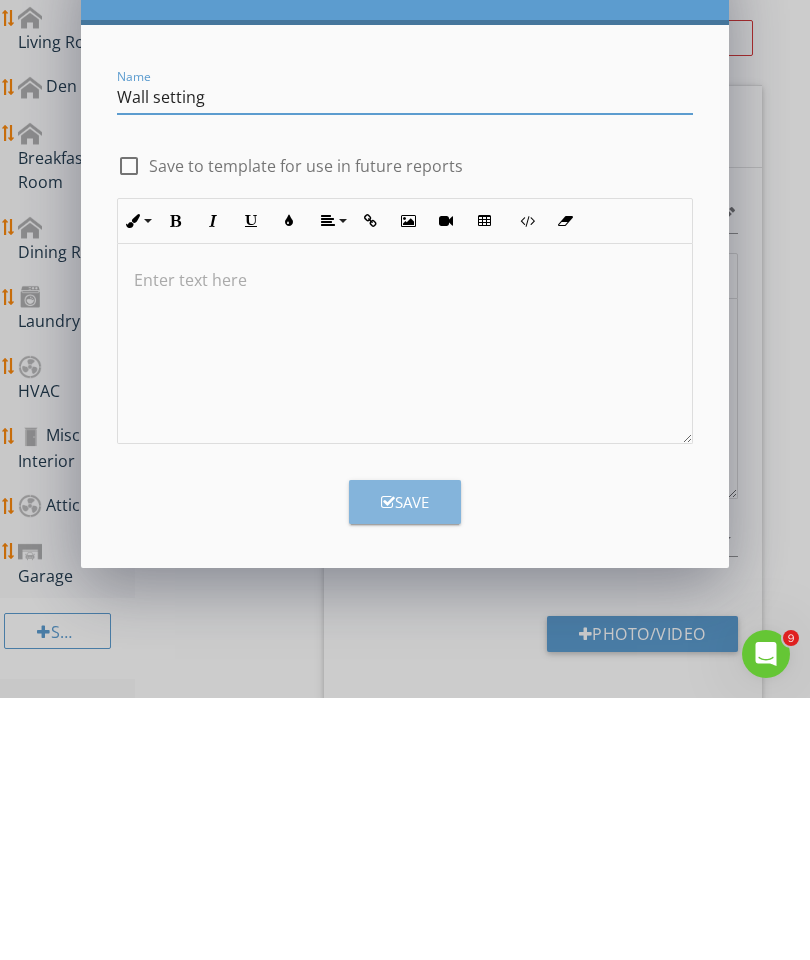 type on "Wall setting" 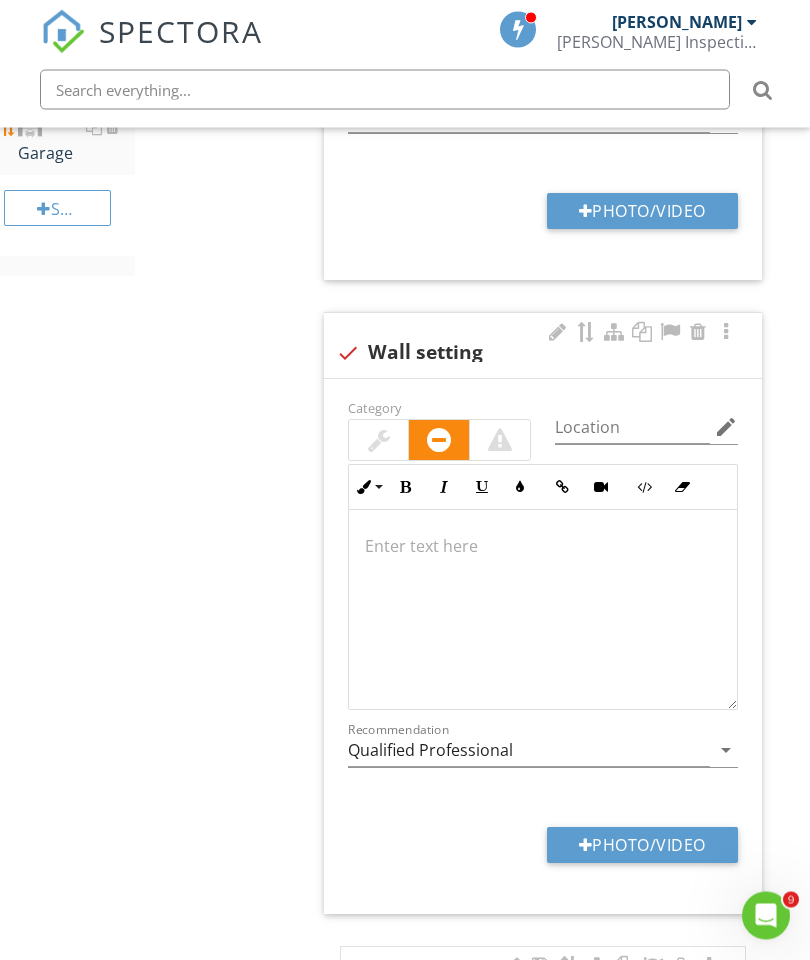 scroll, scrollTop: 1848, scrollLeft: 0, axis: vertical 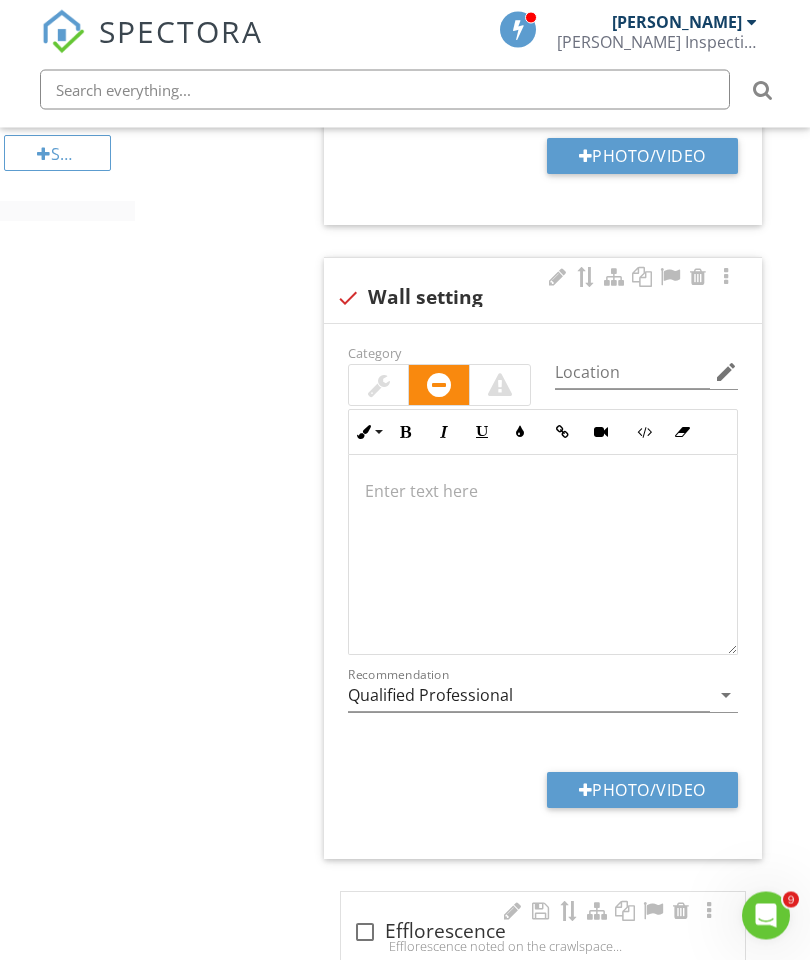 click at bounding box center (500, 386) 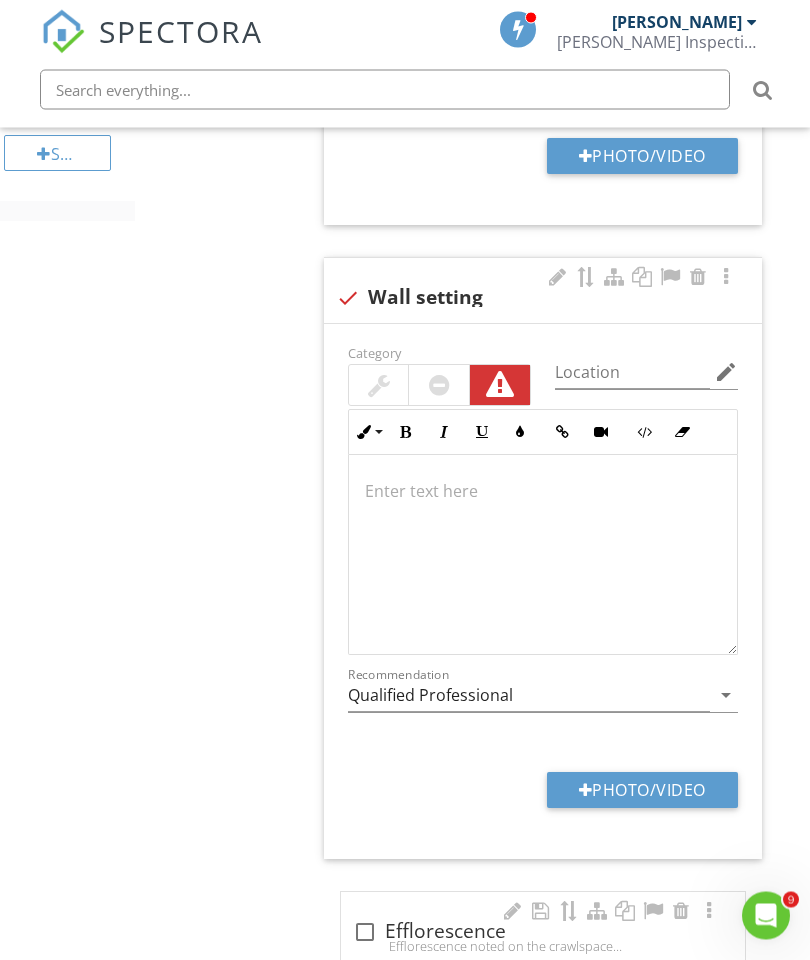 scroll, scrollTop: 1849, scrollLeft: 0, axis: vertical 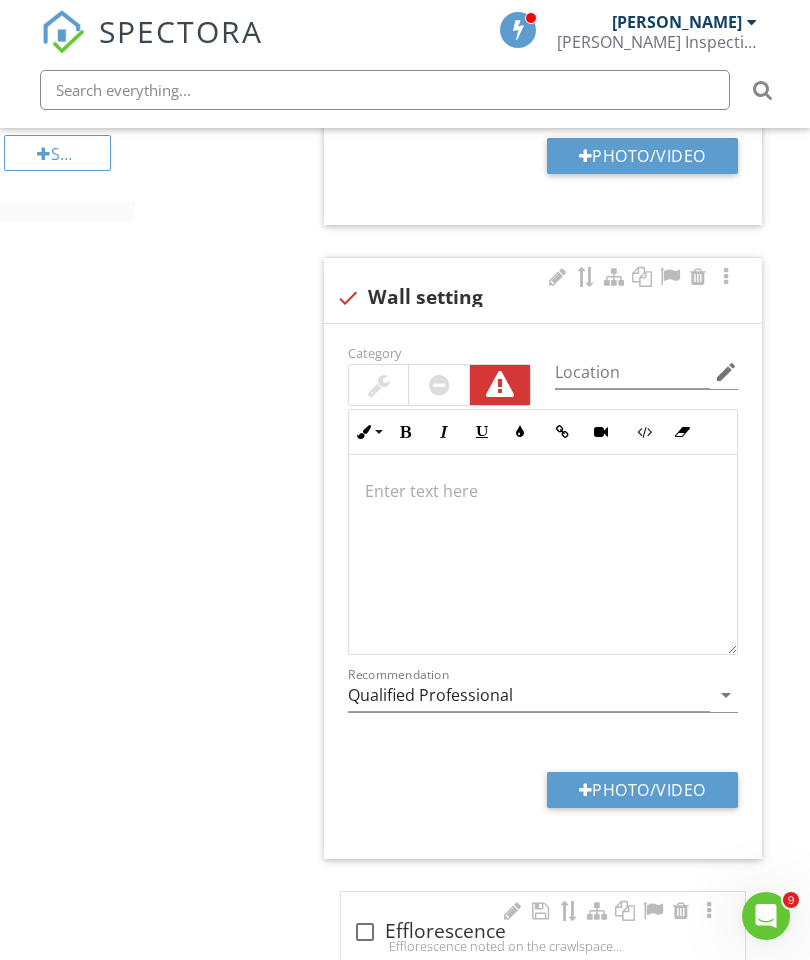 click at bounding box center (543, 491) 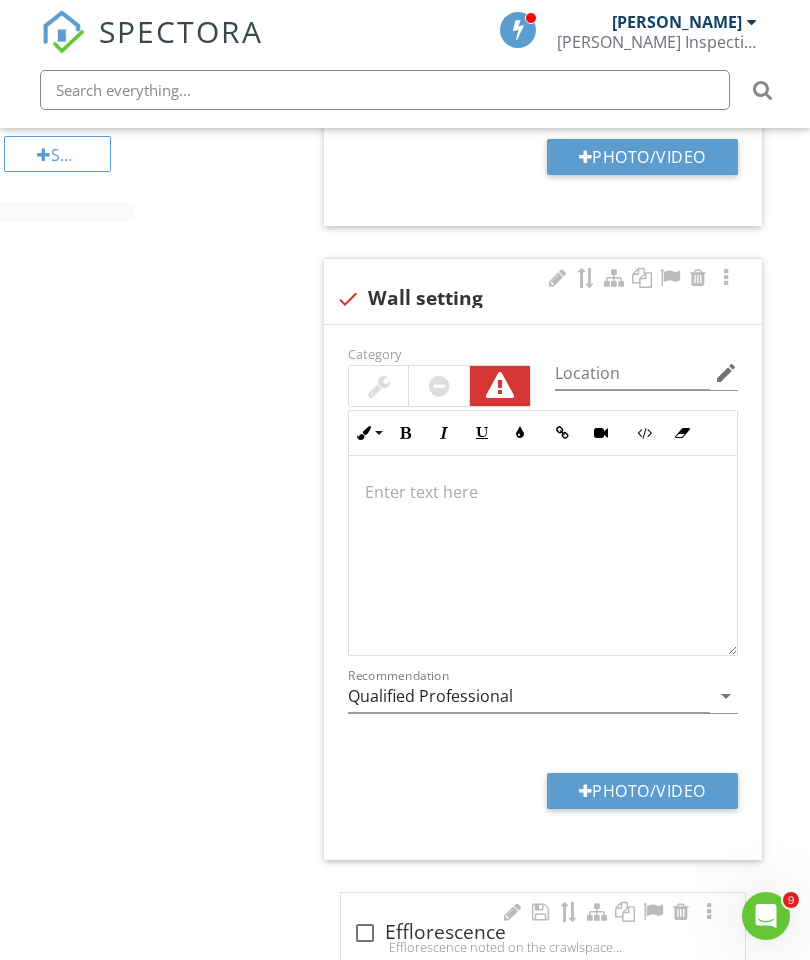 type 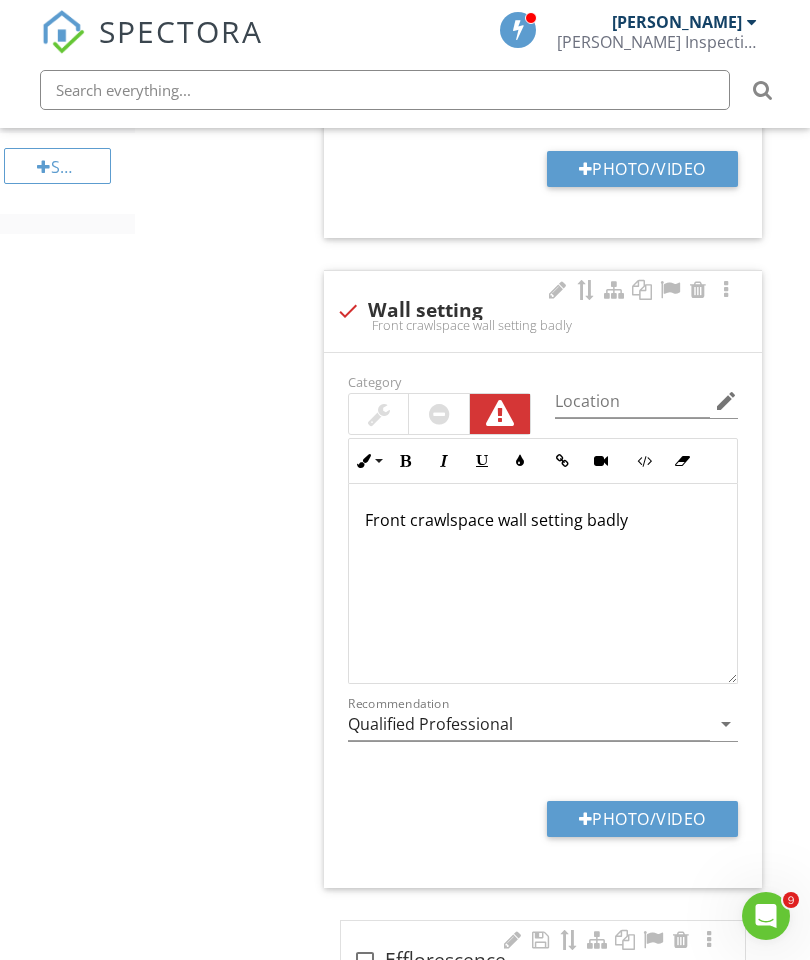 scroll, scrollTop: 1774, scrollLeft: 0, axis: vertical 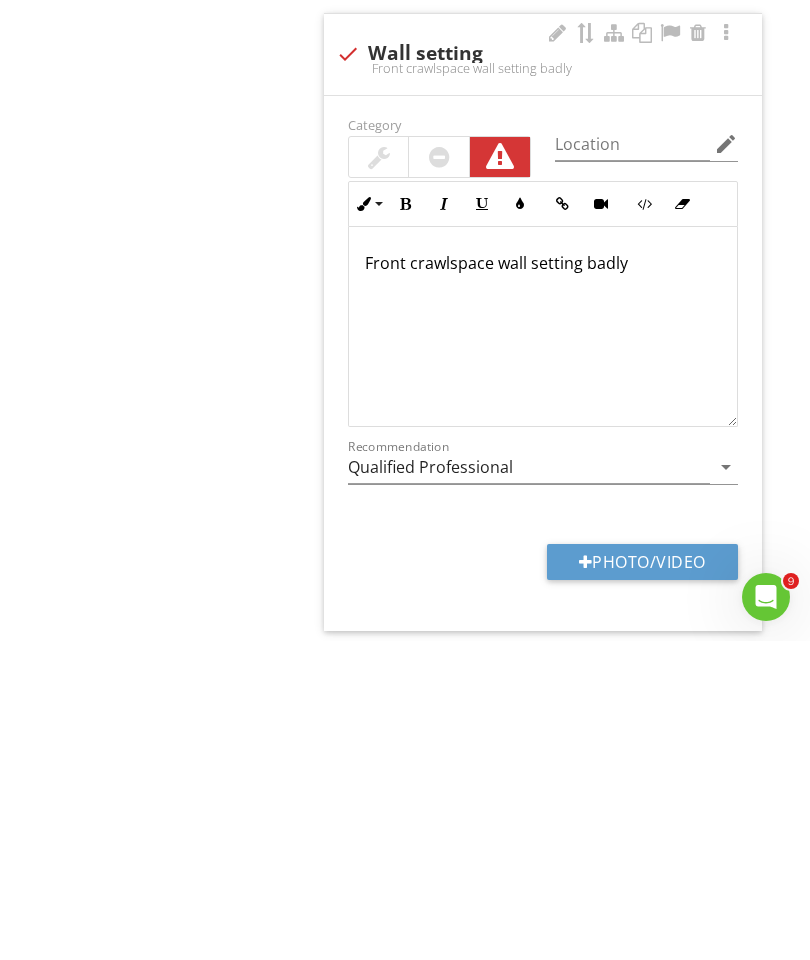 click on "Photo/Video" at bounding box center [642, 881] 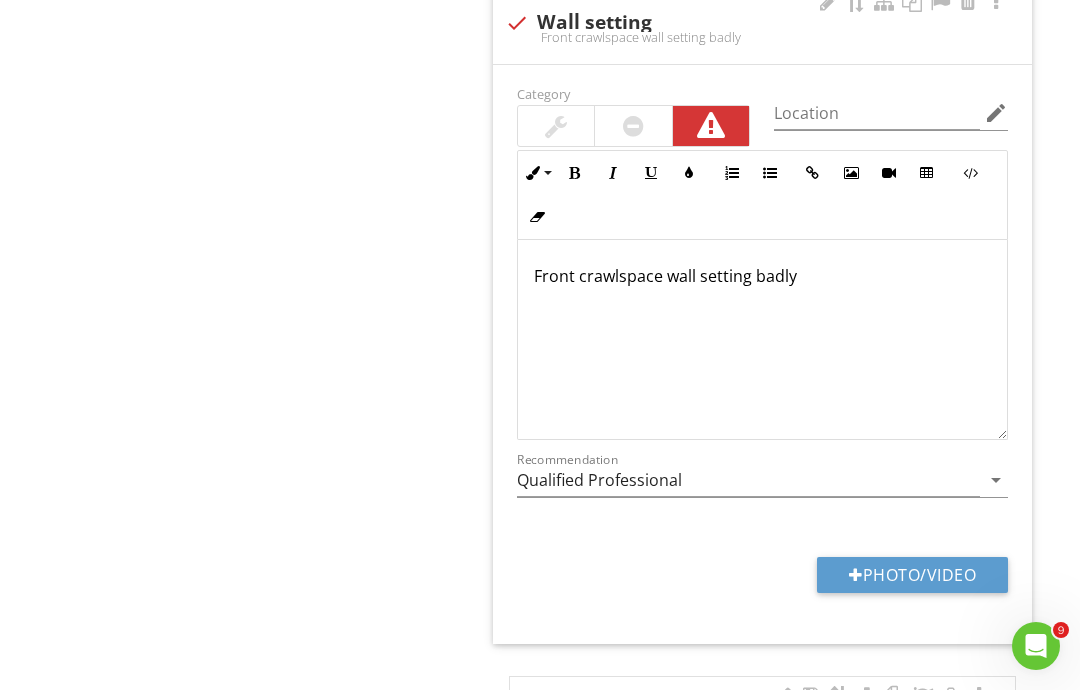 type on "C:\fakepath\image.jpg" 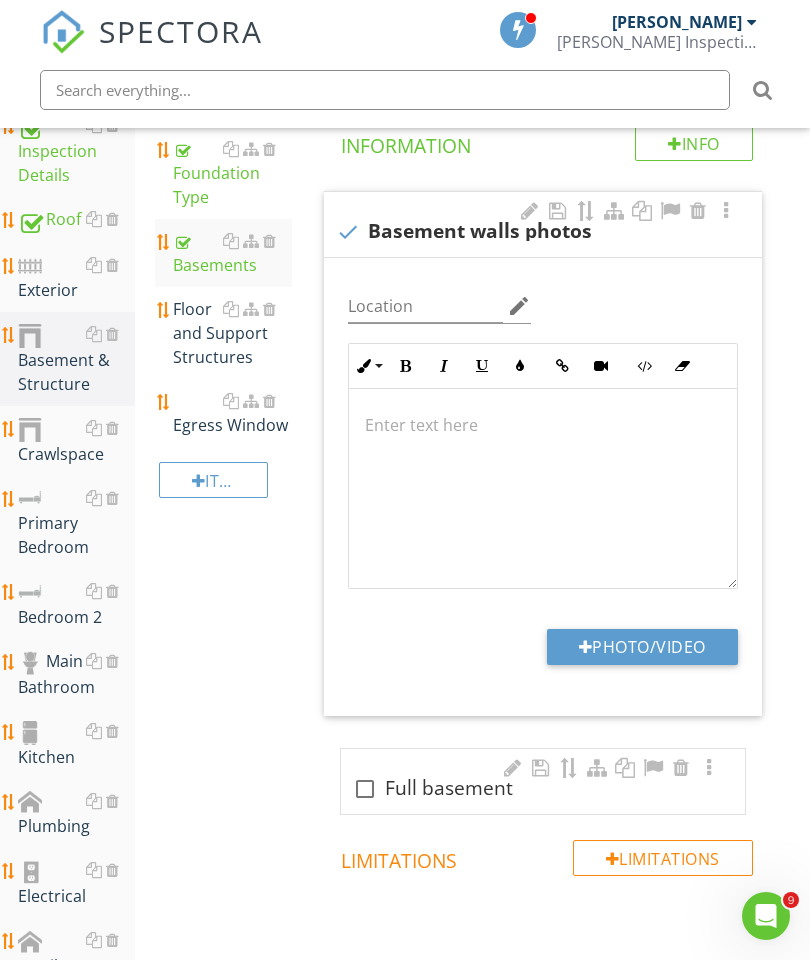 scroll, scrollTop: 367, scrollLeft: 0, axis: vertical 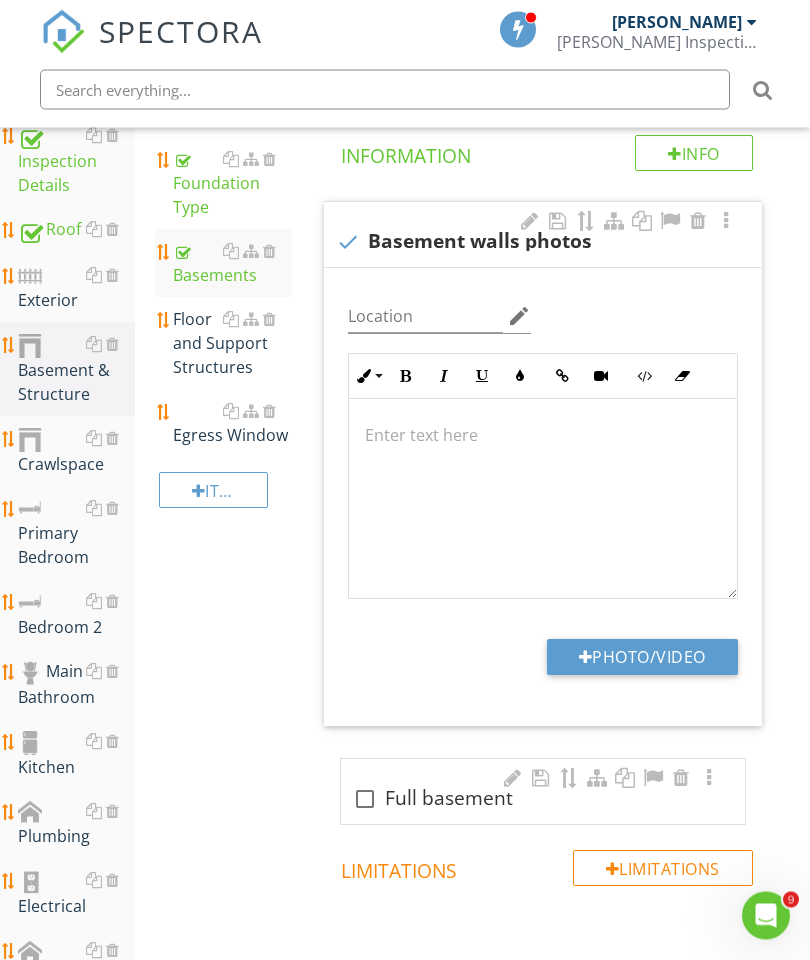 click at bounding box center (269, 412) 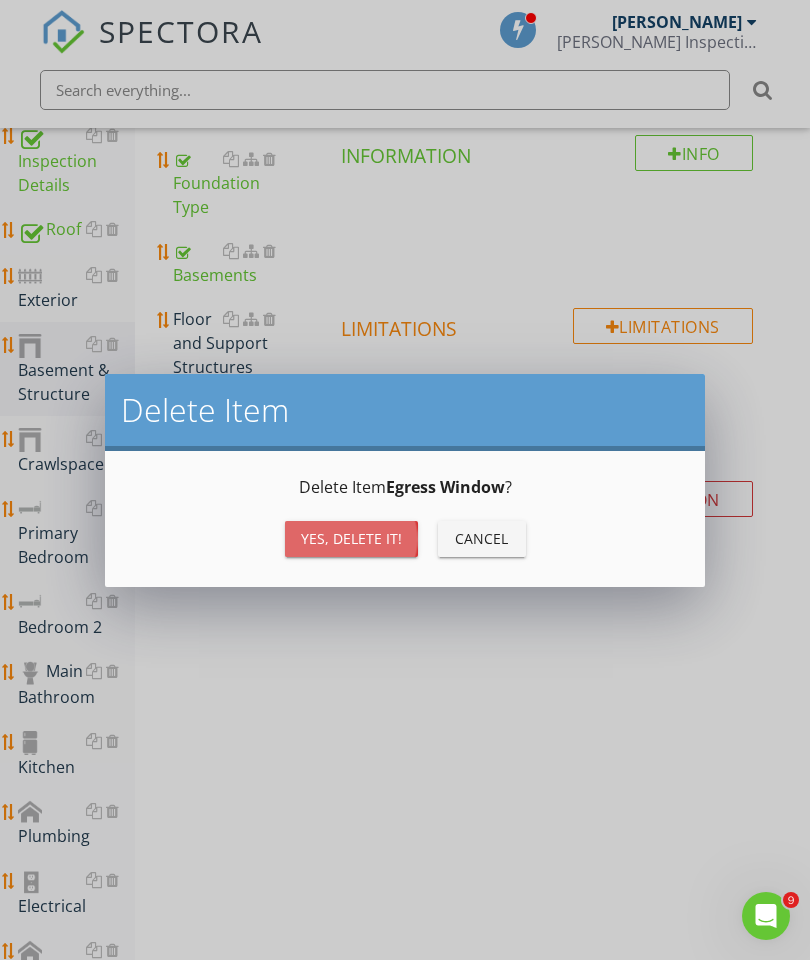 click on "Yes, Delete it!" at bounding box center (351, 538) 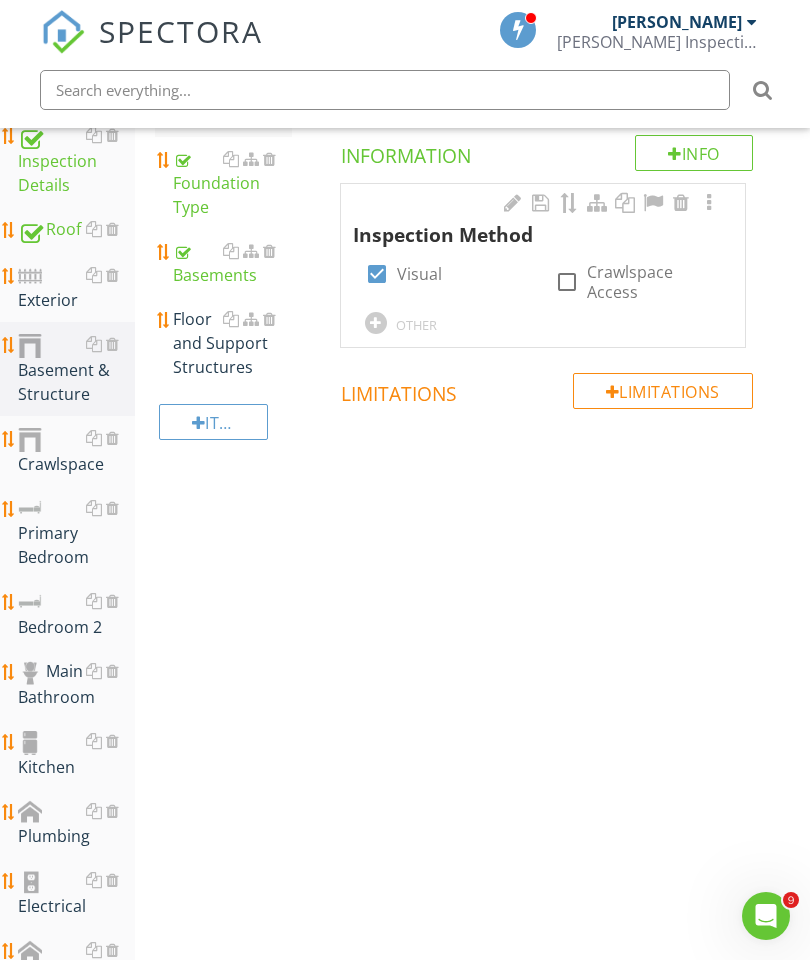 click at bounding box center (249, 319) 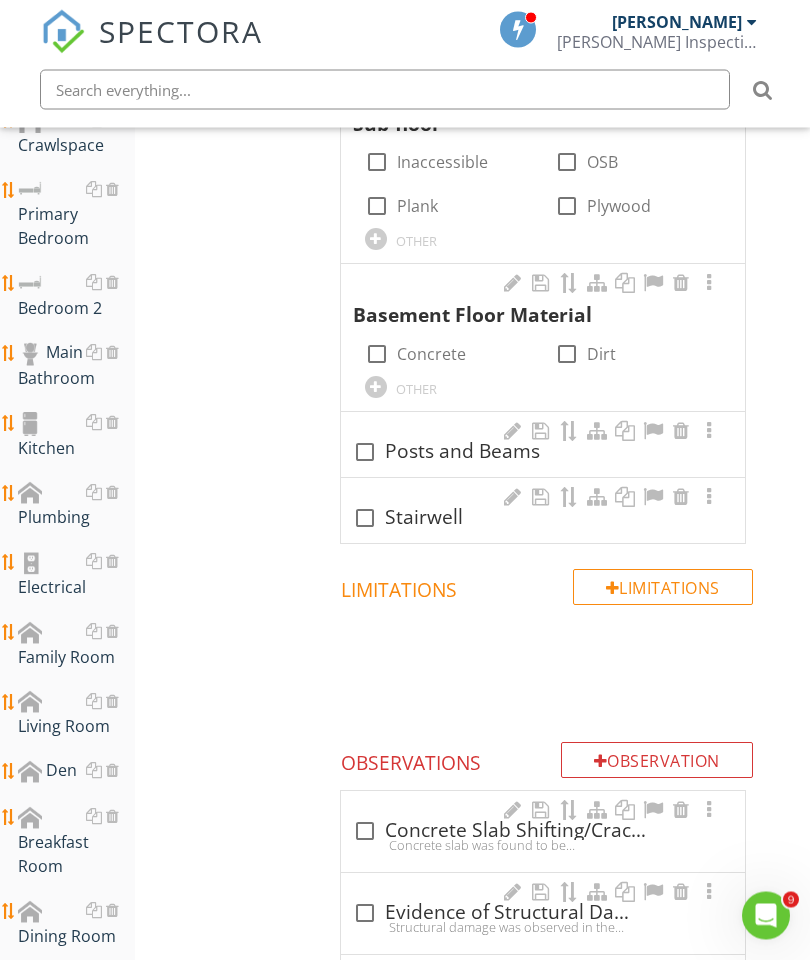 scroll, scrollTop: 687, scrollLeft: 0, axis: vertical 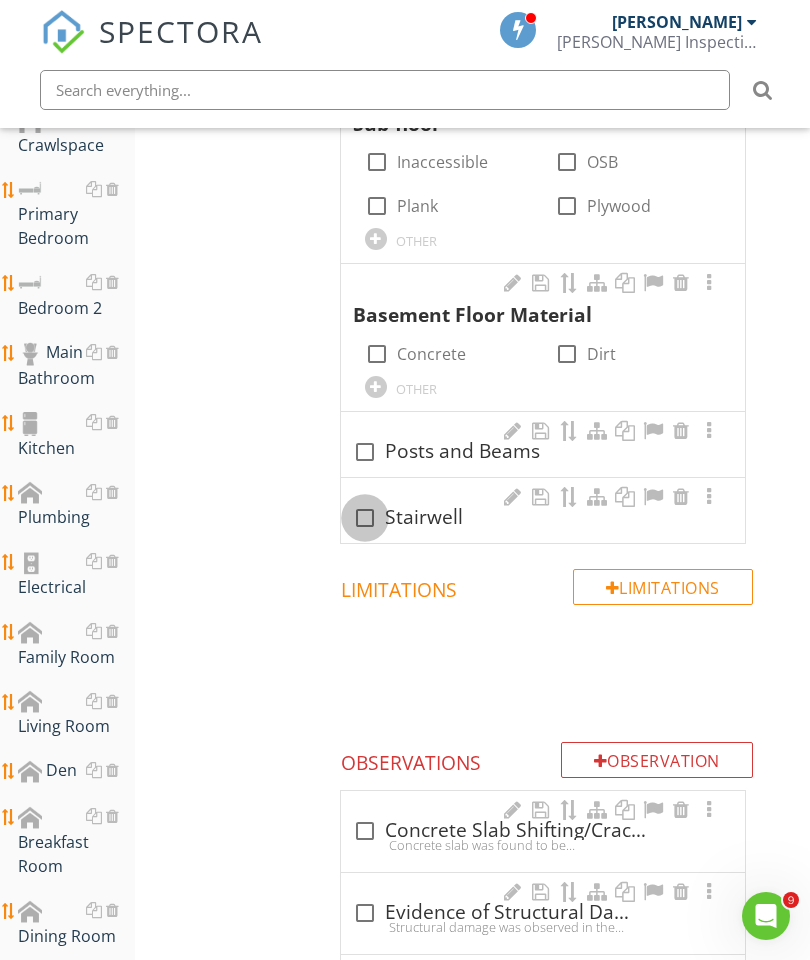 click at bounding box center [365, 518] 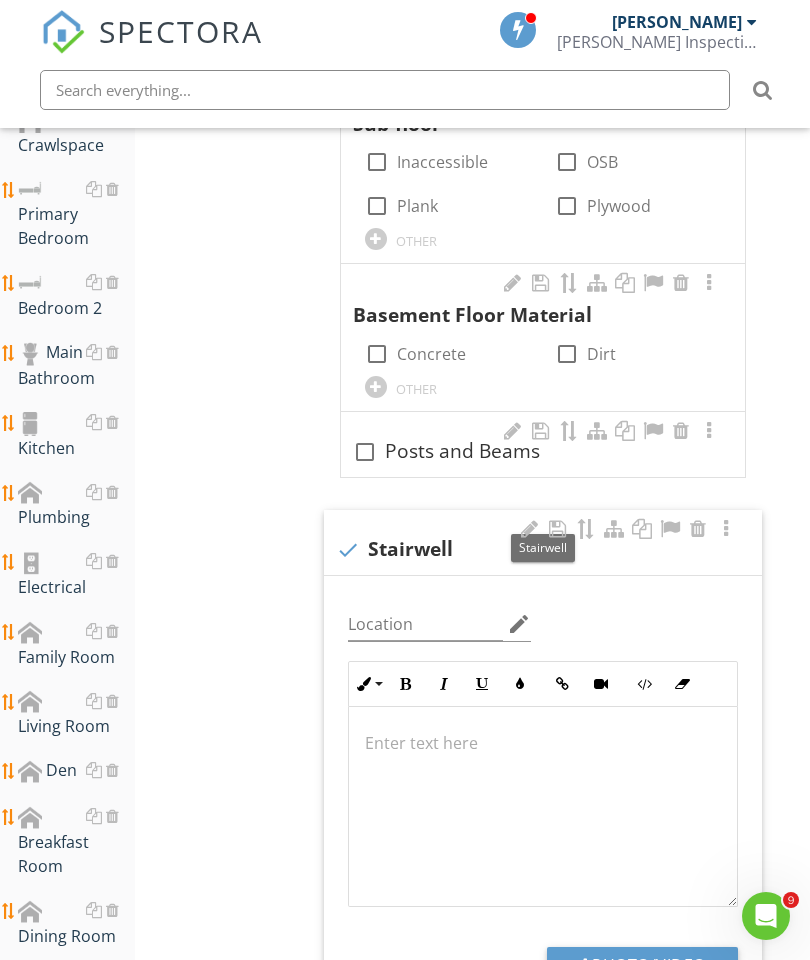 click on "Photo/Video" at bounding box center (642, 965) 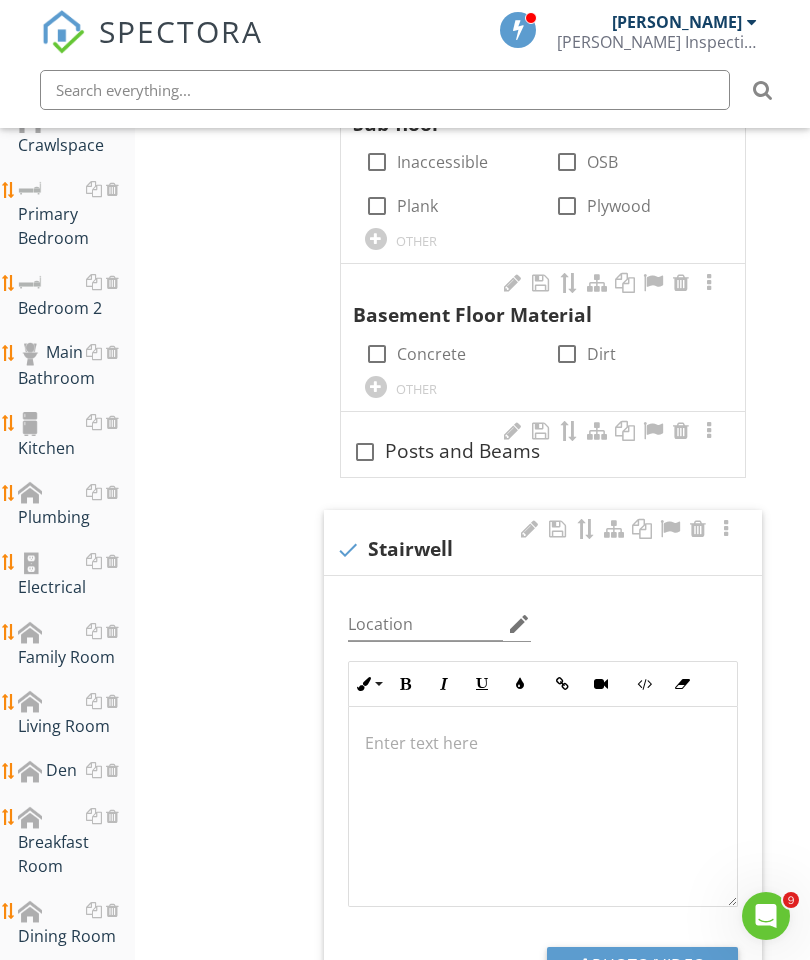 type on "C:\fakepath\image.jpg" 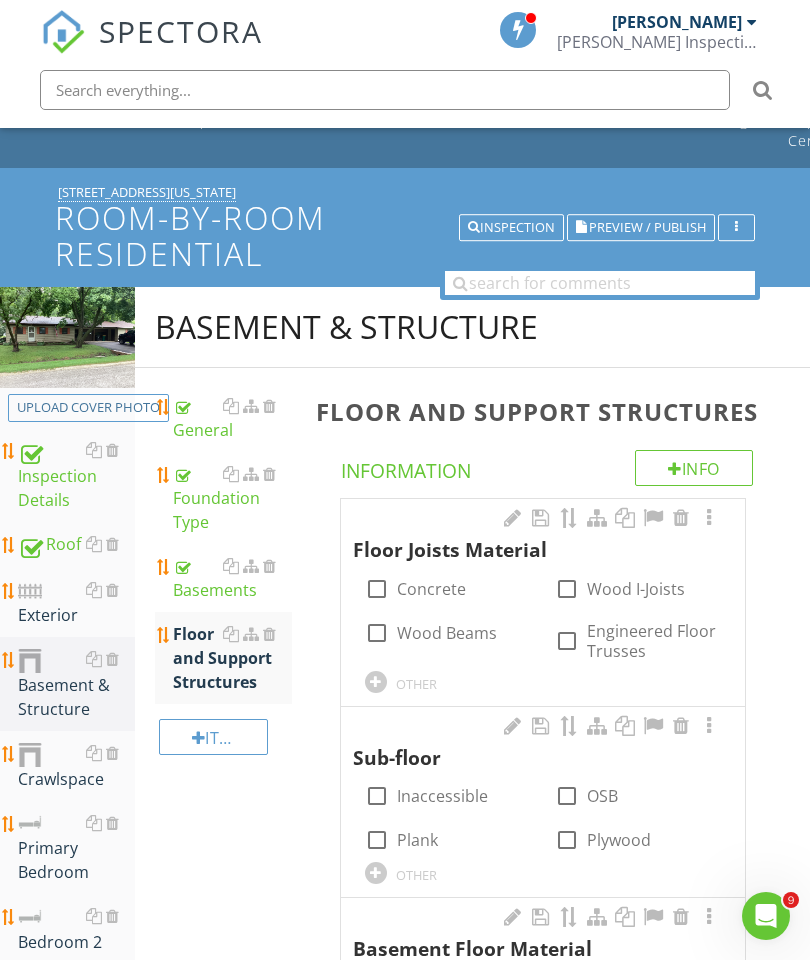 scroll, scrollTop: 45, scrollLeft: 0, axis: vertical 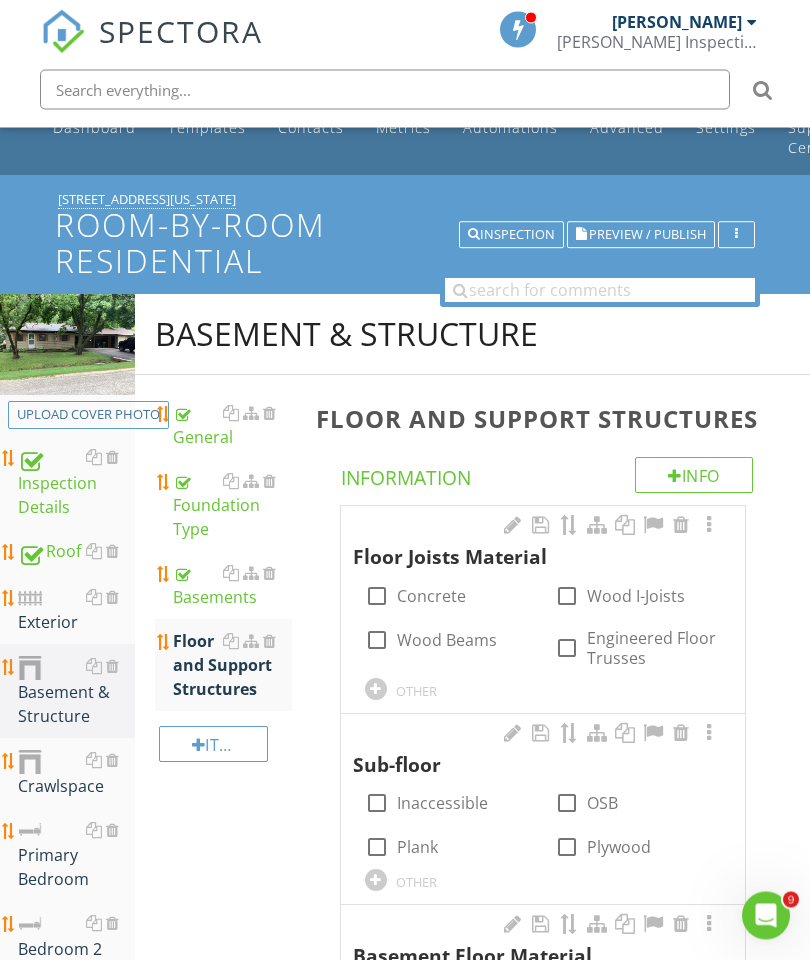 click on "Basements" at bounding box center [232, 586] 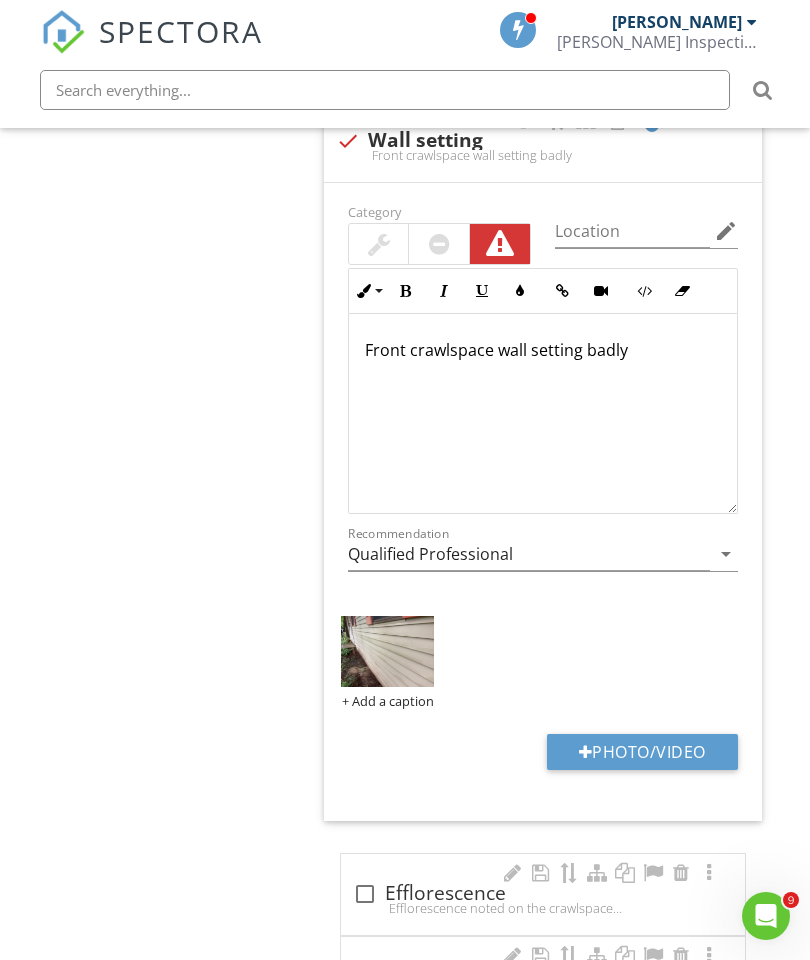 scroll, scrollTop: 1892, scrollLeft: 0, axis: vertical 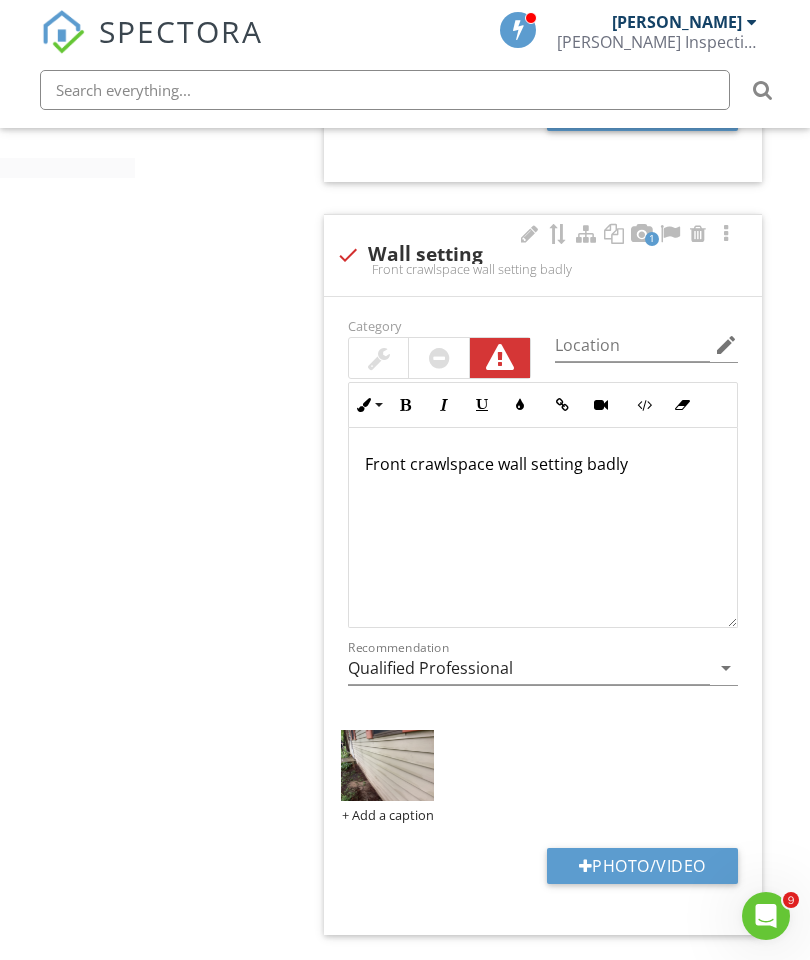 click on "Photo/Video" at bounding box center [642, 866] 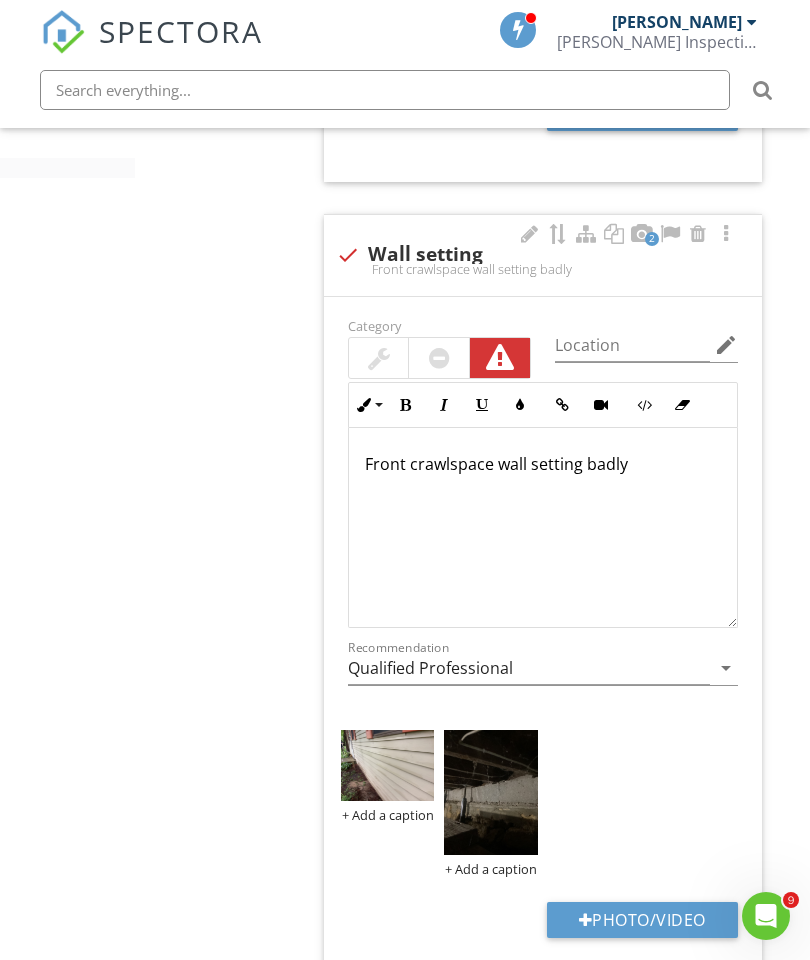 click on "Photo/Video" at bounding box center [642, 920] 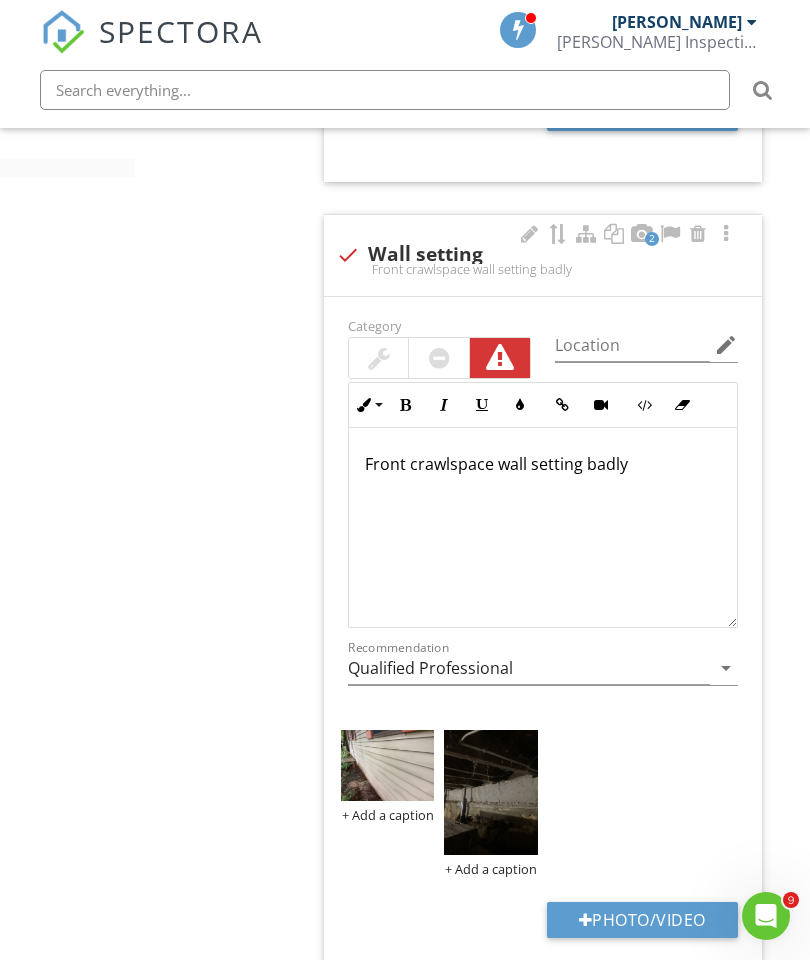 type on "C:\fakepath\image.jpg" 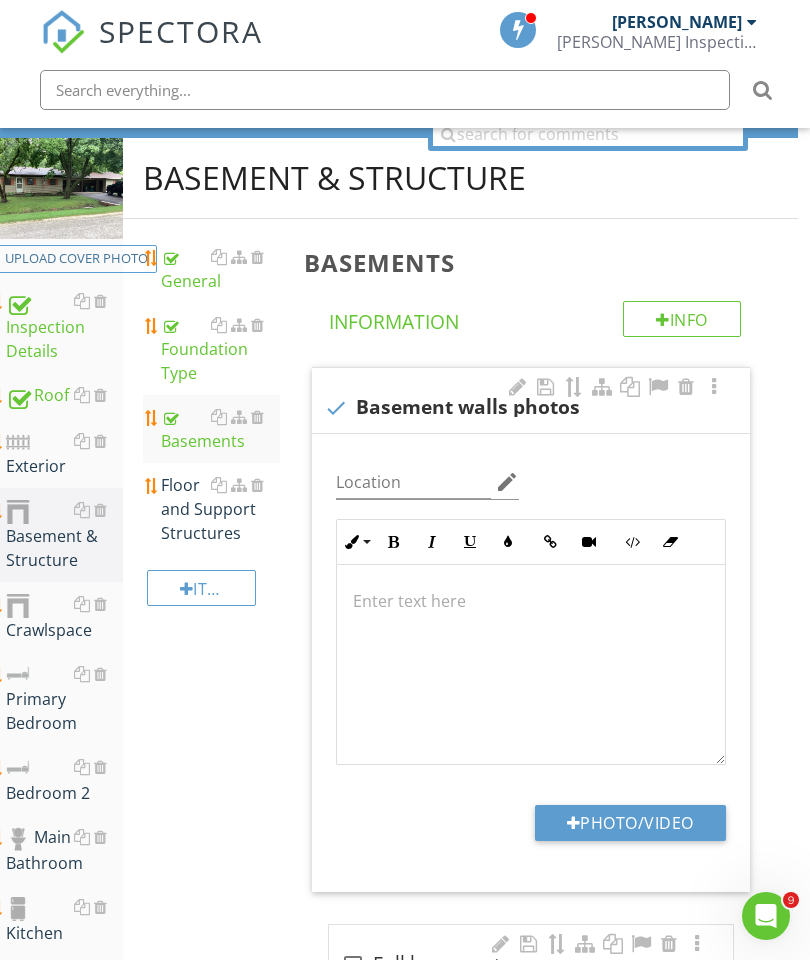 scroll, scrollTop: 202, scrollLeft: 6, axis: both 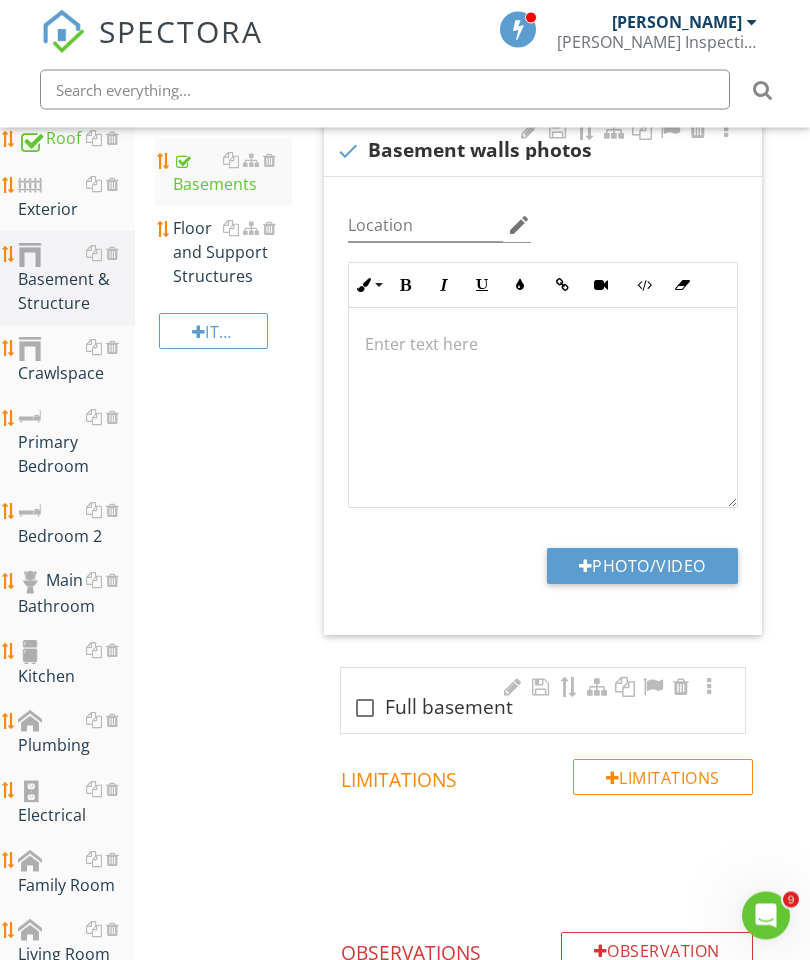 click on "Photo/Video" at bounding box center (642, 567) 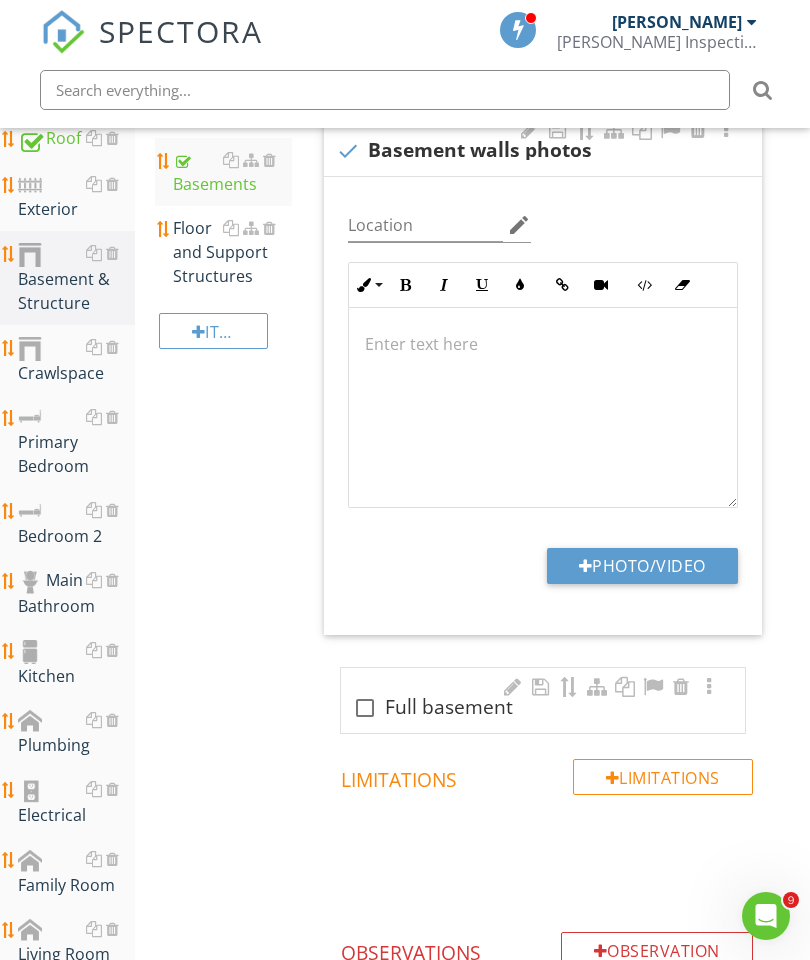 type on "C:\fakepath\image.jpg" 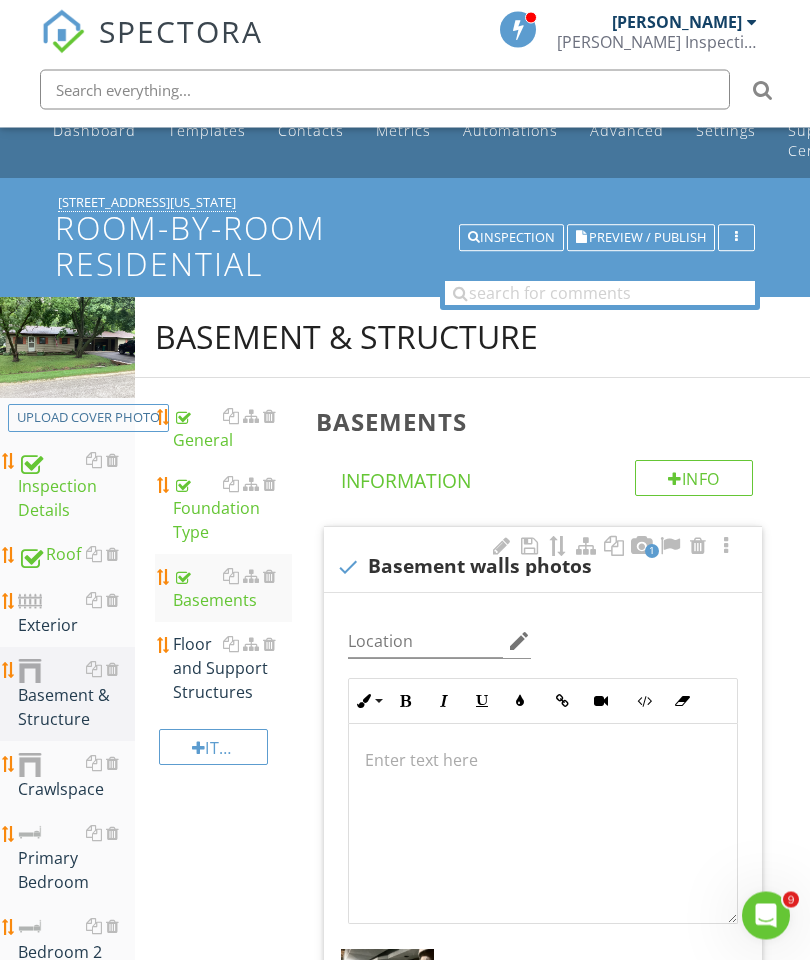 click on "Floor and Support Structures" at bounding box center [232, 669] 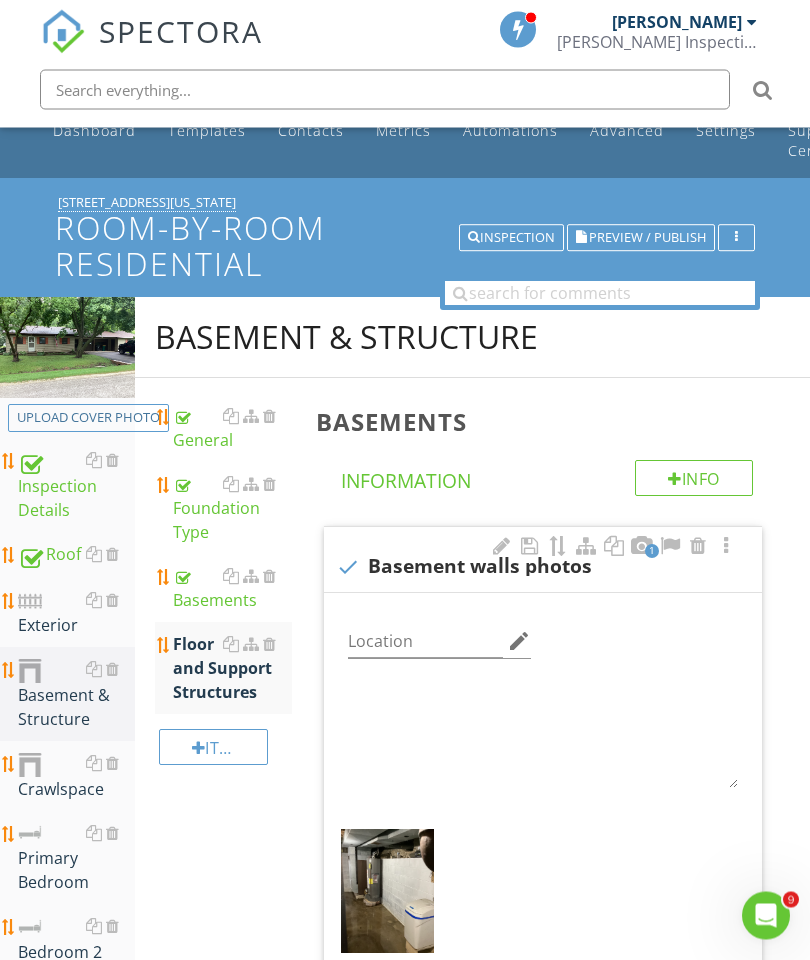 scroll, scrollTop: 43, scrollLeft: 0, axis: vertical 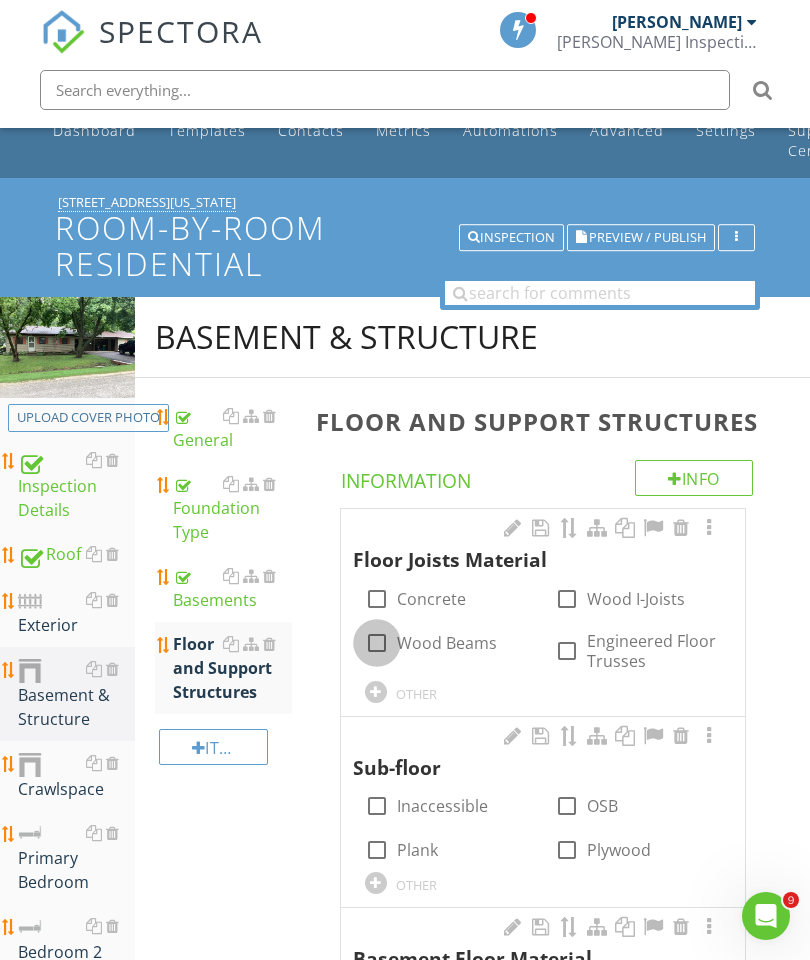 click at bounding box center (377, 643) 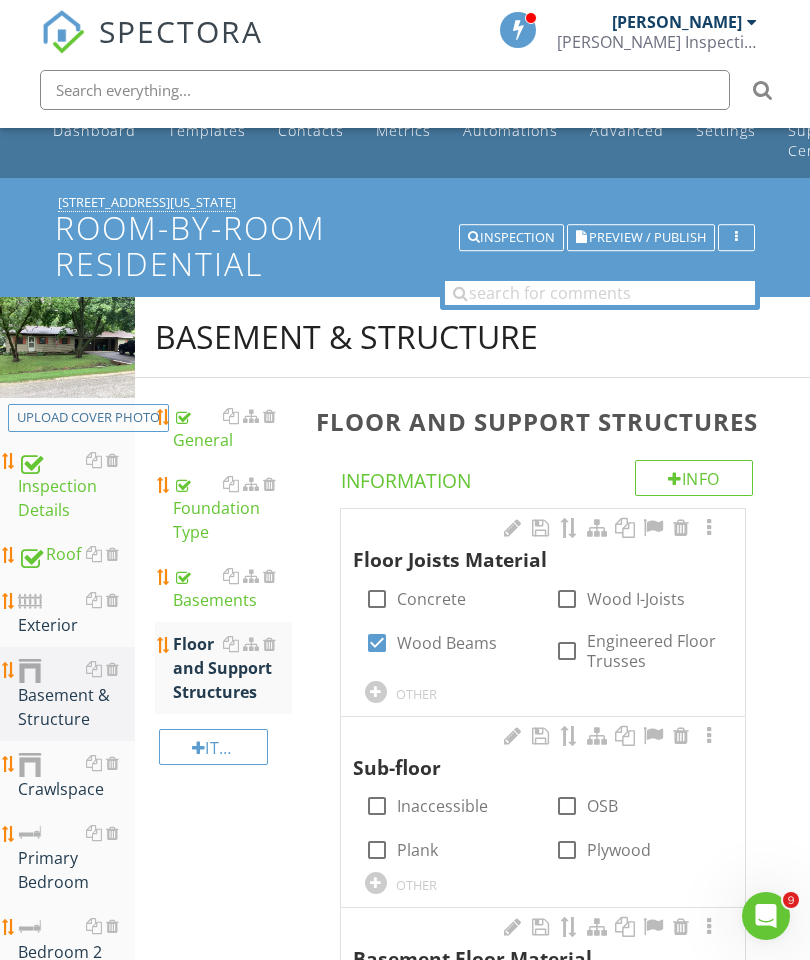 click at bounding box center (709, 528) 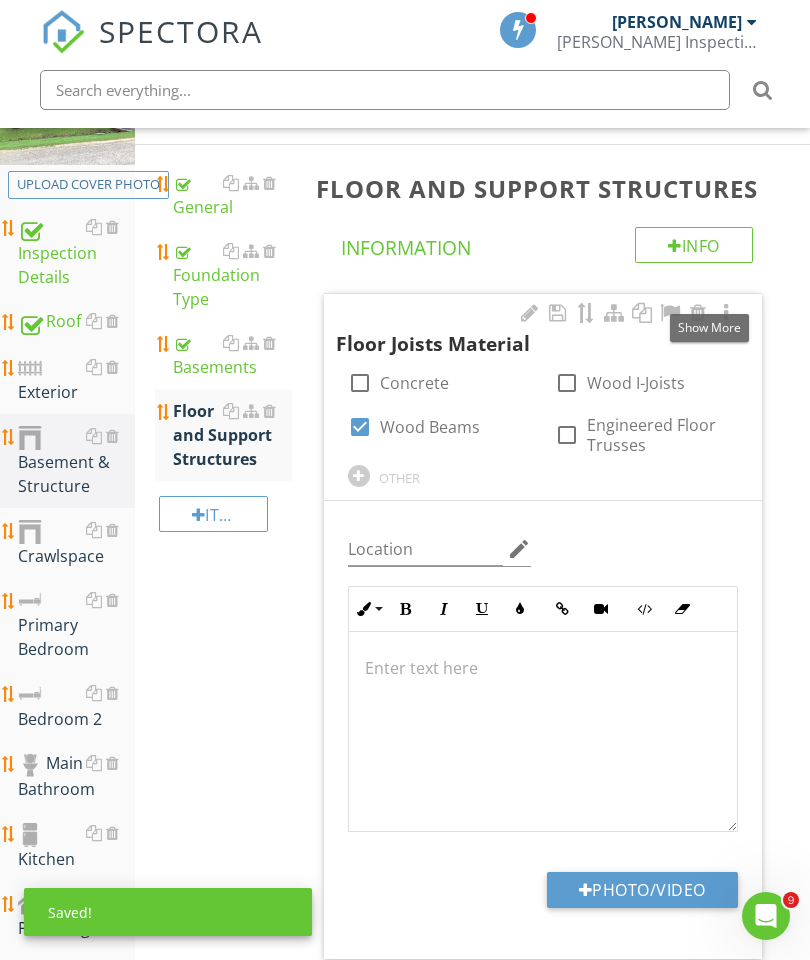 scroll, scrollTop: 387, scrollLeft: 0, axis: vertical 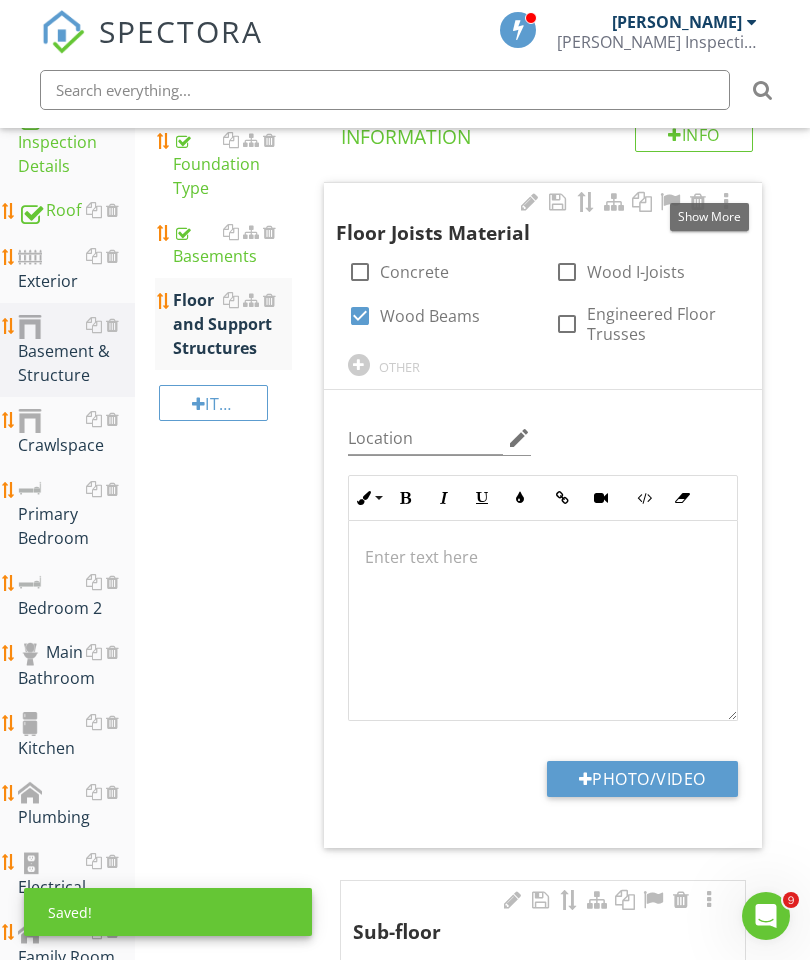 click on "Photo/Video" at bounding box center (642, 779) 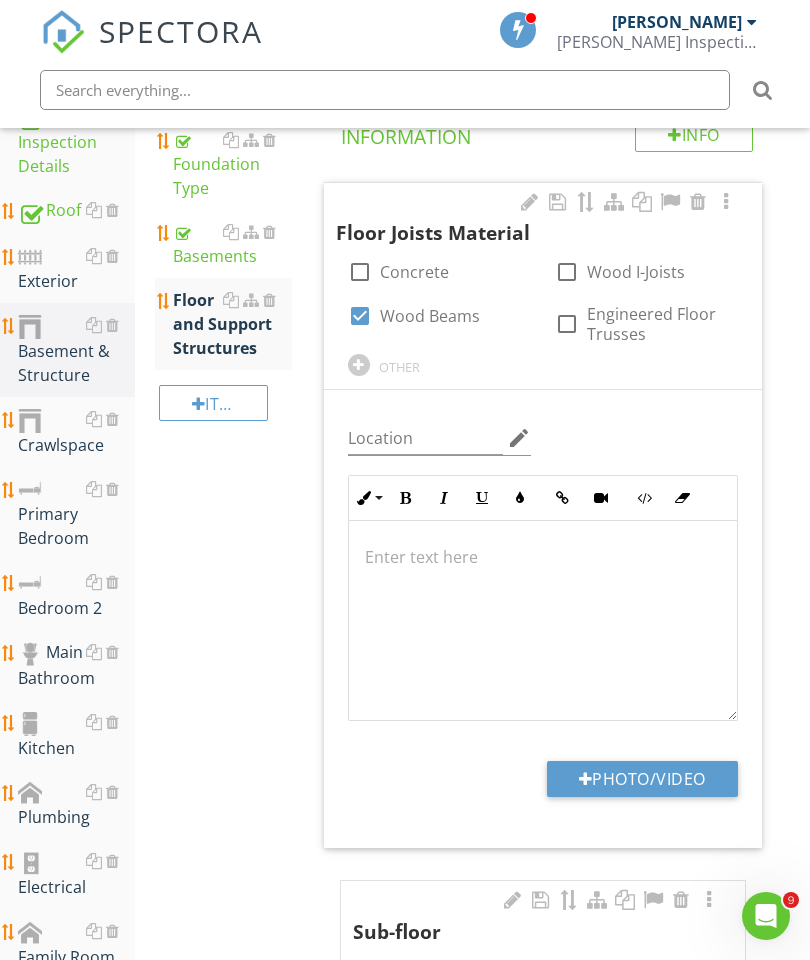 type on "C:\fakepath\image.jpg" 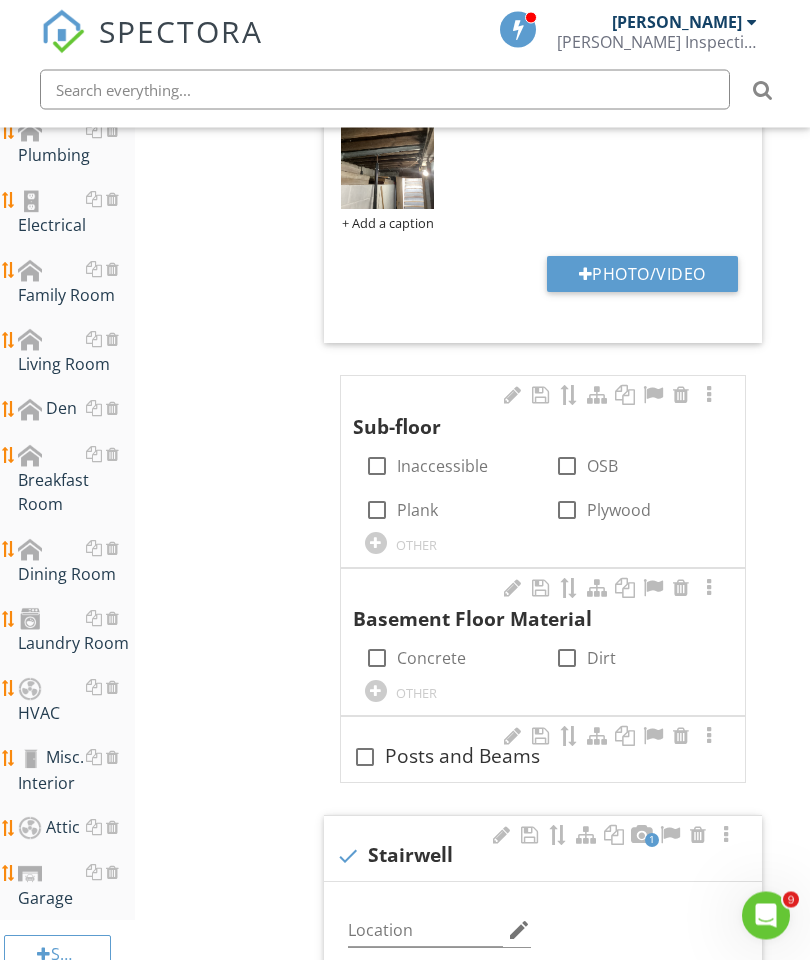 scroll, scrollTop: 1049, scrollLeft: 0, axis: vertical 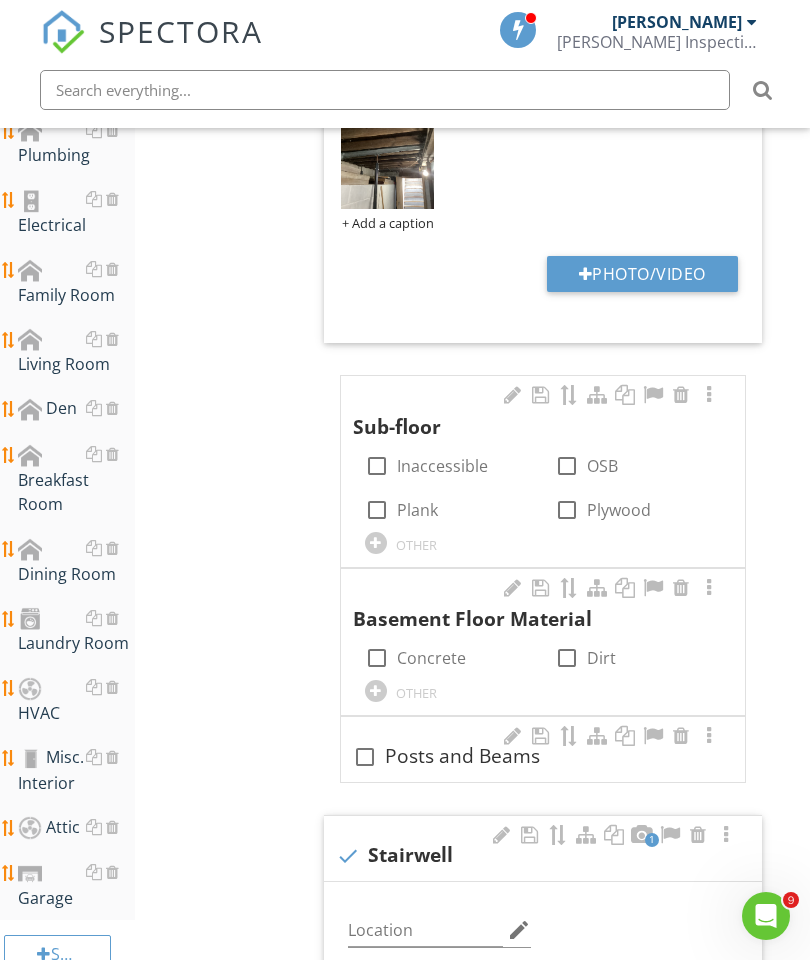 click at bounding box center (377, 510) 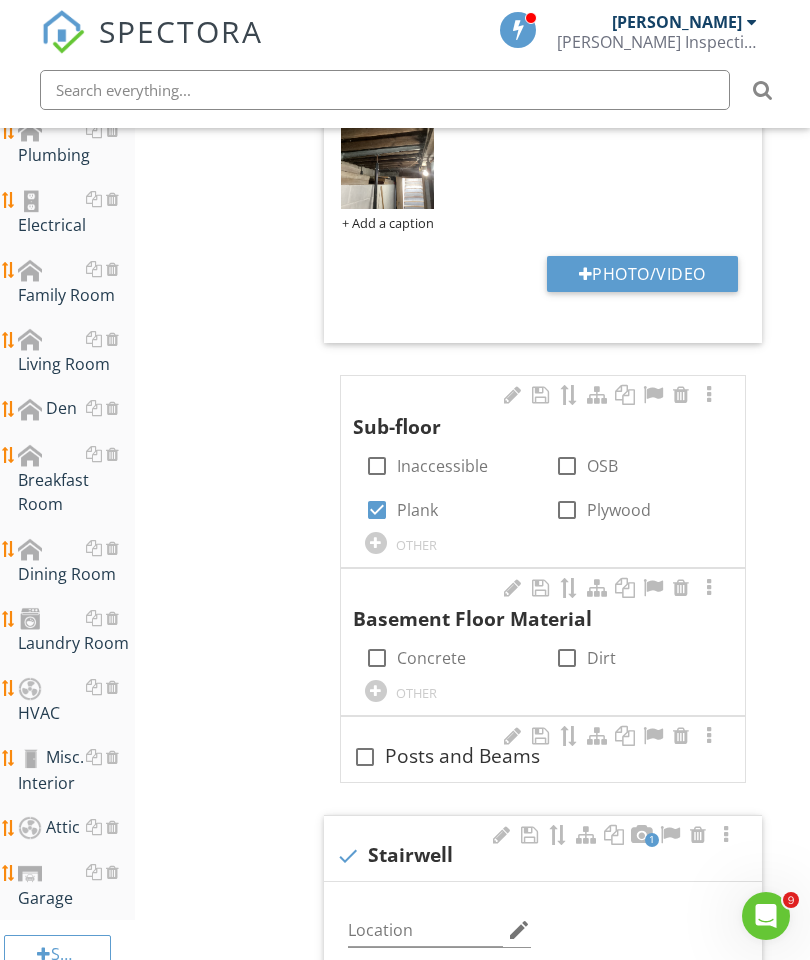 click at bounding box center [709, 395] 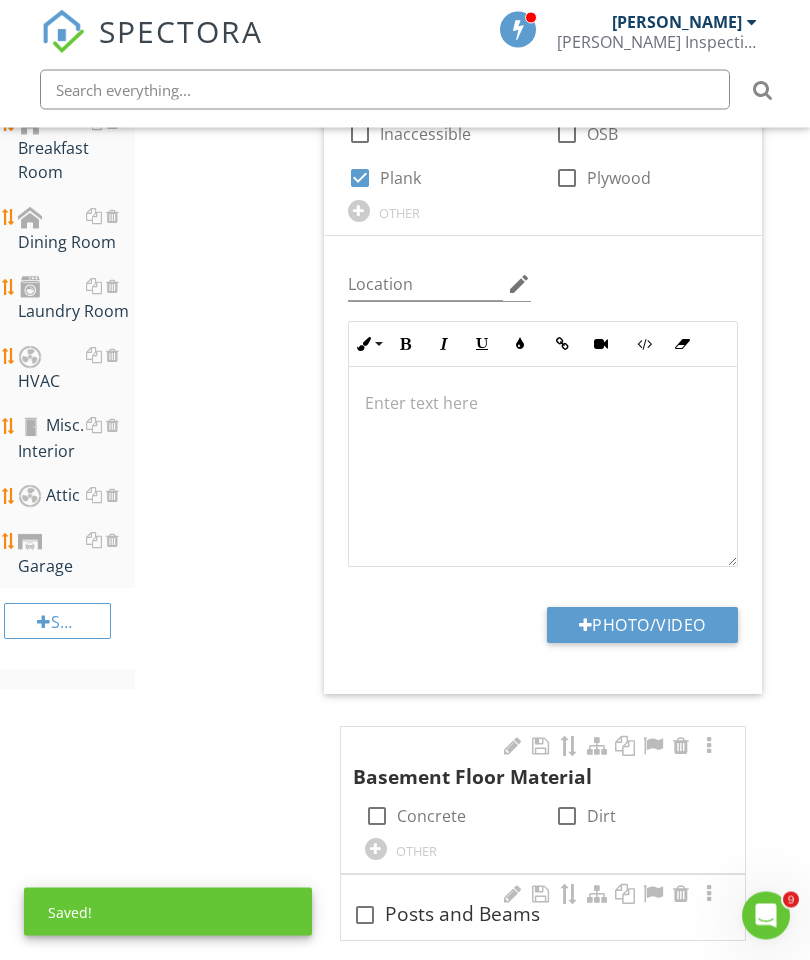 scroll, scrollTop: 1409, scrollLeft: 0, axis: vertical 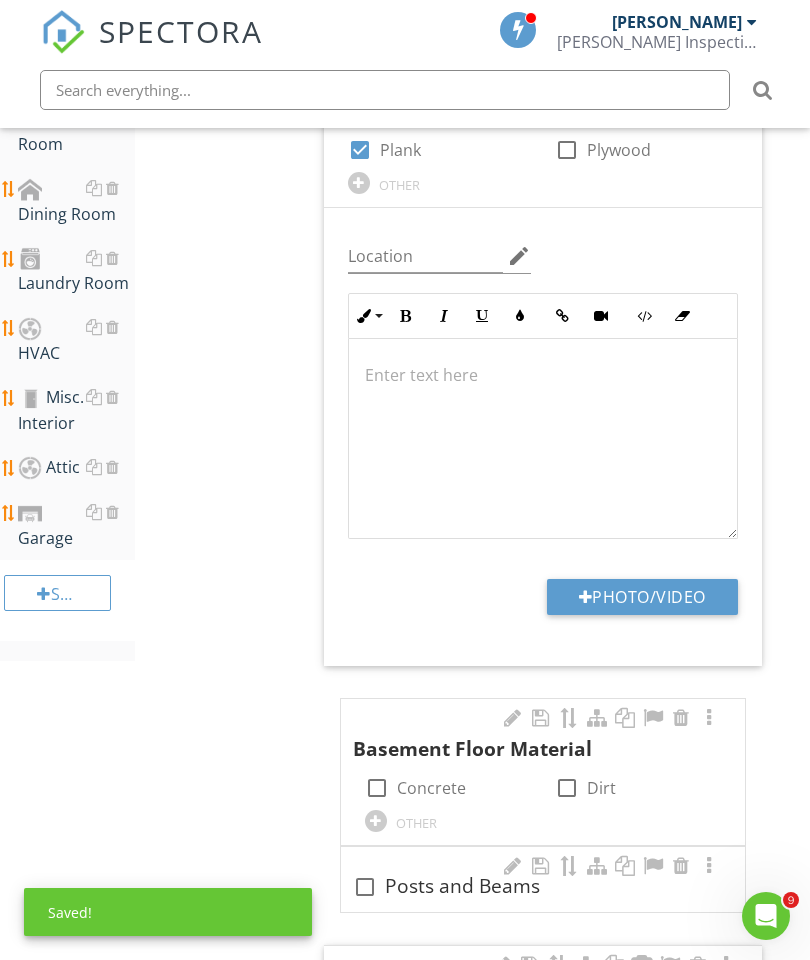 click on "Photo/Video" at bounding box center [642, 597] 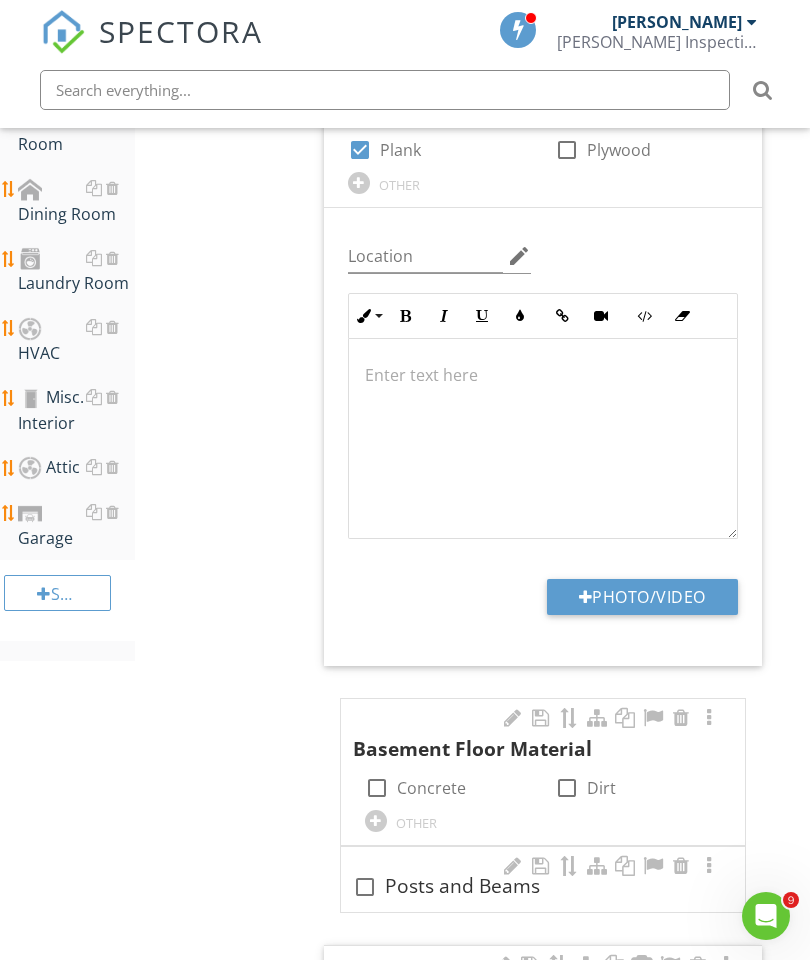 type on "C:\fakepath\image.jpg" 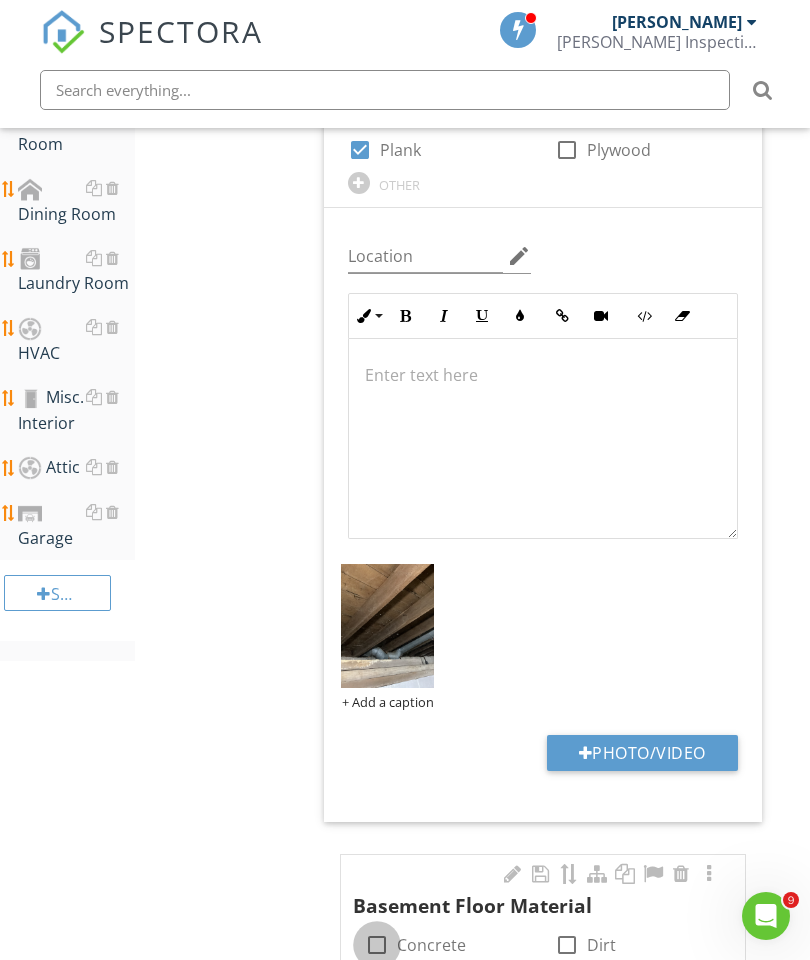 click at bounding box center [377, 945] 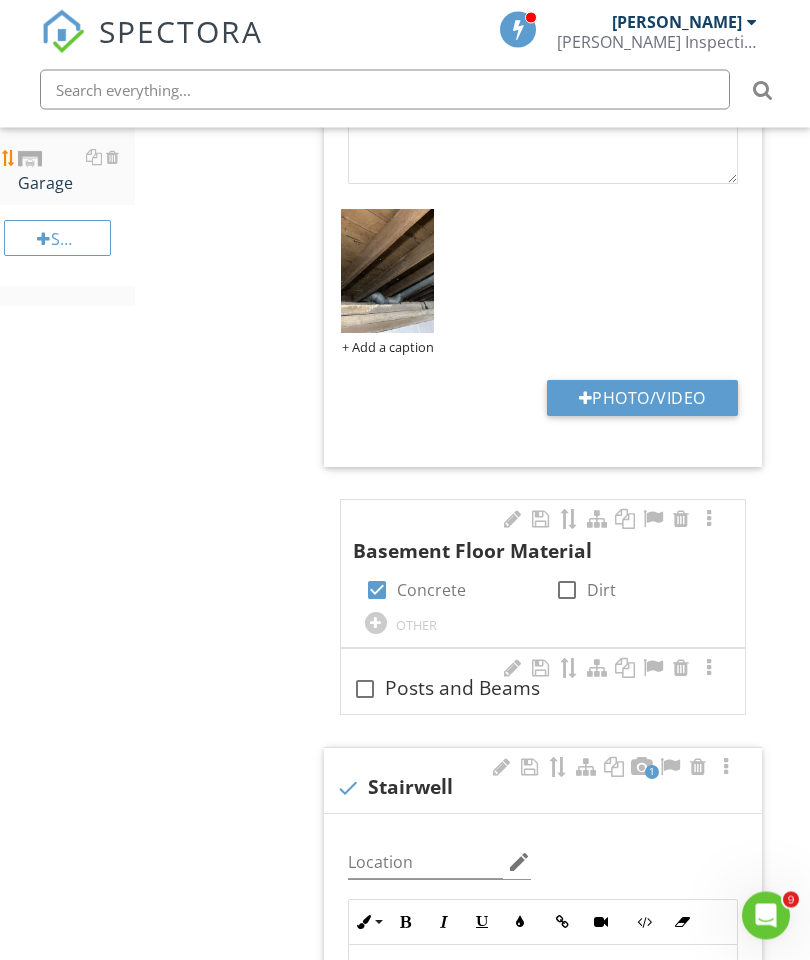 scroll, scrollTop: 1764, scrollLeft: 0, axis: vertical 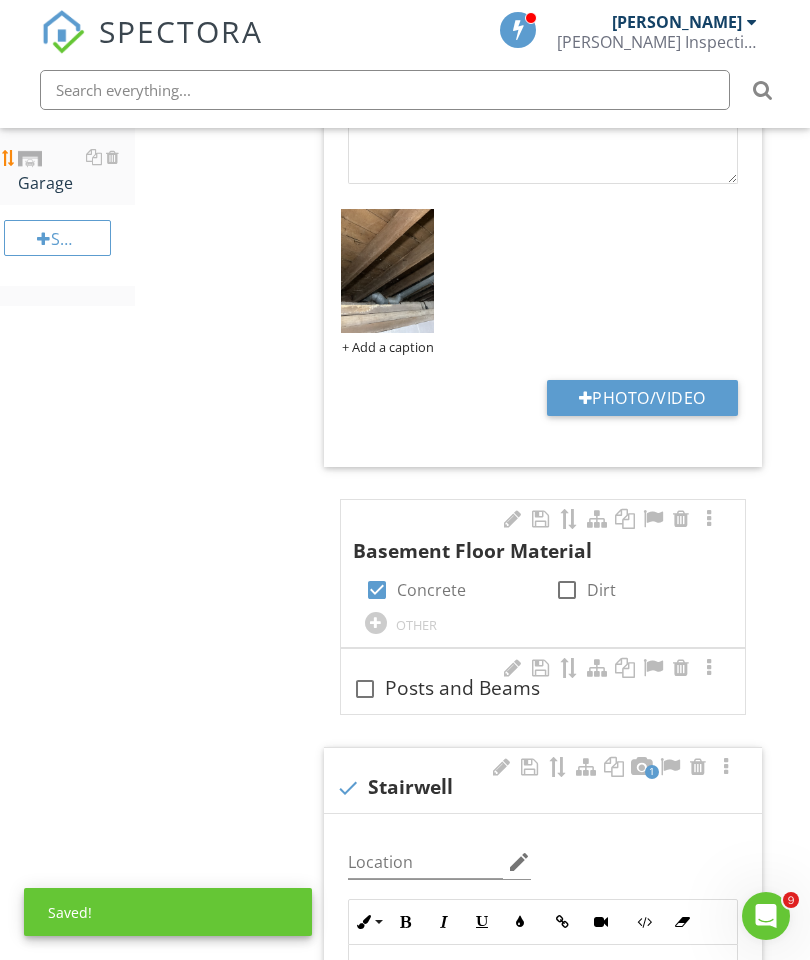 click at bounding box center (709, 519) 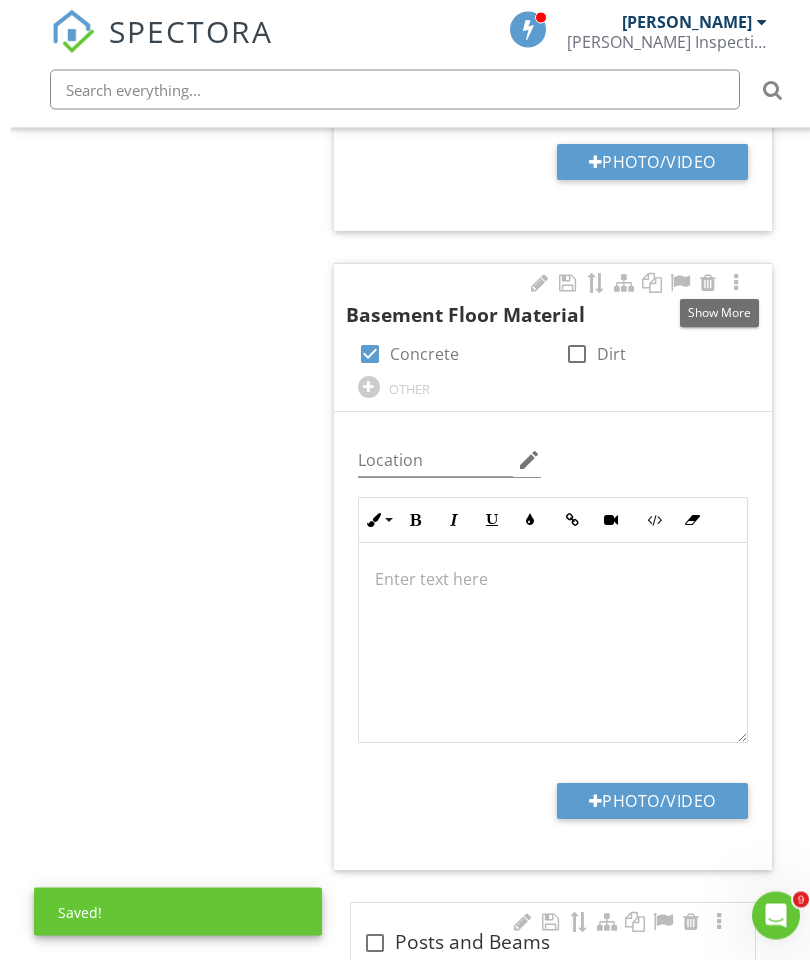 scroll, scrollTop: 2052, scrollLeft: 0, axis: vertical 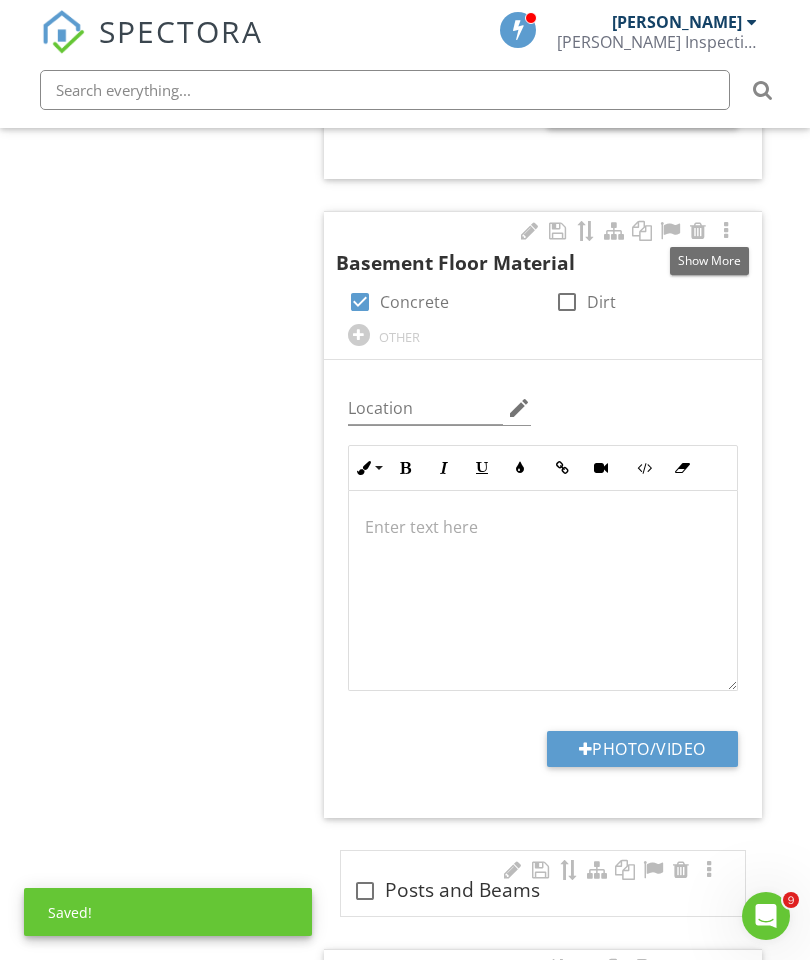 click on "Photo/Video" at bounding box center (642, 749) 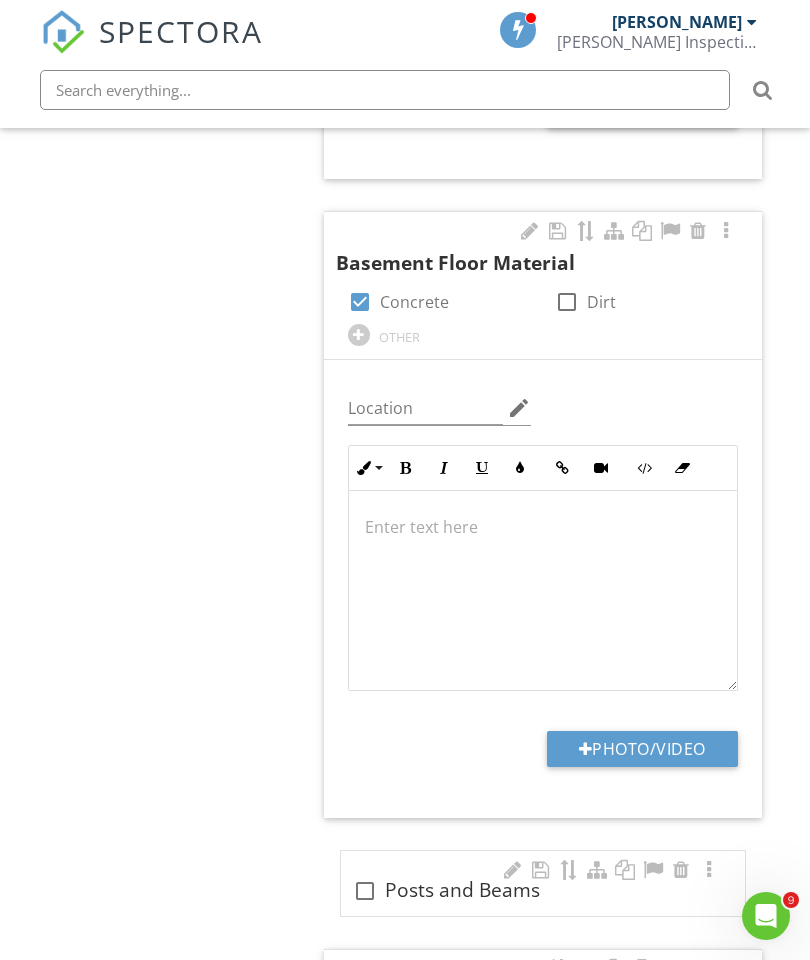 type on "C:\fakepath\image.jpg" 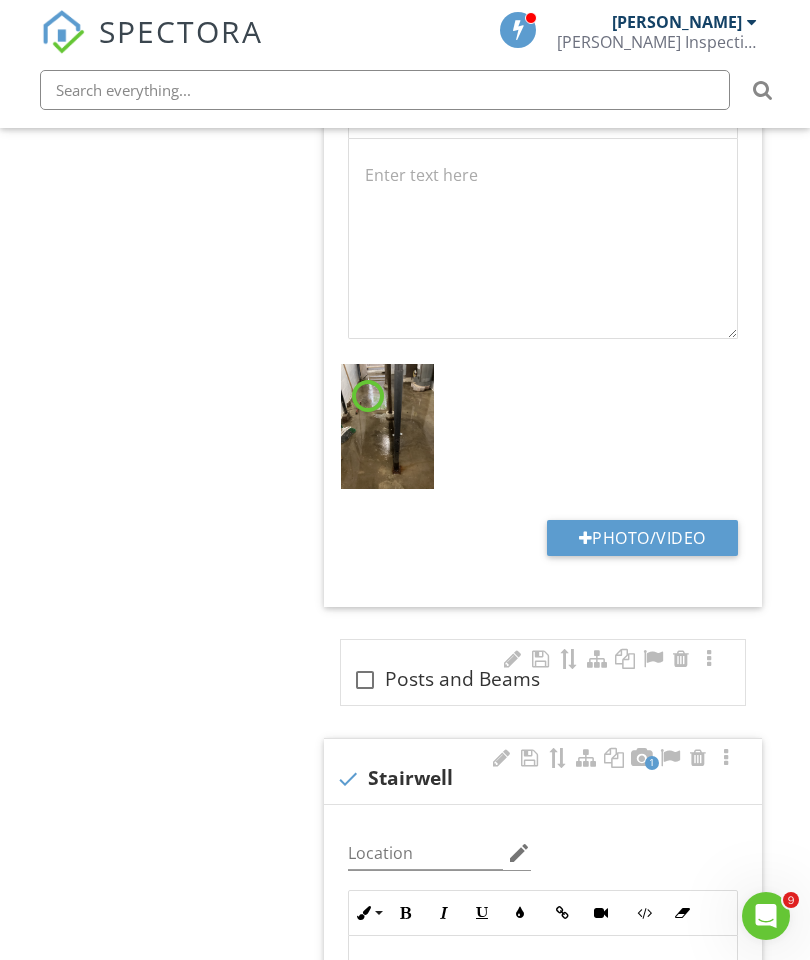 scroll, scrollTop: 2454, scrollLeft: 0, axis: vertical 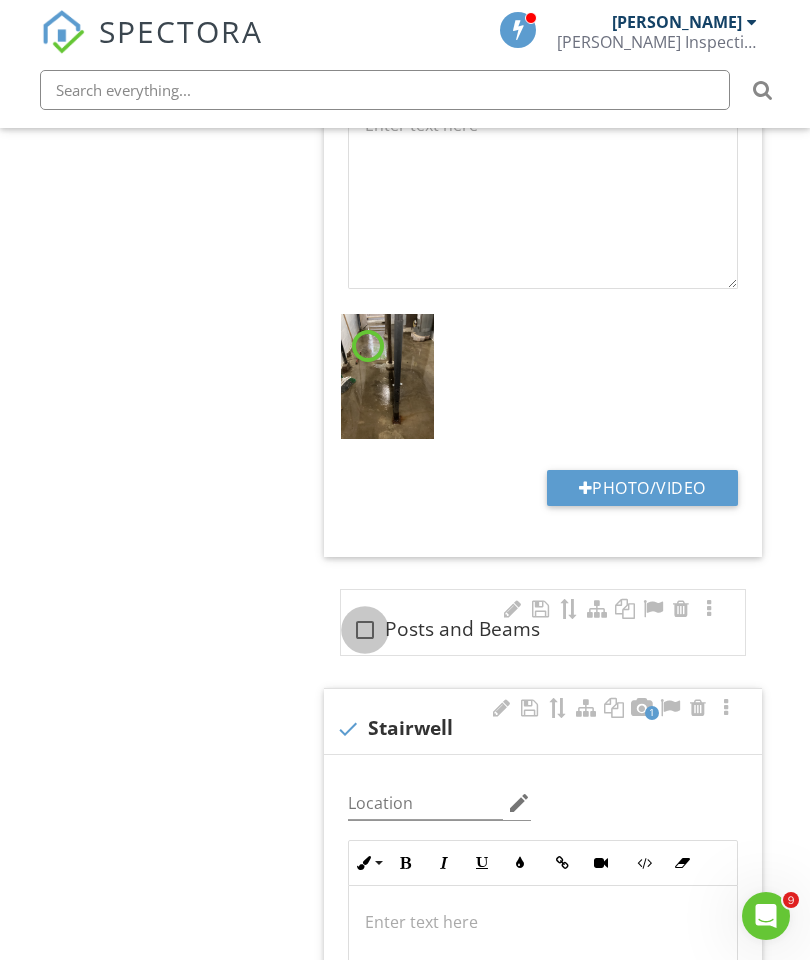 click at bounding box center [365, 630] 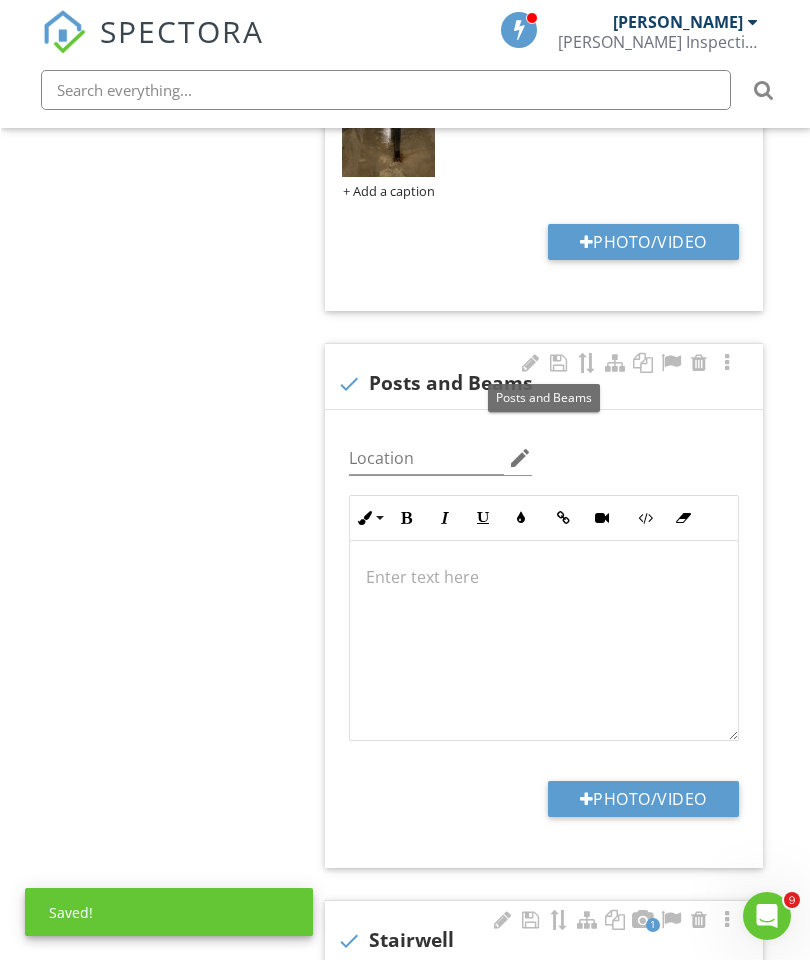 scroll, scrollTop: 2762, scrollLeft: 0, axis: vertical 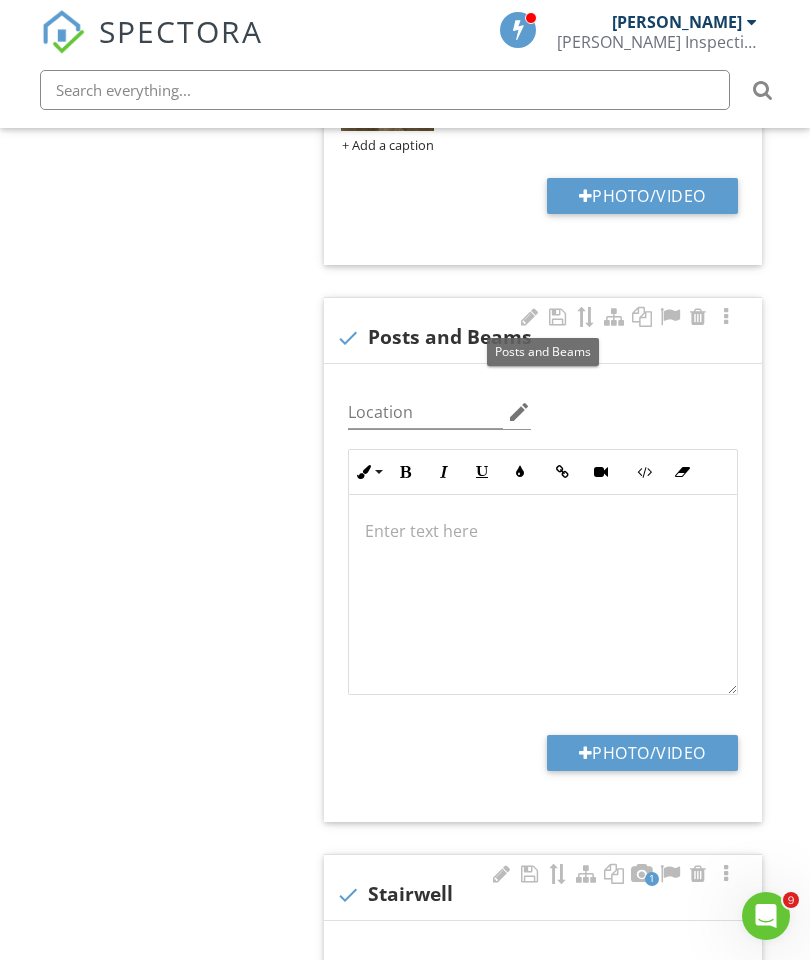 click on "Photo/Video" at bounding box center (642, 753) 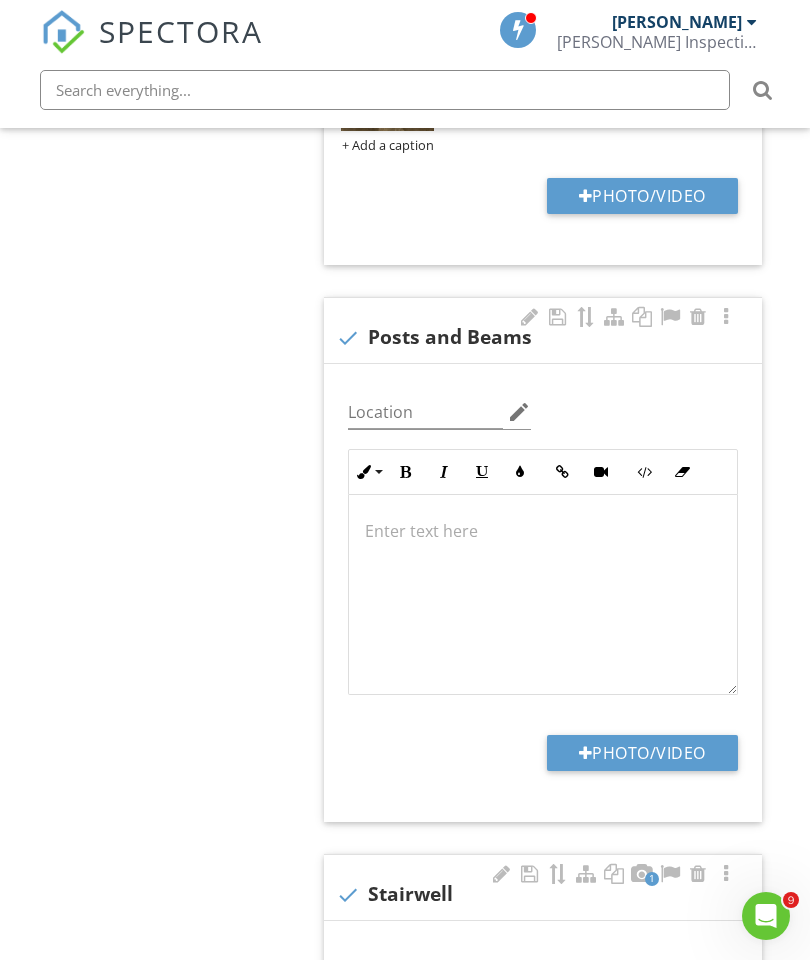type on "C:\fakepath\image.jpg" 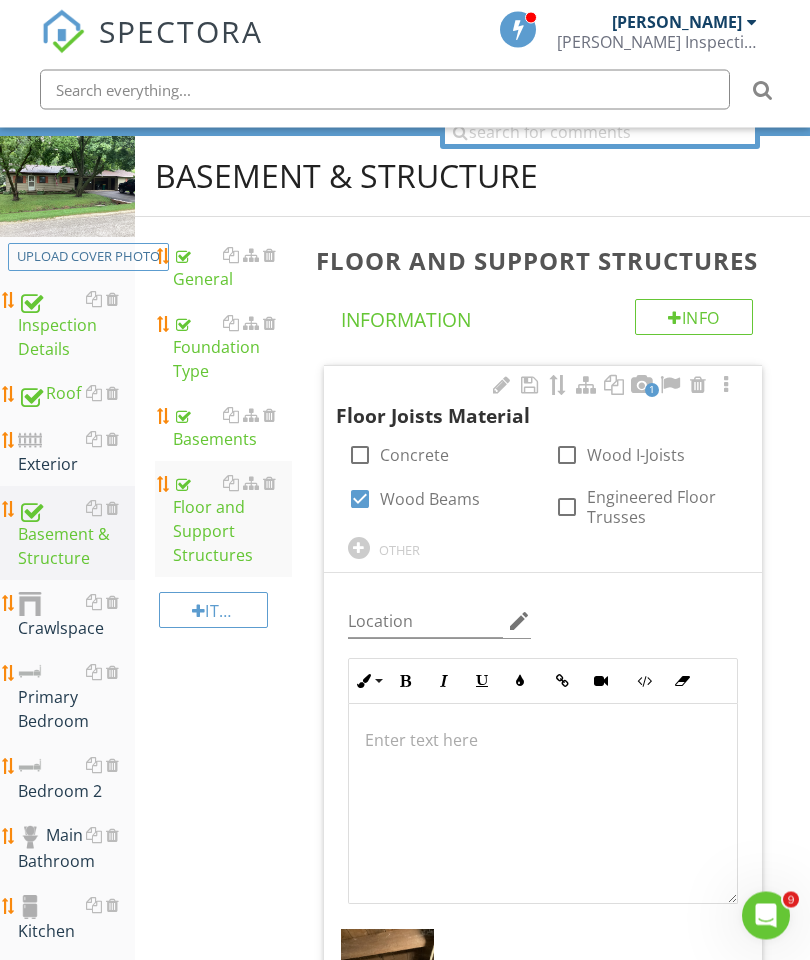 click on "Crawlspace" at bounding box center [76, 616] 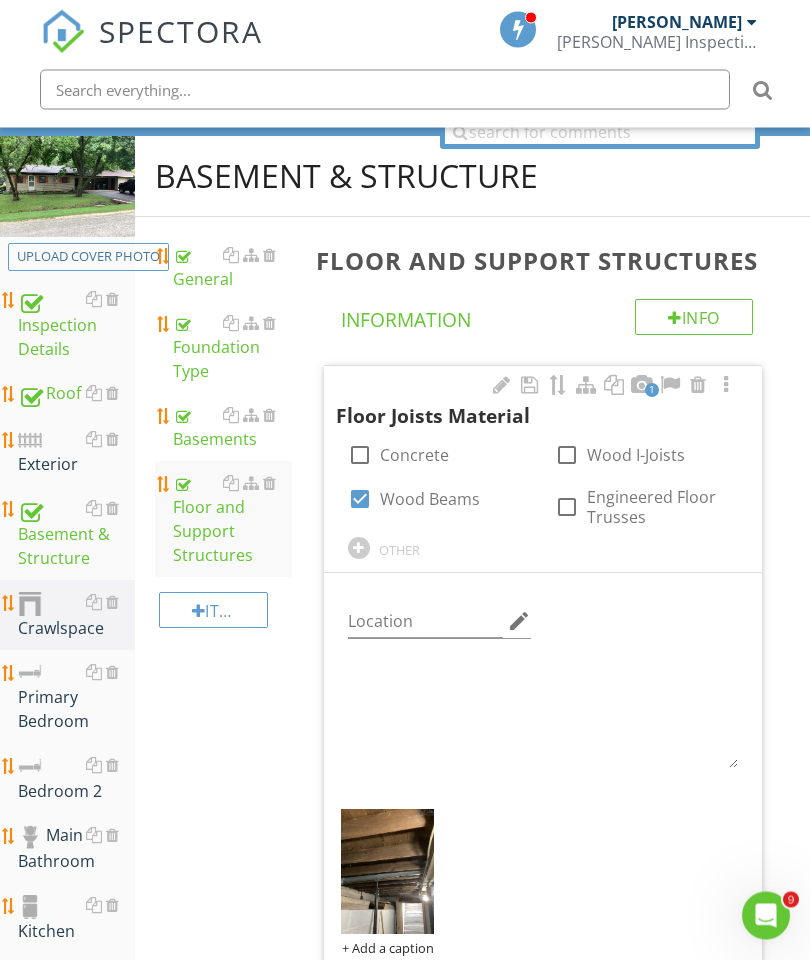 scroll, scrollTop: 204, scrollLeft: 0, axis: vertical 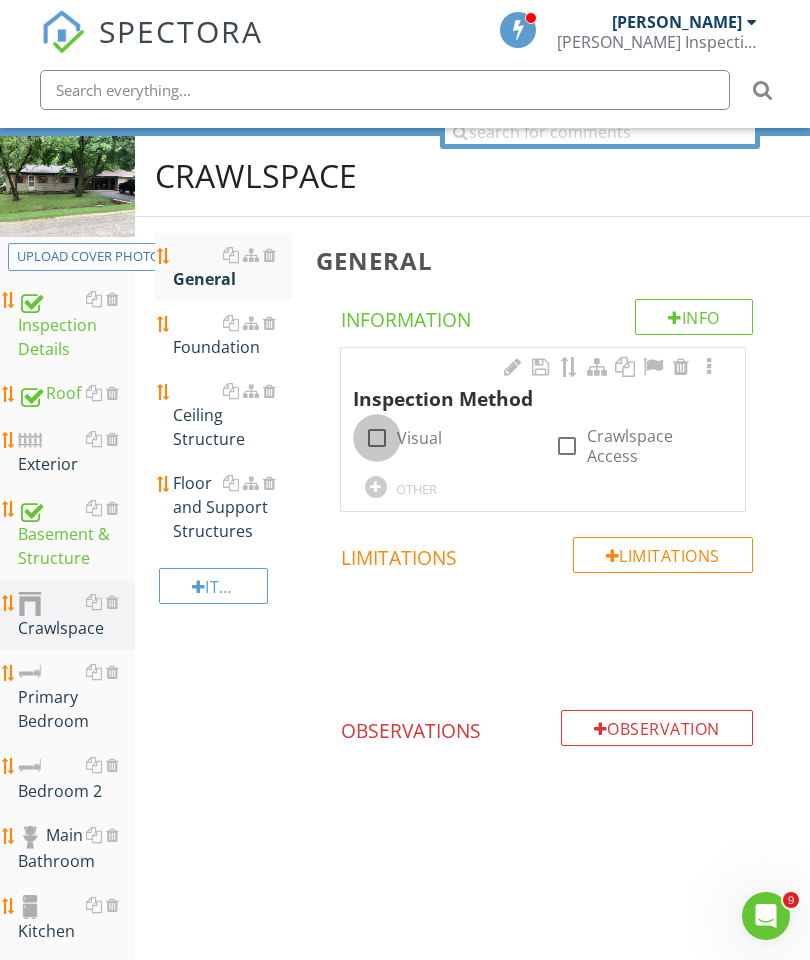 click at bounding box center (377, 438) 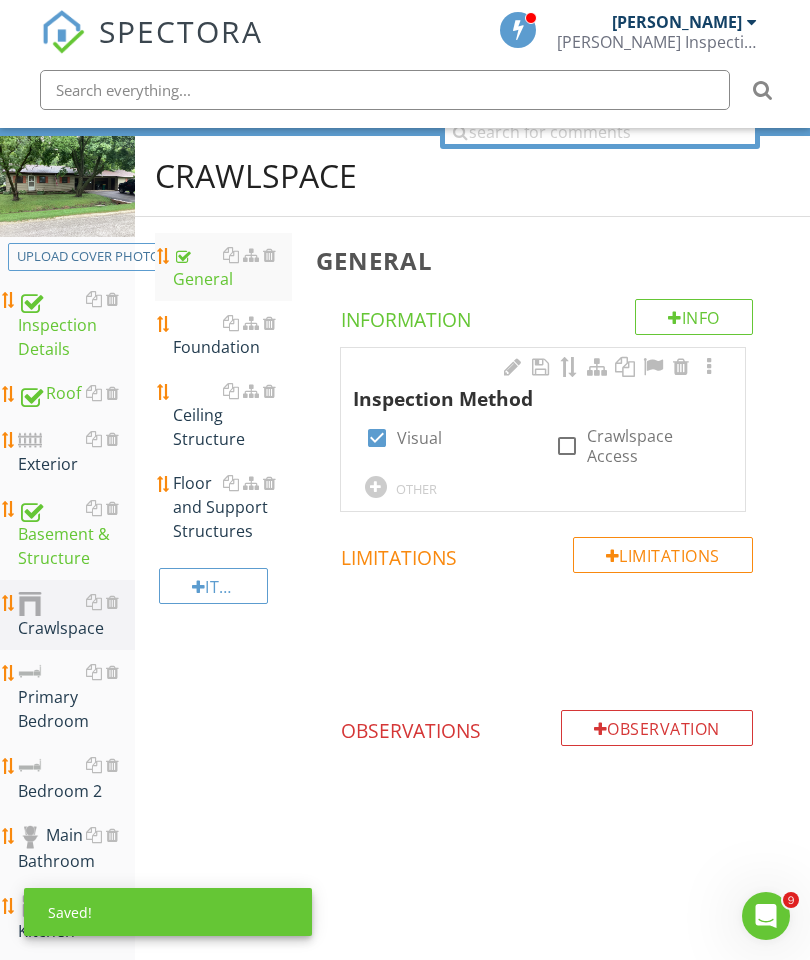 click on "Foundation" at bounding box center (232, 335) 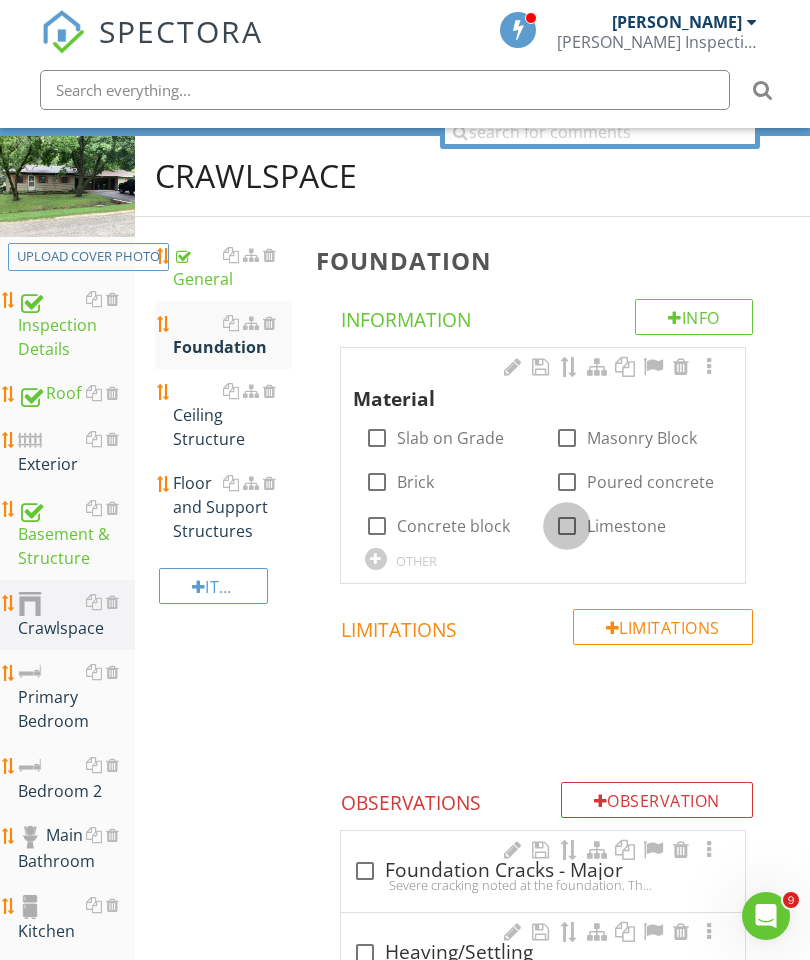 click at bounding box center [567, 526] 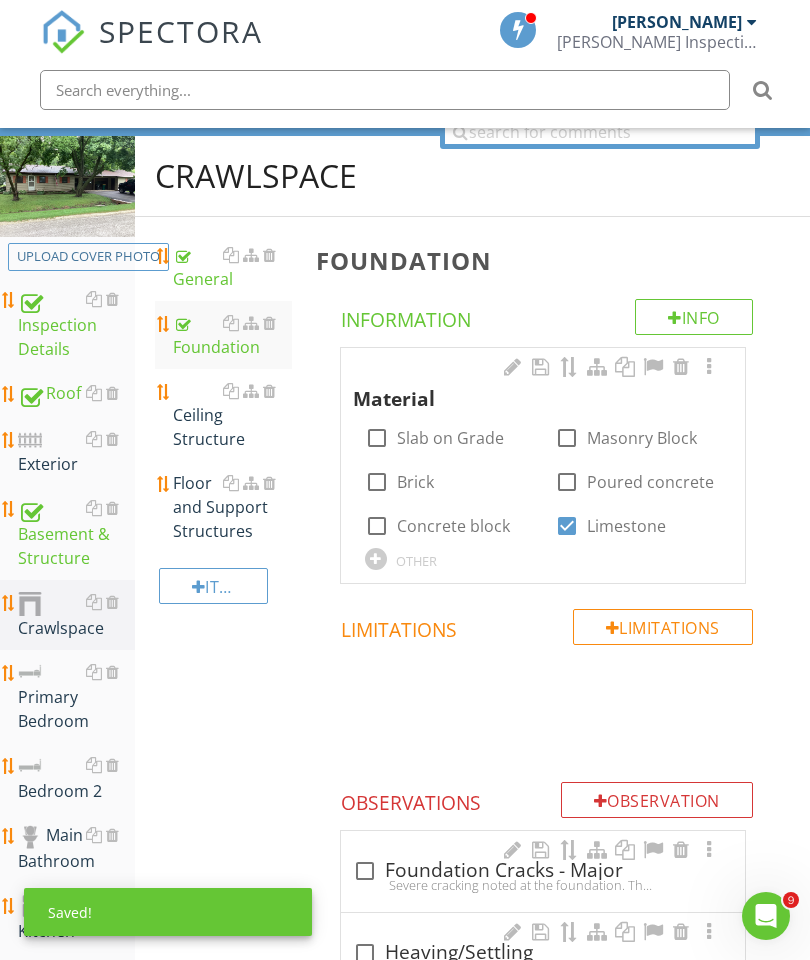 click at bounding box center [567, 482] 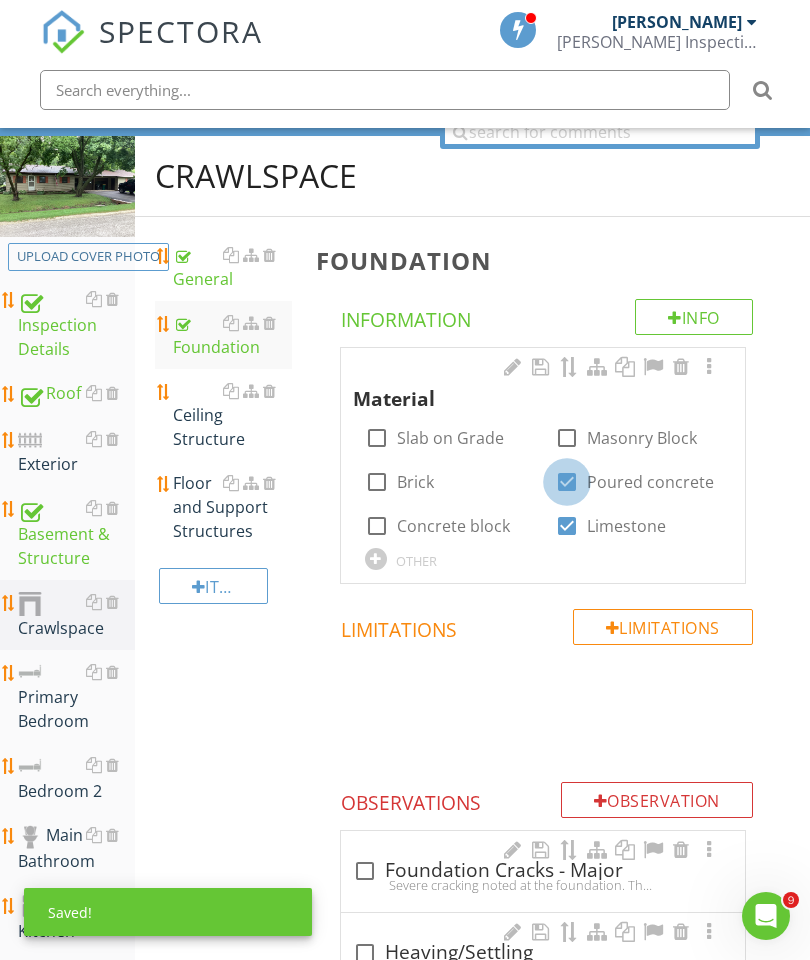 checkbox on "true" 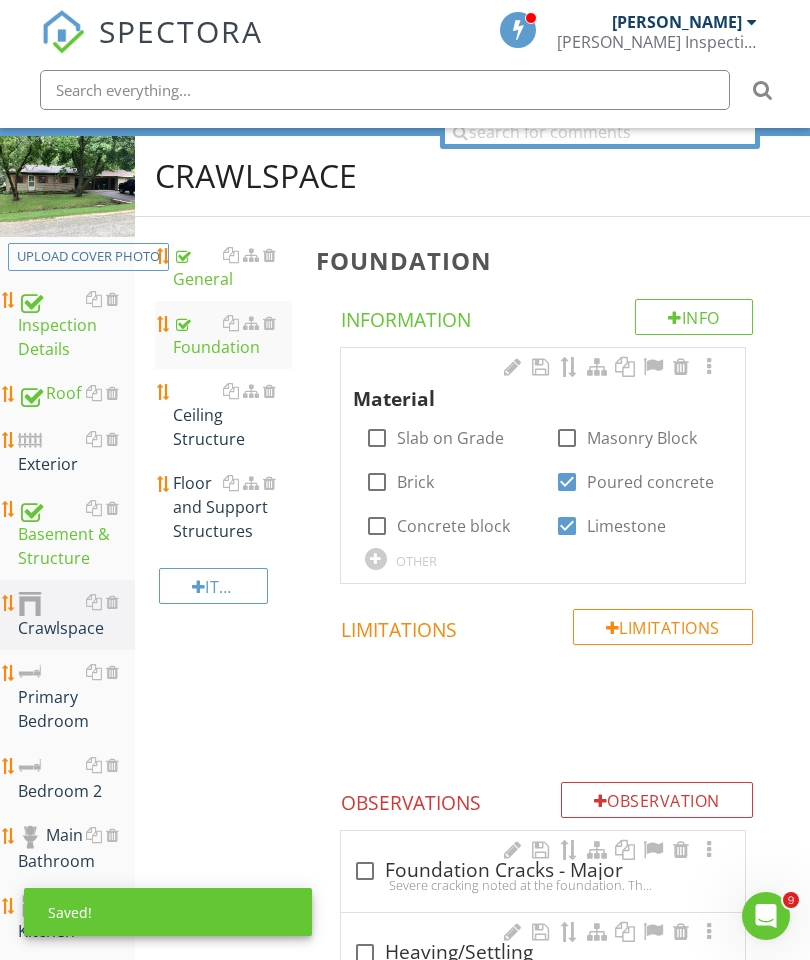 click on "Ceiling Structure" at bounding box center (232, 415) 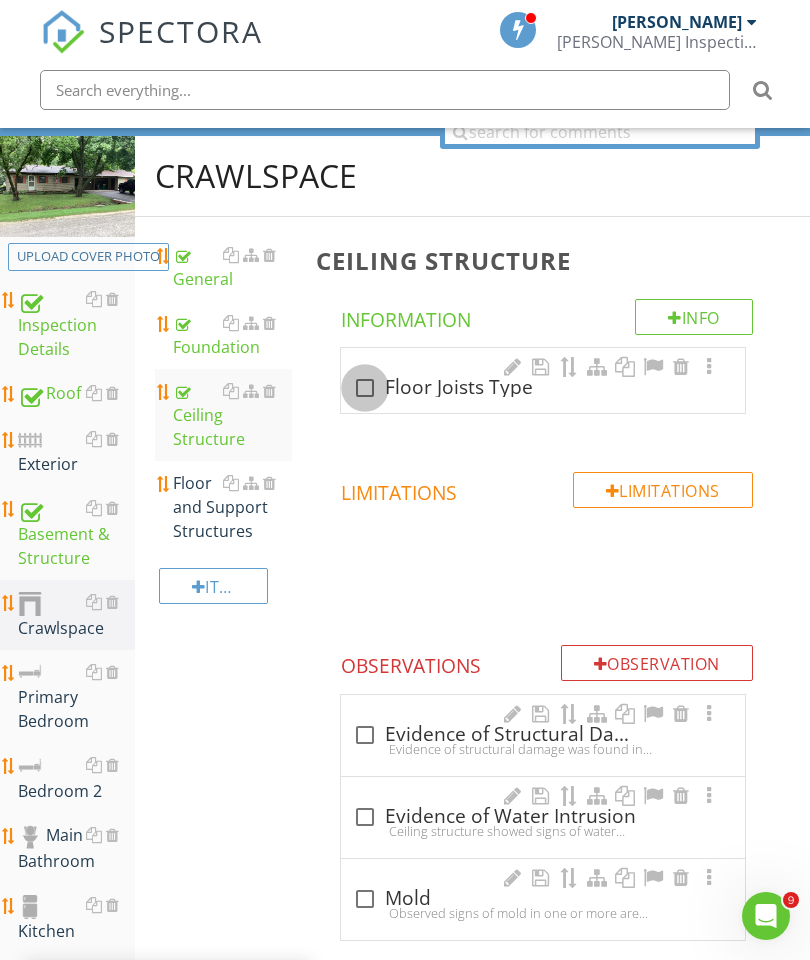 click at bounding box center (365, 388) 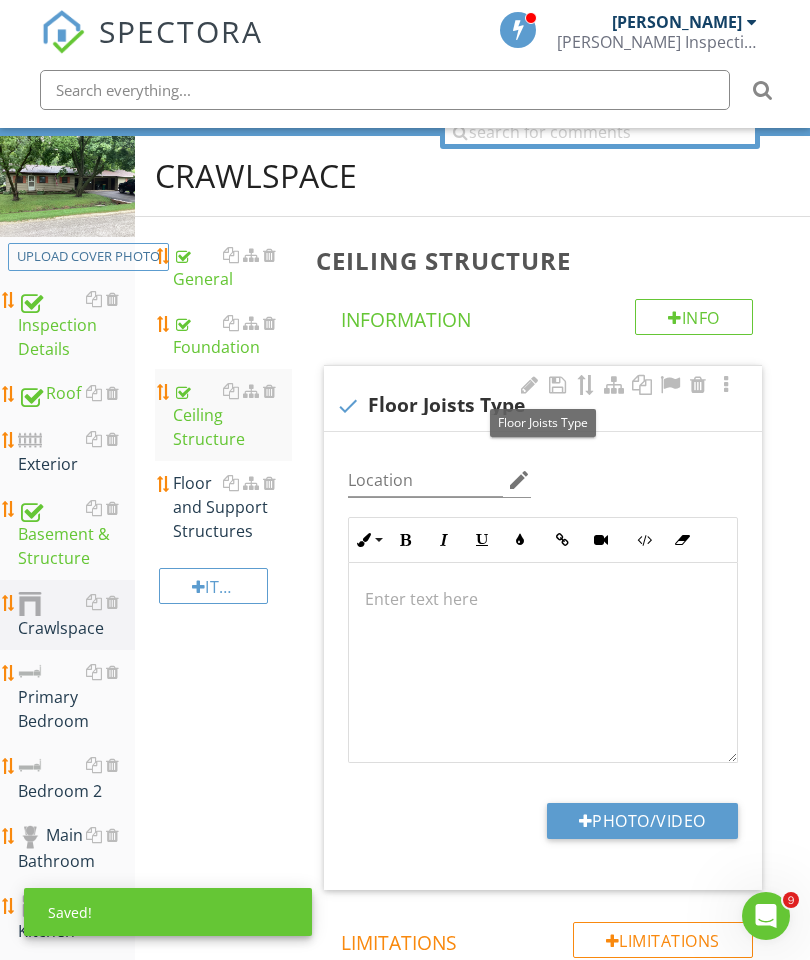 click on "Floor and Support Structures" at bounding box center [232, 507] 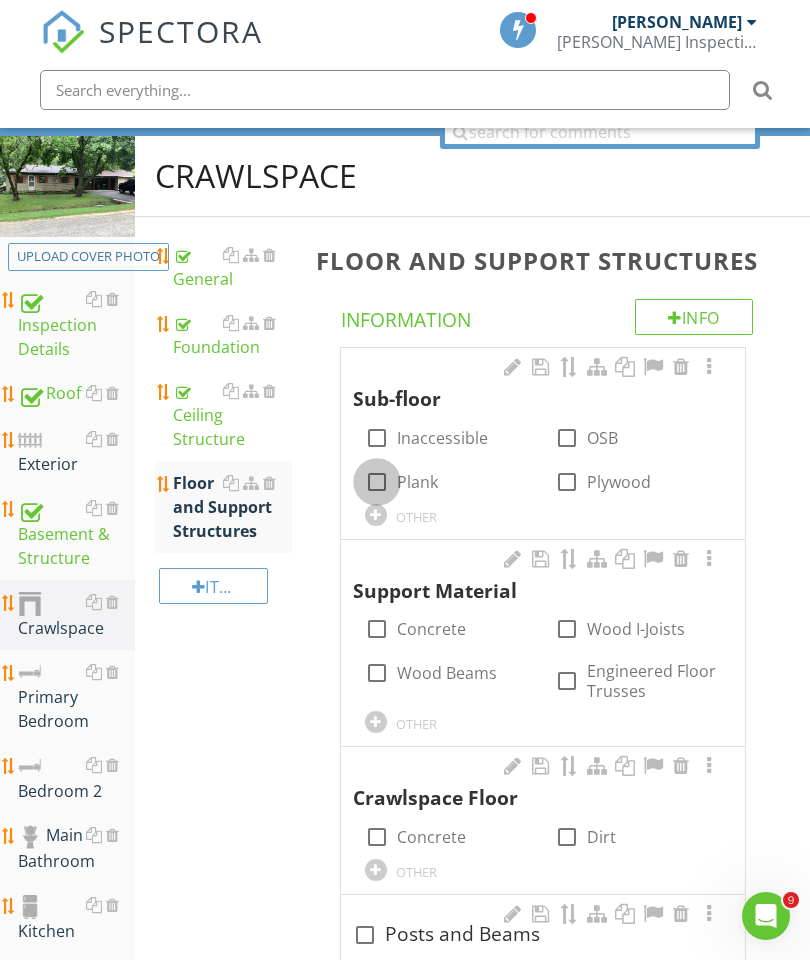 click at bounding box center [377, 482] 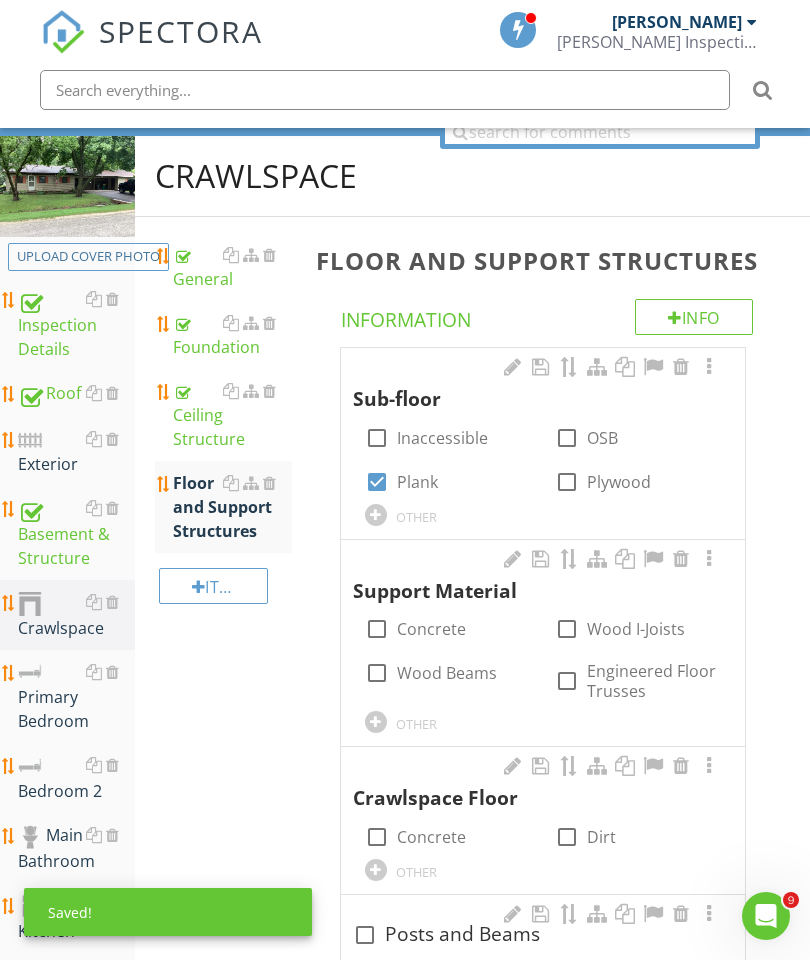 click at bounding box center (681, 559) 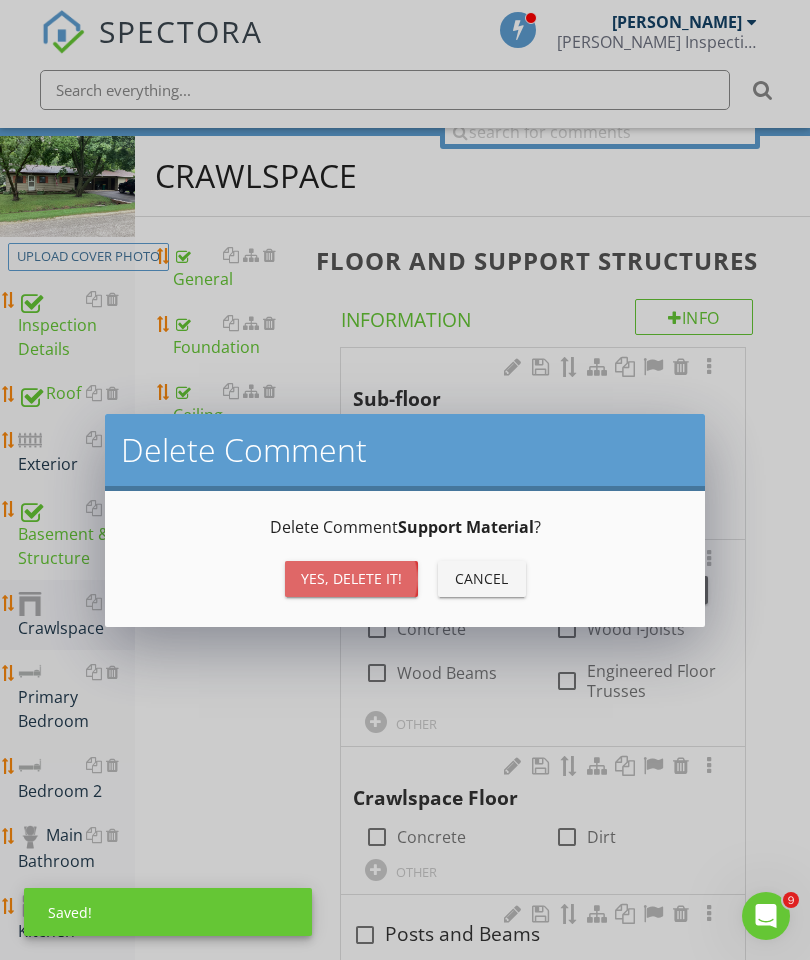 click on "Yes, Delete it!" at bounding box center (351, 578) 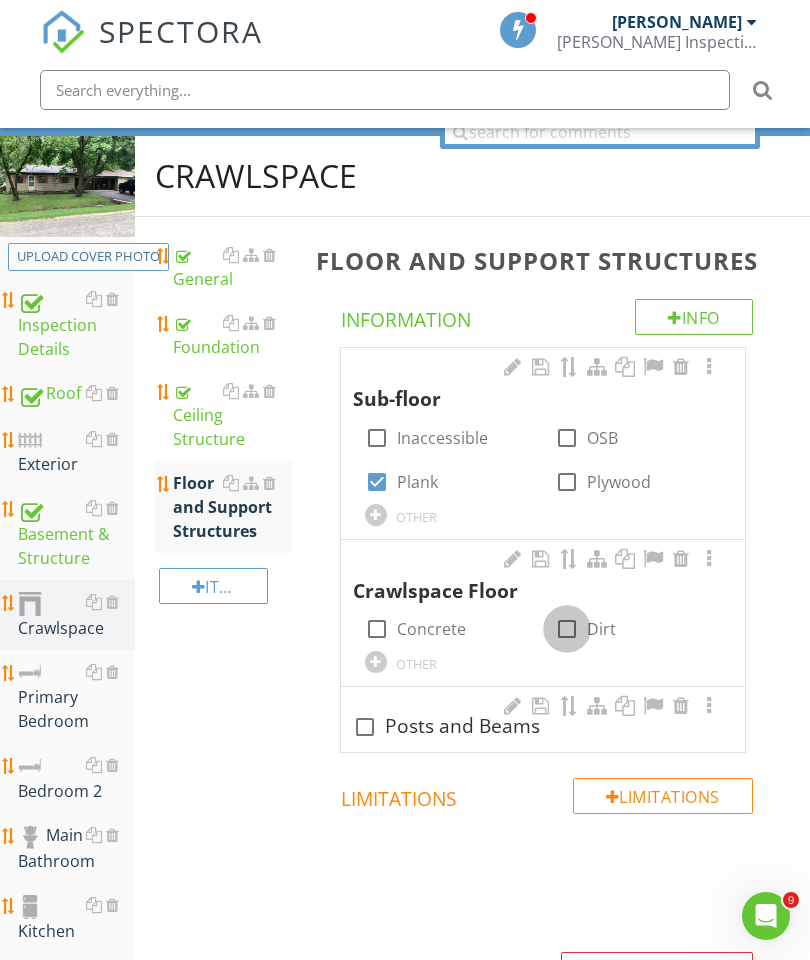 click at bounding box center (567, 629) 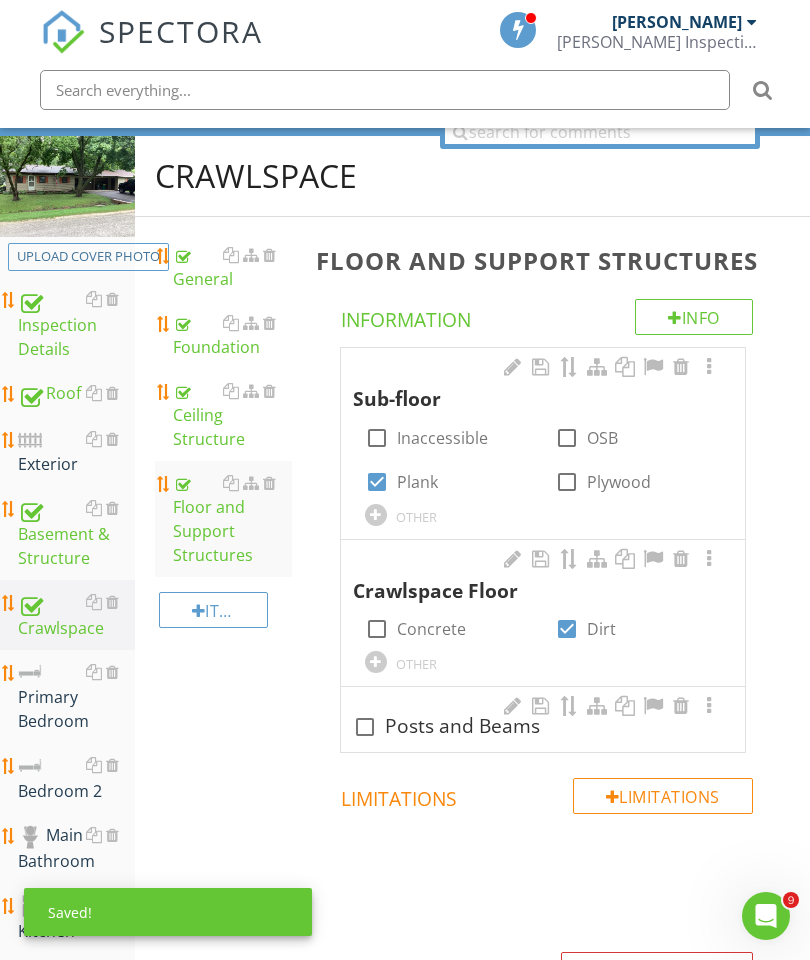 click at bounding box center [681, 706] 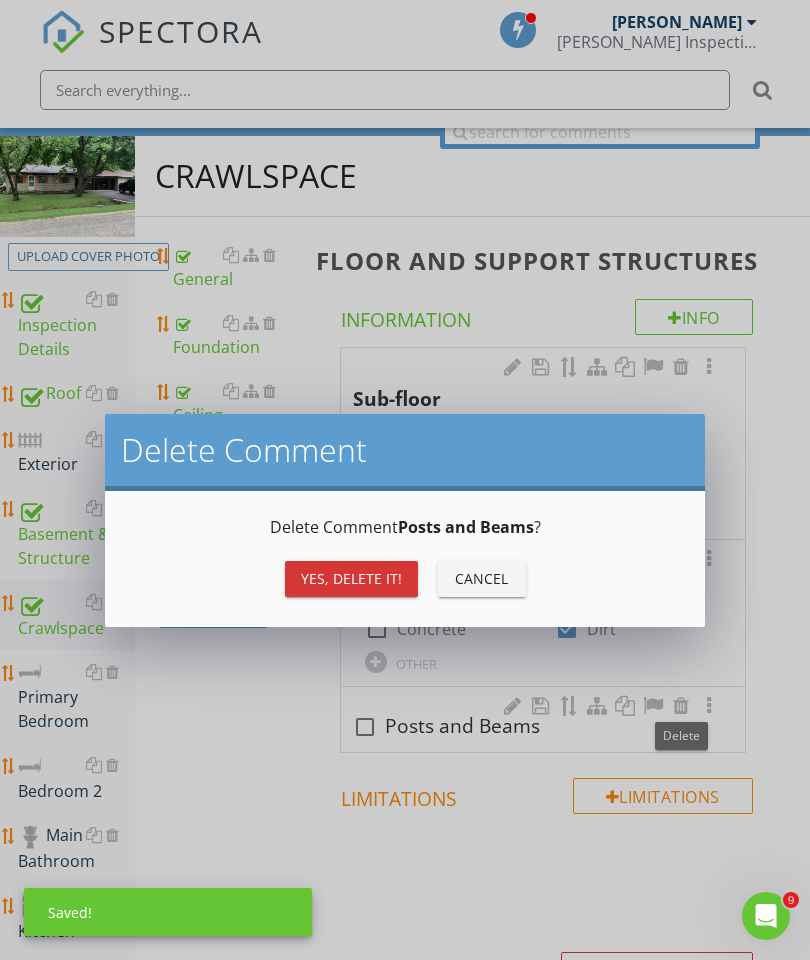 click on "Yes, Delete it!" at bounding box center (351, 578) 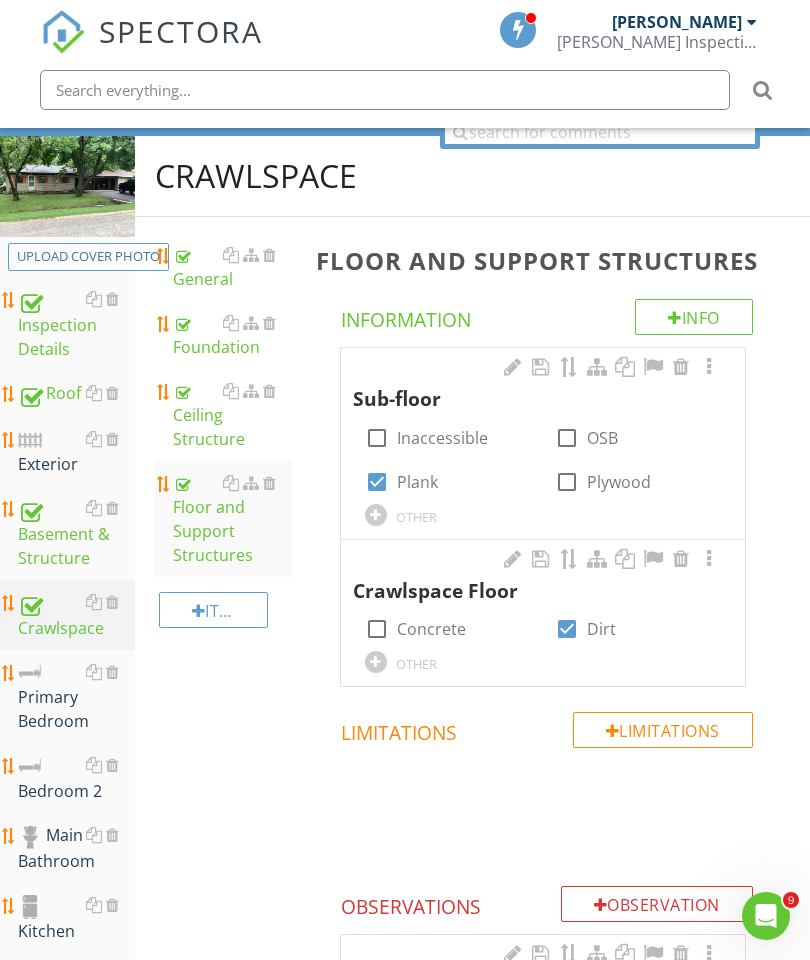 click on "Basement & Structure" at bounding box center (76, 533) 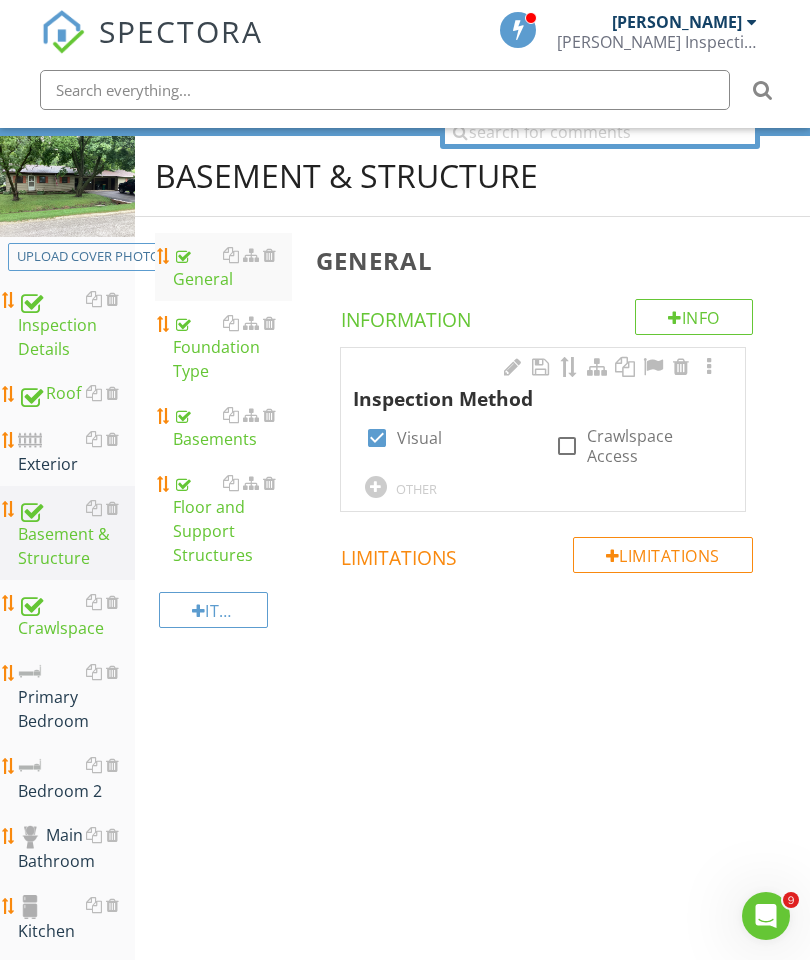 click on "Basements" at bounding box center [232, 427] 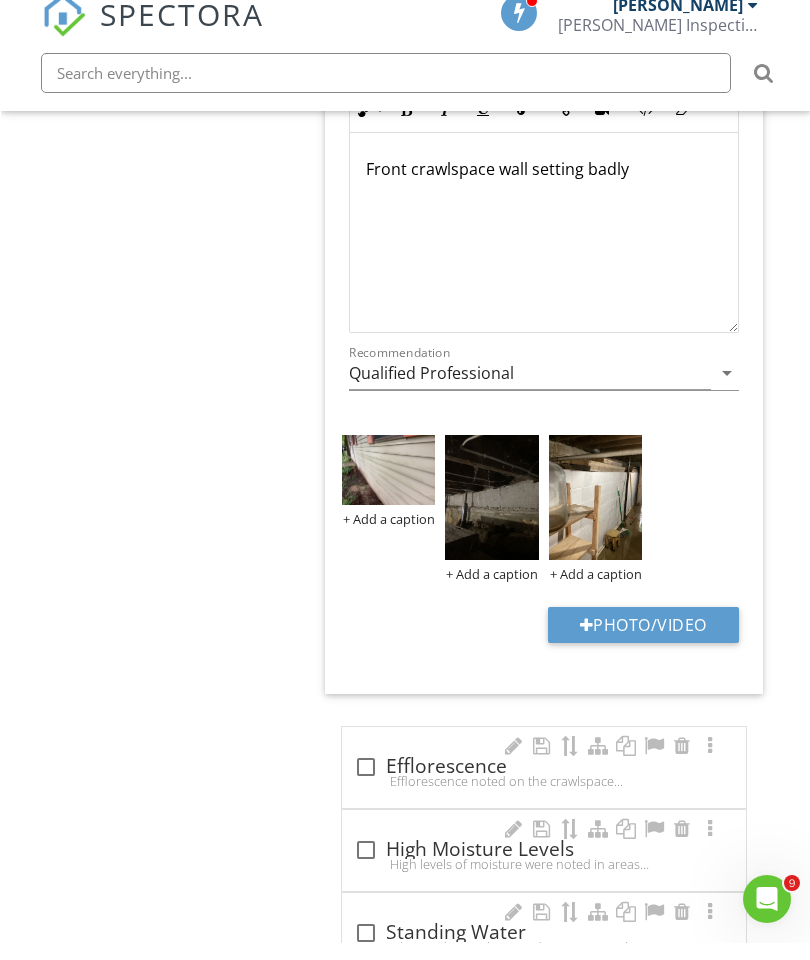 scroll, scrollTop: 2327, scrollLeft: 0, axis: vertical 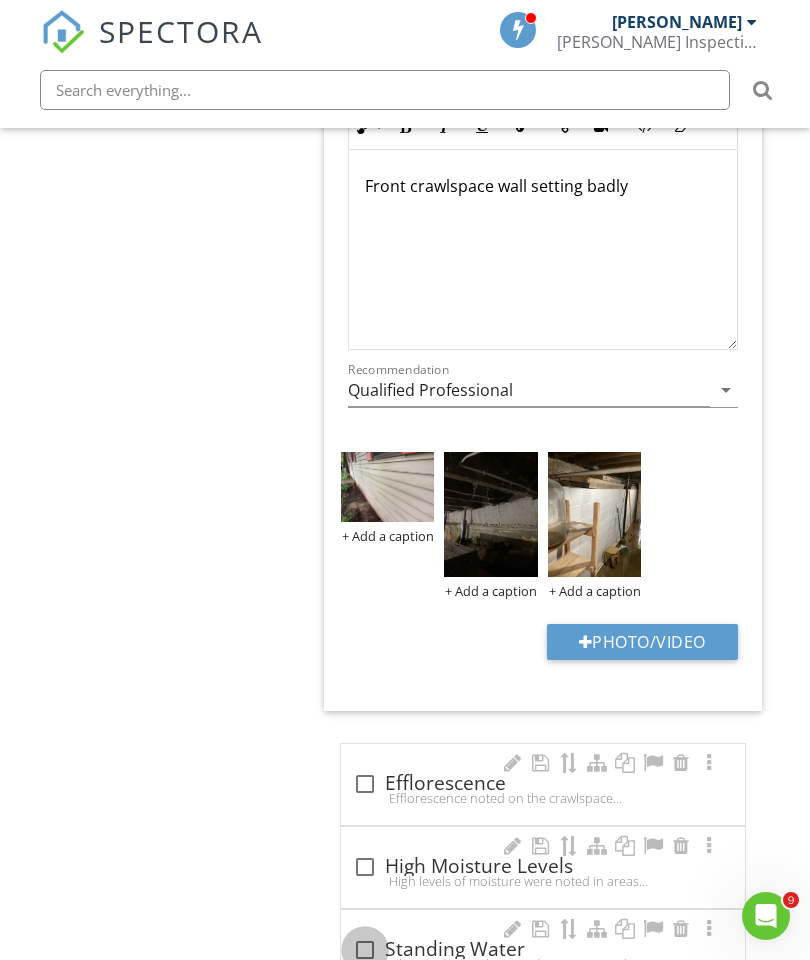 click at bounding box center [365, 950] 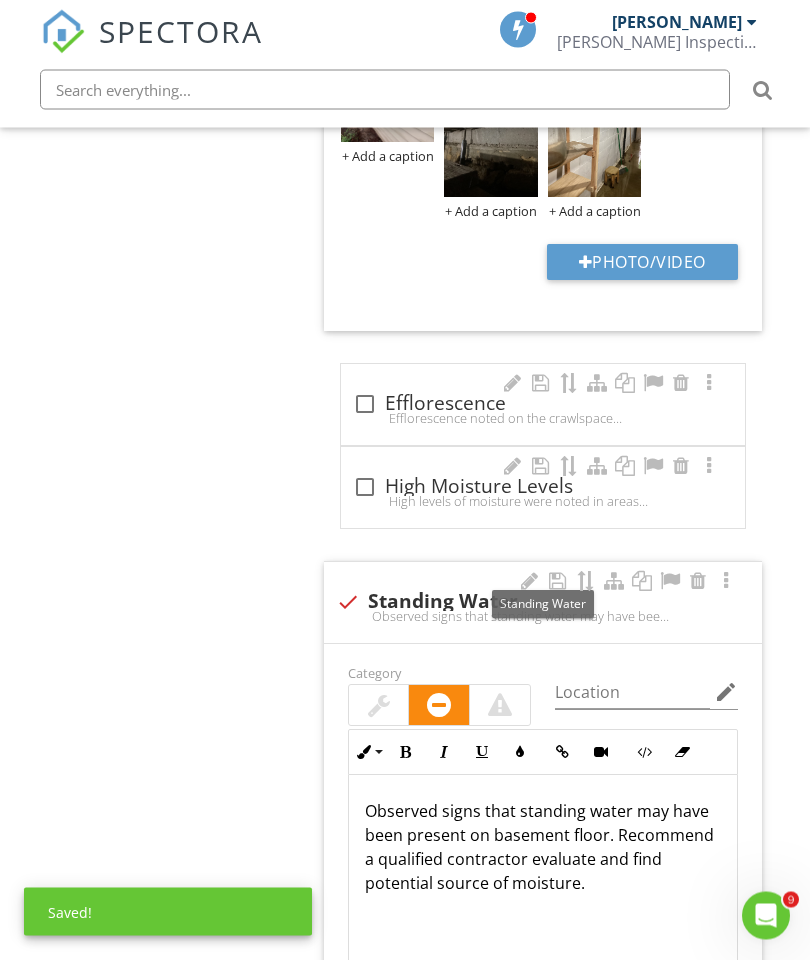 scroll, scrollTop: 2819, scrollLeft: 0, axis: vertical 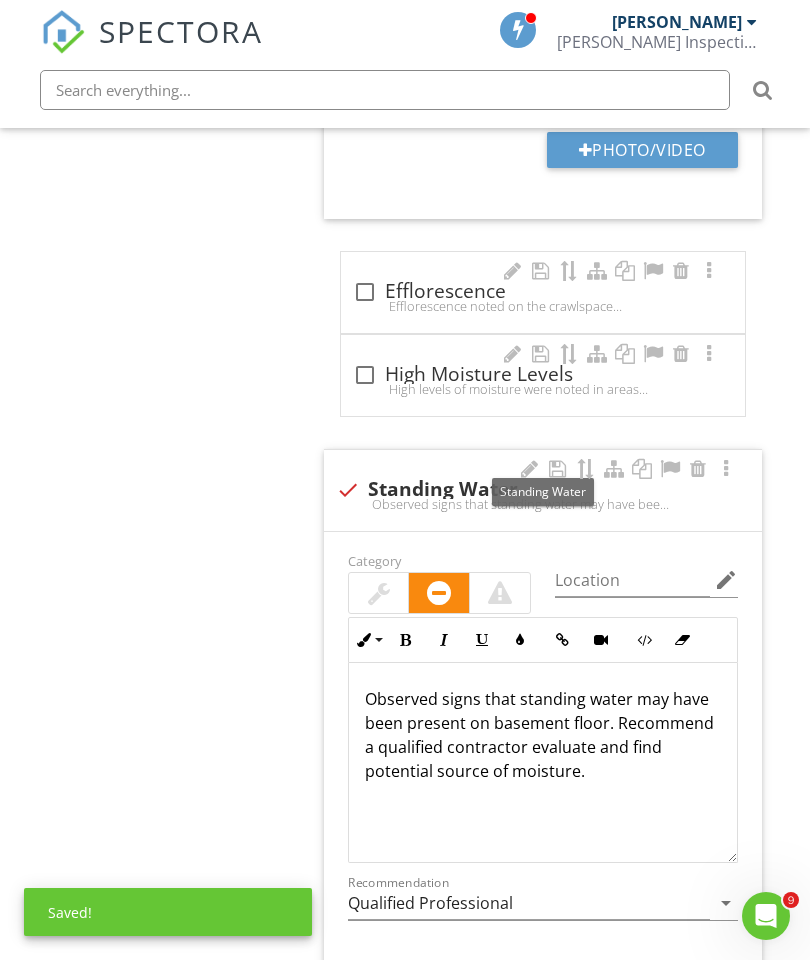 click on "Photo/Video" at bounding box center [642, 998] 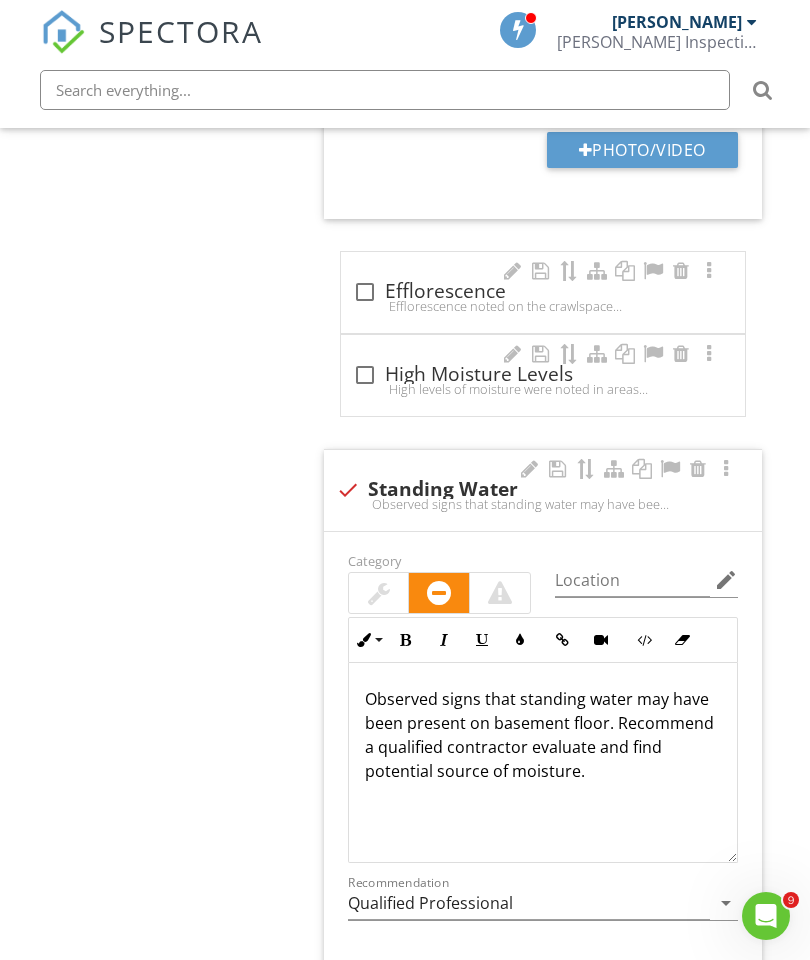 type on "C:\fakepath\image.jpg" 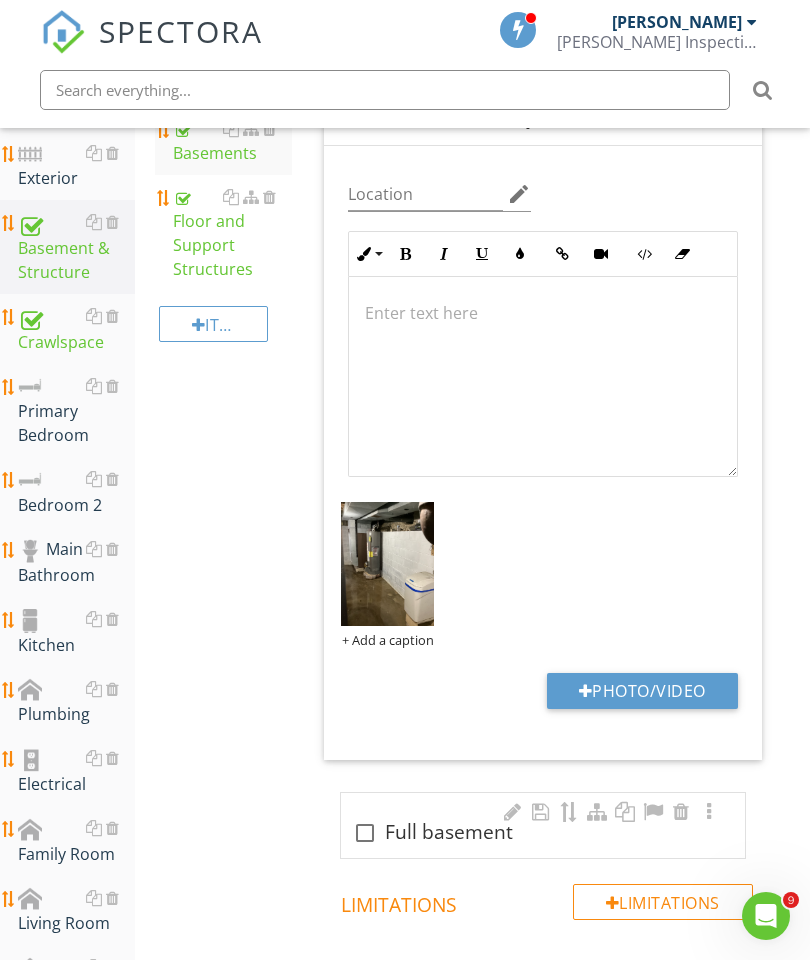 scroll, scrollTop: 499, scrollLeft: 0, axis: vertical 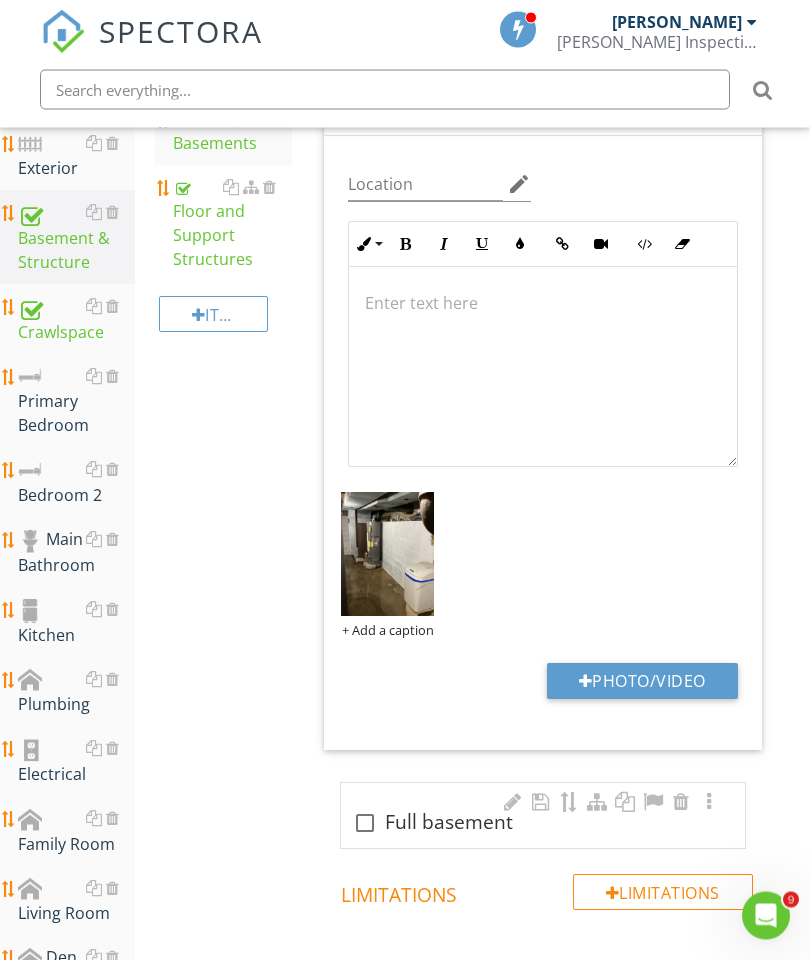 click on "Plumbing" at bounding box center [76, 693] 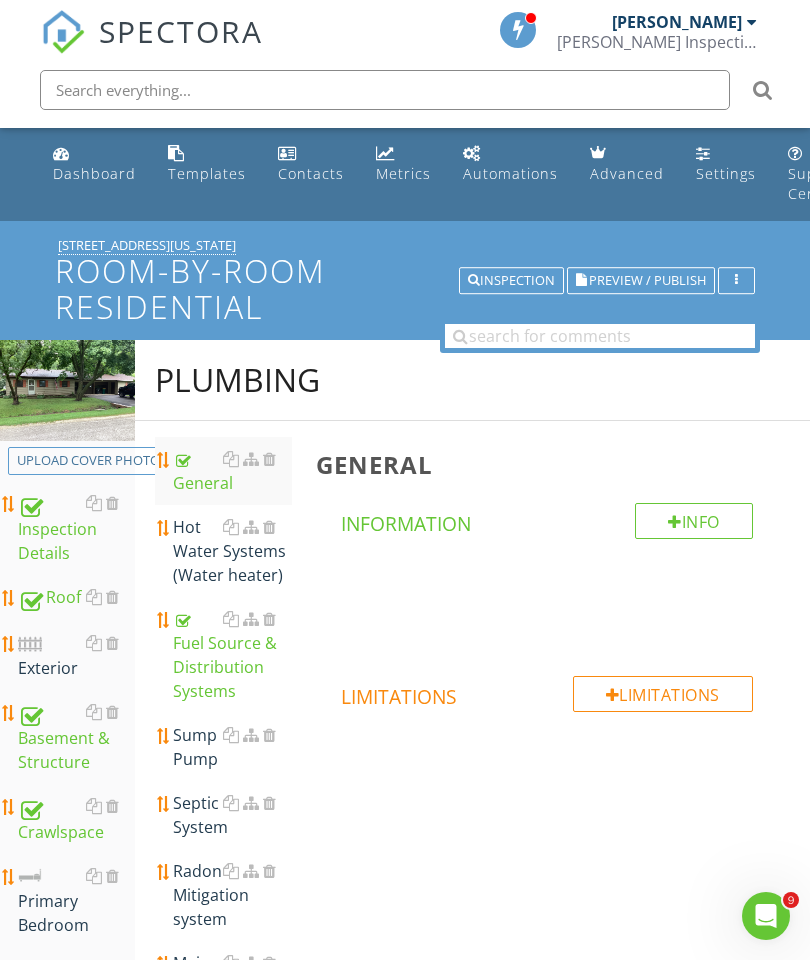 scroll, scrollTop: 26, scrollLeft: 0, axis: vertical 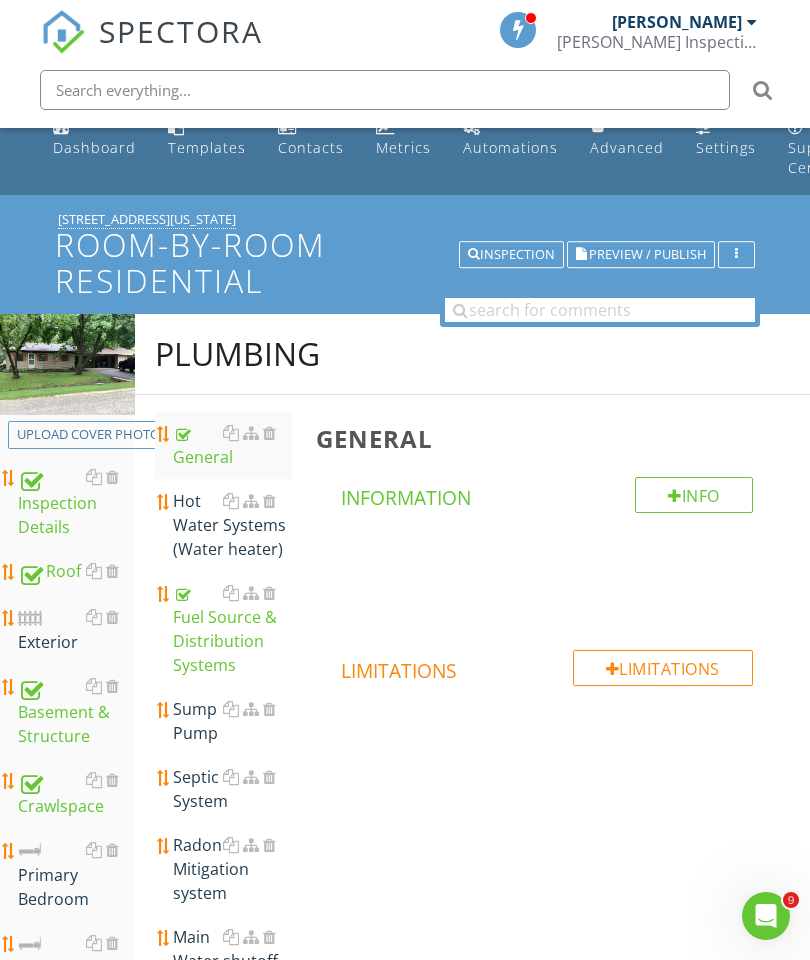 click on "Hot Water Systems (Water heater)" at bounding box center (232, 525) 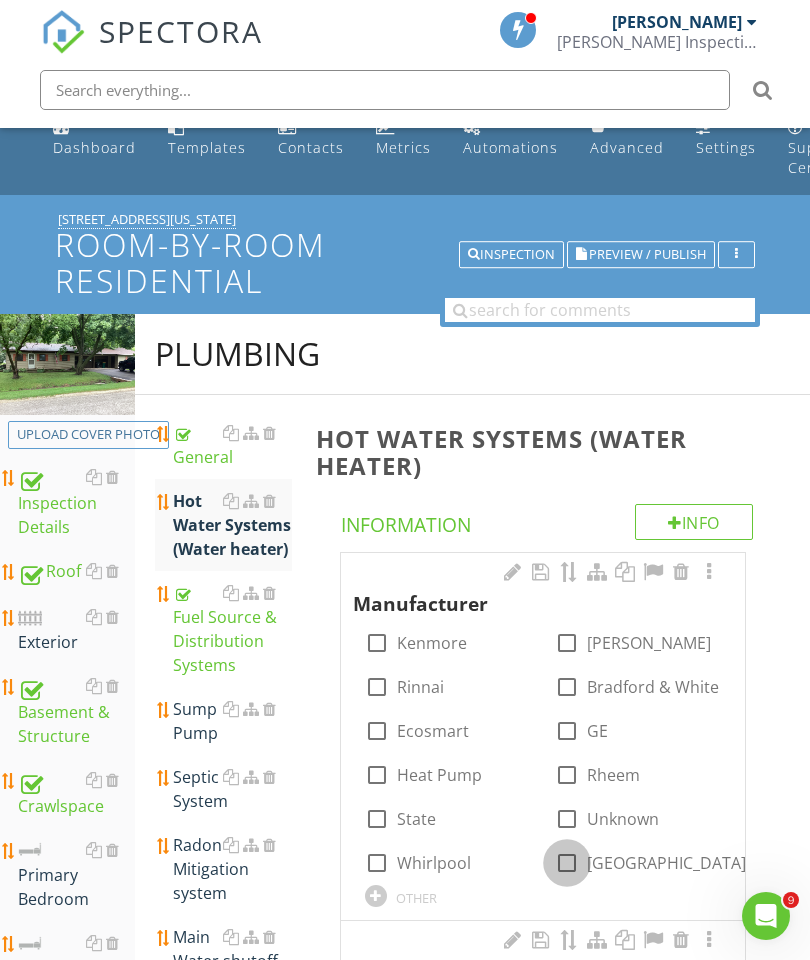 click at bounding box center (567, 863) 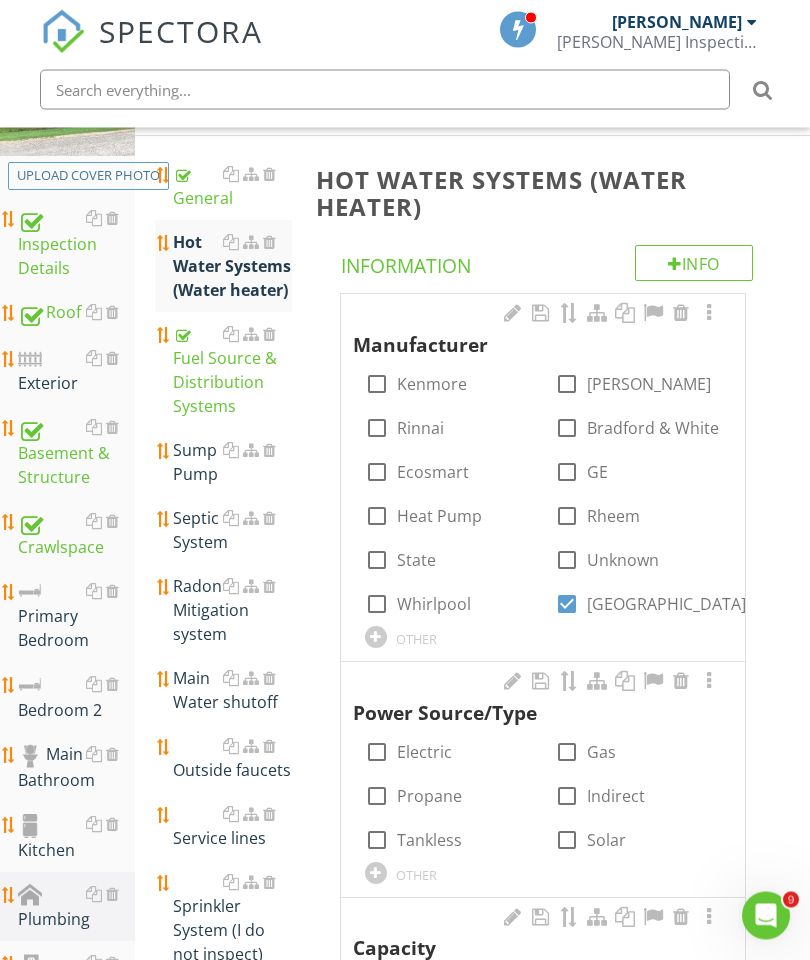 scroll, scrollTop: 468, scrollLeft: 0, axis: vertical 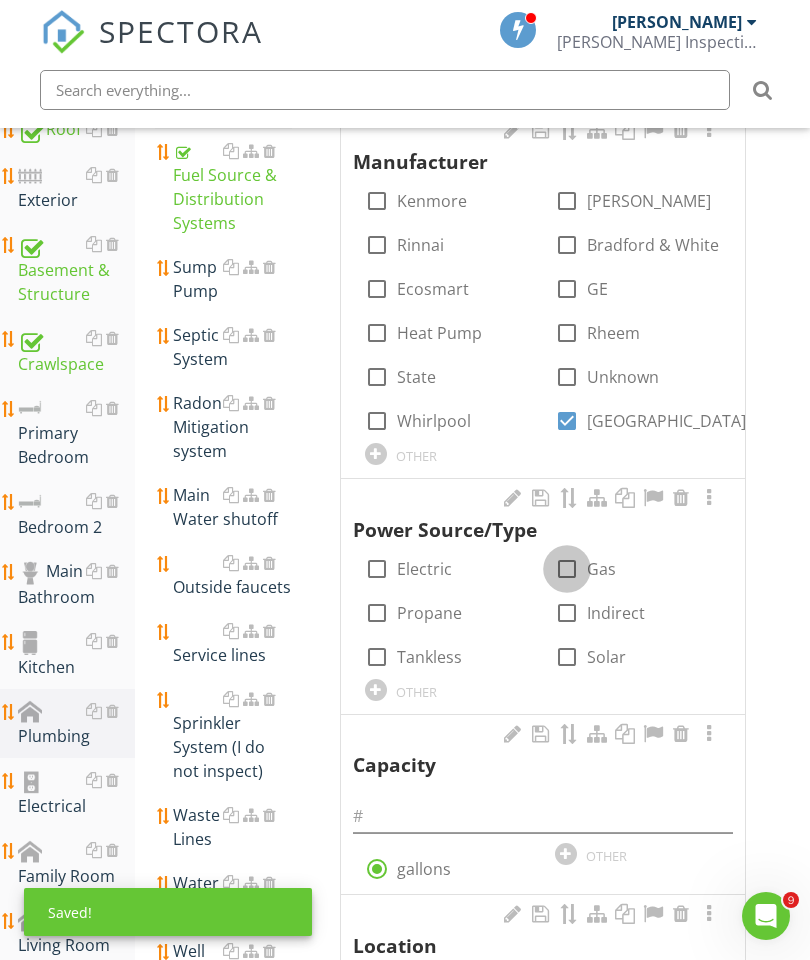click at bounding box center (567, 569) 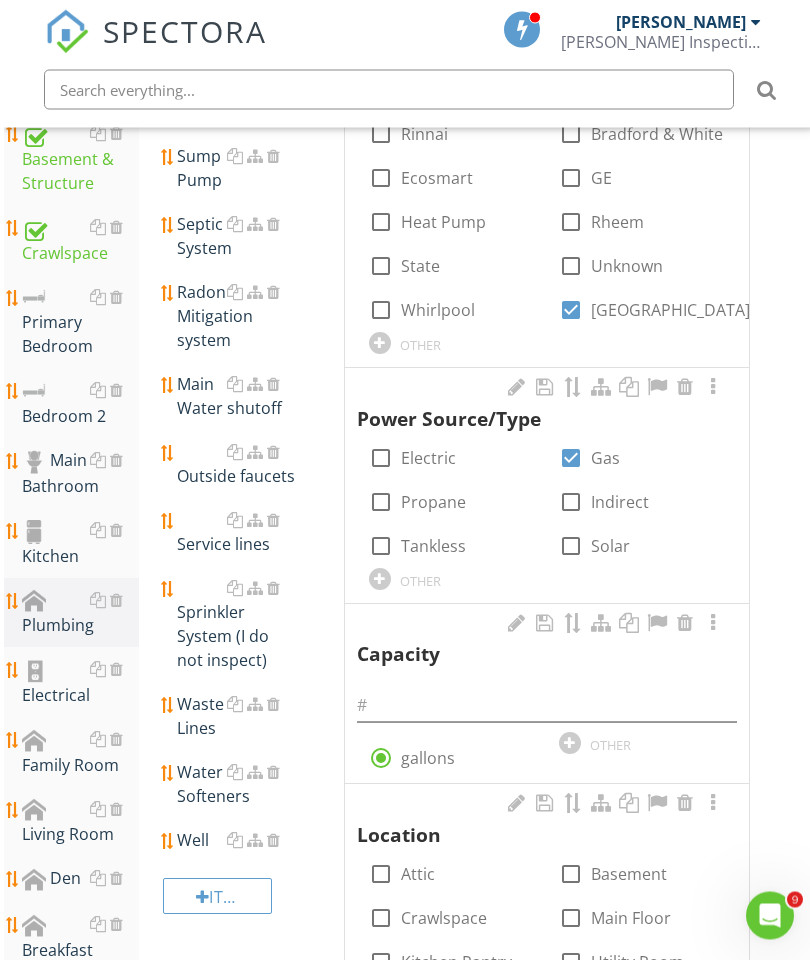 scroll, scrollTop: 584, scrollLeft: 0, axis: vertical 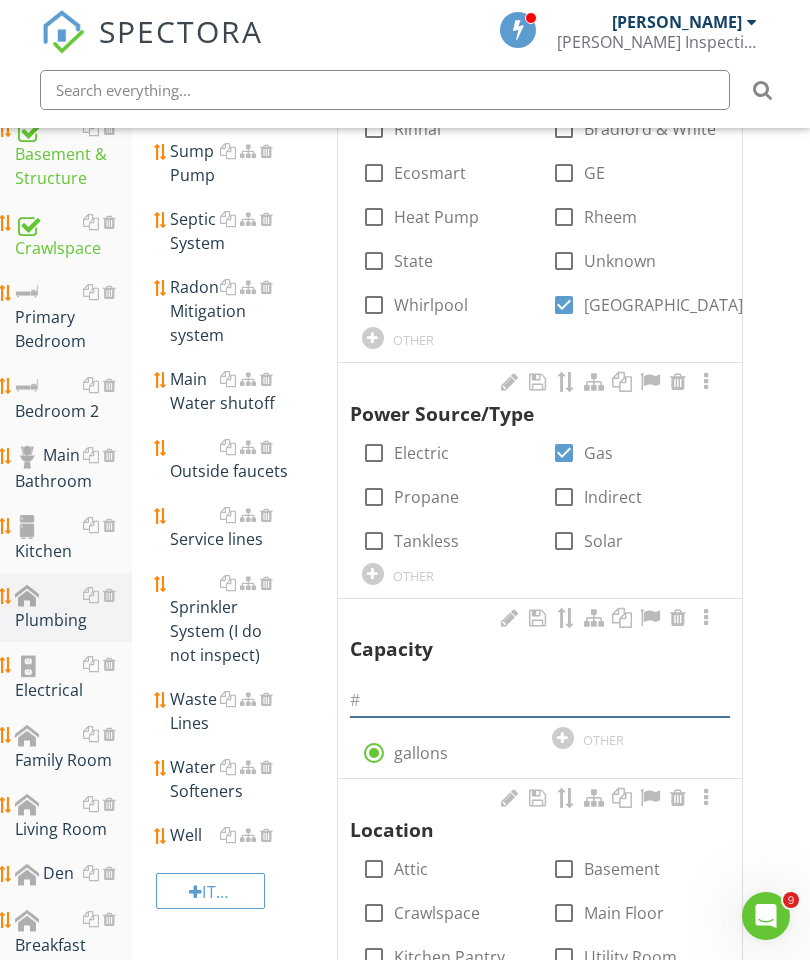 click at bounding box center (540, 700) 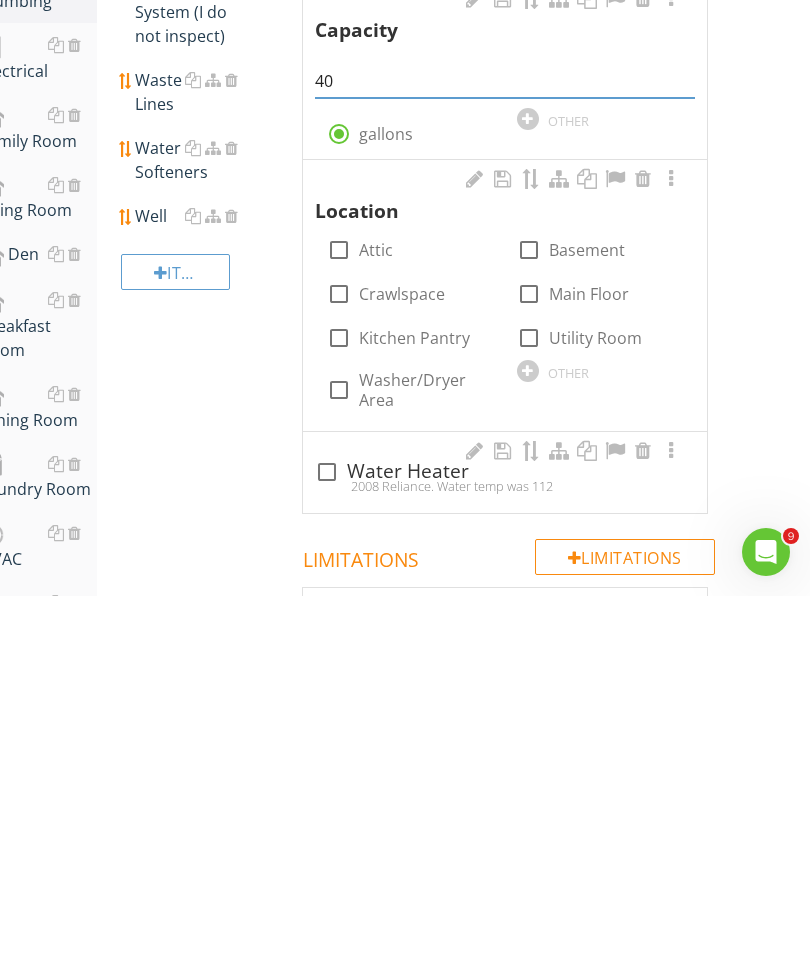 scroll, scrollTop: 879, scrollLeft: 38, axis: both 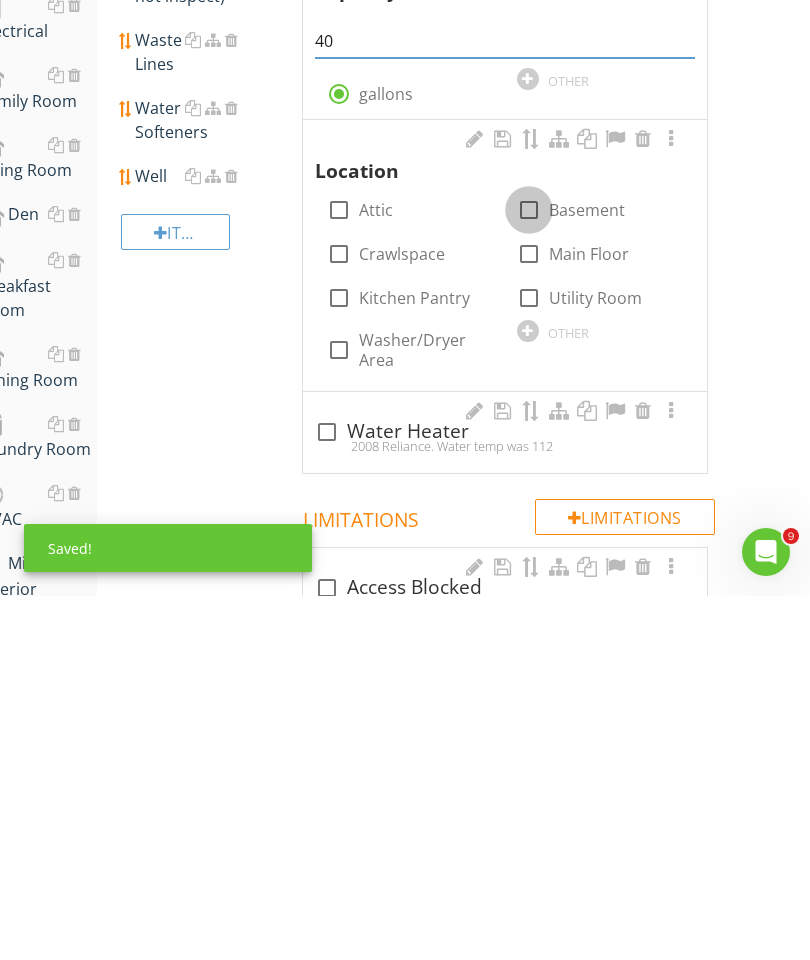 type on "40" 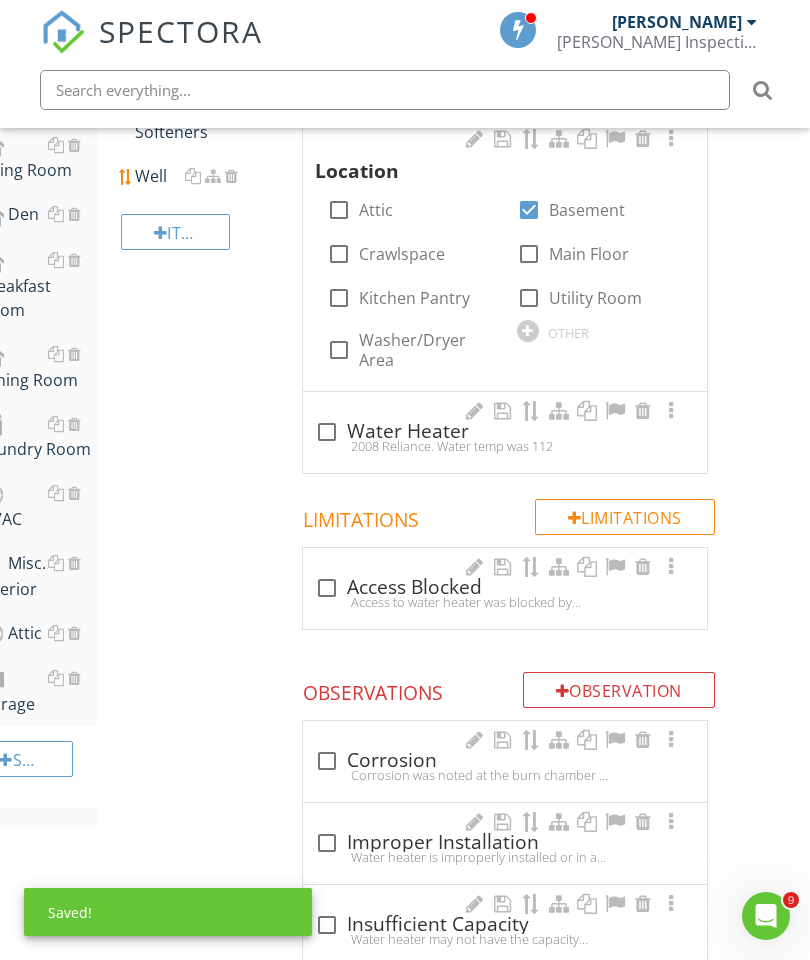 click at bounding box center (671, 139) 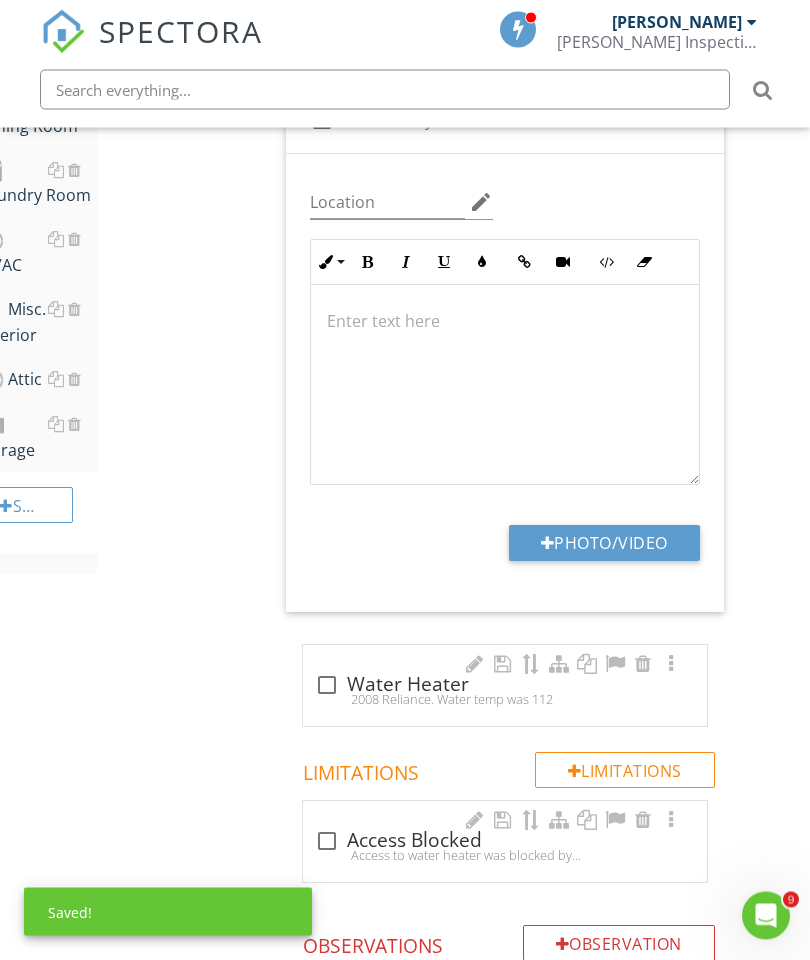 scroll, scrollTop: 1547, scrollLeft: 38, axis: both 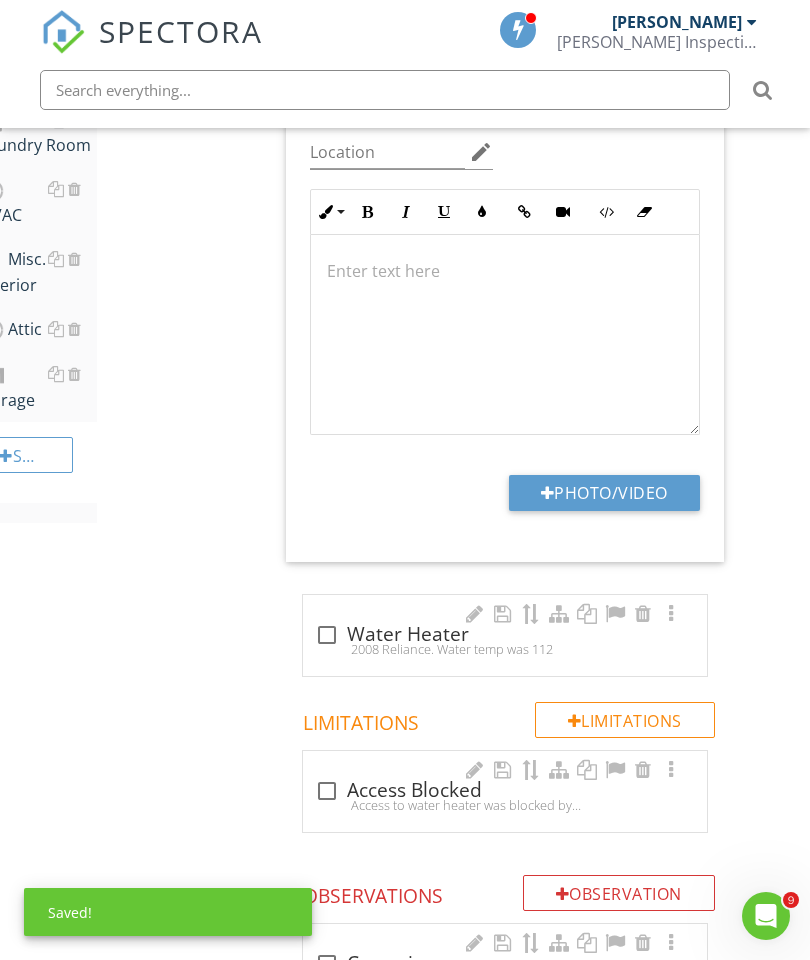 click on "Photo/Video" at bounding box center [604, 493] 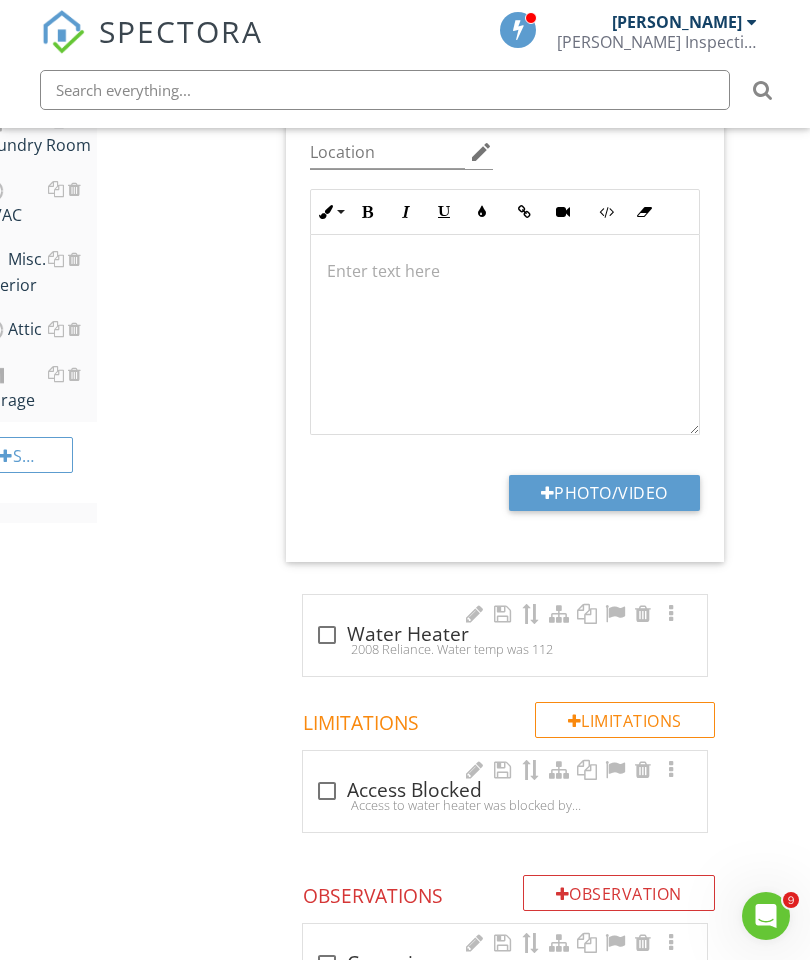 type on "C:\fakepath\image.jpg" 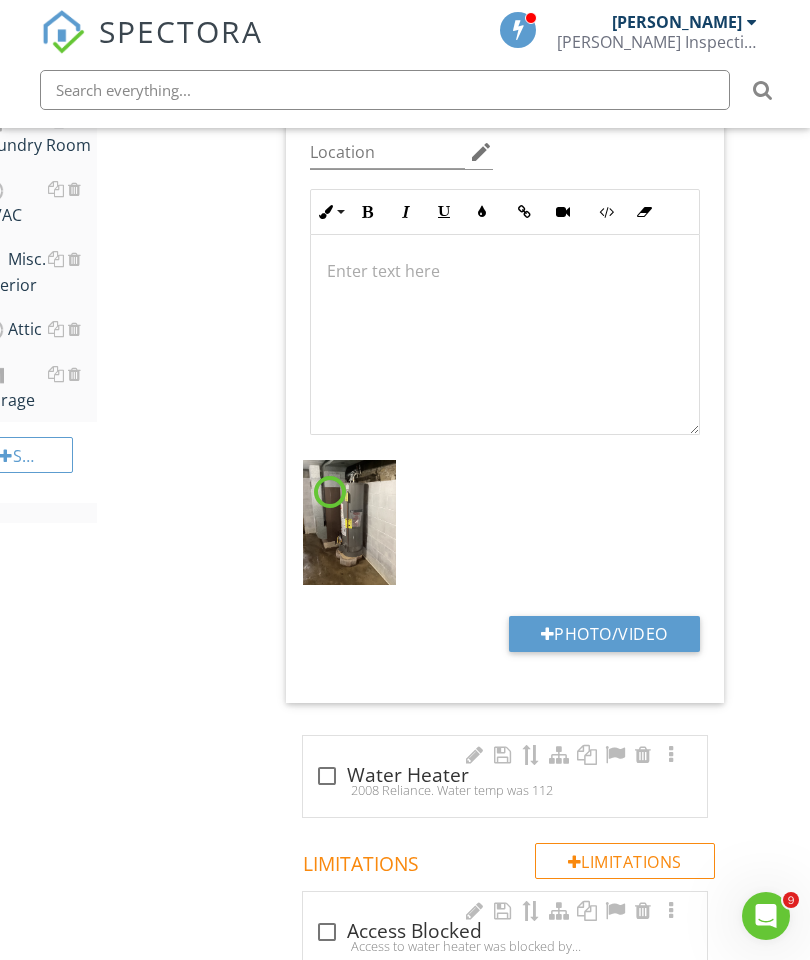 click at bounding box center [327, 776] 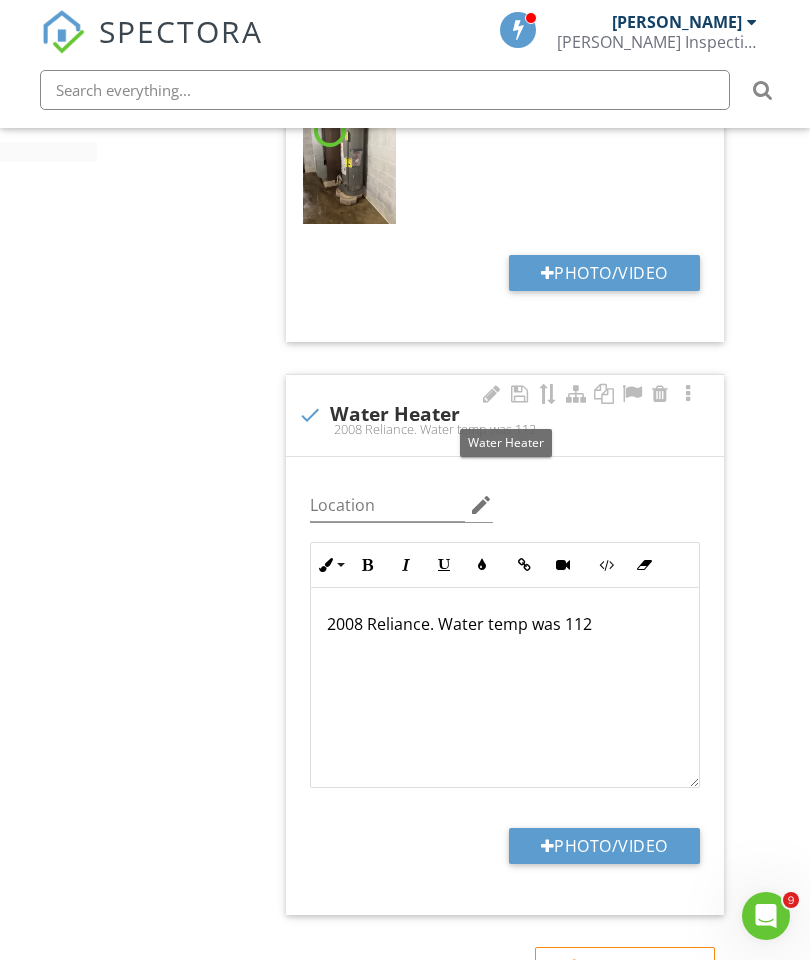 scroll, scrollTop: 2012, scrollLeft: 38, axis: both 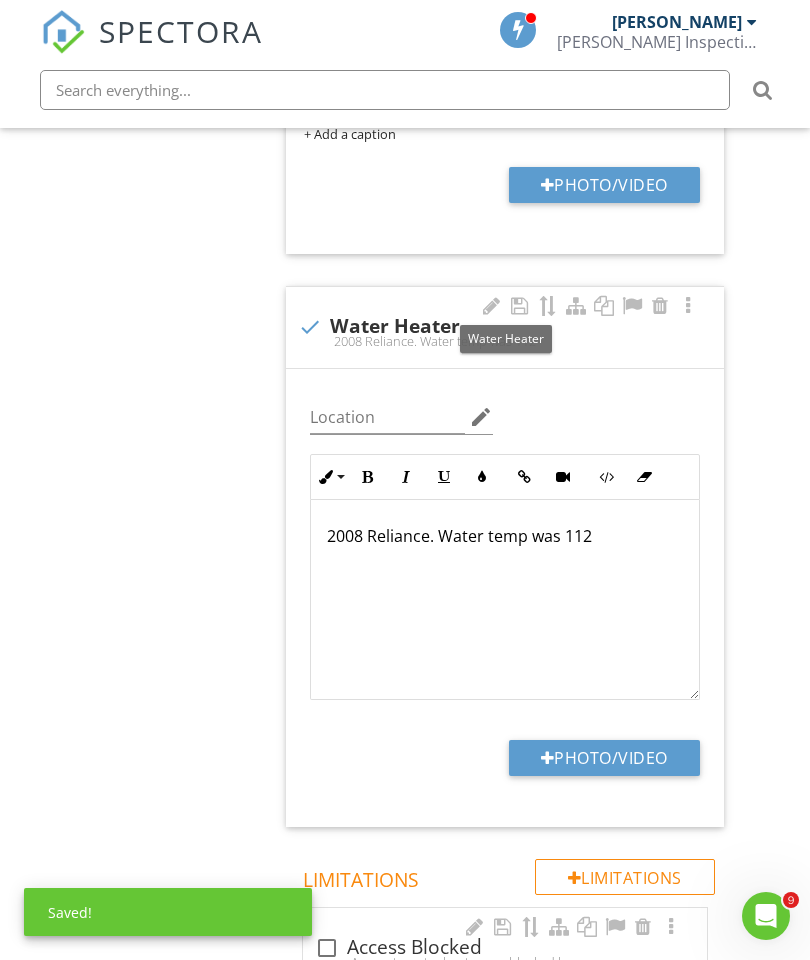 click on "2008 Reliance. Water temp was 112" at bounding box center (505, 536) 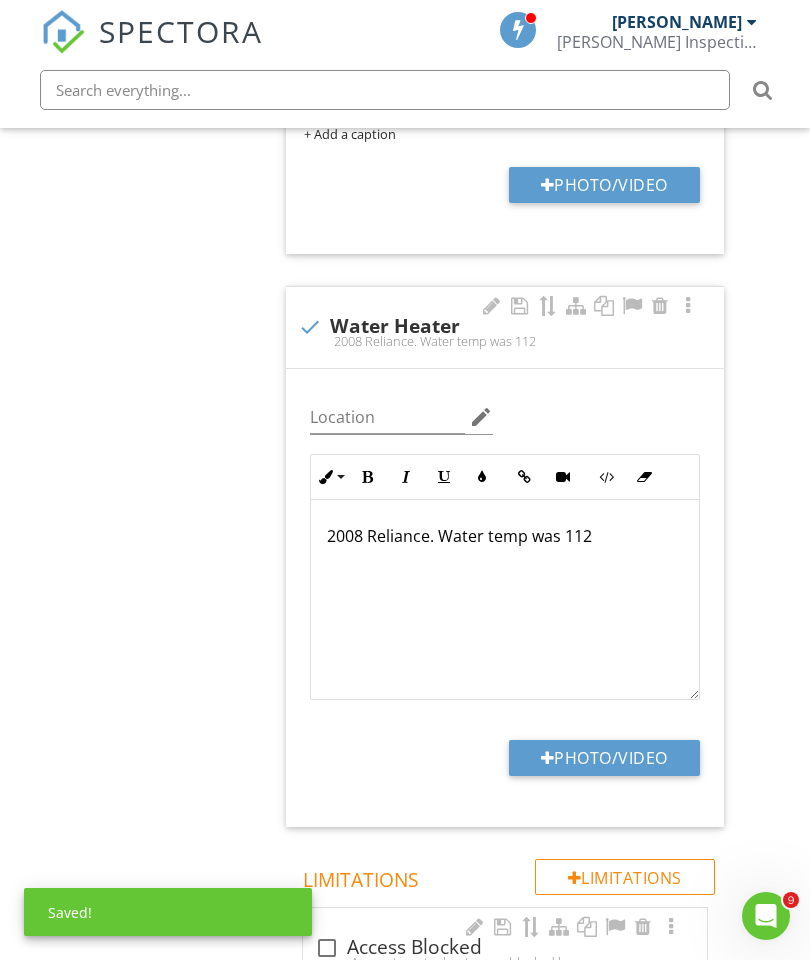 type 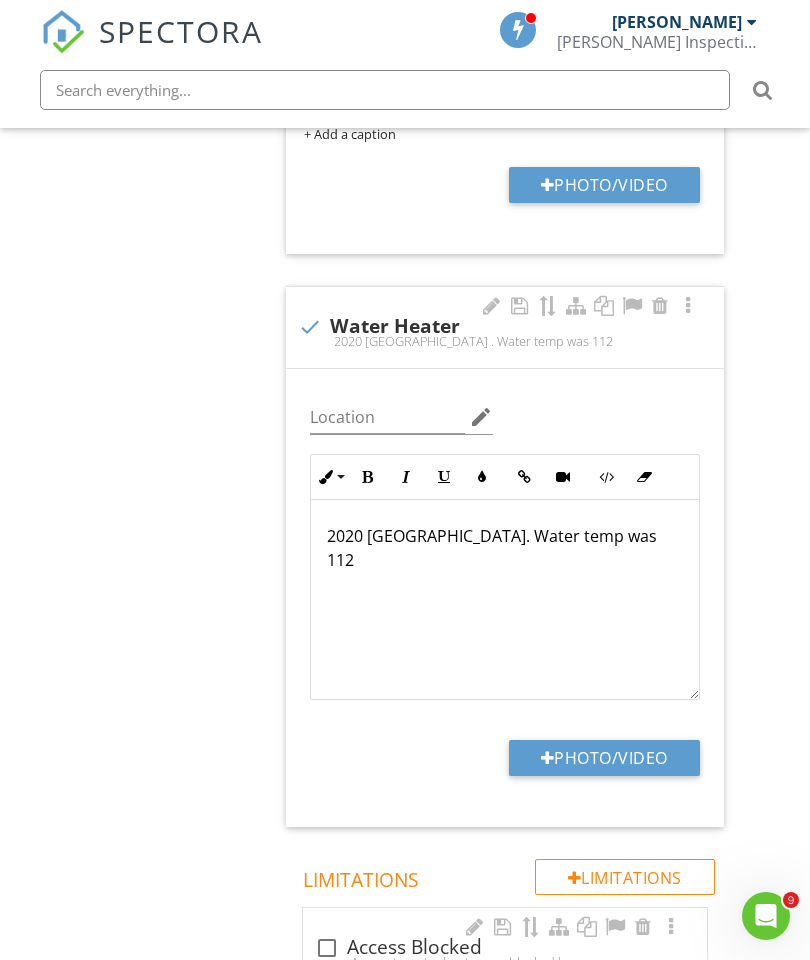 click on "Hot Water Systems (Water heater)
Info
Information
Manufacturer
check_box_outline_blank Kenmore   check_box_outline_blank AO Smith   check_box_outline_blank Rinnai   check_box_outline_blank Bradford & White   check_box_outline_blank Ecosmart   check_box_outline_blank GE   check_box_outline_blank Heat Pump   check_box_outline_blank Rheem   check_box_outline_blank State   check_box_outline_blank Unknown   check_box_outline_blank Whirlpool   check_box Richmond         OTHER
Power Source/Type
check_box_outline_blank Electric   check_box Gas   check_box_outline_blank Propane   check_box_outline_blank Indirect   check_box_outline_blank Tankless   check_box_outline_blank Solar         OTHER
Capacity
40   radio_button_checked gallons" at bounding box center (519, 221) 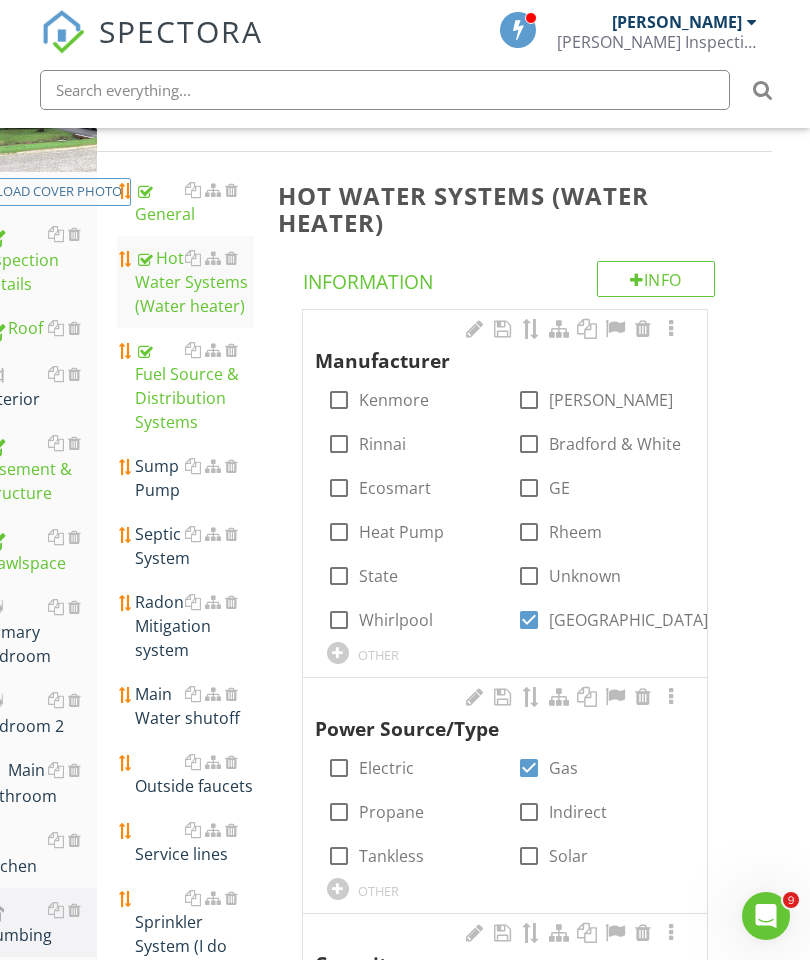 scroll, scrollTop: 287, scrollLeft: 38, axis: both 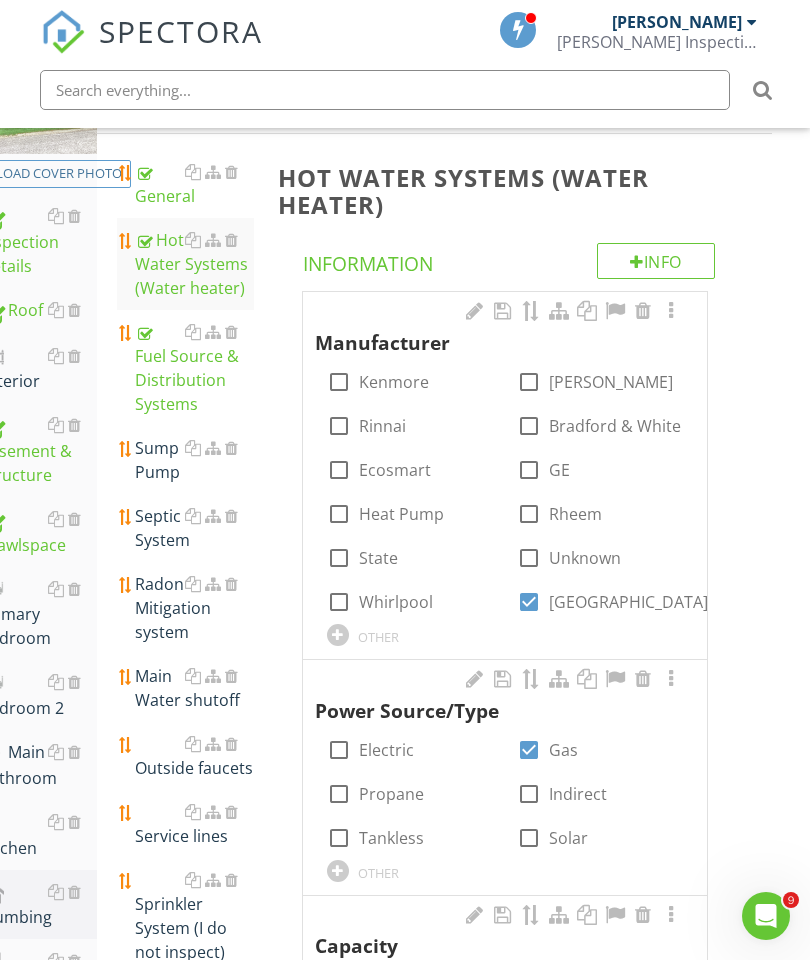click on "Sump Pump" at bounding box center (194, 460) 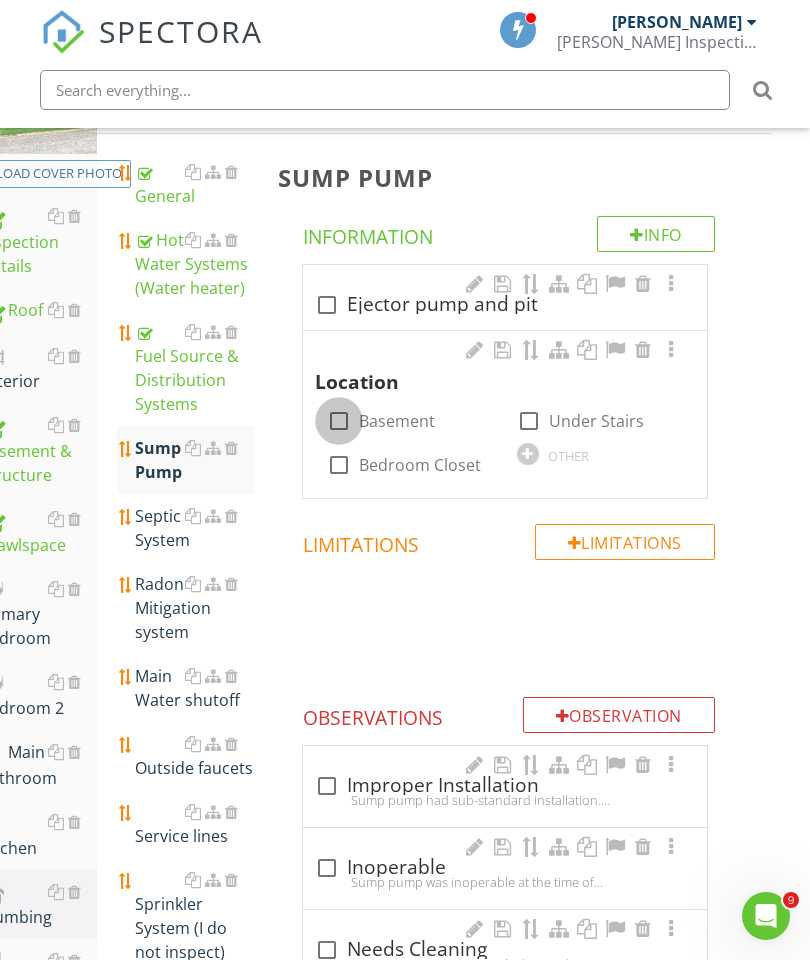 click at bounding box center [339, 421] 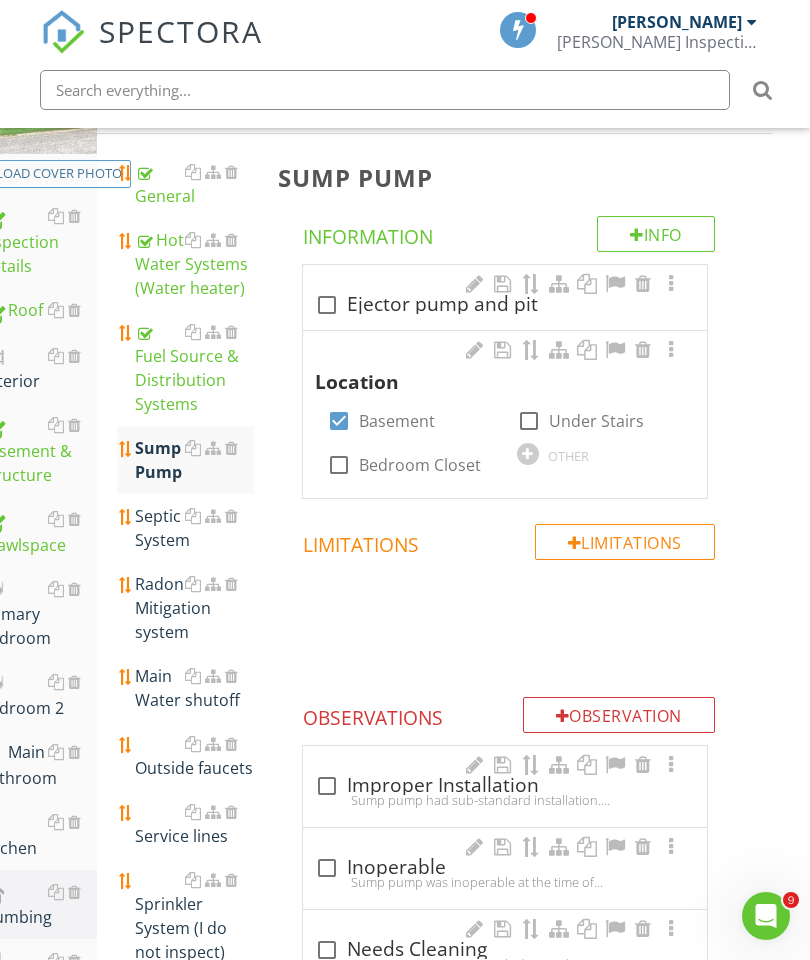 click at bounding box center [671, 350] 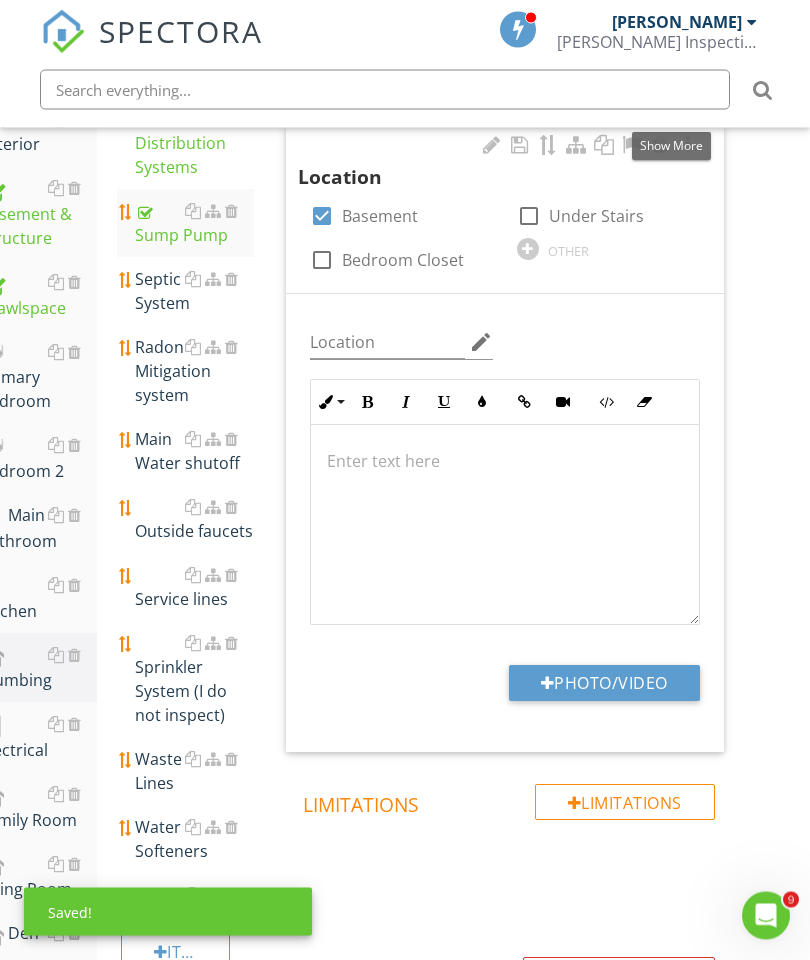 scroll, scrollTop: 524, scrollLeft: 38, axis: both 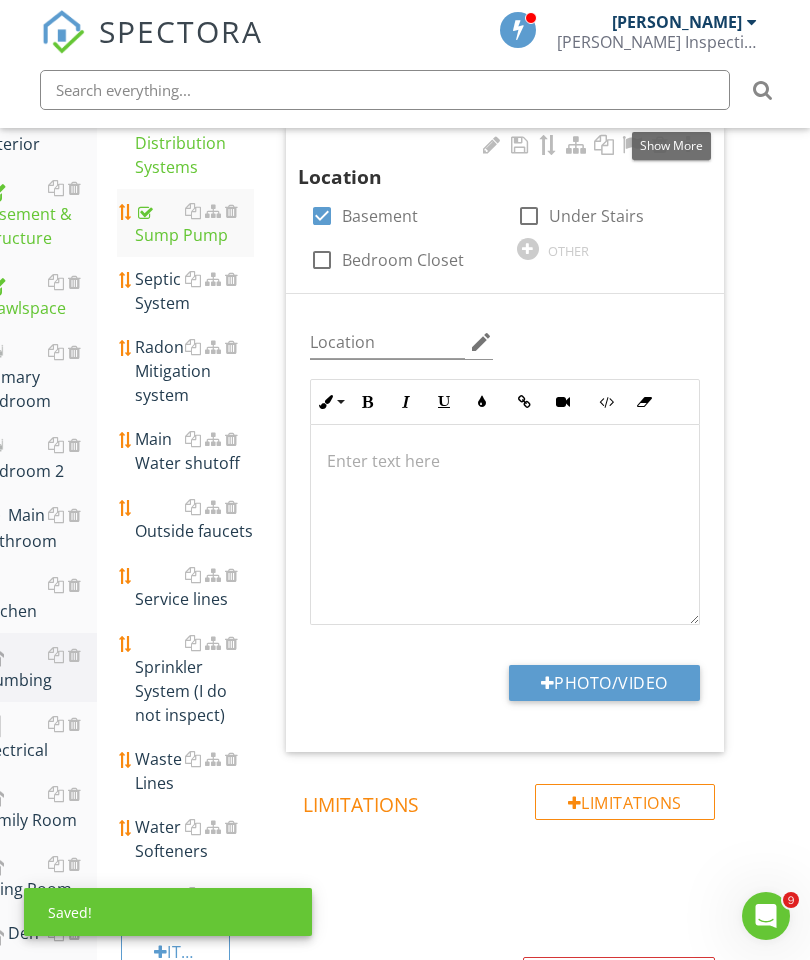 click on "Photo/Video" at bounding box center (604, 683) 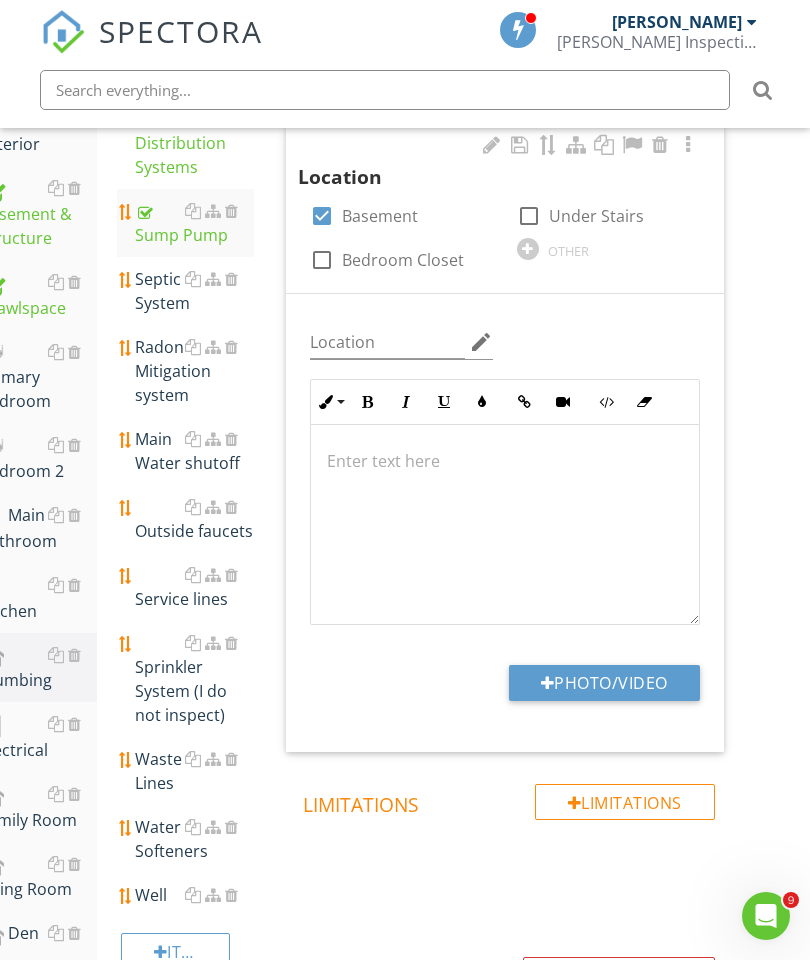 type on "C:\fakepath\image.jpg" 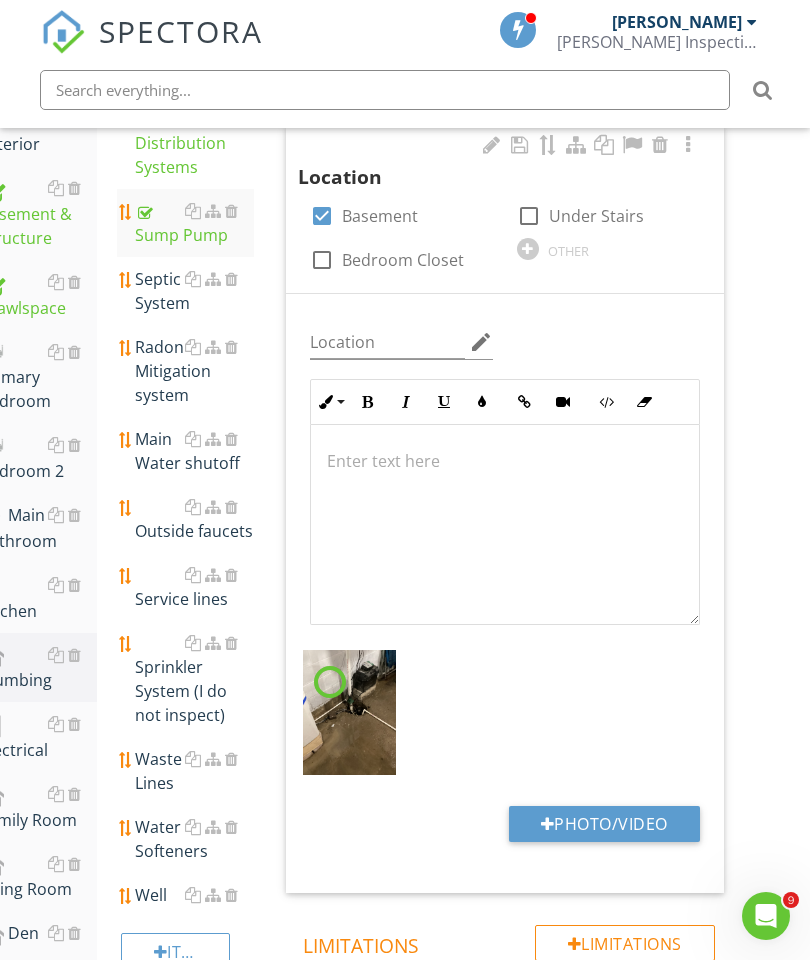 click at bounding box center (231, 279) 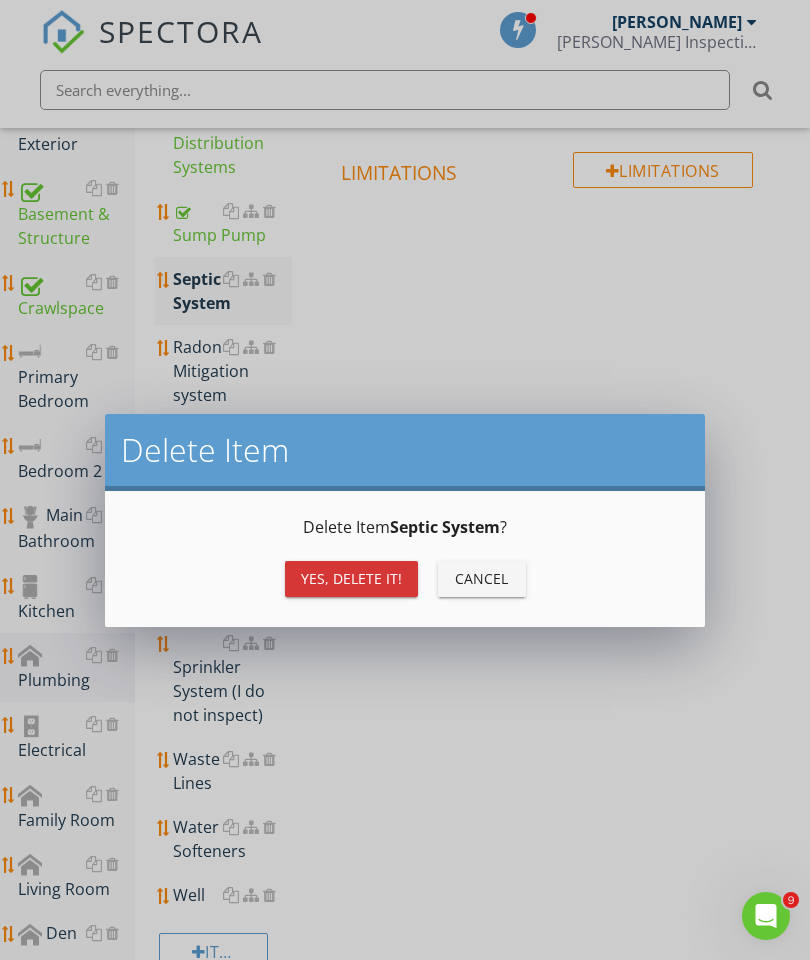 click on "Yes, Delete it!" at bounding box center [351, 578] 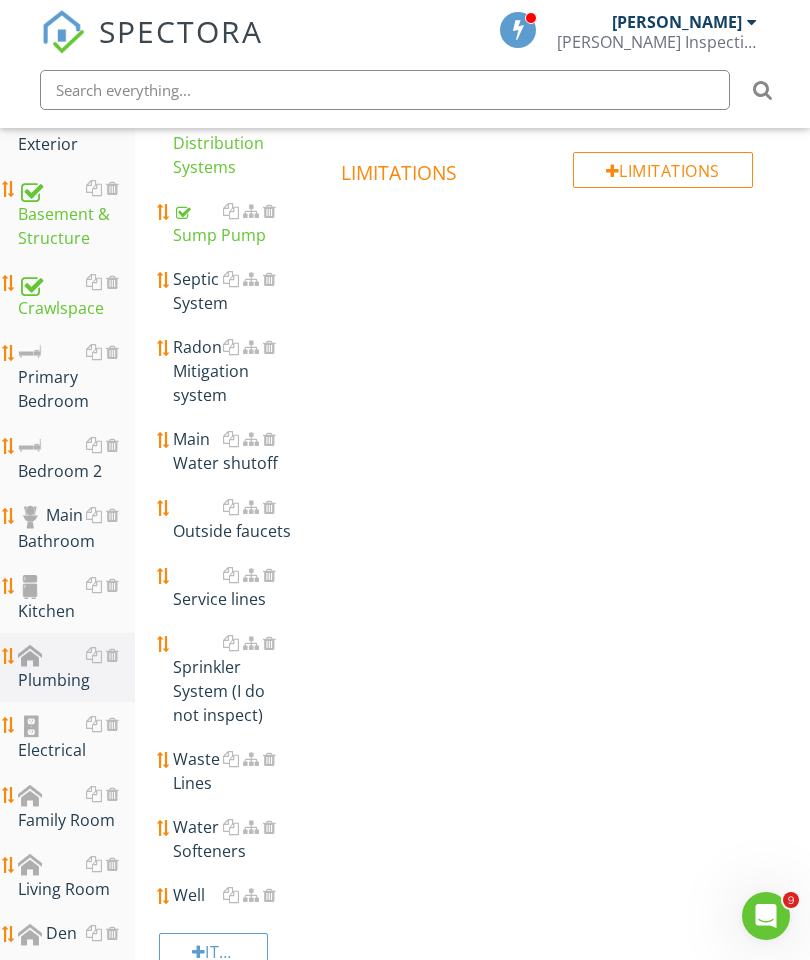 click at bounding box center [251, 279] 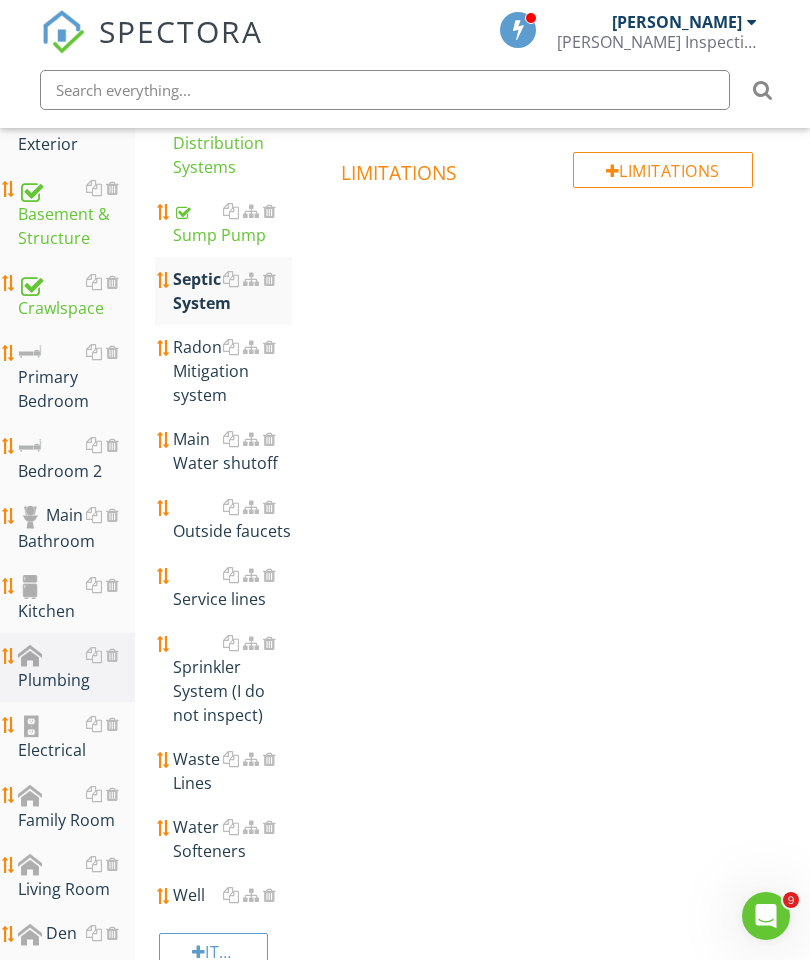 click on "Move Item   Section Plumbing arrow_drop_down    Cancel
Move" at bounding box center [405, 480] 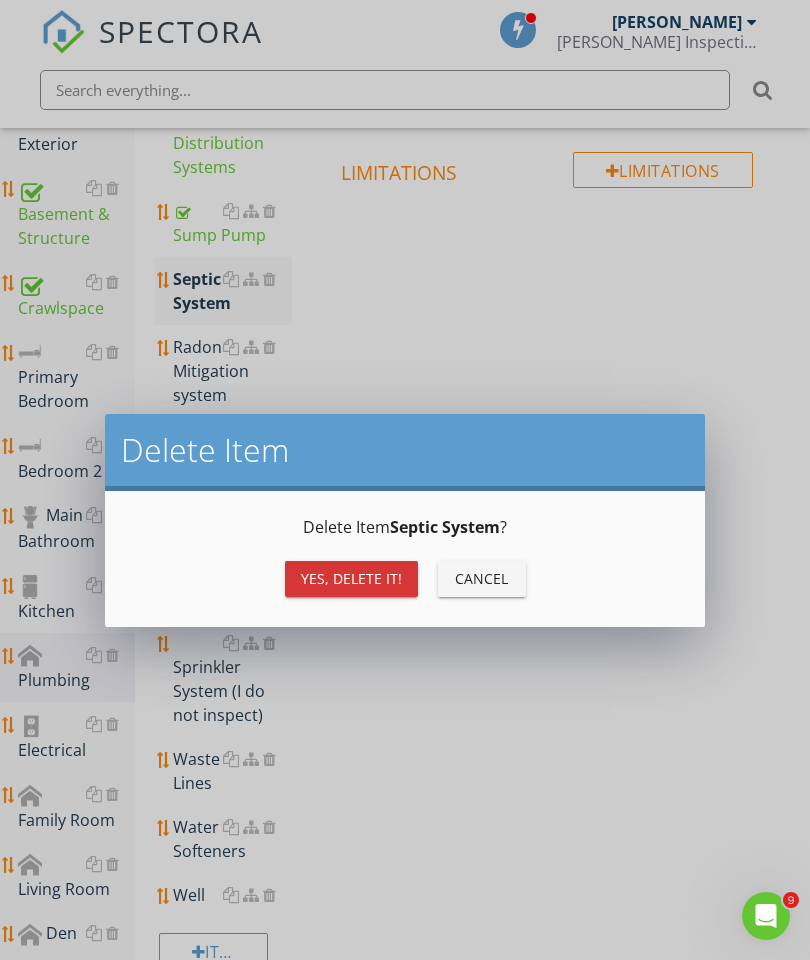 click on "Yes, Delete it!" at bounding box center (351, 578) 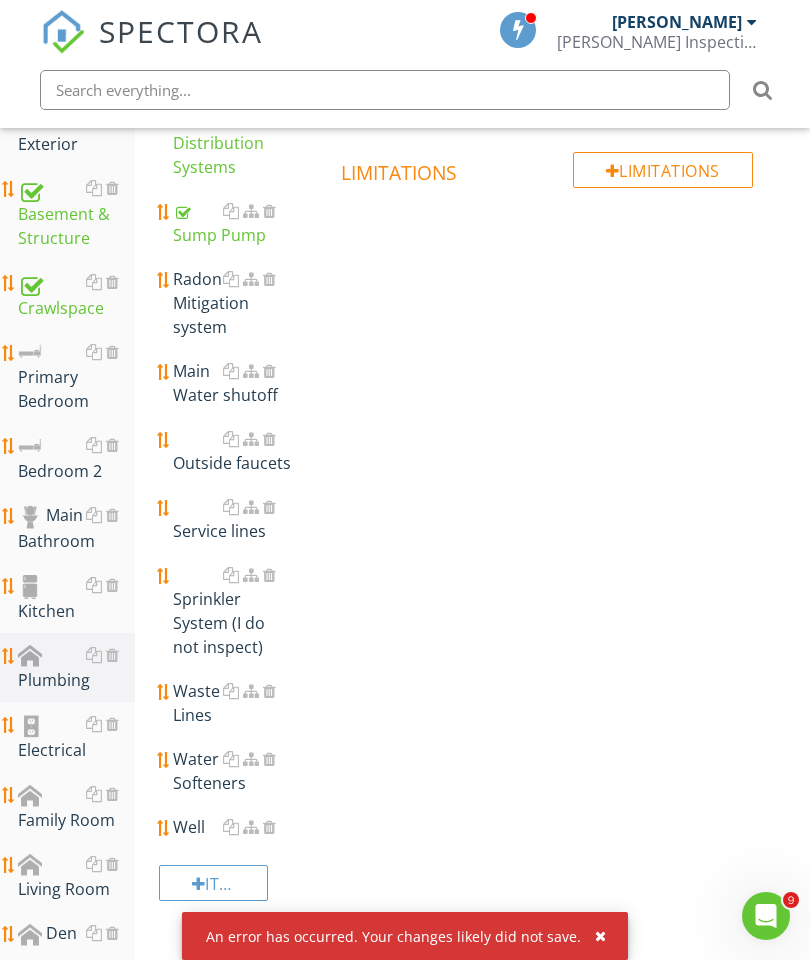 click at bounding box center (269, 279) 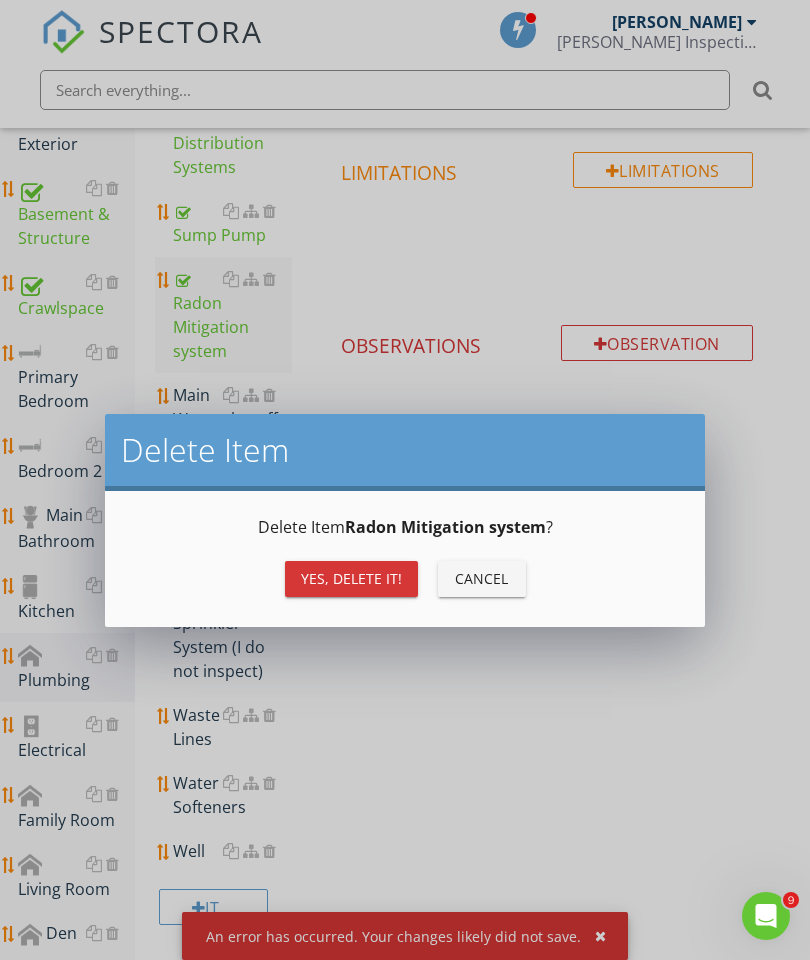 click on "Yes, Delete it!" at bounding box center [351, 578] 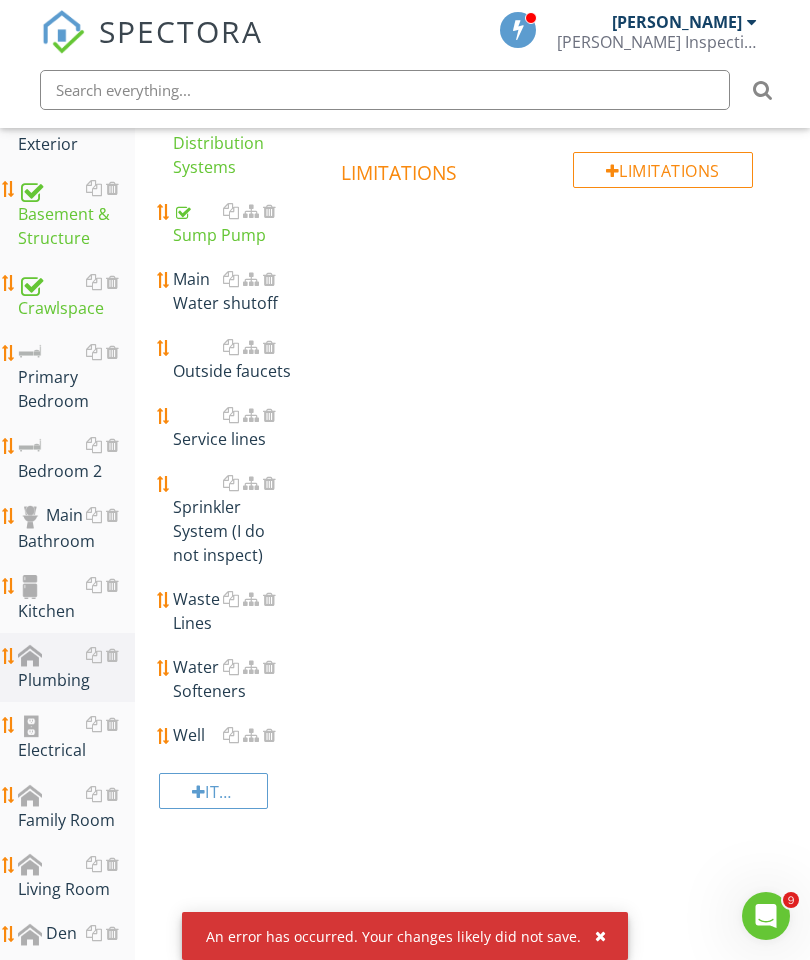 click on "Main Water shutoff" at bounding box center (232, 291) 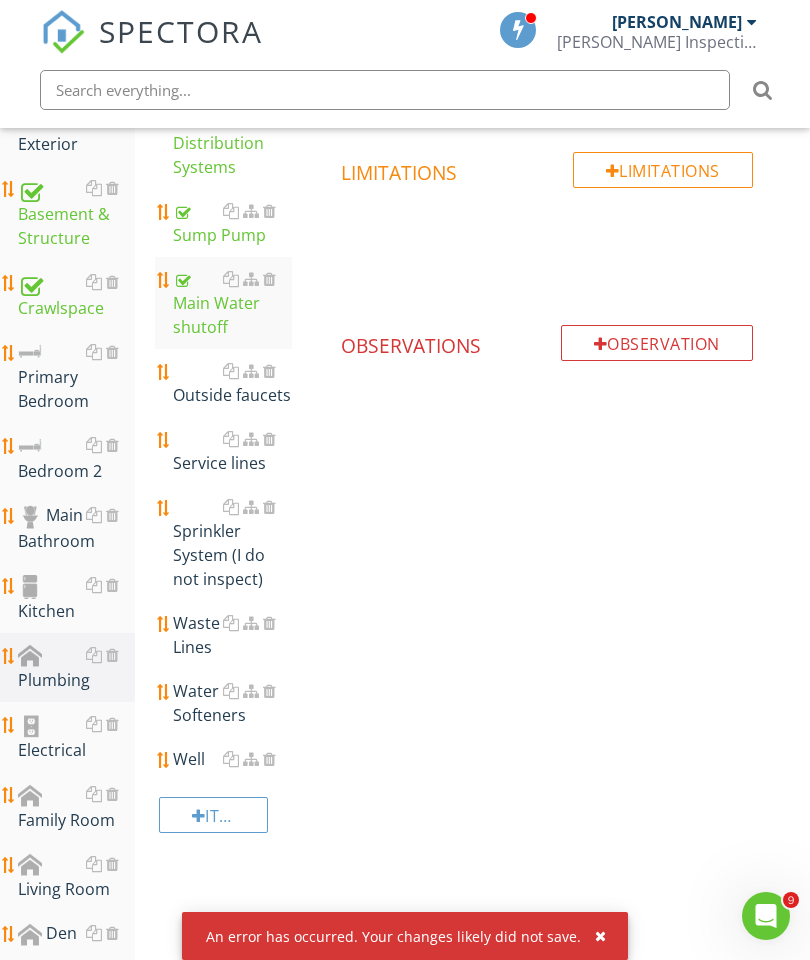 click at bounding box center (592, 936) 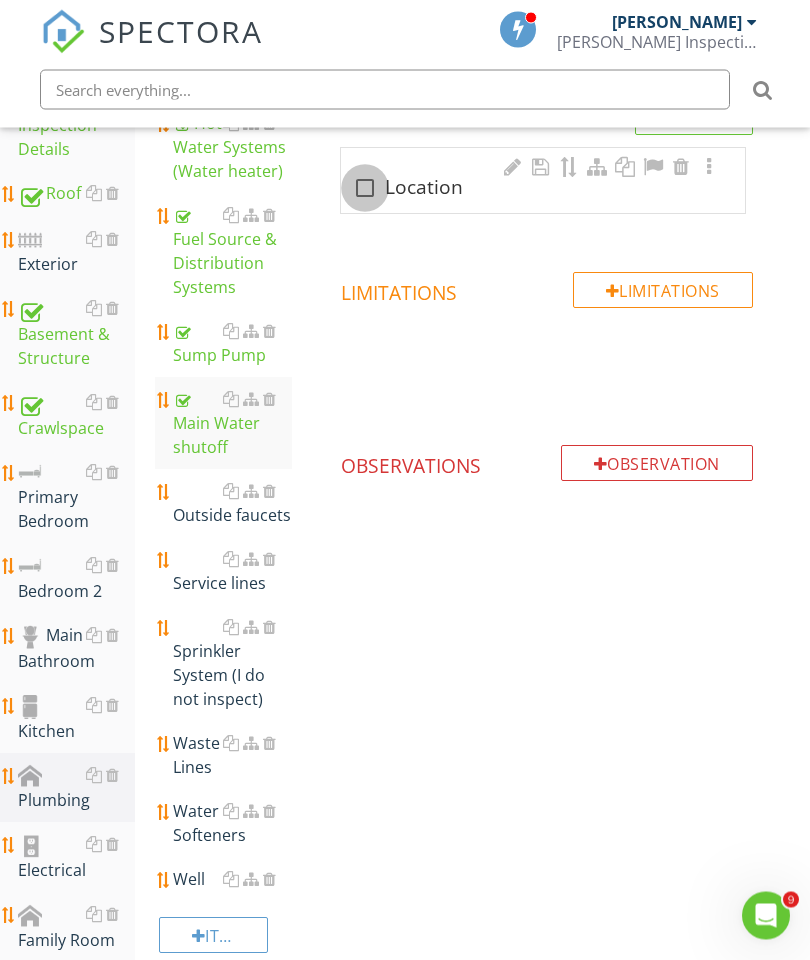 scroll, scrollTop: 404, scrollLeft: 0, axis: vertical 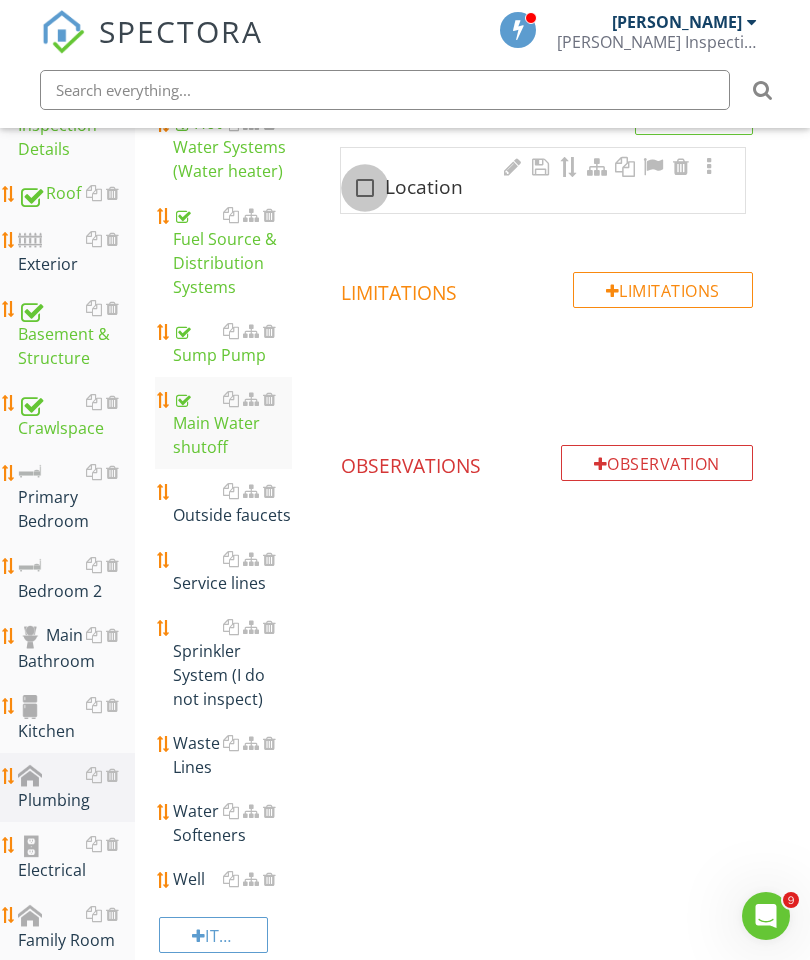 click at bounding box center (365, 188) 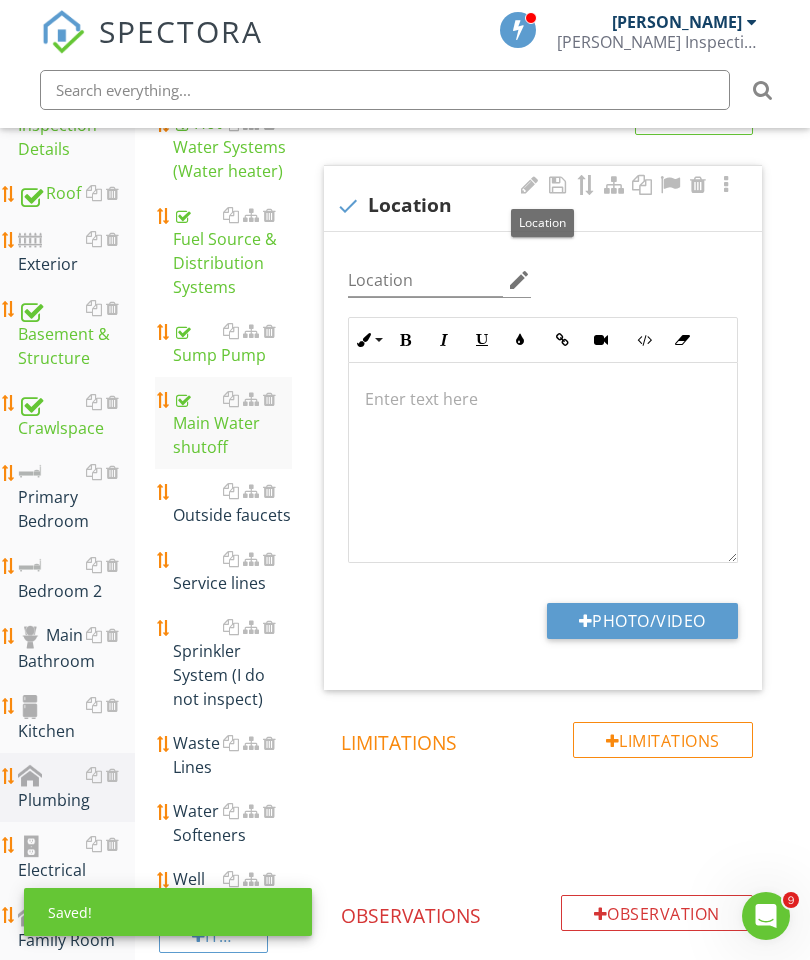 click on "Photo/Video" at bounding box center (642, 621) 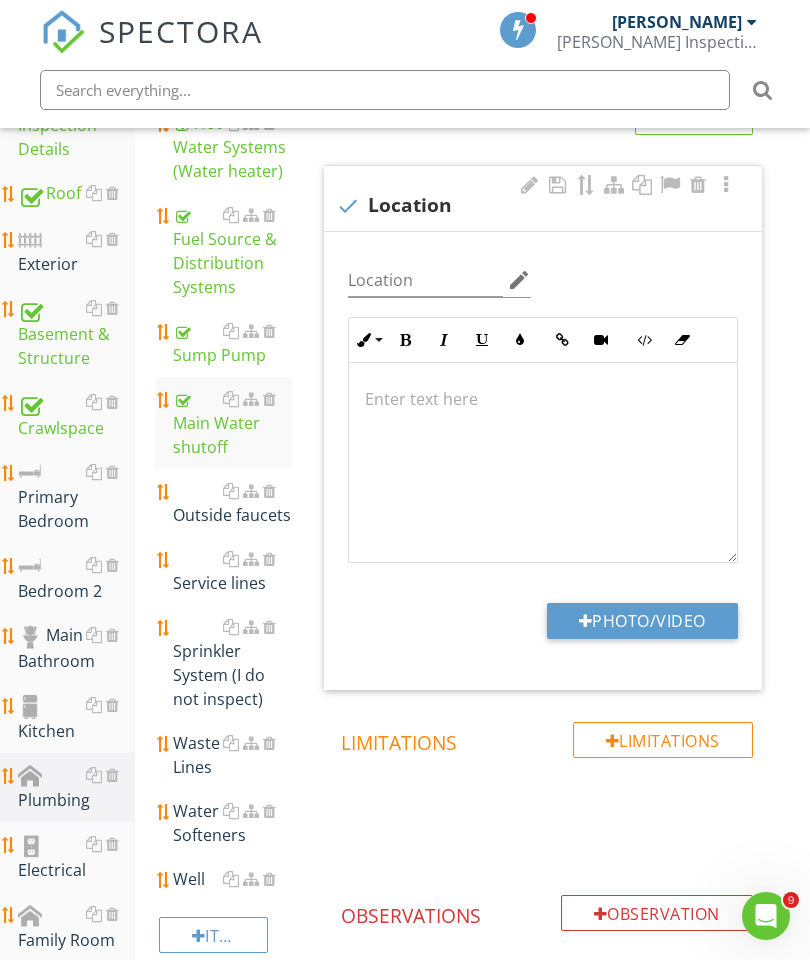 type on "C:\fakepath\image.jpg" 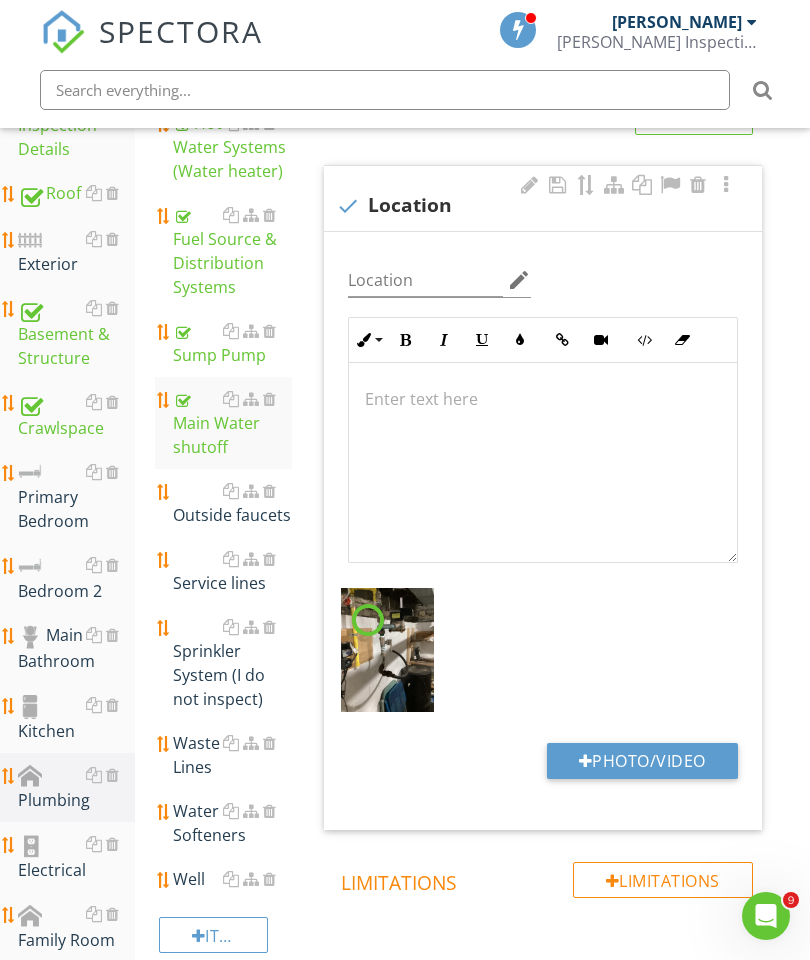 click on "Service lines" at bounding box center [232, 571] 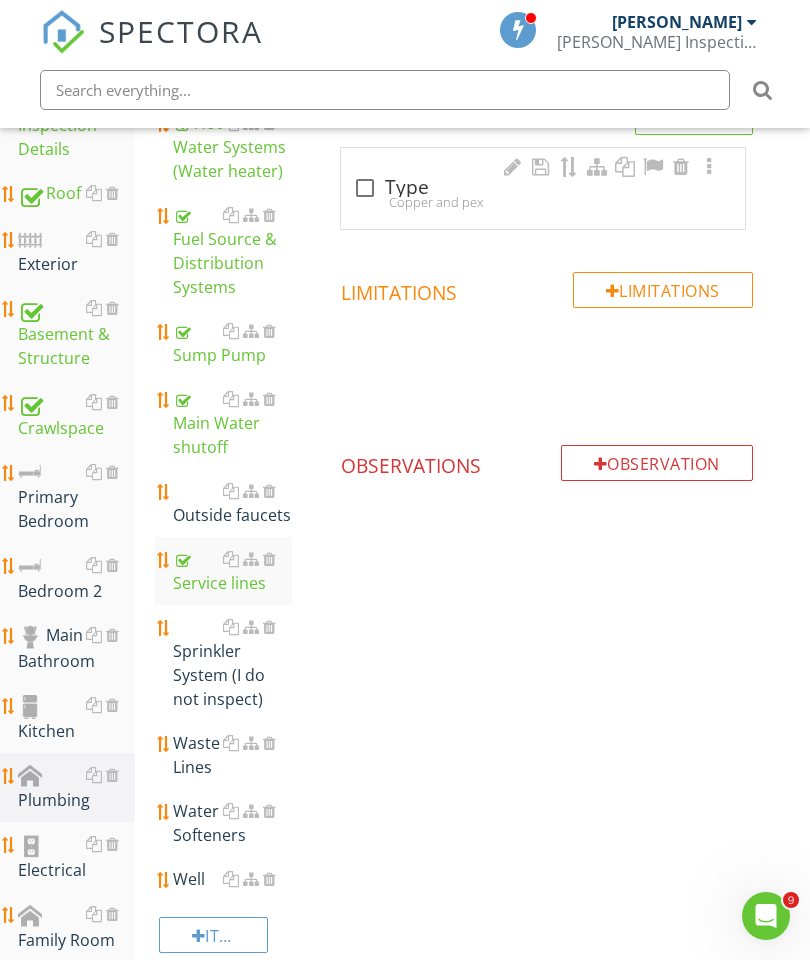 click at bounding box center [365, 188] 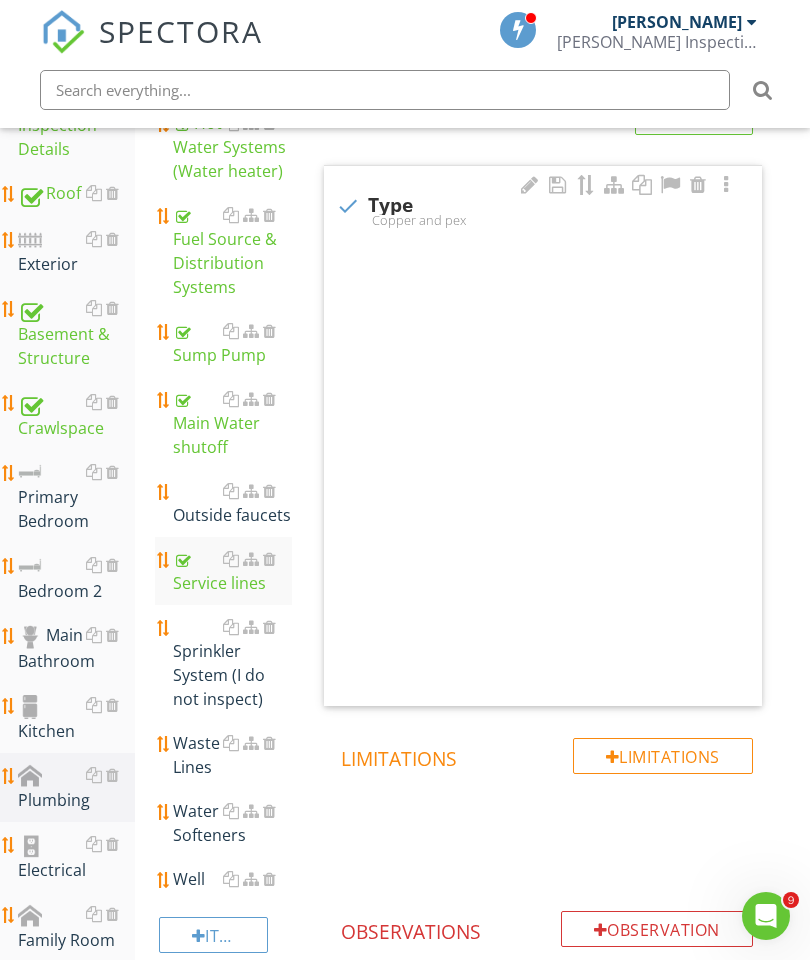 checkbox on "true" 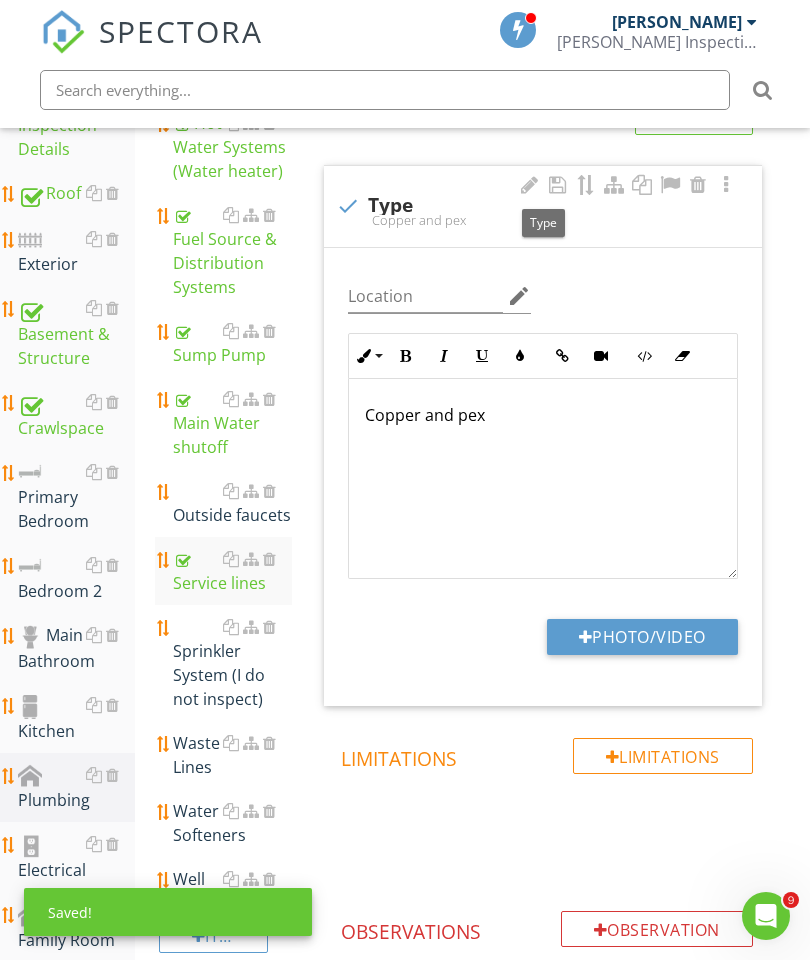 click on "Photo/Video" at bounding box center (642, 637) 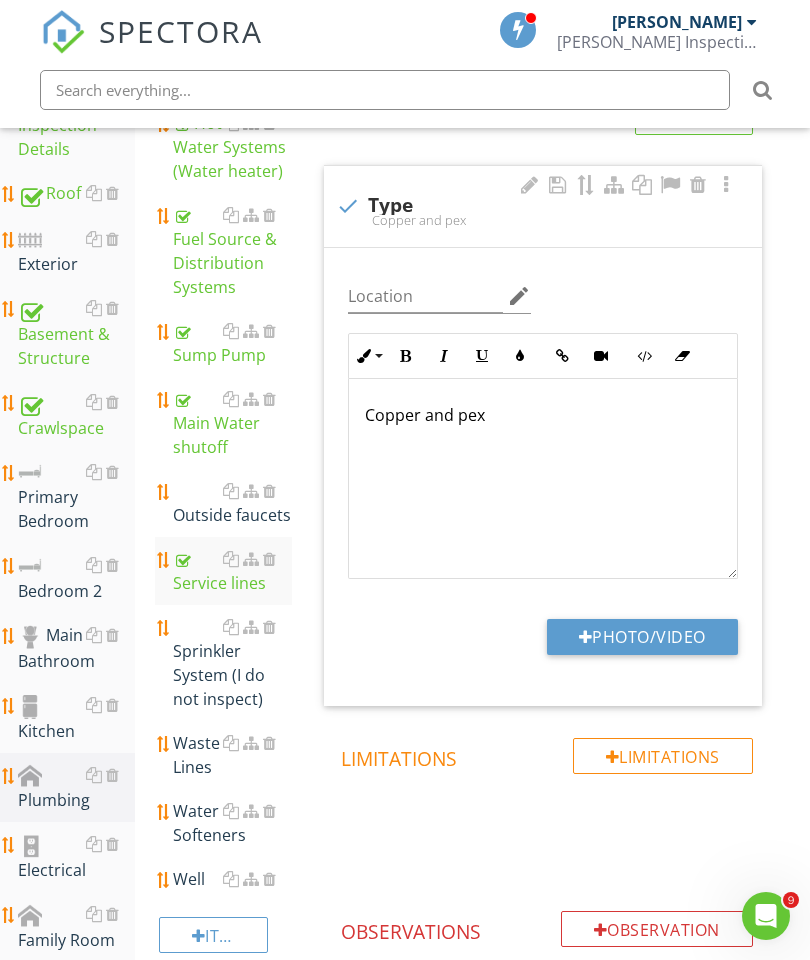 type on "C:\fakepath\image.jpg" 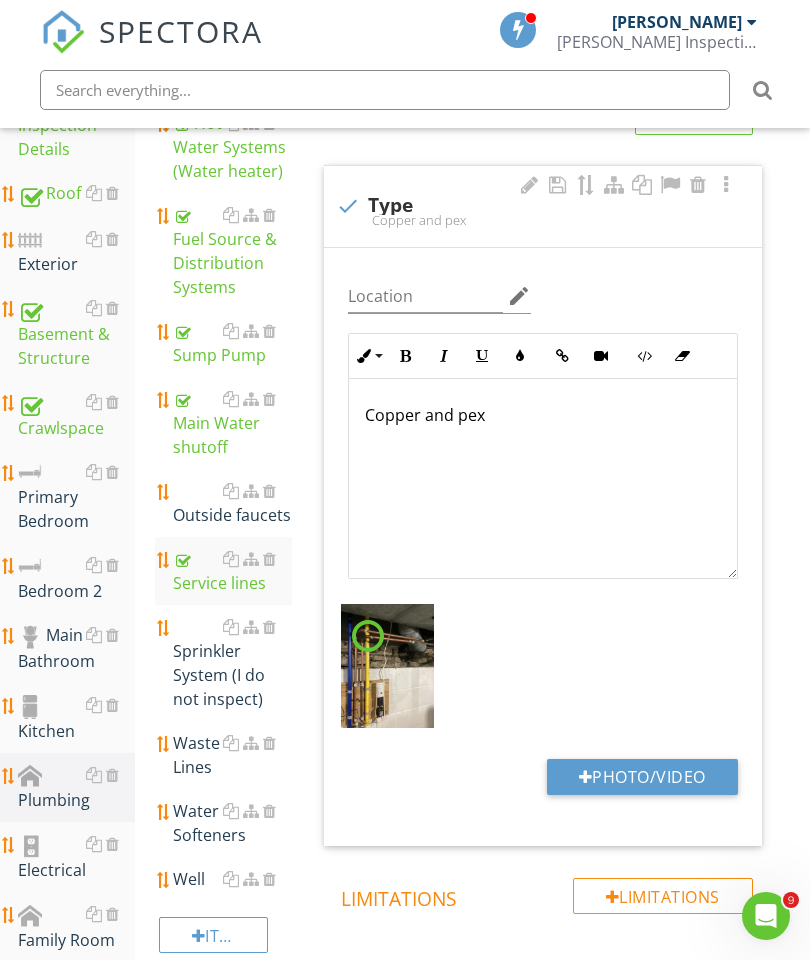 click at bounding box center (269, 627) 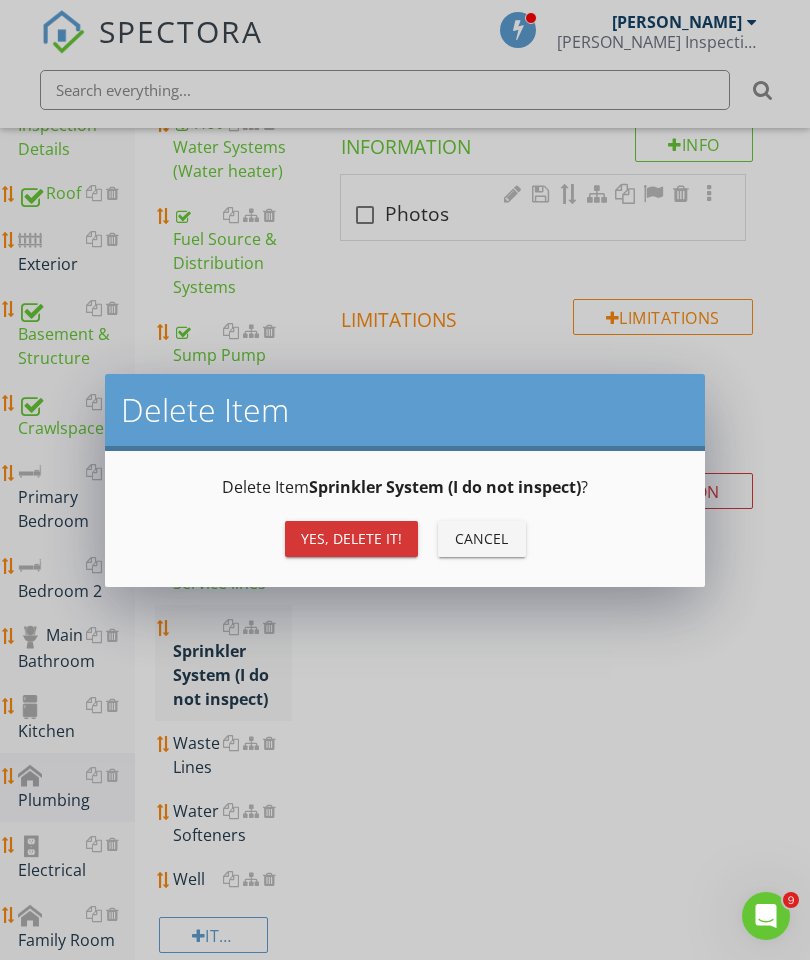 click on "Yes, Delete it!" at bounding box center [351, 538] 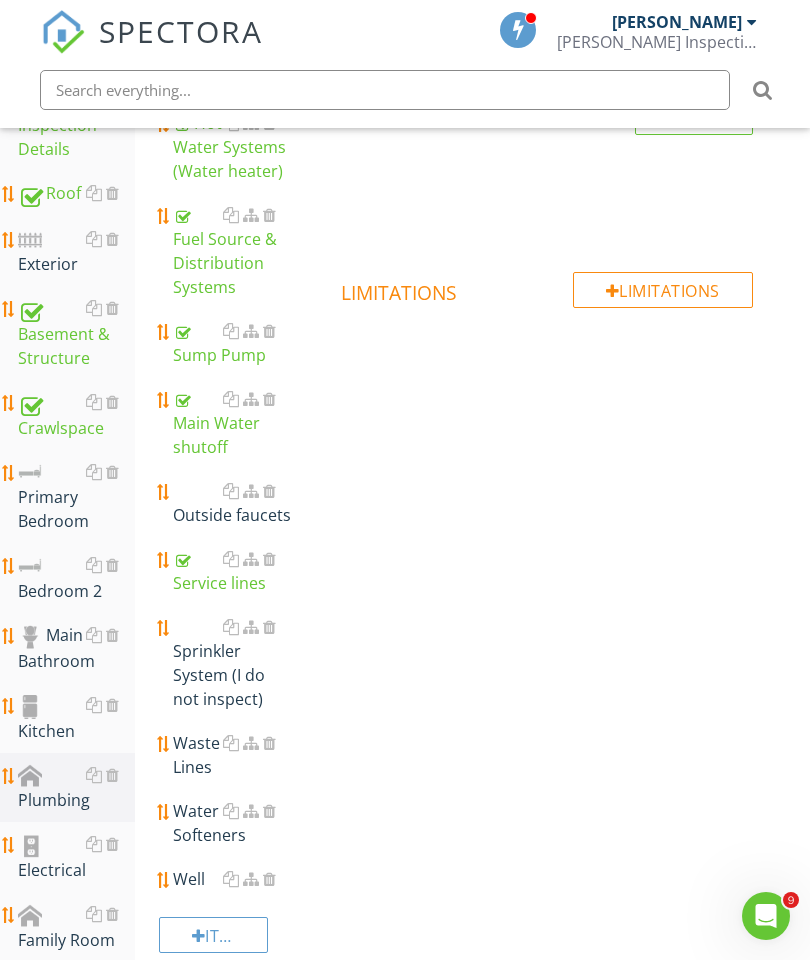 click on "Waste Lines" at bounding box center (232, 755) 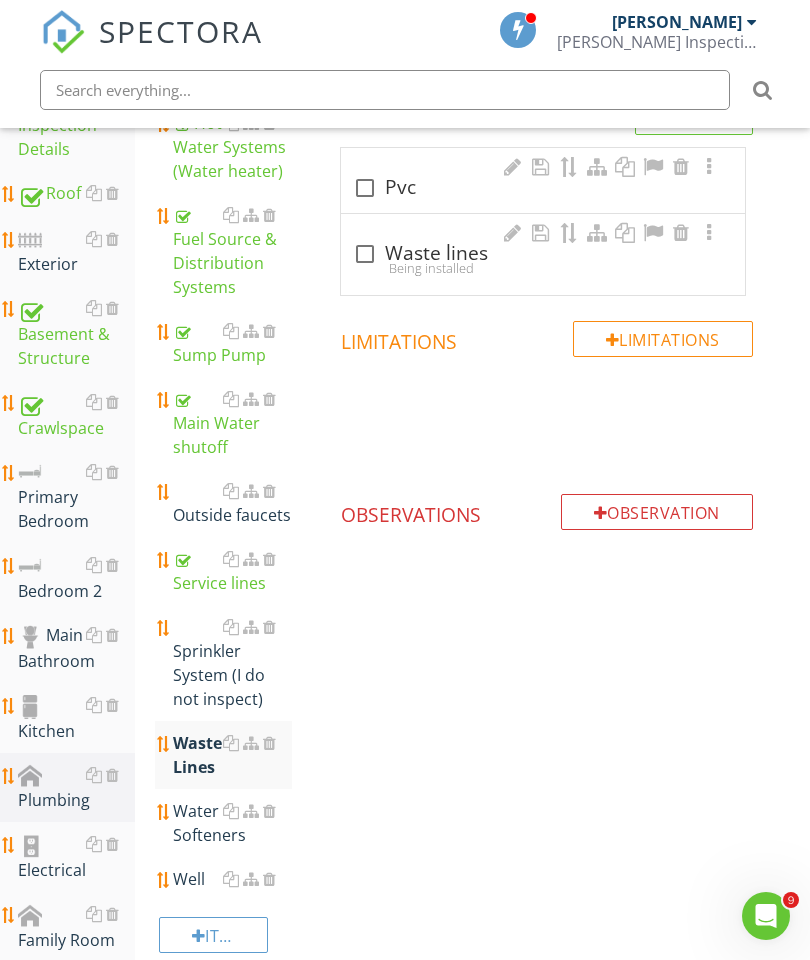 click on "Waste Lines" at bounding box center [232, 755] 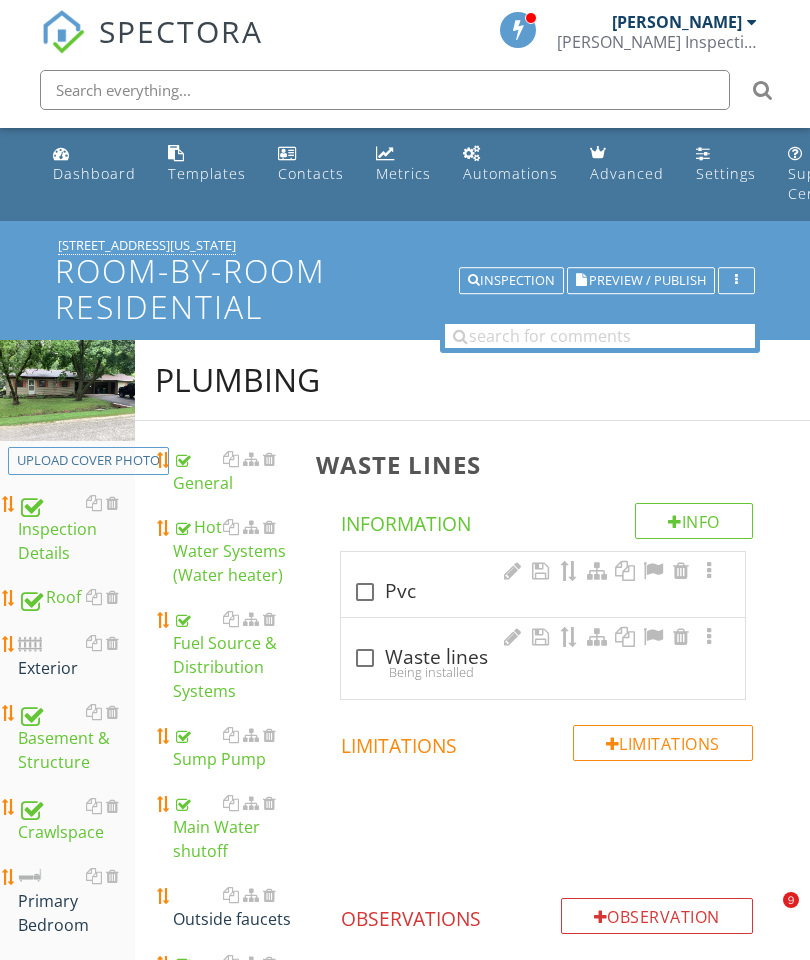 scroll, scrollTop: 404, scrollLeft: 0, axis: vertical 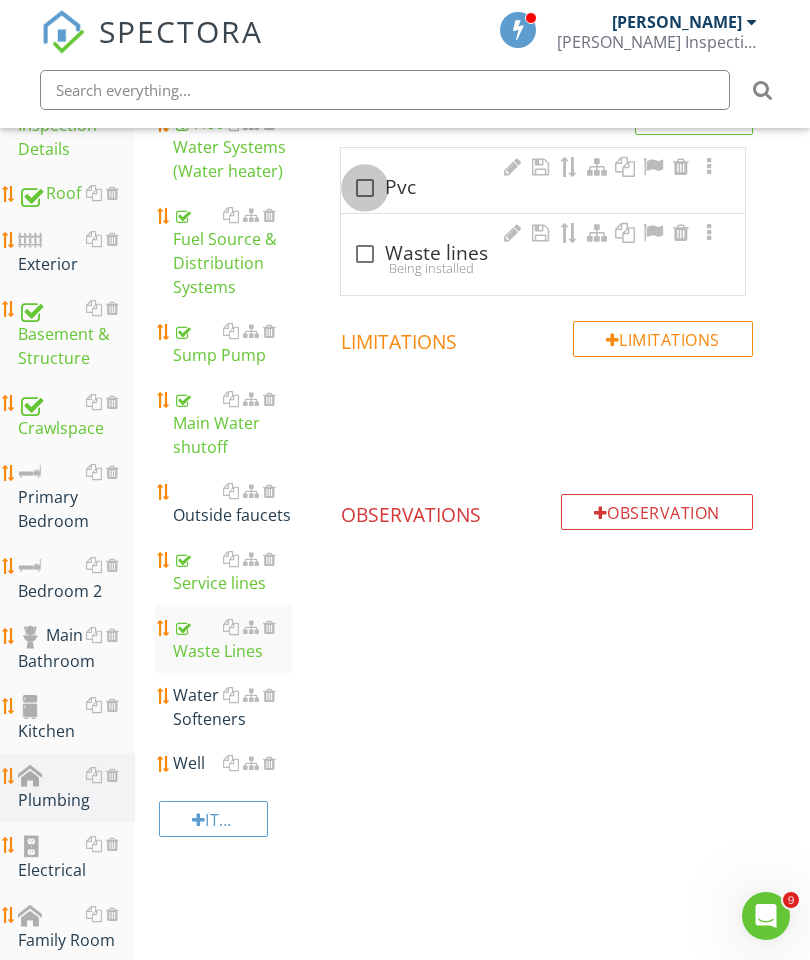 click at bounding box center (365, 188) 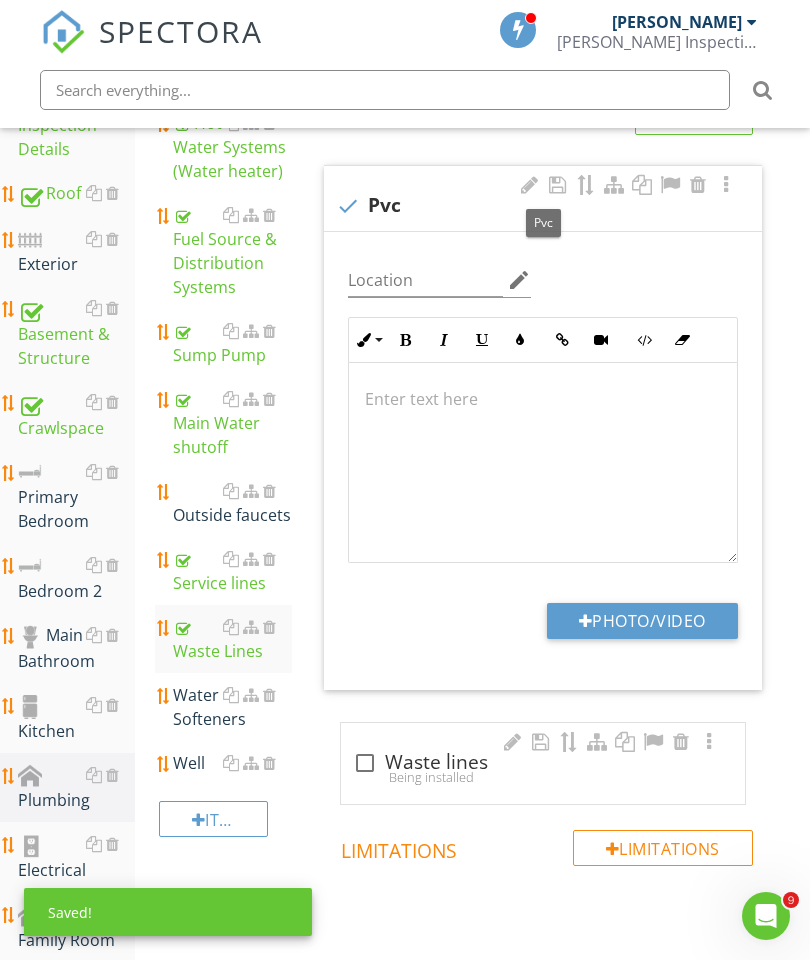 click at bounding box center (530, 185) 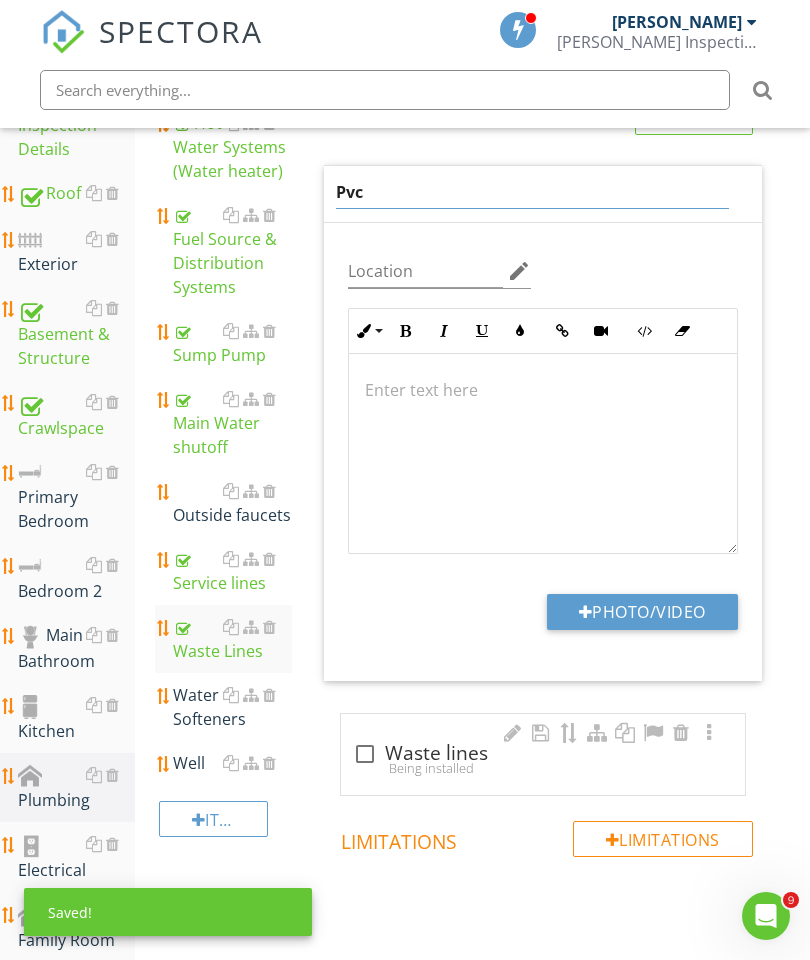 click on "Pvc" at bounding box center [533, 192] 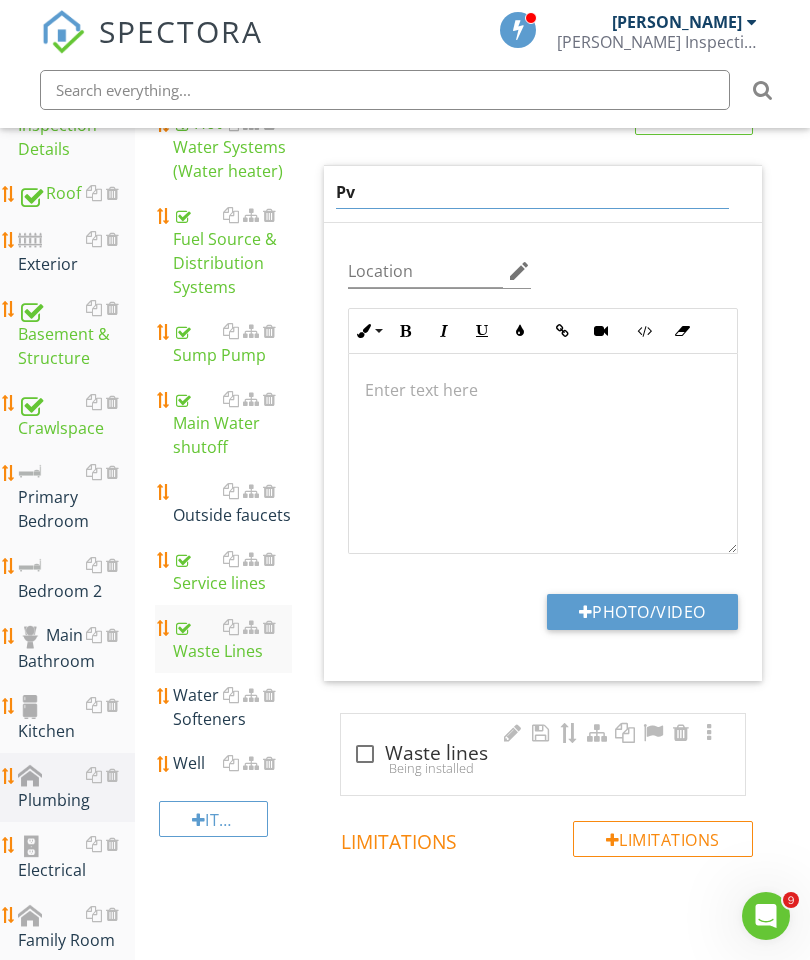 type on "P" 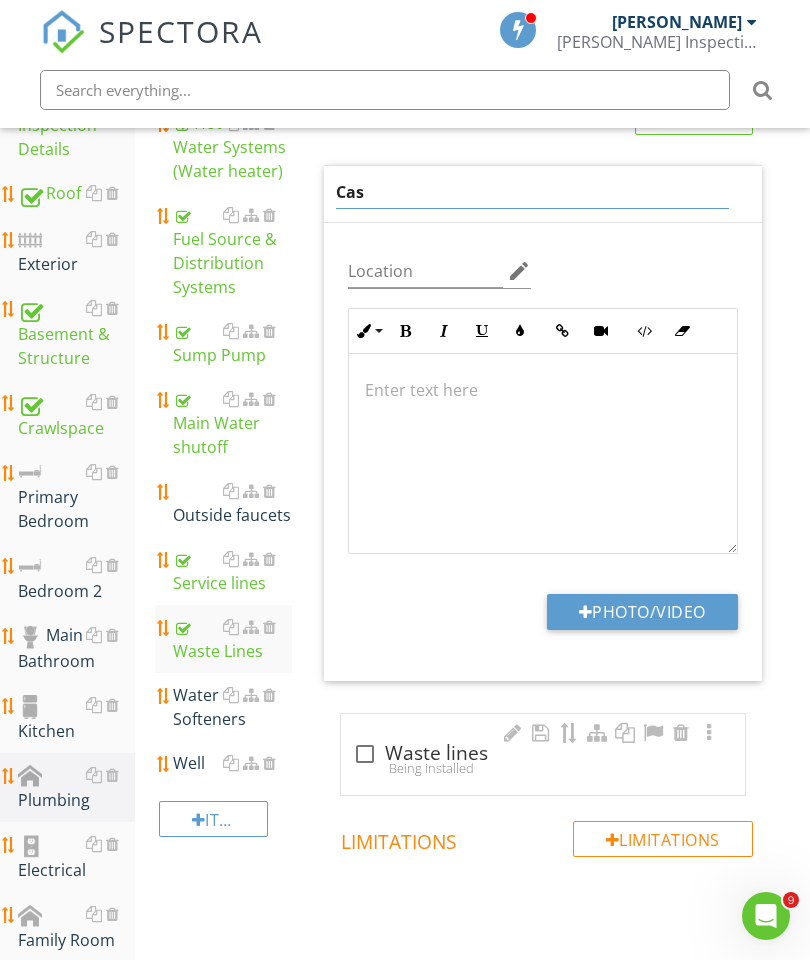 type on "Cast" 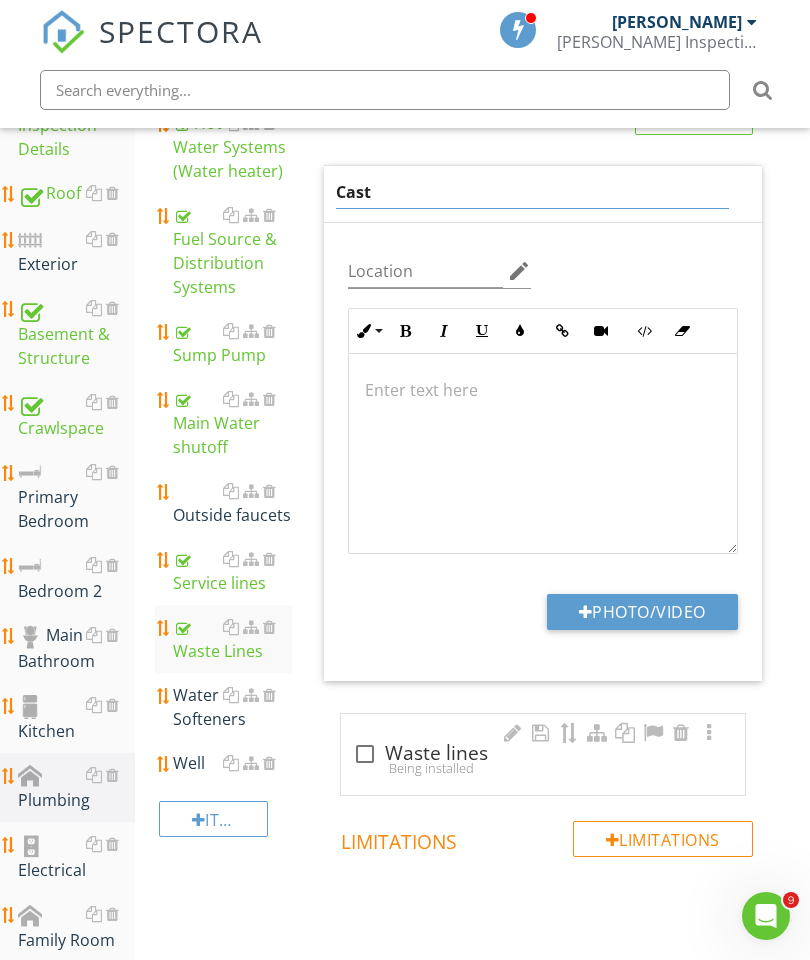 click at bounding box center (543, 390) 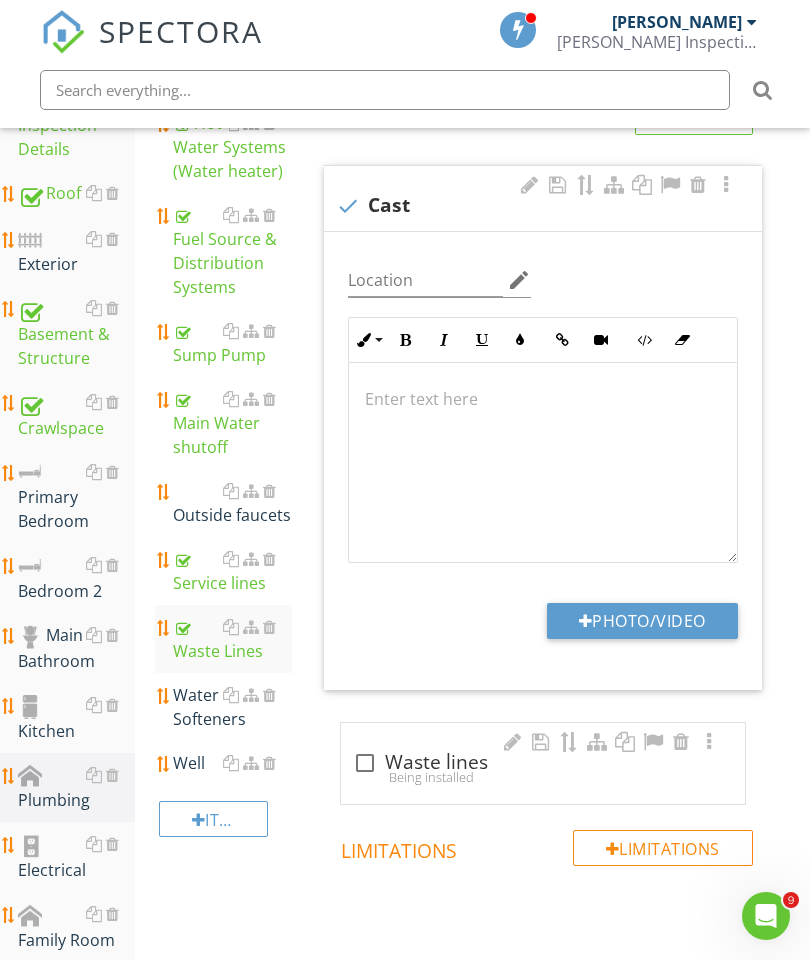 type 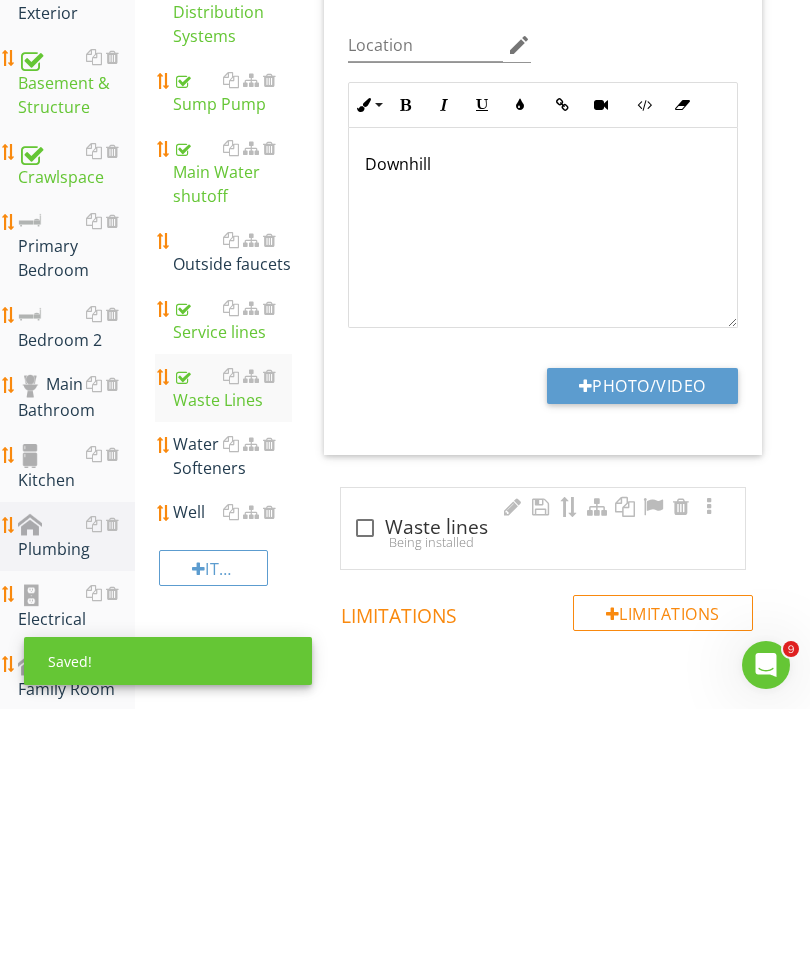 click on "Photo/Video" at bounding box center [642, 637] 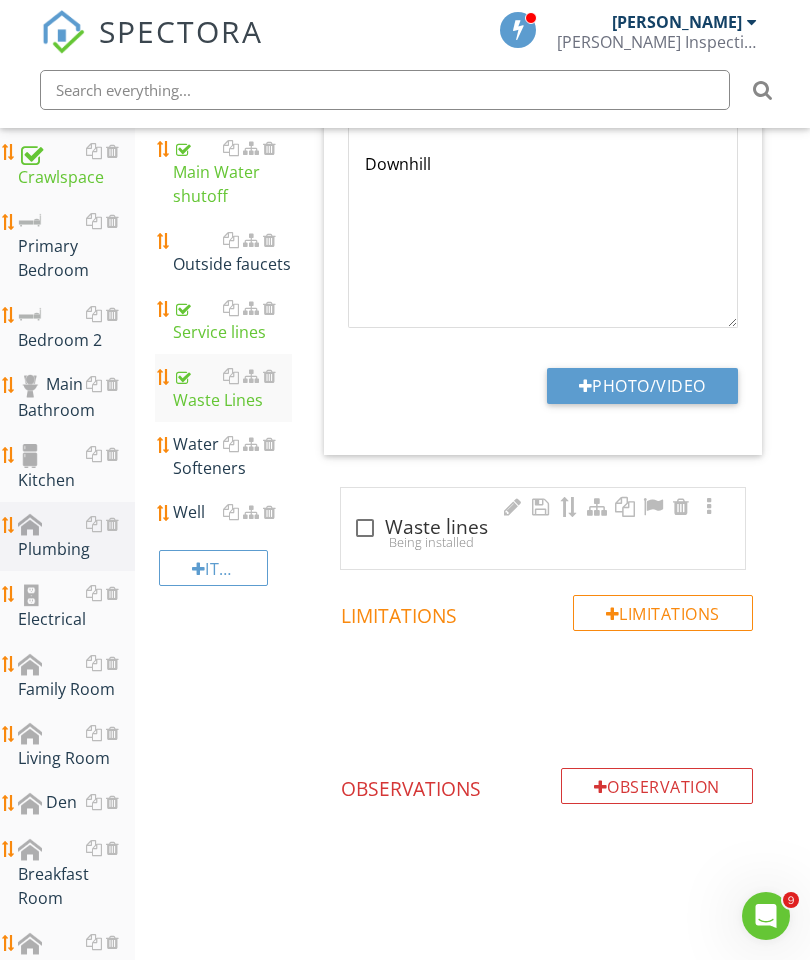 type on "C:\fakepath\image.jpg" 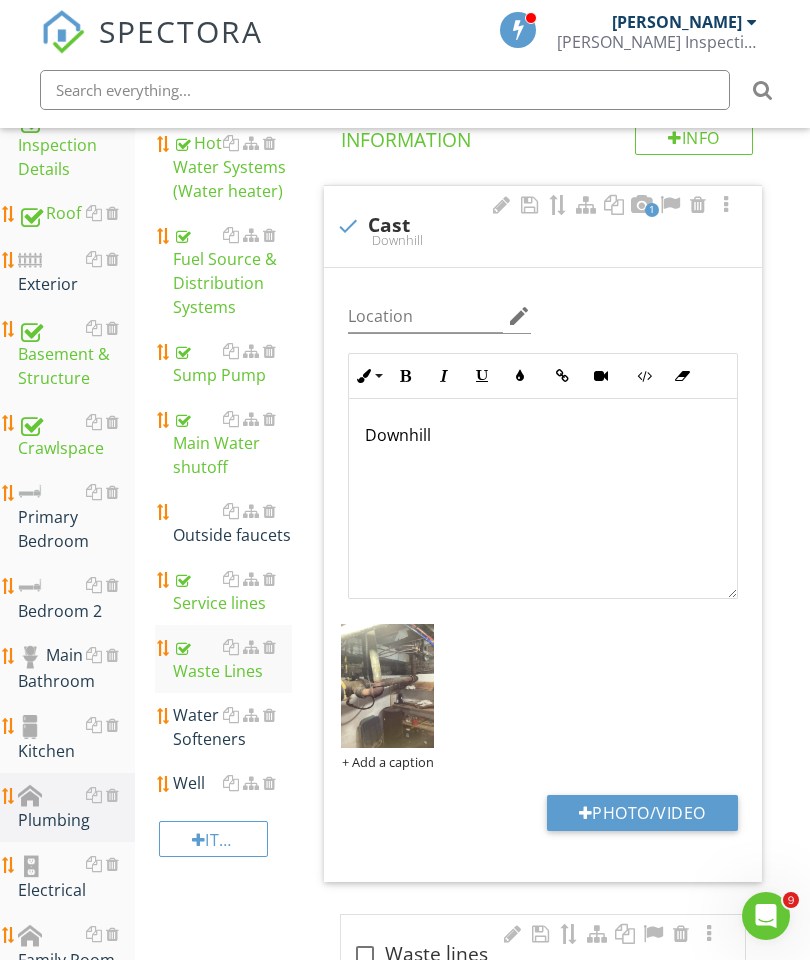 scroll, scrollTop: 385, scrollLeft: 0, axis: vertical 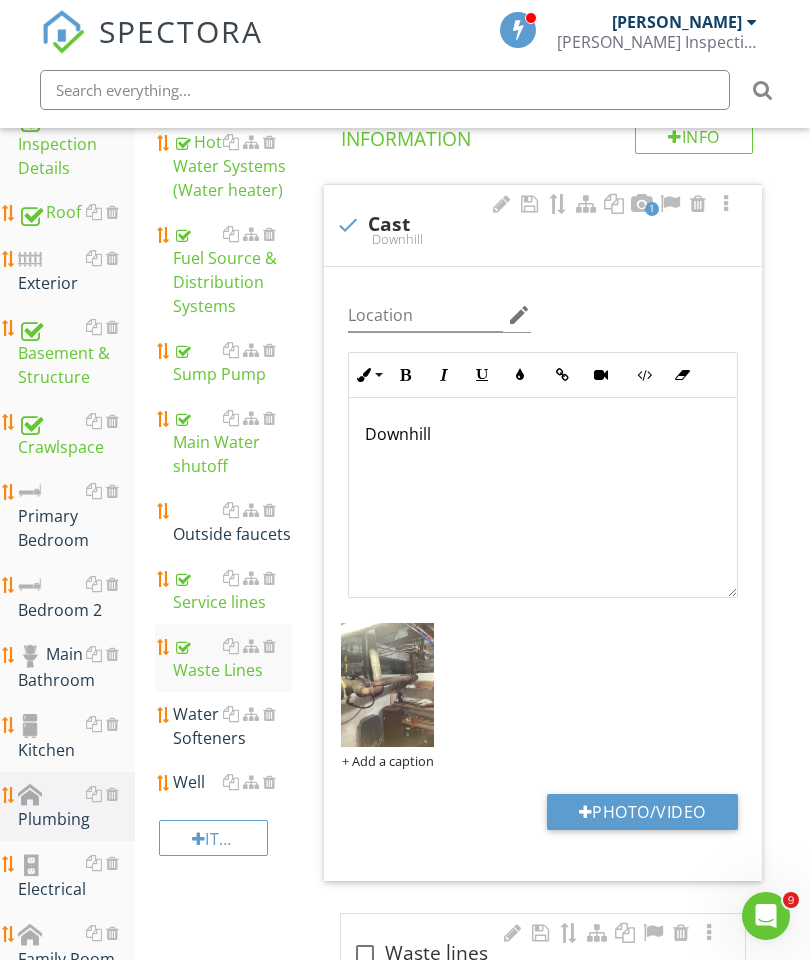 click on "Basement & Structure" at bounding box center [76, 352] 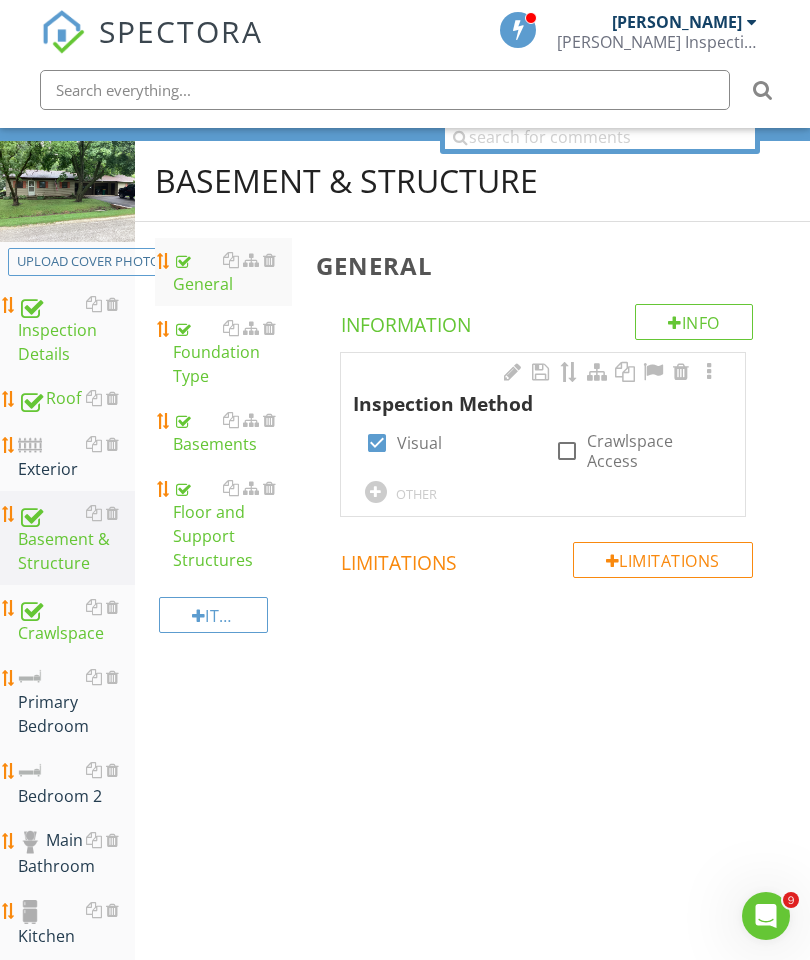 scroll, scrollTop: 191, scrollLeft: 0, axis: vertical 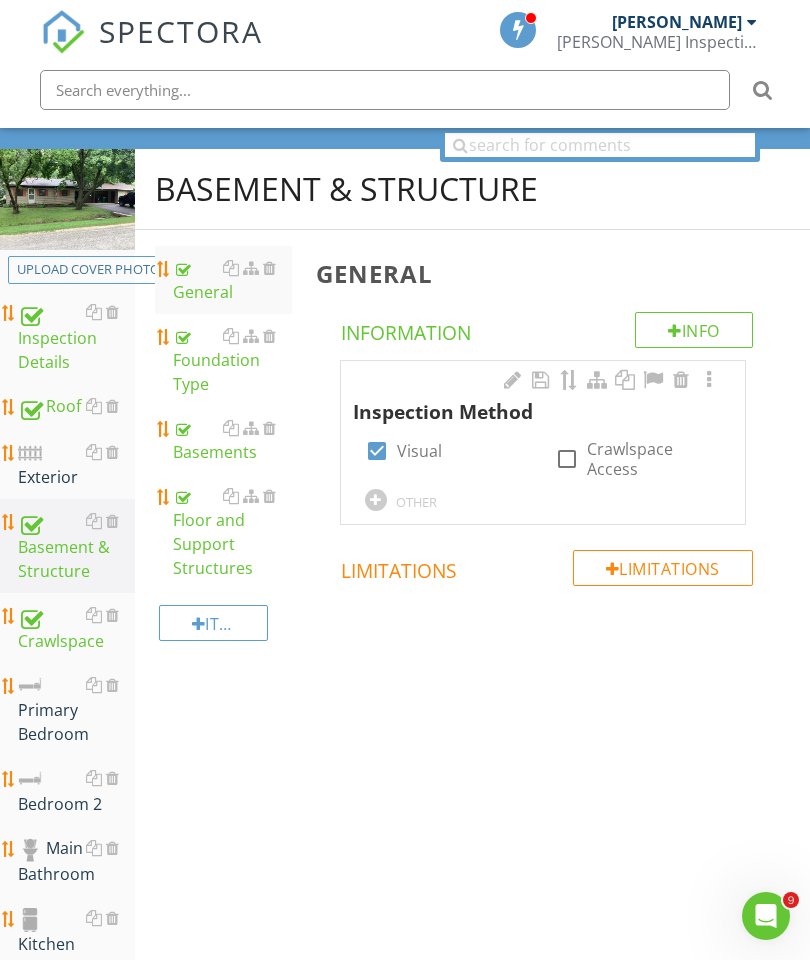 click on "Floor and Support Structures" at bounding box center (232, 532) 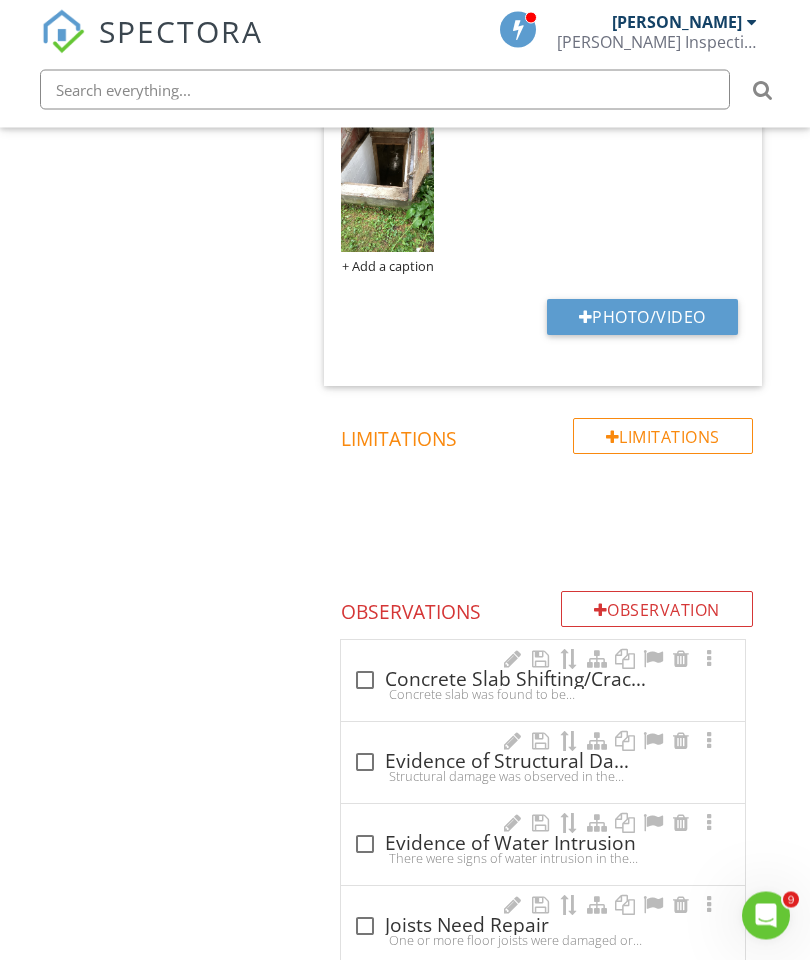 scroll, scrollTop: 2339, scrollLeft: 0, axis: vertical 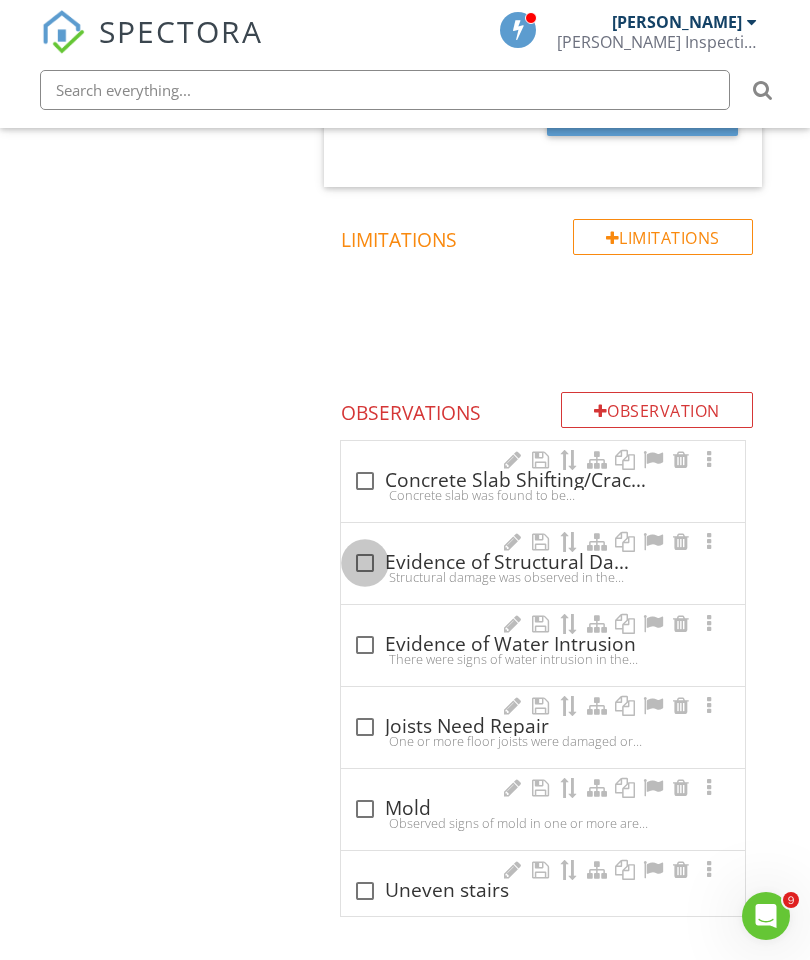 click at bounding box center (365, 563) 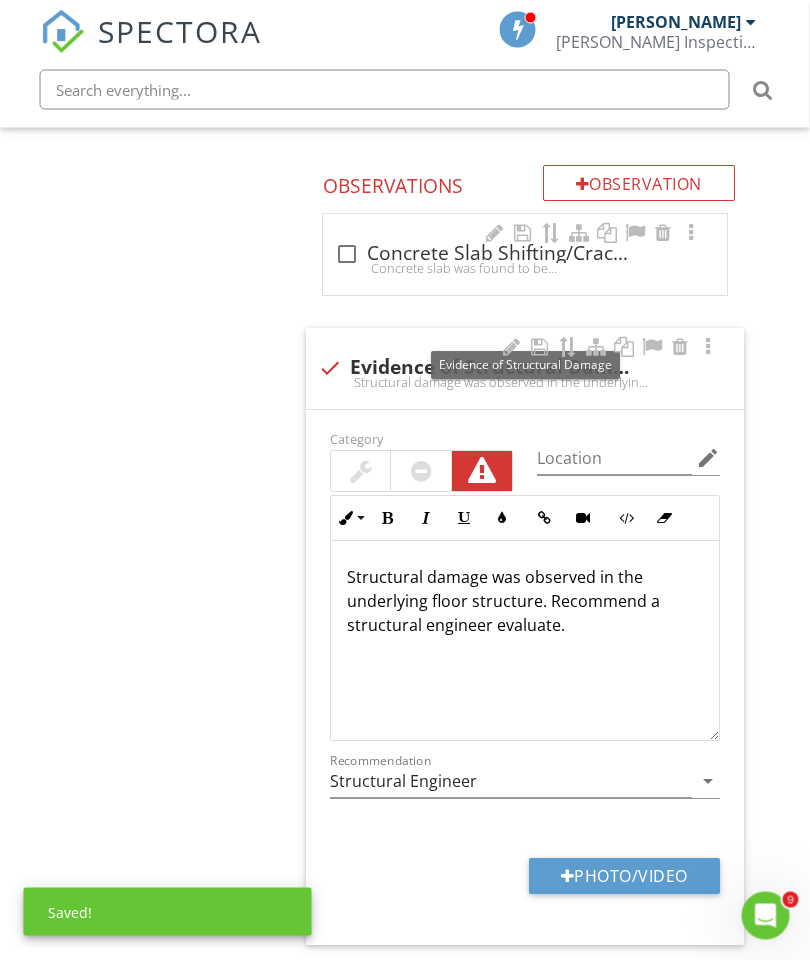 scroll, scrollTop: 2616, scrollLeft: 20, axis: both 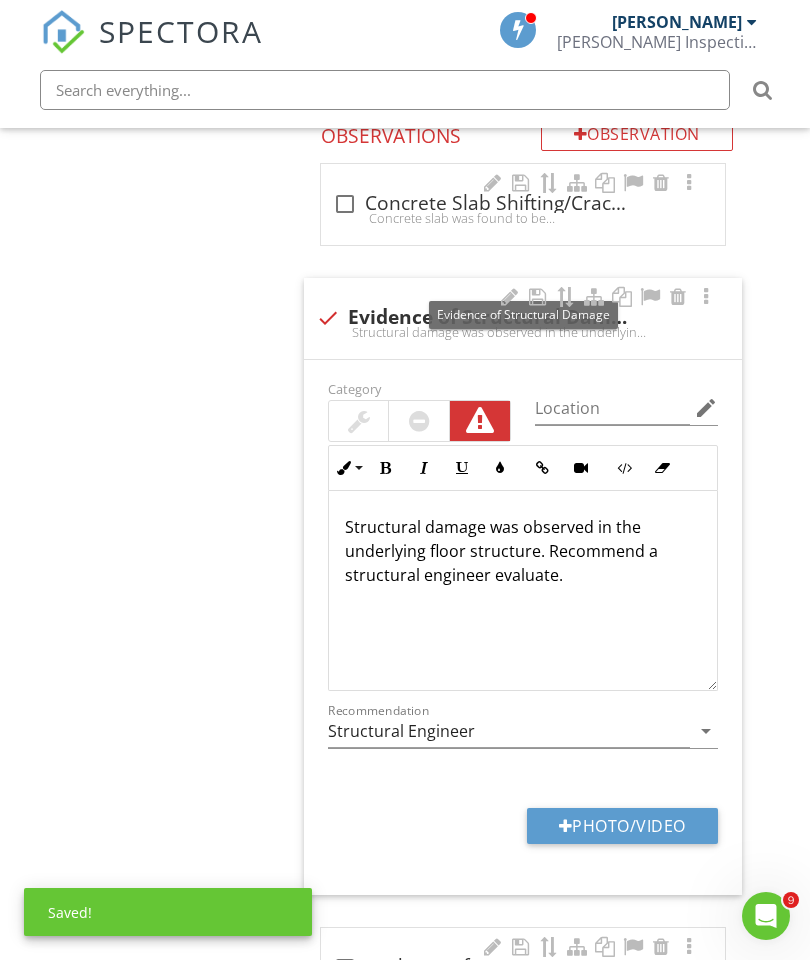click on "Photo/Video" at bounding box center (622, 826) 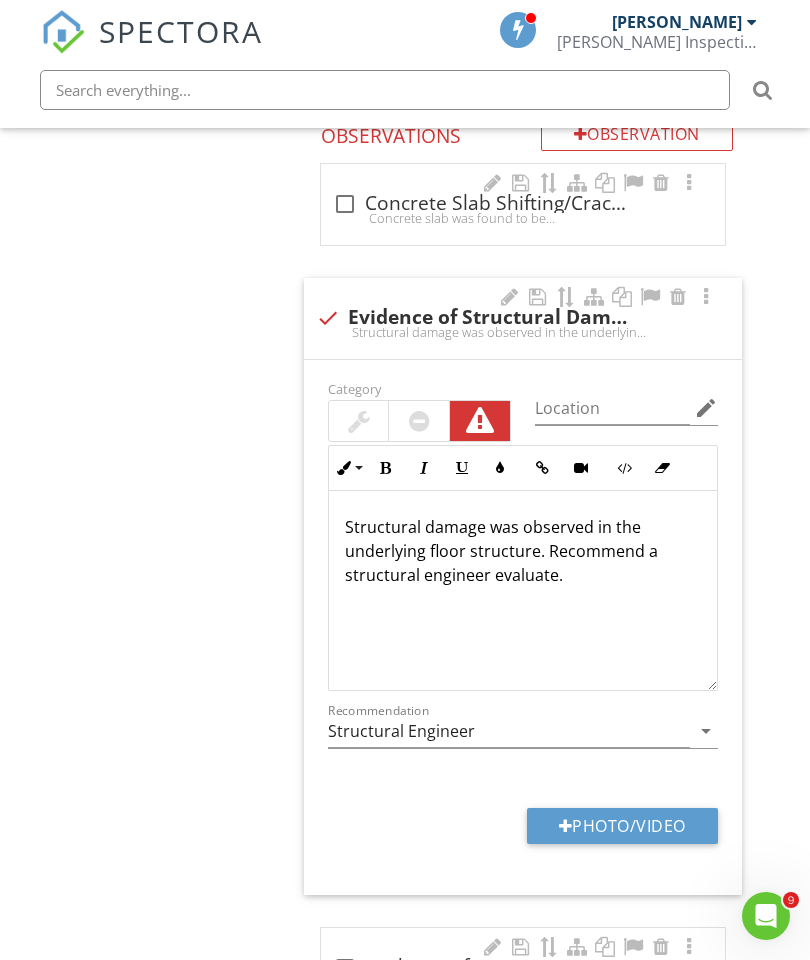 type on "C:\fakepath\image.jpg" 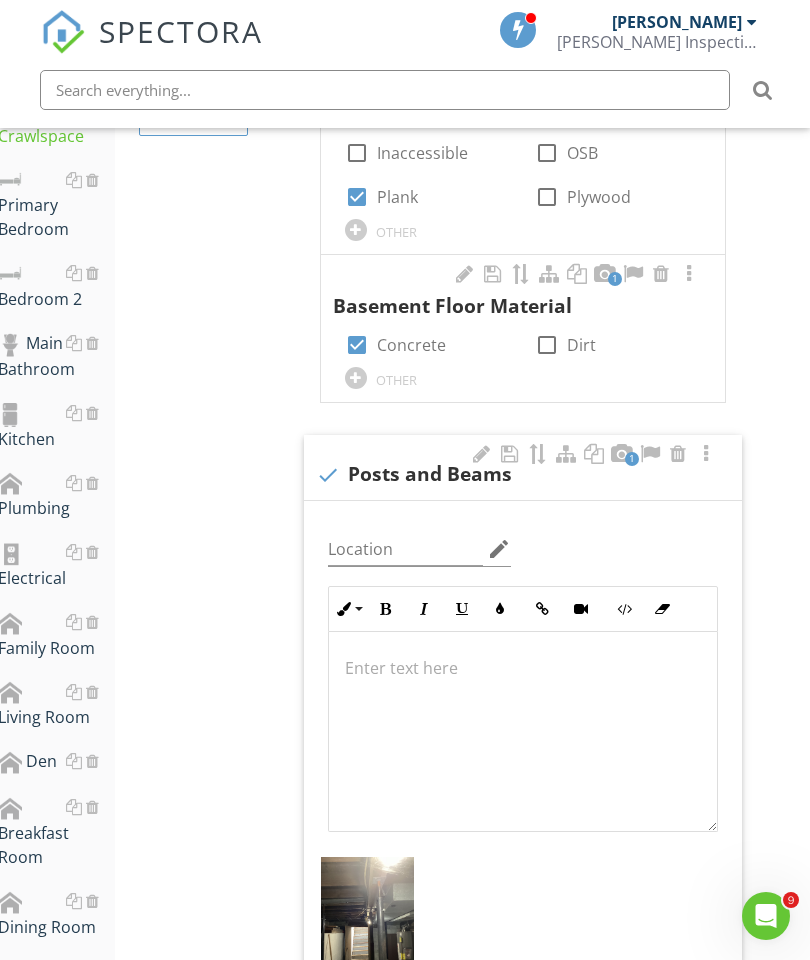 scroll, scrollTop: 697, scrollLeft: 20, axis: both 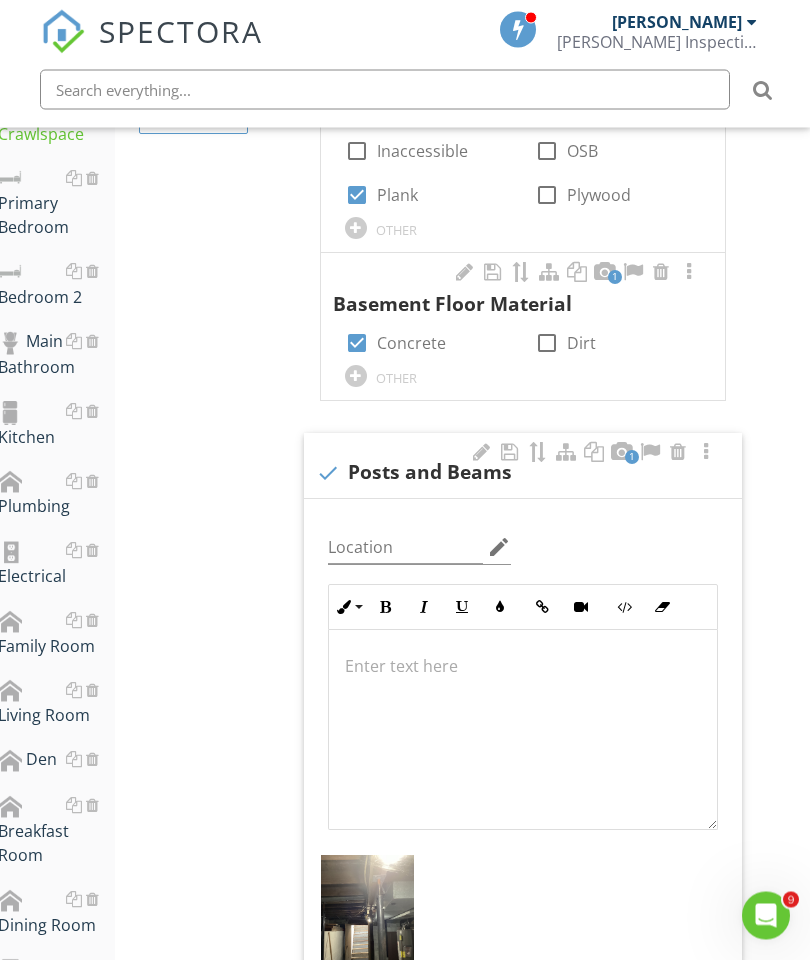 click on "Plumbing" at bounding box center (56, 495) 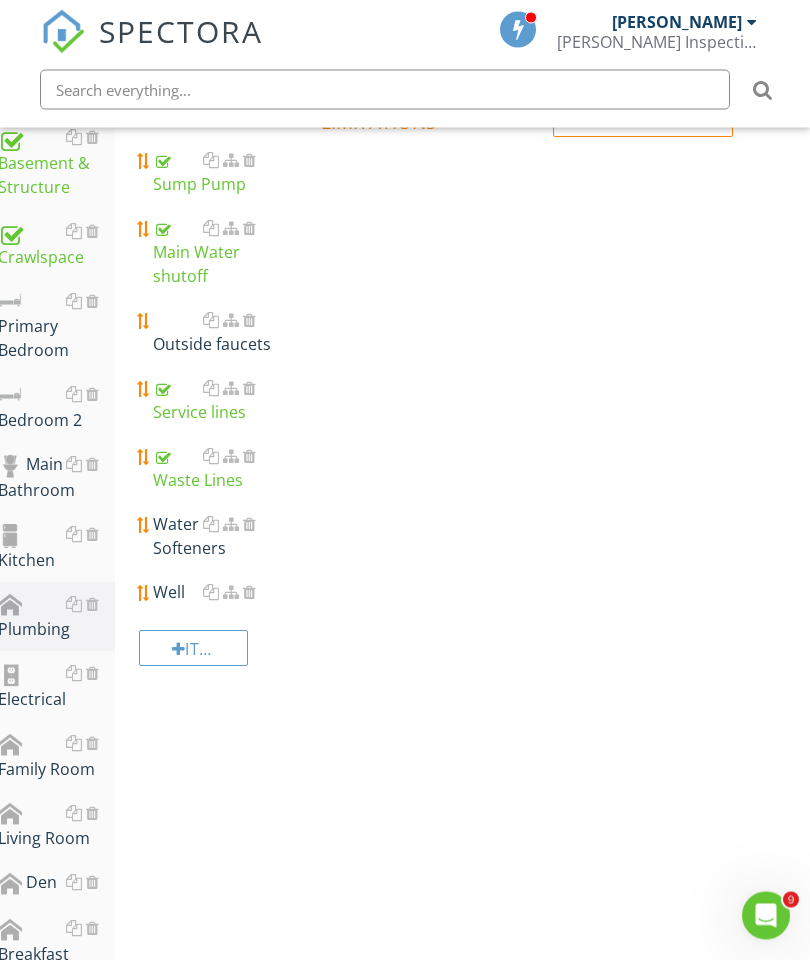 scroll, scrollTop: 597, scrollLeft: 20, axis: both 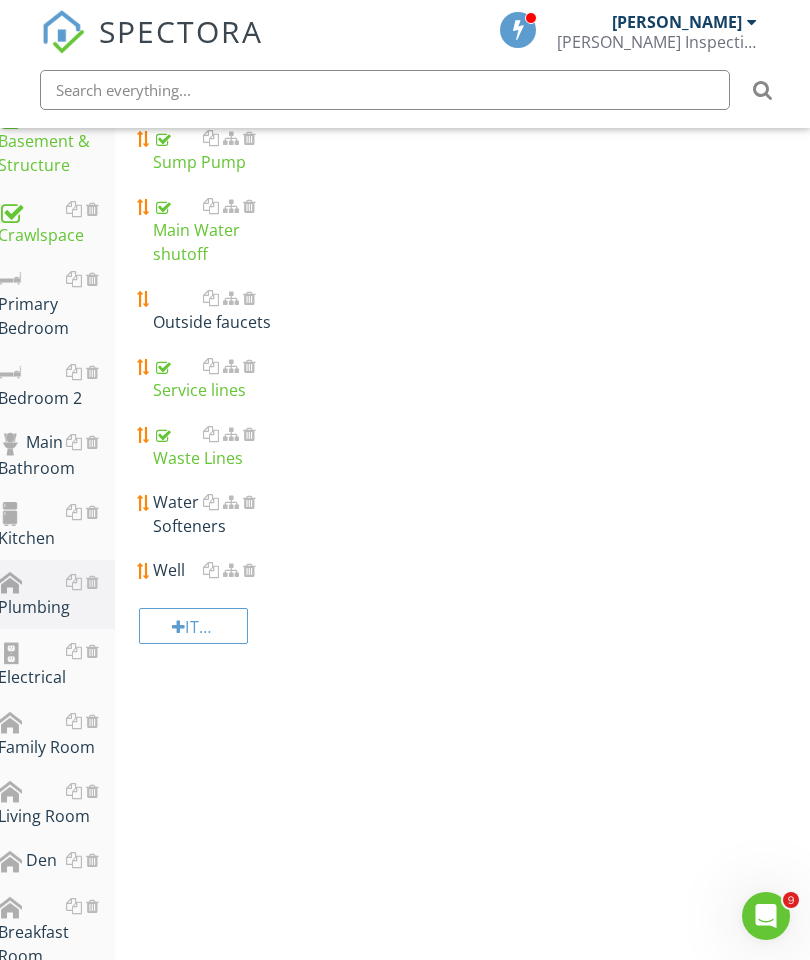 click on "Water Softeners" at bounding box center [212, 514] 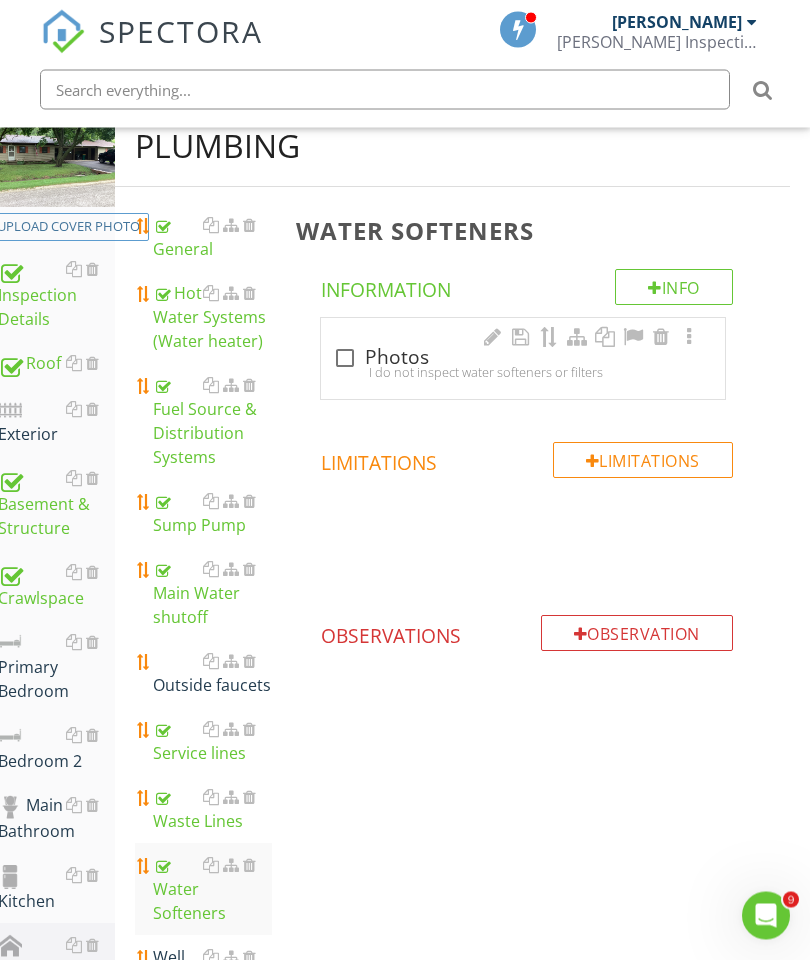 scroll, scrollTop: 234, scrollLeft: 20, axis: both 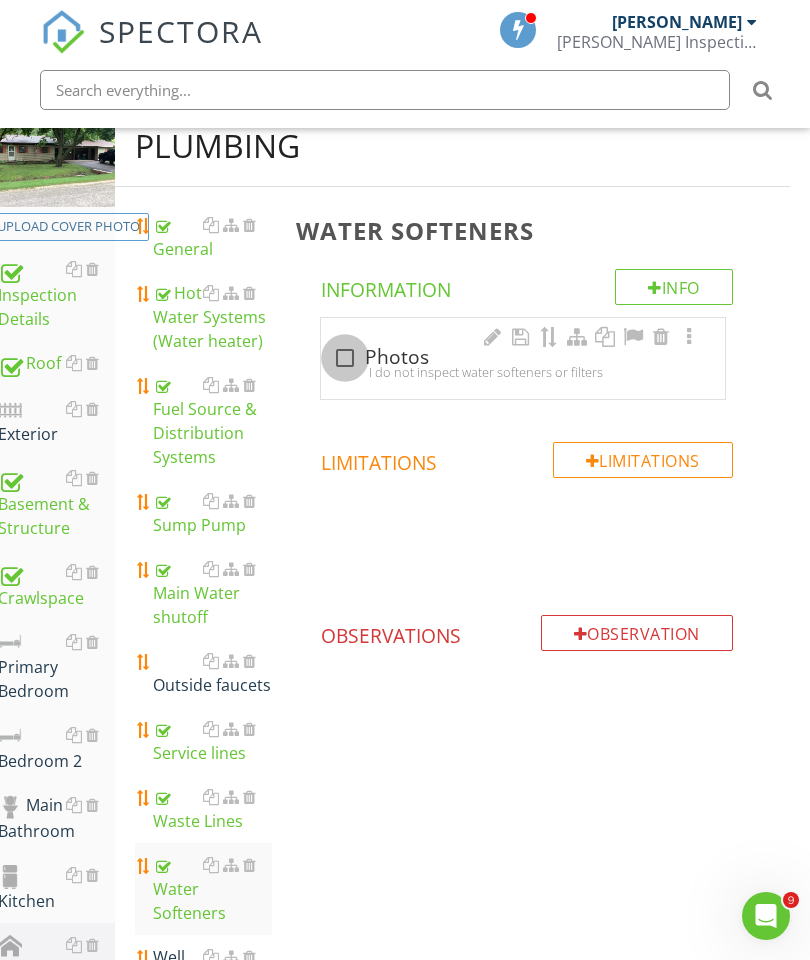 click at bounding box center (345, 358) 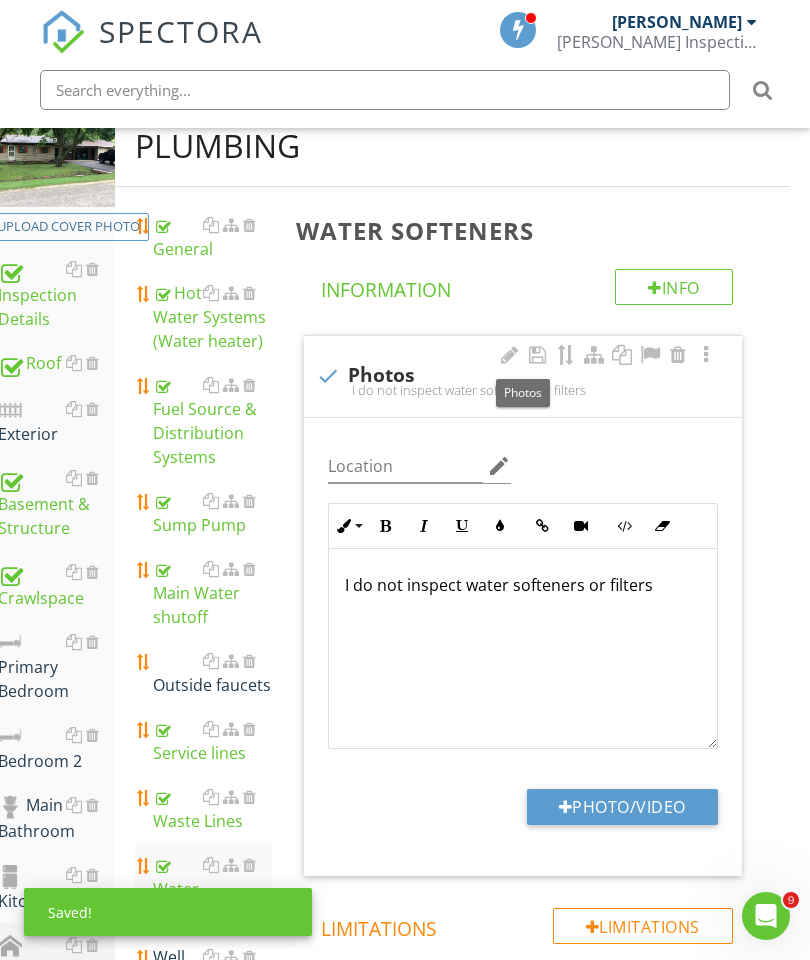 click on "Photo/Video" at bounding box center [622, 807] 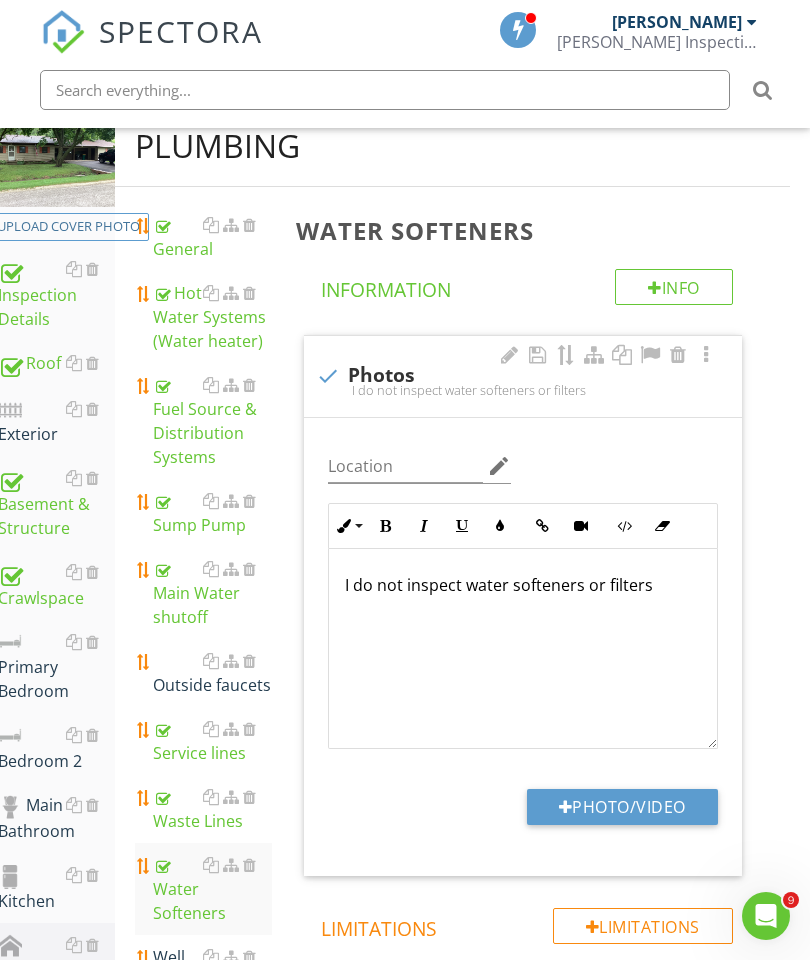 type on "C:\fakepath\image.jpg" 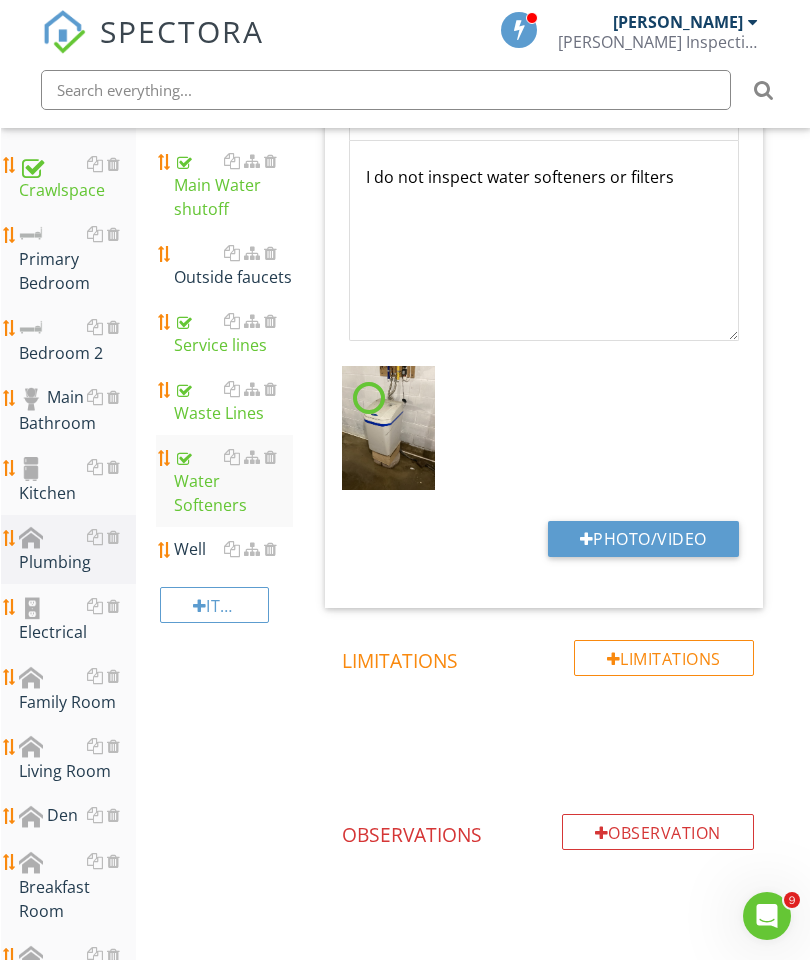 scroll, scrollTop: 682, scrollLeft: 0, axis: vertical 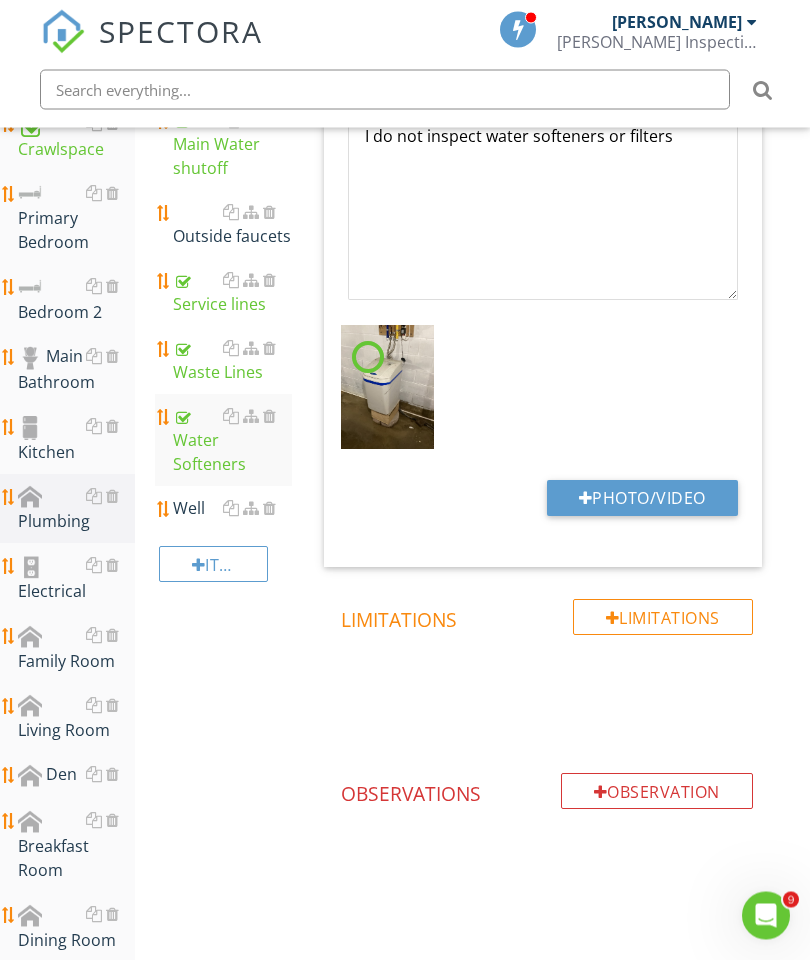click at bounding box center [269, 509] 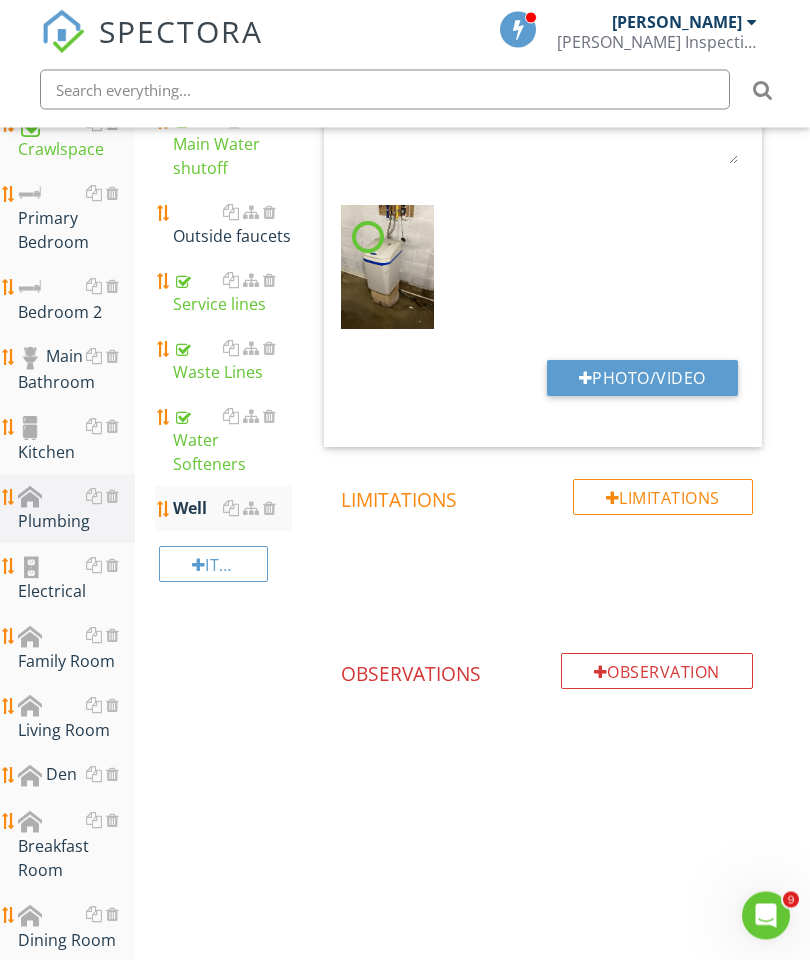 scroll, scrollTop: 683, scrollLeft: 0, axis: vertical 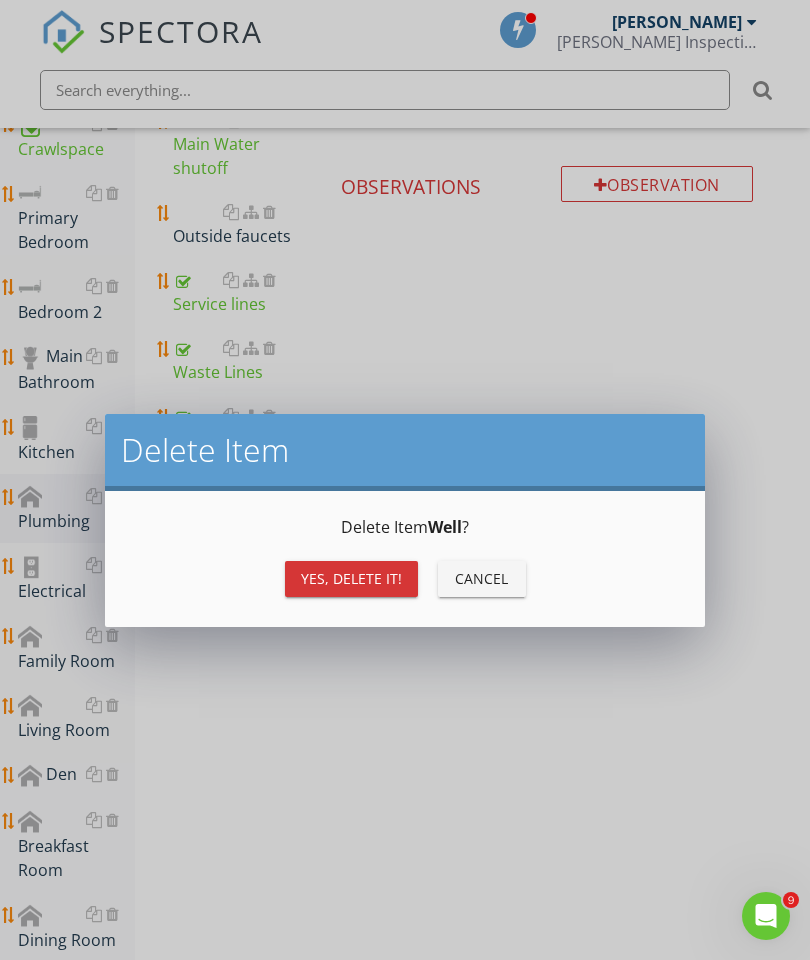 click on "Yes, Delete it!" at bounding box center (351, 578) 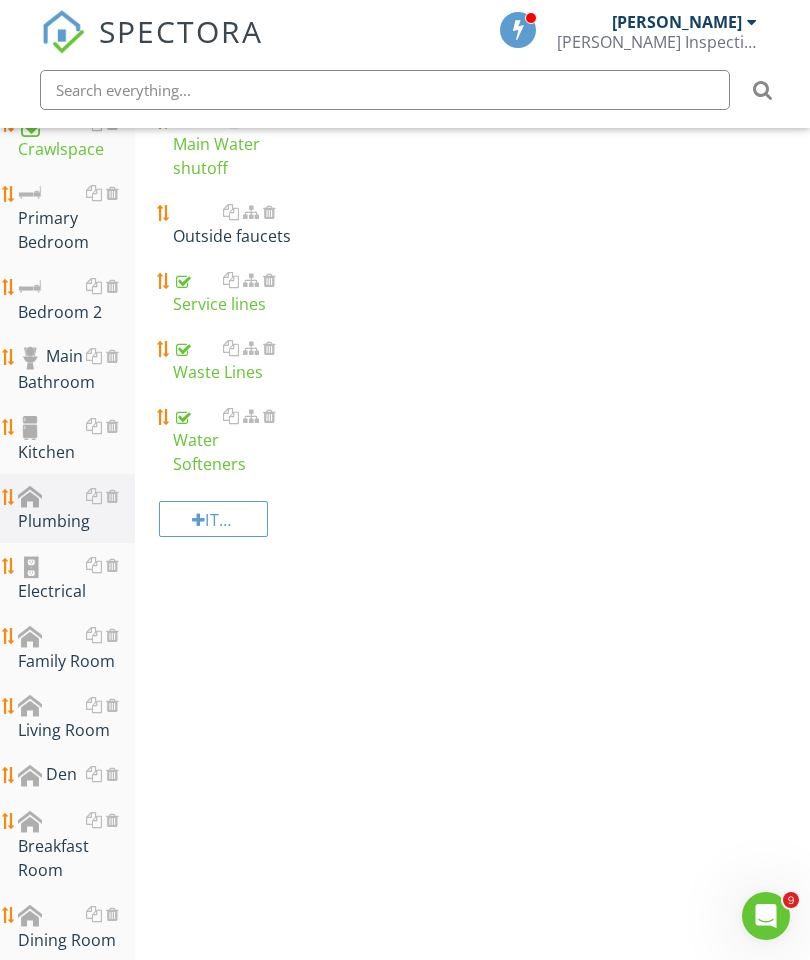 click on "Outside faucets" at bounding box center (232, 224) 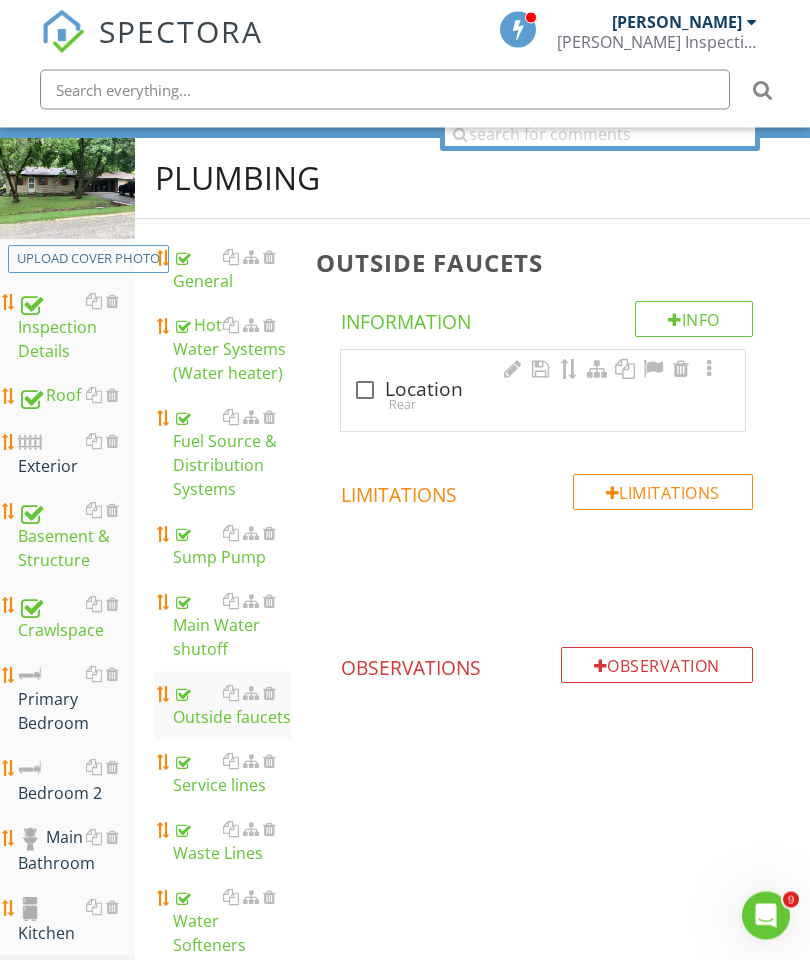 click at bounding box center (365, 391) 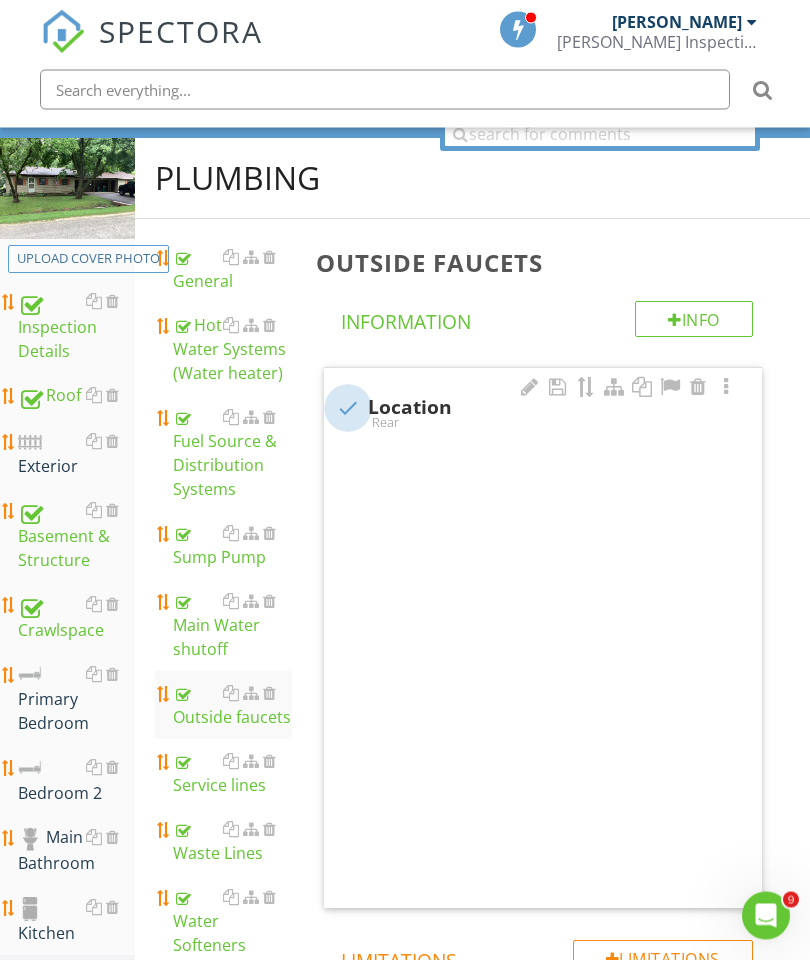 checkbox on "true" 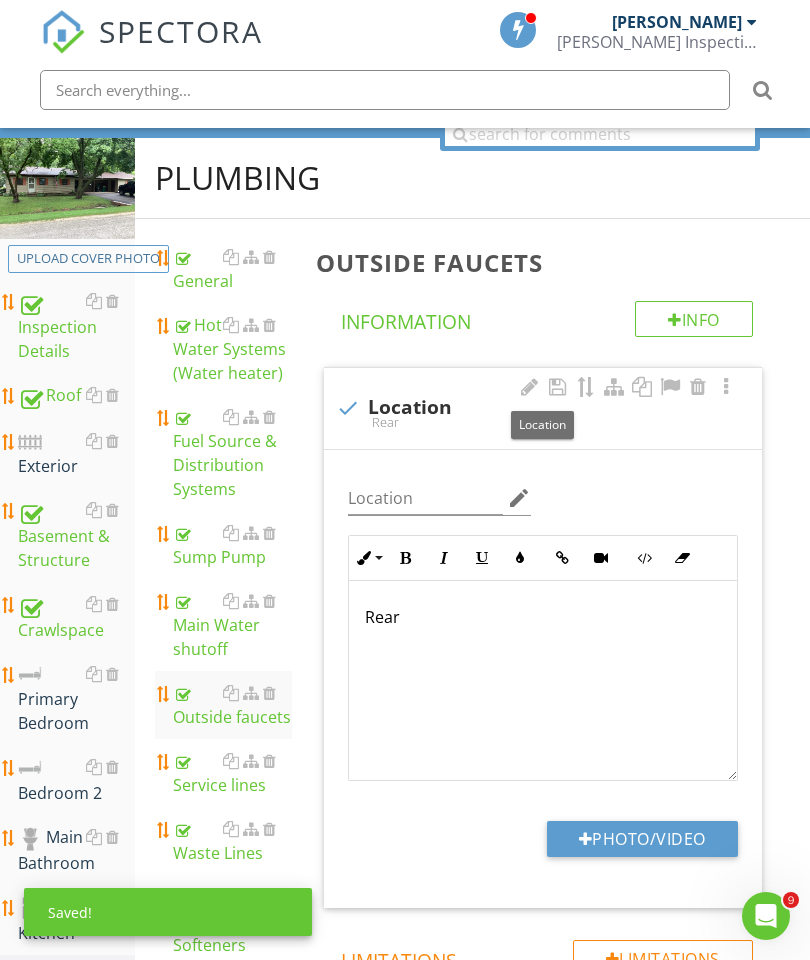 click on "Rear" at bounding box center [543, 617] 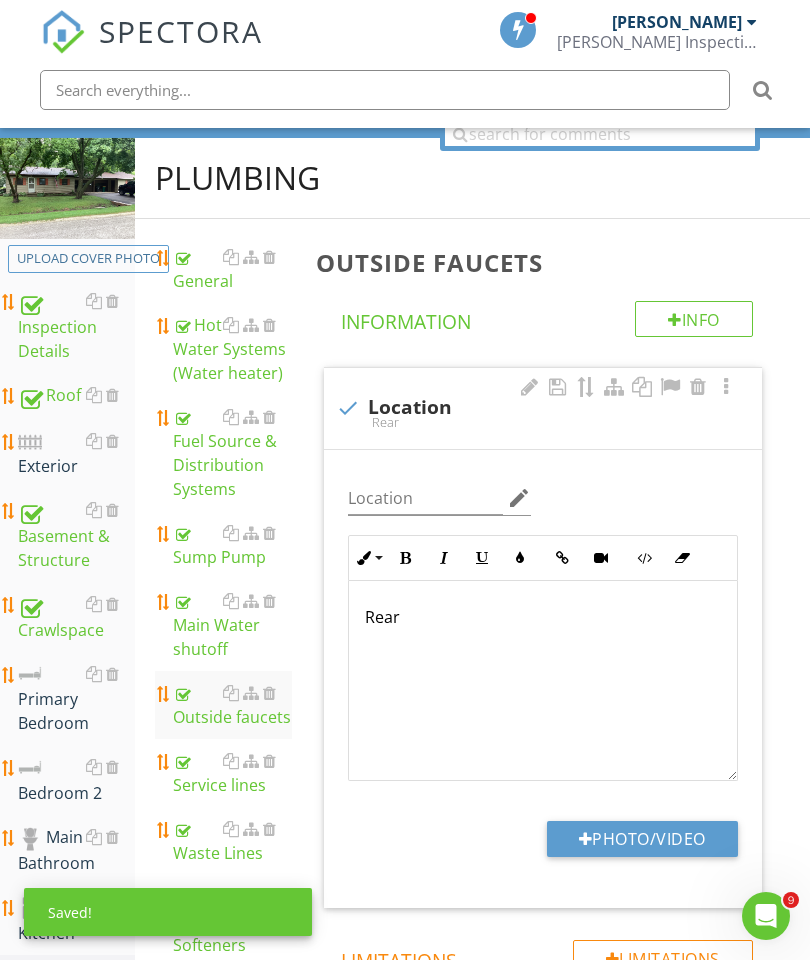 scroll, scrollTop: 219, scrollLeft: 38, axis: both 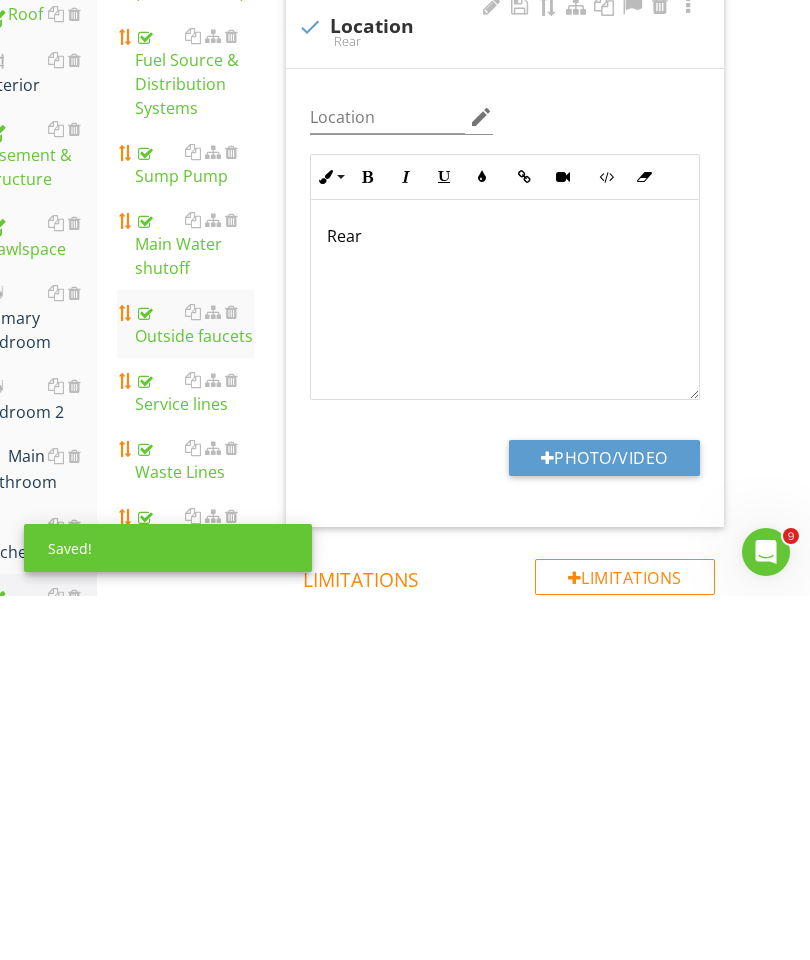 type 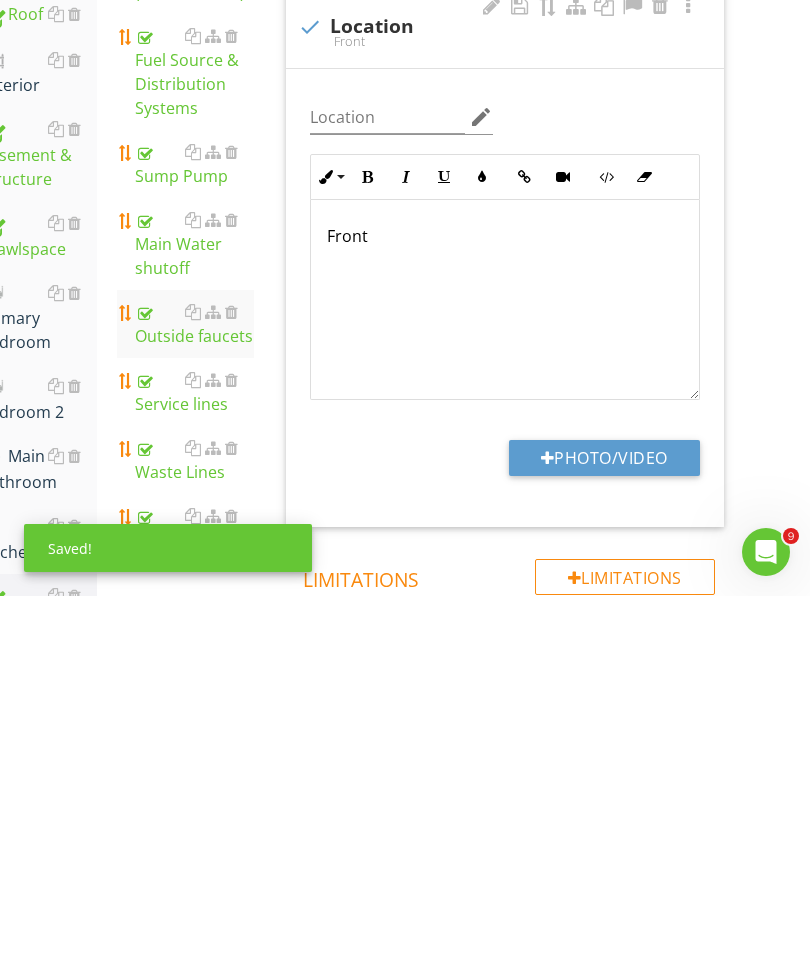 click on "Outside faucets
Info
Information                       check
Location
Front
Location edit       Inline Style XLarge Large Normal Small Light Small/Light Bold Italic Underline Colors Insert Link Insert Video Code View Clear Formatting Ordered List Unordered List Insert Image Insert Table Front Enter text here <p>Front</p>
Photo/Video
Limitations
Limitations
Observation
Observations" at bounding box center (519, 723) 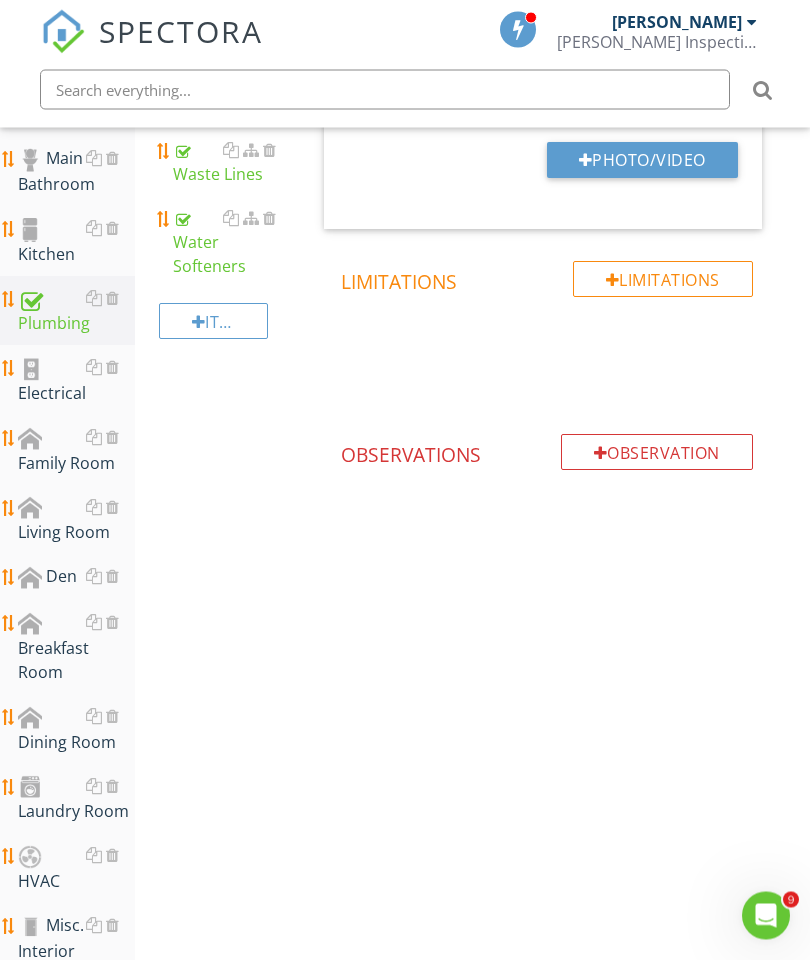 scroll, scrollTop: 766, scrollLeft: 0, axis: vertical 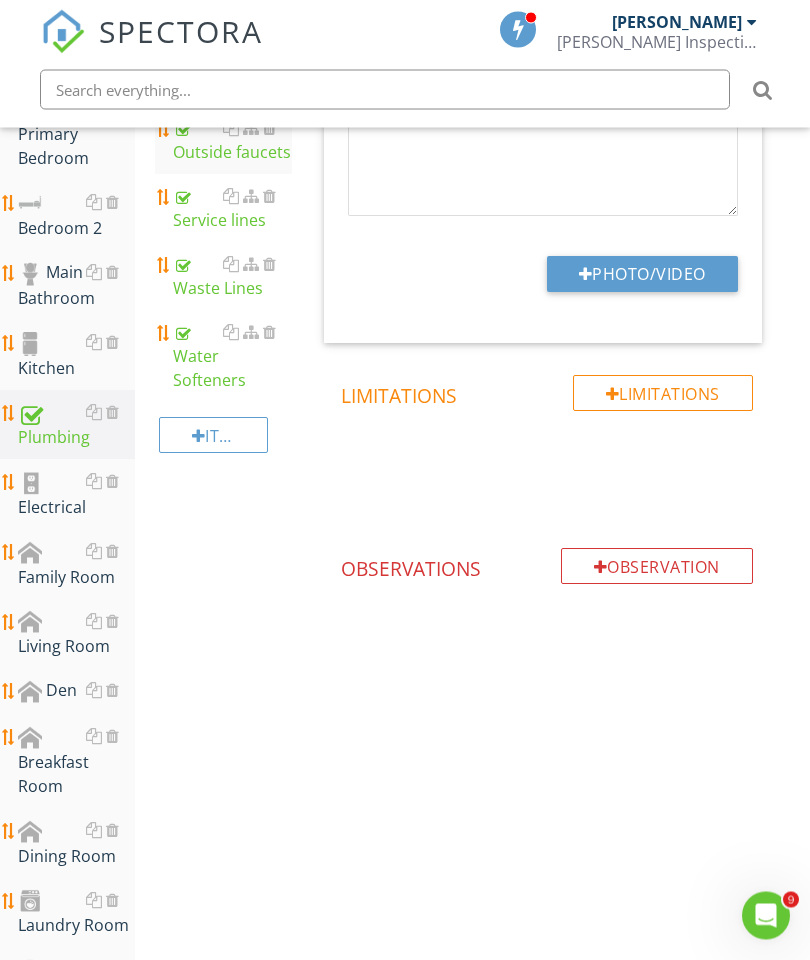 click on "Electrical" at bounding box center [76, 495] 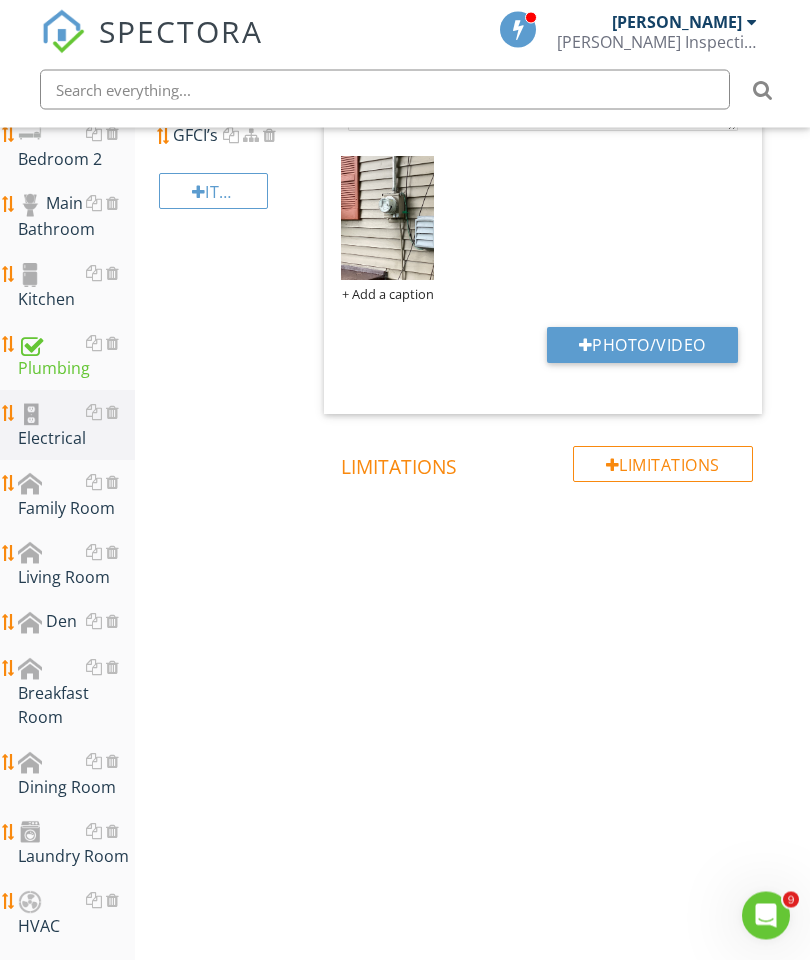 scroll, scrollTop: 1029, scrollLeft: 0, axis: vertical 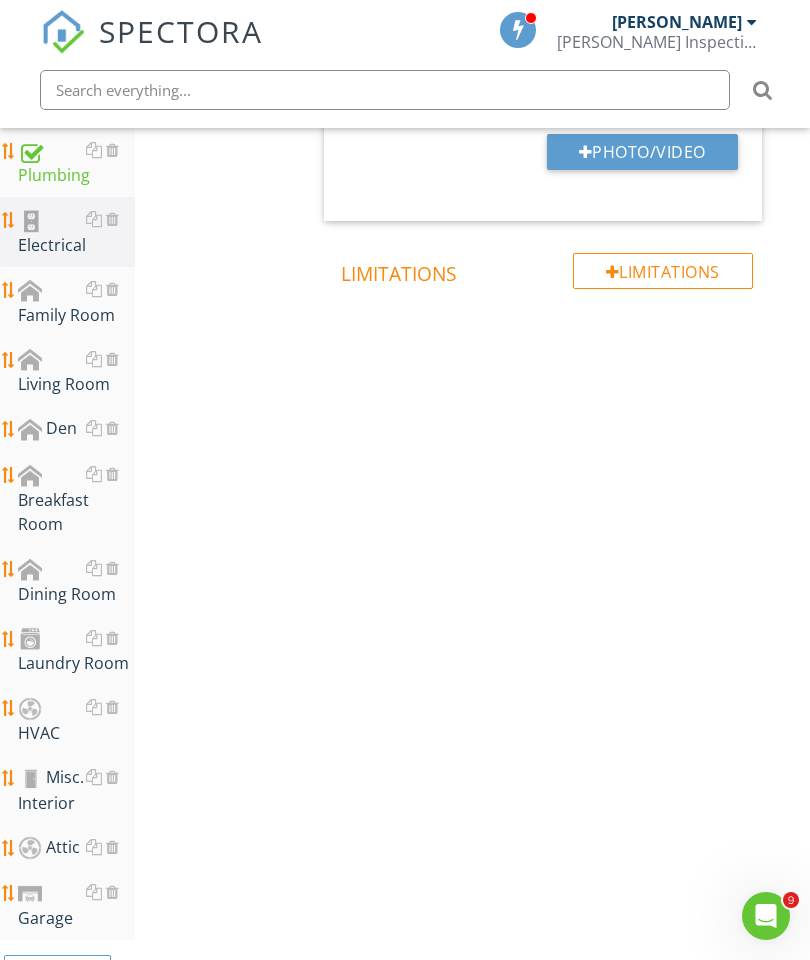 click on "HVAC" at bounding box center (76, 720) 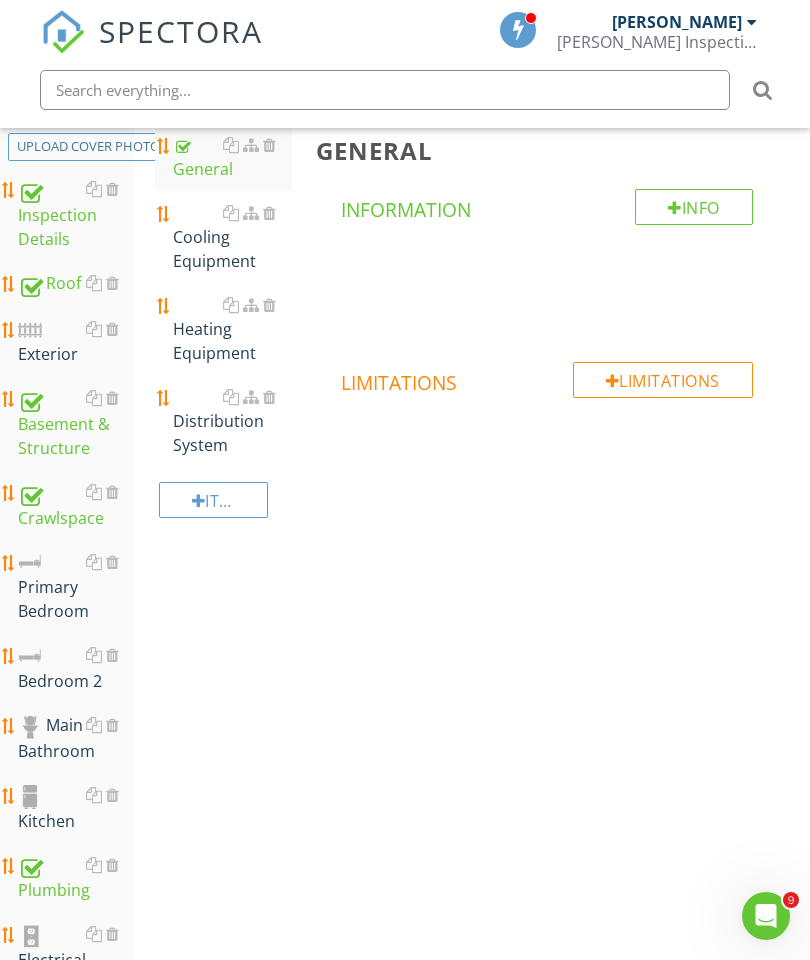 scroll, scrollTop: 0, scrollLeft: 0, axis: both 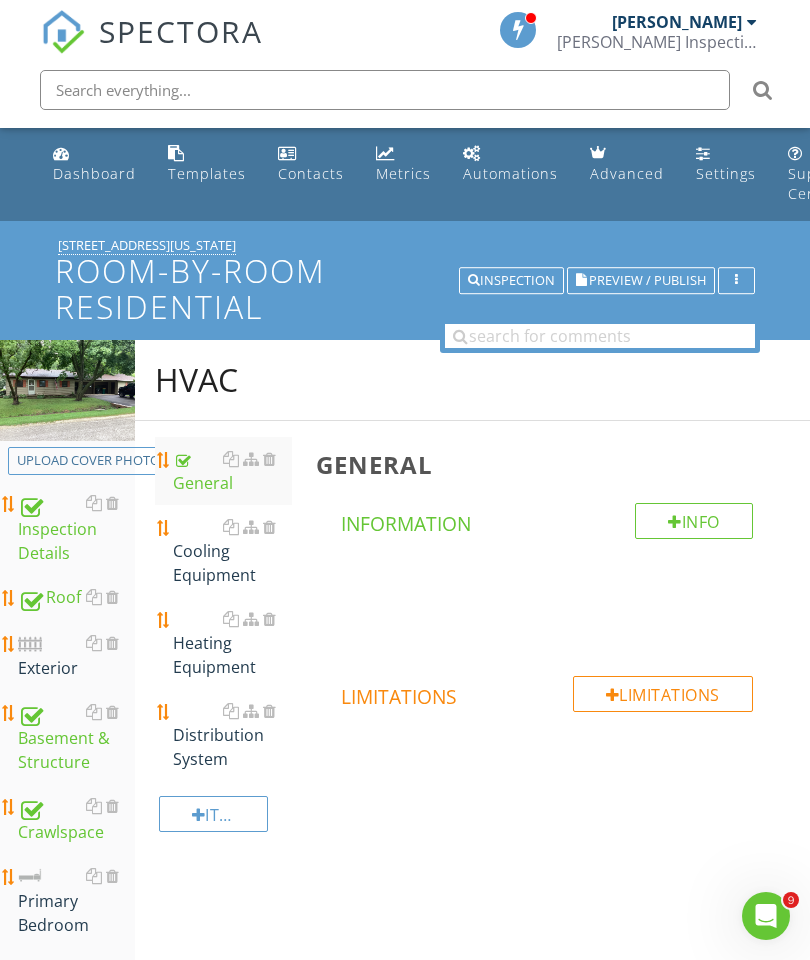 click on "Heating Equipment" at bounding box center (232, 643) 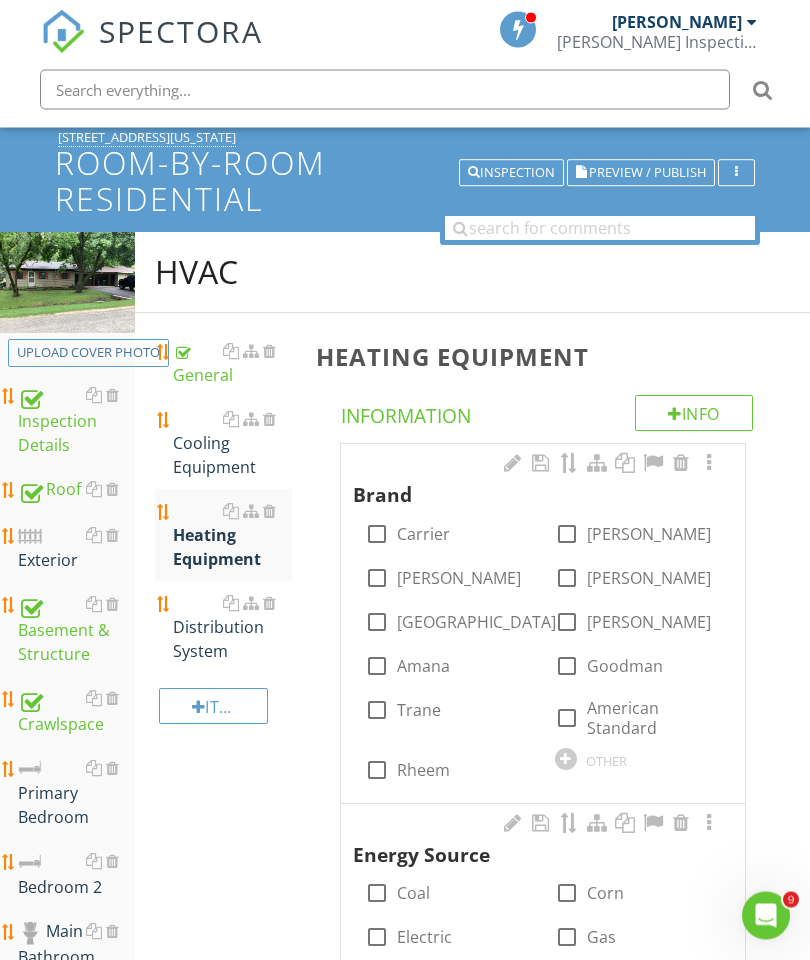 scroll, scrollTop: 113, scrollLeft: 0, axis: vertical 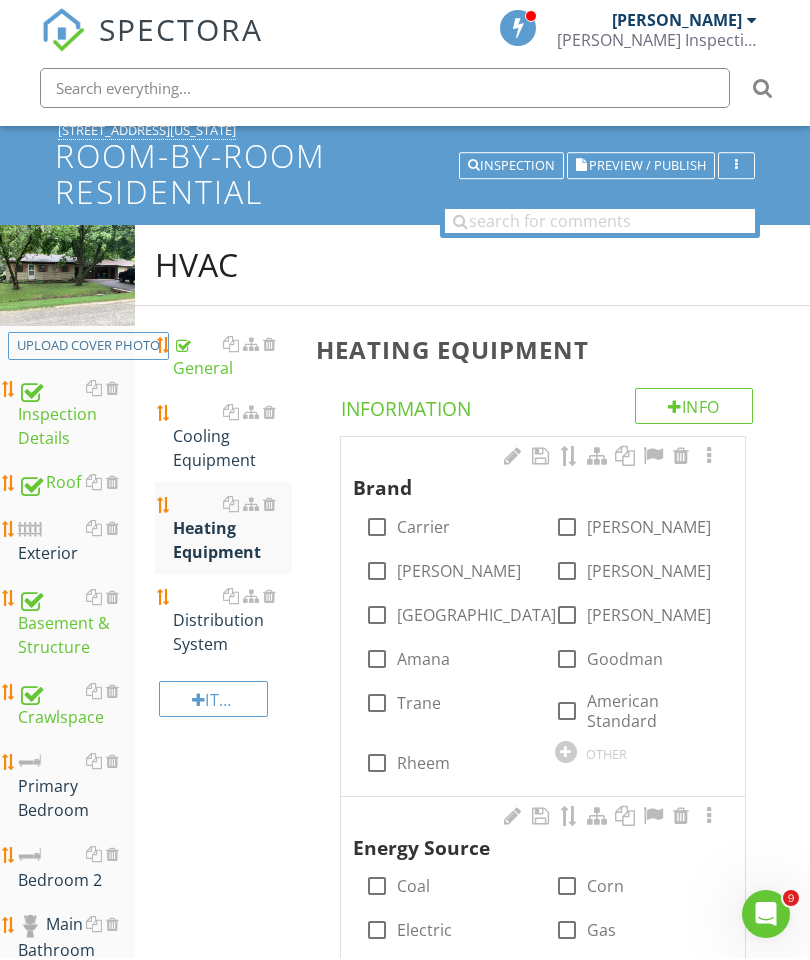 click at bounding box center (566, 754) 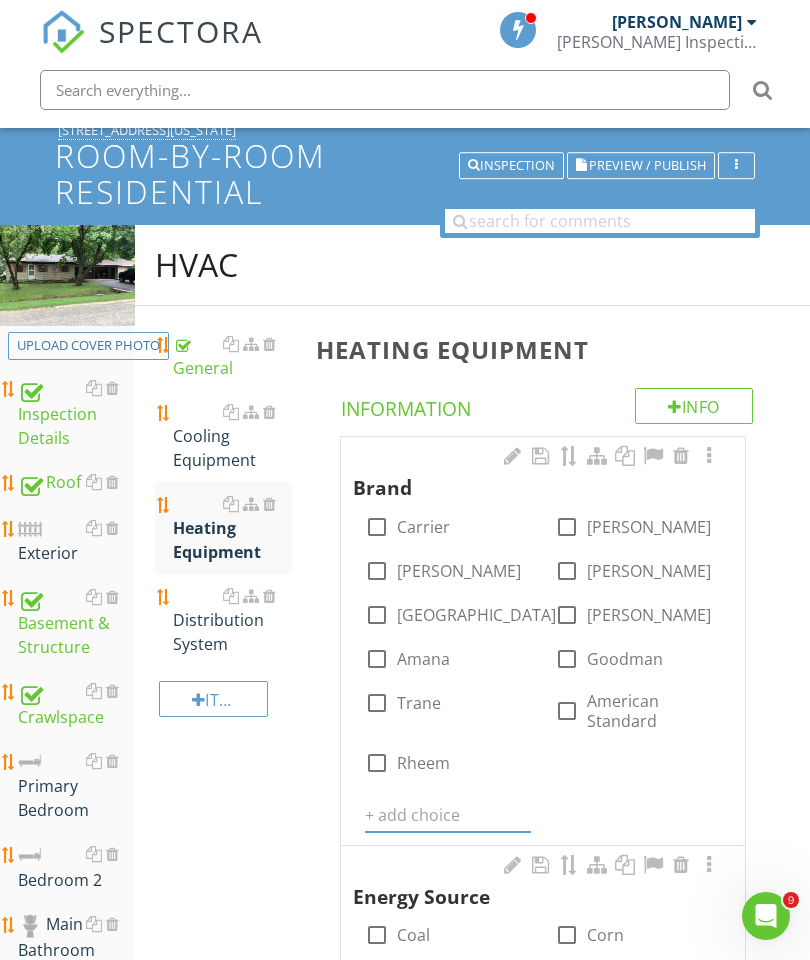 click at bounding box center [448, 815] 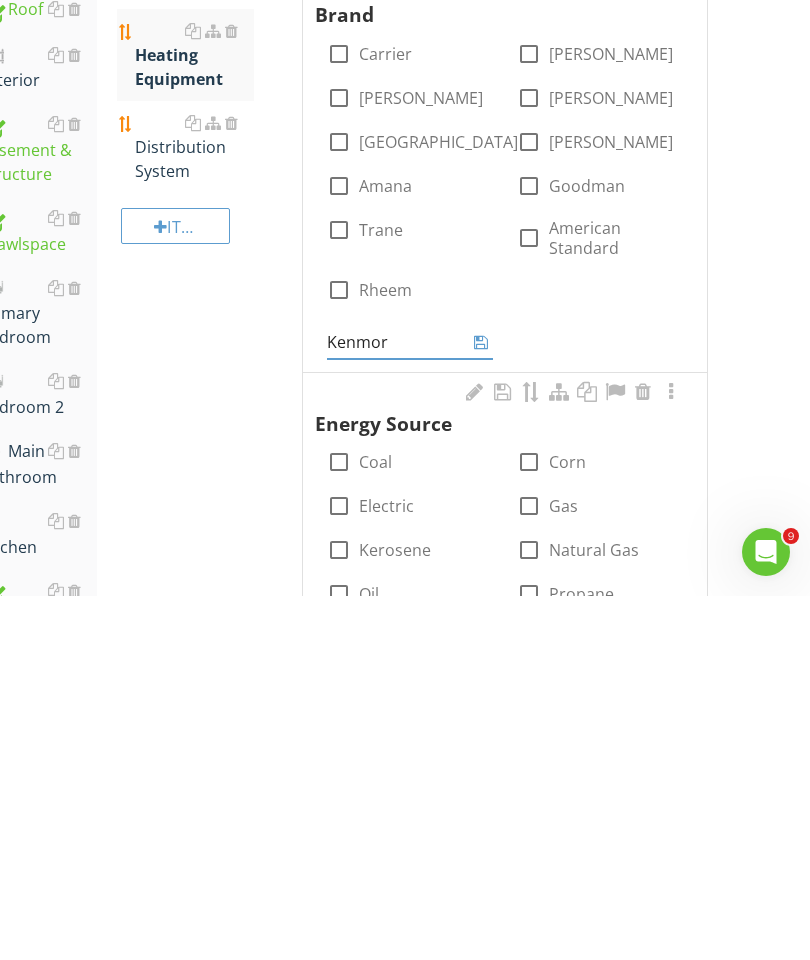 type on "Kenmore" 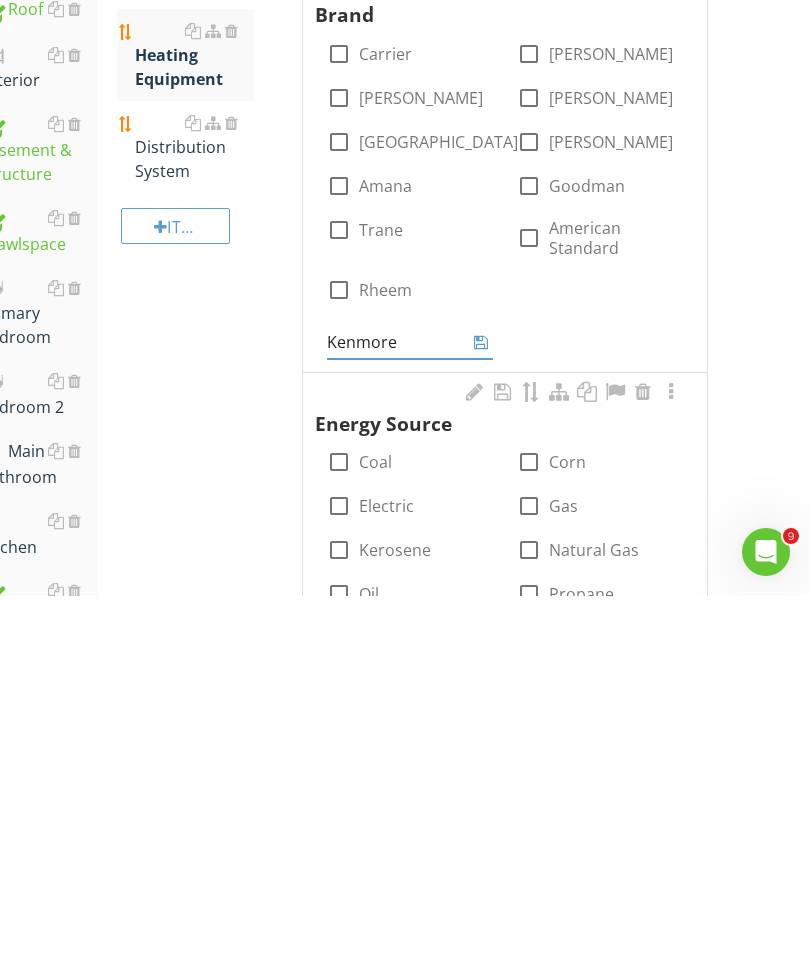 click at bounding box center [481, 706] 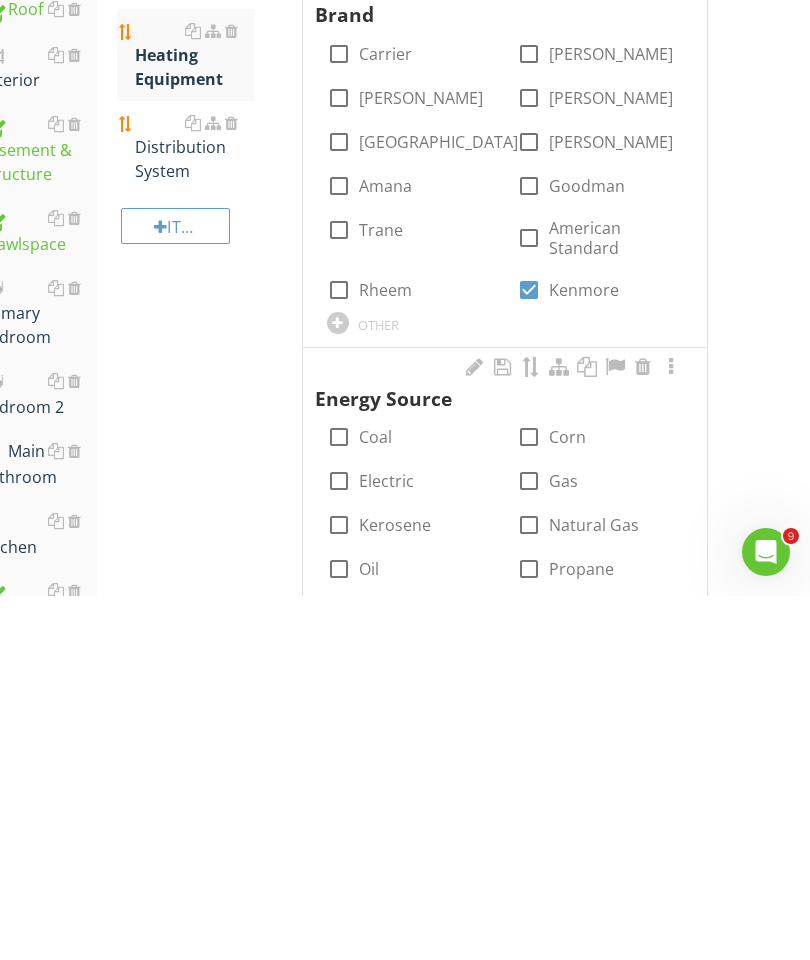 scroll, scrollTop: 589, scrollLeft: 38, axis: both 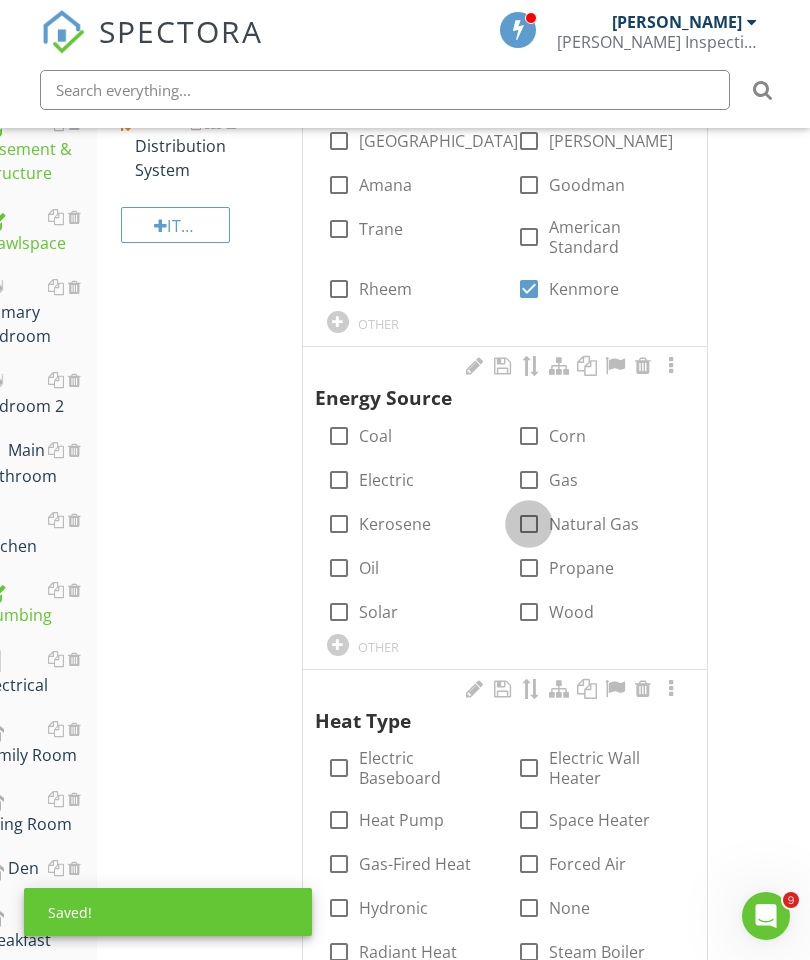 click at bounding box center (529, 524) 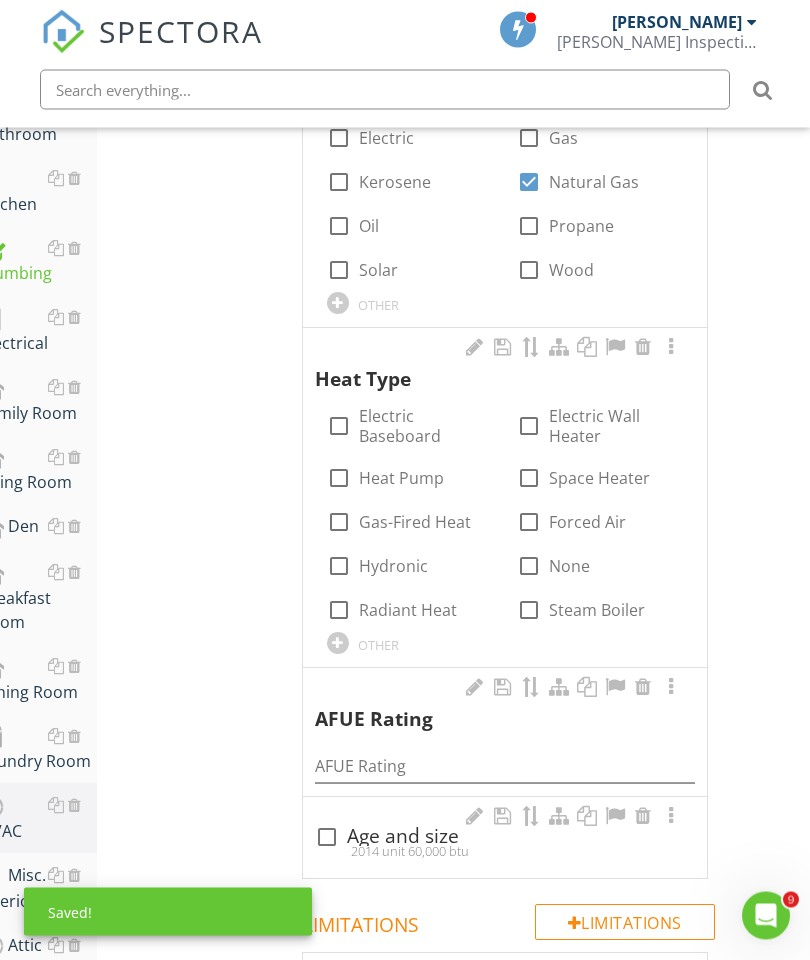 scroll, scrollTop: 951, scrollLeft: 38, axis: both 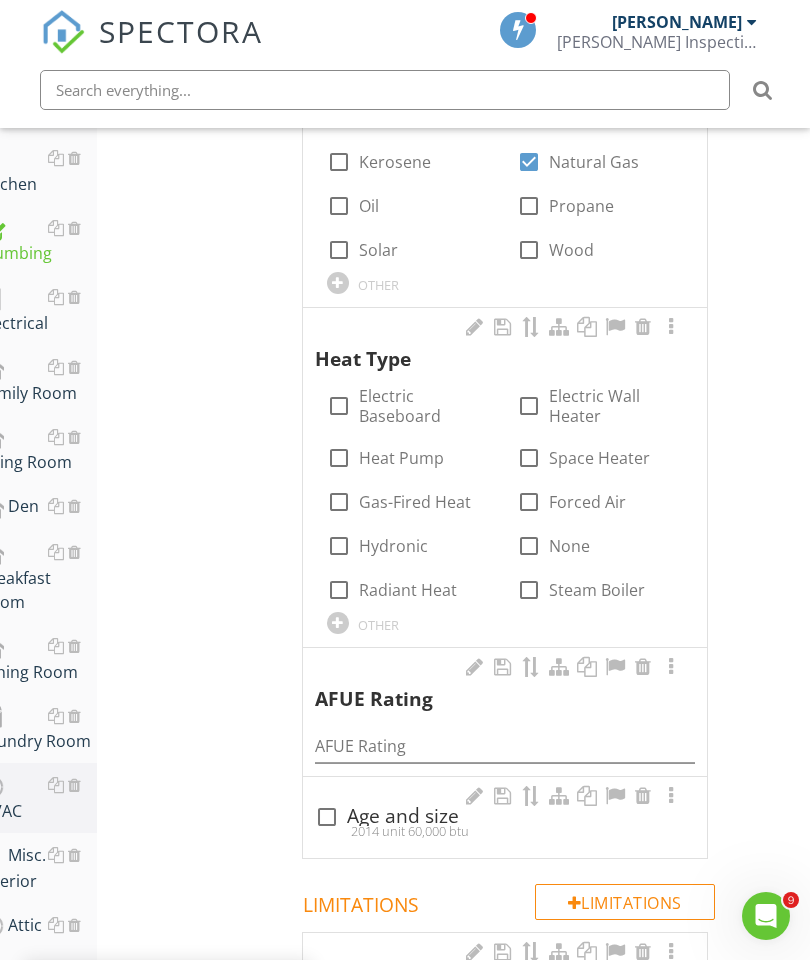 click at bounding box center (529, 502) 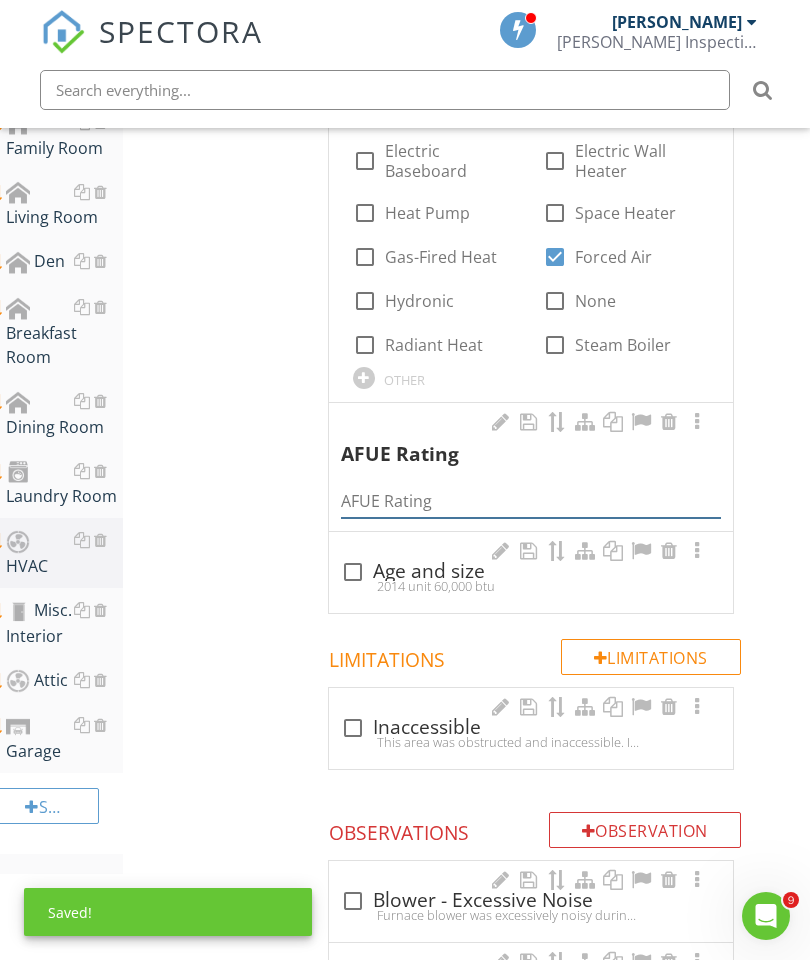 click at bounding box center [531, 501] 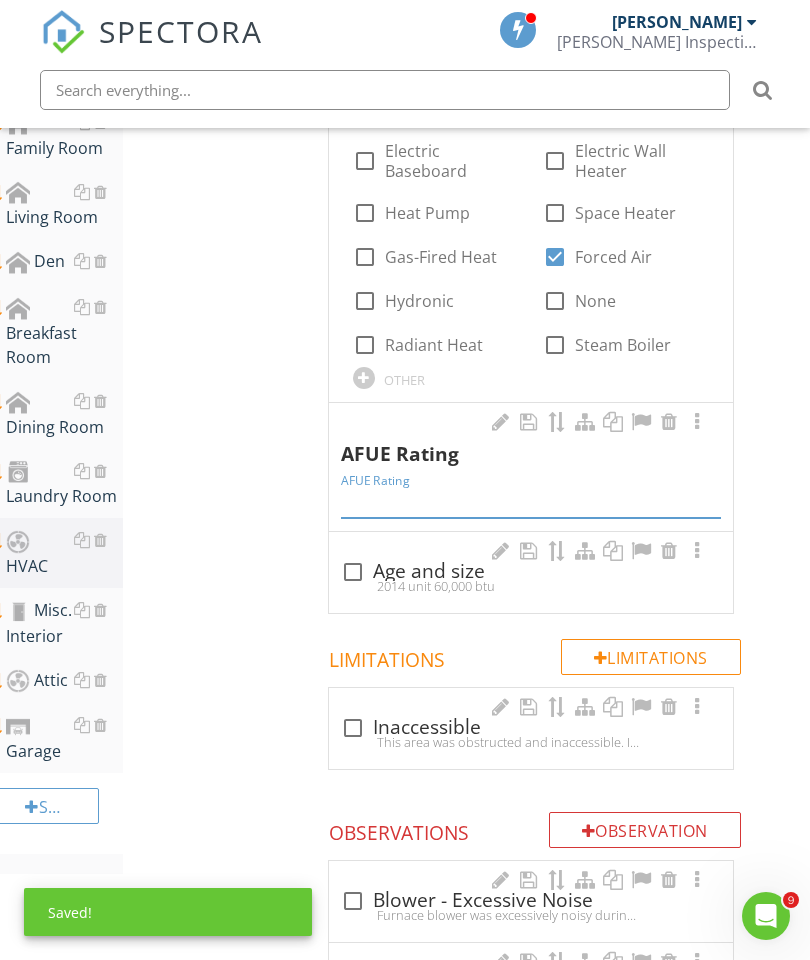 scroll, scrollTop: 1195, scrollLeft: 12, axis: both 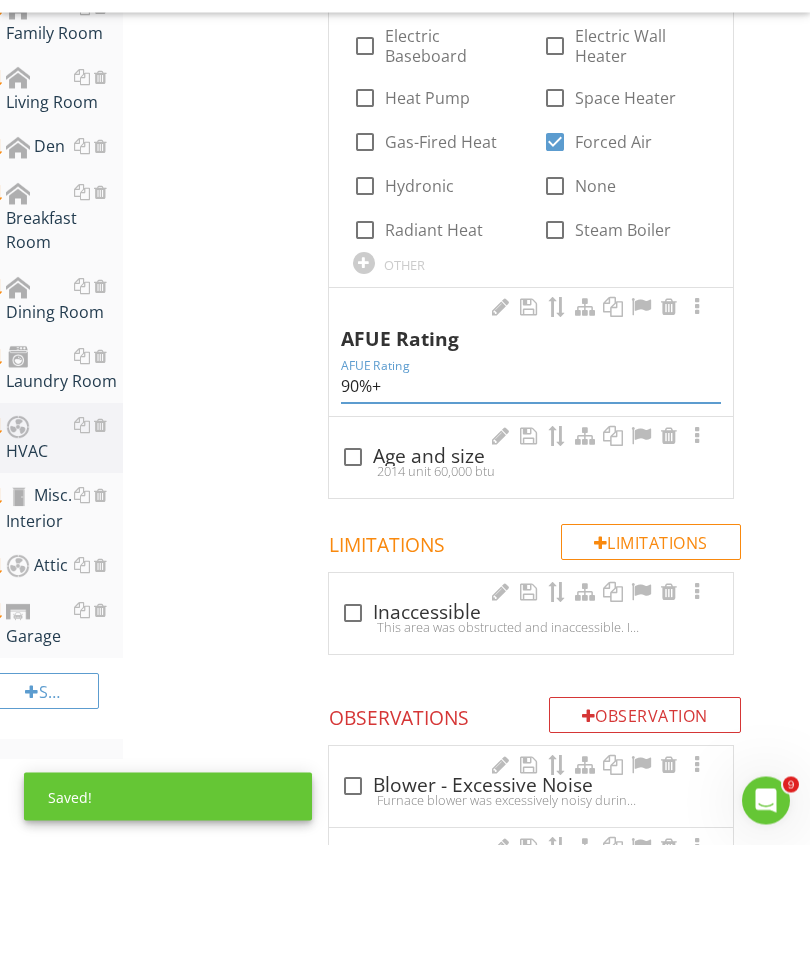 type on "90%+" 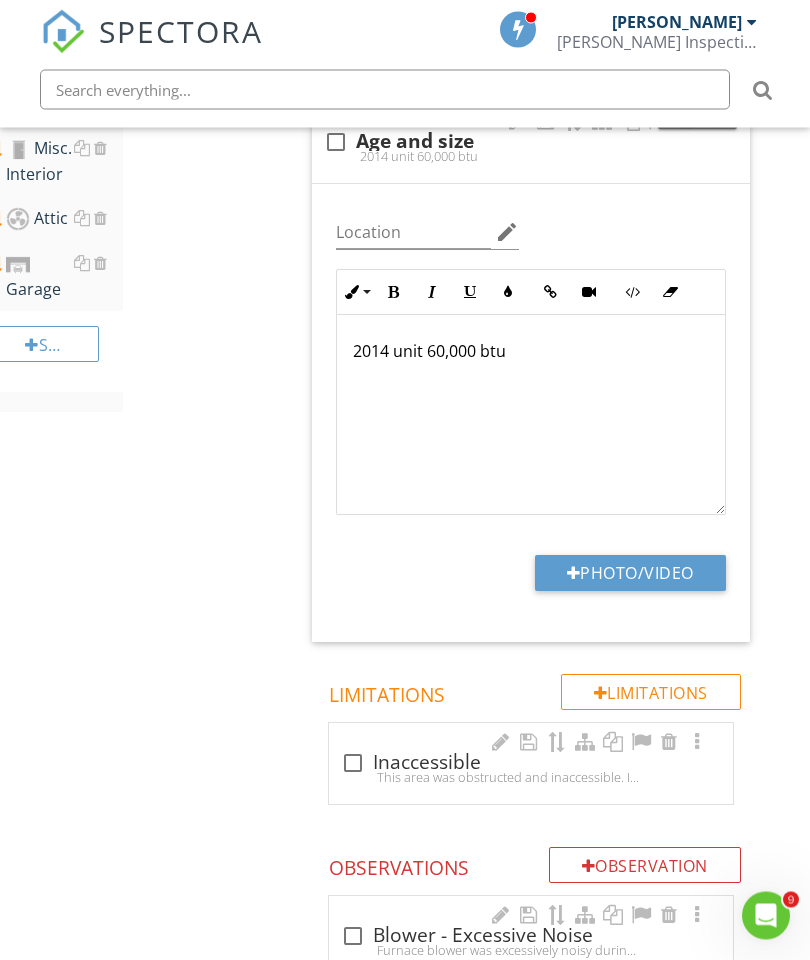 scroll, scrollTop: 1658, scrollLeft: 12, axis: both 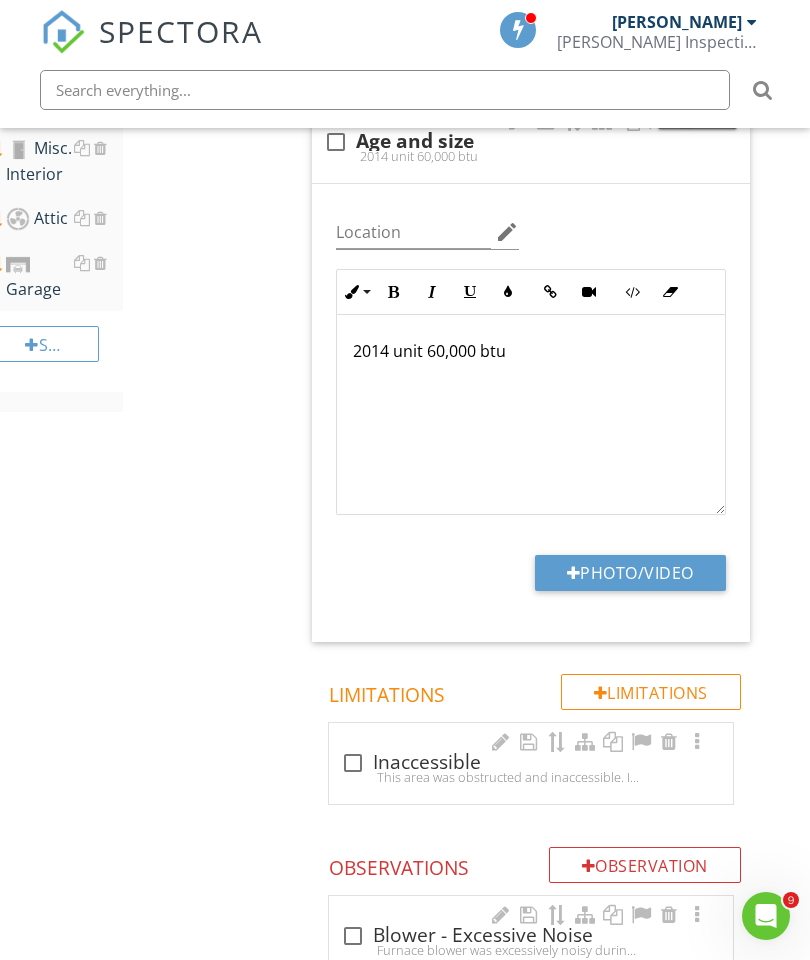 click on "Photo/Video" at bounding box center [630, 573] 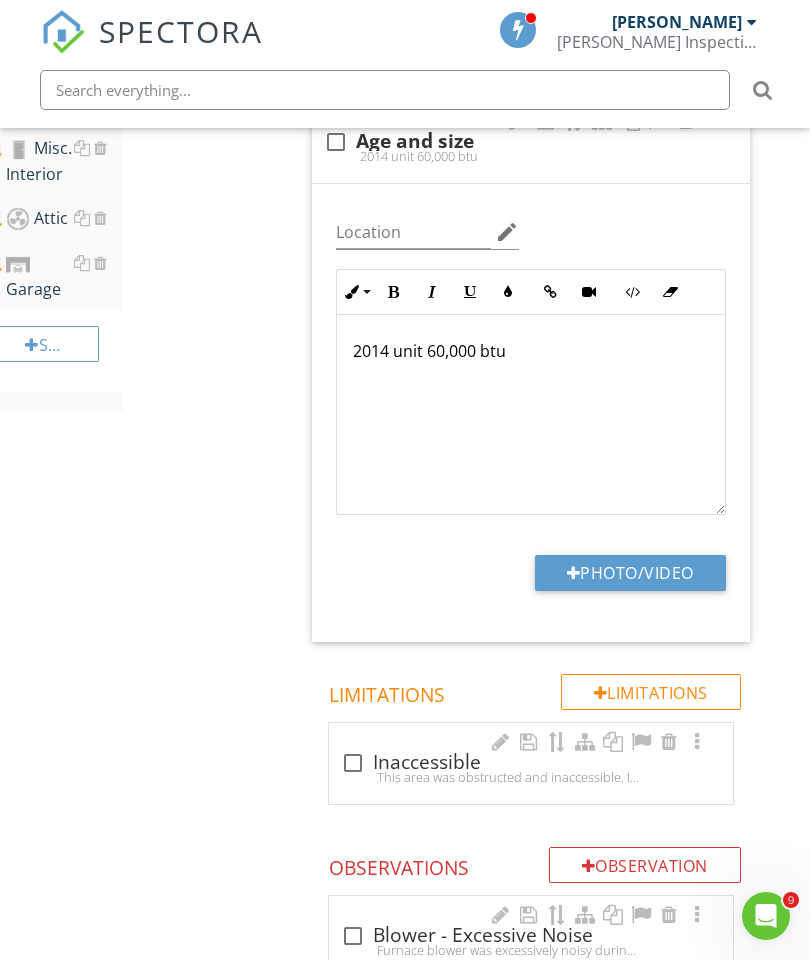type on "C:\fakepath\image.jpg" 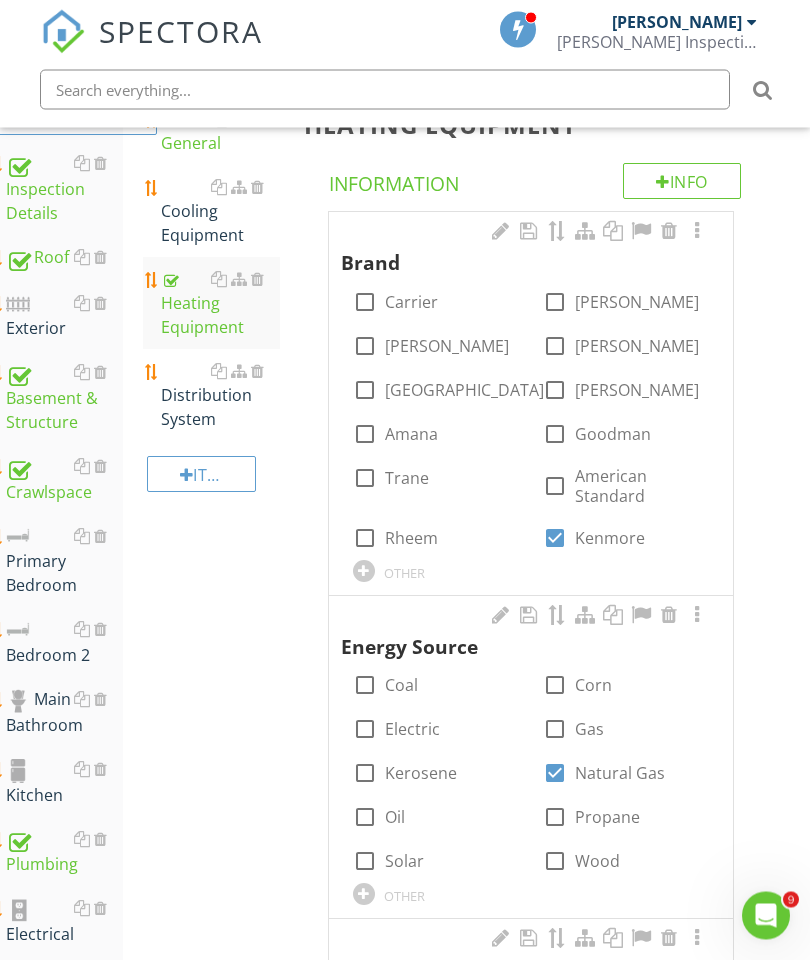 scroll, scrollTop: 204, scrollLeft: 12, axis: both 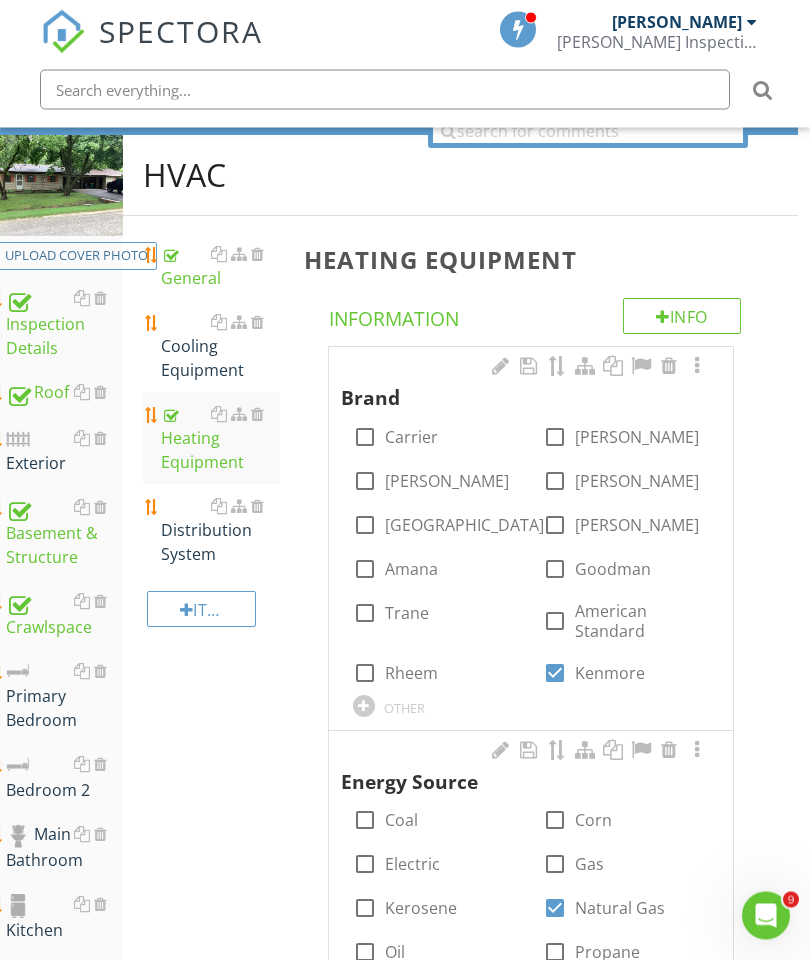 click on "Distribution System" at bounding box center (220, 531) 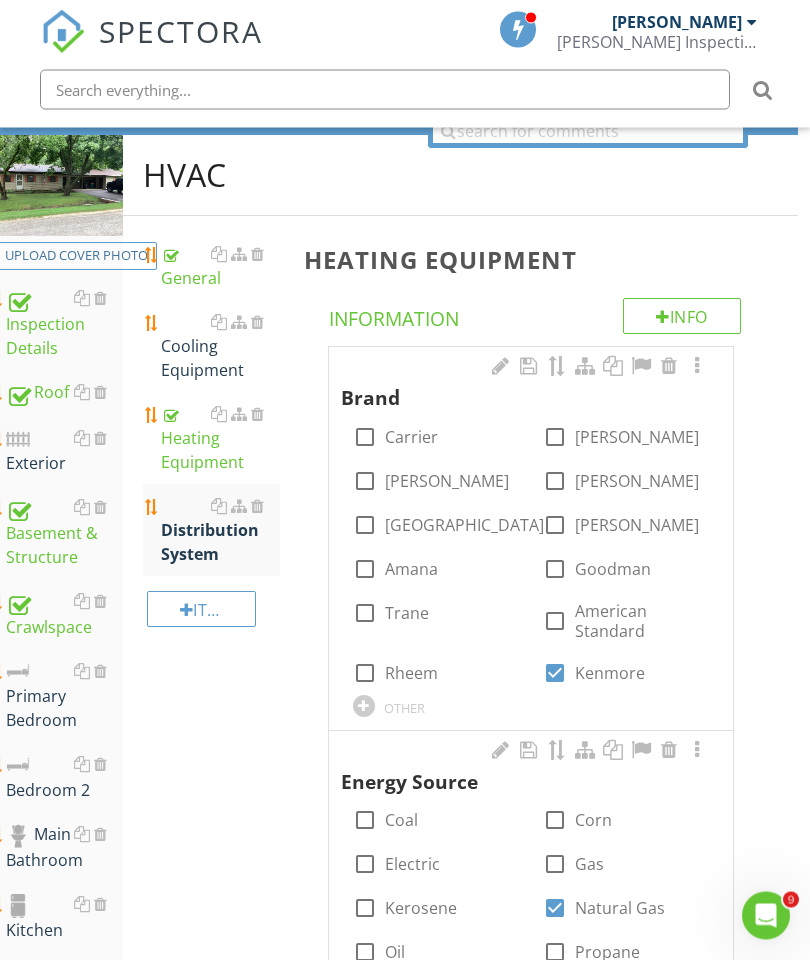 scroll, scrollTop: 205, scrollLeft: 12, axis: both 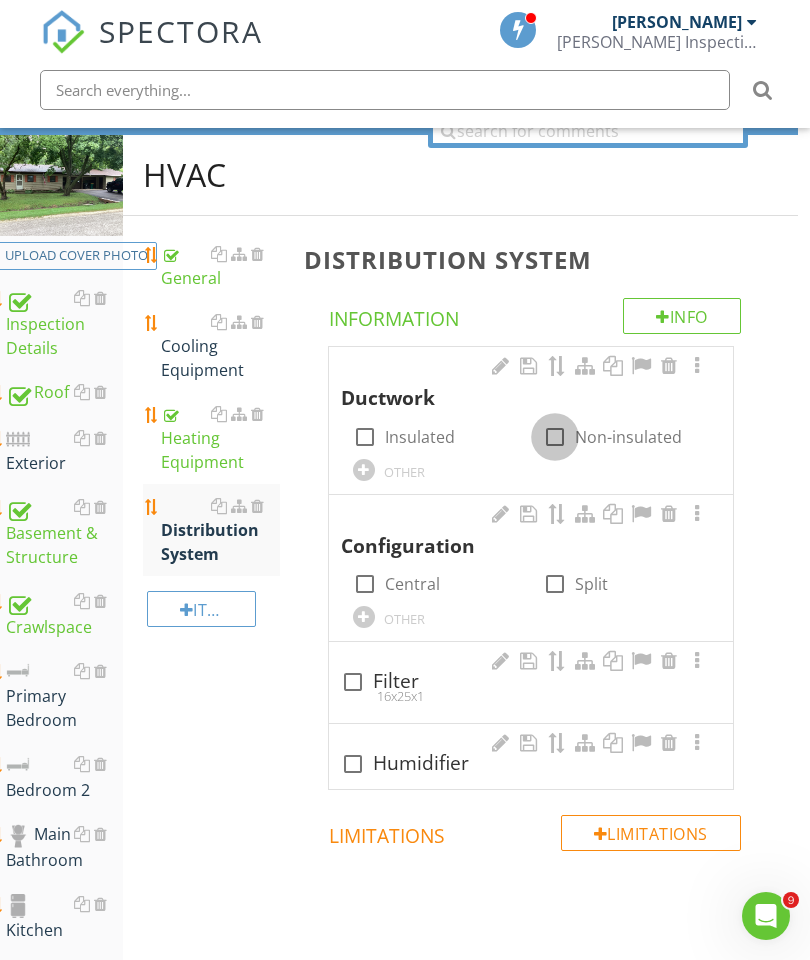 click at bounding box center (555, 437) 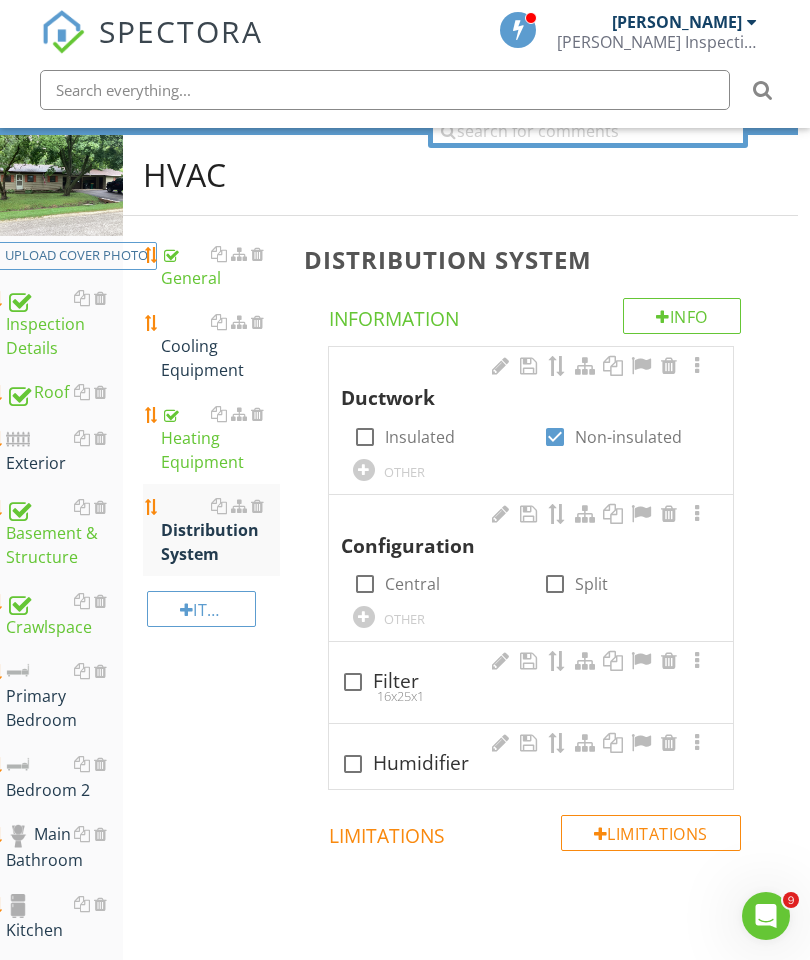 click at bounding box center (697, 366) 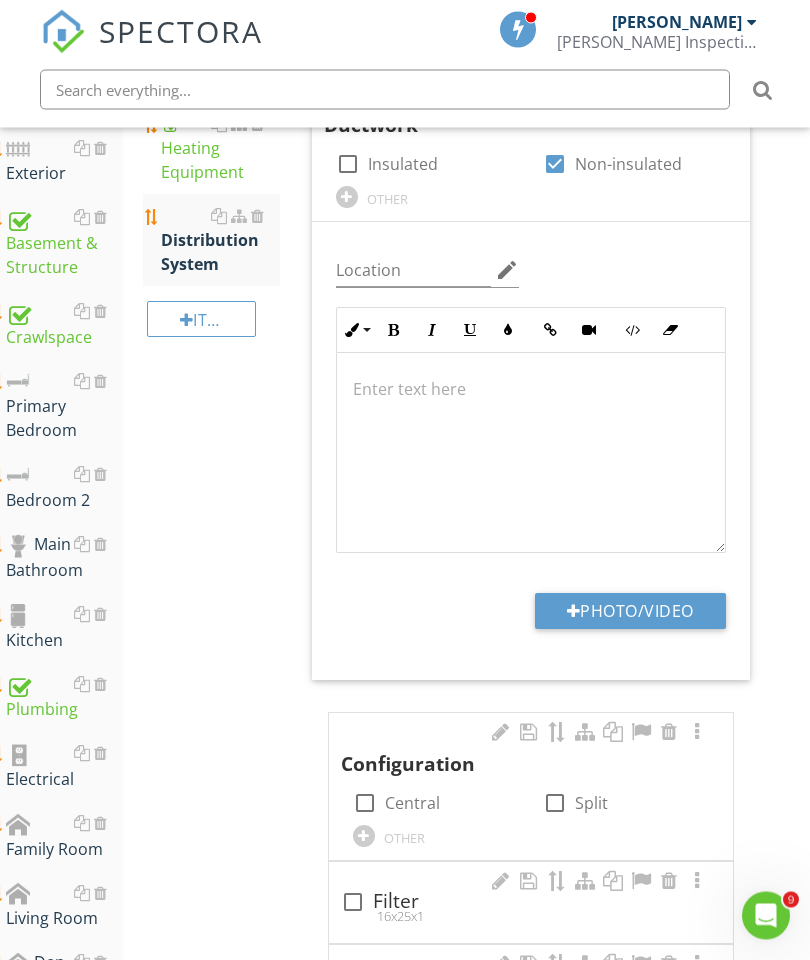 scroll, scrollTop: 495, scrollLeft: 12, axis: both 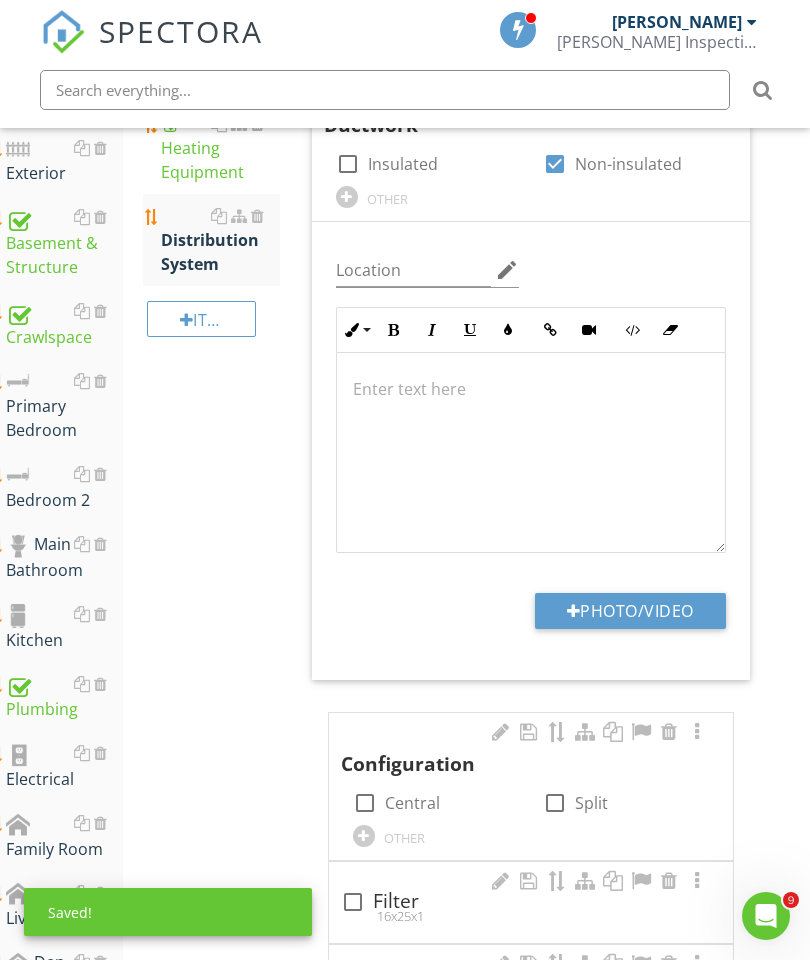 click on "Photo/Video" at bounding box center (630, 611) 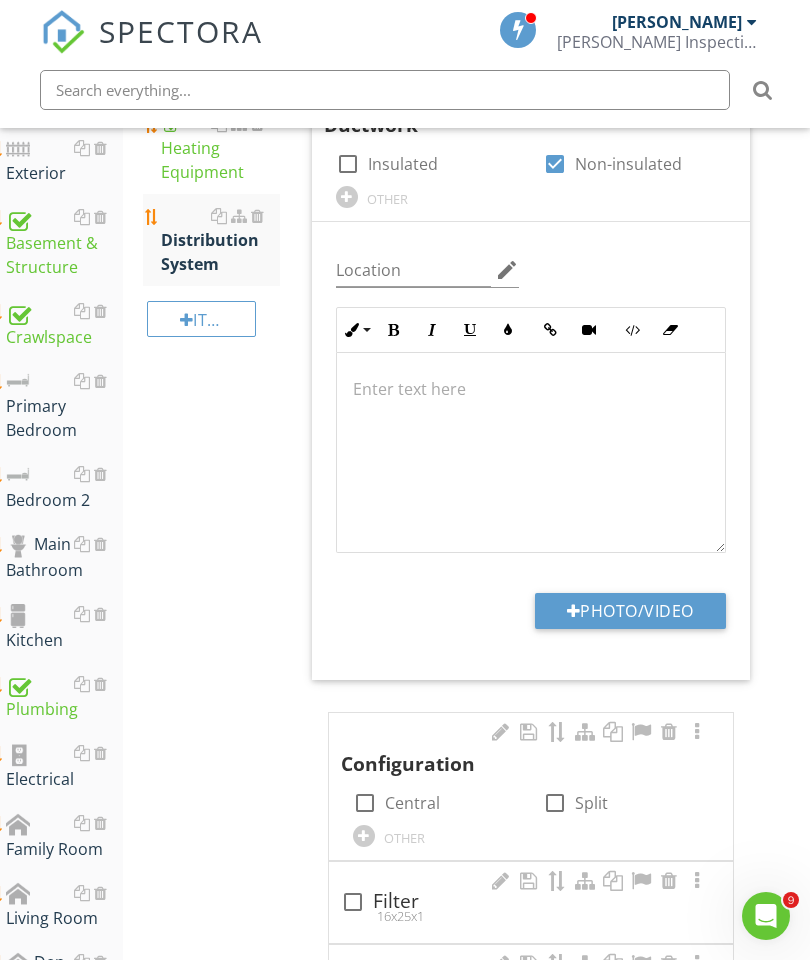 type on "C:\fakepath\image.jpg" 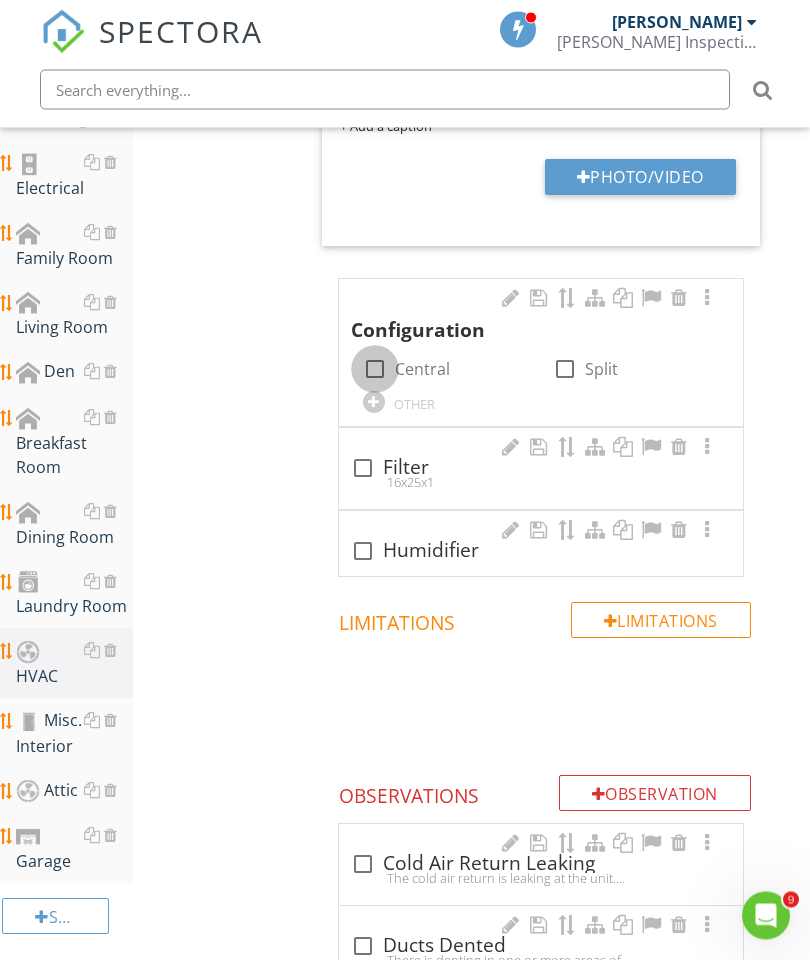 scroll, scrollTop: 1086, scrollLeft: 2, axis: both 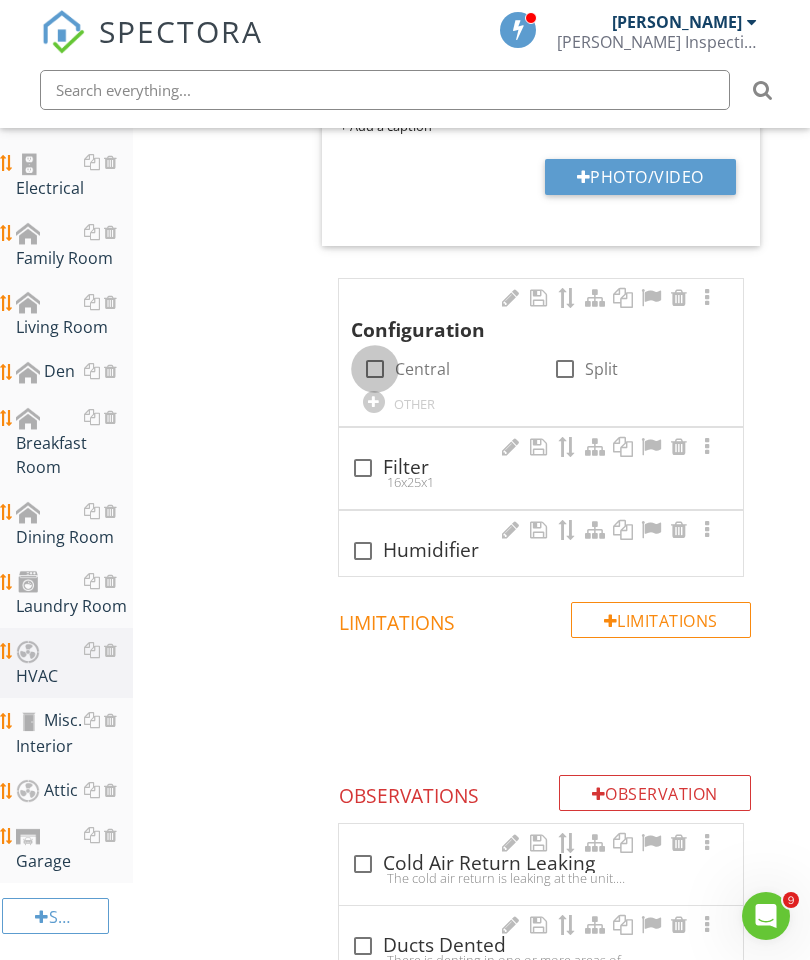 click at bounding box center [375, 369] 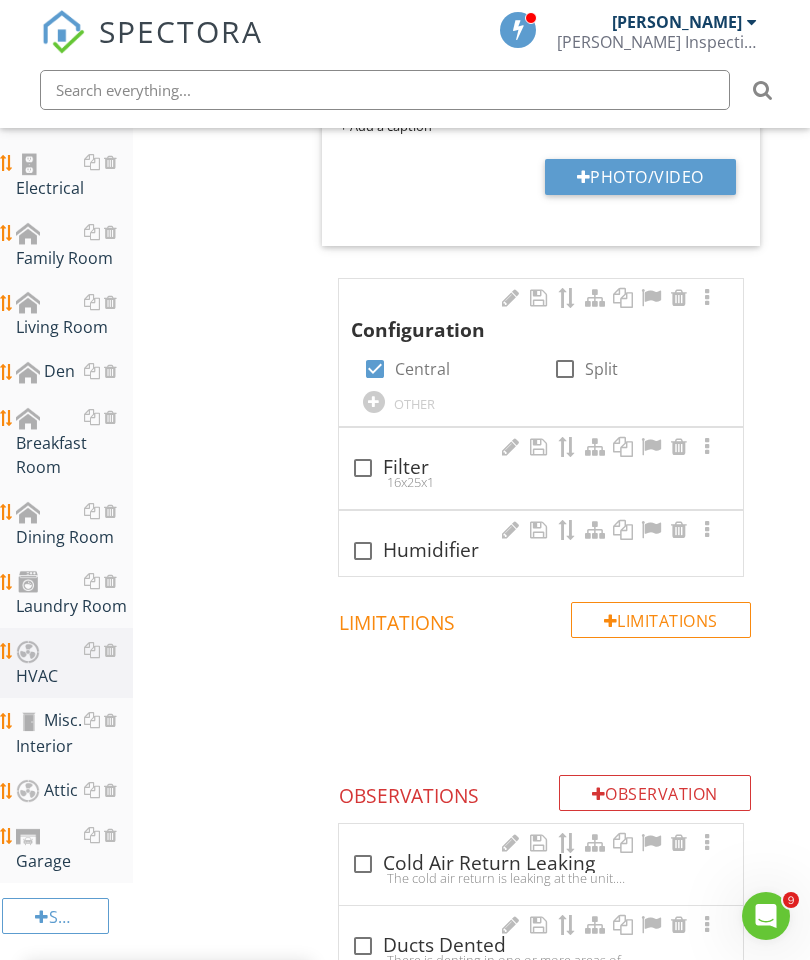 click at bounding box center (679, 447) 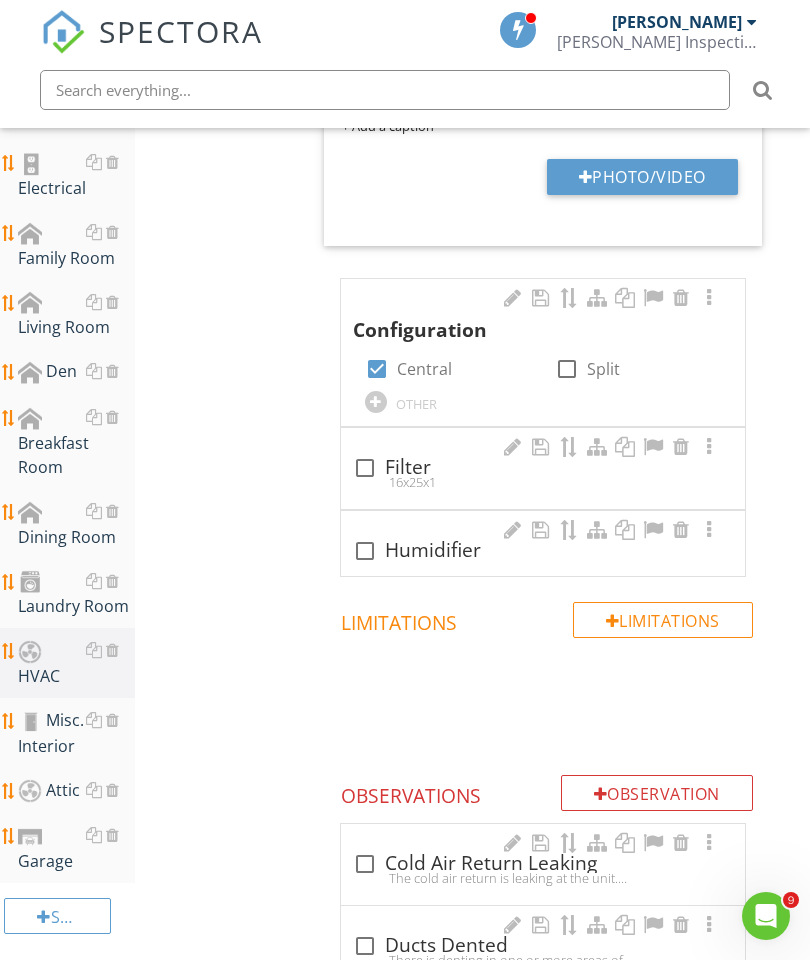 scroll, scrollTop: 1086, scrollLeft: 0, axis: vertical 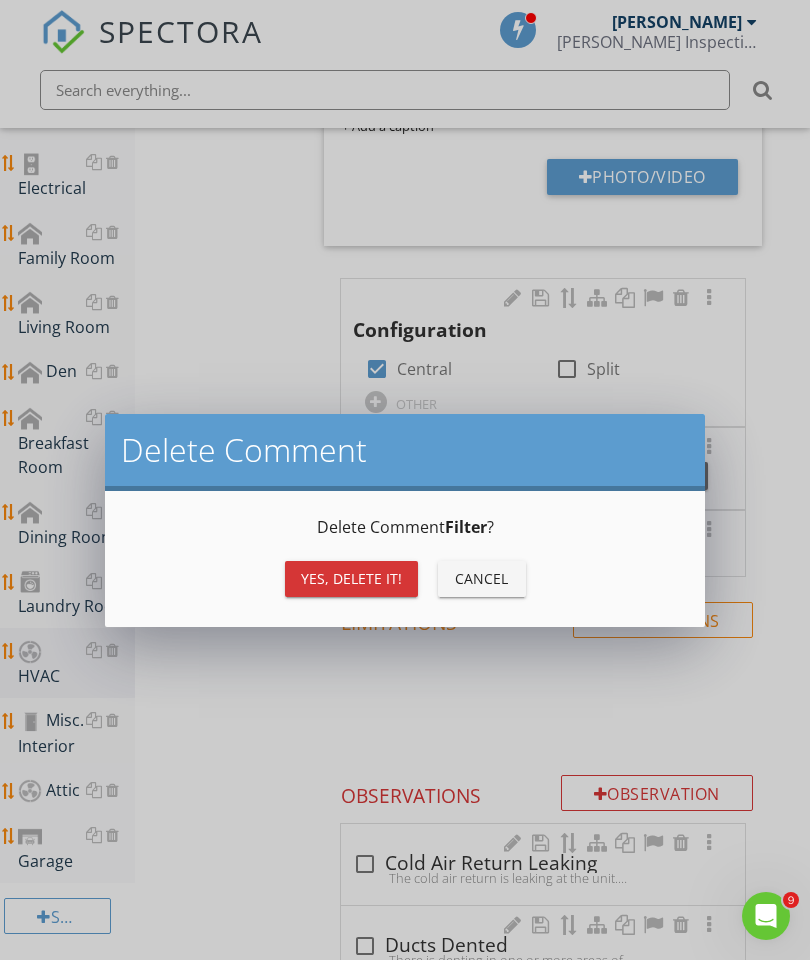 click on "Yes, Delete it!" at bounding box center (351, 578) 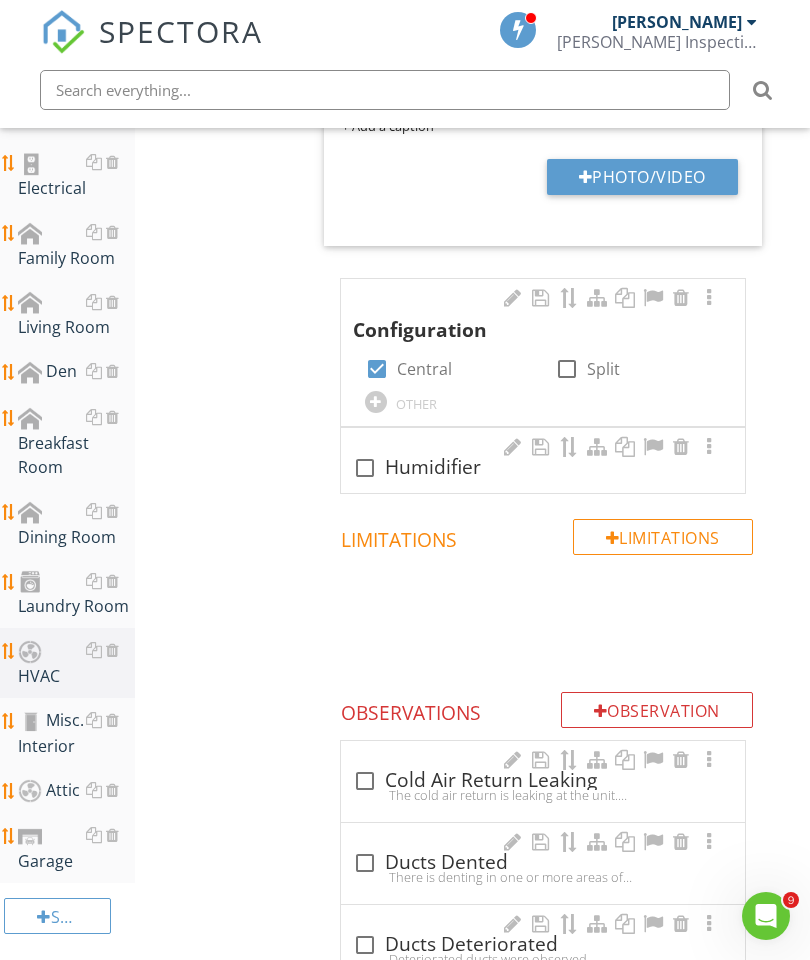 click at bounding box center (681, 447) 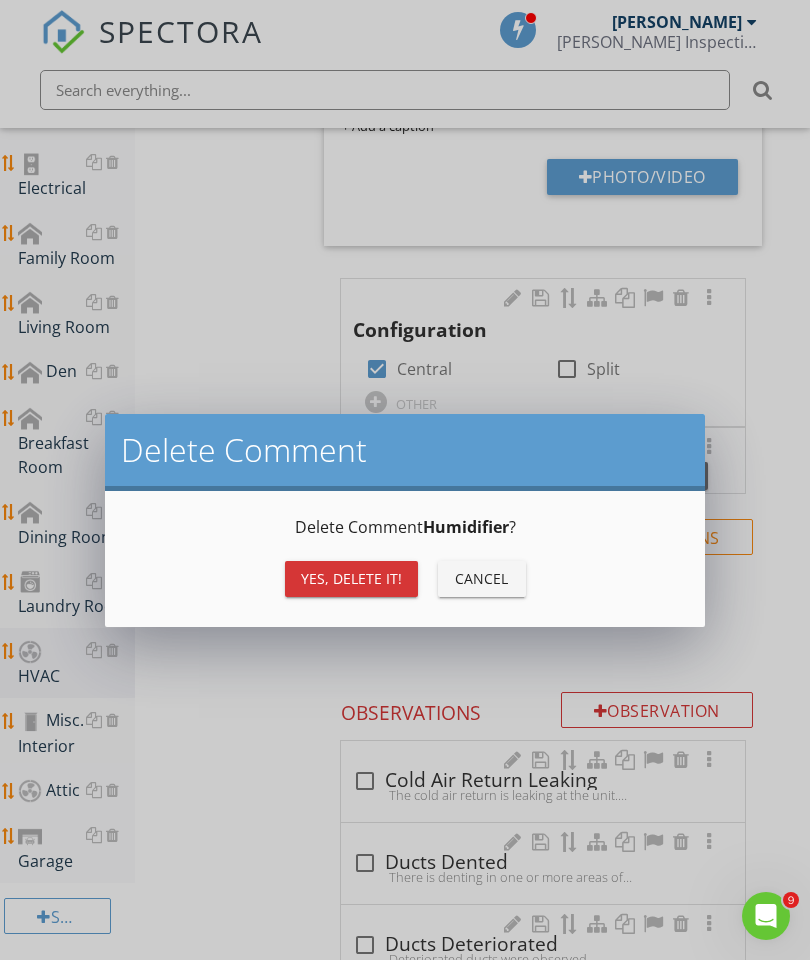 click on "Yes, Delete it!" at bounding box center [351, 578] 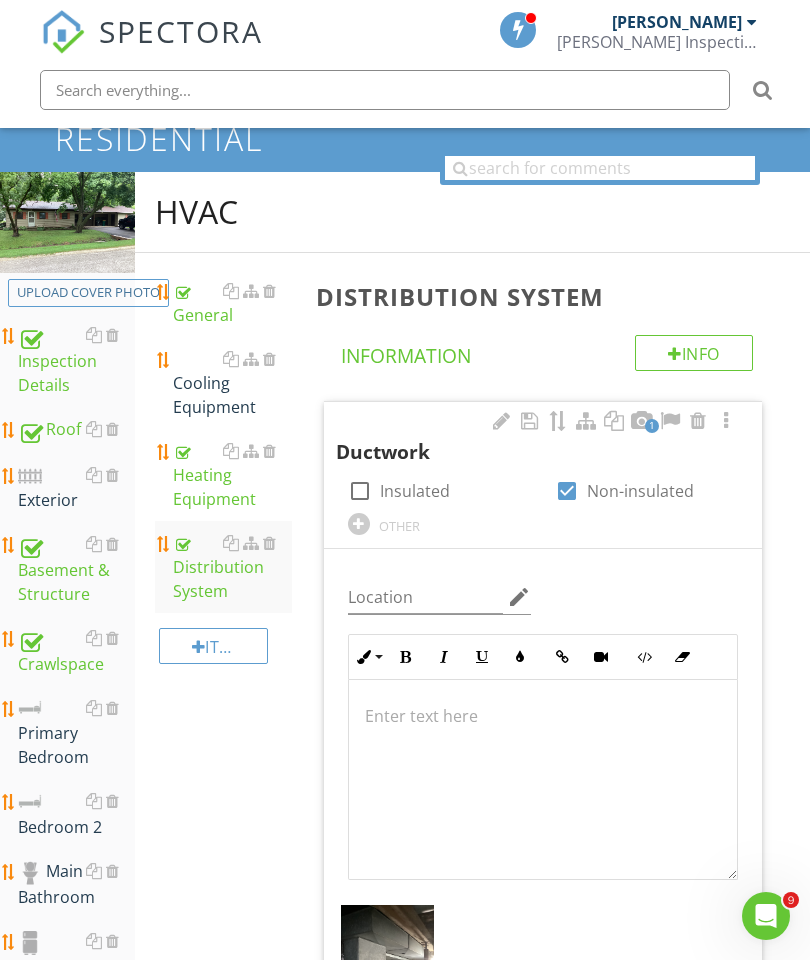 scroll, scrollTop: 155, scrollLeft: 0, axis: vertical 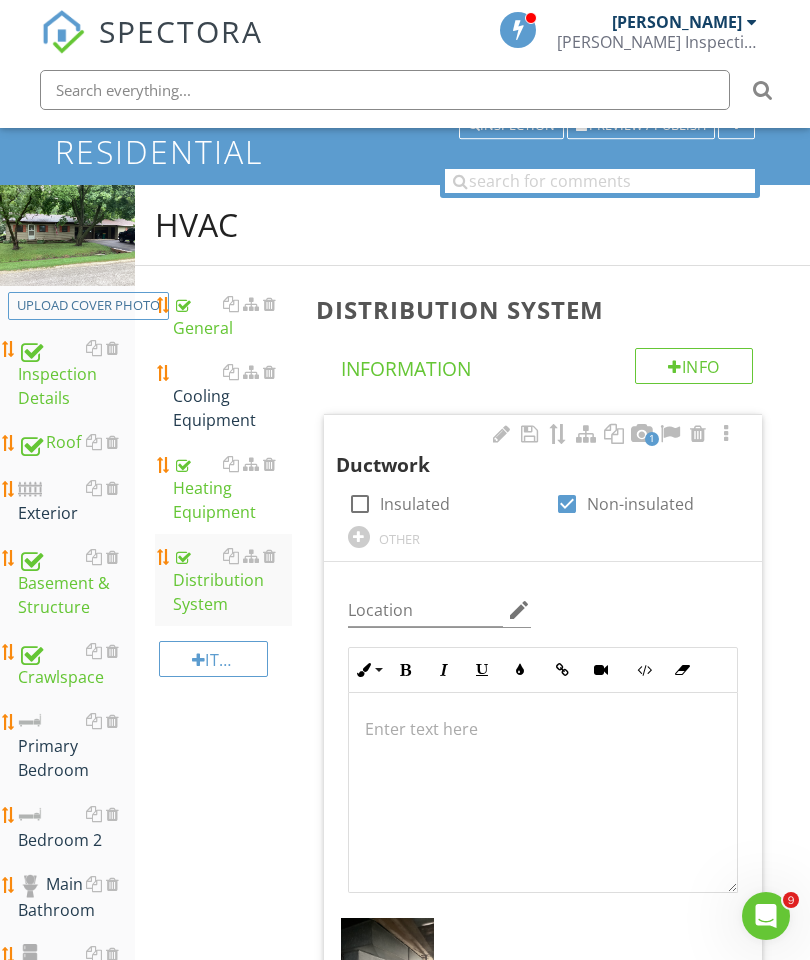 click at bounding box center [269, 372] 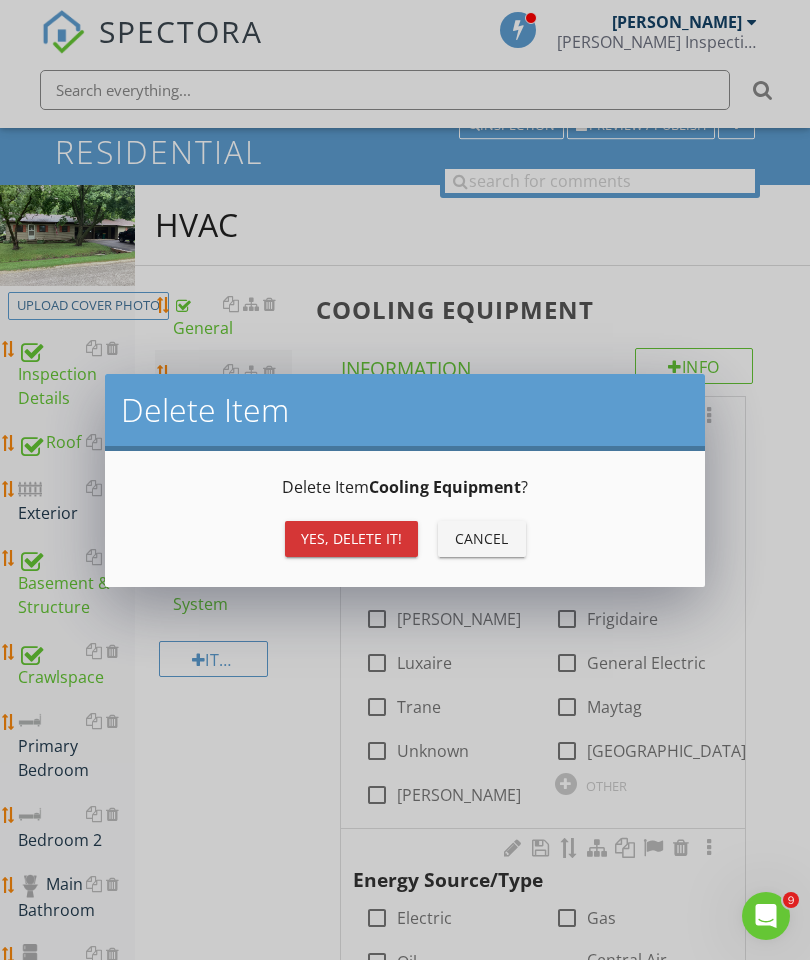 click on "Yes, Delete it!" at bounding box center [351, 538] 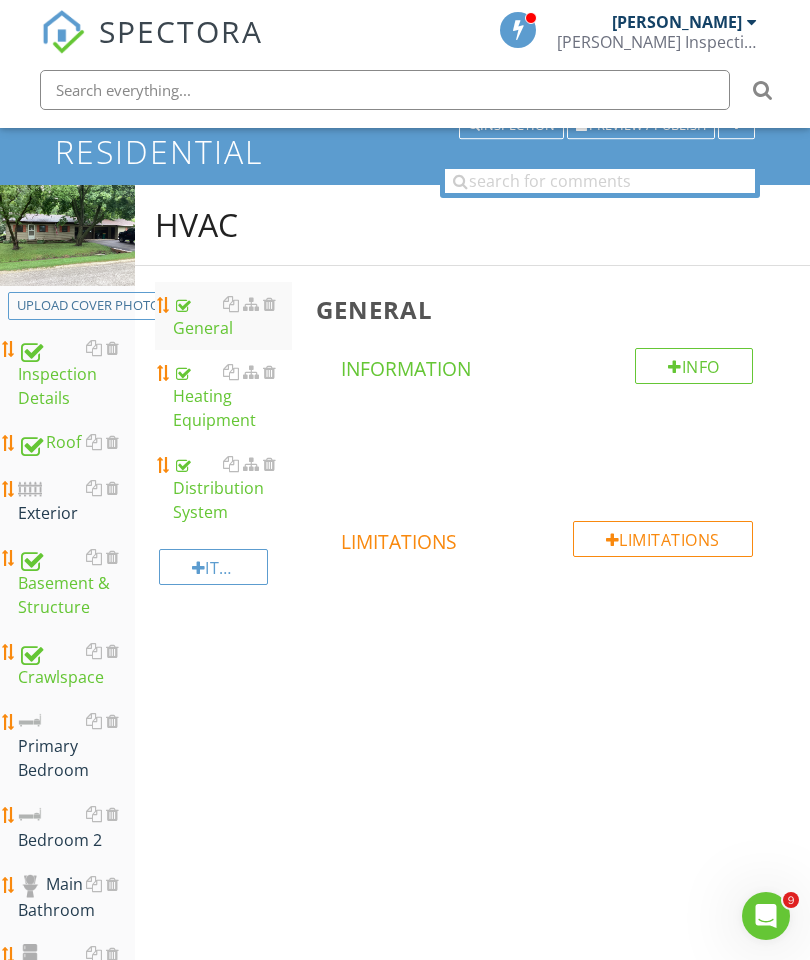 click on "Heating Equipment" at bounding box center (232, 396) 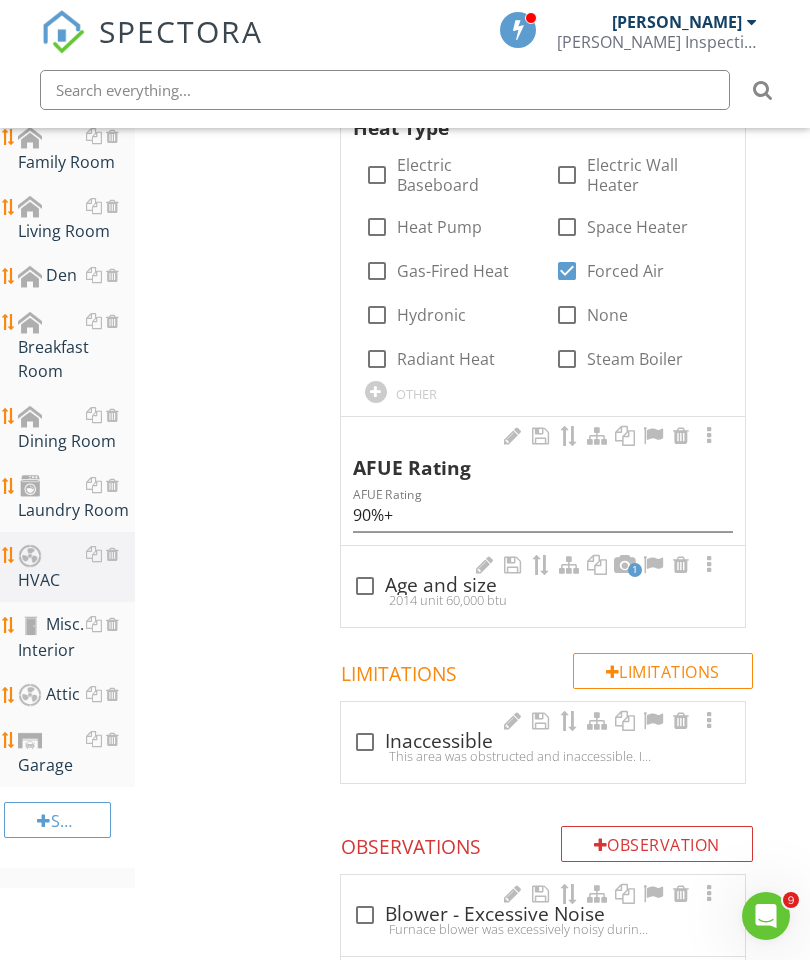 scroll, scrollTop: 1229, scrollLeft: 0, axis: vertical 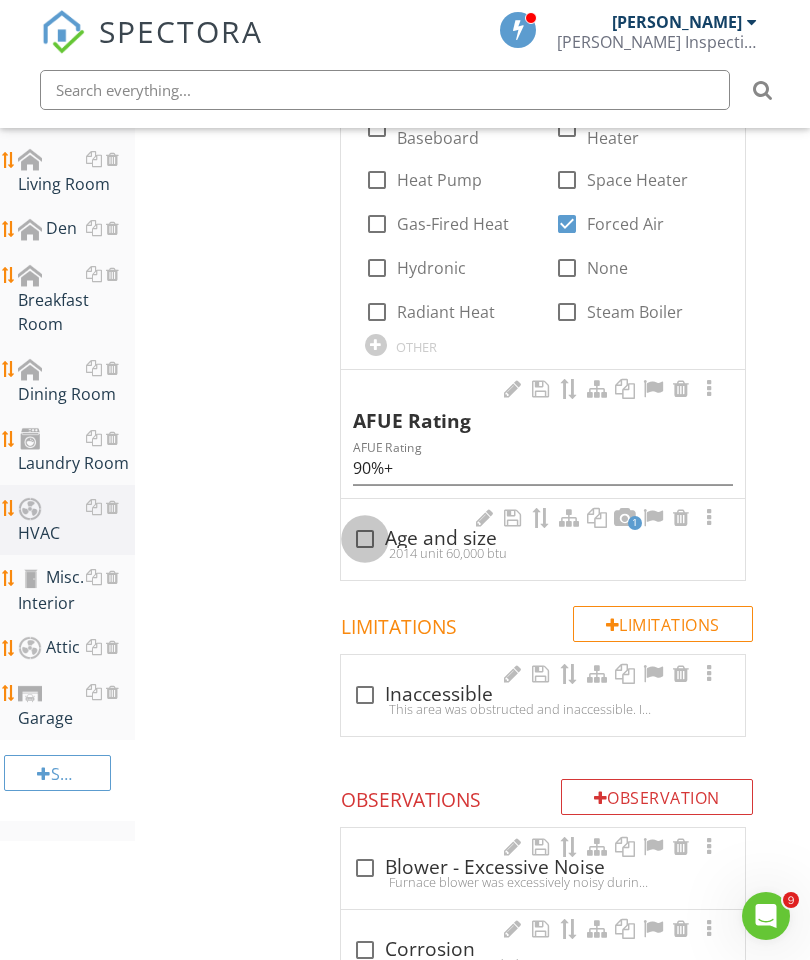 click at bounding box center (365, 539) 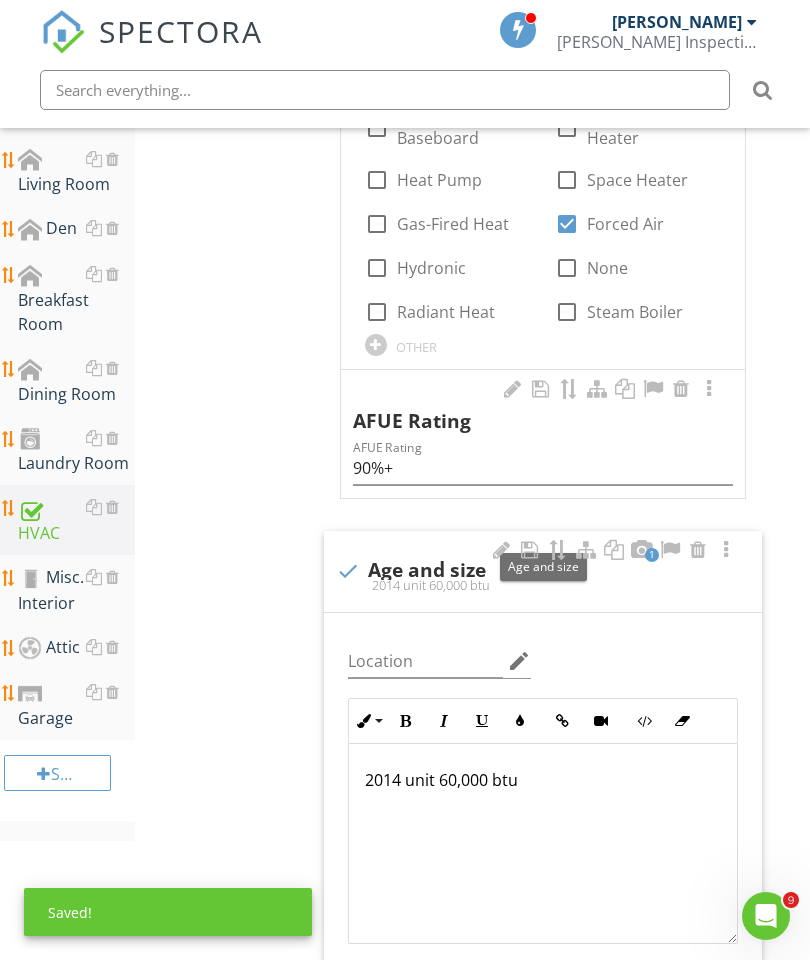 click on "2014 unit 60,000 btu" at bounding box center (543, 780) 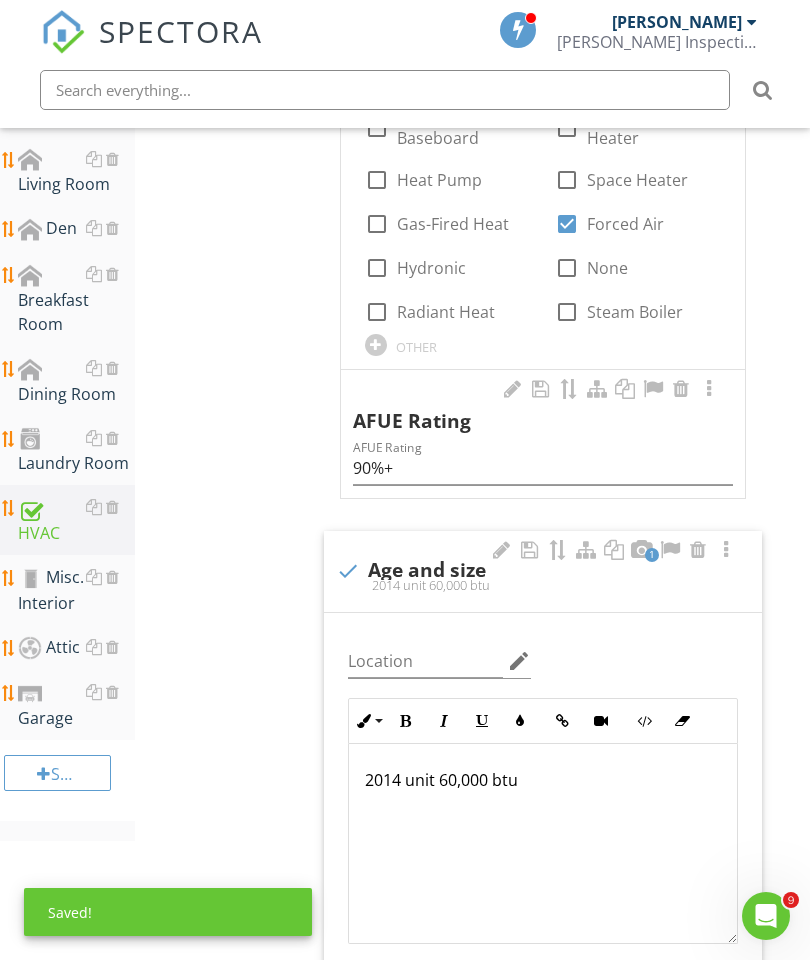 scroll, scrollTop: 1362, scrollLeft: 38, axis: both 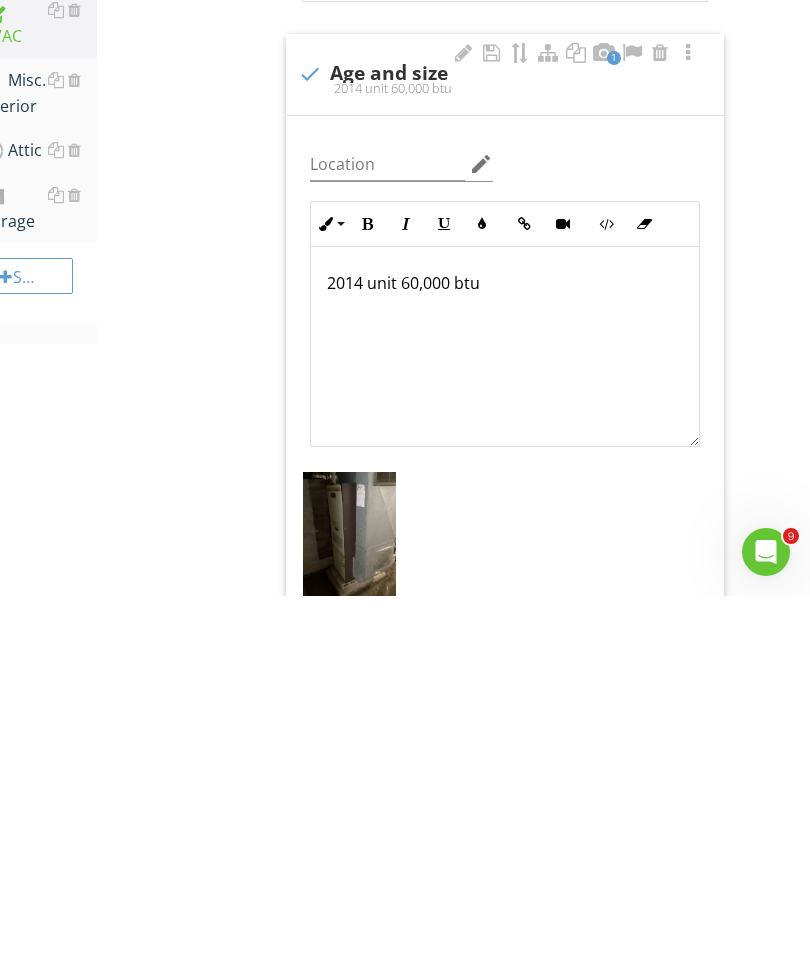 type 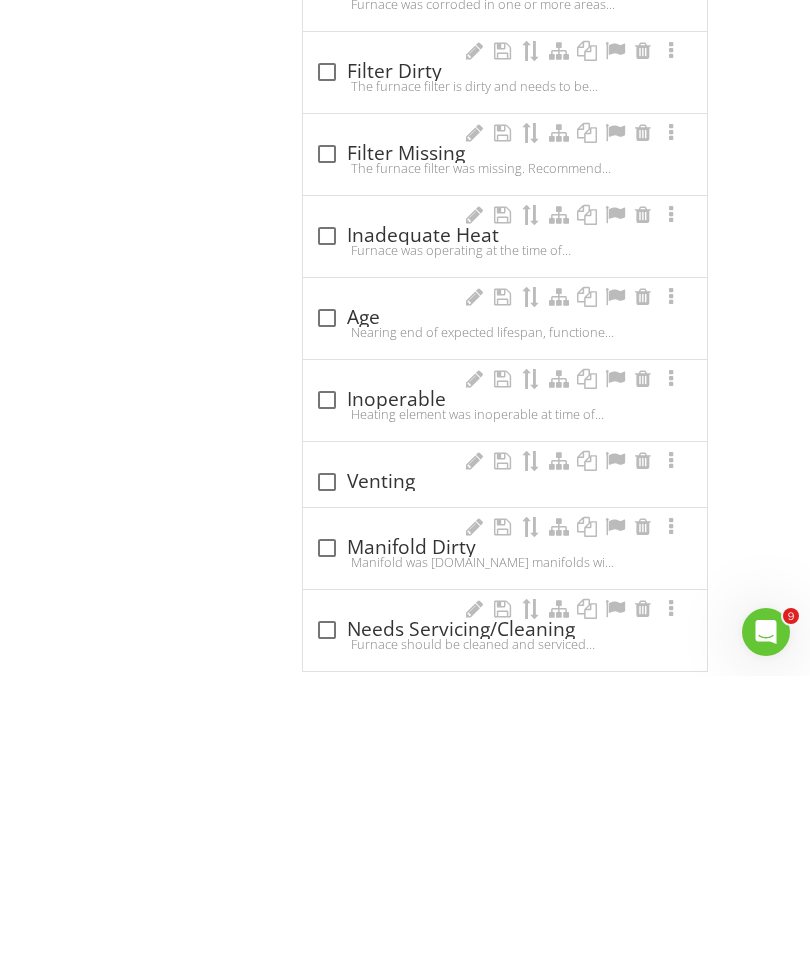 scroll, scrollTop: 2596, scrollLeft: 38, axis: both 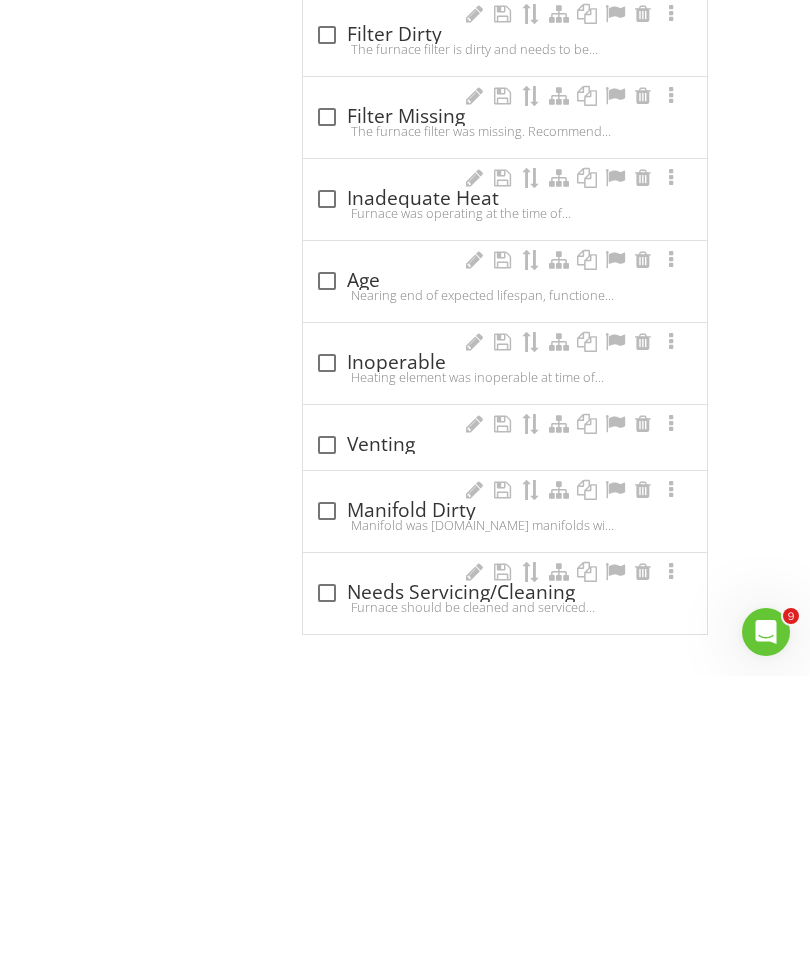 click at bounding box center (327, 565) 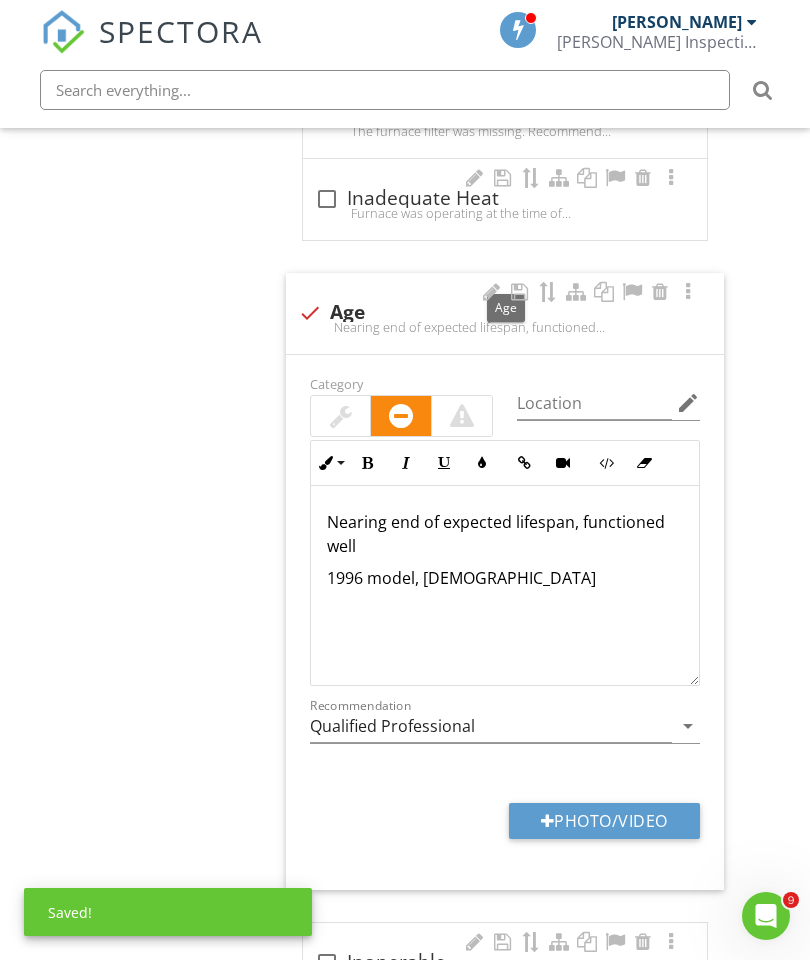 click on "1996 model, 28 years old" at bounding box center [505, 578] 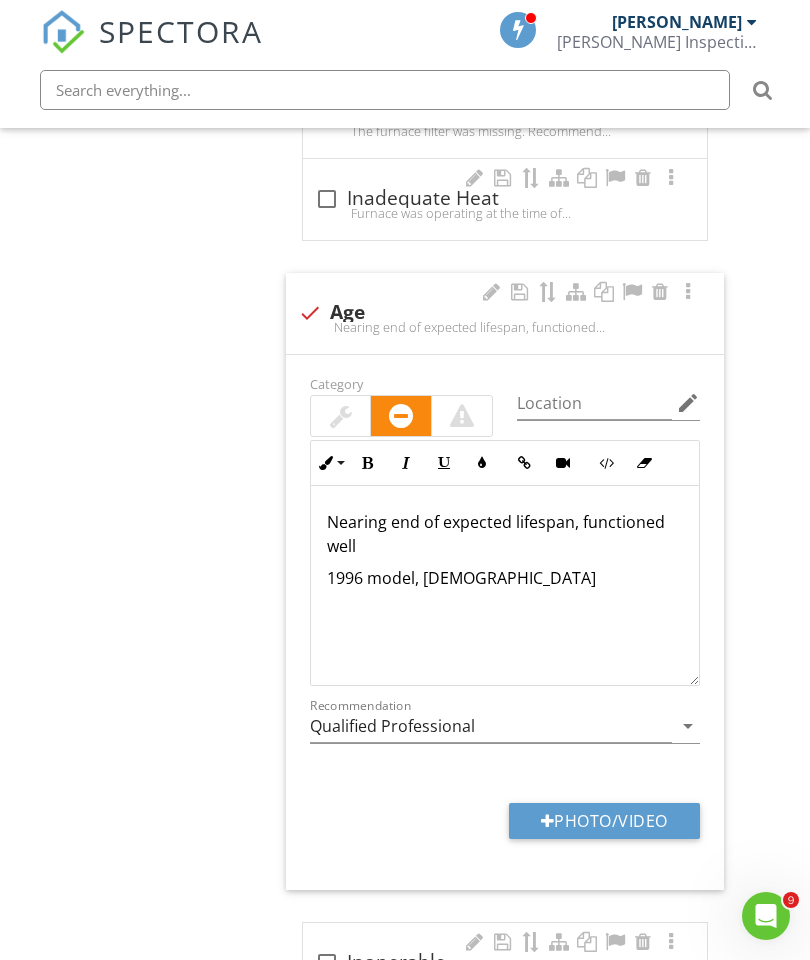 type 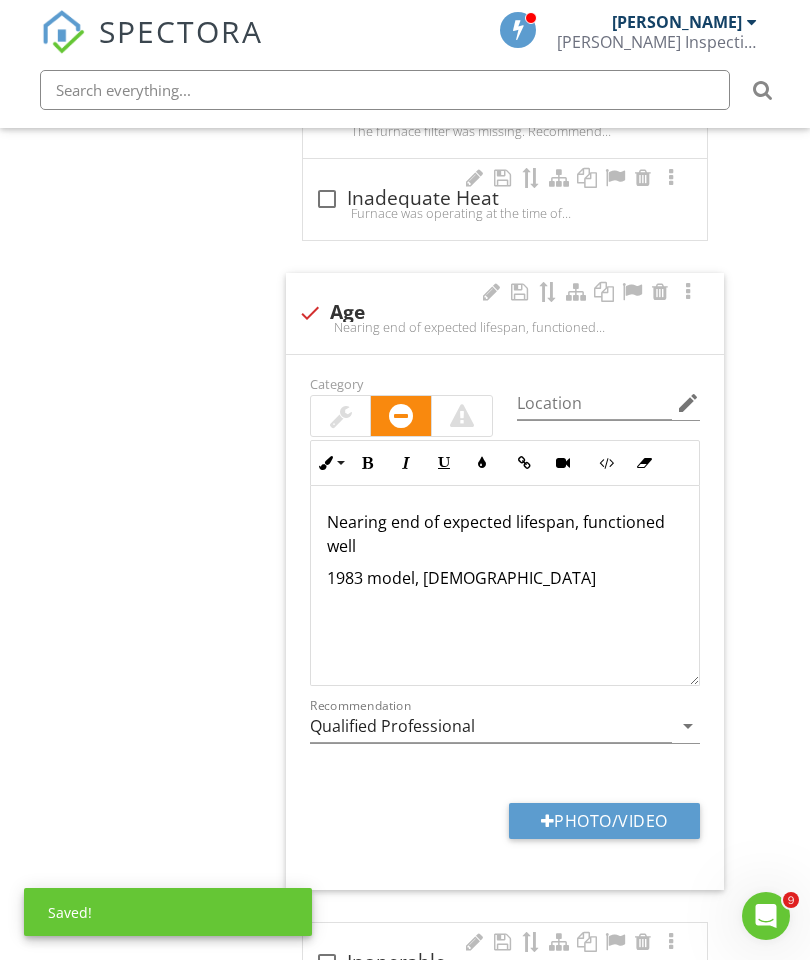 click on "1983 model, 28 years old" at bounding box center [505, 578] 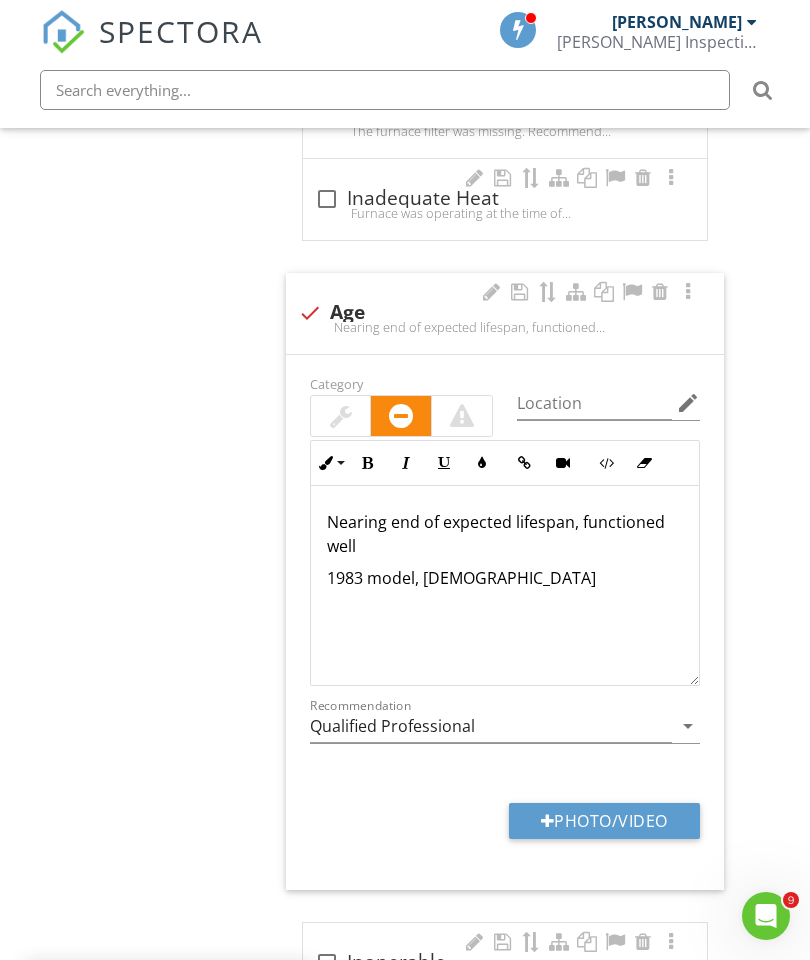 click on "1983 model, 28 years old" at bounding box center [505, 578] 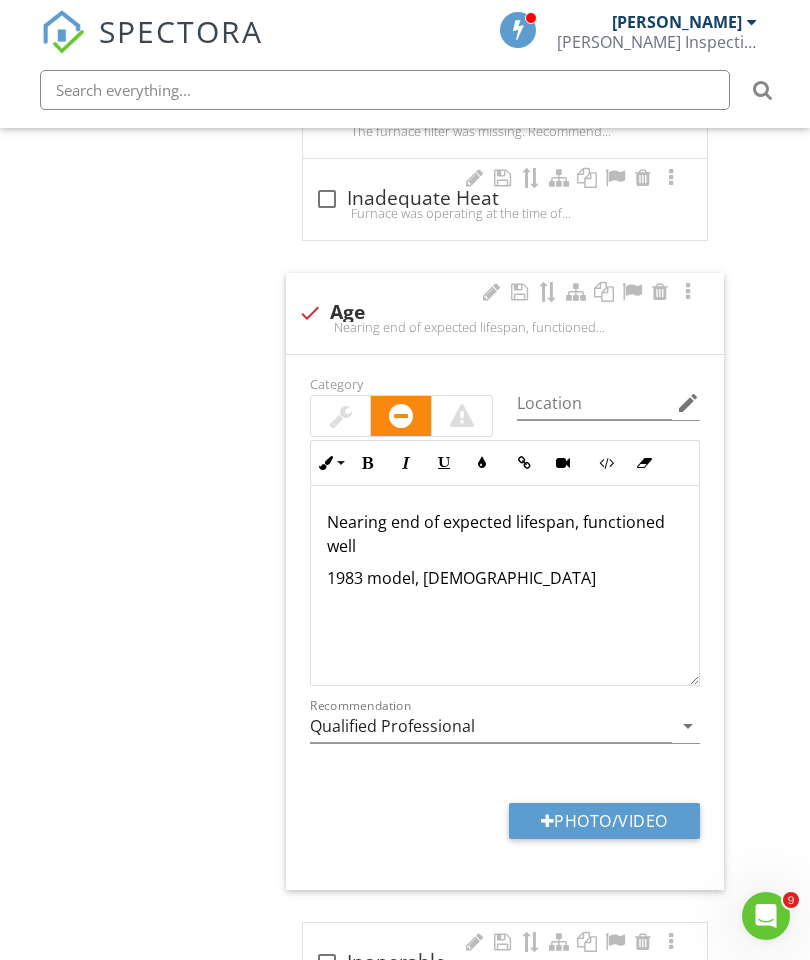 click on "1983 model, 28 years old" at bounding box center (505, 578) 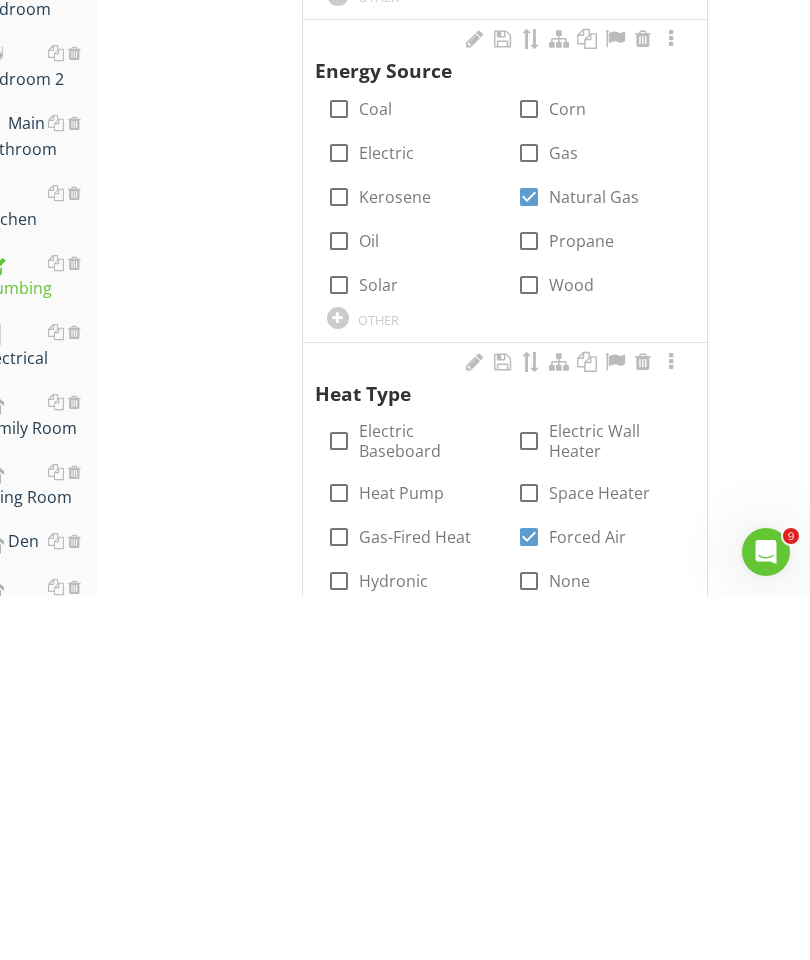 scroll, scrollTop: 684, scrollLeft: 38, axis: both 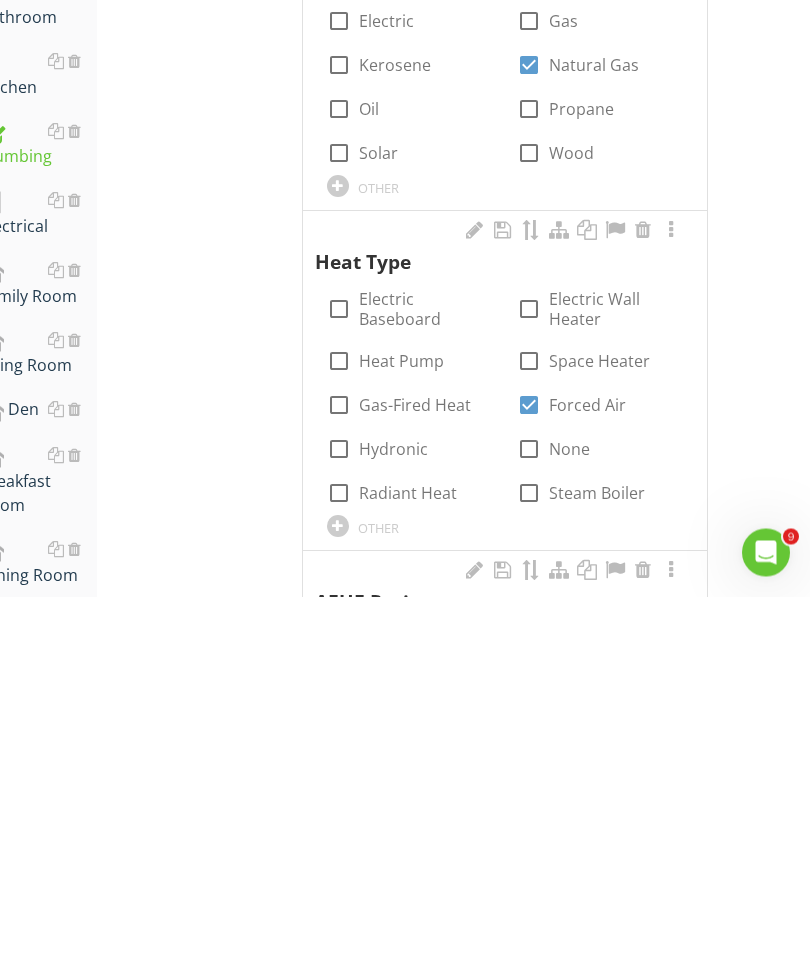 click on "Electrical" at bounding box center (38, 577) 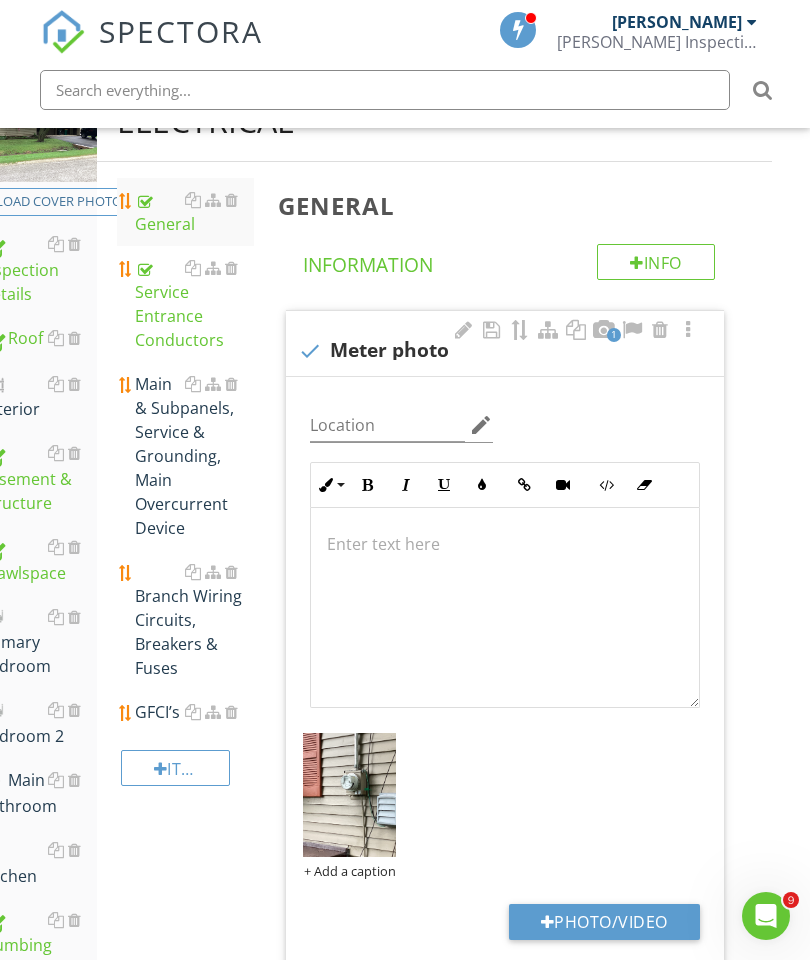 scroll, scrollTop: 225, scrollLeft: 38, axis: both 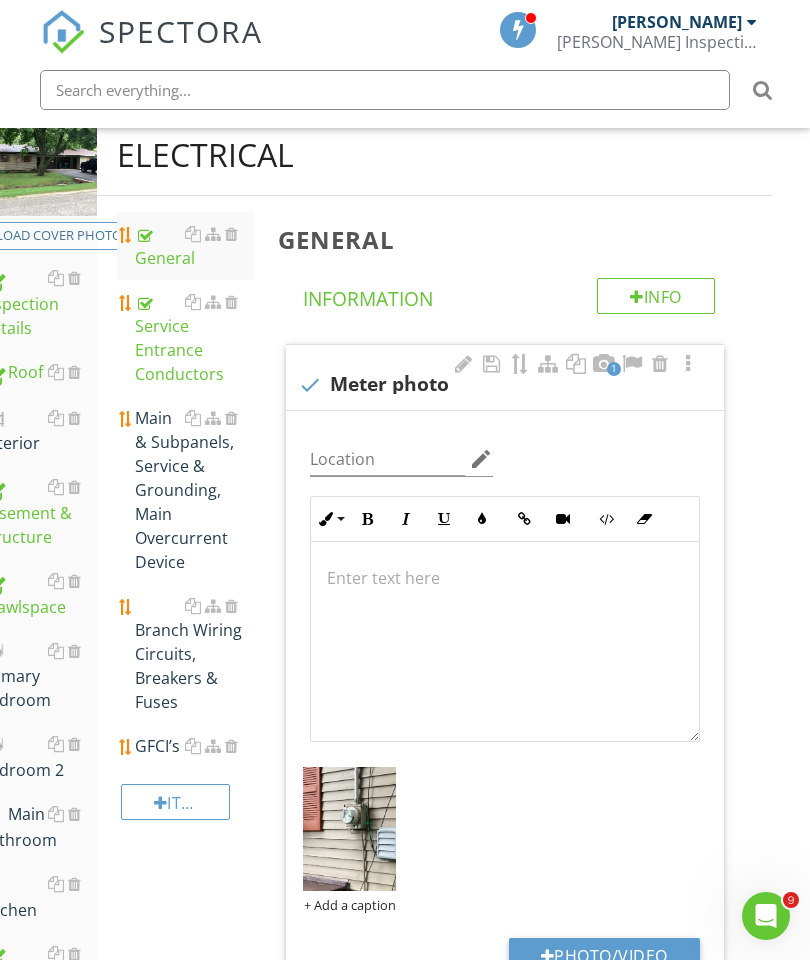 click on "Main & Subpanels, Service & Grounding, Main Overcurrent Device" at bounding box center [194, 490] 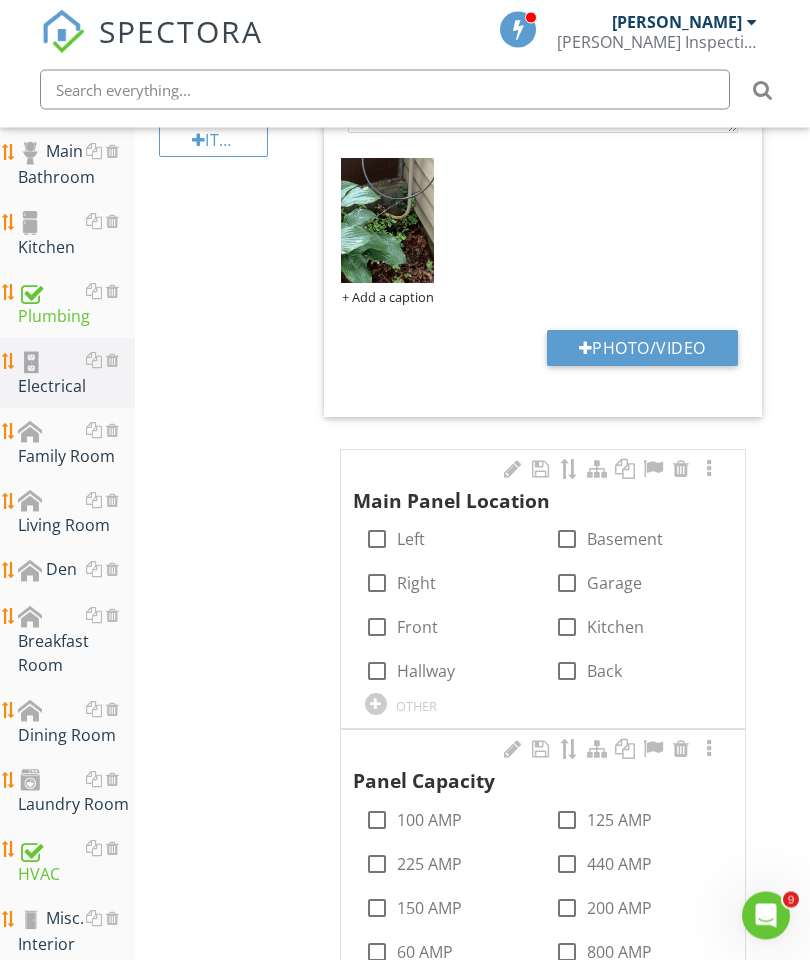 scroll, scrollTop: 902, scrollLeft: 0, axis: vertical 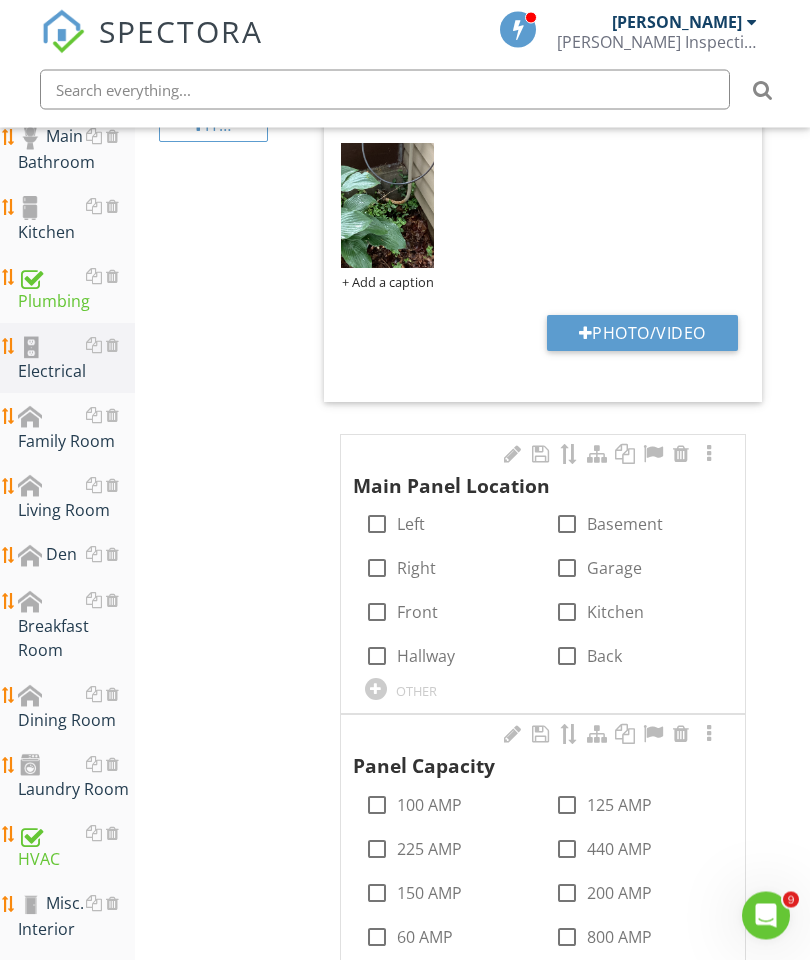 click at bounding box center [376, 690] 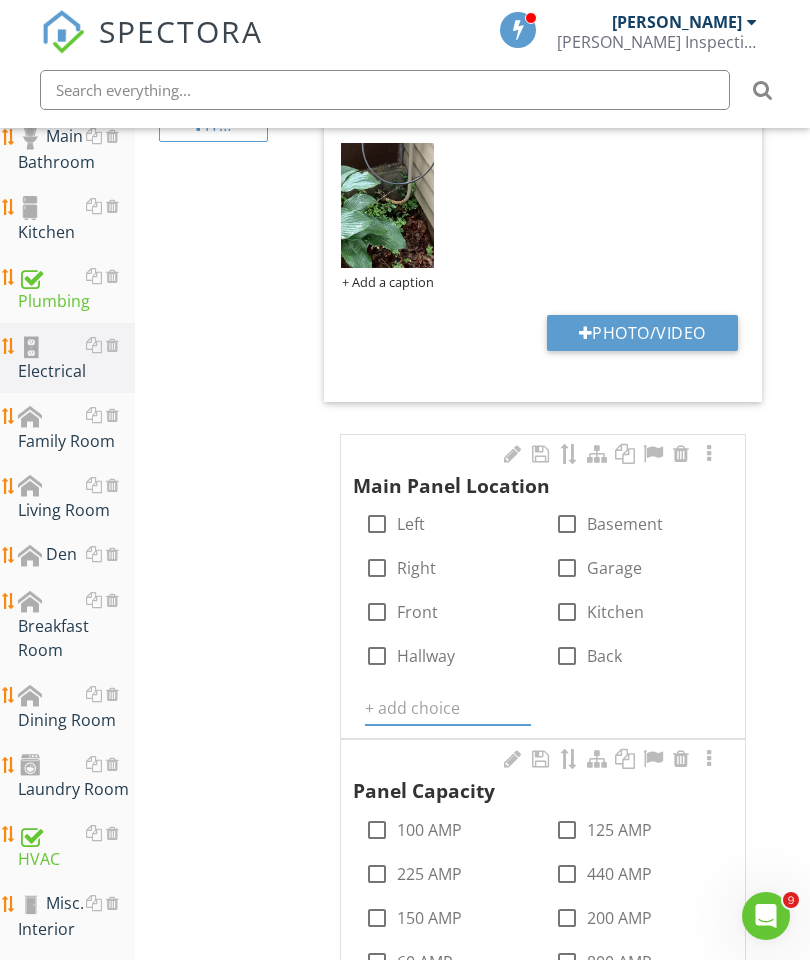 click at bounding box center [448, 708] 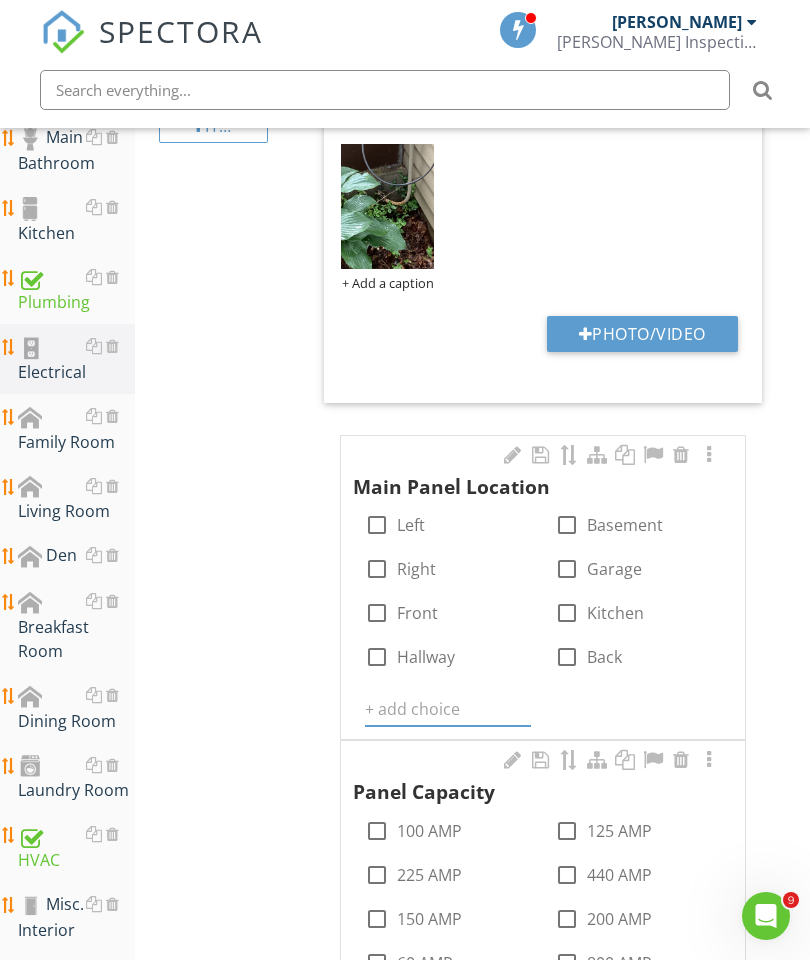 scroll, scrollTop: 906, scrollLeft: 38, axis: both 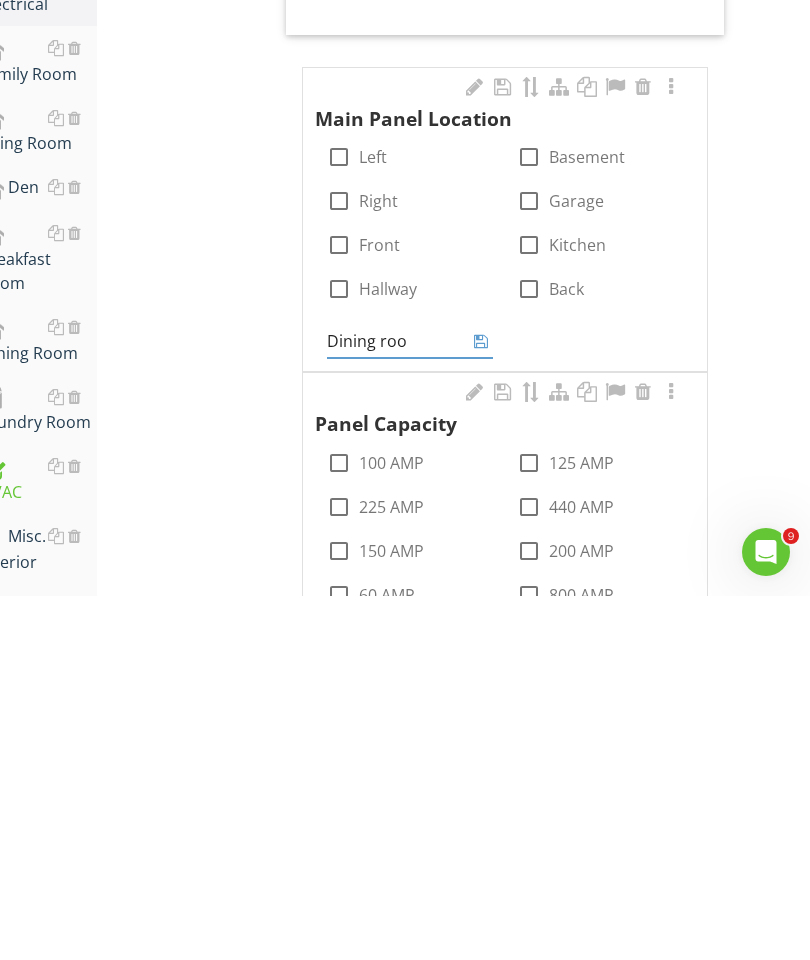 type on "Dining room" 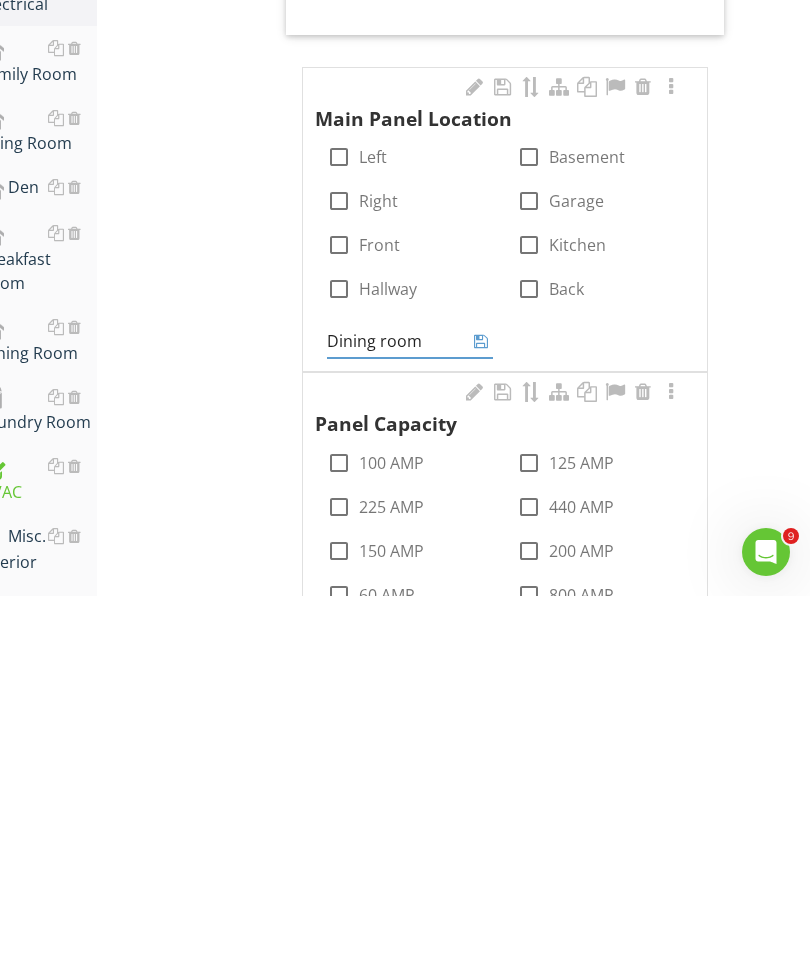 click on "Dining room" at bounding box center (396, 705) 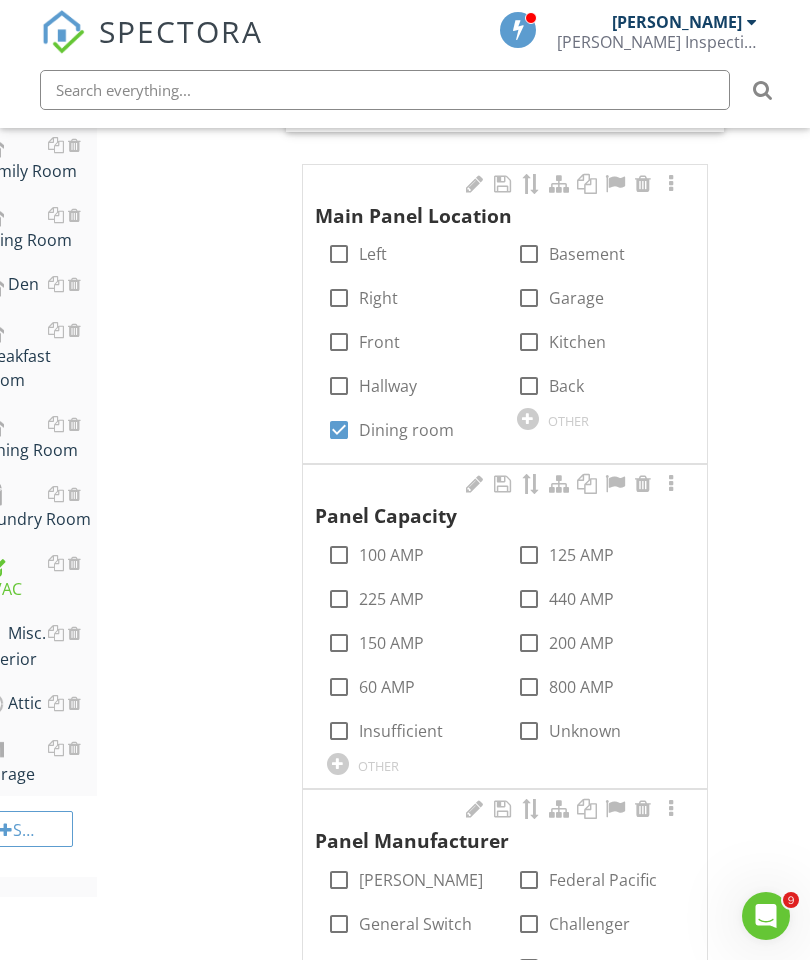 scroll, scrollTop: 1103, scrollLeft: 38, axis: both 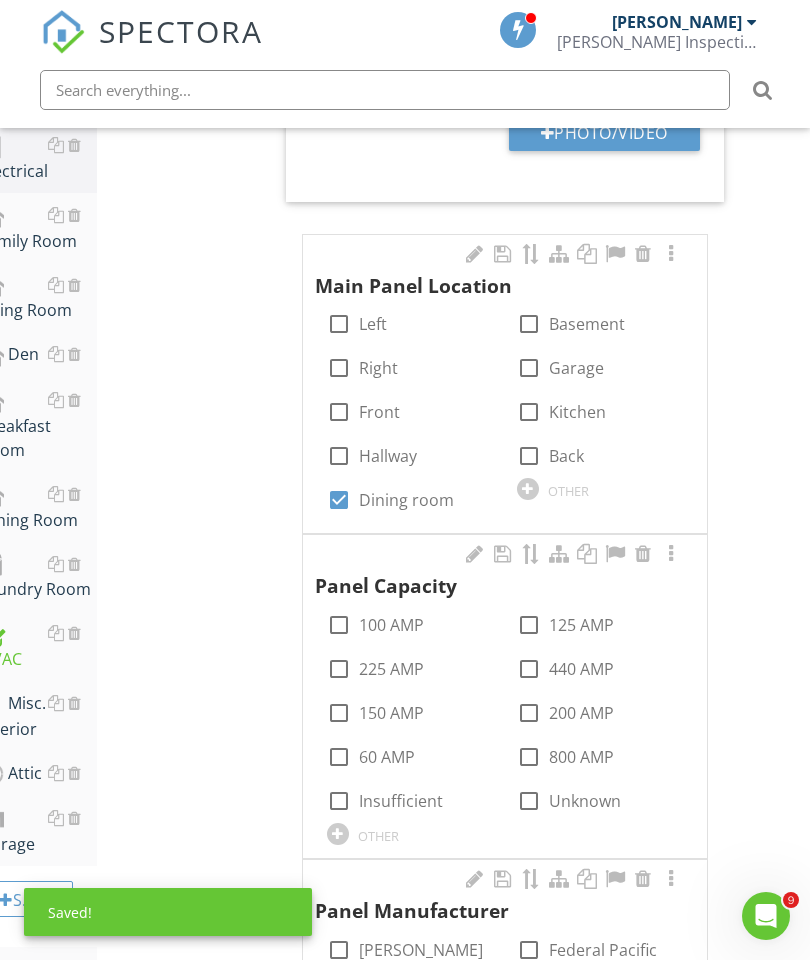 click at bounding box center (671, 254) 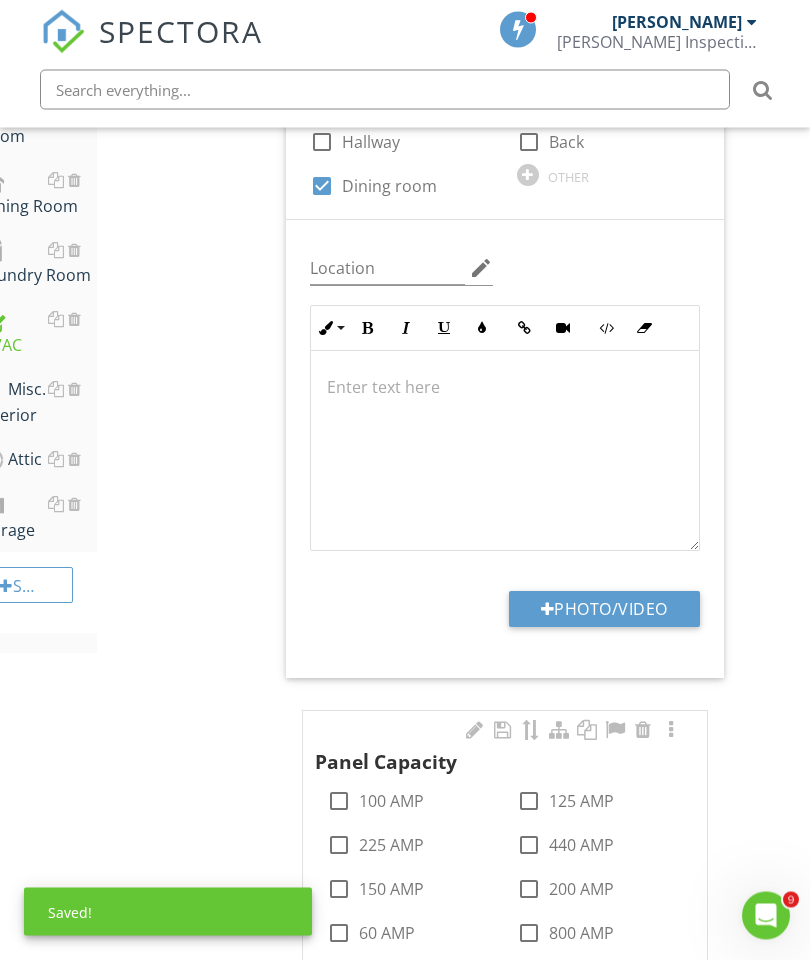 scroll, scrollTop: 1417, scrollLeft: 38, axis: both 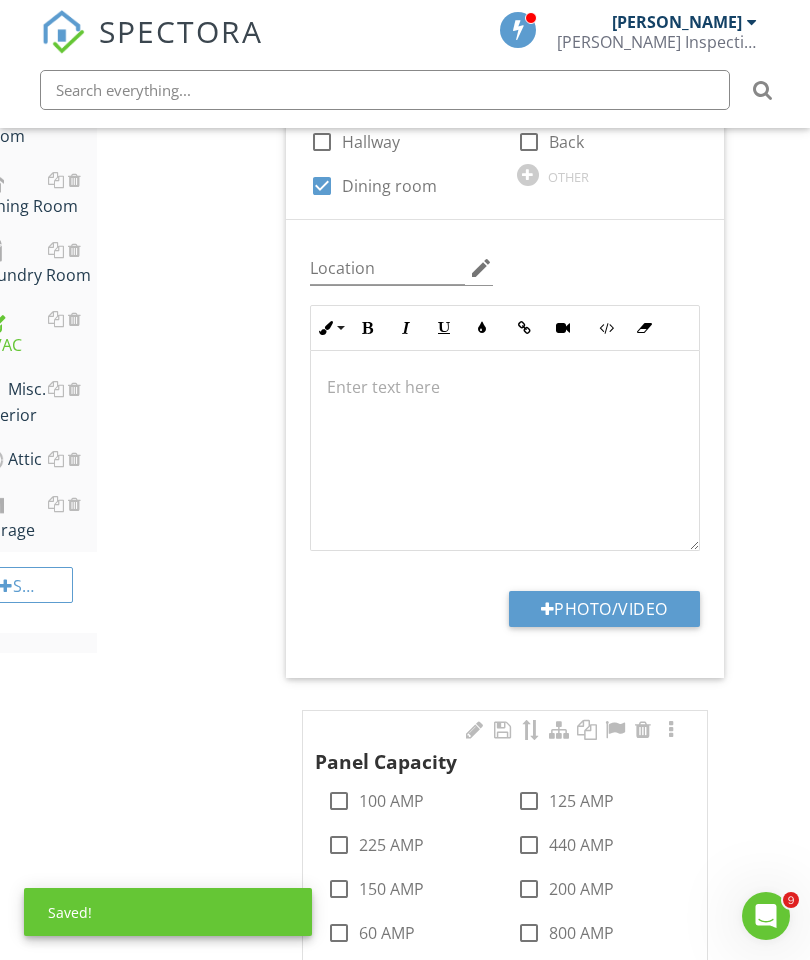 click on "Photo/Video" at bounding box center [604, 609] 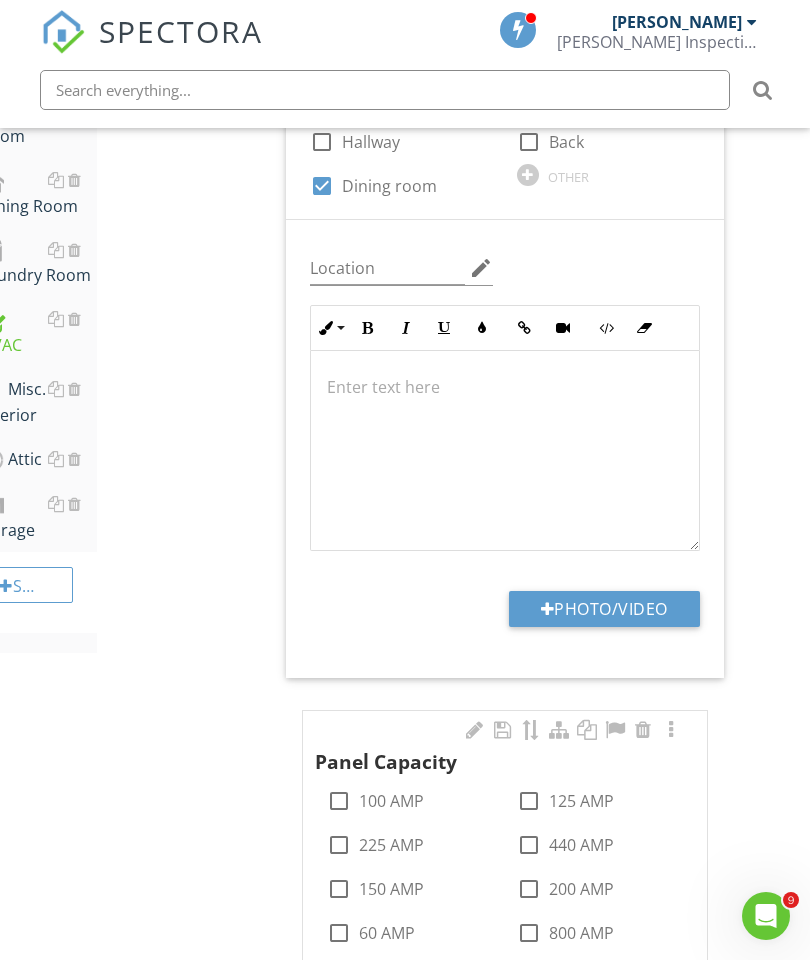 type on "C:\fakepath\image.jpg" 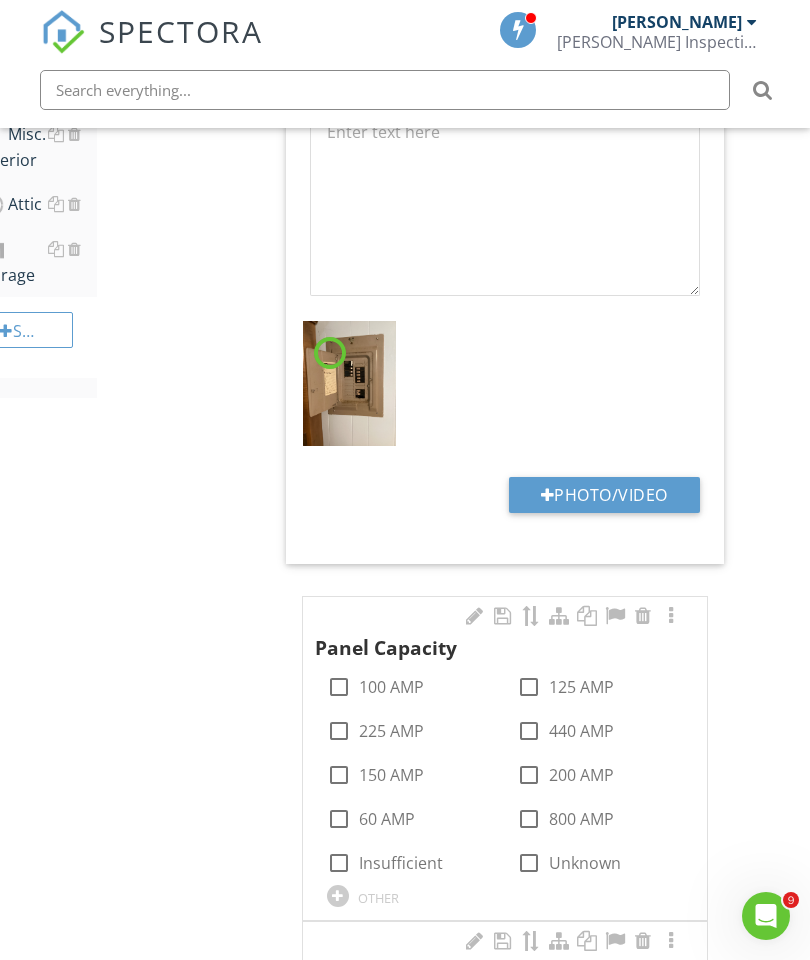 scroll, scrollTop: 1699, scrollLeft: 38, axis: both 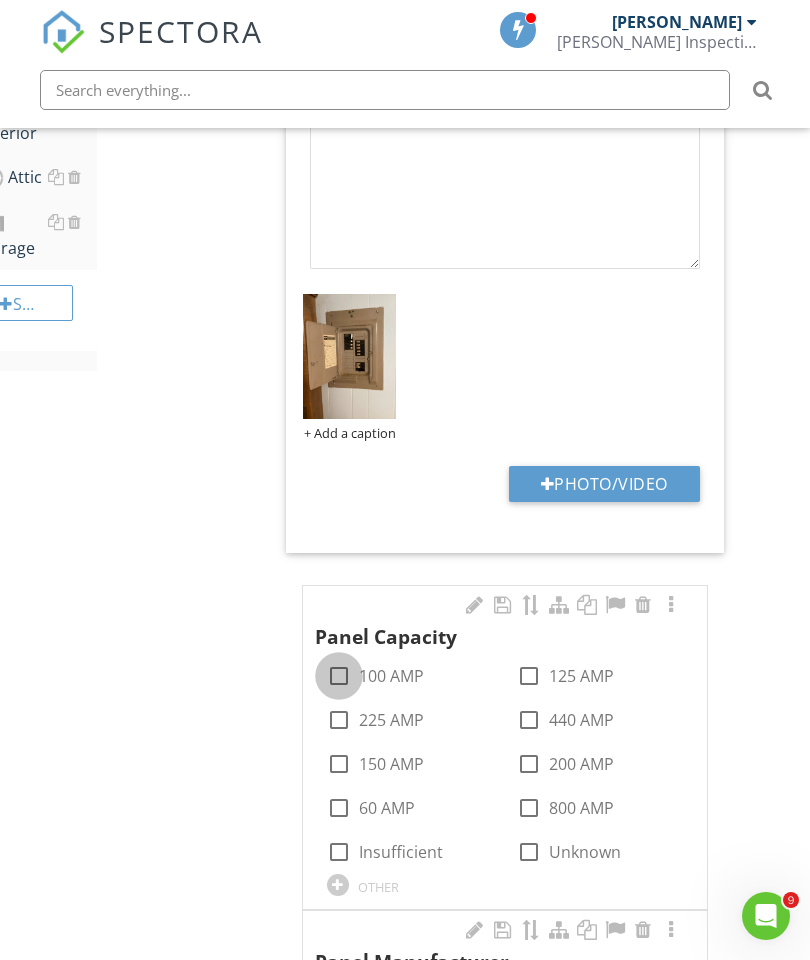 click at bounding box center (339, 764) 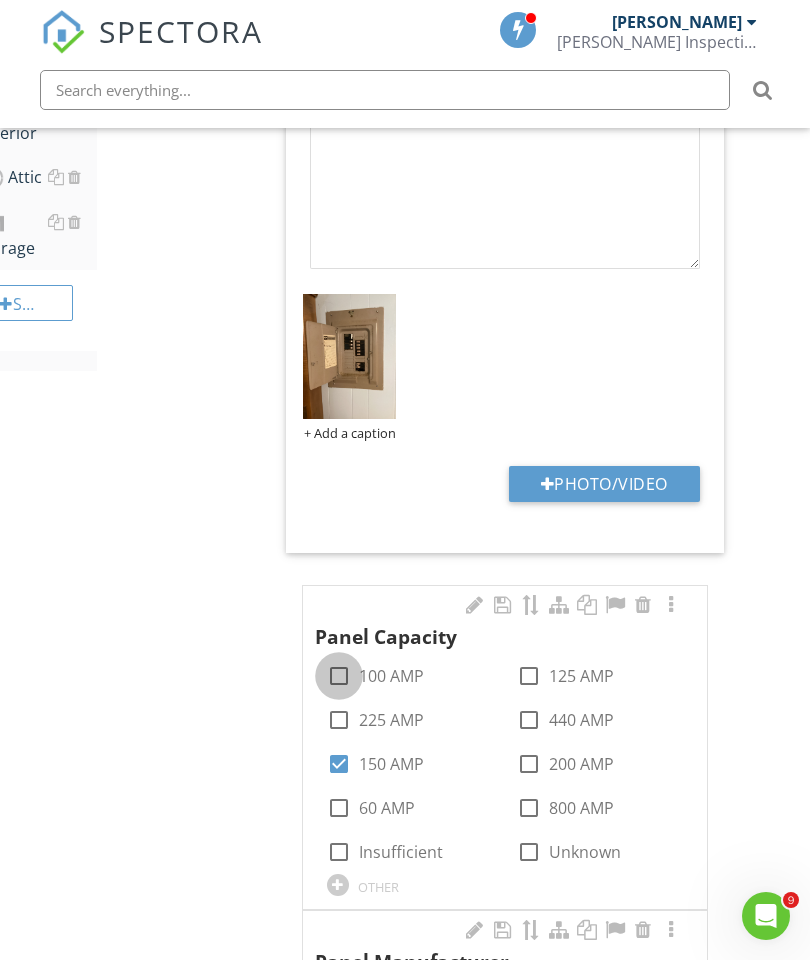 click at bounding box center [339, 676] 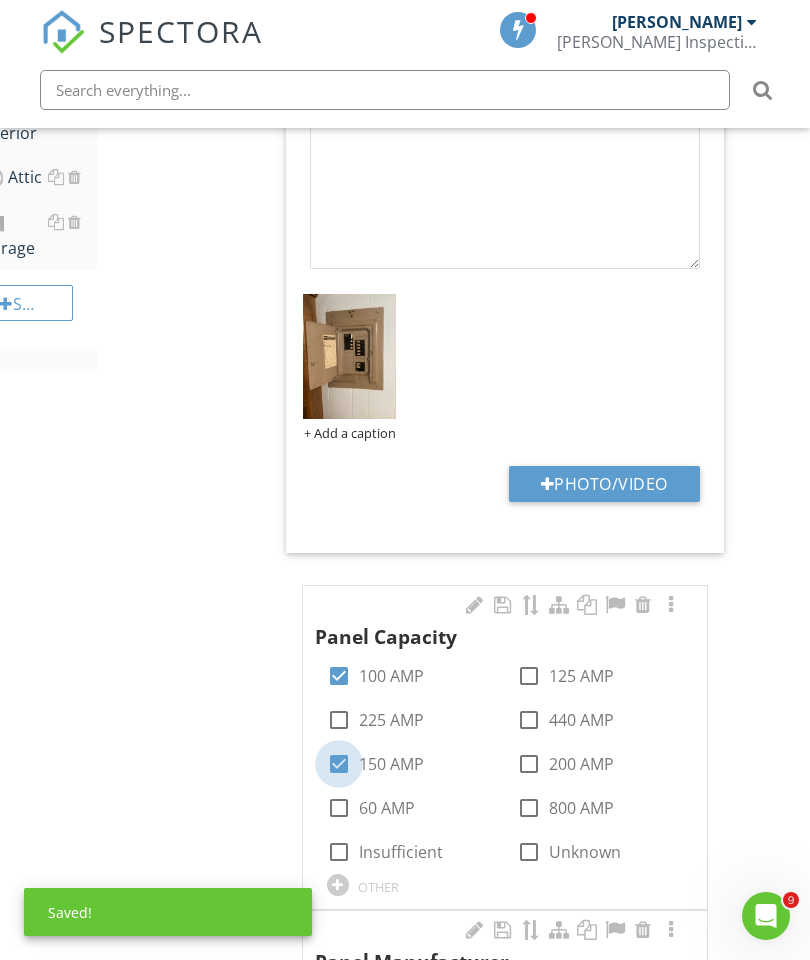 click at bounding box center (339, 764) 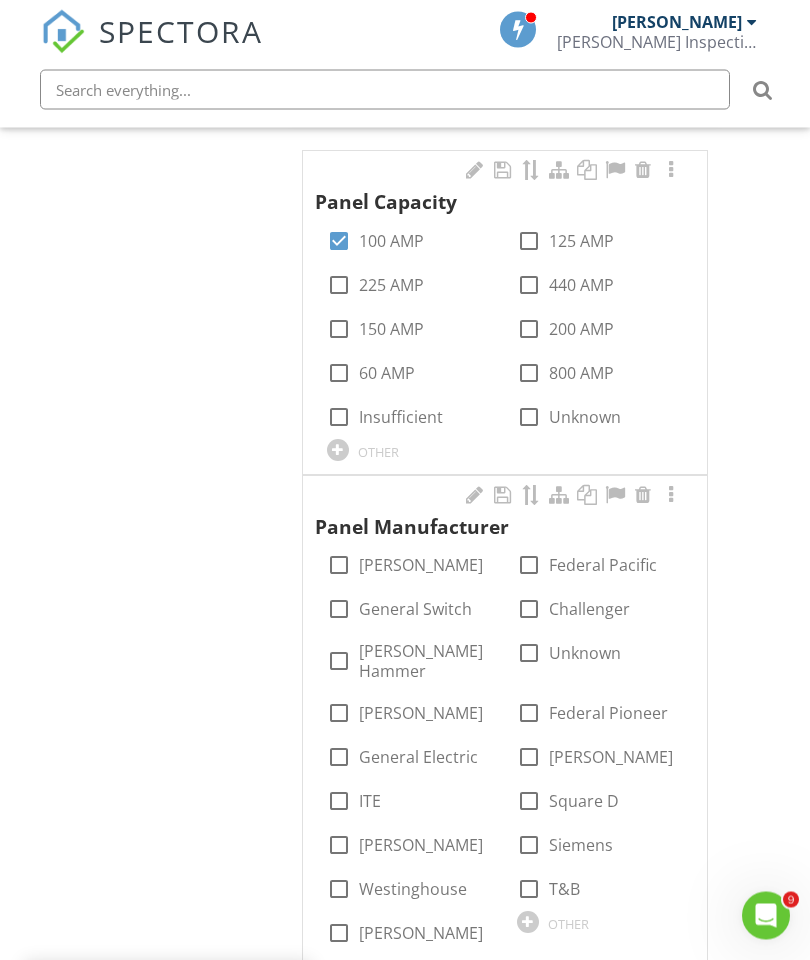 scroll, scrollTop: 2134, scrollLeft: 38, axis: both 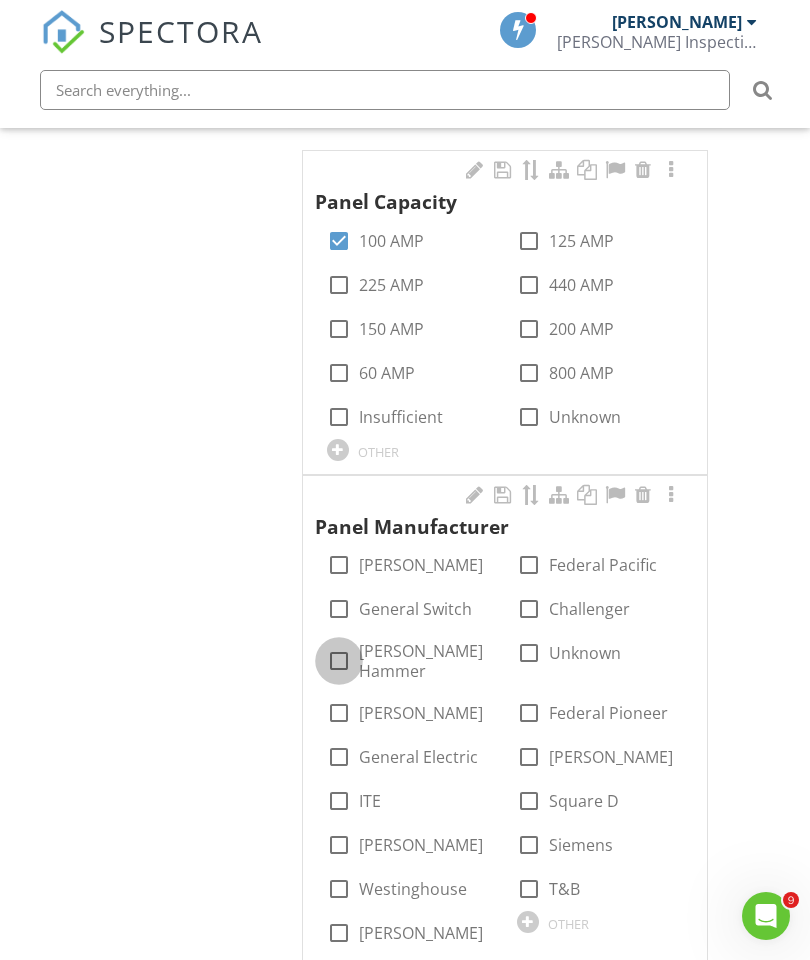click at bounding box center [339, 661] 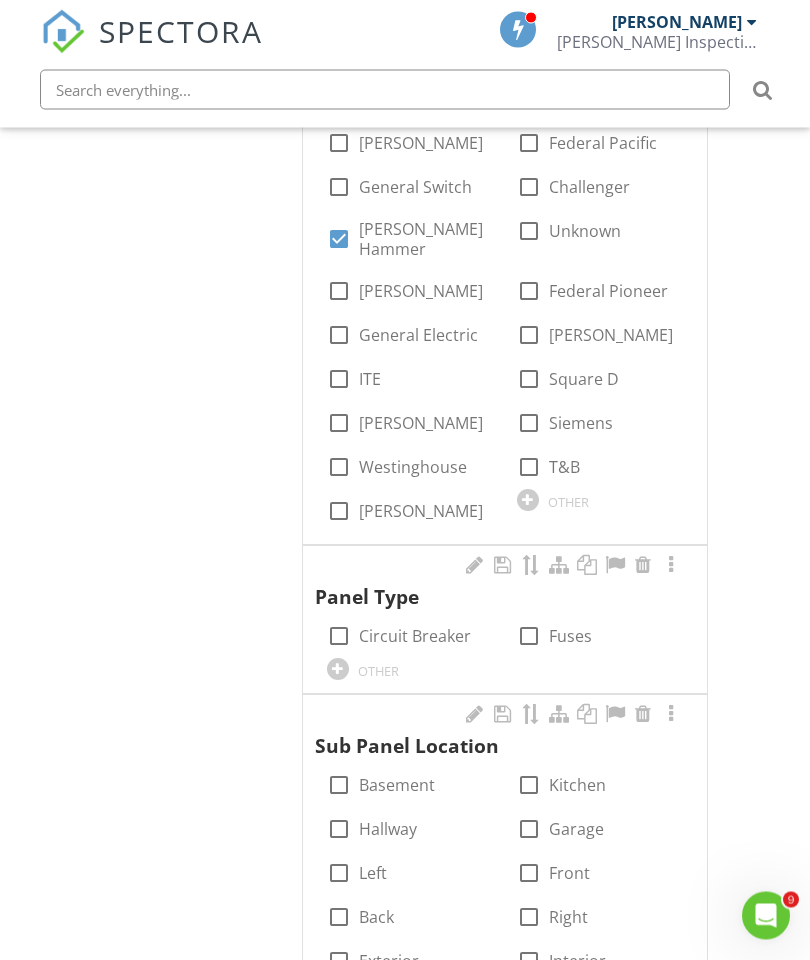 scroll, scrollTop: 2696, scrollLeft: 38, axis: both 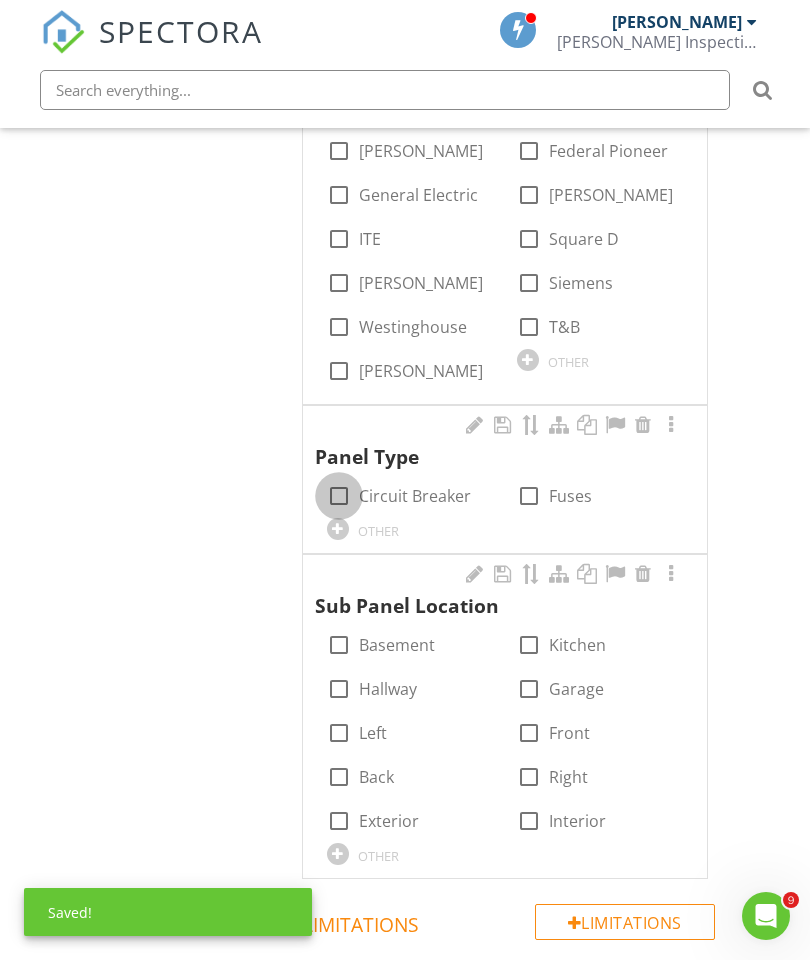 click at bounding box center (339, 496) 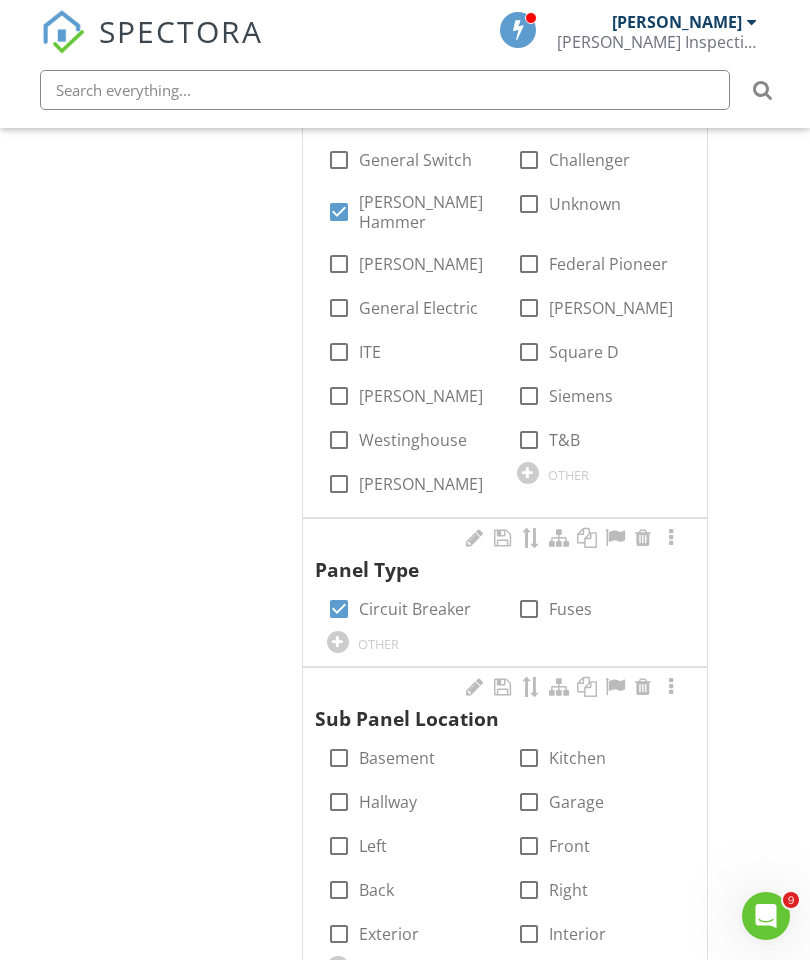 scroll, scrollTop: 2575, scrollLeft: 38, axis: both 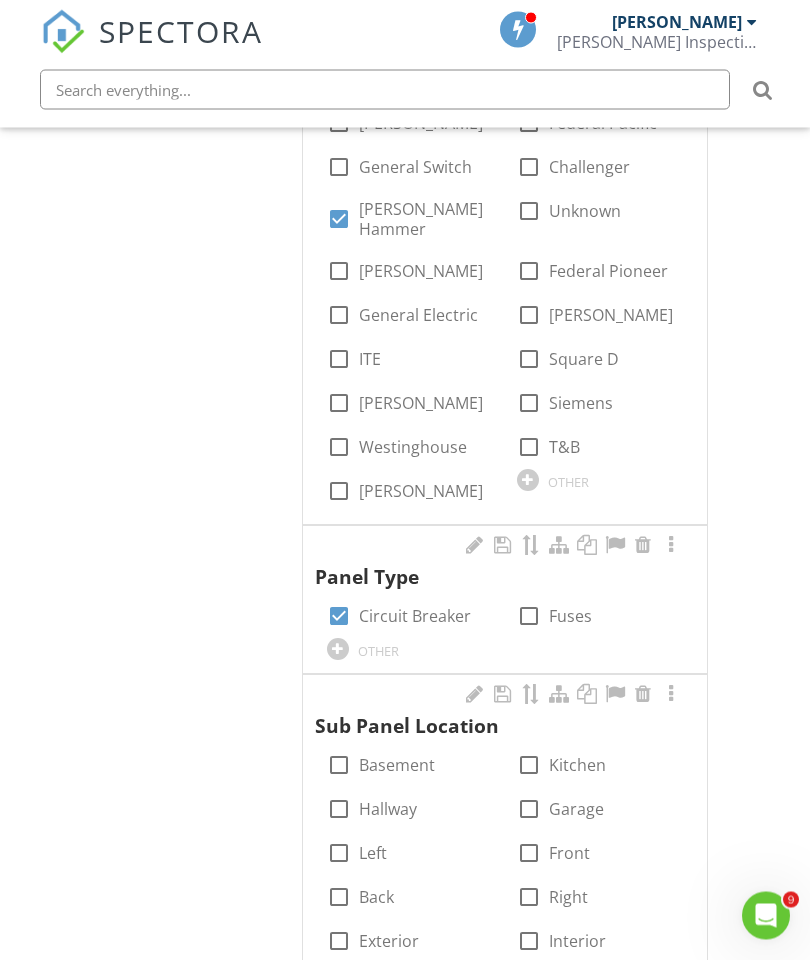 click at bounding box center (643, 695) 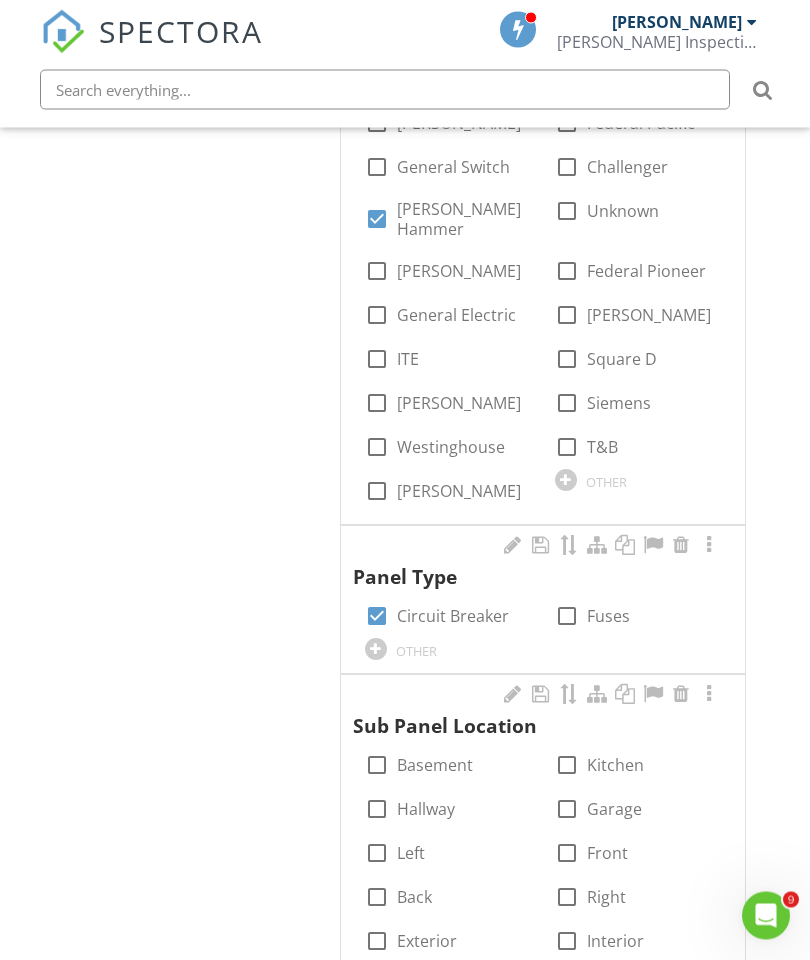 scroll, scrollTop: 2576, scrollLeft: 0, axis: vertical 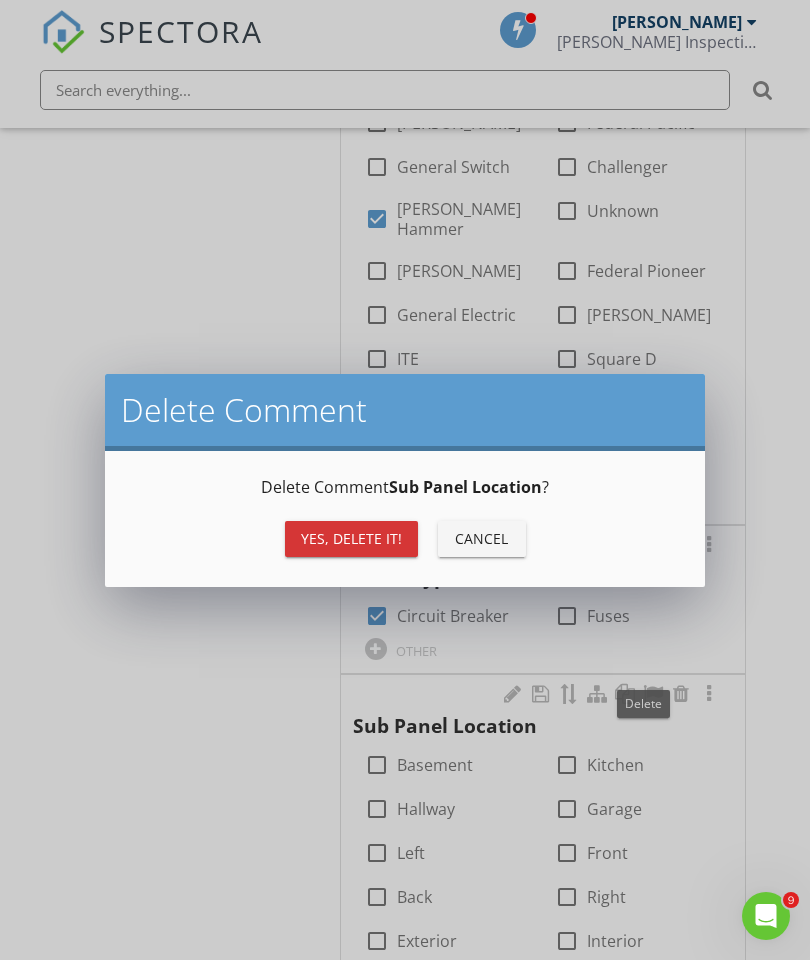 click on "Yes, Delete it!" at bounding box center (351, 538) 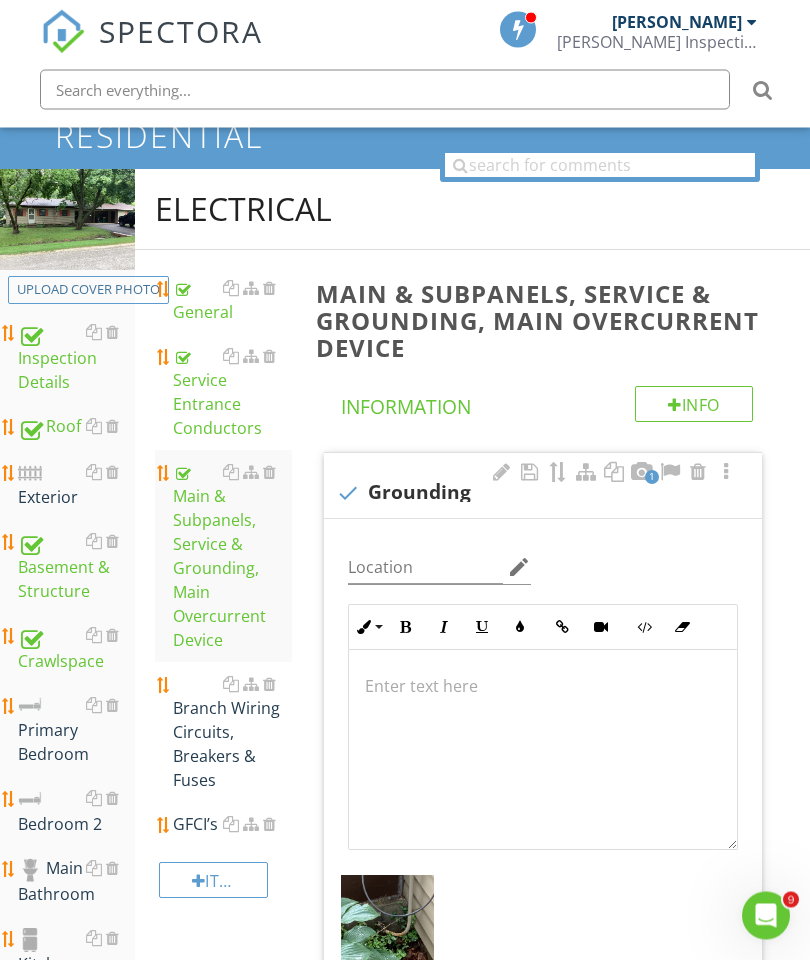 scroll, scrollTop: 173, scrollLeft: 0, axis: vertical 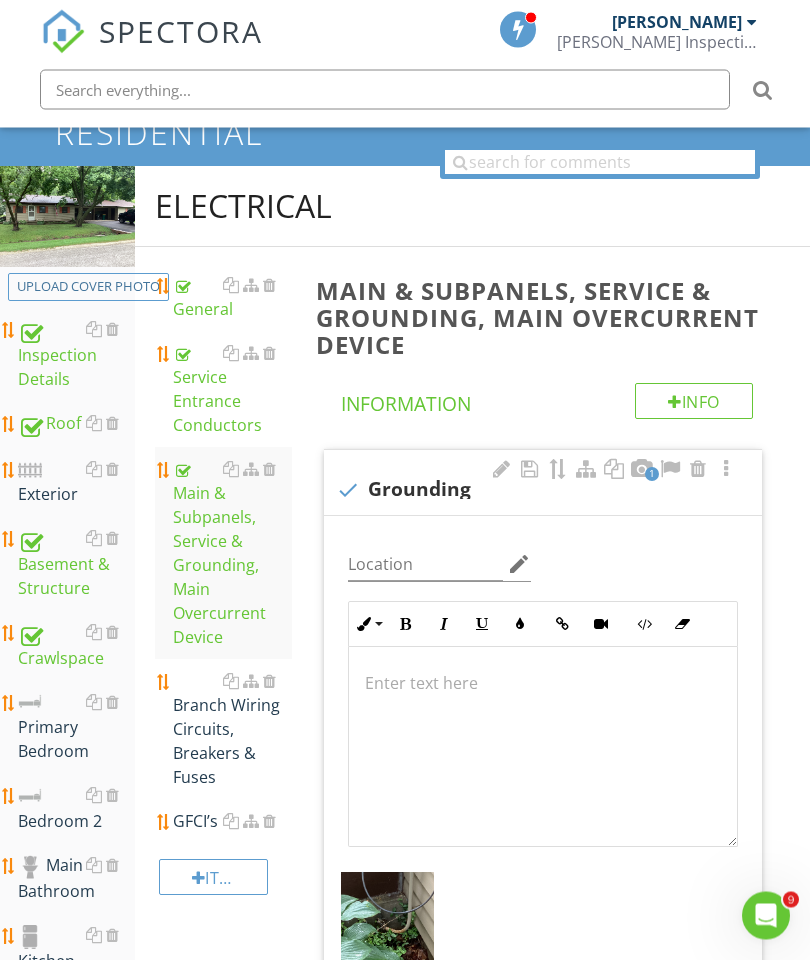 click on "Branch Wiring Circuits, Breakers & Fuses" at bounding box center [232, 730] 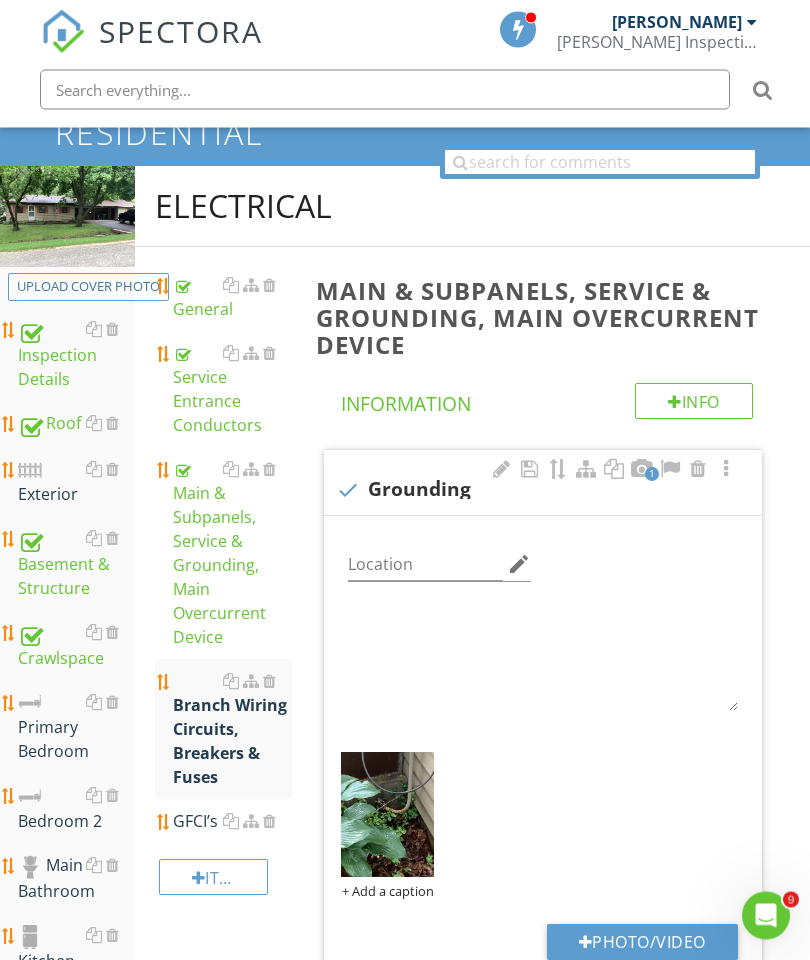 scroll, scrollTop: 174, scrollLeft: 0, axis: vertical 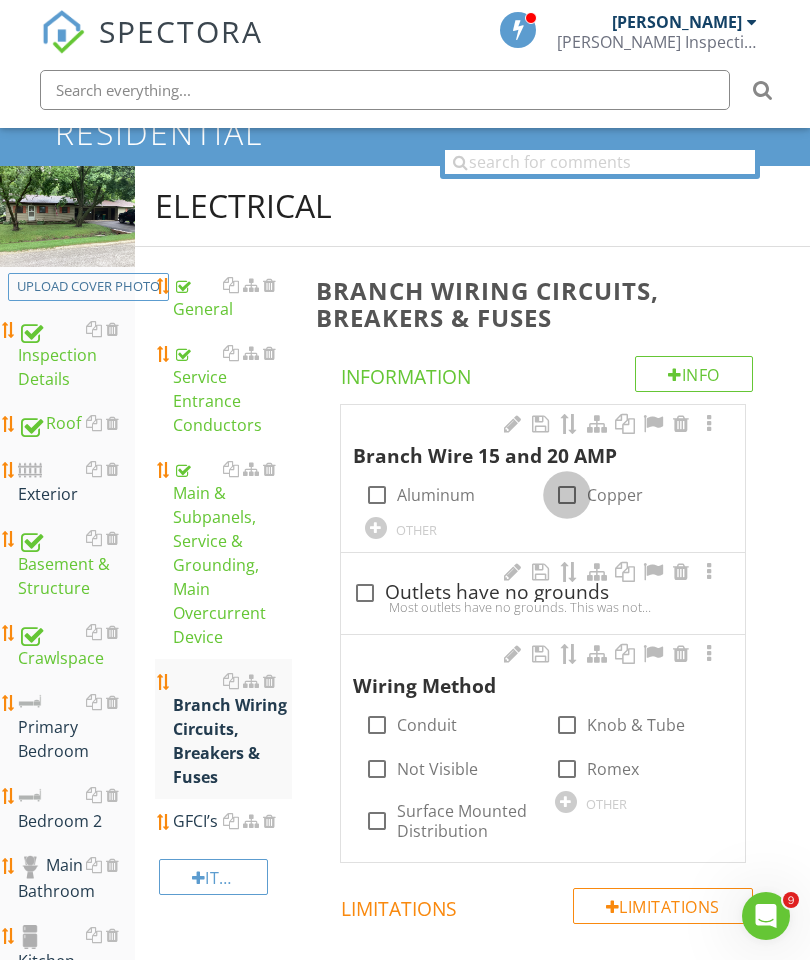click at bounding box center [567, 495] 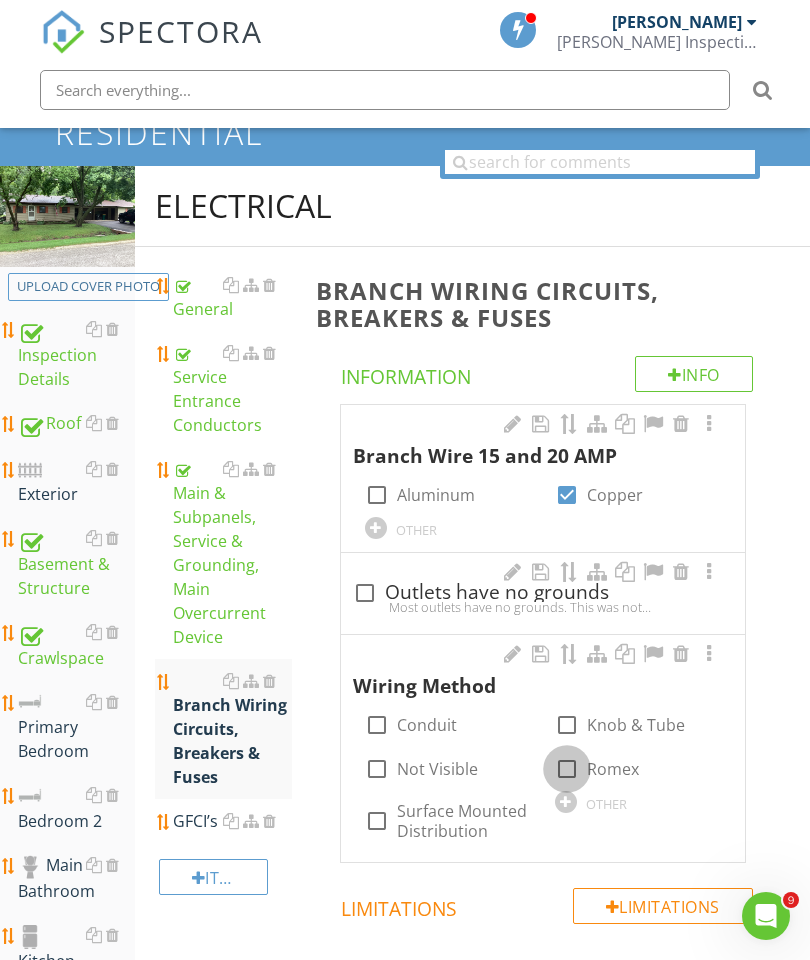 click at bounding box center [567, 769] 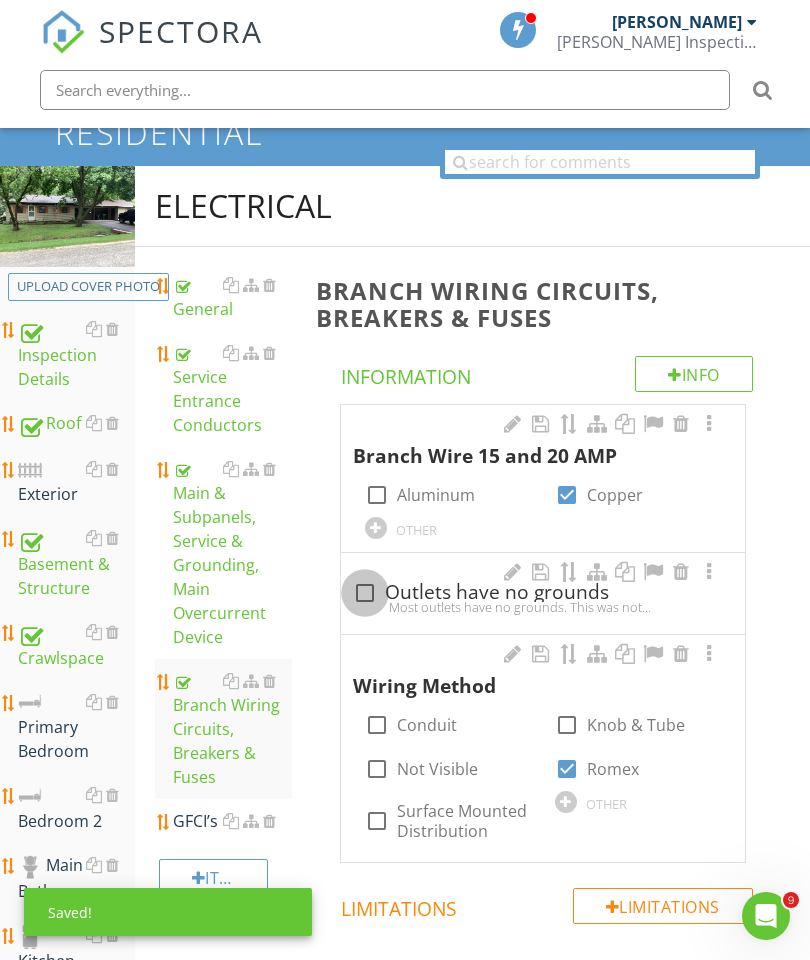 click at bounding box center [365, 593] 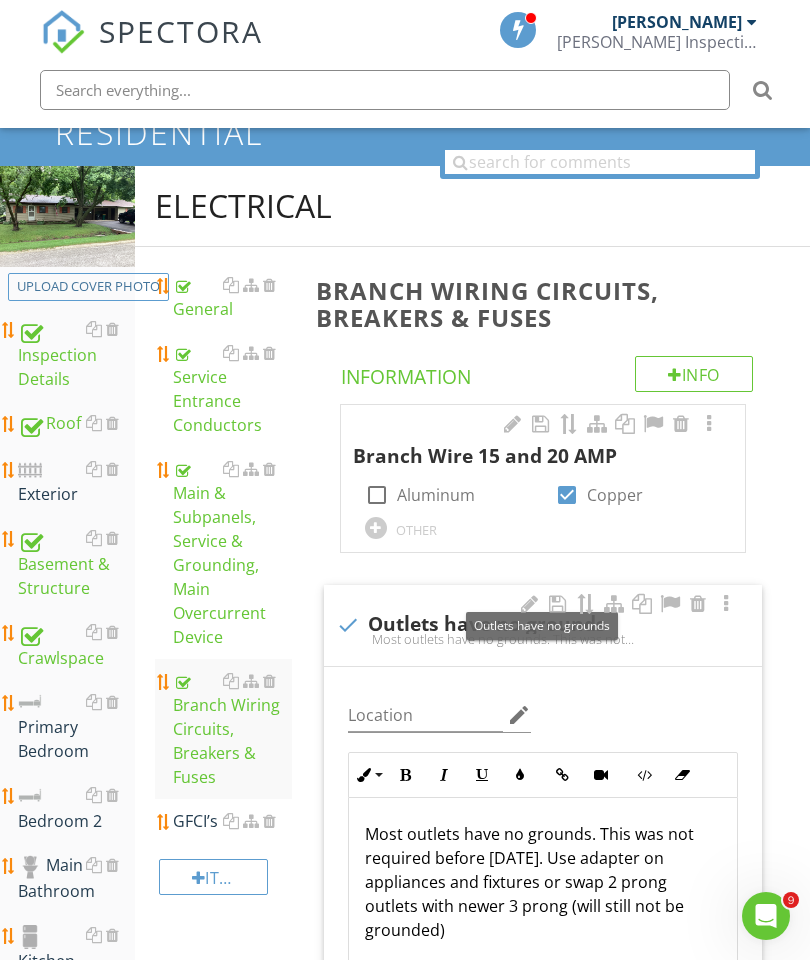 click on "GFCI’s" at bounding box center [232, 821] 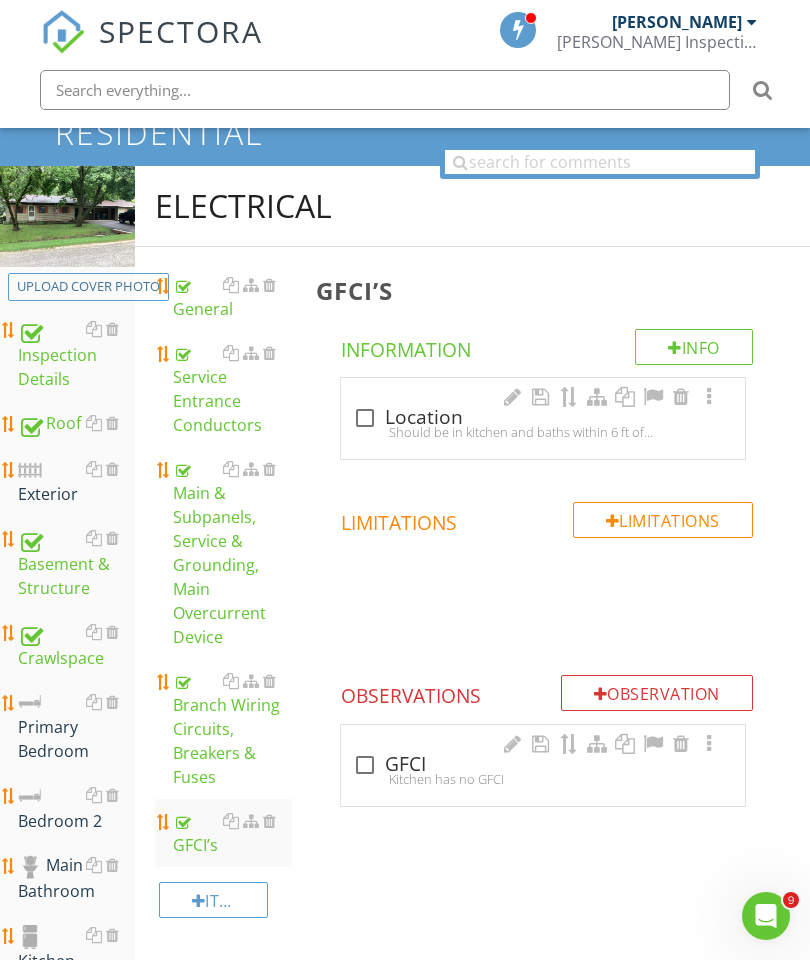 click at bounding box center [365, 418] 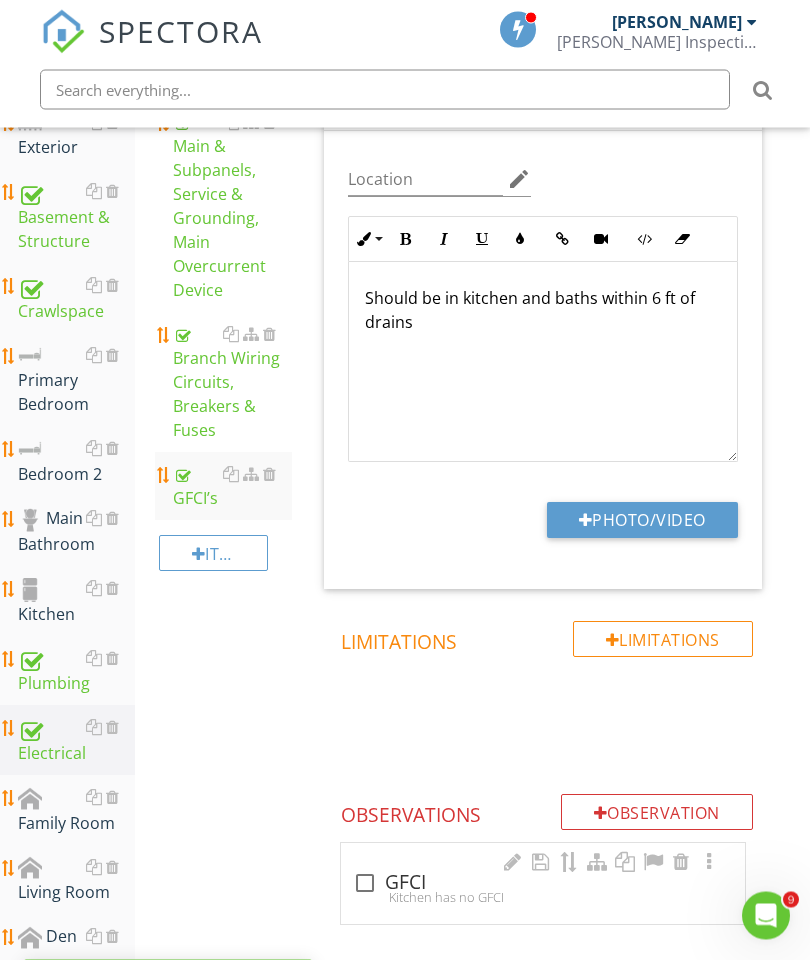 scroll, scrollTop: 521, scrollLeft: 0, axis: vertical 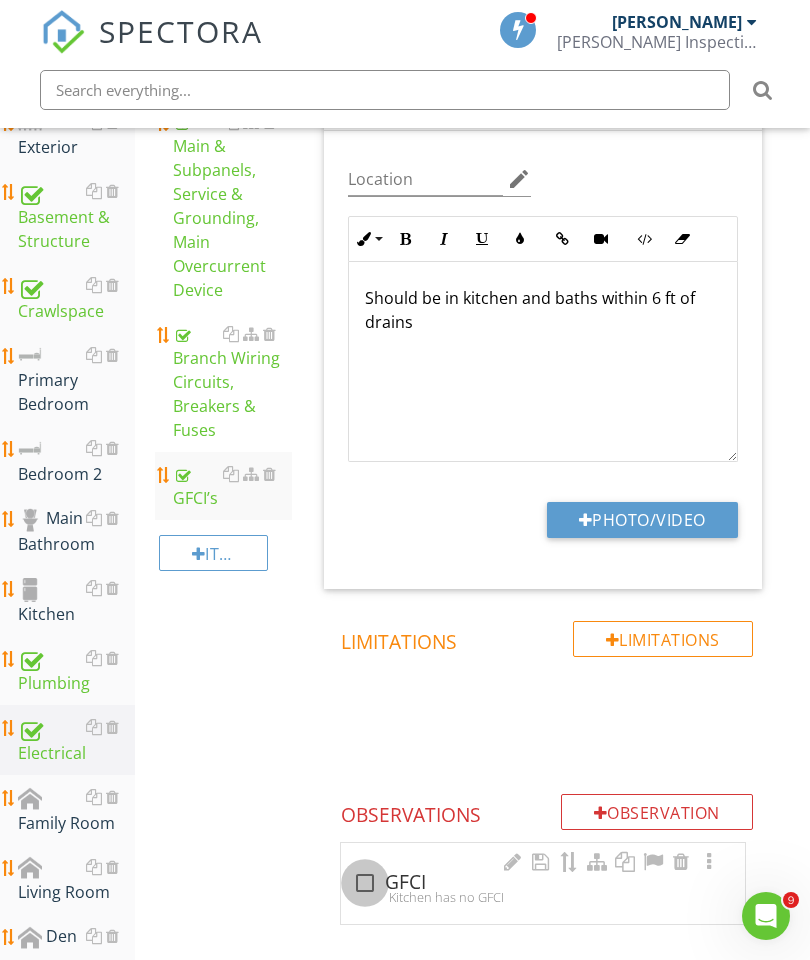 click at bounding box center [365, 883] 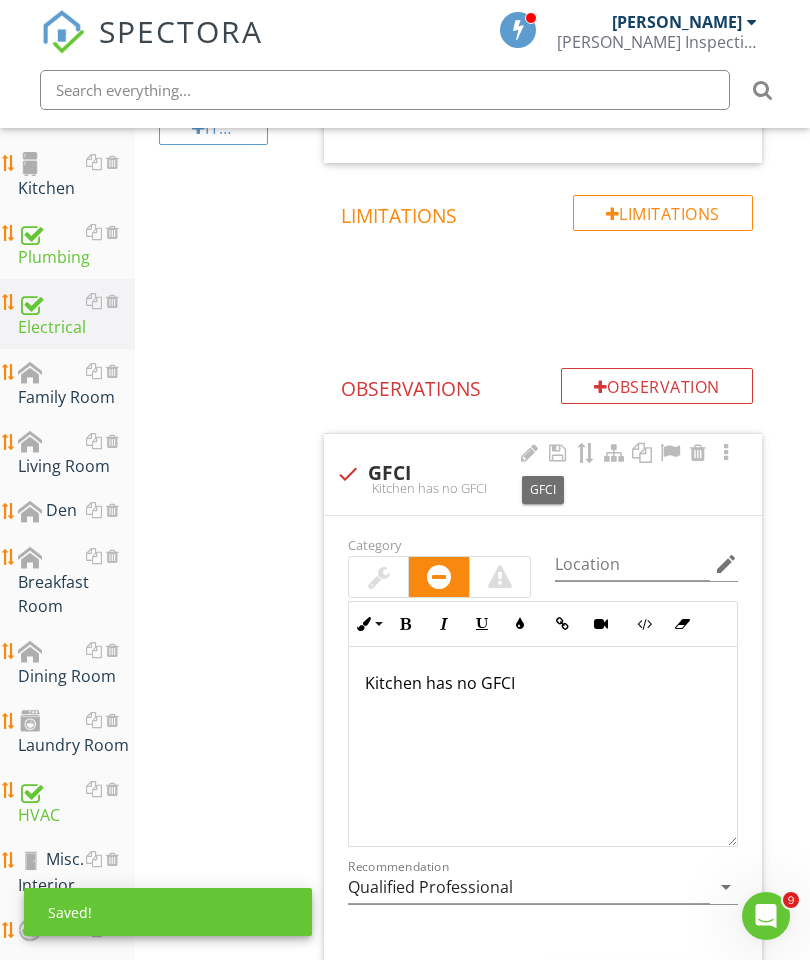 scroll, scrollTop: 946, scrollLeft: 0, axis: vertical 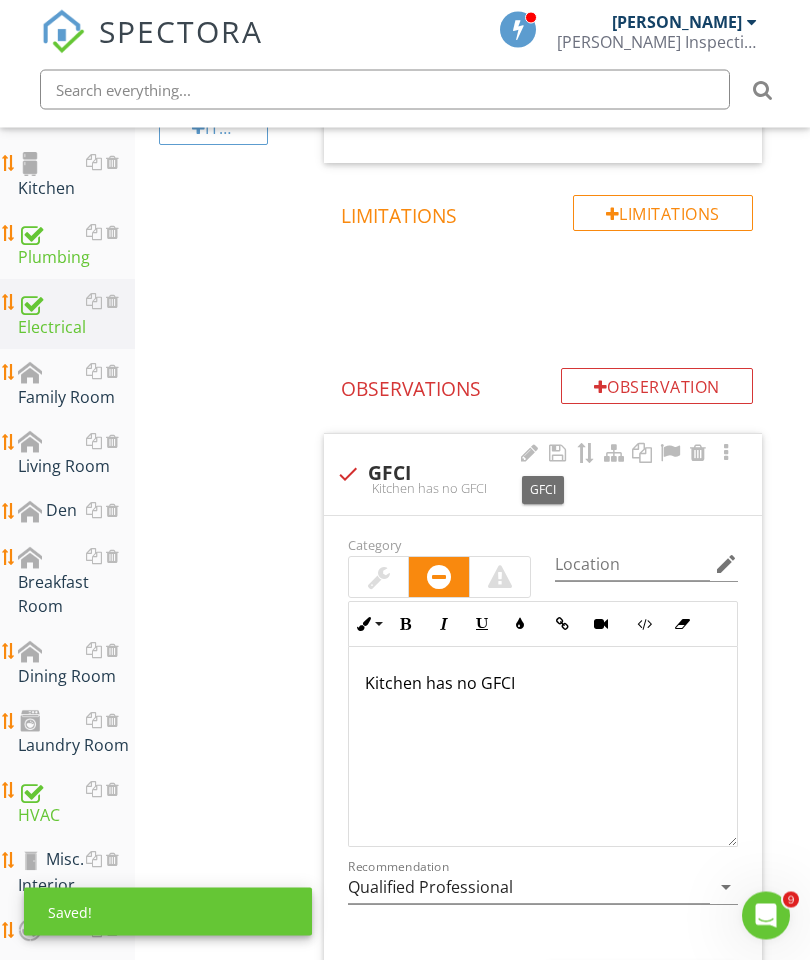 click on "Kitchen has no GFCI" at bounding box center [543, 684] 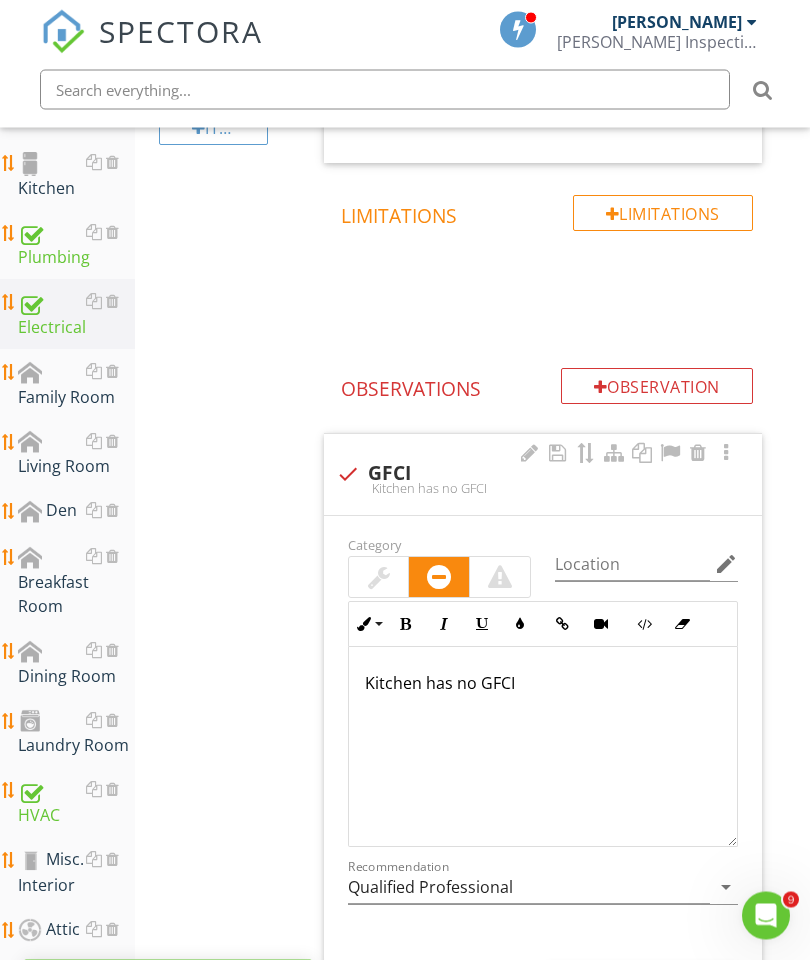 scroll, scrollTop: 1069, scrollLeft: 38, axis: both 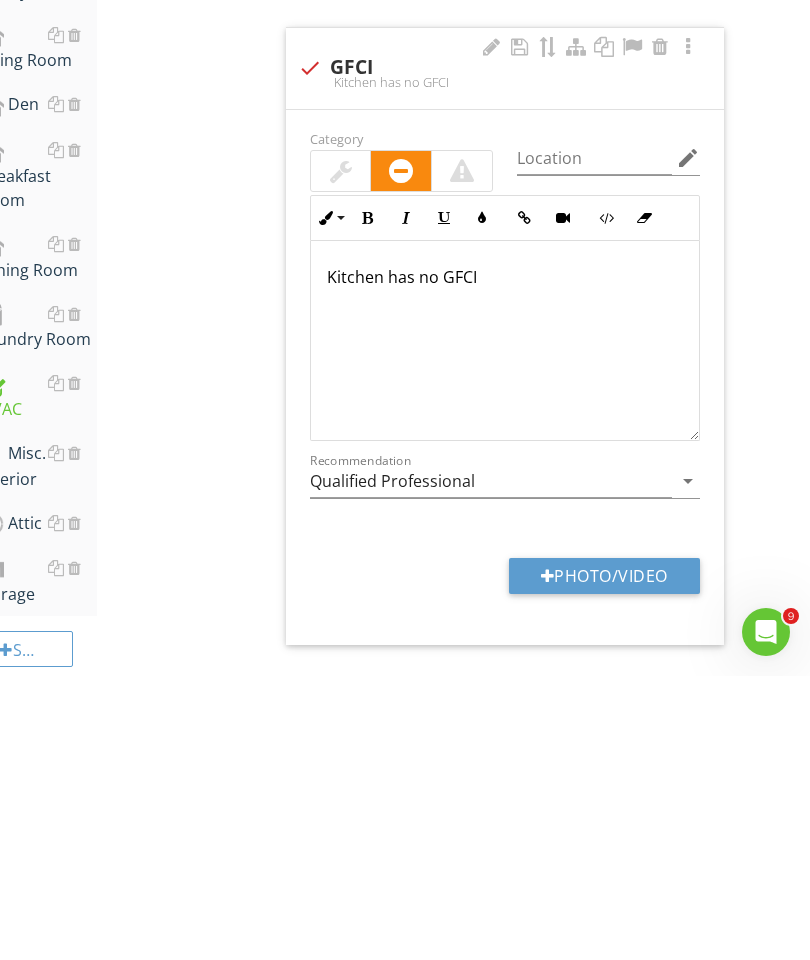 type 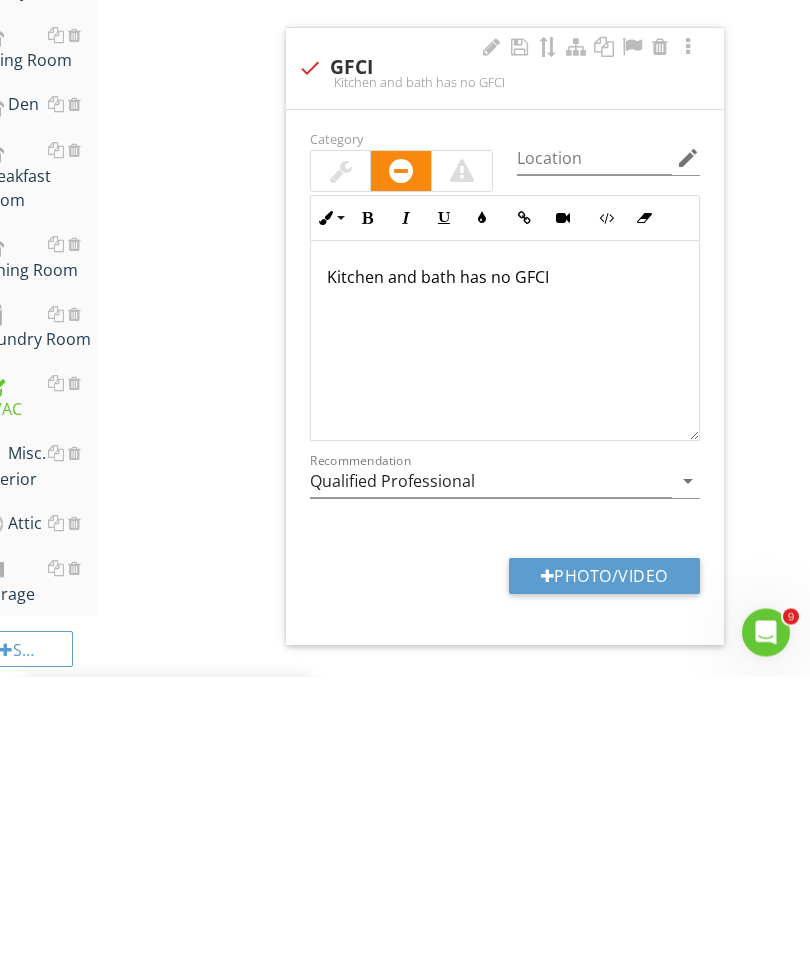 click on "GFCI’s
Info
Information                       check
Location
Should be in kitchen and baths within 6 ft of drains
Location edit       Inline Style XLarge Large Normal Small Light Small/Light Bold Italic Underline Colors Insert Link Insert Video Code View Clear Formatting Ordered List Unordered List Insert Image Insert Table Should be in kitchen and baths within 6 ft of drains Enter text here <p>Should be in kitchen and baths within 6 ft of drains</p>
Photo/Video
Limitations
Limitations
Observation
Observations
check
GFCI
Kitchen and bath has no GFCI
Category" at bounding box center (519, 157) 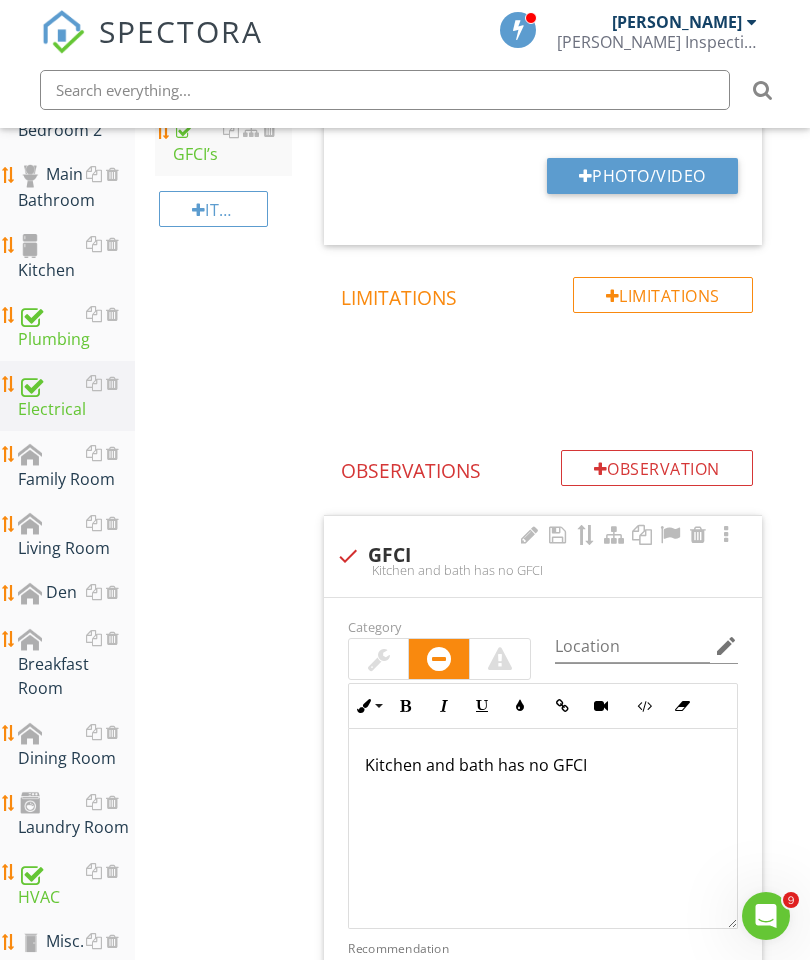 scroll, scrollTop: 857, scrollLeft: 0, axis: vertical 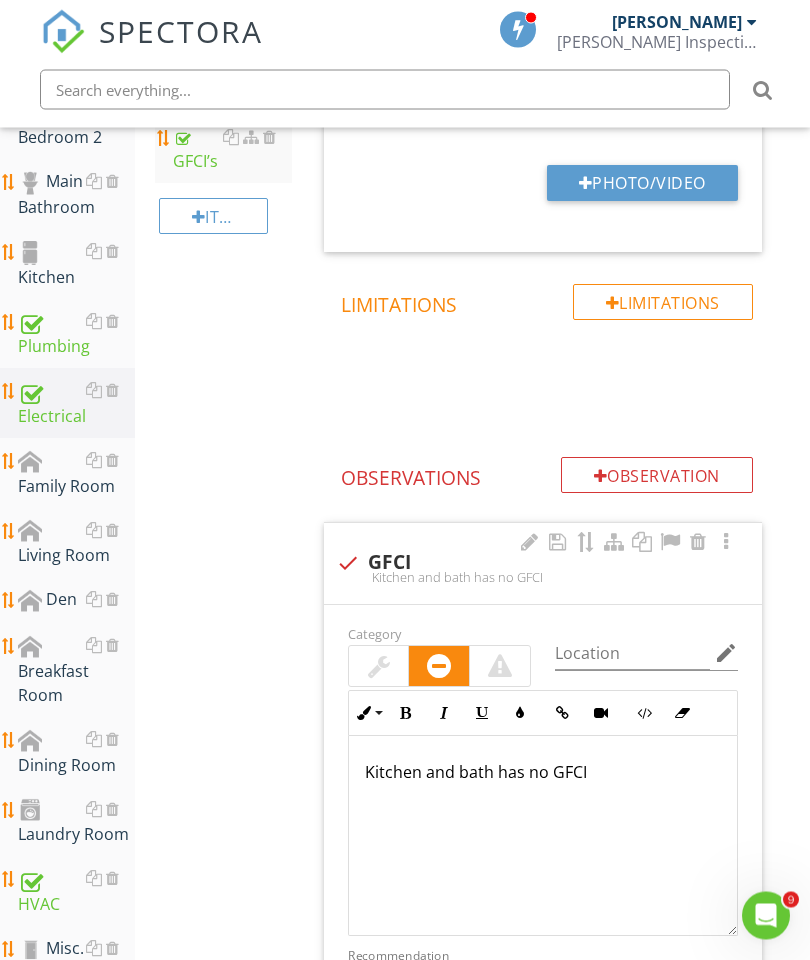 click on "Plumbing" at bounding box center (76, 335) 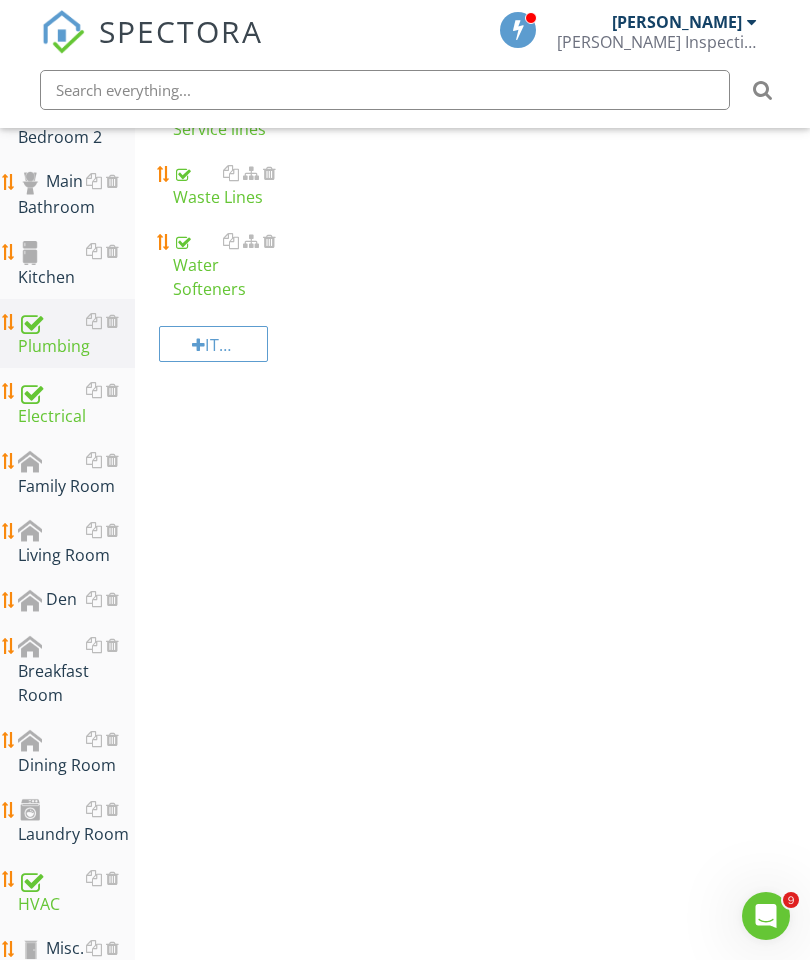 scroll, scrollTop: 564, scrollLeft: 0, axis: vertical 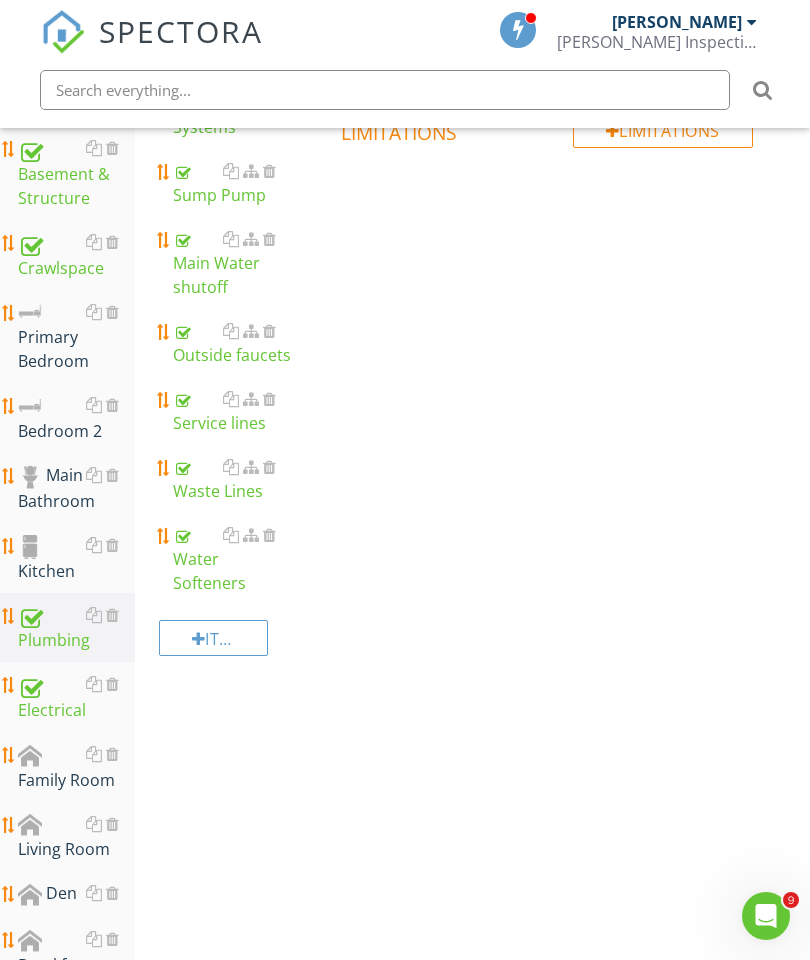 click on "Outside faucets" at bounding box center [232, 343] 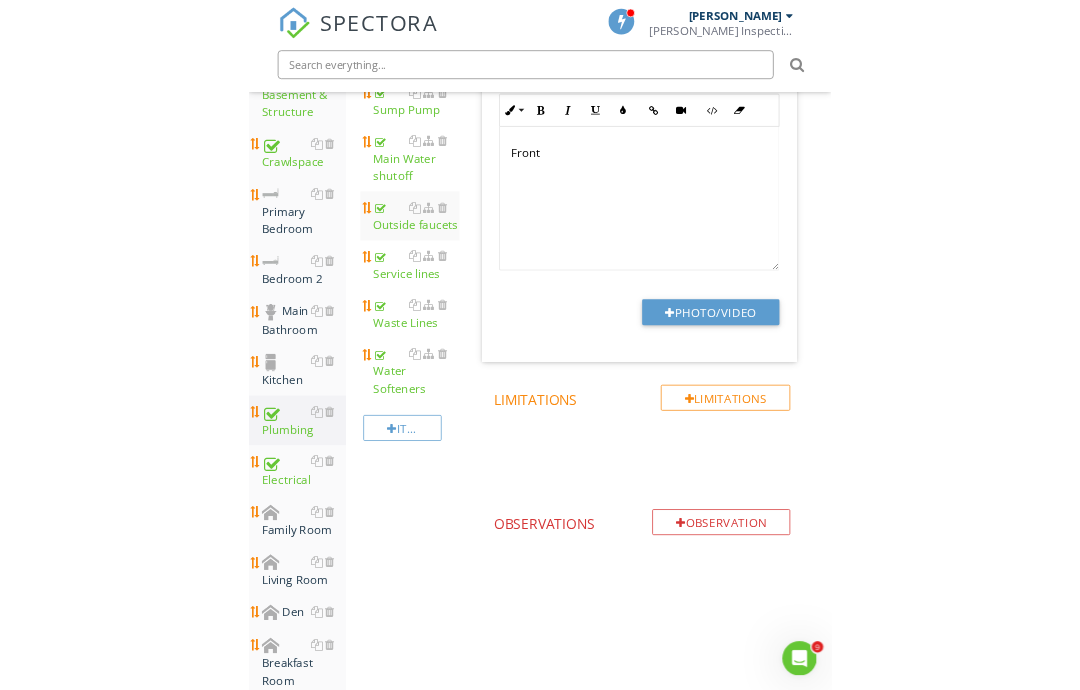 scroll, scrollTop: 611, scrollLeft: 0, axis: vertical 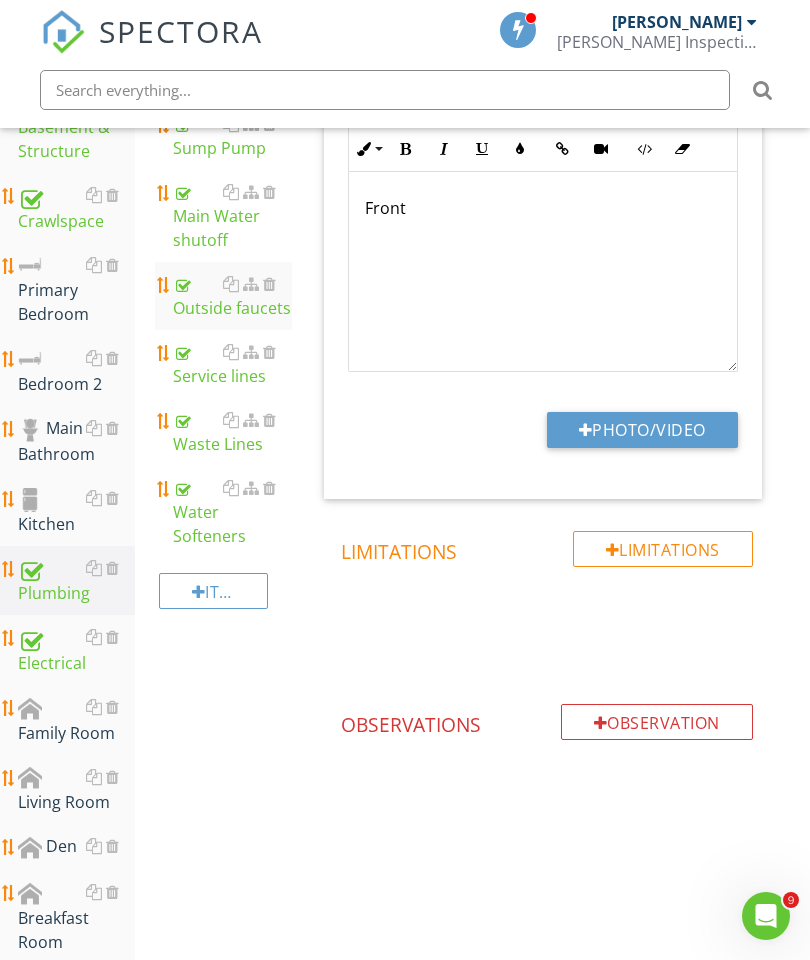 click on "Photo/Video" at bounding box center (642, 430) 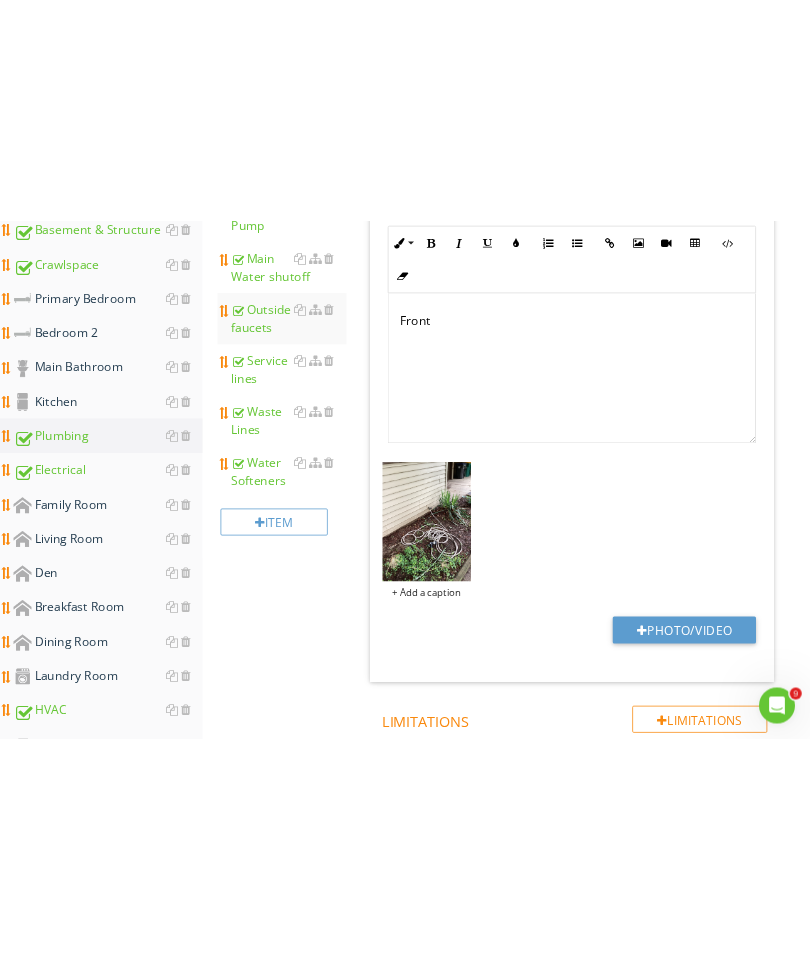 scroll, scrollTop: 586, scrollLeft: 0, axis: vertical 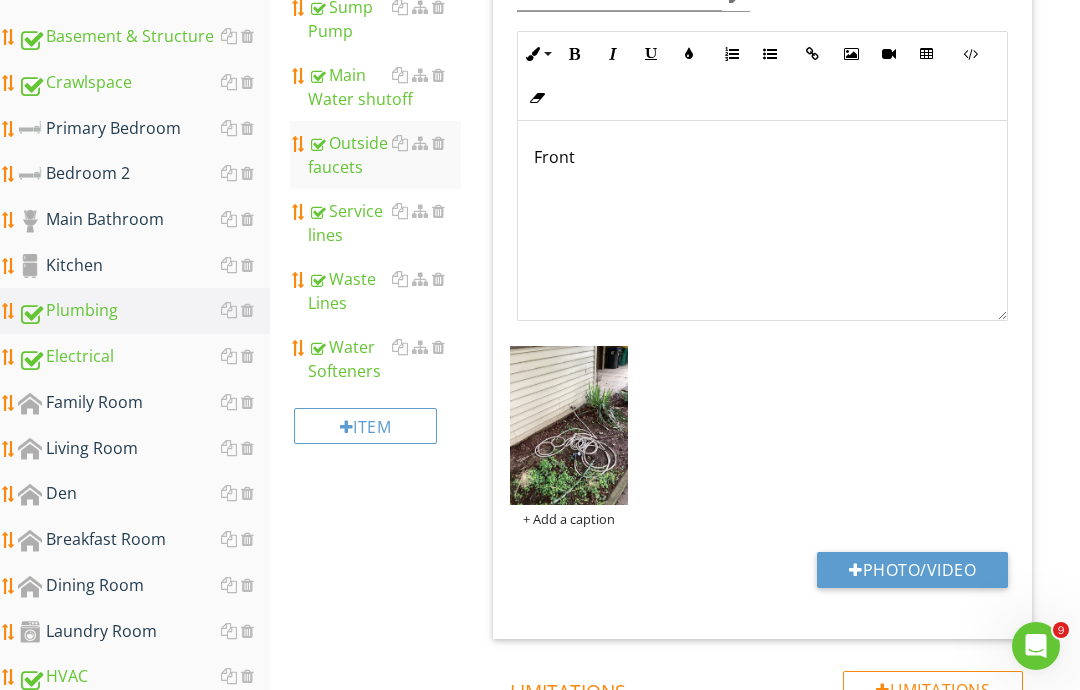 click on "Plumbing
General
Hot Water Systems (Water heater)
Fuel Source & Distribution Systems
Sump Pump
Main Water shutoff
Outside faucets
Service lines
Waste Lines
Water Softeners
Item
Outside faucets
Info
Information                 1         check
Location
Front
Location edit       Inline Style XLarge Large Normal Small Light Small/Light Bold Italic Underline Colors Ordered List Unordered List Insert Link Insert Image Insert Video Insert Table Code View Clear Formatting Front Enter text here <p>Front</p>               + Add a caption                Limitations" at bounding box center [675, 339] 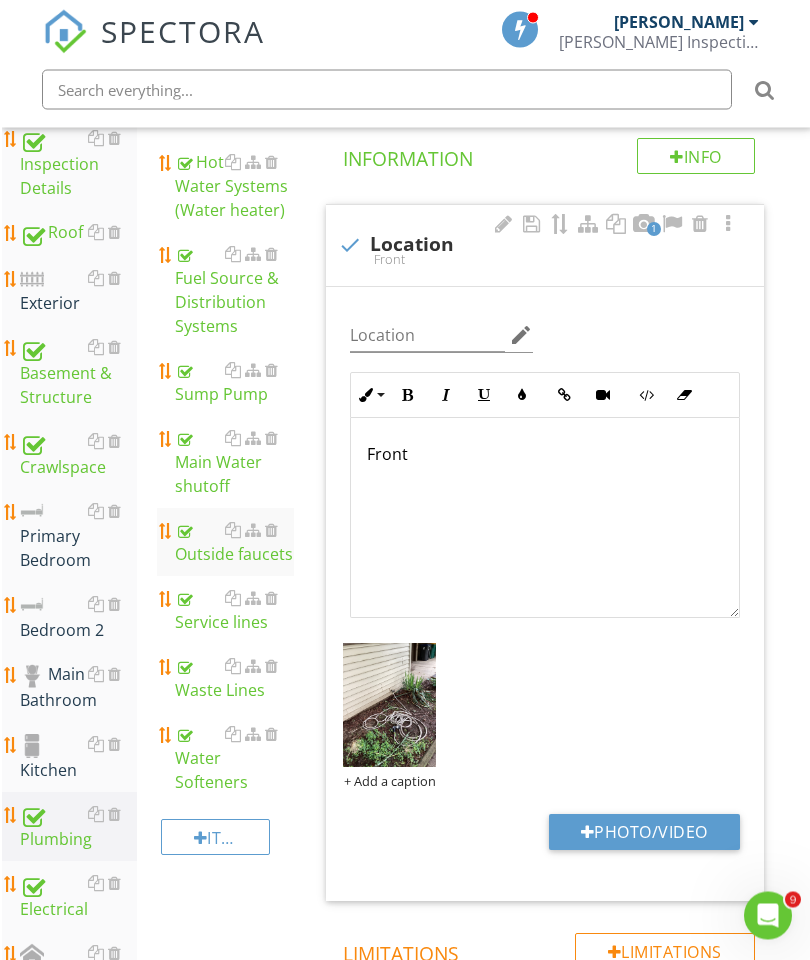 scroll, scrollTop: 365, scrollLeft: 0, axis: vertical 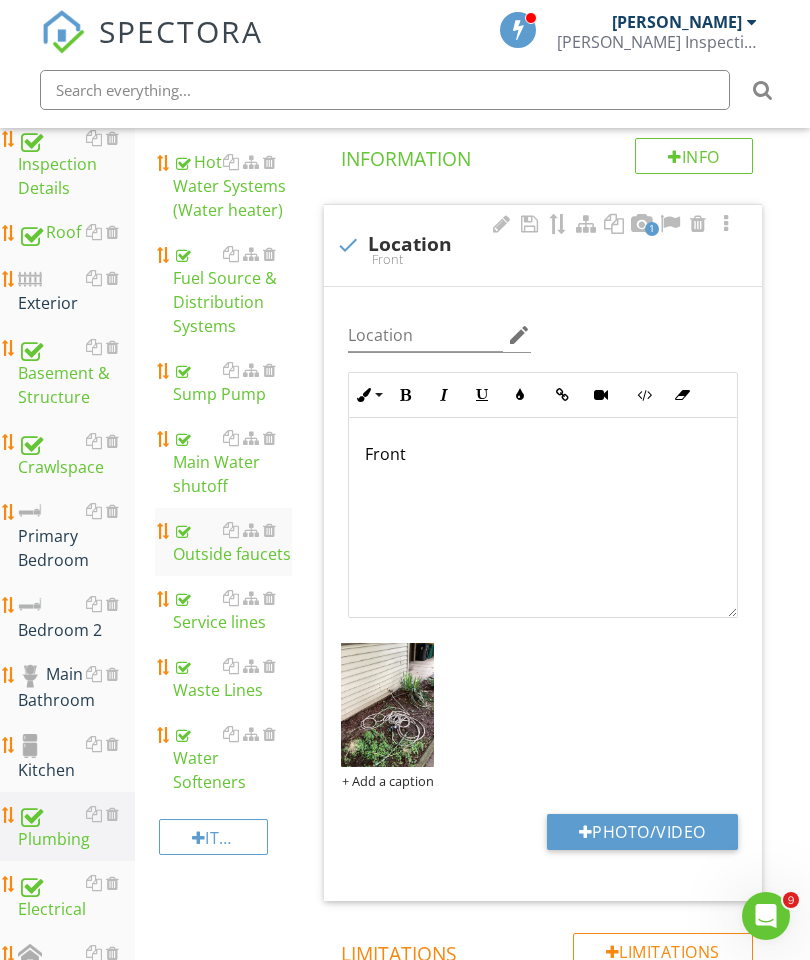 click on "Exterior" at bounding box center (76, 291) 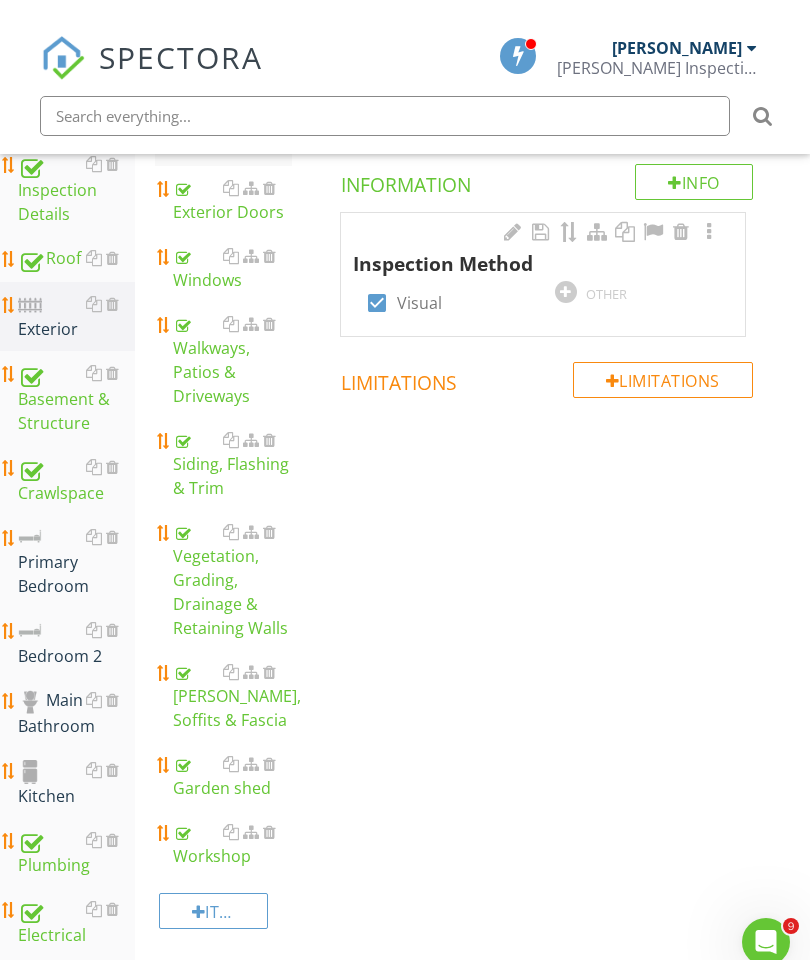 click on "Eaves, Soffits & Fascia" at bounding box center [232, 670] 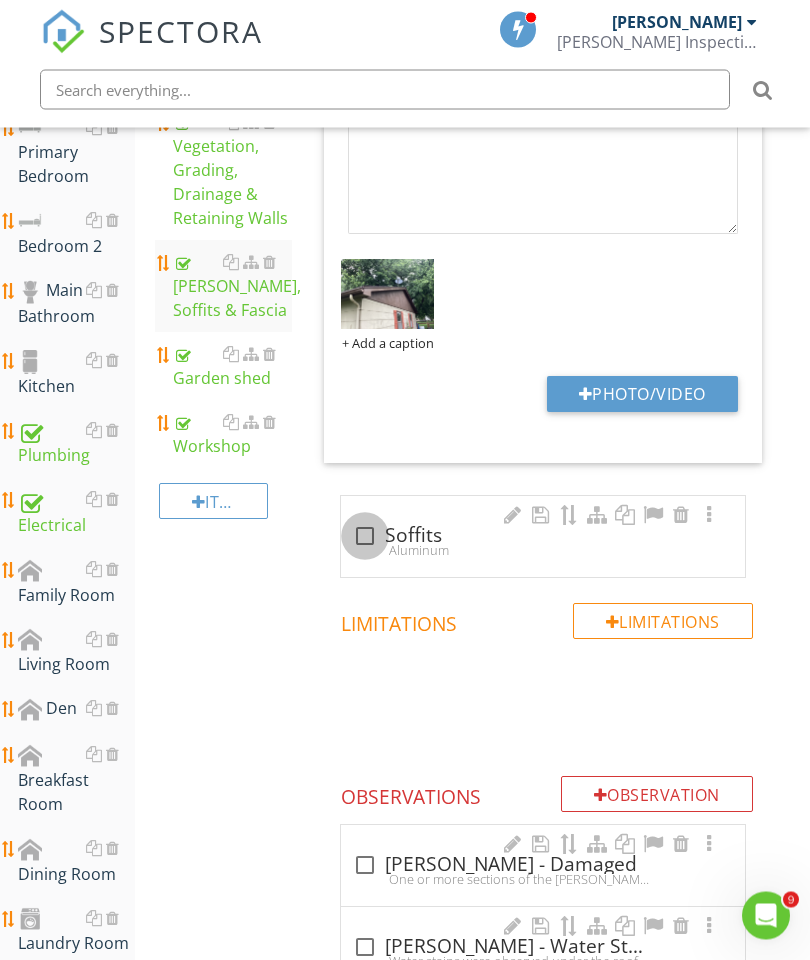 scroll, scrollTop: 749, scrollLeft: 0, axis: vertical 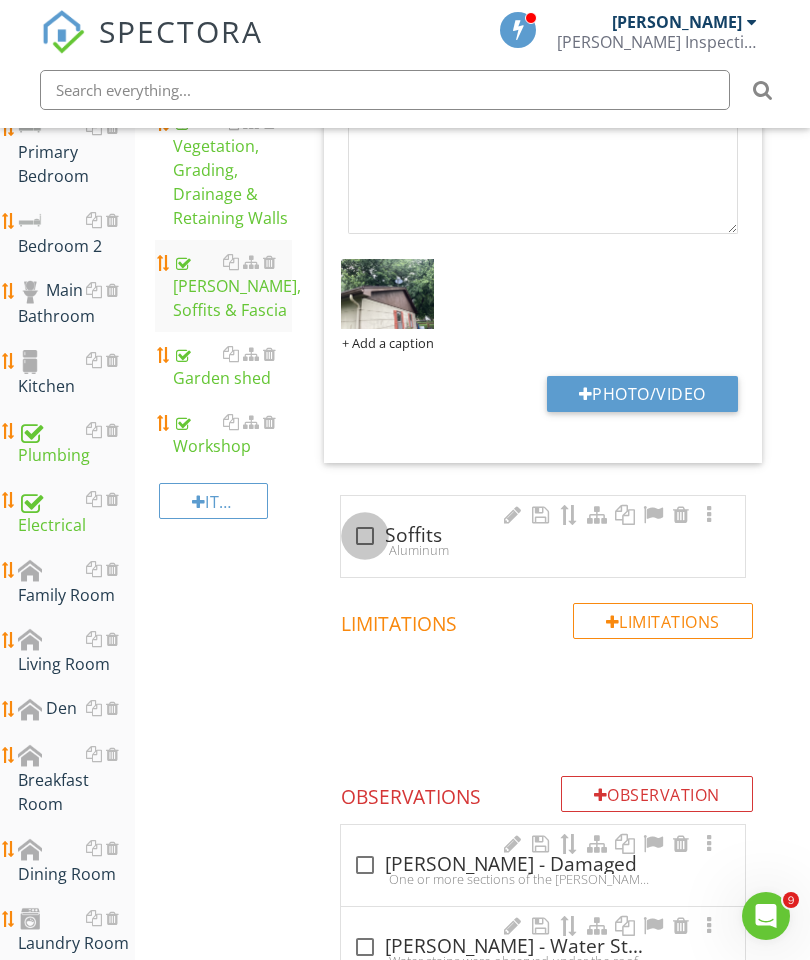 click at bounding box center [365, 536] 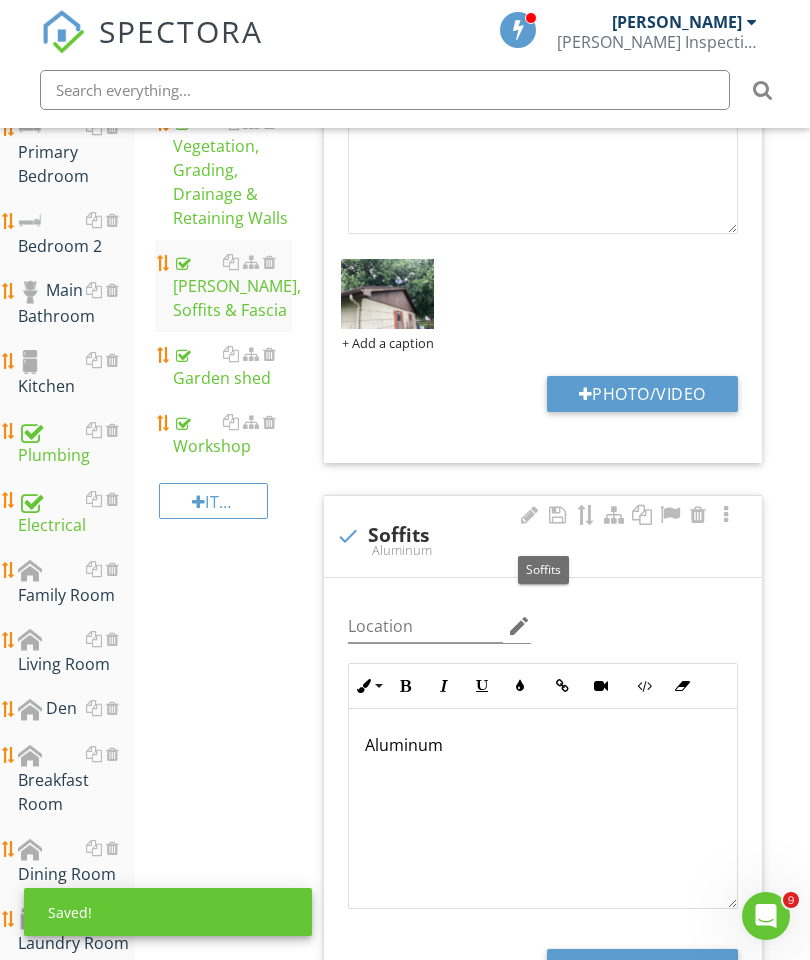 click on "Aluminum" at bounding box center [543, 745] 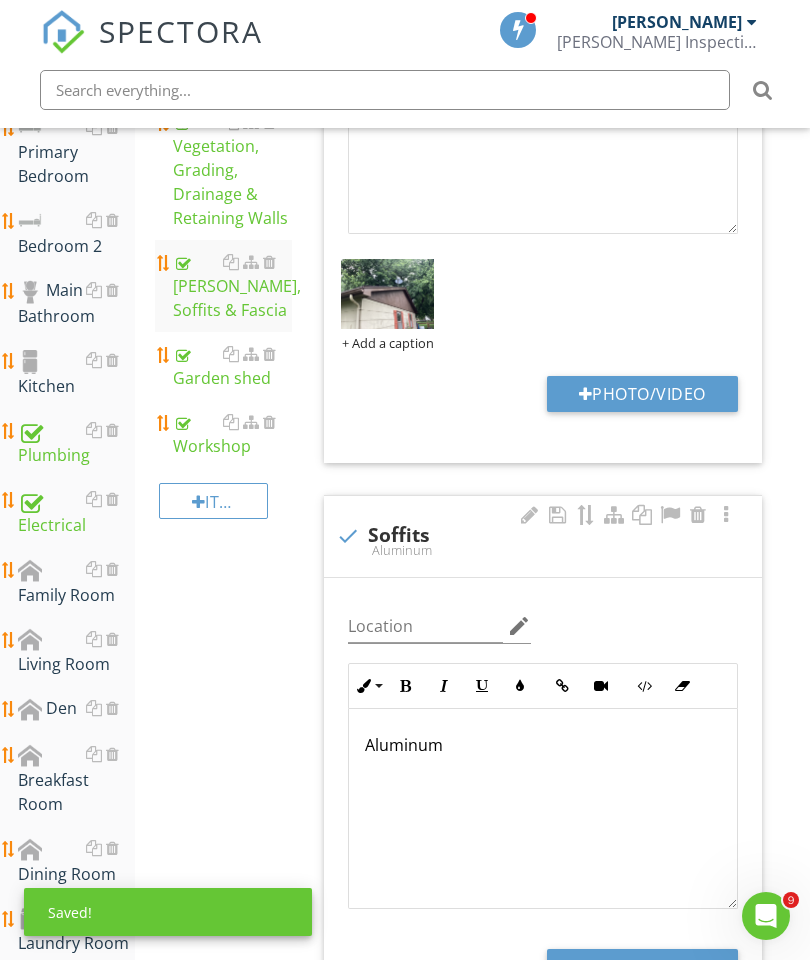 scroll, scrollTop: 854, scrollLeft: 38, axis: both 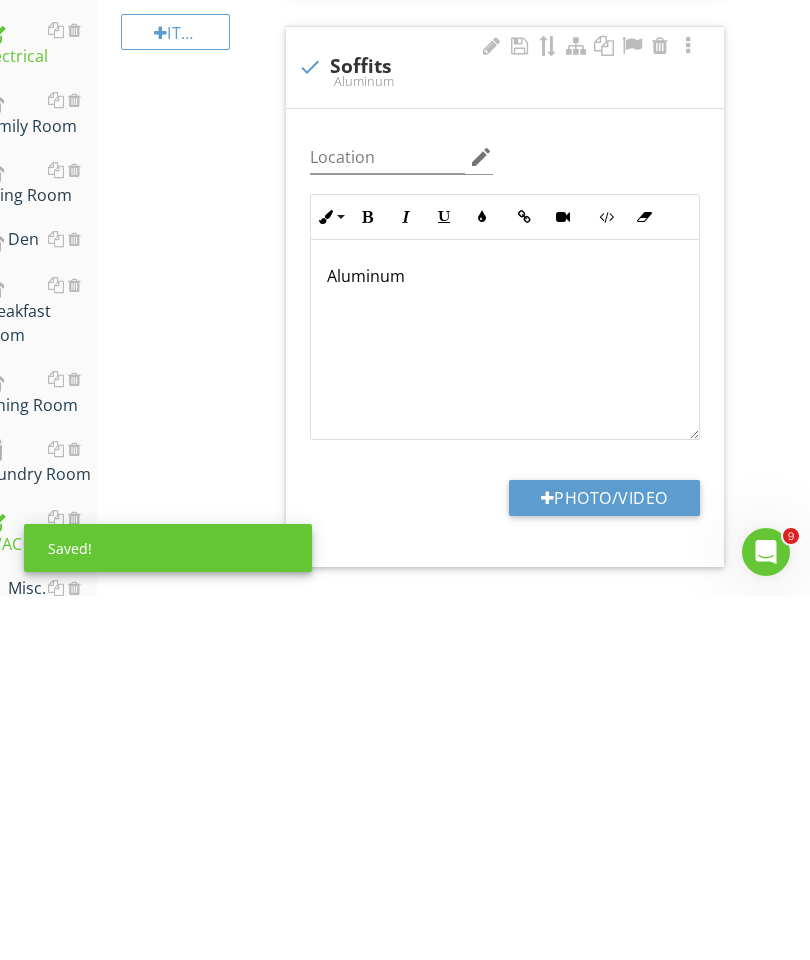 type 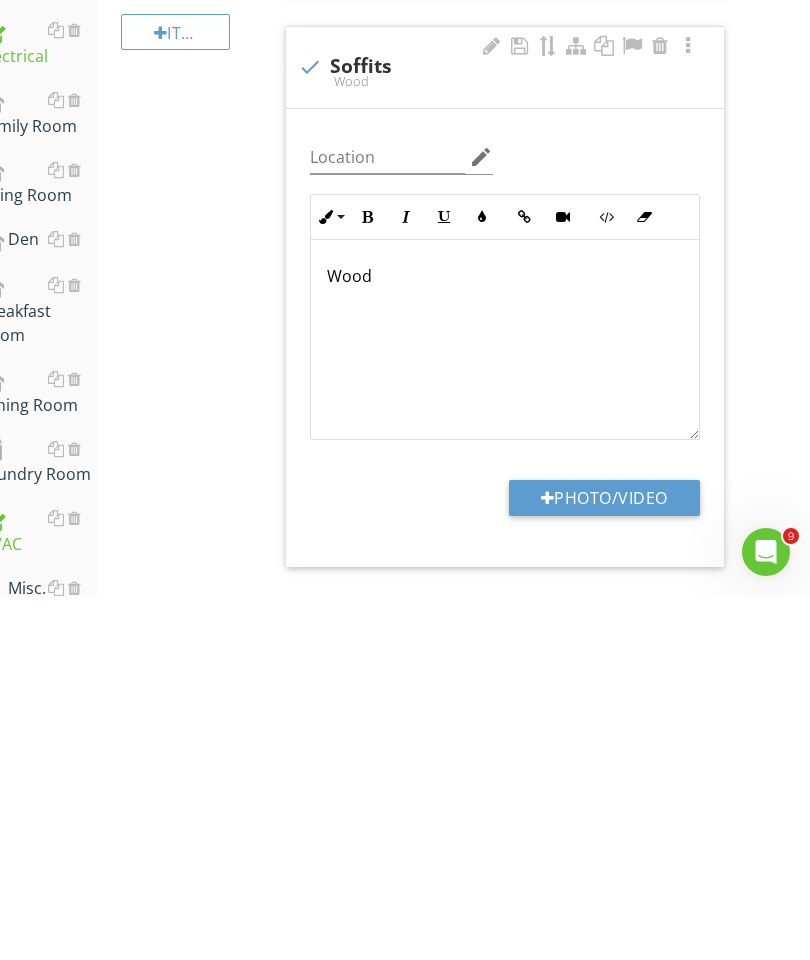 click on "Photo/Video" at bounding box center (604, 862) 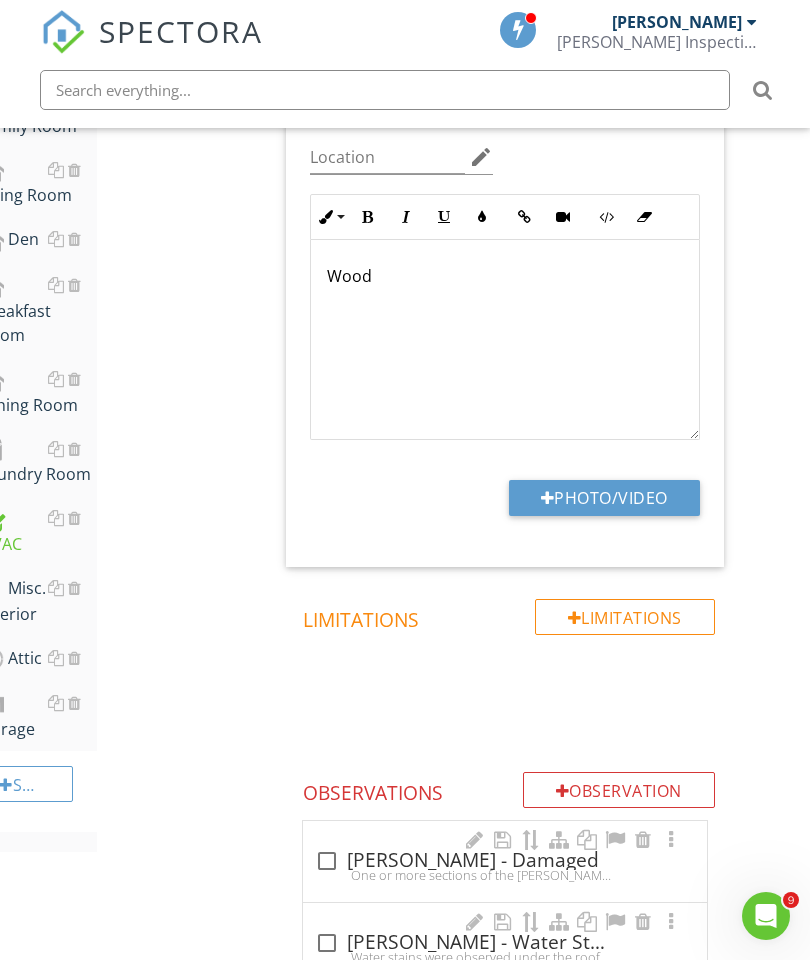 type on "C:\fakepath\image.jpg" 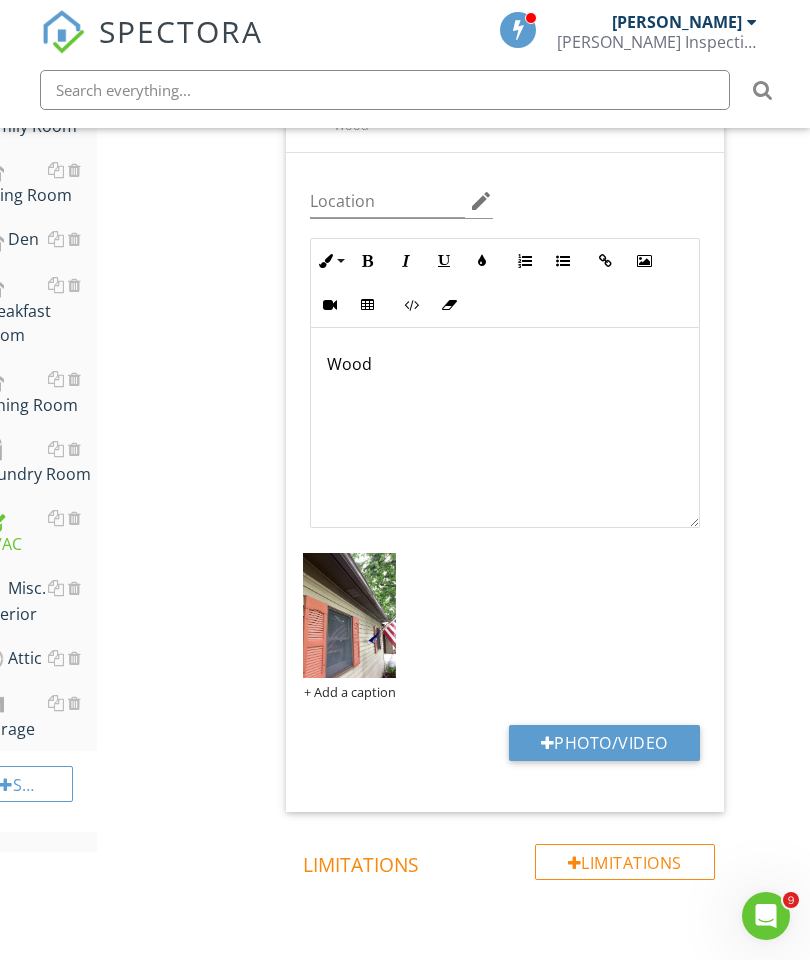 scroll, scrollTop: 1218, scrollLeft: 0, axis: vertical 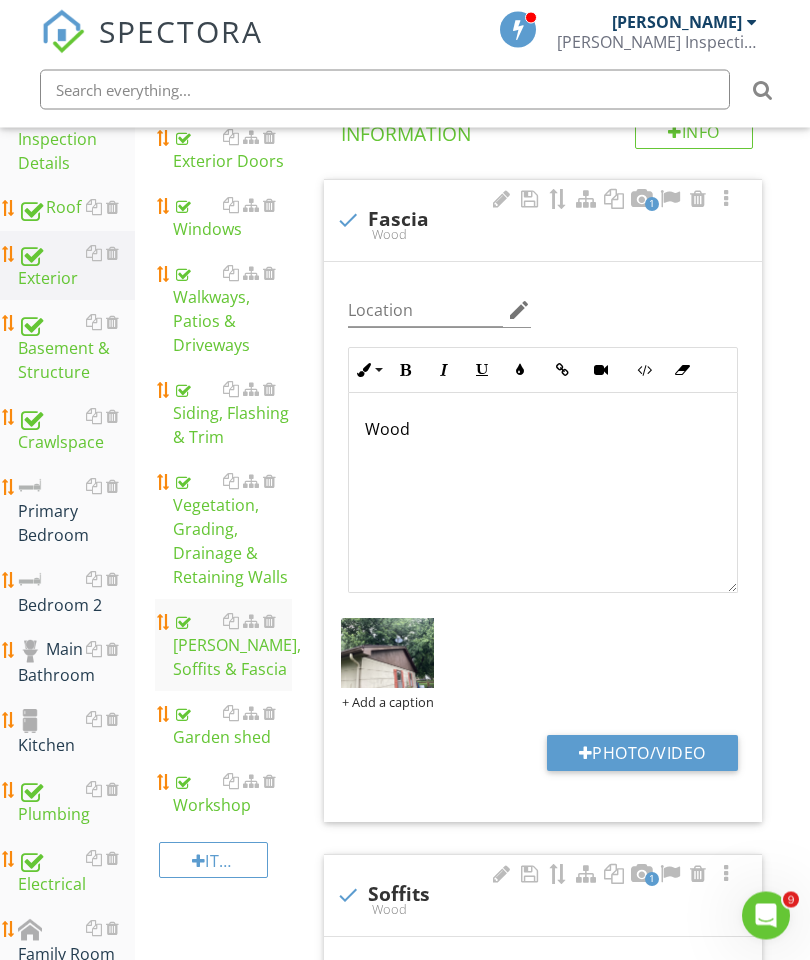 click on "Workshop" at bounding box center (232, 794) 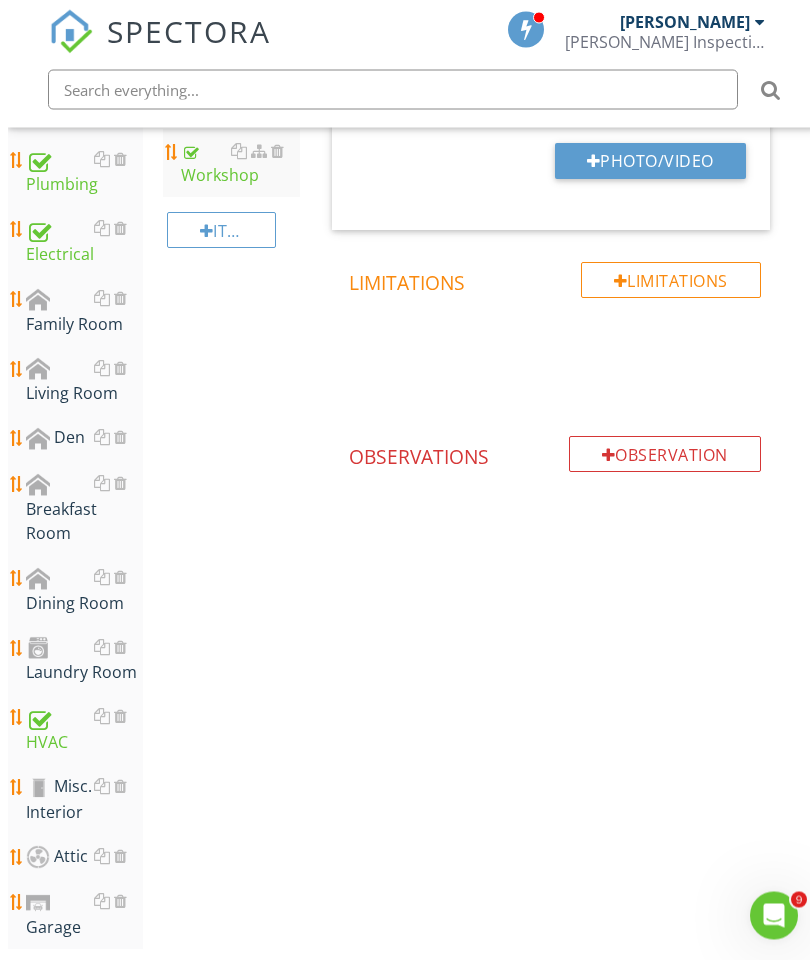 scroll, scrollTop: 1029, scrollLeft: 0, axis: vertical 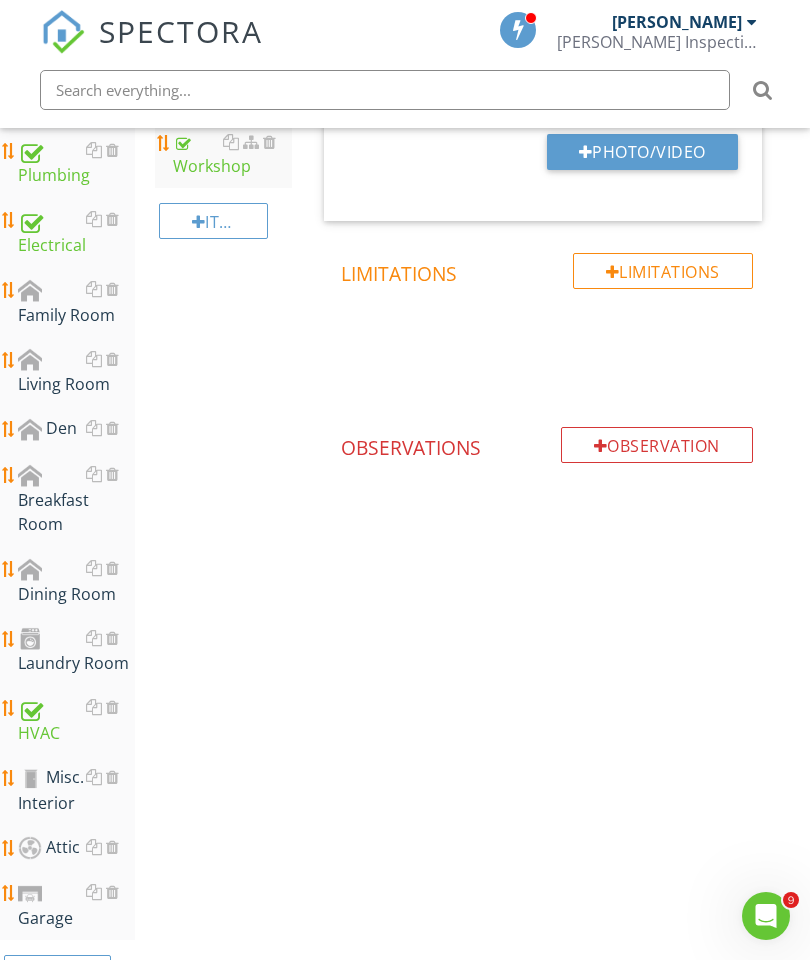 click on "Dining Room" at bounding box center (76, 581) 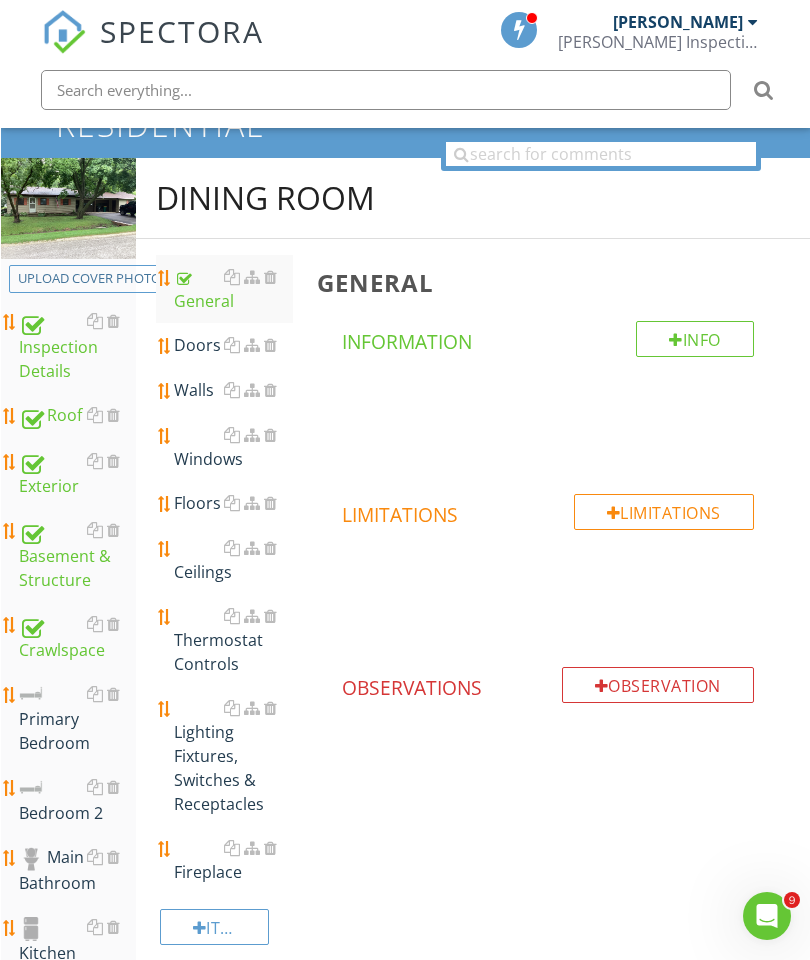 scroll, scrollTop: 167, scrollLeft: 0, axis: vertical 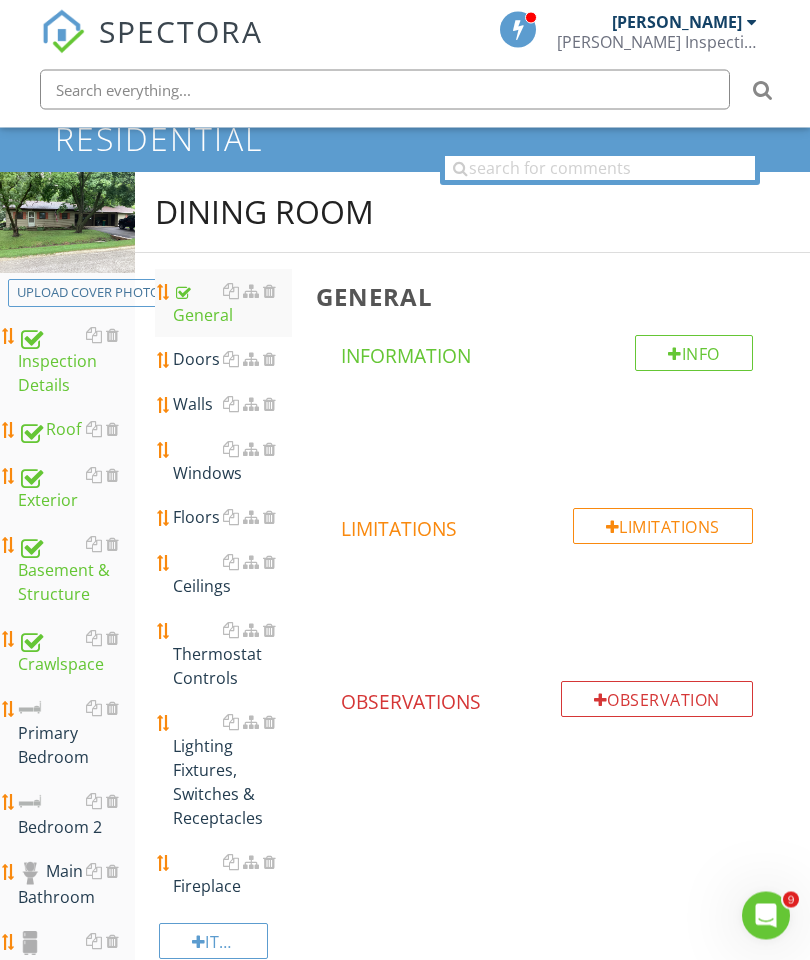 click on "Doors" at bounding box center [232, 360] 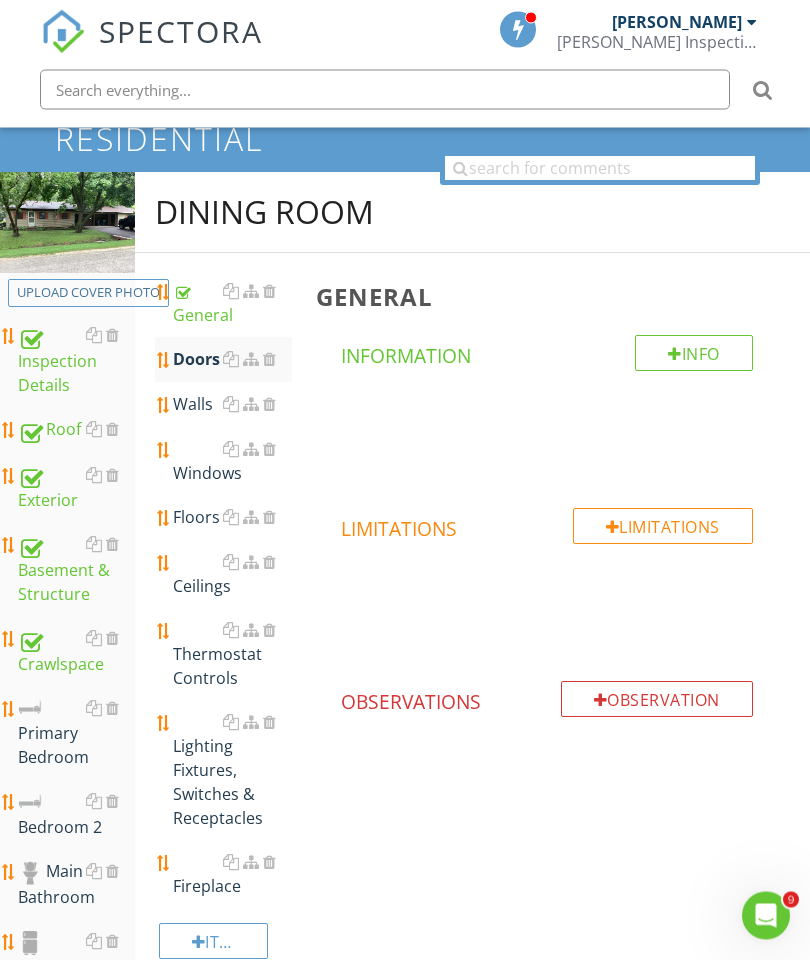 scroll, scrollTop: 168, scrollLeft: 0, axis: vertical 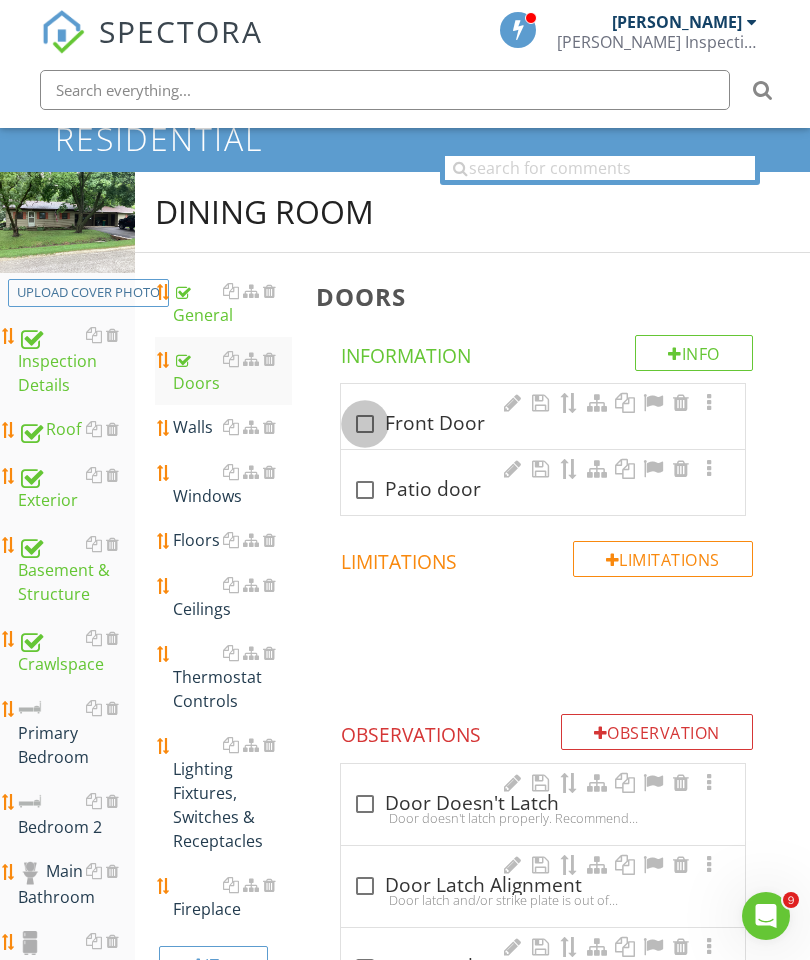 click at bounding box center [365, 424] 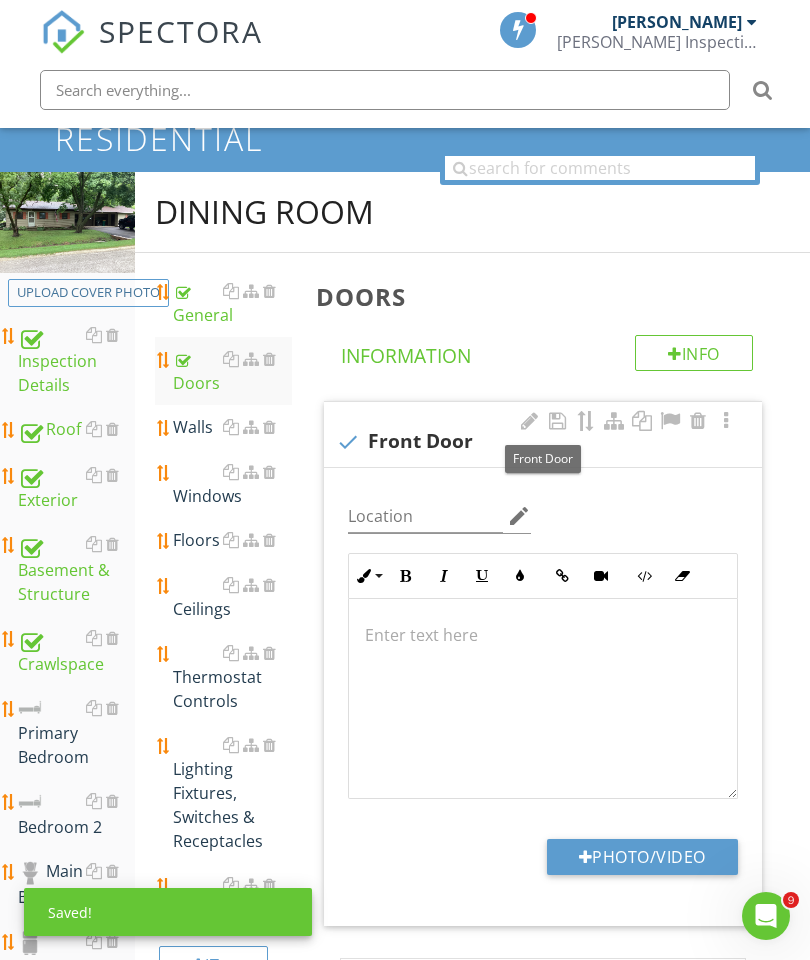 click on "Photo/Video" at bounding box center (642, 857) 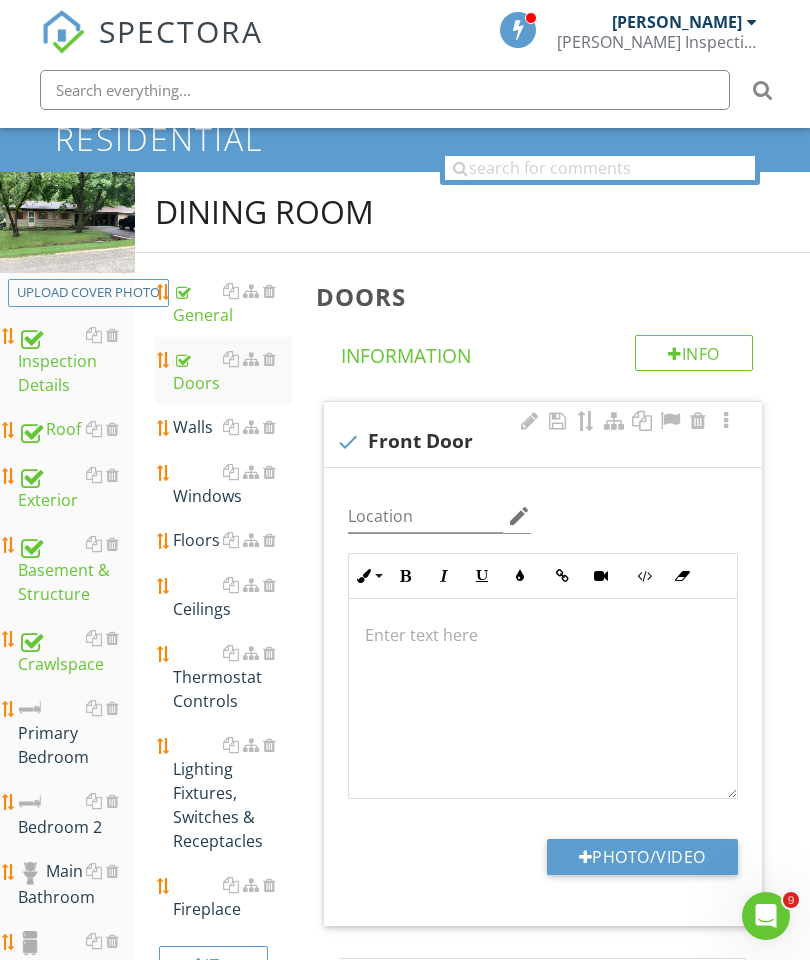 type on "C:\fakepath\image.jpg" 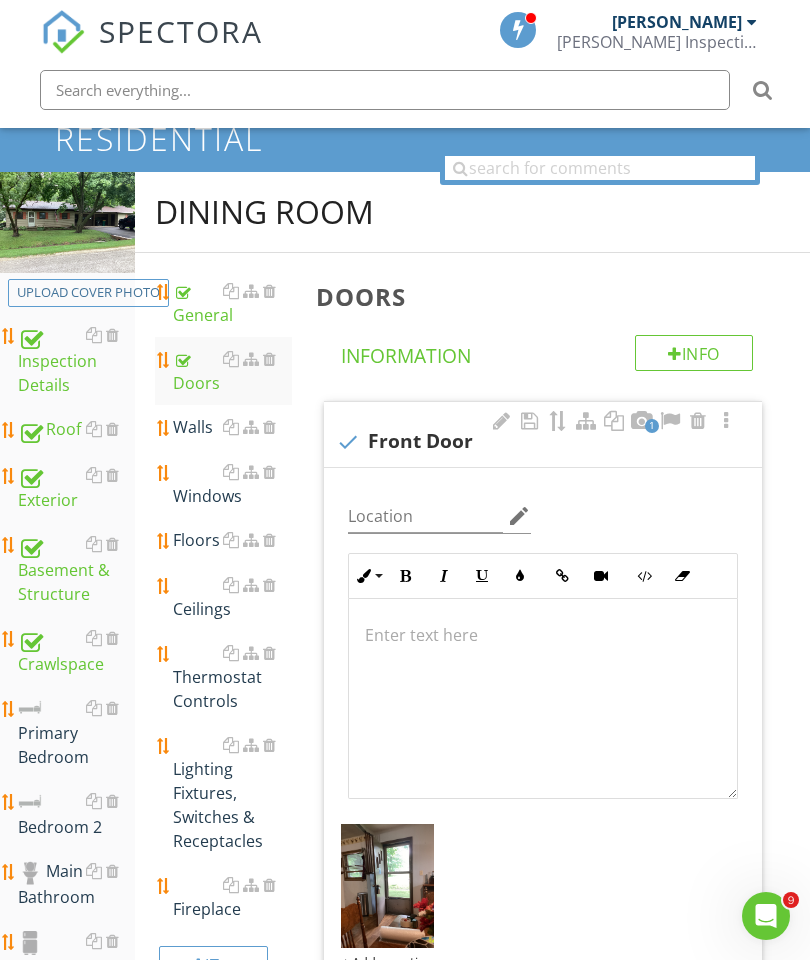 click on "Walls" at bounding box center (232, 427) 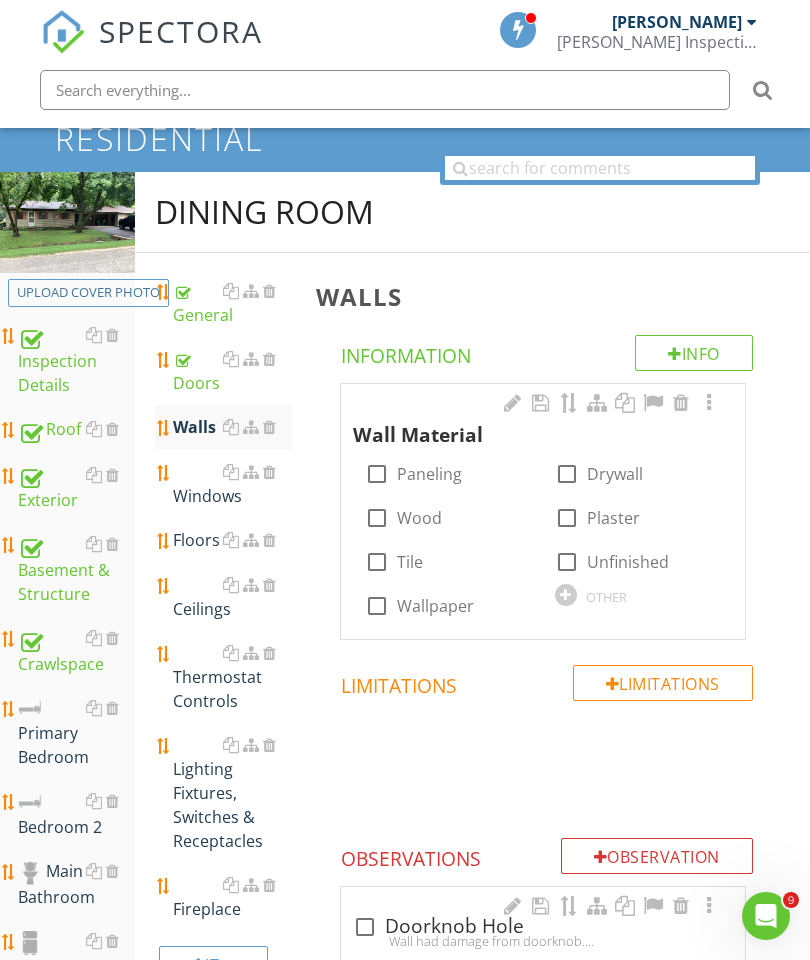 click at bounding box center [377, 474] 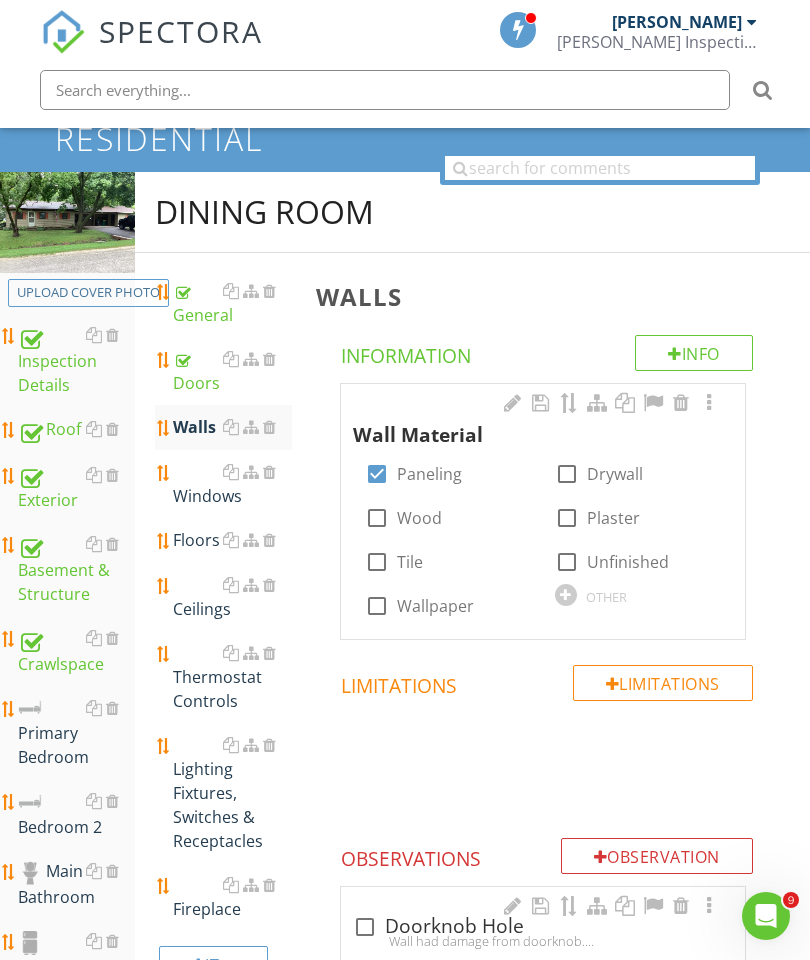 click at bounding box center [709, 403] 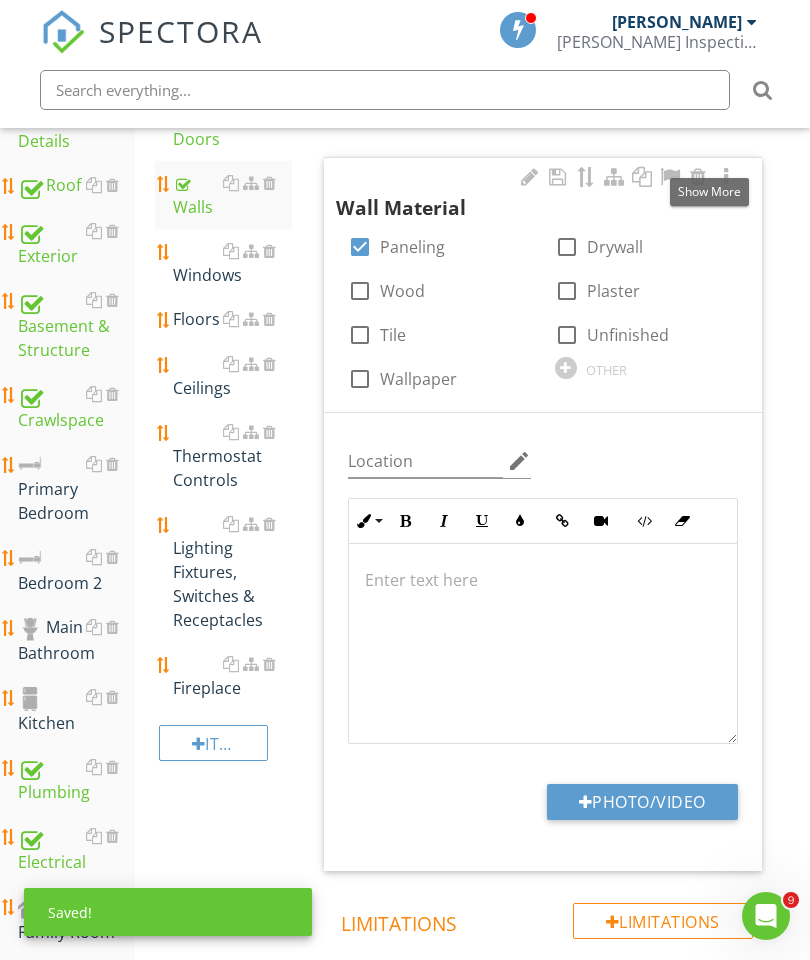 scroll, scrollTop: 440, scrollLeft: 0, axis: vertical 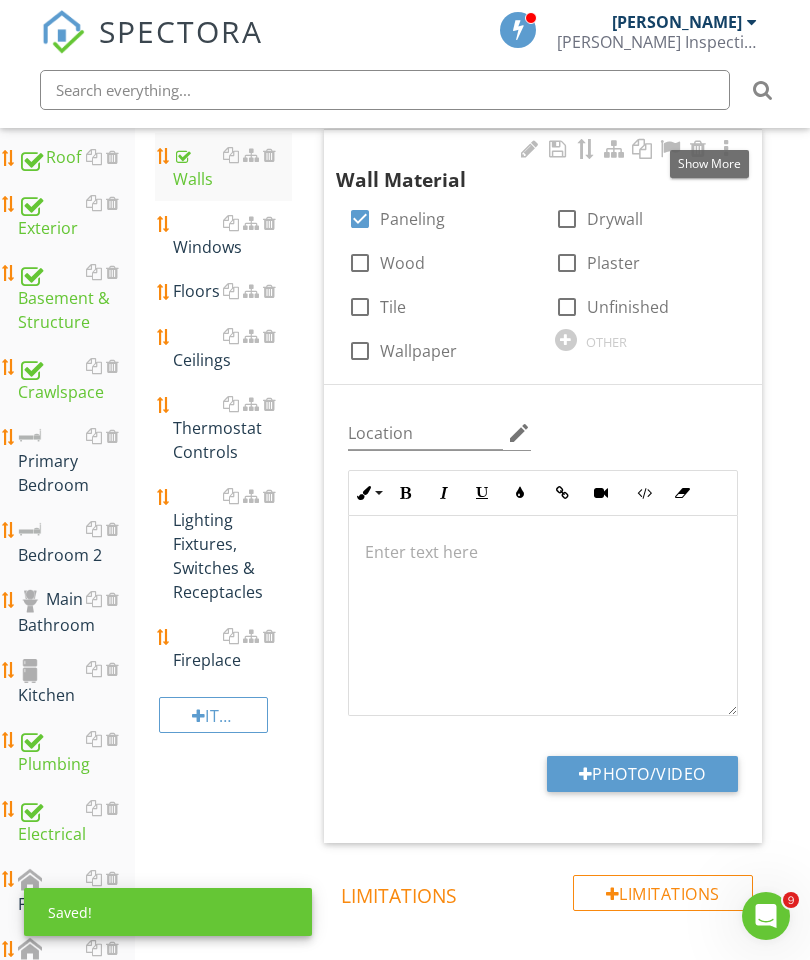 click on "Photo/Video" at bounding box center (642, 774) 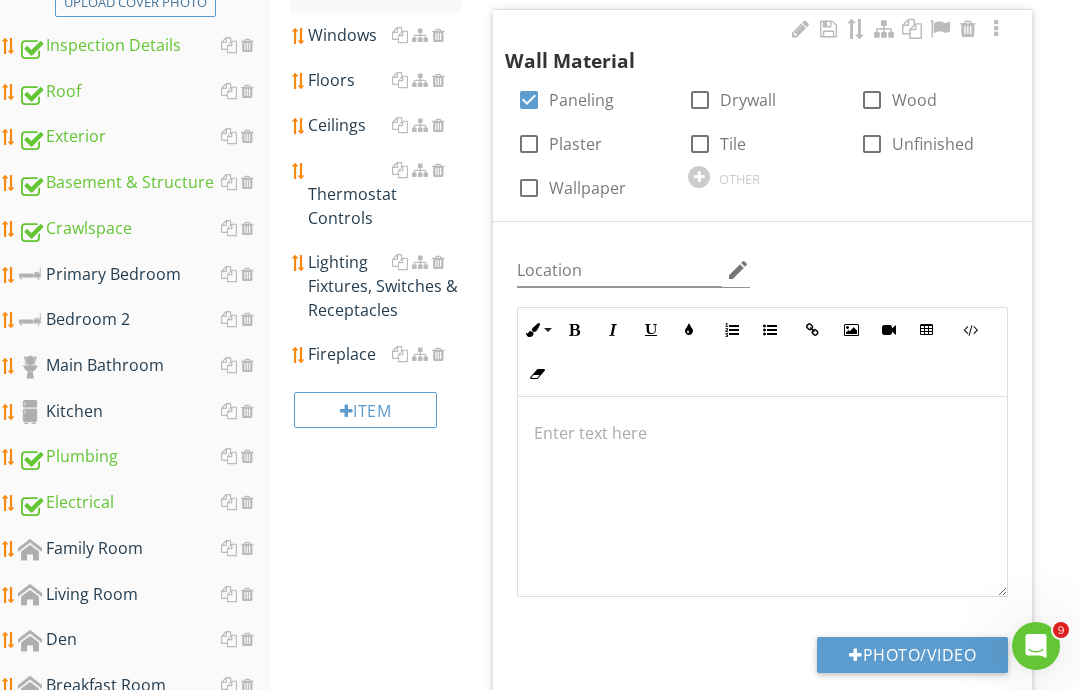 type on "C:\fakepath\image.jpg" 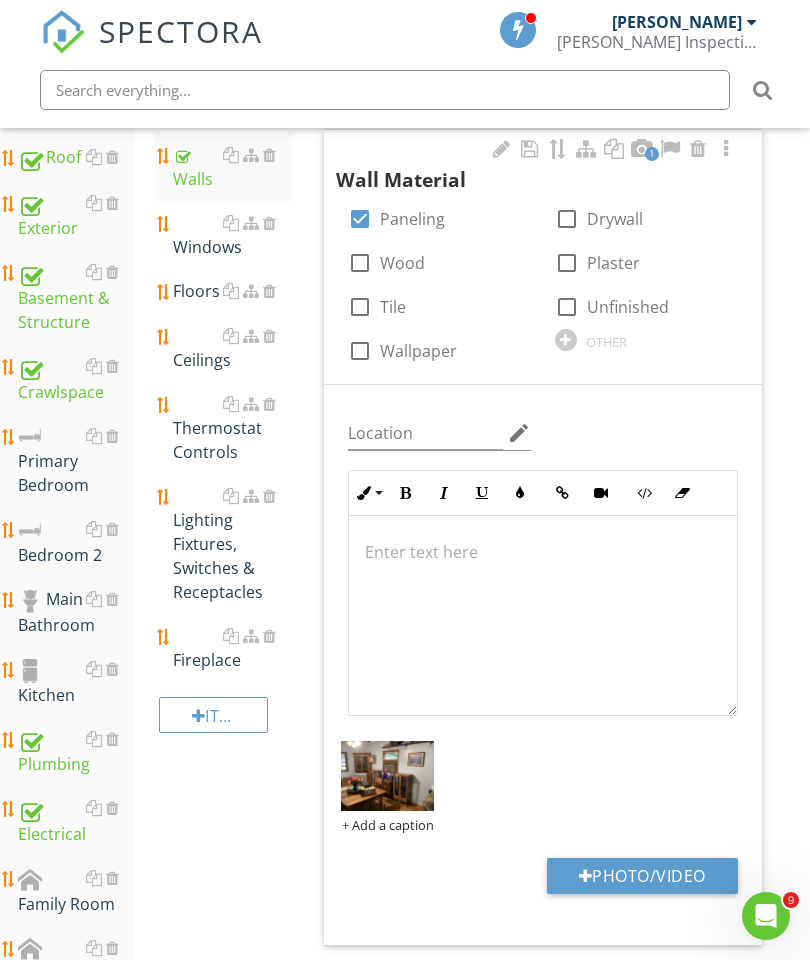click on "Windows" at bounding box center (232, 235) 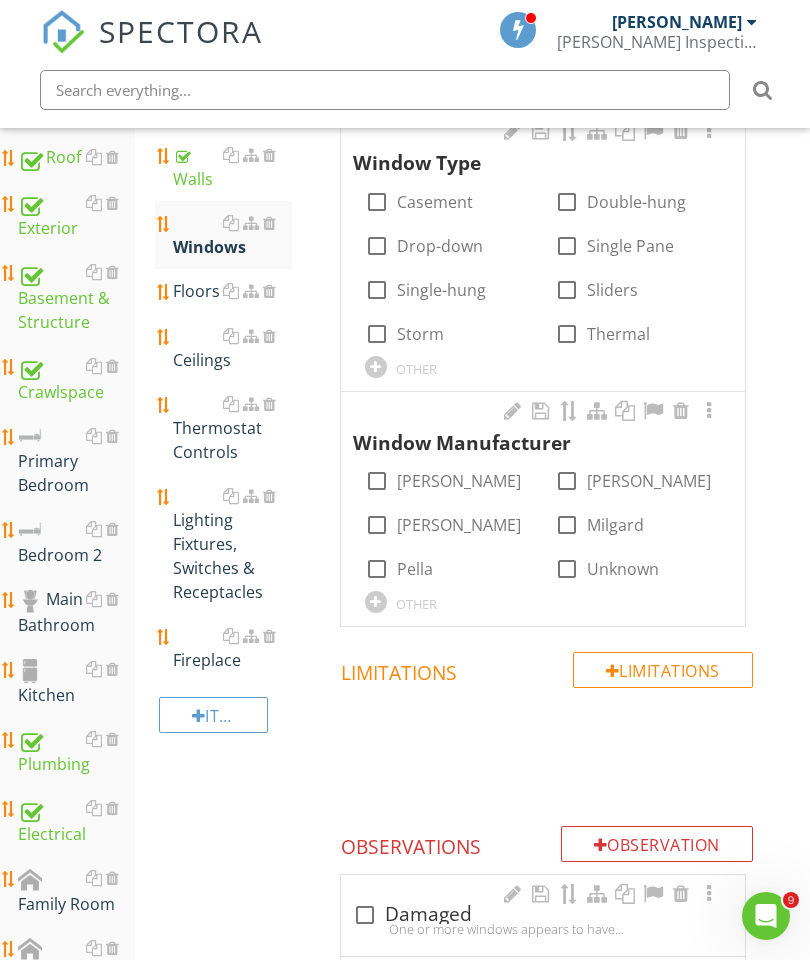 click at bounding box center [567, 202] 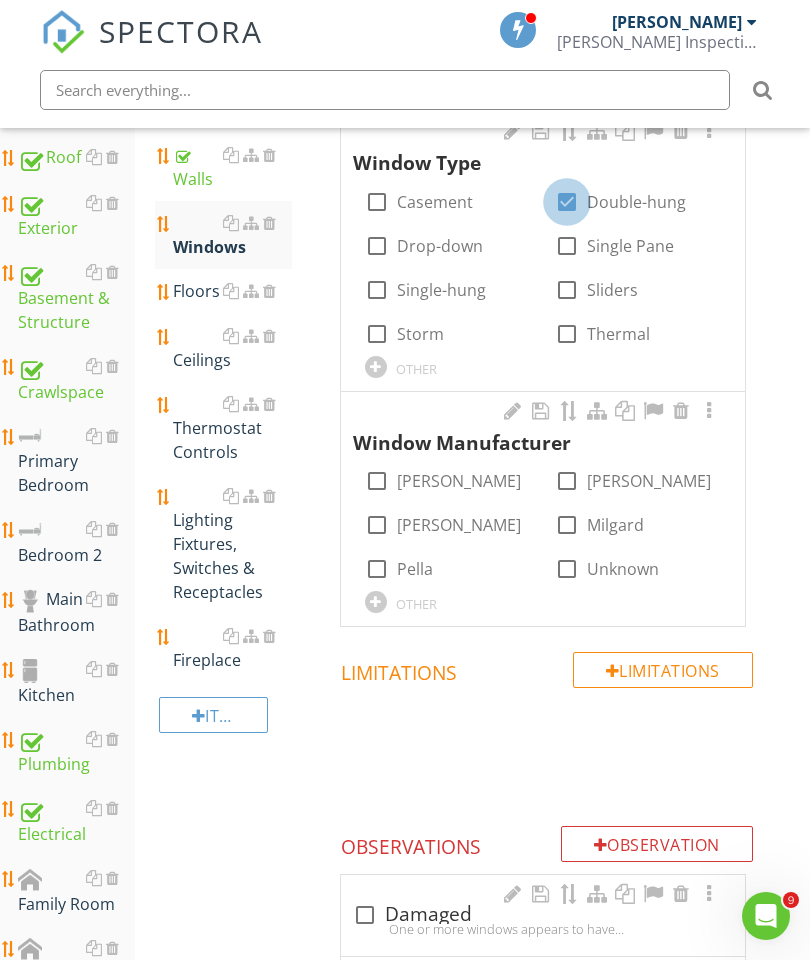 checkbox on "true" 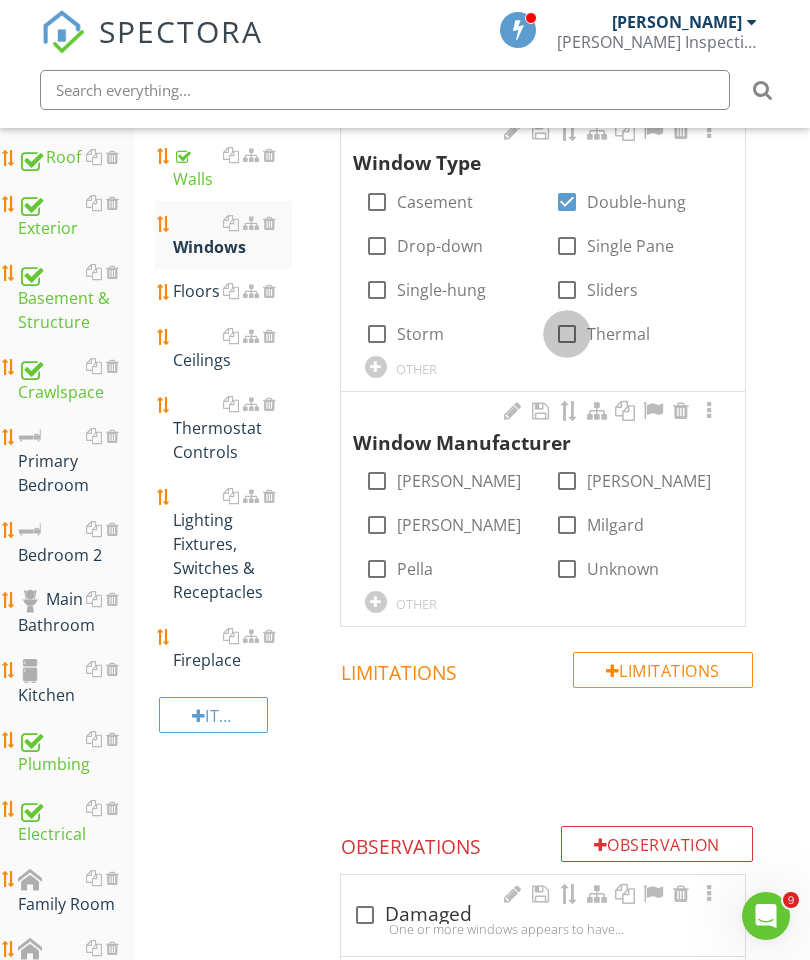 click at bounding box center [567, 334] 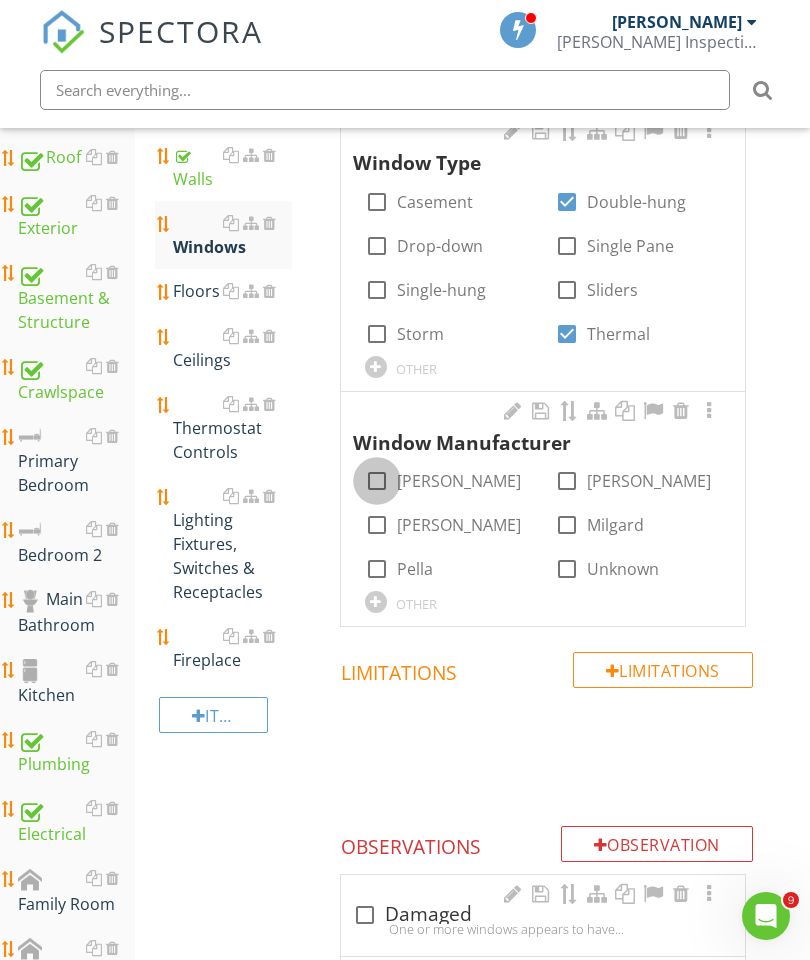 click at bounding box center [377, 481] 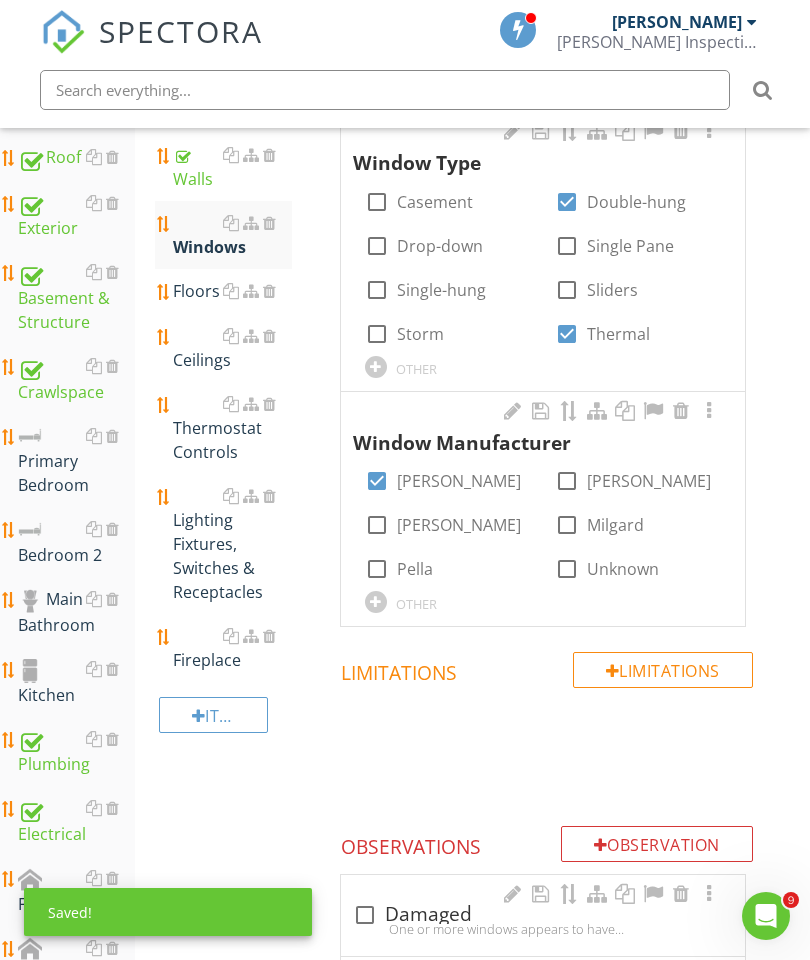 click at bounding box center [709, 131] 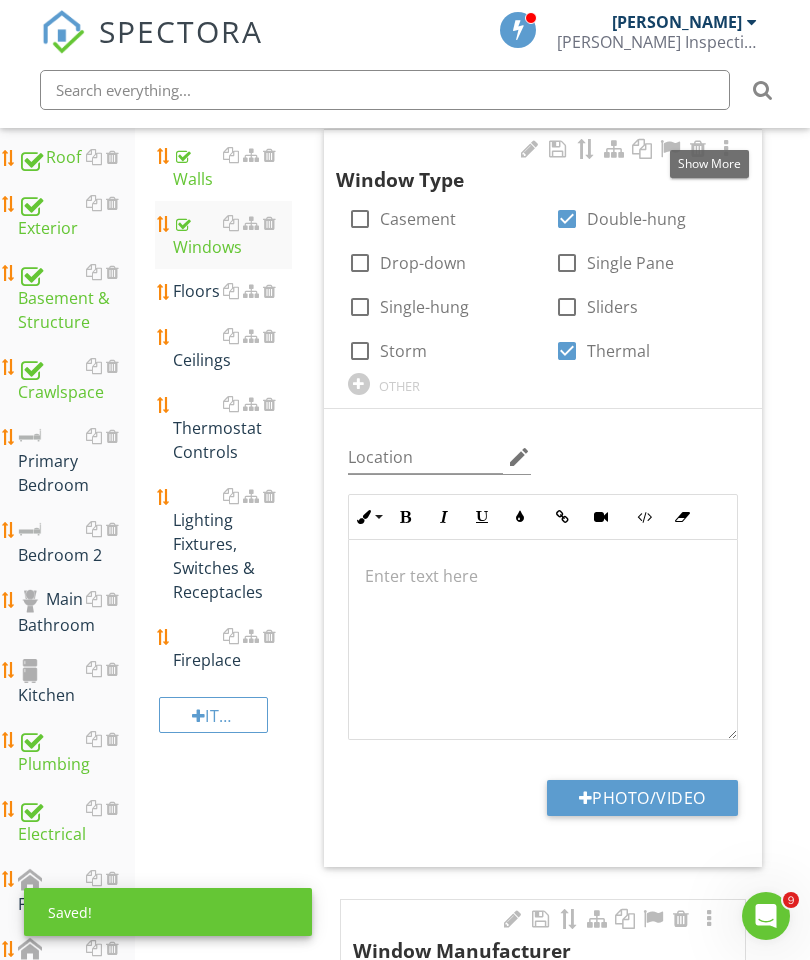 click on "Photo/Video" at bounding box center (642, 798) 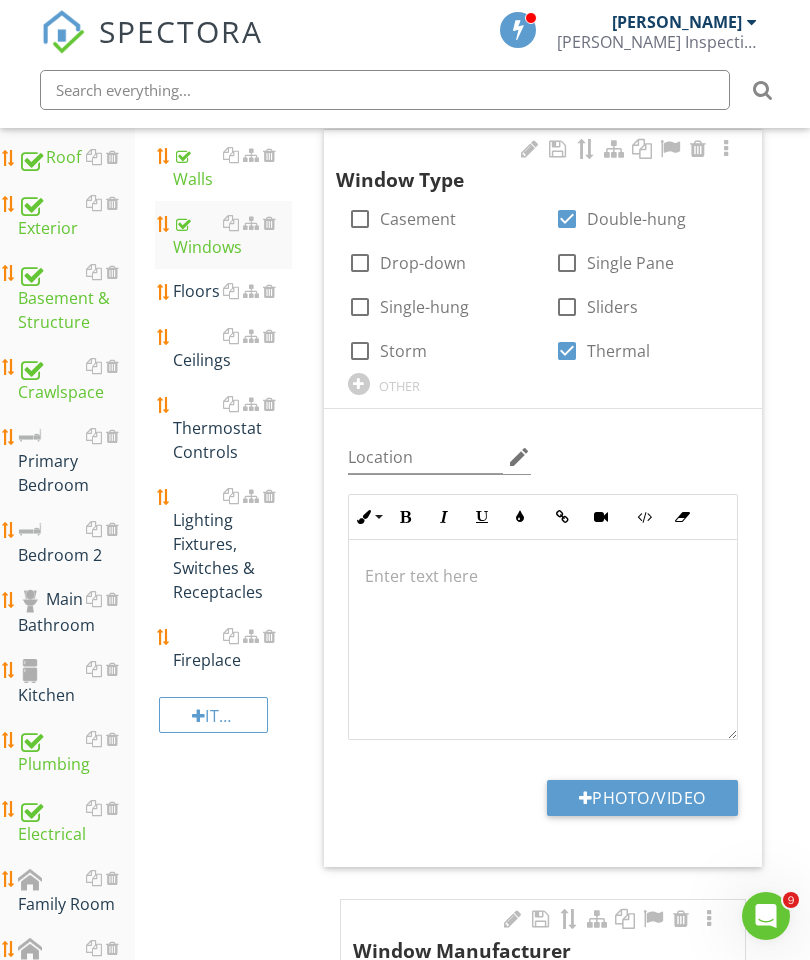 type on "C:\fakepath\image.jpg" 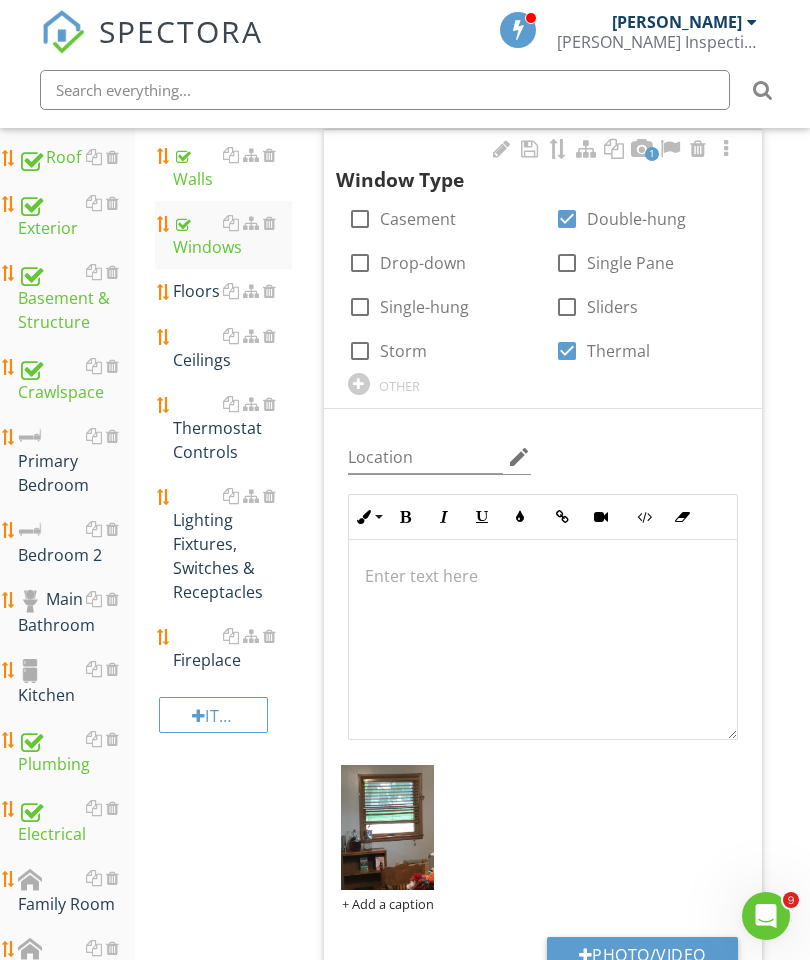 click on "Floors" at bounding box center (232, 291) 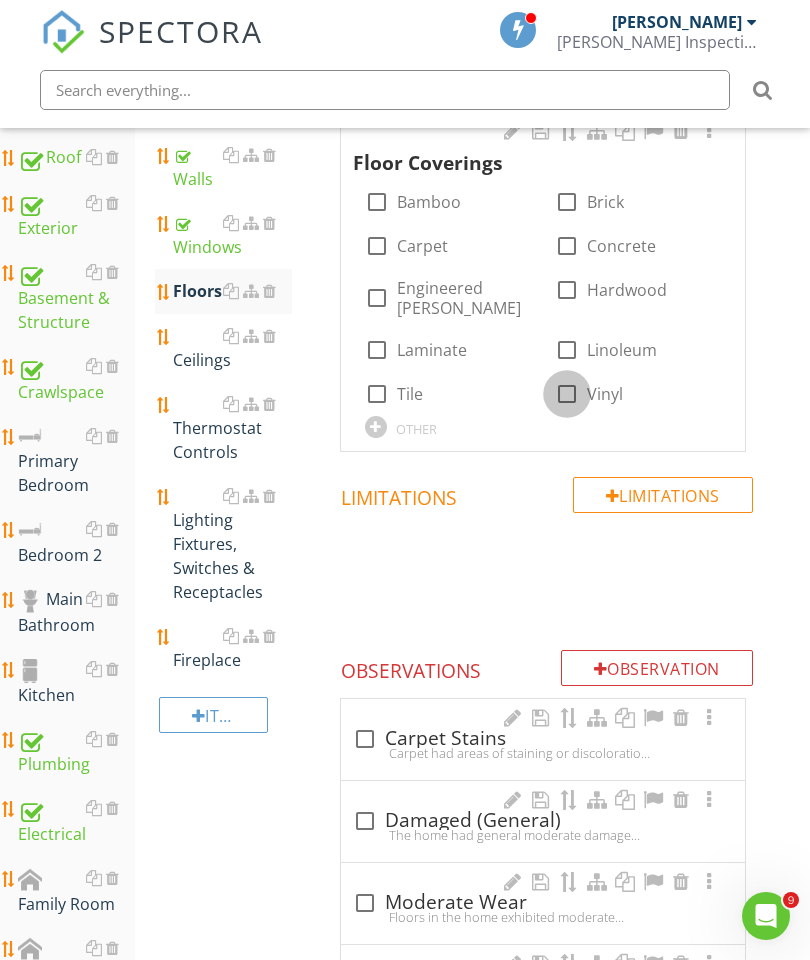 click at bounding box center (567, 394) 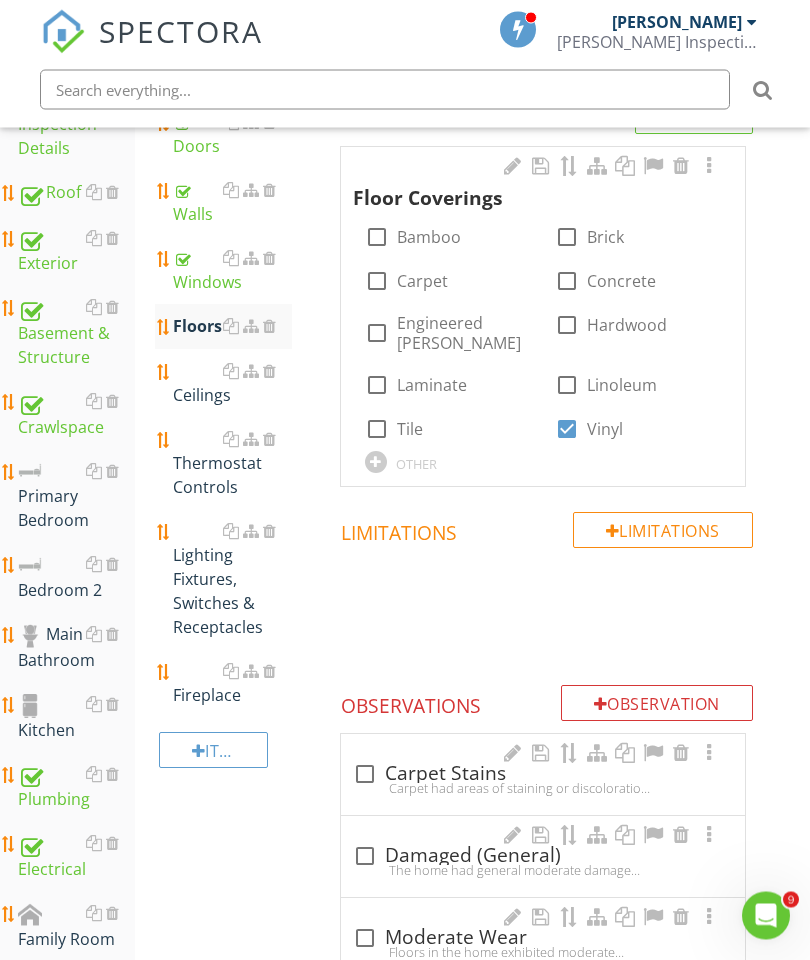 scroll, scrollTop: 408, scrollLeft: 0, axis: vertical 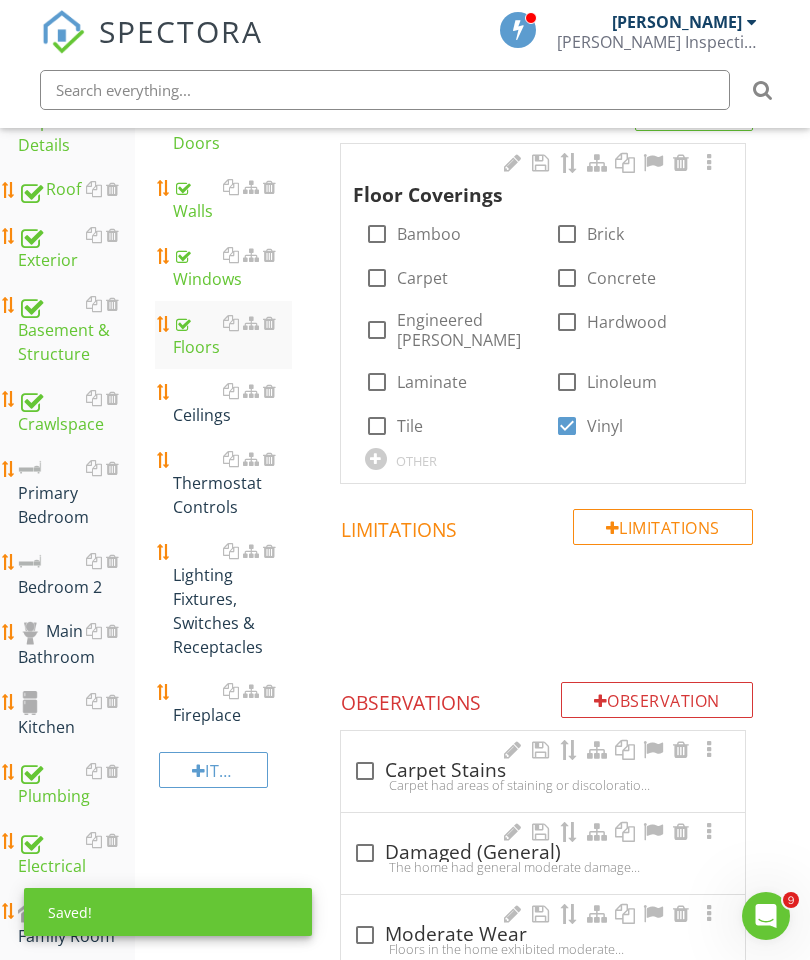 click at bounding box center (709, 163) 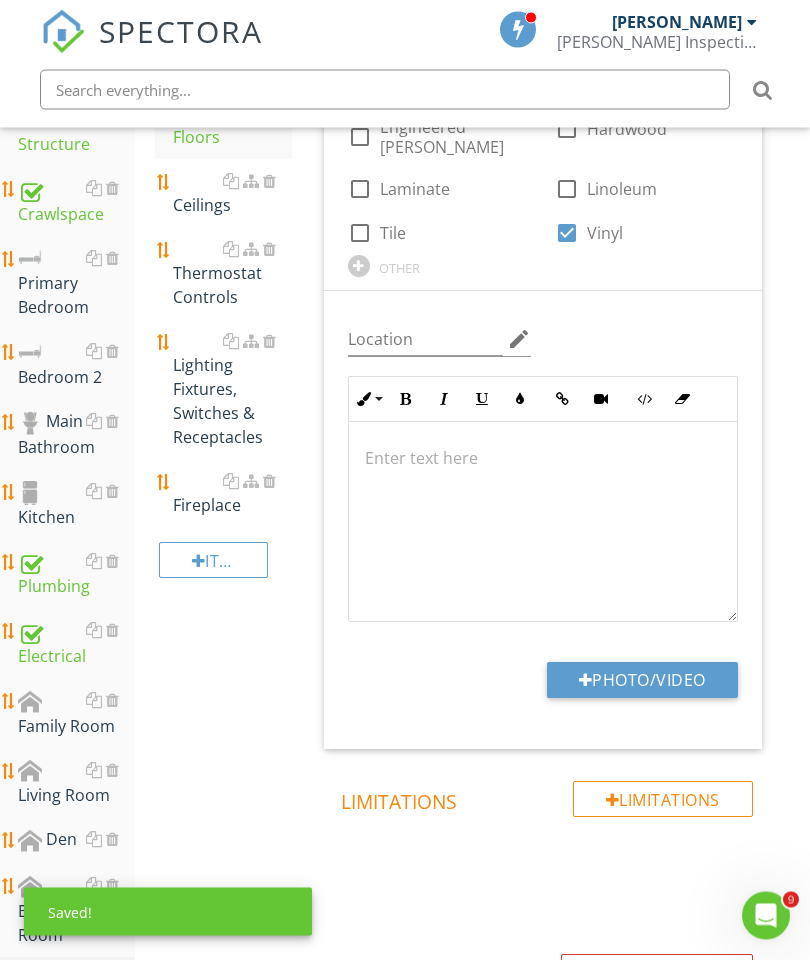 scroll, scrollTop: 618, scrollLeft: 0, axis: vertical 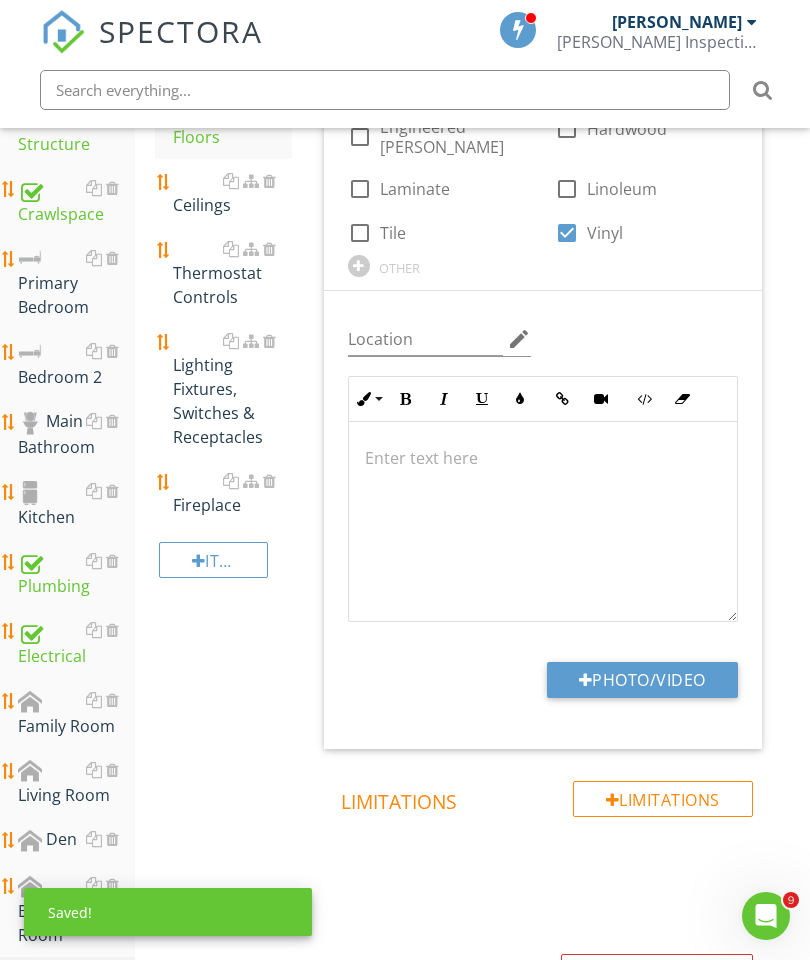 click on "Photo/Video" at bounding box center [642, 680] 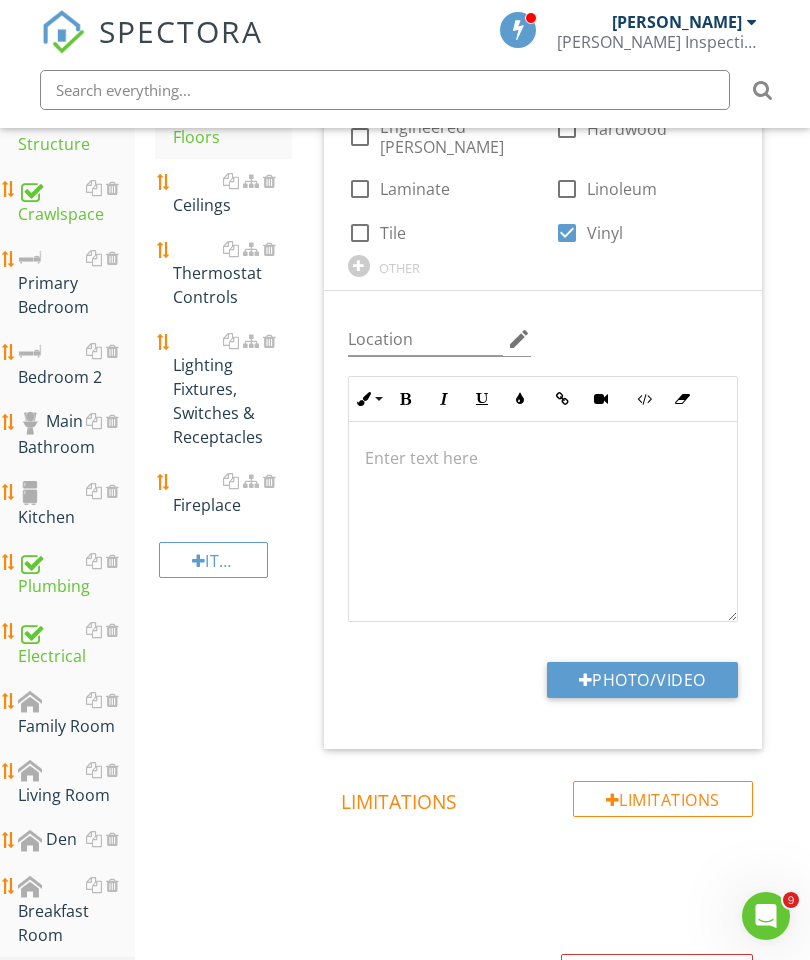 type on "C:\fakepath\image.jpg" 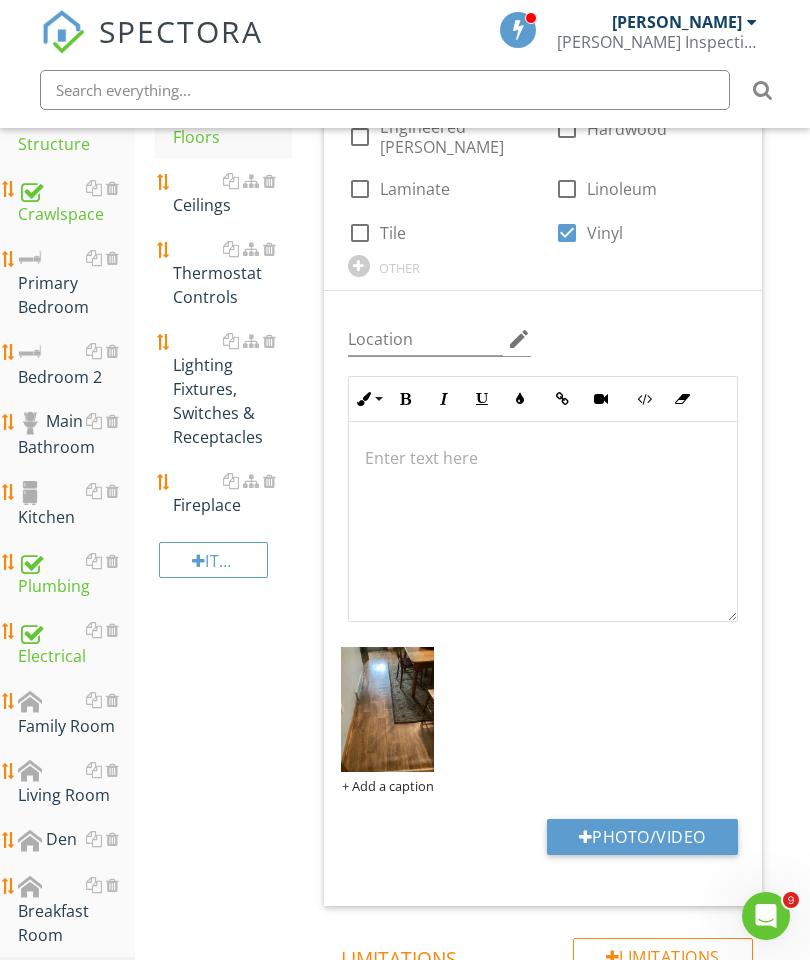 click on "Ceilings" at bounding box center (232, 193) 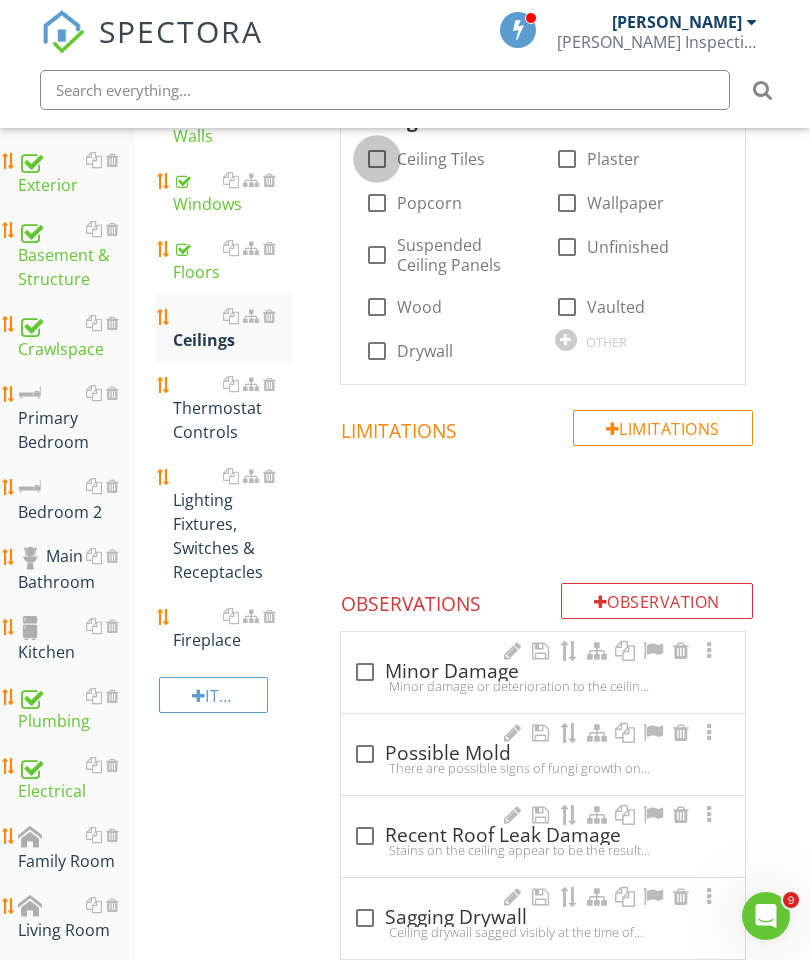 click at bounding box center (377, 159) 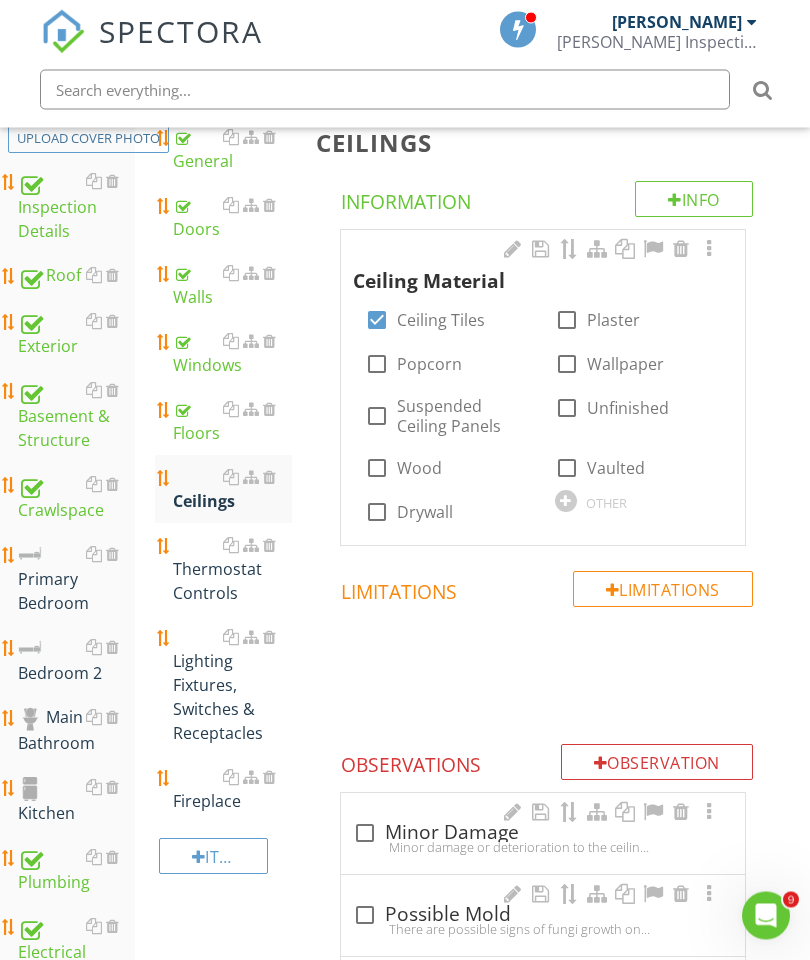 click at bounding box center (709, 250) 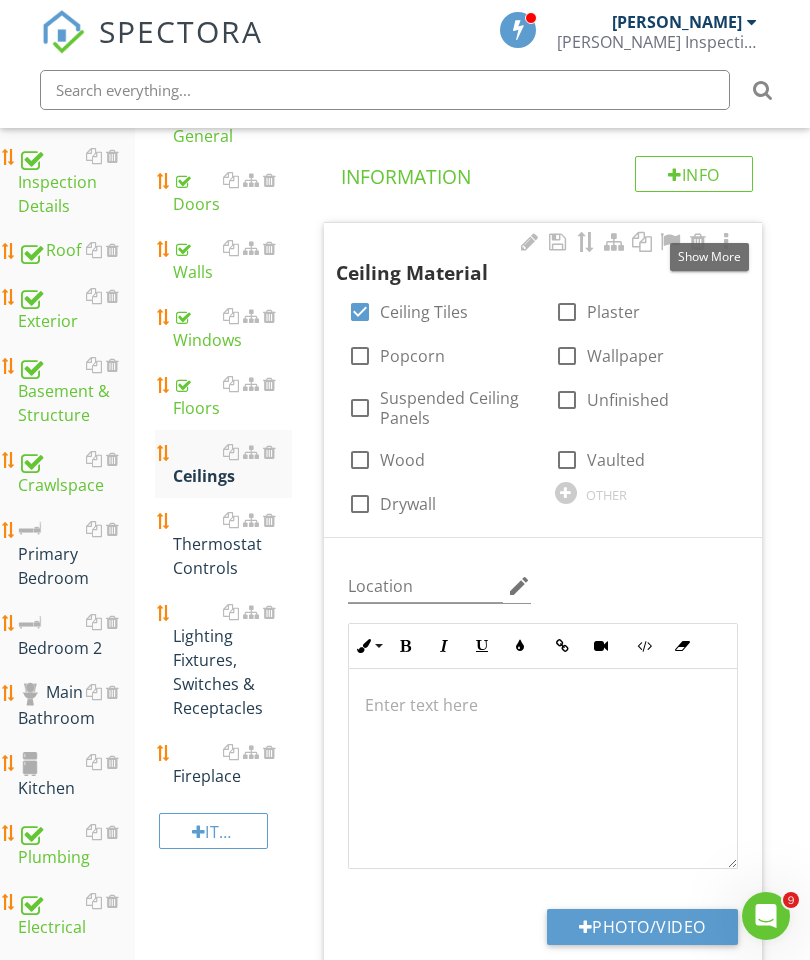 scroll, scrollTop: 591, scrollLeft: 0, axis: vertical 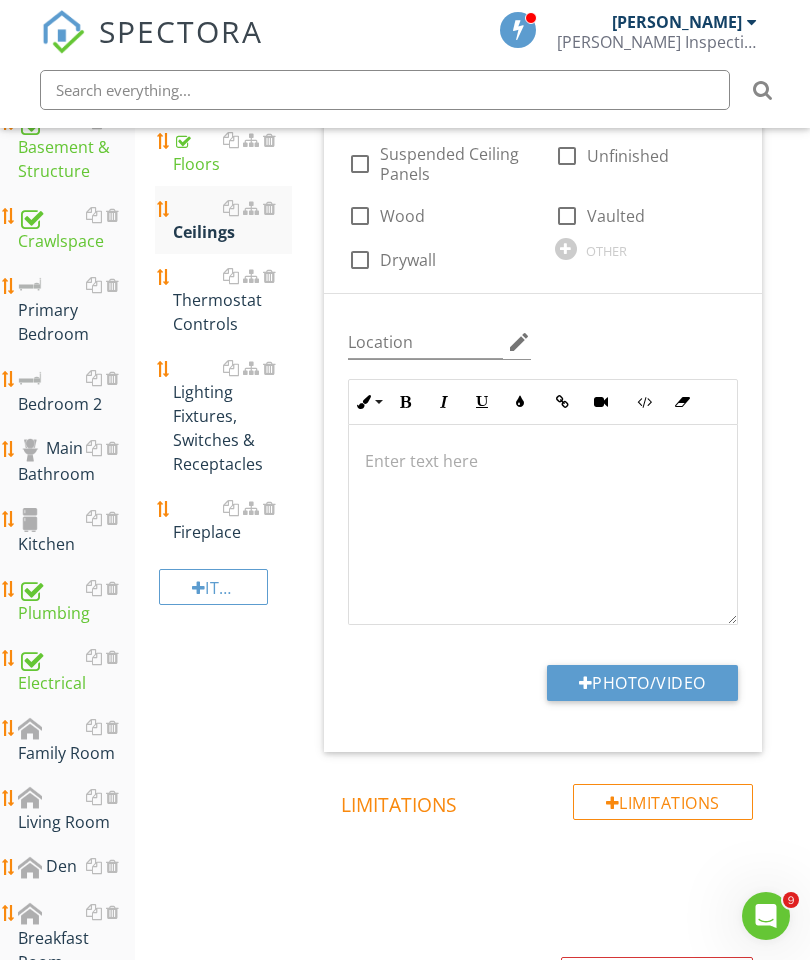 click on "Photo/Video" at bounding box center [642, 683] 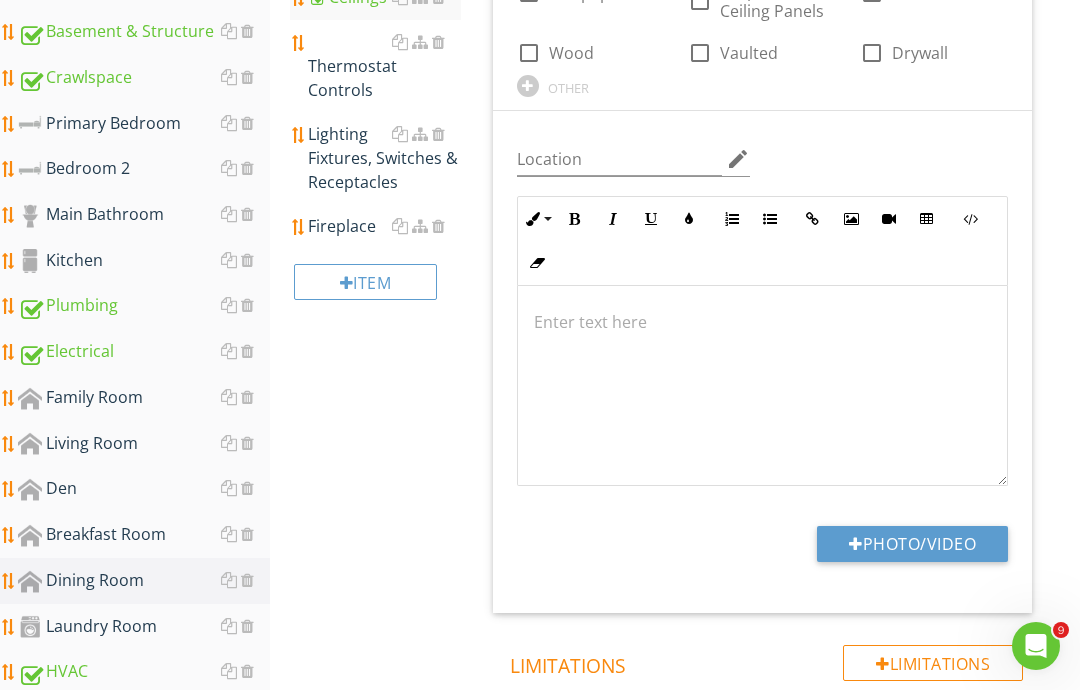 type on "C:\fakepath\image.jpg" 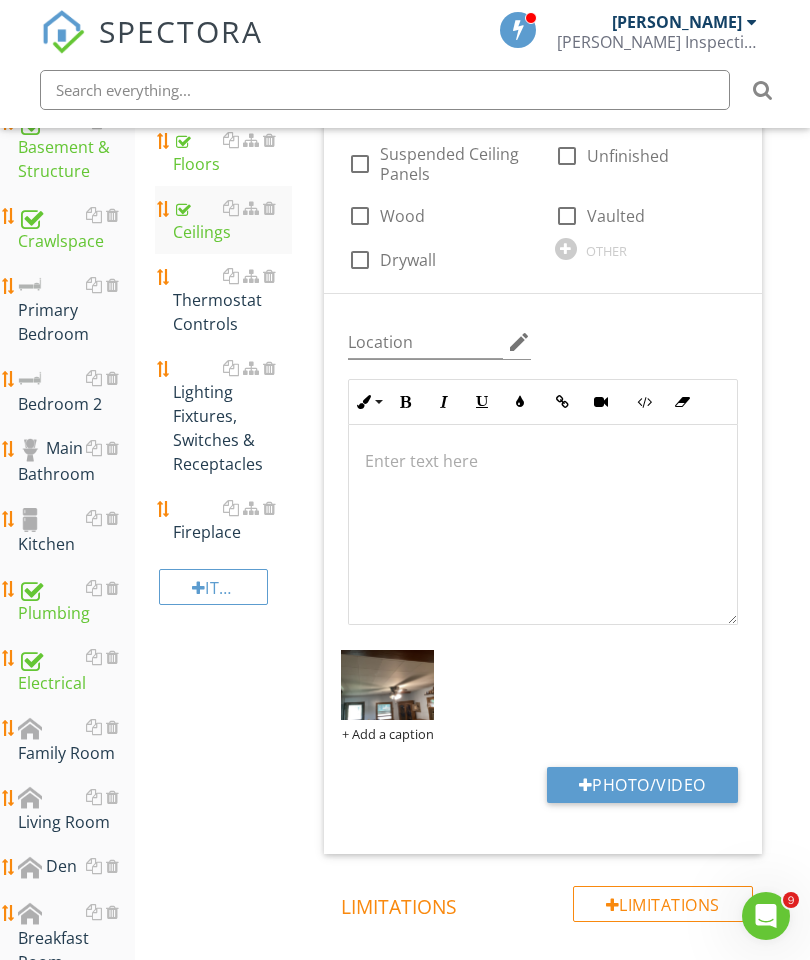 click at bounding box center [269, 276] 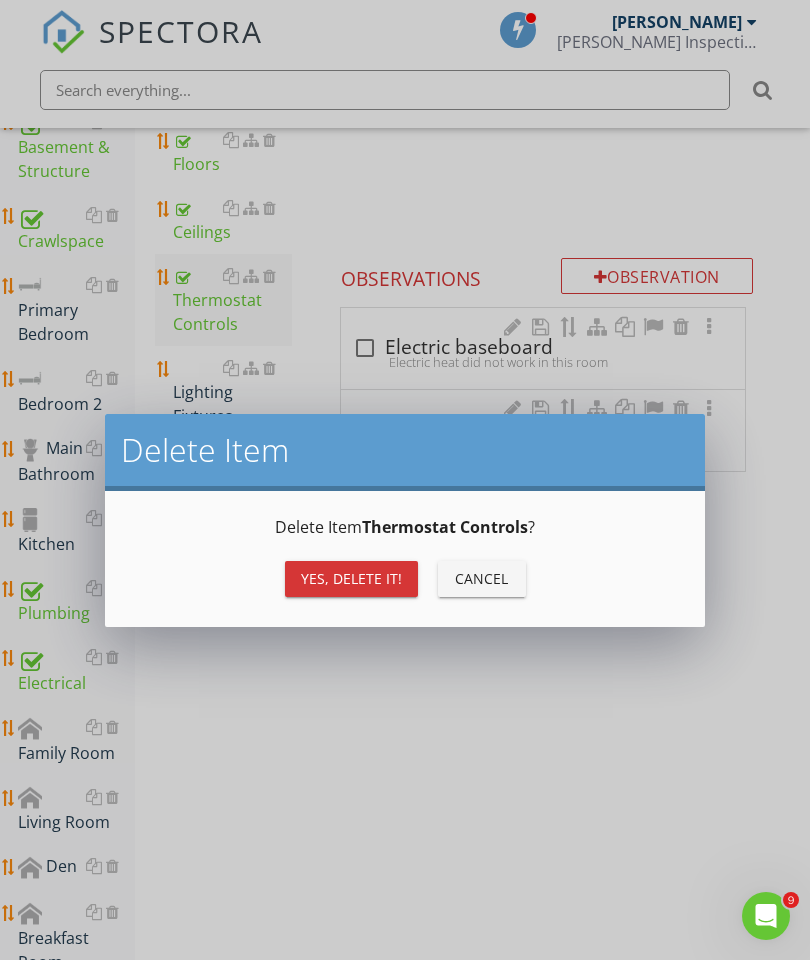 click on "Yes, Delete it!" at bounding box center (351, 579) 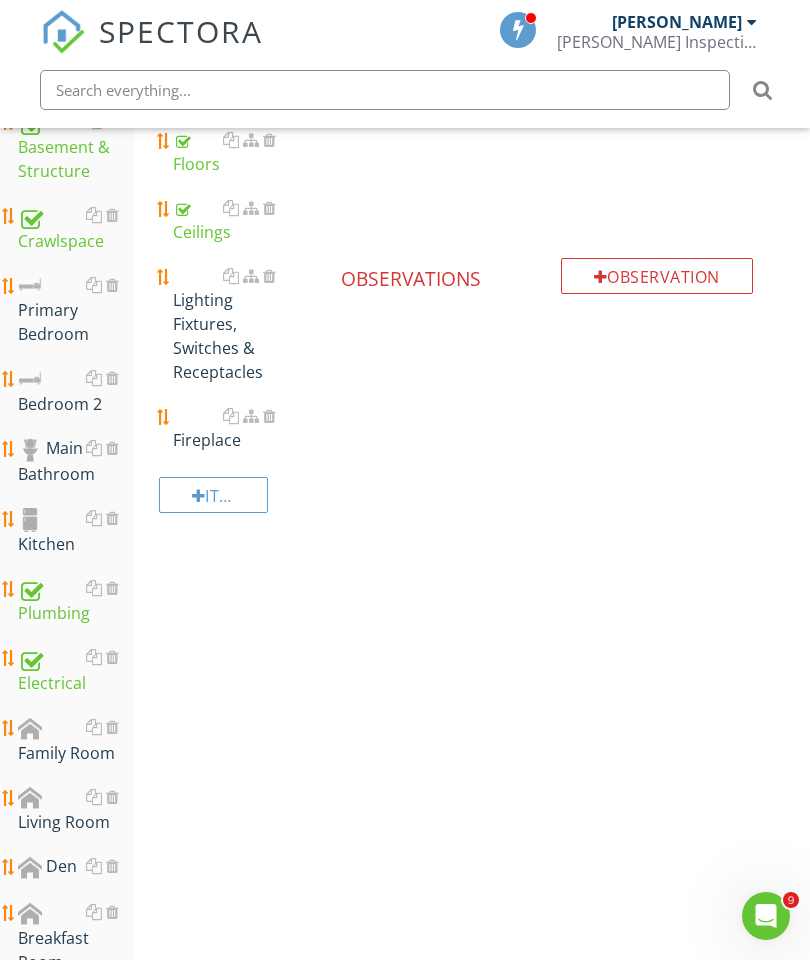 click on "Lighting Fixtures, Switches & Receptacles" at bounding box center [232, 324] 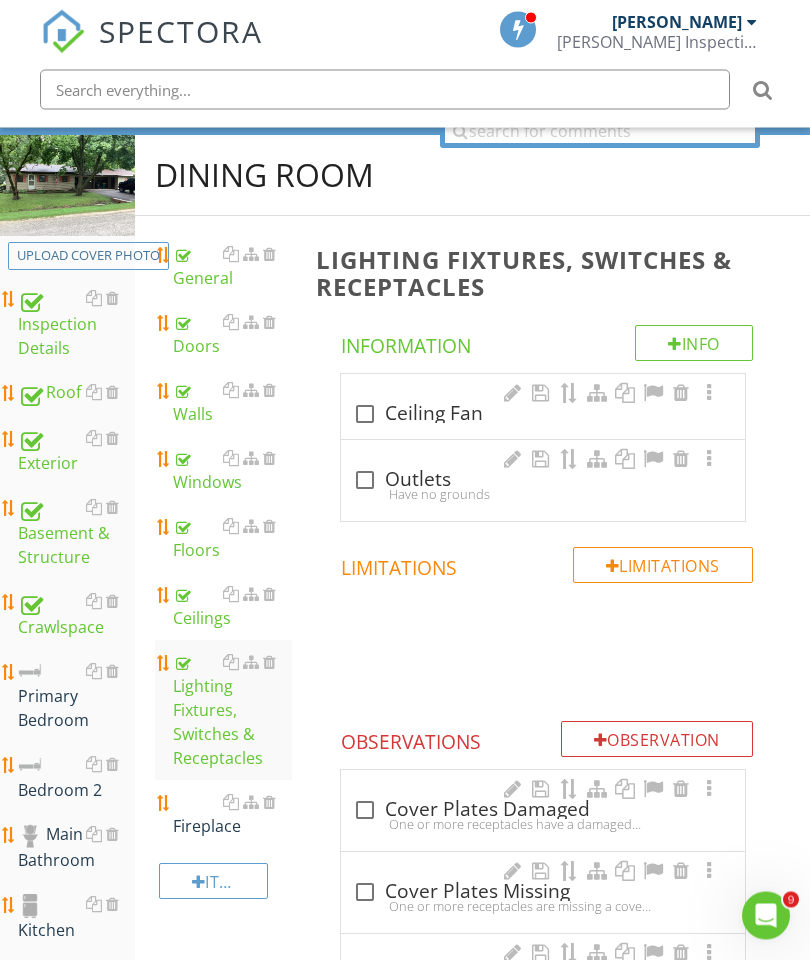 scroll, scrollTop: 205, scrollLeft: 0, axis: vertical 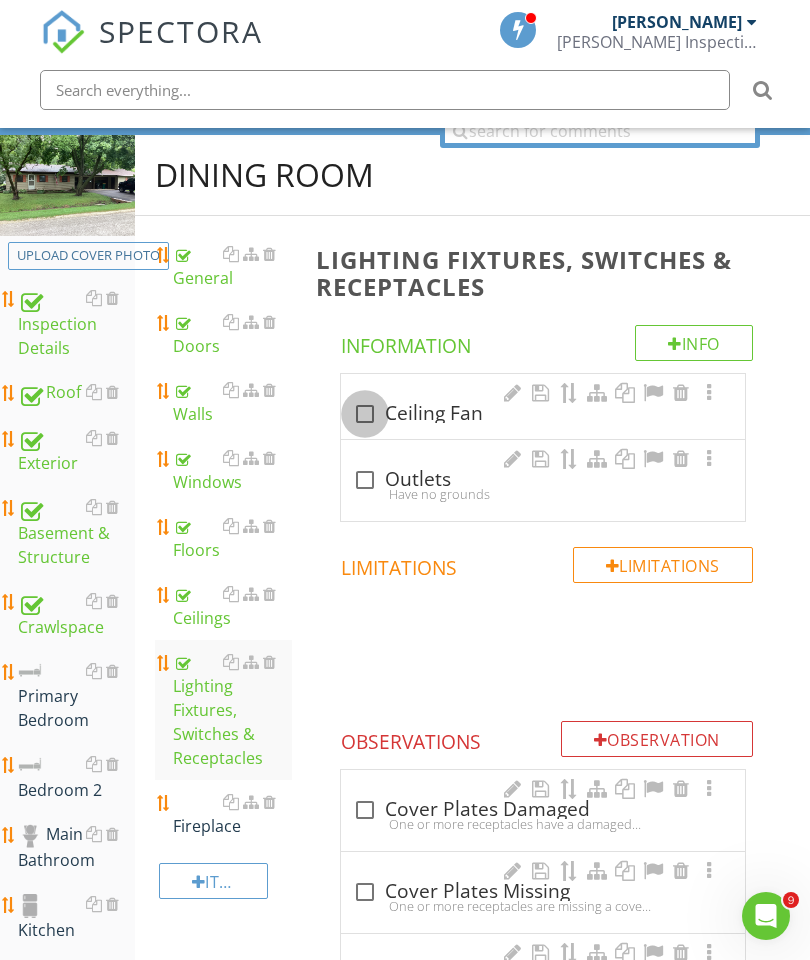 click at bounding box center (365, 414) 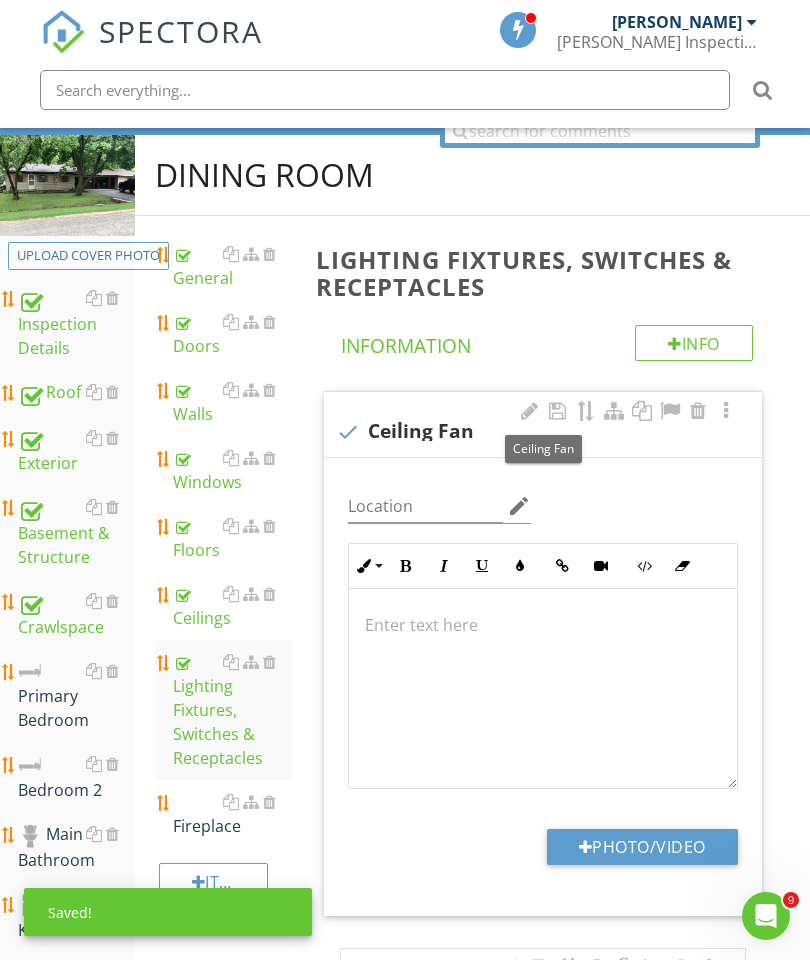 click on "Photo/Video" at bounding box center (642, 847) 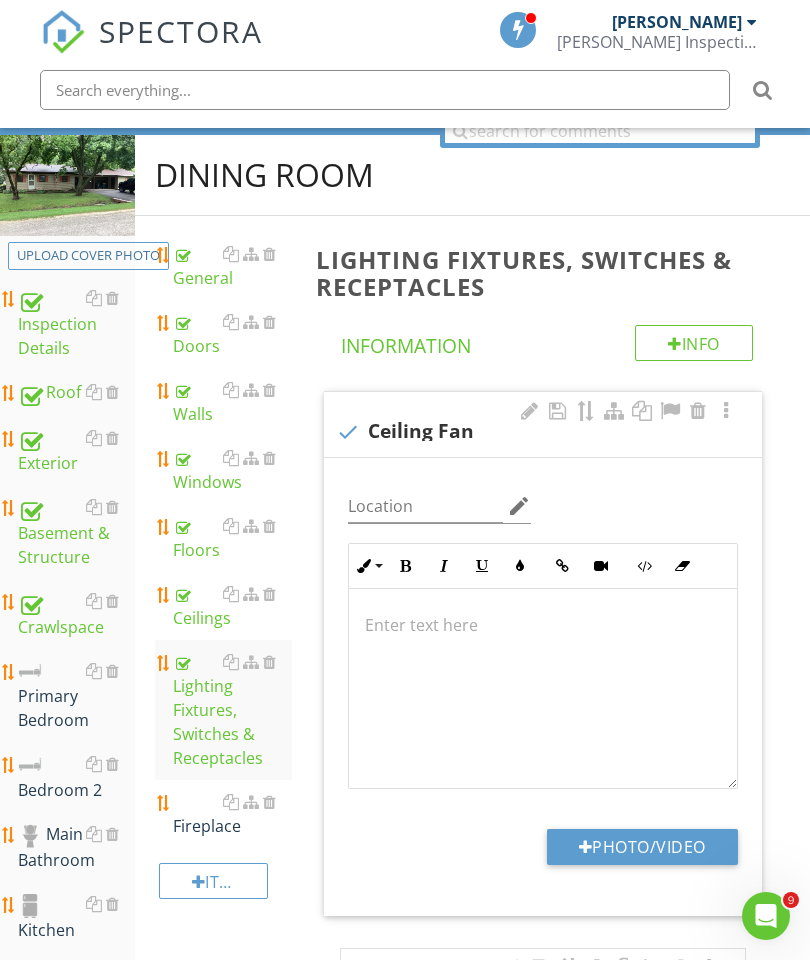 type on "C:\fakepath\image.jpg" 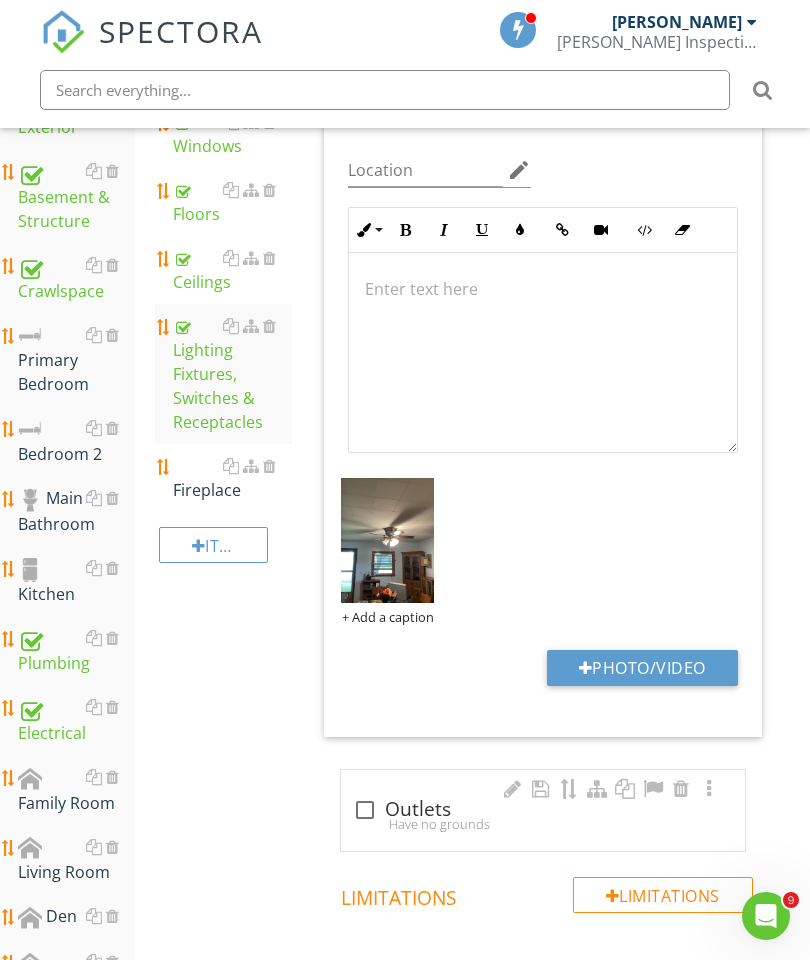 scroll, scrollTop: 611, scrollLeft: 0, axis: vertical 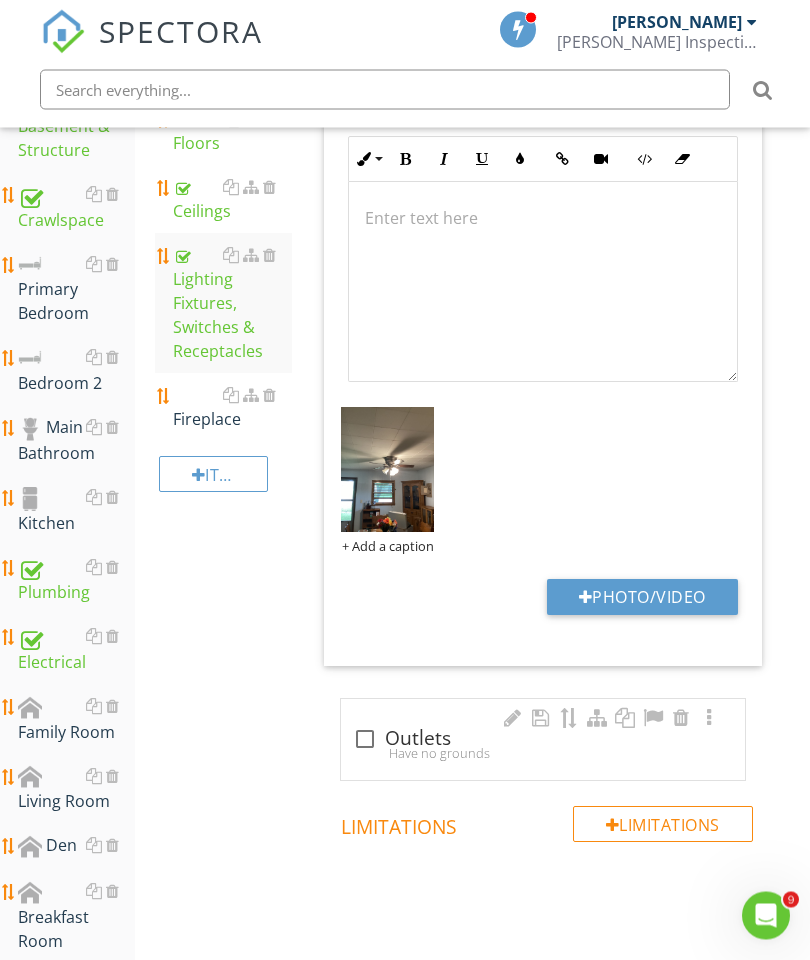 click at bounding box center (365, 740) 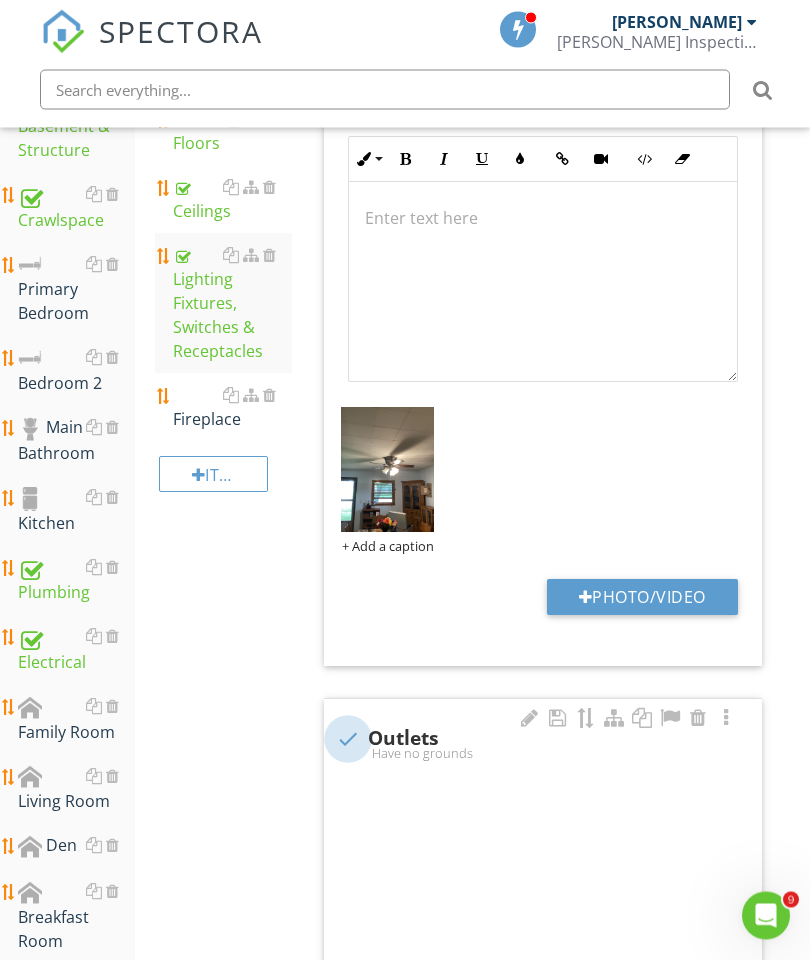 scroll, scrollTop: 612, scrollLeft: 0, axis: vertical 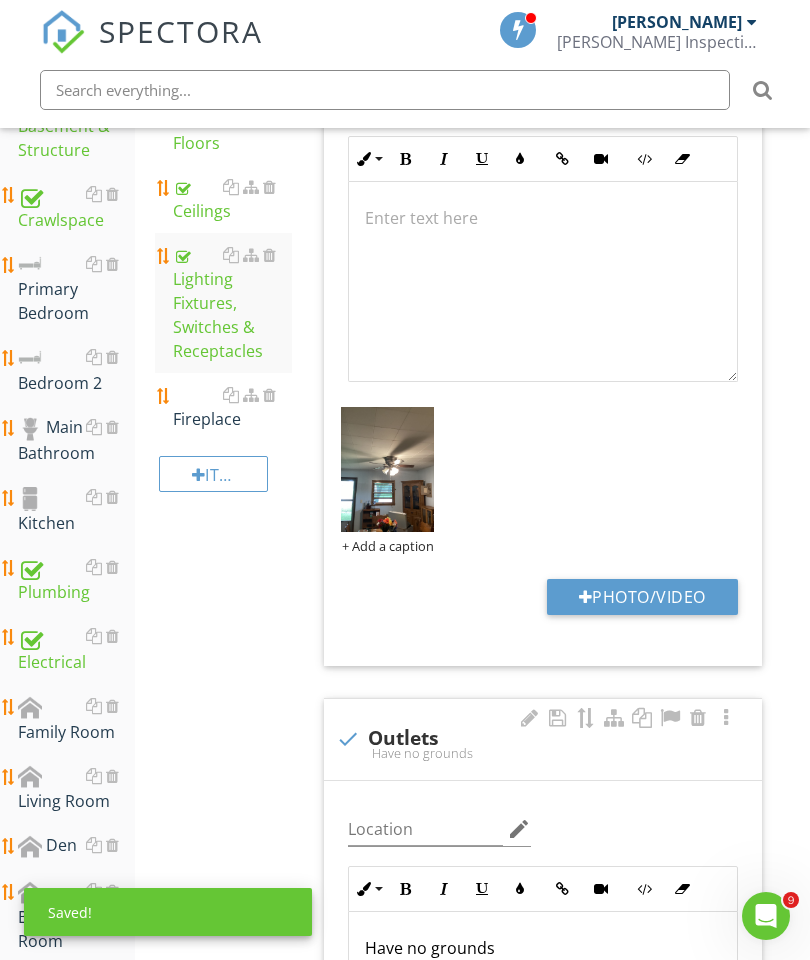 click at bounding box center (269, 395) 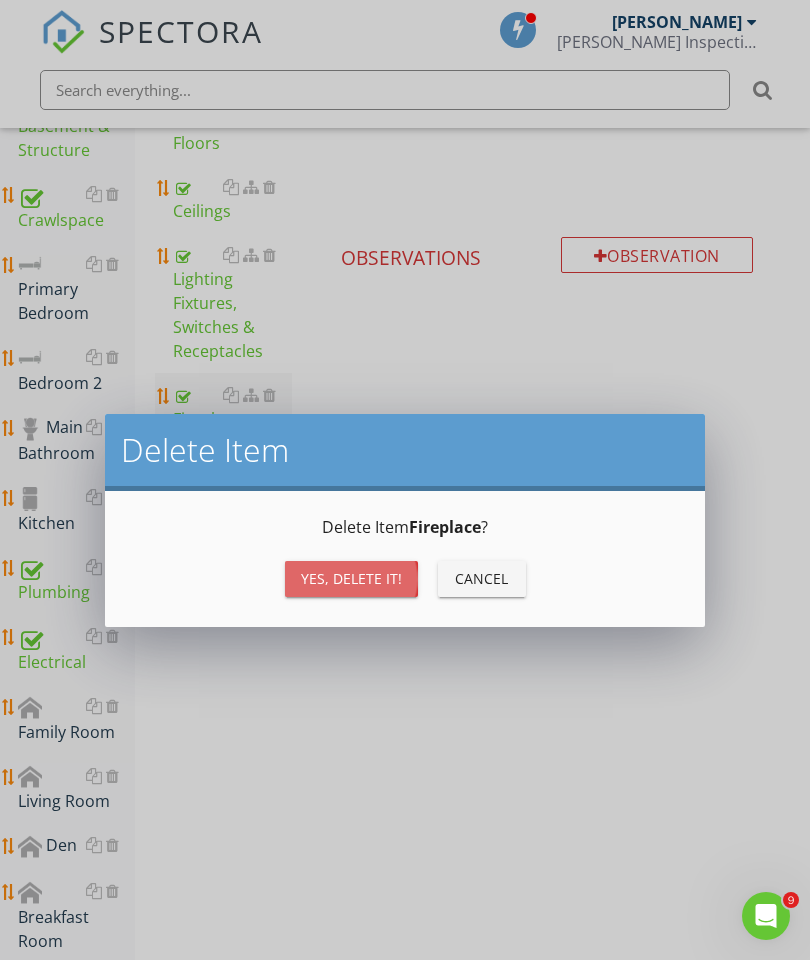 click on "Yes, Delete it!" at bounding box center (351, 578) 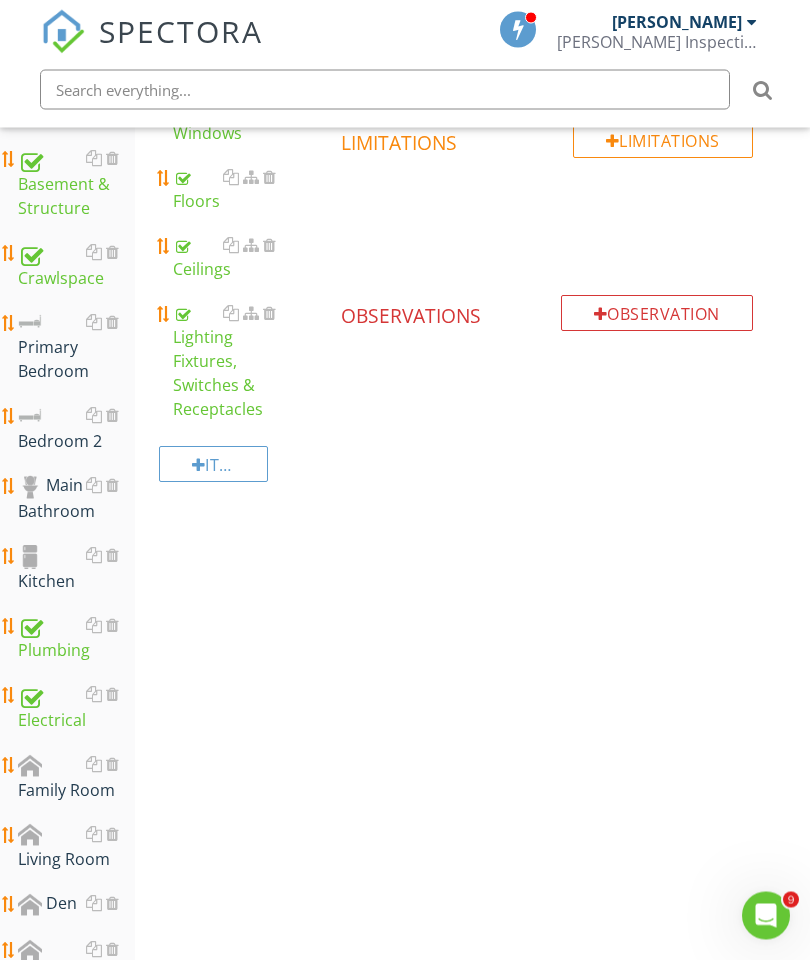 scroll, scrollTop: 572, scrollLeft: 0, axis: vertical 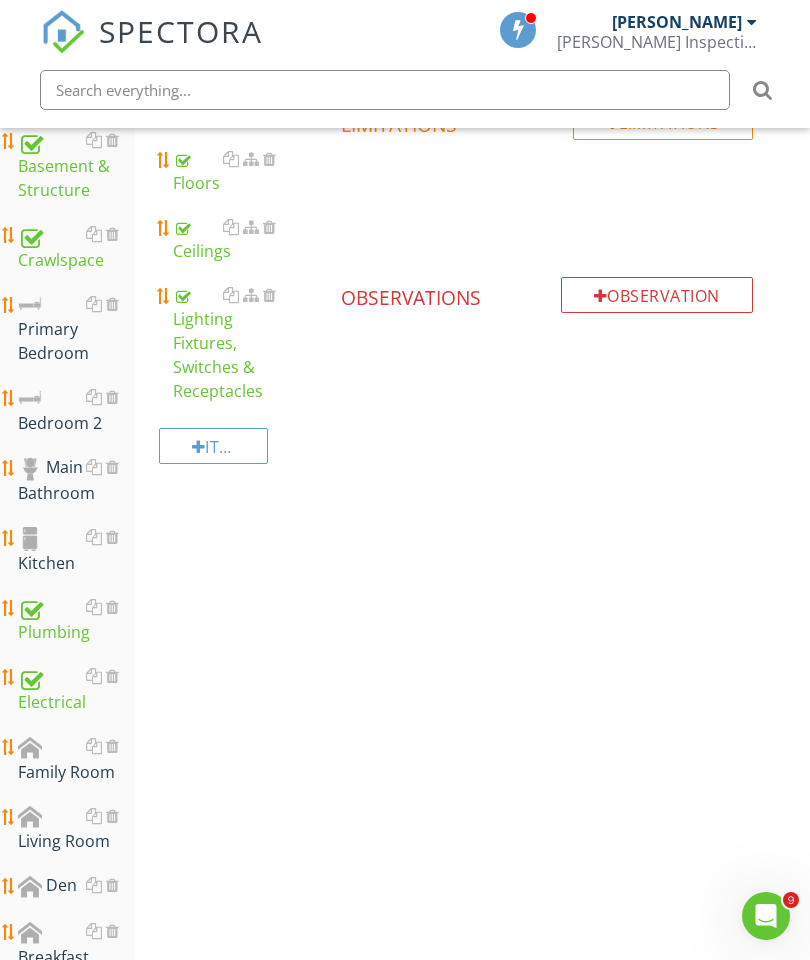 click on "Upload cover photo
Inspection Details
Roof
Exterior
Basement & Structure
Crawlspace
Primary Bedroom
Bedroom 2
Main Bathroom
Kitchen
Plumbing
Electrical
Family Room
Living Room
Den
Breakfast Room
Dining Room
Laundry Room
HVAC
Misc. Interior
Attic
Garage
Section
Dining Room
General
Doors
Walls
Windows
Floors" at bounding box center (405, 633) 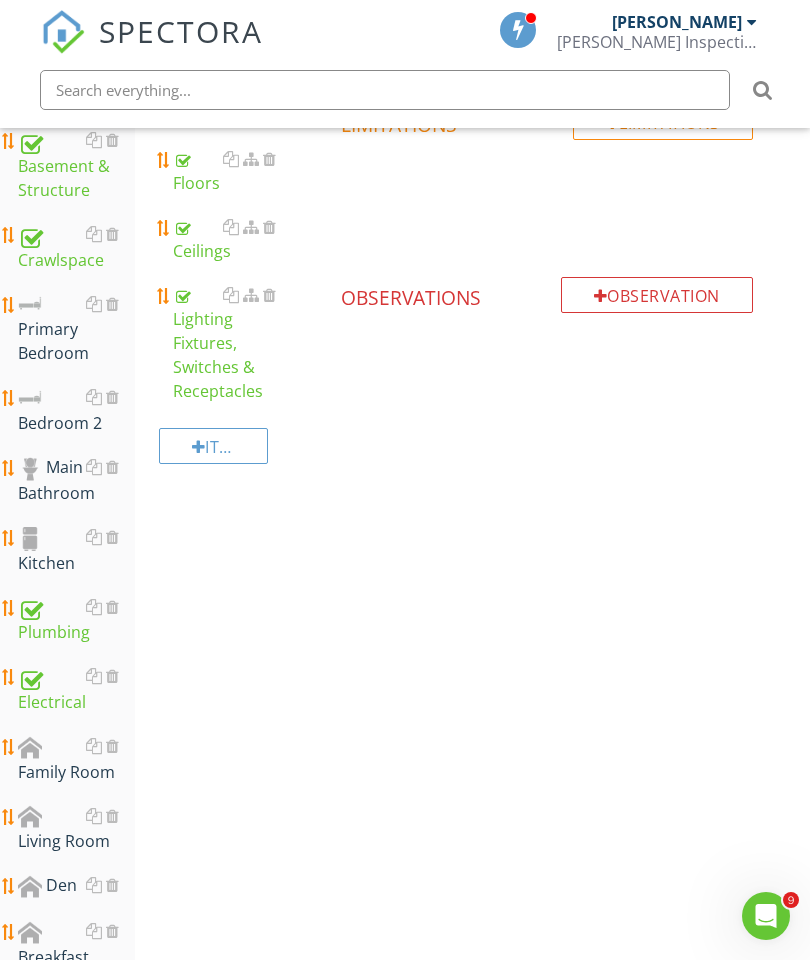 click at bounding box center (112, 746) 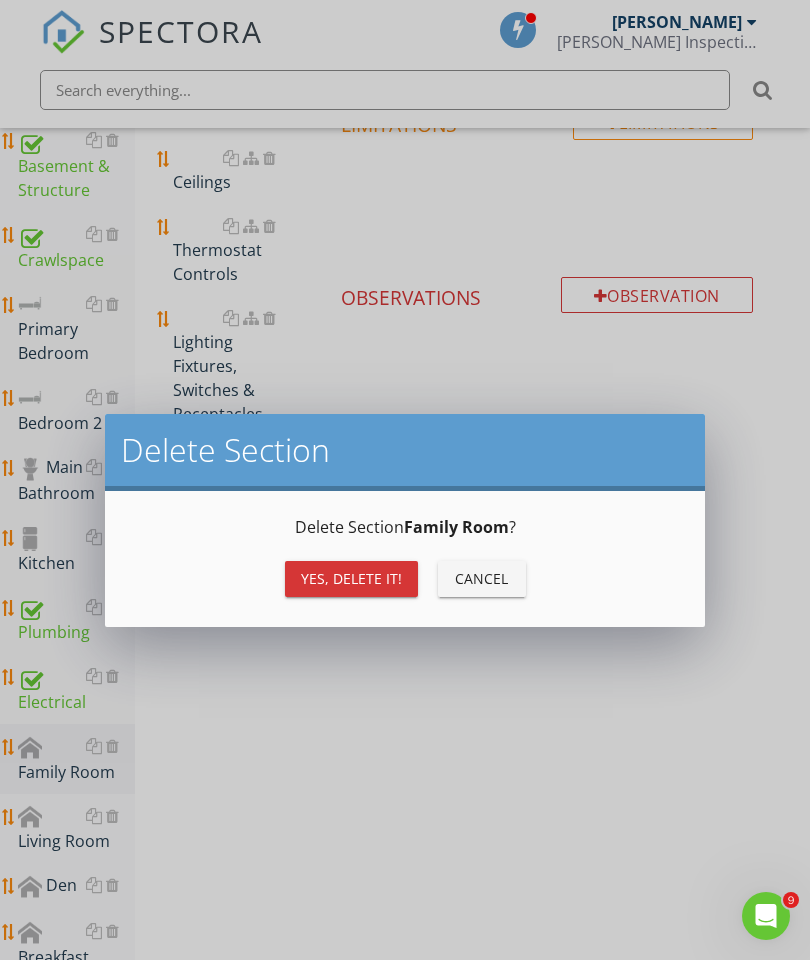 click on "Yes, Delete it!" at bounding box center (351, 578) 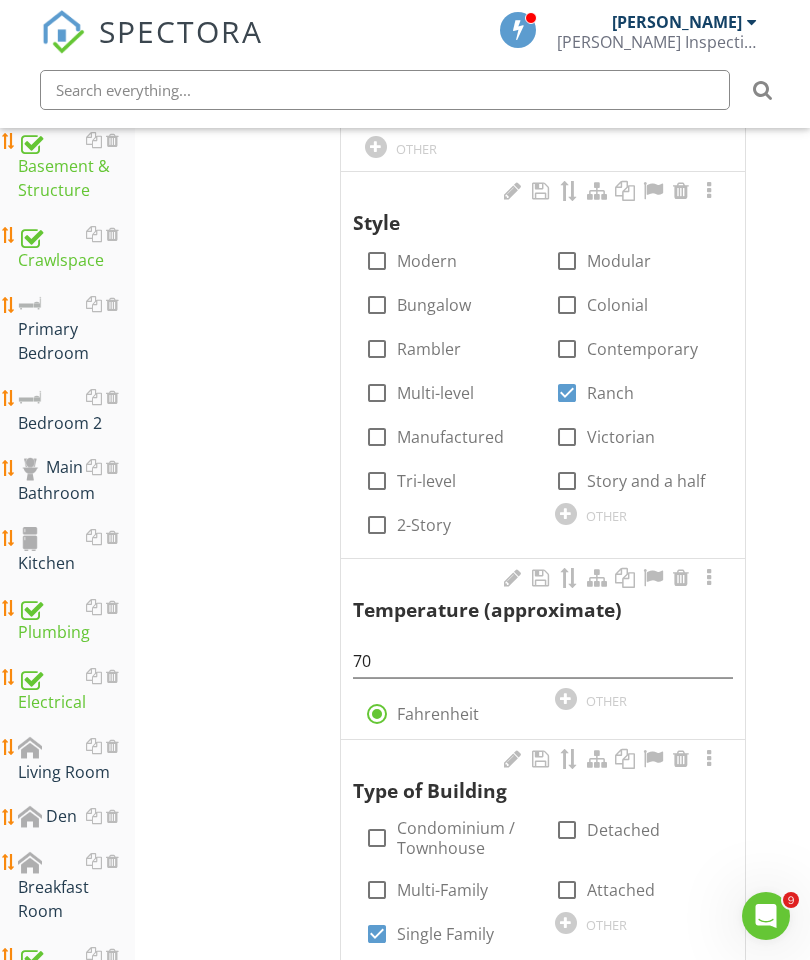 click on "Living Room" at bounding box center [76, 759] 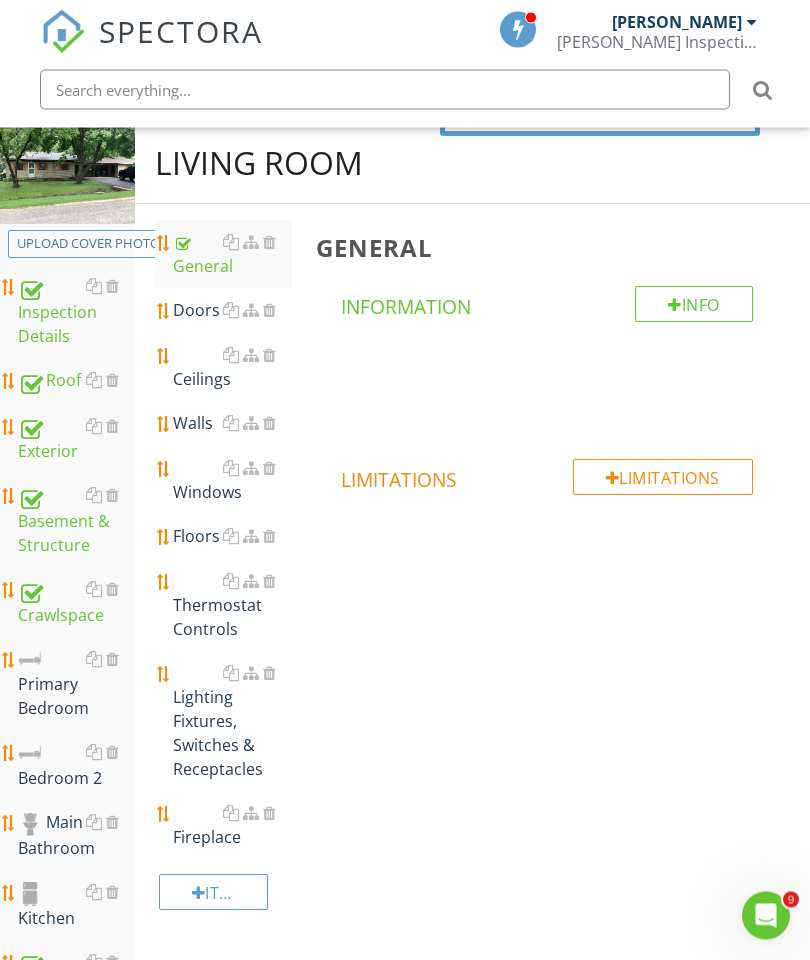 scroll, scrollTop: 198, scrollLeft: 0, axis: vertical 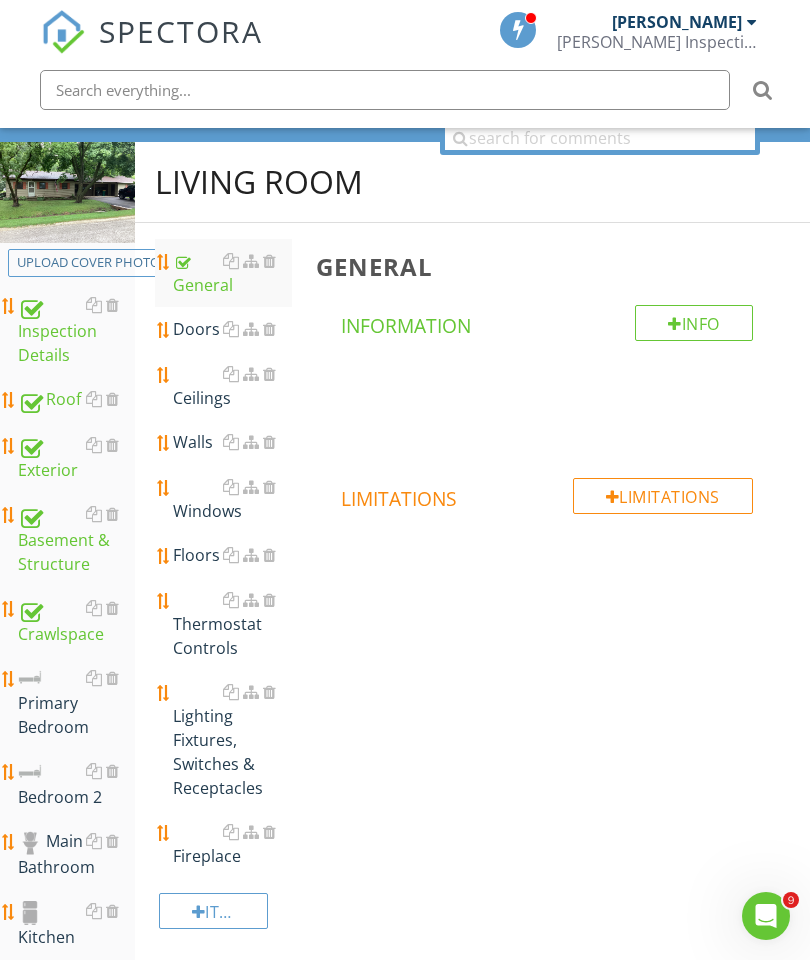 click at bounding box center (269, 329) 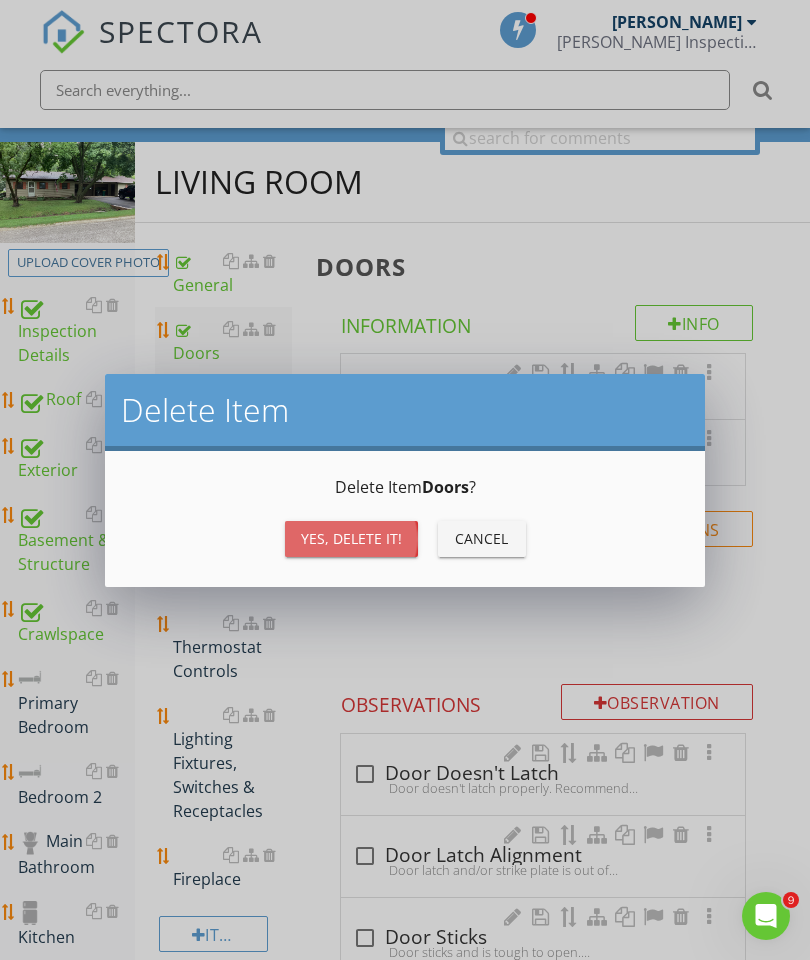 click on "Yes, Delete it!" at bounding box center (351, 538) 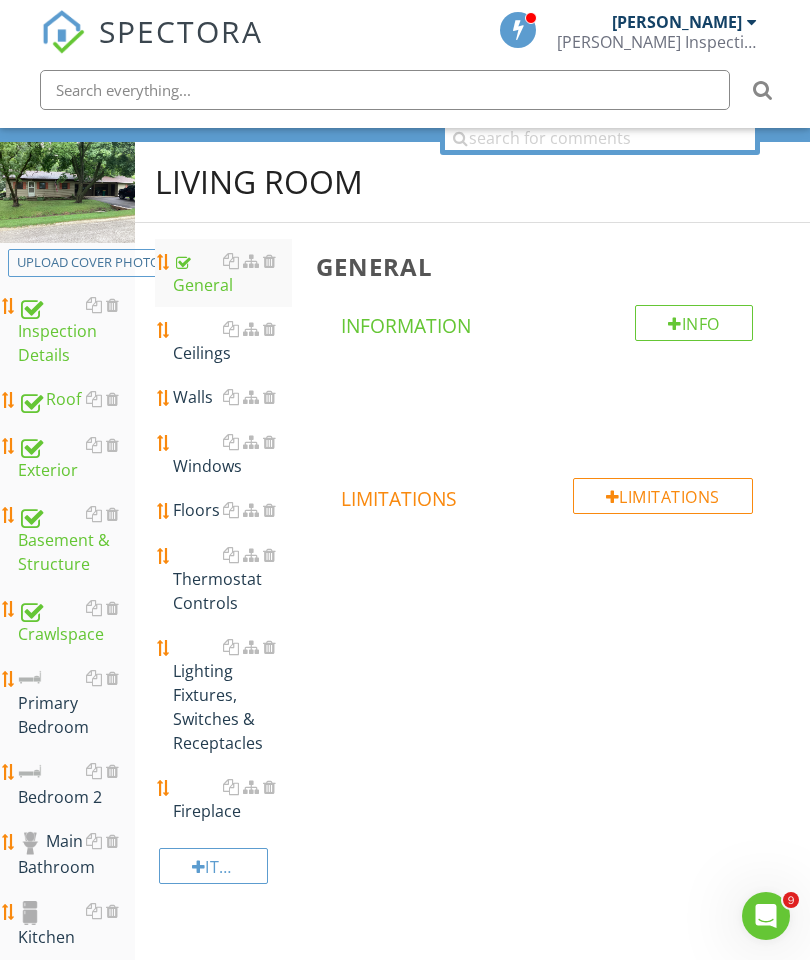 click on "Ceilings" at bounding box center (232, 341) 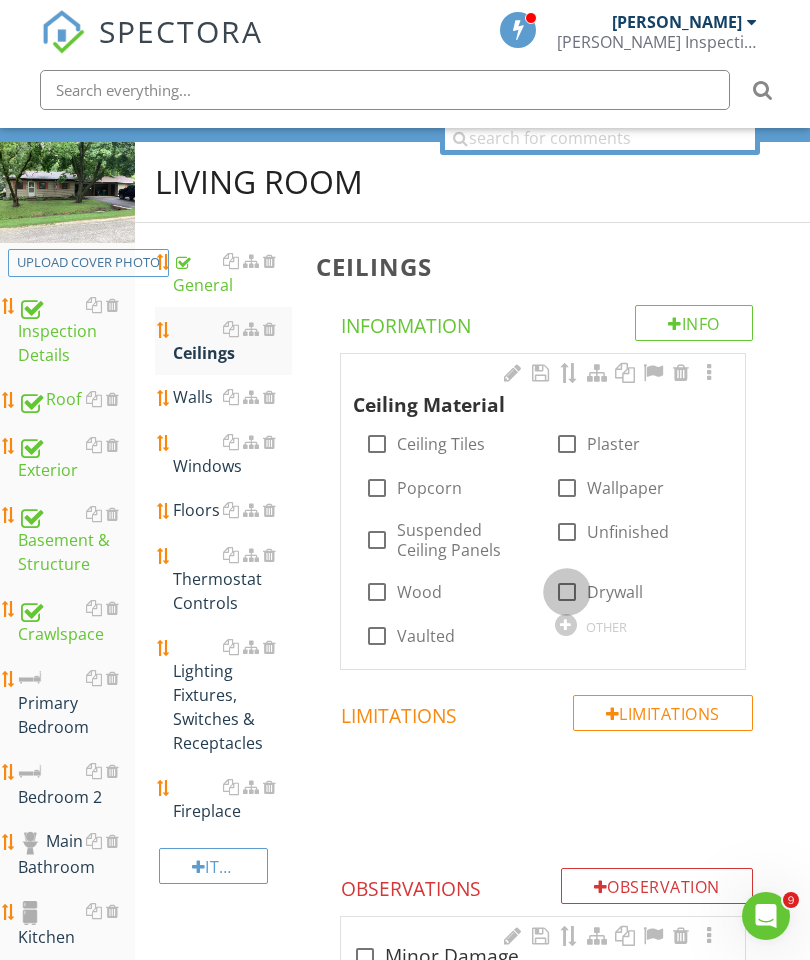 click at bounding box center (567, 592) 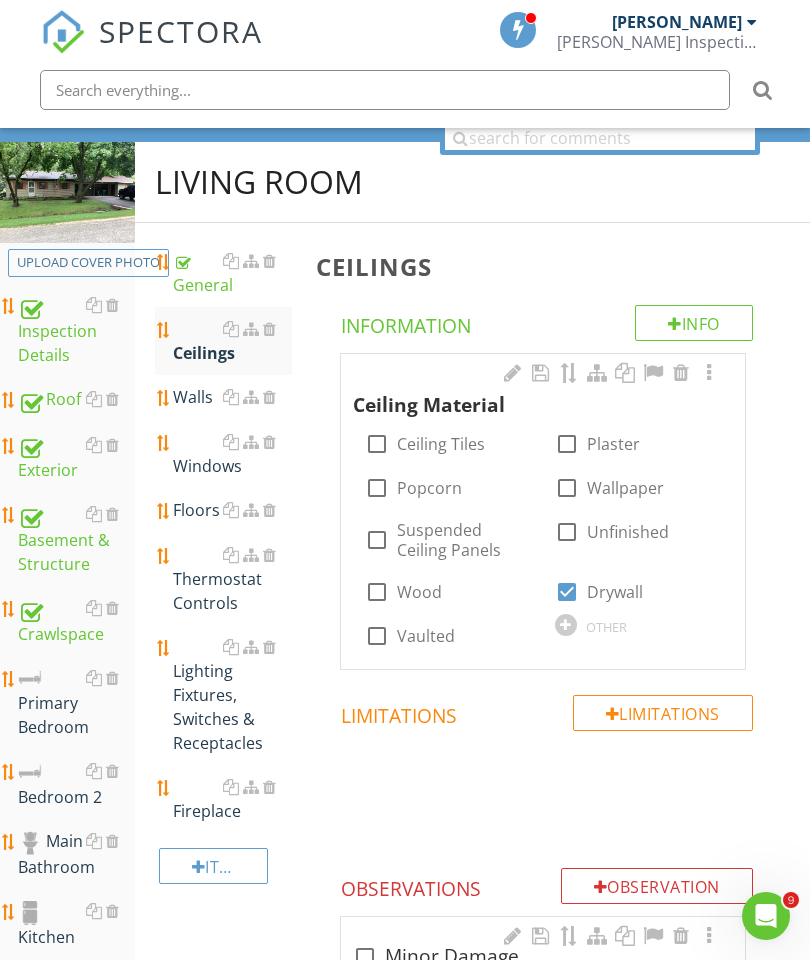 click at bounding box center (709, 373) 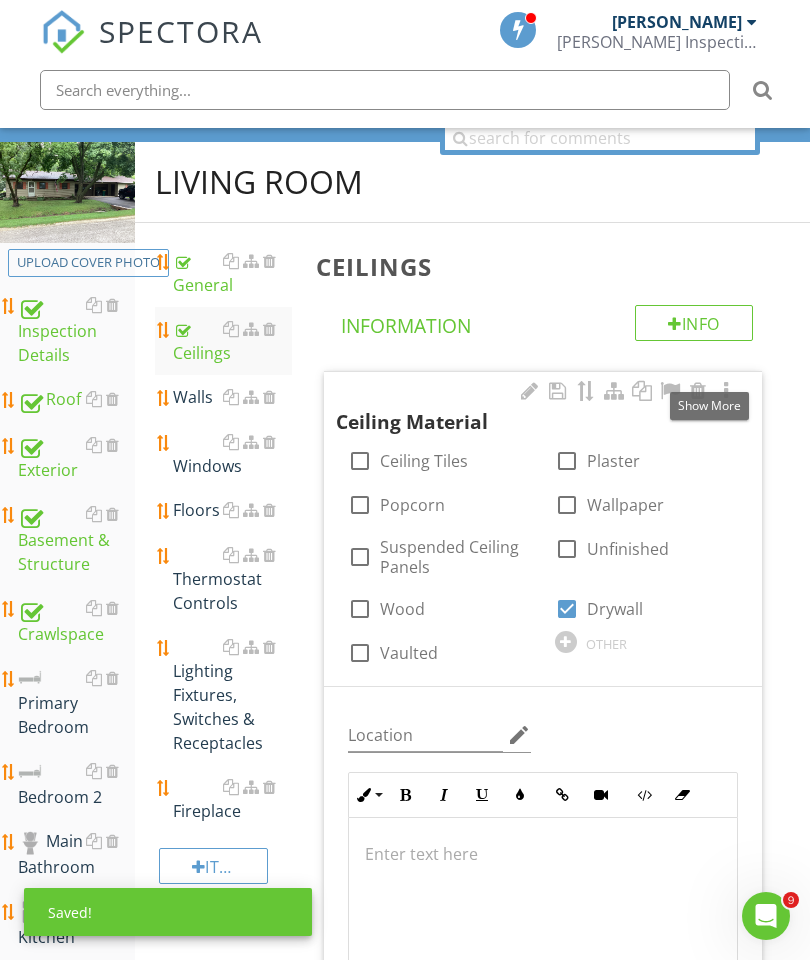 scroll, scrollTop: 433, scrollLeft: 0, axis: vertical 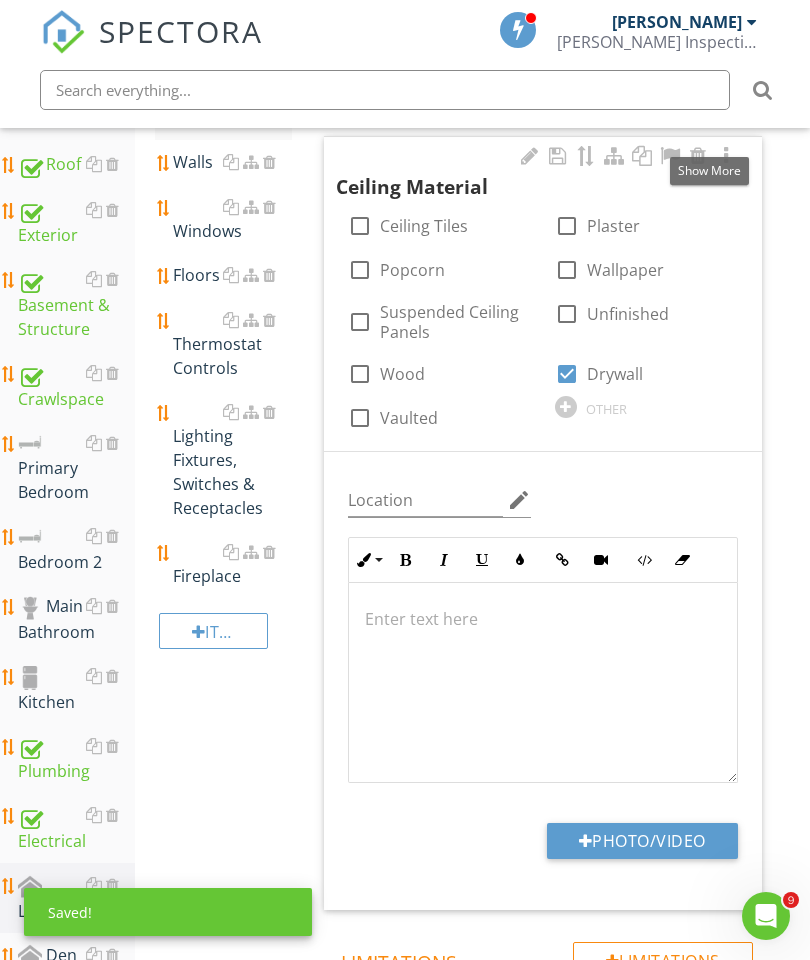click on "Photo/Video" at bounding box center (642, 841) 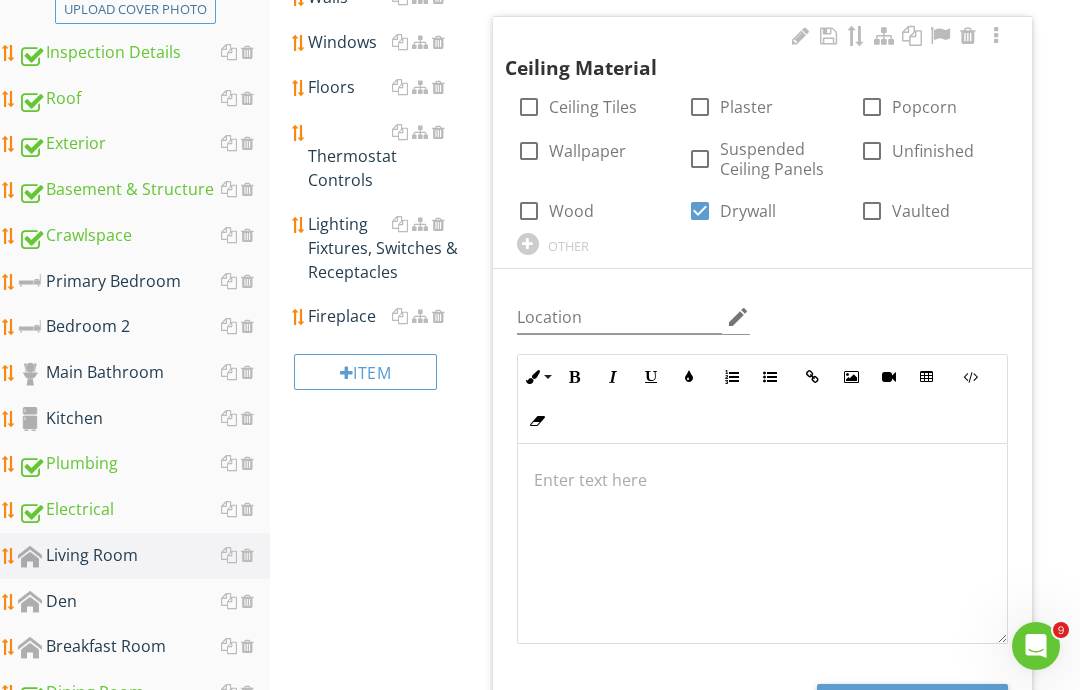 type on "C:\fakepath\image.jpg" 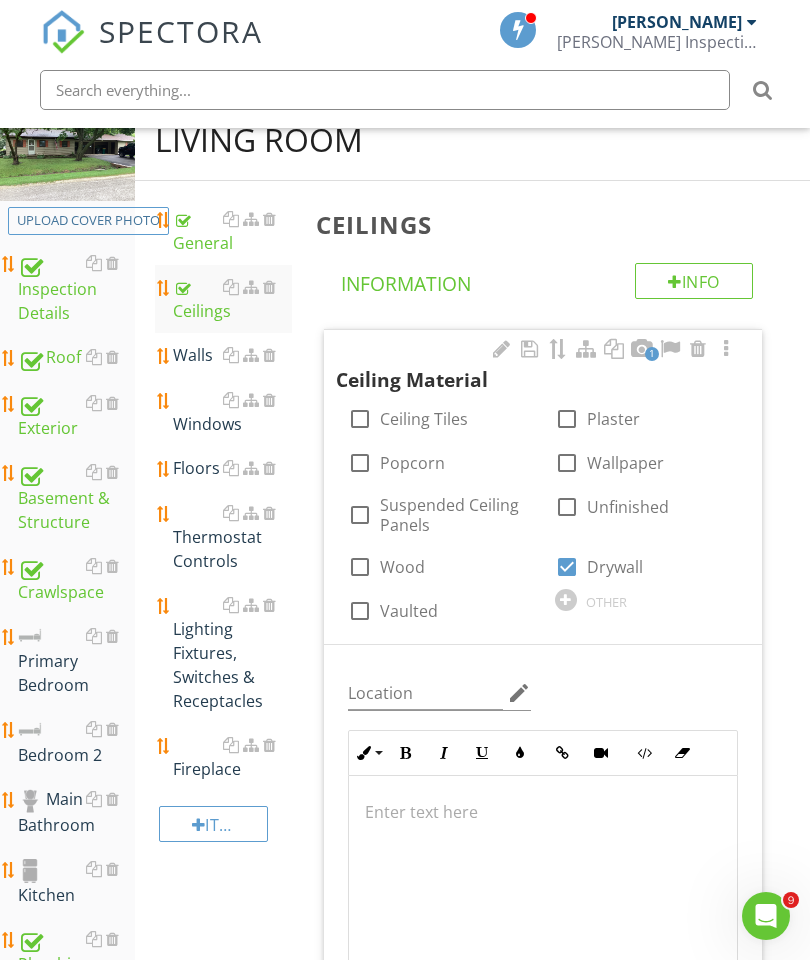 scroll, scrollTop: 230, scrollLeft: 0, axis: vertical 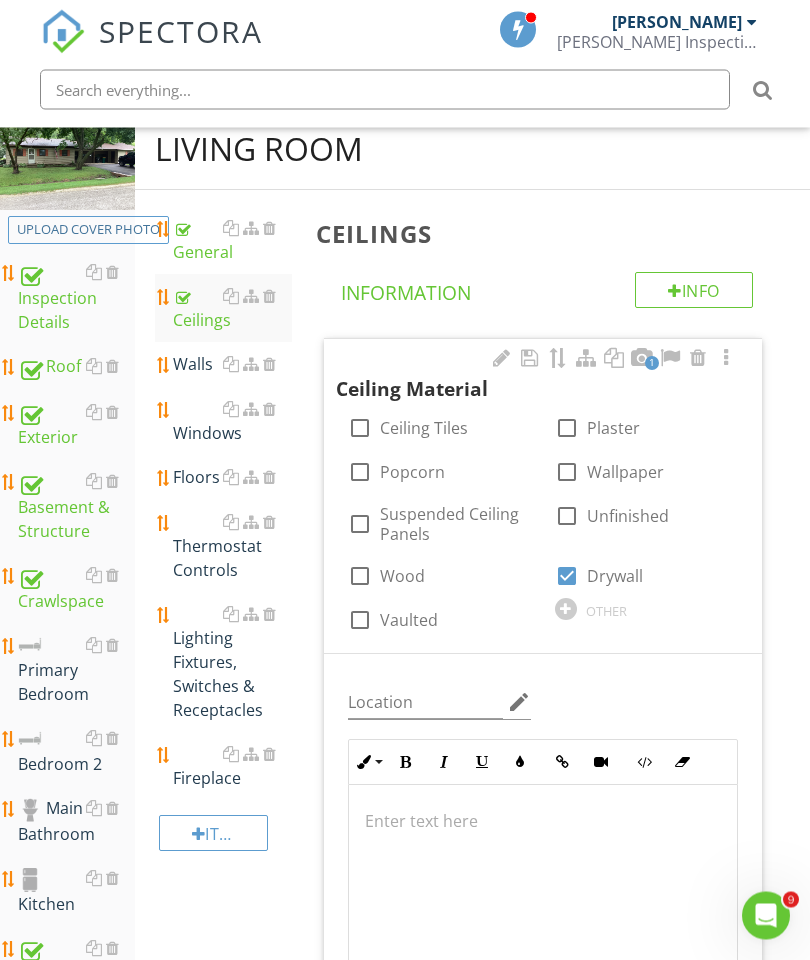 click on "Walls" at bounding box center [232, 365] 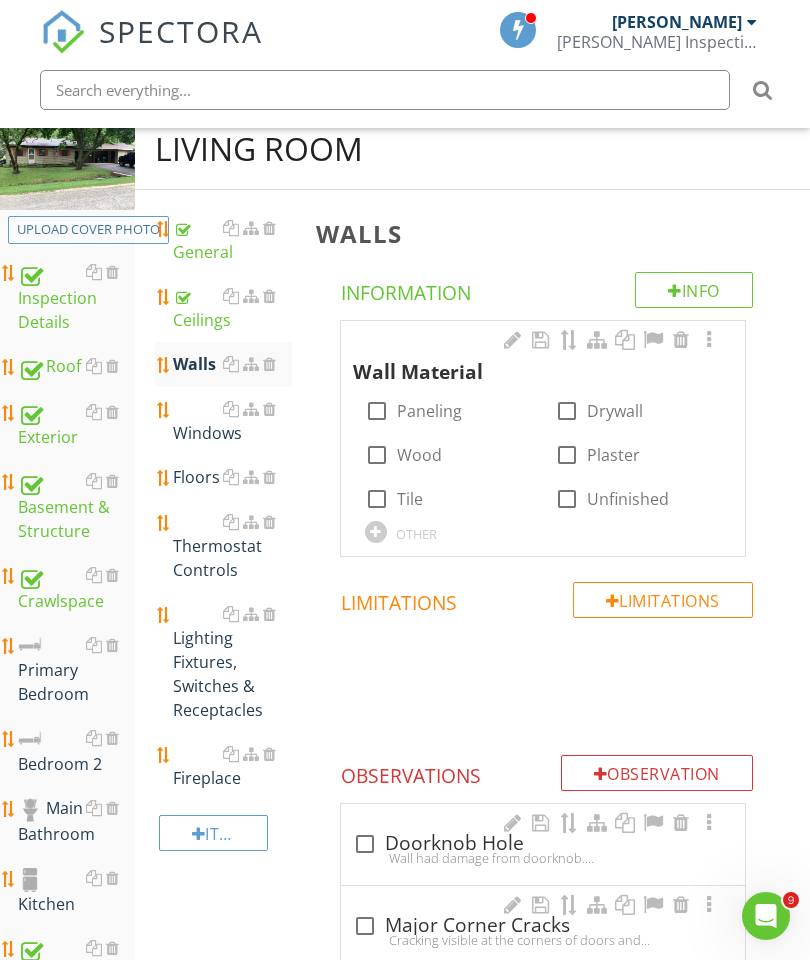 click at bounding box center [567, 411] 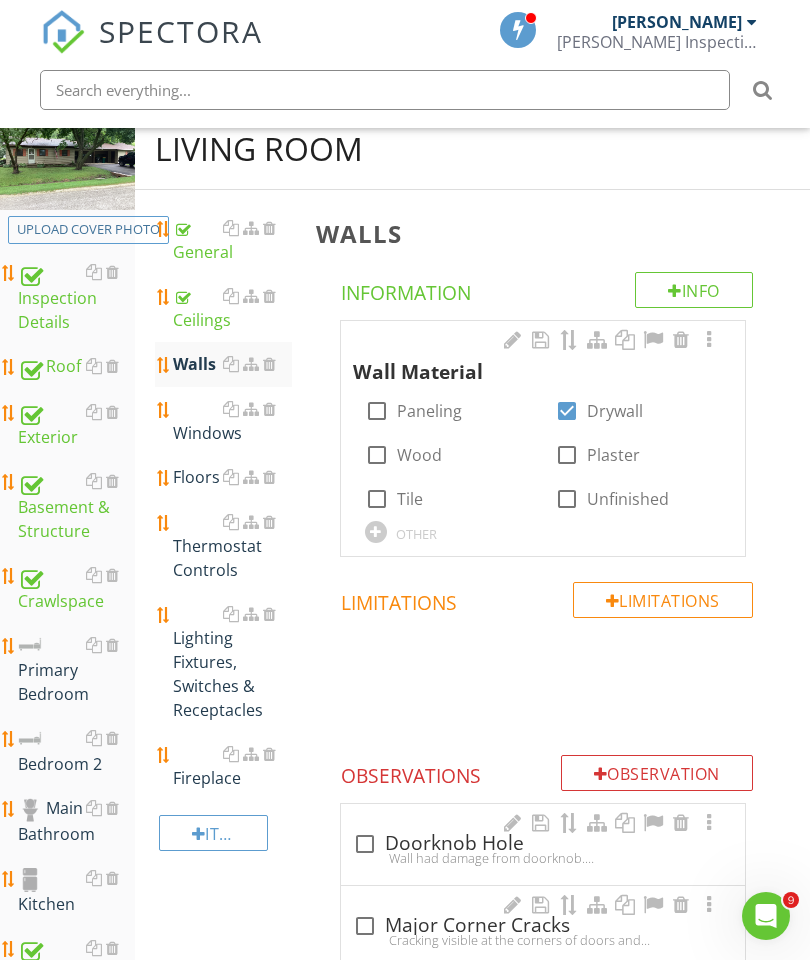 click at bounding box center [709, 340] 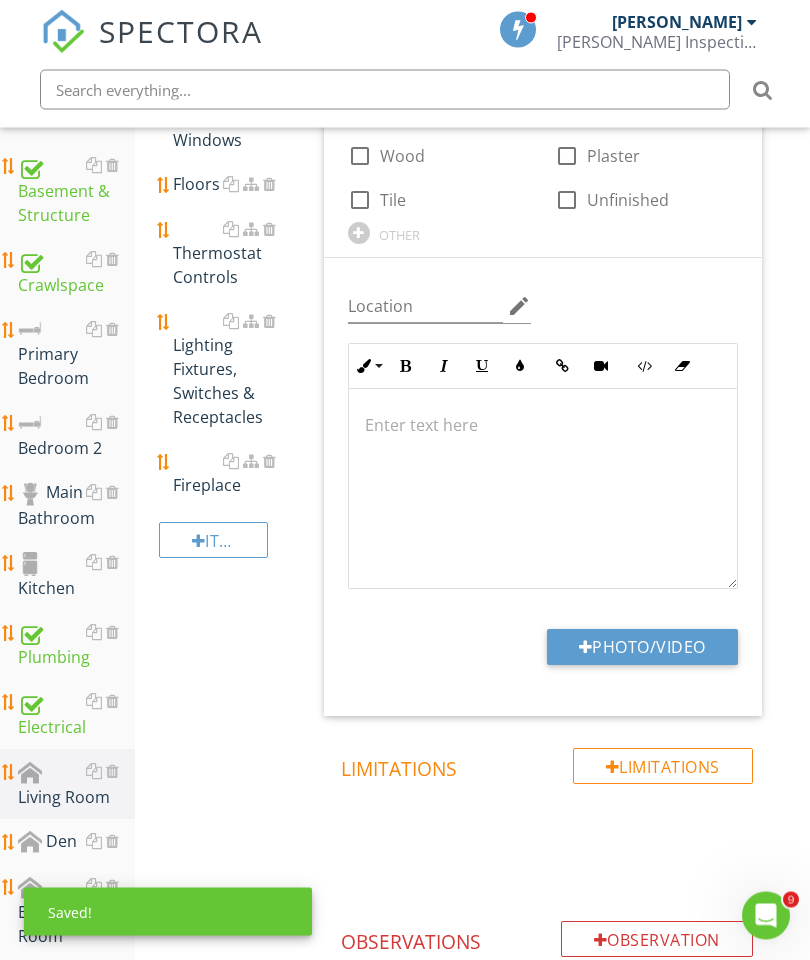 scroll, scrollTop: 547, scrollLeft: 0, axis: vertical 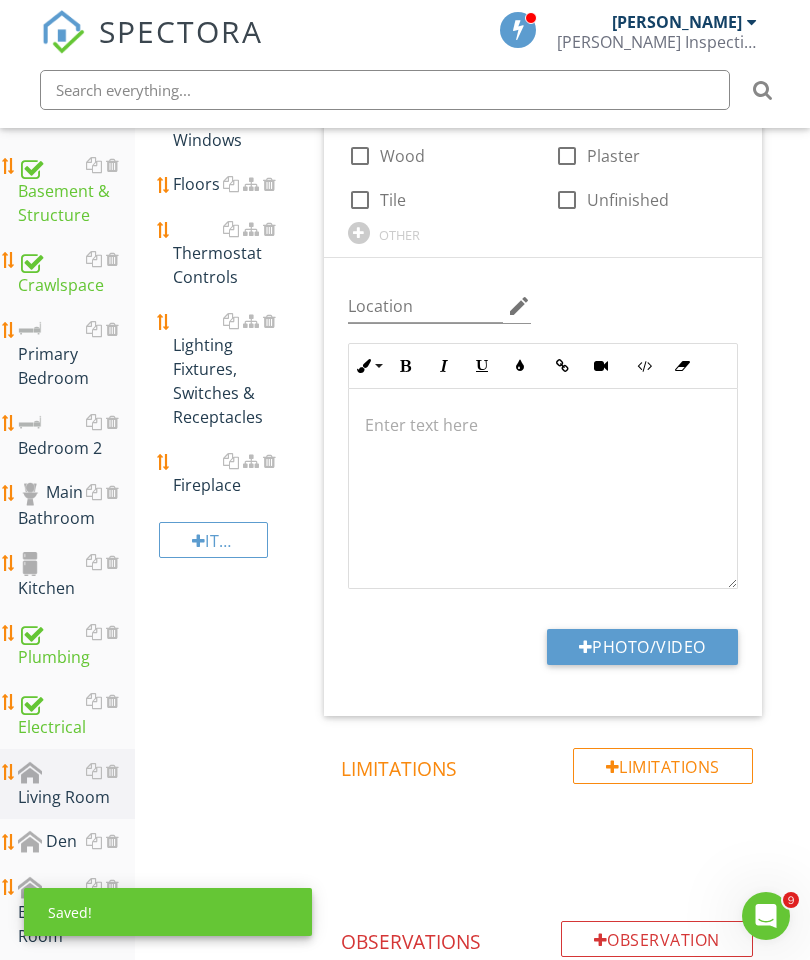 click on "Photo/Video" at bounding box center (642, 647) 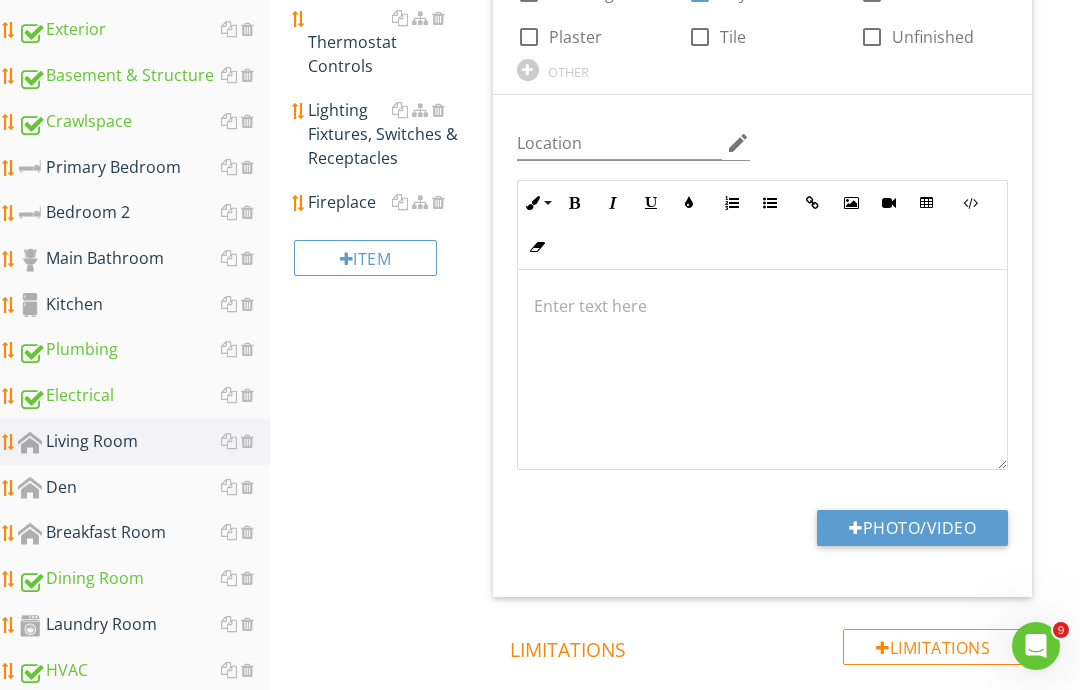 type on "C:\fakepath\image.jpg" 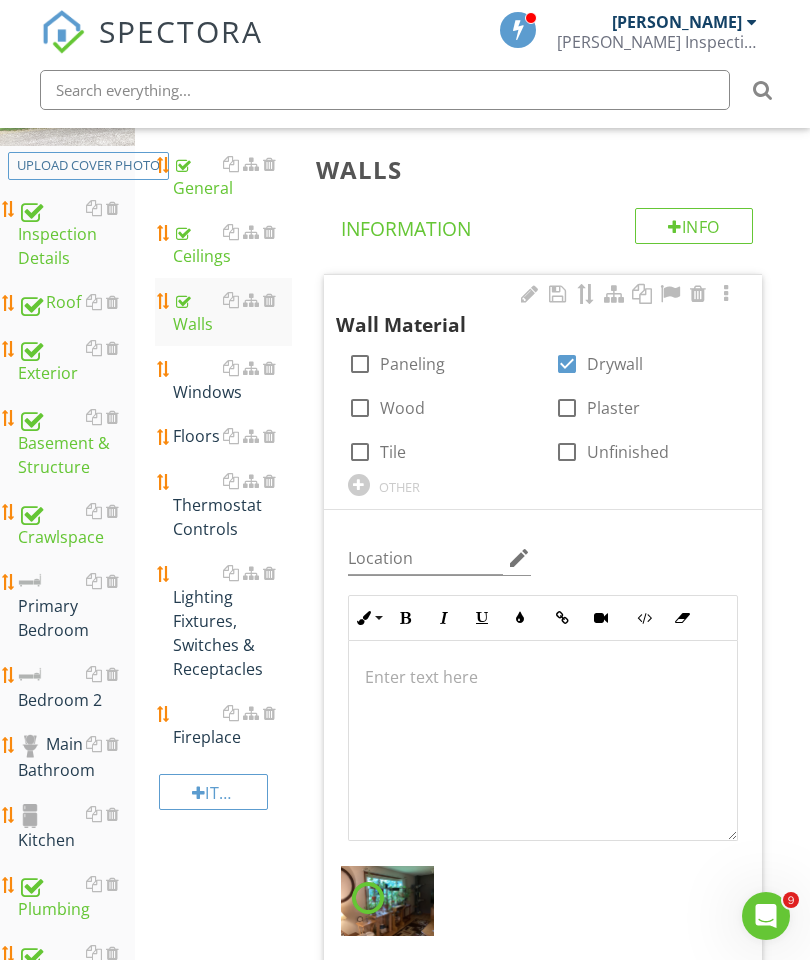 scroll, scrollTop: 293, scrollLeft: 0, axis: vertical 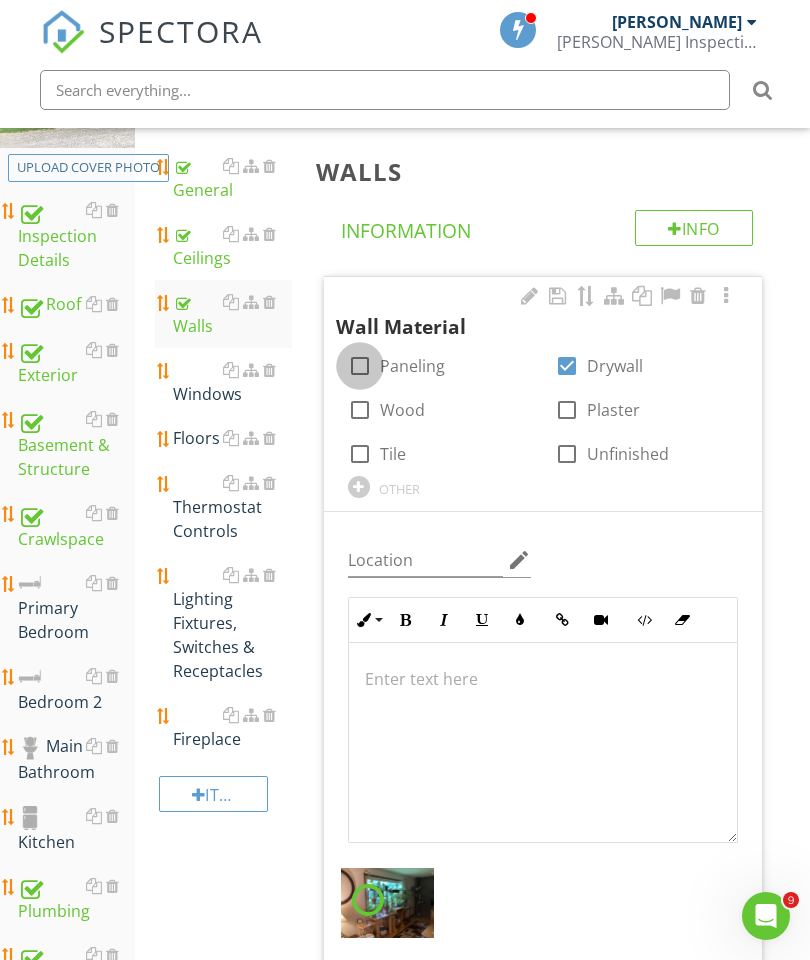 click at bounding box center (360, 366) 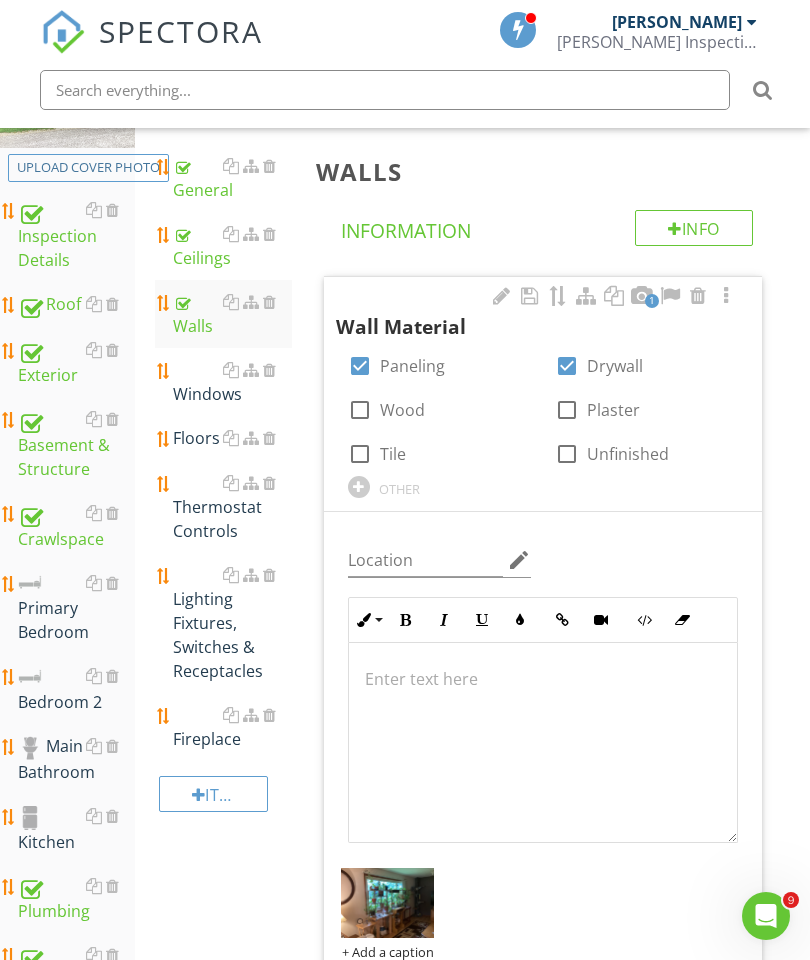 click on "Windows" at bounding box center [232, 382] 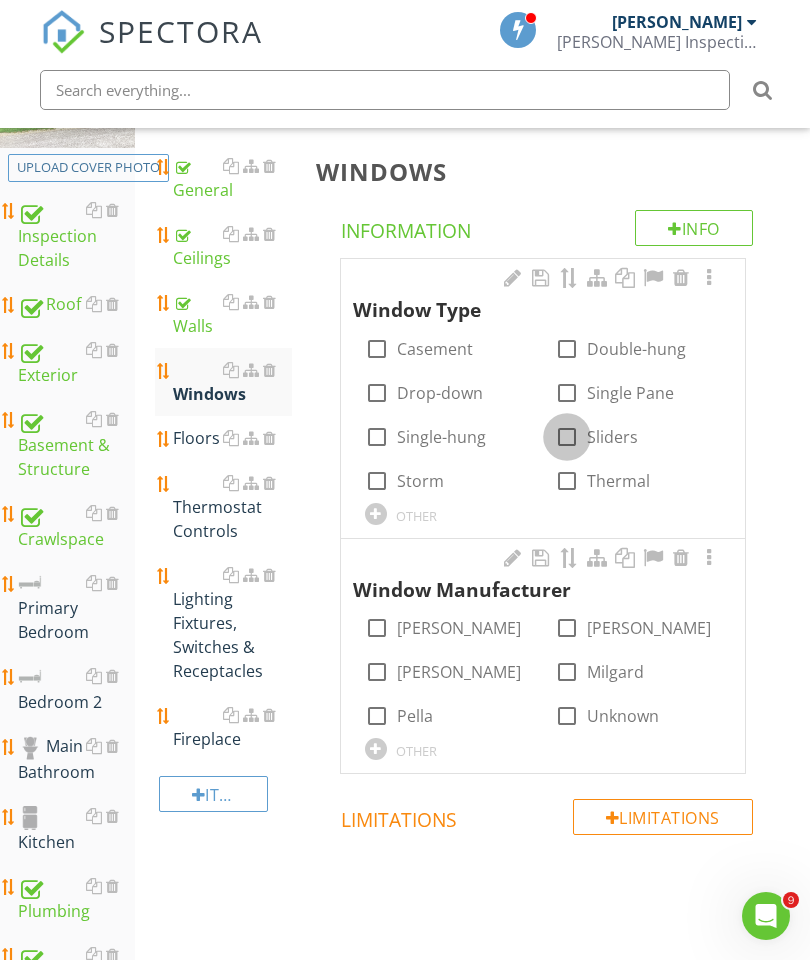 click at bounding box center [567, 437] 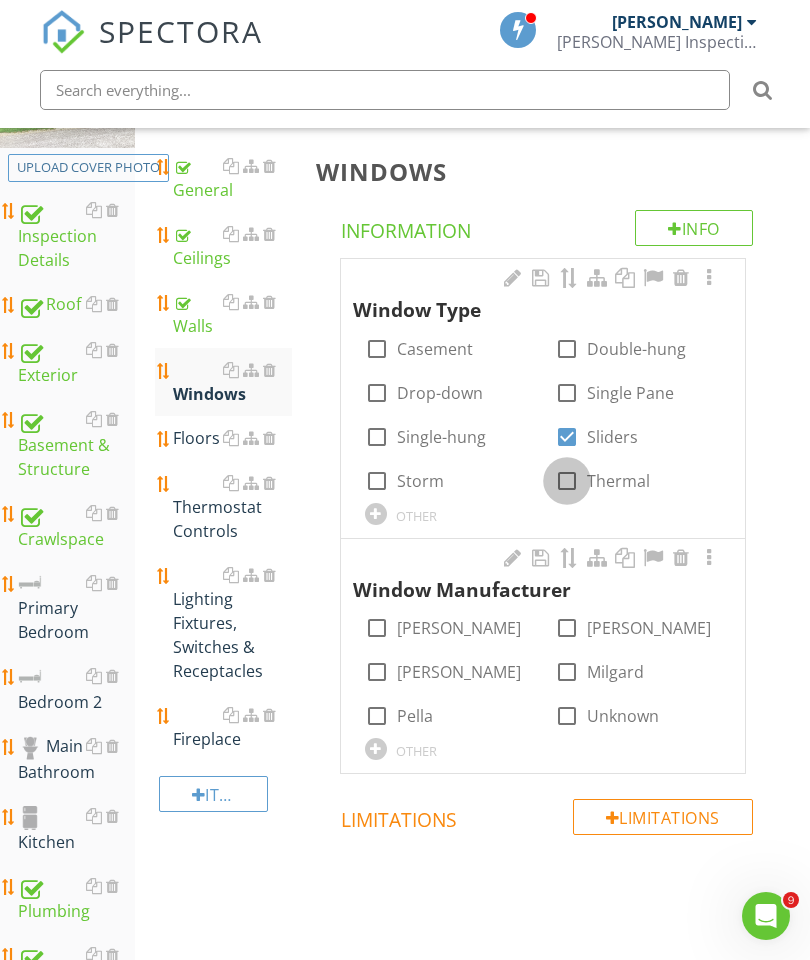 click at bounding box center [567, 481] 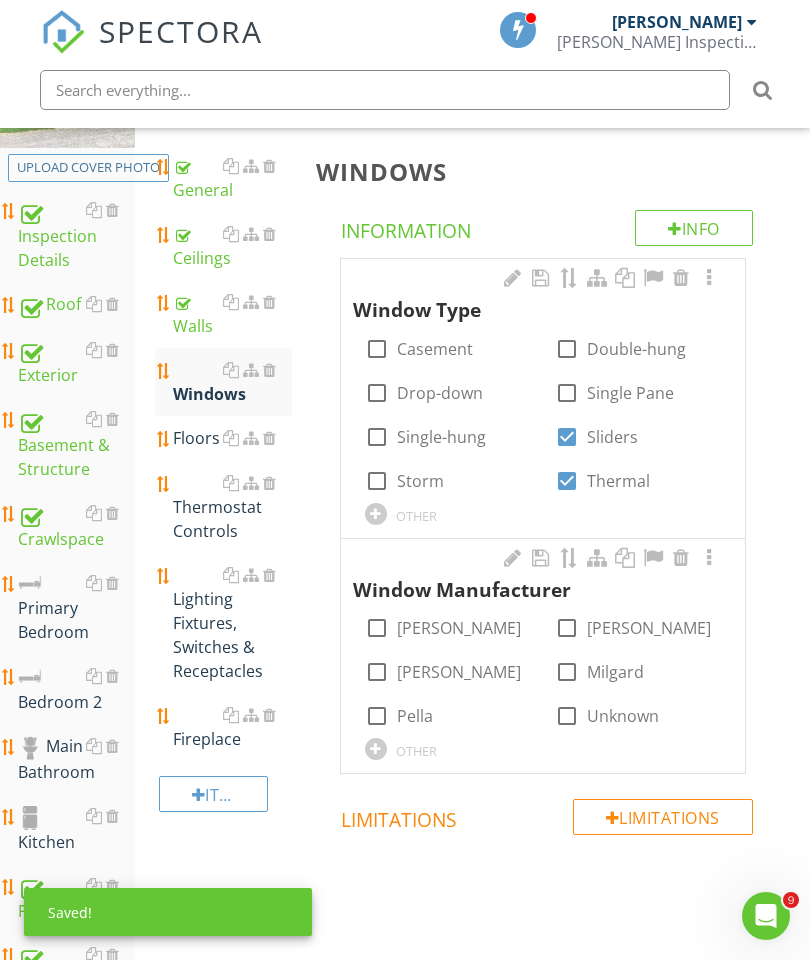 click at bounding box center [376, 749] 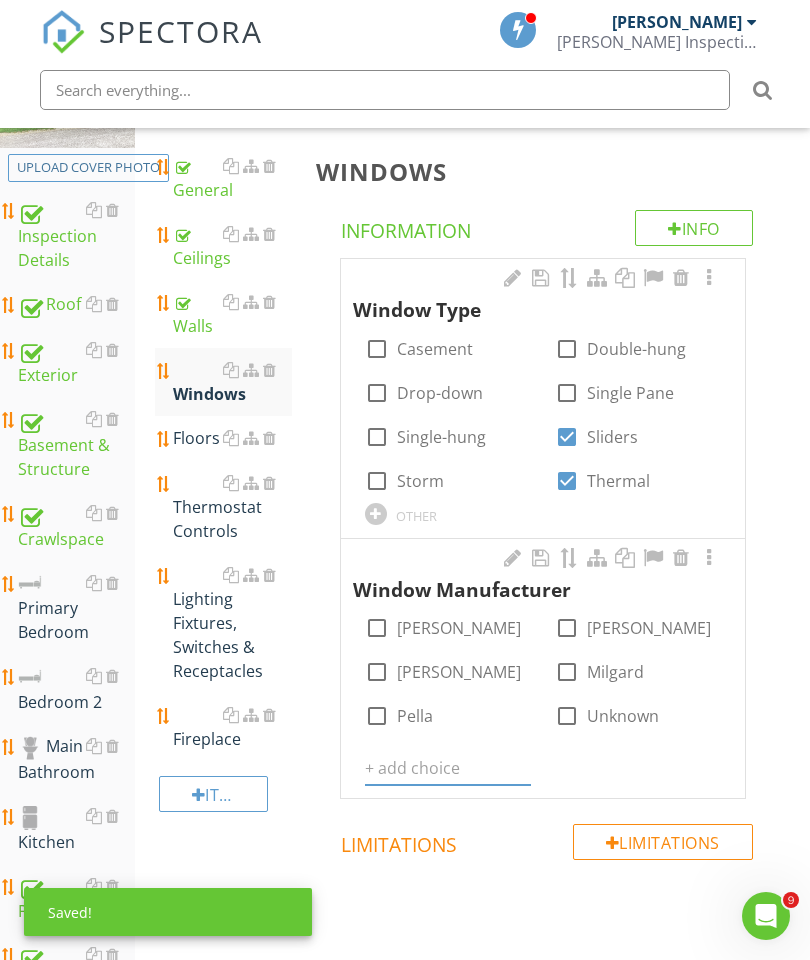 click at bounding box center [448, 768] 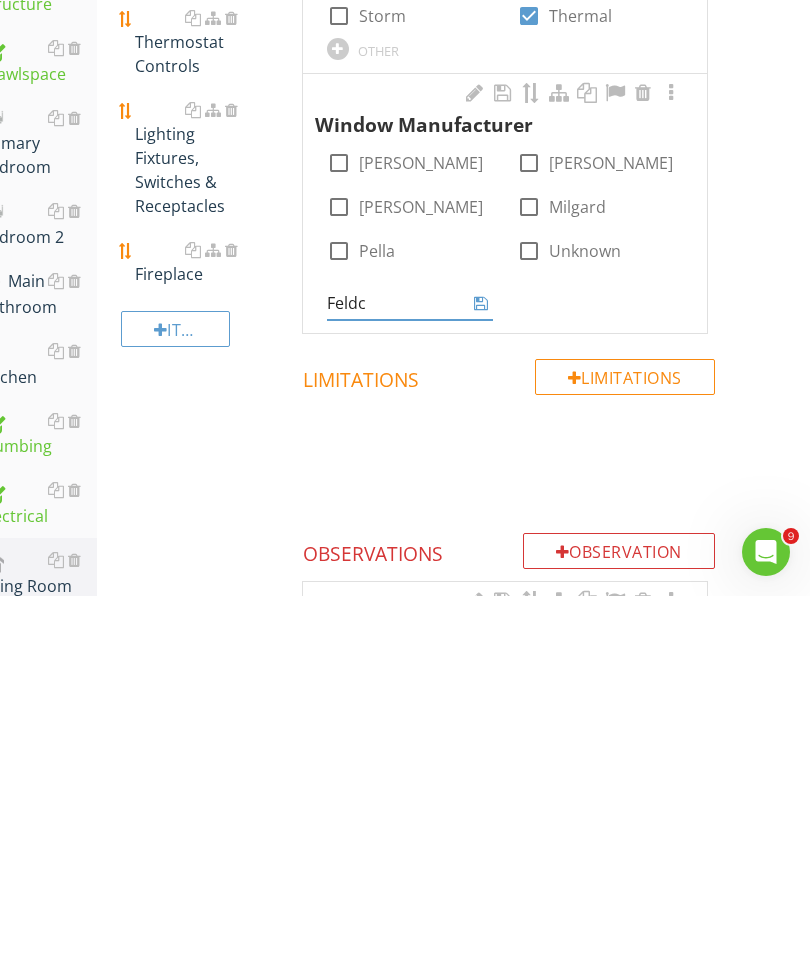 type on "Feldco" 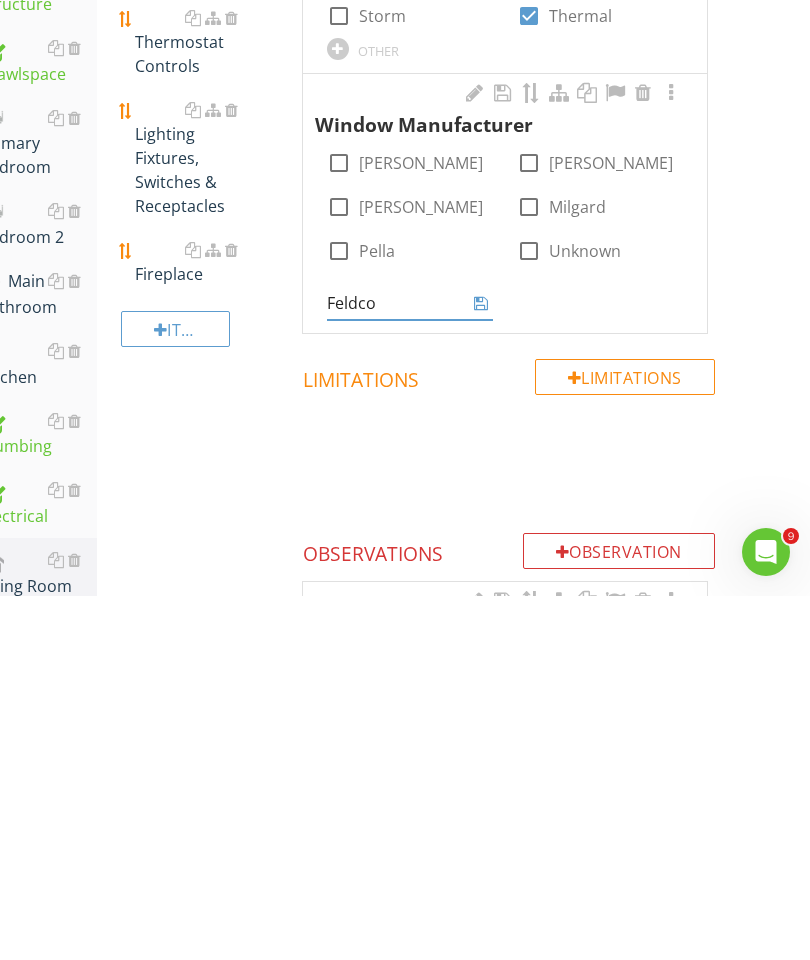 click at bounding box center [481, 667] 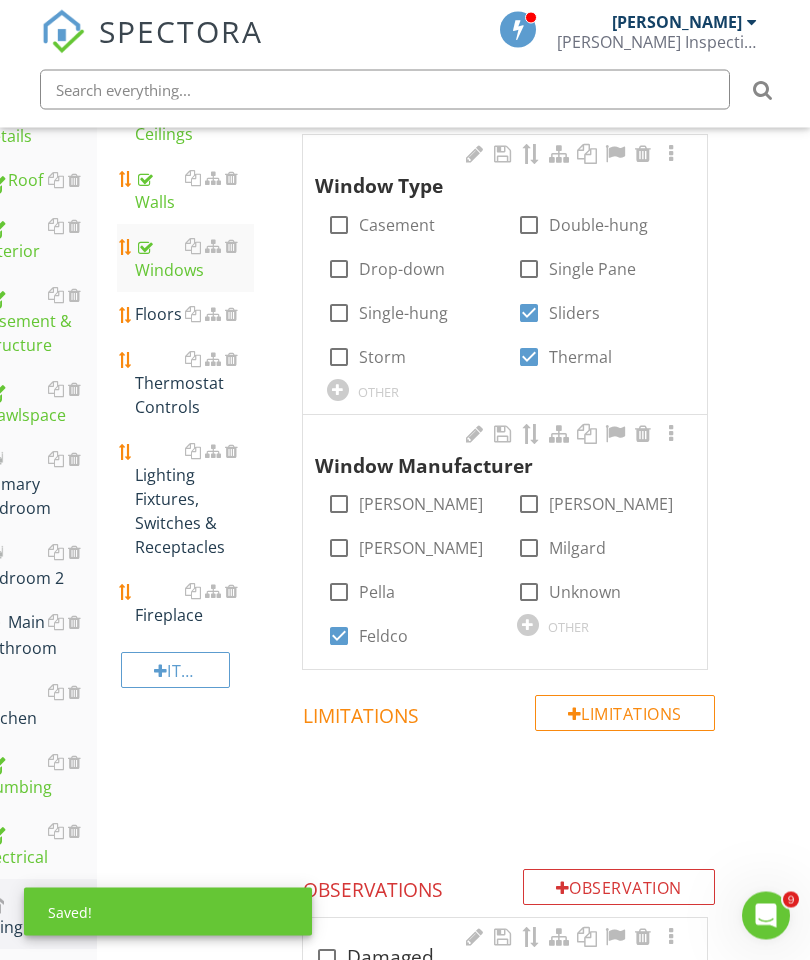 scroll, scrollTop: 341, scrollLeft: 38, axis: both 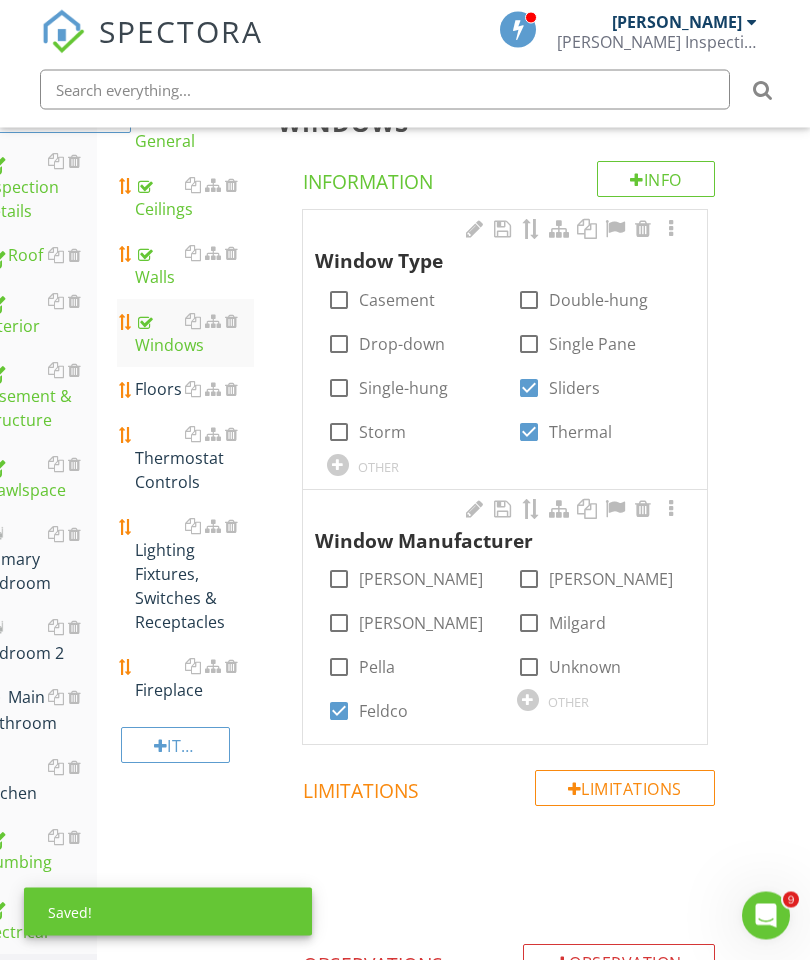click at bounding box center (671, 230) 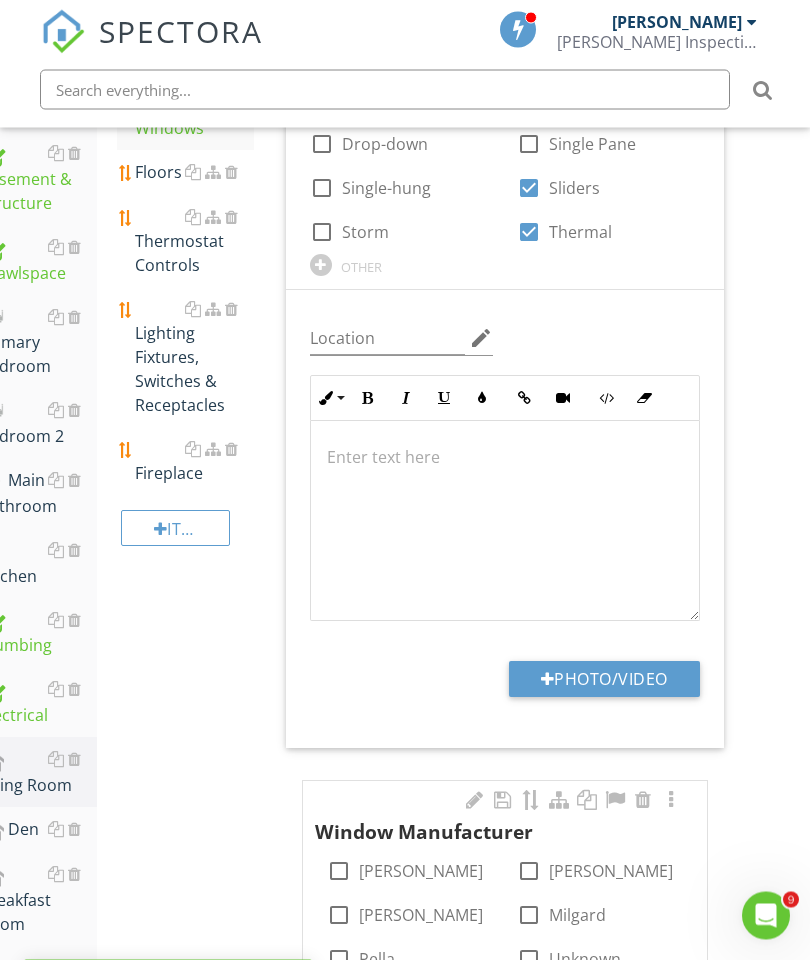 scroll, scrollTop: 633, scrollLeft: 38, axis: both 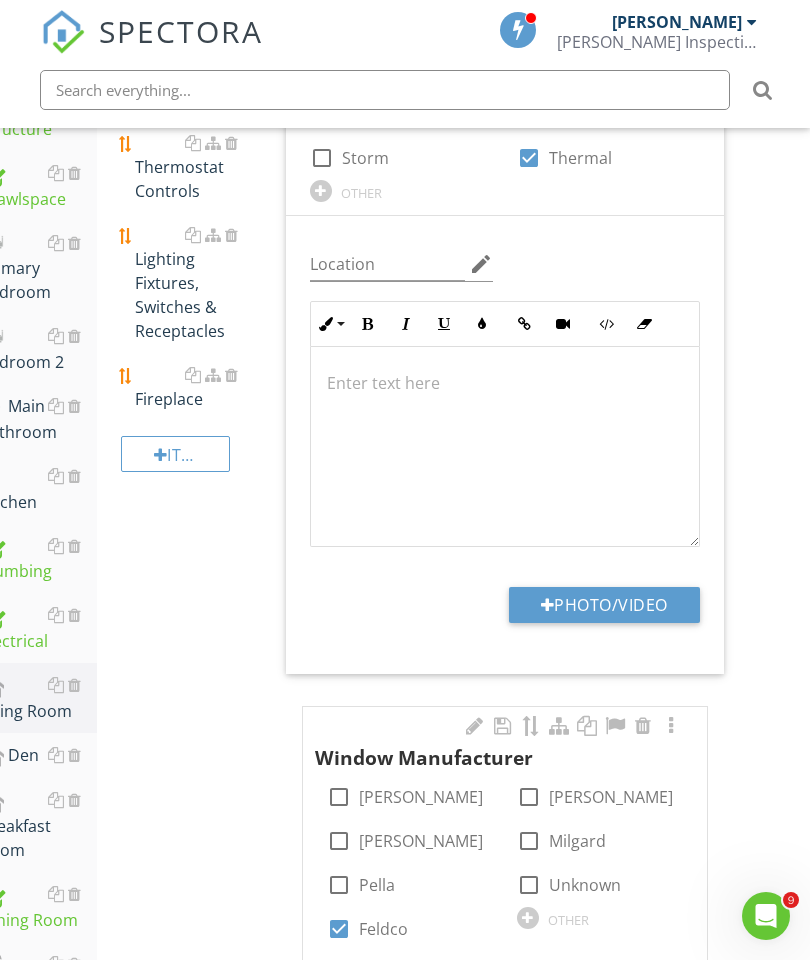 click on "Photo/Video" at bounding box center (604, 605) 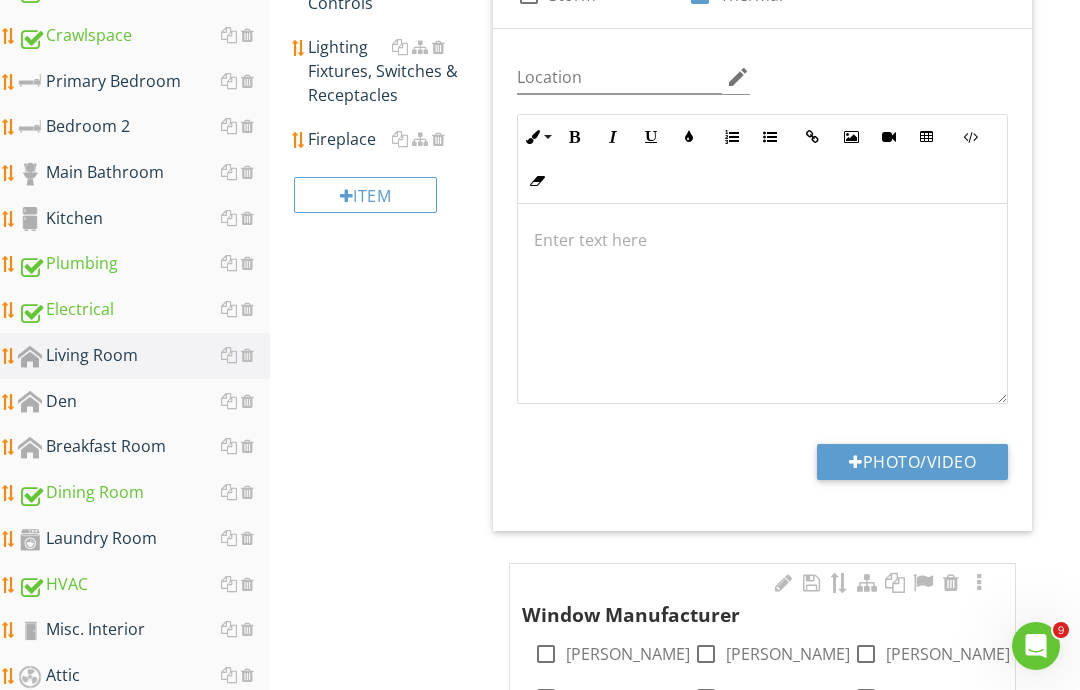 type on "C:\fakepath\image.jpg" 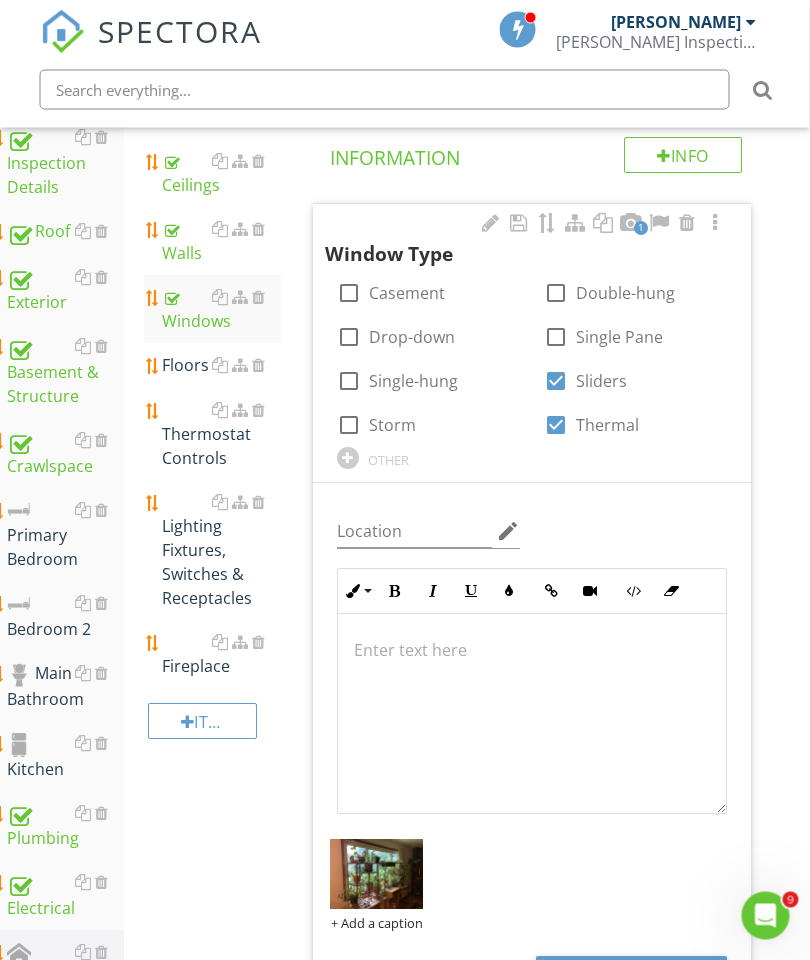 scroll, scrollTop: 365, scrollLeft: 11, axis: both 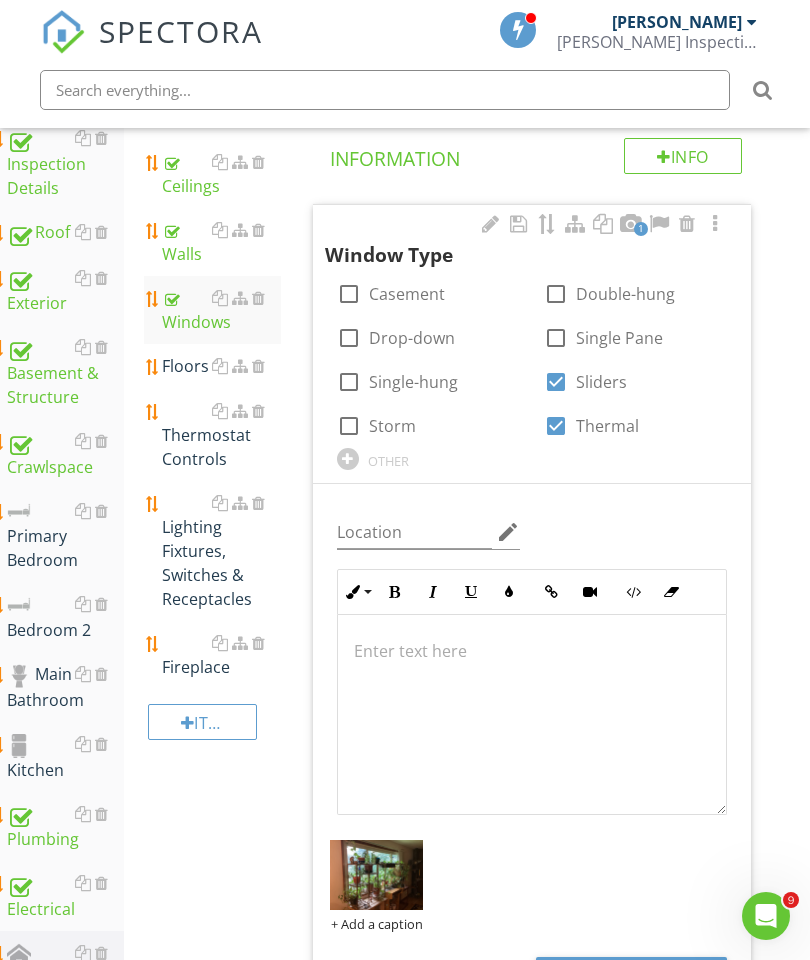 click on "Floors" at bounding box center (221, 366) 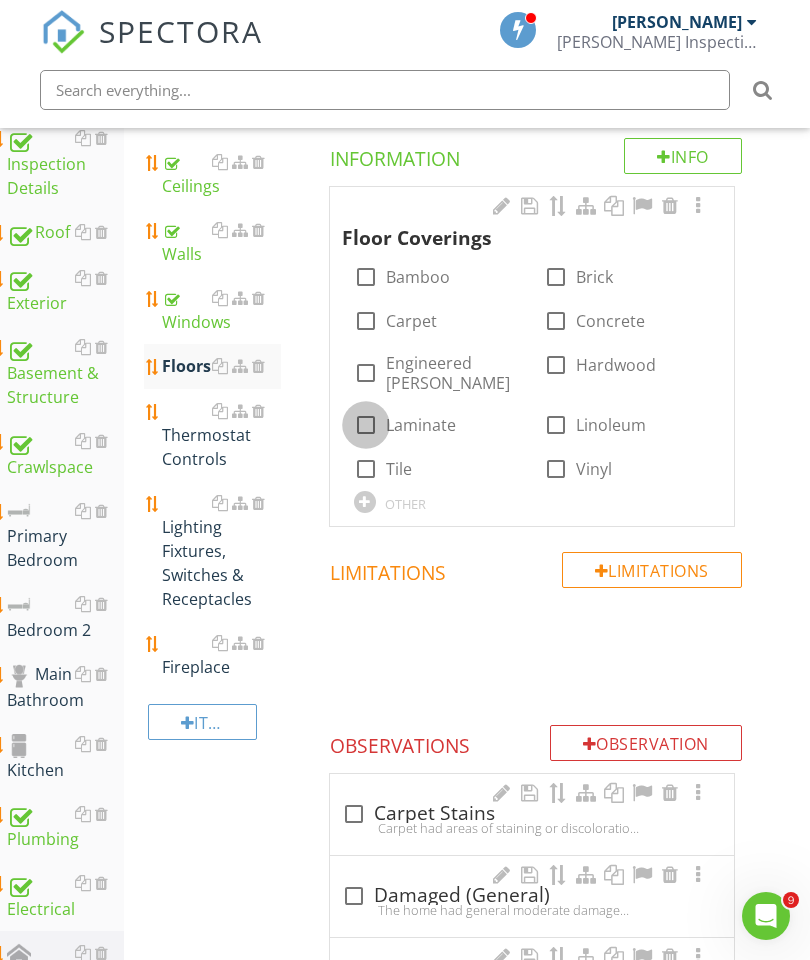 click at bounding box center [366, 425] 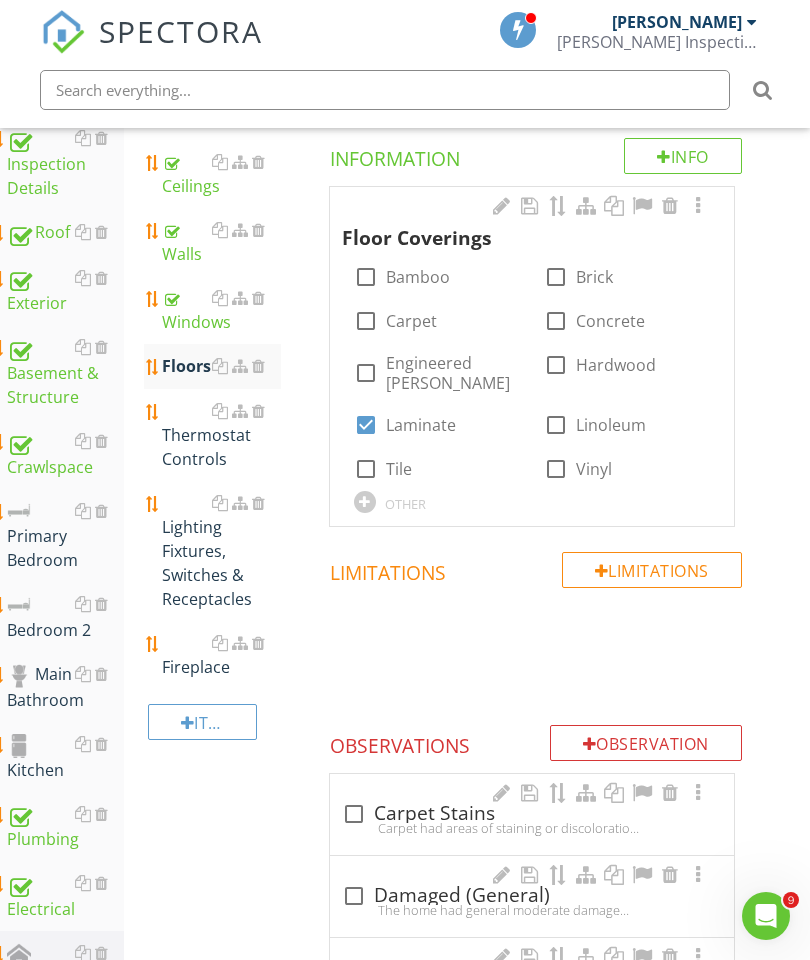 click at bounding box center (698, 206) 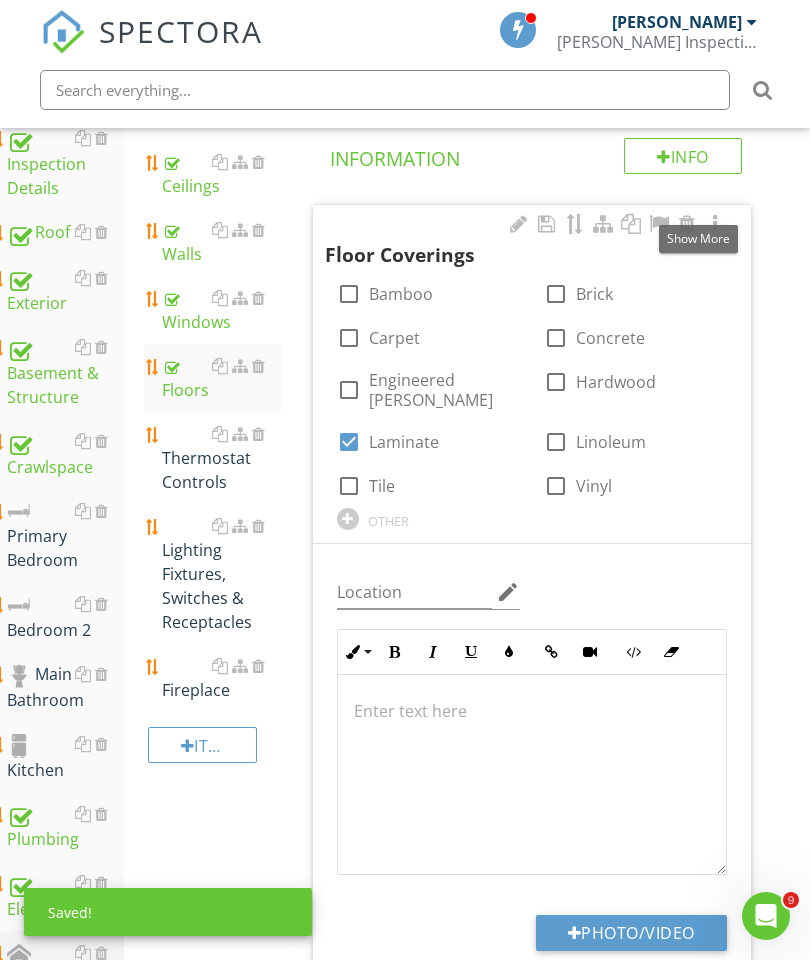 click on "Photo/Video" at bounding box center [631, 933] 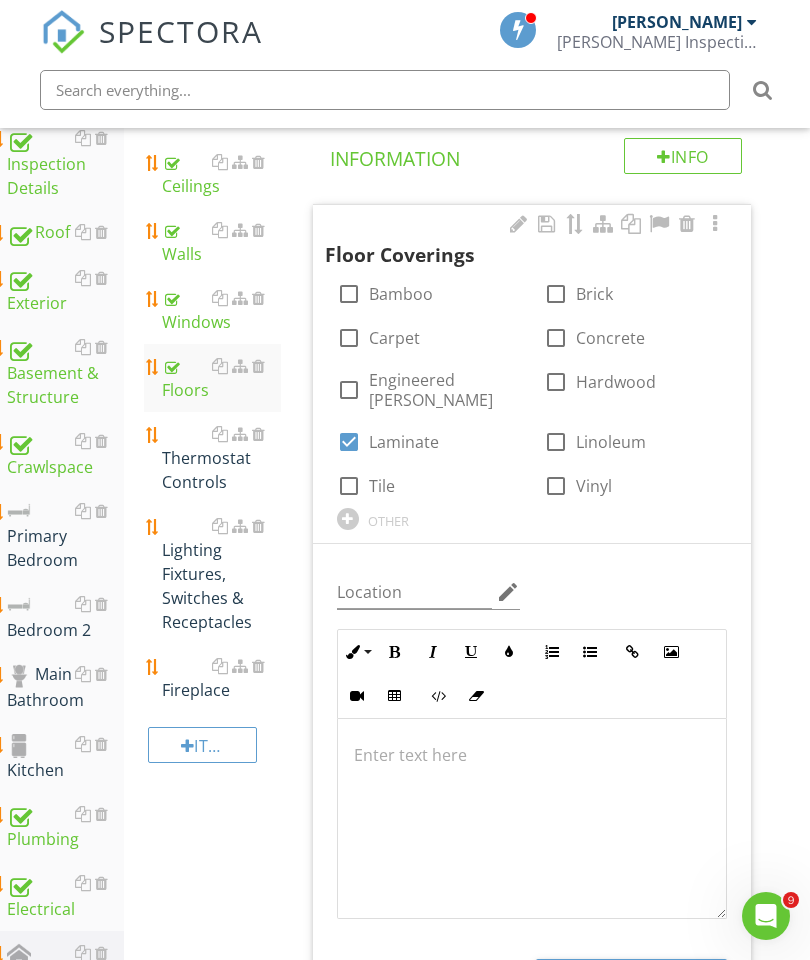 scroll, scrollTop: 365, scrollLeft: 0, axis: vertical 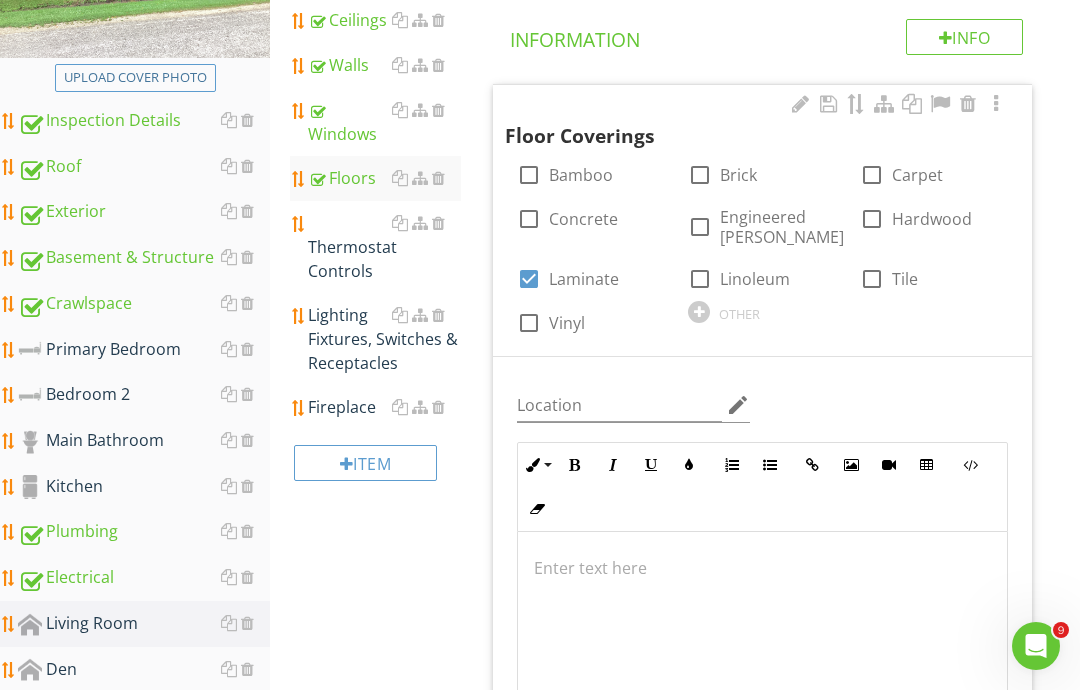 type on "C:\fakepath\image.jpg" 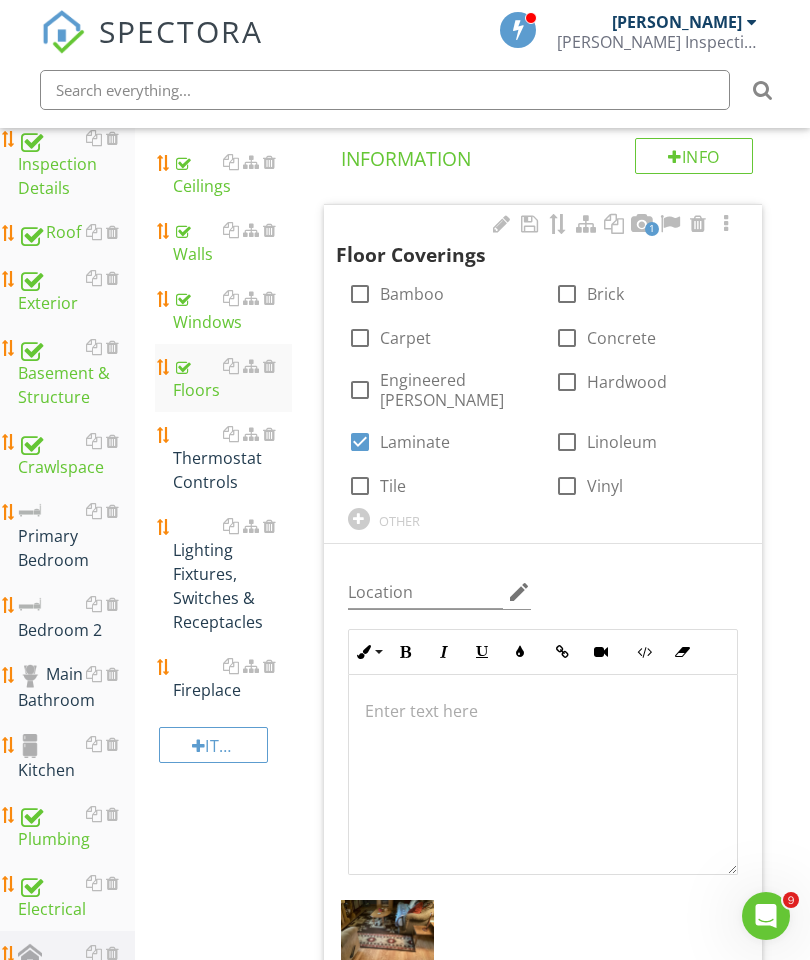 click on "Thermostat Controls" at bounding box center (232, 458) 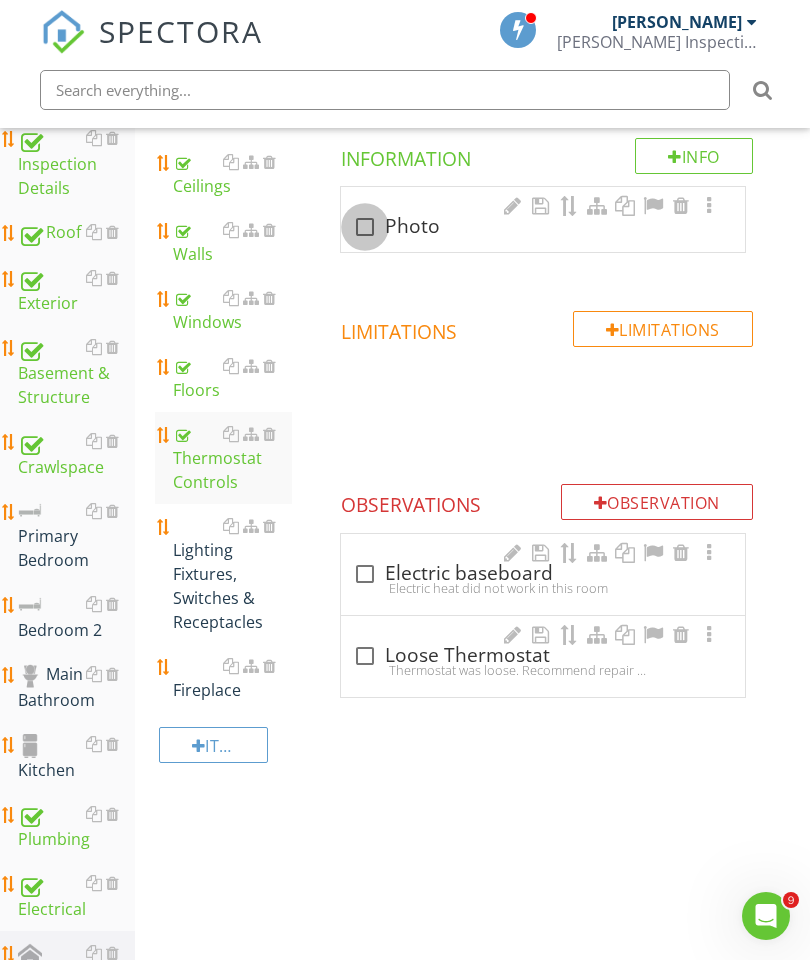 click at bounding box center [365, 227] 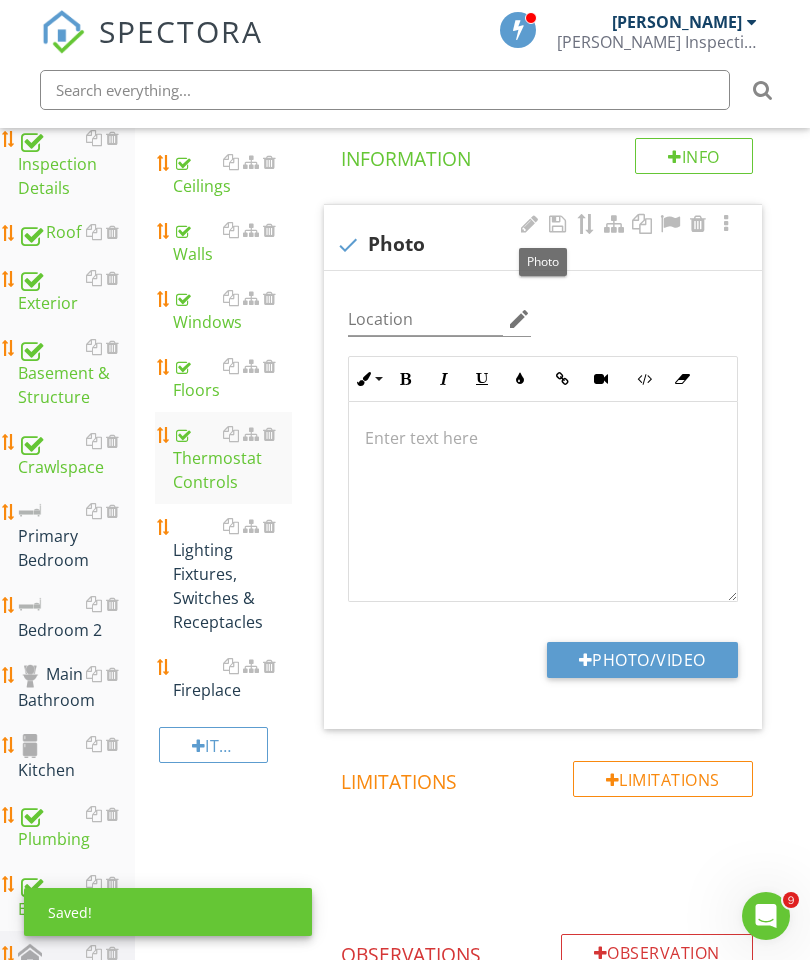 click on "Photo/Video" at bounding box center (642, 660) 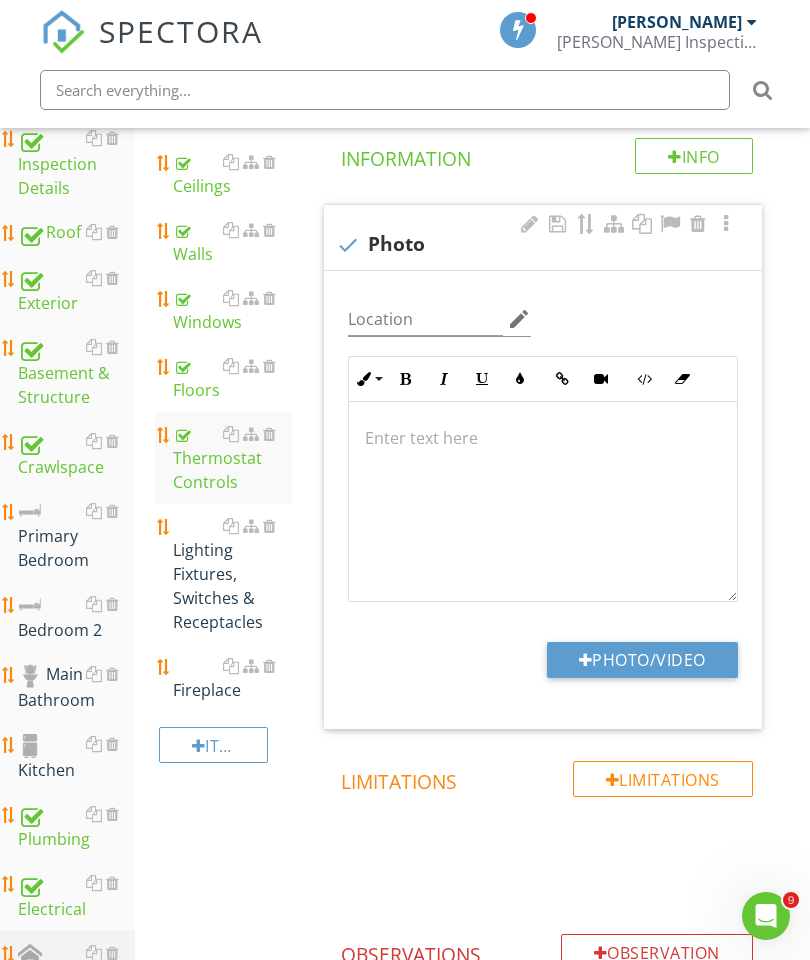 type on "C:\fakepath\image.jpg" 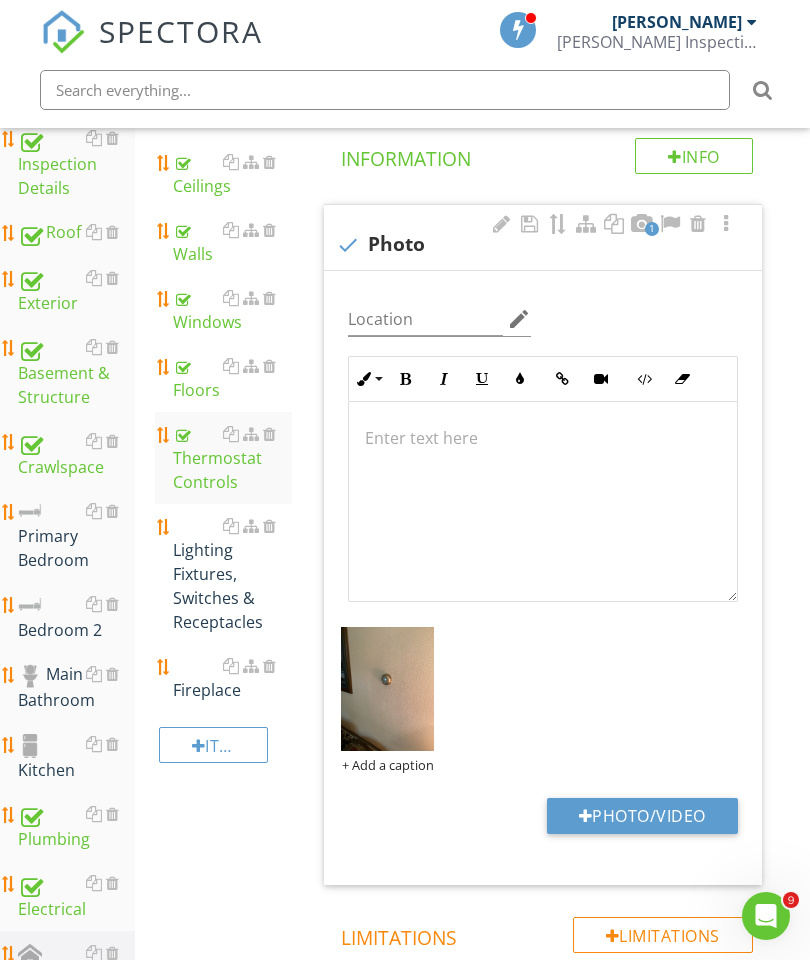 click on "Lighting Fixtures, Switches & Receptacles" at bounding box center [232, 574] 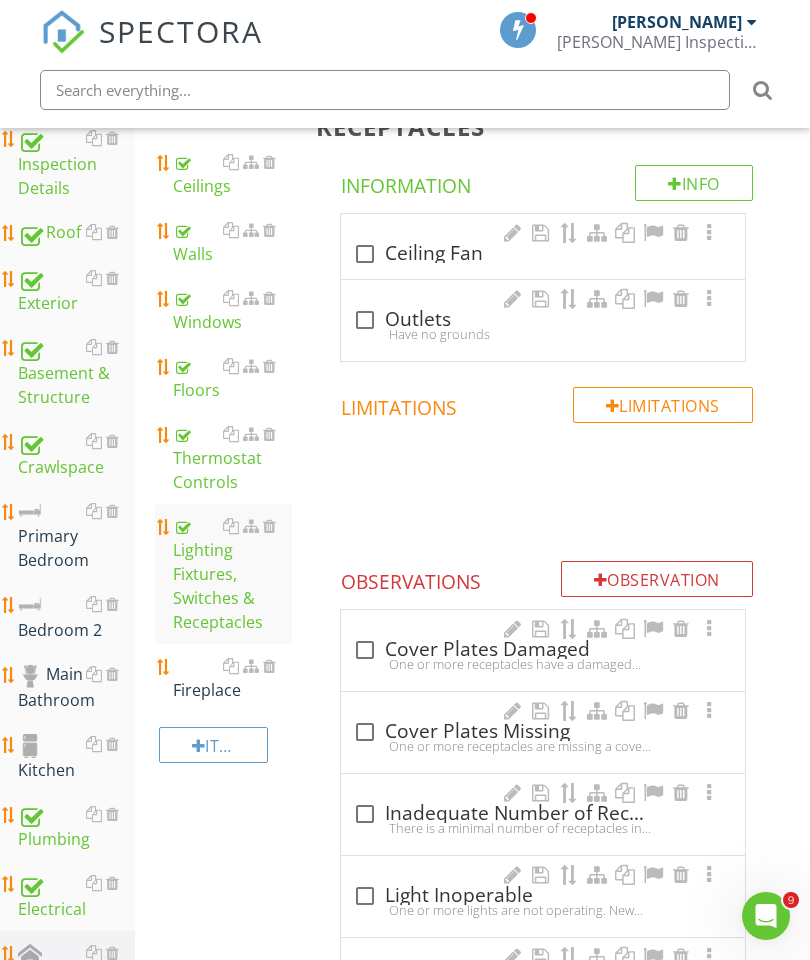 click at bounding box center [365, 320] 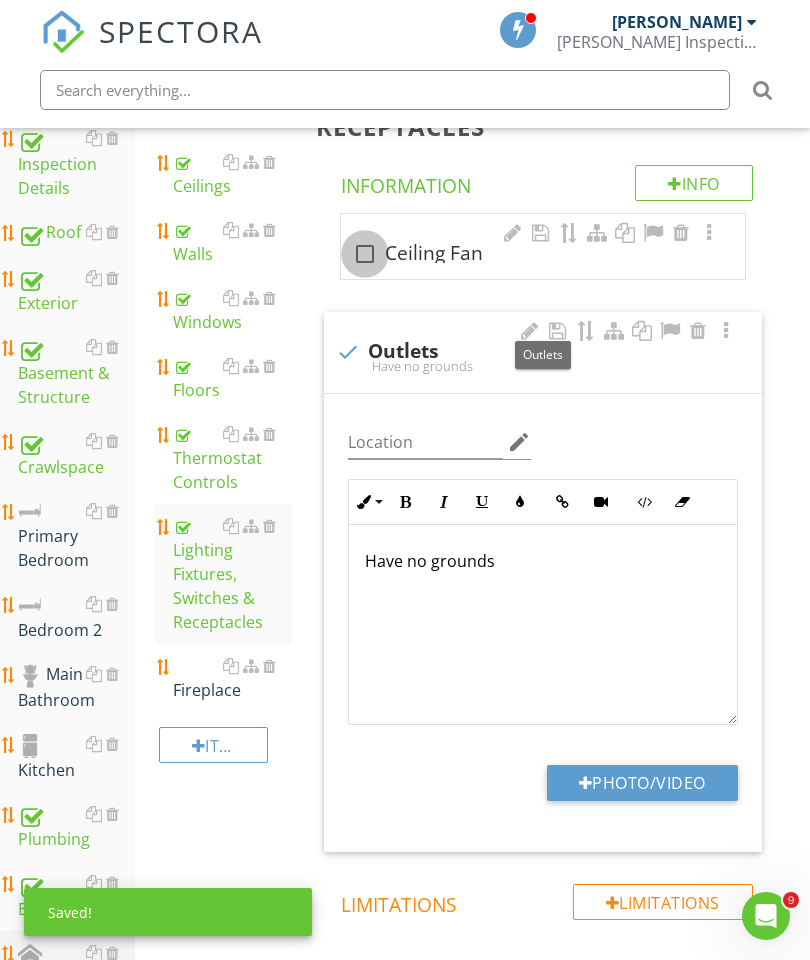 click at bounding box center (365, 254) 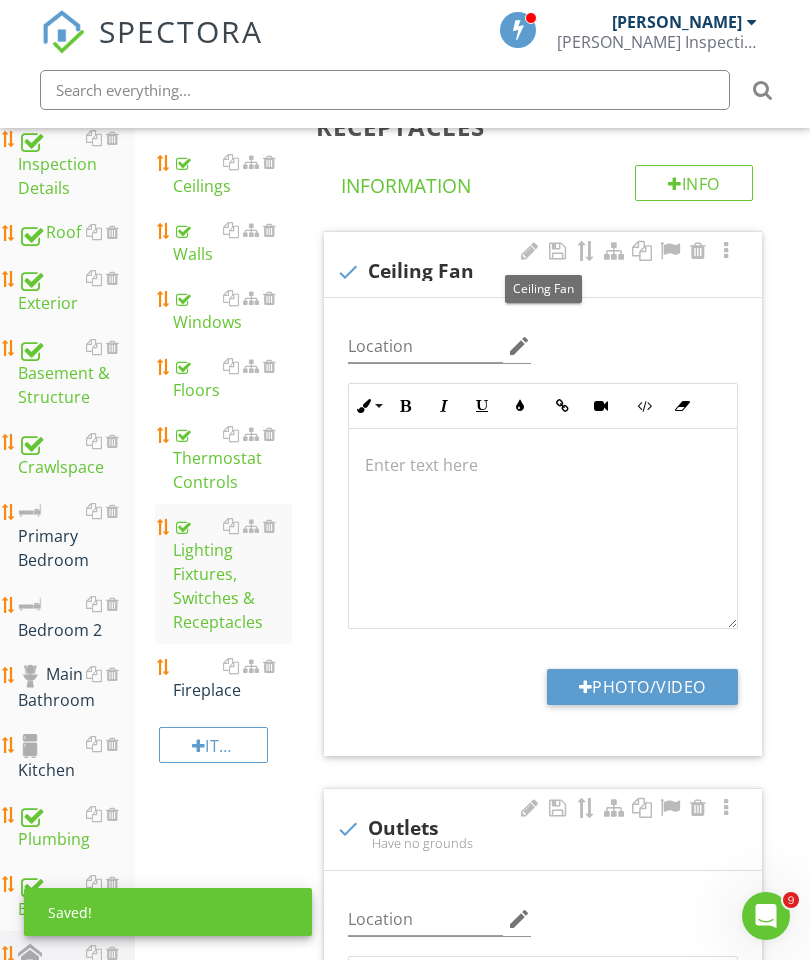 click on "Photo/Video" at bounding box center [642, 687] 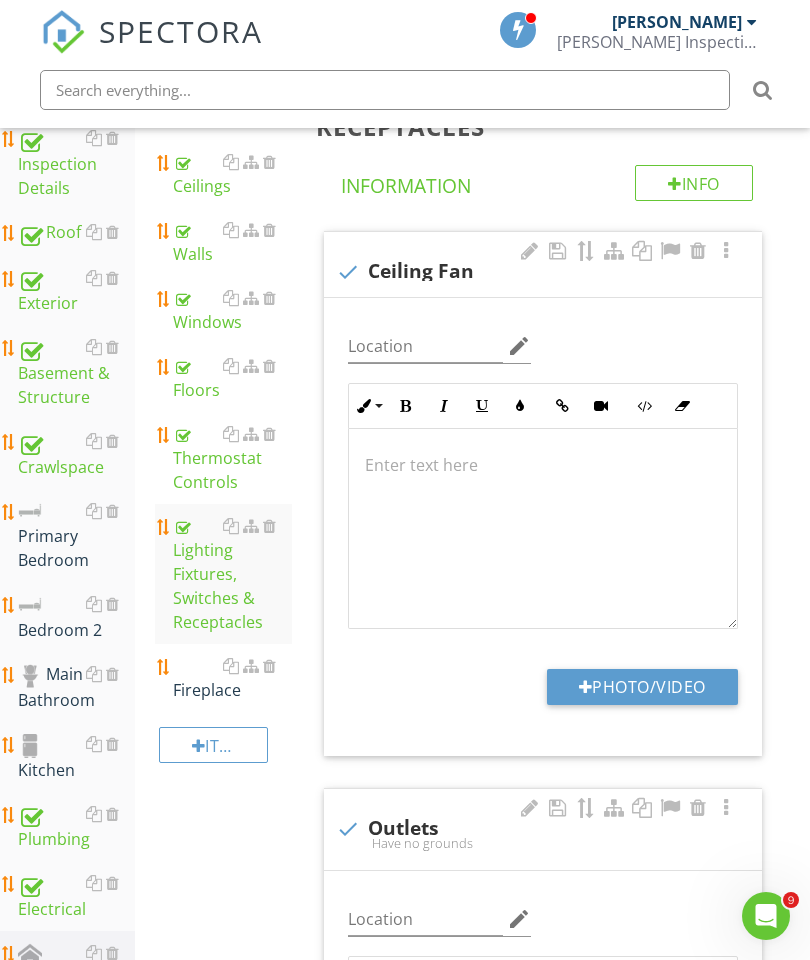 type on "C:\fakepath\image.jpg" 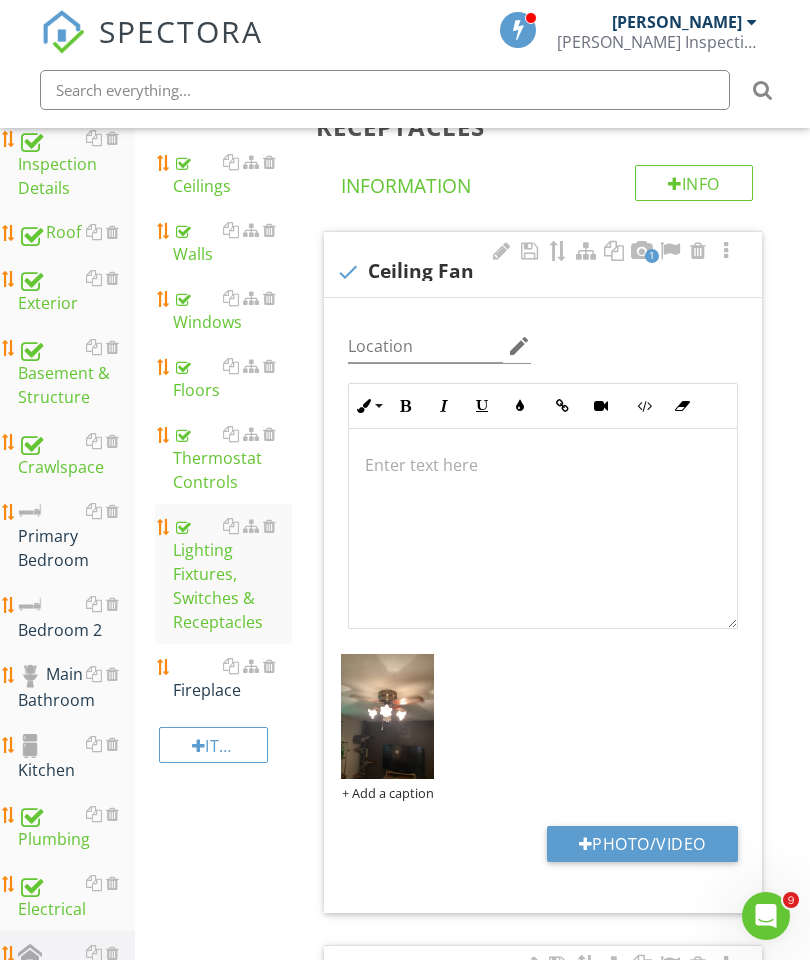 click at bounding box center (269, 666) 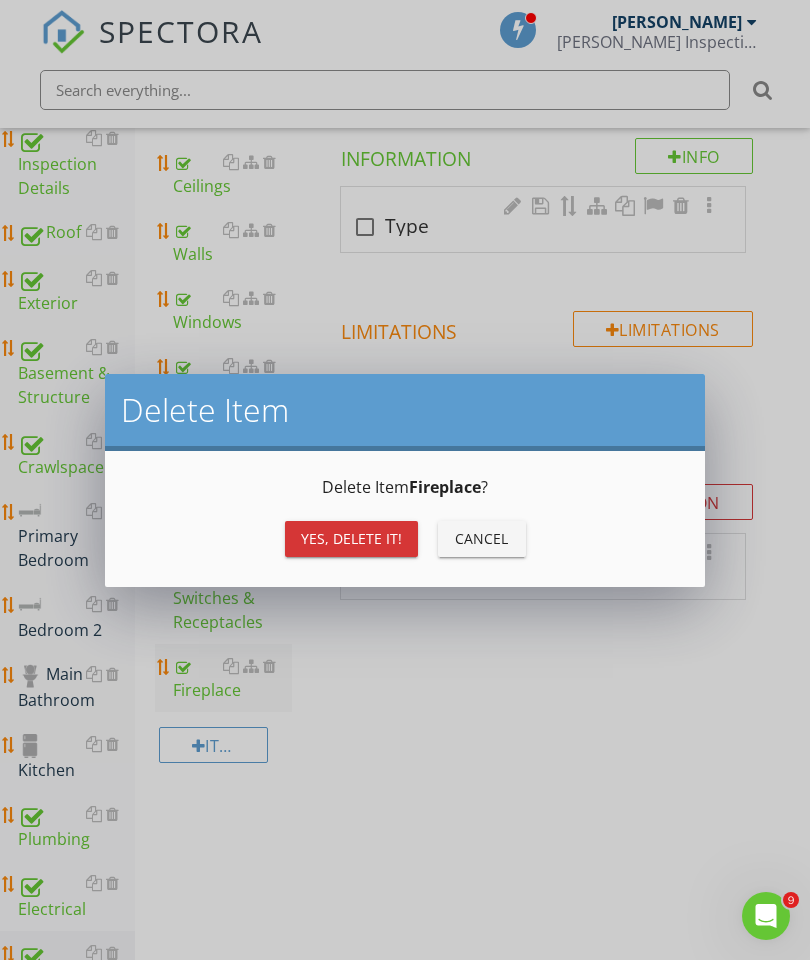 click on "Yes, Delete it!" at bounding box center [351, 538] 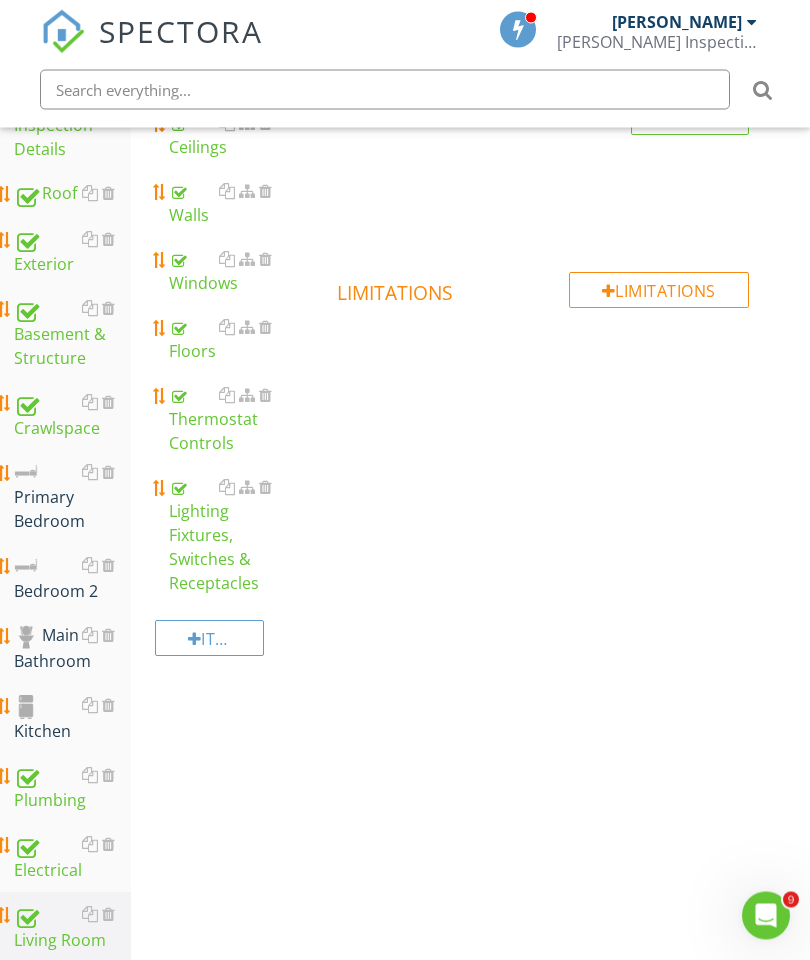 scroll, scrollTop: 406, scrollLeft: 9, axis: both 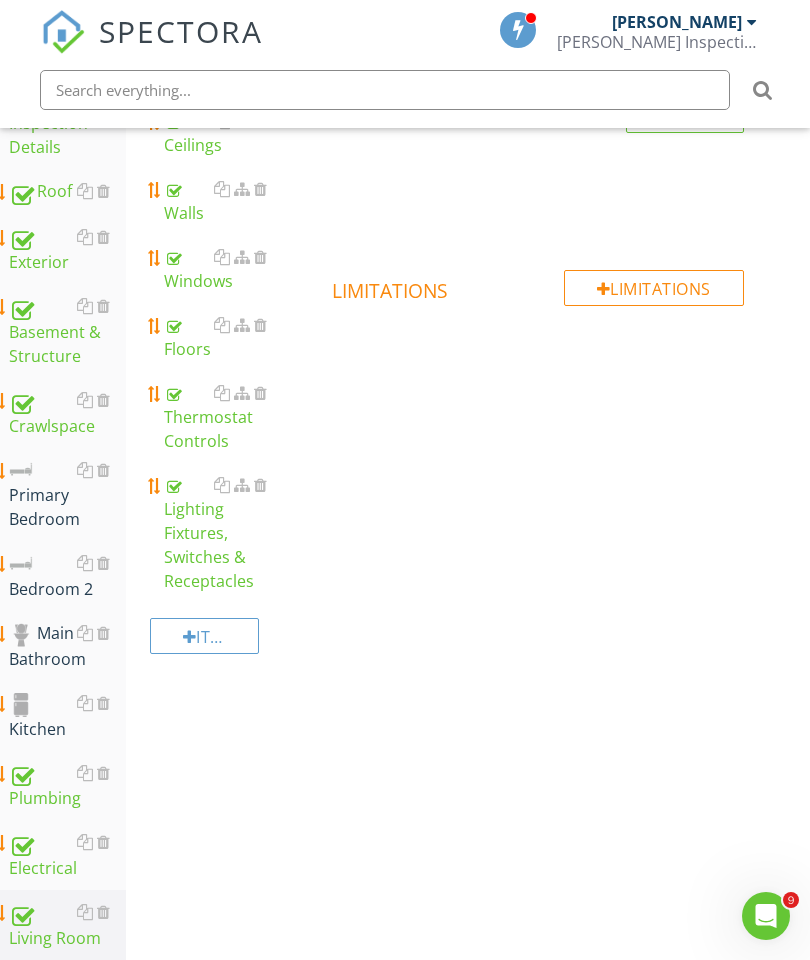 click on "Kitchen" at bounding box center [67, 716] 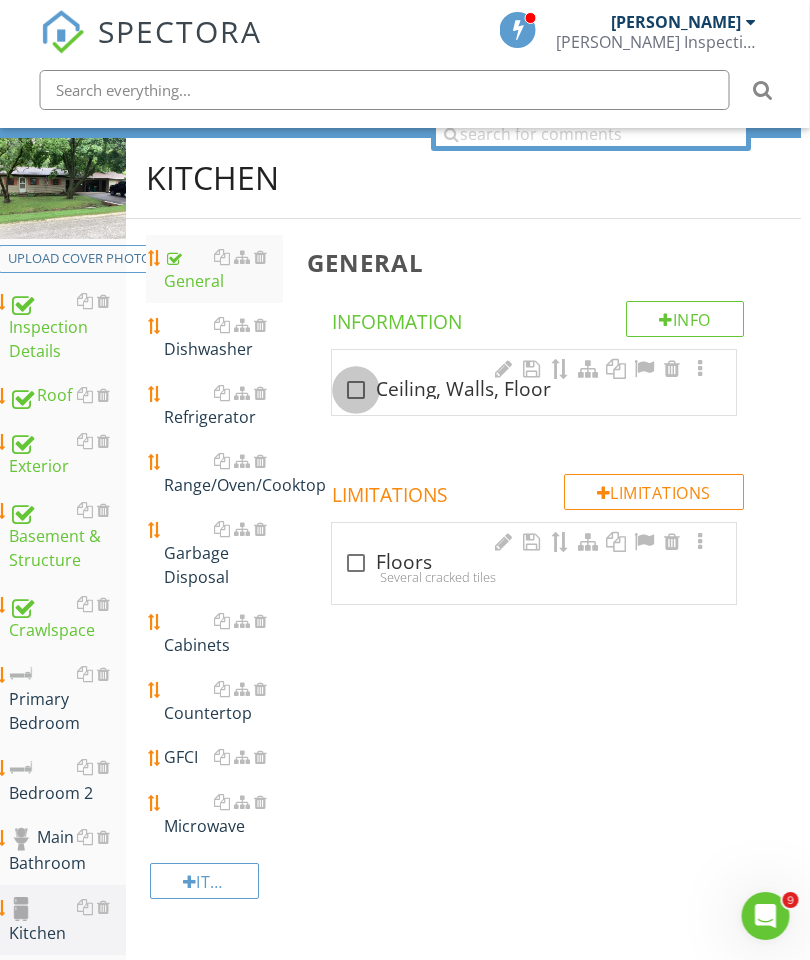 scroll, scrollTop: 202, scrollLeft: 9, axis: both 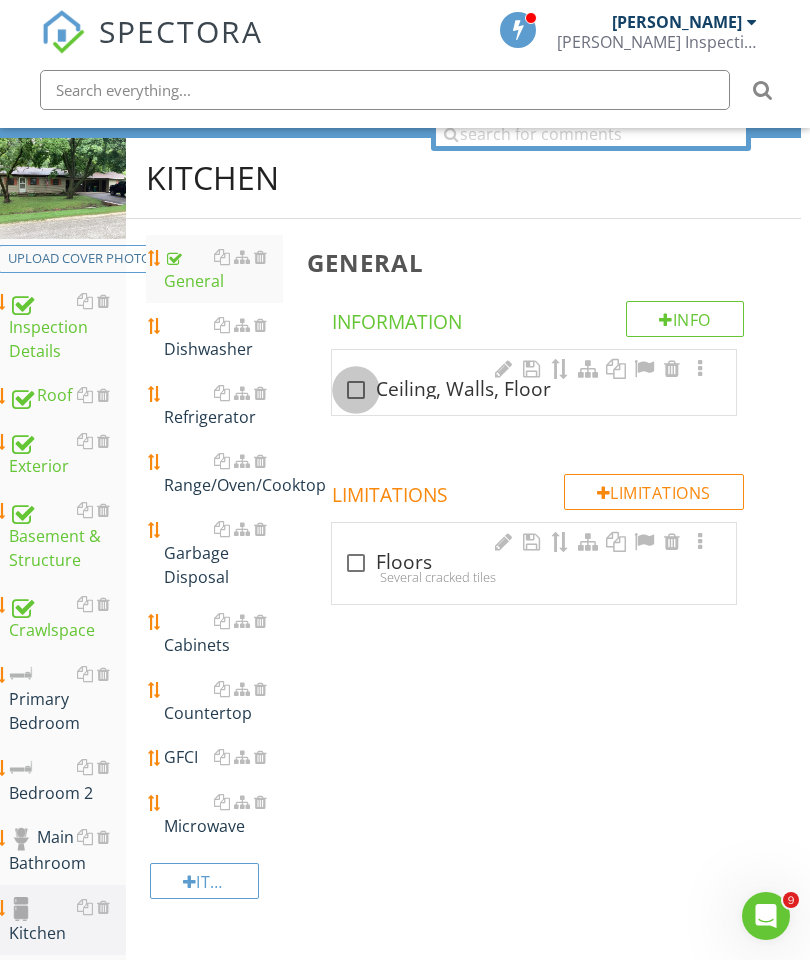 click at bounding box center (356, 390) 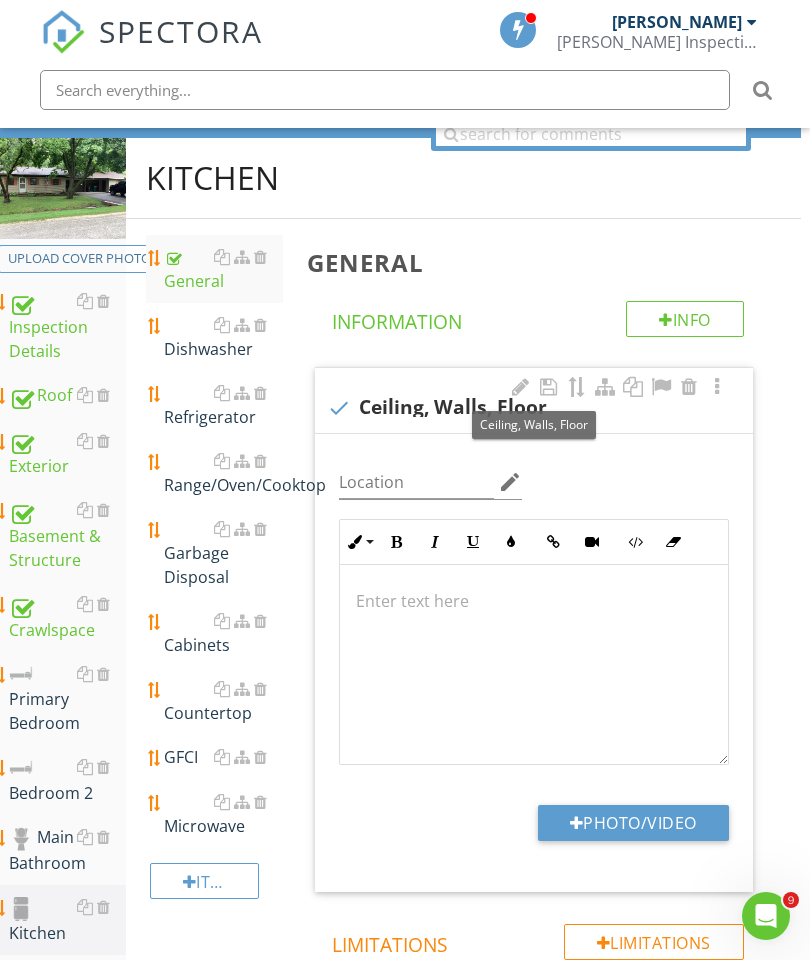 click at bounding box center (534, 601) 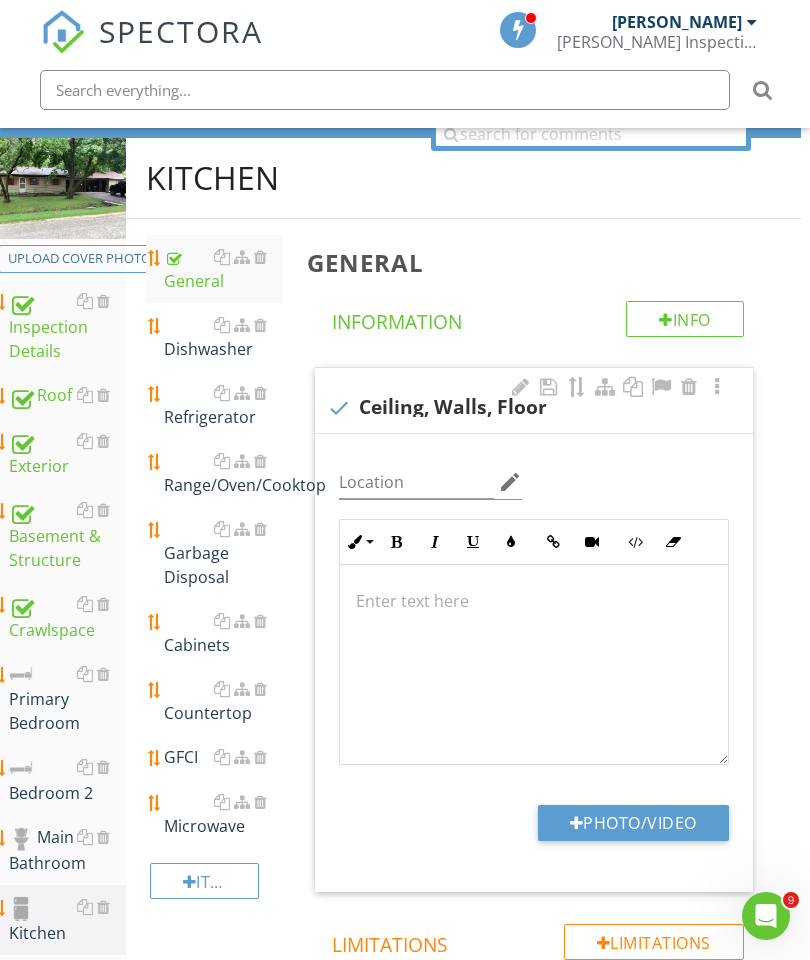 scroll, scrollTop: 203, scrollLeft: 38, axis: both 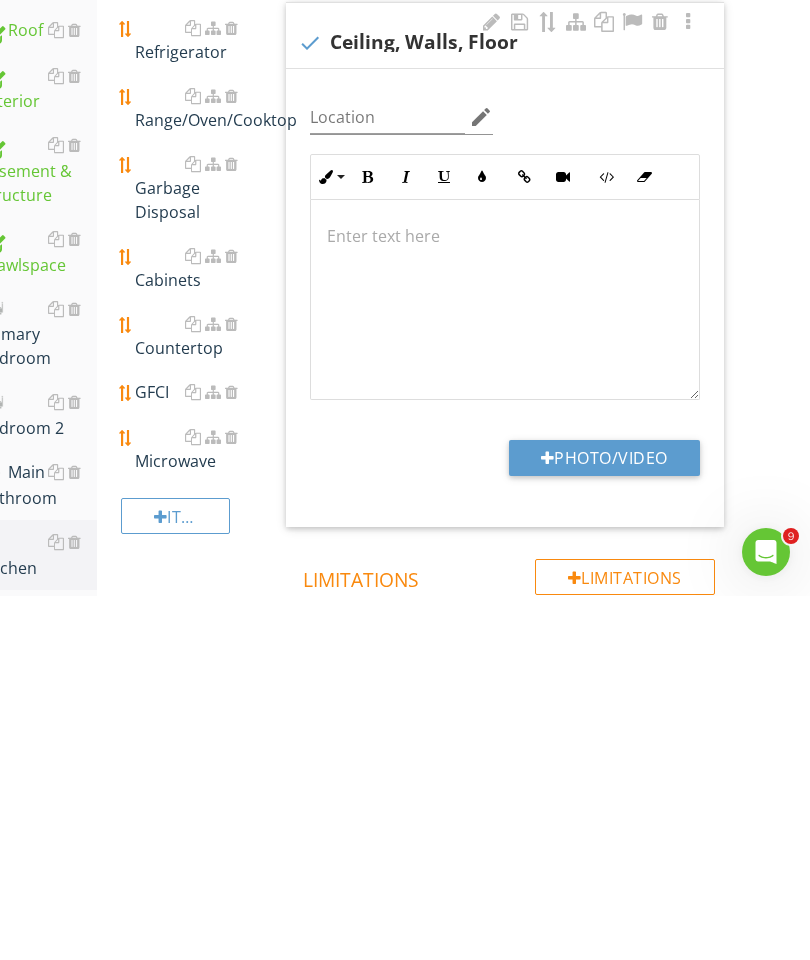 type 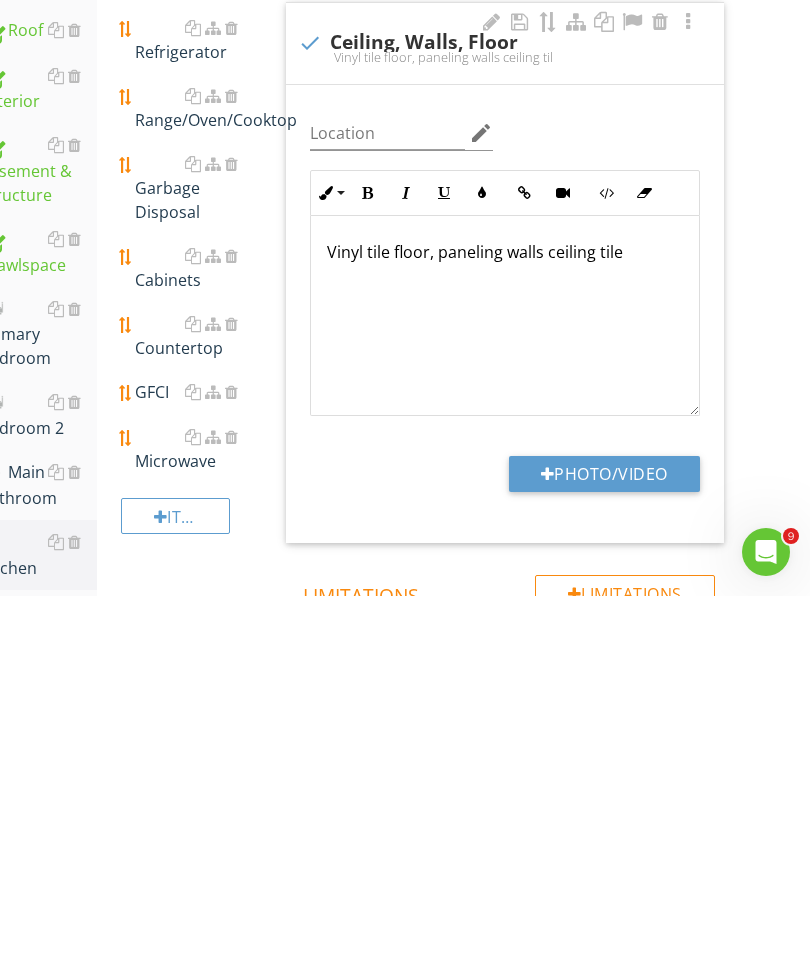 click on "Photo/Video" at bounding box center [604, 838] 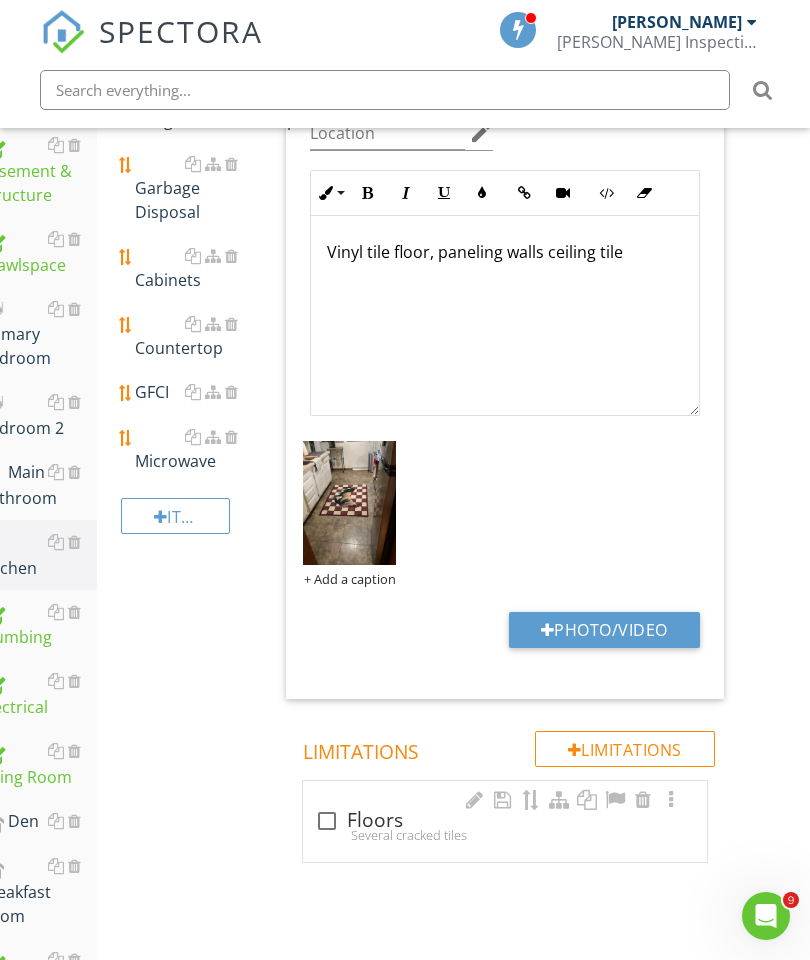 click on "Photo/Video" at bounding box center [604, 630] 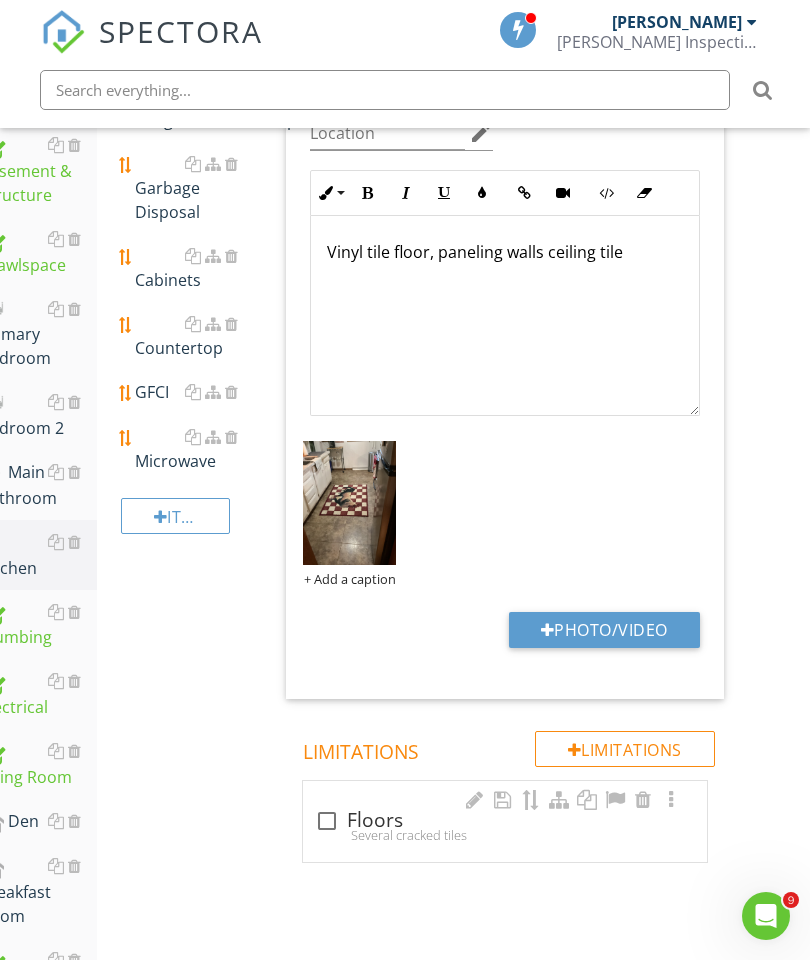 type on "C:\fakepath\image.jpg" 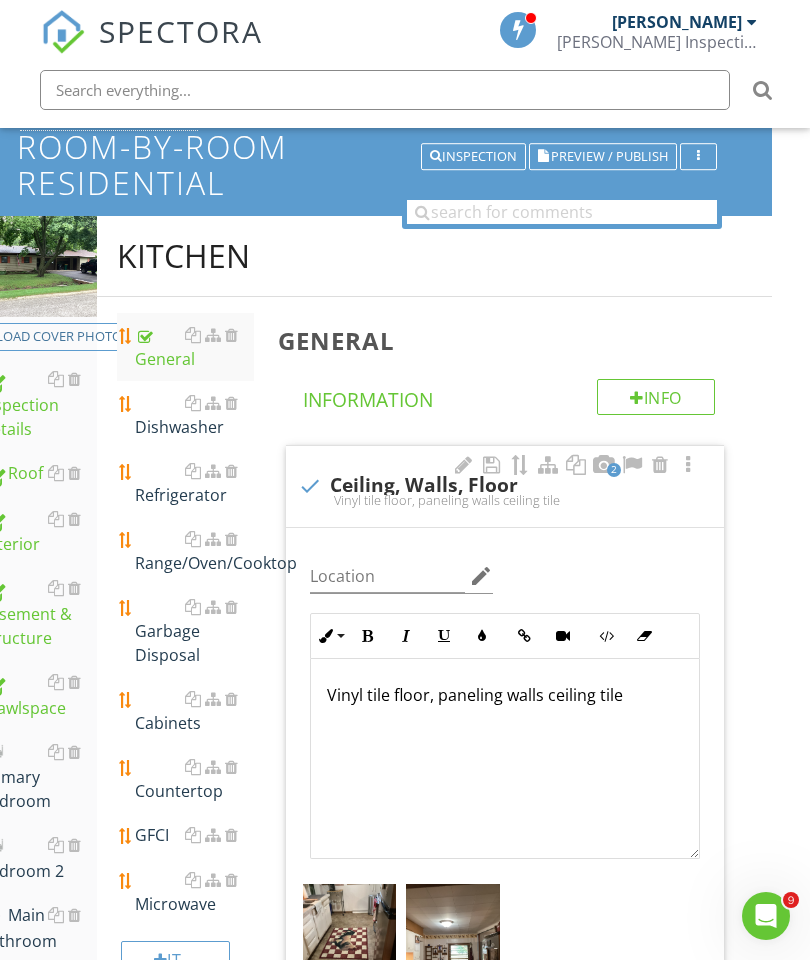 scroll, scrollTop: 67, scrollLeft: 38, axis: both 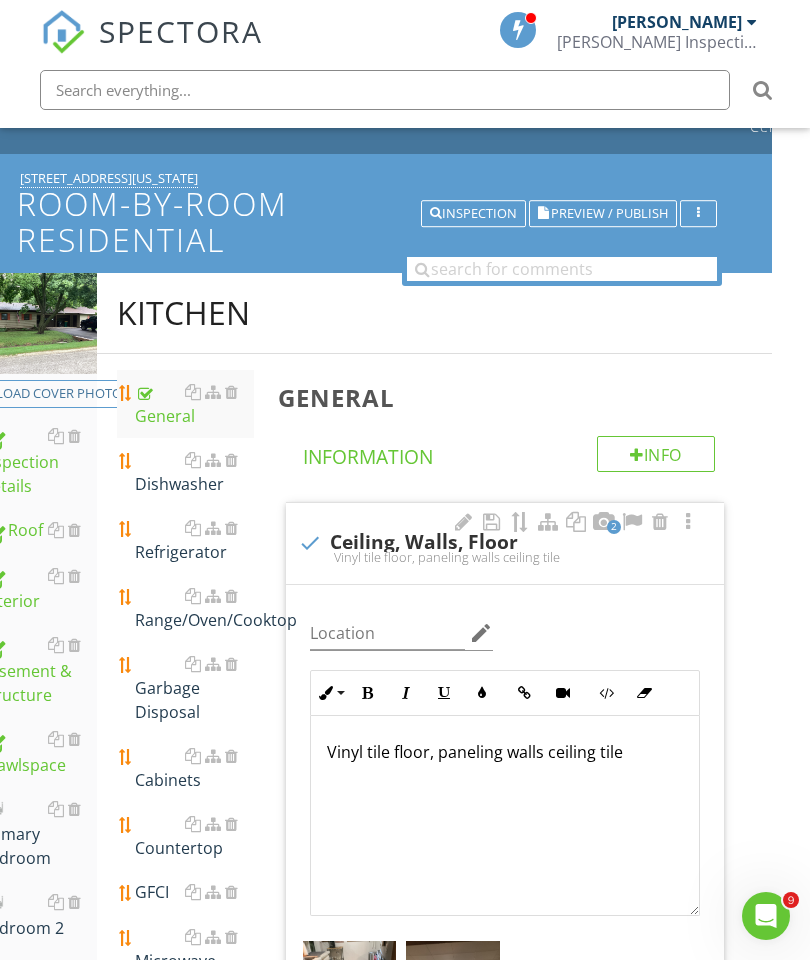 click at bounding box center [231, 460] 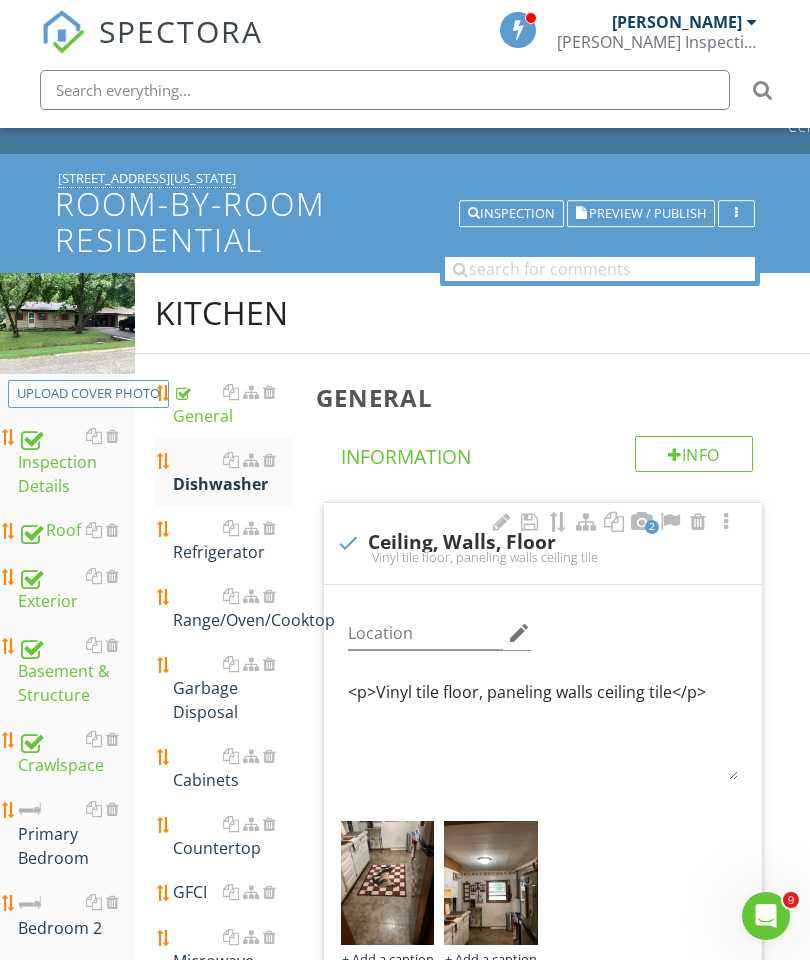 scroll, scrollTop: 67, scrollLeft: 0, axis: vertical 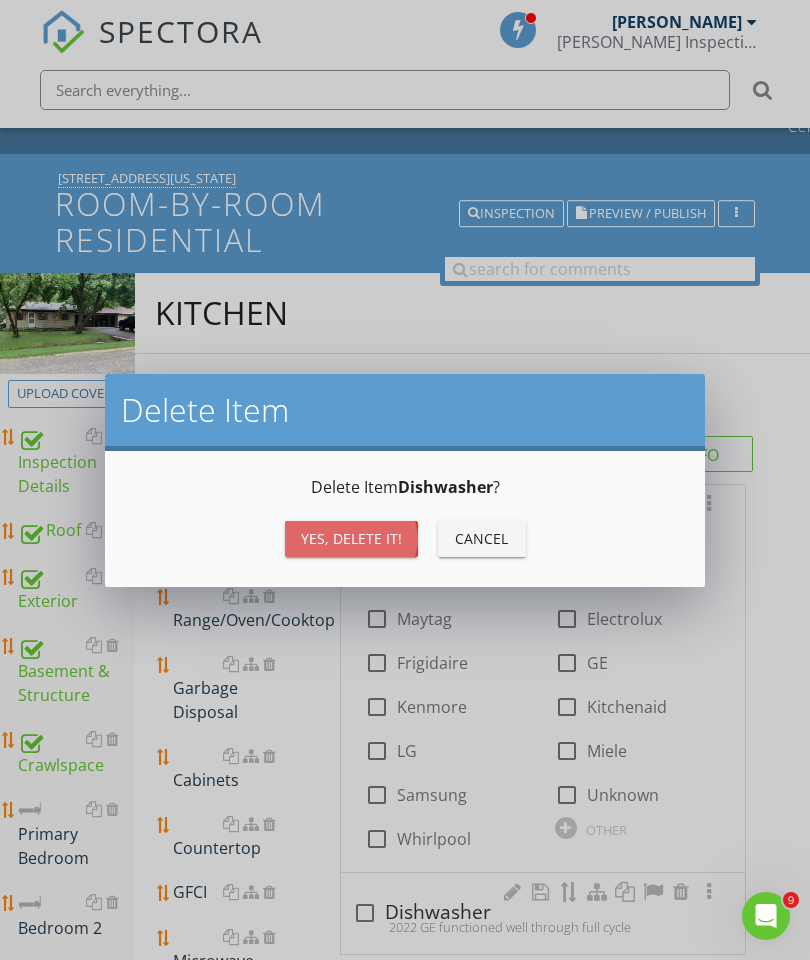 click on "Yes, Delete it!" at bounding box center [351, 538] 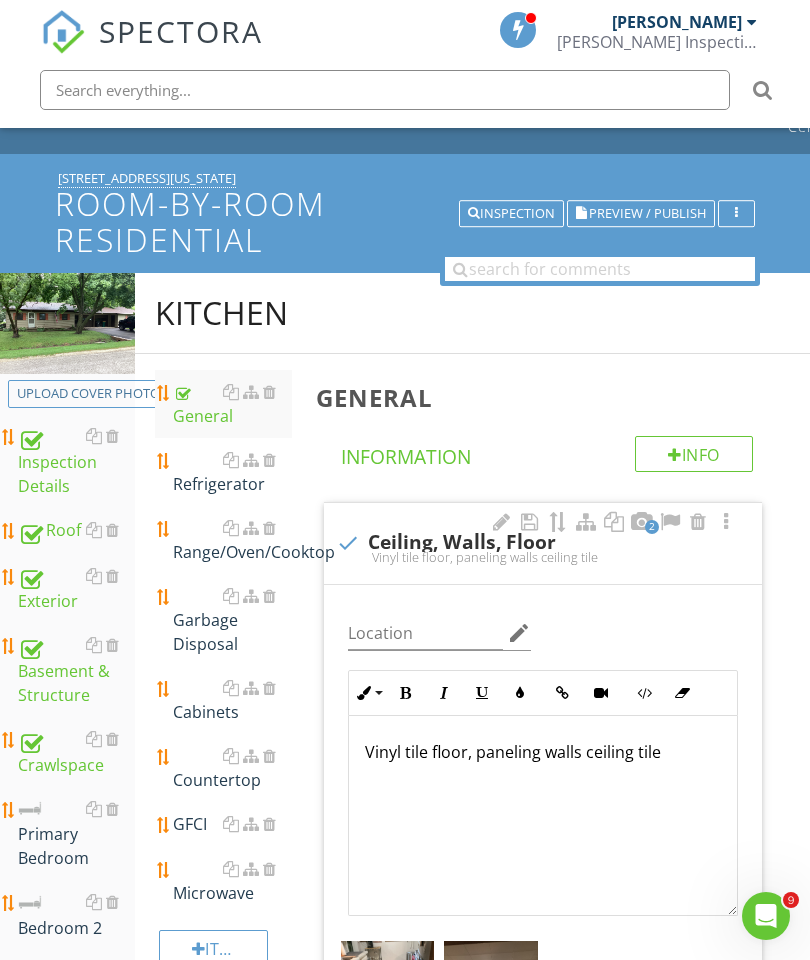 click on "Refrigerator" at bounding box center (232, 472) 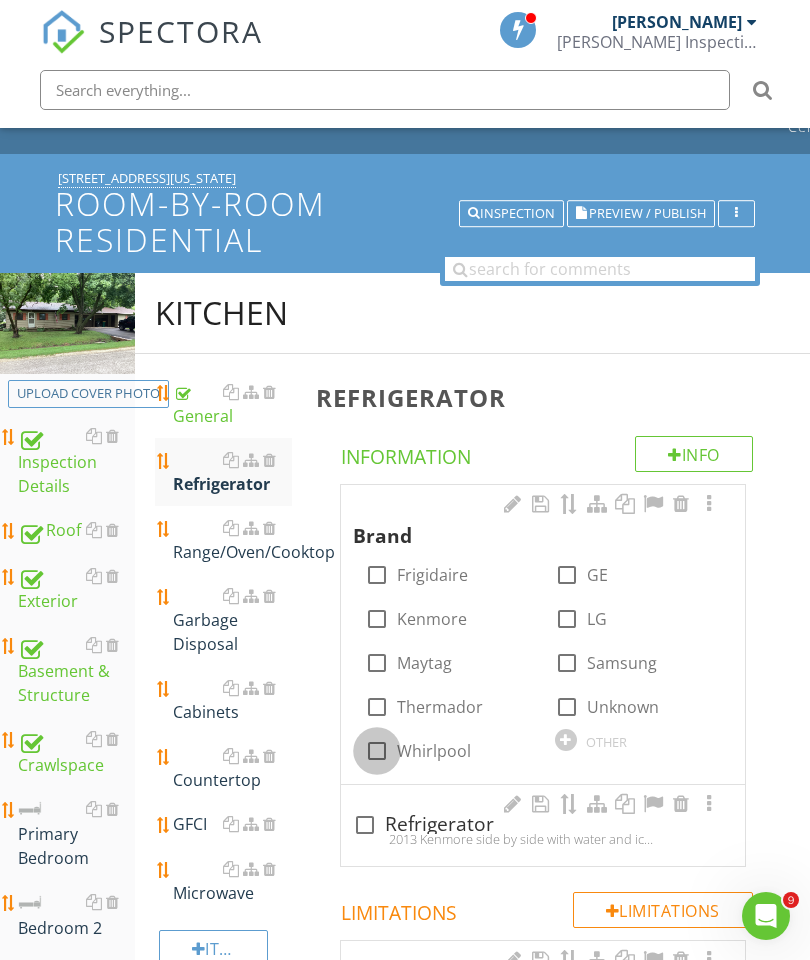 click at bounding box center (377, 751) 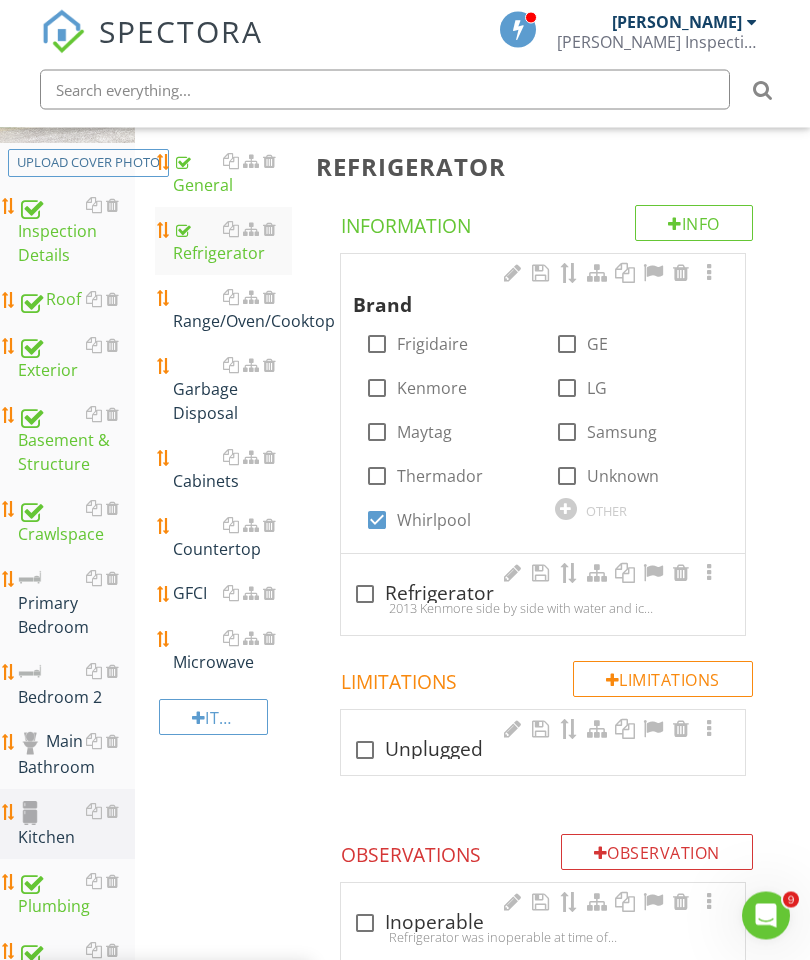scroll, scrollTop: 298, scrollLeft: 0, axis: vertical 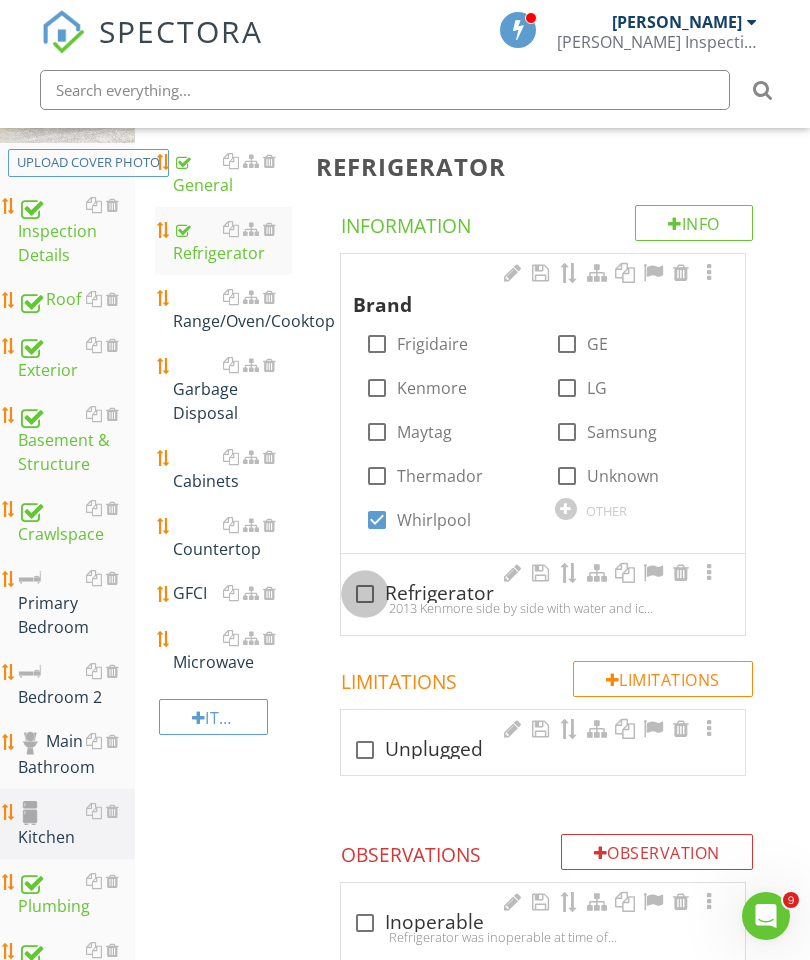 click at bounding box center (365, 594) 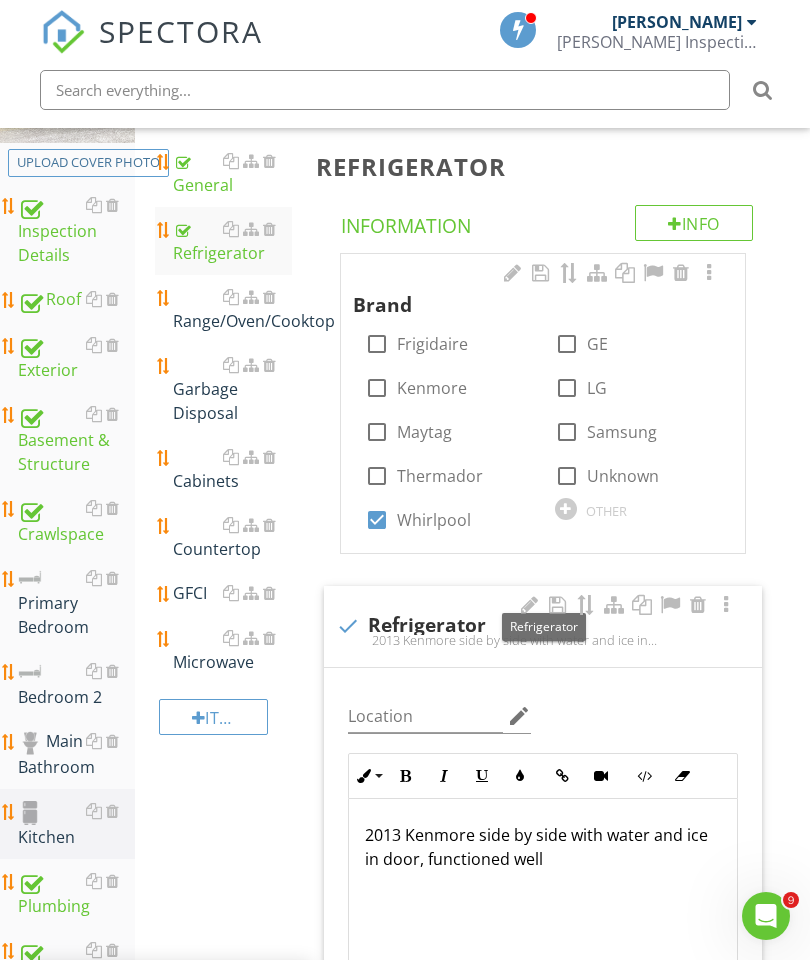 click on "2013 Kenmore side by side with water and ice in door, functioned well" at bounding box center (543, 847) 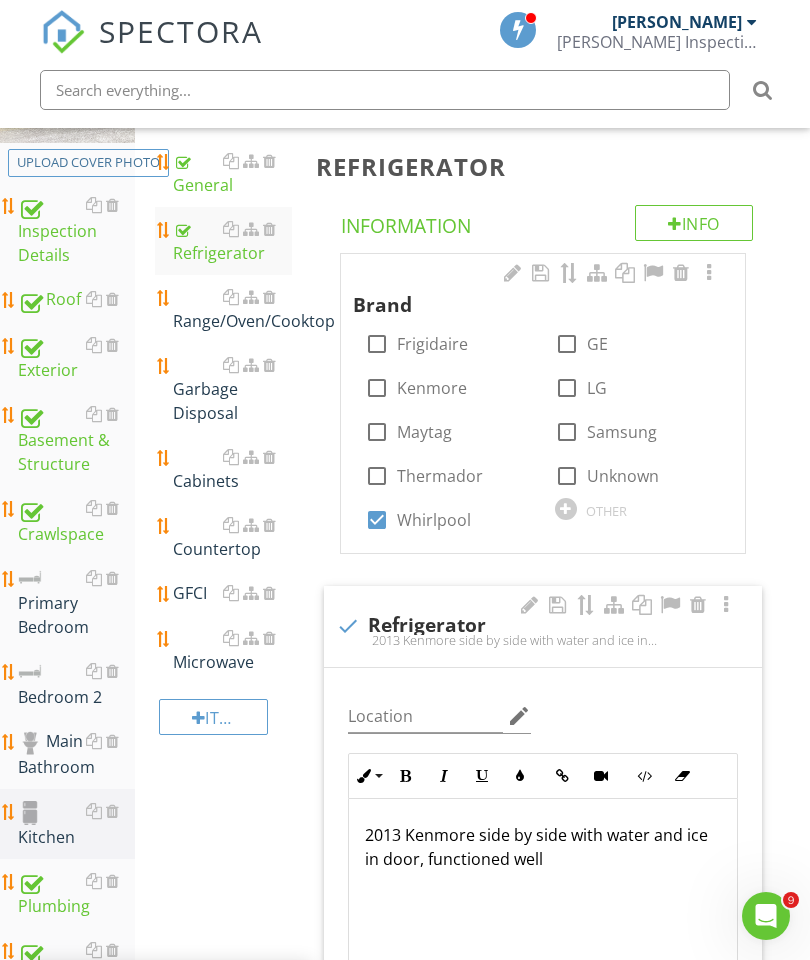 scroll, scrollTop: 491, scrollLeft: 38, axis: both 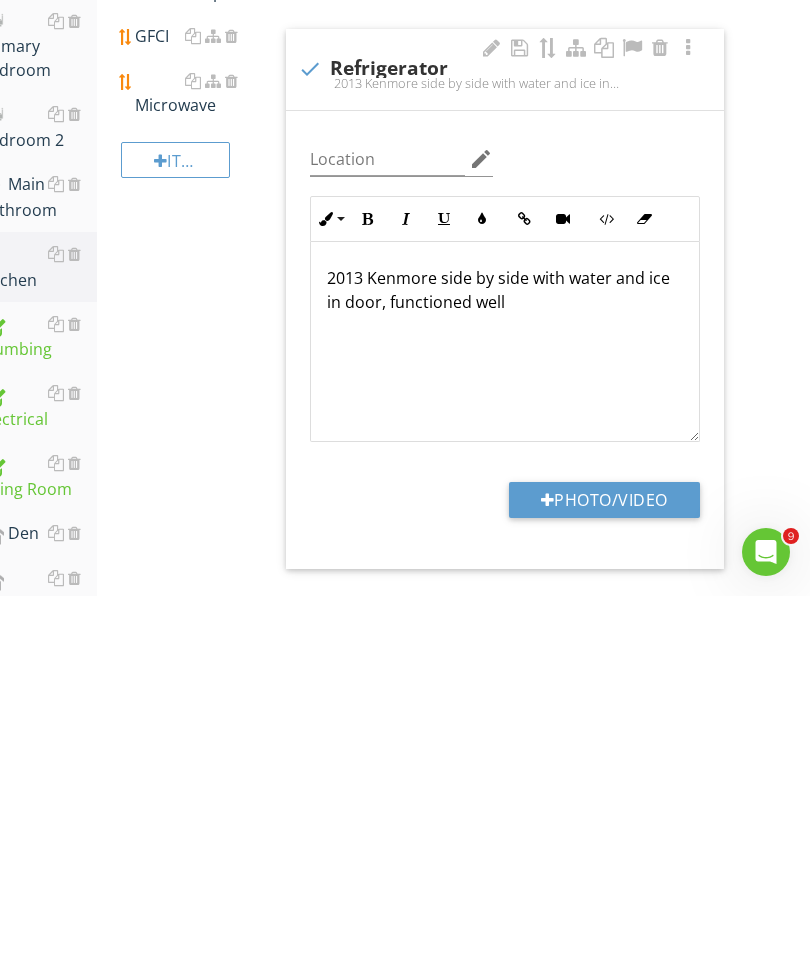 type 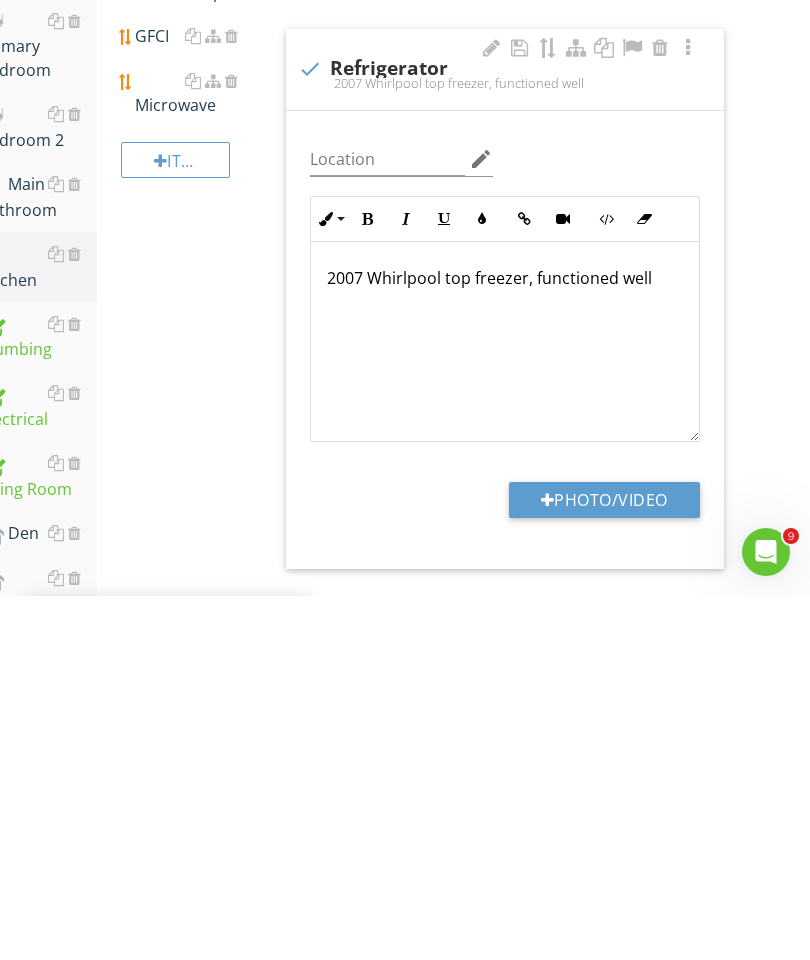 click on "Photo/Video" at bounding box center [604, 864] 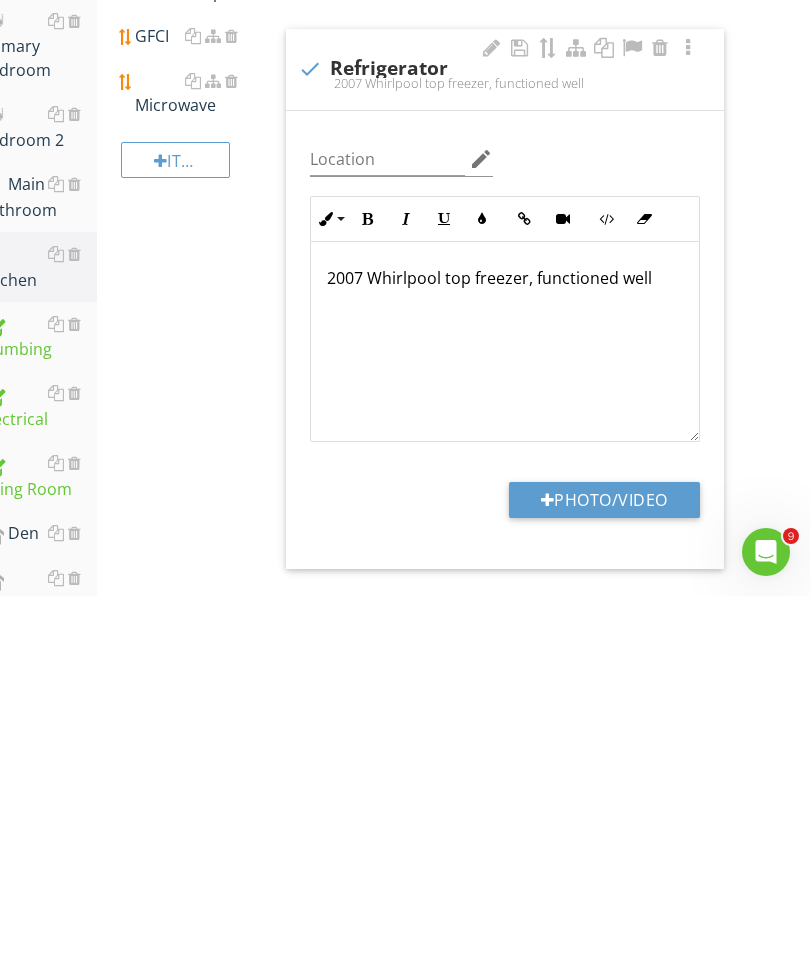 scroll, scrollTop: 856, scrollLeft: 38, axis: both 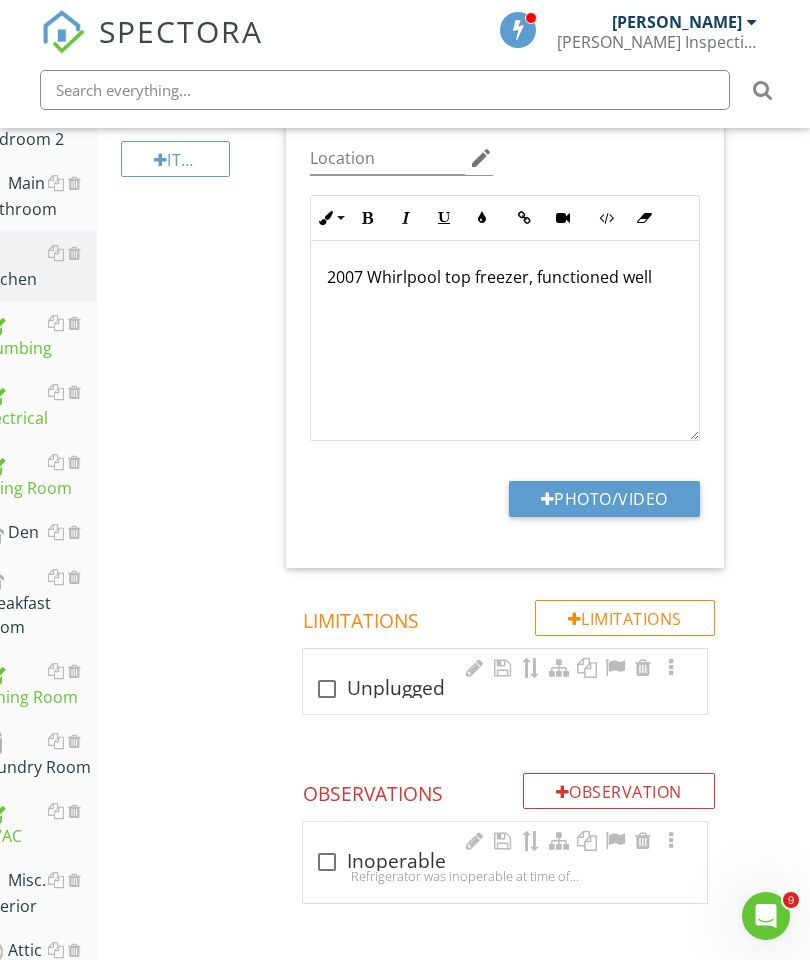 type on "C:\fakepath\image.jpg" 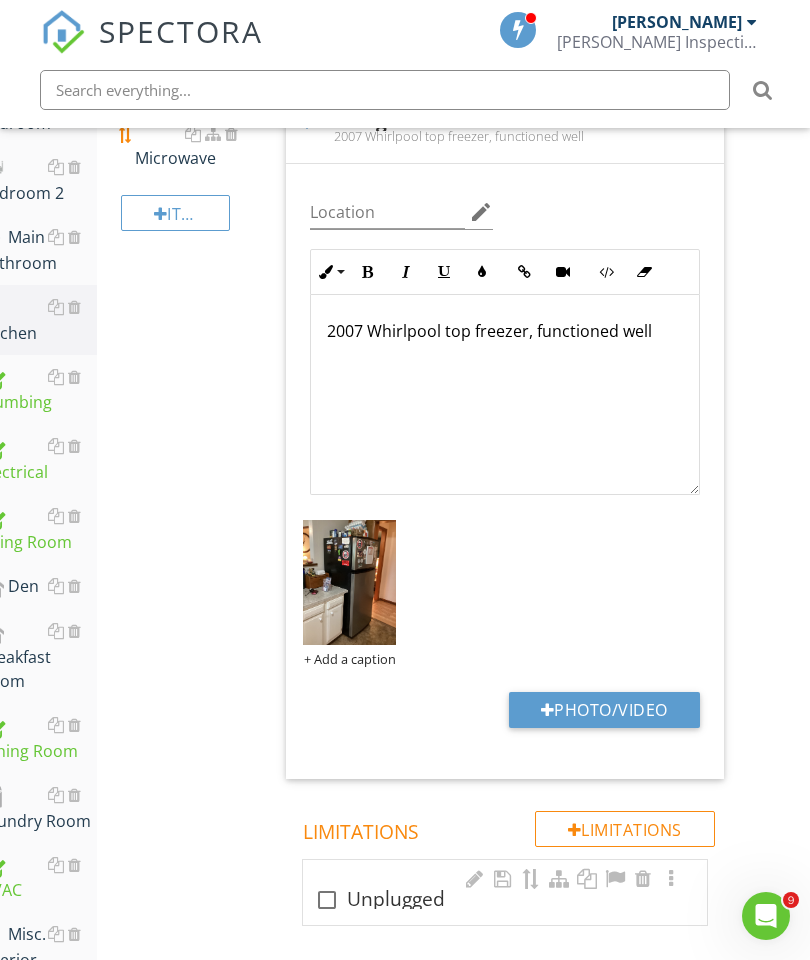 scroll, scrollTop: 776, scrollLeft: 38, axis: both 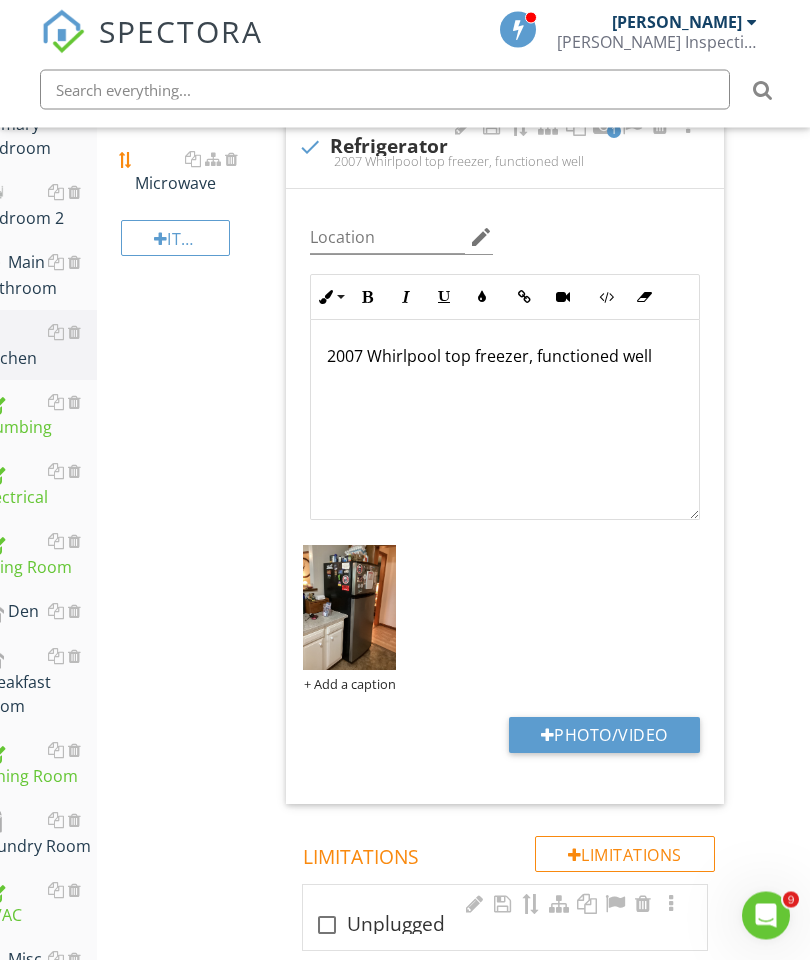 click on "SPECTORA
Thomas  Niehaus
Tom Niehaus Inspections
Role:
Inspector
Change Role
Dashboard
New Inspection
Inspections
Calendar
Template Editor
Contacts
Automations
Team
Metrics
Data Exports
Billing
Reporting
Advanced
Settings
What's New
Sign Out
Change Active Role
Your account has more than one possible role. Please choose how you'd like to view the site:
Company/Agency
City
Role
Dashboard
Templates
Contacts
Metrics
Automations
Advanced
Settings
Support Center
Has Photos   Inoperable   Show More   Delete   Flag for later   Duplicate this comment   Move this comment   Drag to reorder     Edit Name" at bounding box center [367, 224] 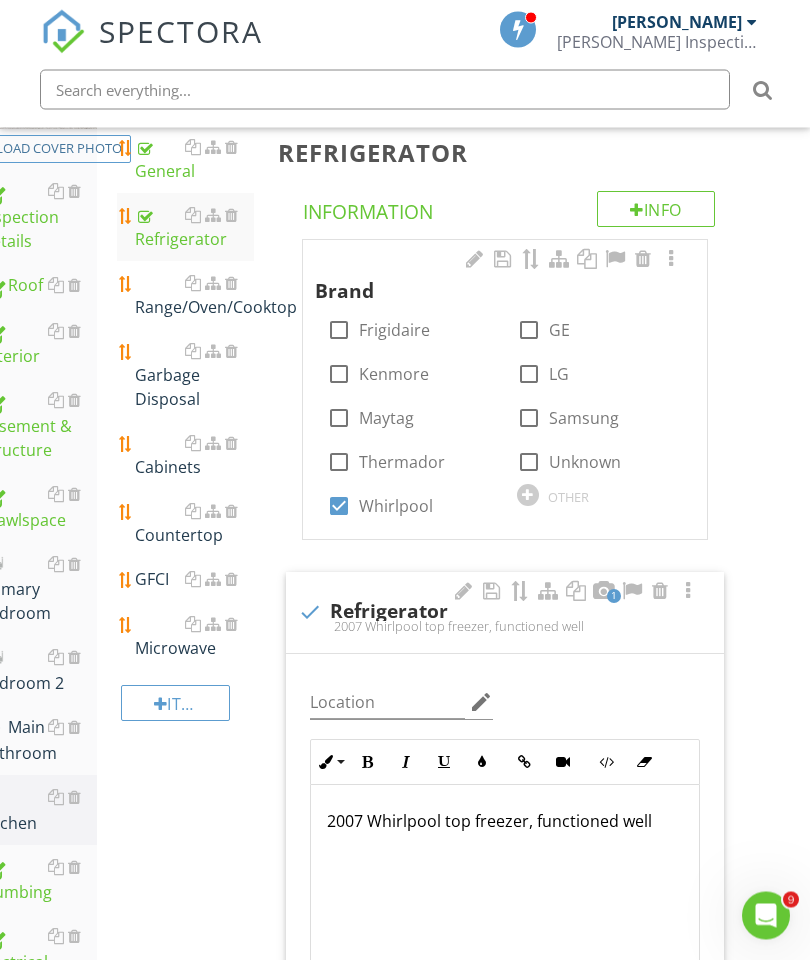 scroll, scrollTop: 333, scrollLeft: 38, axis: both 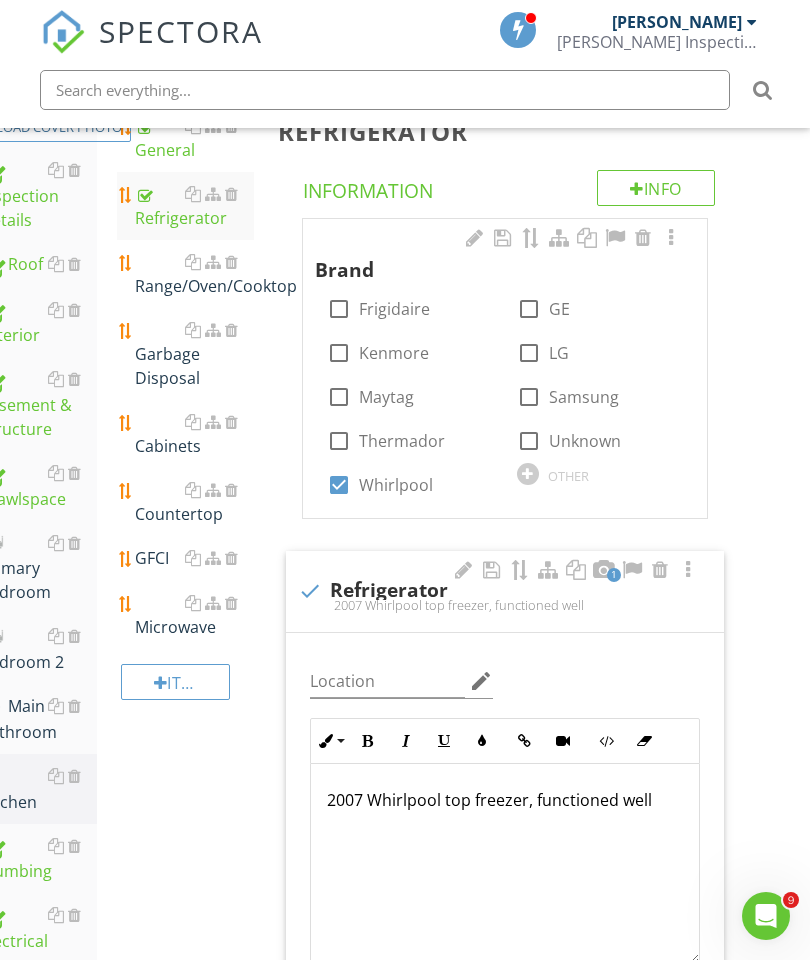 click at bounding box center [193, 262] 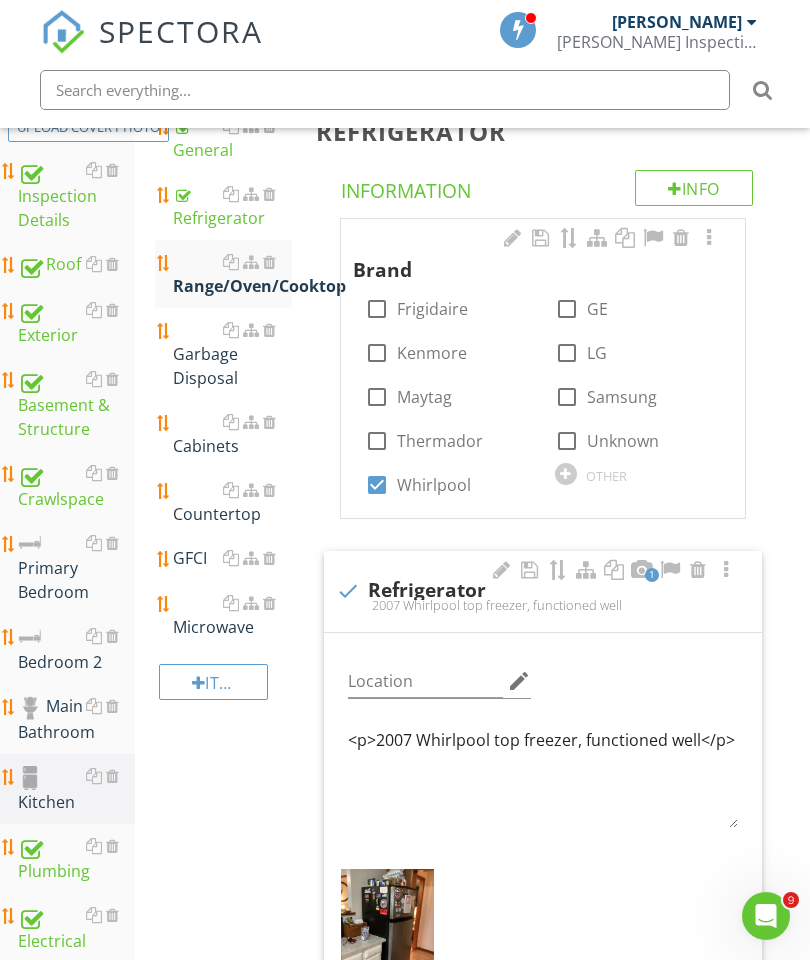 scroll, scrollTop: 333, scrollLeft: 0, axis: vertical 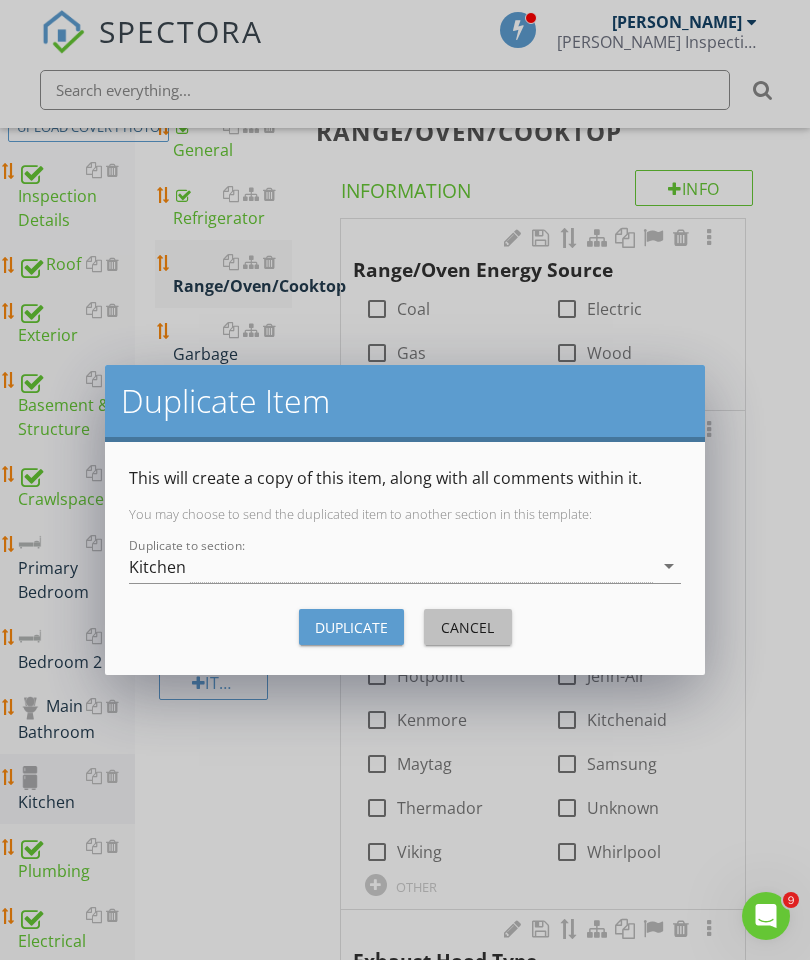 click on "Cancel" at bounding box center (468, 627) 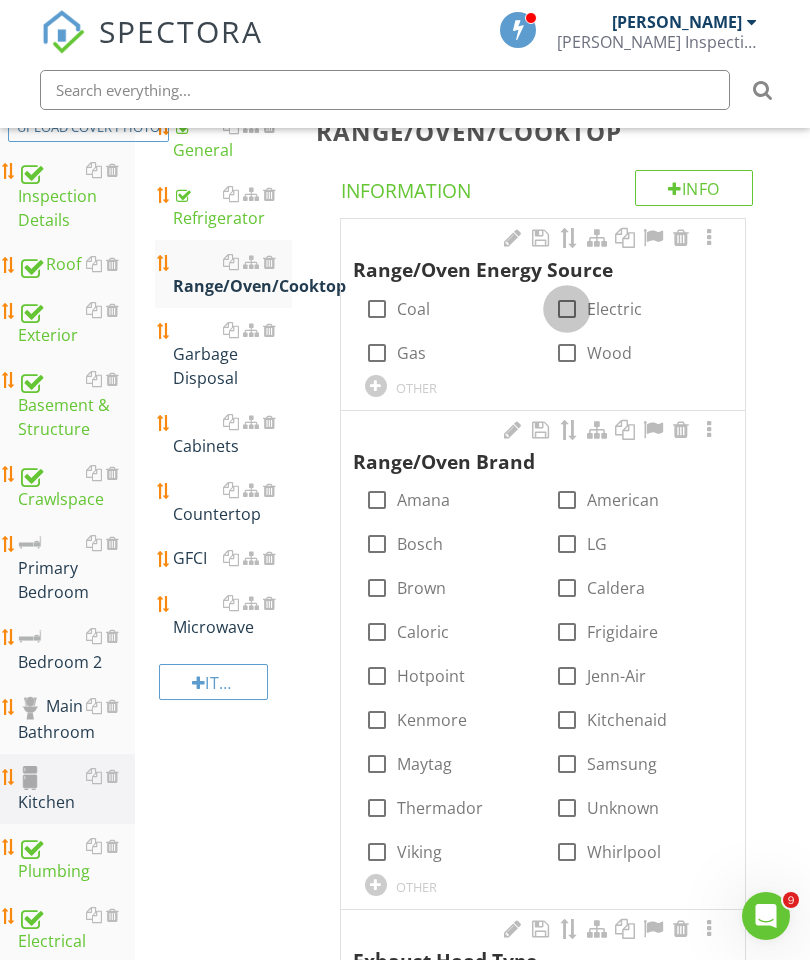 click at bounding box center [567, 309] 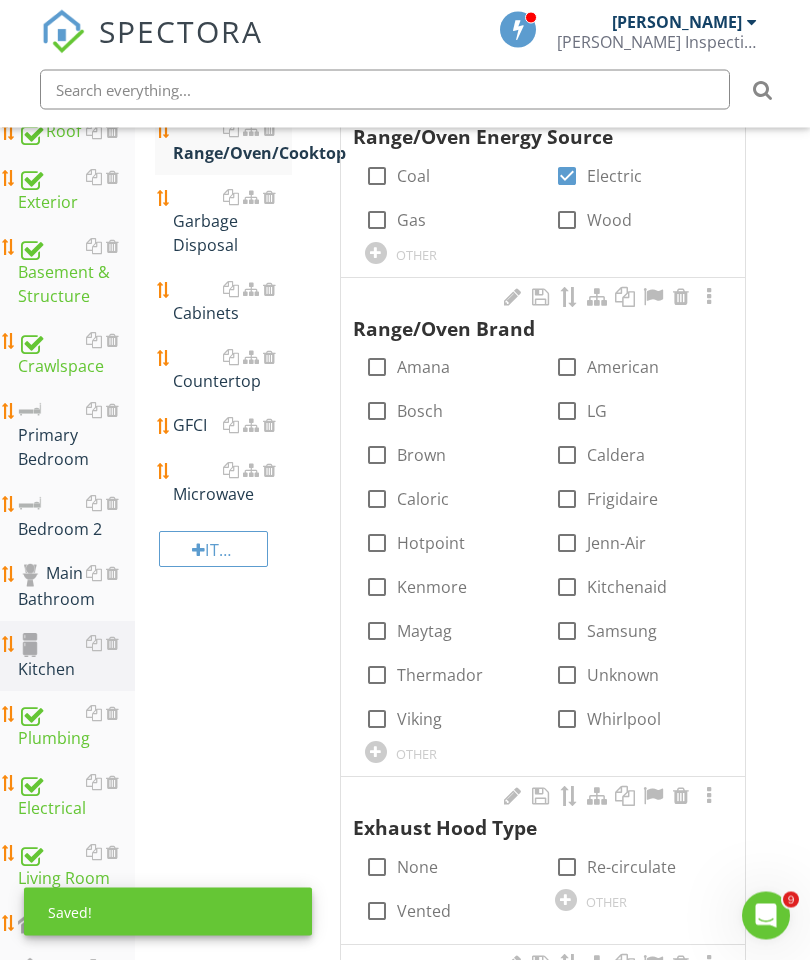 scroll, scrollTop: 466, scrollLeft: 0, axis: vertical 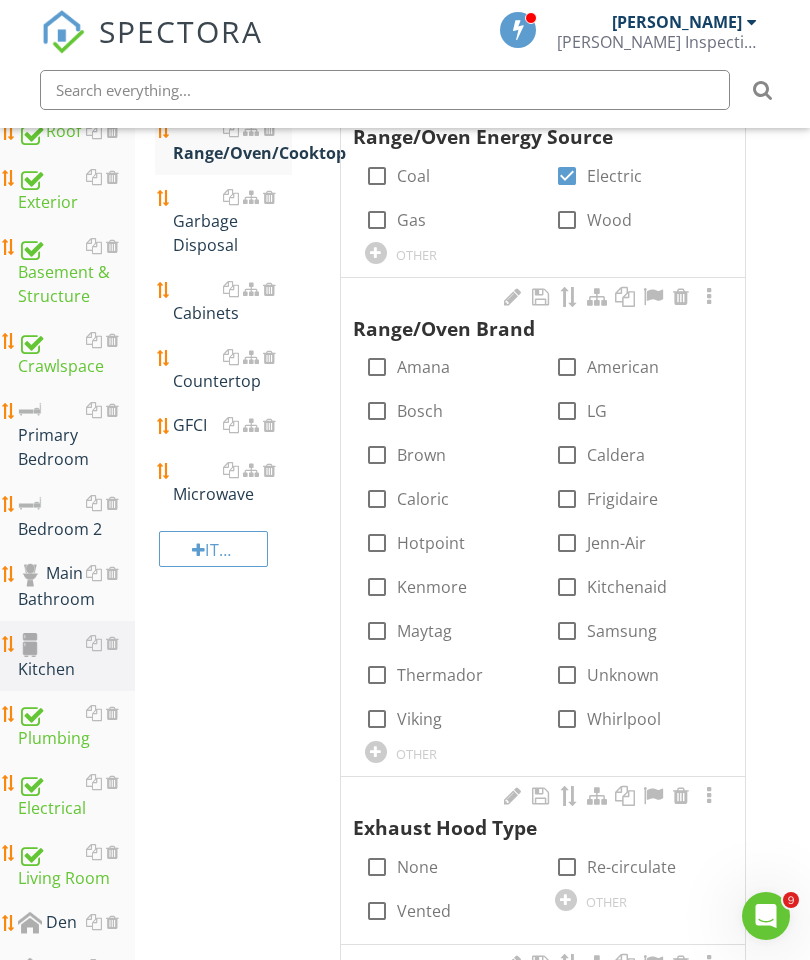 click at bounding box center (376, 752) 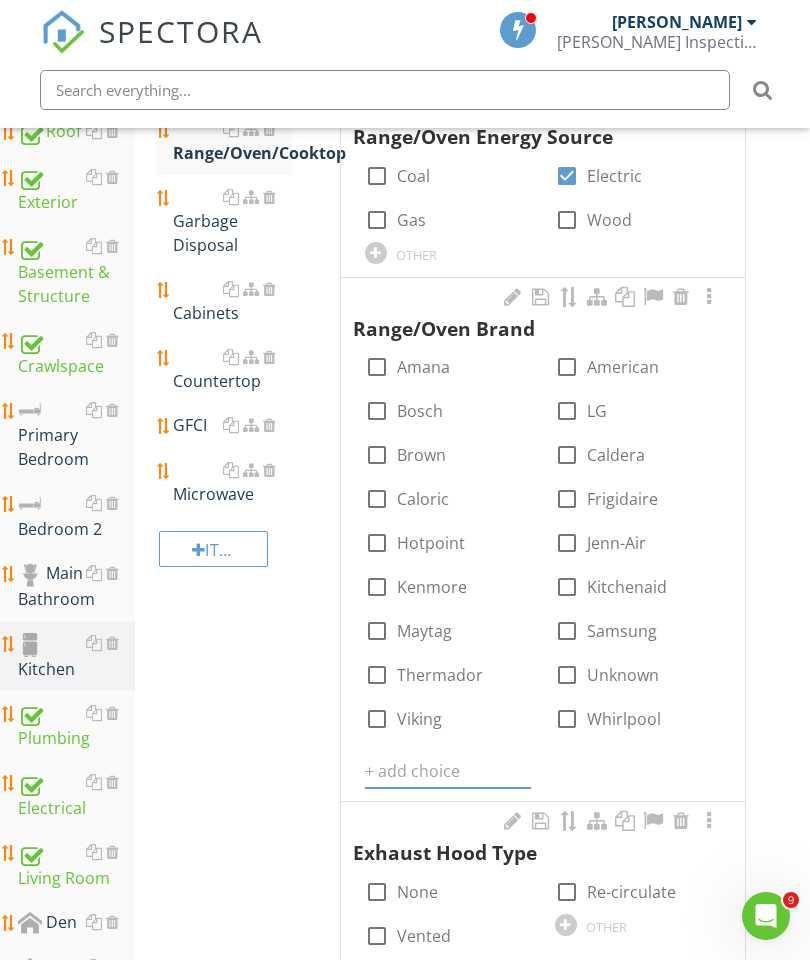 click at bounding box center [448, 771] 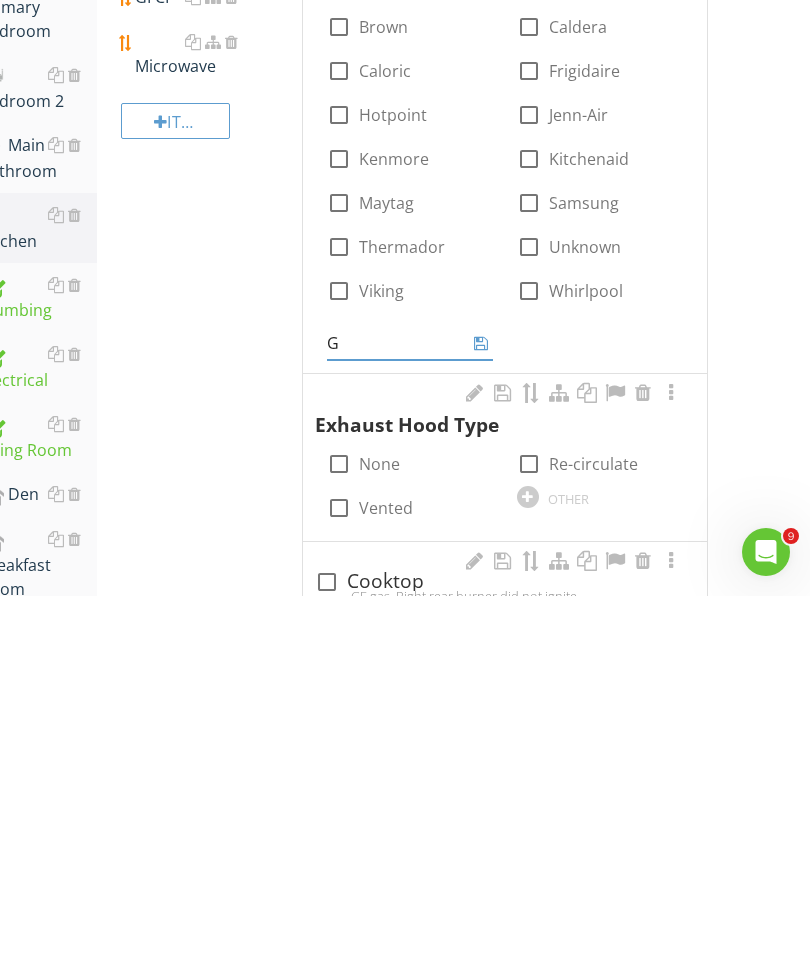 type on "GE" 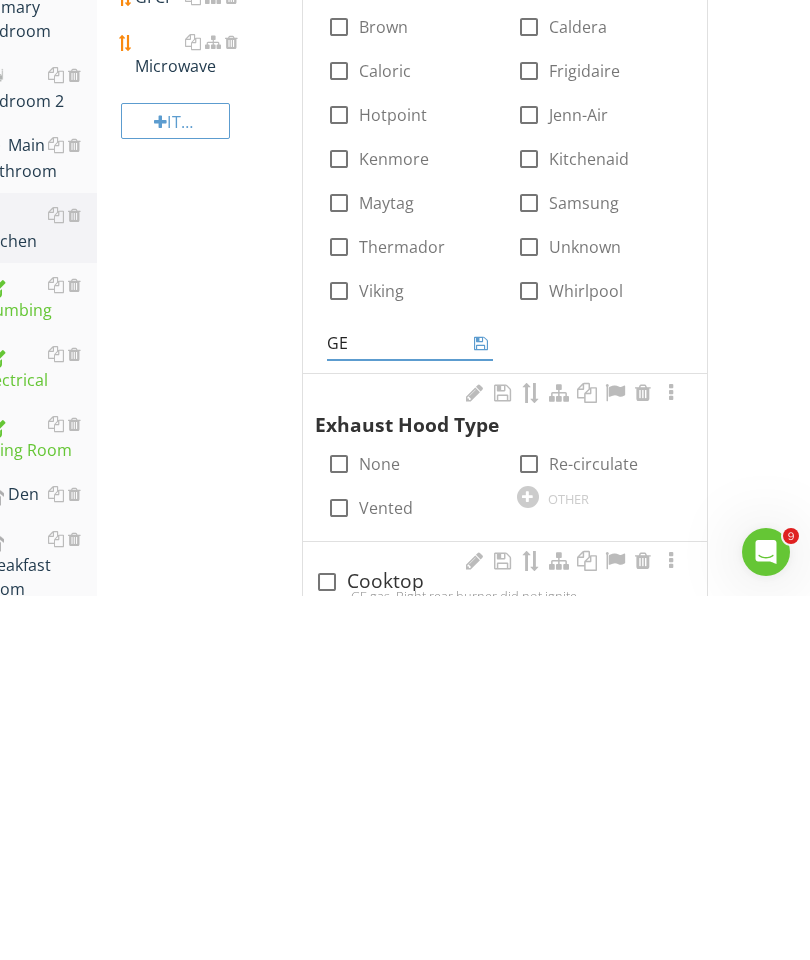 click at bounding box center [481, 707] 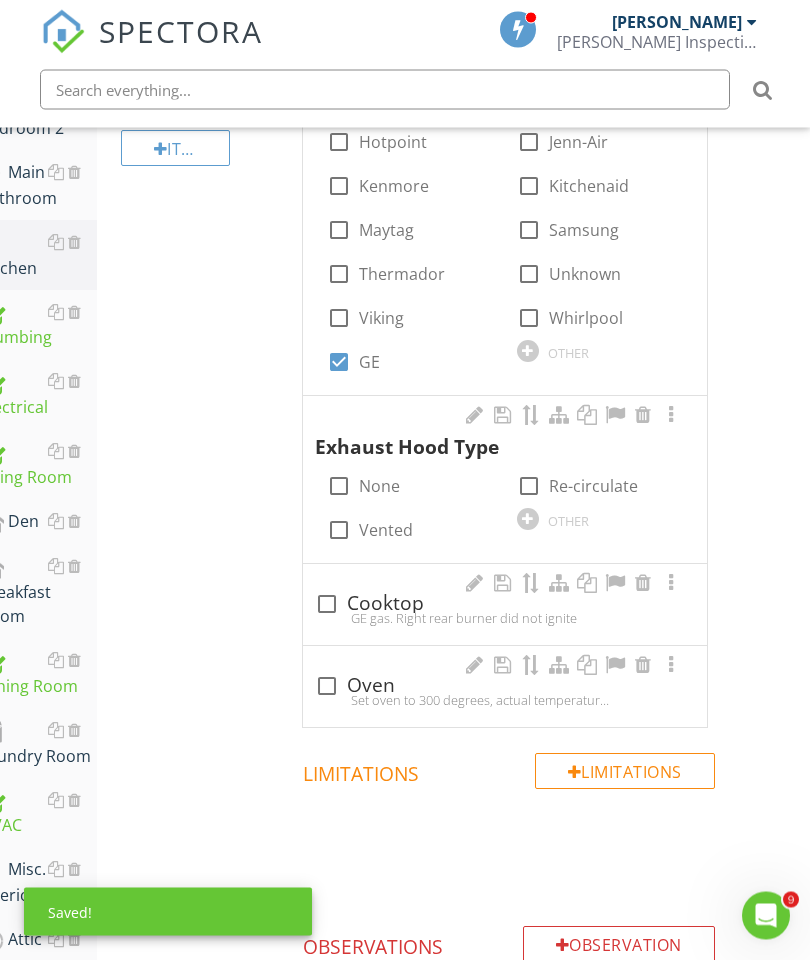 scroll, scrollTop: 908, scrollLeft: 38, axis: both 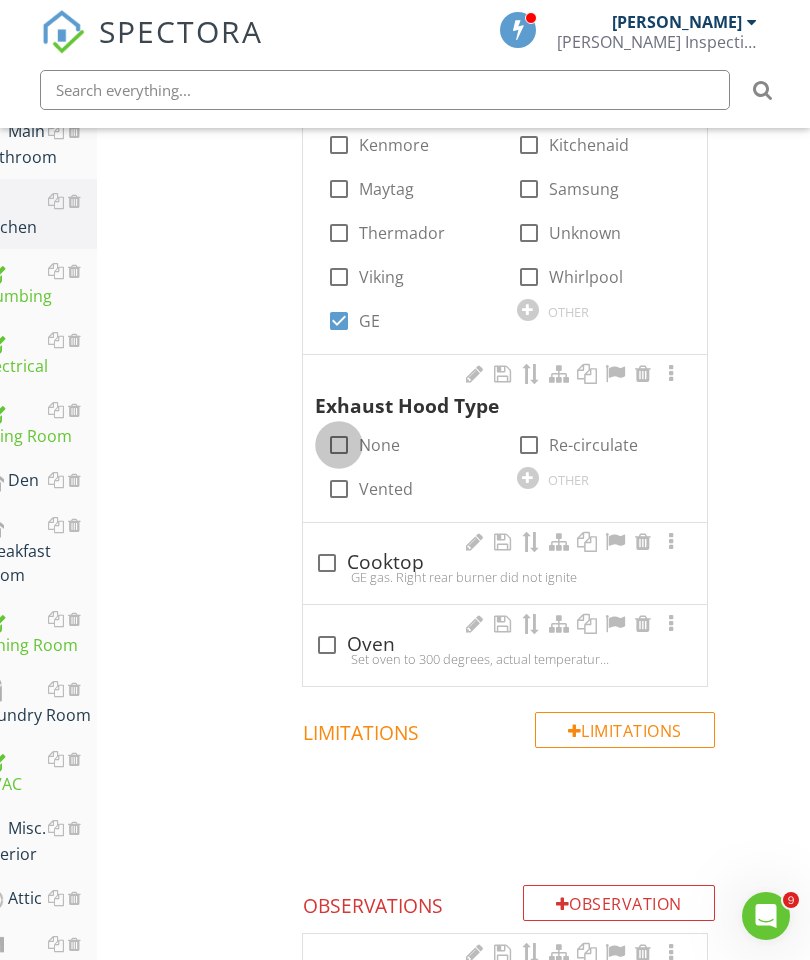 click at bounding box center [339, 445] 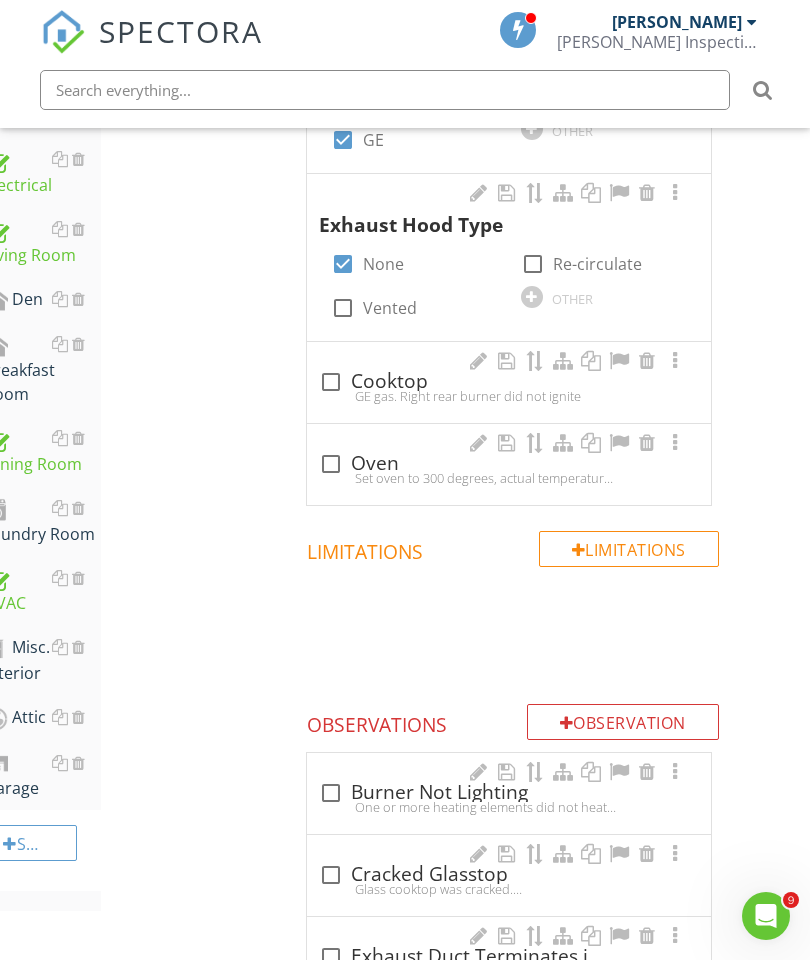 scroll, scrollTop: 1120, scrollLeft: 34, axis: both 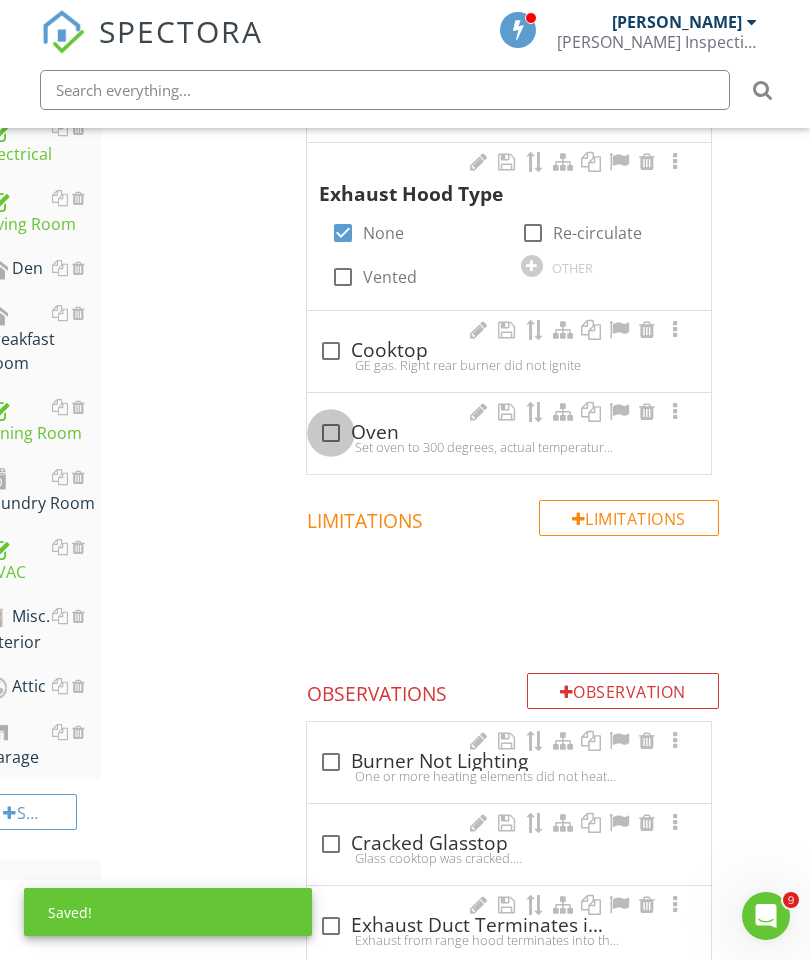 click at bounding box center [331, 433] 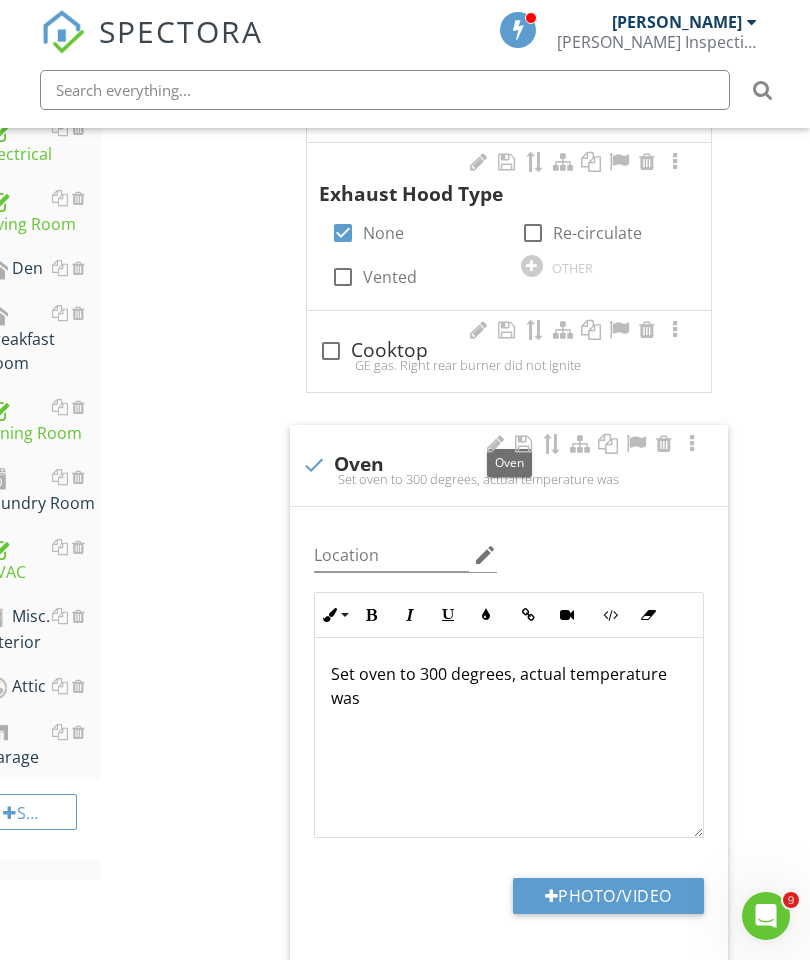 click on "Set oven to 300 degrees, actual temperature was" at bounding box center (509, 686) 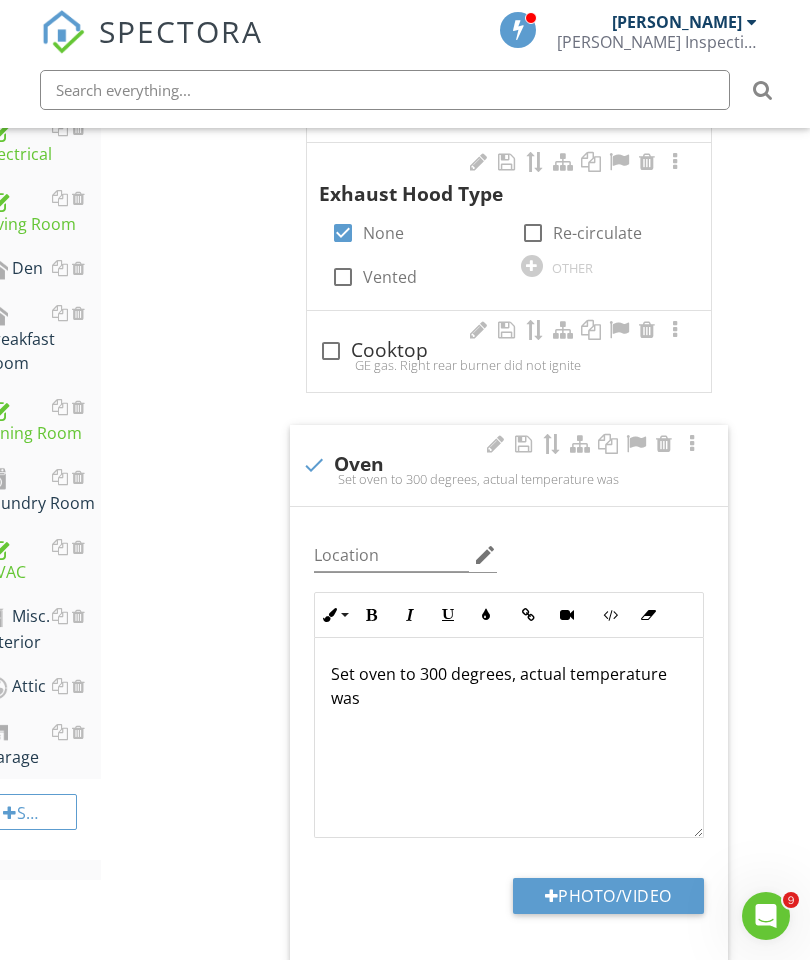 scroll, scrollTop: 1149, scrollLeft: 38, axis: both 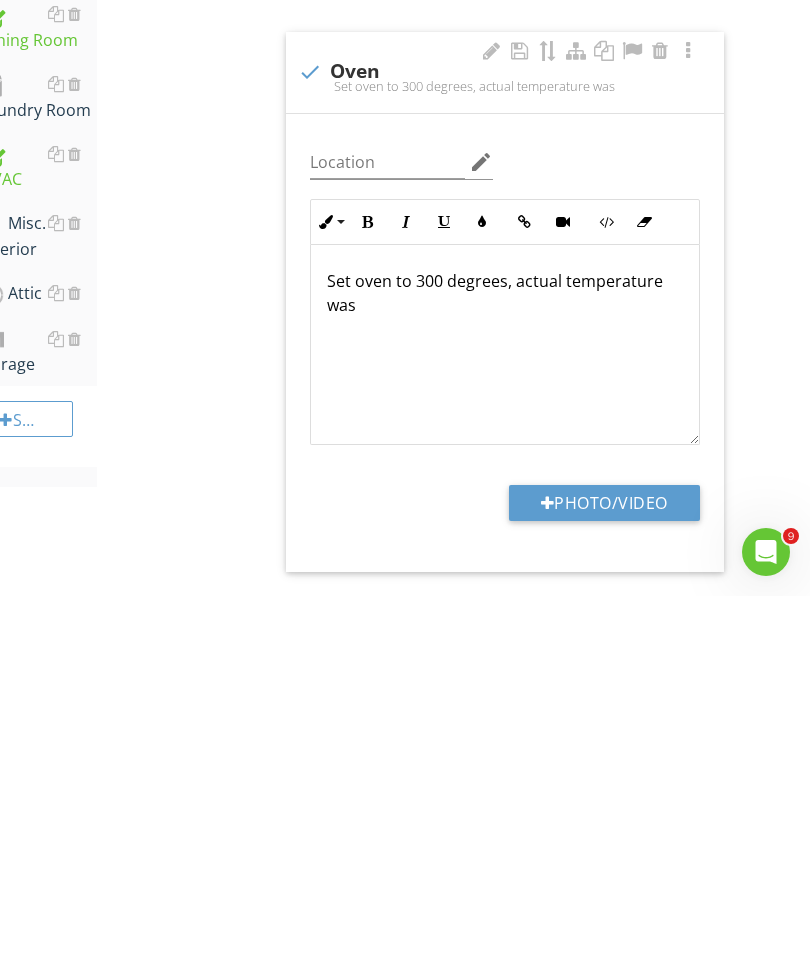 type 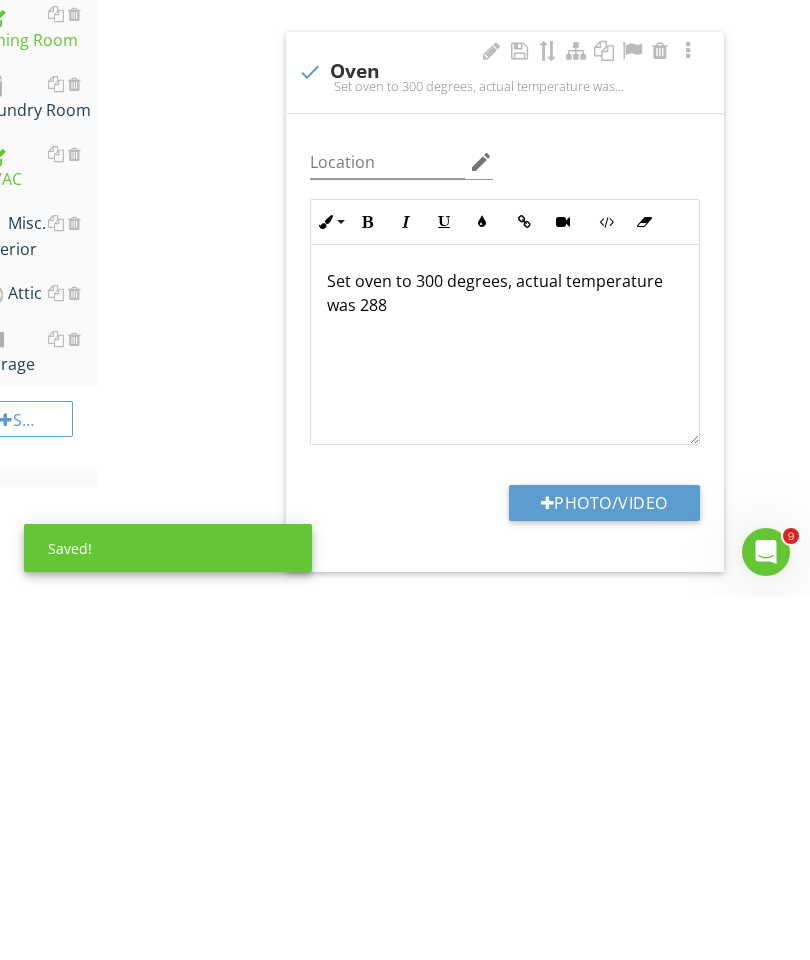 click on "Range/Oven/Cooktop
Info
Information
Range/Oven Energy Source
check_box_outline_blank Coal   check_box Electric   check_box_outline_blank Gas   check_box_outline_blank Wood         OTHER
Range/Oven Brand
check_box_outline_blank Amana   check_box_outline_blank American   check_box_outline_blank Bosch   check_box_outline_blank LG   check_box_outline_blank Brown   check_box_outline_blank Caldera   check_box_outline_blank Caloric   check_box_outline_blank Frigidaire   check_box_outline_blank Hotpoint   check_box_outline_blank Jenn-Air   check_box_outline_blank Kenmore   check_box_outline_blank Kitchenaid   check_box_outline_blank Maytag   check_box_outline_blank Samsung   check_box_outline_blank Thermador   check_box_outline_blank Unknown   check_box_outline_blank Viking   check_box_outline_blank Whirlpool" at bounding box center (519, 600) 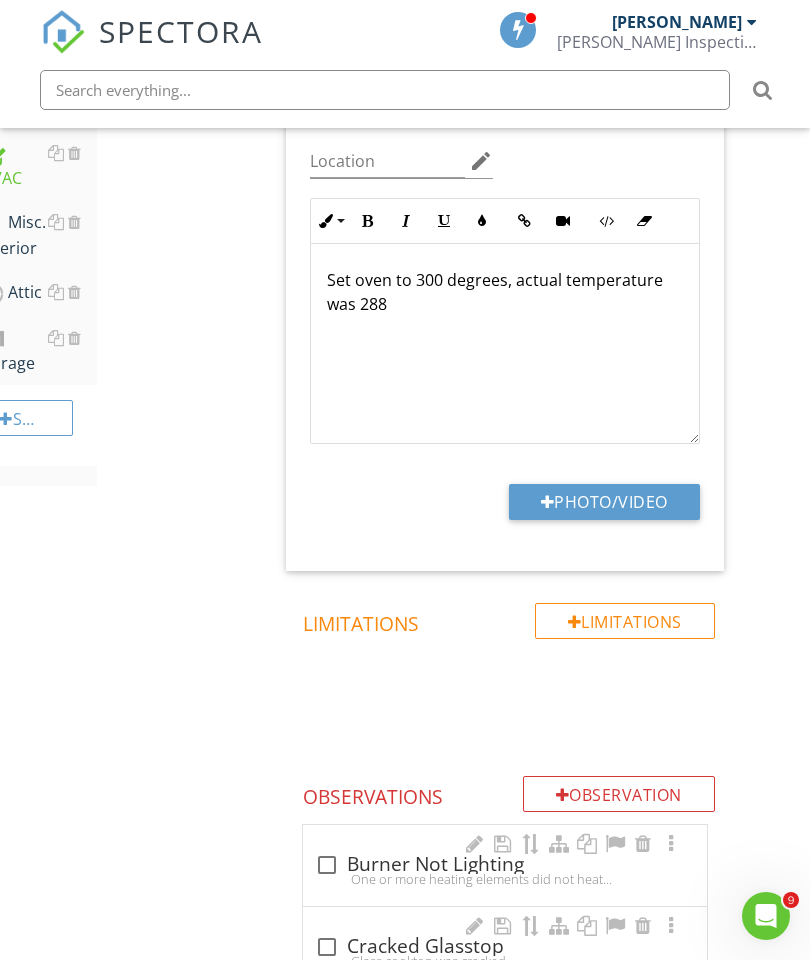 click on "Photo/Video" at bounding box center [604, 502] 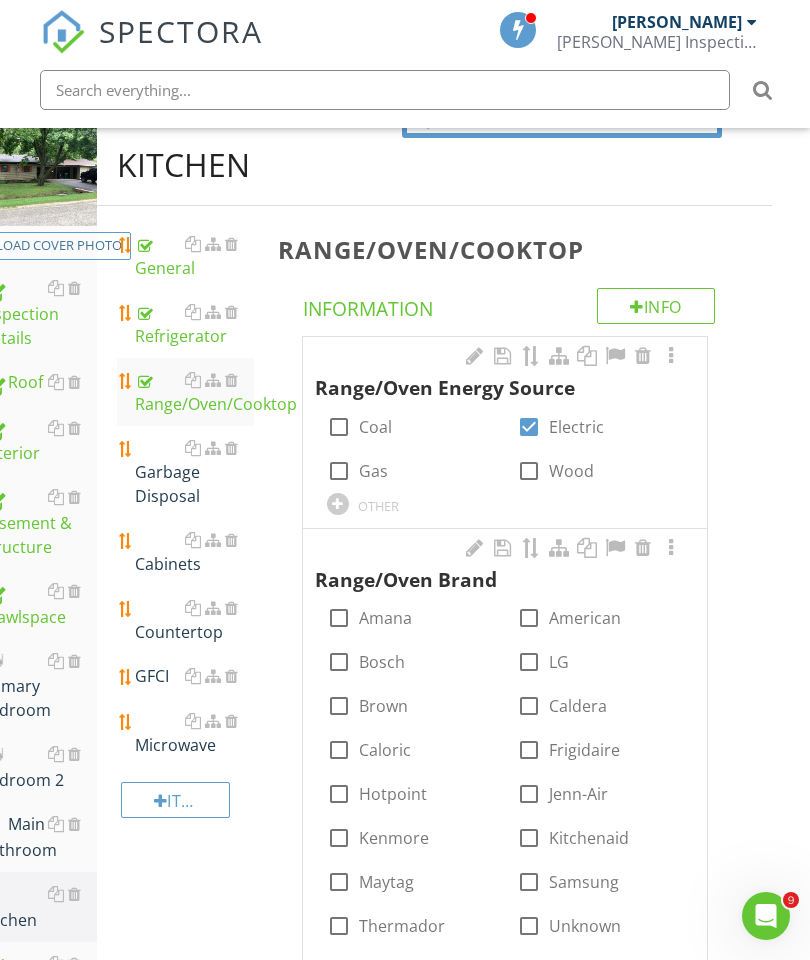 scroll, scrollTop: 200, scrollLeft: 38, axis: both 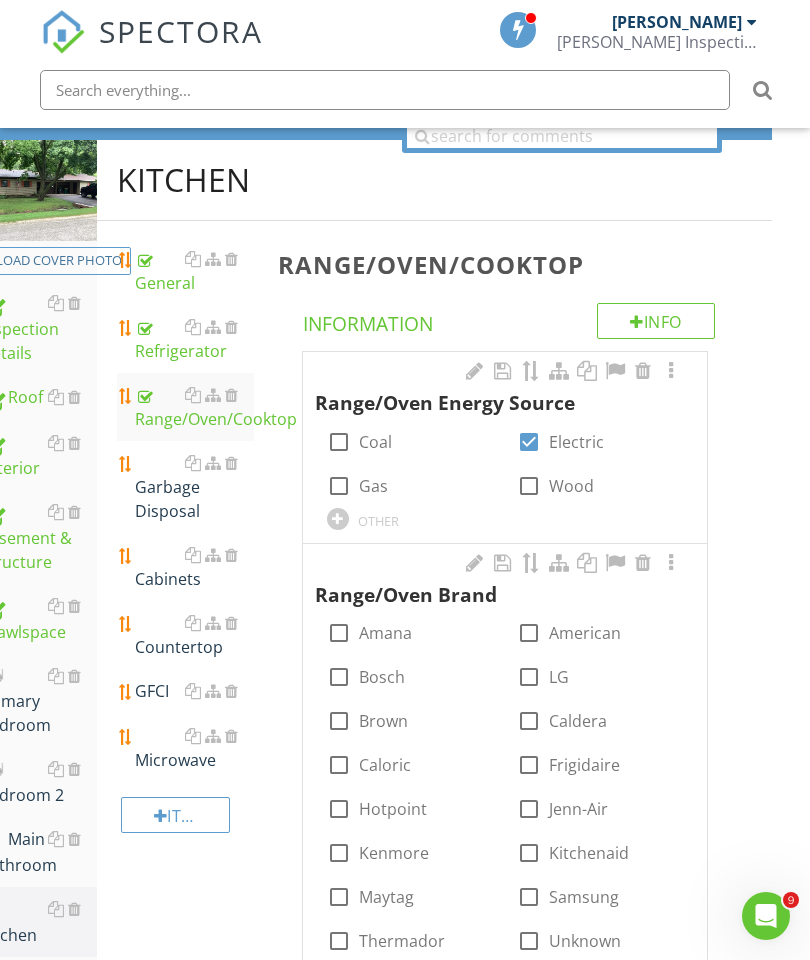 click at bounding box center [231, 463] 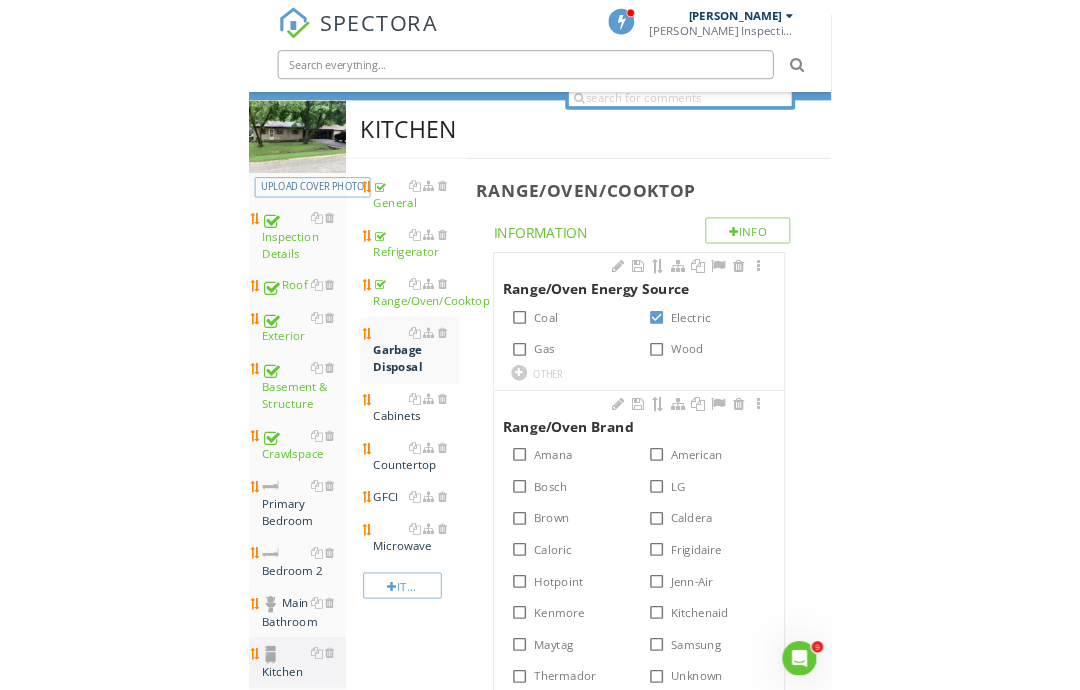 scroll, scrollTop: 200, scrollLeft: 0, axis: vertical 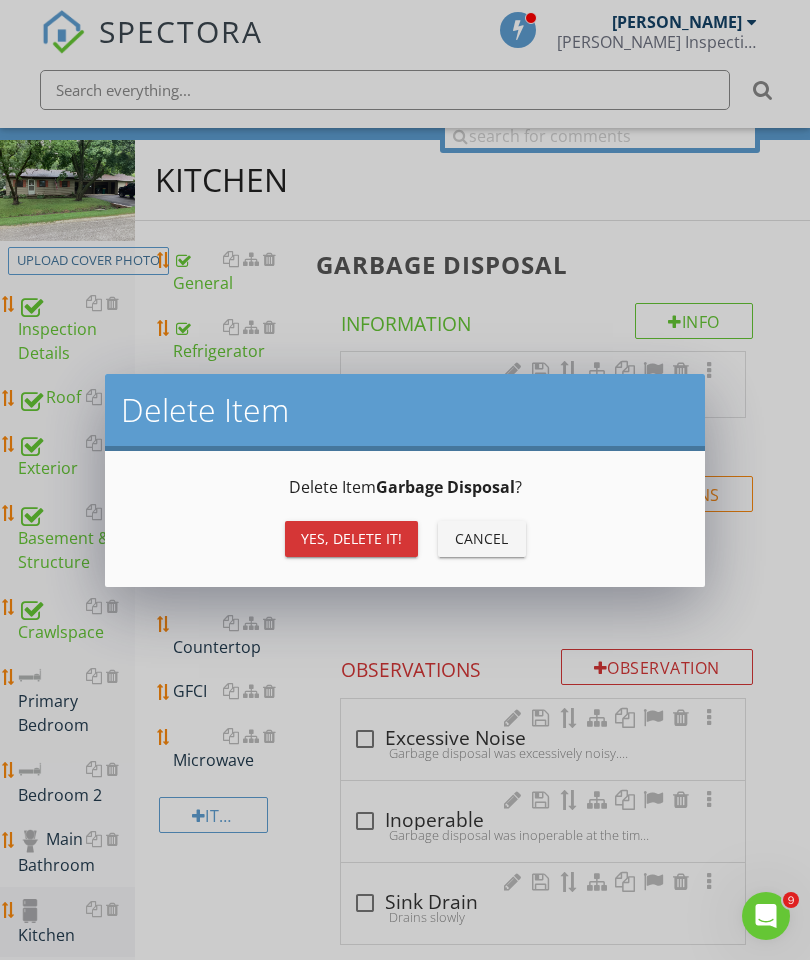 click on "Yes, Delete it!" at bounding box center [351, 538] 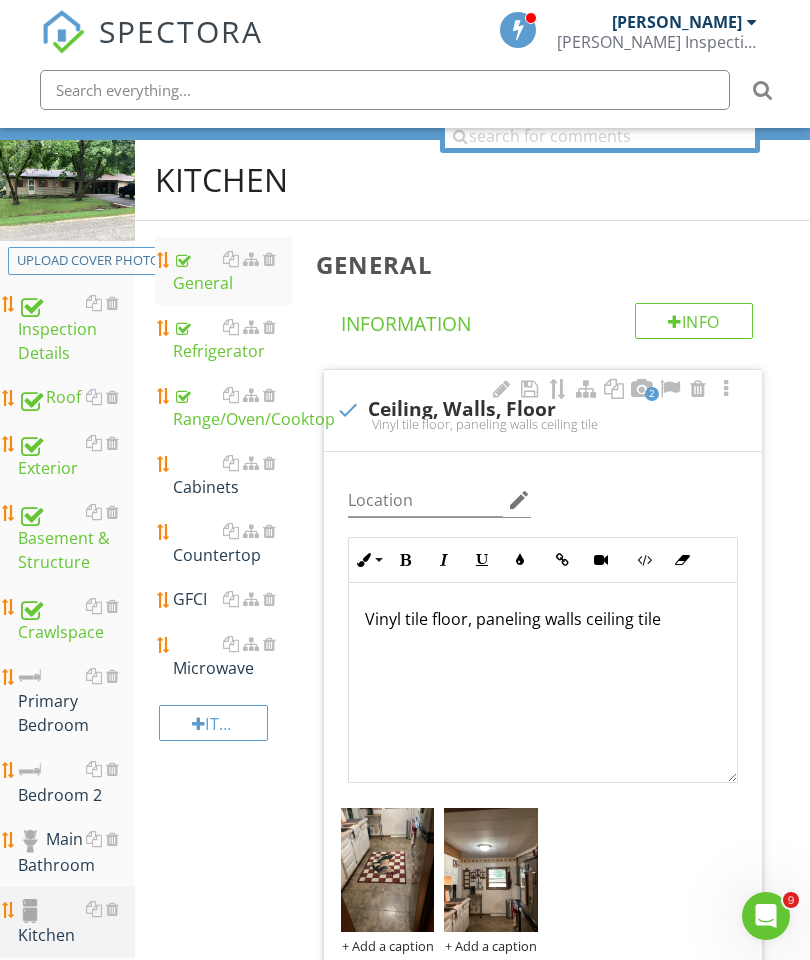 click on "Cabinets" at bounding box center (232, 475) 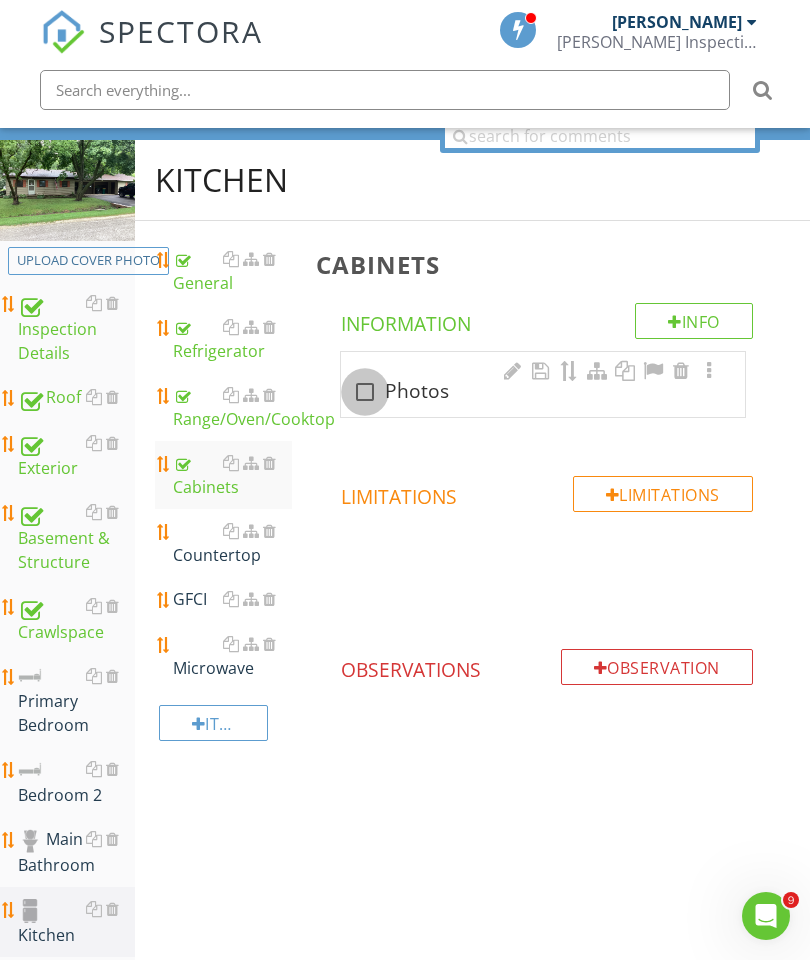 click at bounding box center (365, 392) 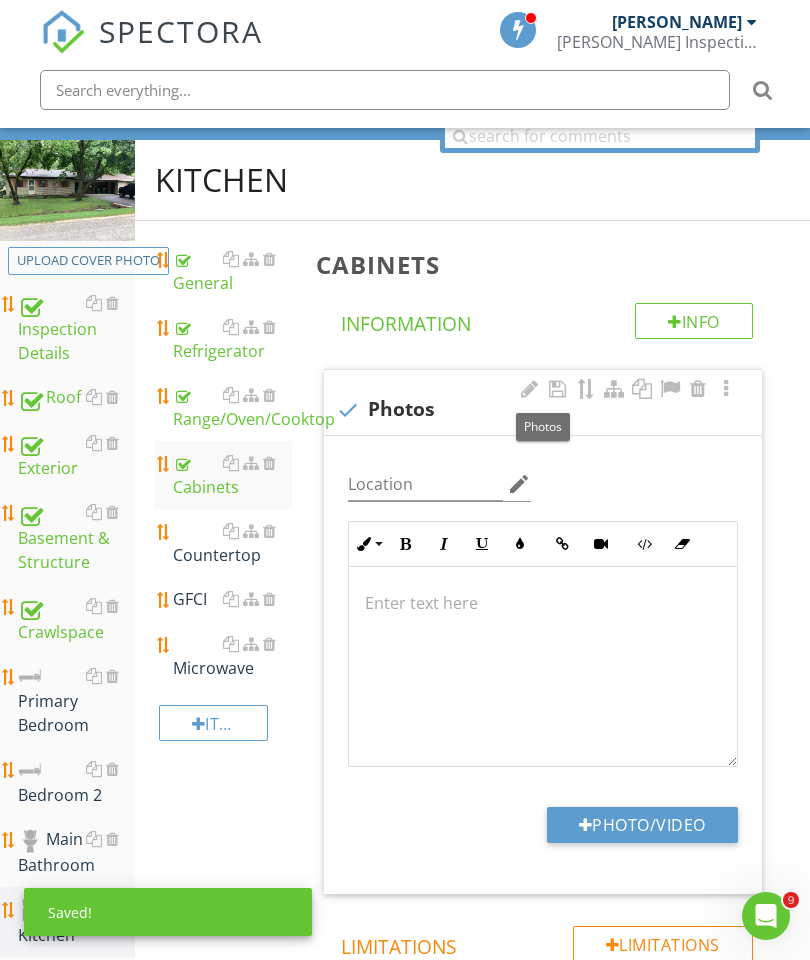 click on "Photo/Video" at bounding box center [642, 825] 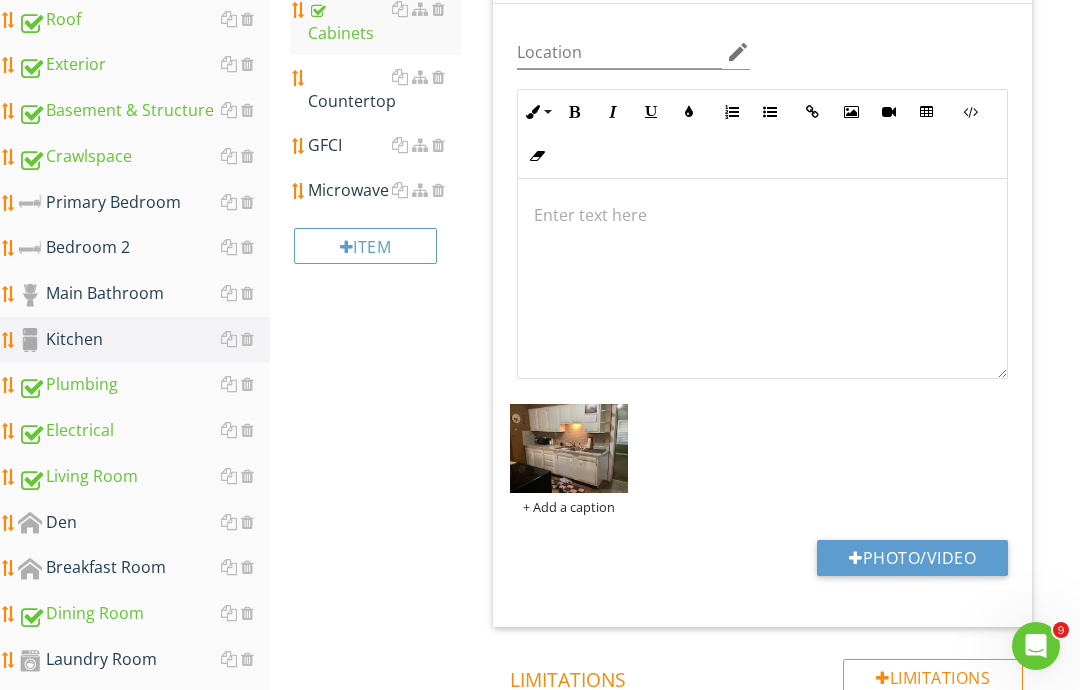 scroll, scrollTop: 569, scrollLeft: 0, axis: vertical 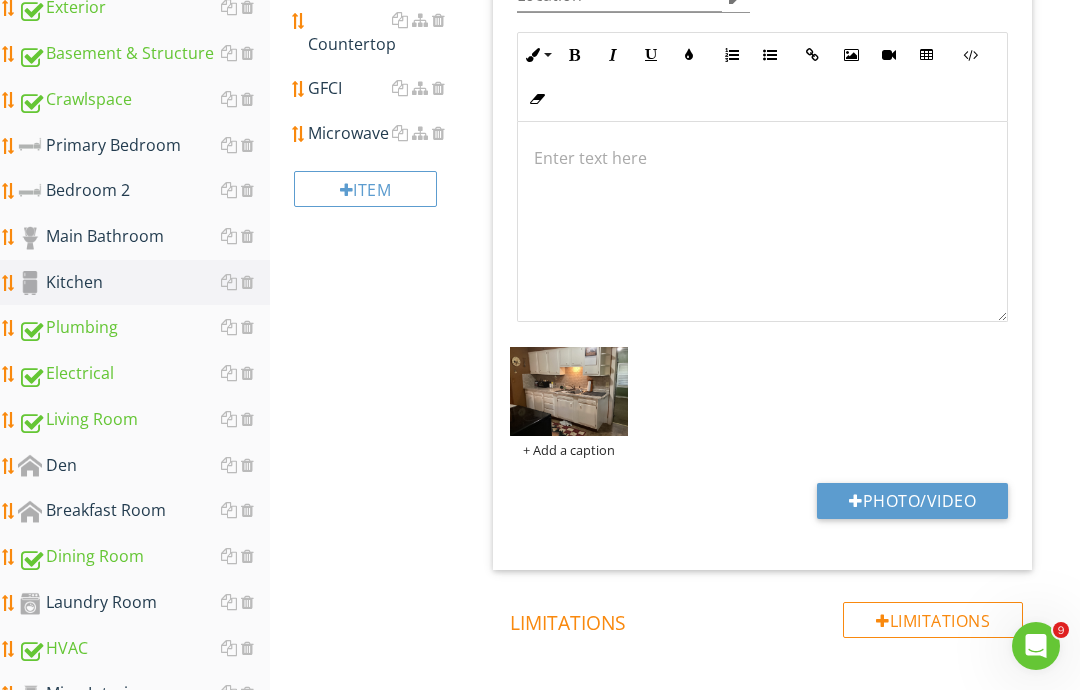 click on "Photo/Video" at bounding box center [912, 501] 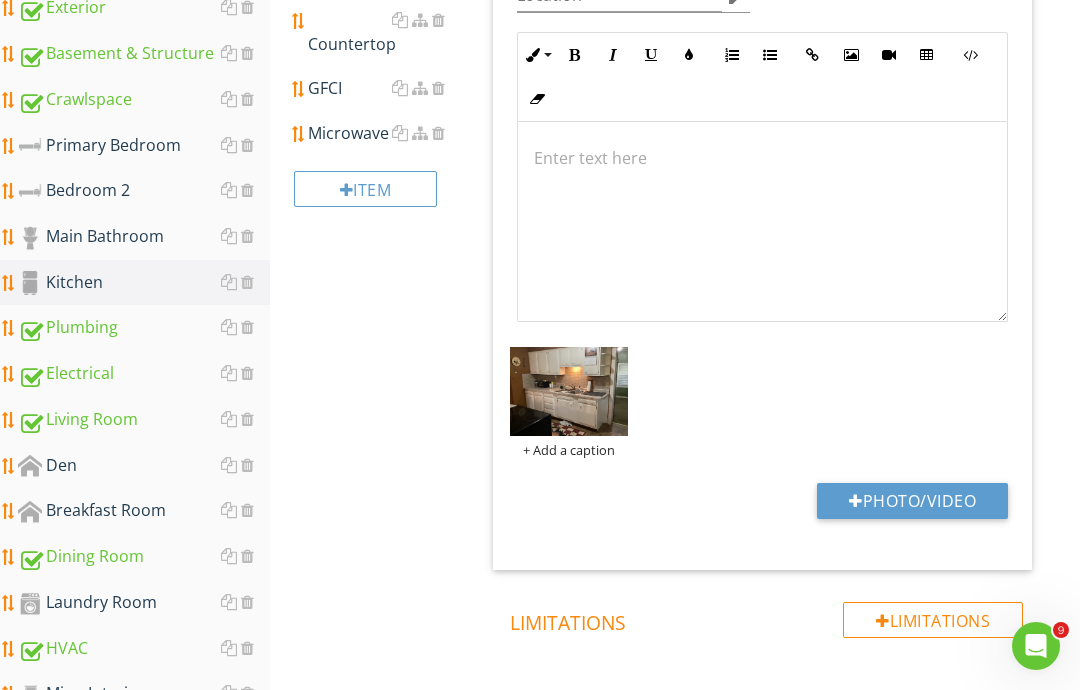 type on "C:\fakepath\image.jpg" 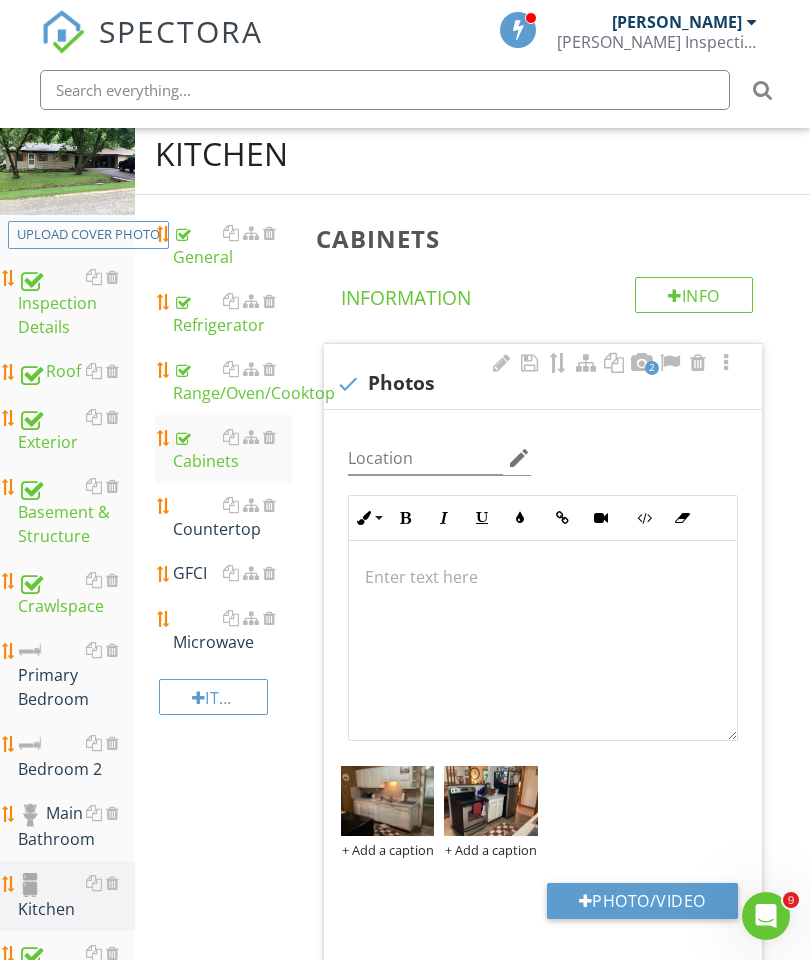 scroll, scrollTop: 74, scrollLeft: 0, axis: vertical 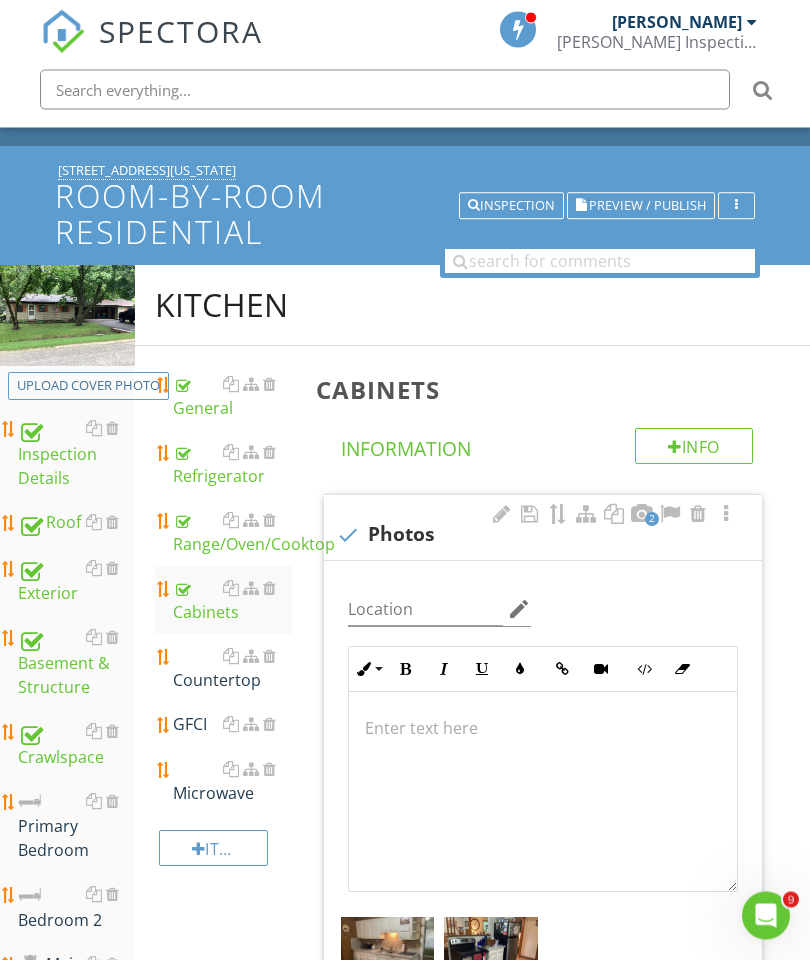 click on "Range/Oven/Cooktop" at bounding box center [232, 533] 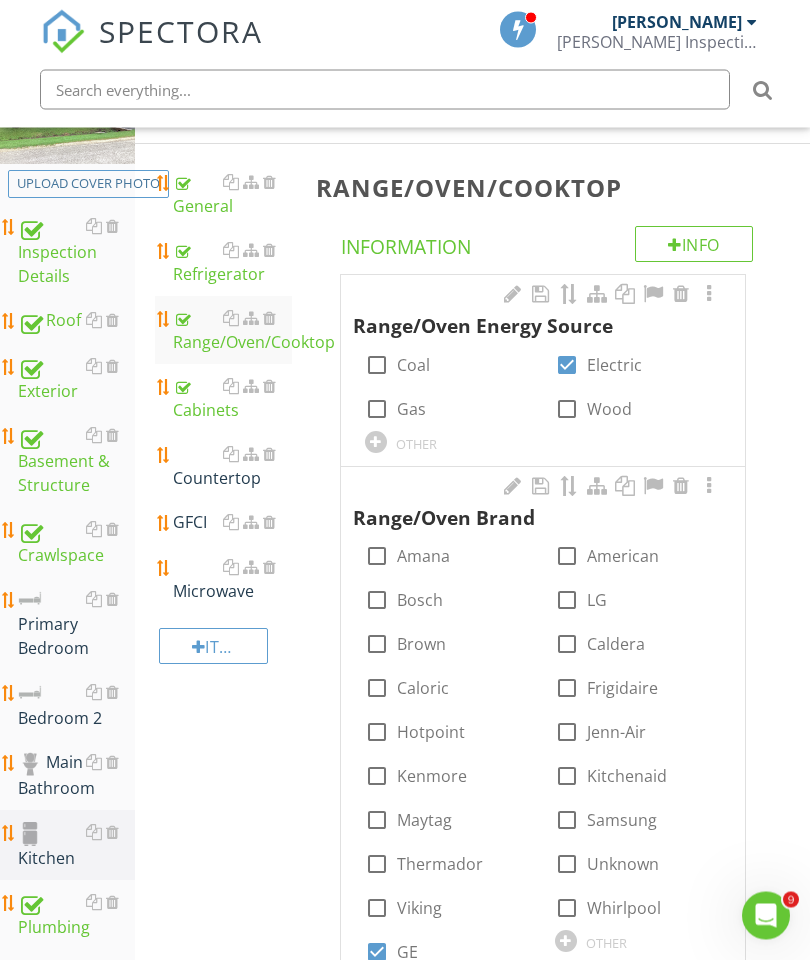 scroll, scrollTop: 259, scrollLeft: 0, axis: vertical 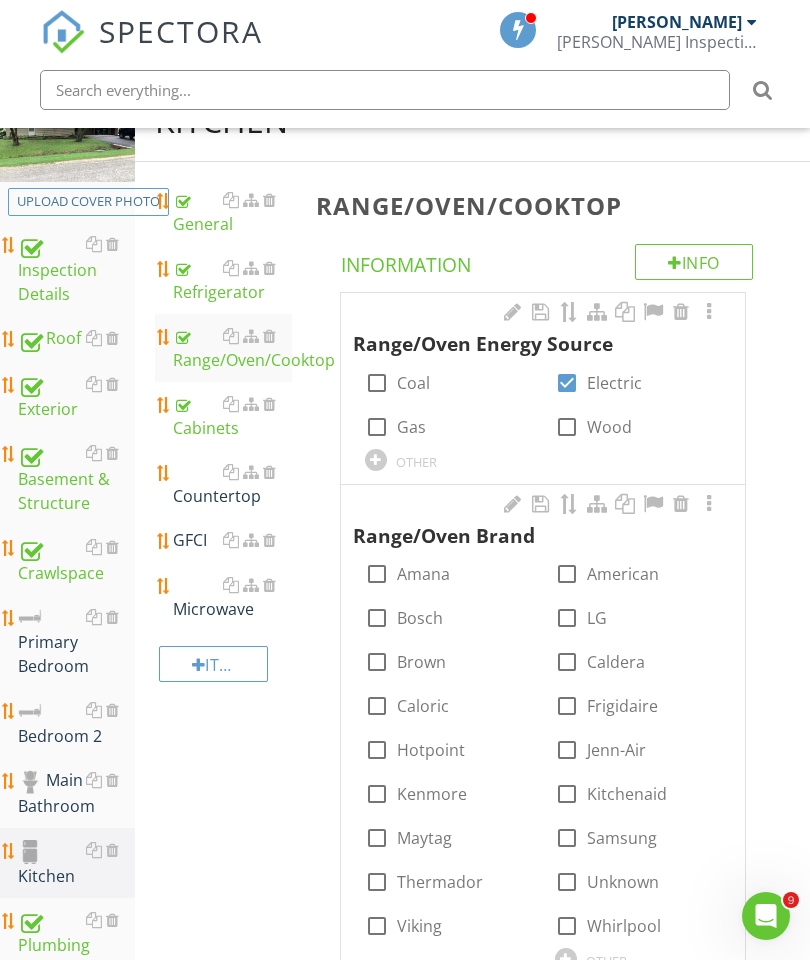 click on "Countertop" at bounding box center [232, 484] 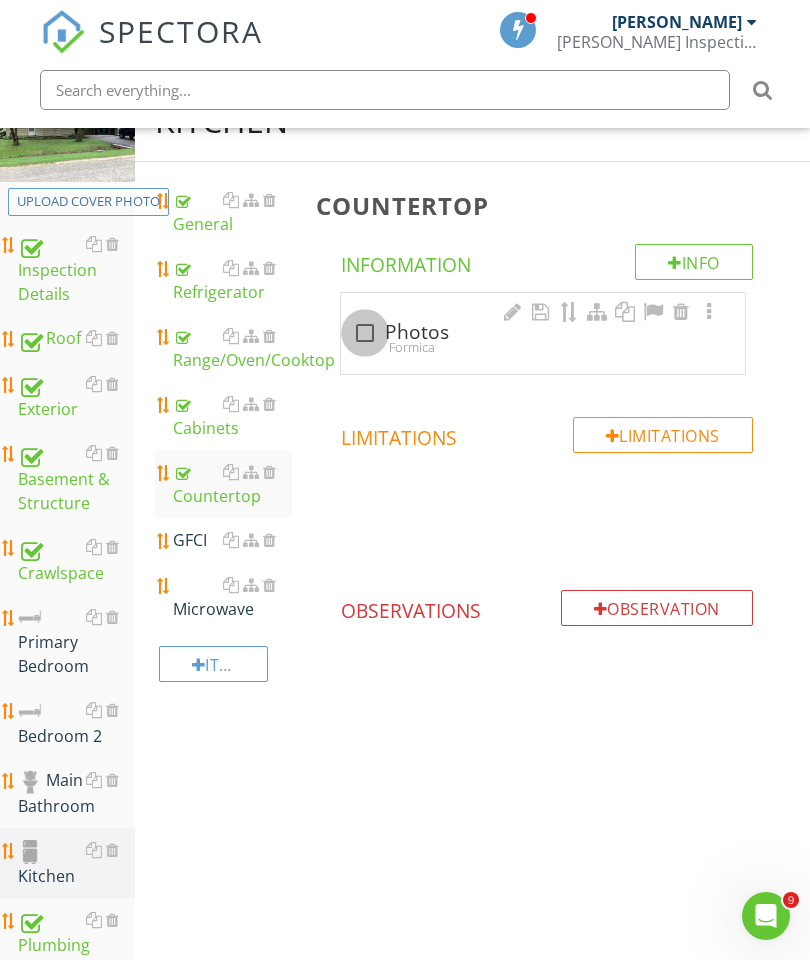 click at bounding box center [365, 333] 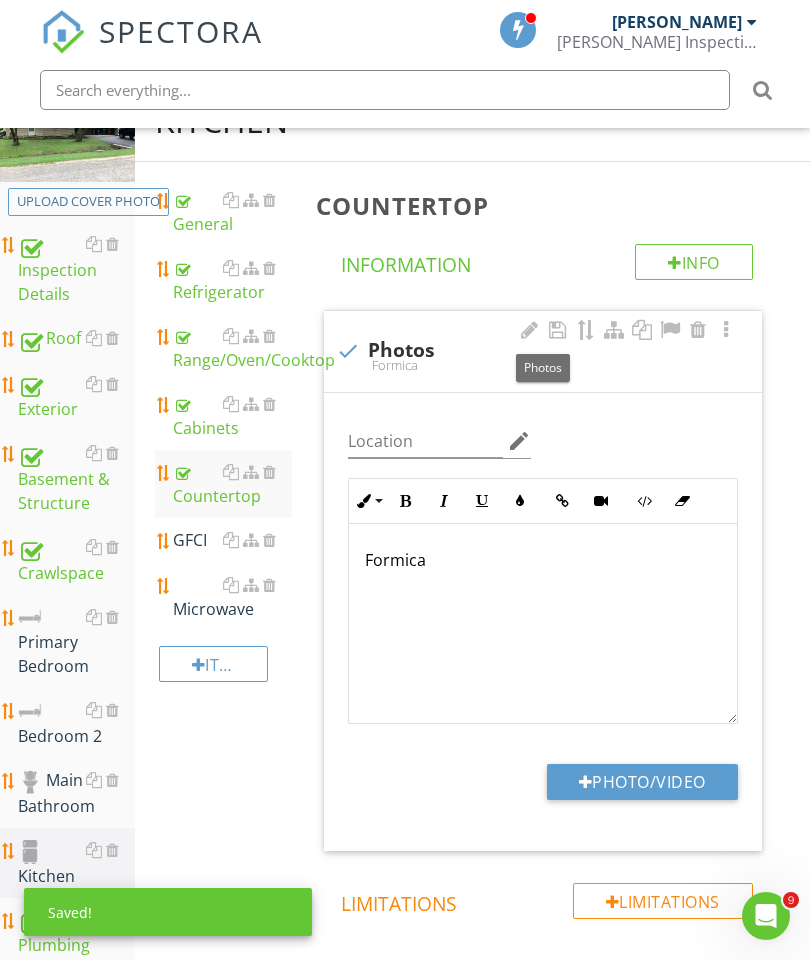 click on "Photo/Video" at bounding box center (642, 782) 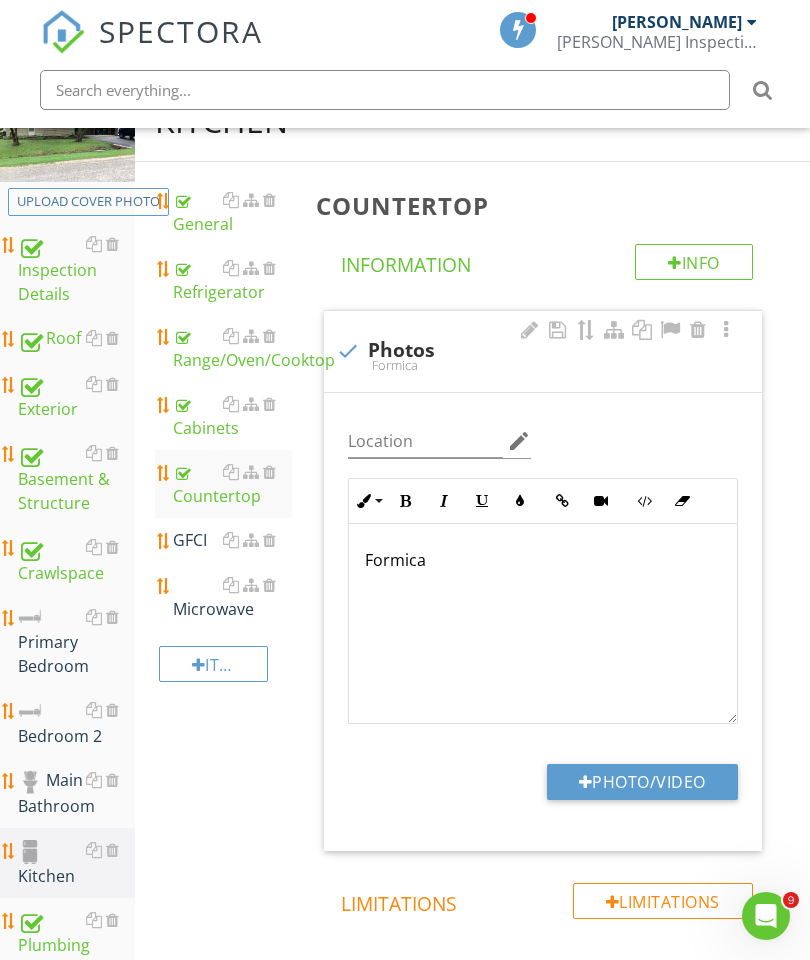 type on "C:\fakepath\image.jpg" 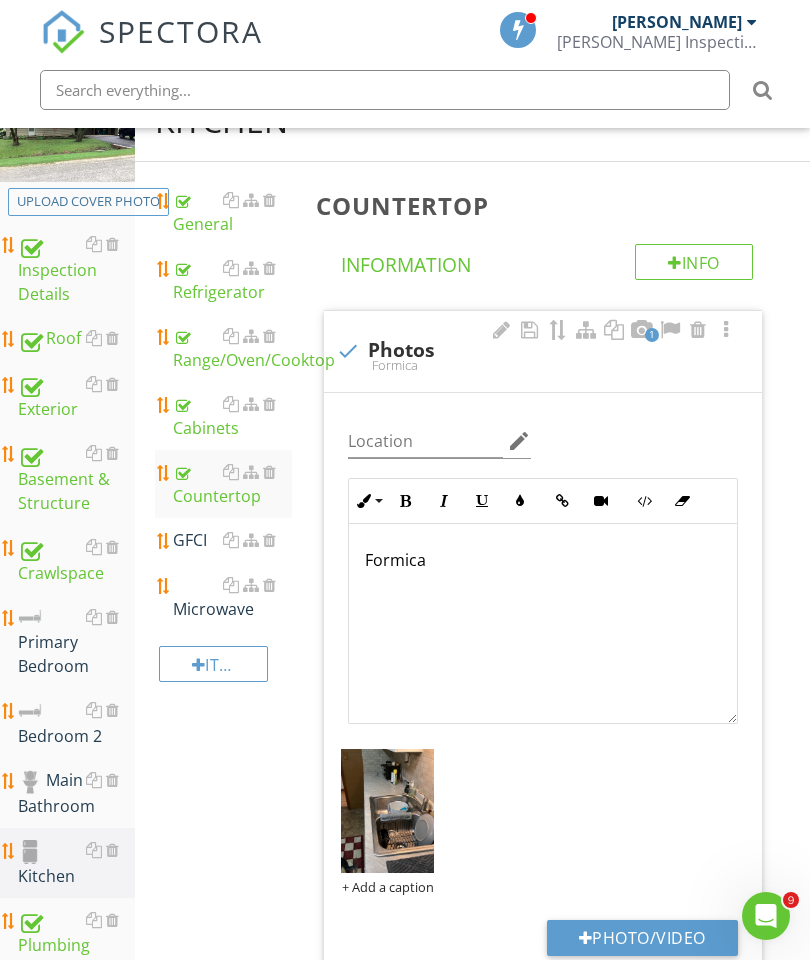 click on "GFCI" at bounding box center [232, 540] 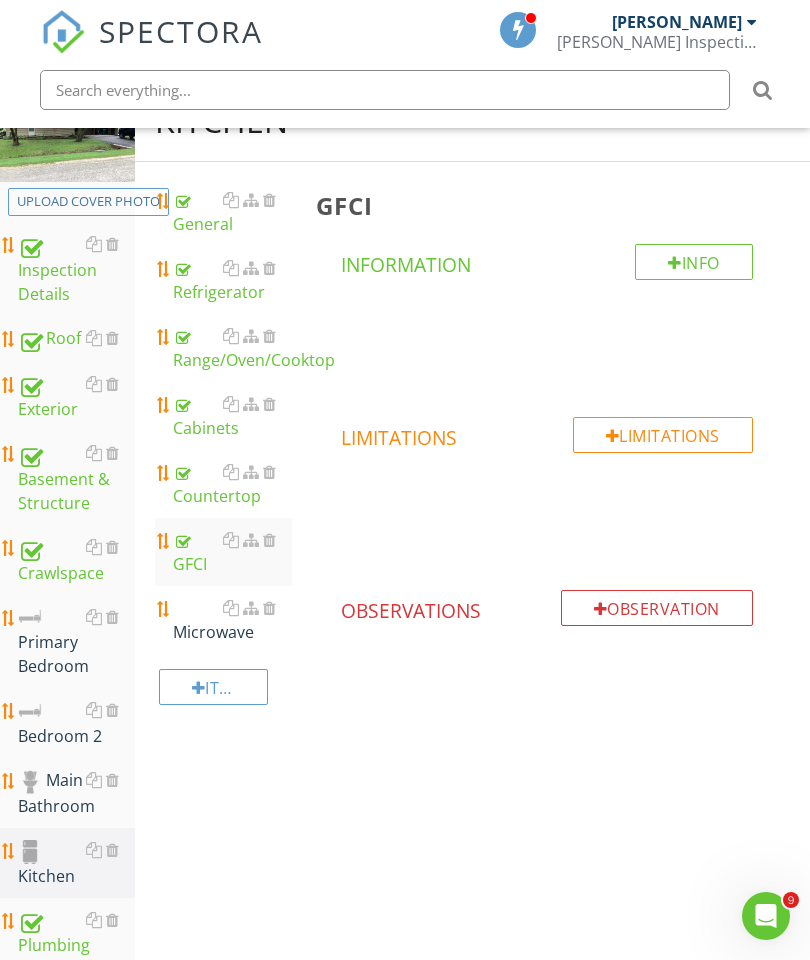 click on "Observation" at bounding box center (657, 608) 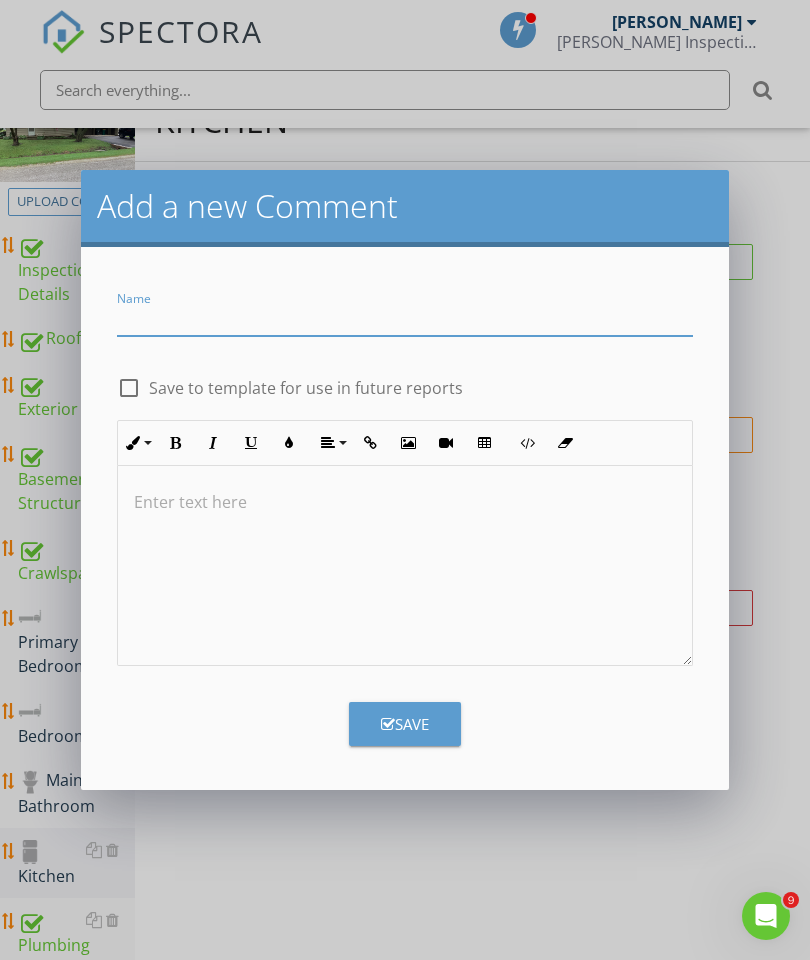 click at bounding box center (405, 319) 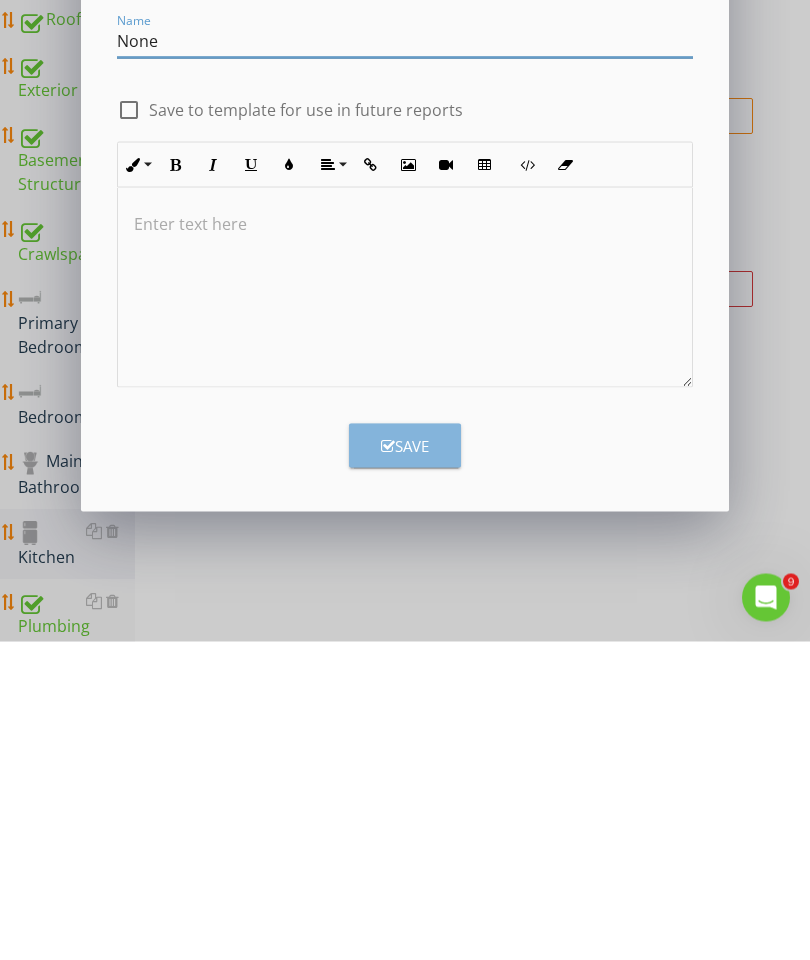 type on "None" 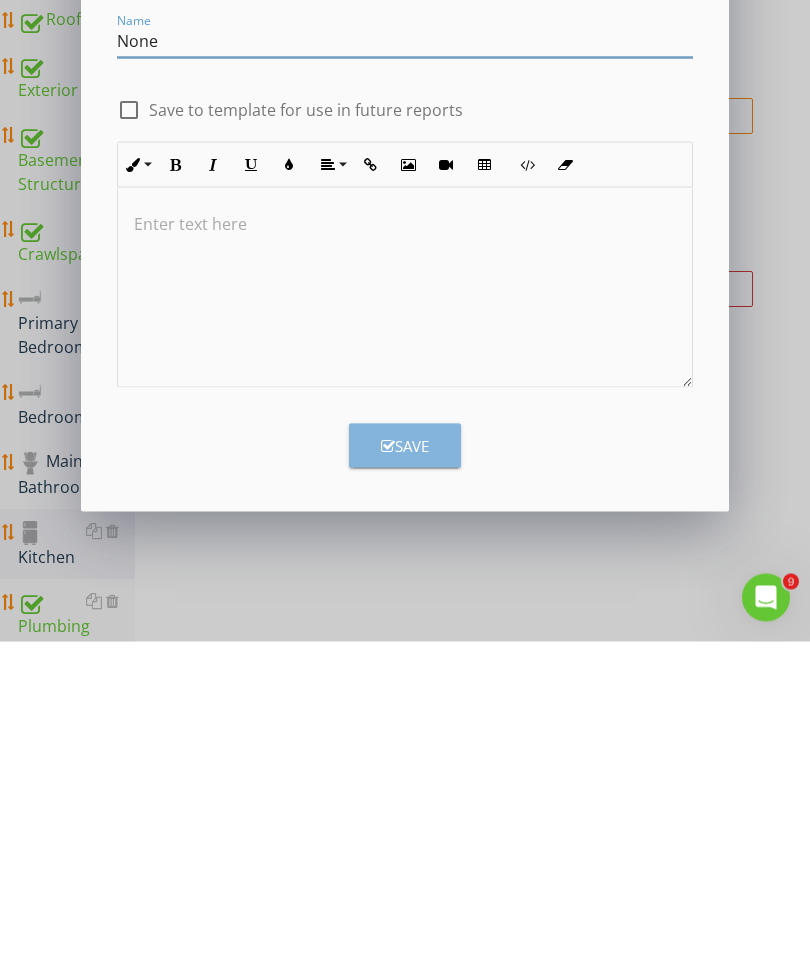 click at bounding box center [388, 764] 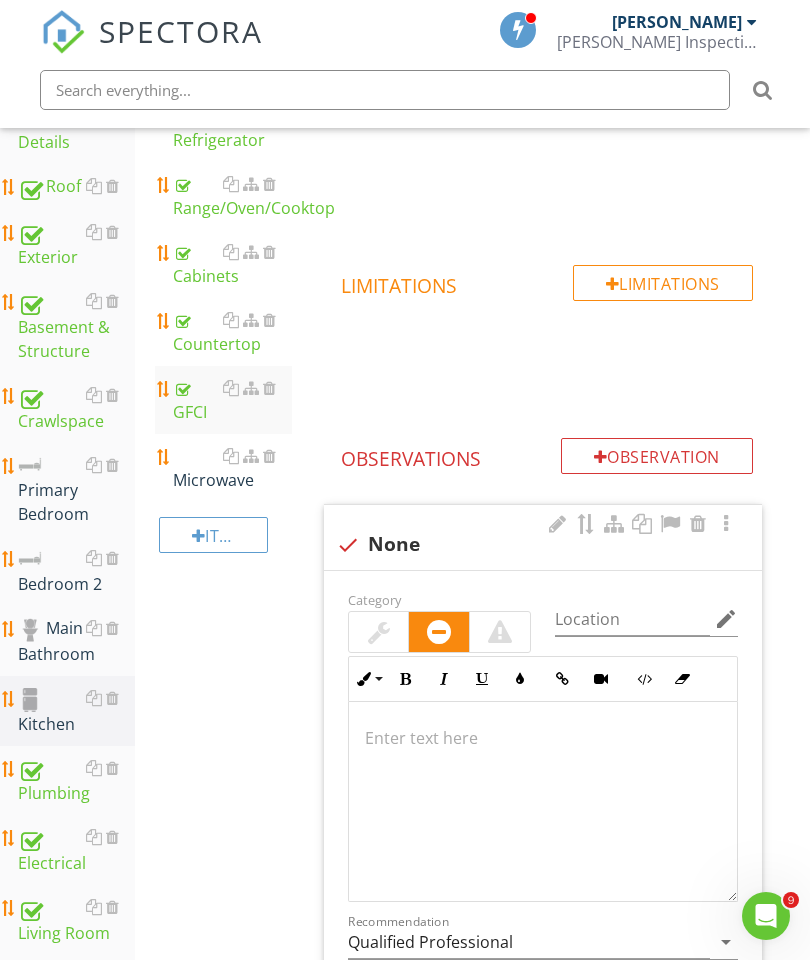 scroll, scrollTop: 404, scrollLeft: 0, axis: vertical 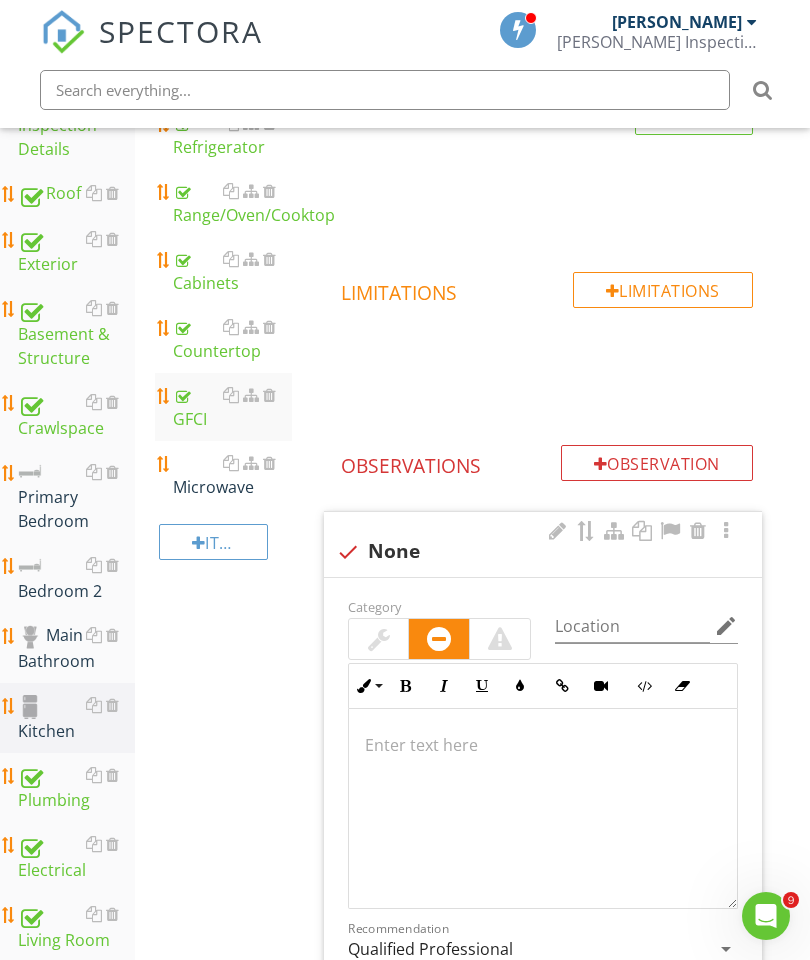 click at bounding box center [269, 463] 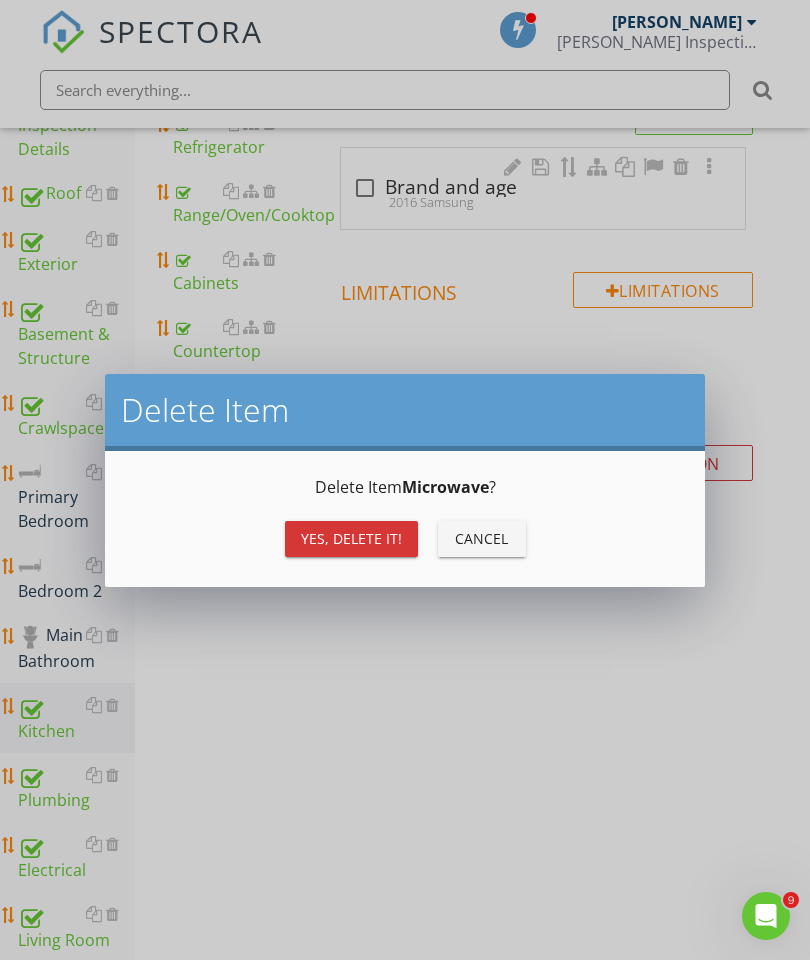 click on "Yes, Delete it!" at bounding box center [351, 538] 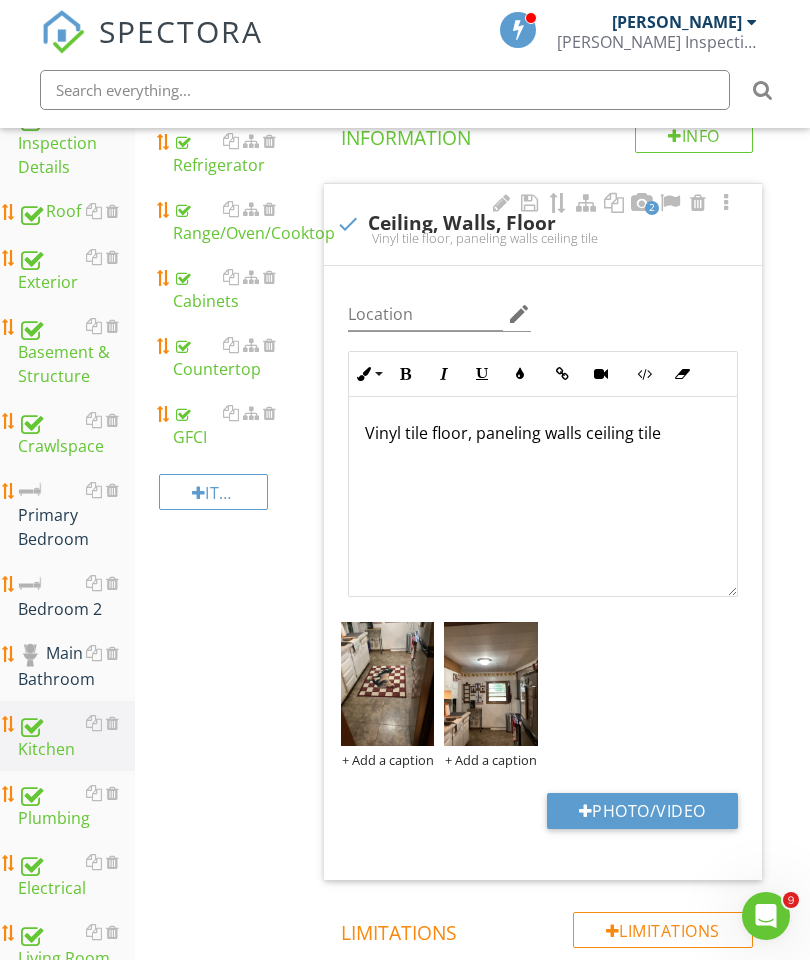 scroll, scrollTop: 386, scrollLeft: 0, axis: vertical 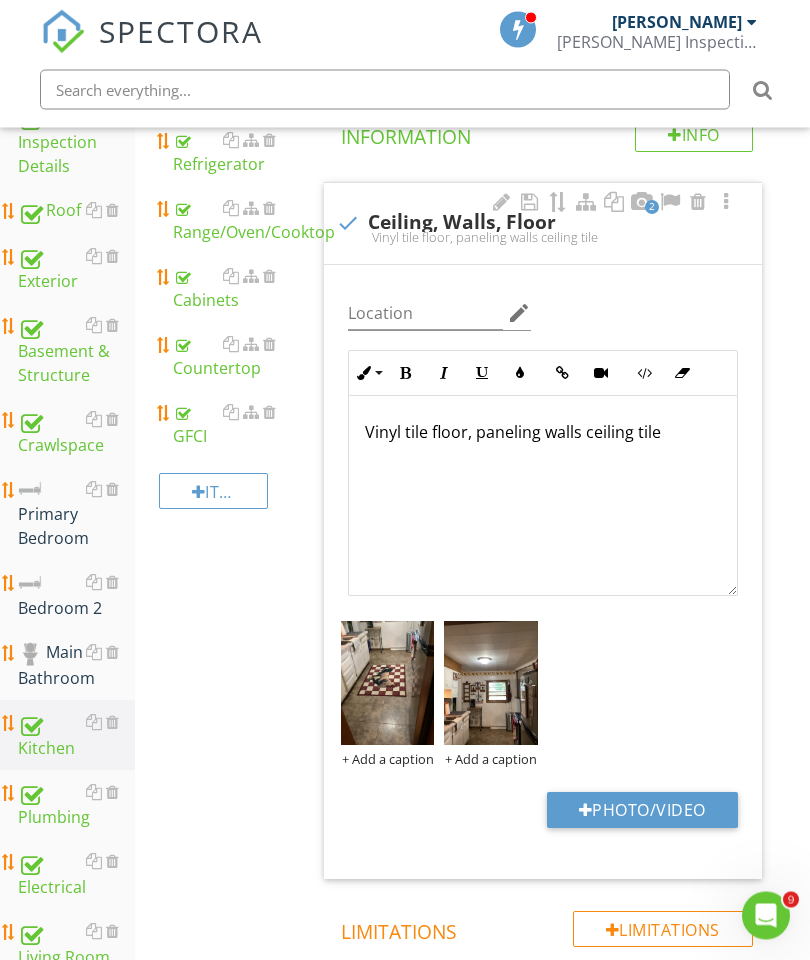 click on "Main Bathroom" at bounding box center (76, 666) 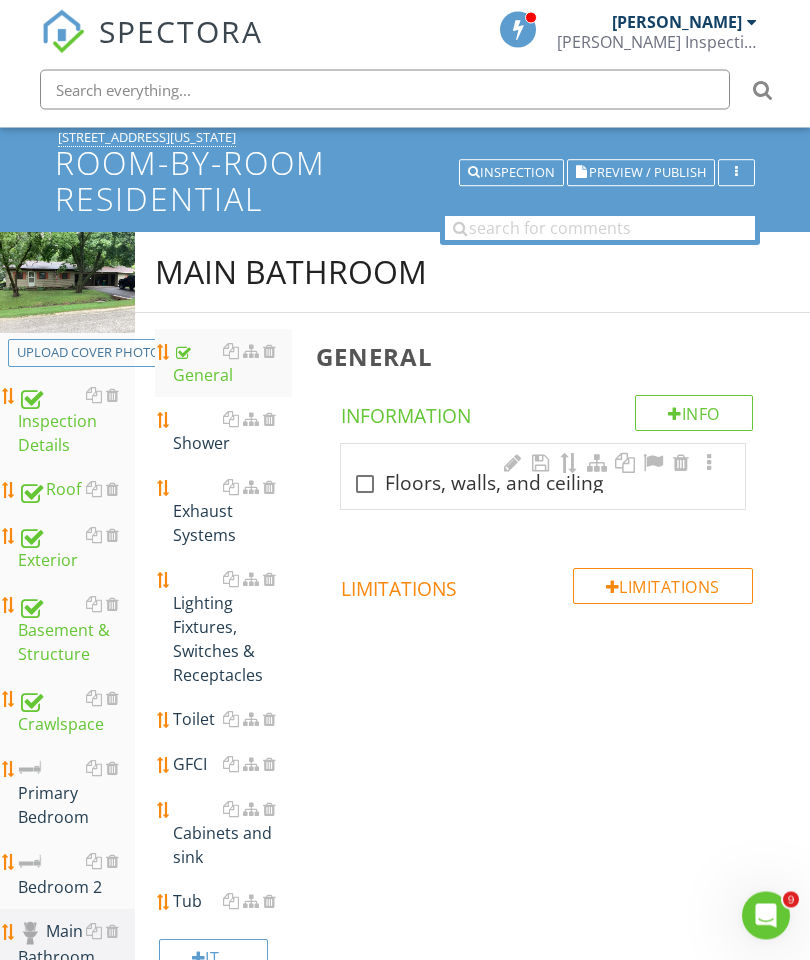 scroll, scrollTop: 0, scrollLeft: 0, axis: both 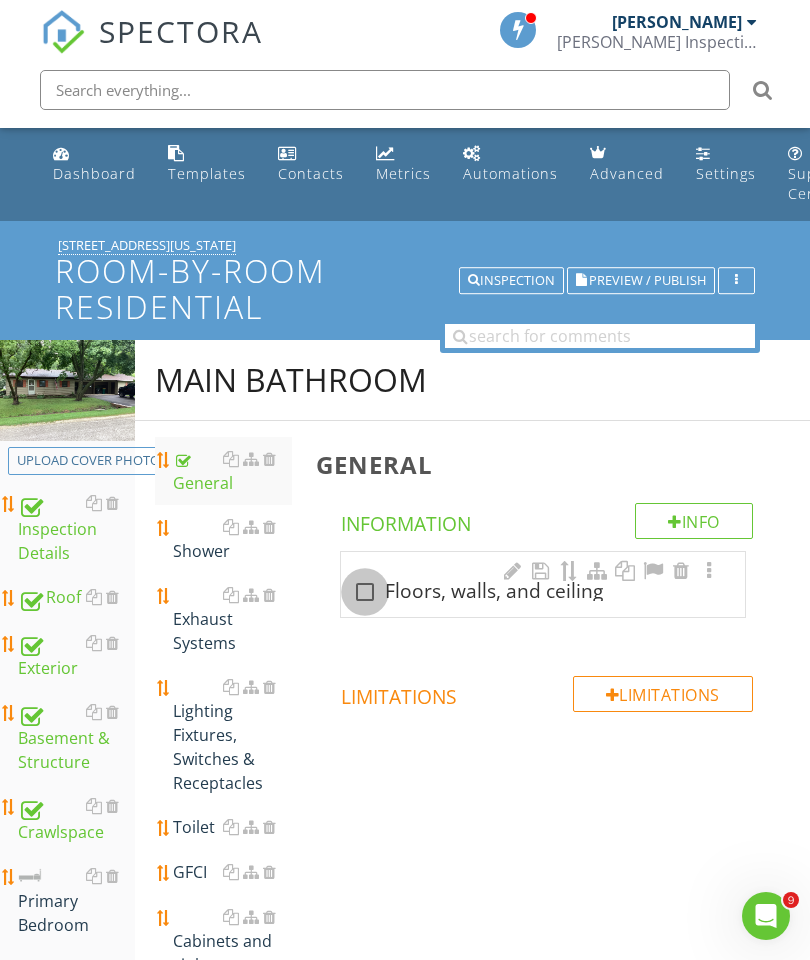click at bounding box center [365, 592] 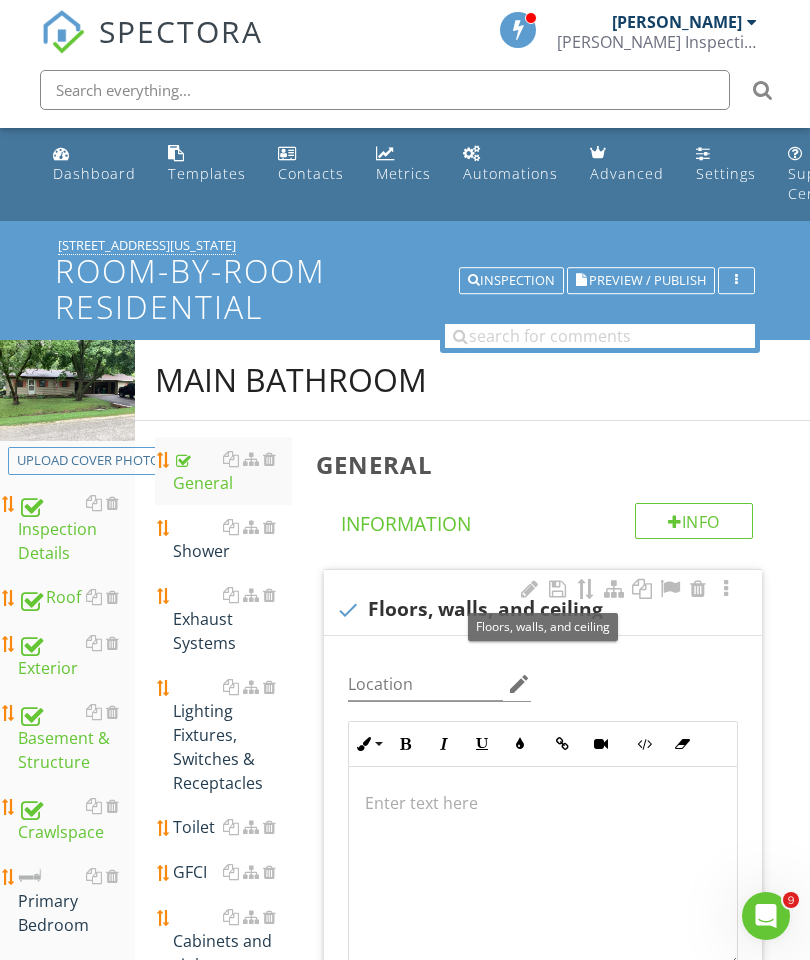 click at bounding box center [543, 803] 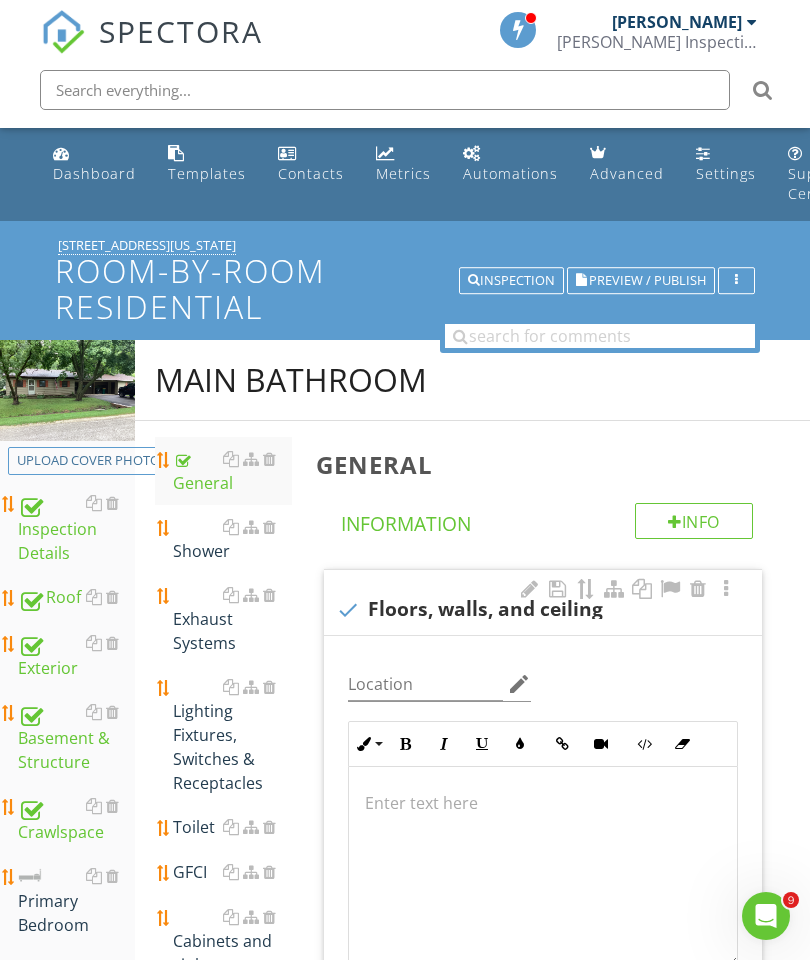 scroll, scrollTop: 203, scrollLeft: 38, axis: both 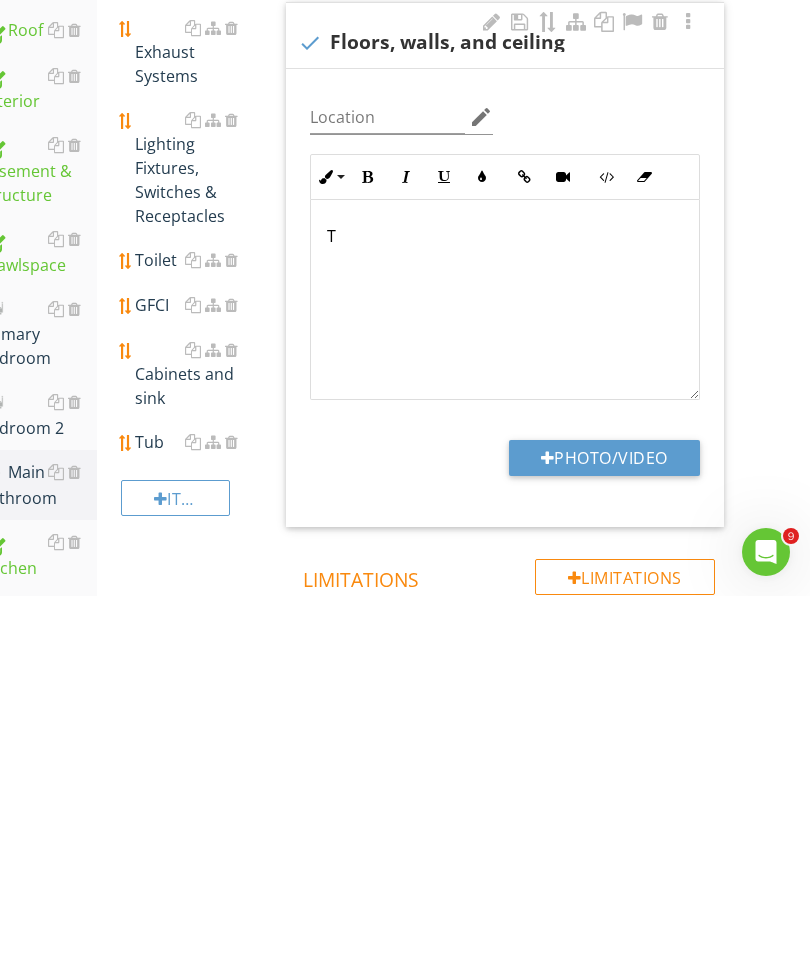 type 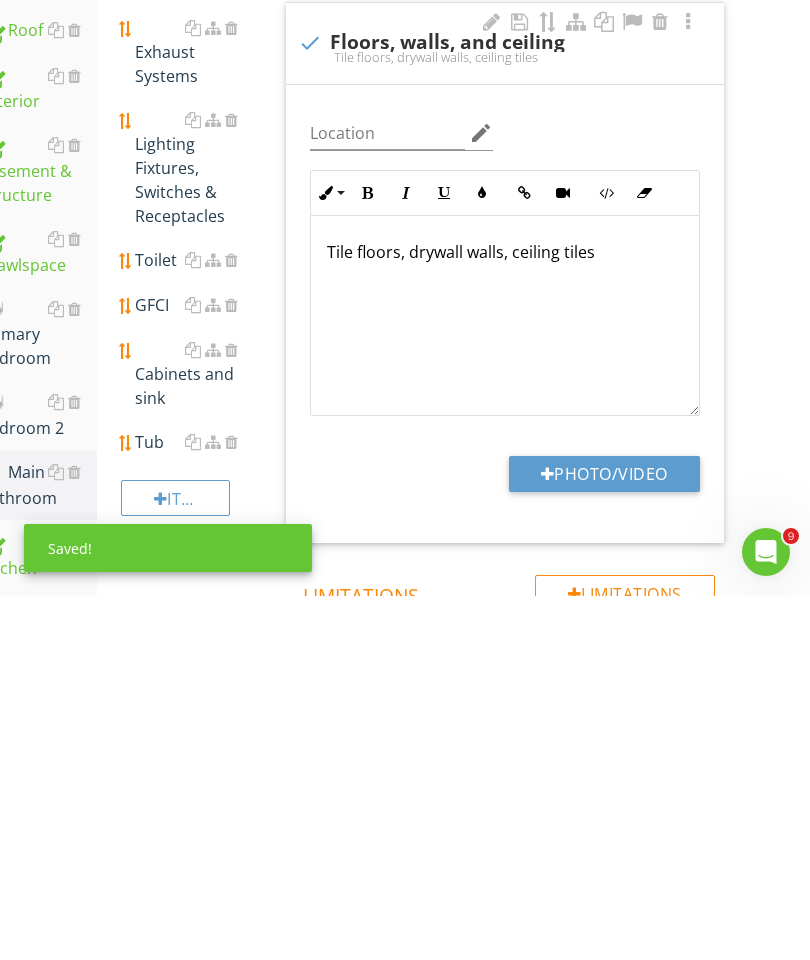 click on "Photo/Video" at bounding box center [604, 838] 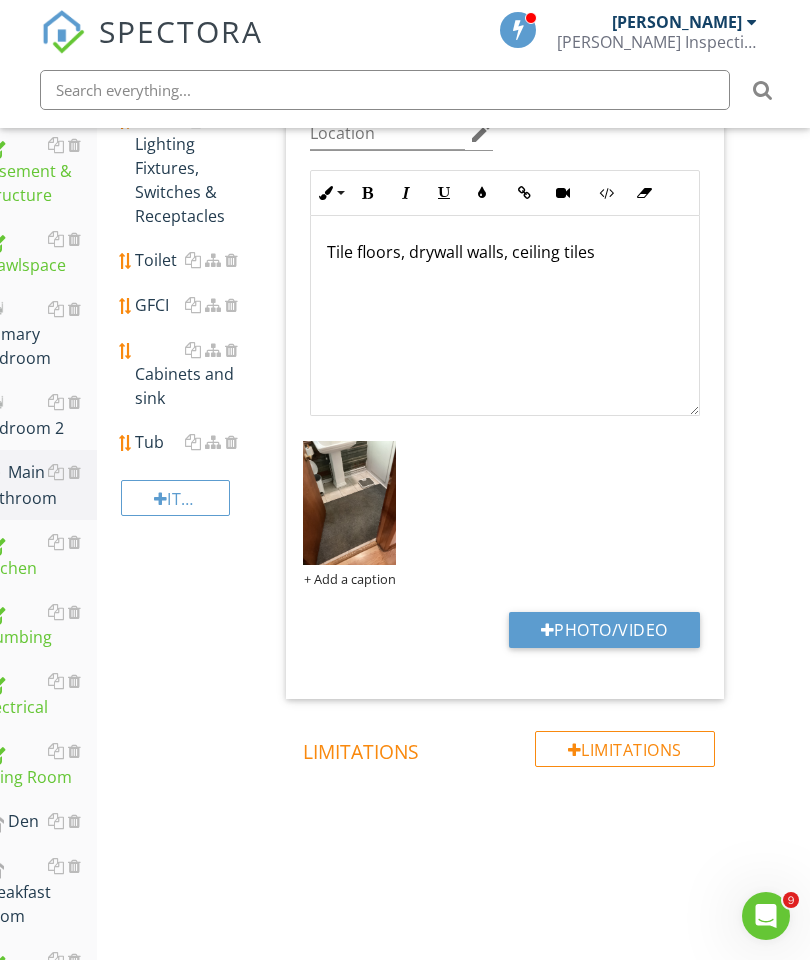click on "Photo/Video" at bounding box center [604, 630] 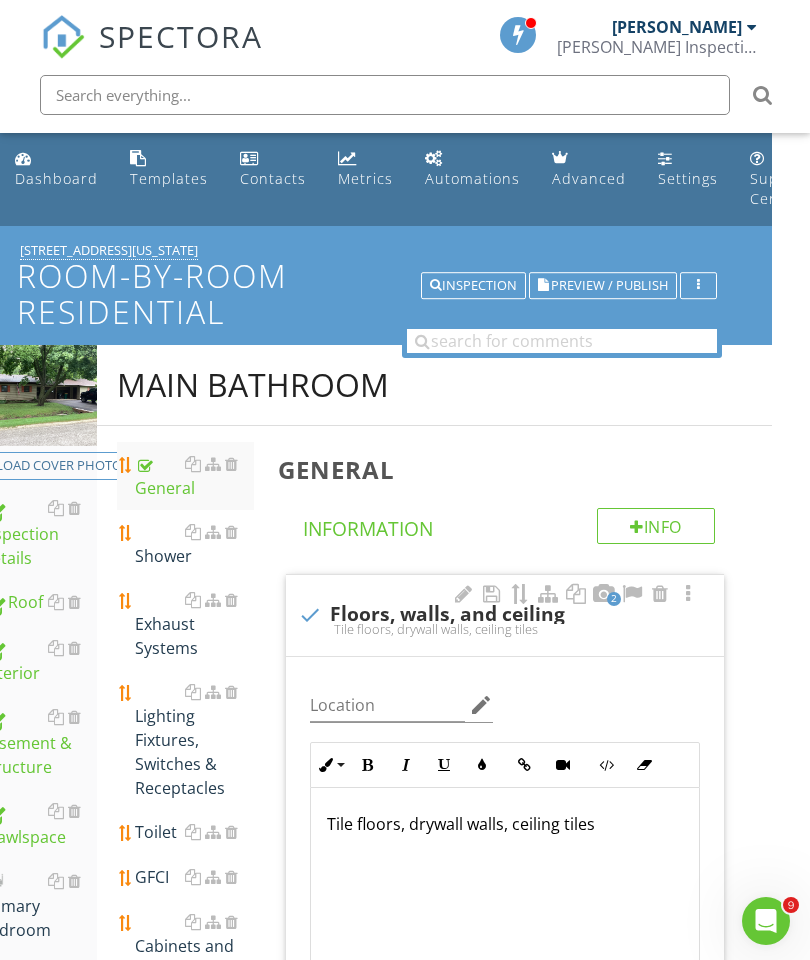 scroll, scrollTop: 12, scrollLeft: 38, axis: both 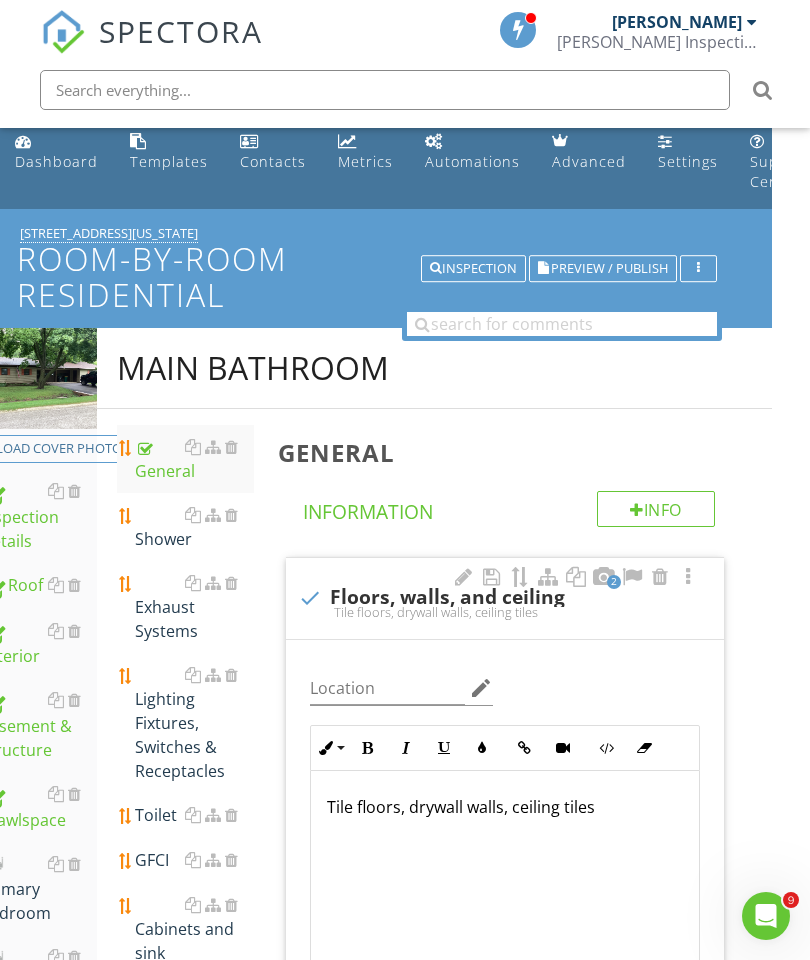 click on "Shower" at bounding box center [194, 527] 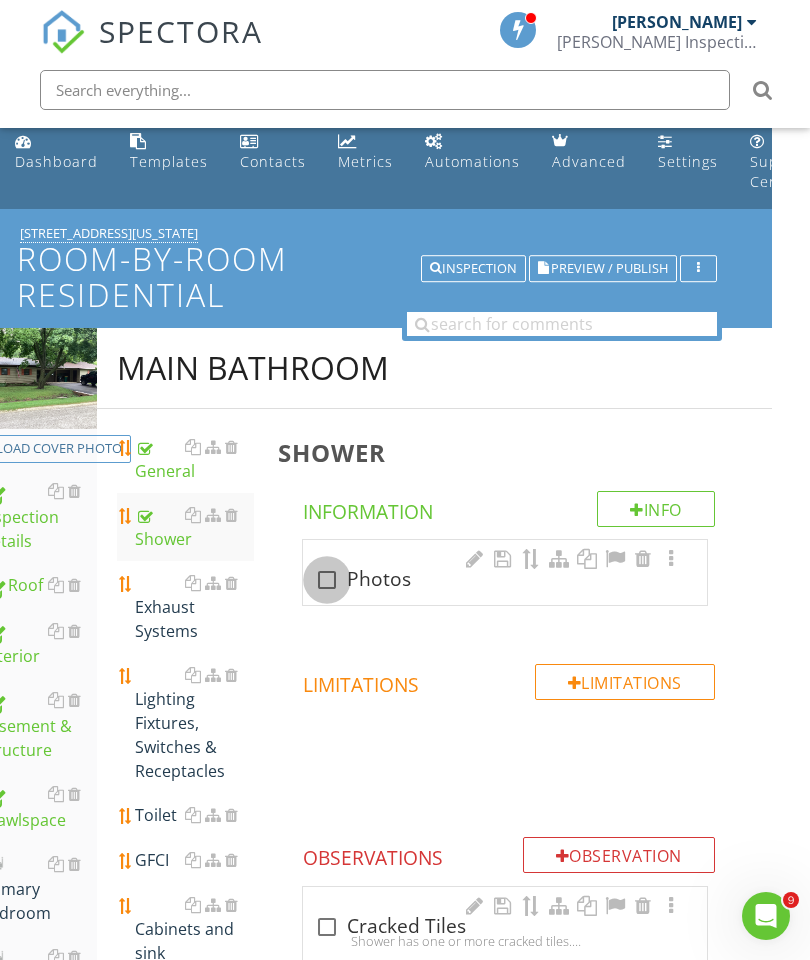 click at bounding box center (327, 580) 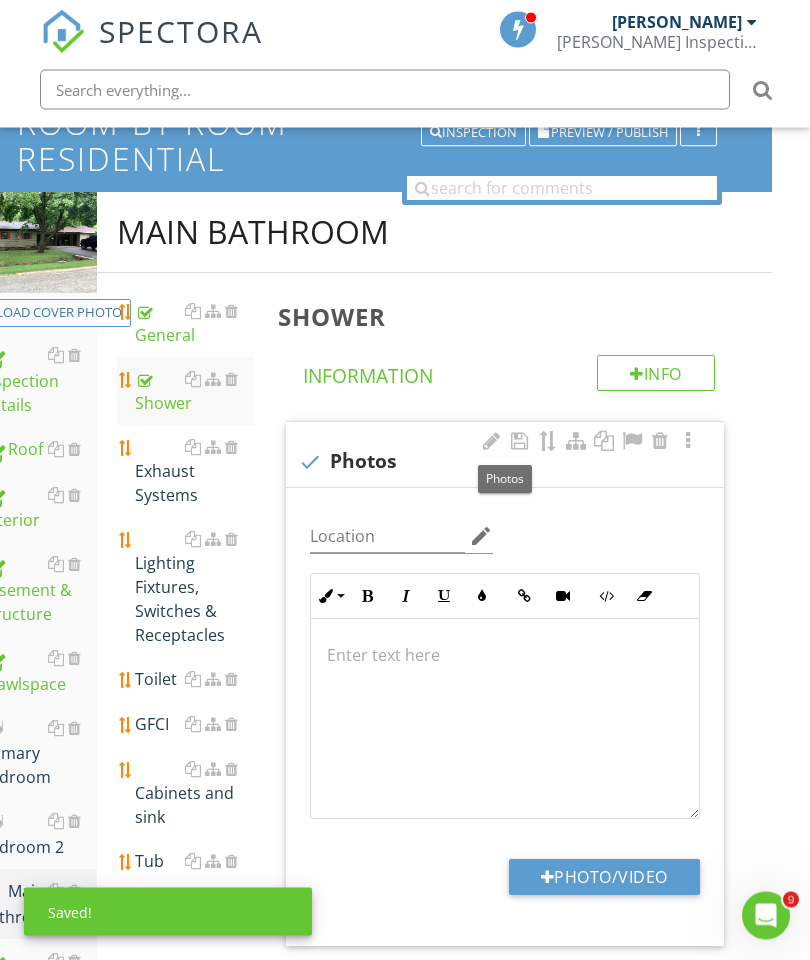 scroll, scrollTop: 179, scrollLeft: 38, axis: both 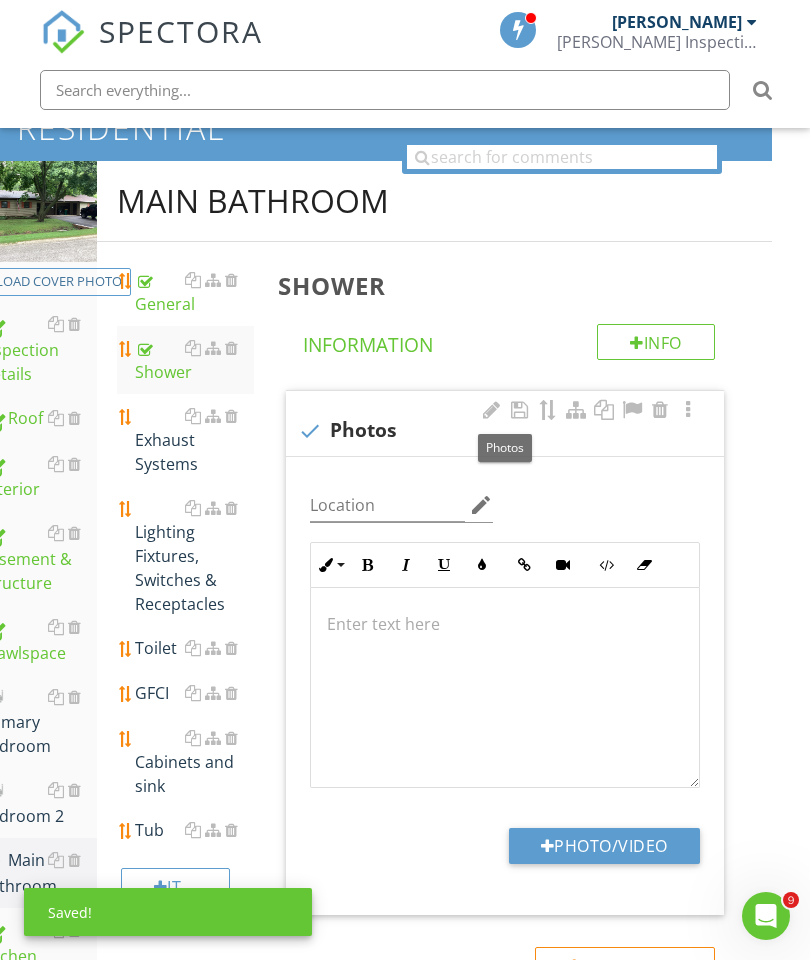click on "Photo/Video" at bounding box center [604, 846] 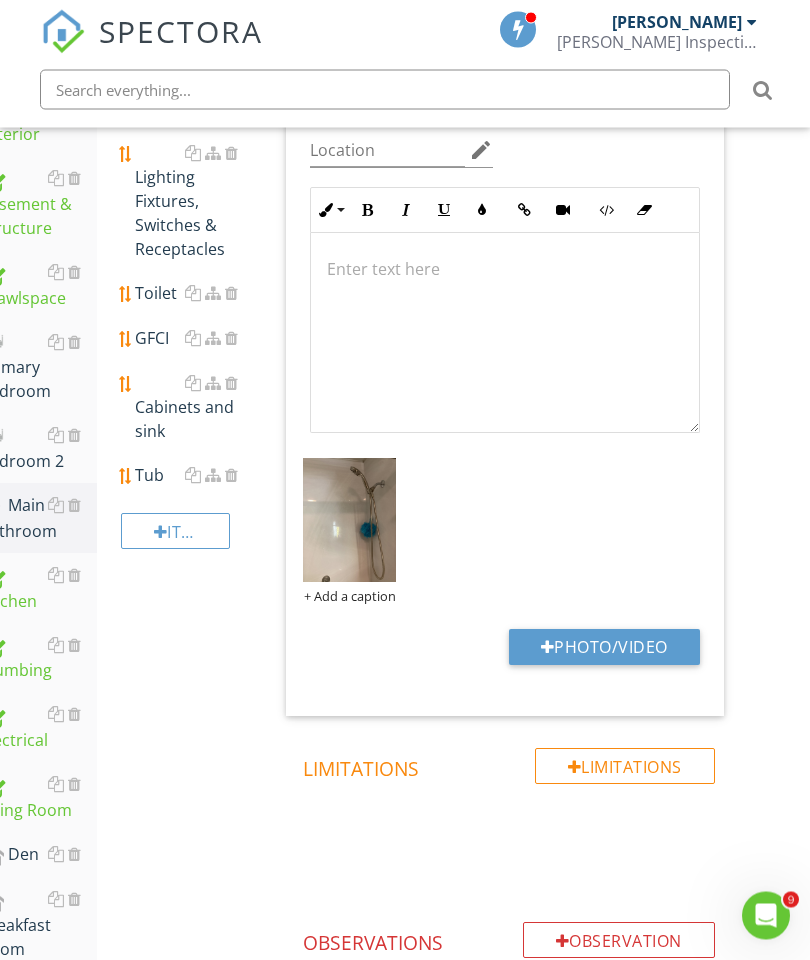 scroll, scrollTop: 534, scrollLeft: 38, axis: both 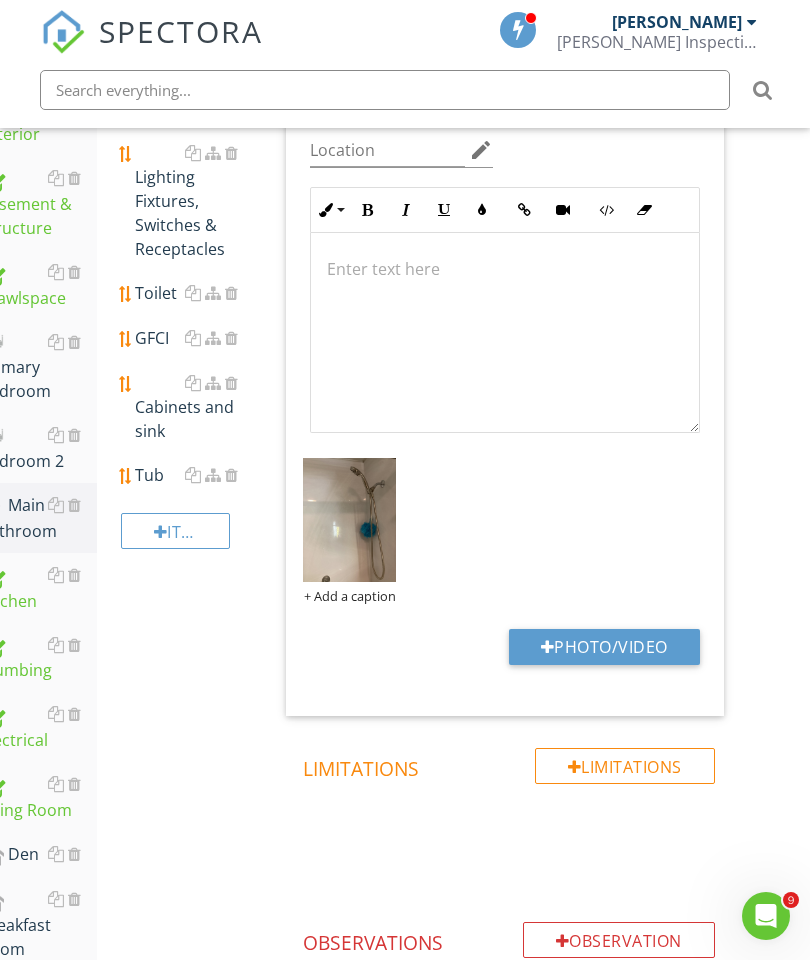 click on "Photo/Video" at bounding box center [604, 647] 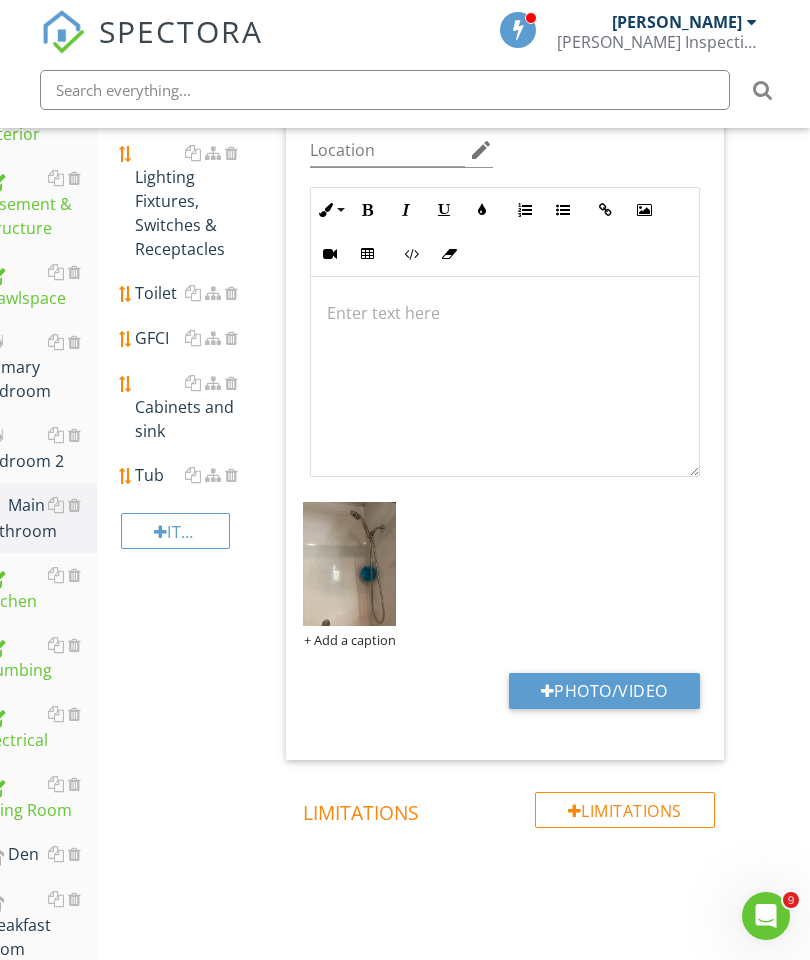 scroll, scrollTop: 534, scrollLeft: 0, axis: vertical 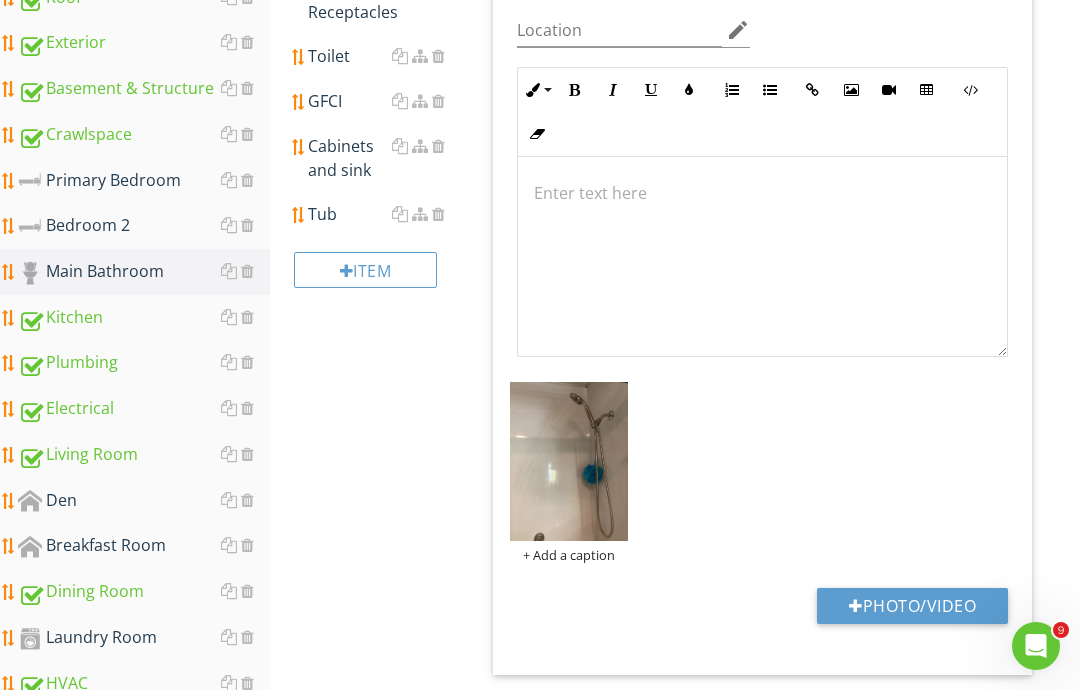 type on "C:\fakepath\image.jpg" 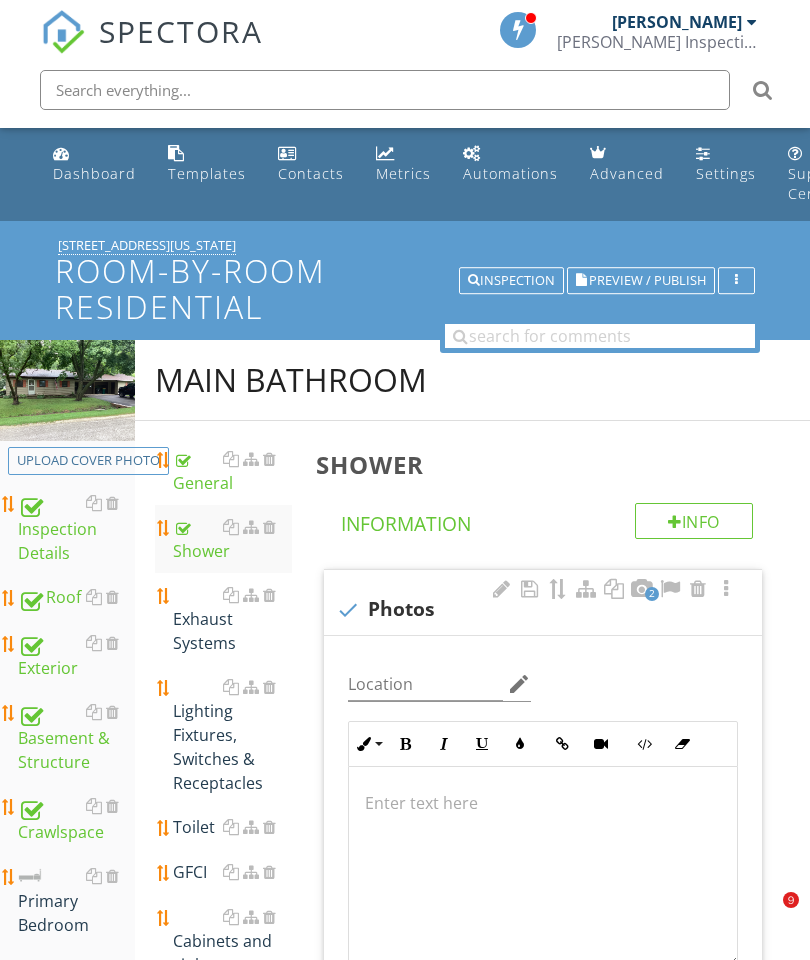 scroll, scrollTop: 534, scrollLeft: 0, axis: vertical 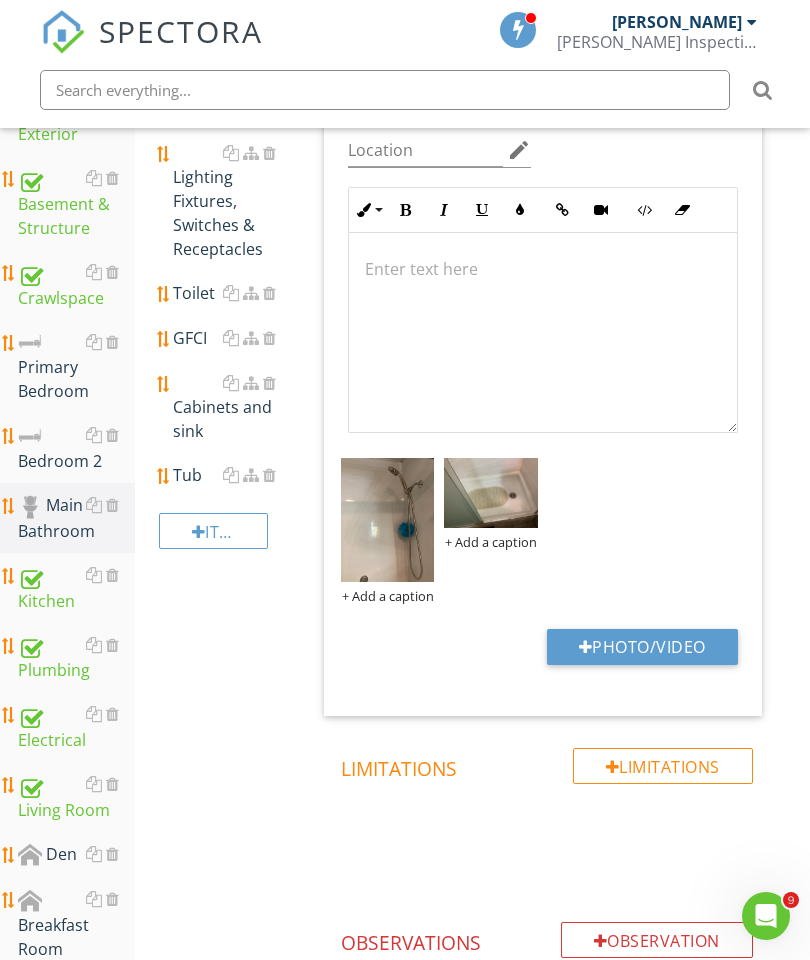 click on "Cabinets and sink" at bounding box center [232, 407] 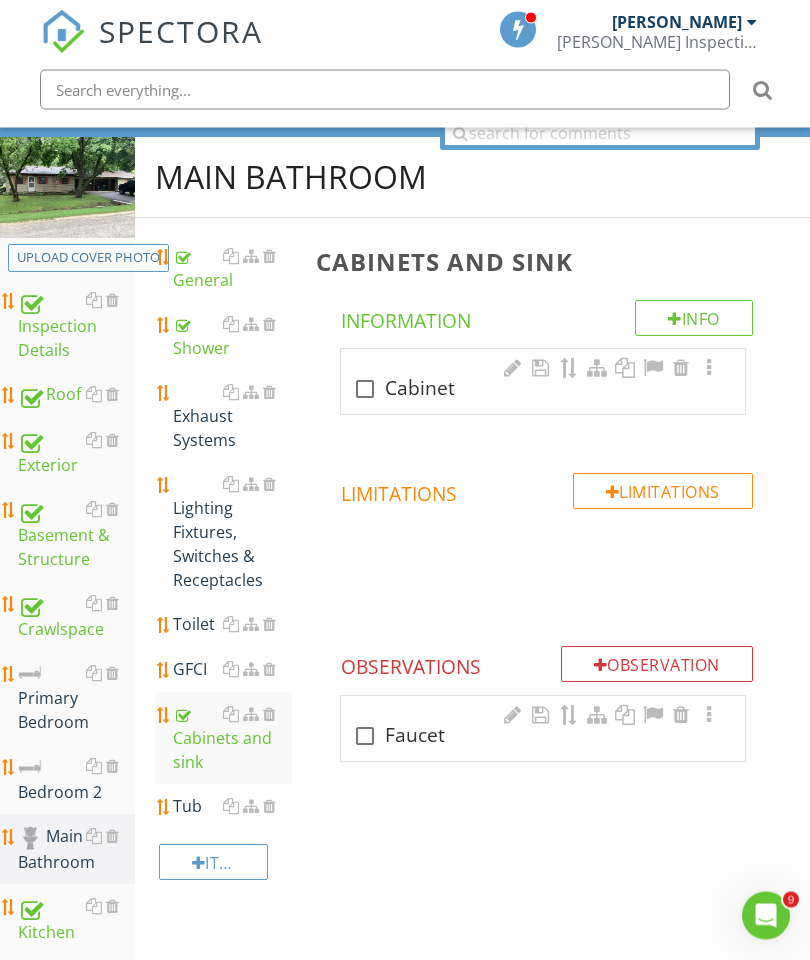 scroll, scrollTop: 203, scrollLeft: 0, axis: vertical 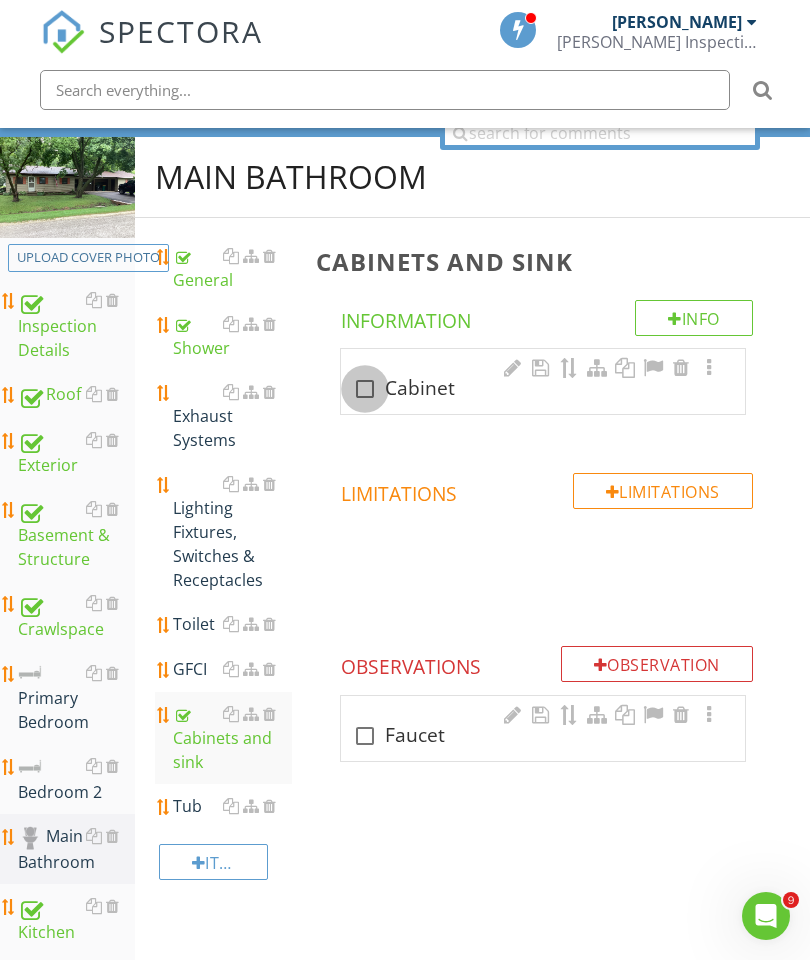 click at bounding box center (365, 389) 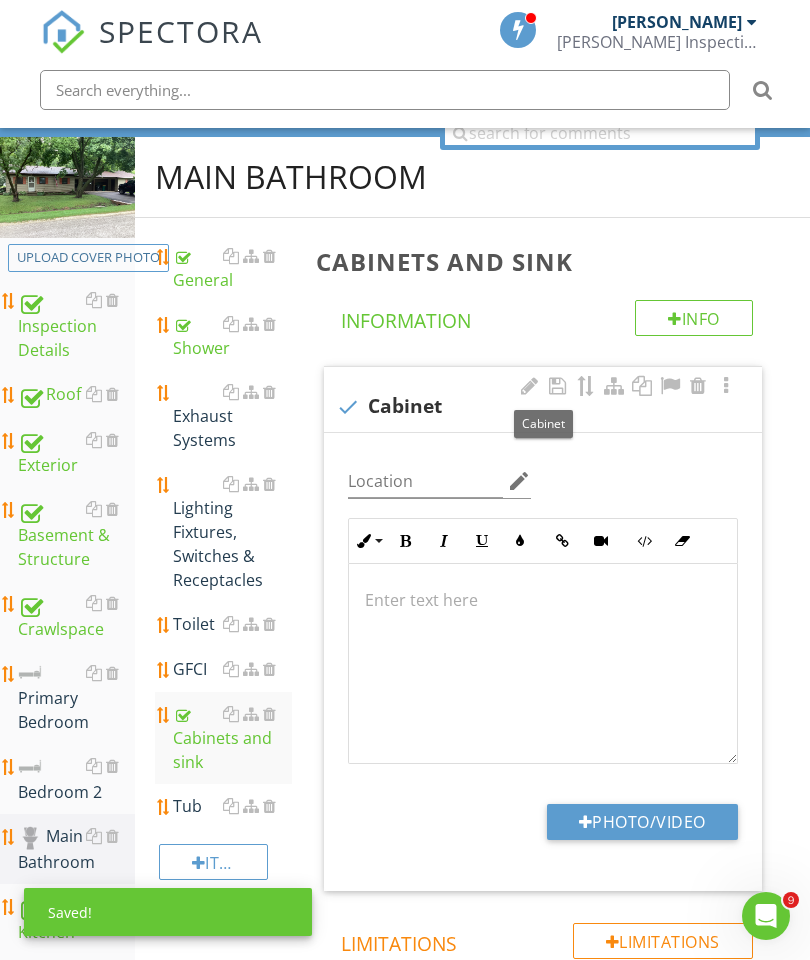 click at bounding box center [530, 386] 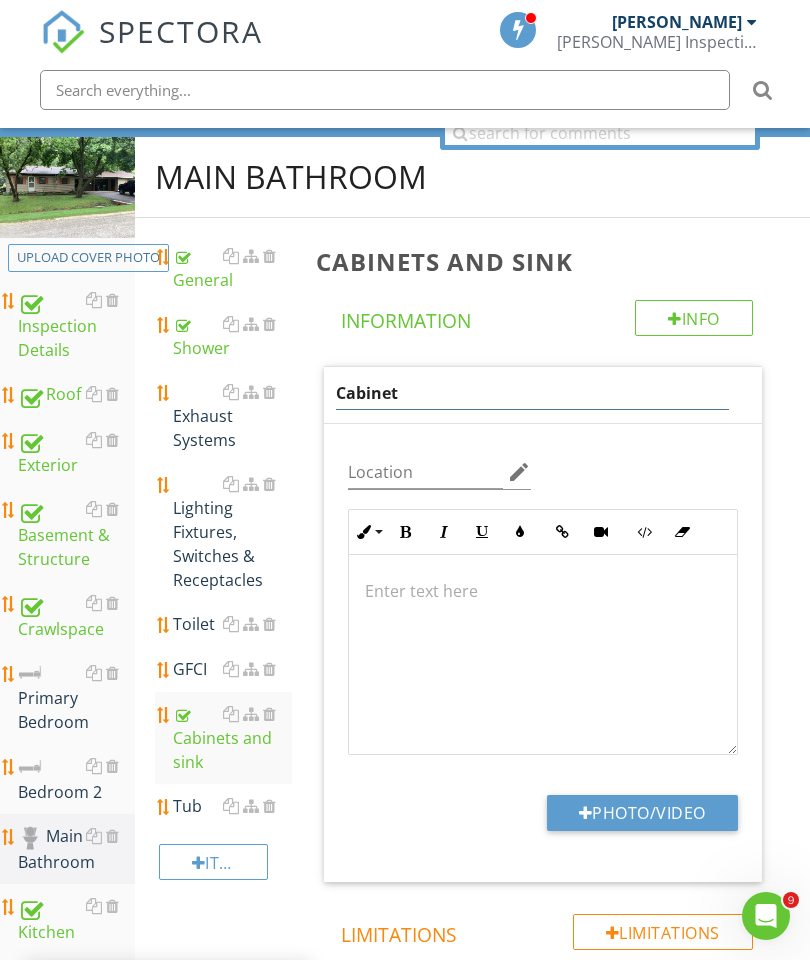 click on "Cabinet" at bounding box center [533, 393] 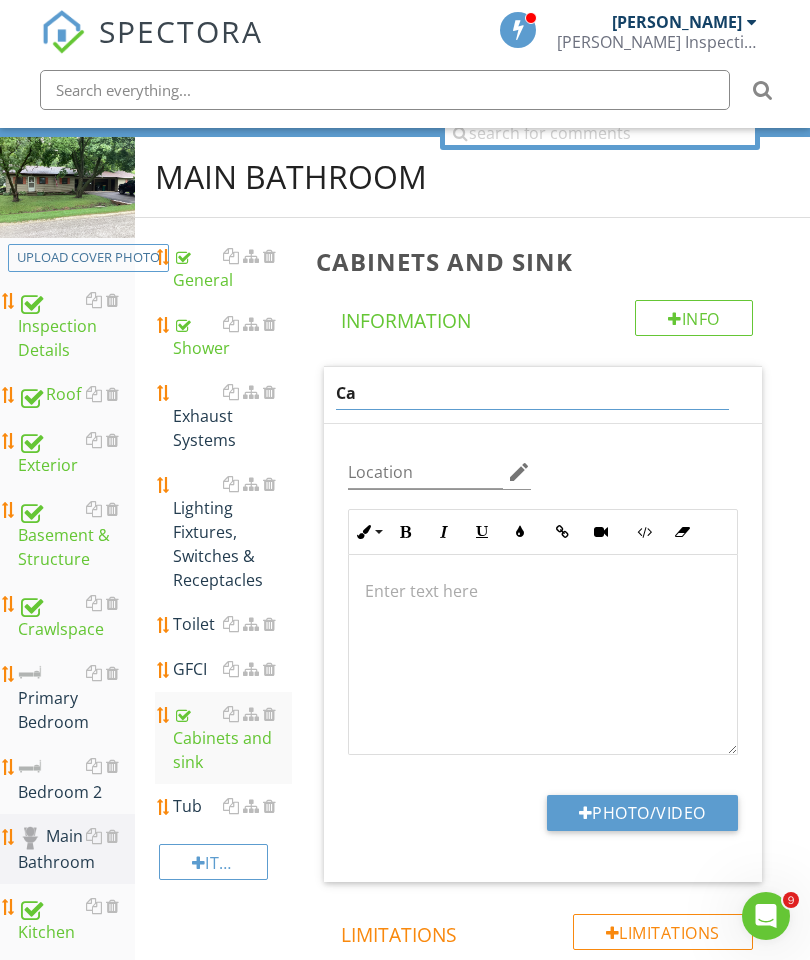 type on "C" 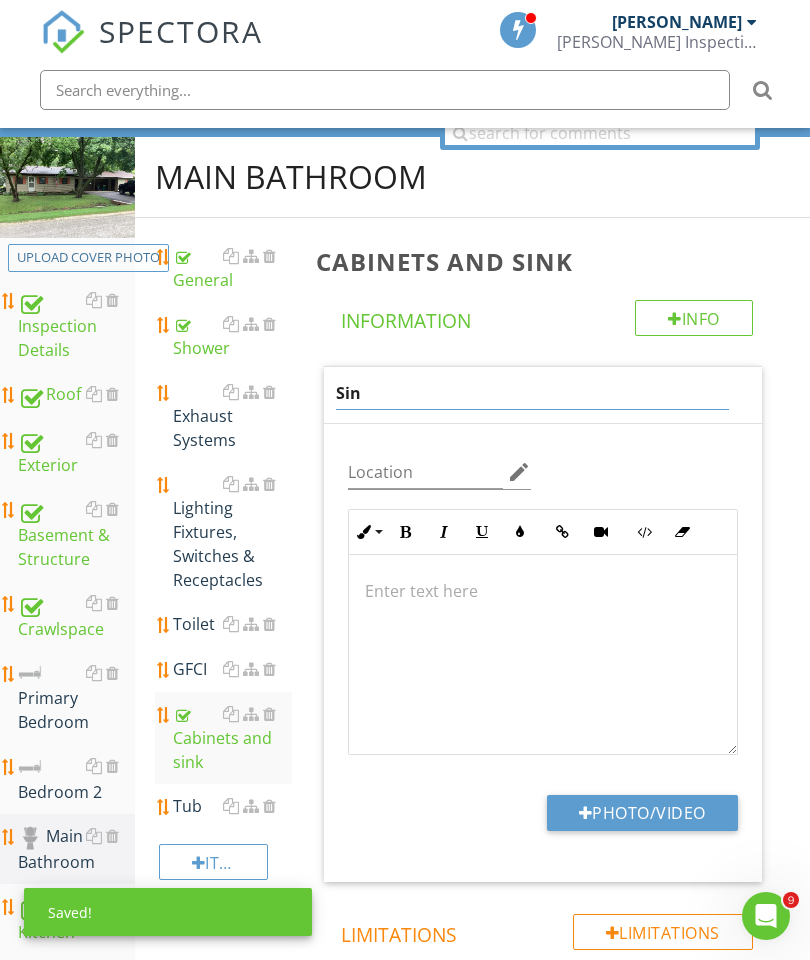 type on "Sink" 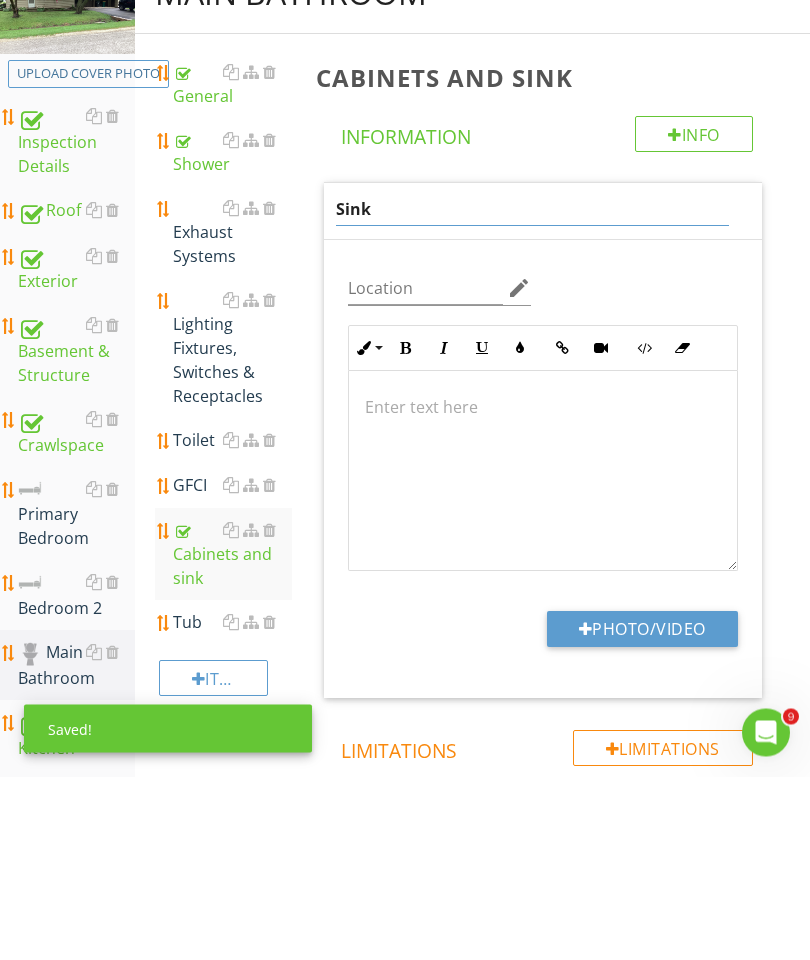 click on "Photo/Video" at bounding box center [642, 813] 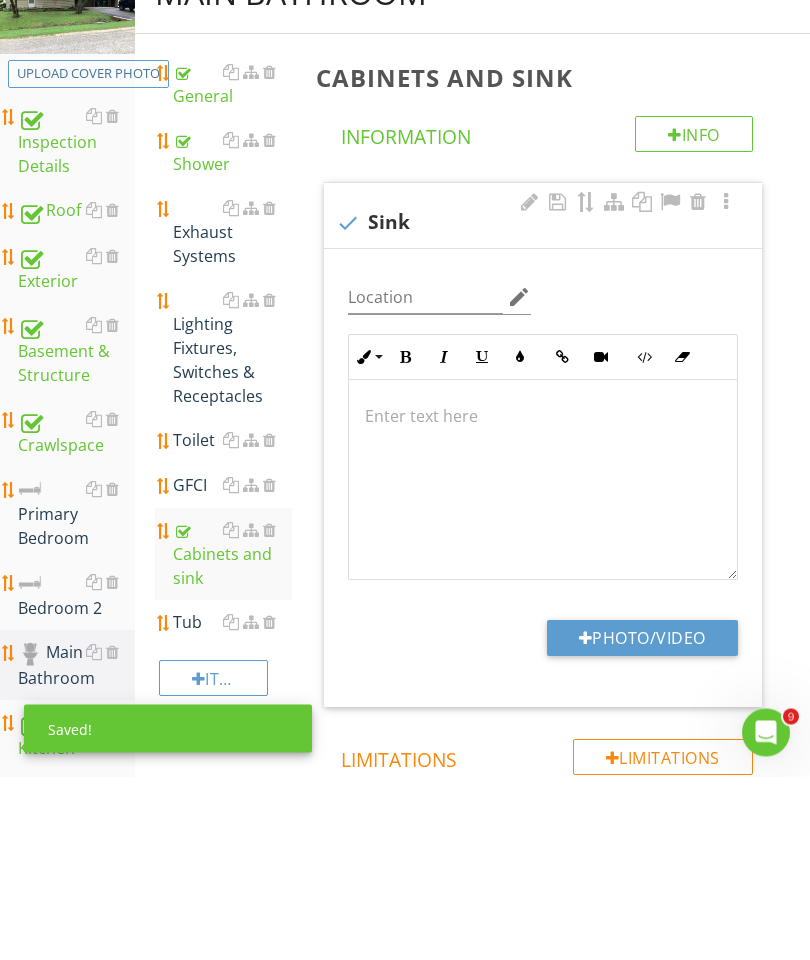 scroll, scrollTop: 387, scrollLeft: 0, axis: vertical 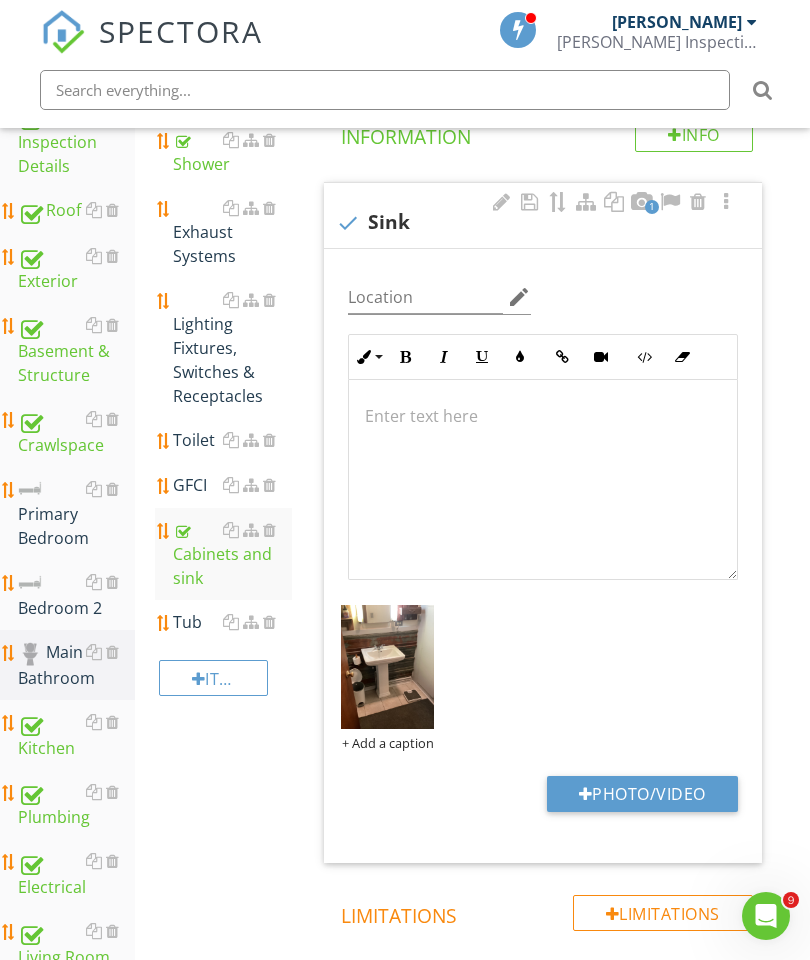click on "Location edit       Ordered List Unordered List Insert Image Insert Table Inline Style XLarge Large Normal Small Light Small/Light Bold Italic Underline Colors Insert Link Insert Video Code View Clear Formatting Enter text here               + Add a caption
Photo/Video" at bounding box center [543, 556] 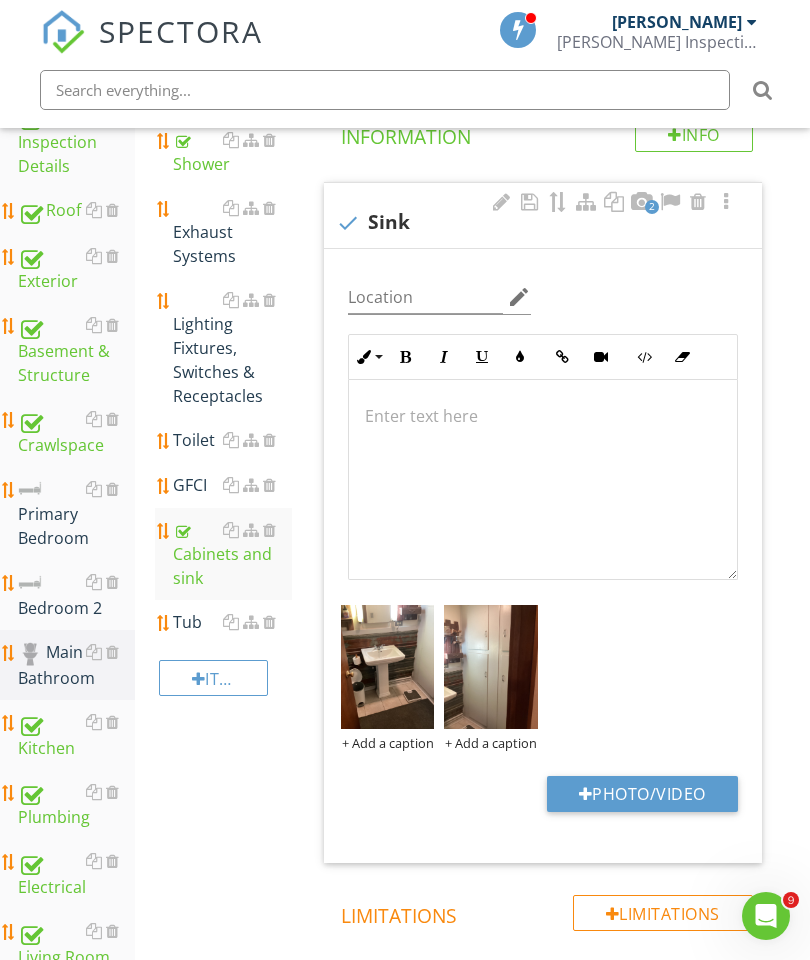 click on "Exhaust Systems" at bounding box center (232, 232) 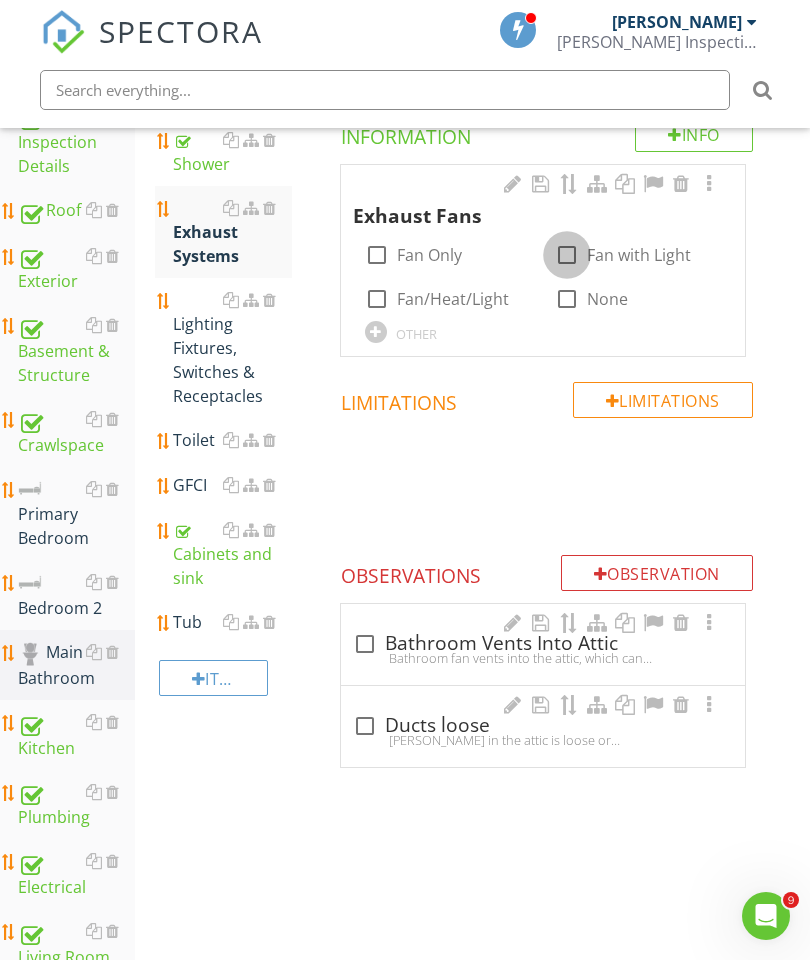 click at bounding box center [567, 255] 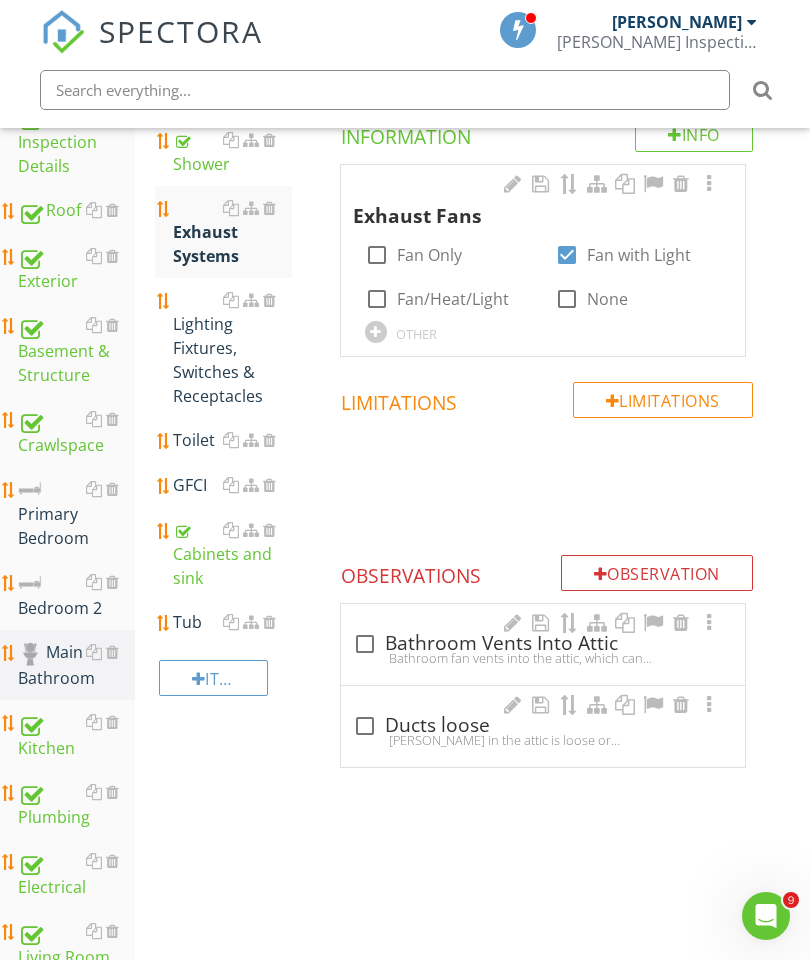 click at bounding box center [709, 184] 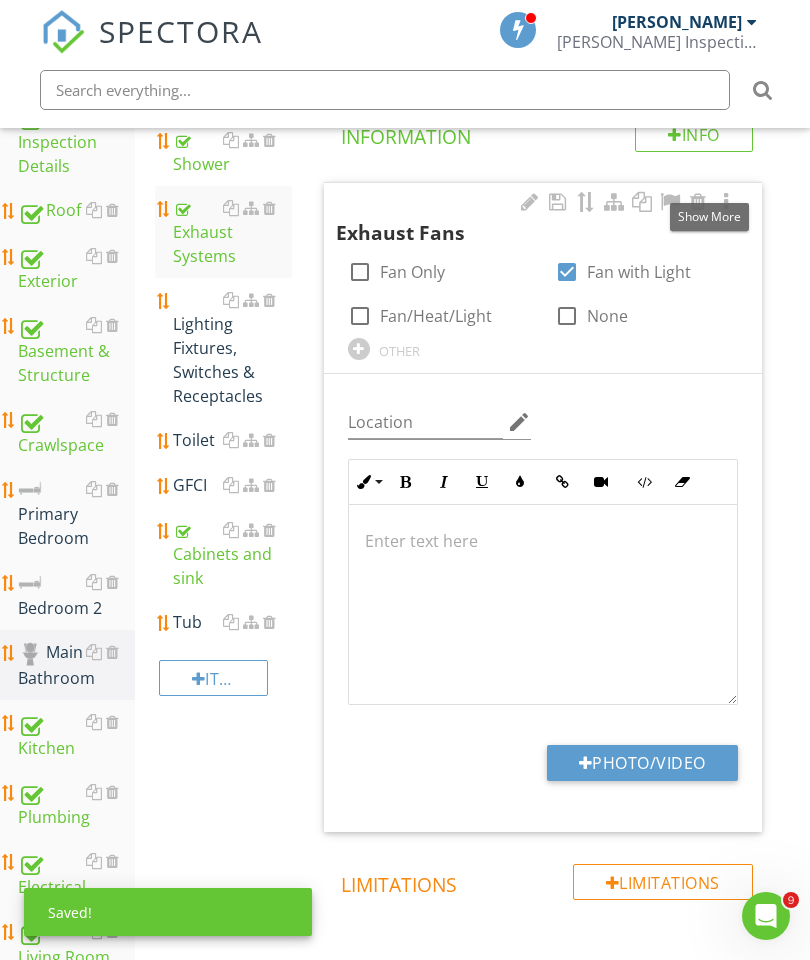 click on "Photo/Video" at bounding box center (642, 763) 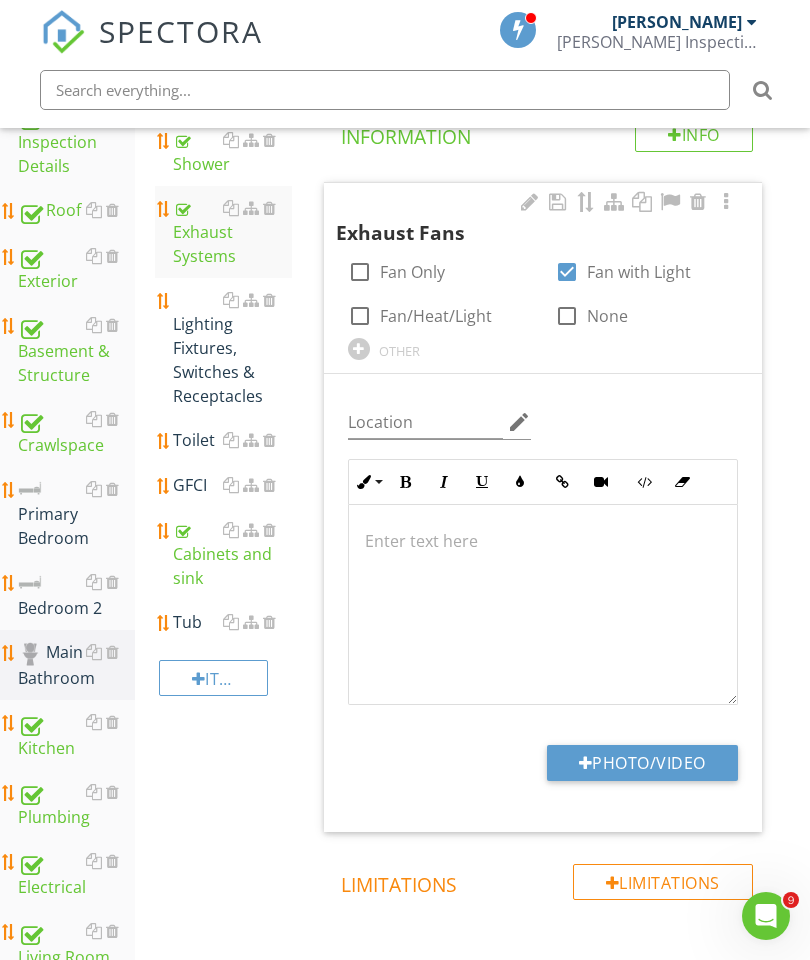 type on "C:\fakepath\image.jpg" 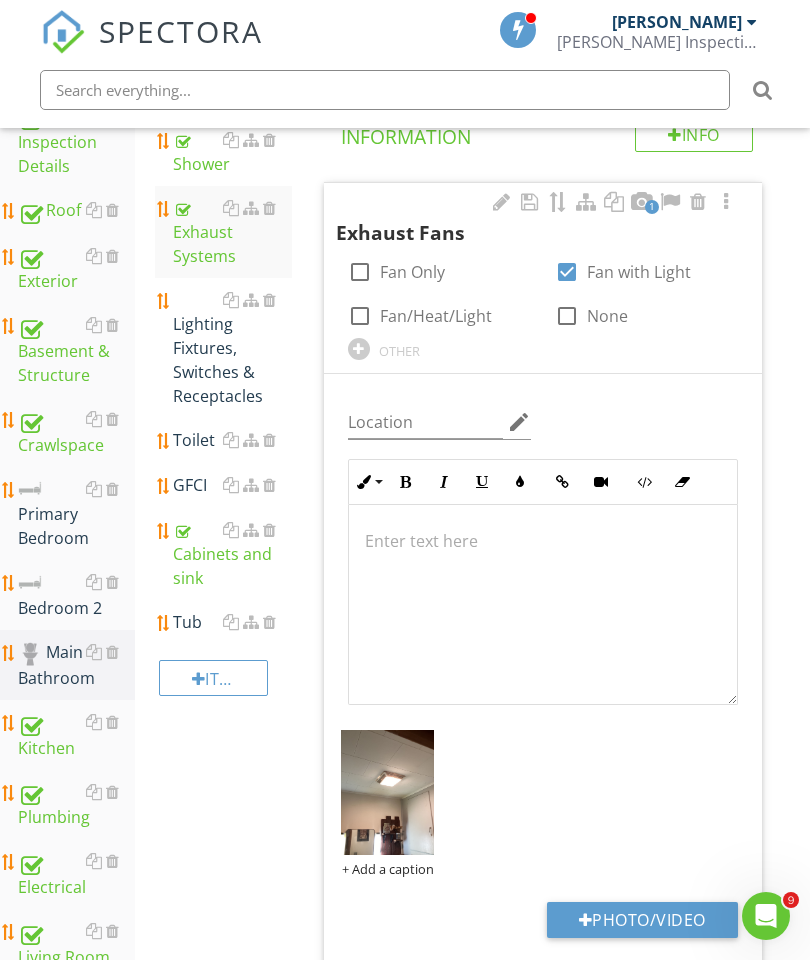 click on "Toilet" at bounding box center (232, 440) 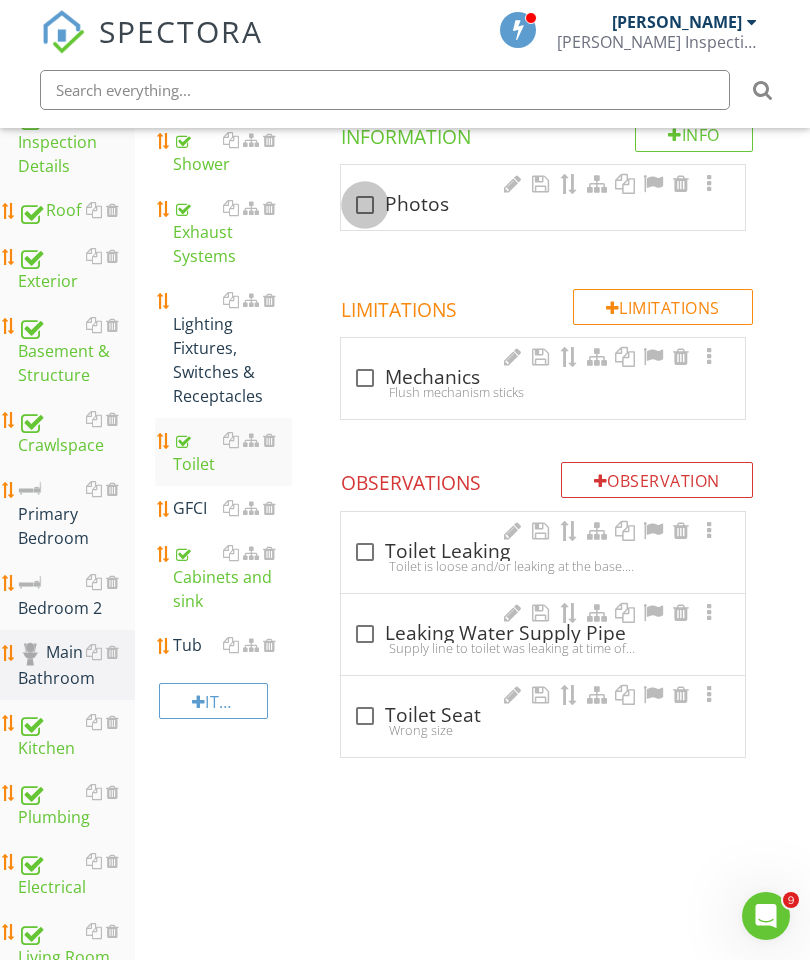 click at bounding box center (365, 205) 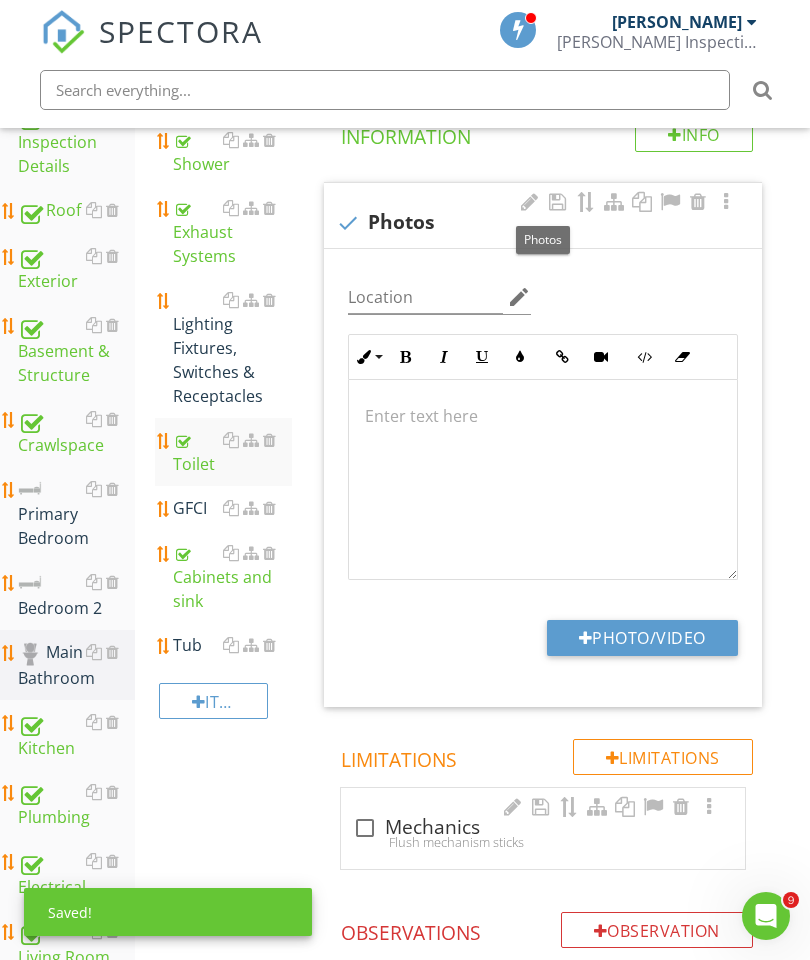 click on "Photo/Video" at bounding box center [642, 638] 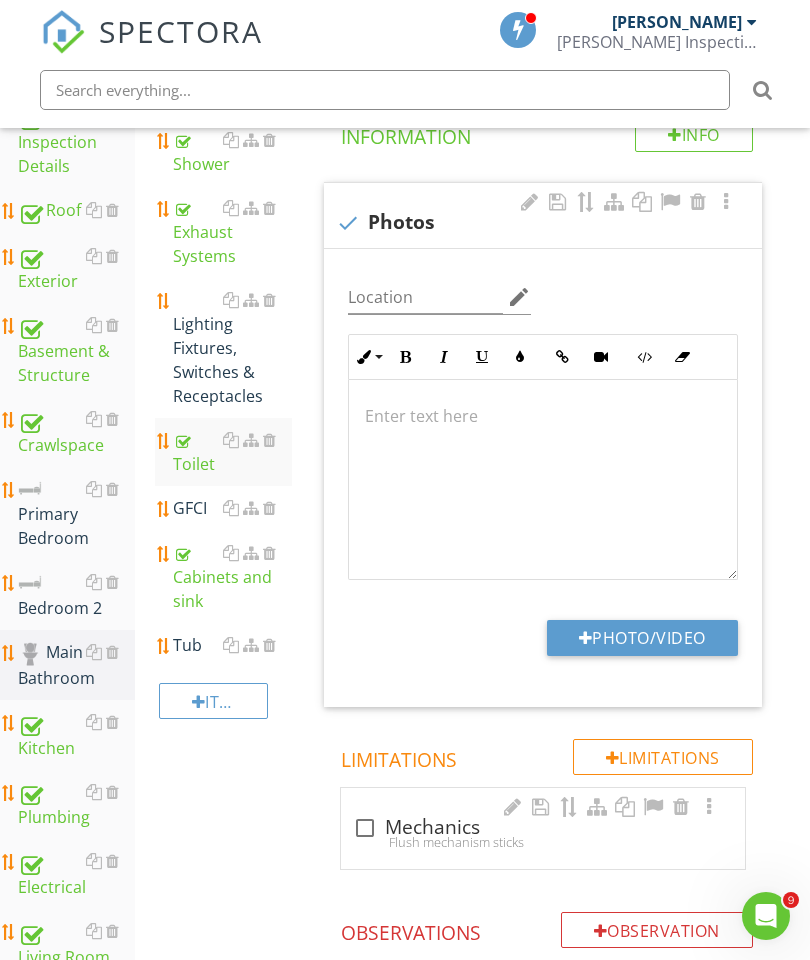 type on "C:\fakepath\image.jpg" 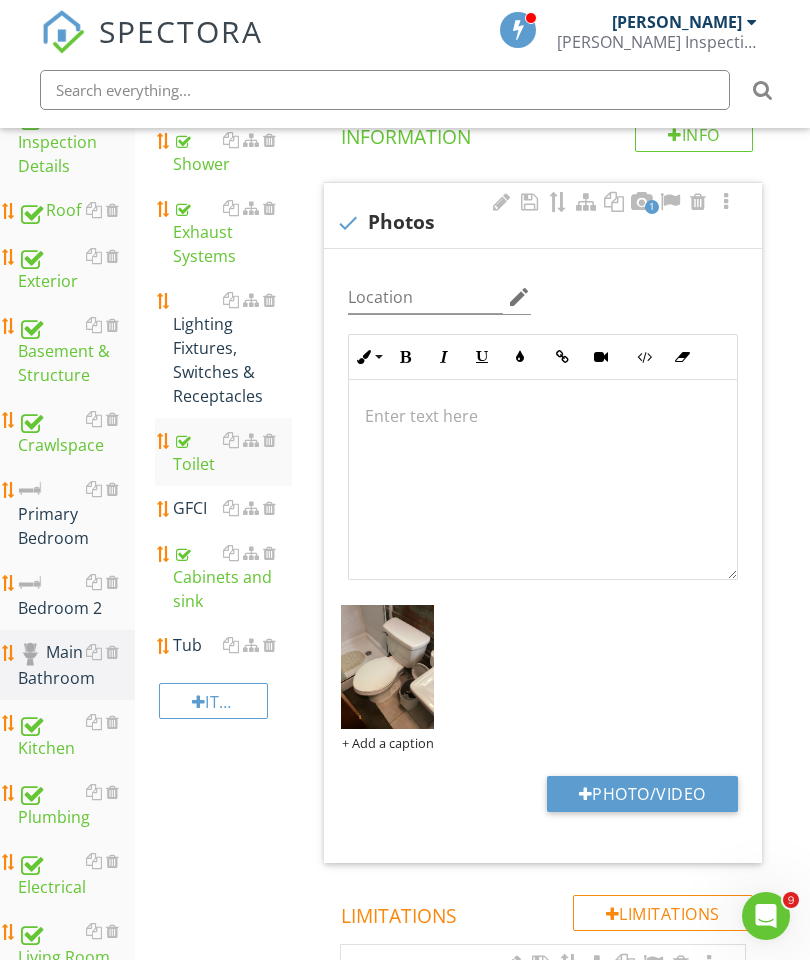 click on "Lighting Fixtures, Switches & Receptacles" at bounding box center [232, 348] 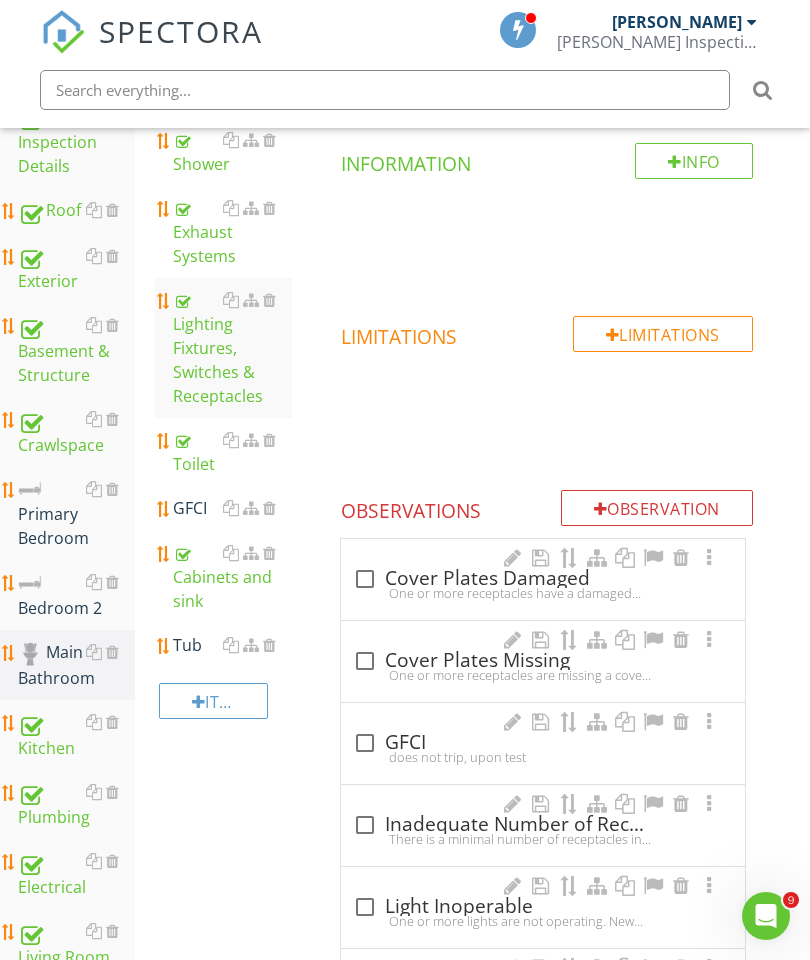 click on "GFCI" at bounding box center (232, 508) 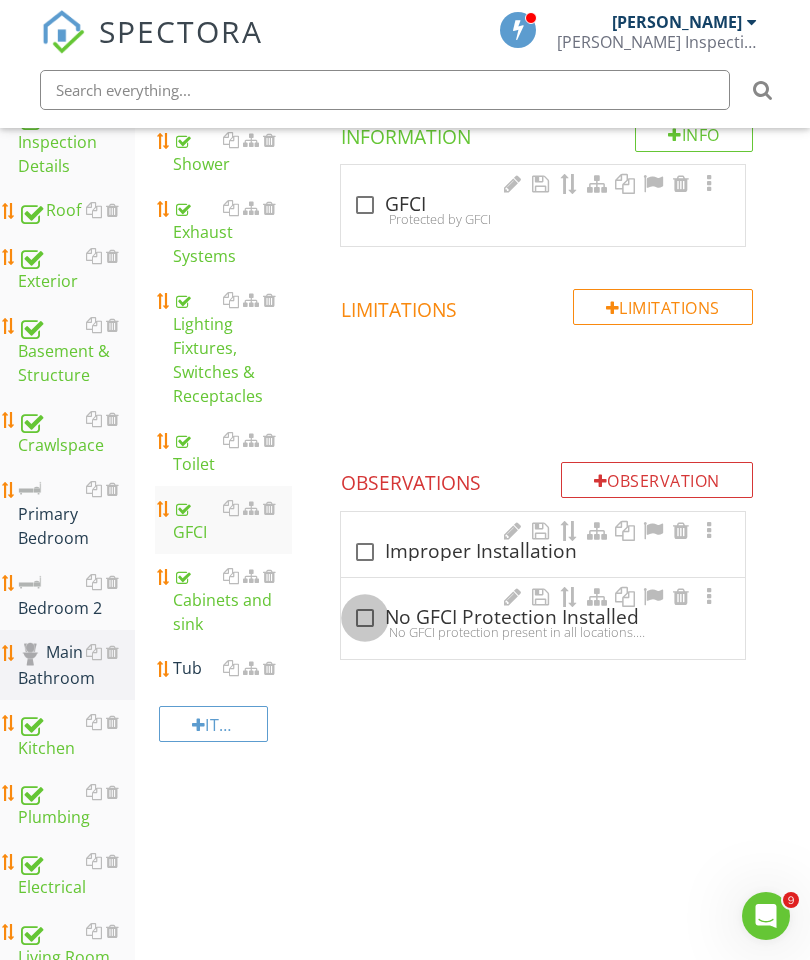 click at bounding box center (365, 618) 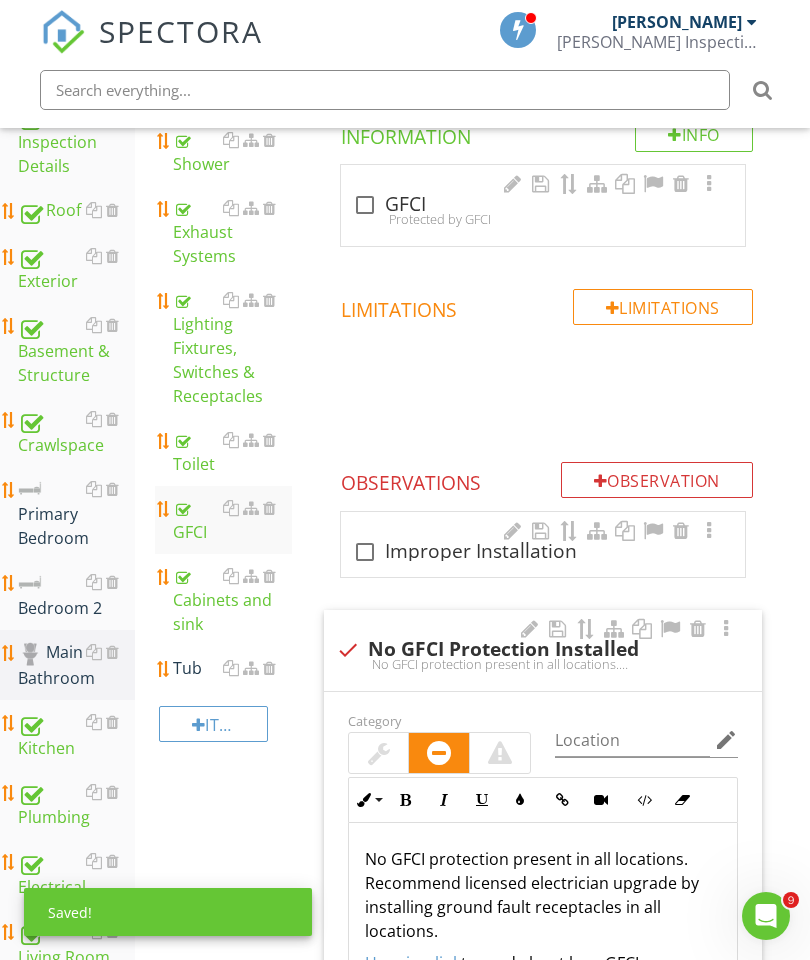 click at bounding box center [269, 668] 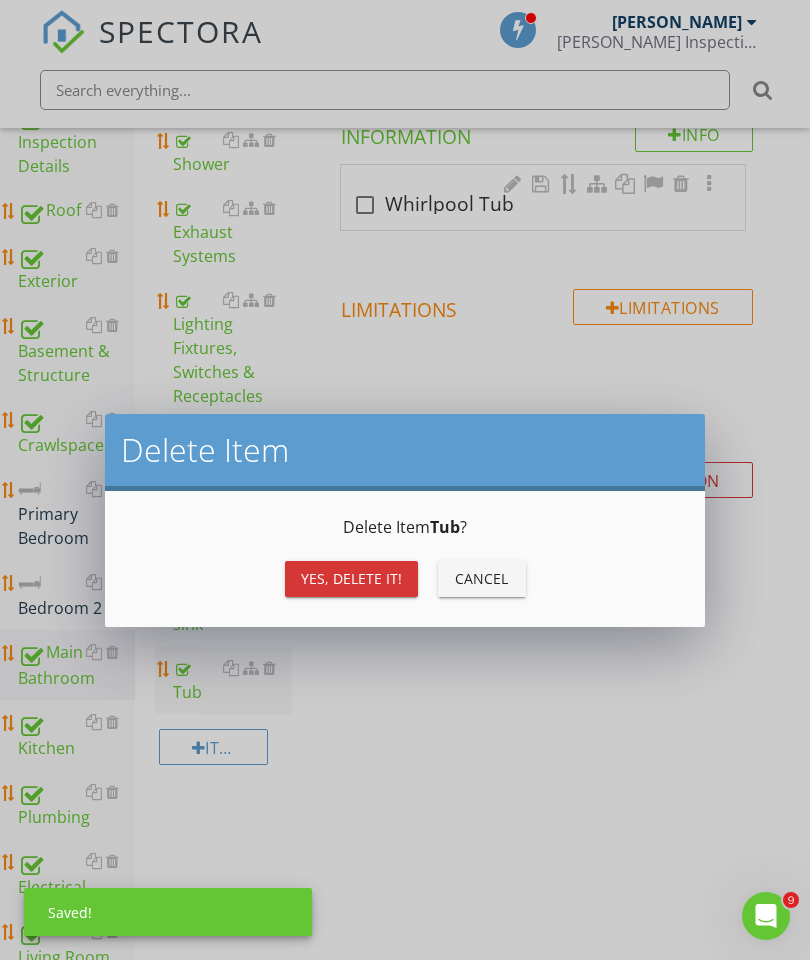 click on "Yes, Delete it!" at bounding box center [351, 579] 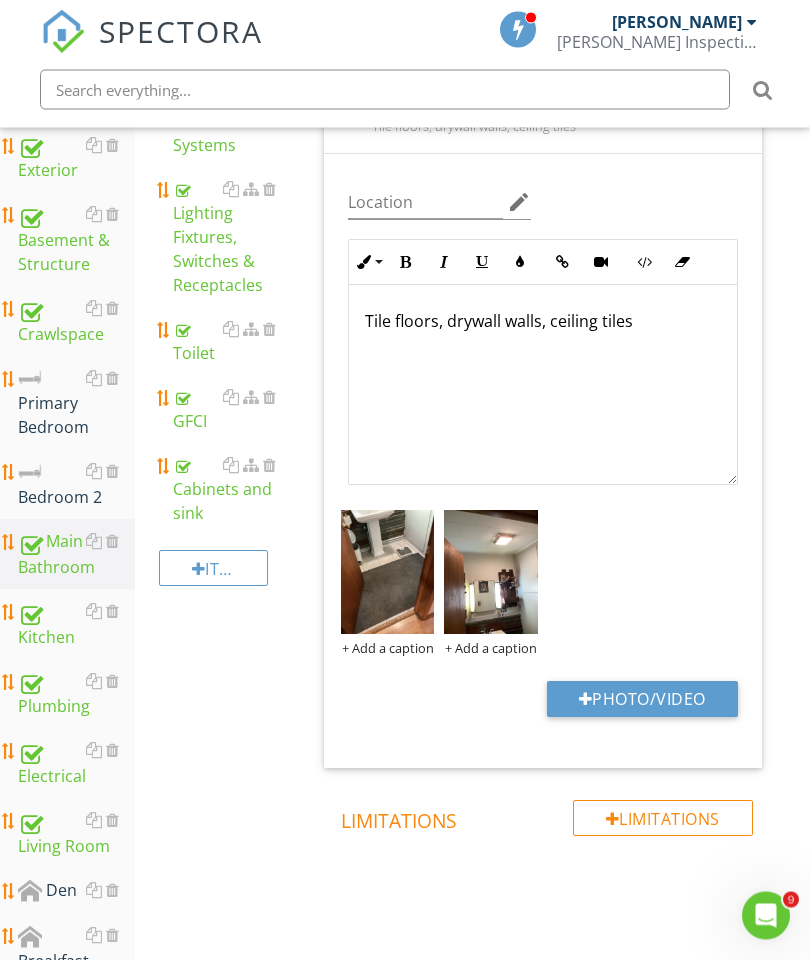 scroll, scrollTop: 498, scrollLeft: 0, axis: vertical 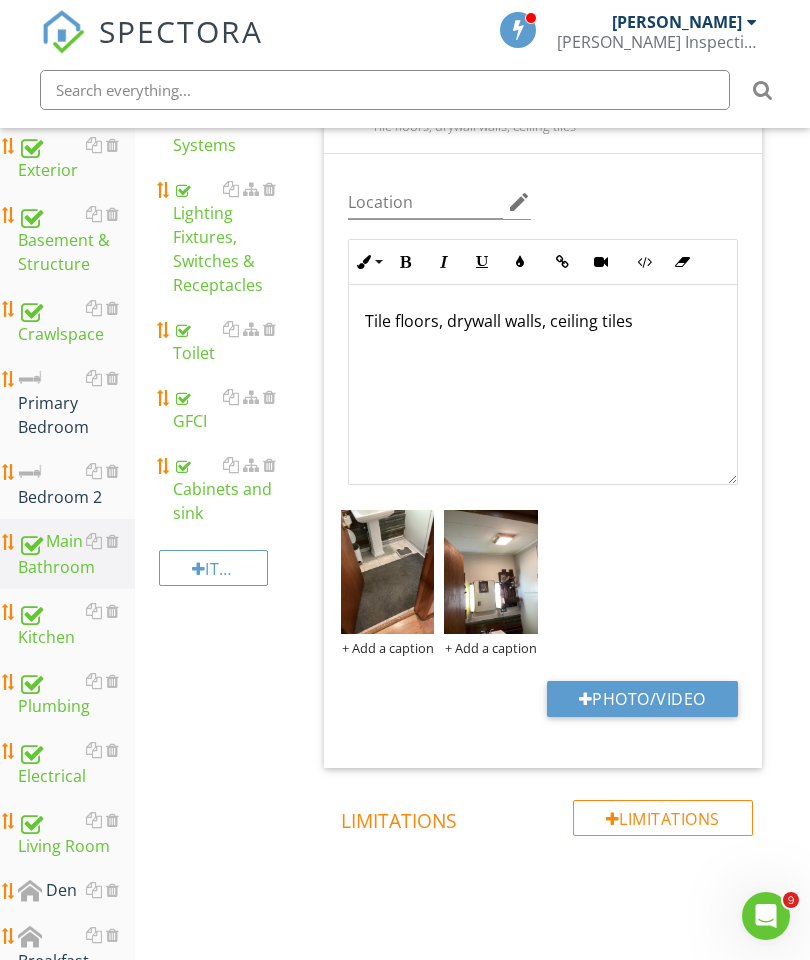 click on "Bedroom 2" at bounding box center [76, 484] 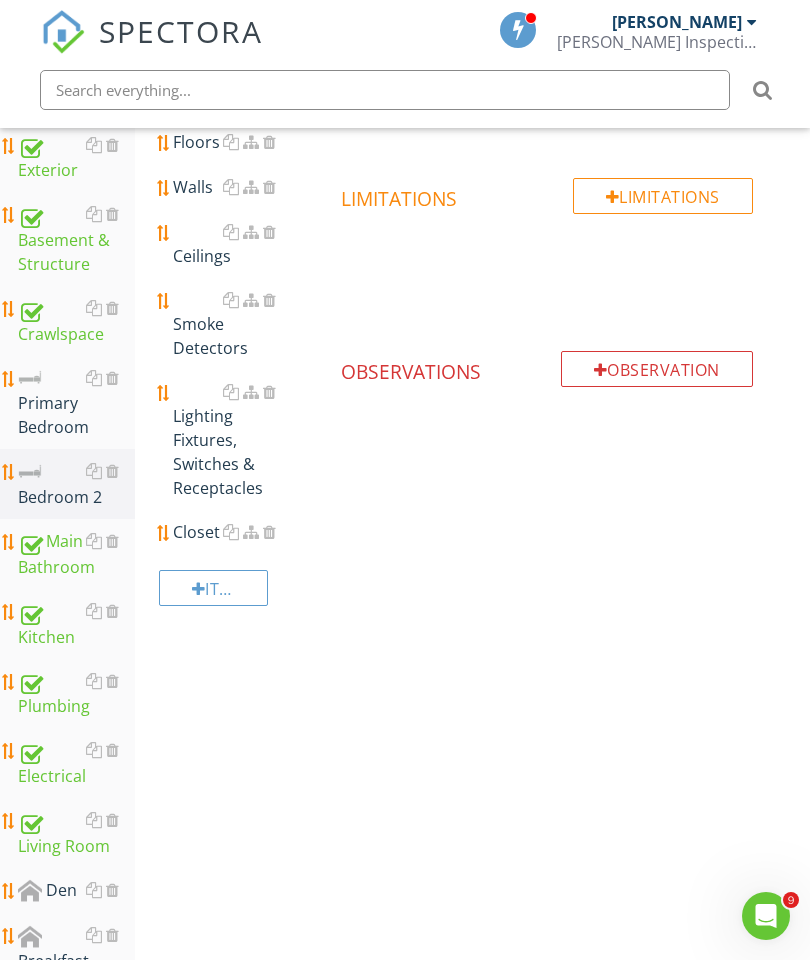 scroll, scrollTop: 188, scrollLeft: 0, axis: vertical 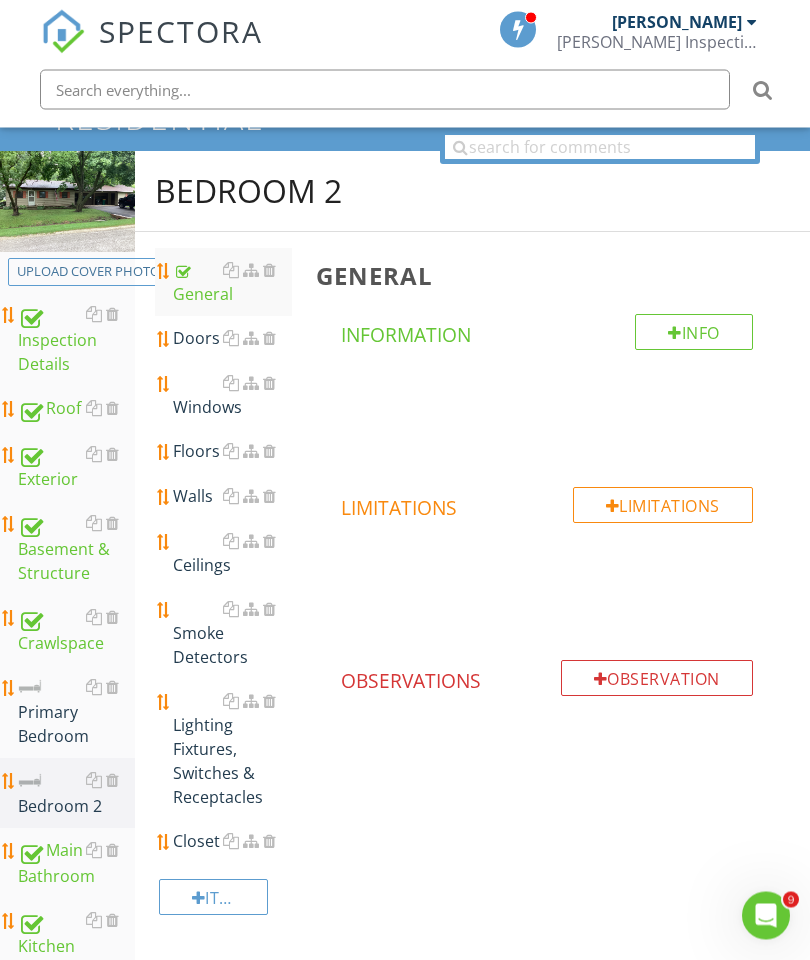 click on "Doors" at bounding box center [232, 339] 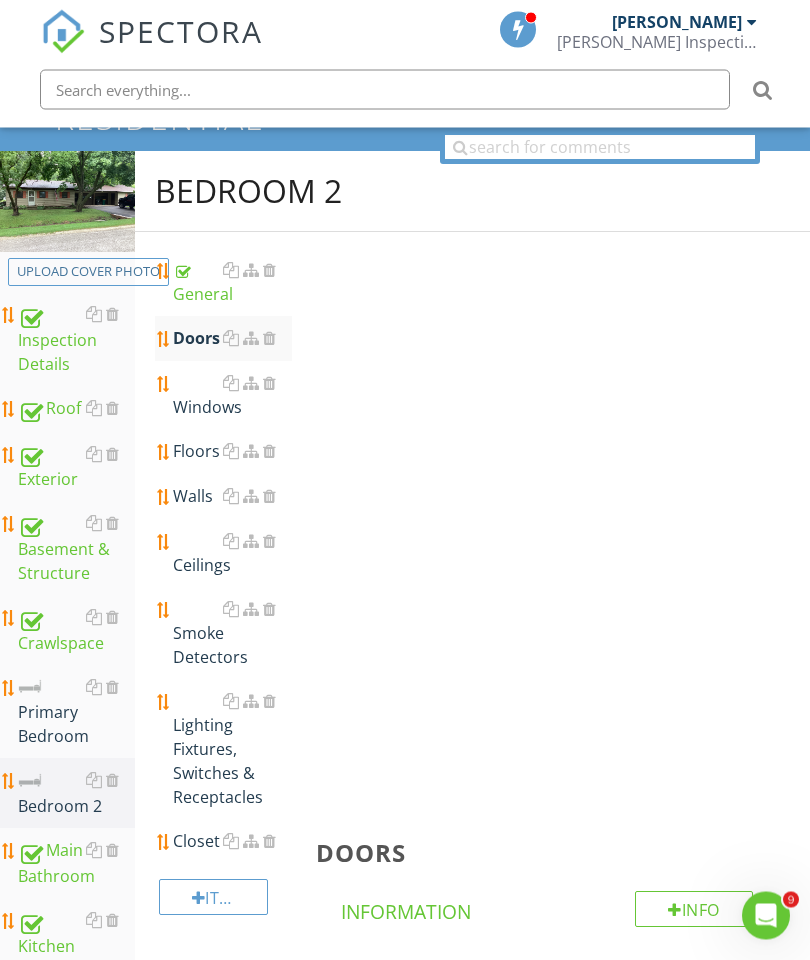 scroll, scrollTop: 189, scrollLeft: 0, axis: vertical 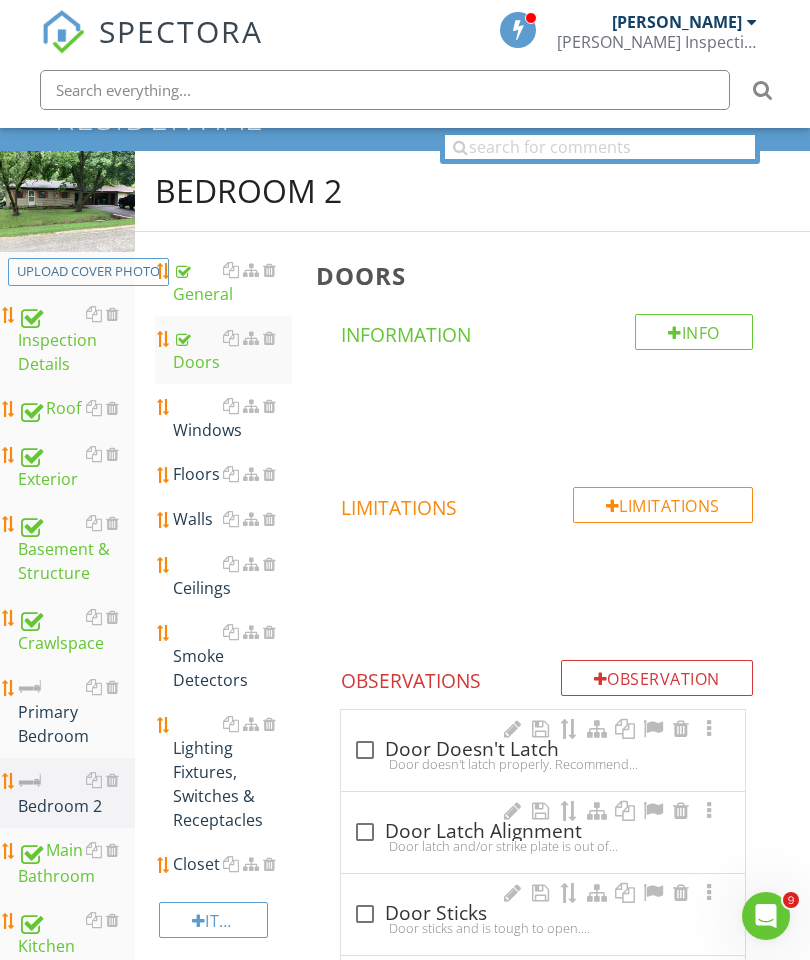 click on "Windows" at bounding box center (232, 418) 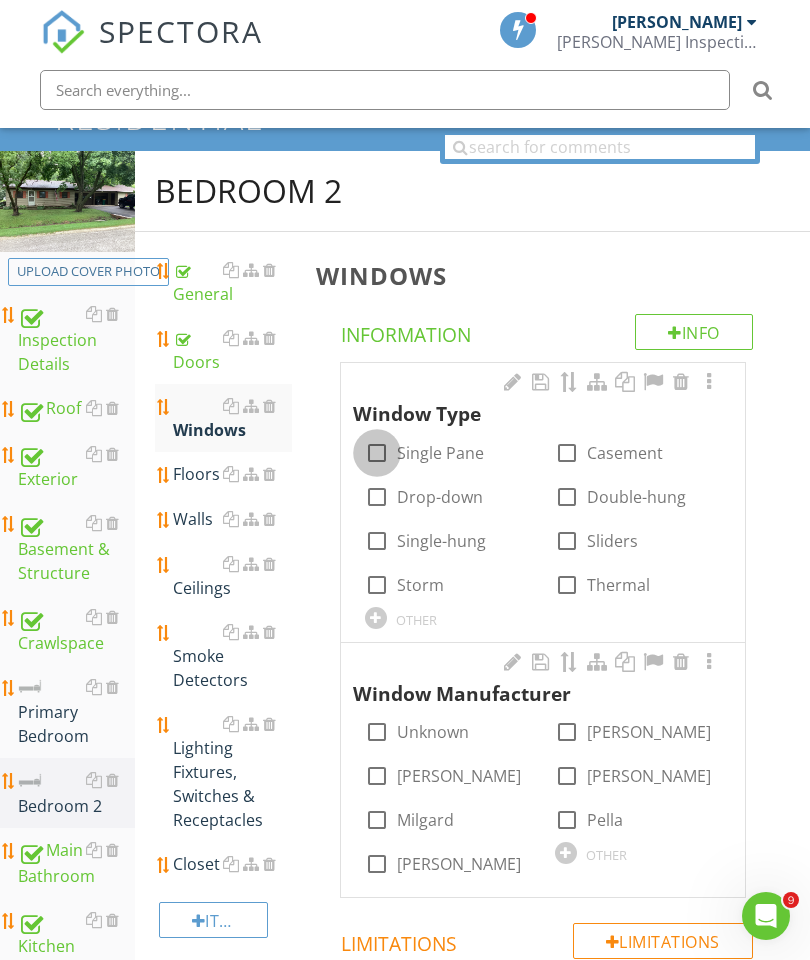 click at bounding box center [377, 453] 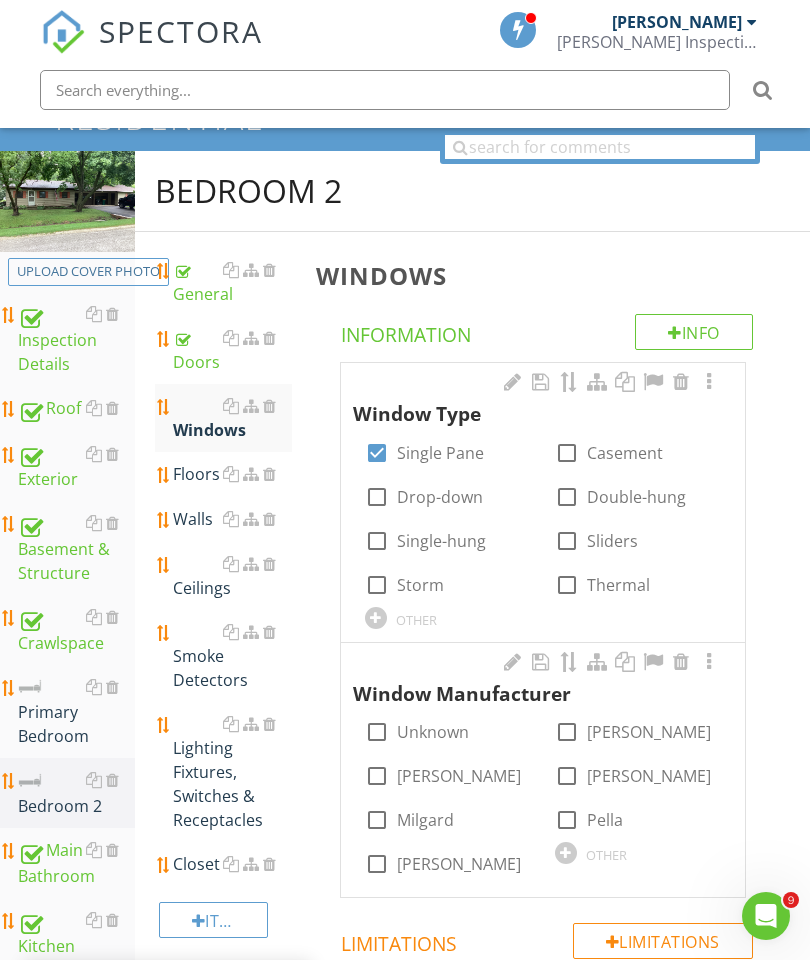 click at bounding box center (567, 497) 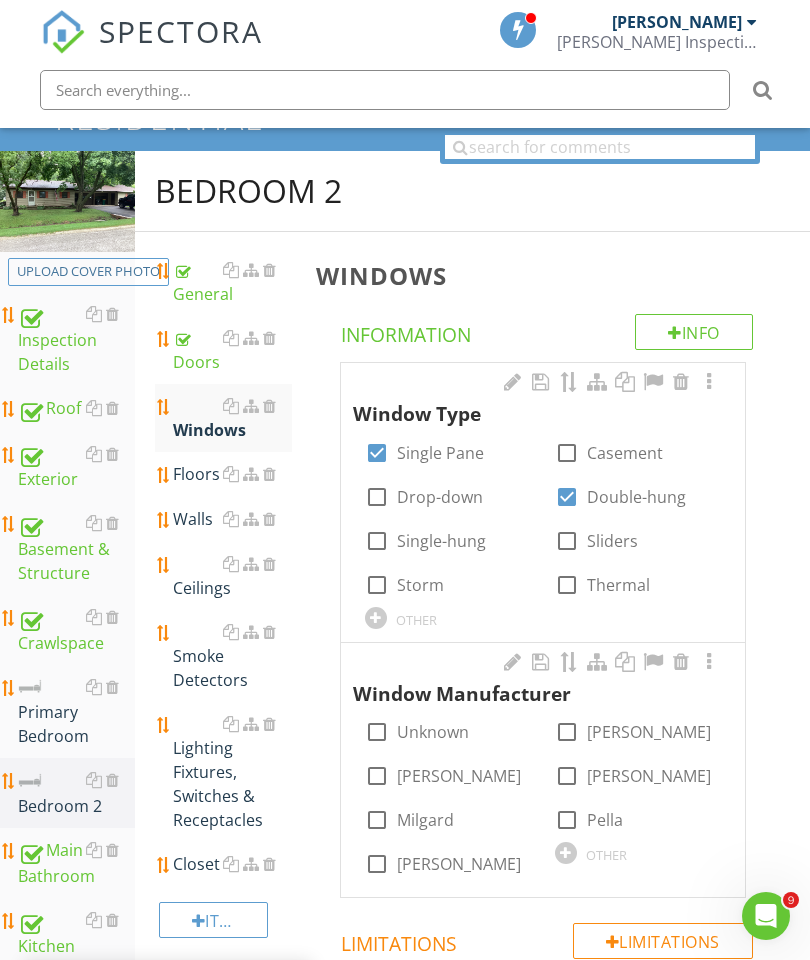 click at bounding box center (566, 853) 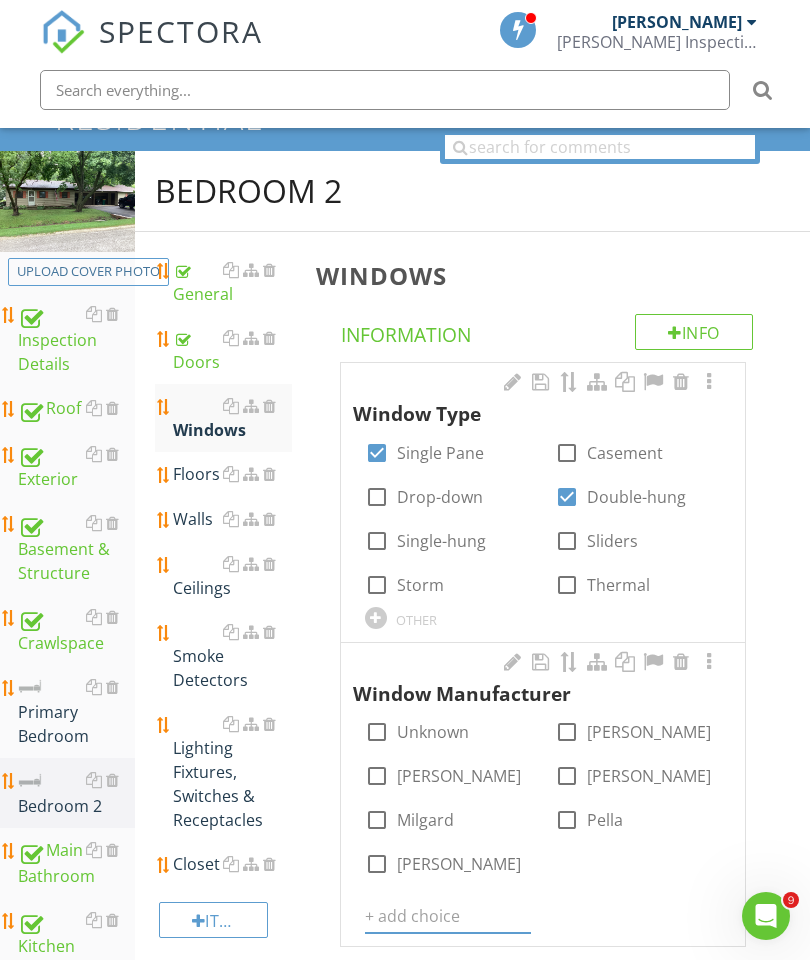 click at bounding box center [448, 916] 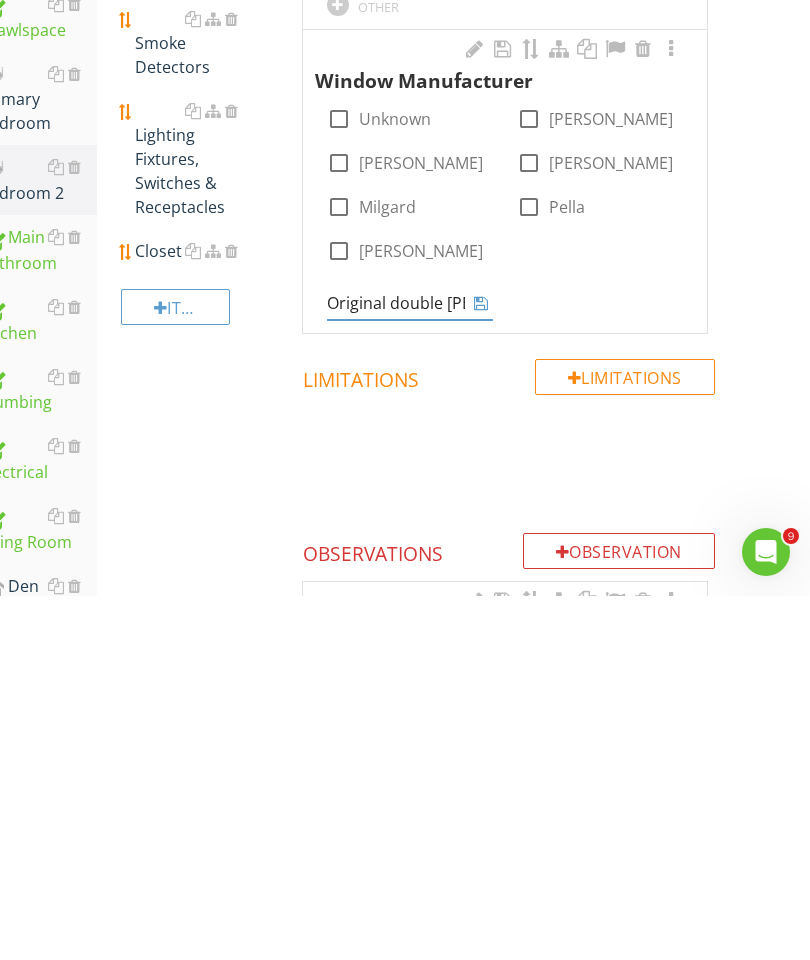 type on "Original double [PERSON_NAME] windows" 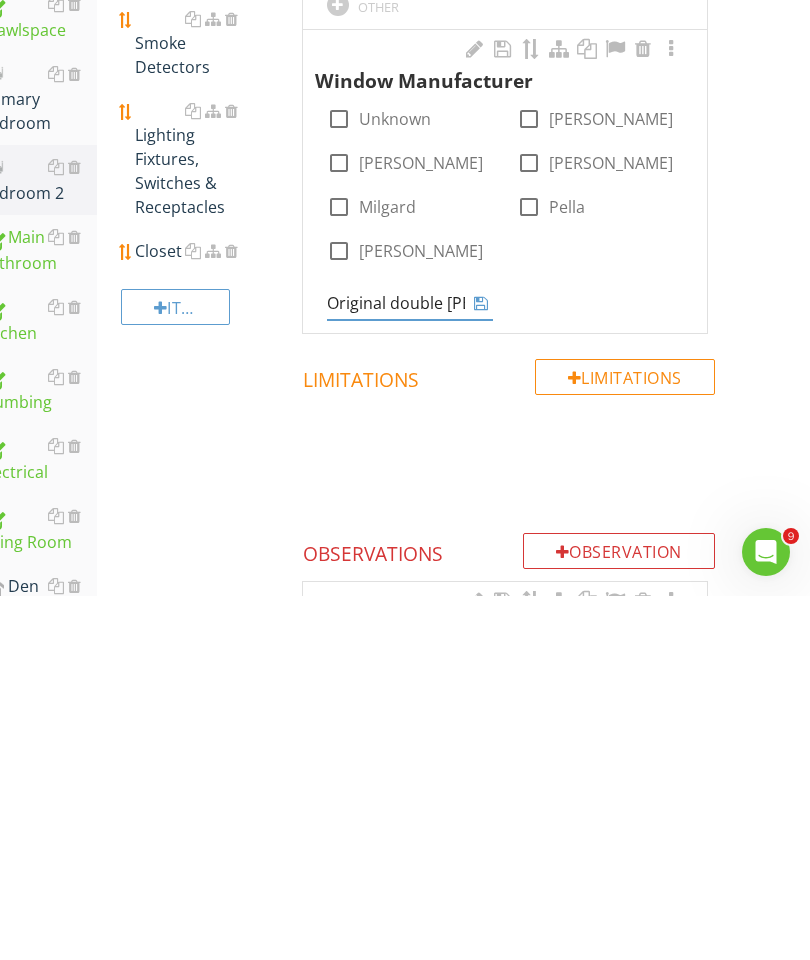 click at bounding box center (481, 667) 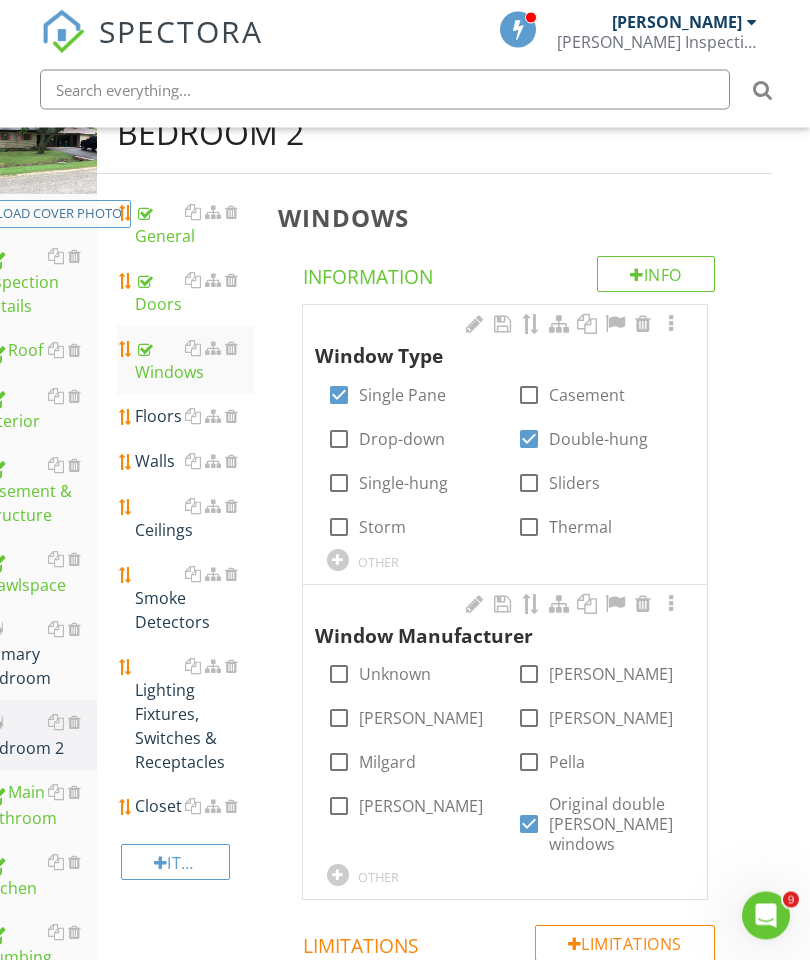 scroll, scrollTop: 222, scrollLeft: 38, axis: both 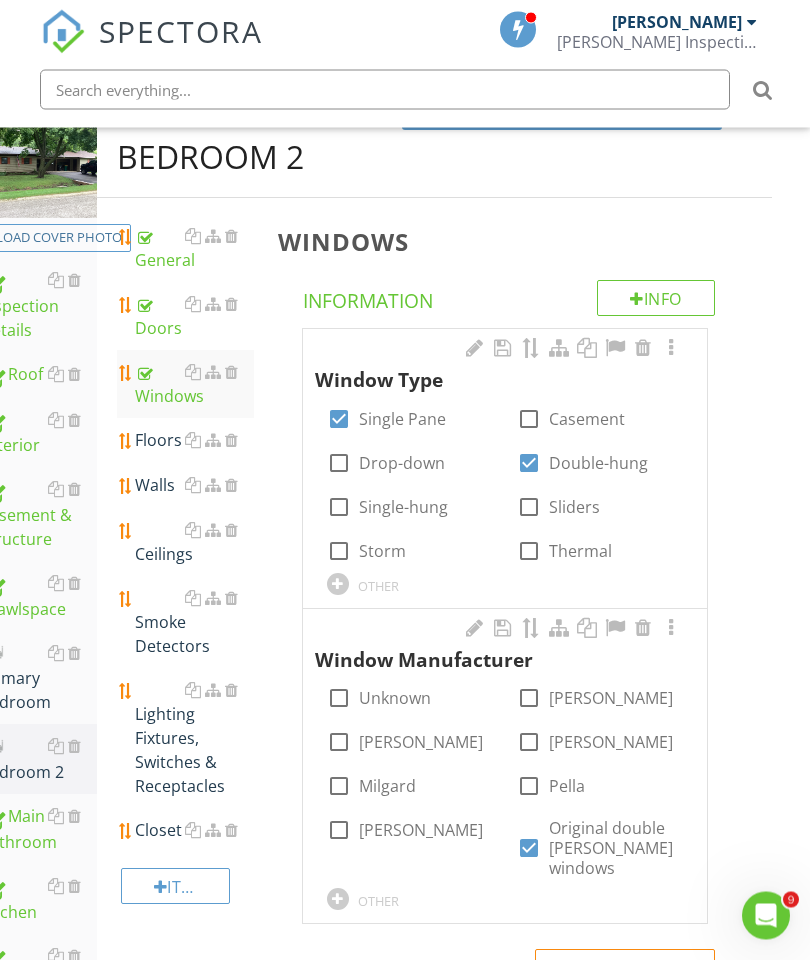 click at bounding box center (671, 349) 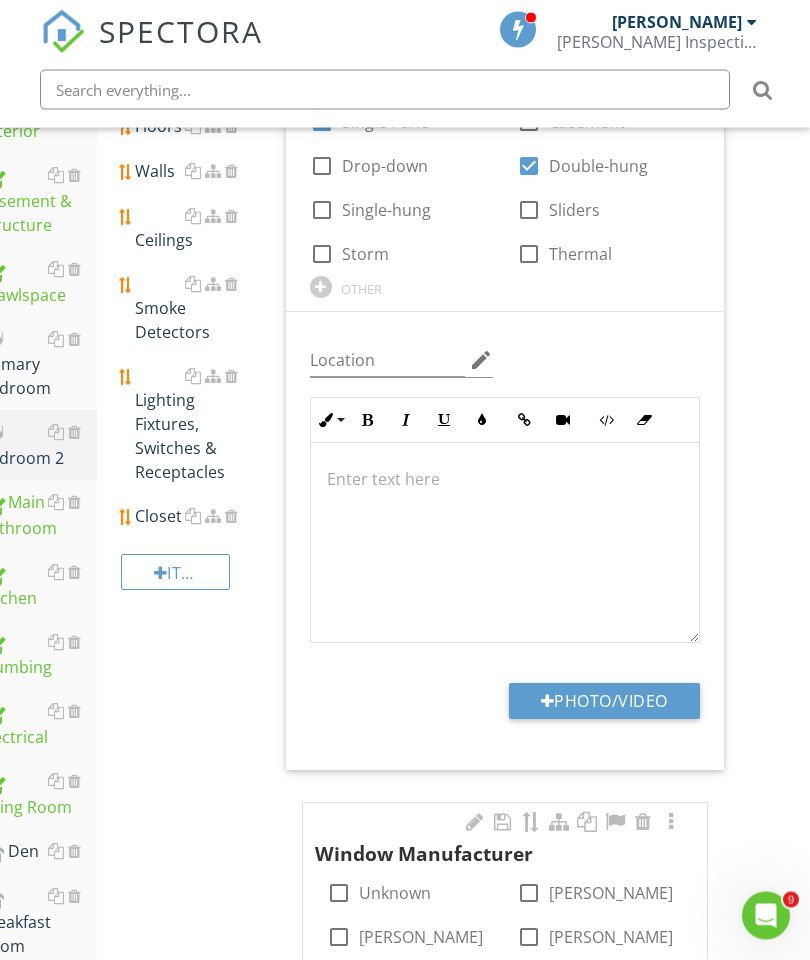 scroll, scrollTop: 537, scrollLeft: 38, axis: both 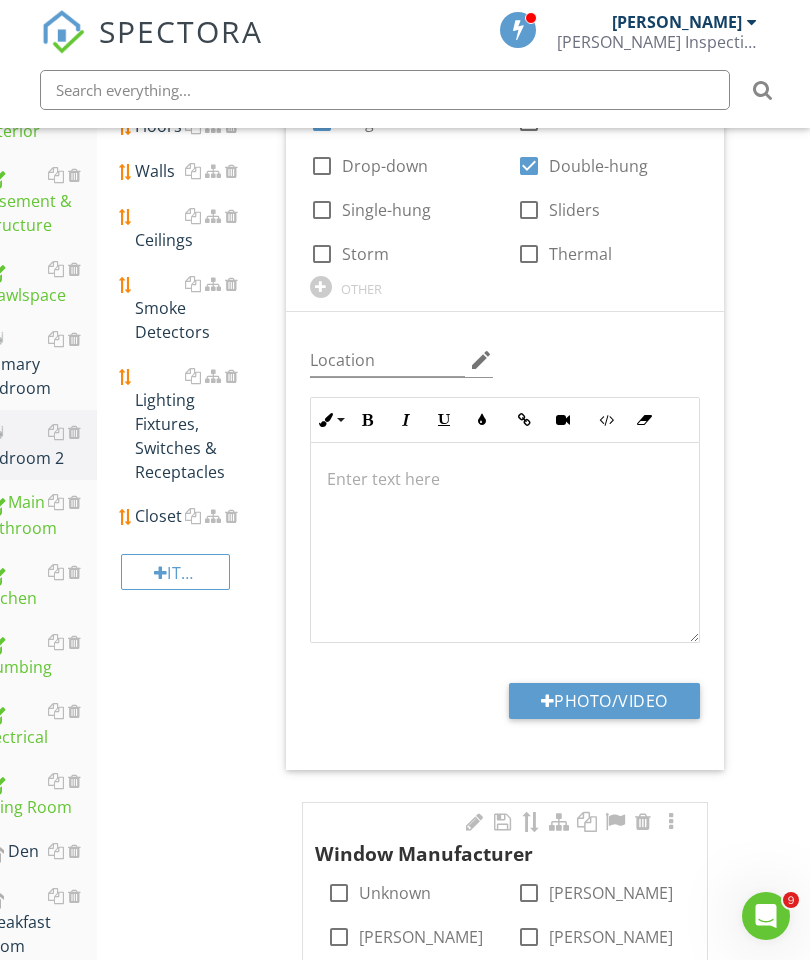 click on "Photo/Video" at bounding box center (604, 701) 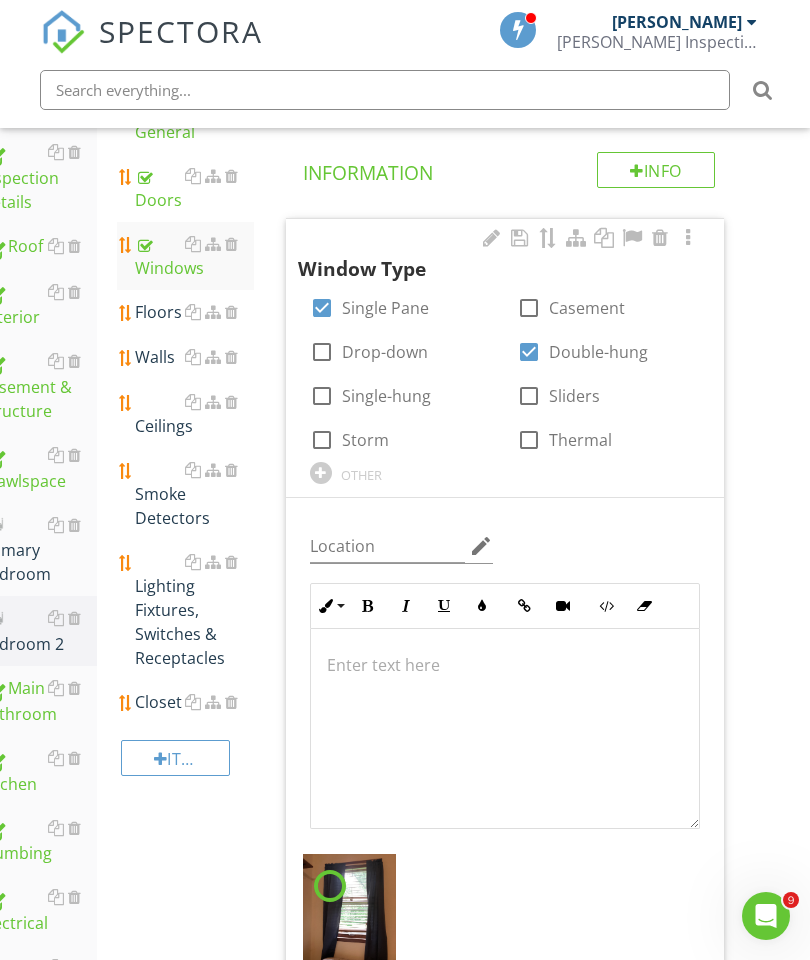scroll, scrollTop: 350, scrollLeft: 38, axis: both 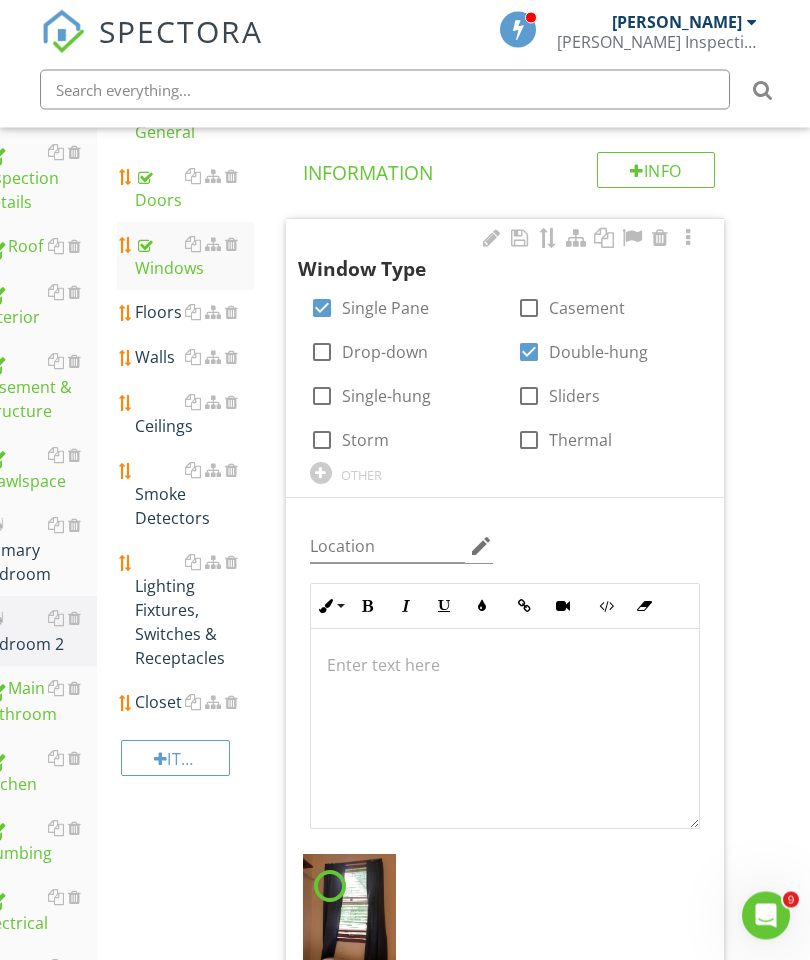 click on "Floors" at bounding box center [194, 313] 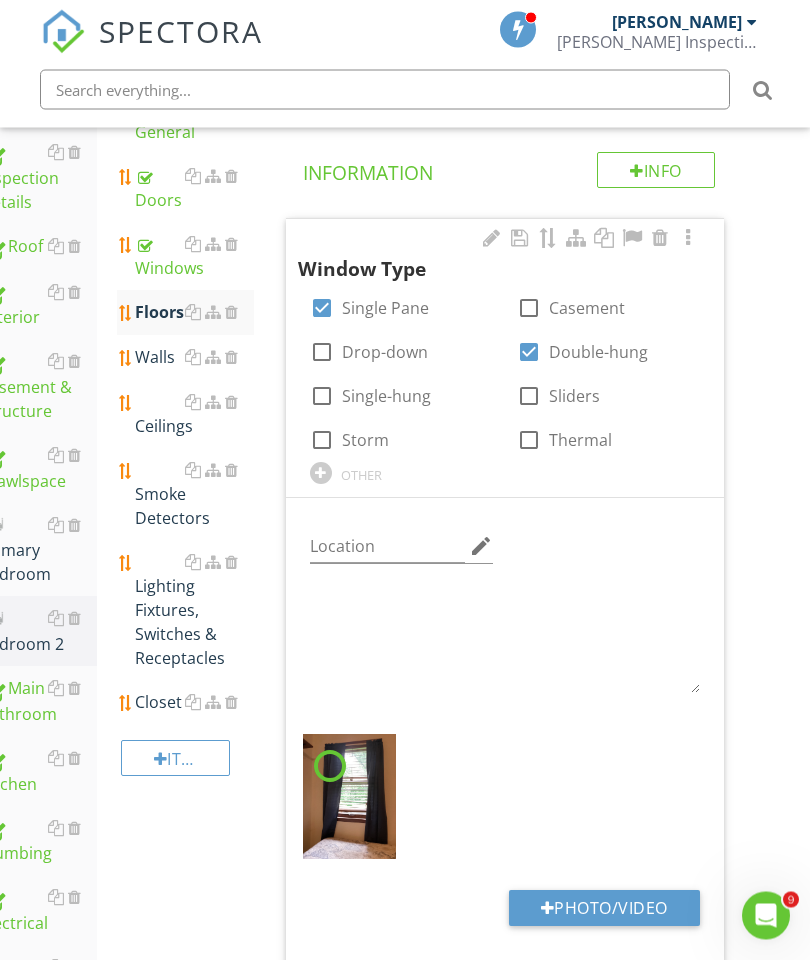 scroll, scrollTop: 351, scrollLeft: 38, axis: both 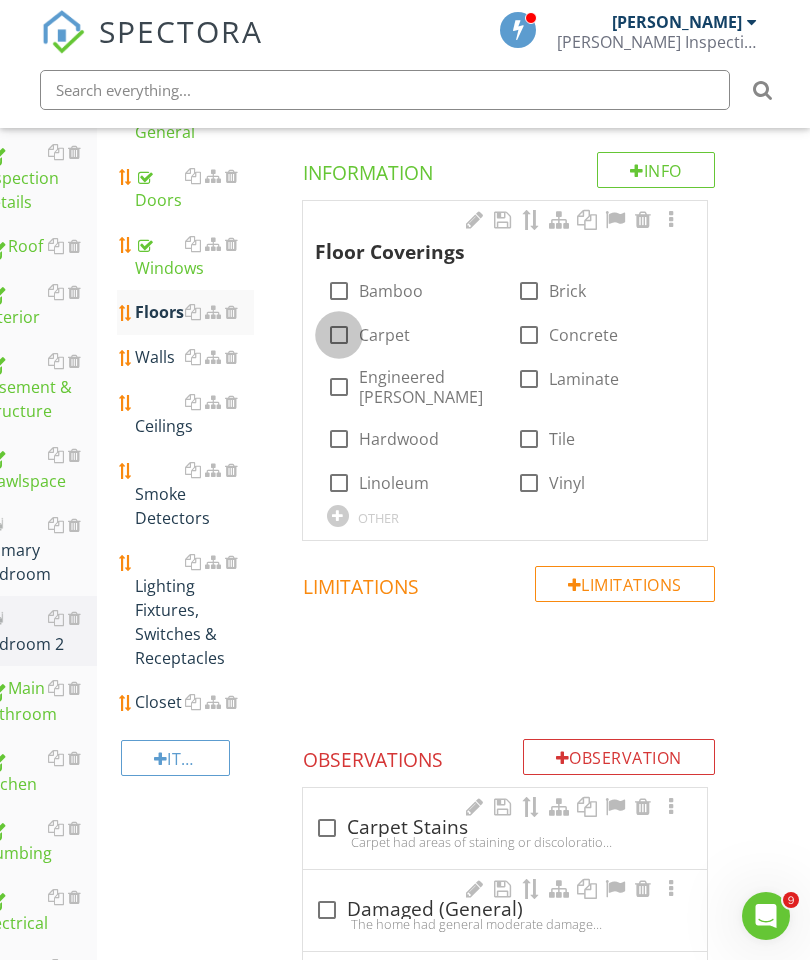 click at bounding box center [339, 335] 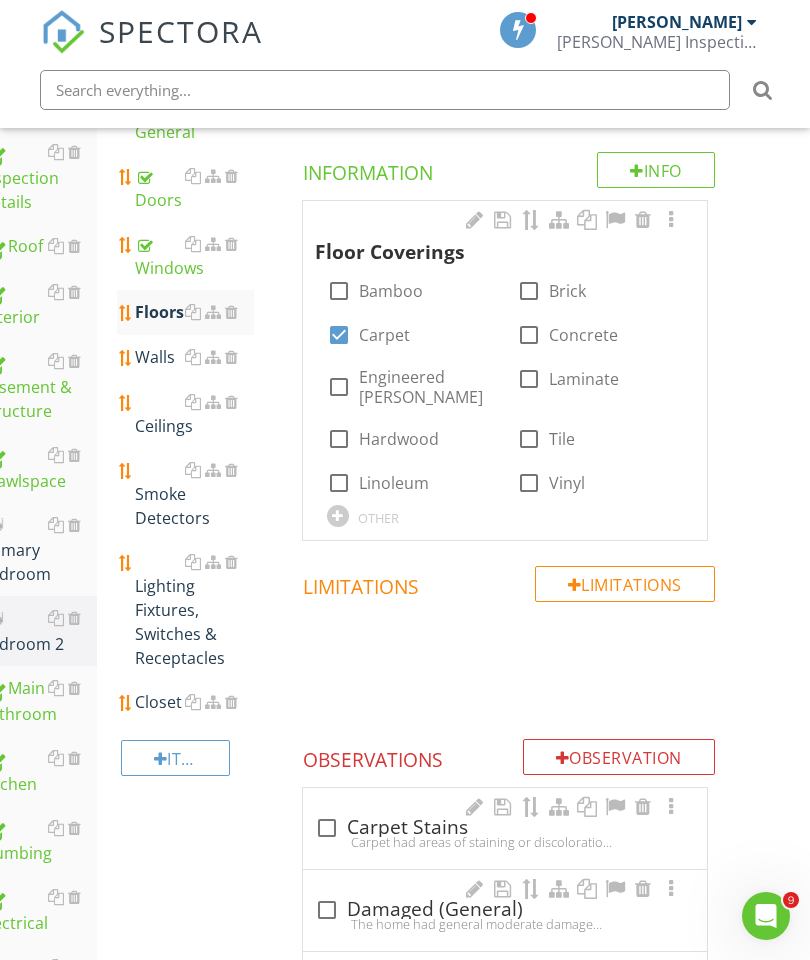 click at bounding box center (671, 220) 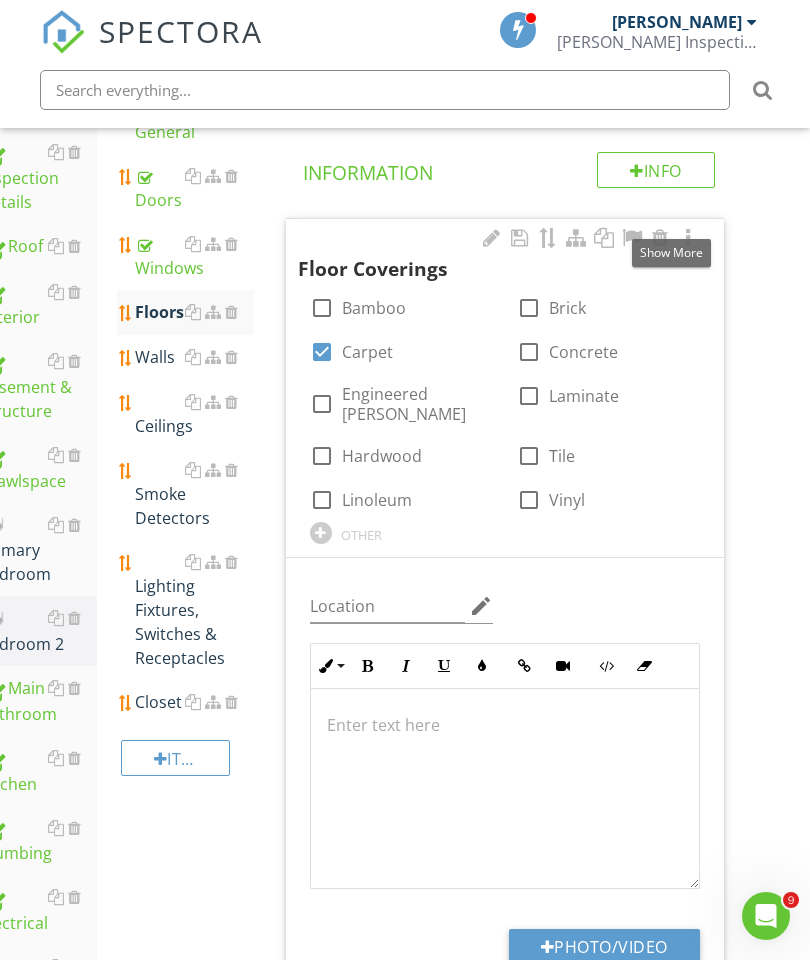 click on "Photo/Video" at bounding box center (604, 947) 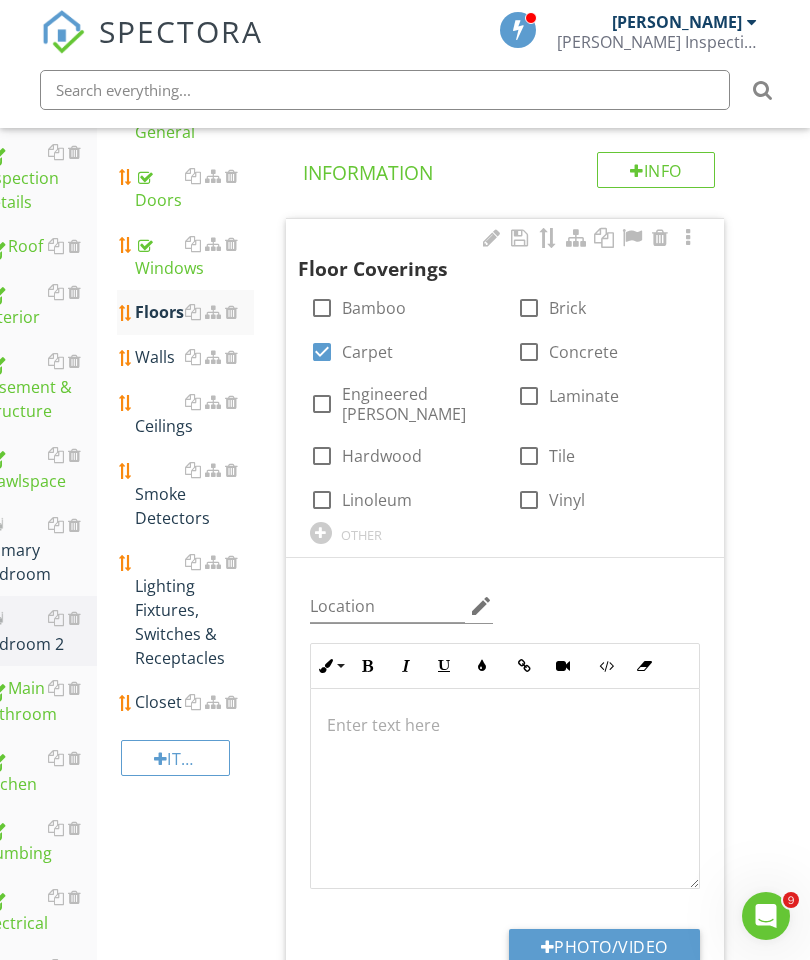 type on "C:\fakepath\image.jpg" 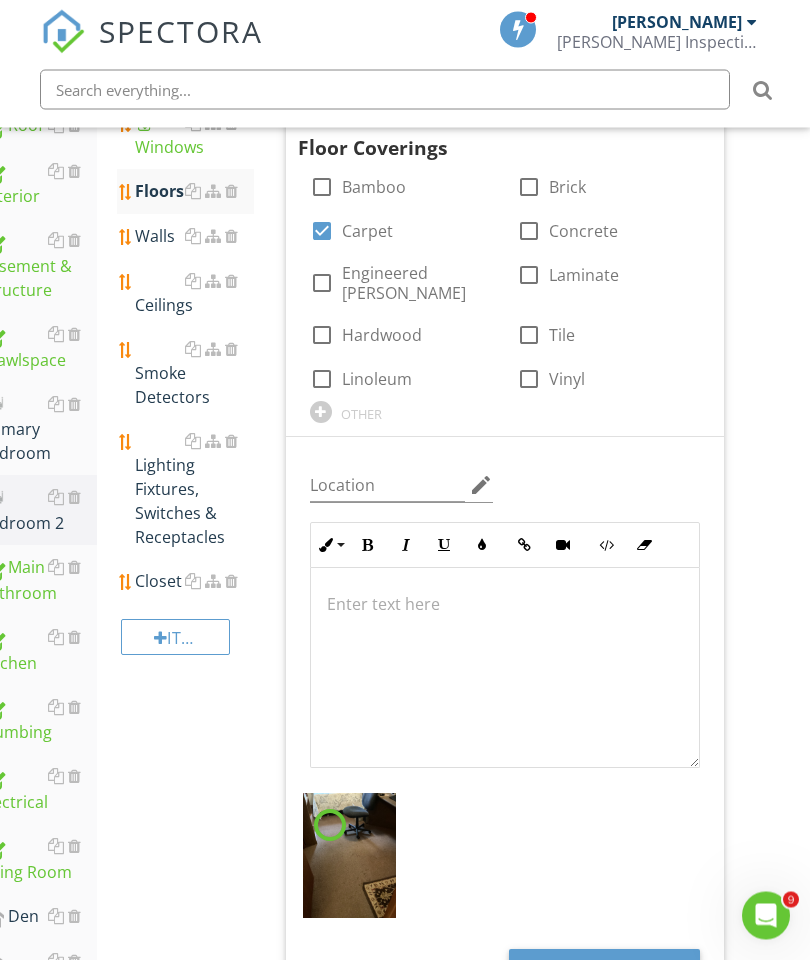 scroll, scrollTop: 504, scrollLeft: 38, axis: both 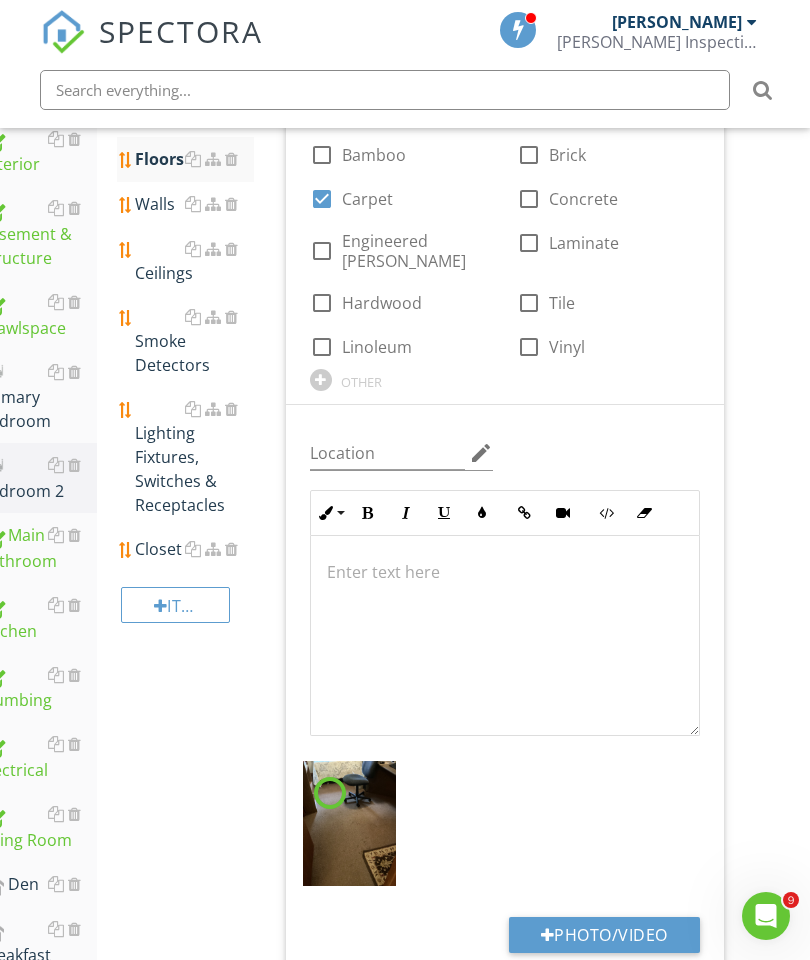 click on "Floors
Info
Information
Floor Coverings
check_box_outline_blank Bamboo   check_box_outline_blank Brick   check_box Carpet   check_box_outline_blank Concrete   check_box_outline_blank Engineered Wood   check_box_outline_blank Laminate   check_box_outline_blank Hardwood   check_box_outline_blank Tile   check_box_outline_blank Linoleum   check_box_outline_blank Vinyl         OTHER                   Location edit       Ordered List Unordered List Insert Image Insert Table Inline Style XLarge Large Normal Small Light Small/Light Bold Italic Underline Colors Insert Link Insert Video Code View Clear Formatting Enter text here
Photo/Video
Limitations
Limitations
Observation" at bounding box center (519, 874) 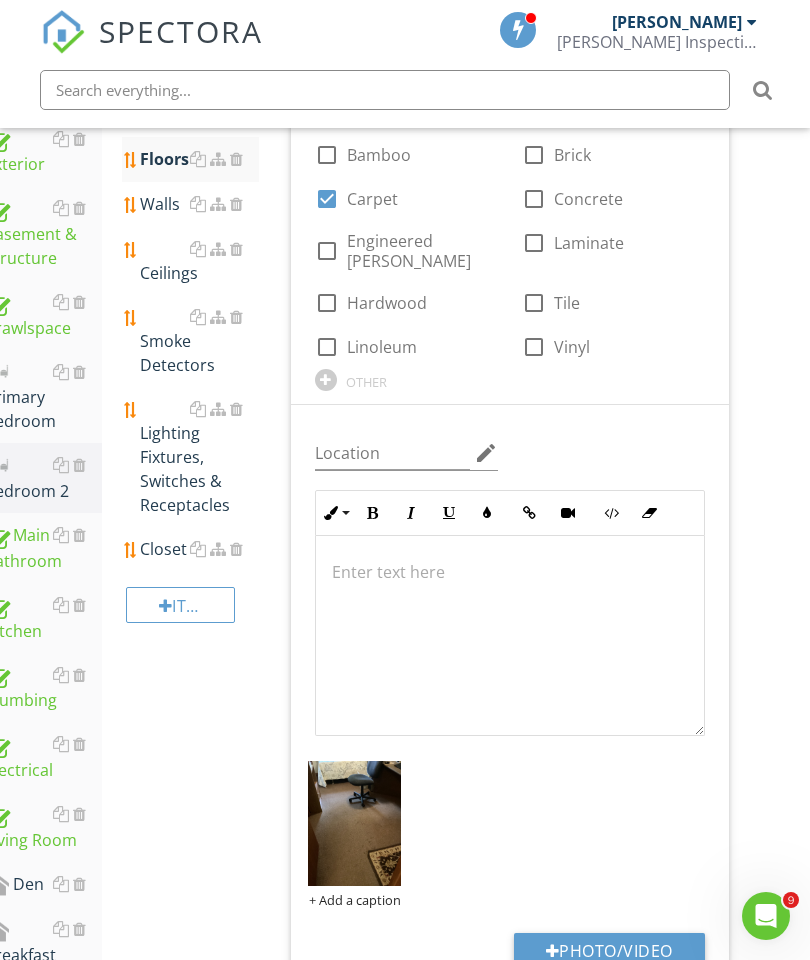 scroll, scrollTop: 497, scrollLeft: 25, axis: both 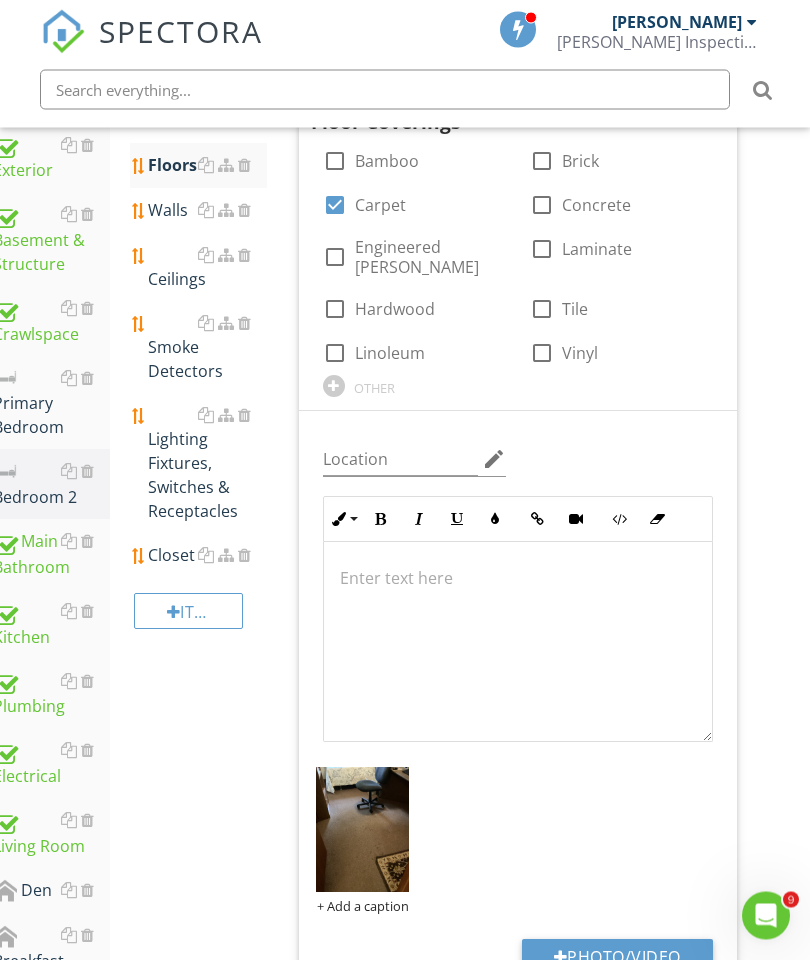 click on "Floors
Info
Information                 1
Floor Coverings
check_box_outline_blank Bamboo   check_box_outline_blank Brick   check_box Carpet   check_box_outline_blank Concrete   check_box_outline_blank Engineered Wood   check_box_outline_blank Laminate   check_box_outline_blank Hardwood   check_box_outline_blank Tile   check_box_outline_blank Linoleum   check_box_outline_blank Vinyl         OTHER                   Location edit       Ordered List Unordered List Insert Image Insert Table Inline Style XLarge Large Normal Small Light Small/Light Bold Italic Underline Colors Insert Link Insert Video Code View Clear Formatting Enter text here               + Add a caption
Photo/Video
Limitations
Limitations
Observation" at bounding box center (532, 889) 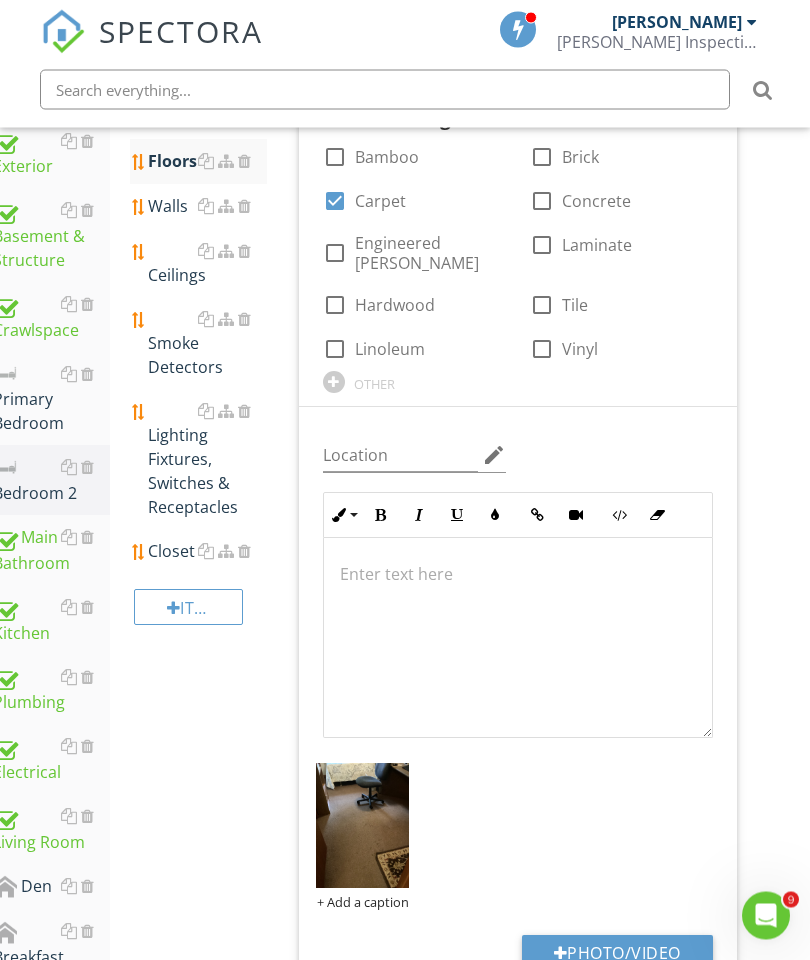 scroll, scrollTop: 480, scrollLeft: 25, axis: both 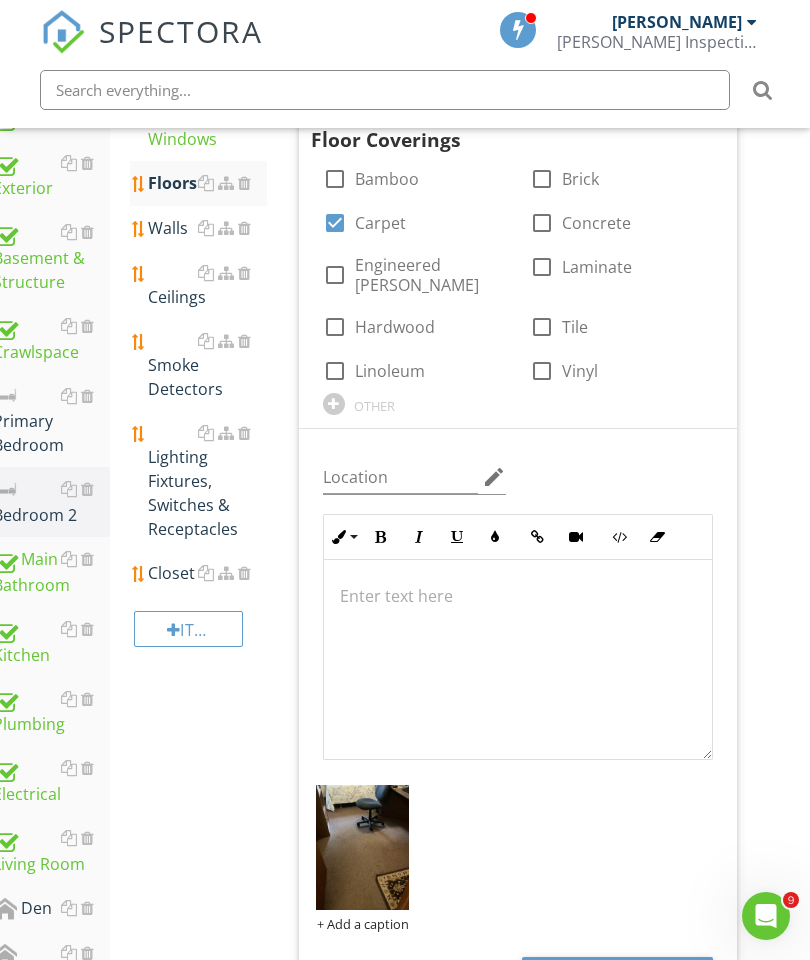 click on "Floors
Info
Information                 1
Floor Coverings
check_box_outline_blank Bamboo   check_box_outline_blank Brick   check_box Carpet   check_box_outline_blank Concrete   check_box_outline_blank Engineered Wood   check_box_outline_blank Laminate   check_box_outline_blank Hardwood   check_box_outline_blank Tile   check_box_outline_blank Linoleum   check_box_outline_blank Vinyl         OTHER                   Location edit       Ordered List Unordered List Insert Image Insert Table Inline Style XLarge Large Normal Small Light Small/Light Bold Italic Underline Colors Insert Link Insert Video Code View Clear Formatting Enter text here               + Add a caption
Photo/Video
Limitations
Limitations
Observation" at bounding box center [532, 906] 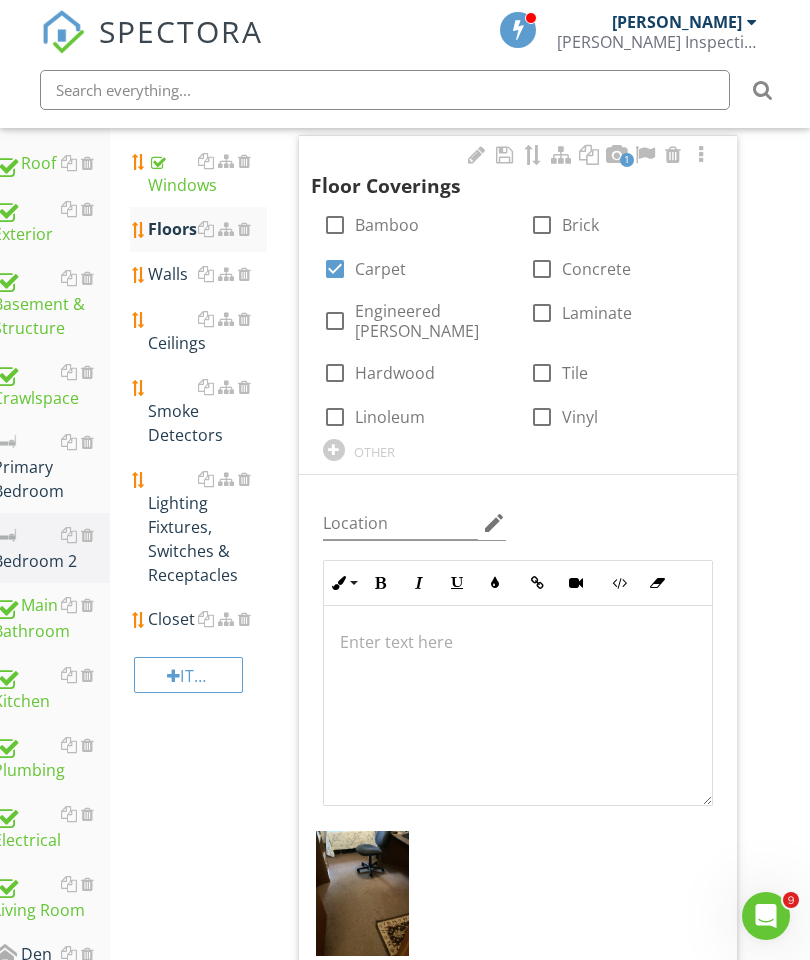 scroll, scrollTop: 433, scrollLeft: 25, axis: both 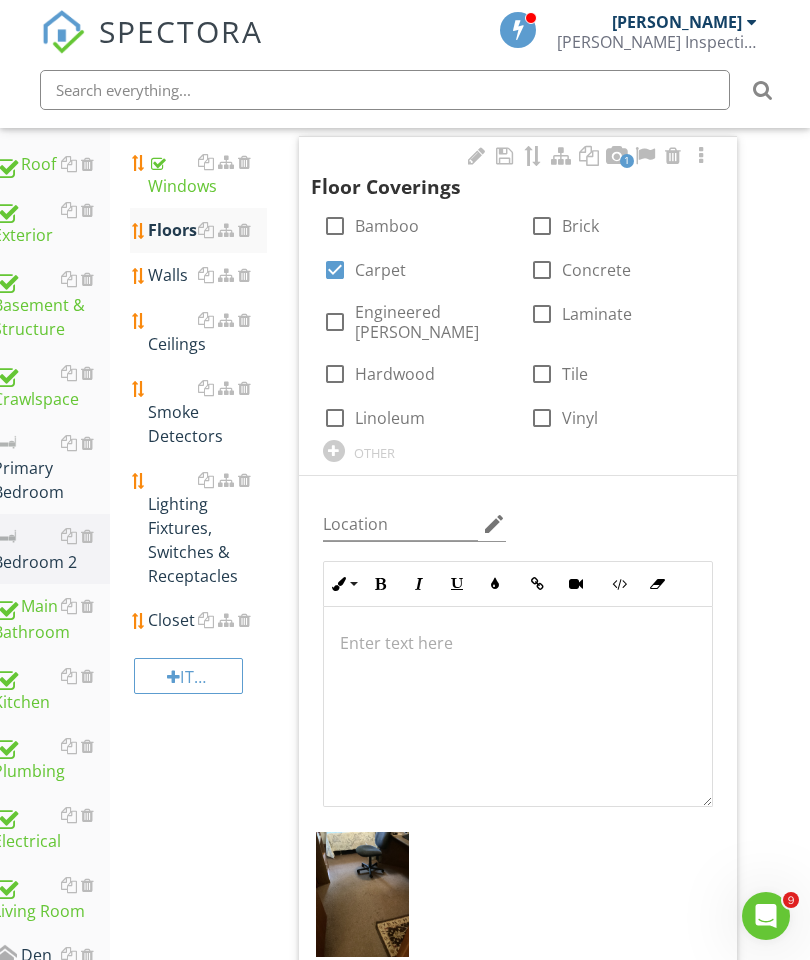 click on "Windows" at bounding box center [207, 174] 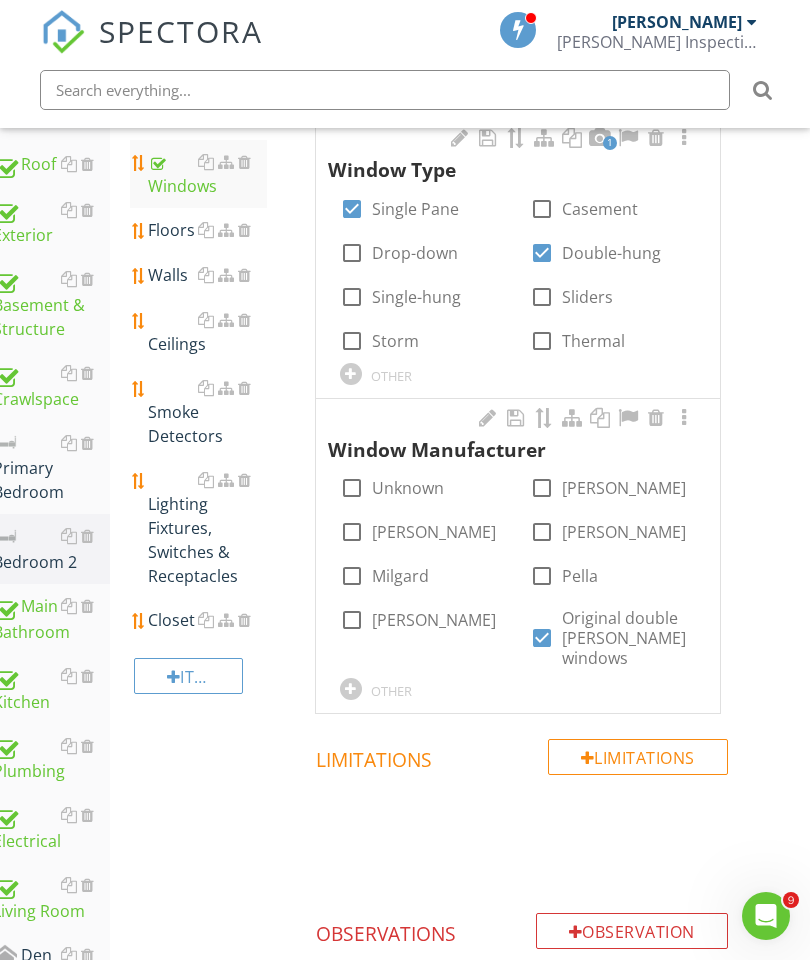 click on "Floors" at bounding box center (207, 230) 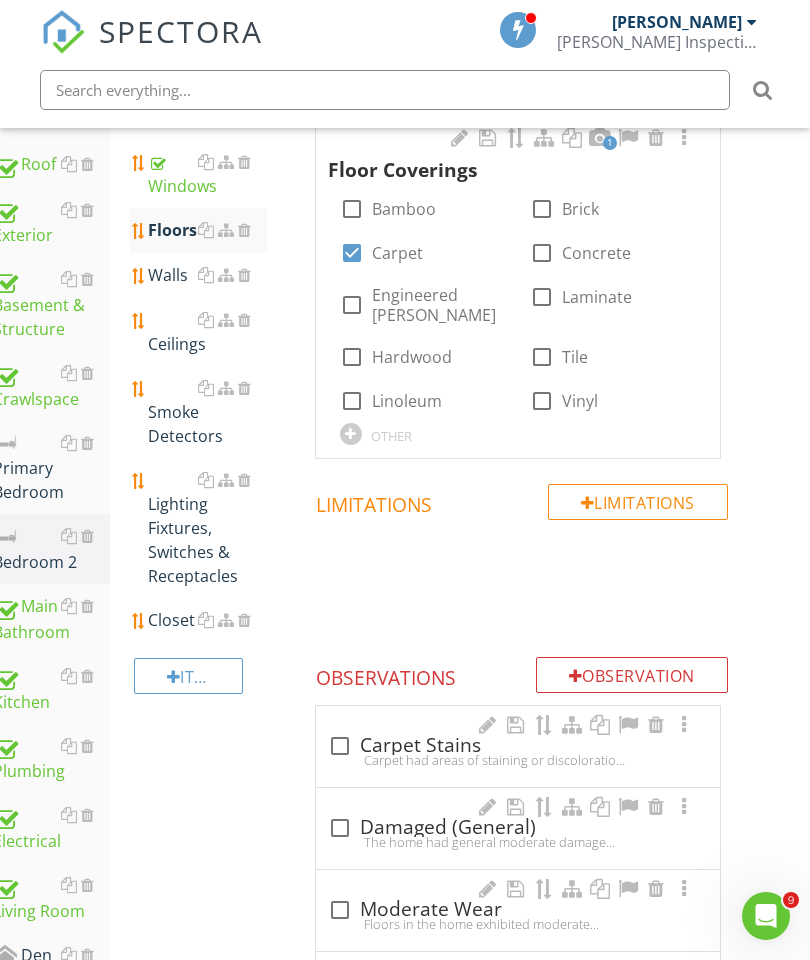 click on "Floors" at bounding box center [207, 230] 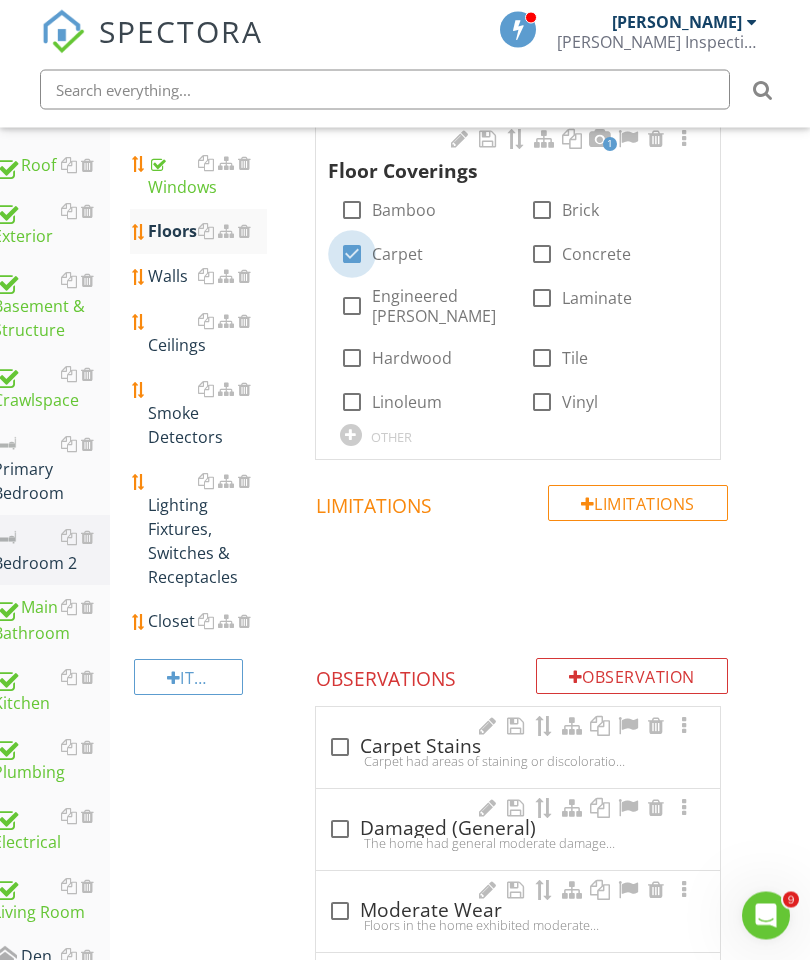 scroll, scrollTop: 432, scrollLeft: 25, axis: both 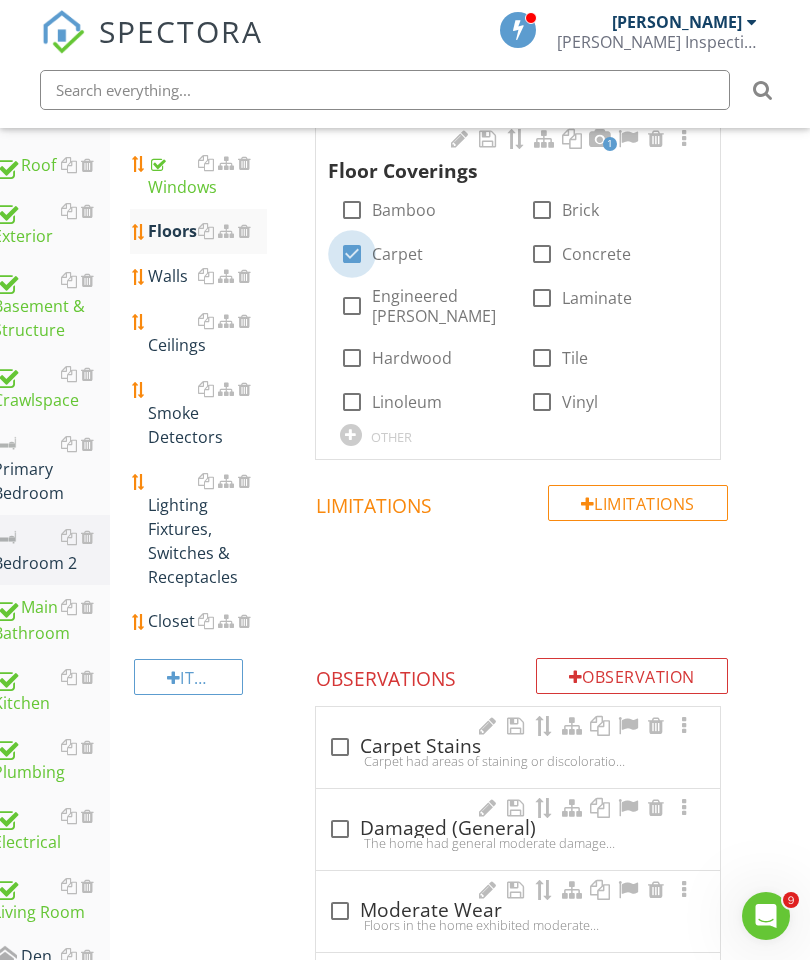 click at bounding box center [352, 254] 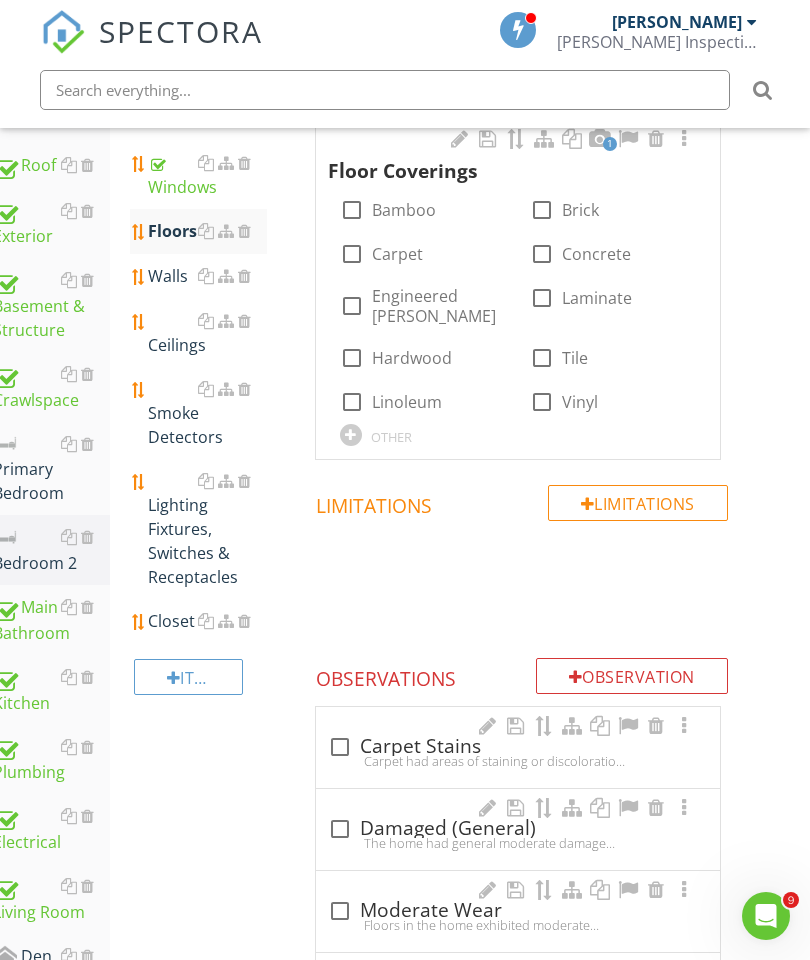 click at bounding box center (352, 254) 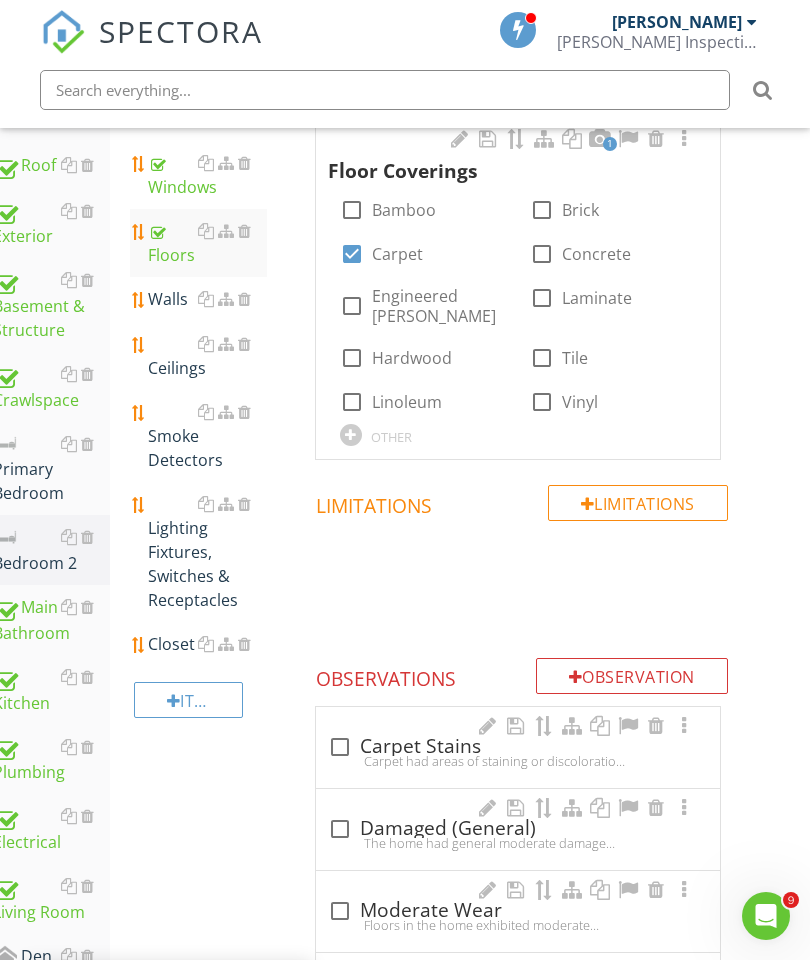 click on "Walls" at bounding box center [207, 299] 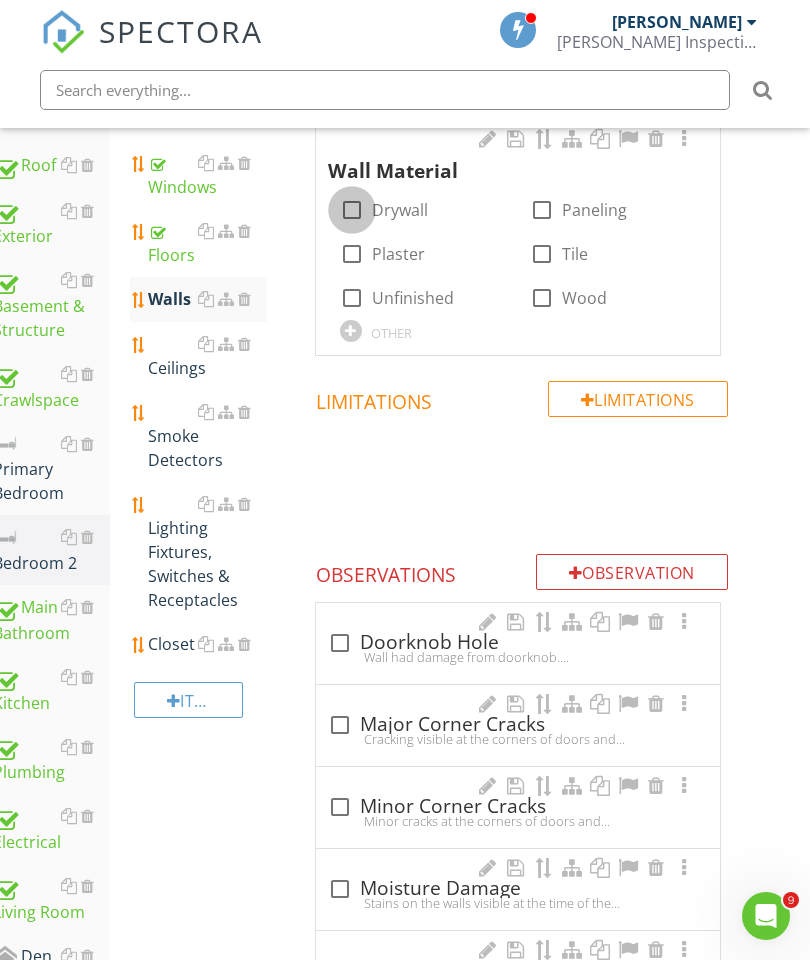 click at bounding box center (352, 210) 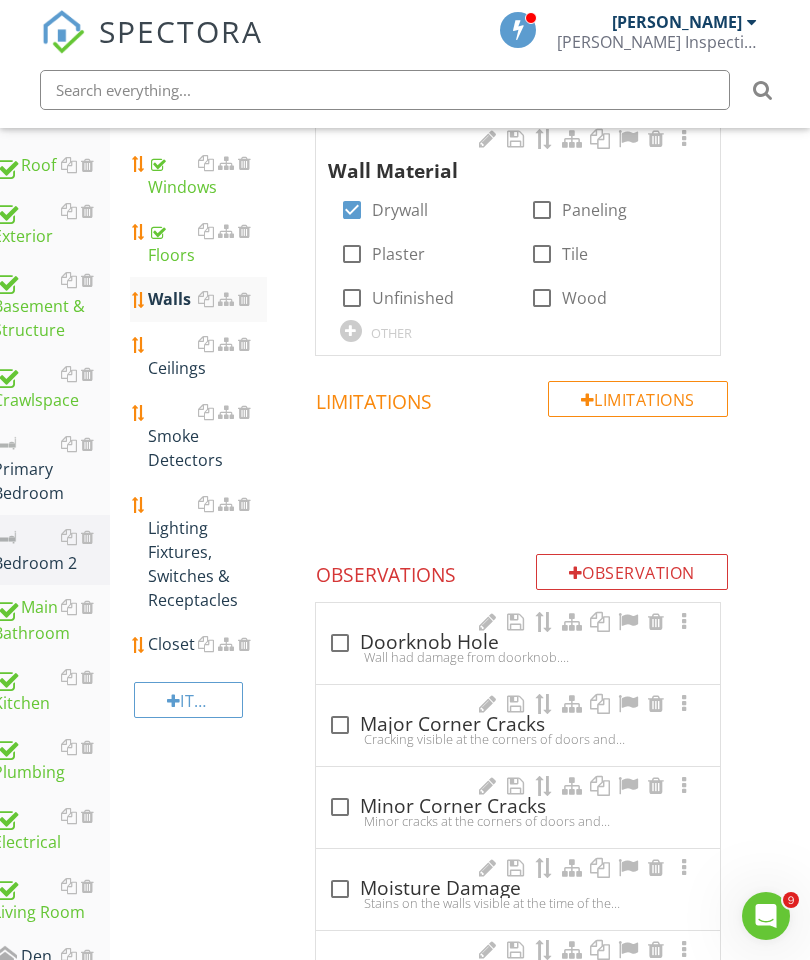 click at bounding box center [684, 139] 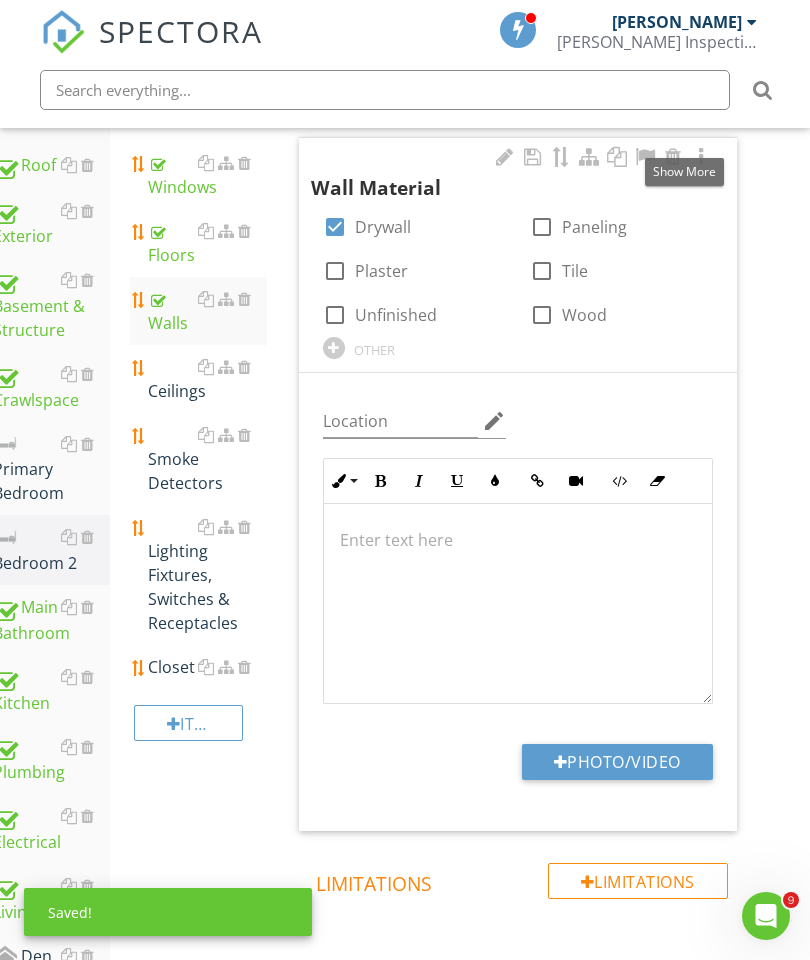 click on "Photo/Video" at bounding box center [617, 762] 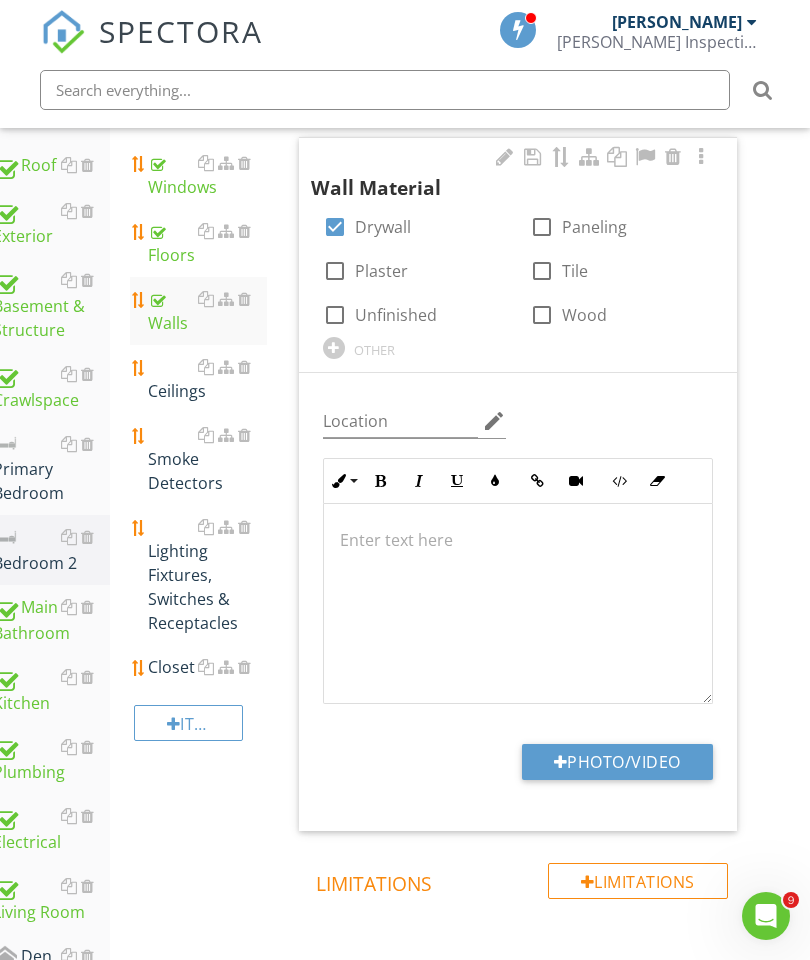 scroll, scrollTop: 432, scrollLeft: 0, axis: vertical 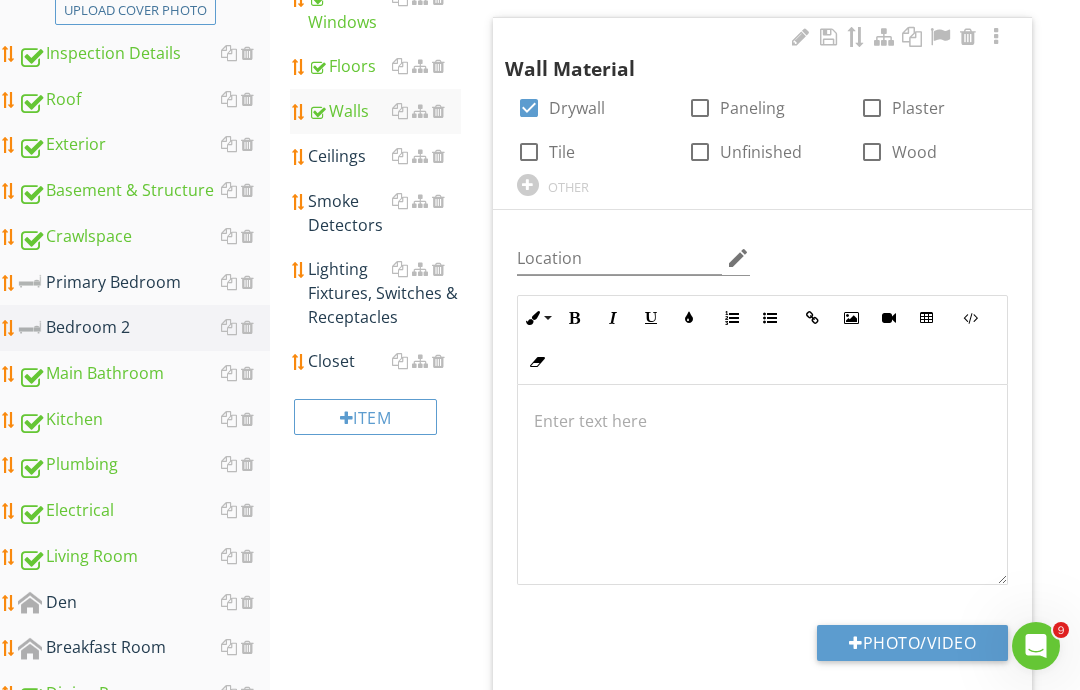 type on "C:\fakepath\image.jpg" 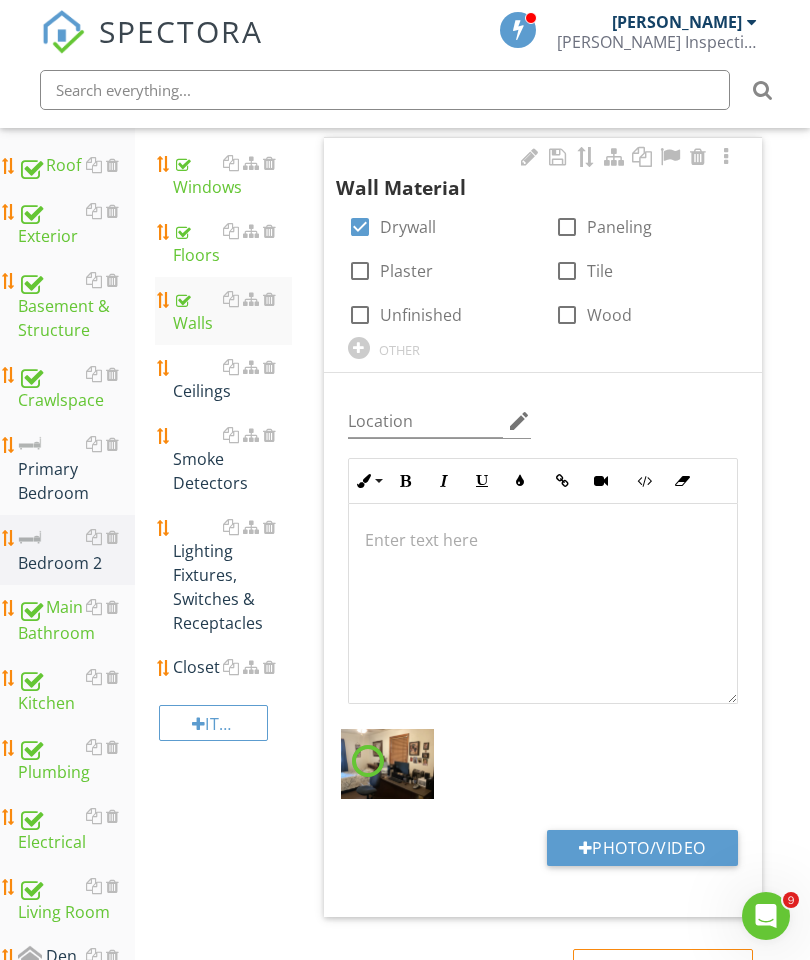 click on "Ceilings" at bounding box center [232, 379] 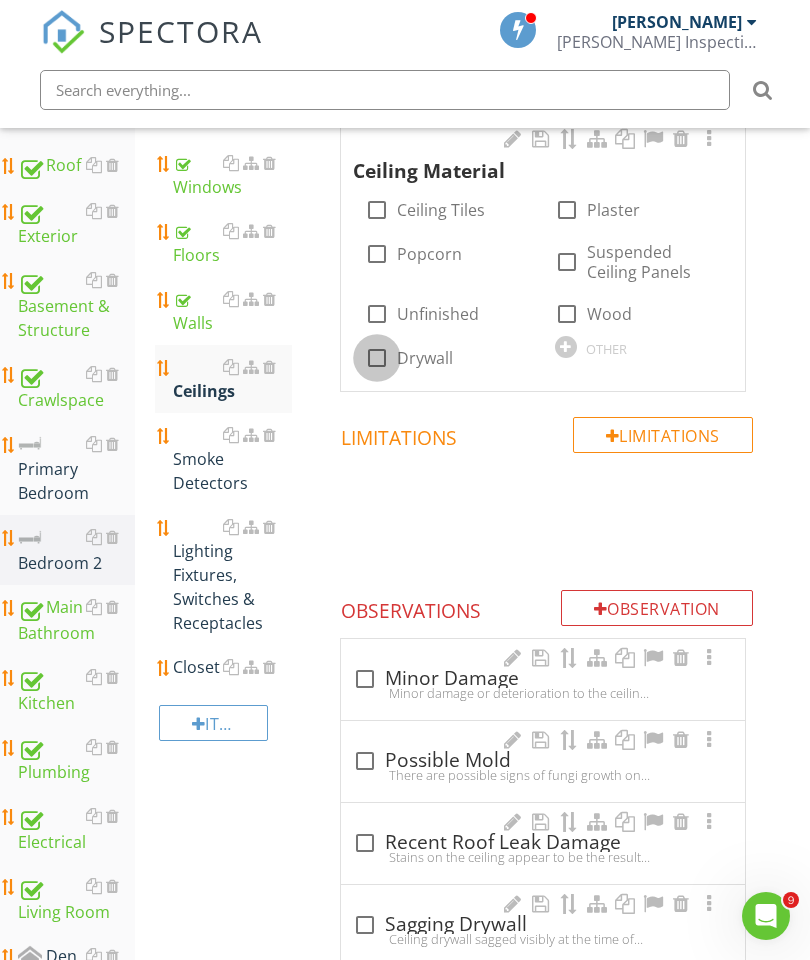 click at bounding box center [377, 358] 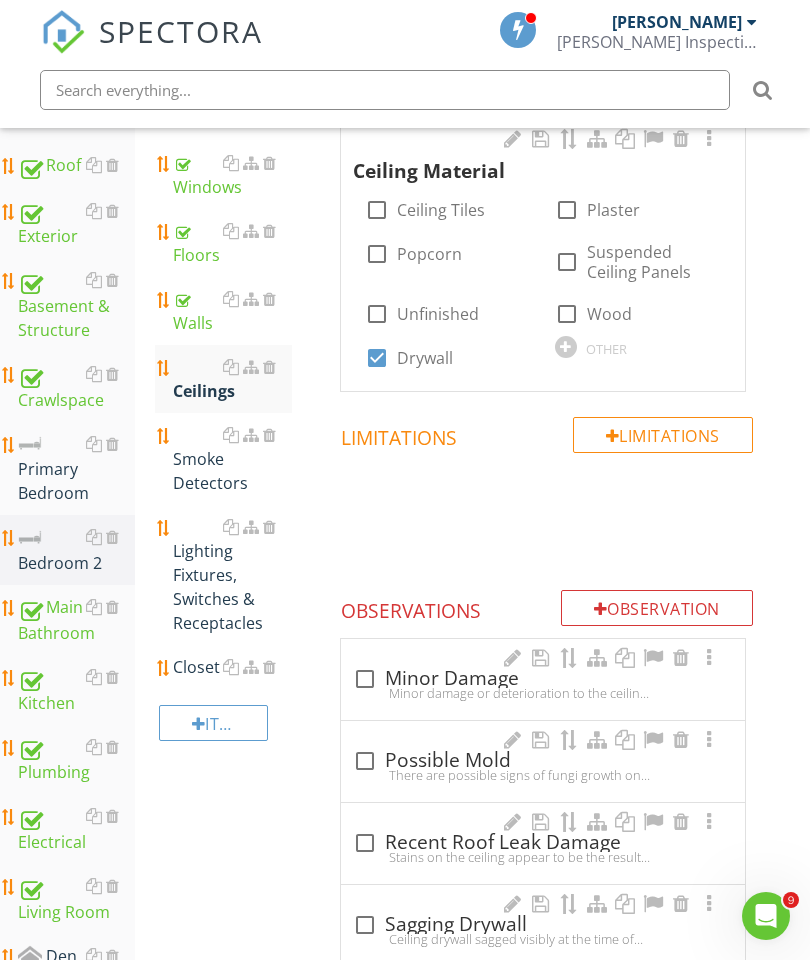 click at bounding box center (709, 139) 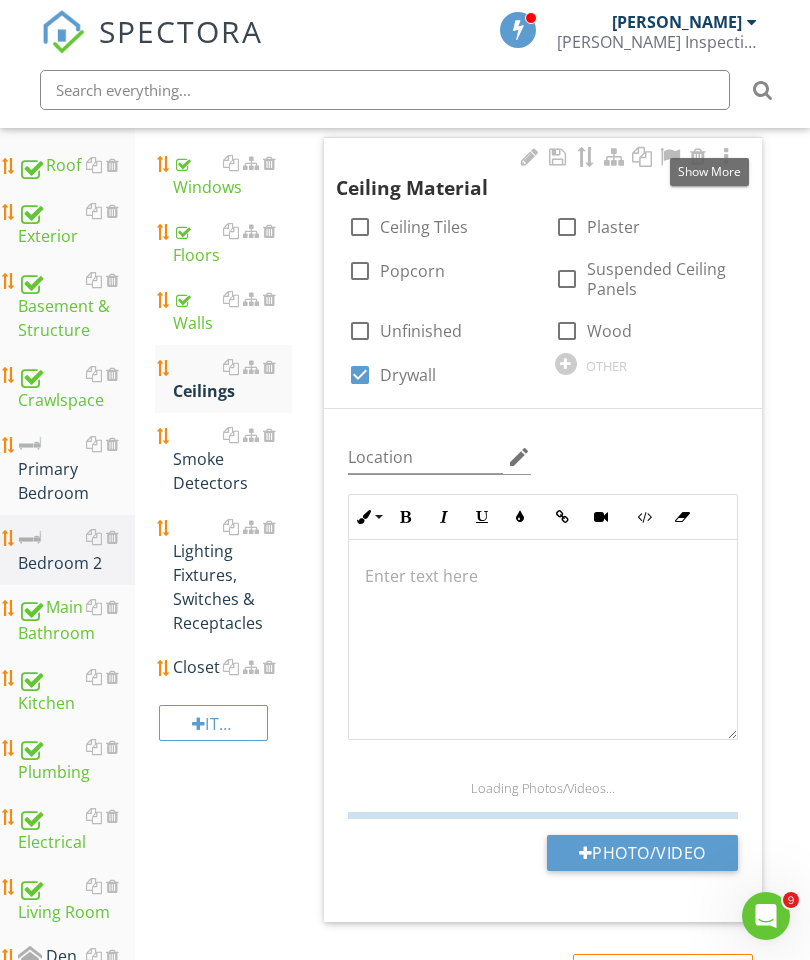 click on "Location edit       Inline Style XLarge Large Normal Small Light Small/Light Bold Italic Underline Colors Insert Link Insert Video Code View Clear Formatting Ordered List Unordered List Insert Image Insert Table Enter text here
Loading Photos/Videos...
Photo/Video" at bounding box center [543, 665] 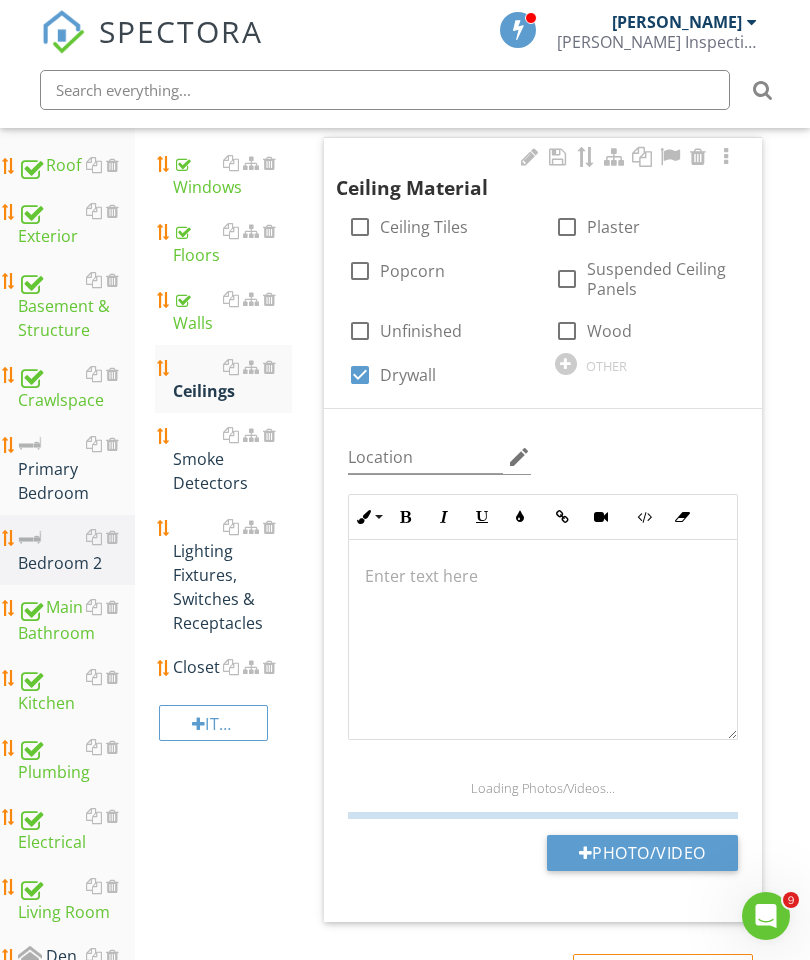 click on "Photo/Video" at bounding box center [642, 853] 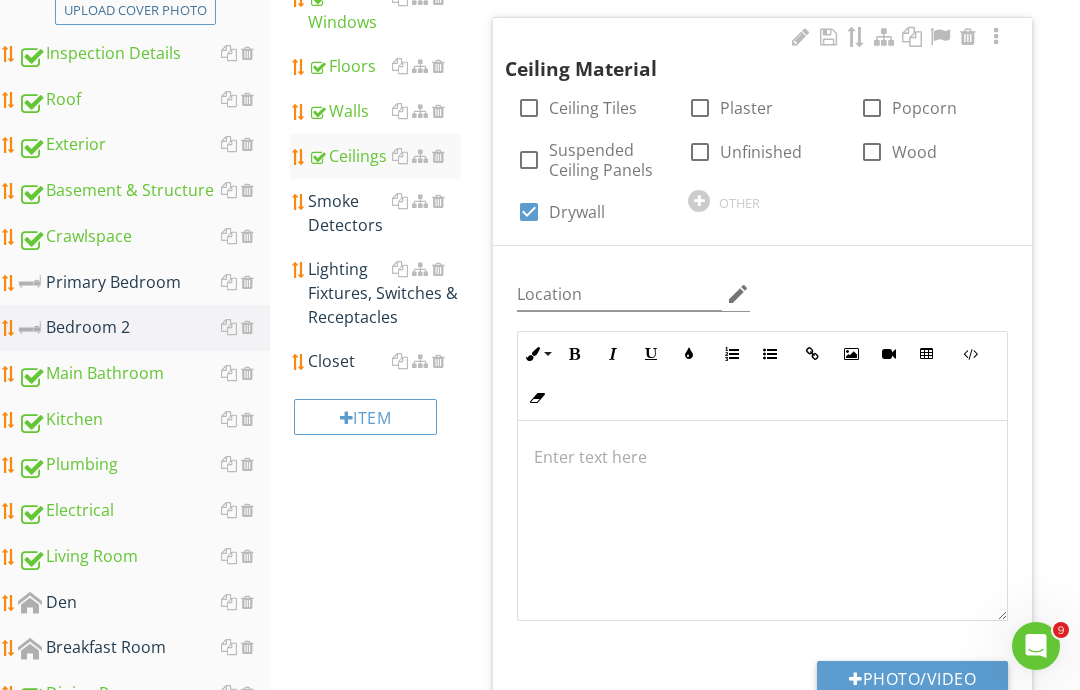 type on "C:\fakepath\image.jpg" 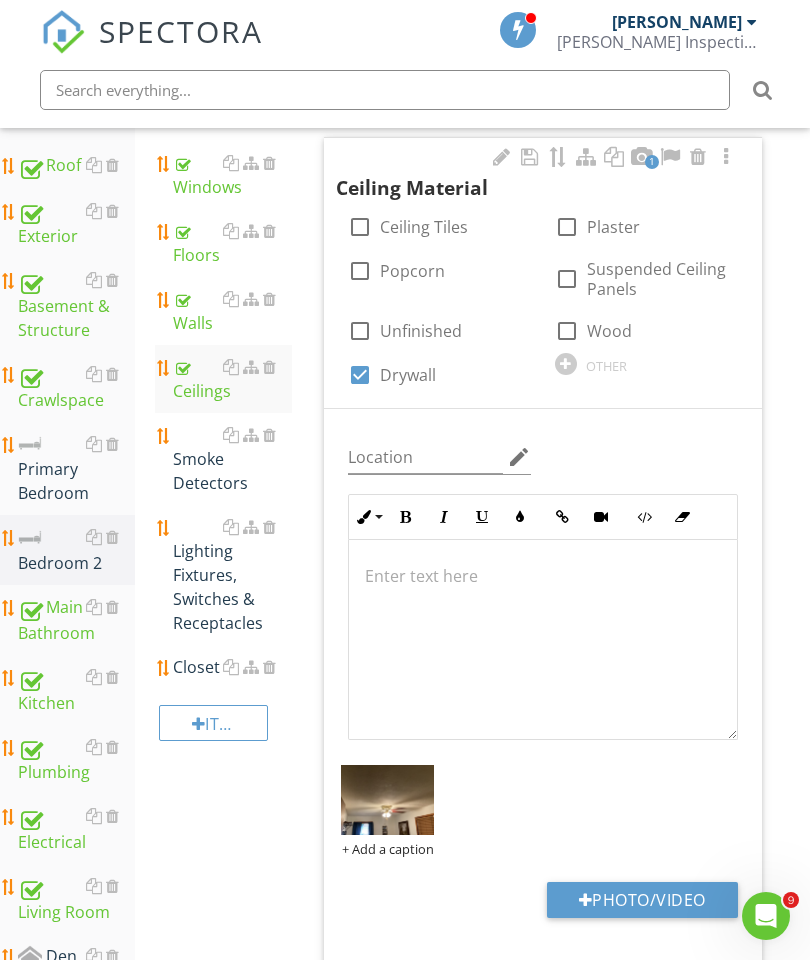 click at bounding box center (269, 435) 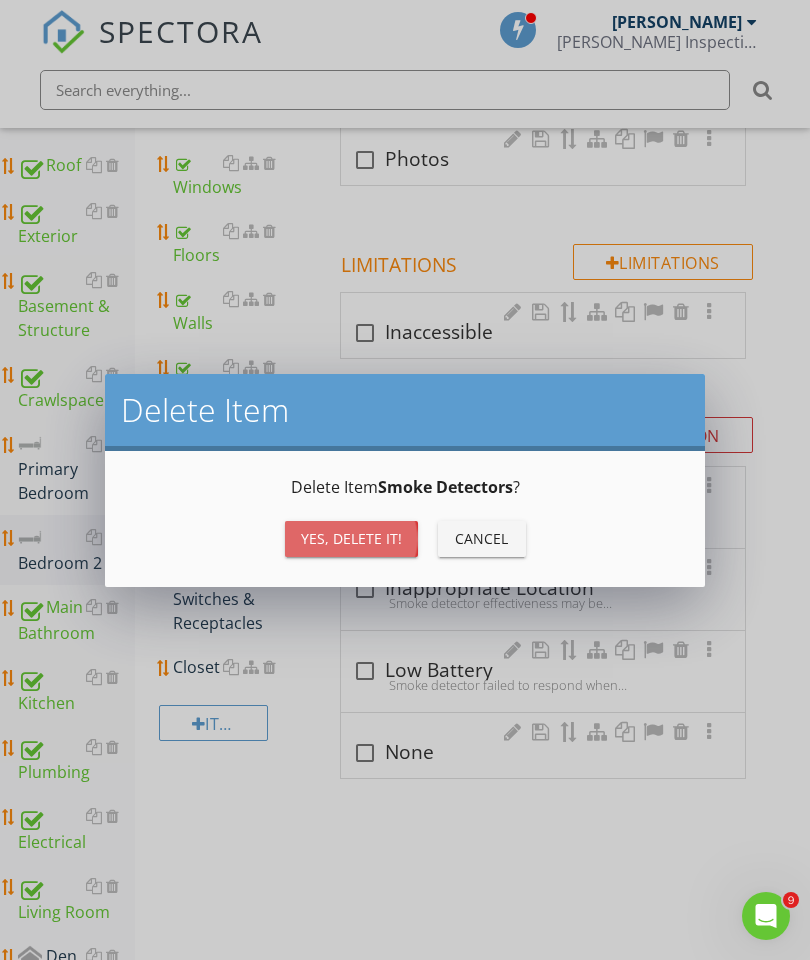 click on "Yes, Delete it!" at bounding box center [351, 538] 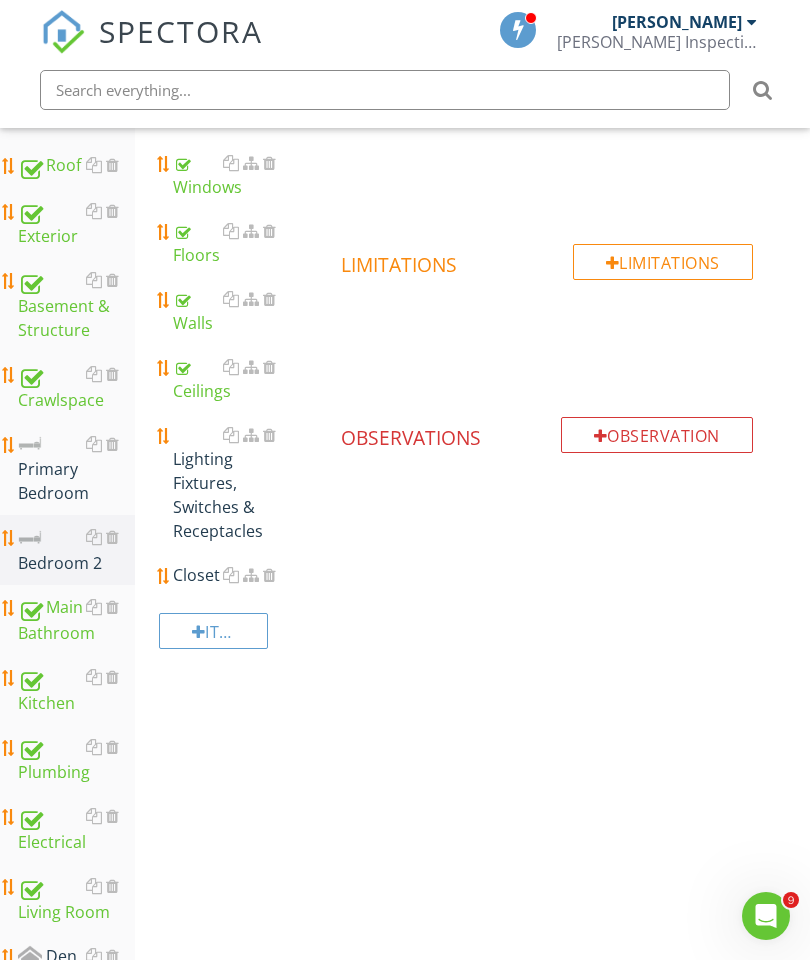 click on "Lighting Fixtures, Switches & Receptacles" at bounding box center (232, 483) 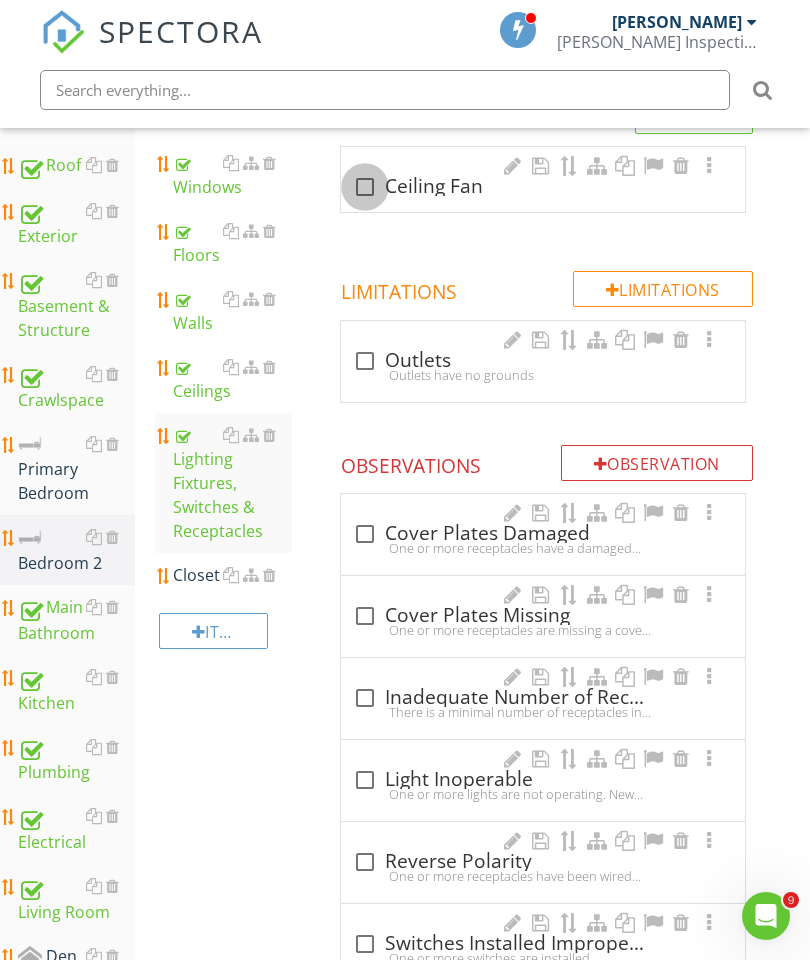 click at bounding box center (365, 187) 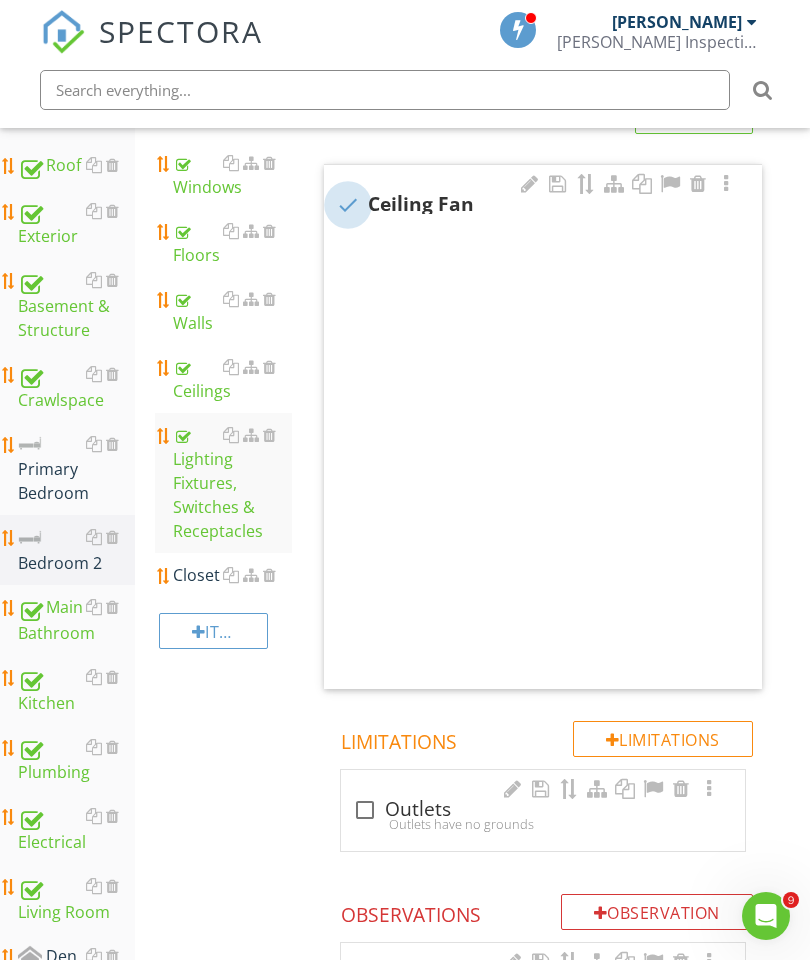 checkbox on "true" 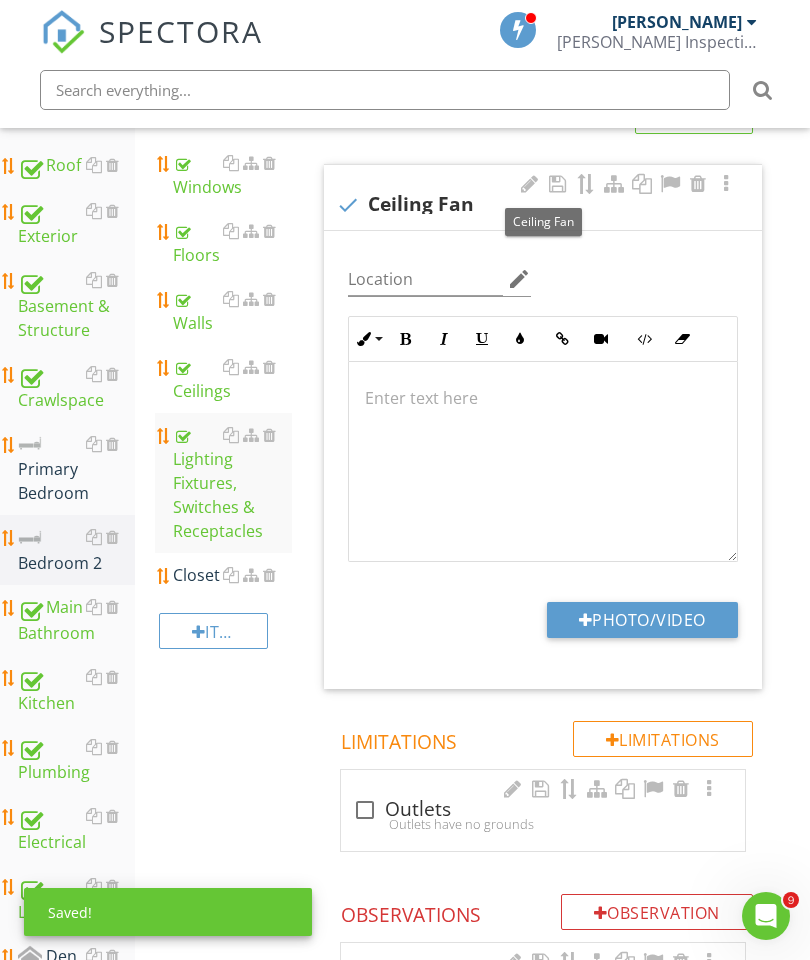 click on "Photo/Video" at bounding box center [642, 620] 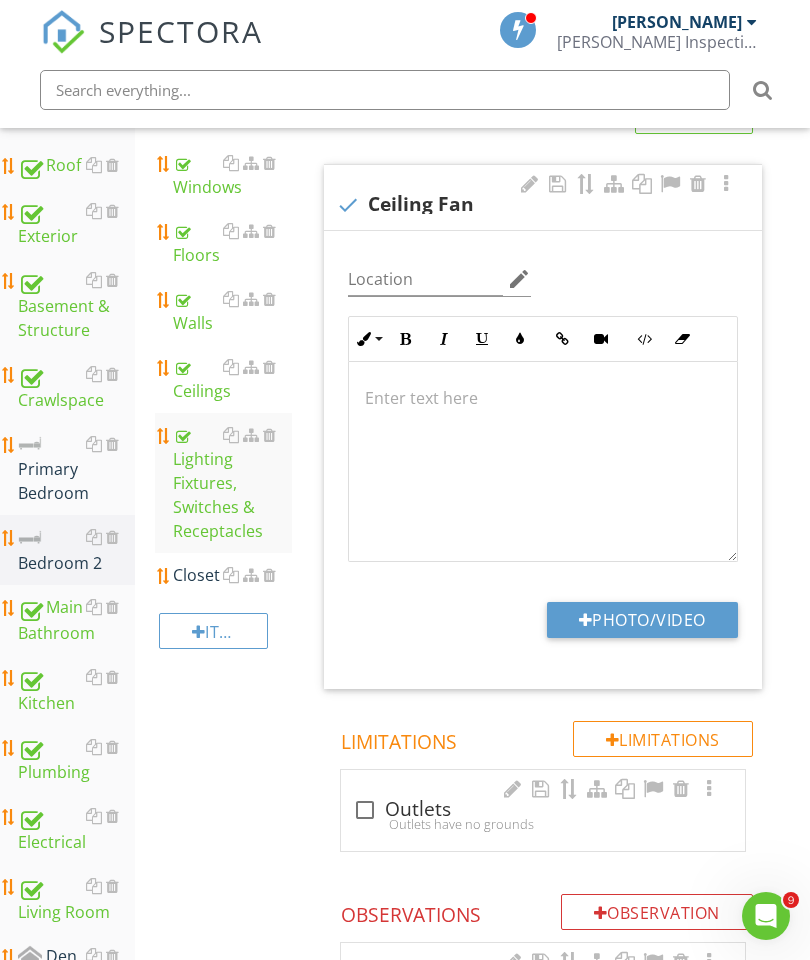 type on "C:\fakepath\image.jpg" 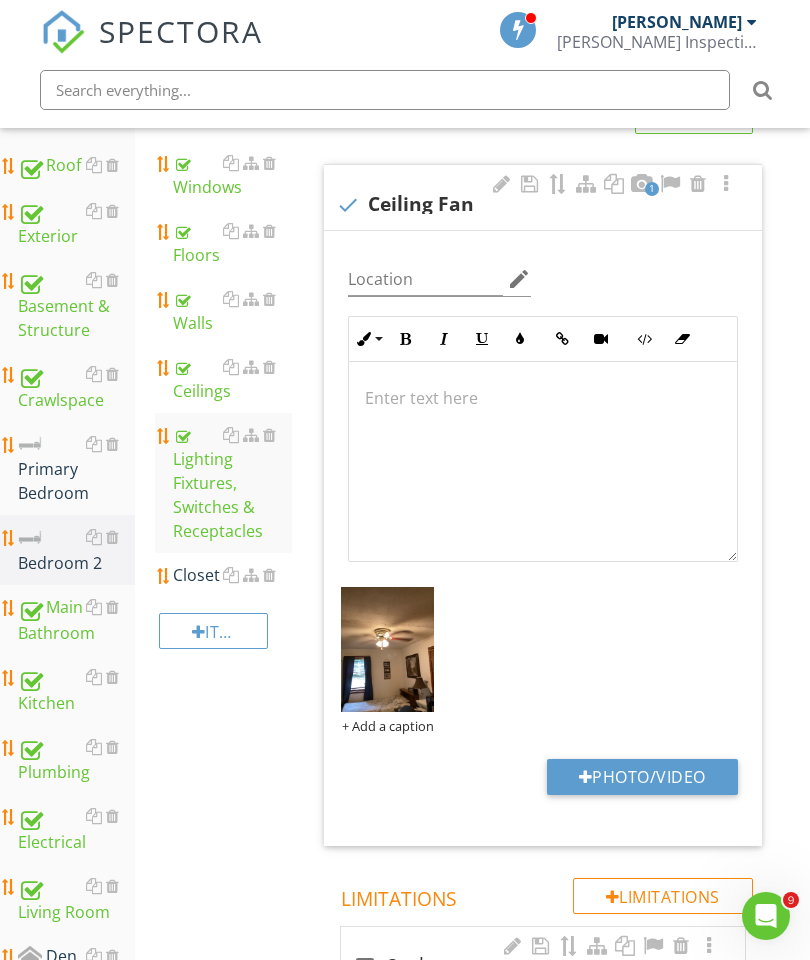 click on "Closet" at bounding box center [232, 575] 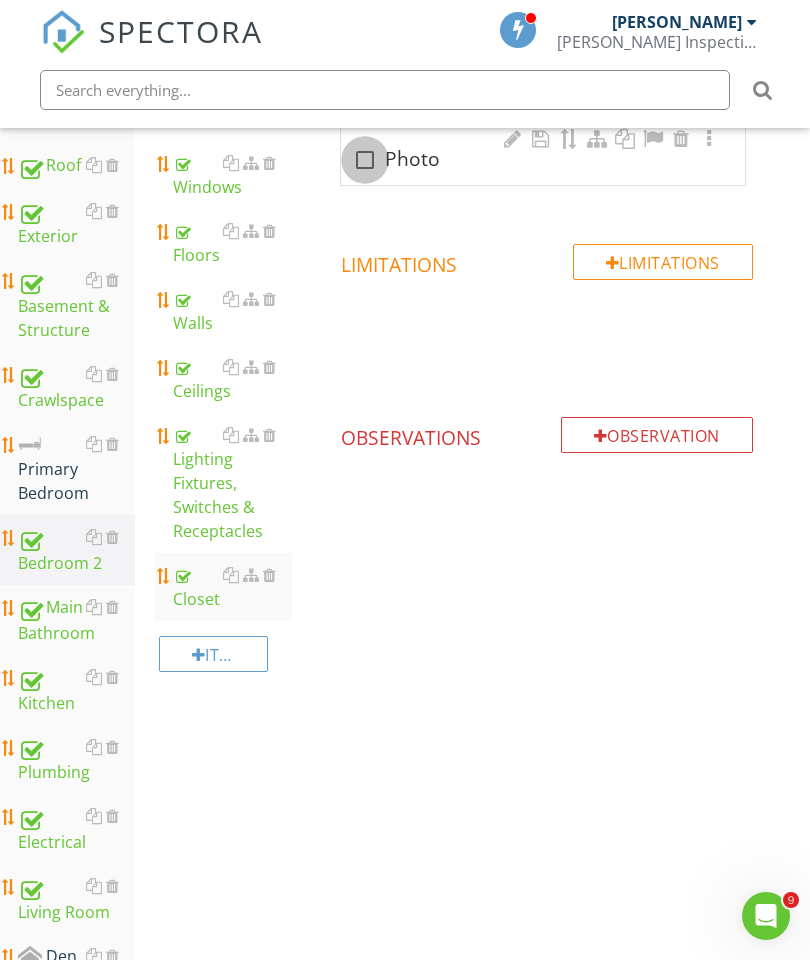 click at bounding box center [365, 160] 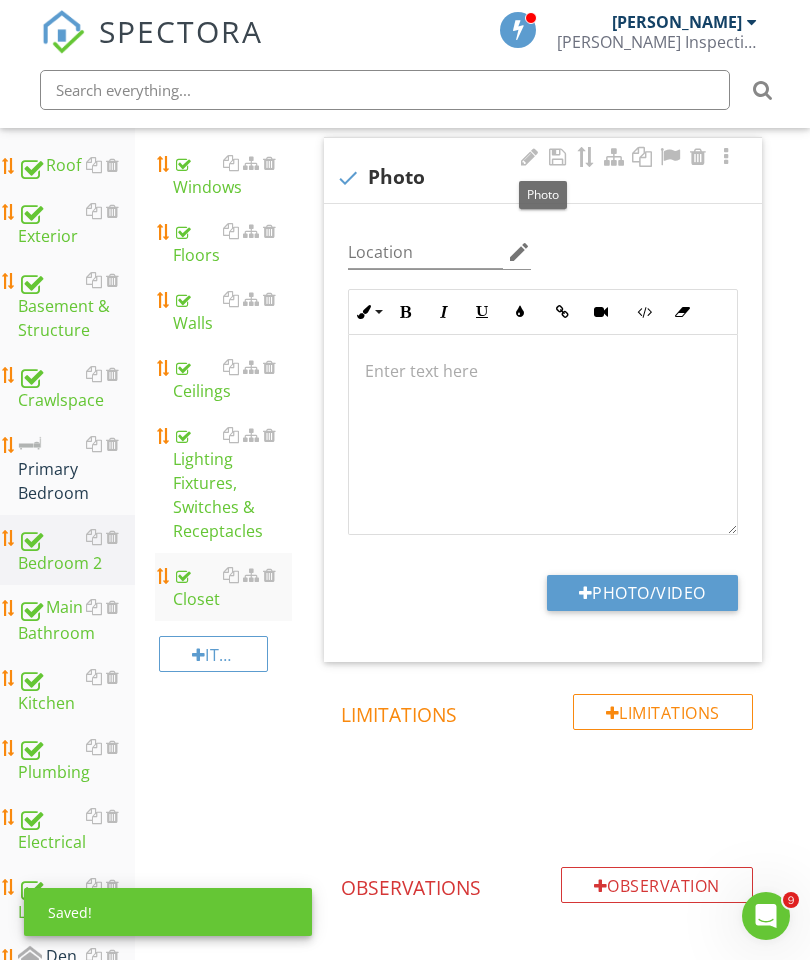 click on "Photo/Video" at bounding box center (642, 593) 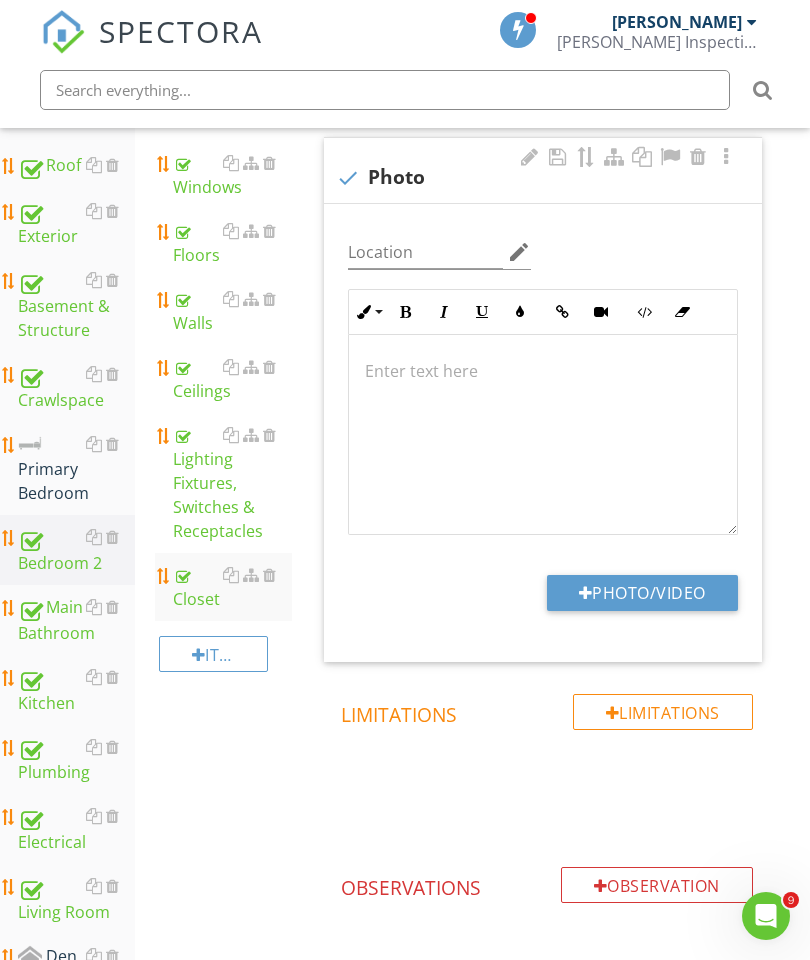 type on "C:\fakepath\image.jpg" 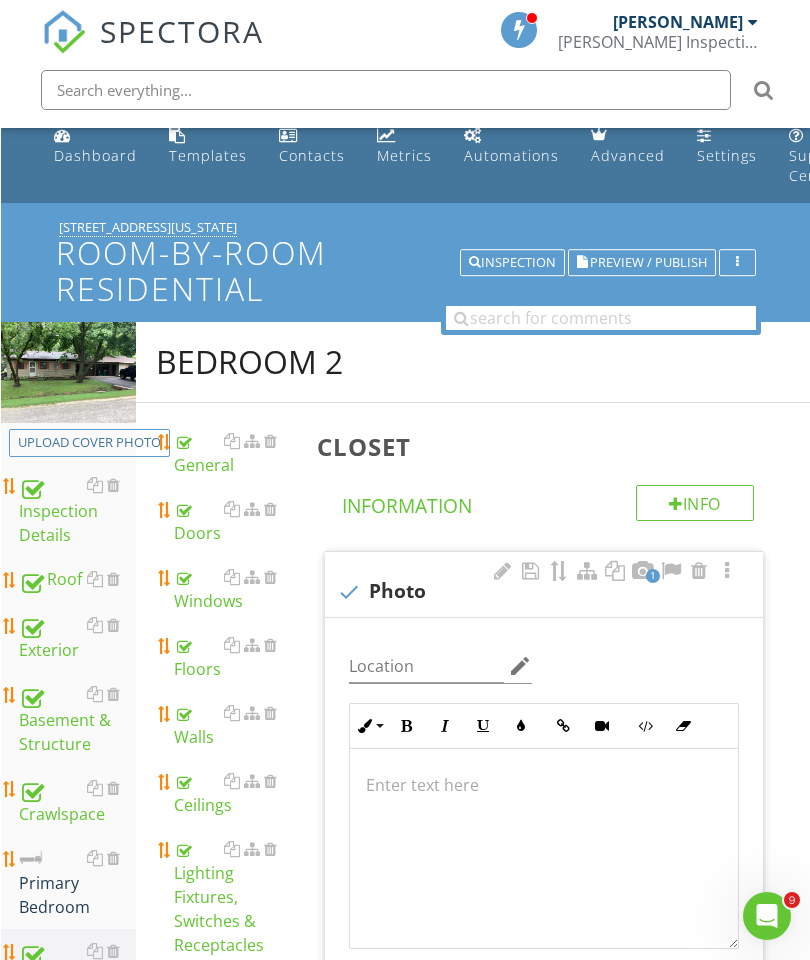scroll, scrollTop: 18, scrollLeft: 3, axis: both 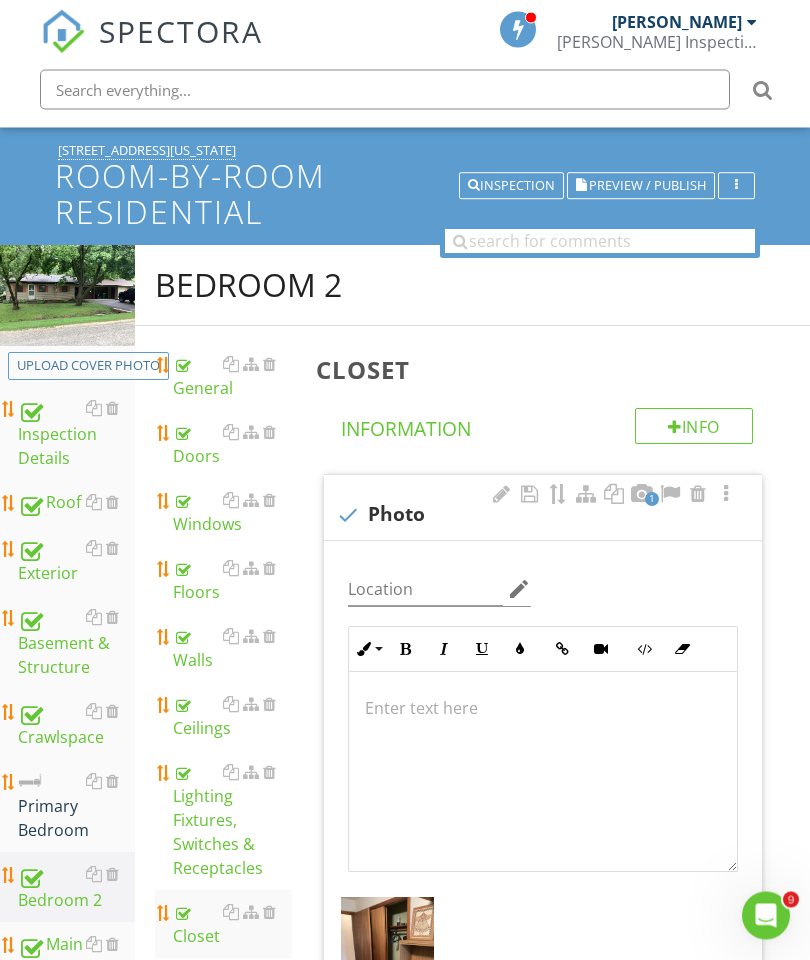click on "Primary Bedroom" at bounding box center (76, 807) 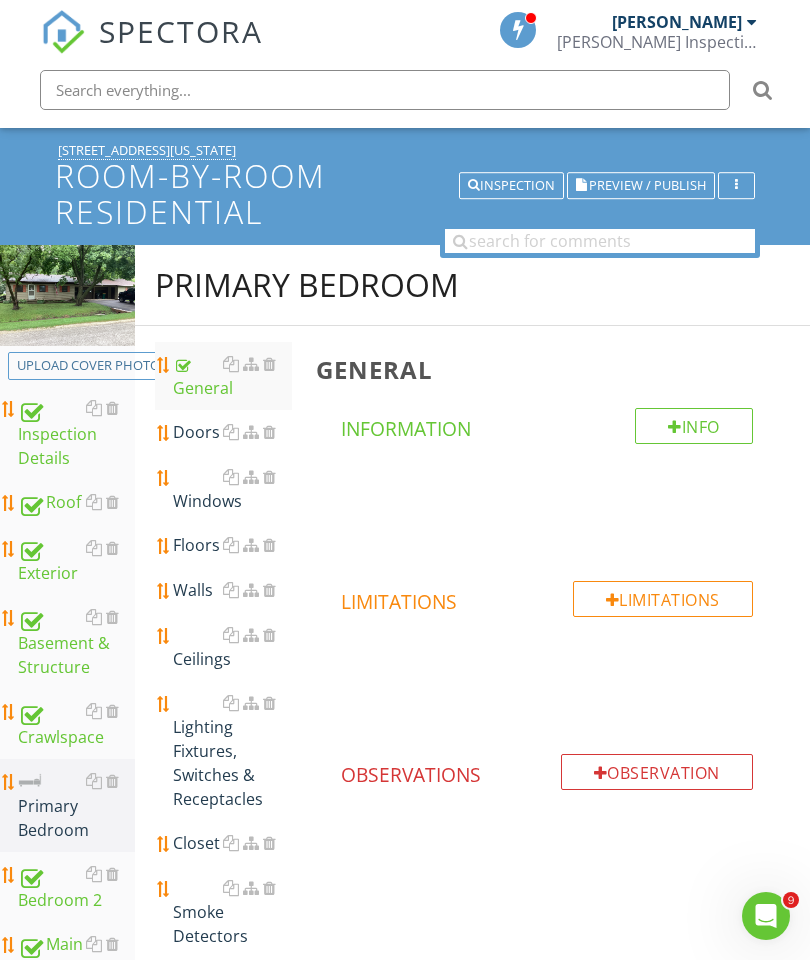 scroll, scrollTop: 0, scrollLeft: 0, axis: both 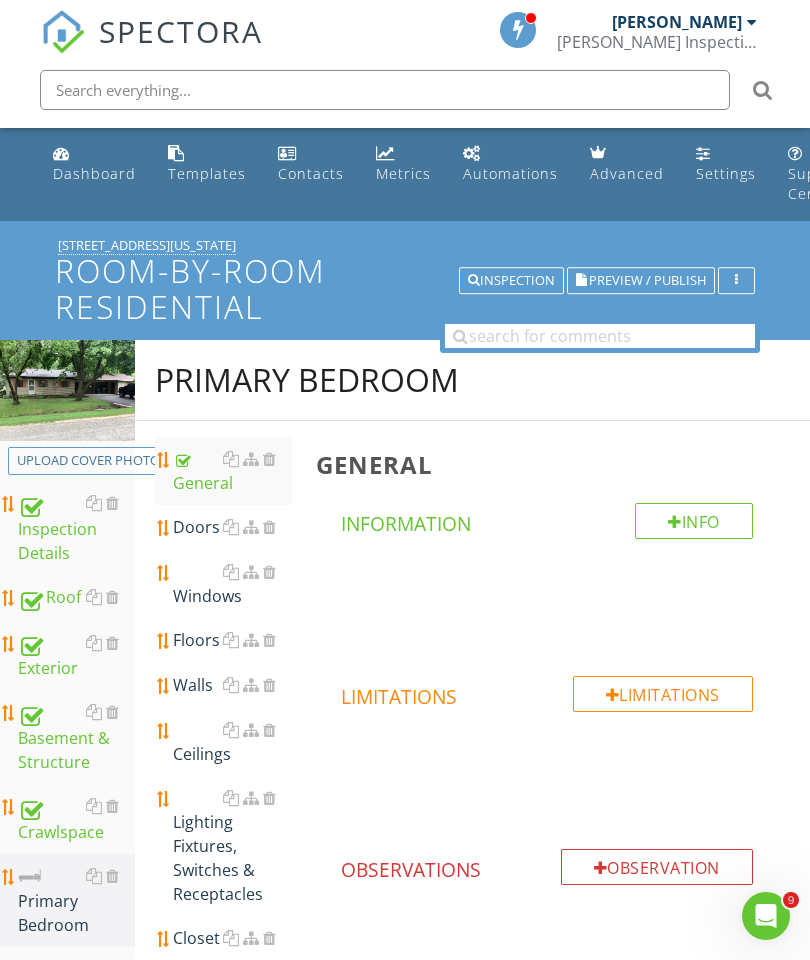 click on "Primary Bedroom" at bounding box center [307, 380] 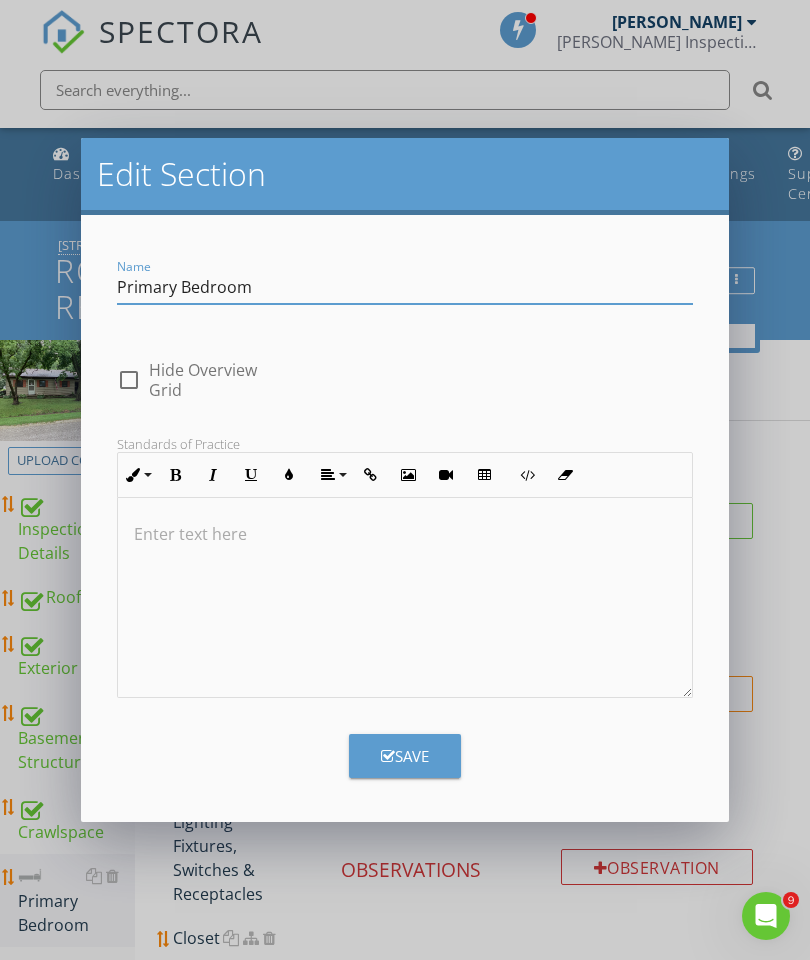 click on "Primary Bedroom" at bounding box center (405, 287) 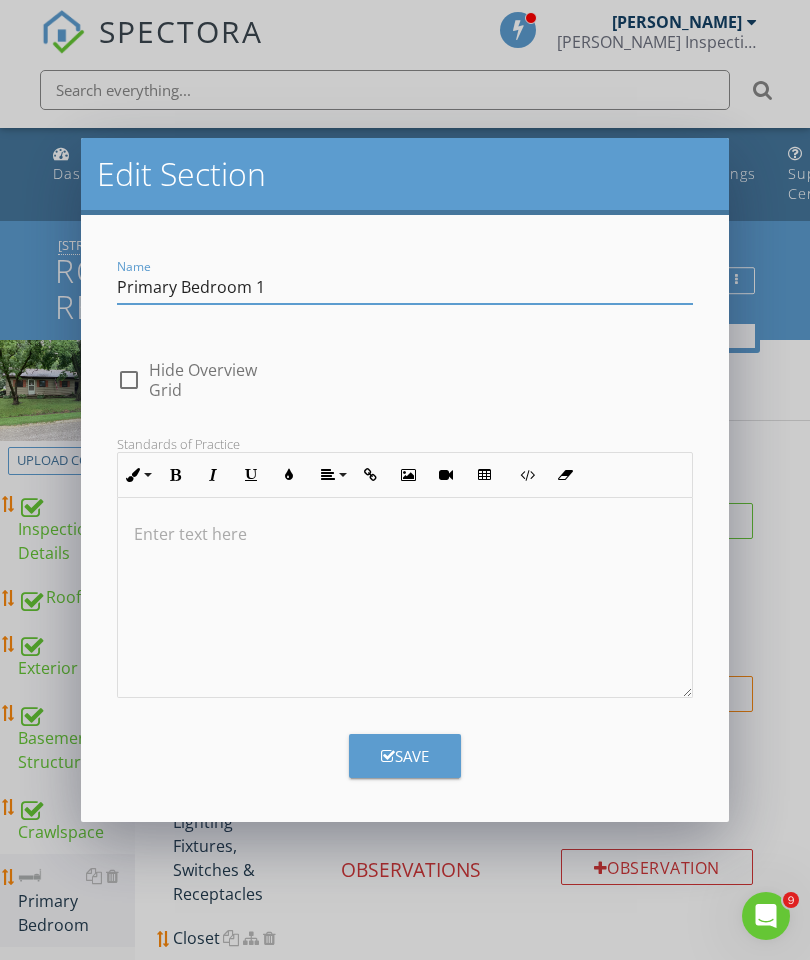 click on "Primary Bedroom 1" at bounding box center [405, 287] 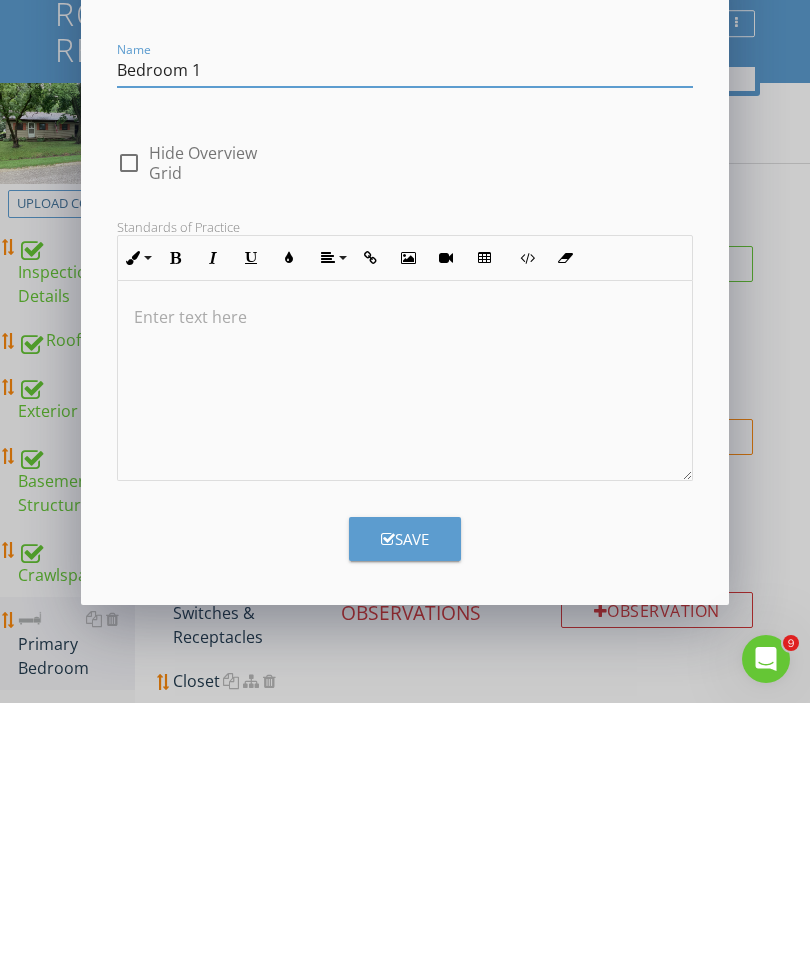 type on "Bedroom 1" 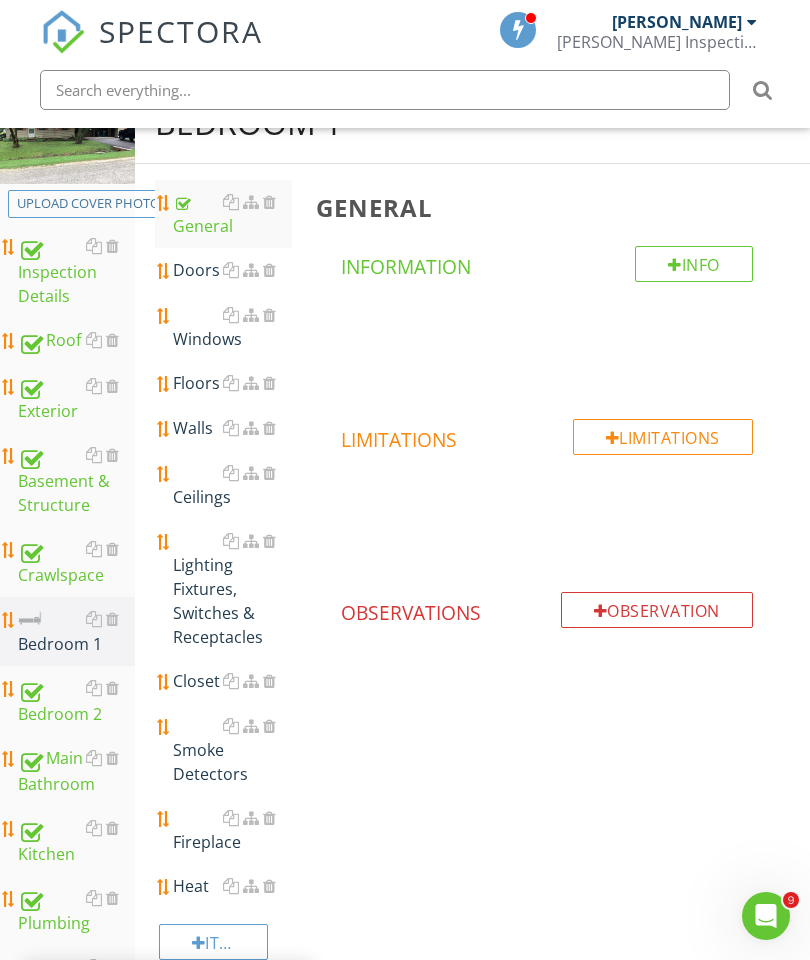 click on "Bedroom 1
General
Doors
Windows
Floors
Walls
Ceilings
Lighting Fixtures, Switches & Receptacles
Closet
Smoke Detectors
Fireplace
Heat
Item
General
Info
Information
Limitations
Limitations
Observation
Observations" at bounding box center (472, 561) 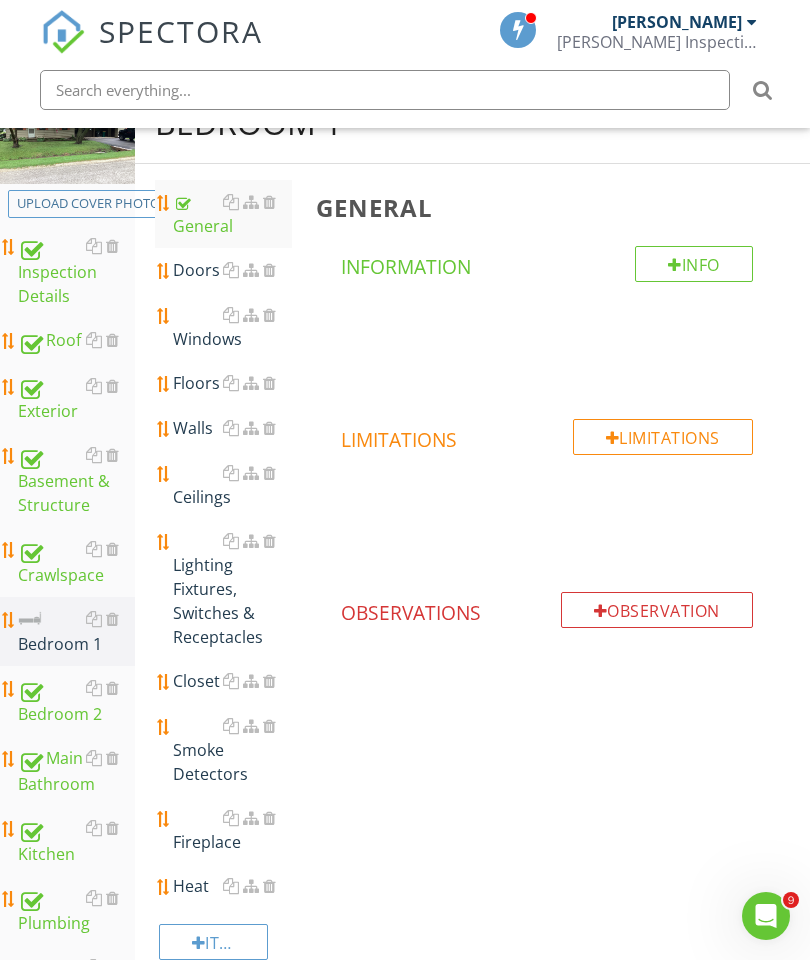 click on "Doors" at bounding box center [232, 270] 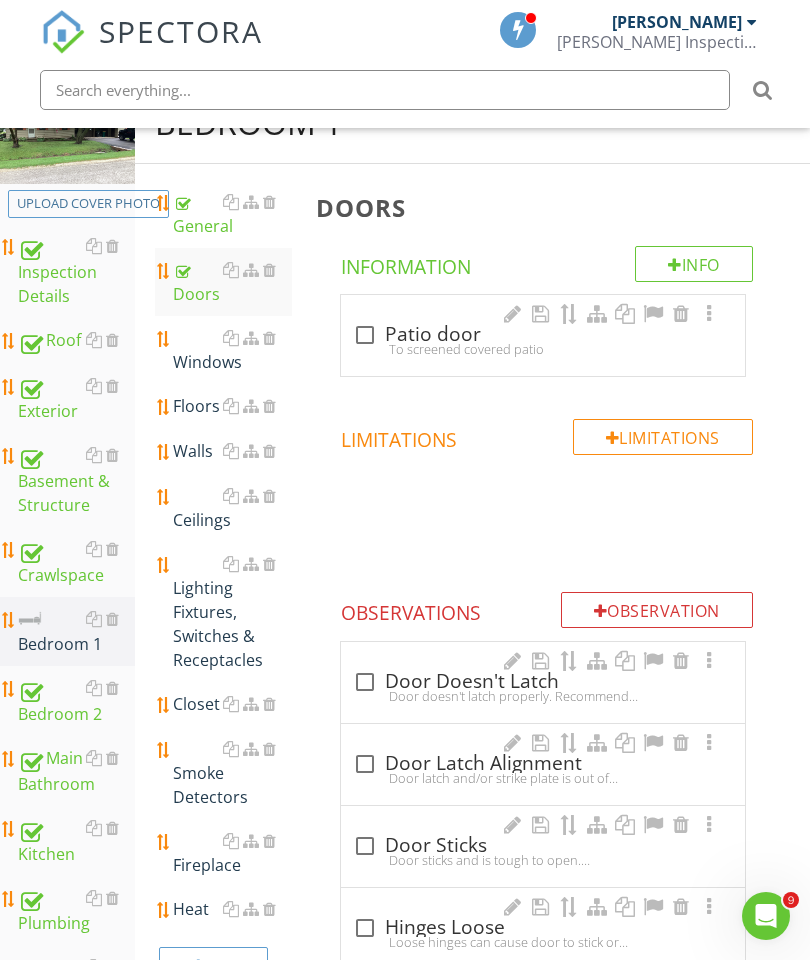 click on "Windows" at bounding box center (232, 350) 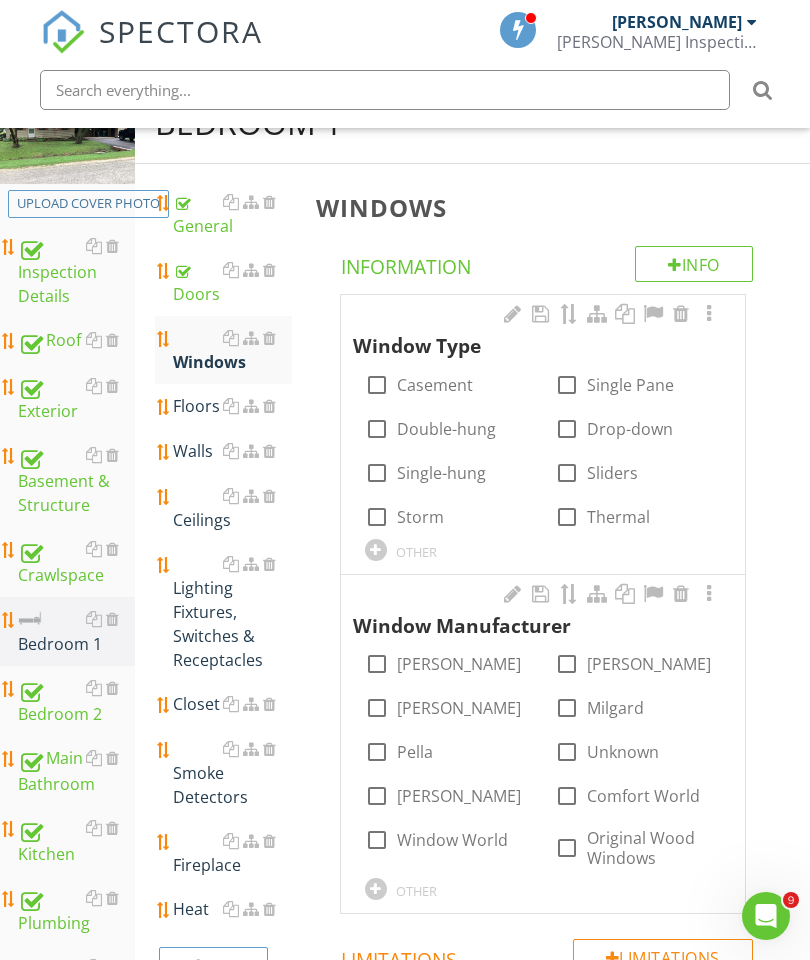 click at bounding box center (377, 429) 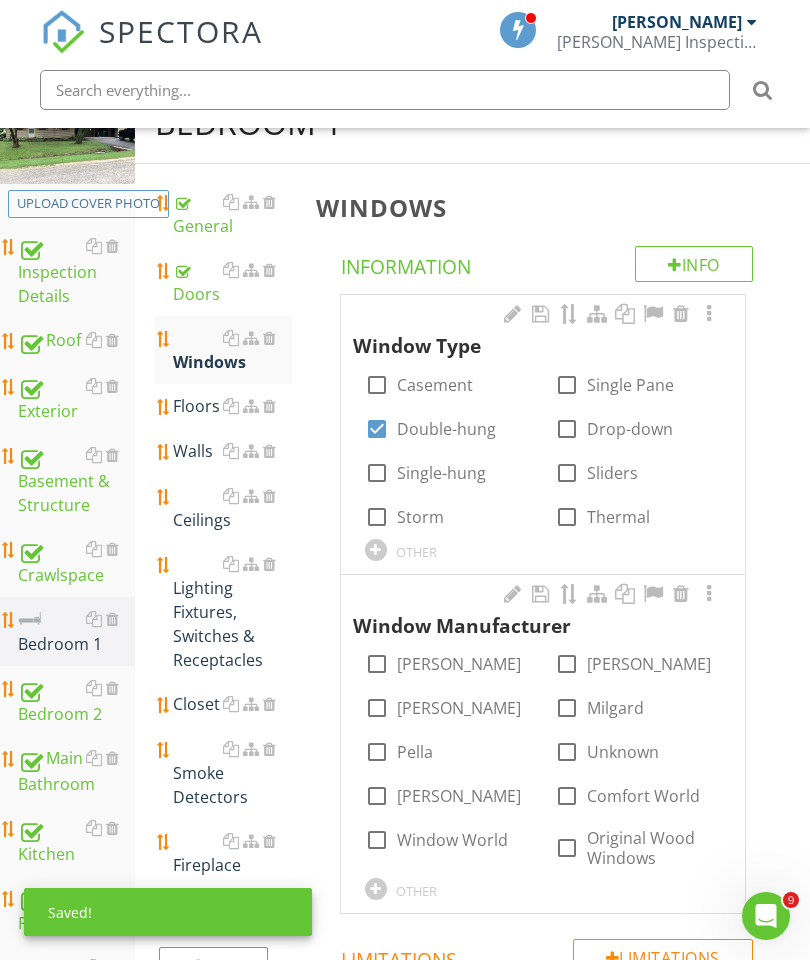 click at bounding box center (567, 385) 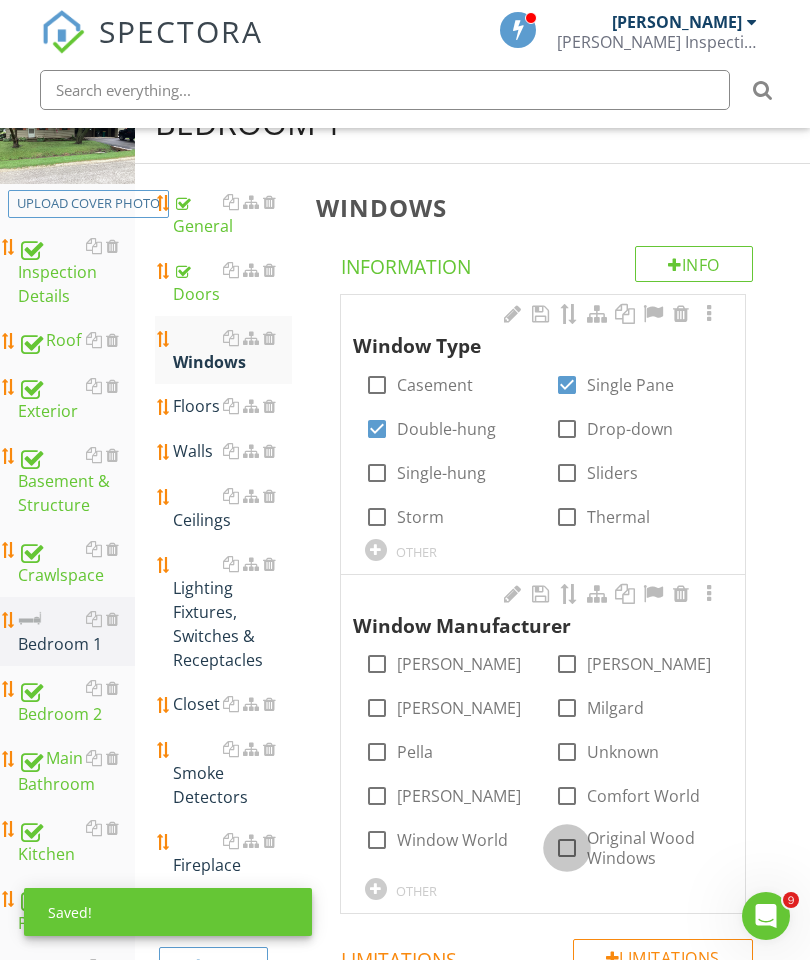 click at bounding box center [567, 848] 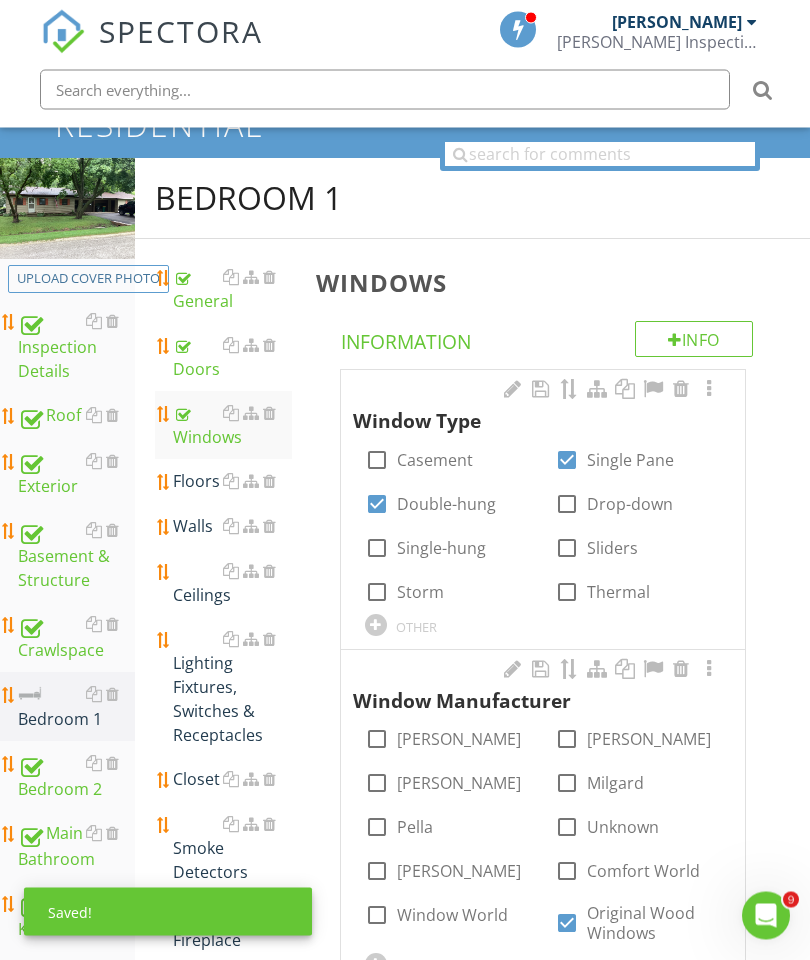 scroll, scrollTop: 176, scrollLeft: 0, axis: vertical 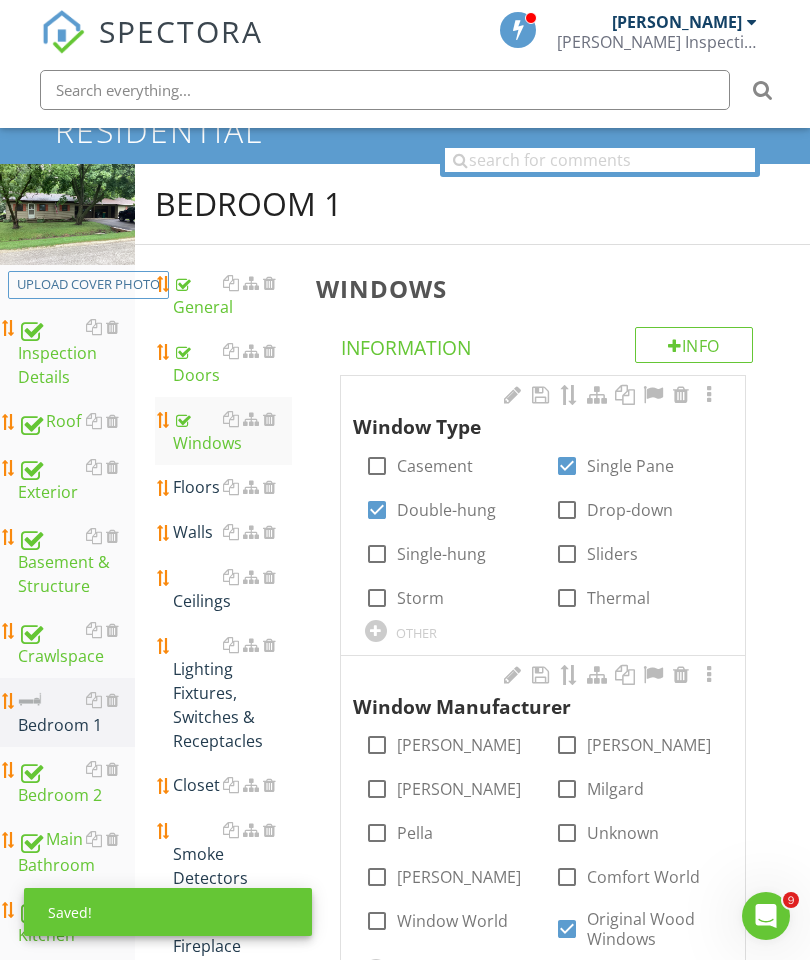 click at bounding box center [709, 395] 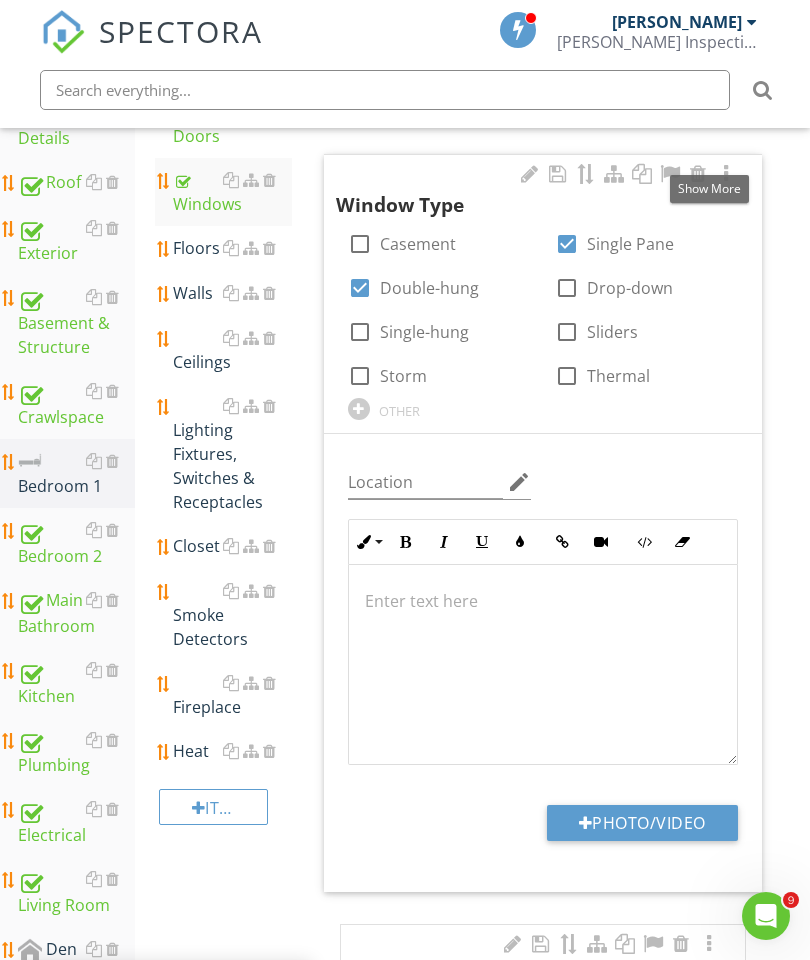 scroll, scrollTop: 456, scrollLeft: 0, axis: vertical 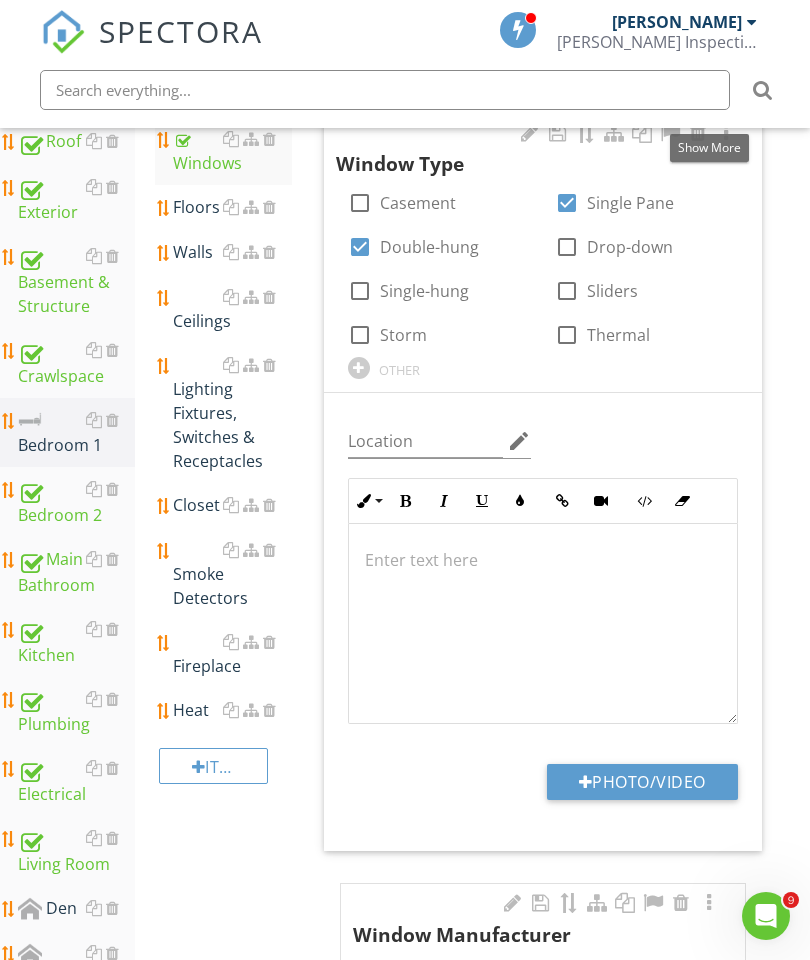 click on "Photo/Video" at bounding box center (642, 782) 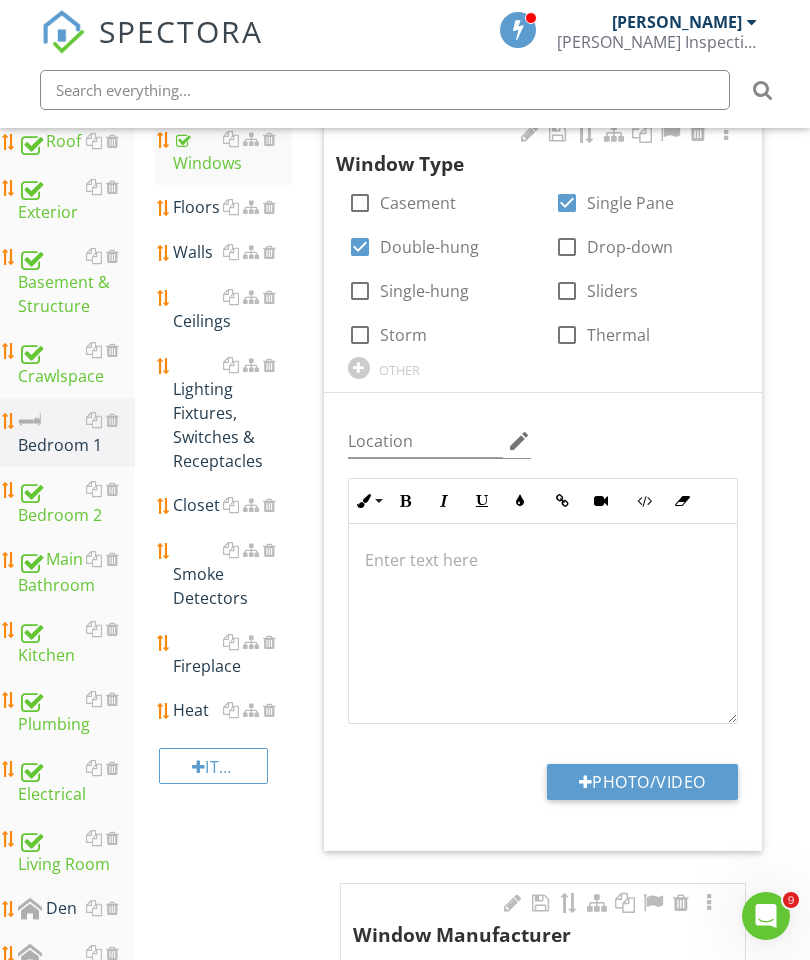 type on "C:\fakepath\image.jpg" 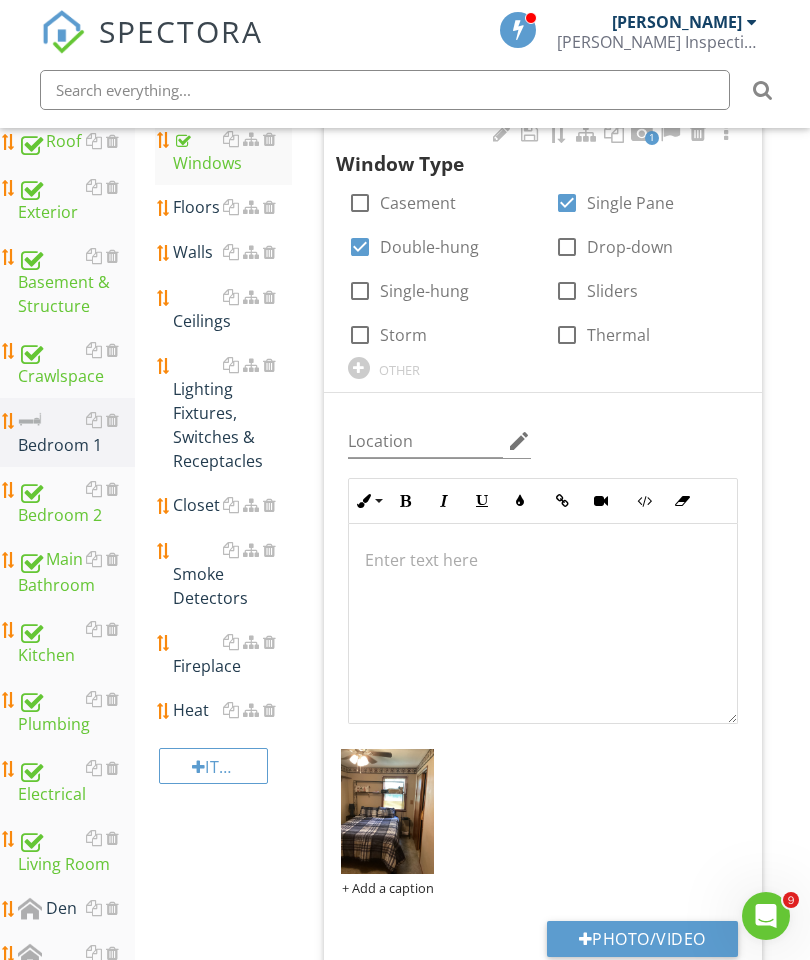 click on "Floors" at bounding box center [232, 207] 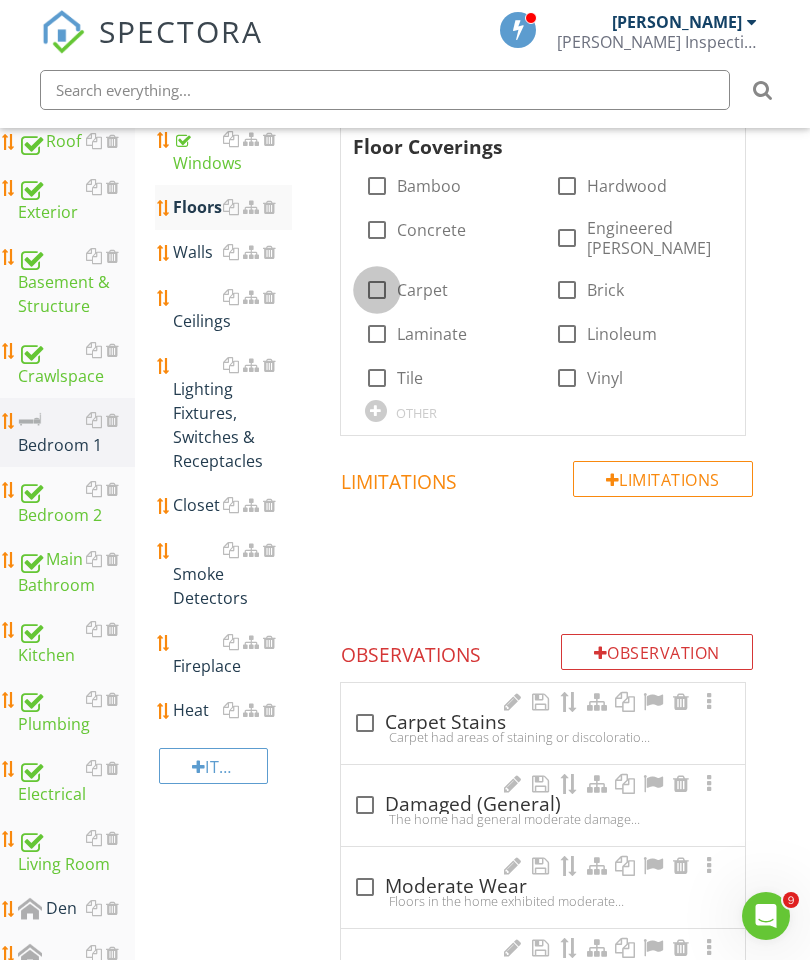 click at bounding box center (377, 290) 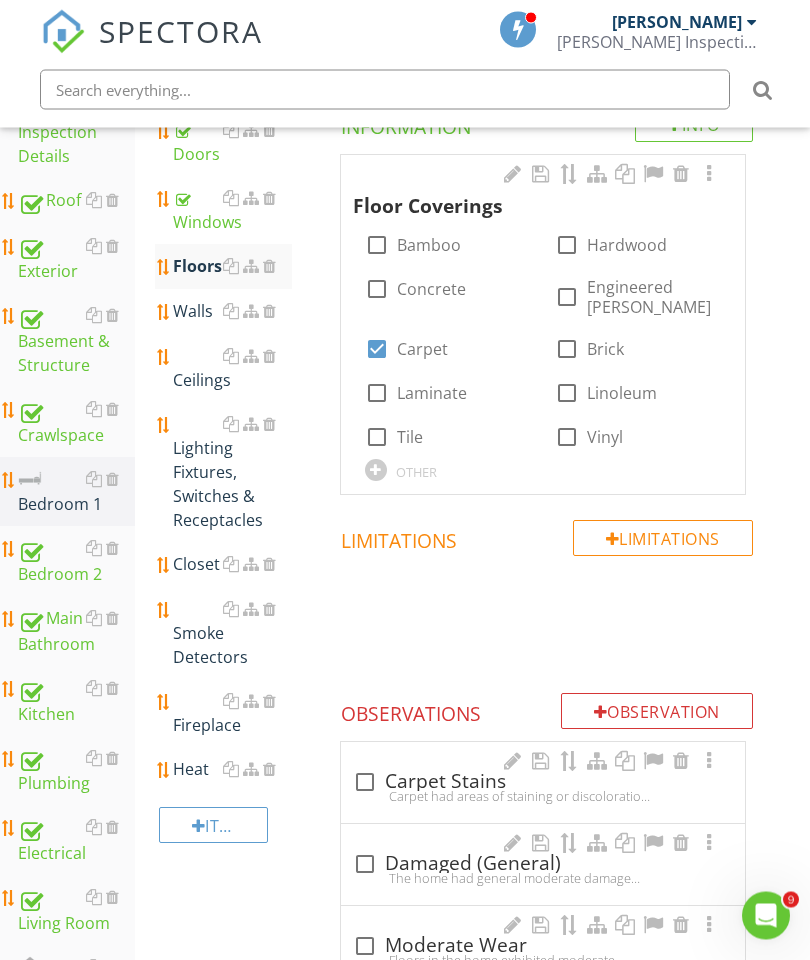 scroll, scrollTop: 397, scrollLeft: 0, axis: vertical 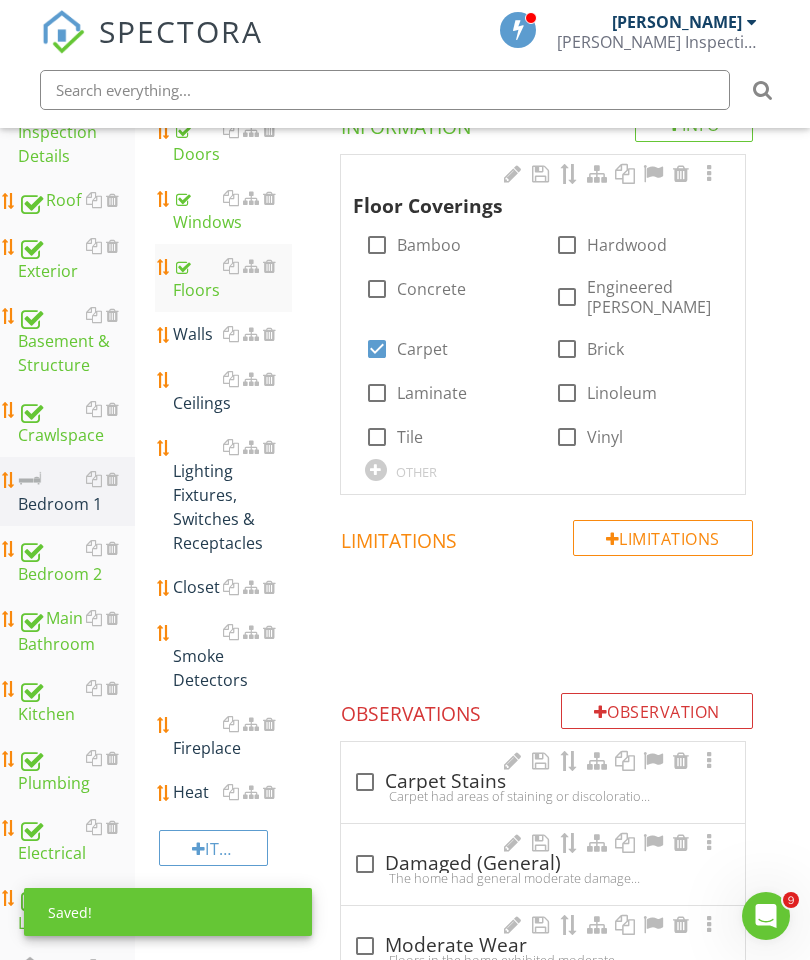 click at bounding box center [709, 174] 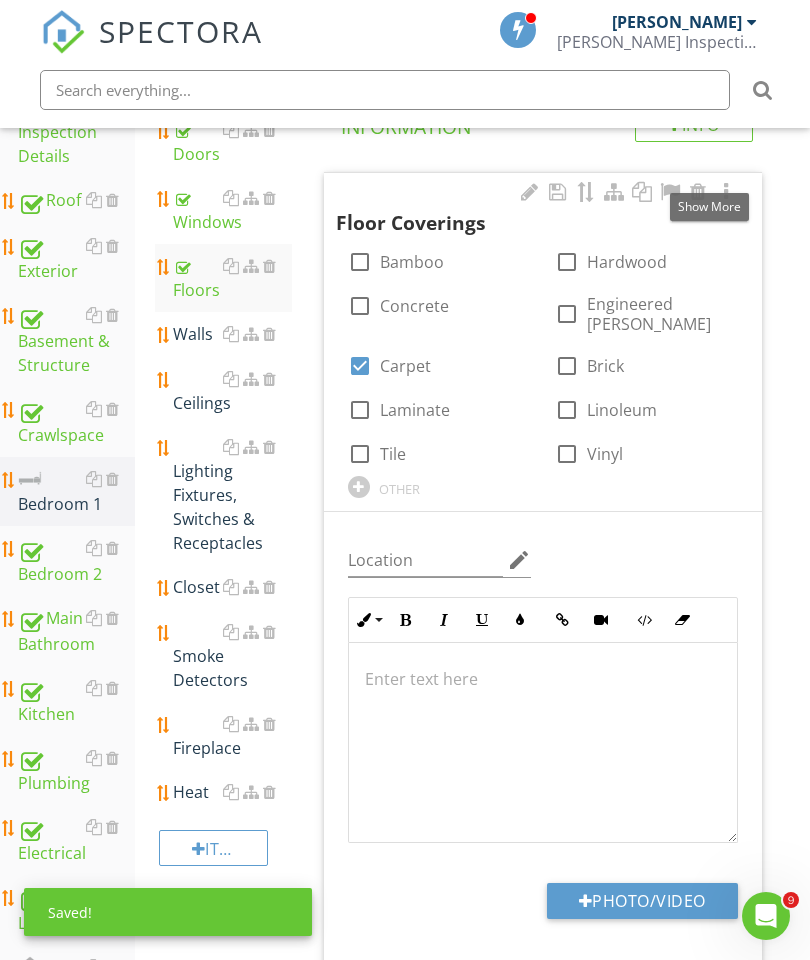 click on "Photo/Video" at bounding box center [642, 901] 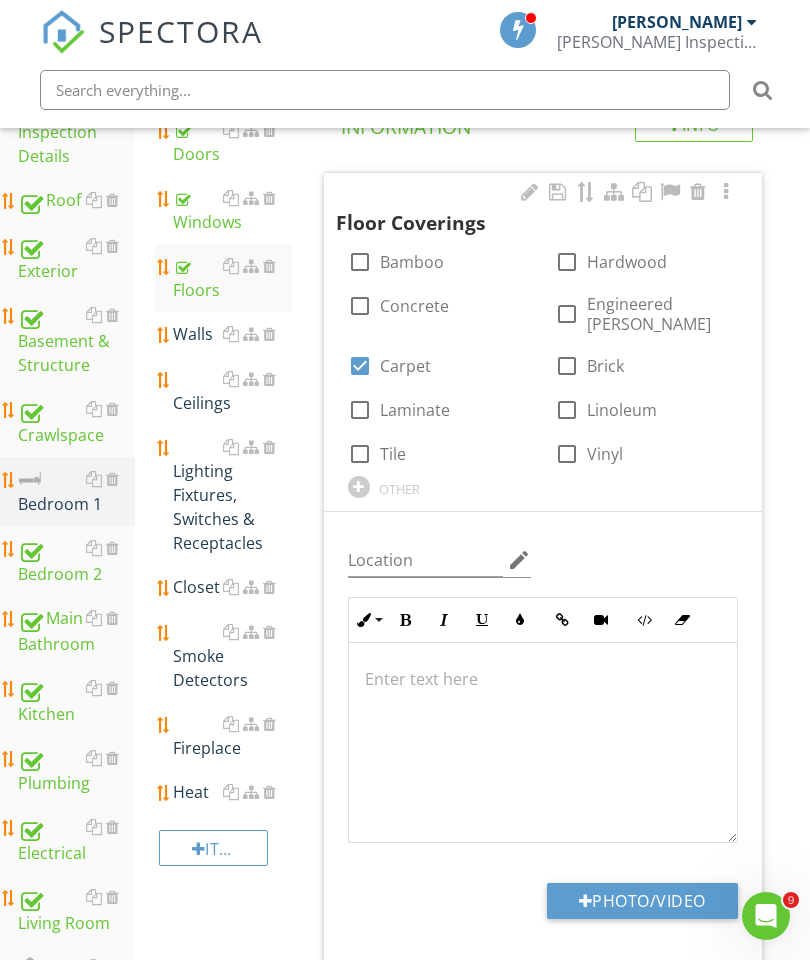 type on "C:\fakepath\image.jpg" 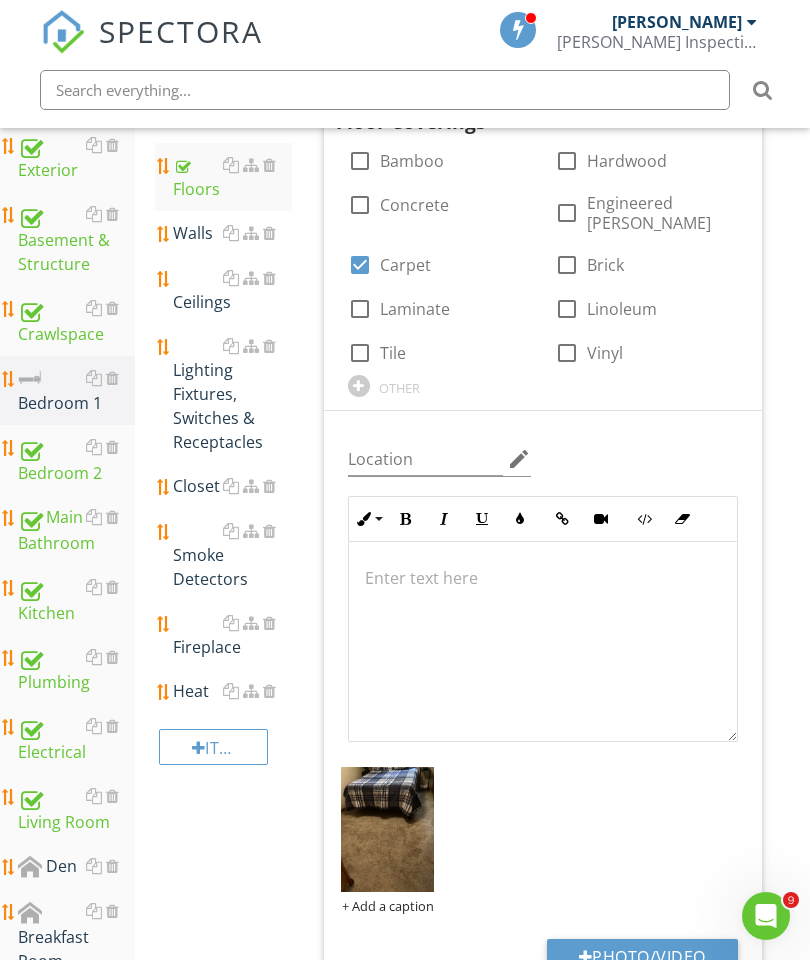 scroll, scrollTop: 451, scrollLeft: 0, axis: vertical 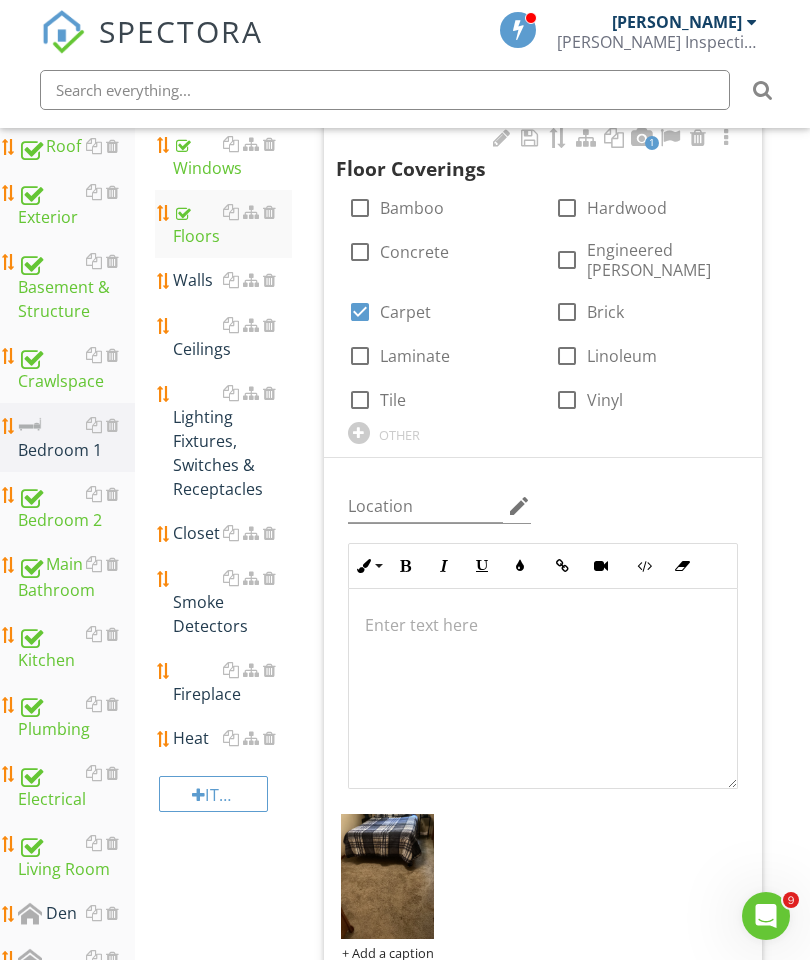 click on "Walls" at bounding box center (232, 280) 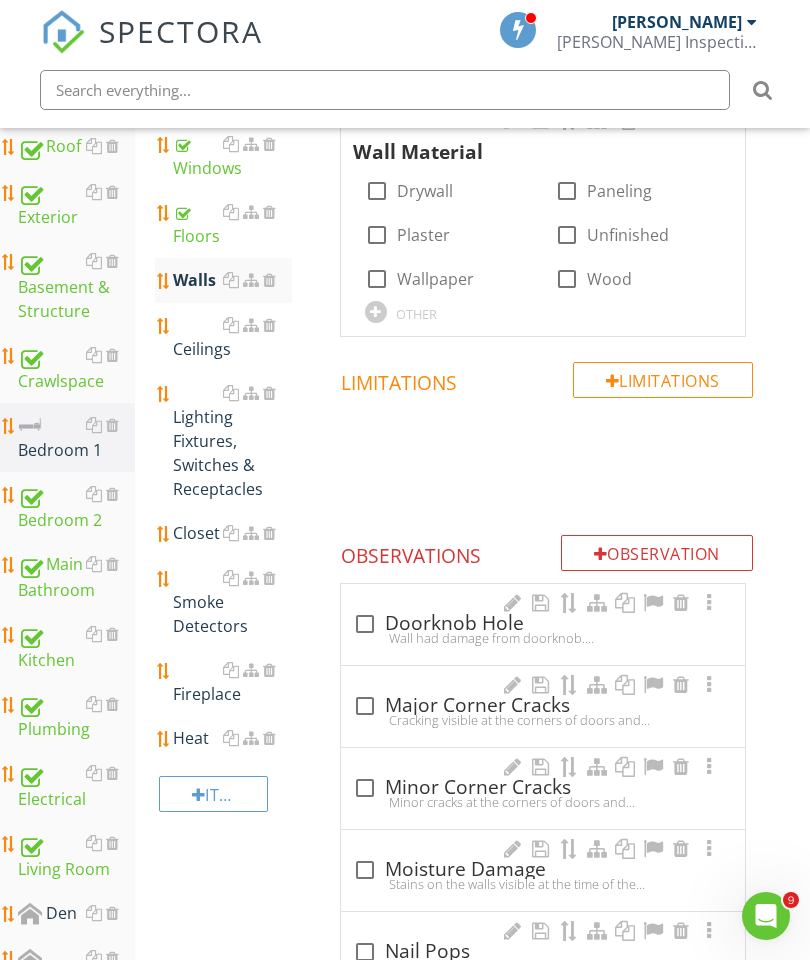 click at bounding box center (377, 191) 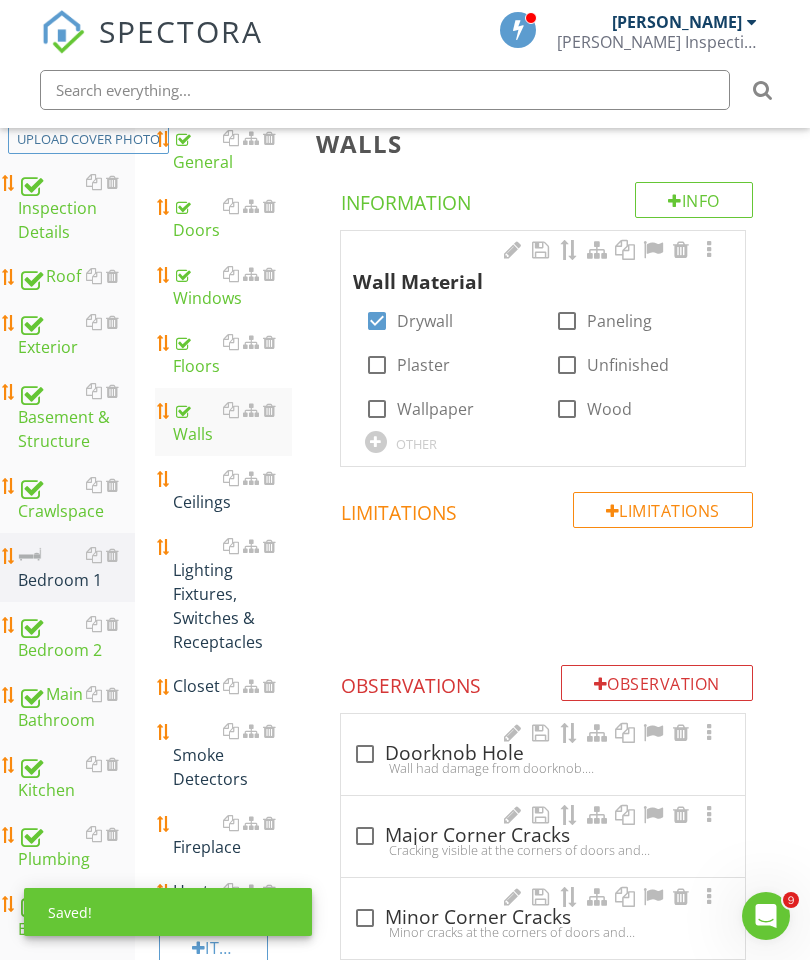 scroll, scrollTop: 322, scrollLeft: 0, axis: vertical 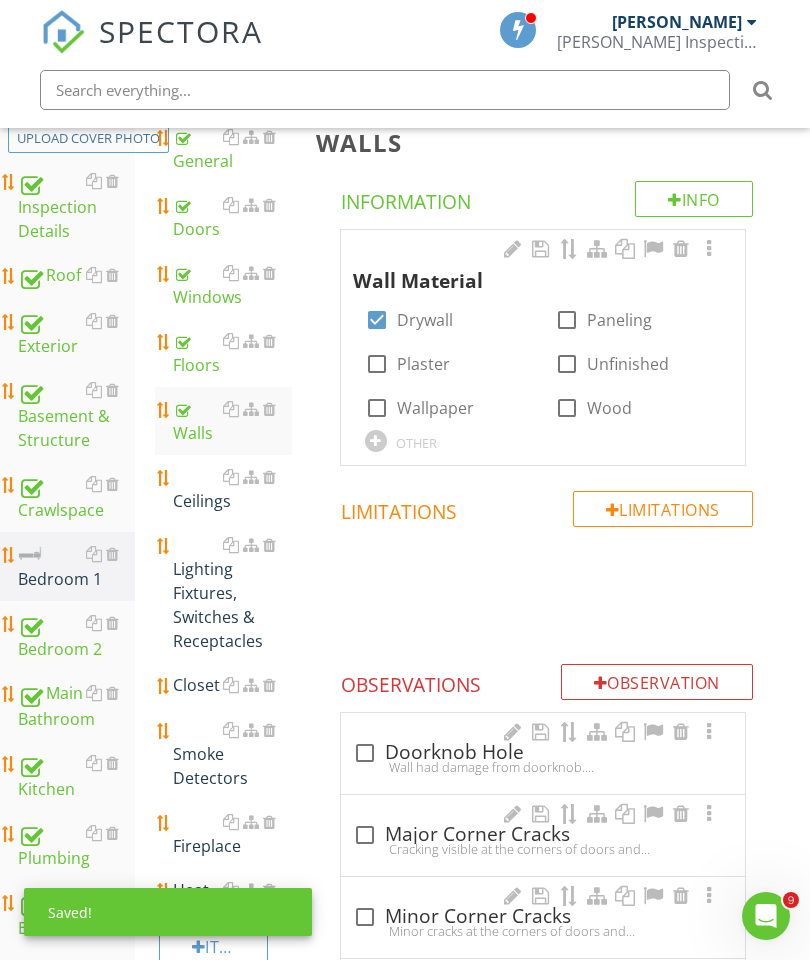 click at bounding box center [709, 249] 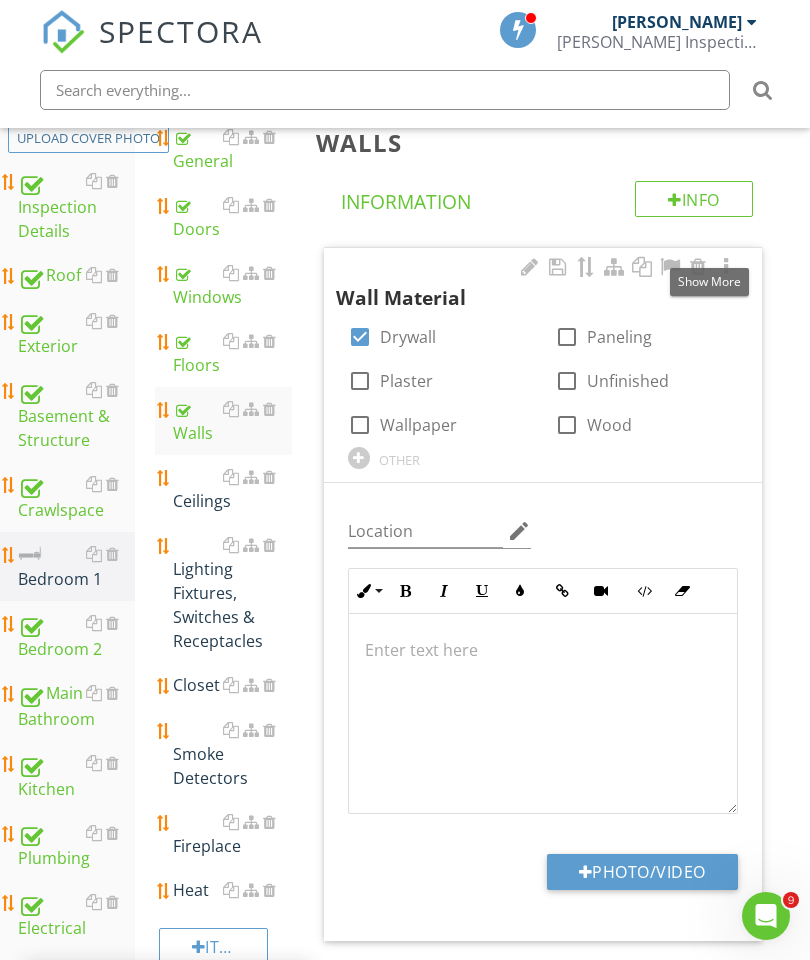 click on "Photo/Video" at bounding box center (642, 872) 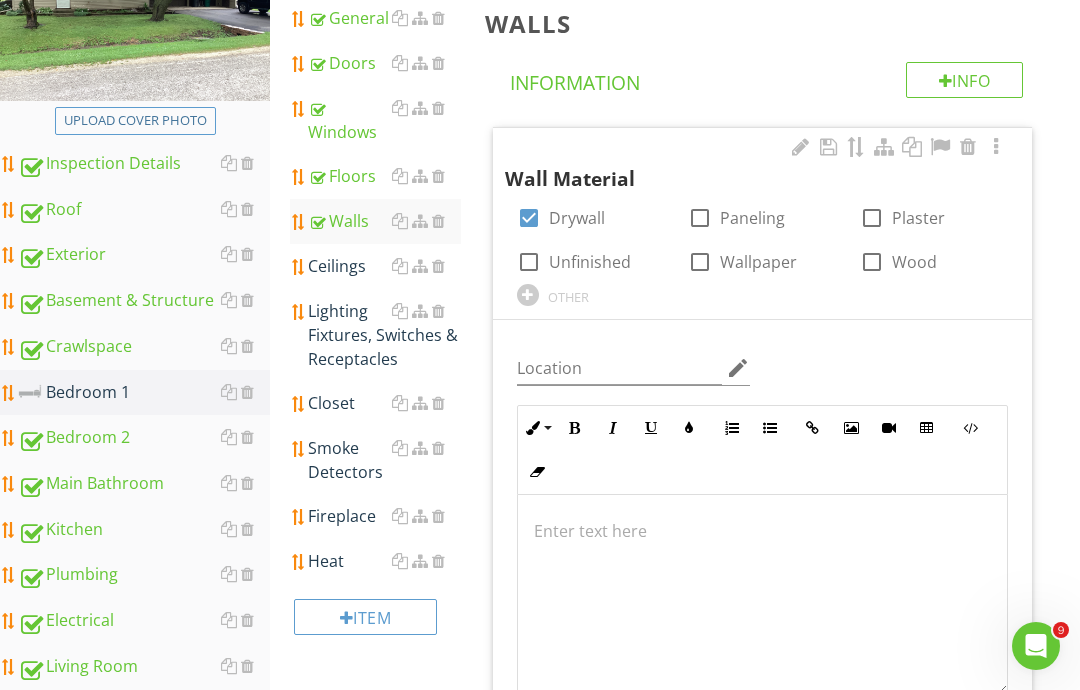 type on "C:\fakepath\image.jpg" 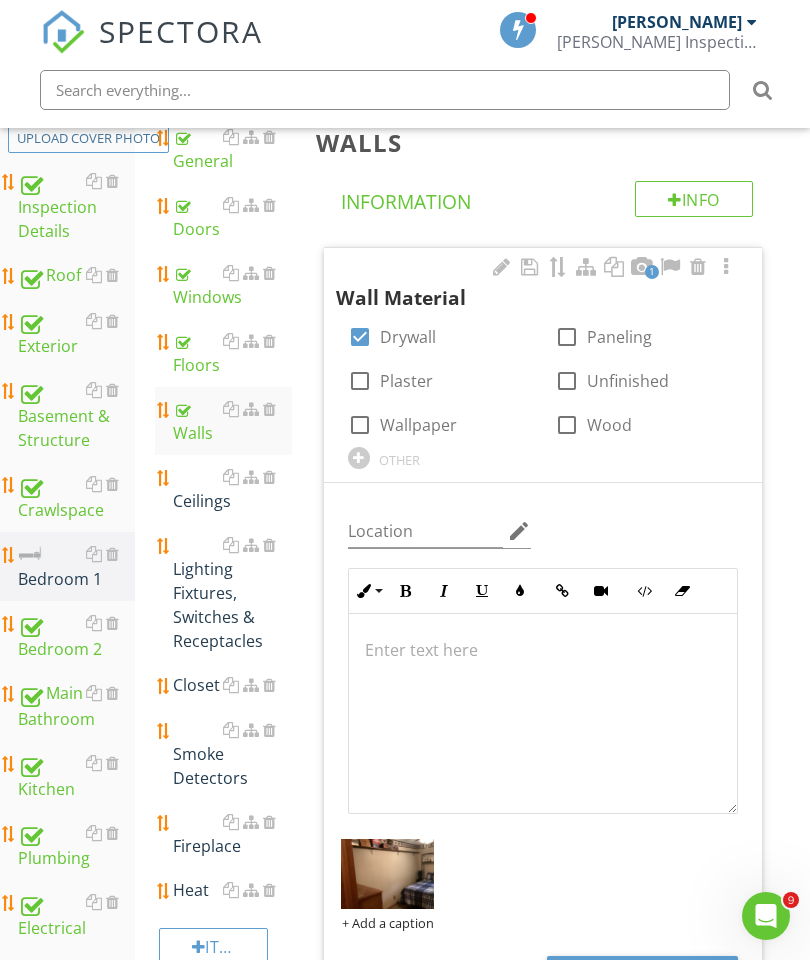 click on "Ceilings" at bounding box center [232, 489] 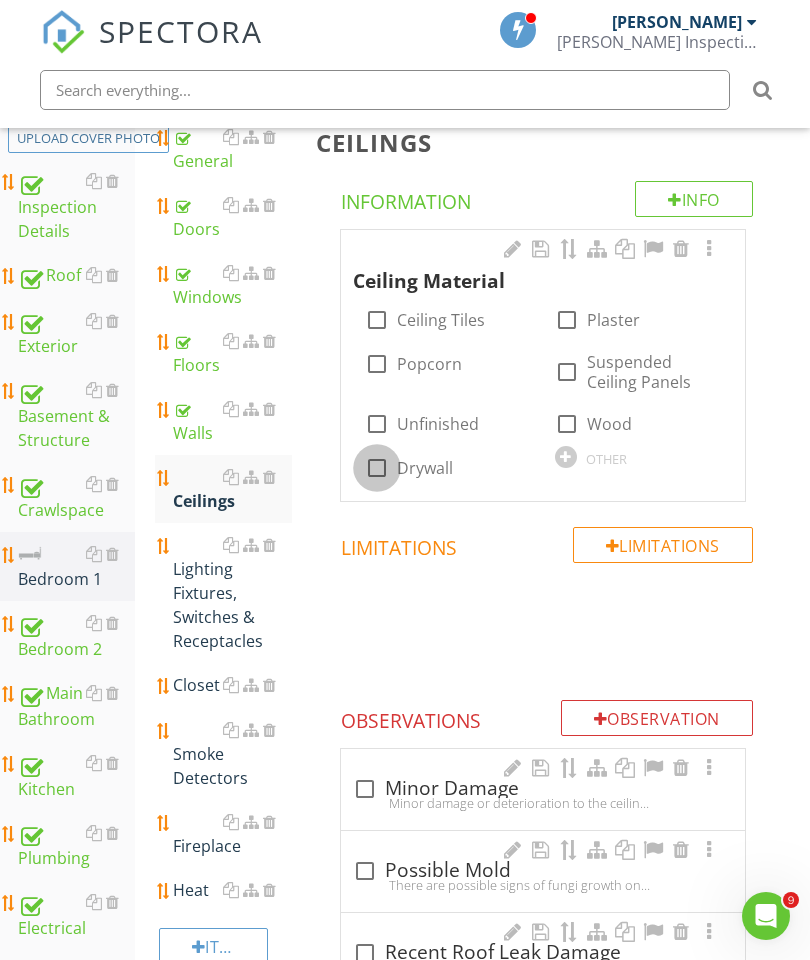 click at bounding box center (377, 468) 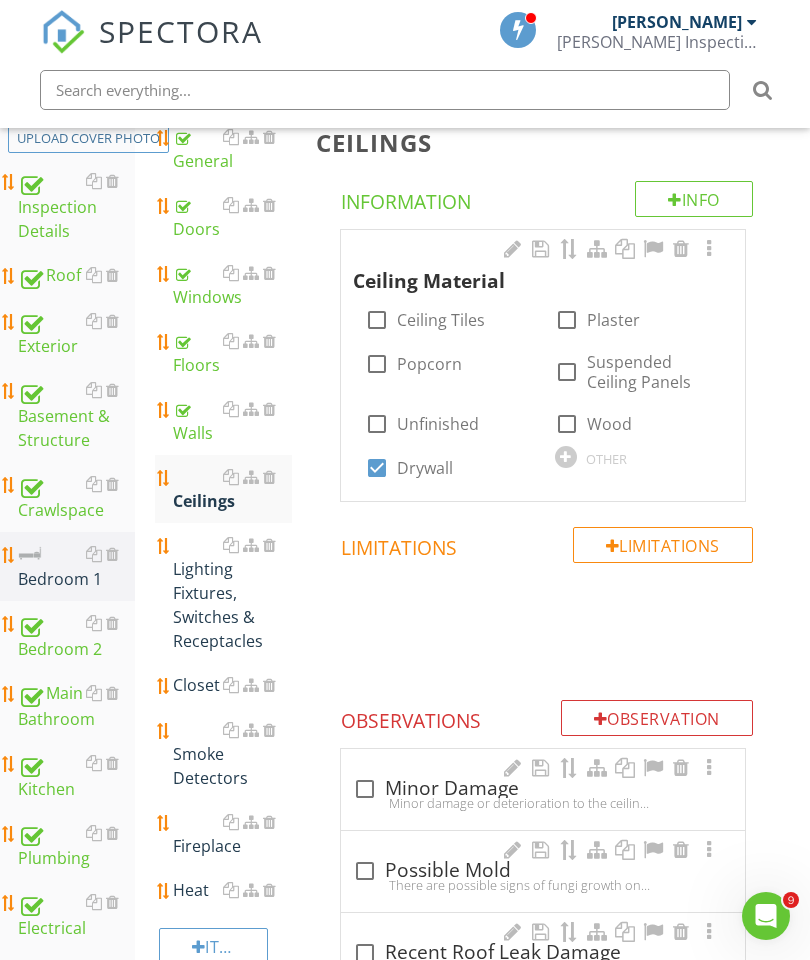 click at bounding box center (709, 249) 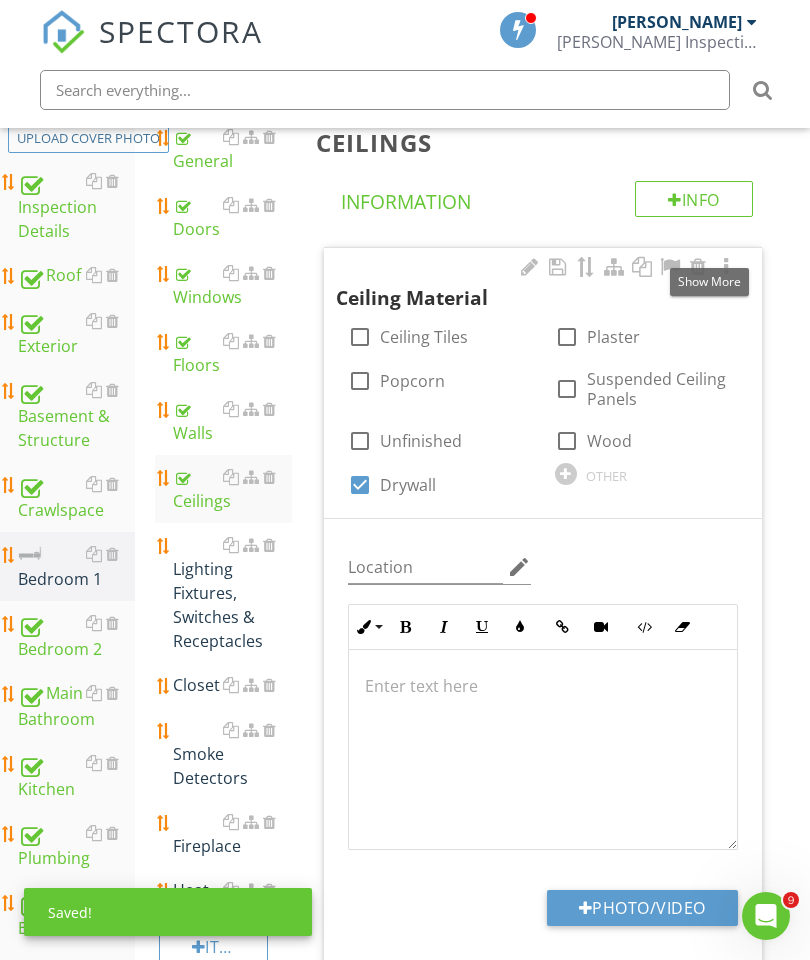 click on "Photo/Video" at bounding box center [642, 908] 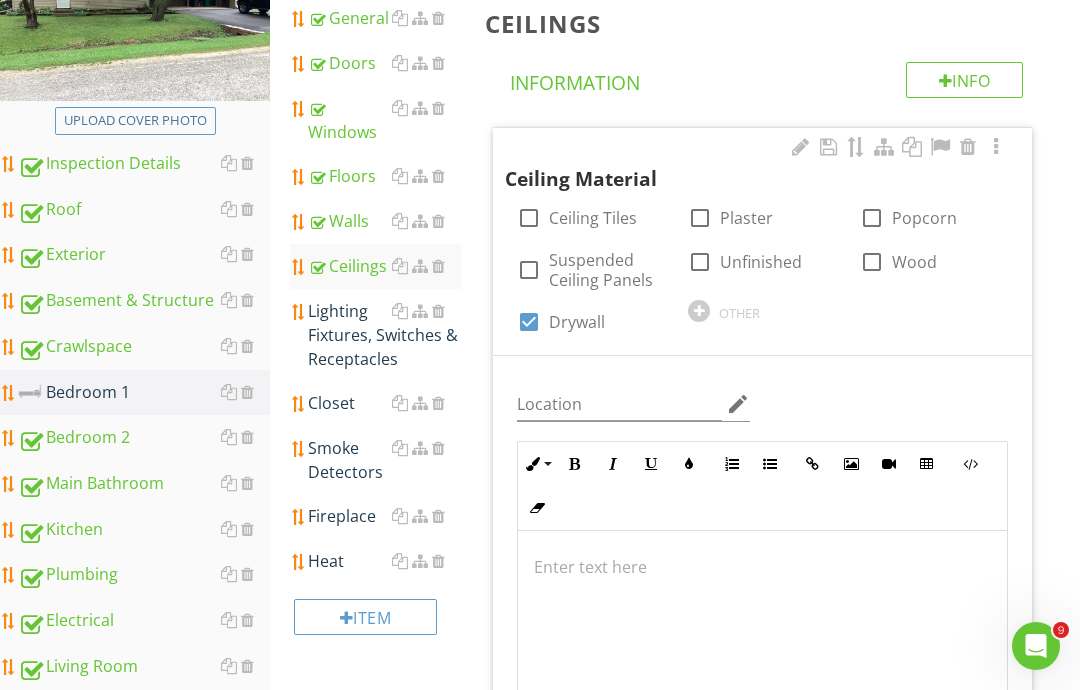 type on "C:\fakepath\image.jpg" 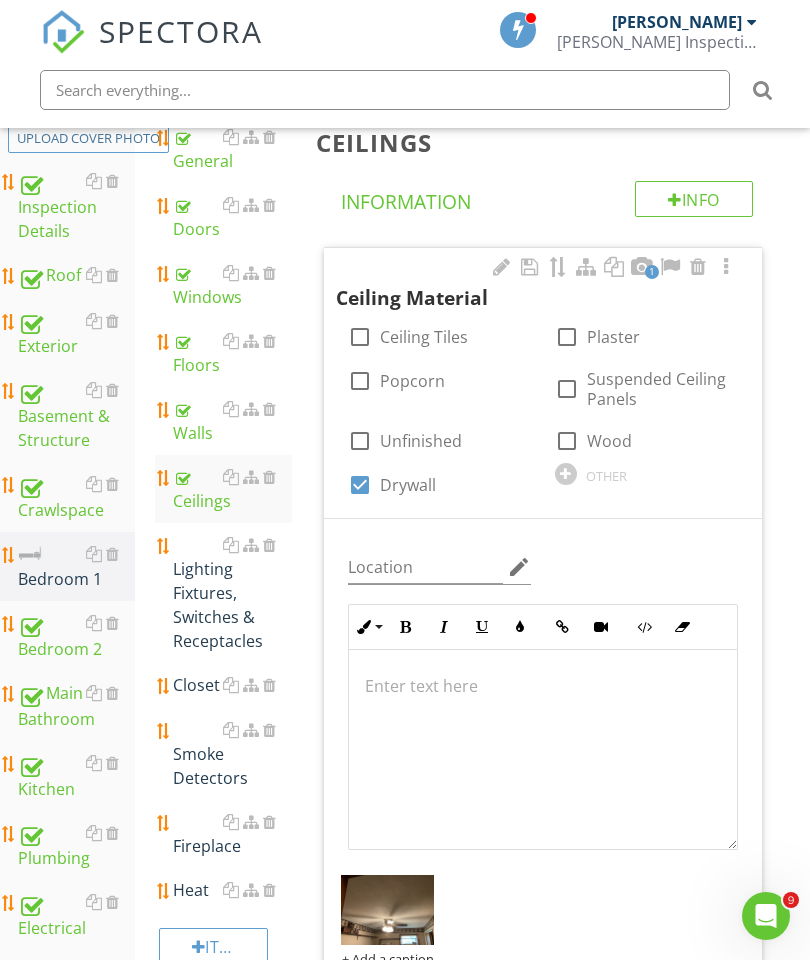 click on "Lighting Fixtures, Switches & Receptacles" at bounding box center [232, 593] 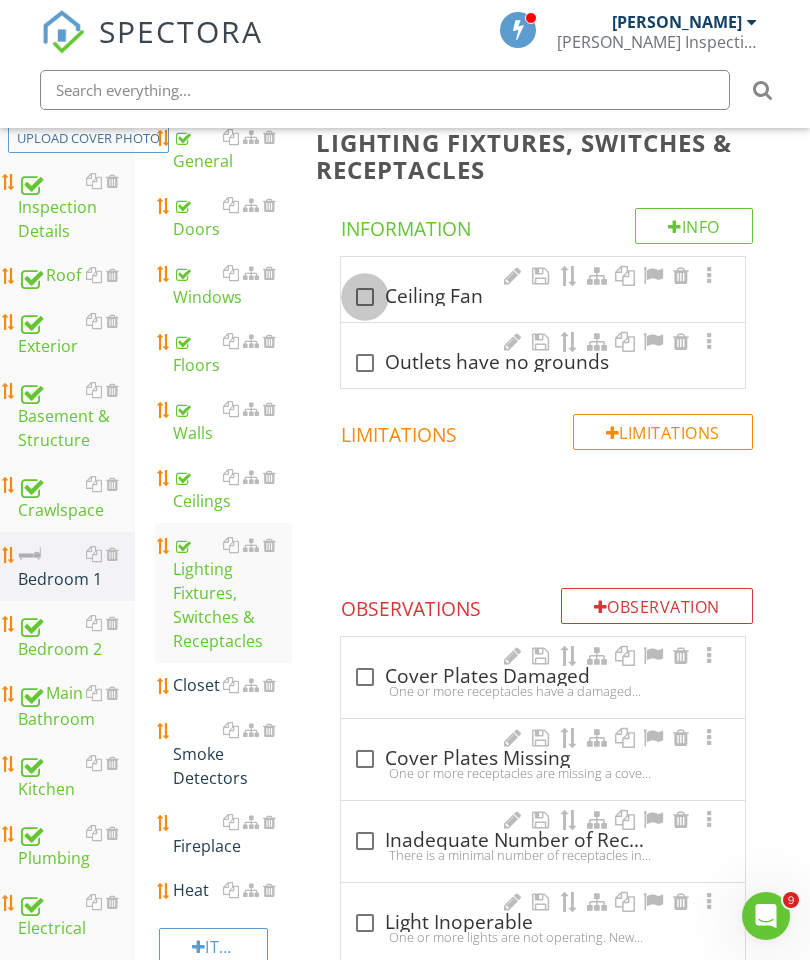 click at bounding box center (365, 297) 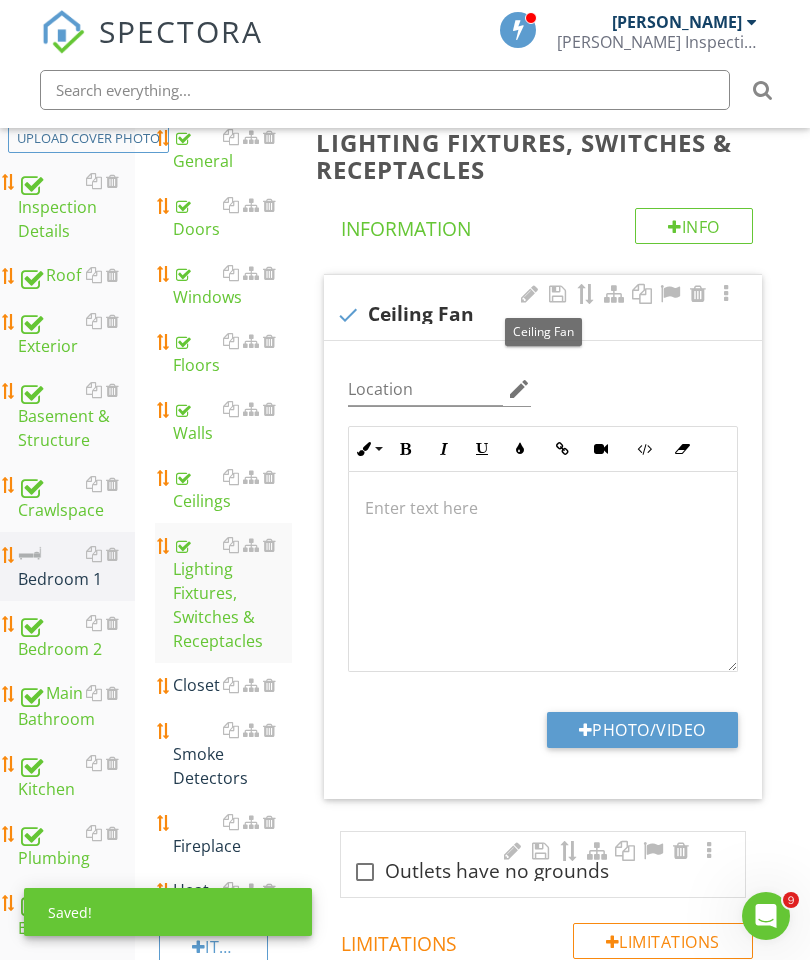 click on "Photo/Video" at bounding box center [642, 730] 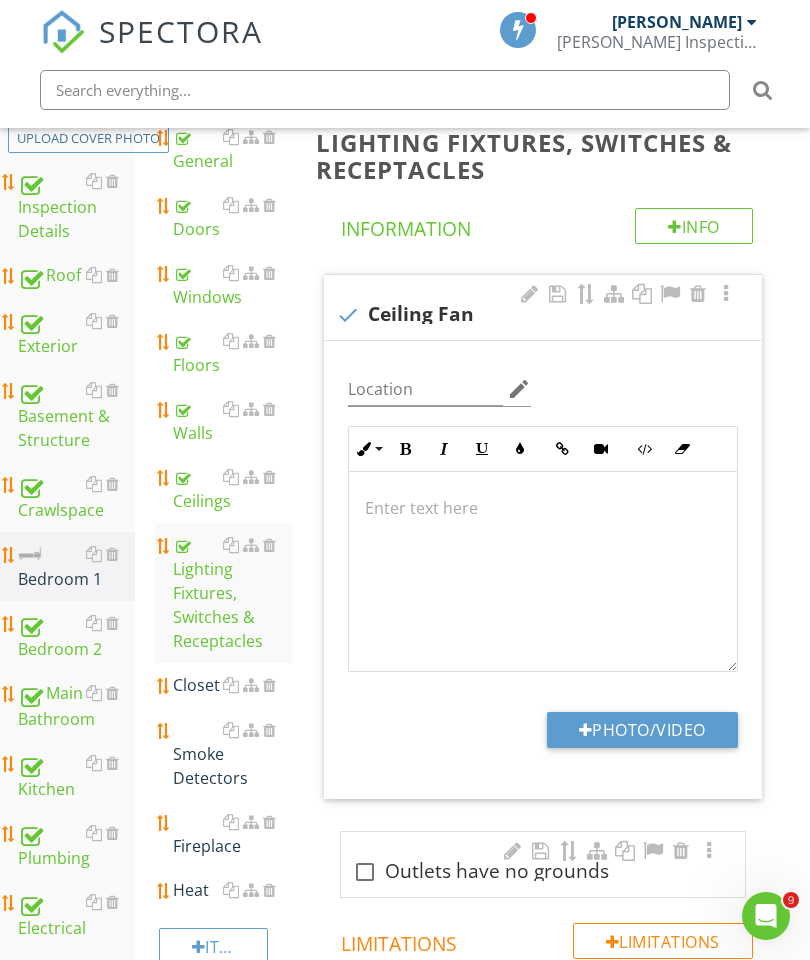 type on "C:\fakepath\image.jpg" 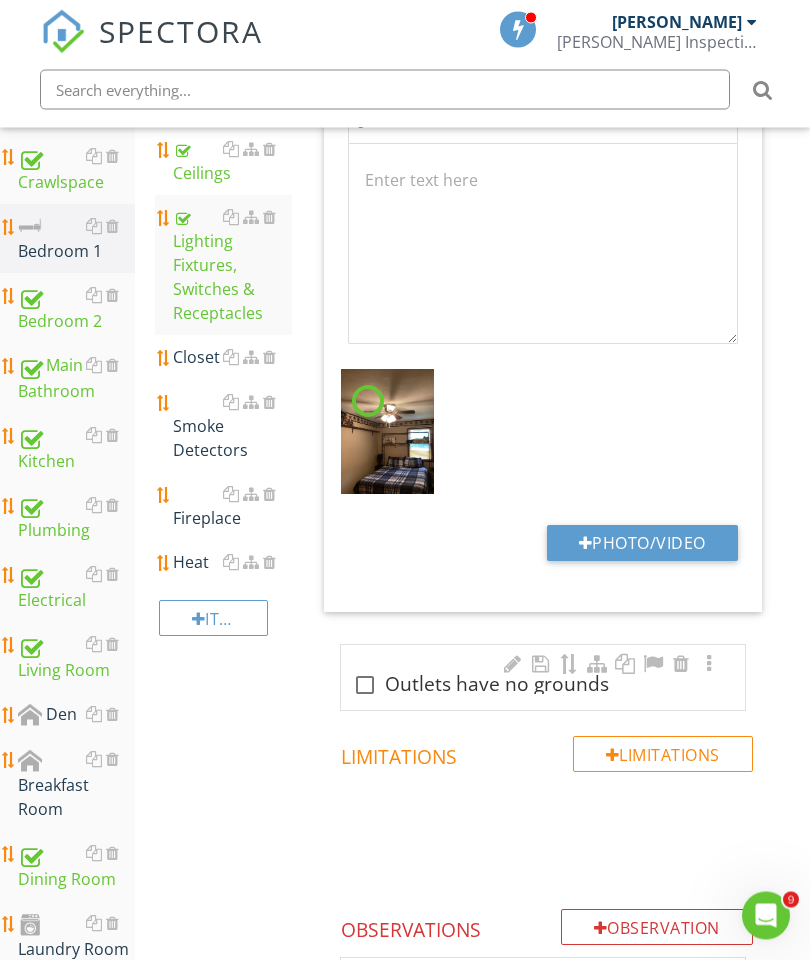 scroll, scrollTop: 650, scrollLeft: 0, axis: vertical 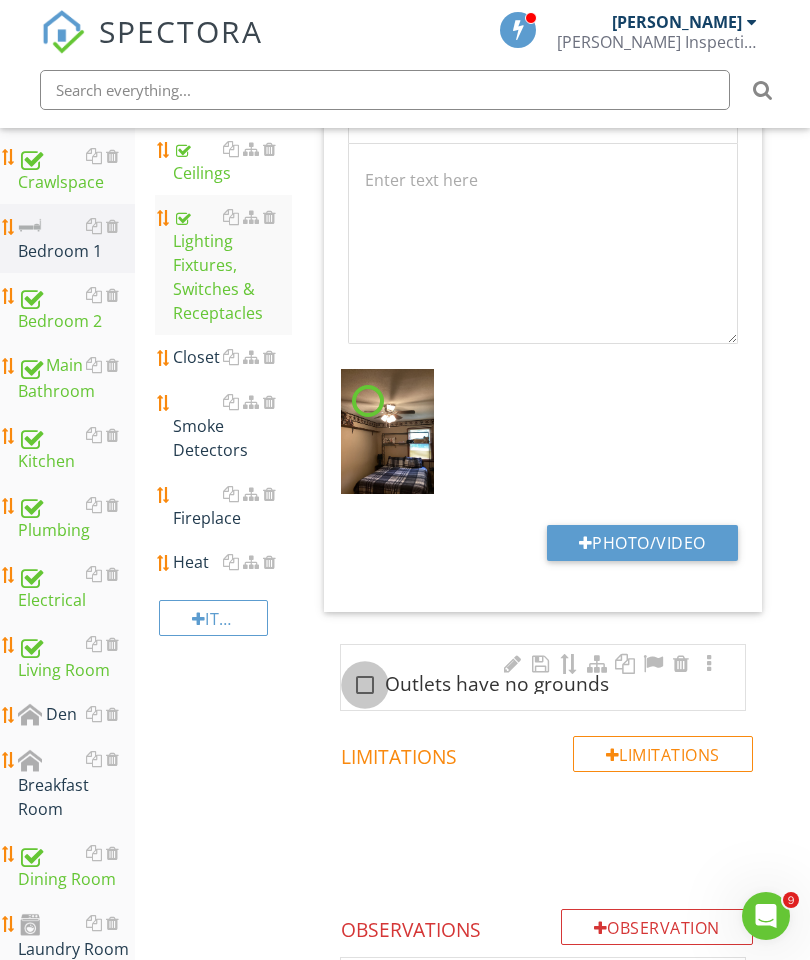 click at bounding box center [365, 685] 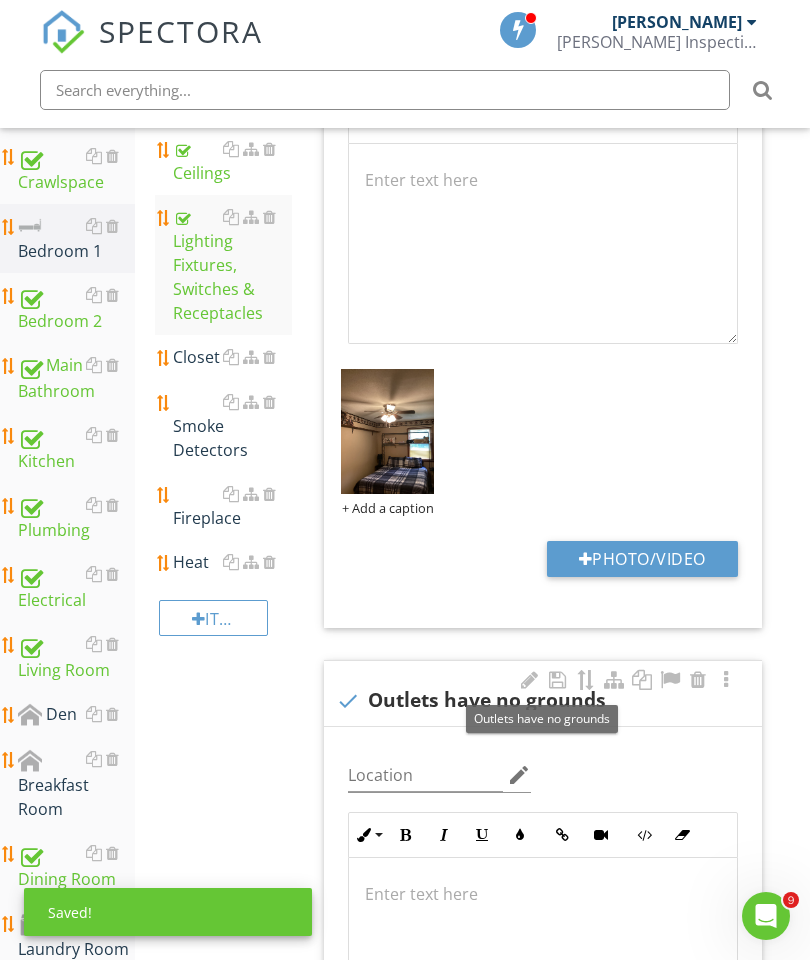 click on "Closet" at bounding box center (232, 357) 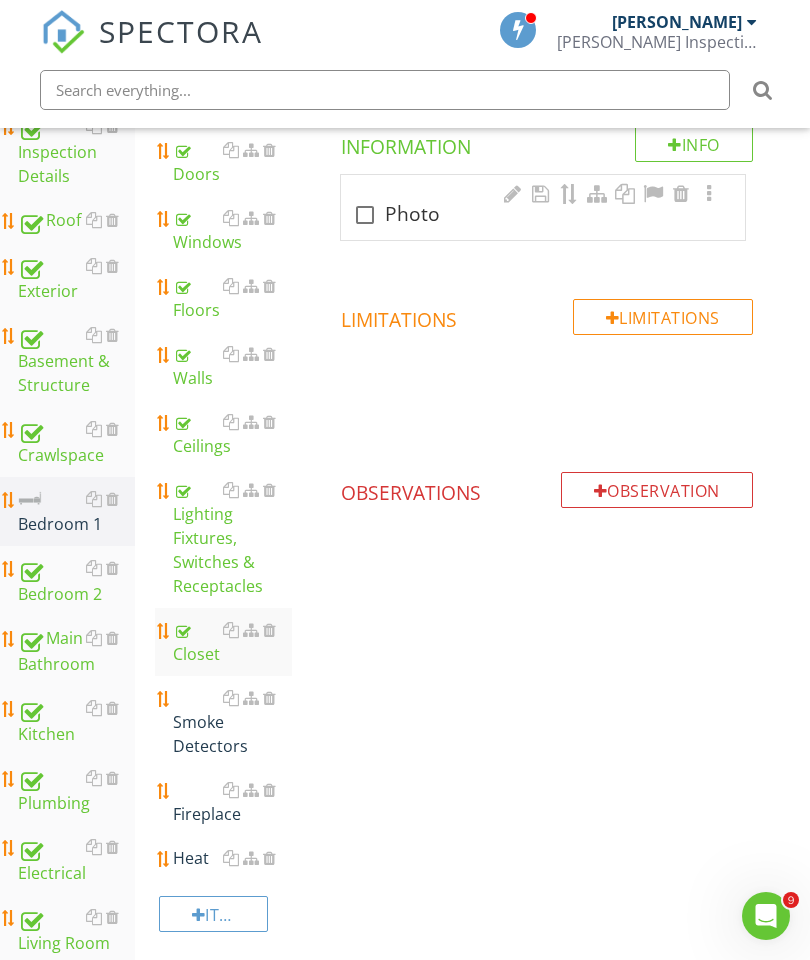 scroll, scrollTop: 375, scrollLeft: 0, axis: vertical 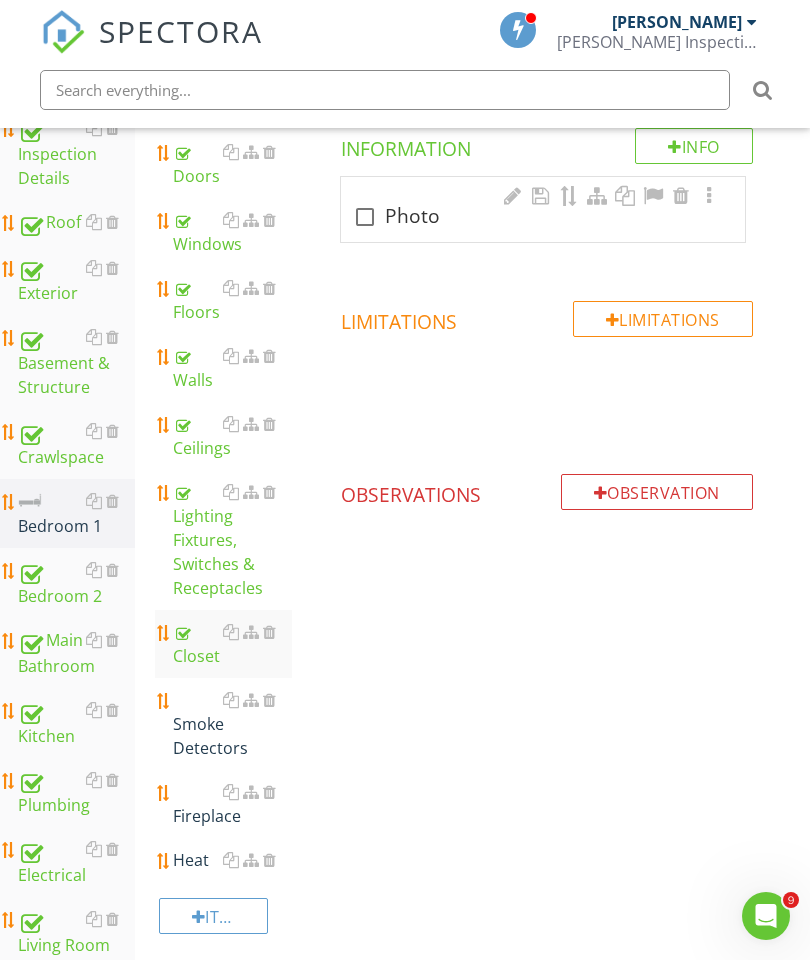 click at bounding box center [365, 217] 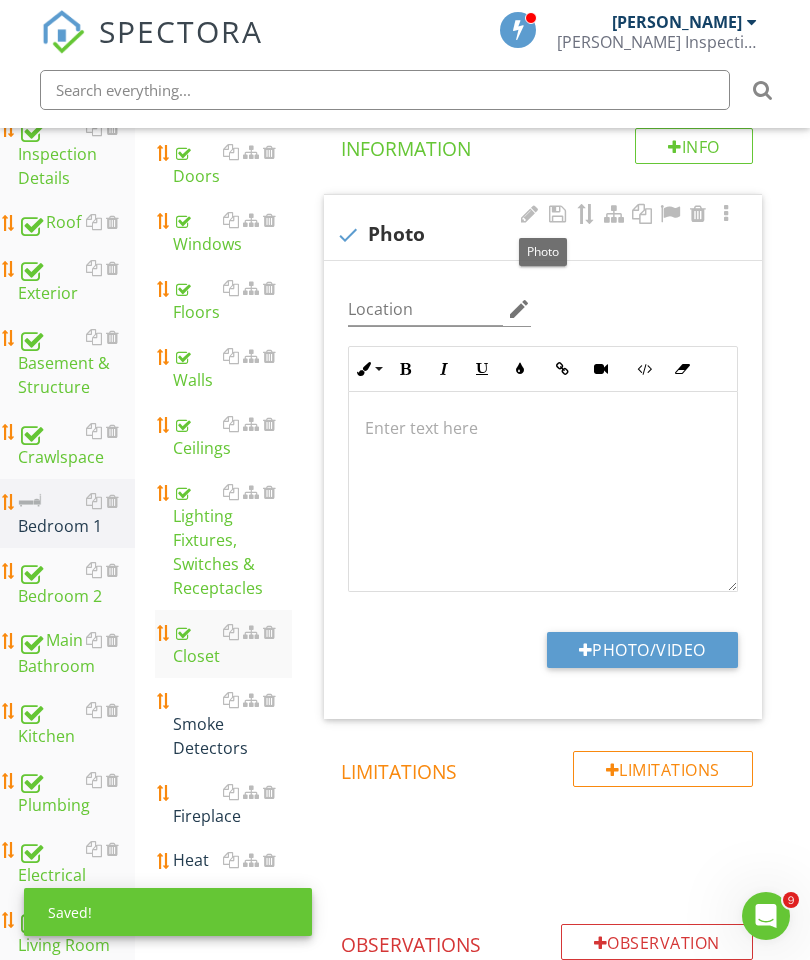 click on "Photo/Video" at bounding box center [642, 650] 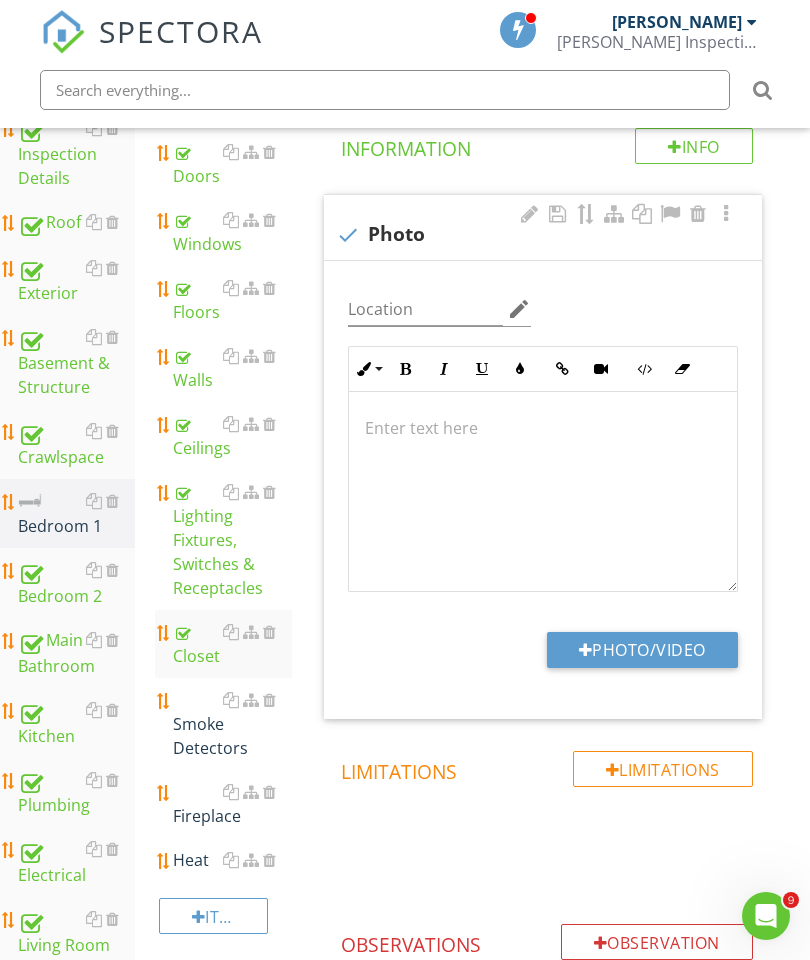 type on "C:\fakepath\image.jpg" 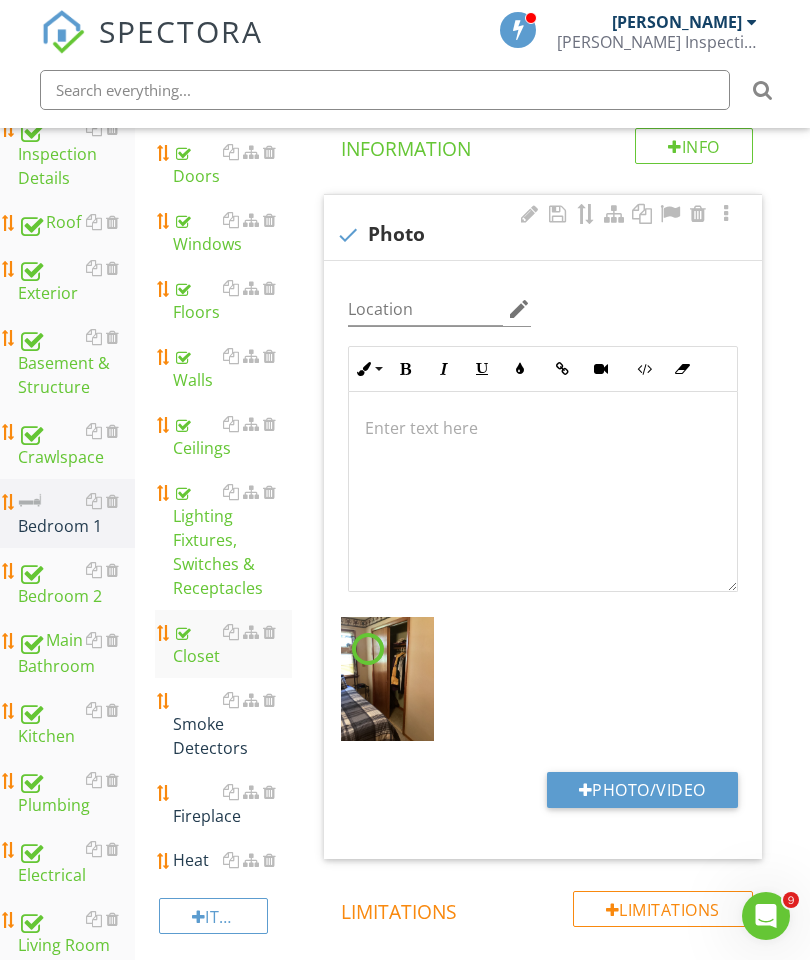 click at bounding box center (269, 700) 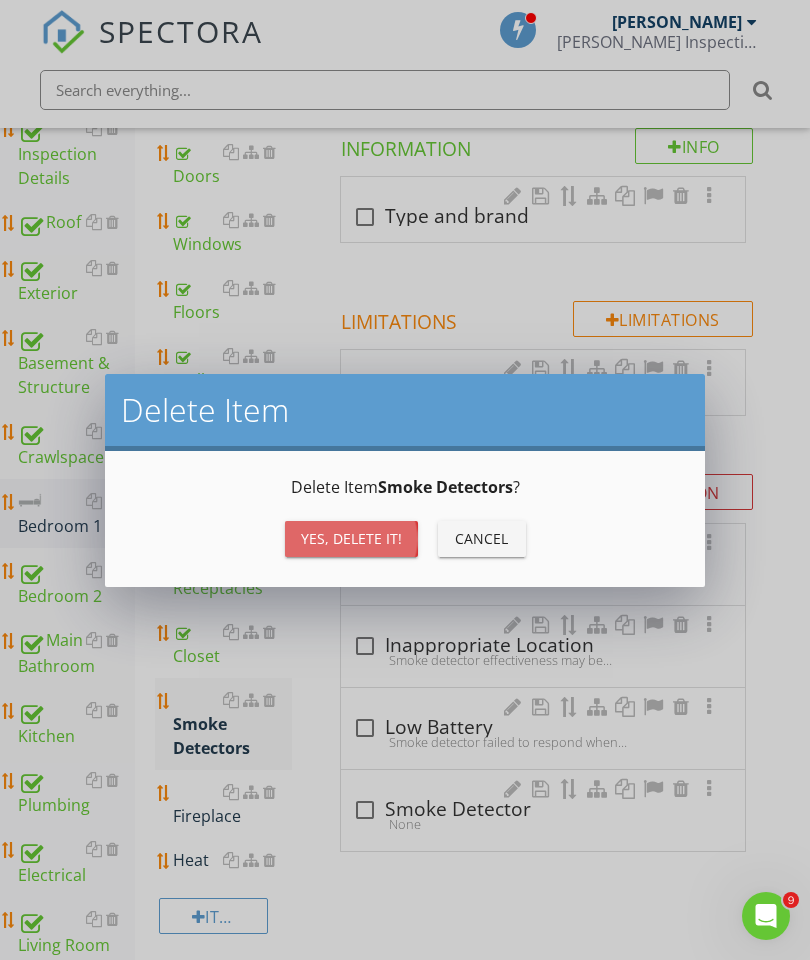 click on "Yes, Delete it!" at bounding box center [351, 538] 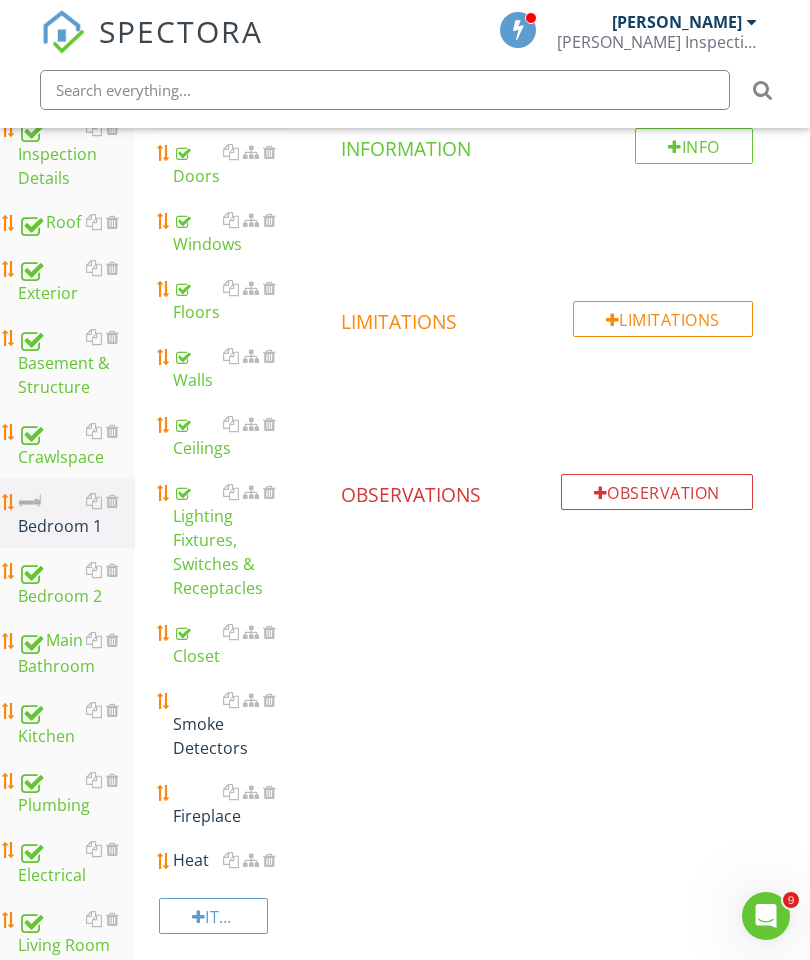 click at bounding box center [269, 700] 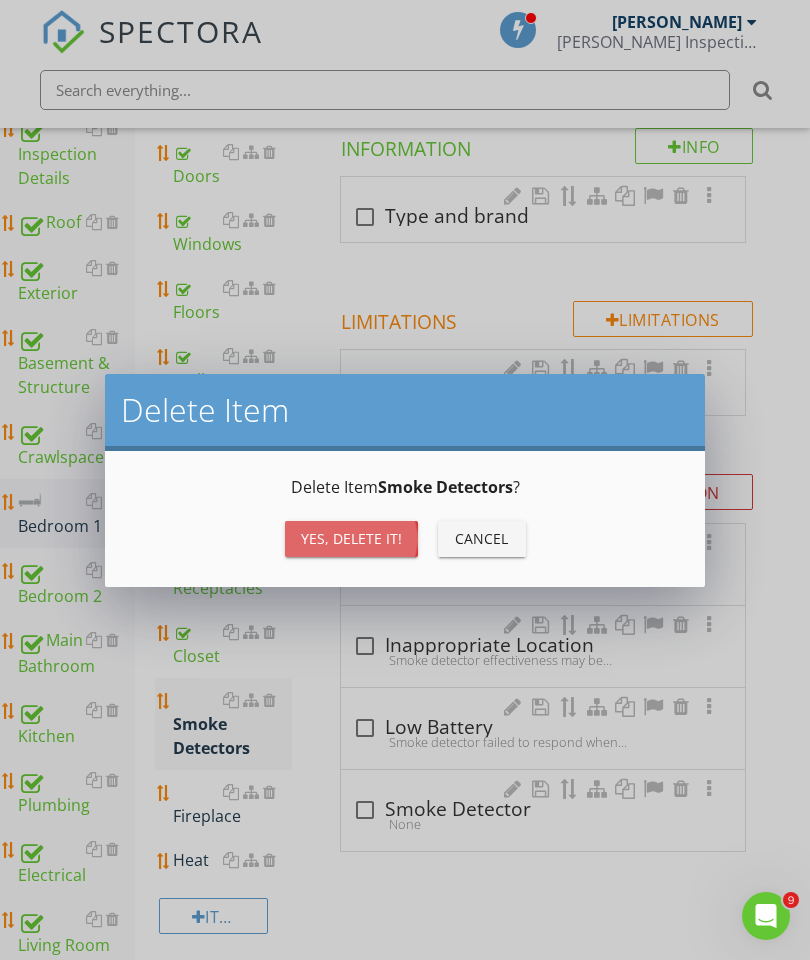 click on "Yes, Delete it!" at bounding box center (351, 538) 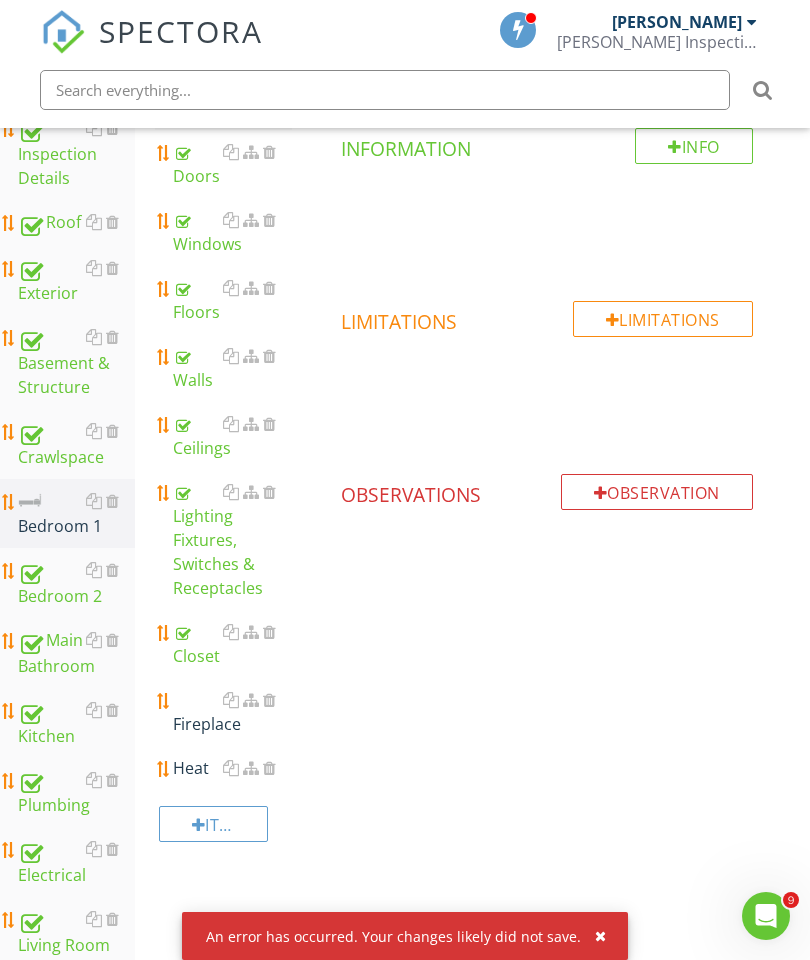 click on "An error has occurred. Your changes likely did not save." at bounding box center [405, 936] 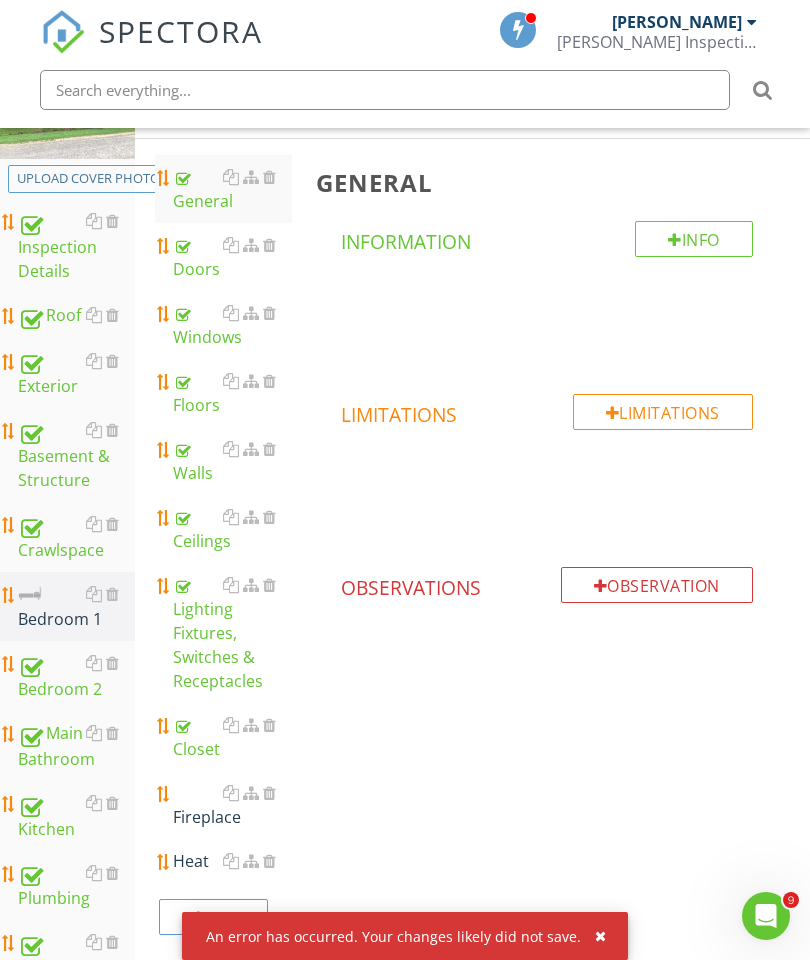 scroll, scrollTop: 264, scrollLeft: 0, axis: vertical 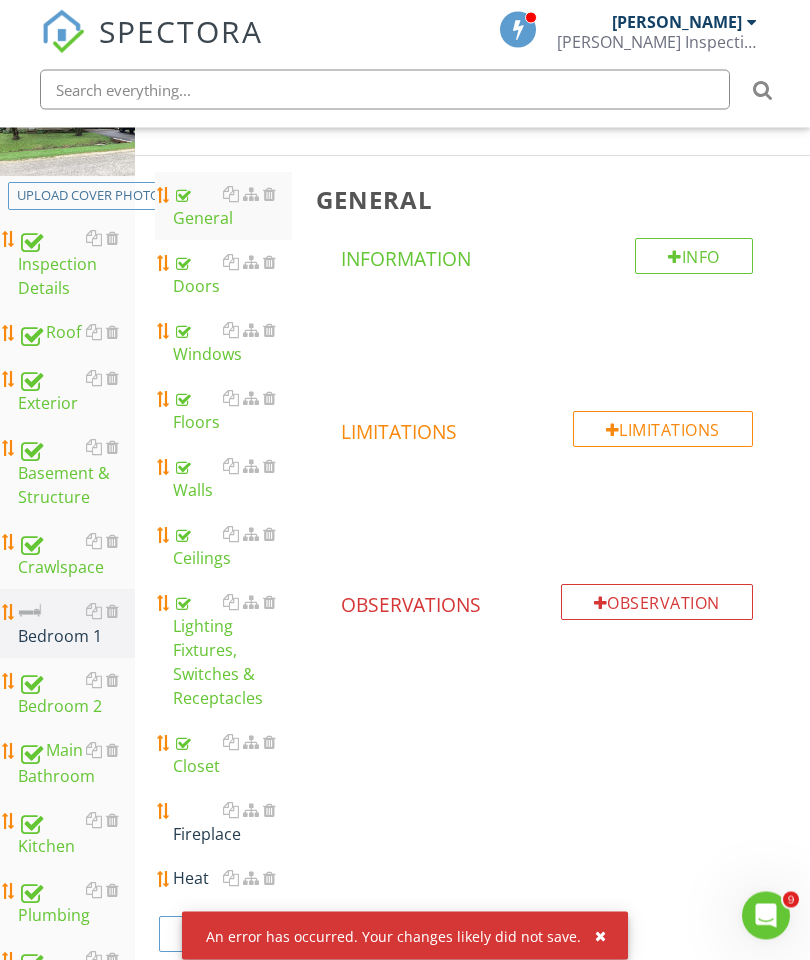 click on "Closet" at bounding box center (232, 755) 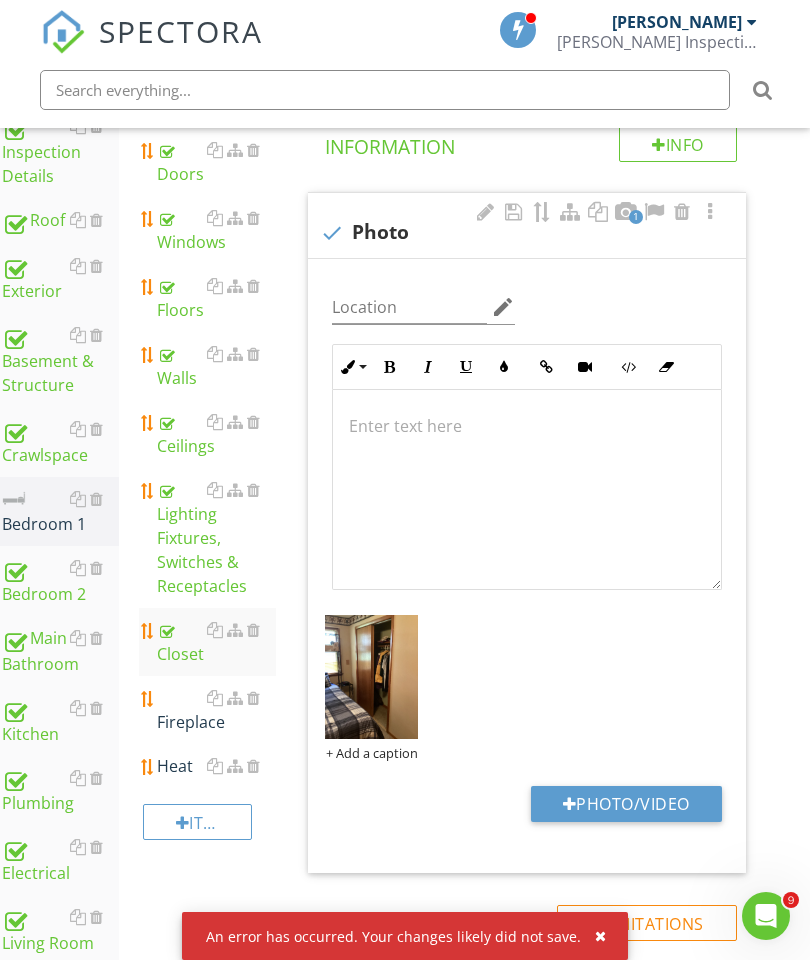 scroll, scrollTop: 374, scrollLeft: 15, axis: both 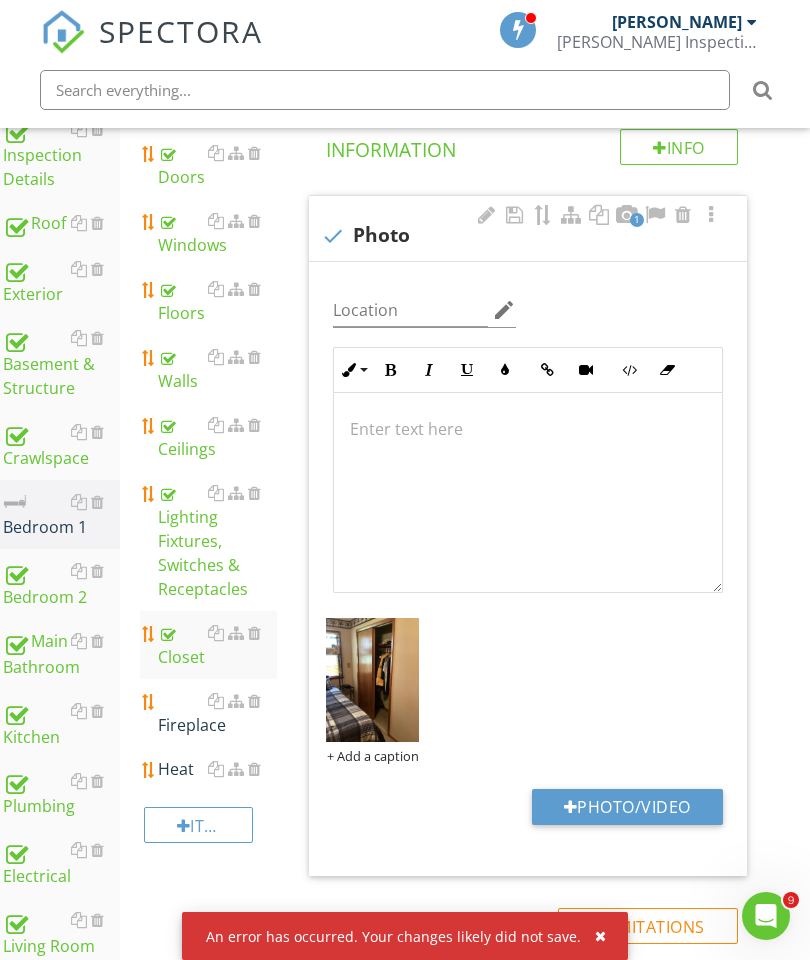 click at bounding box center [254, 701] 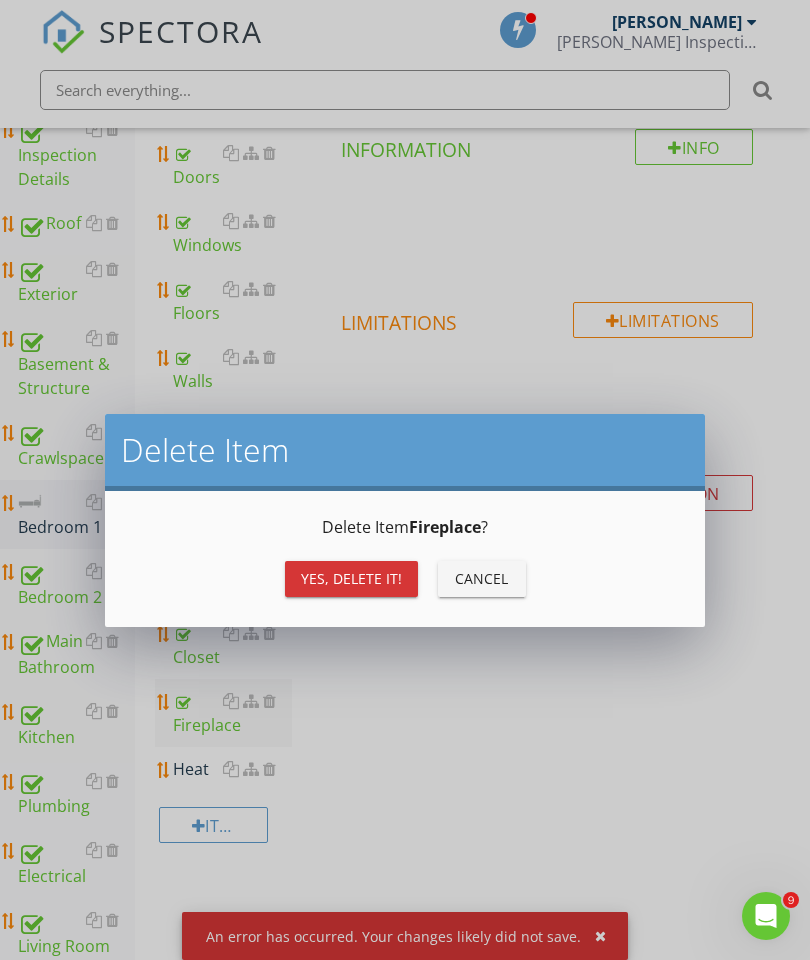 click on "Yes, Delete it!" at bounding box center (351, 578) 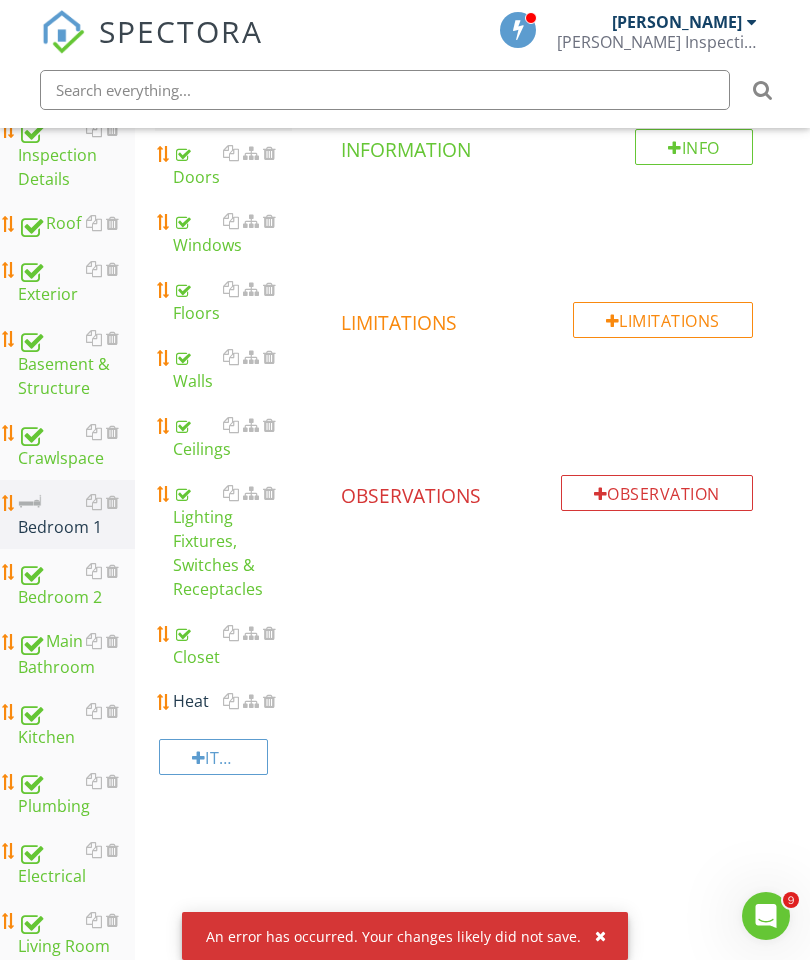 click at bounding box center (600, 936) 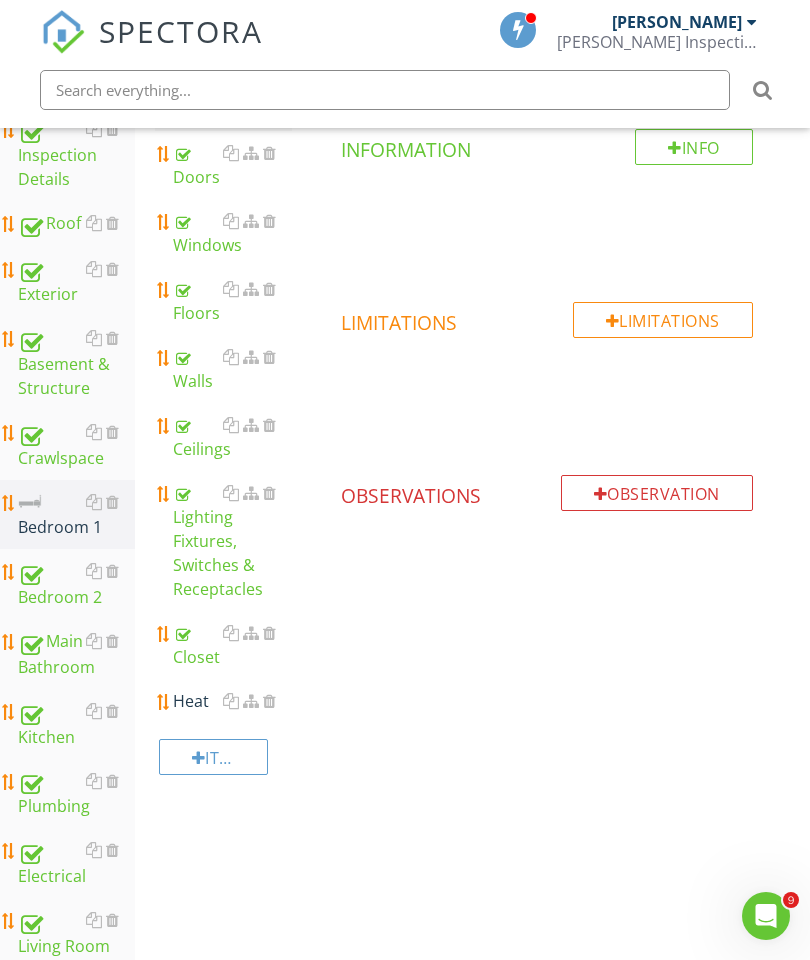 click at bounding box center [269, 701] 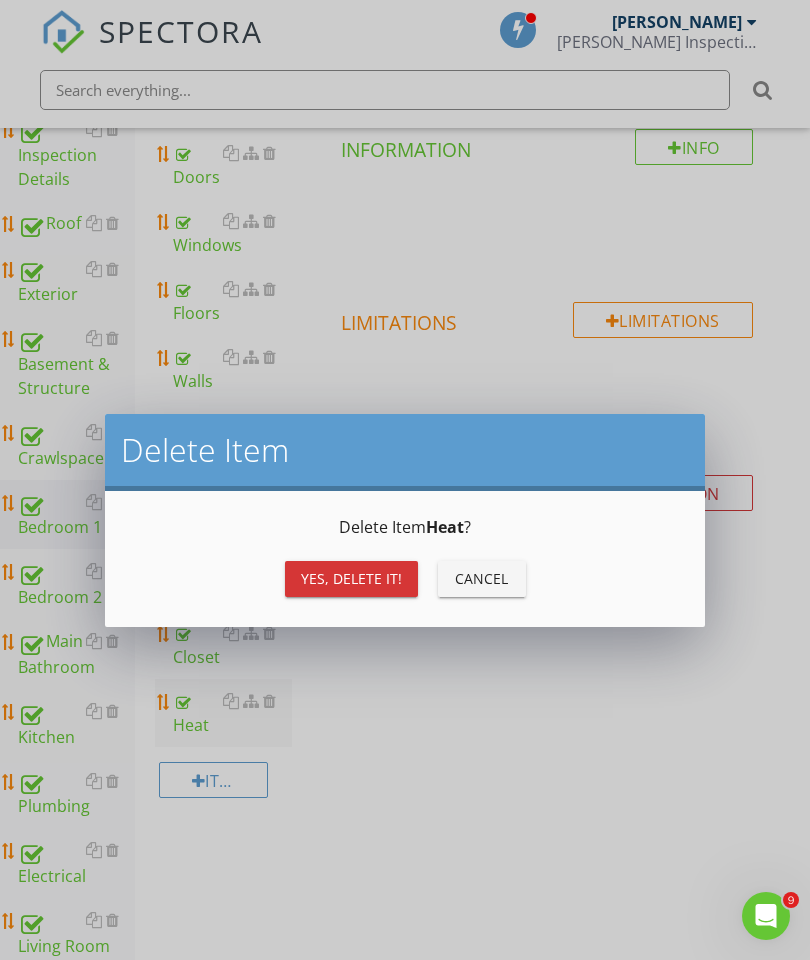 click on "Yes, Delete it!" at bounding box center (351, 578) 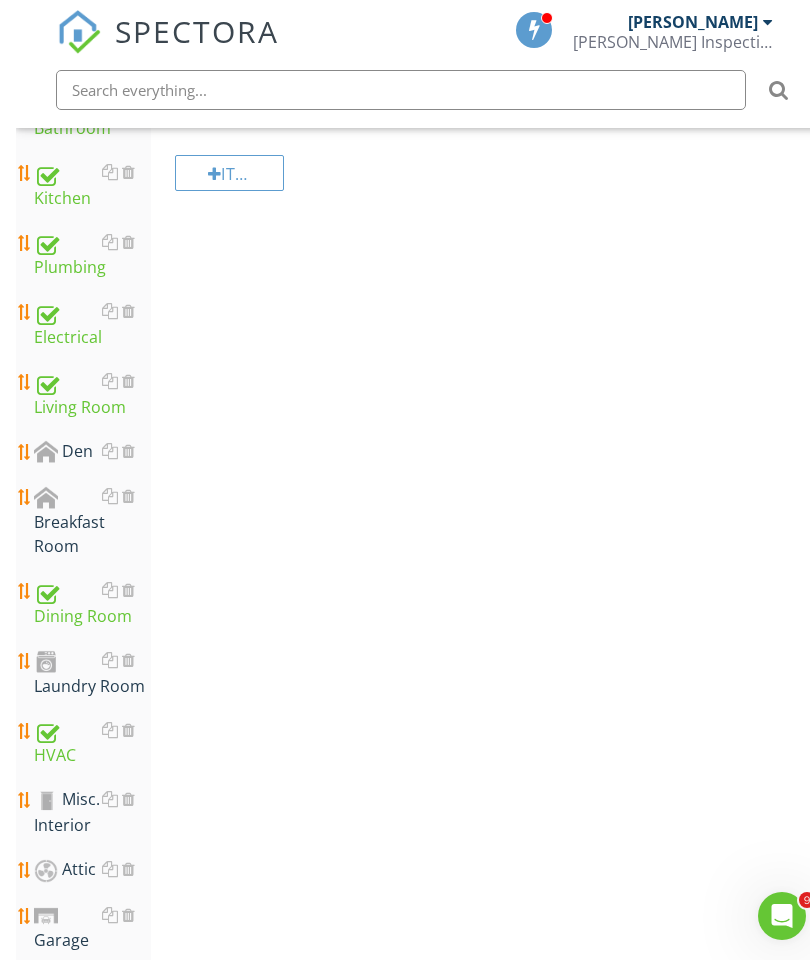 scroll, scrollTop: 935, scrollLeft: 0, axis: vertical 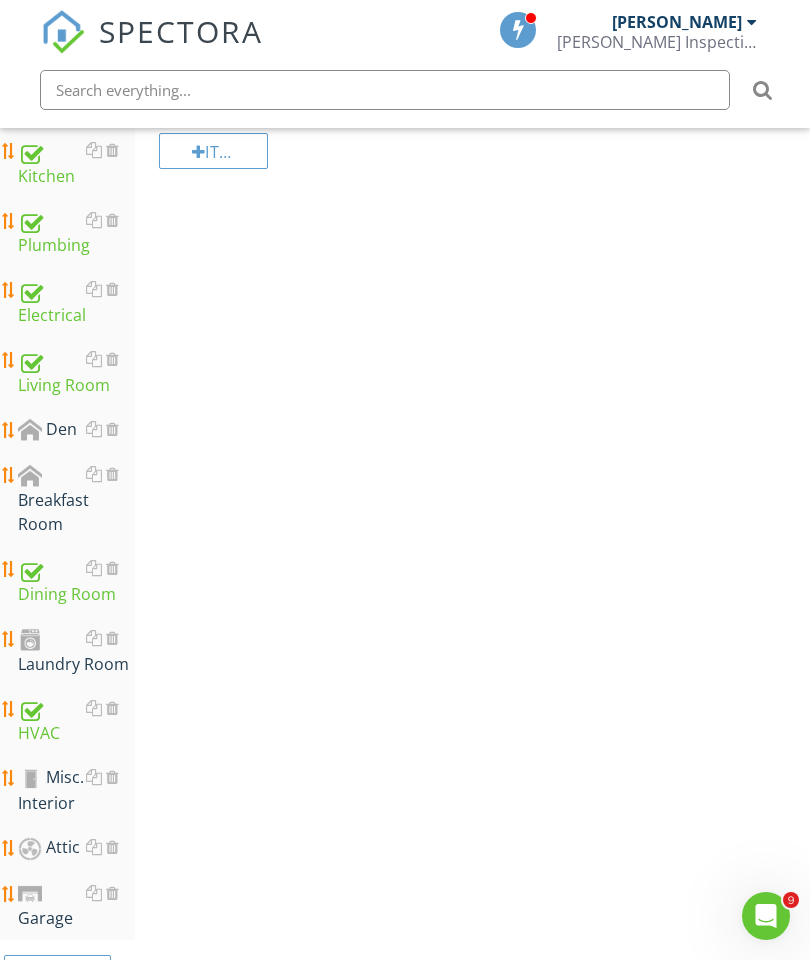 click on "Attic" at bounding box center [76, 848] 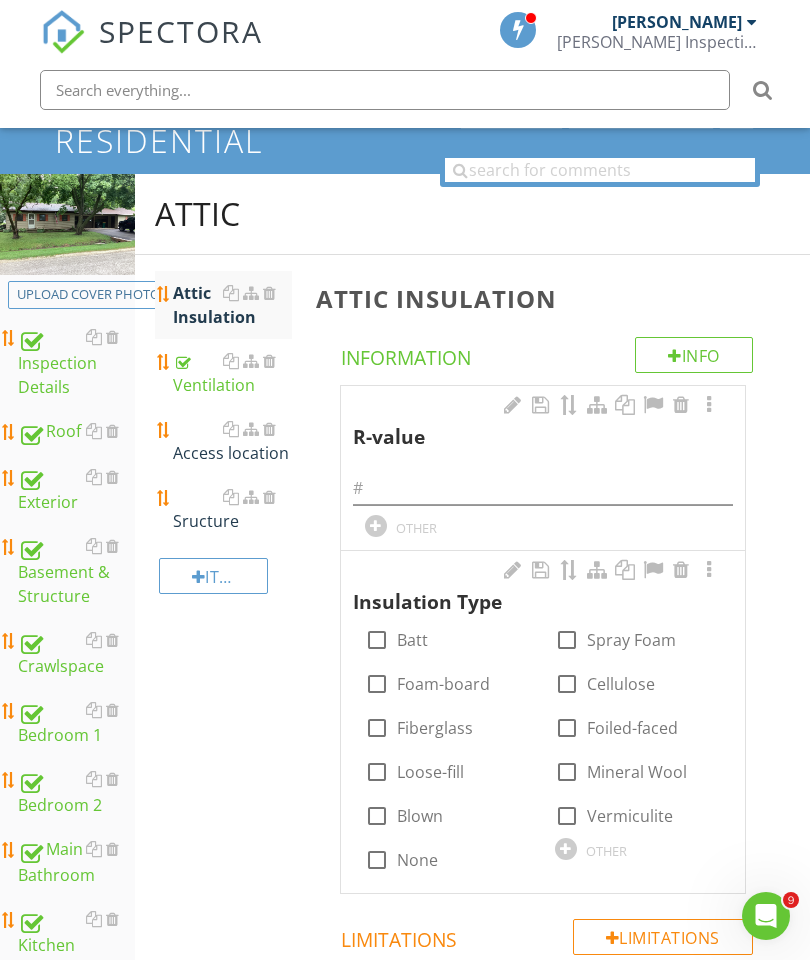scroll, scrollTop: 143, scrollLeft: 0, axis: vertical 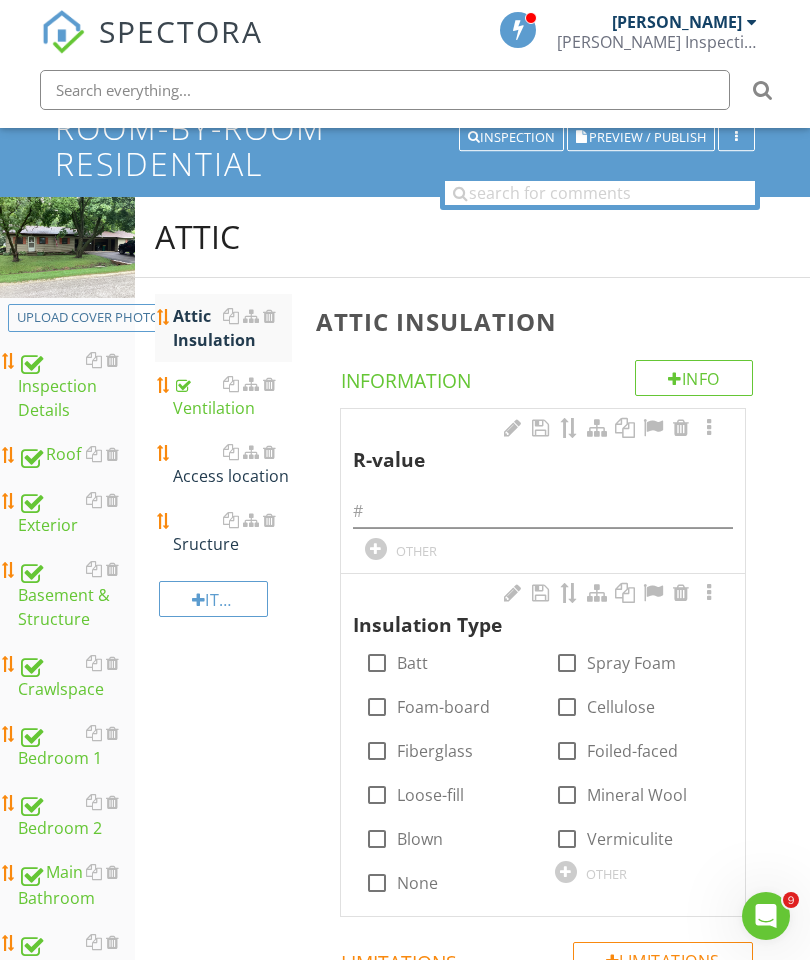 click on "Access location" at bounding box center [232, 464] 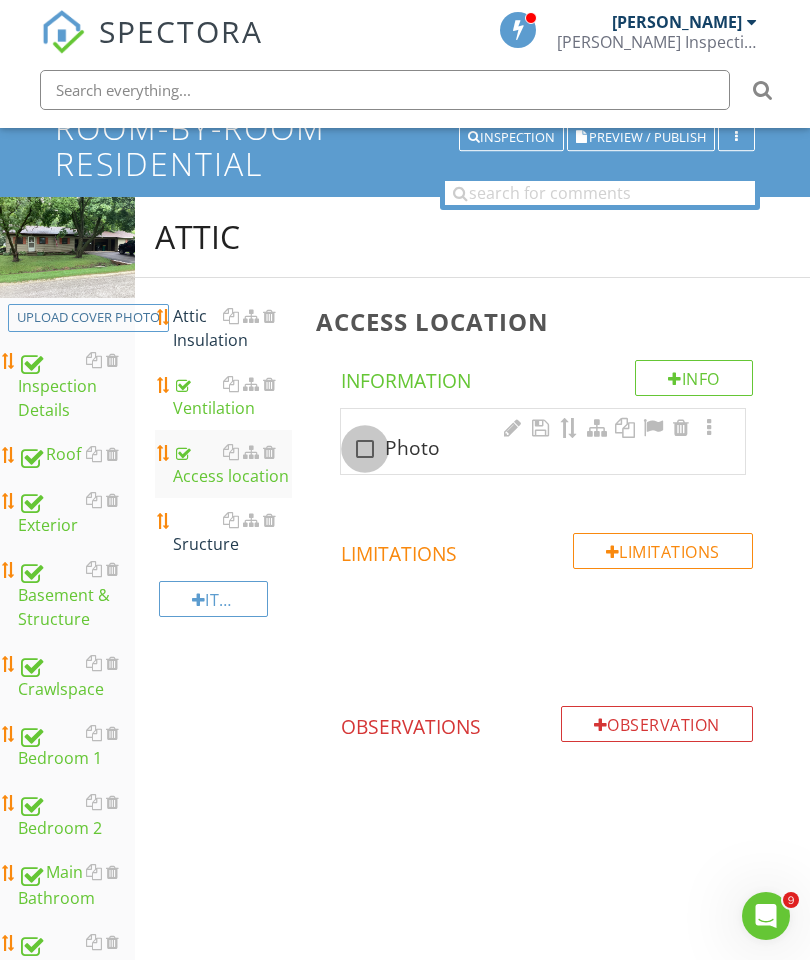 click at bounding box center [365, 449] 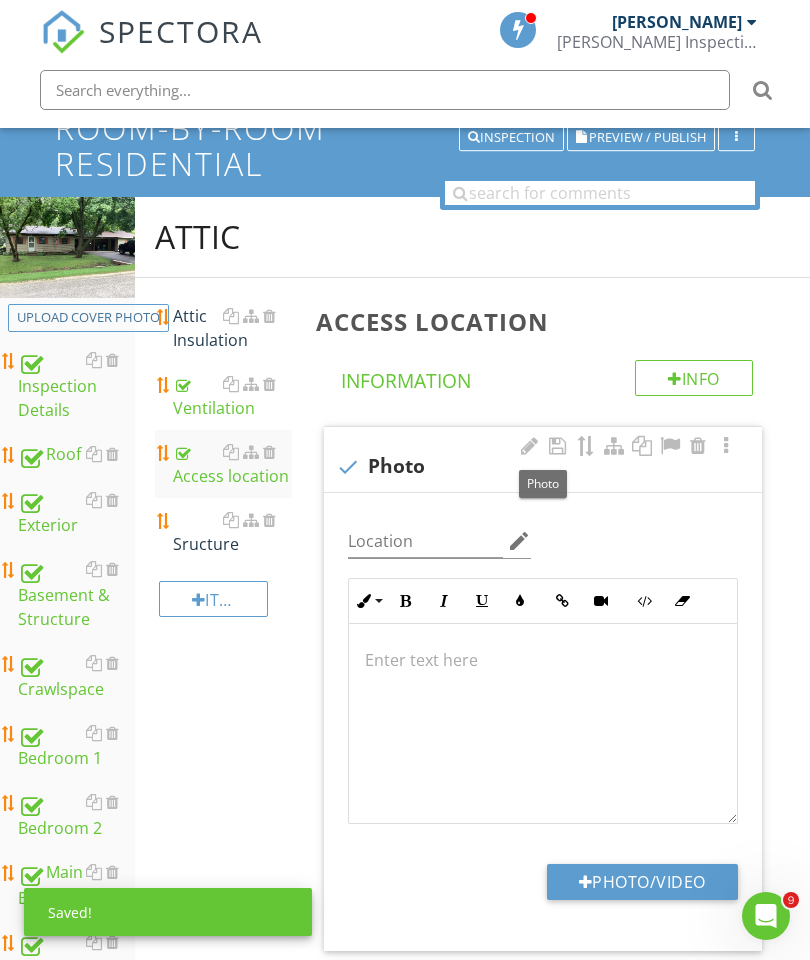 click at bounding box center (543, 724) 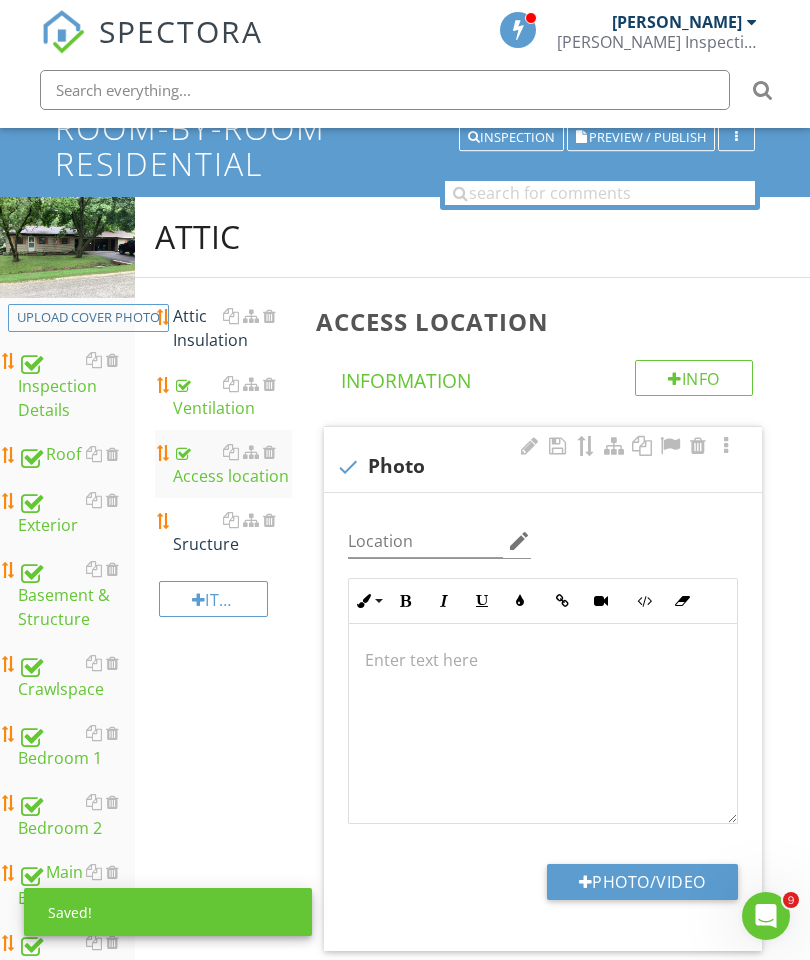 scroll, scrollTop: 203, scrollLeft: 38, axis: both 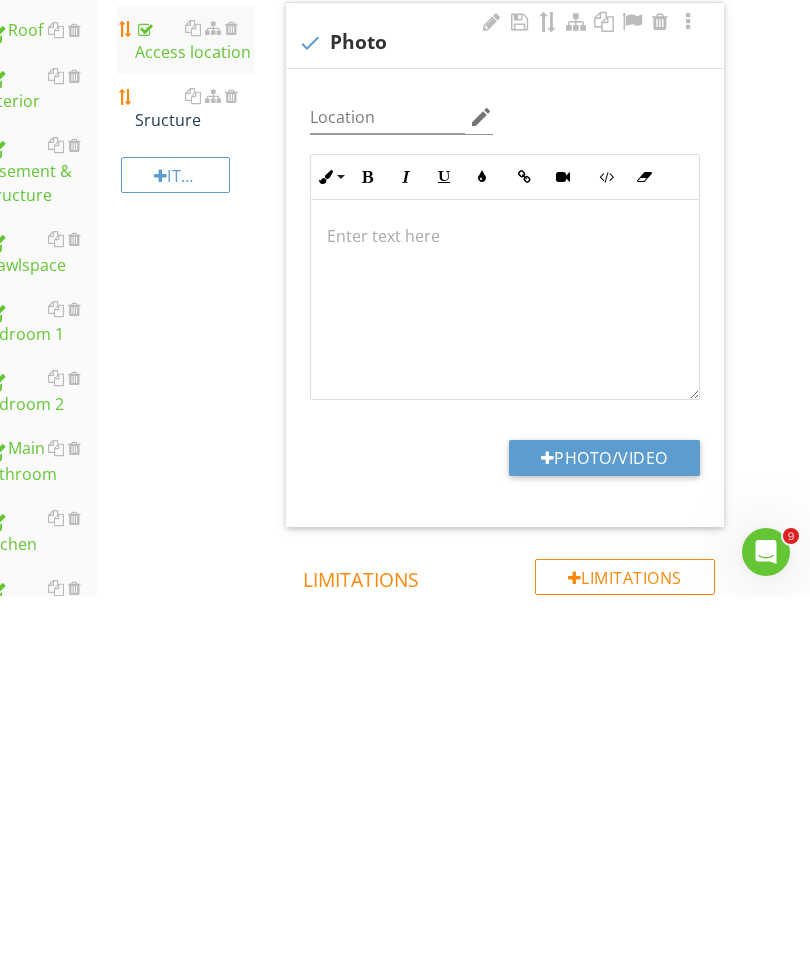 type 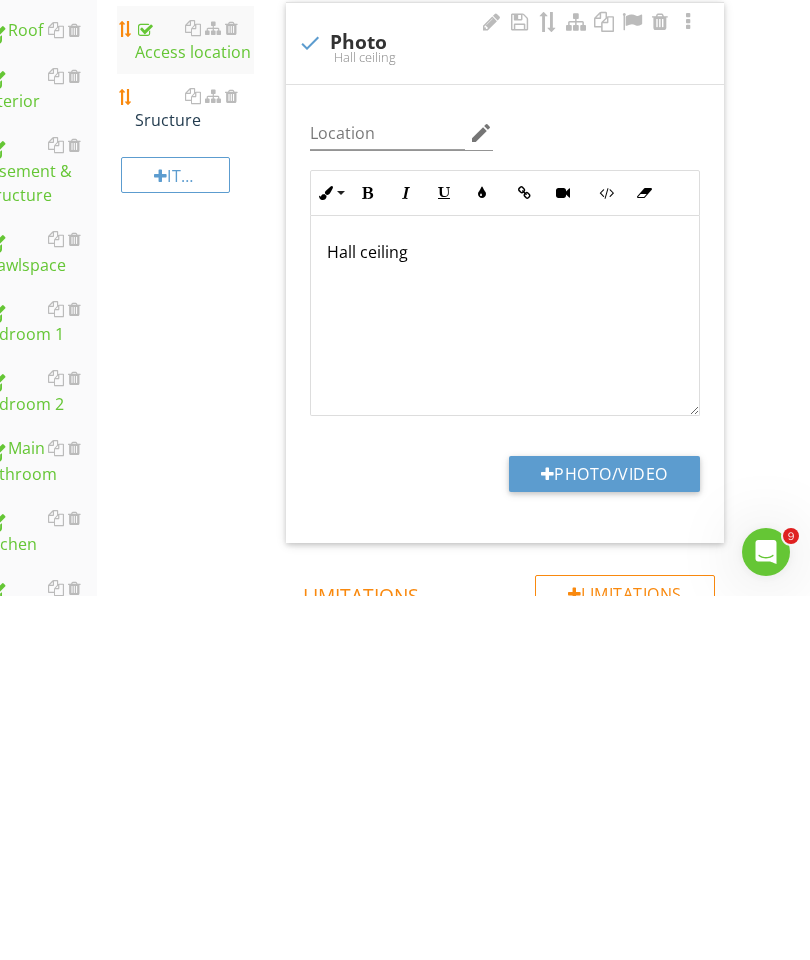 click on "Photo/Video" at bounding box center [604, 838] 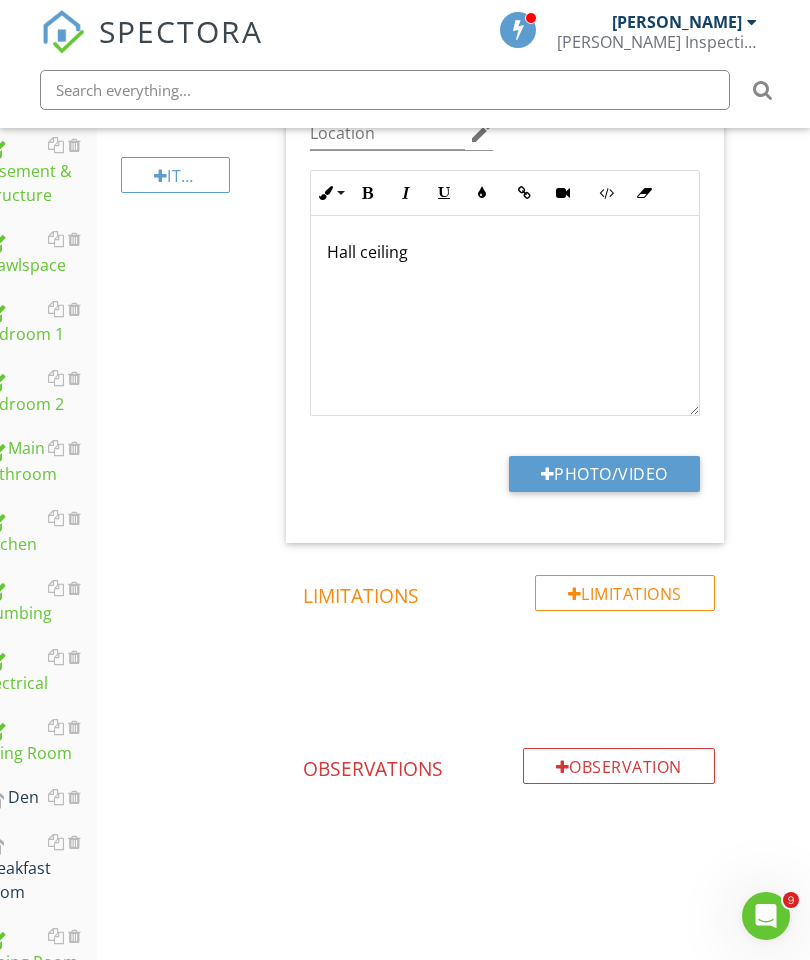 type on "C:\fakepath\image.jpg" 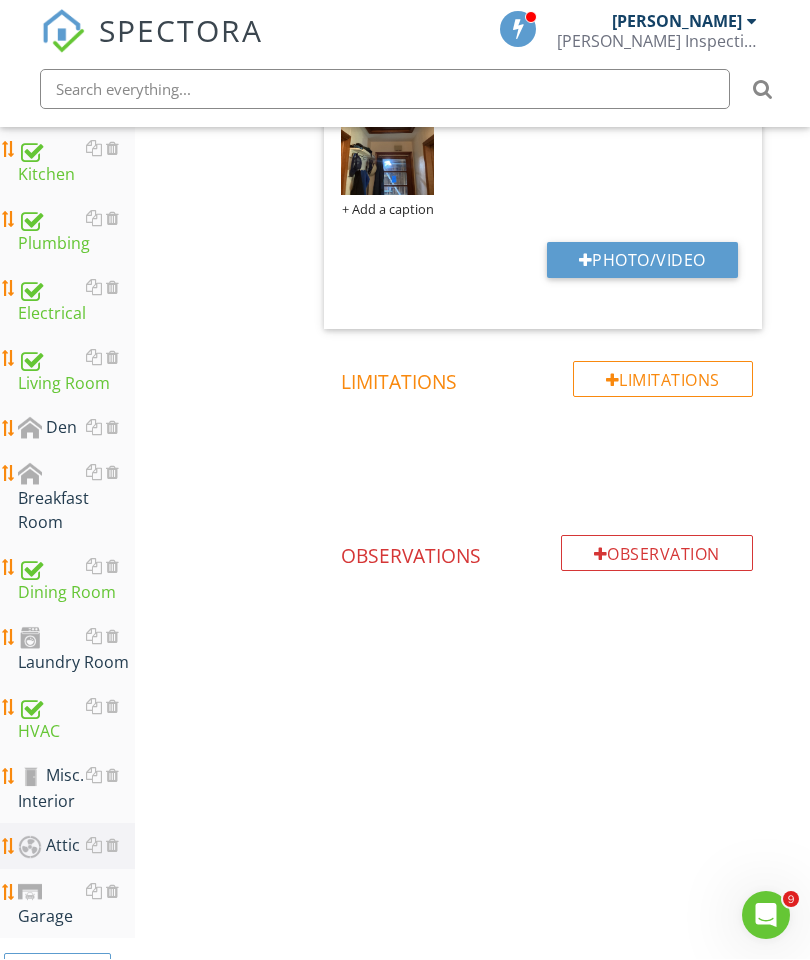 scroll, scrollTop: 935, scrollLeft: 0, axis: vertical 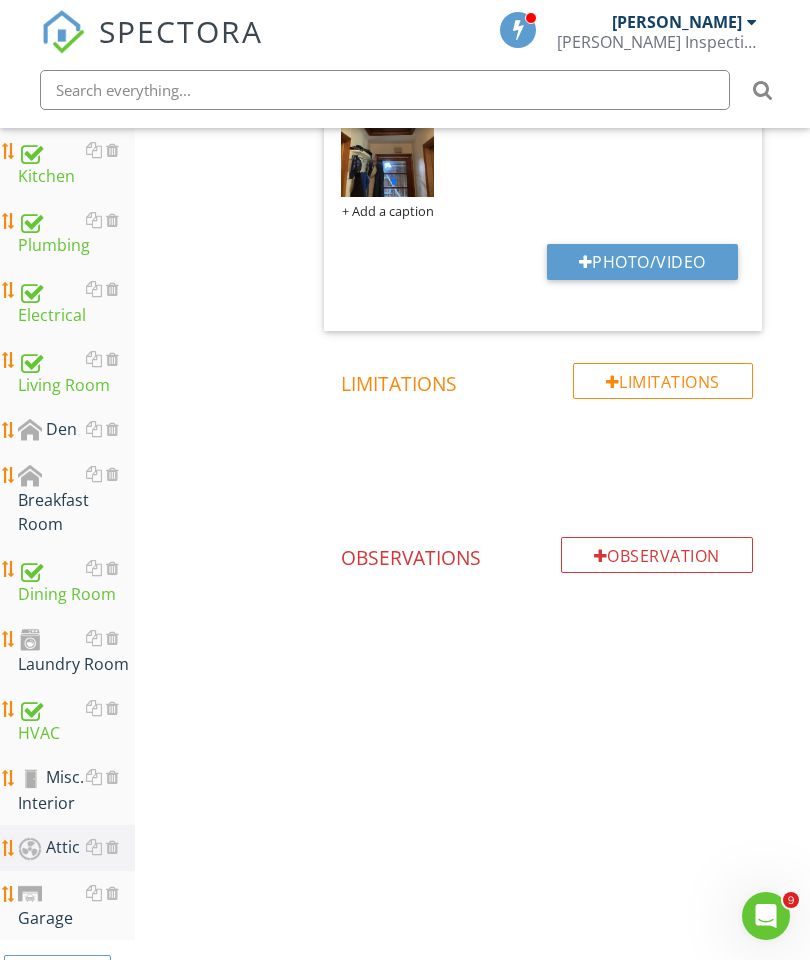 click on "Misc. Interior" at bounding box center (76, 790) 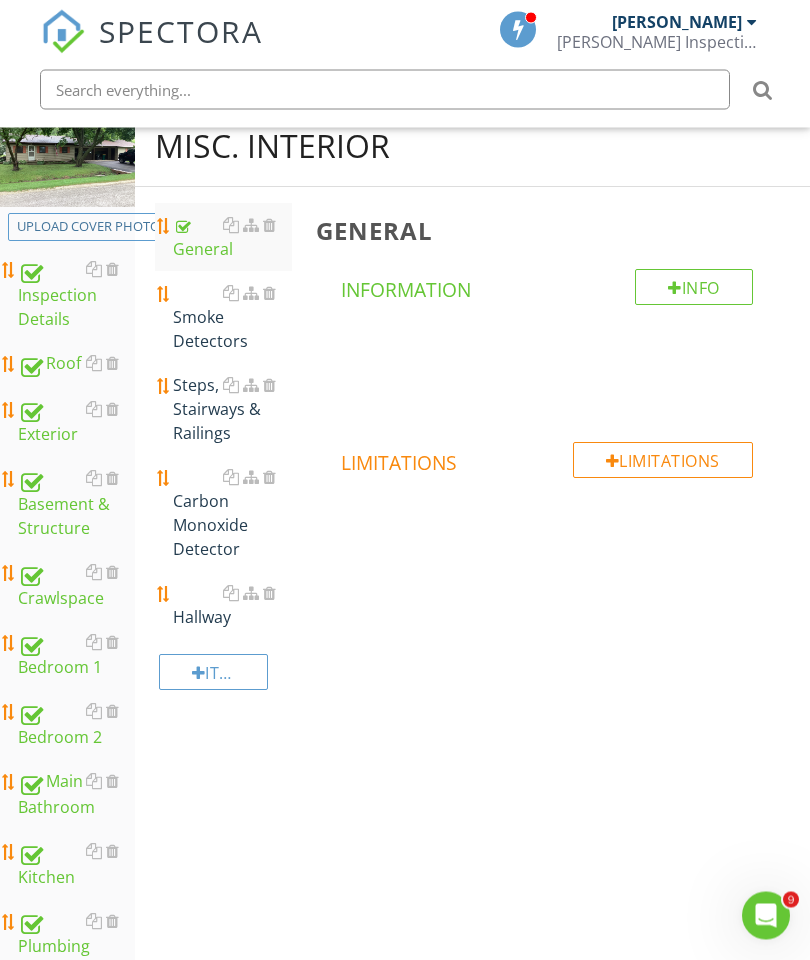 scroll, scrollTop: 147, scrollLeft: 0, axis: vertical 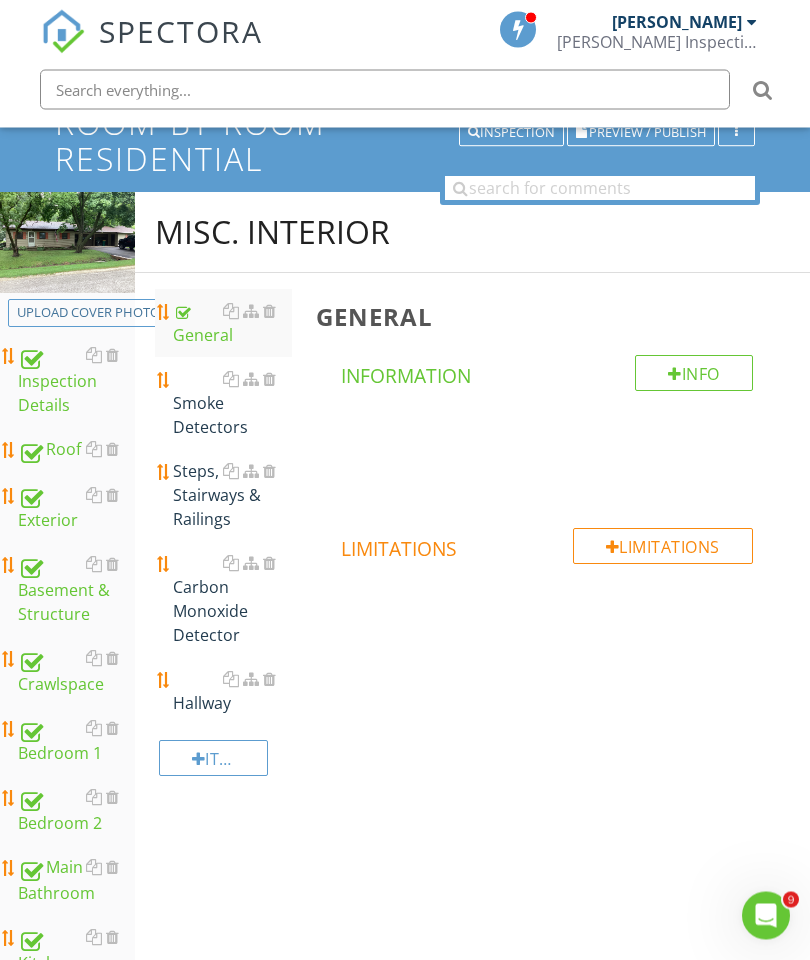 click on "Hallway" at bounding box center [232, 692] 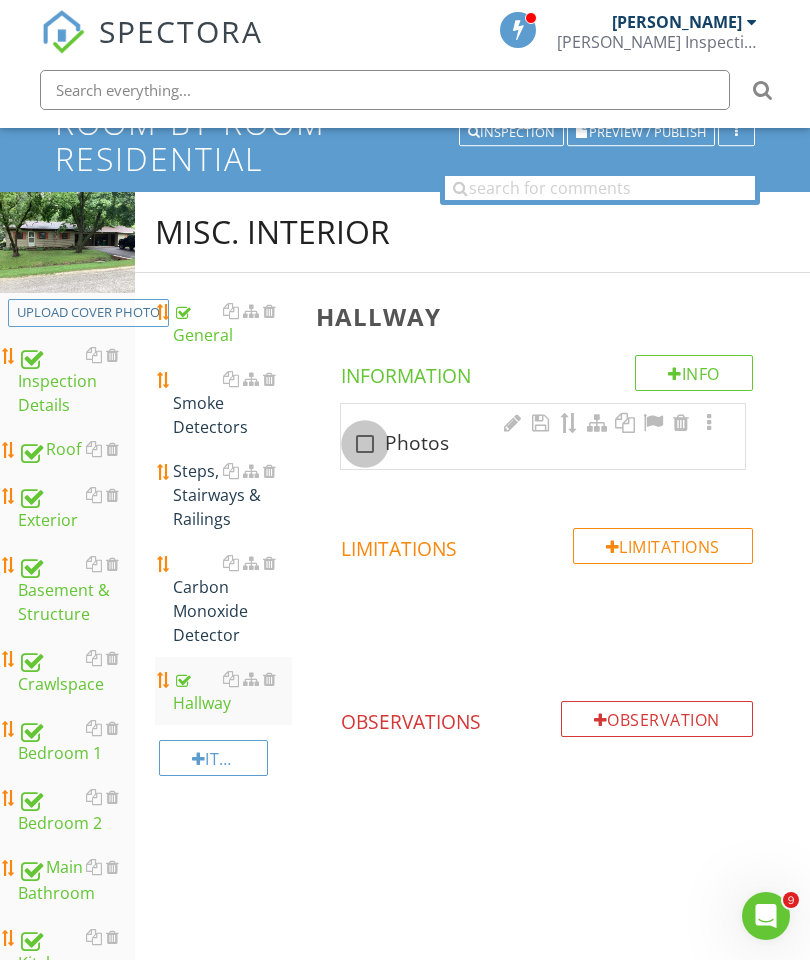 click at bounding box center [365, 444] 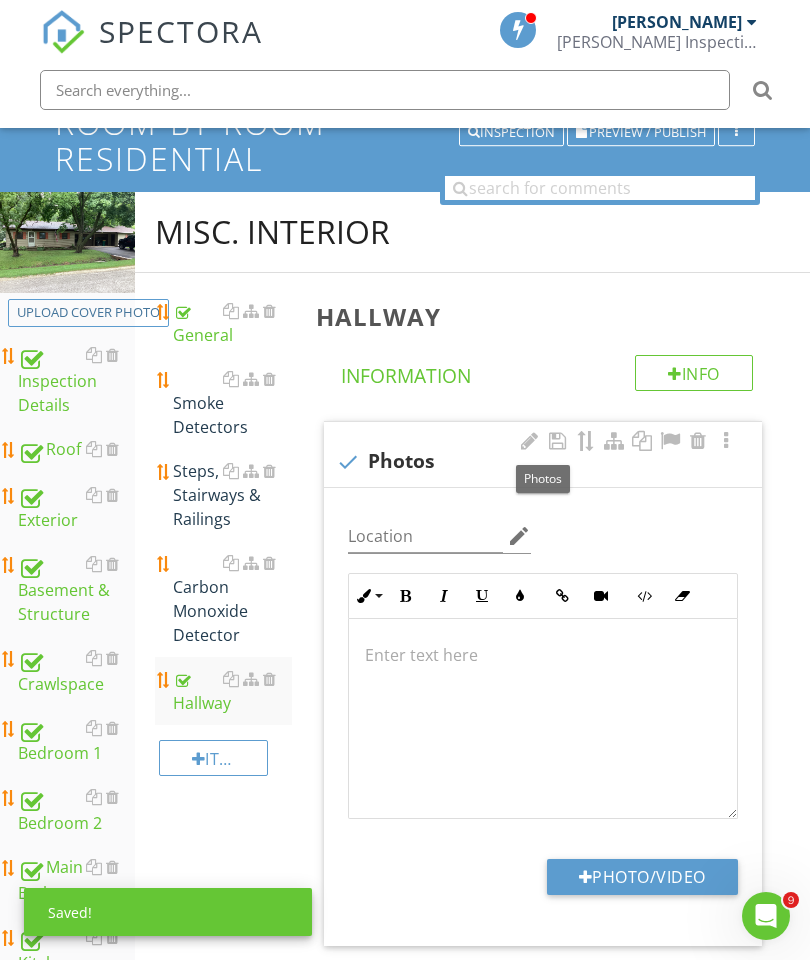 click on "Photo/Video" at bounding box center [642, 877] 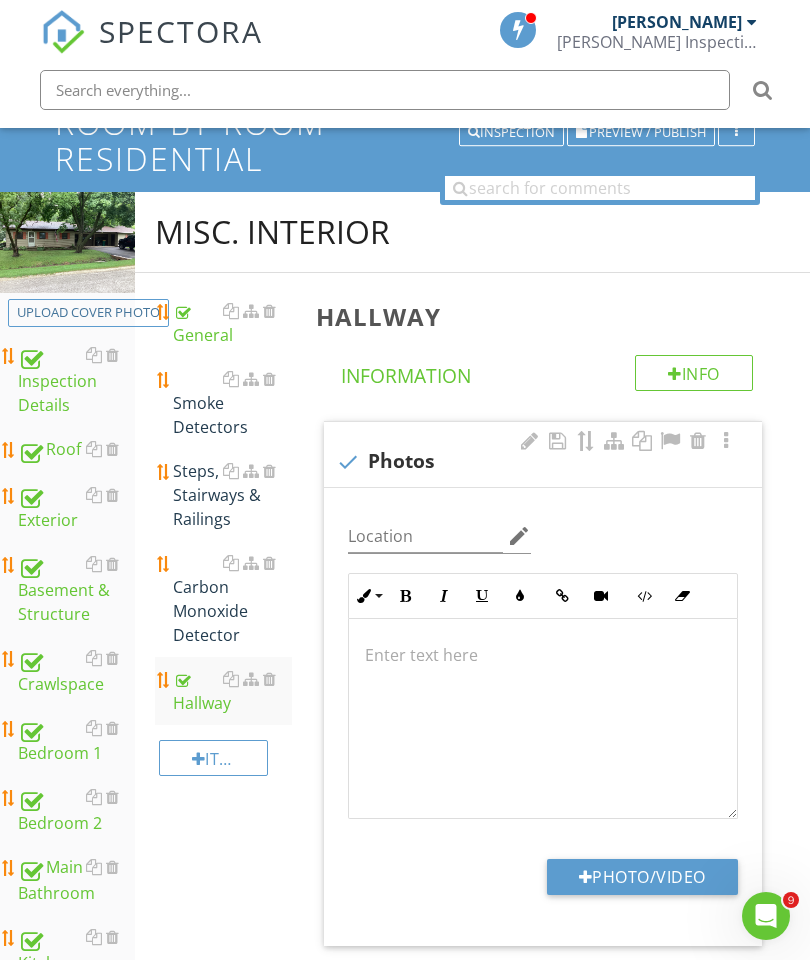 type on "C:\fakepath\image.jpg" 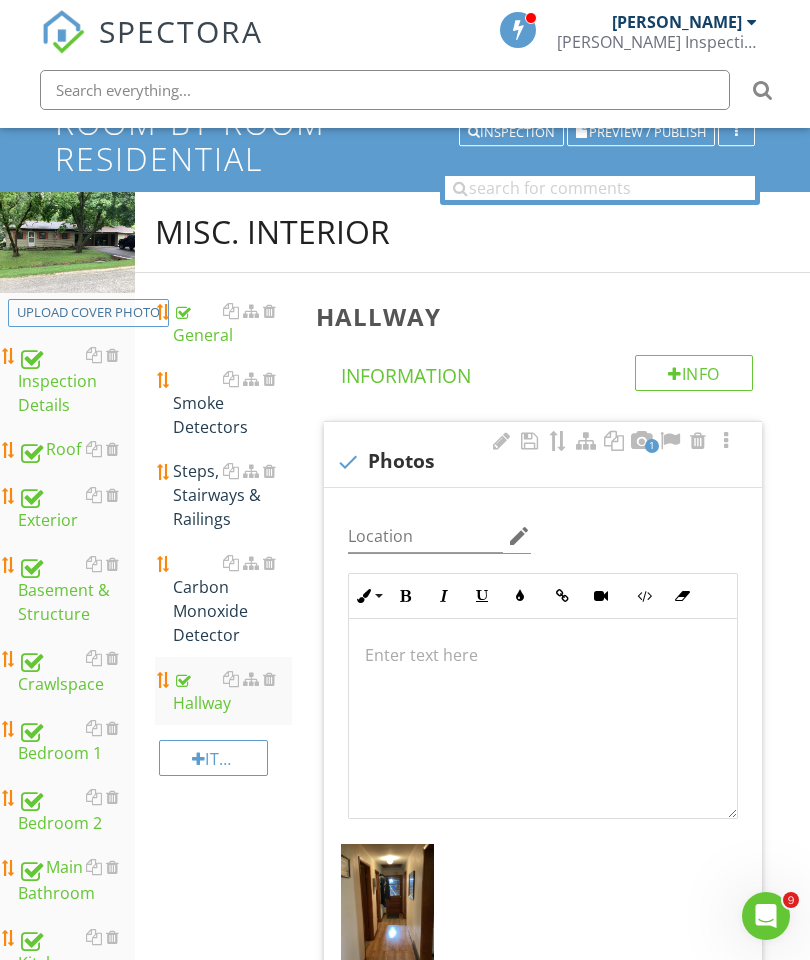 click on "Smoke Detectors" at bounding box center [232, 403] 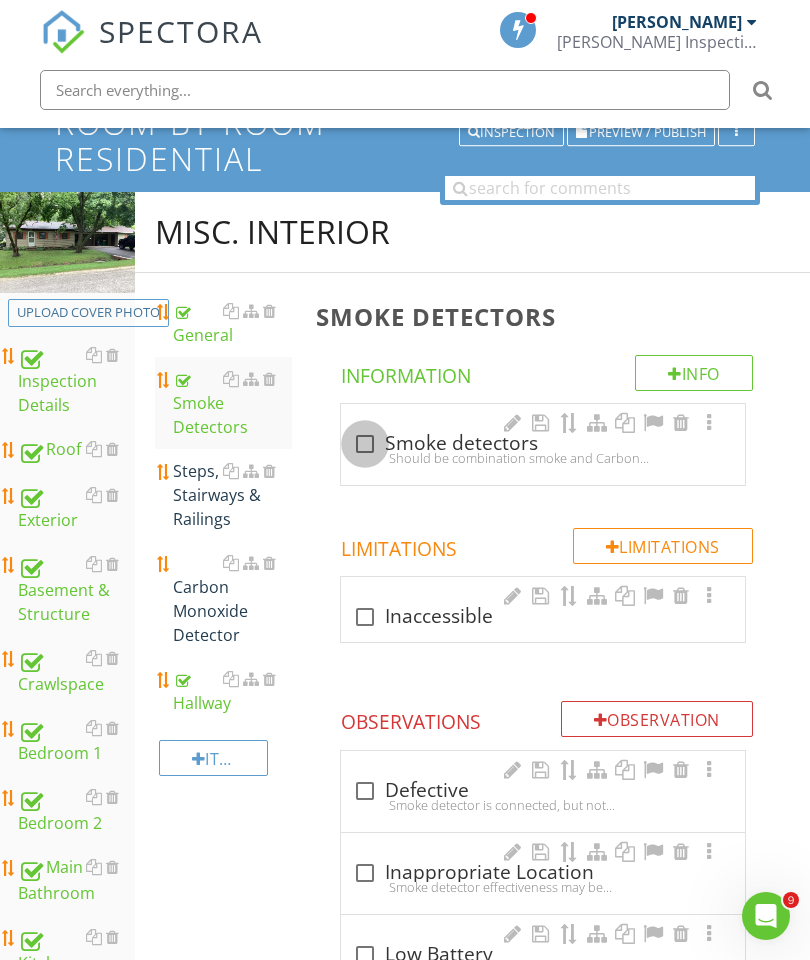click at bounding box center [365, 444] 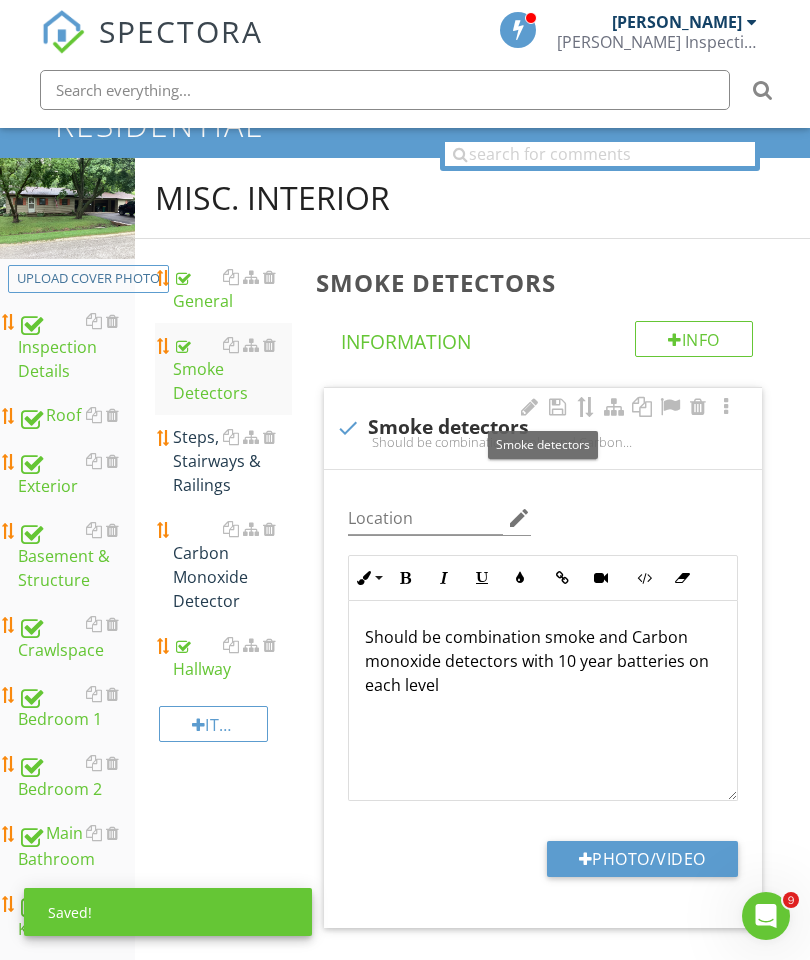 scroll, scrollTop: 361, scrollLeft: 0, axis: vertical 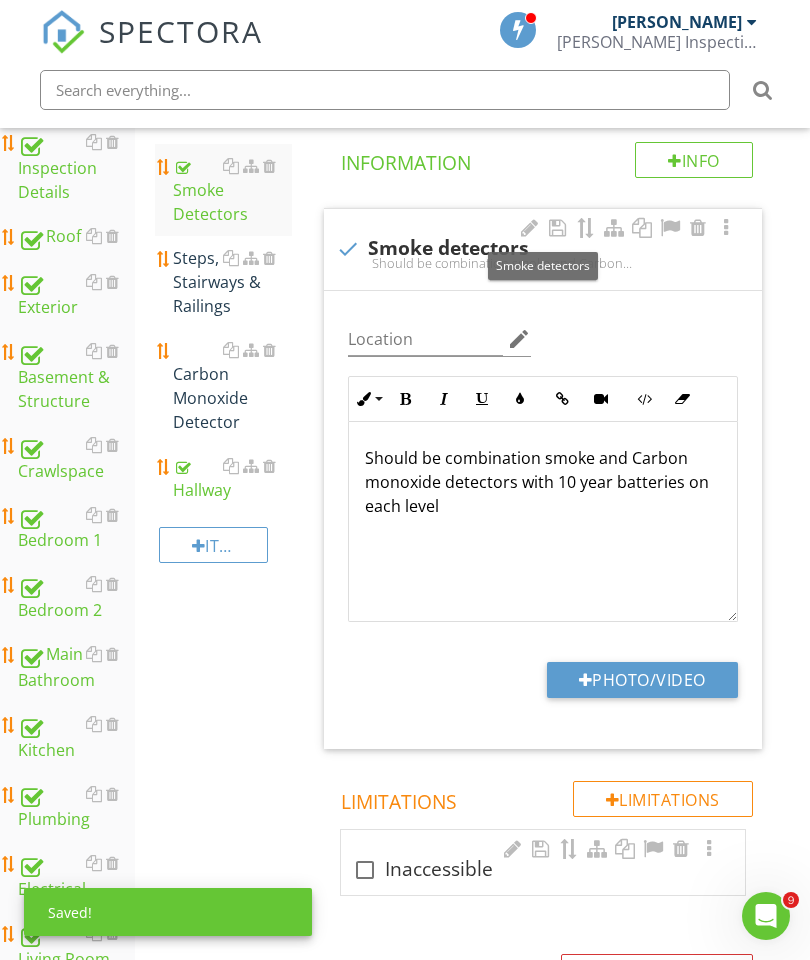 click on "Photo/Video" at bounding box center [642, 680] 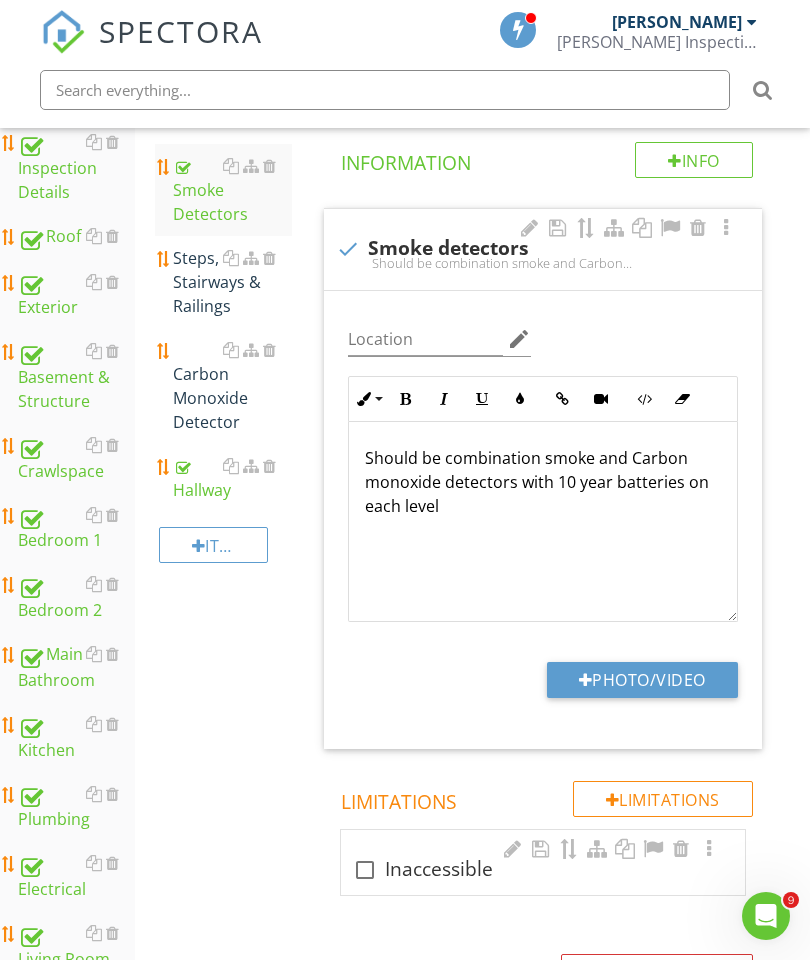type on "C:\fakepath\image.jpg" 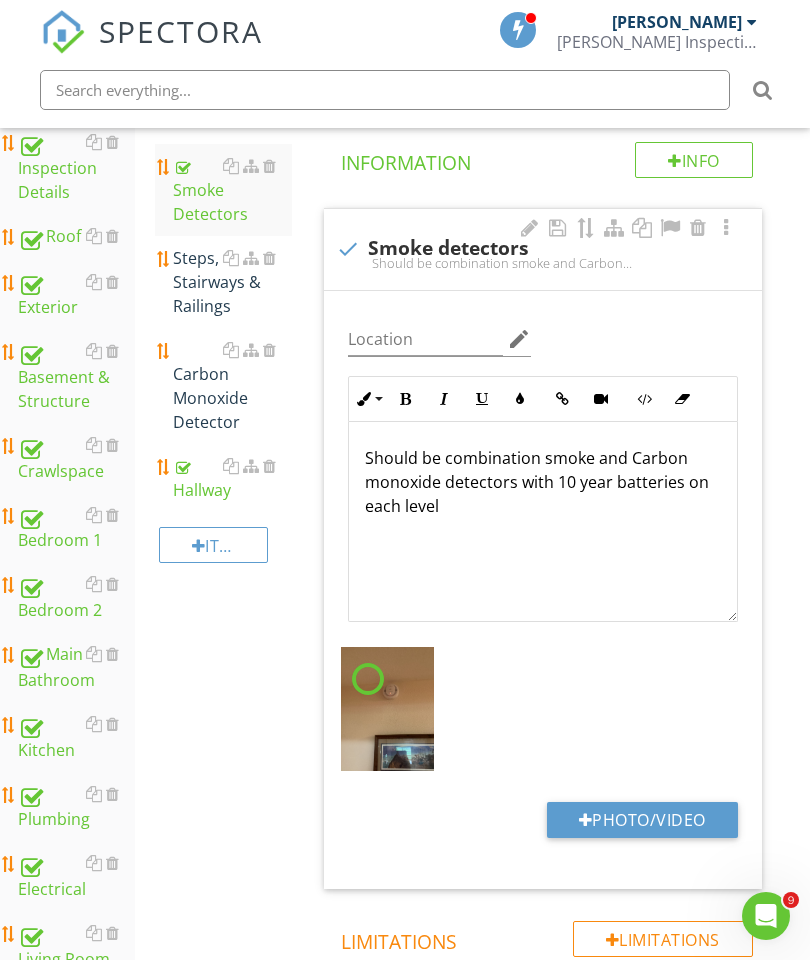 click on "Carbon Monoxide Detector" at bounding box center (232, 386) 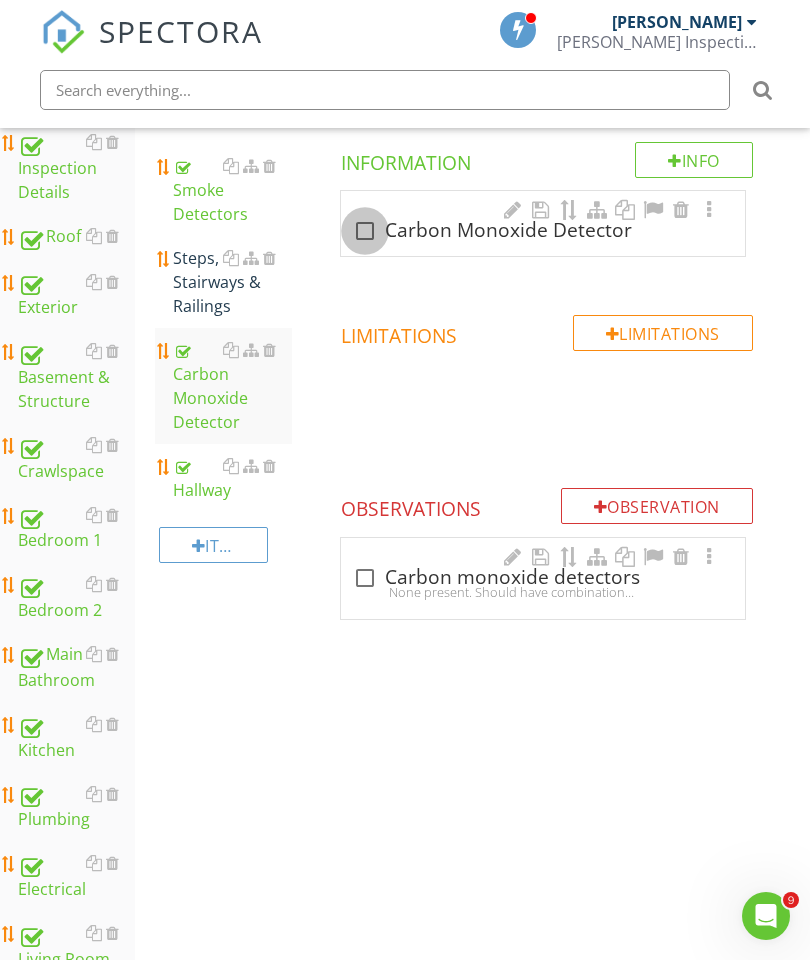 click at bounding box center [365, 231] 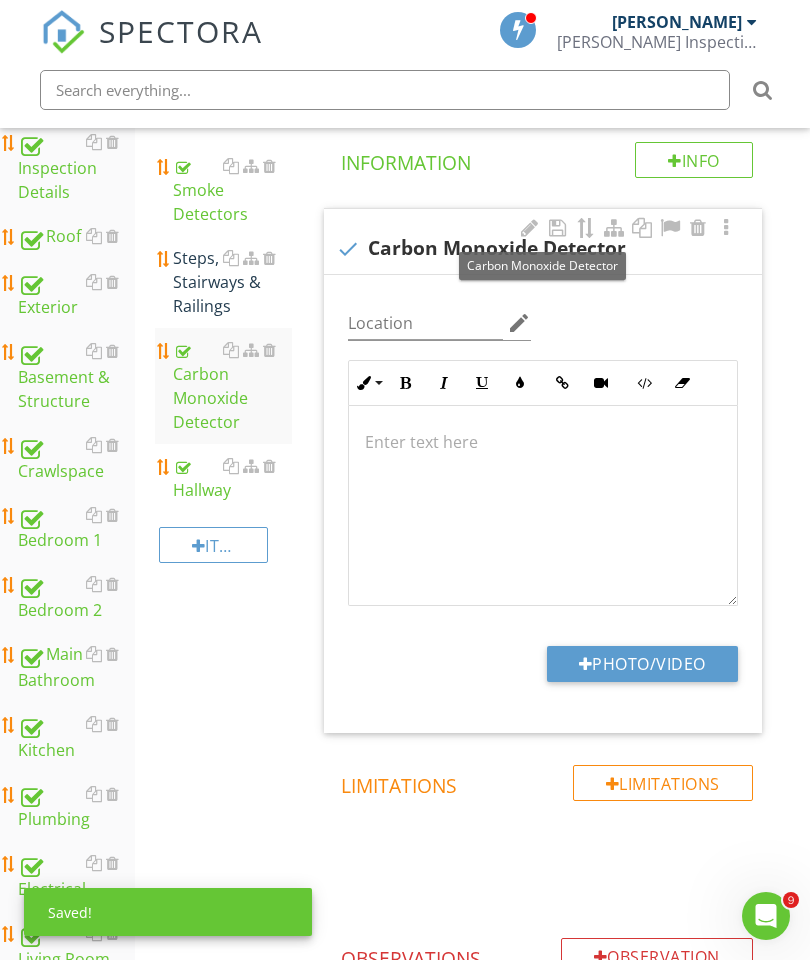 click on "Photo/Video" at bounding box center (642, 664) 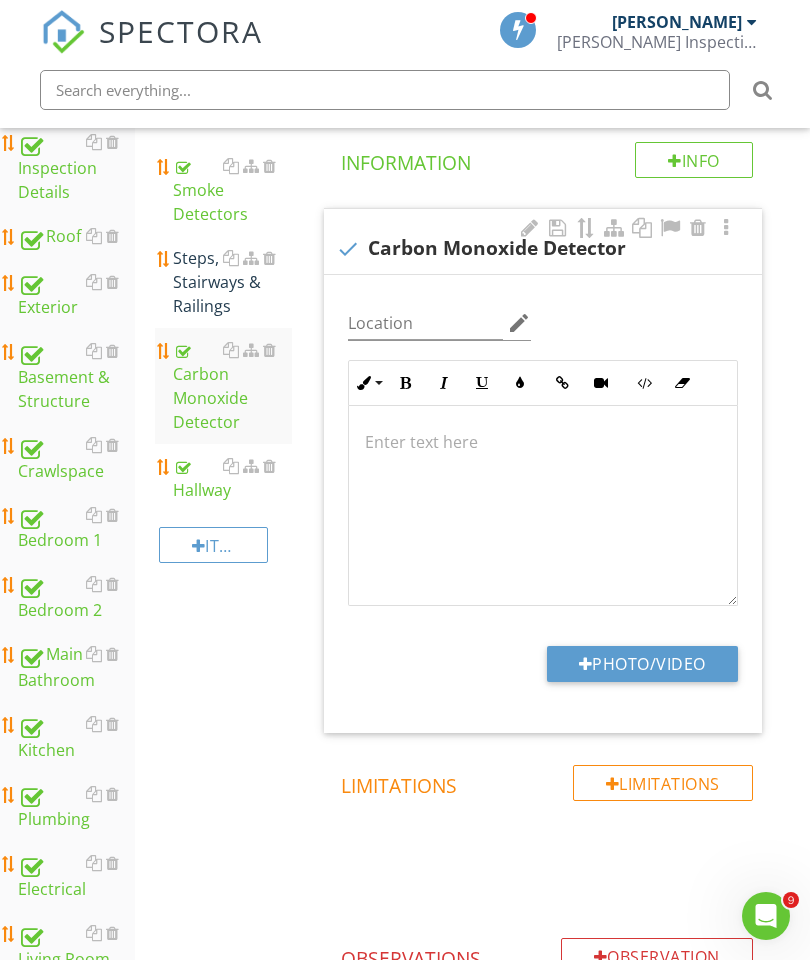 type on "C:\fakepath\image.jpg" 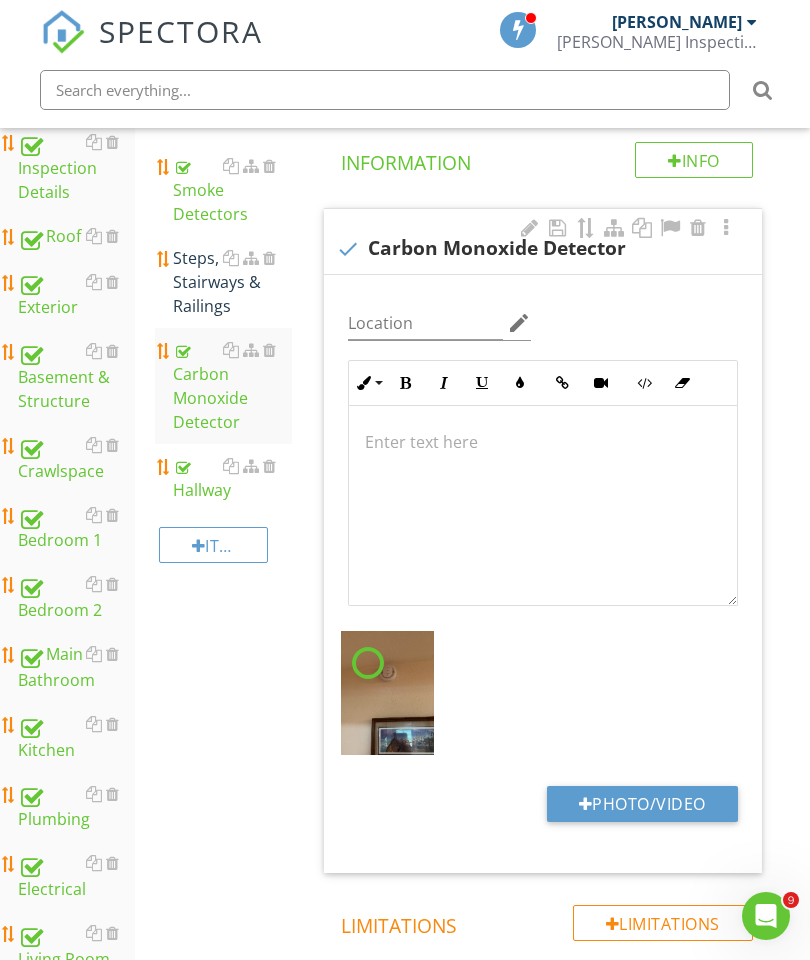 click at bounding box center [269, 258] 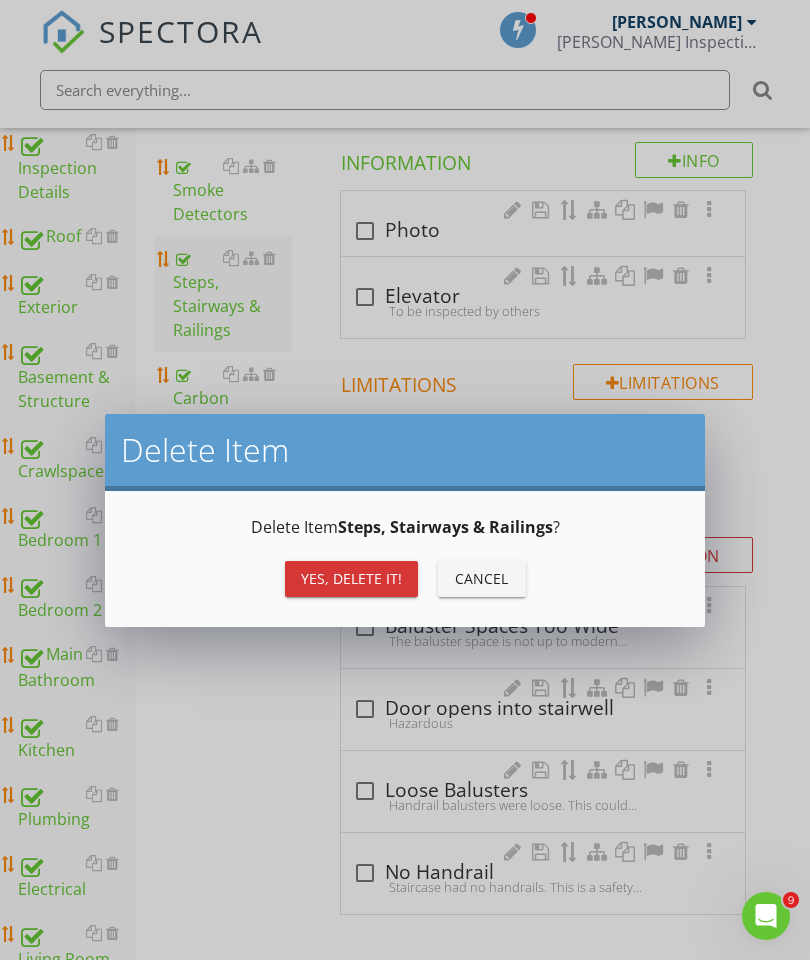 click on "Yes, Delete it!" at bounding box center [351, 579] 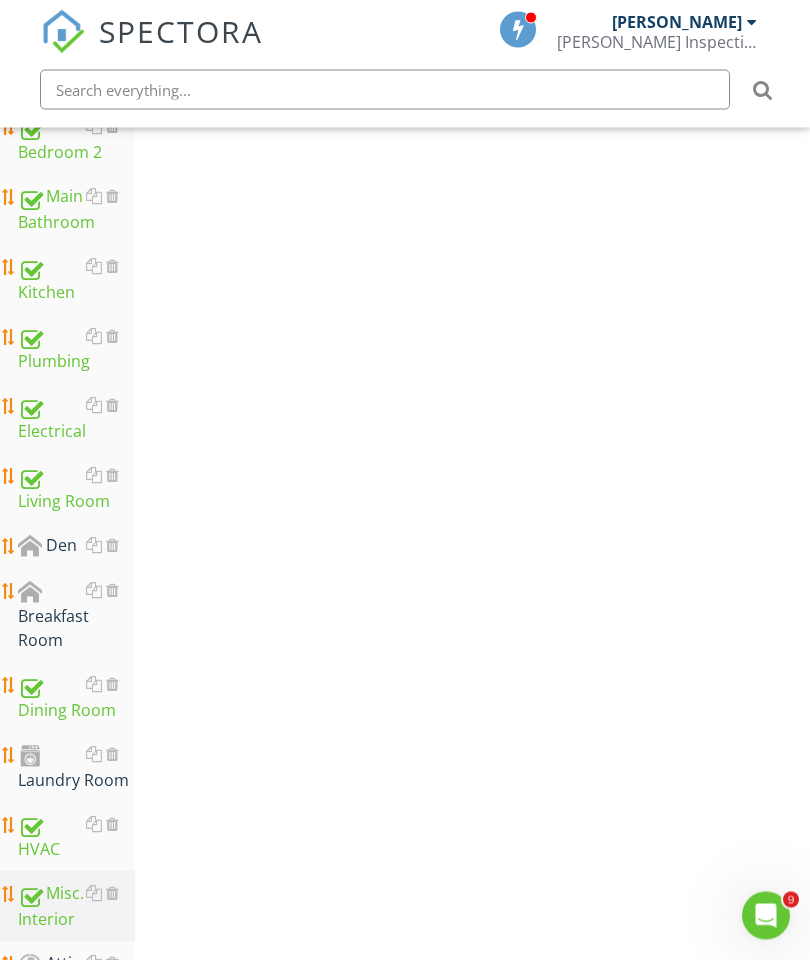 scroll, scrollTop: 829, scrollLeft: 0, axis: vertical 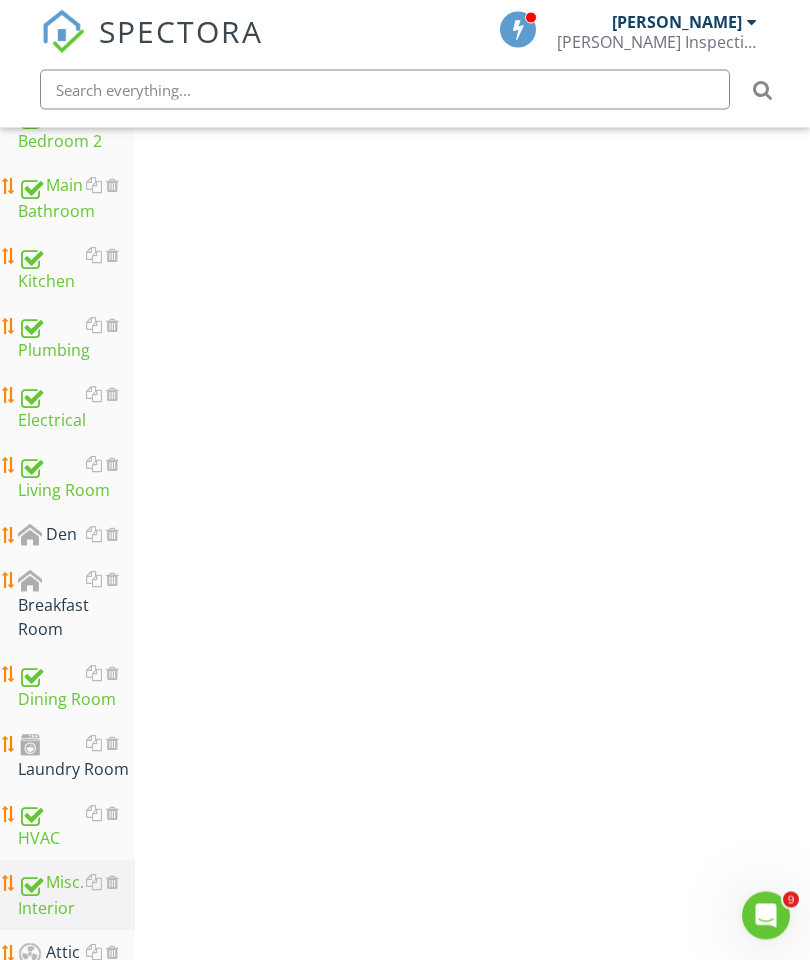 click at bounding box center [112, 535] 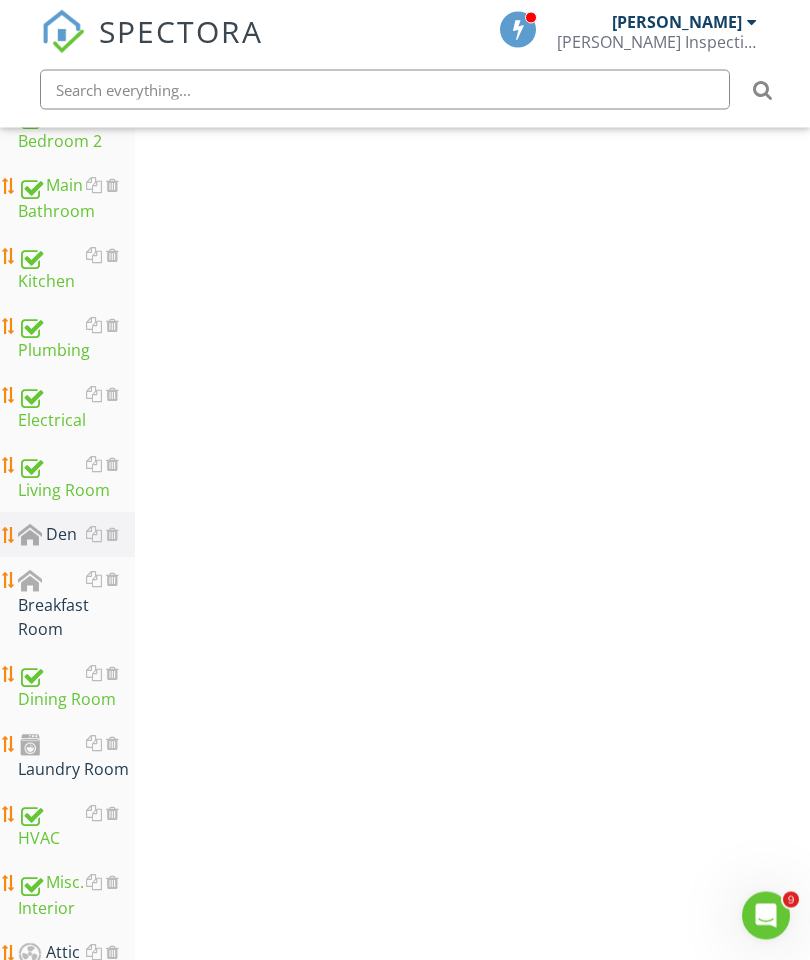 scroll, scrollTop: 830, scrollLeft: 0, axis: vertical 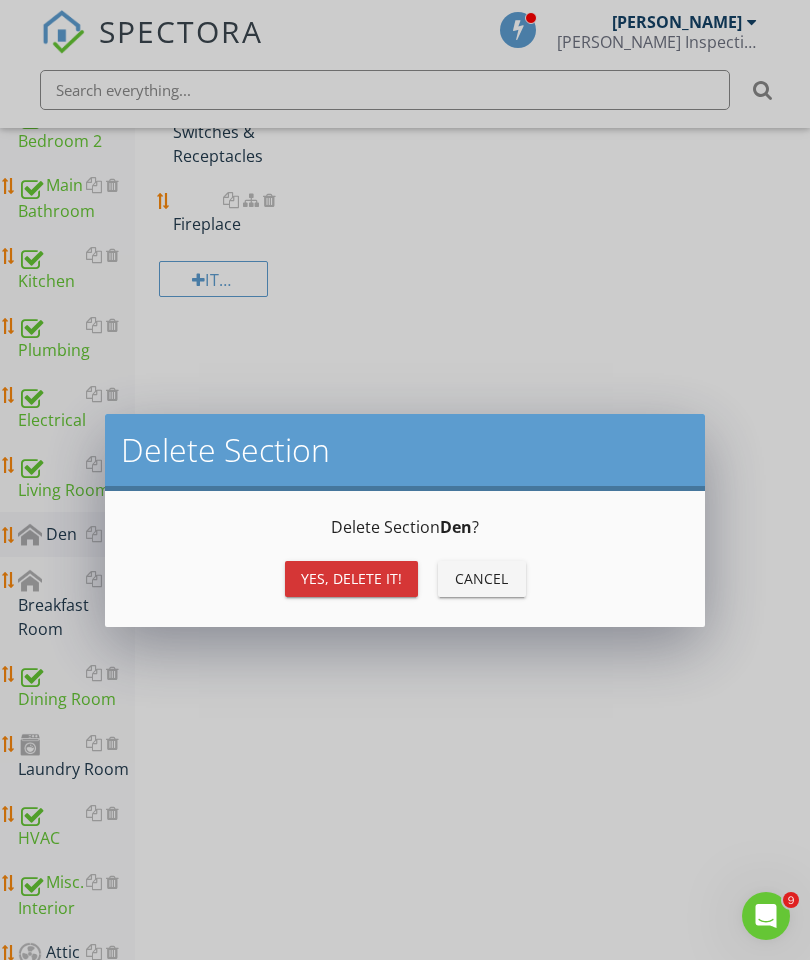 click on "Yes, Delete it!" at bounding box center [351, 578] 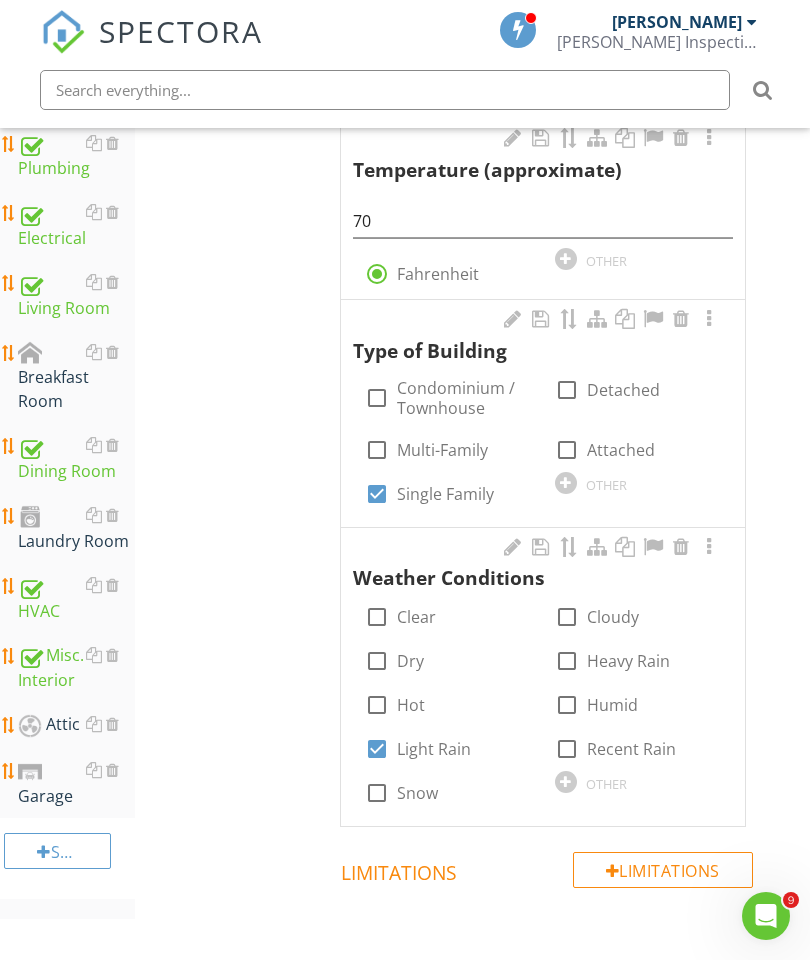 scroll, scrollTop: 984, scrollLeft: 0, axis: vertical 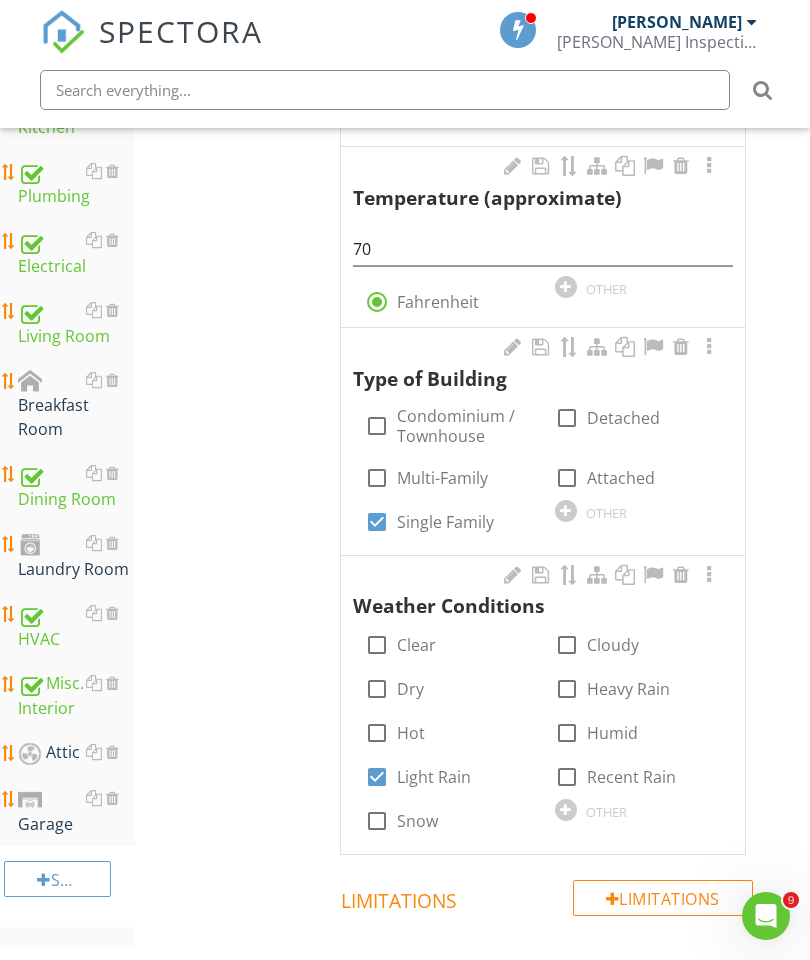 click at bounding box center (112, 380) 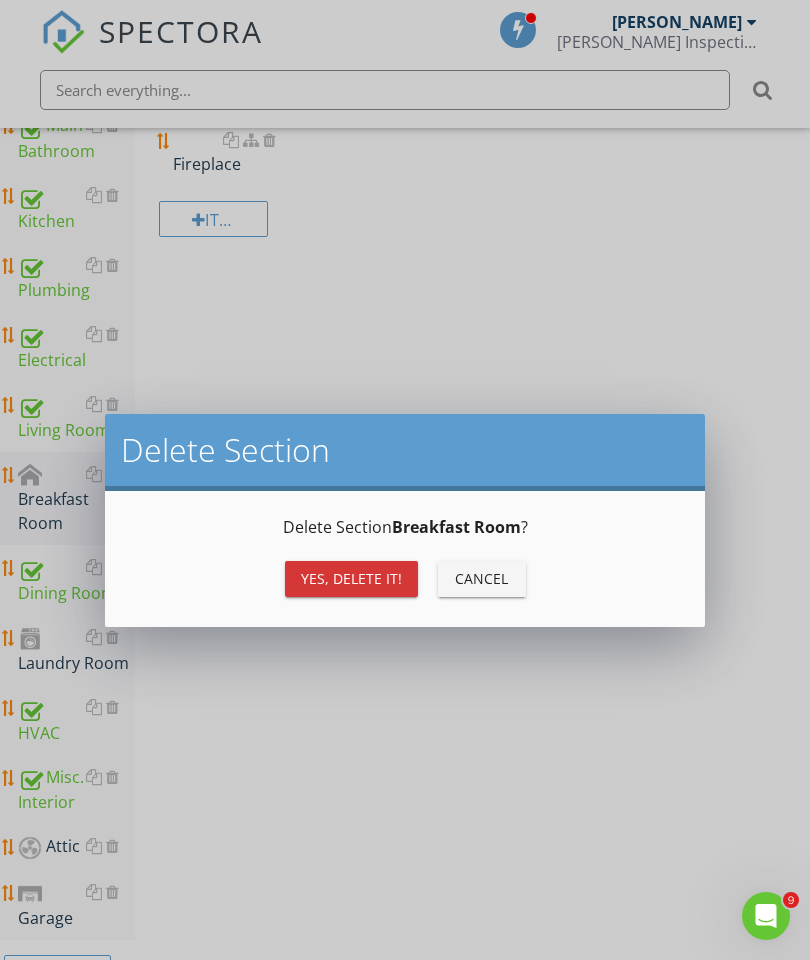 click on "Yes, Delete it!" at bounding box center [351, 578] 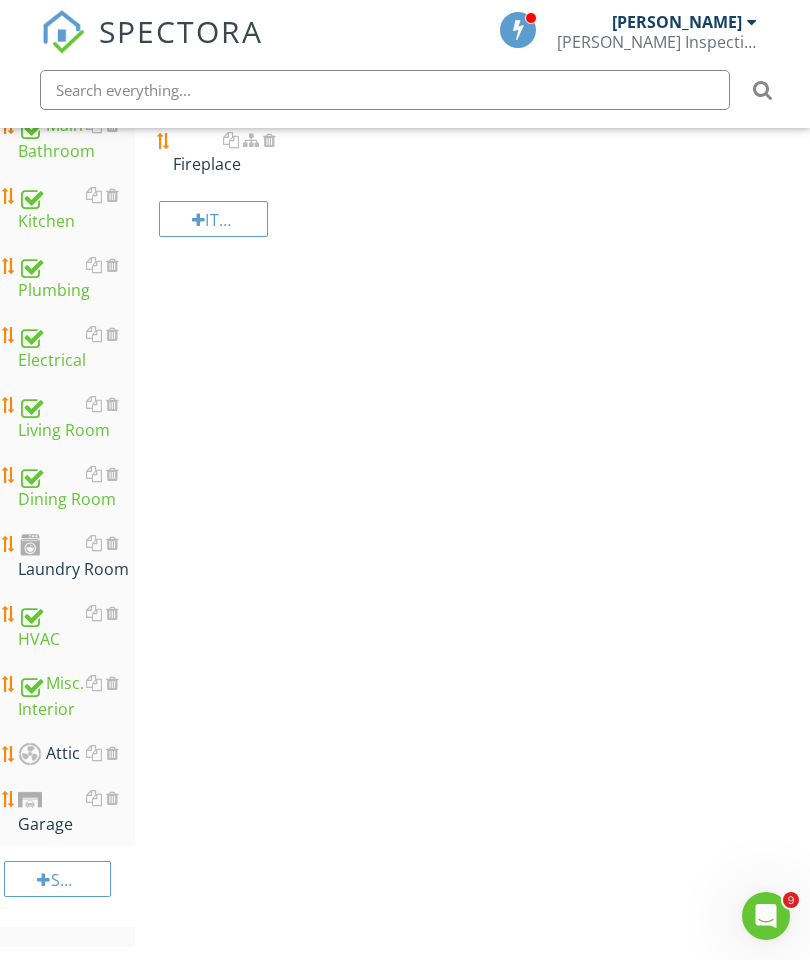 scroll, scrollTop: 796, scrollLeft: 0, axis: vertical 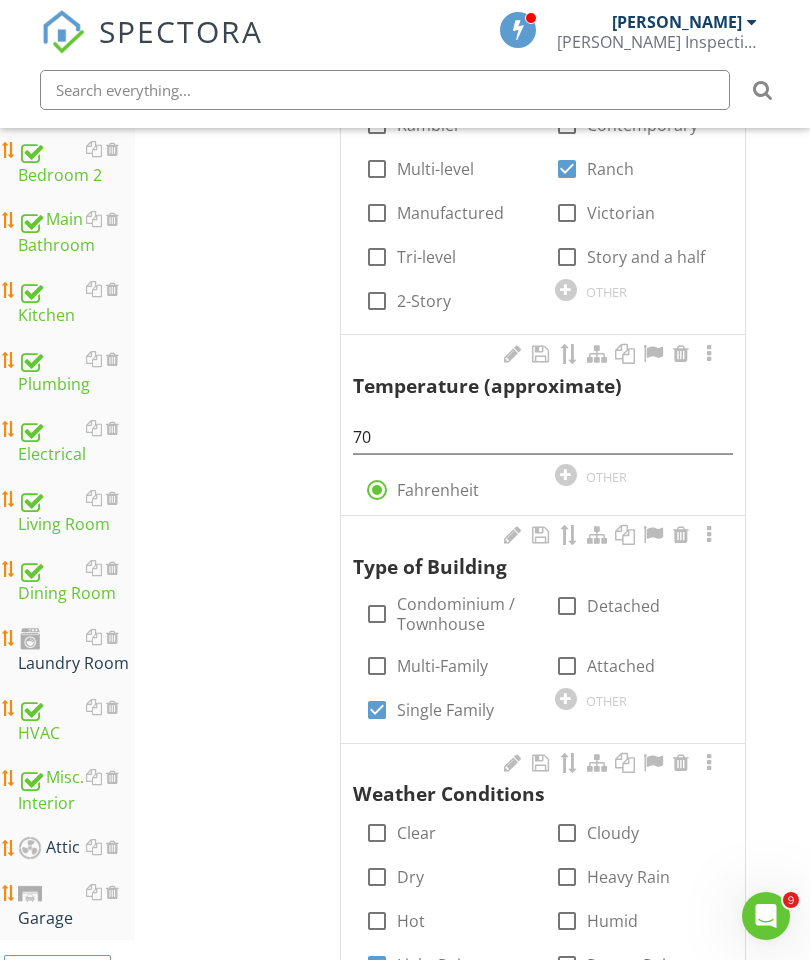 click on "Laundry Room" at bounding box center (76, 650) 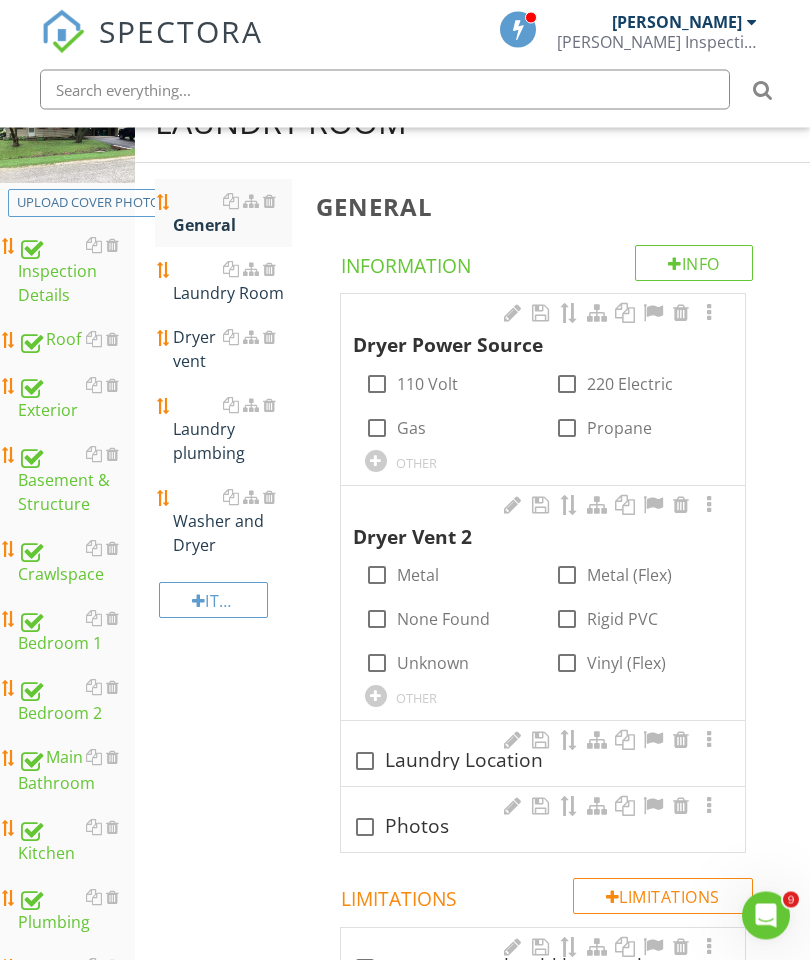 scroll, scrollTop: 258, scrollLeft: 0, axis: vertical 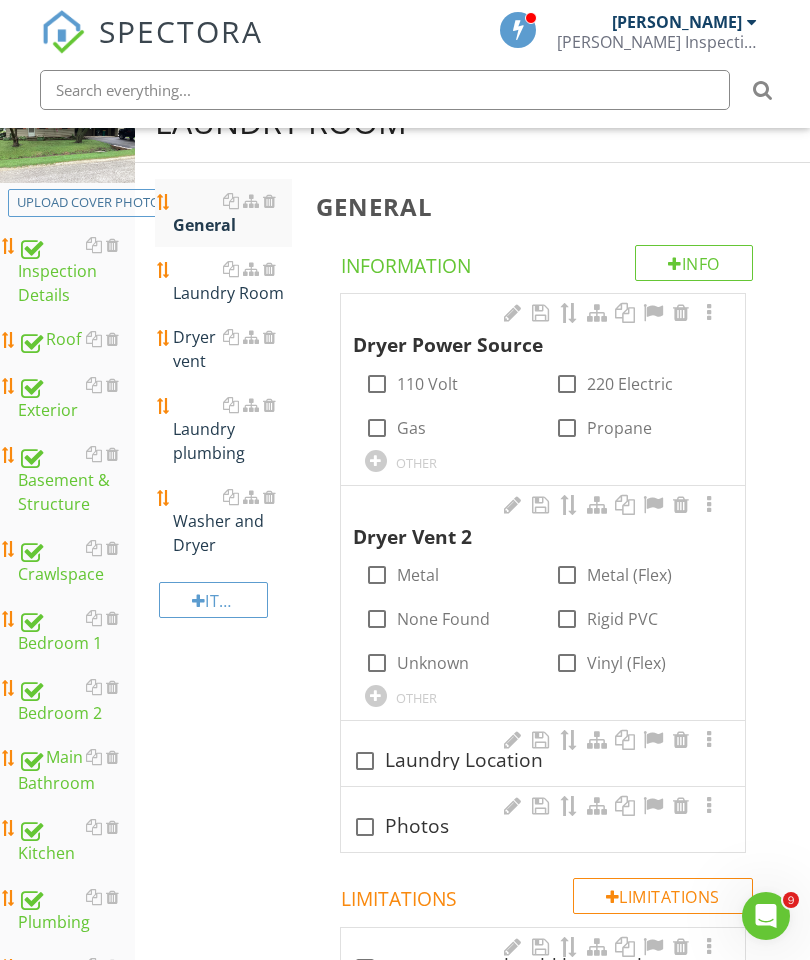 click at bounding box center (377, 428) 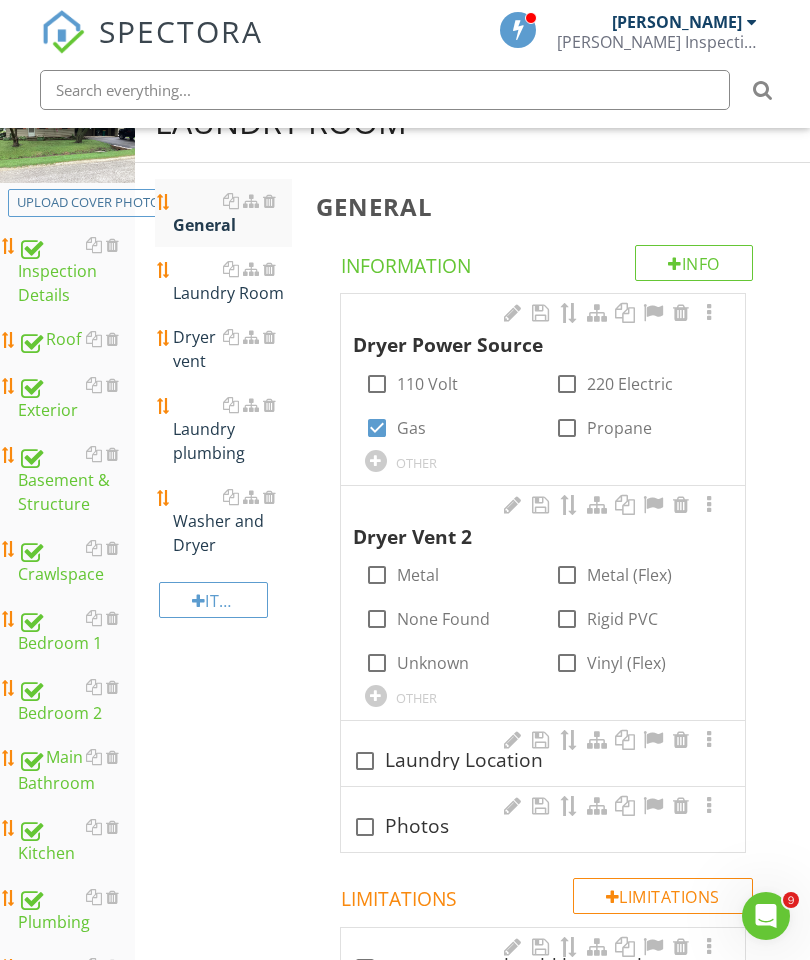 click at bounding box center [709, 313] 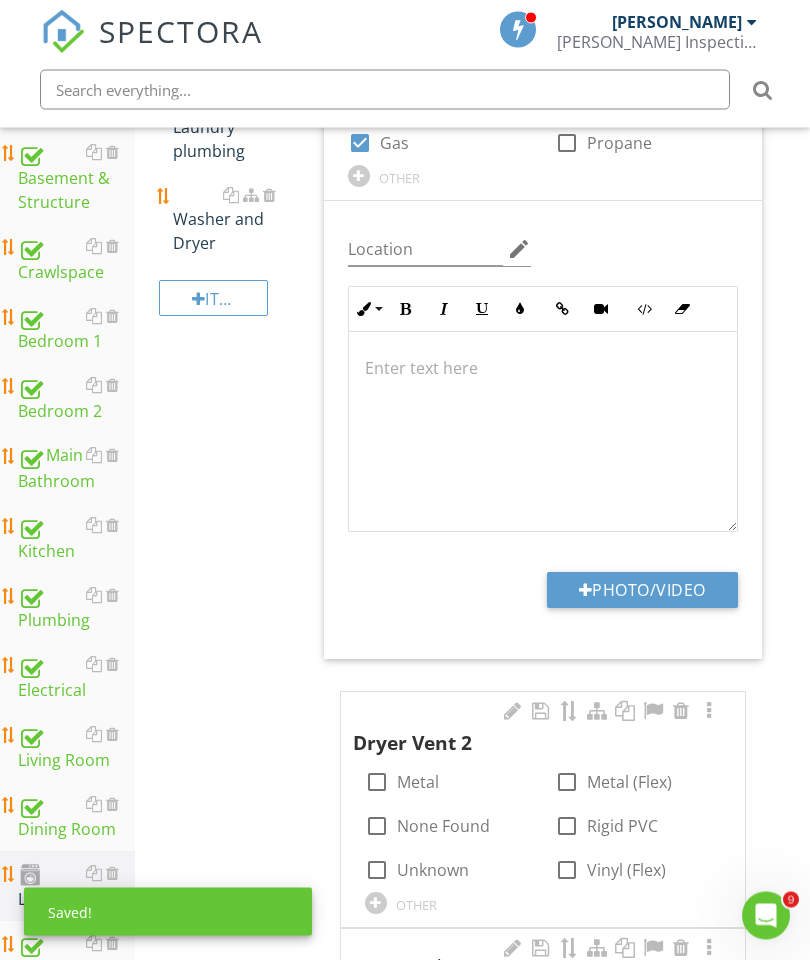 scroll, scrollTop: 560, scrollLeft: 0, axis: vertical 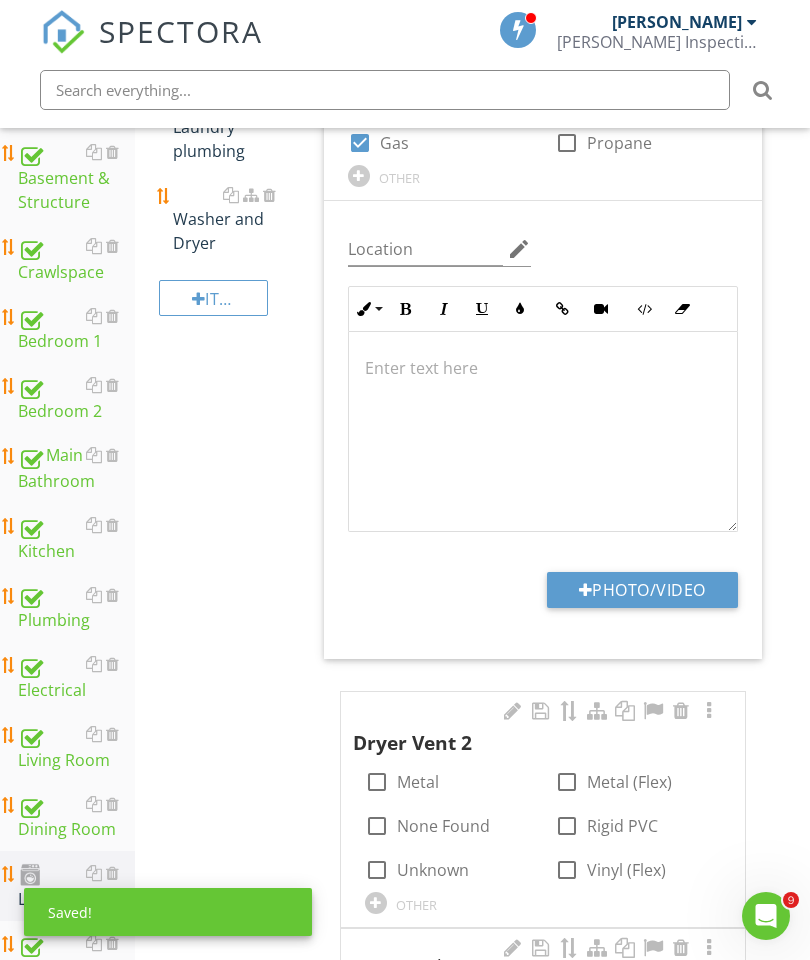 click on "Photo/Video" at bounding box center [642, 590] 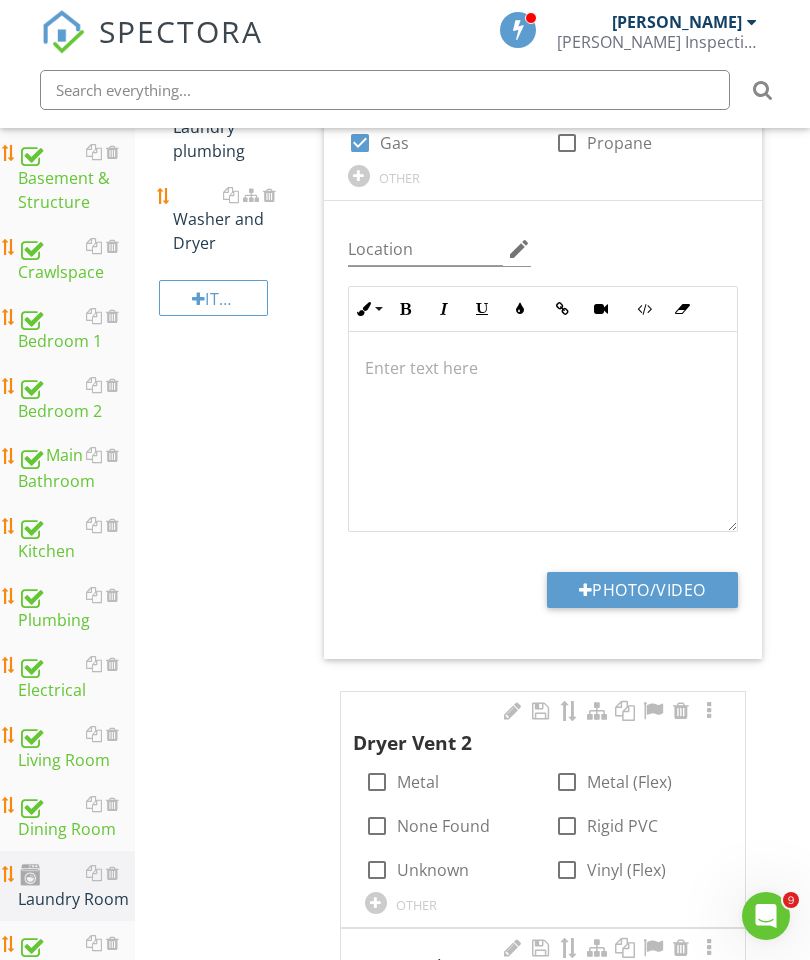 type on "C:\fakepath\image.jpg" 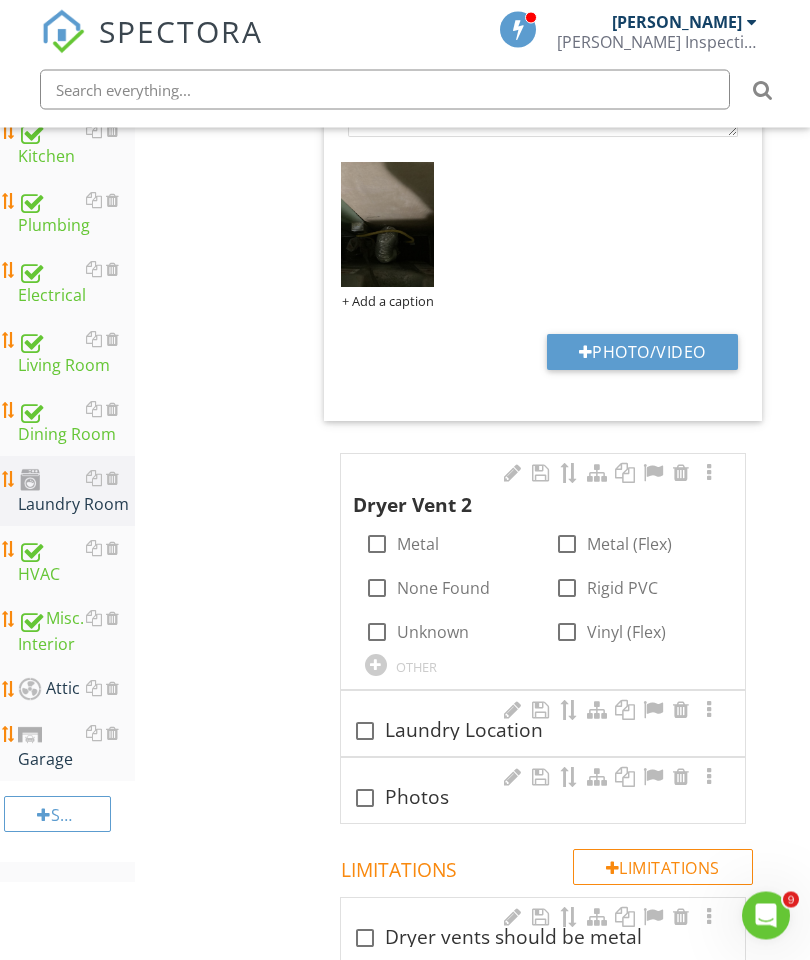 scroll, scrollTop: 955, scrollLeft: 0, axis: vertical 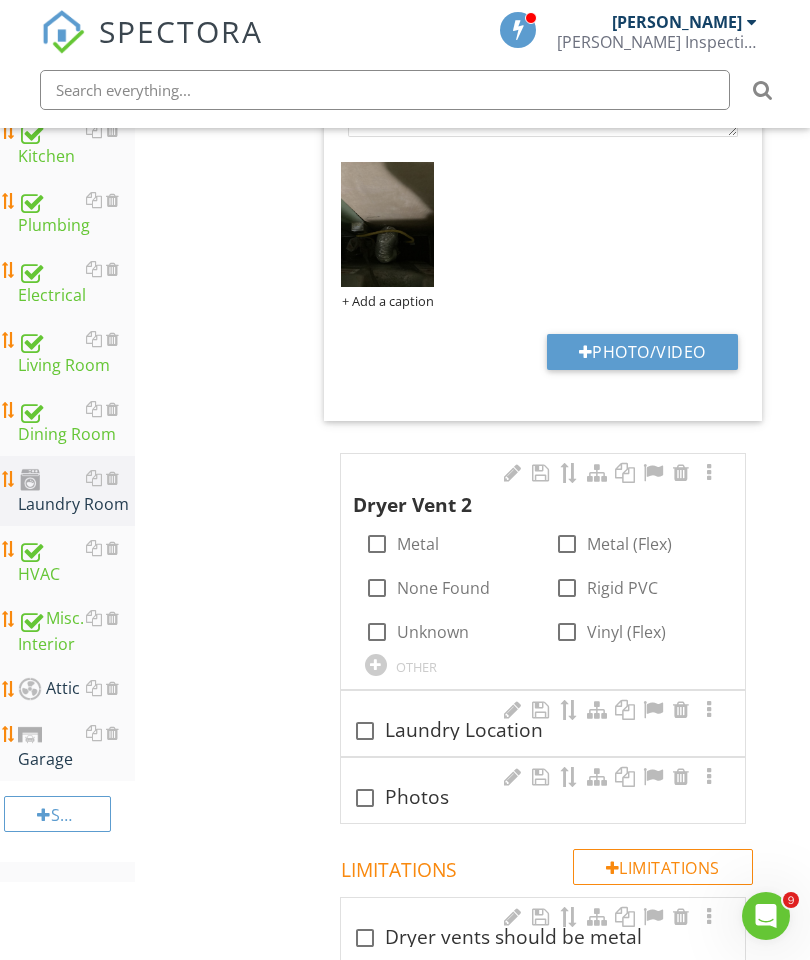 click at bounding box center [567, 544] 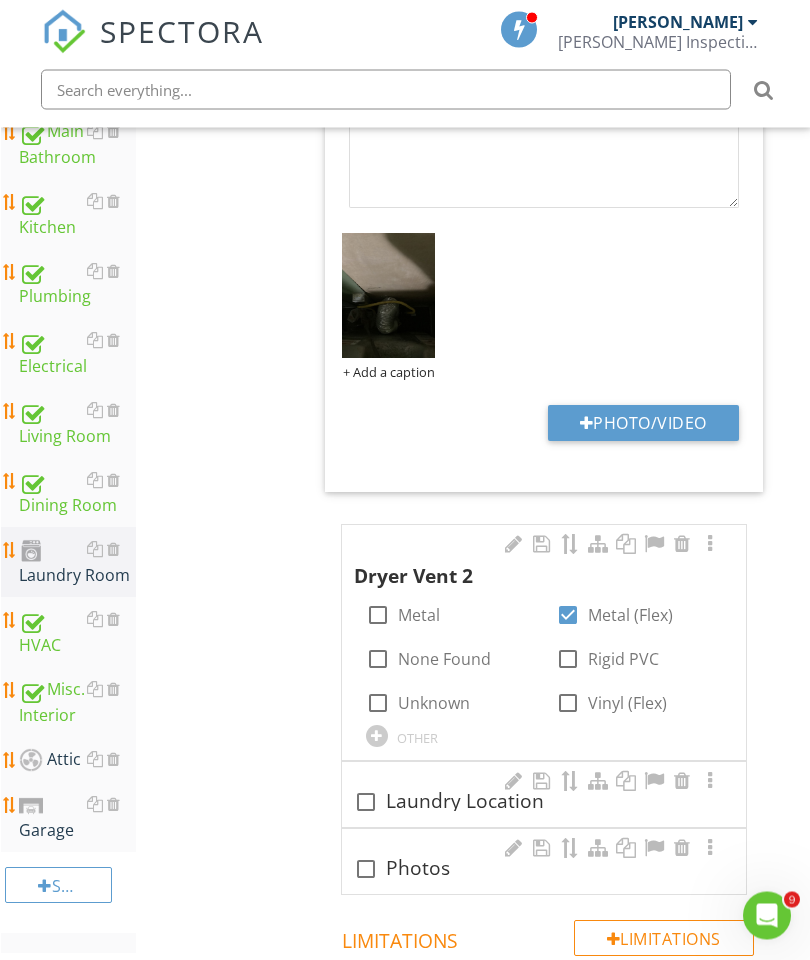 scroll, scrollTop: 904, scrollLeft: 0, axis: vertical 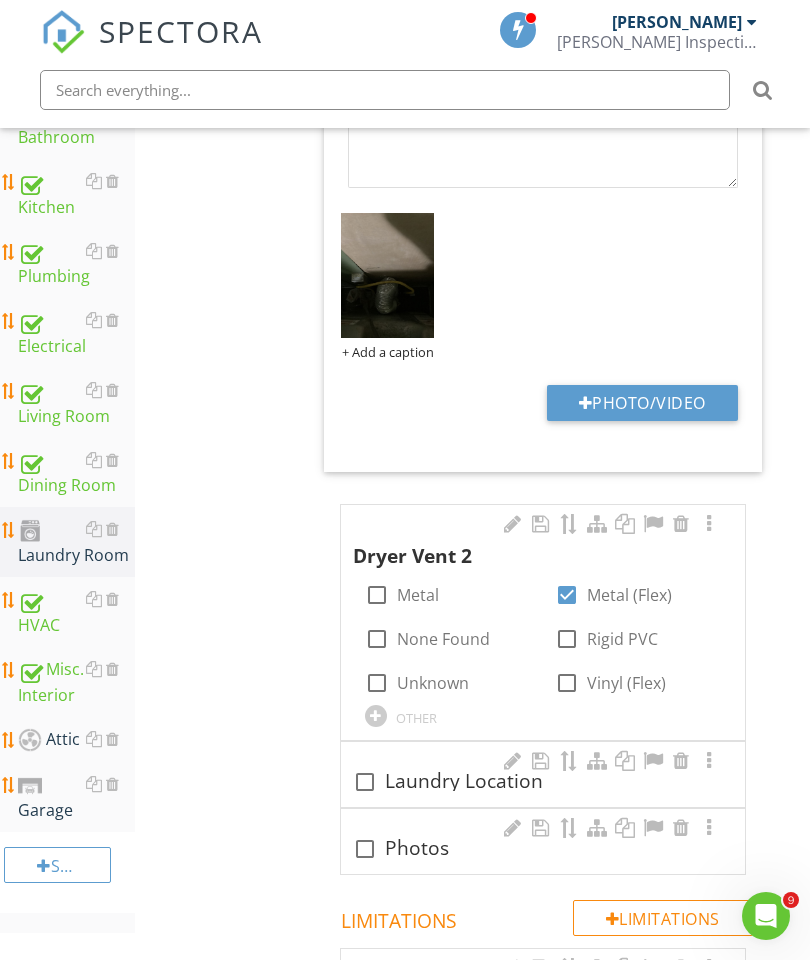click at bounding box center (709, 524) 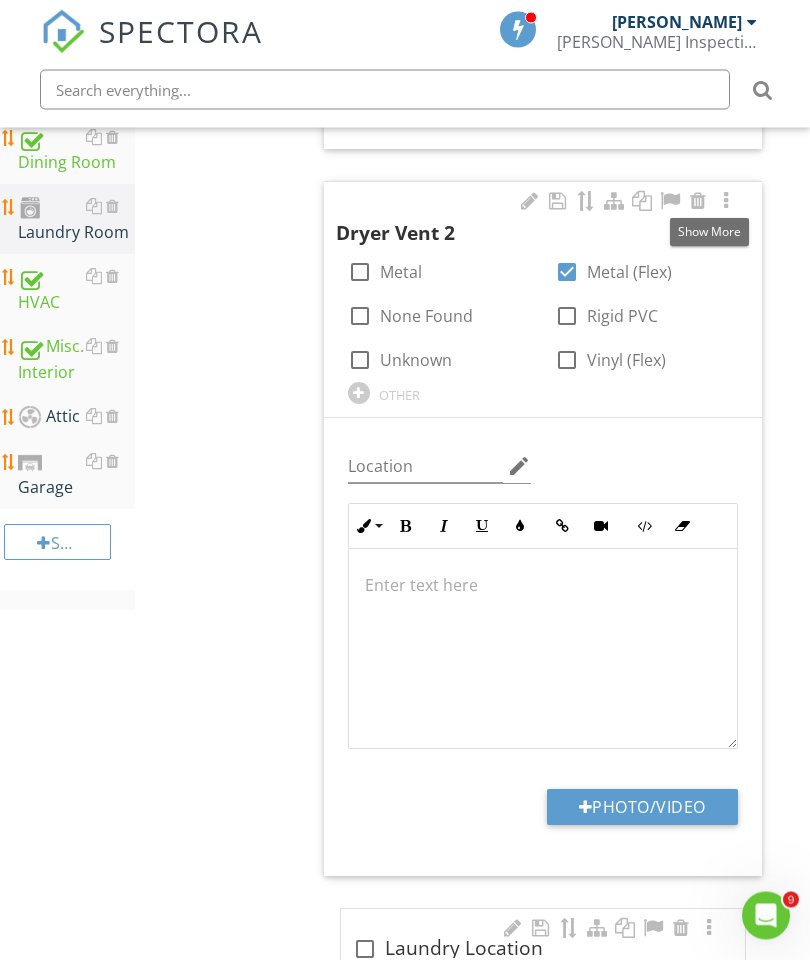 scroll, scrollTop: 1227, scrollLeft: 0, axis: vertical 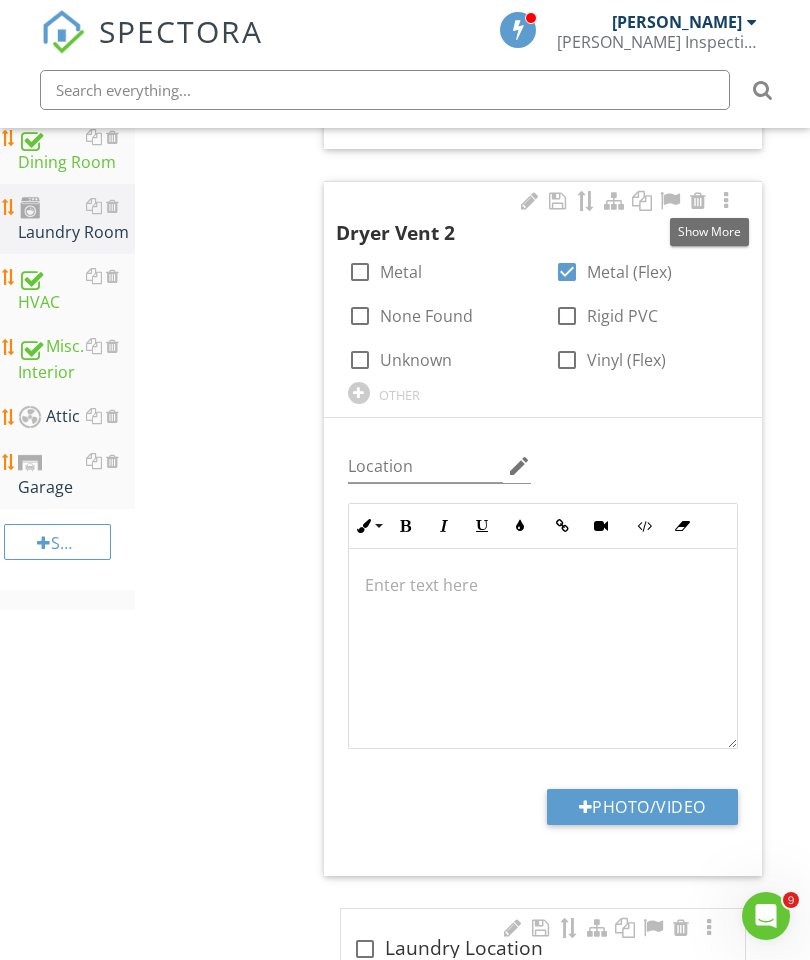 click on "Photo/Video" at bounding box center (642, 807) 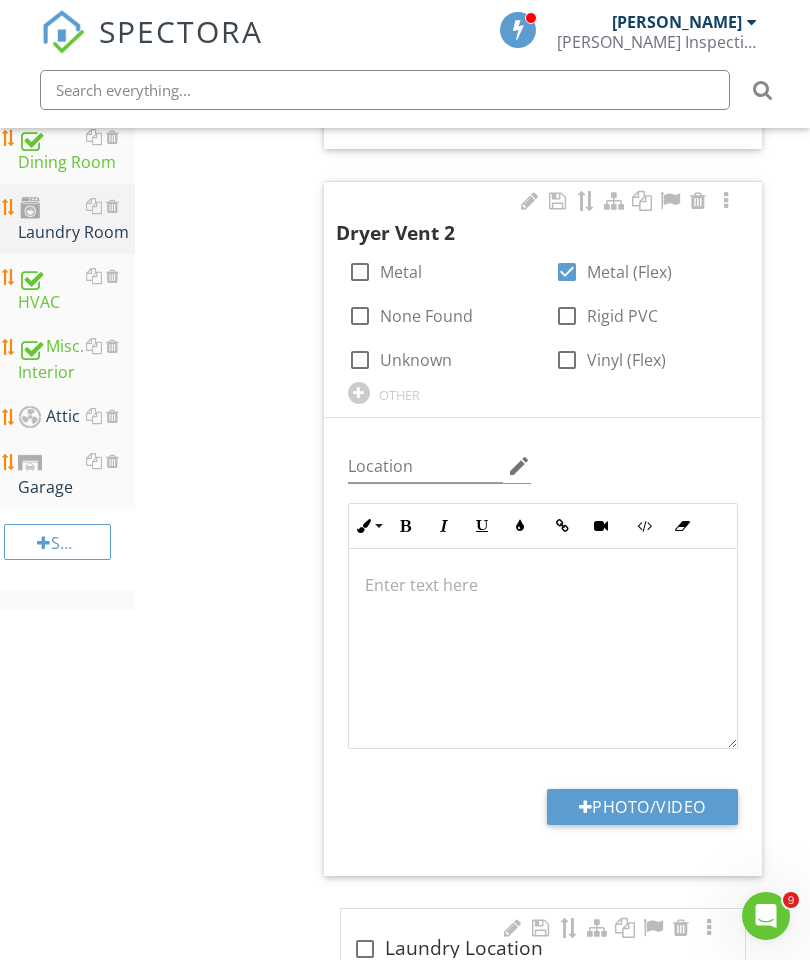 type on "C:\fakepath\image.jpg" 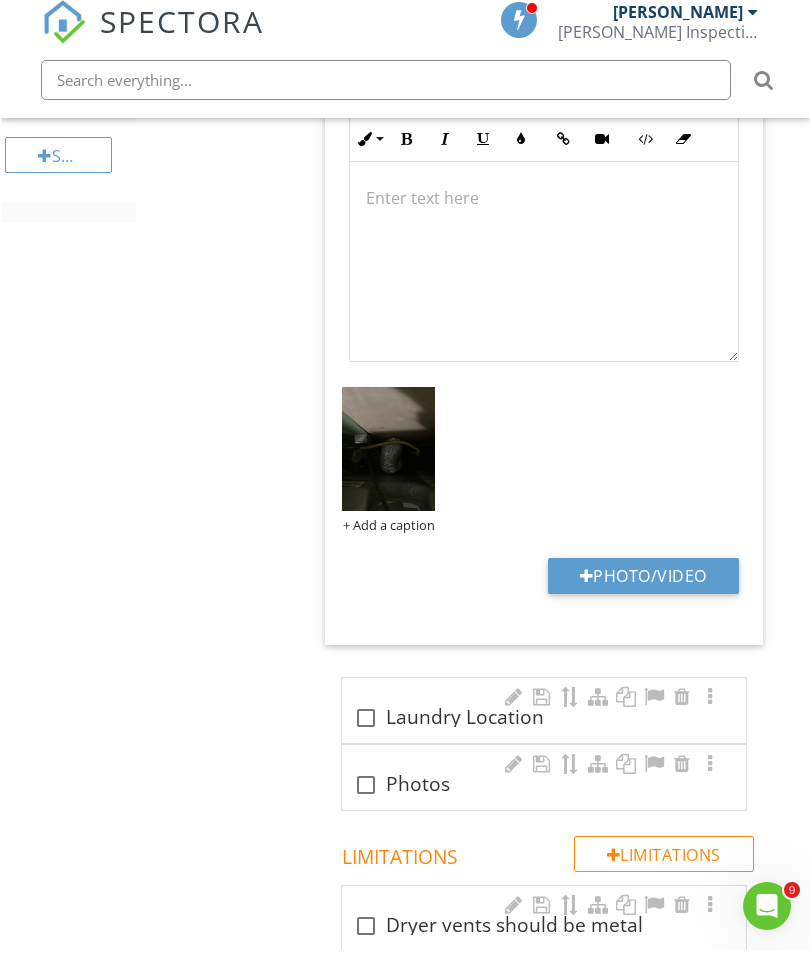 scroll, scrollTop: 1604, scrollLeft: 0, axis: vertical 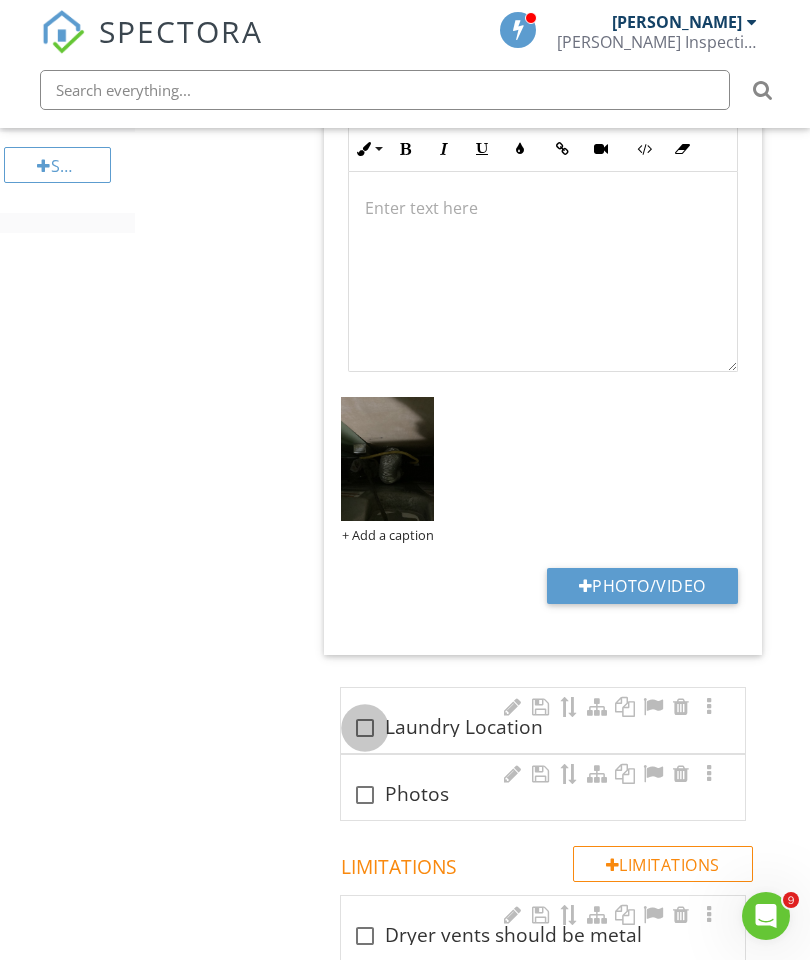 click at bounding box center [365, 728] 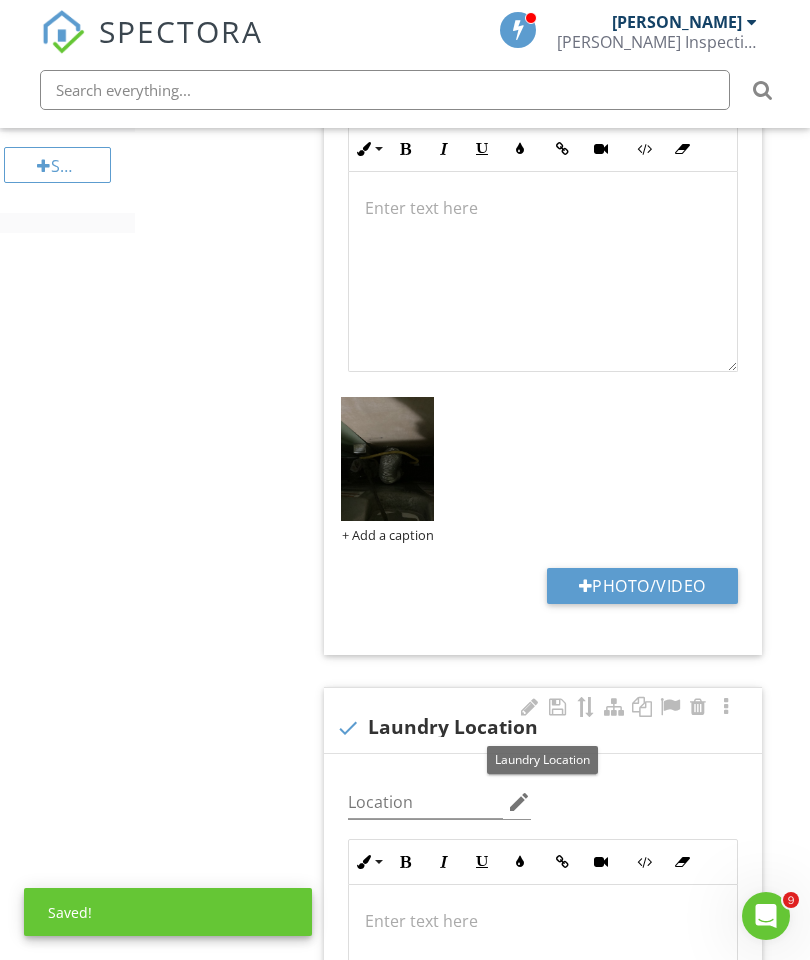click at bounding box center [543, 921] 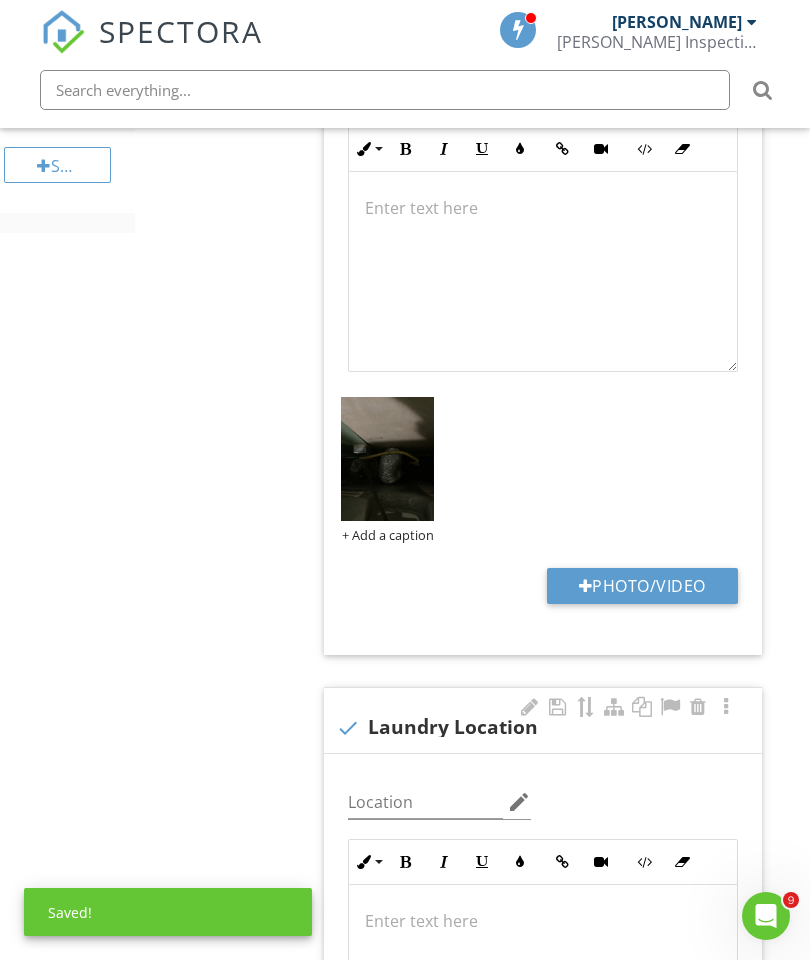 scroll, scrollTop: 1963, scrollLeft: 38, axis: both 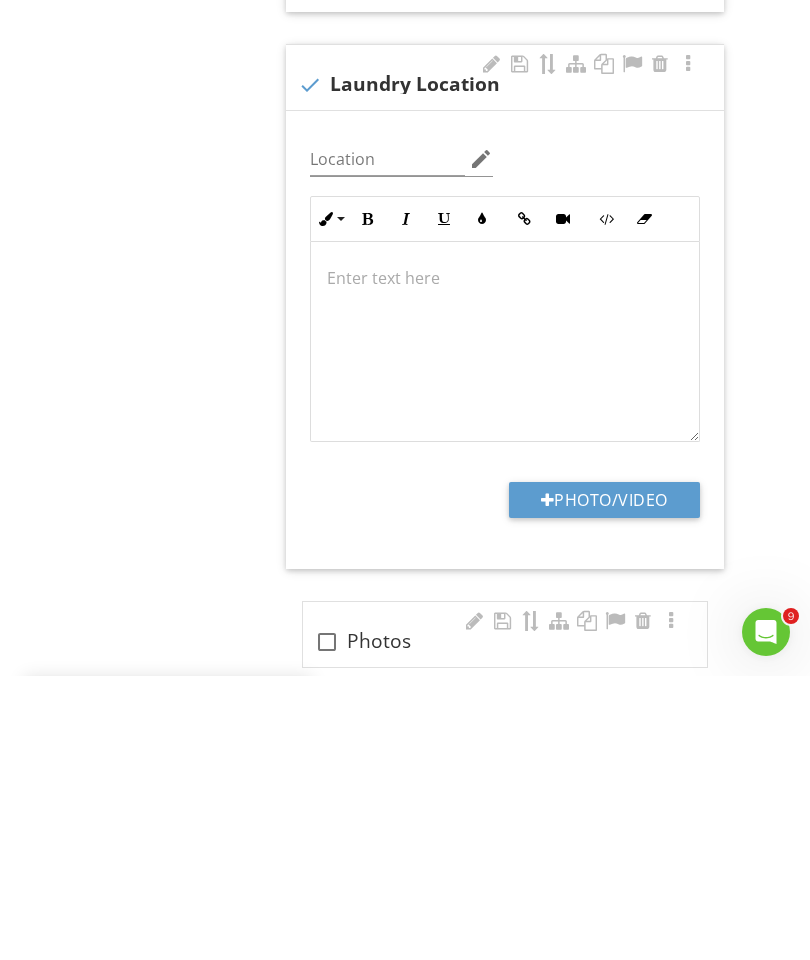 type 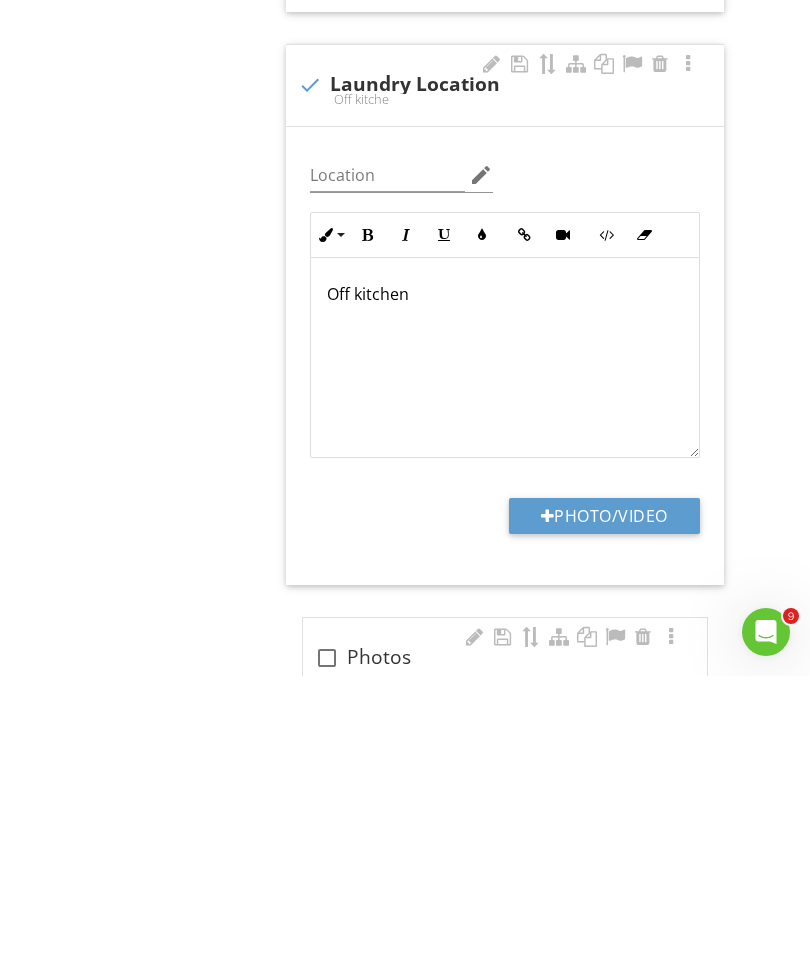 type on "<p>Off kitchen</p>" 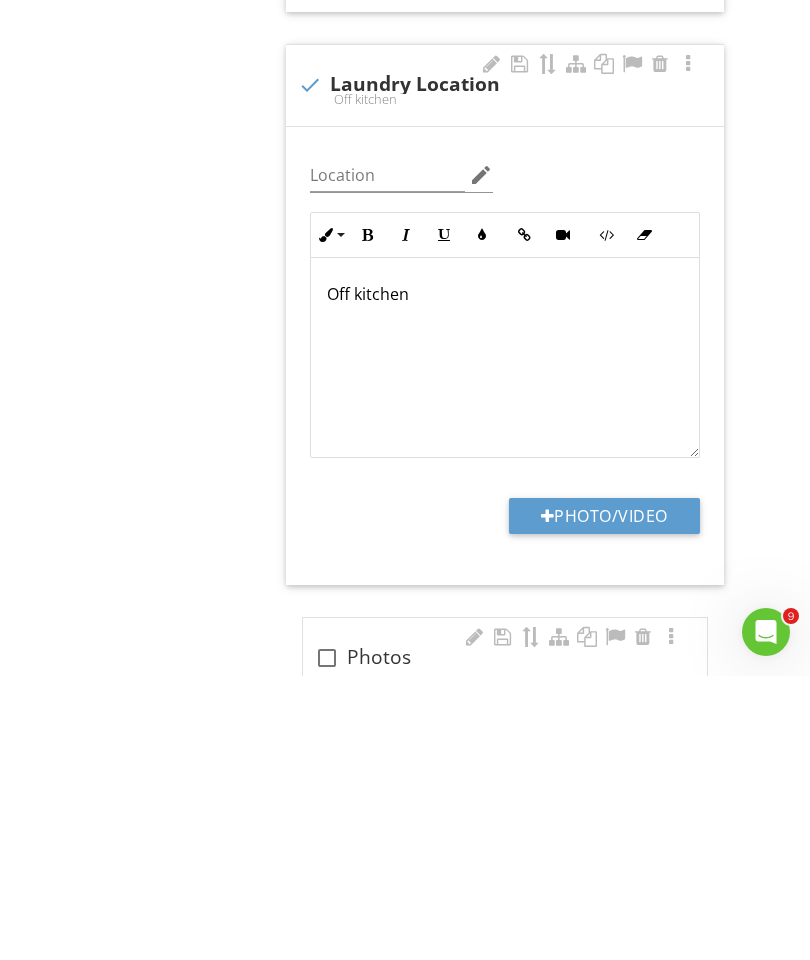 click on "Laundry Room
General
Laundry Room
Dryer vent
Laundry plumbing
Washer and Dryer
Item
General
Info
Information                 1
Dryer Power Source
check_box_outline_blank 110 Volt   check_box_outline_blank 220 Electric   check_box Gas   check_box_outline_blank Propane         OTHER                   Location edit       Ordered List Unordered List Insert Image Insert Table Inline Style XLarge Large Normal Small Light Small/Light Bold Italic Underline Colors Insert Link Insert Video Code View Clear Formatting Enter text here               + Add a caption
Photo/Video
1
Dryer Vent 2
Metal" at bounding box center [434, -216] 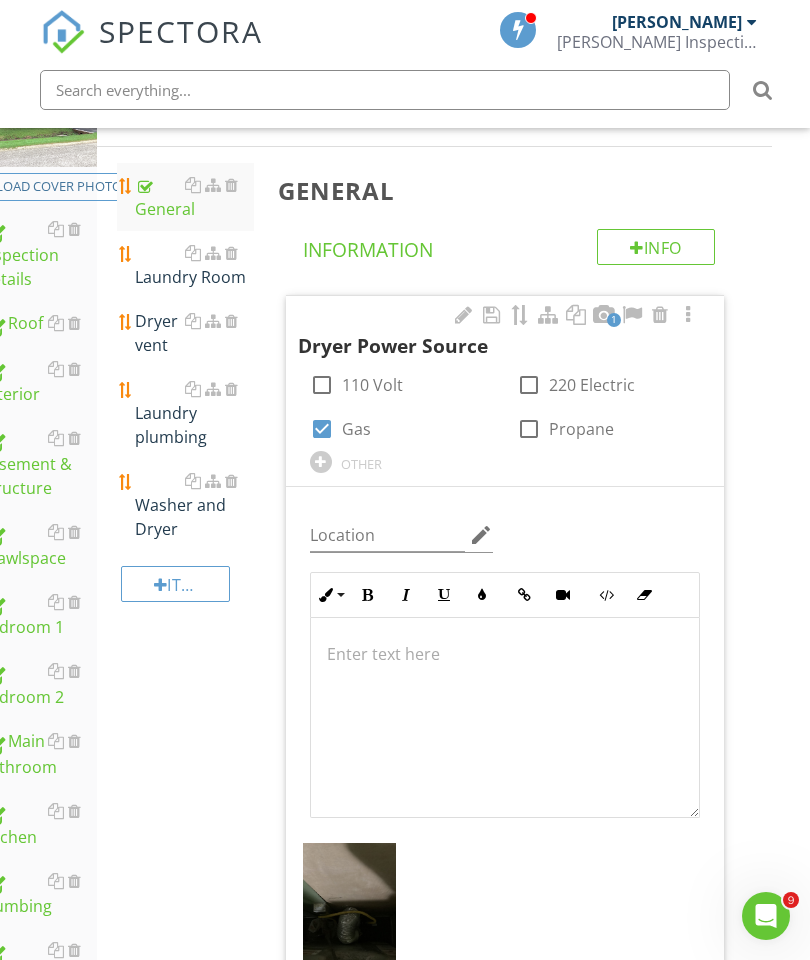 scroll, scrollTop: 275, scrollLeft: 38, axis: both 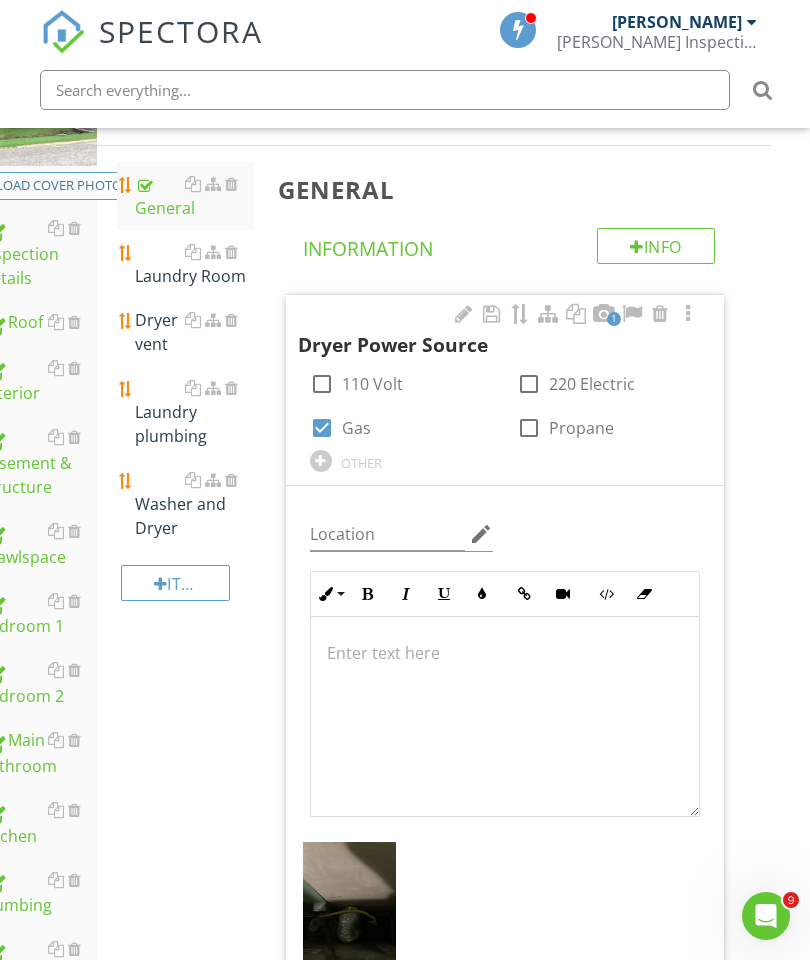 click on "Washer and Dryer" at bounding box center (194, 504) 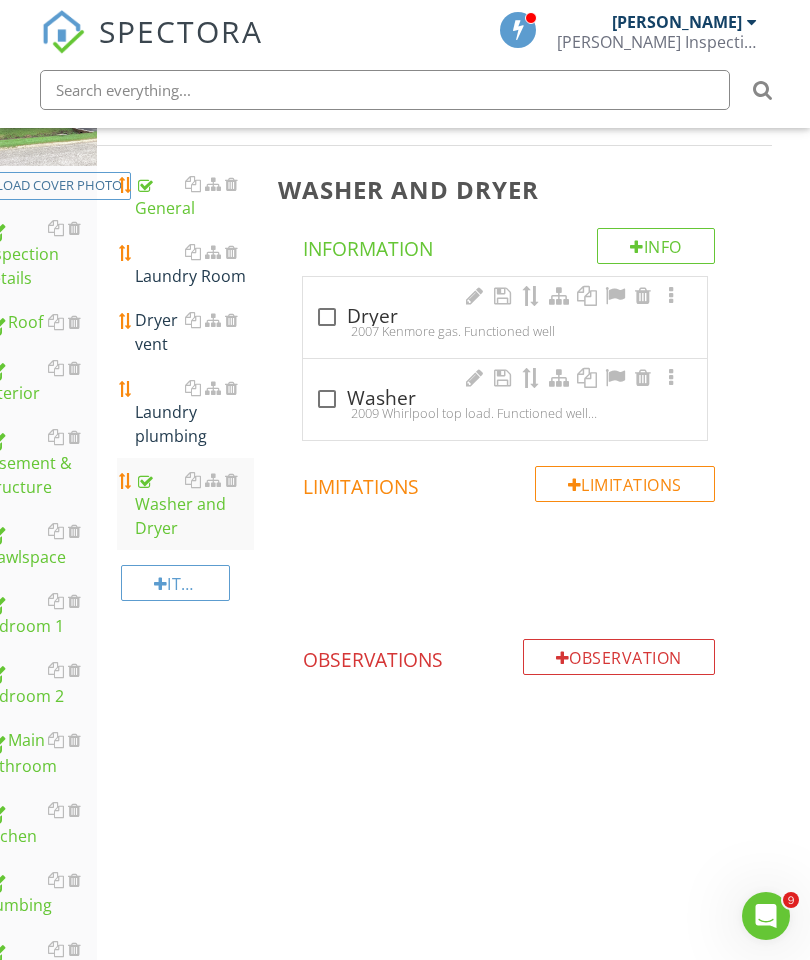 click at bounding box center [327, 317] 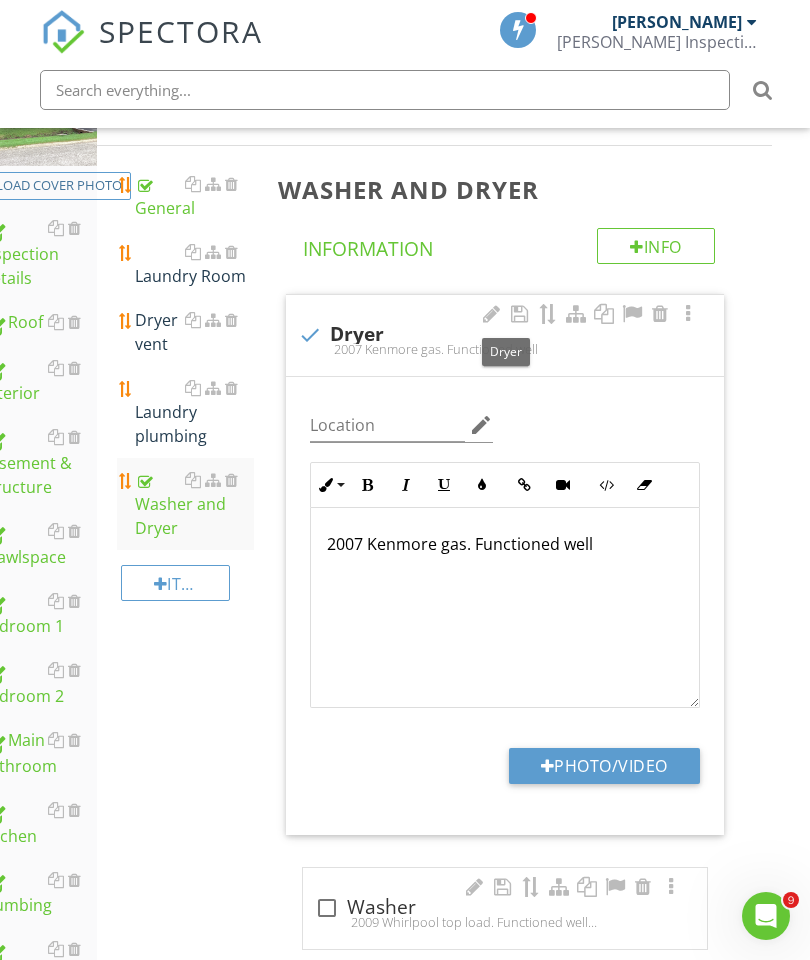 click on "2007 Kenmore gas. Functioned well" at bounding box center (505, 544) 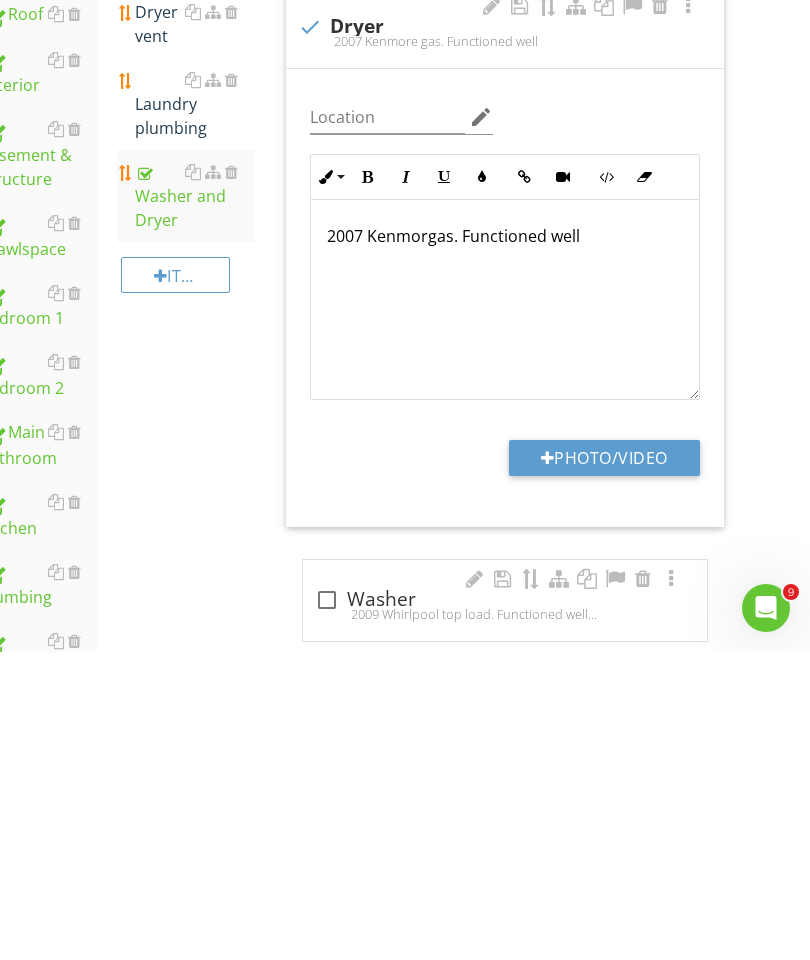 type 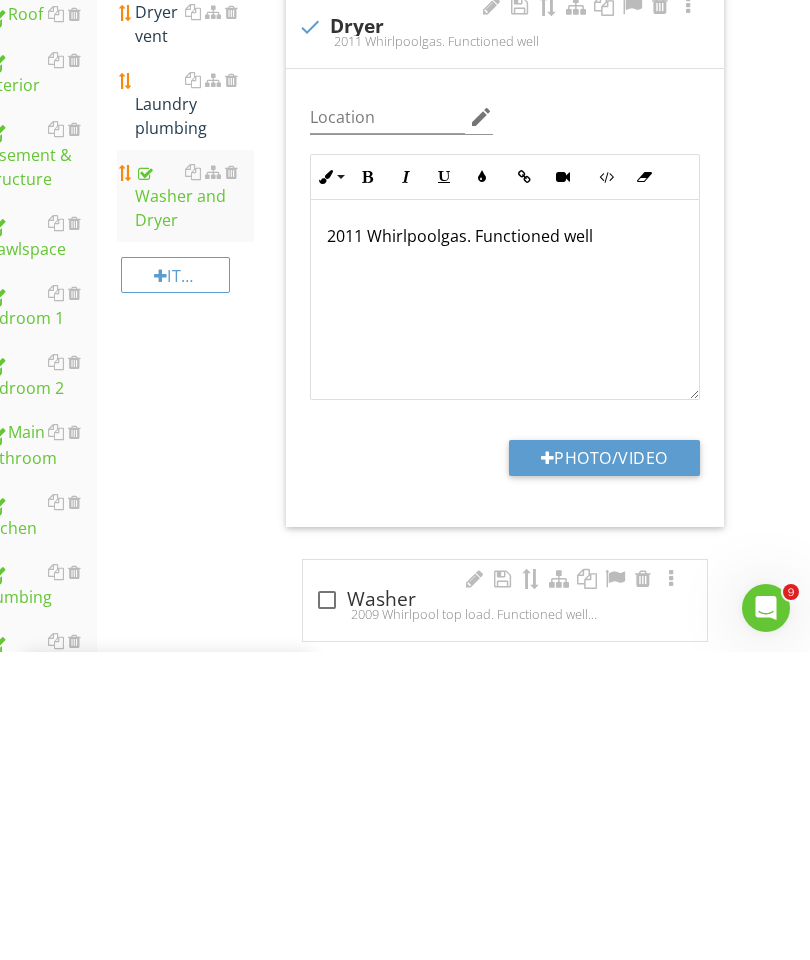 click on "Photo/Video" at bounding box center (604, 766) 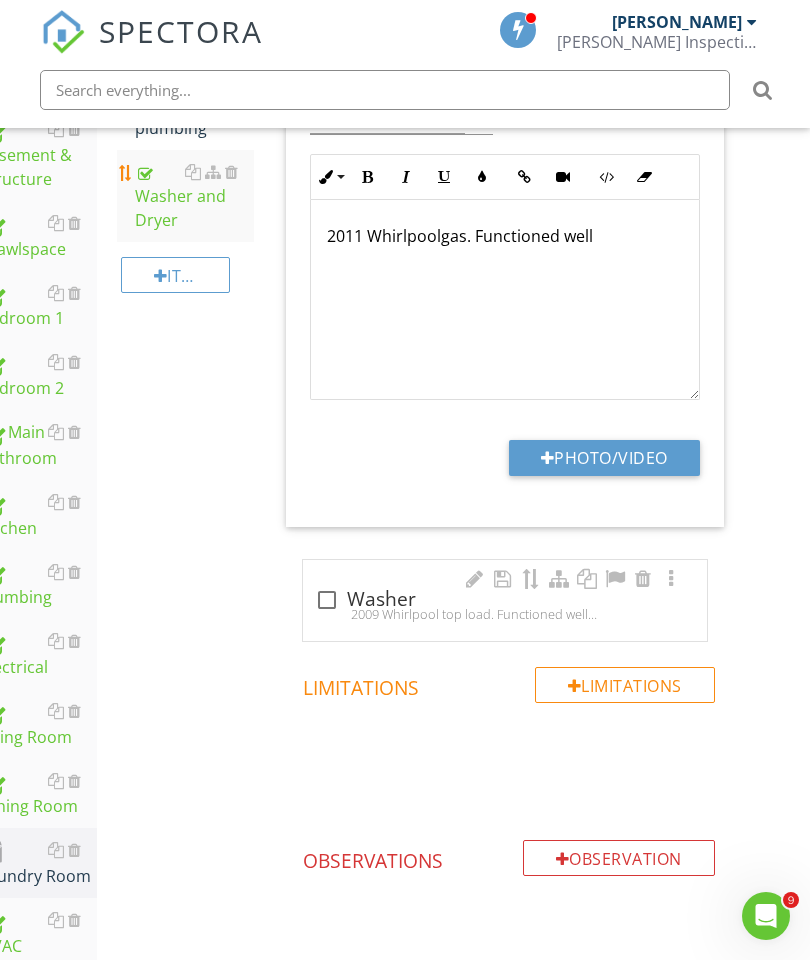type on "C:\fakepath\image.jpg" 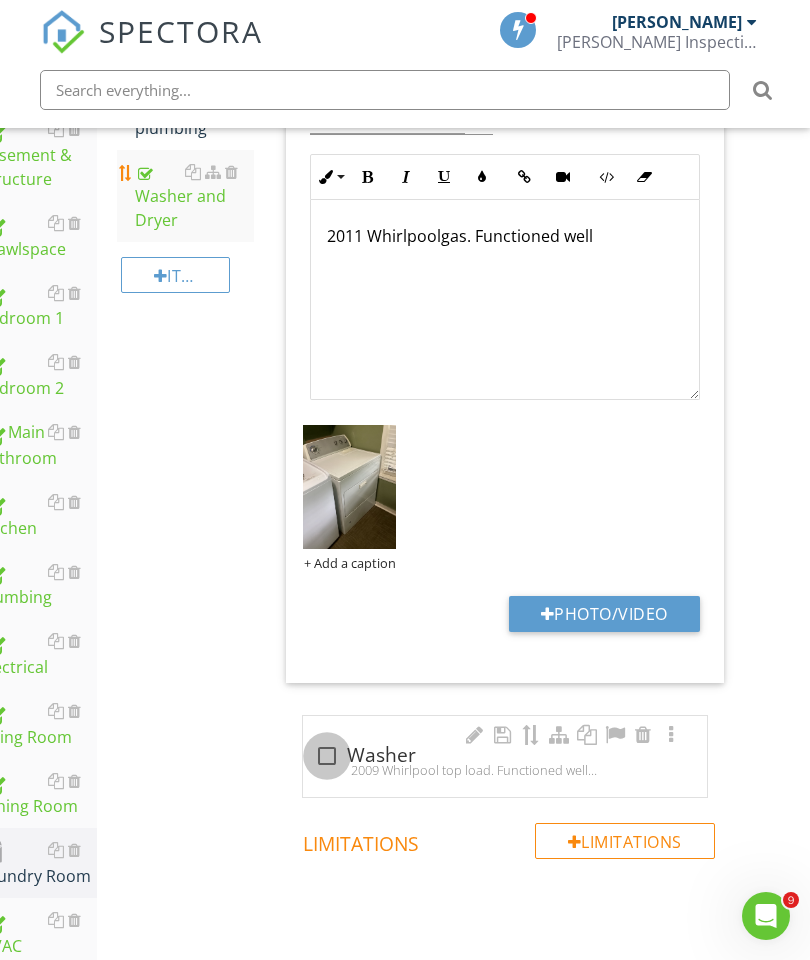 click at bounding box center (327, 756) 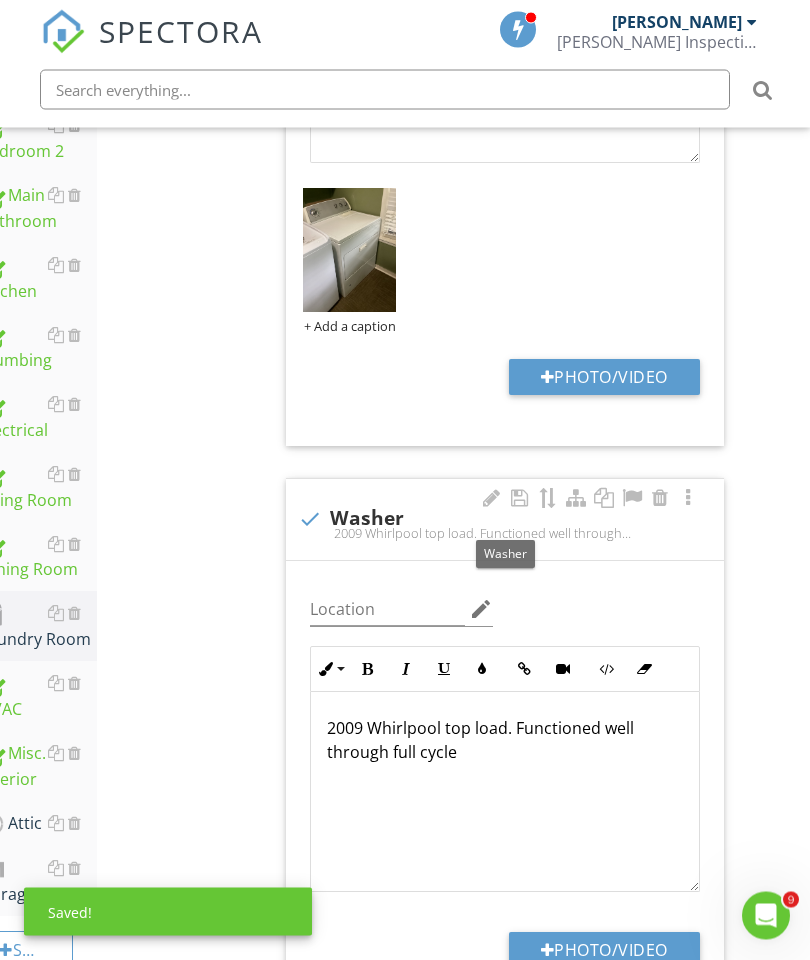 scroll, scrollTop: 923, scrollLeft: 38, axis: both 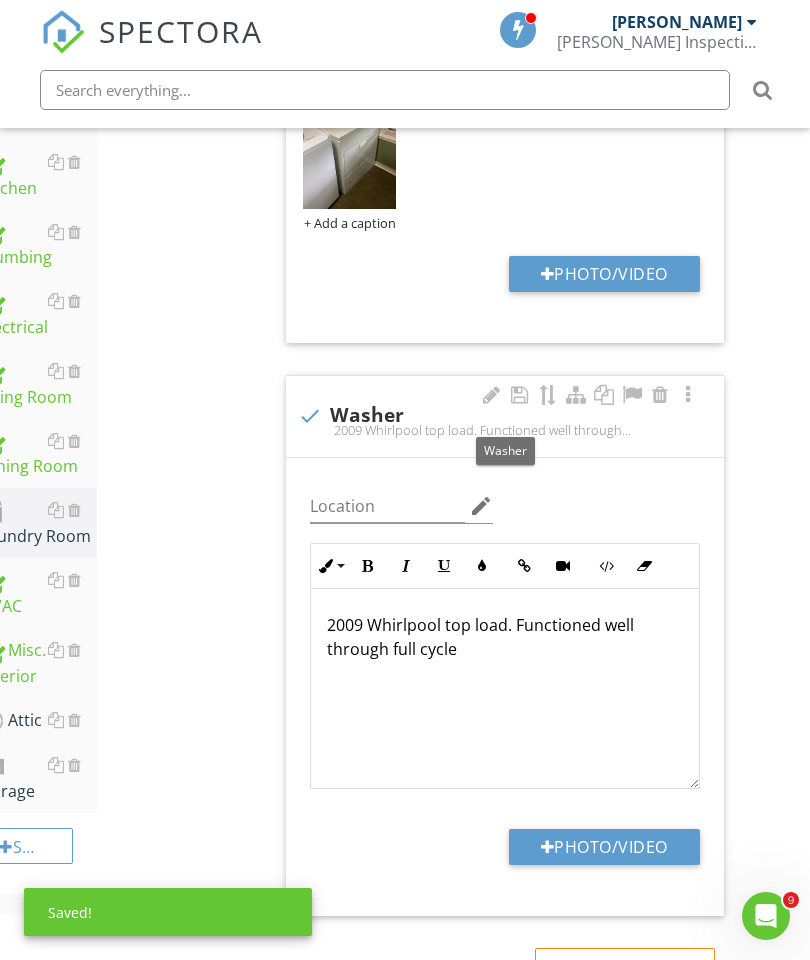click on "2009 Whirlpool top load. Functioned well through full cycle" at bounding box center [505, 637] 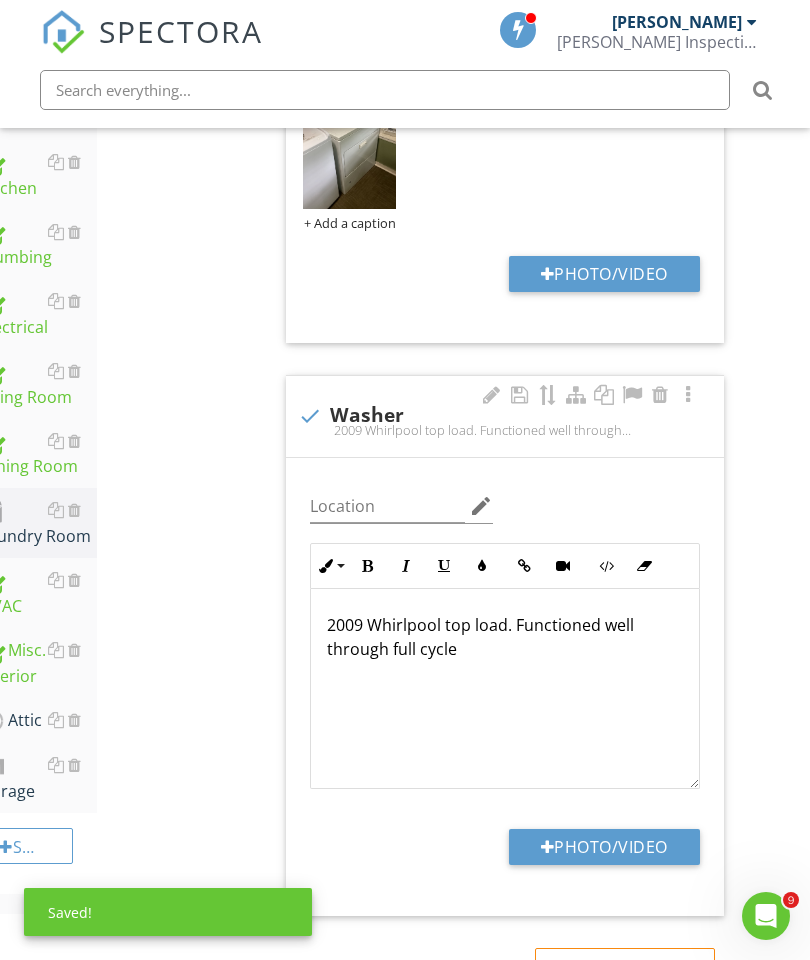 scroll, scrollTop: 982, scrollLeft: 38, axis: both 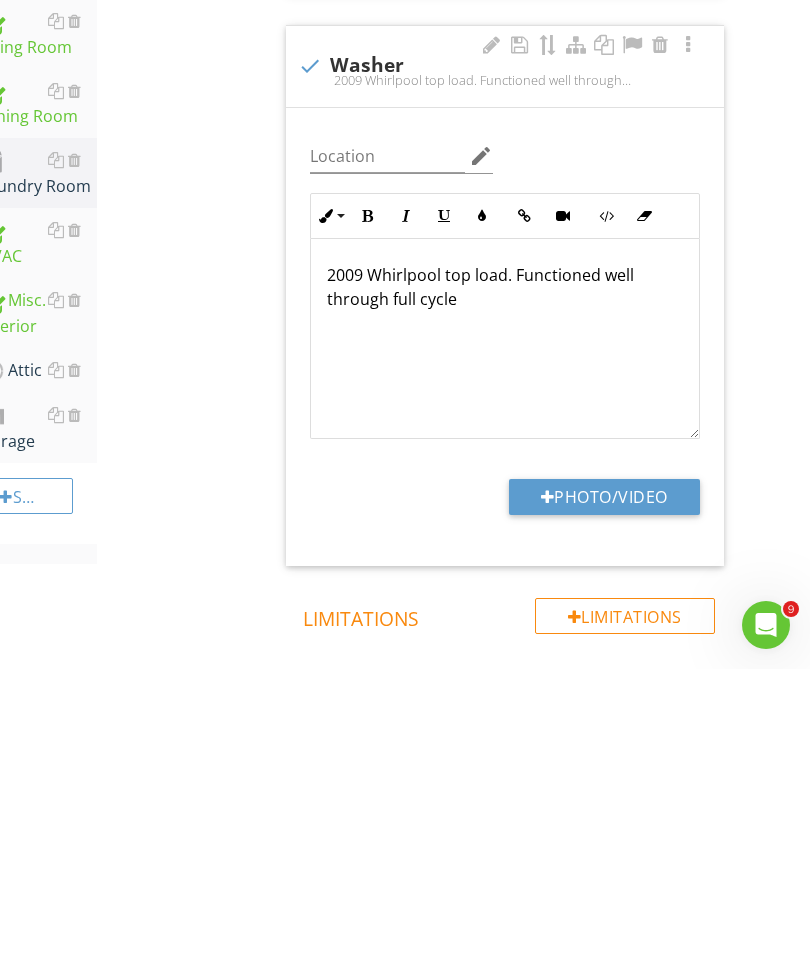 type 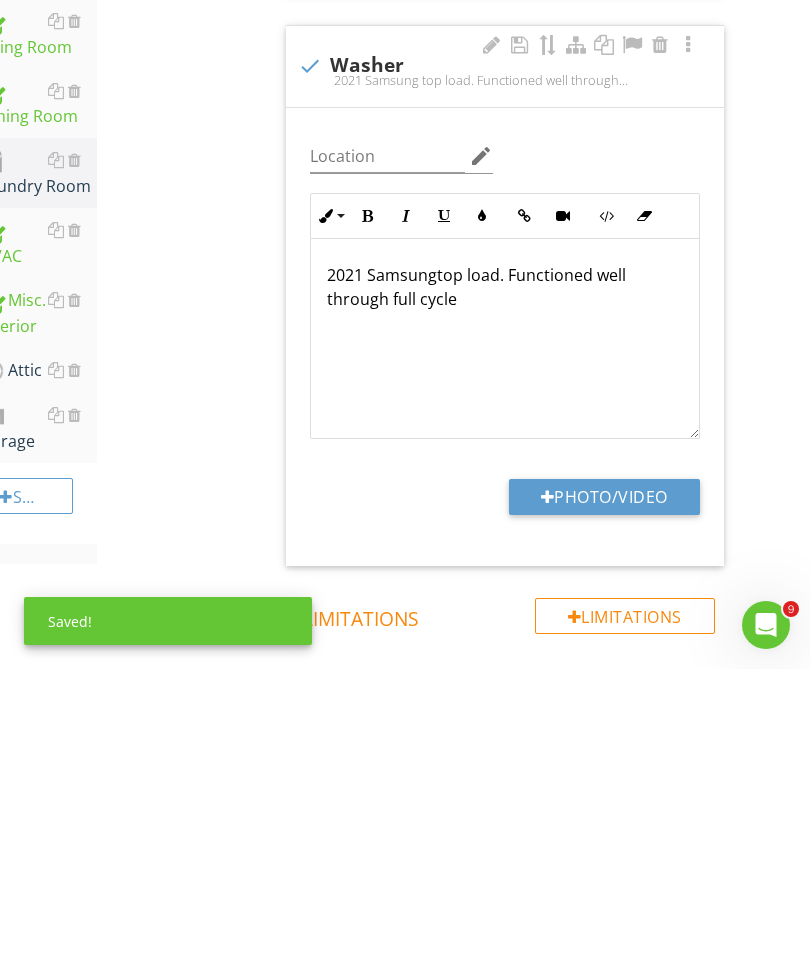 click on "Photo/Video" at bounding box center [604, 788] 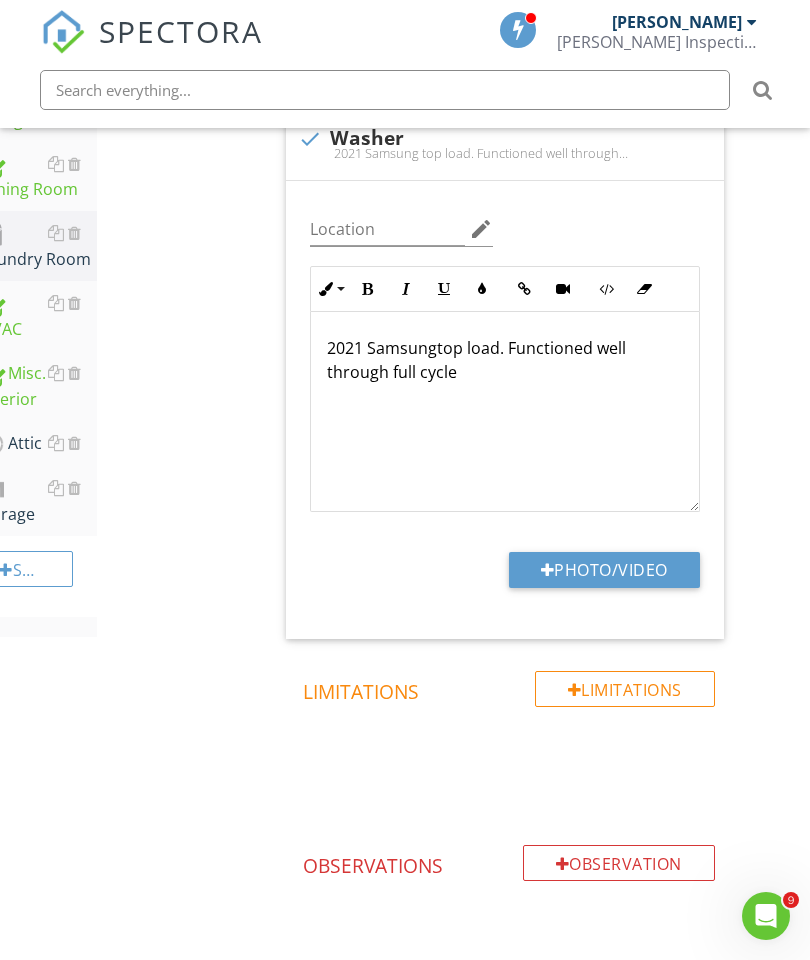 type on "C:\fakepath\image.jpg" 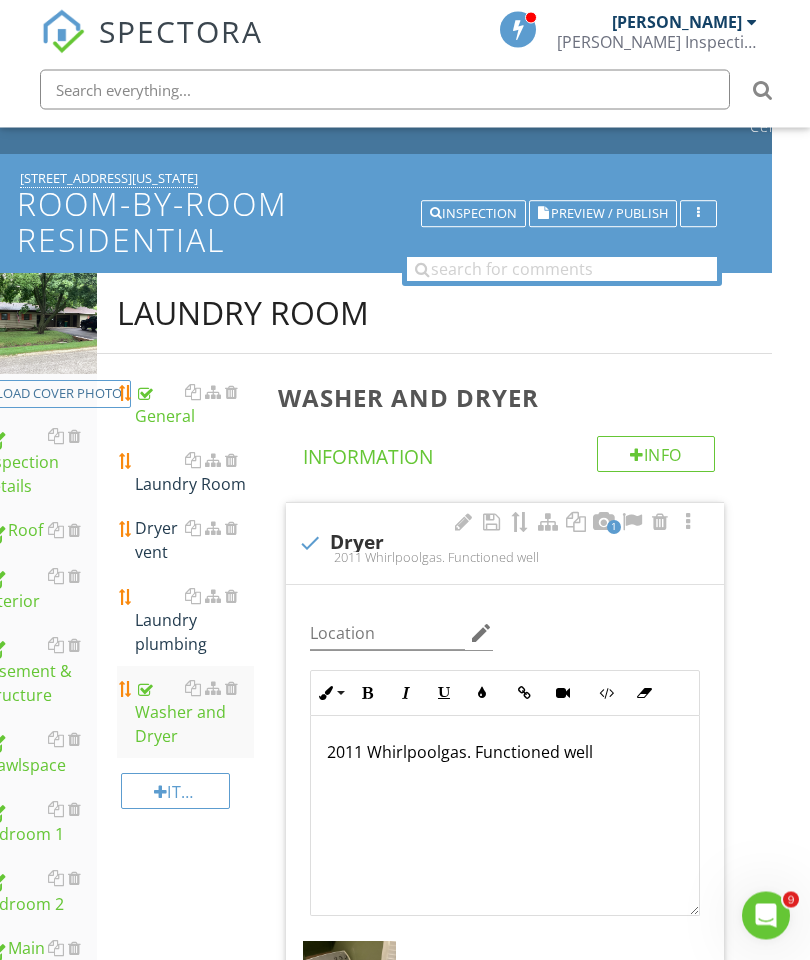 click on "Laundry Room" at bounding box center [194, 473] 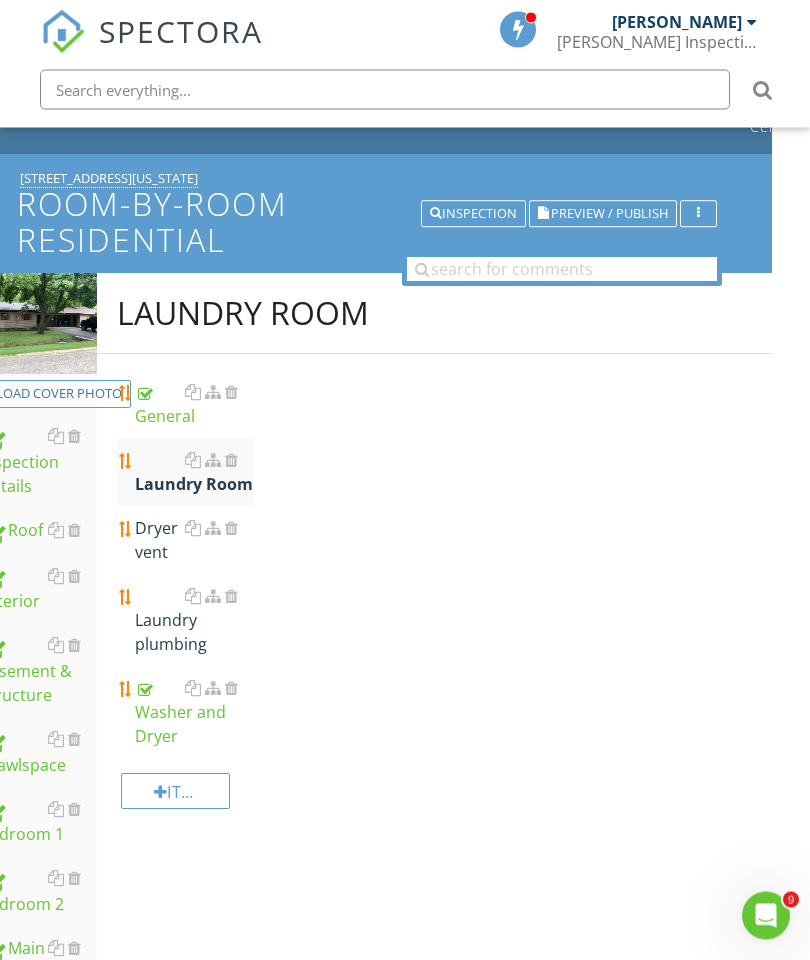scroll, scrollTop: 67, scrollLeft: 38, axis: both 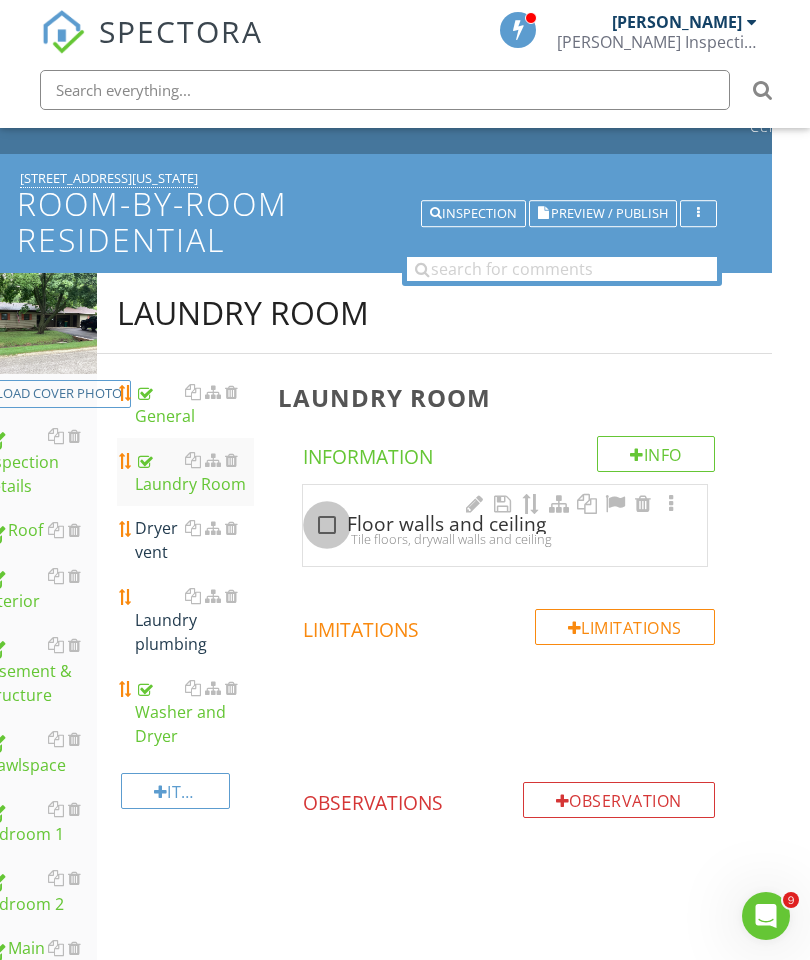 click at bounding box center [327, 525] 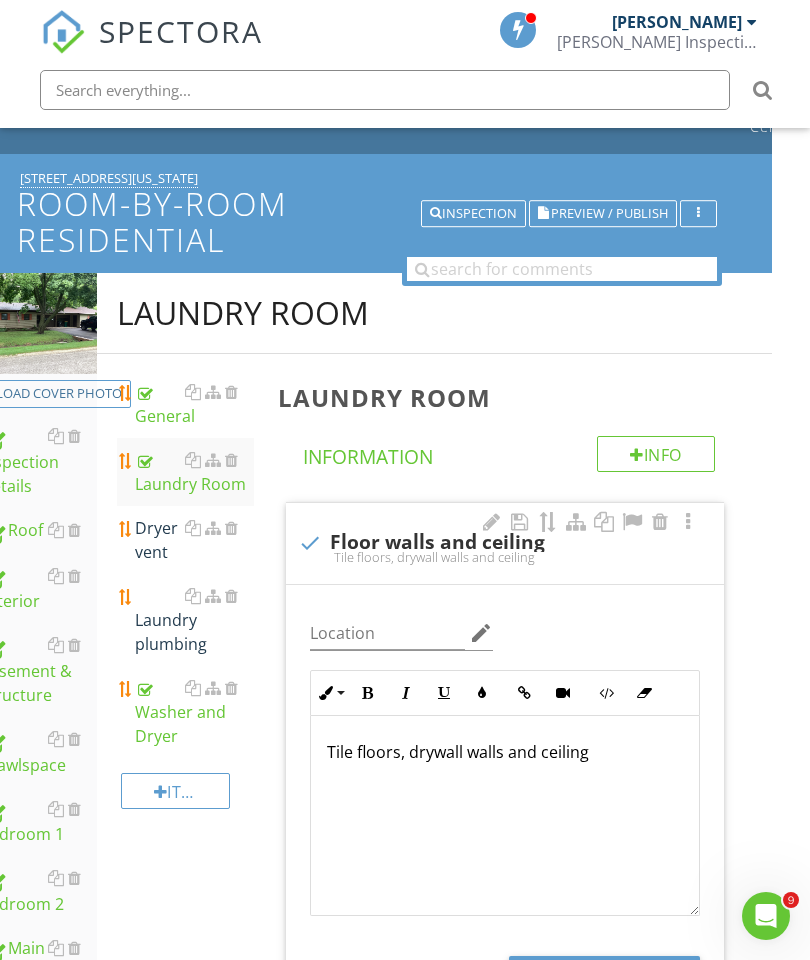 click on "Tile floors, drywall walls and ceiling" at bounding box center (505, 752) 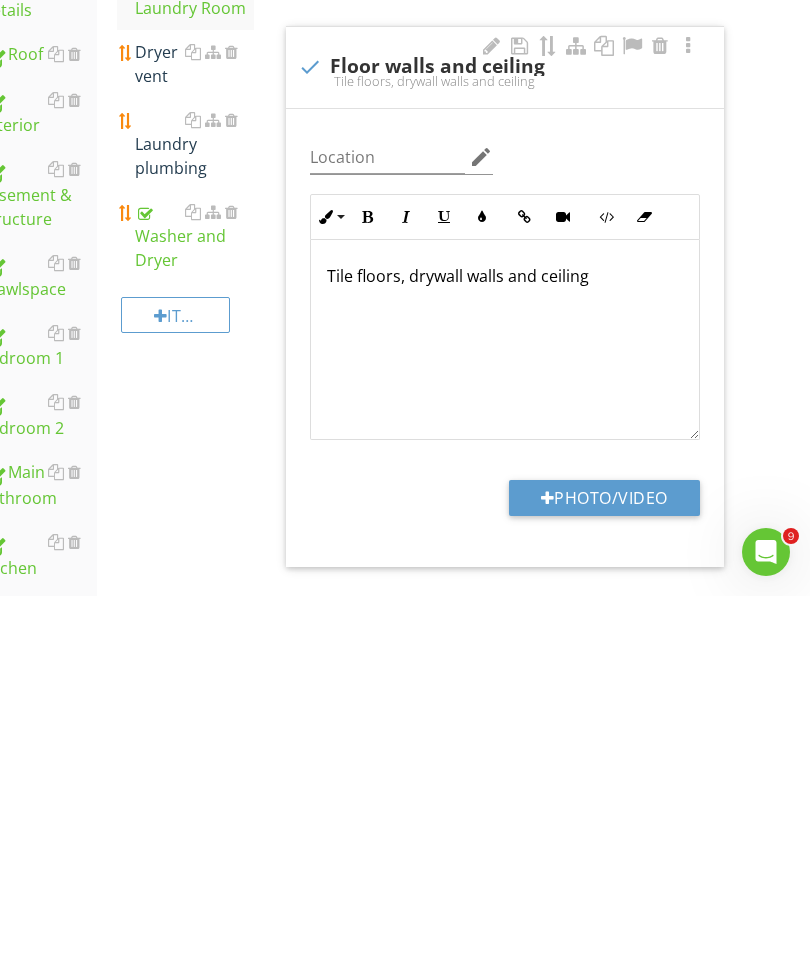 type 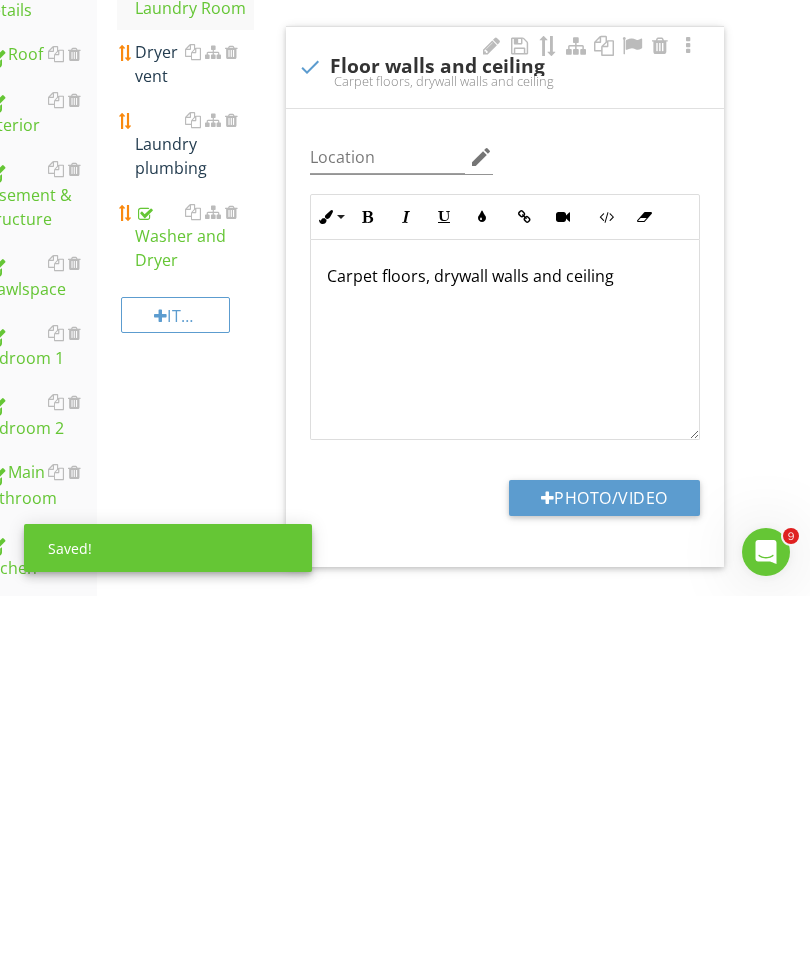 click on "Carpet floors, drywall walls and ceiling" at bounding box center (505, 640) 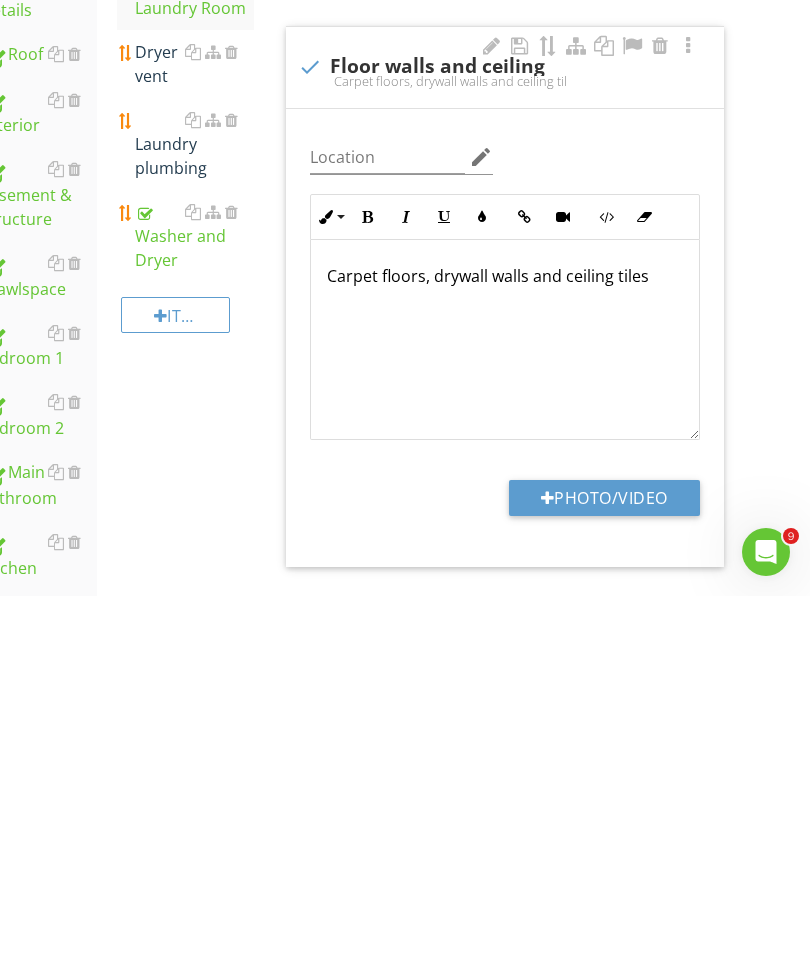 click on "Photo/Video" at bounding box center (604, 862) 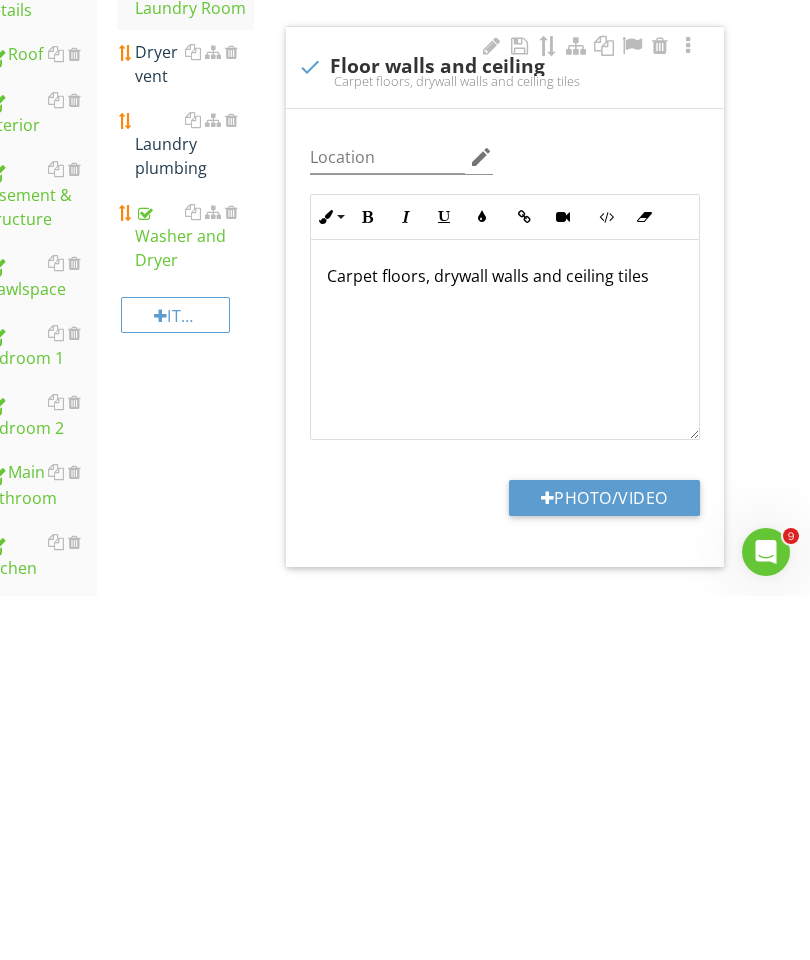 scroll, scrollTop: 543, scrollLeft: 38, axis: both 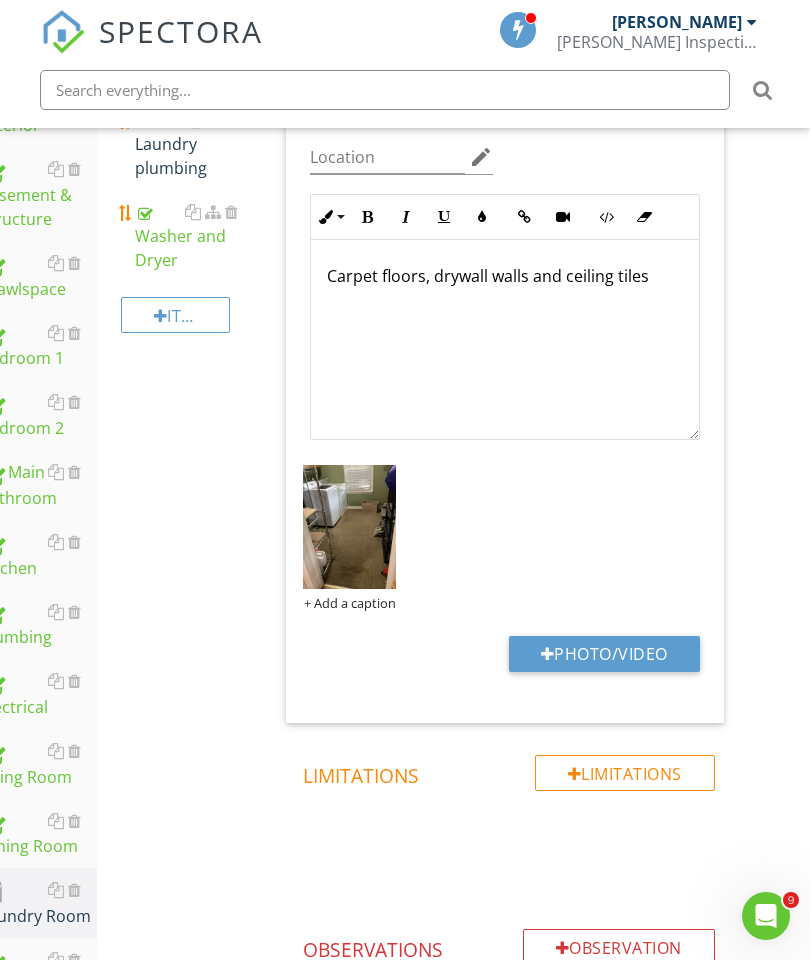 click on "Photo/Video" at bounding box center (604, 654) 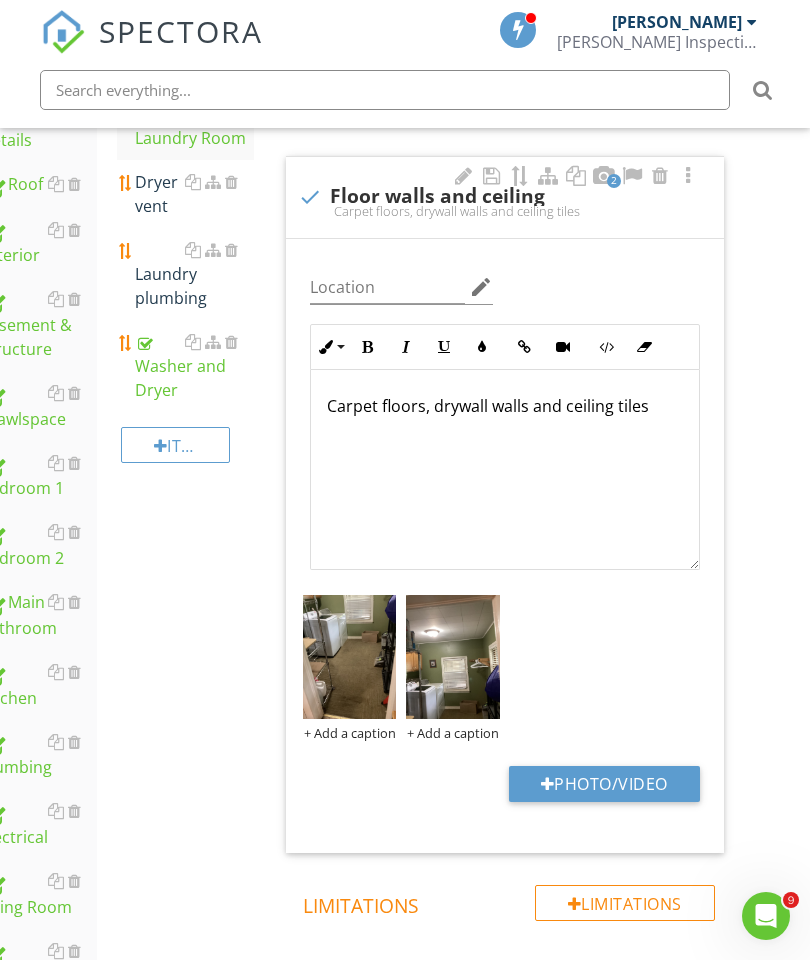 scroll, scrollTop: 194, scrollLeft: 38, axis: both 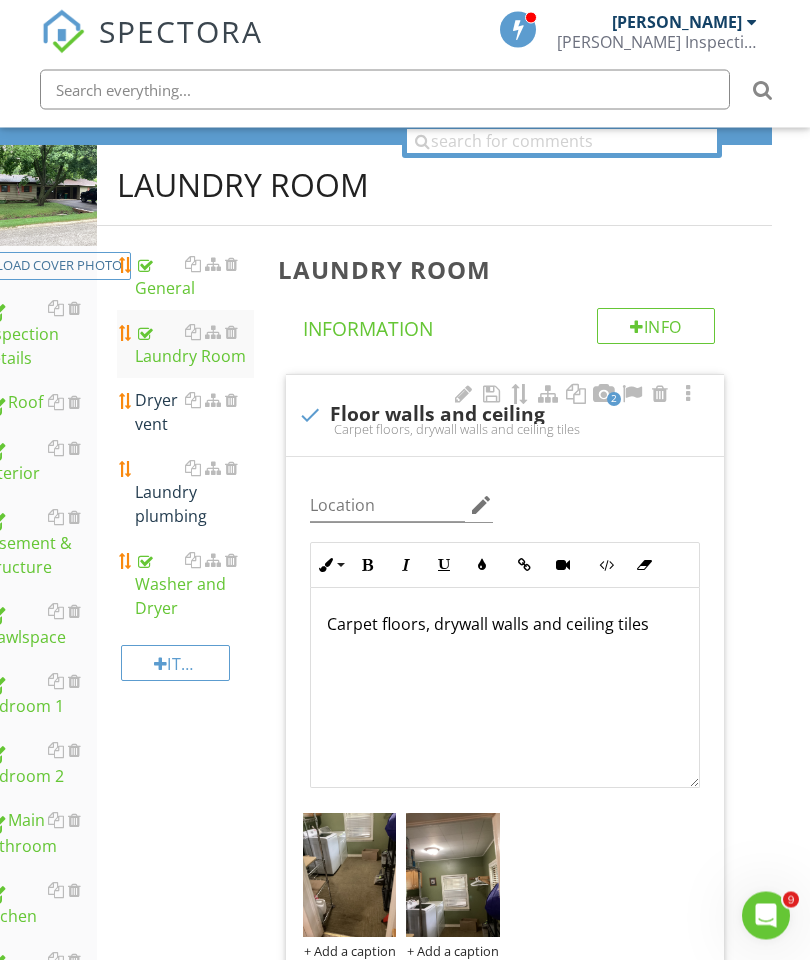 click at bounding box center (231, 401) 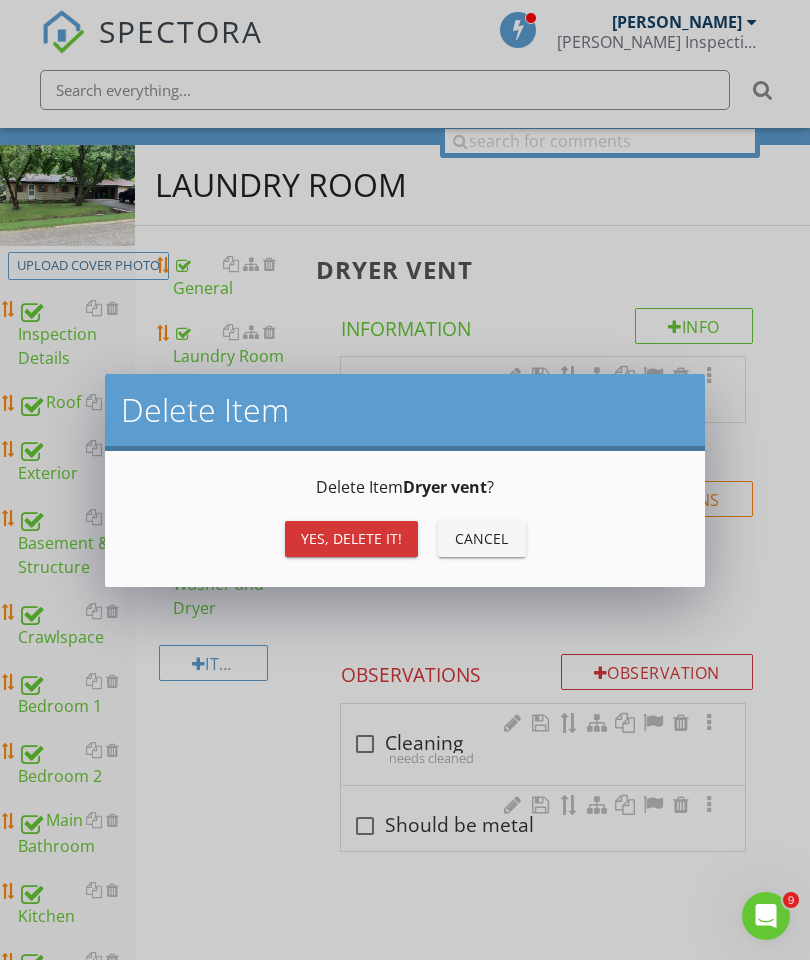 click on "Yes, Delete it!" at bounding box center [351, 538] 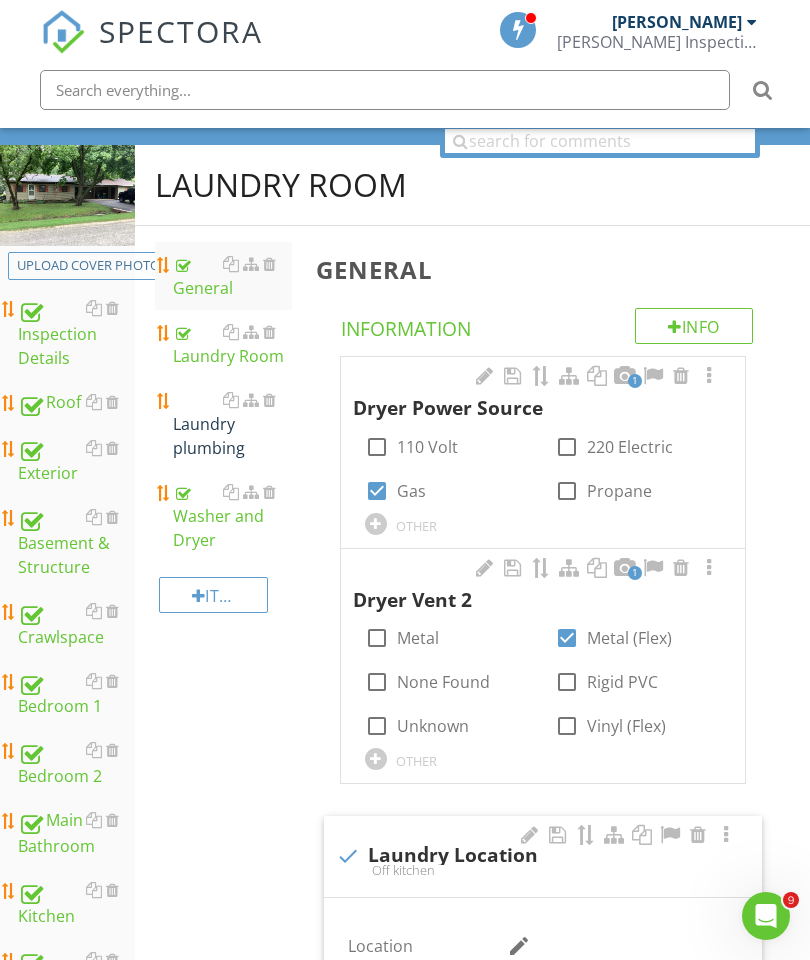 click on "Laundry plumbing" at bounding box center [232, 424] 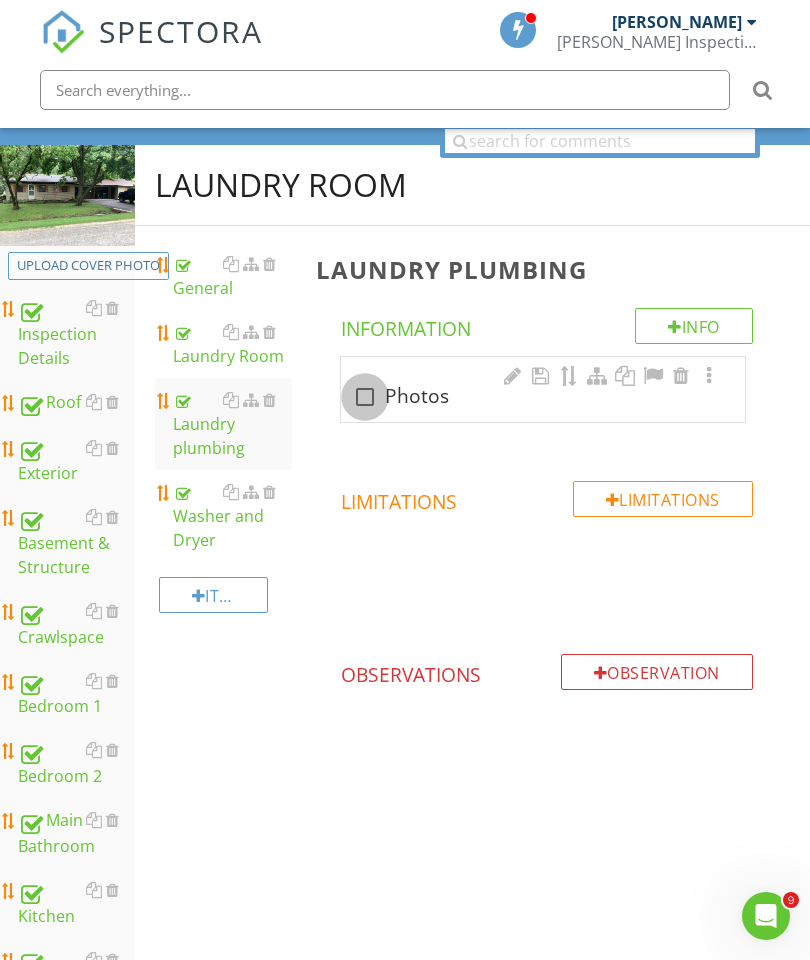 click at bounding box center [365, 397] 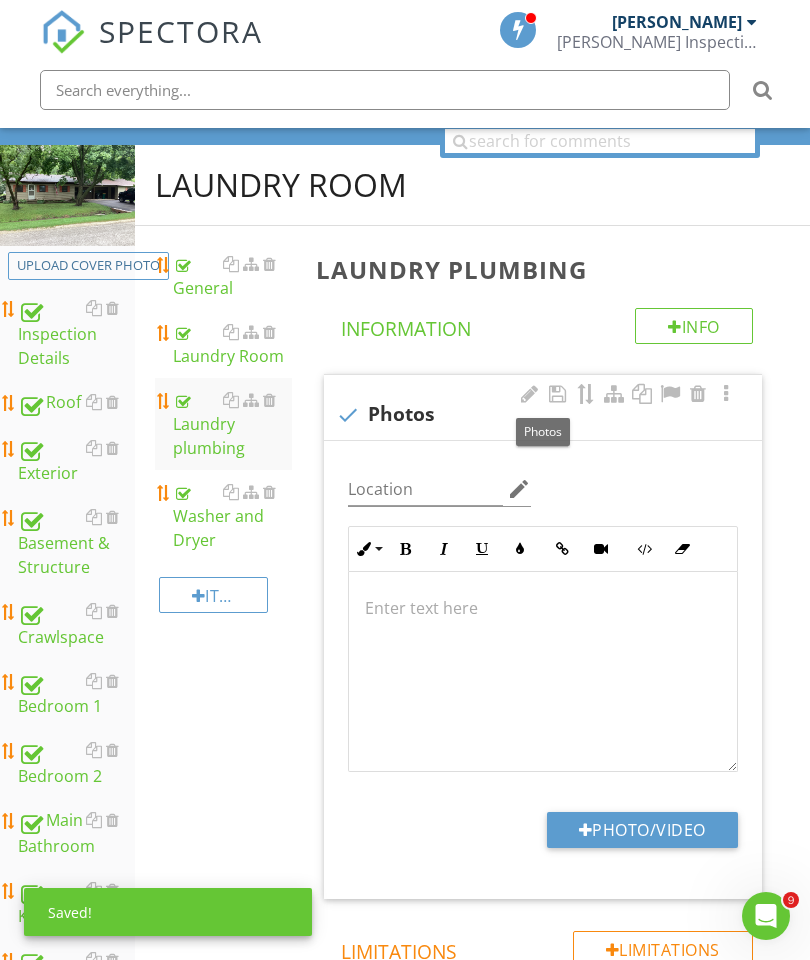 click on "Photo/Video" at bounding box center [642, 830] 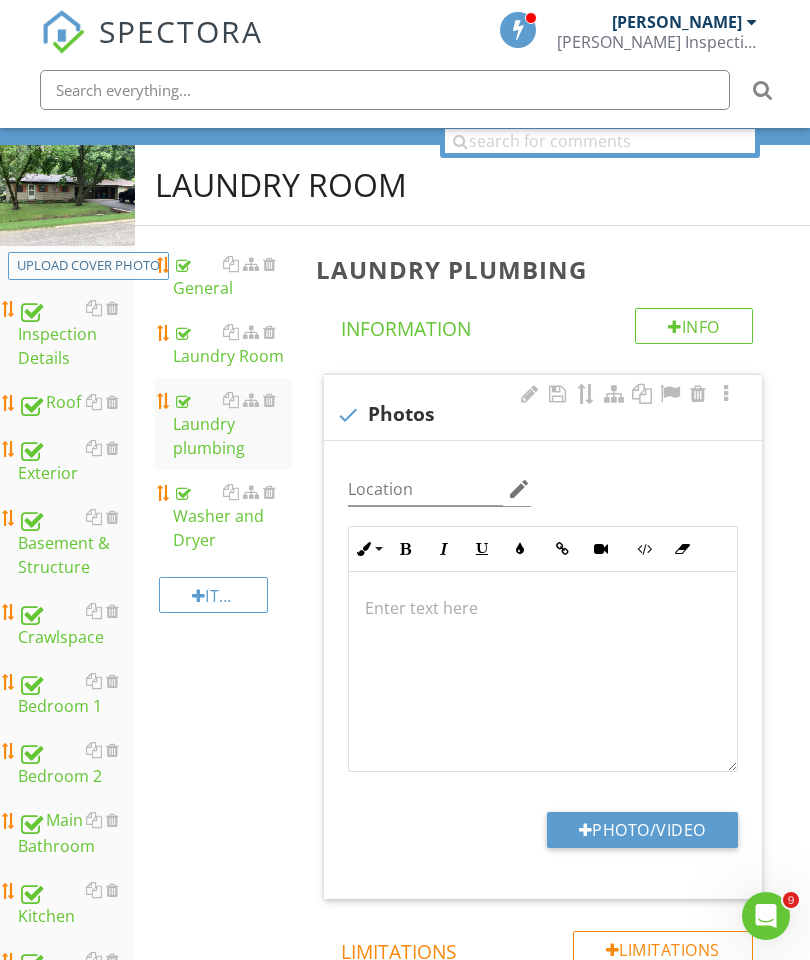 type on "C:\fakepath\image.jpg" 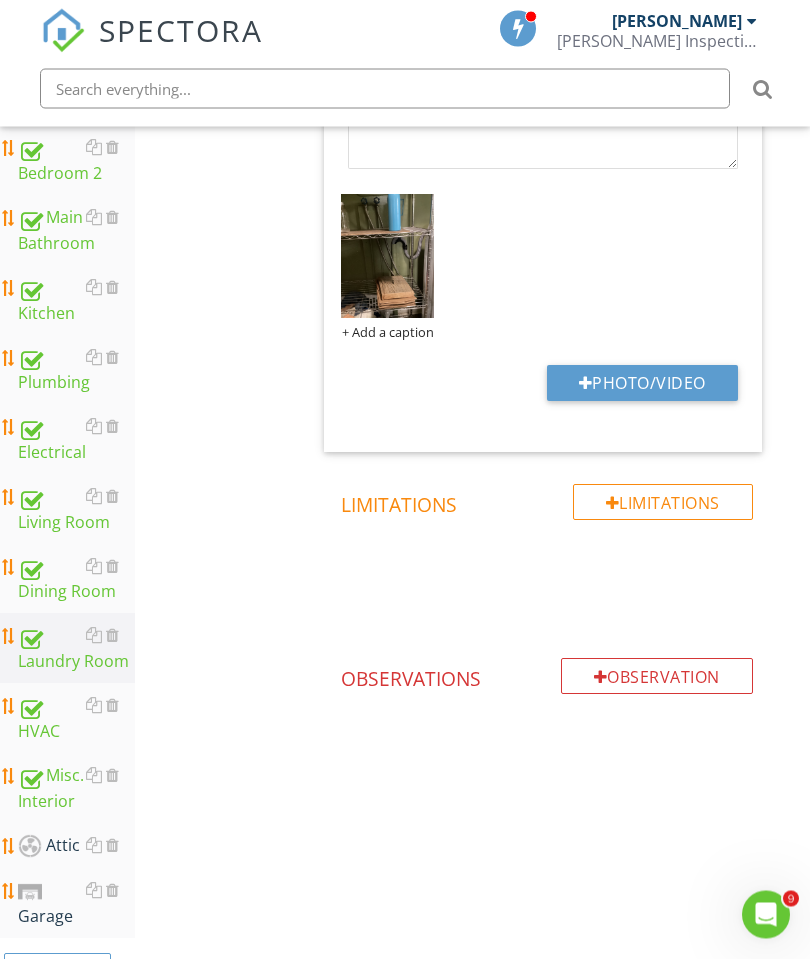 scroll, scrollTop: 796, scrollLeft: 0, axis: vertical 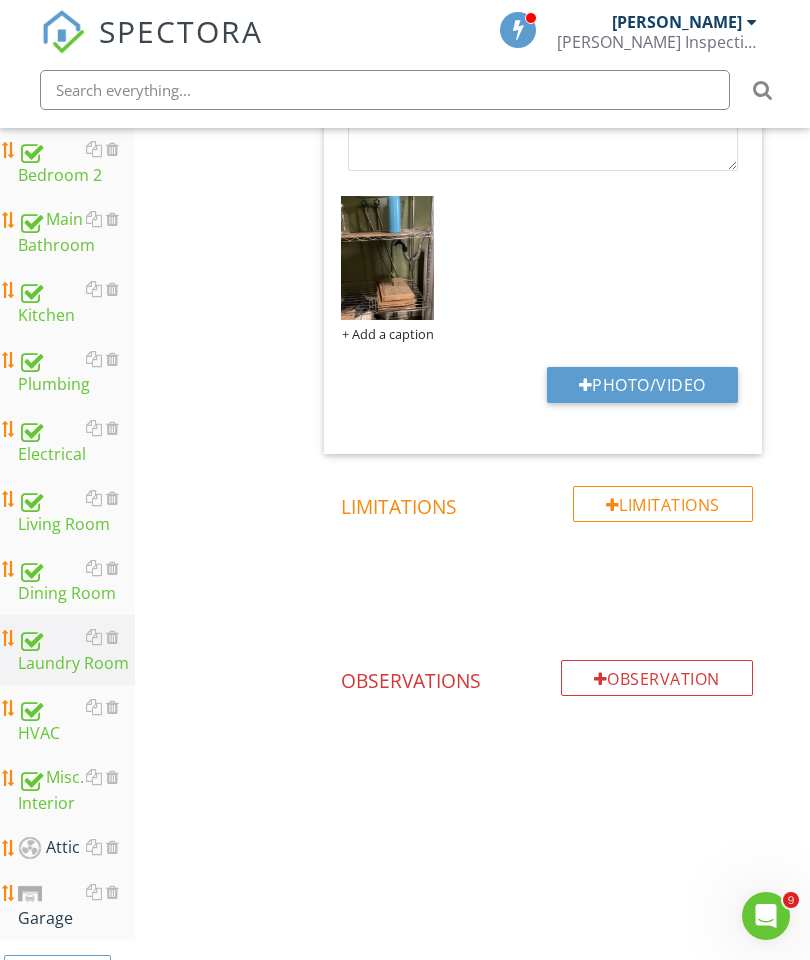 click on "Garage" at bounding box center [76, 905] 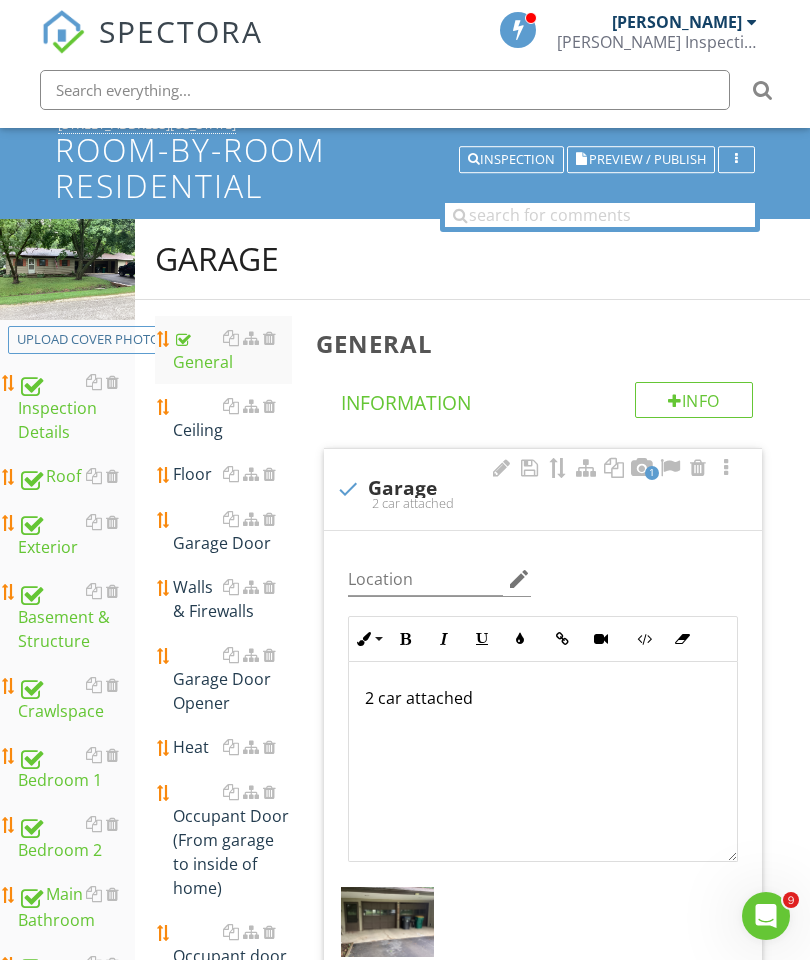 scroll, scrollTop: 120, scrollLeft: 0, axis: vertical 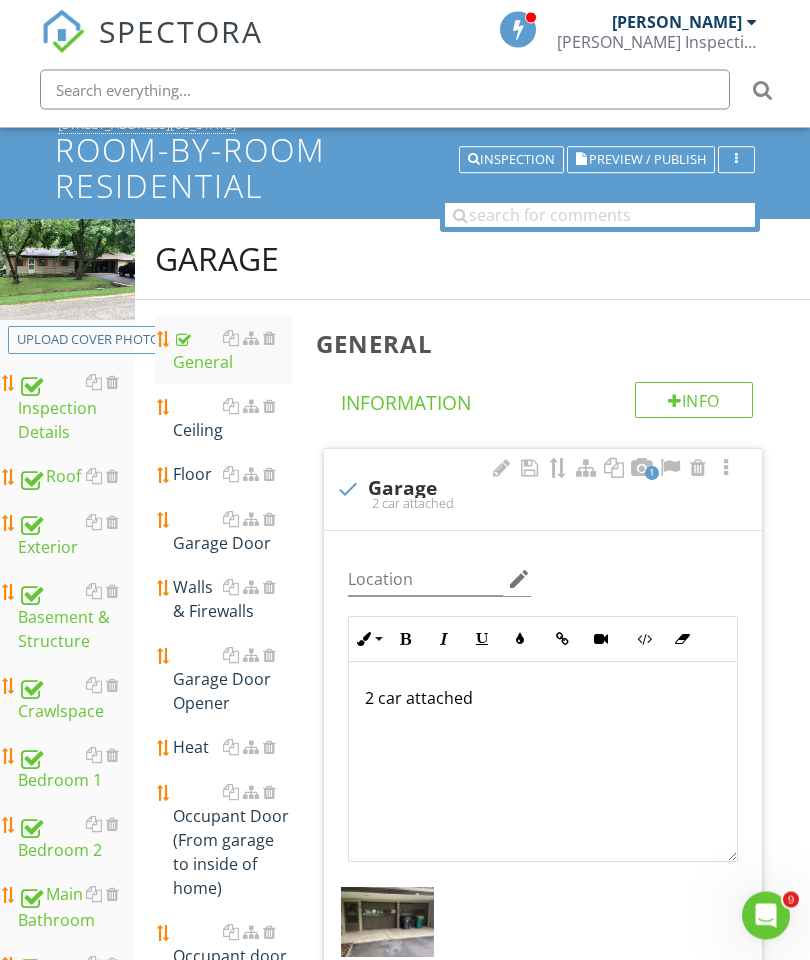 click on "Ceiling" at bounding box center (232, 419) 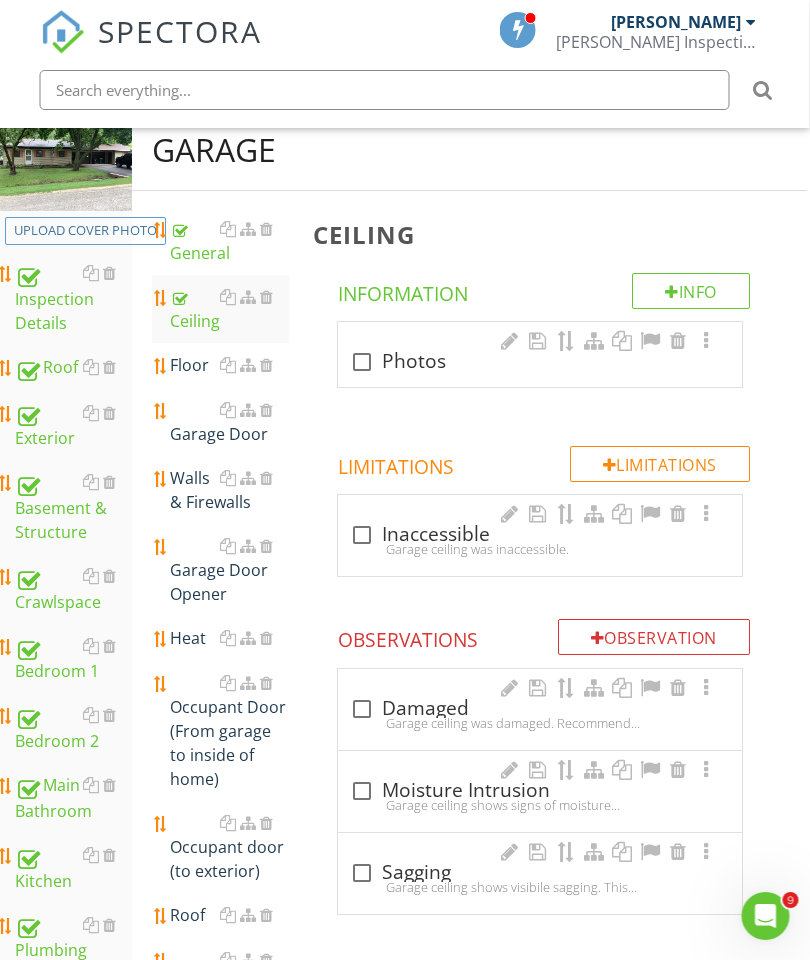scroll, scrollTop: 155, scrollLeft: 0, axis: vertical 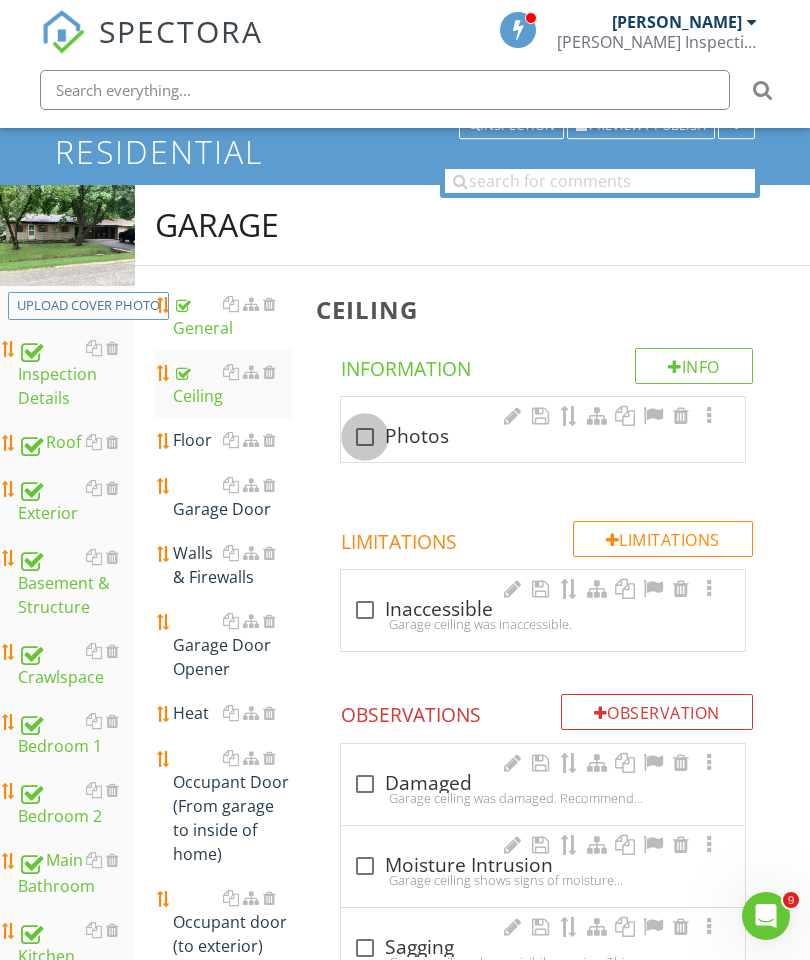 click at bounding box center [365, 437] 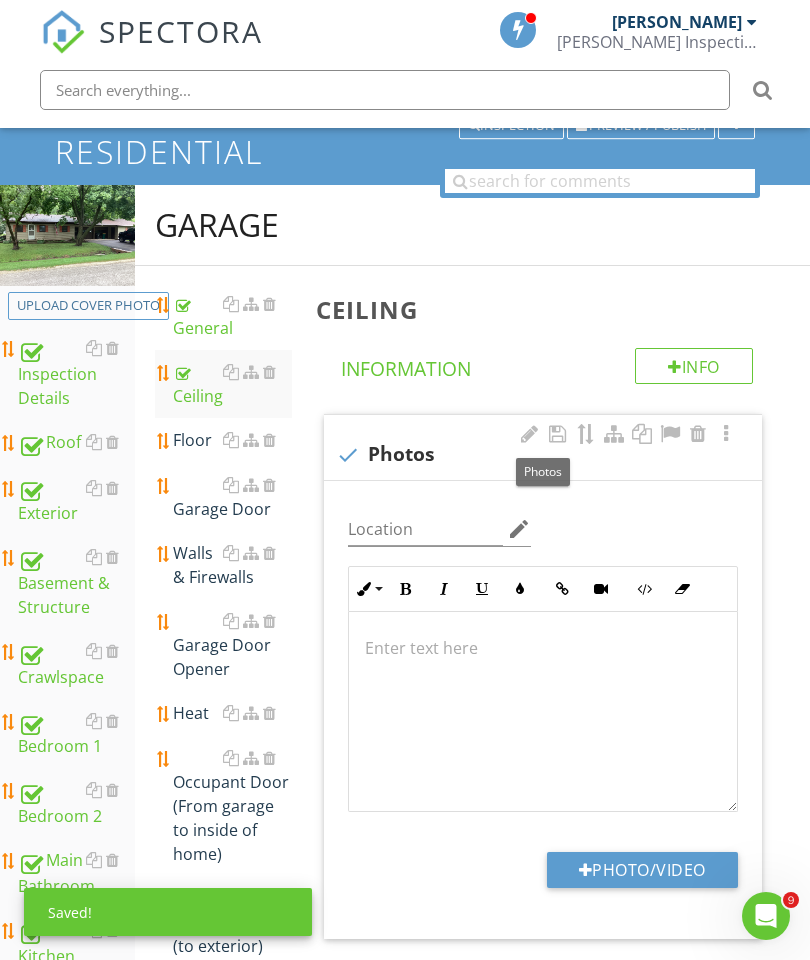 click on "Photo/Video" at bounding box center [642, 870] 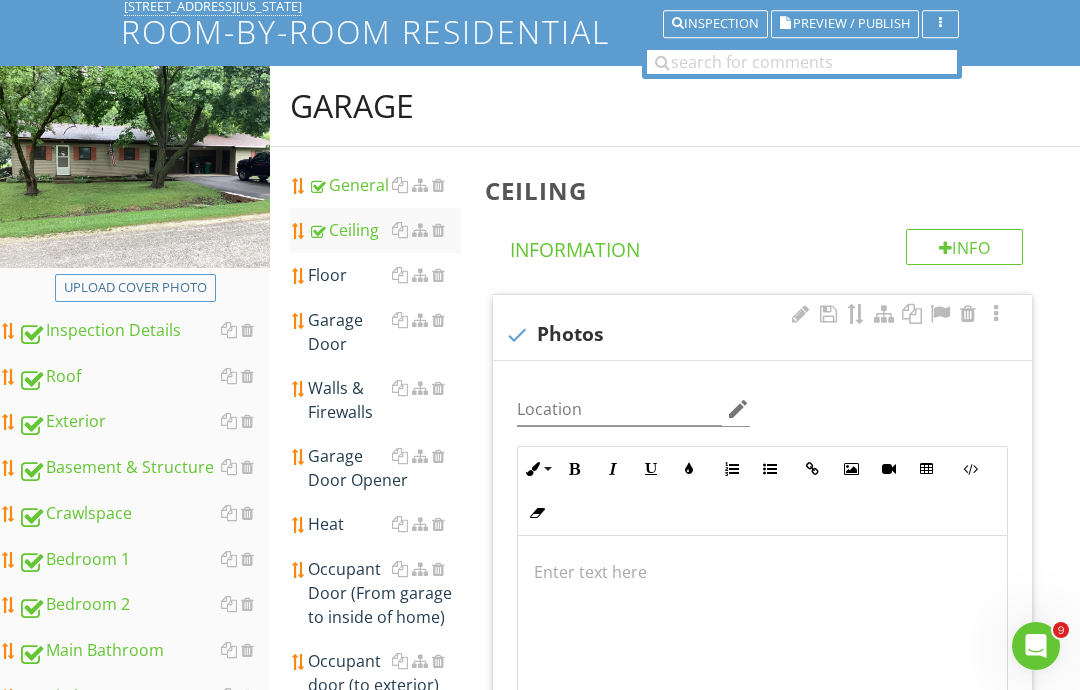 type on "C:\fakepath\image.jpg" 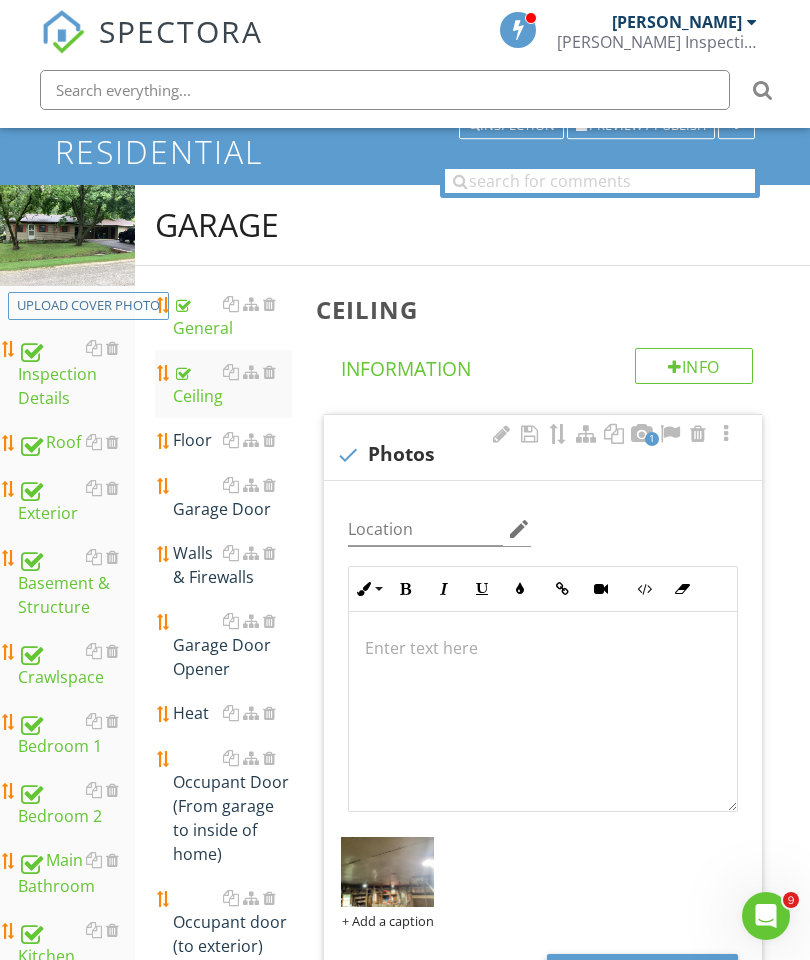 click on "Floor" at bounding box center [232, 440] 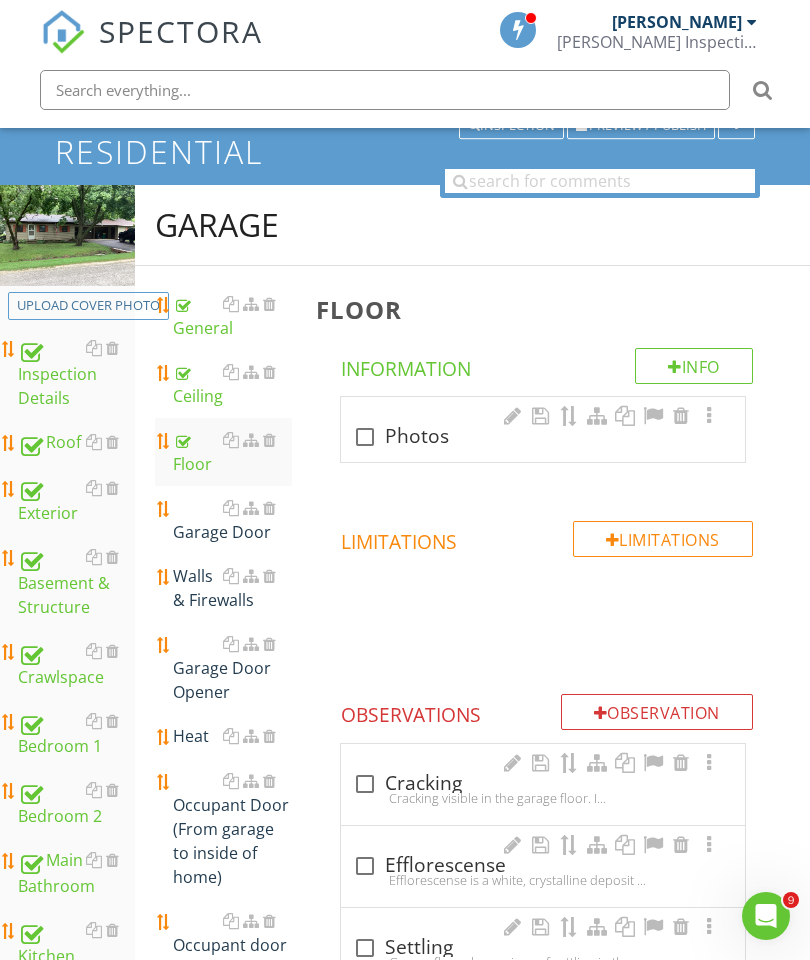 click at bounding box center [365, 437] 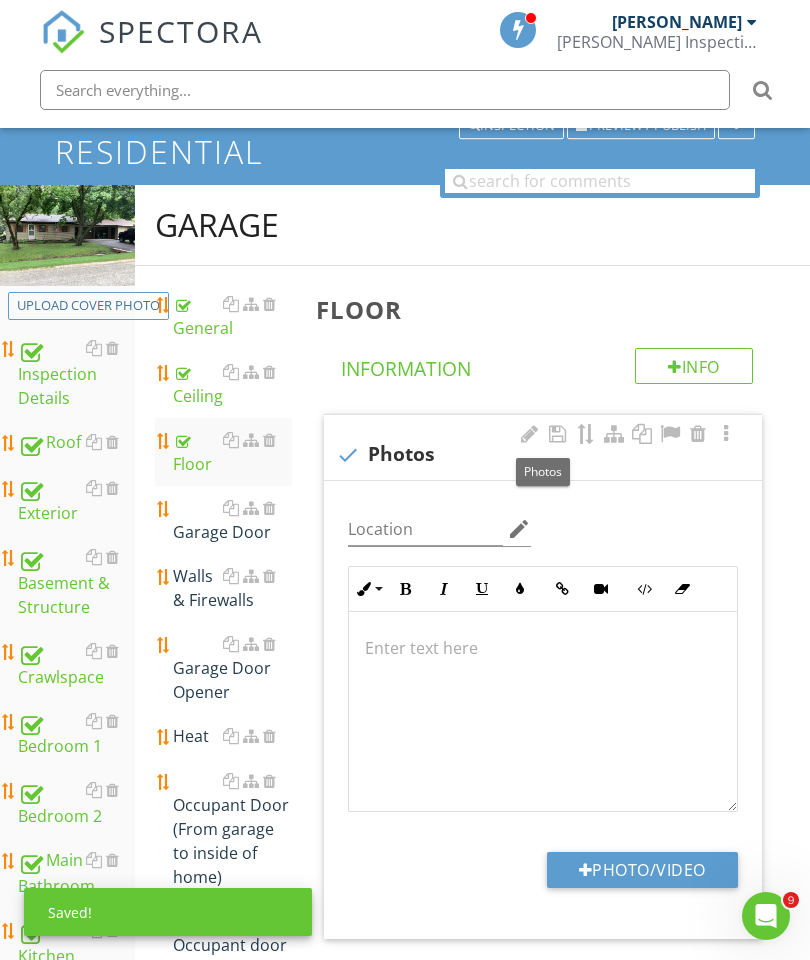click on "Photo/Video" at bounding box center [642, 870] 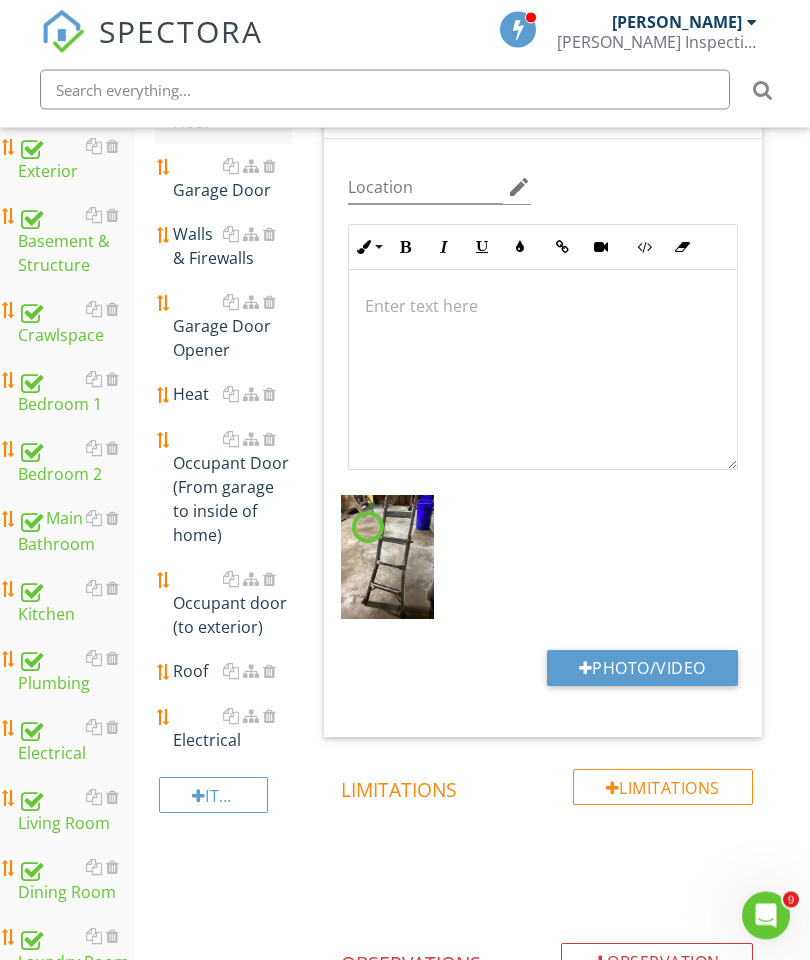 scroll, scrollTop: 510, scrollLeft: 0, axis: vertical 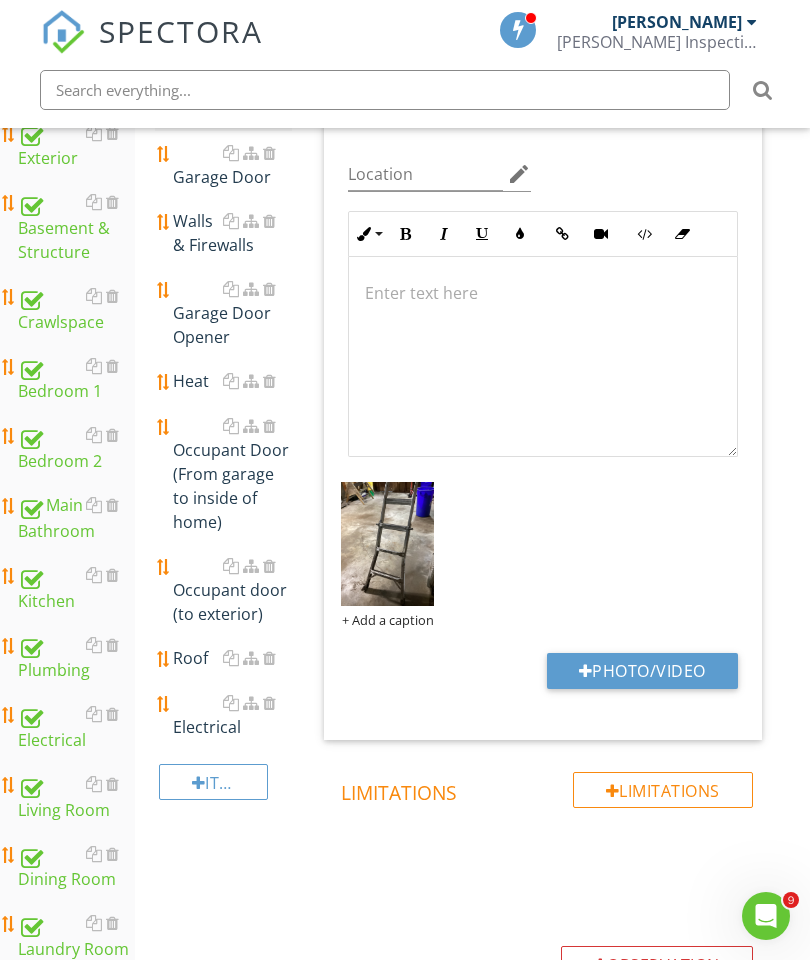 click on "Photo/Video" at bounding box center [642, 671] 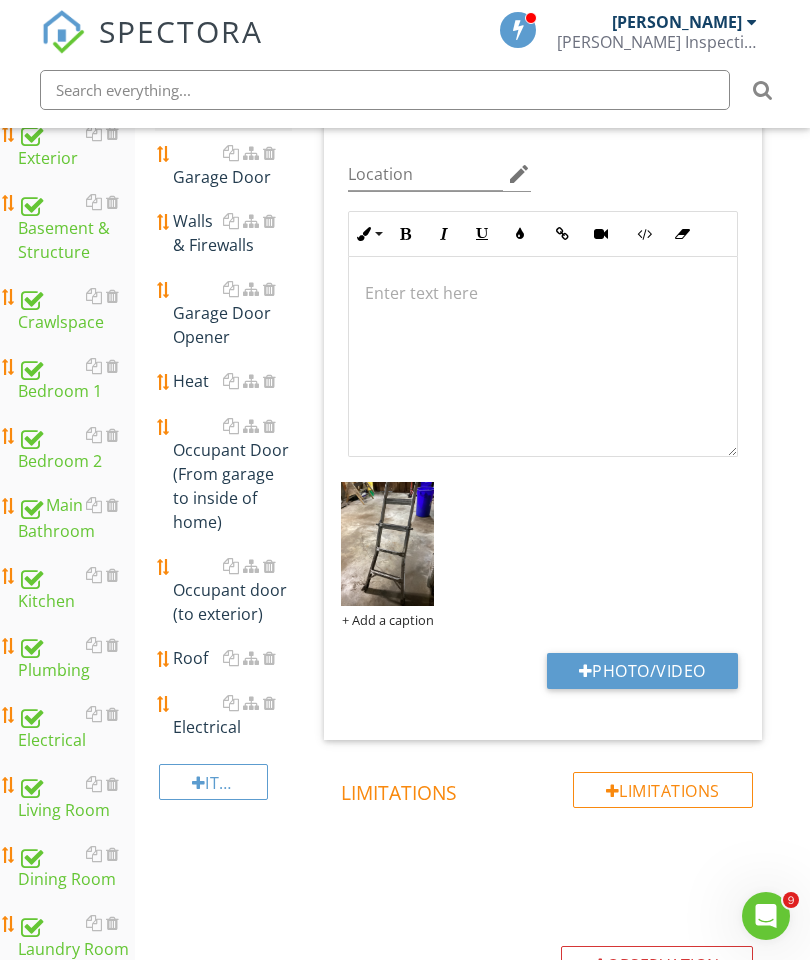 type on "C:\fakepath\image.jpg" 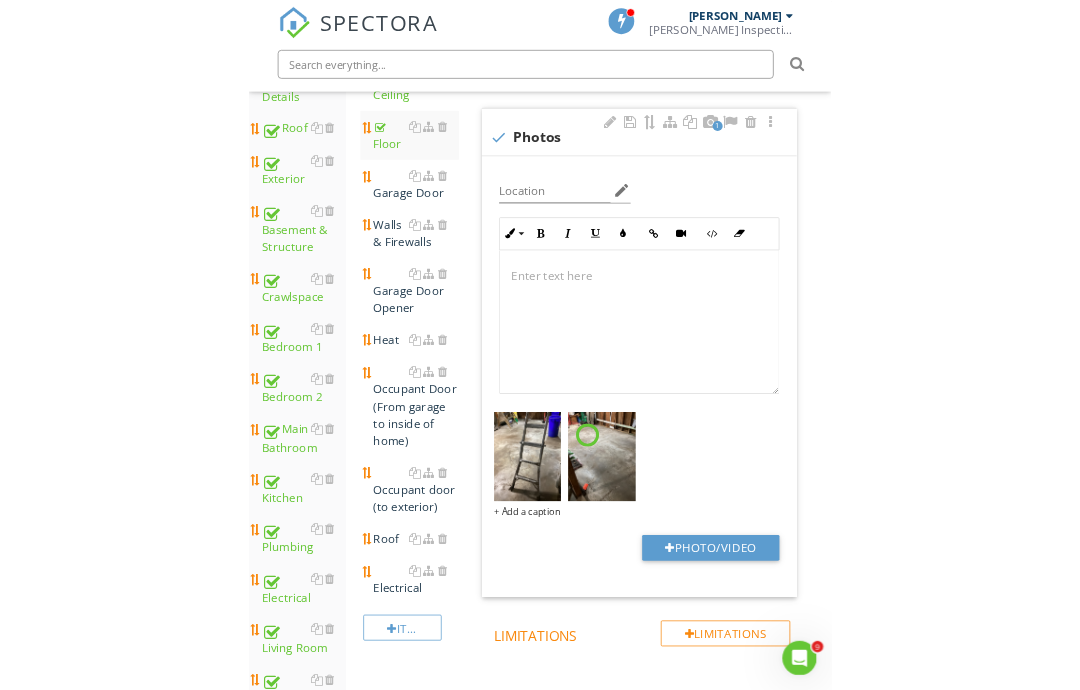 scroll, scrollTop: 419, scrollLeft: 0, axis: vertical 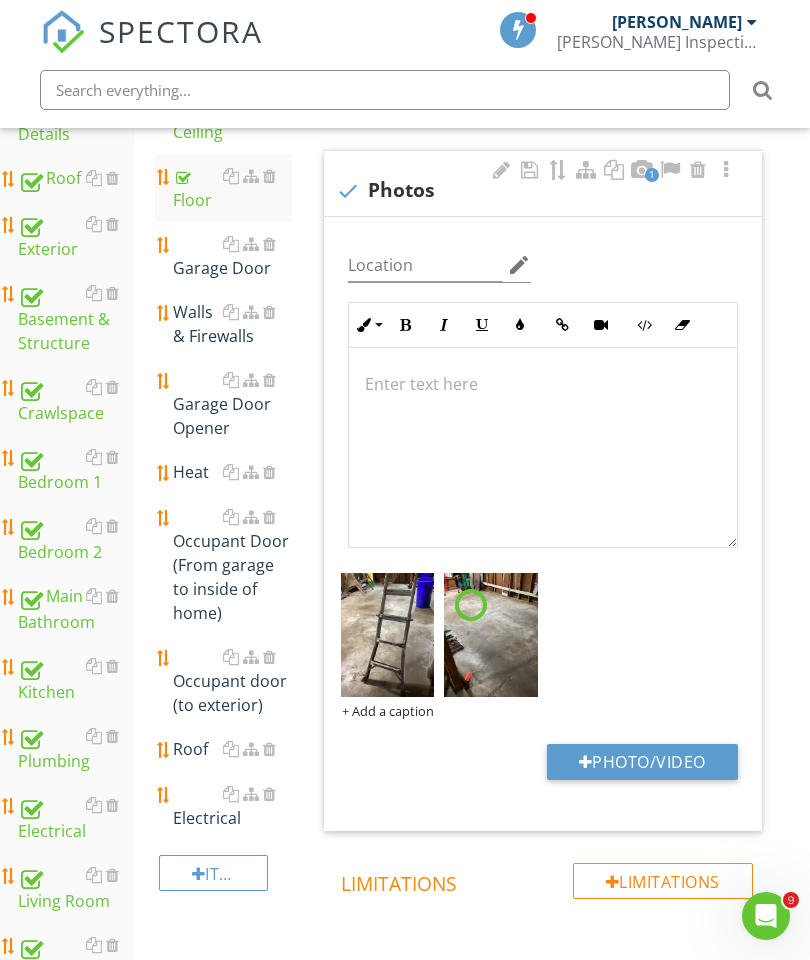 click on "Garage Door" at bounding box center [232, 256] 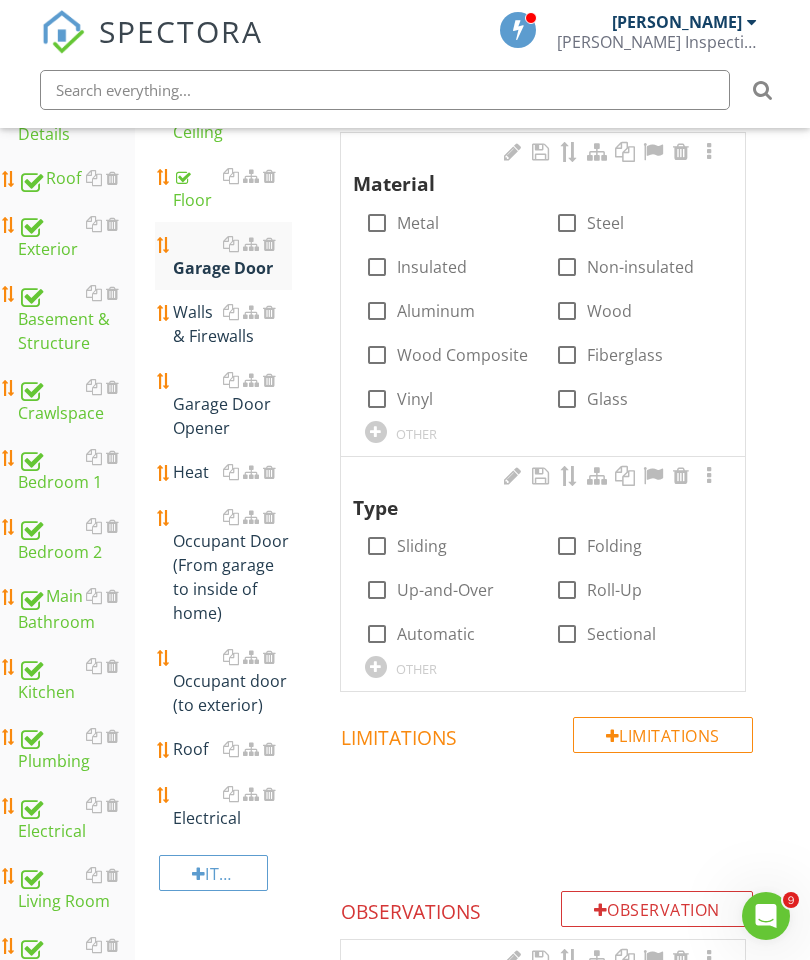 click at bounding box center [567, 311] 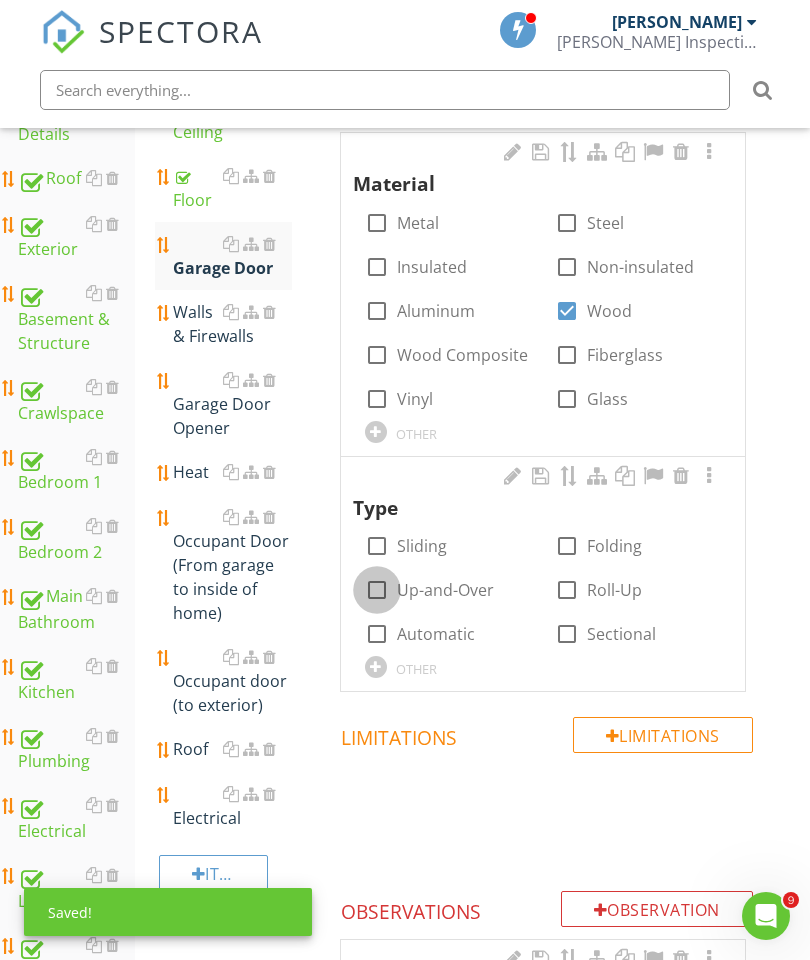 click at bounding box center [377, 590] 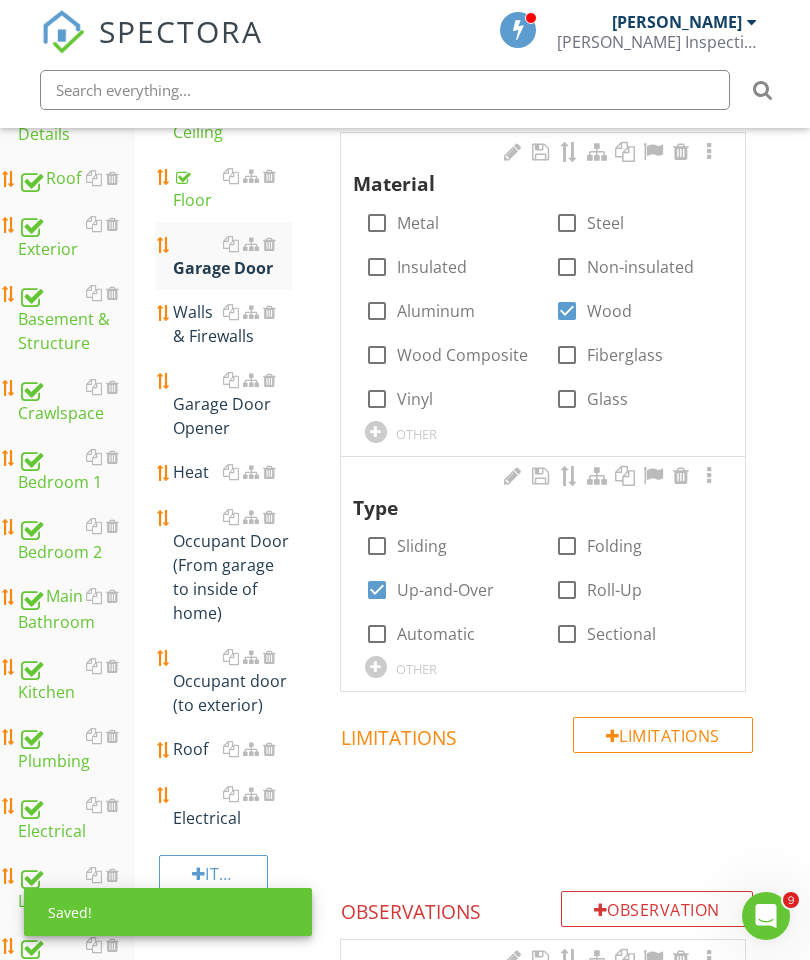click at bounding box center [709, 152] 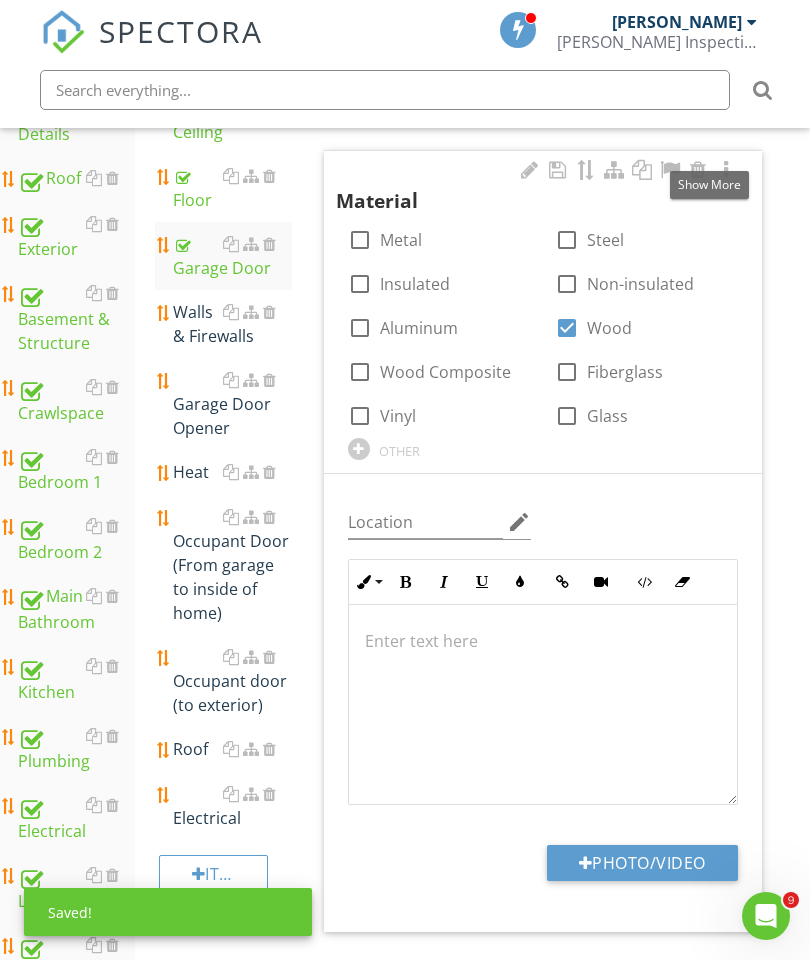 click on "Photo/Video" at bounding box center (642, 863) 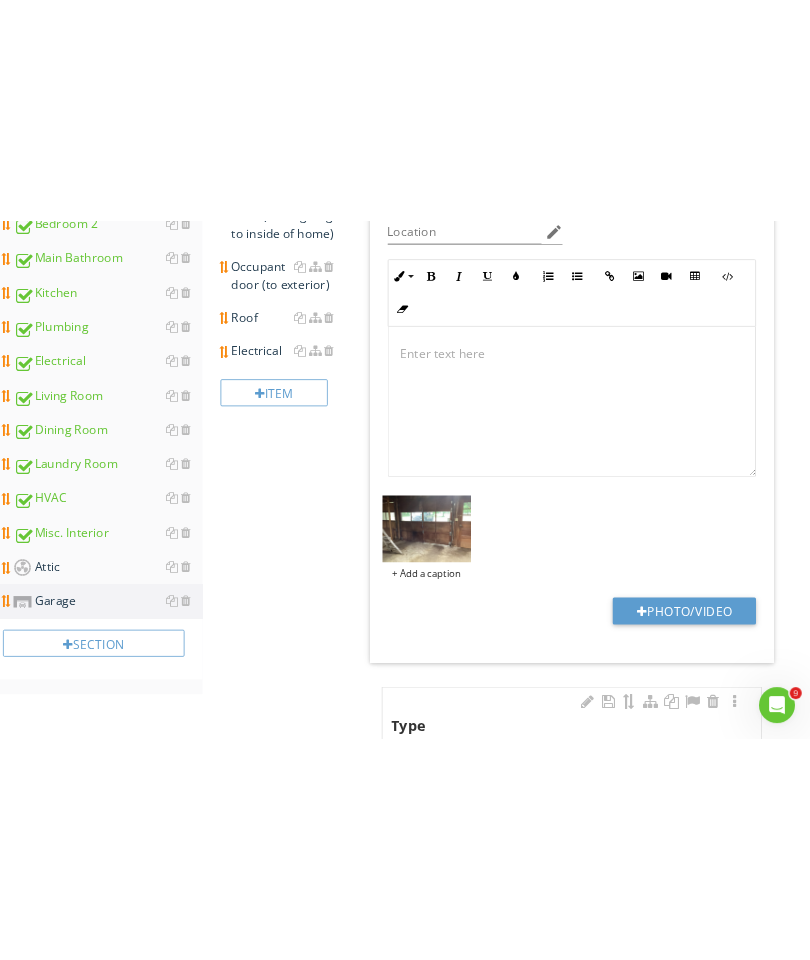 scroll, scrollTop: 774, scrollLeft: 0, axis: vertical 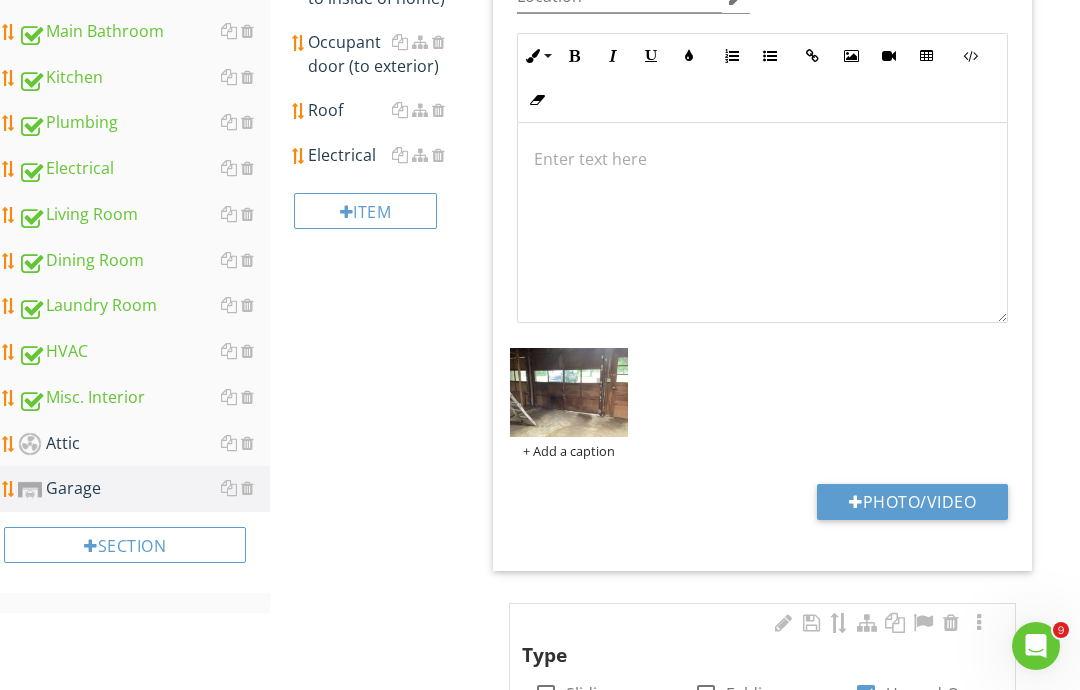 click on "Photo/Video" at bounding box center [912, 502] 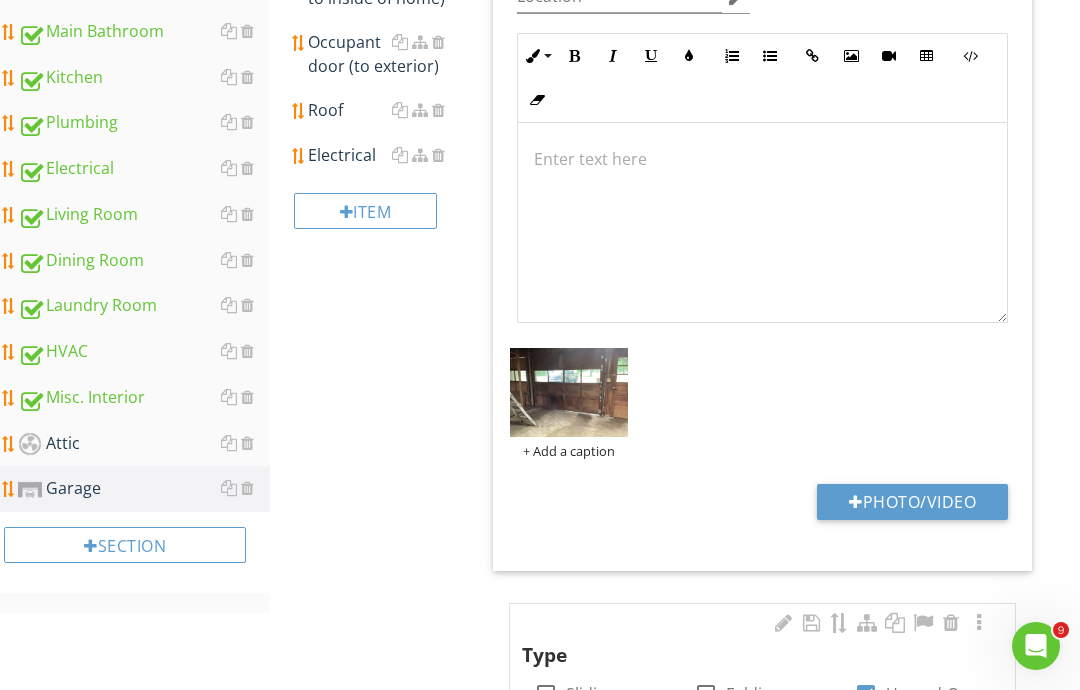 type on "C:\fakepath\image.jpg" 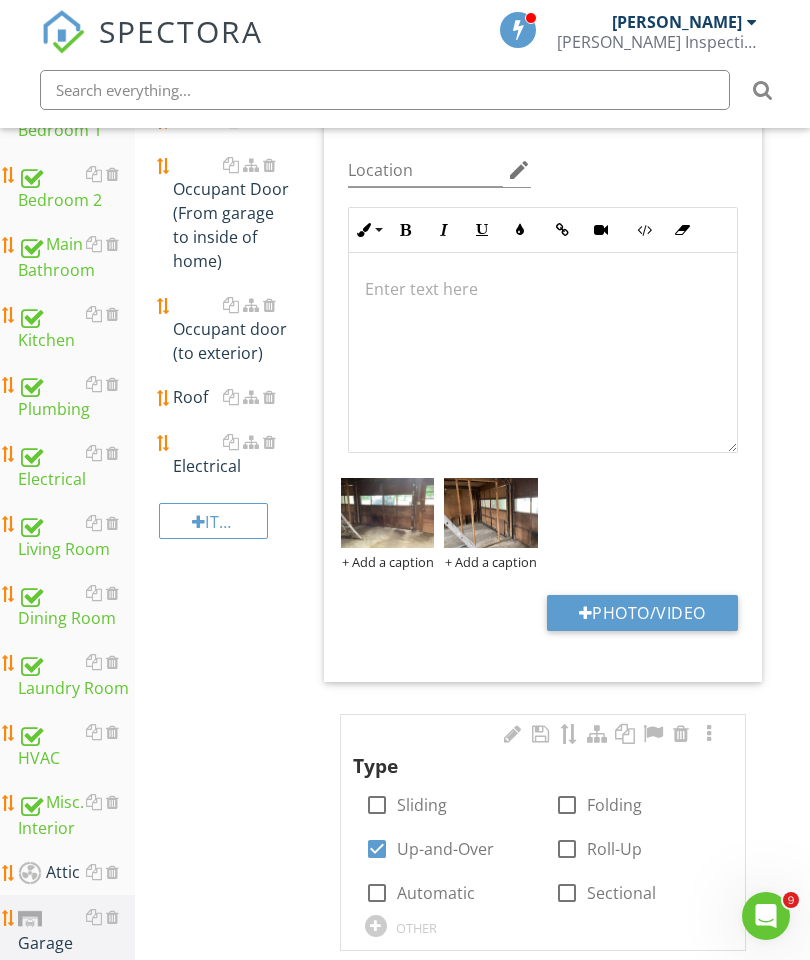 scroll, scrollTop: 770, scrollLeft: 0, axis: vertical 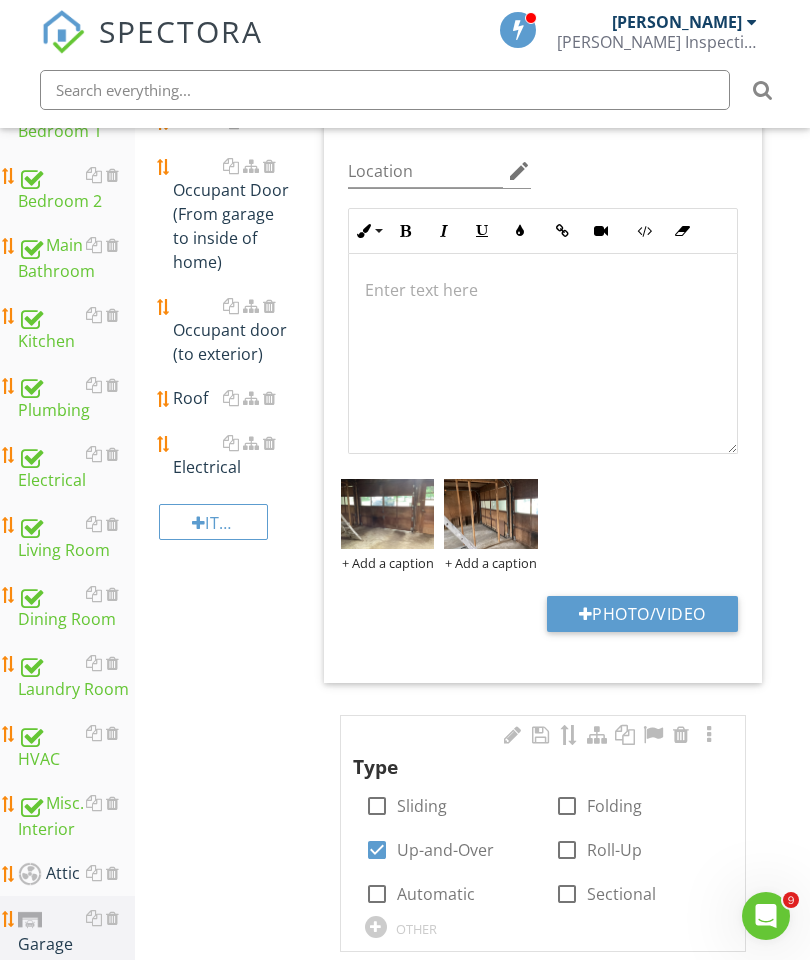 click at bounding box center [543, 290] 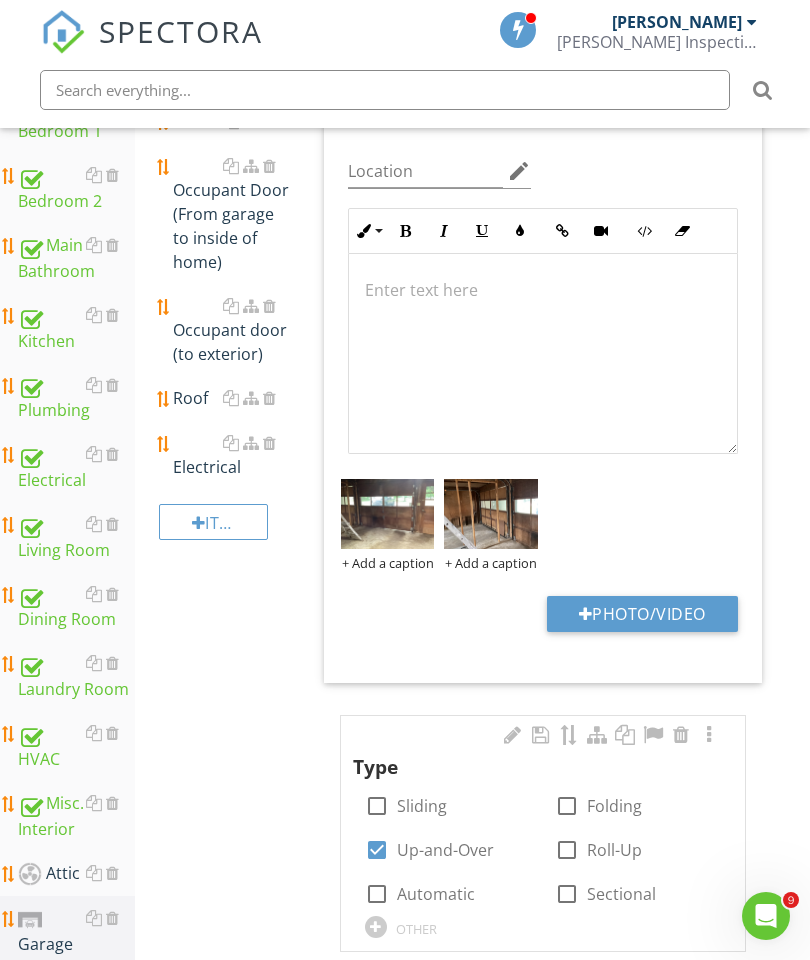 type 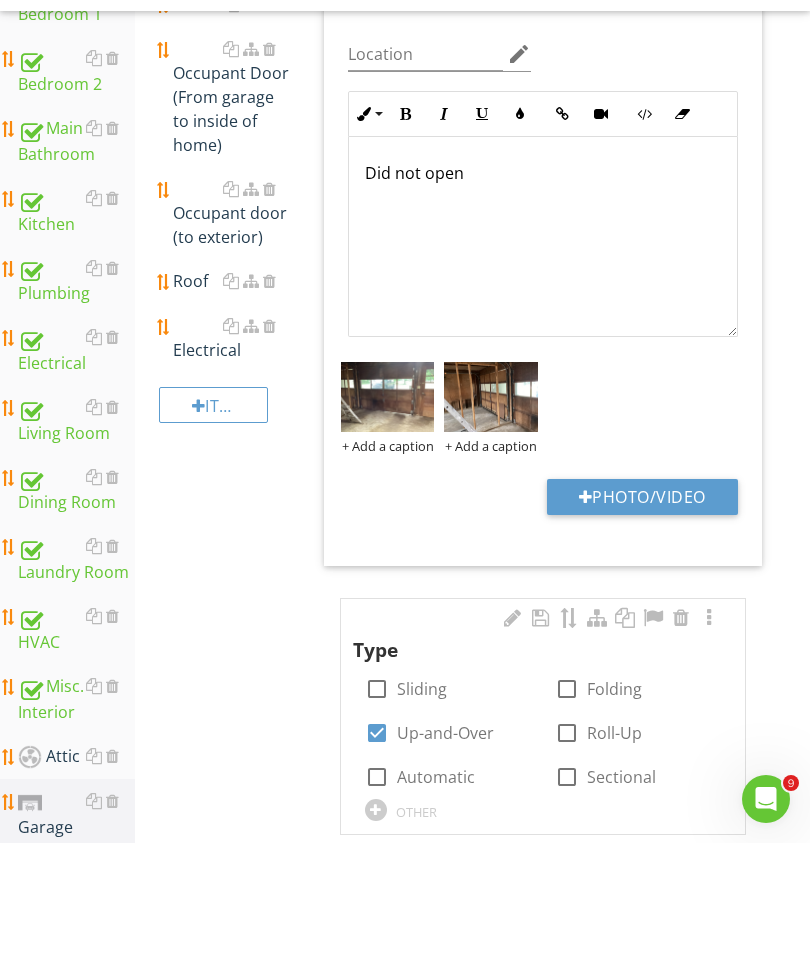 click on "Photo/Video" at bounding box center (642, 614) 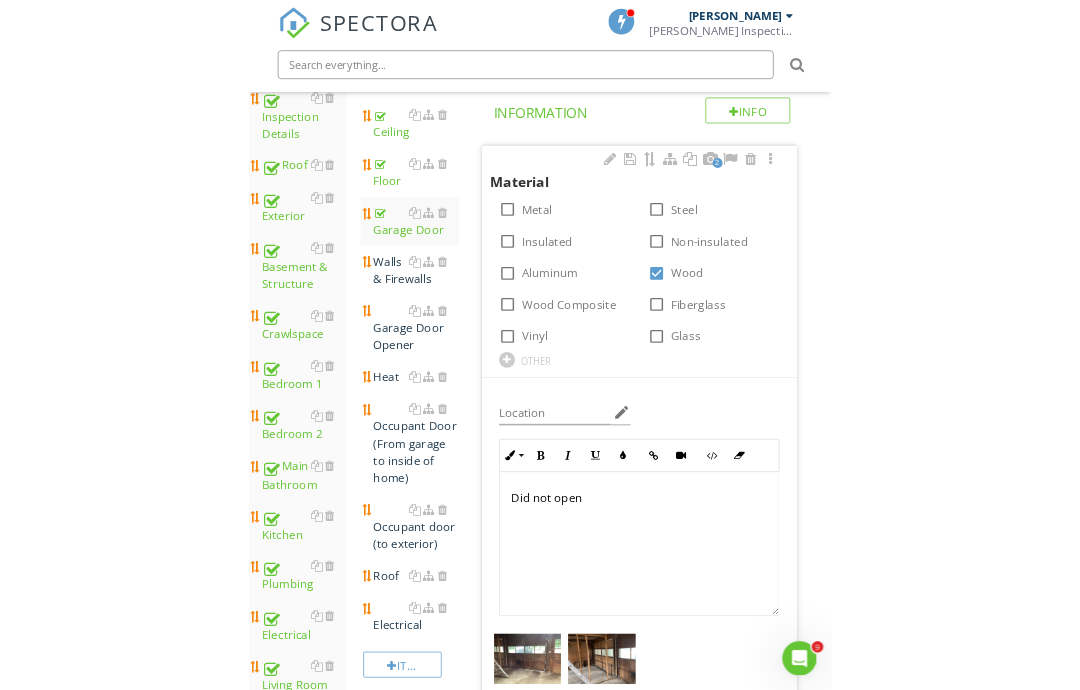 scroll, scrollTop: 360, scrollLeft: 0, axis: vertical 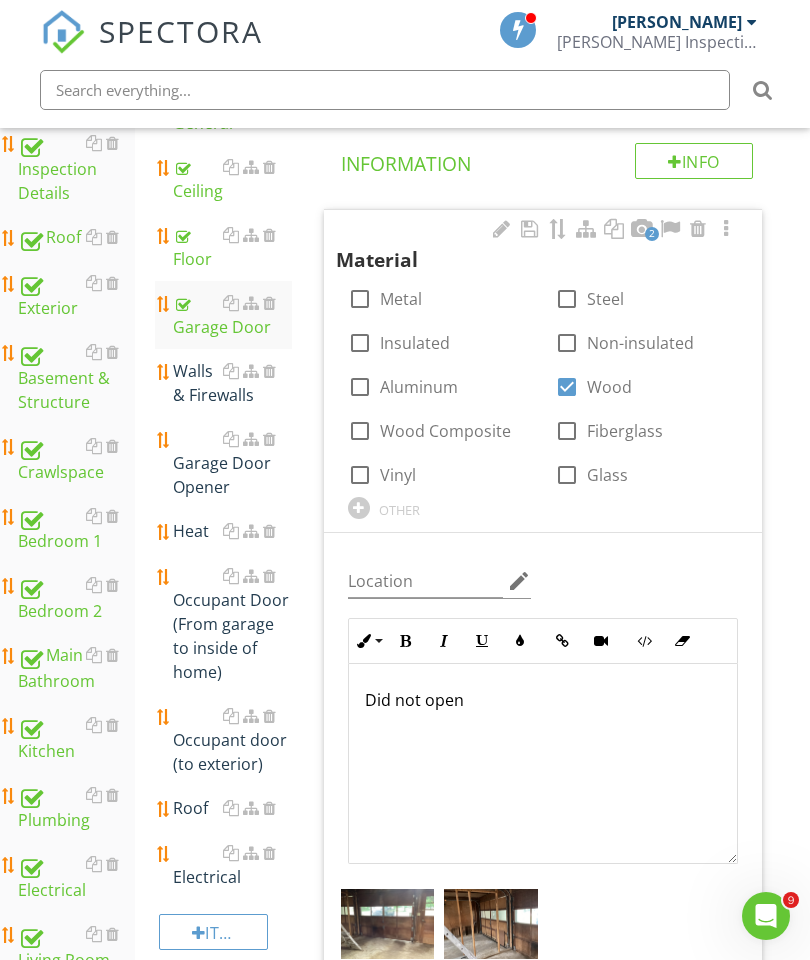click on "Walls & Firewalls" at bounding box center (232, 383) 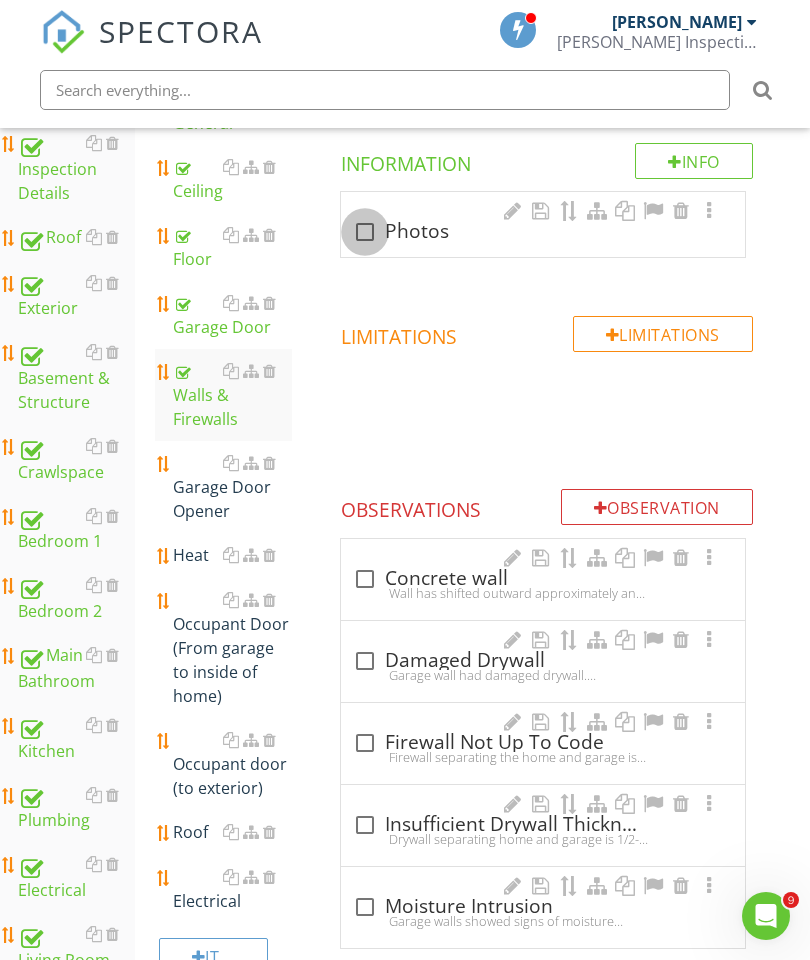 click at bounding box center [365, 232] 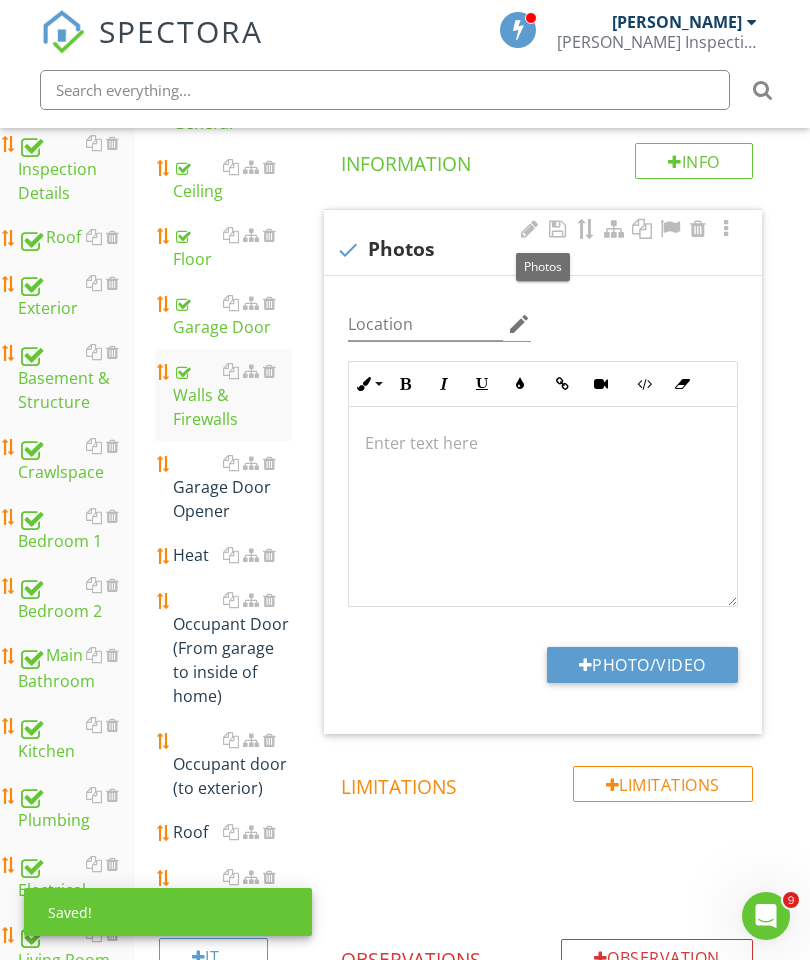 click on "Photo/Video" at bounding box center (642, 665) 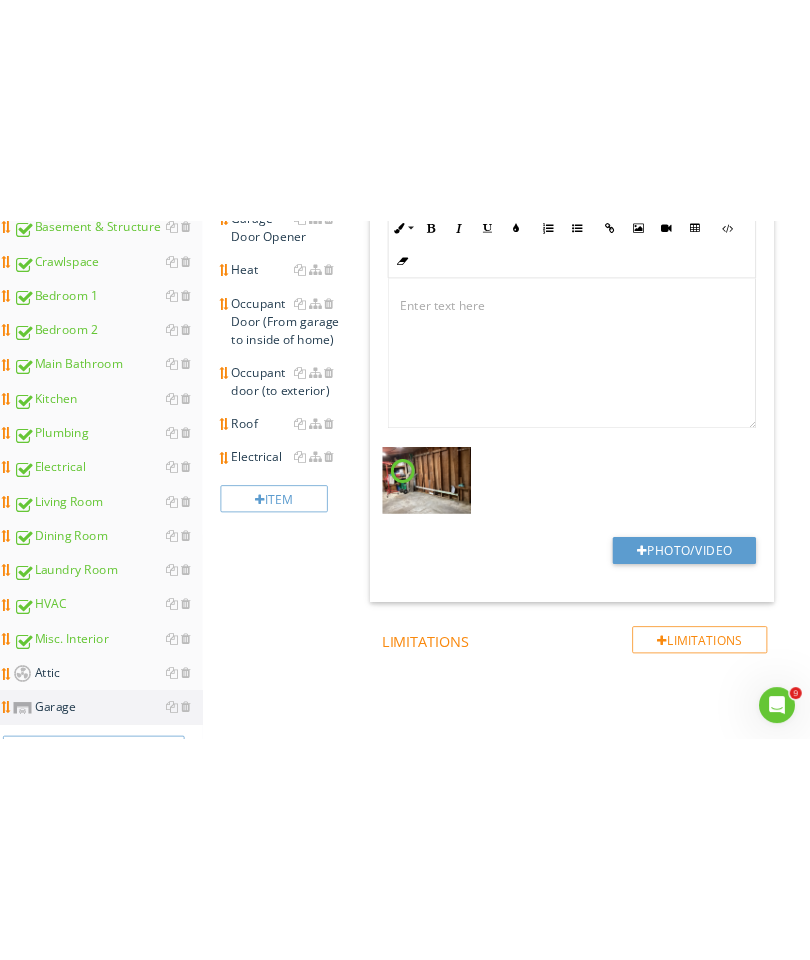scroll, scrollTop: 700, scrollLeft: 0, axis: vertical 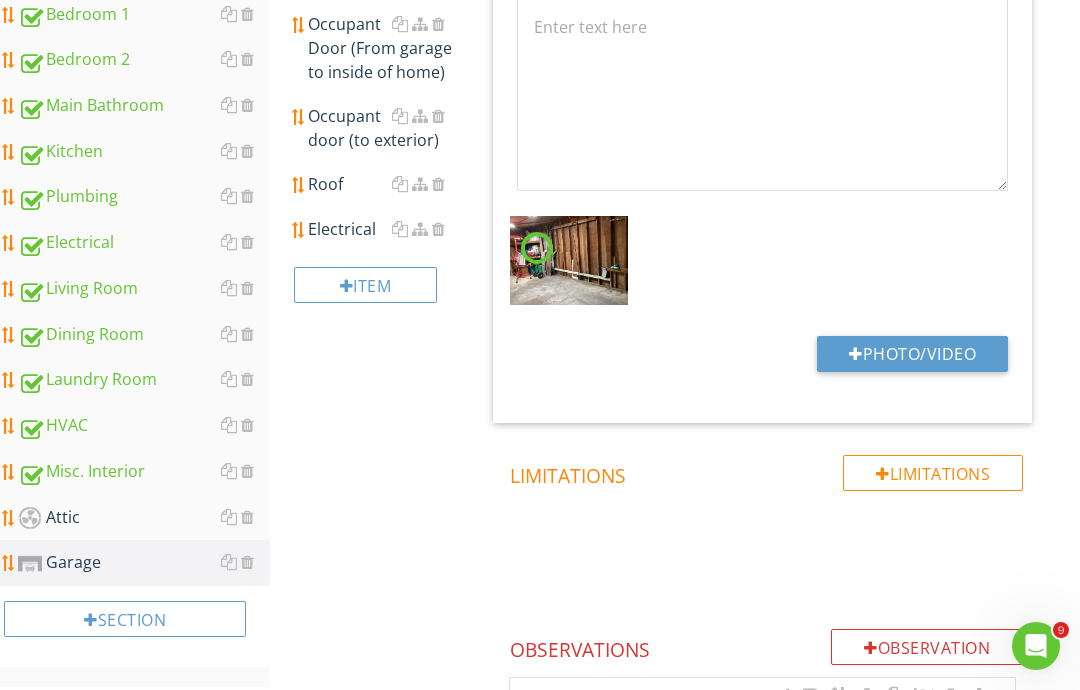 click on "Photo/Video" at bounding box center (912, 354) 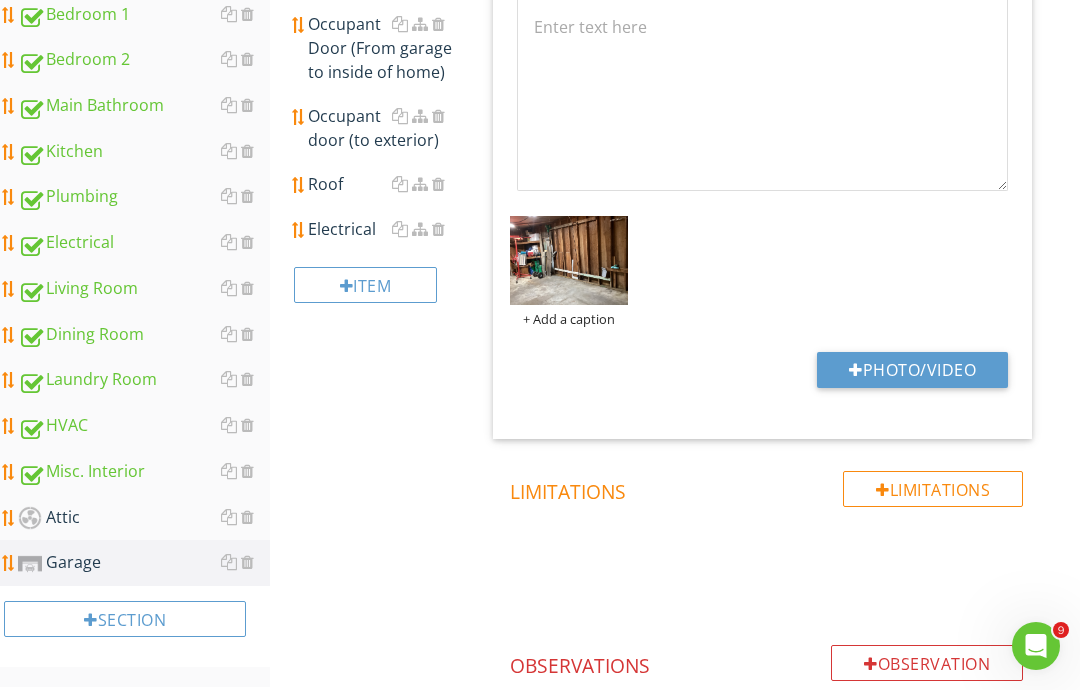 type on "C:\fakepath\image.jpg" 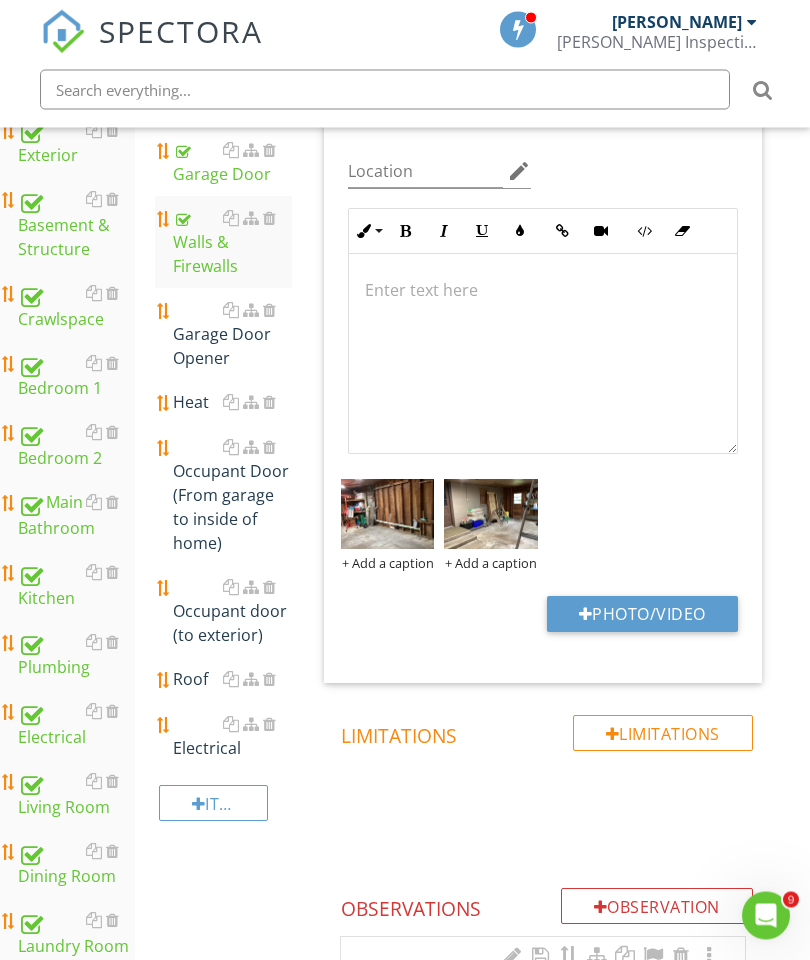 scroll, scrollTop: 510, scrollLeft: 0, axis: vertical 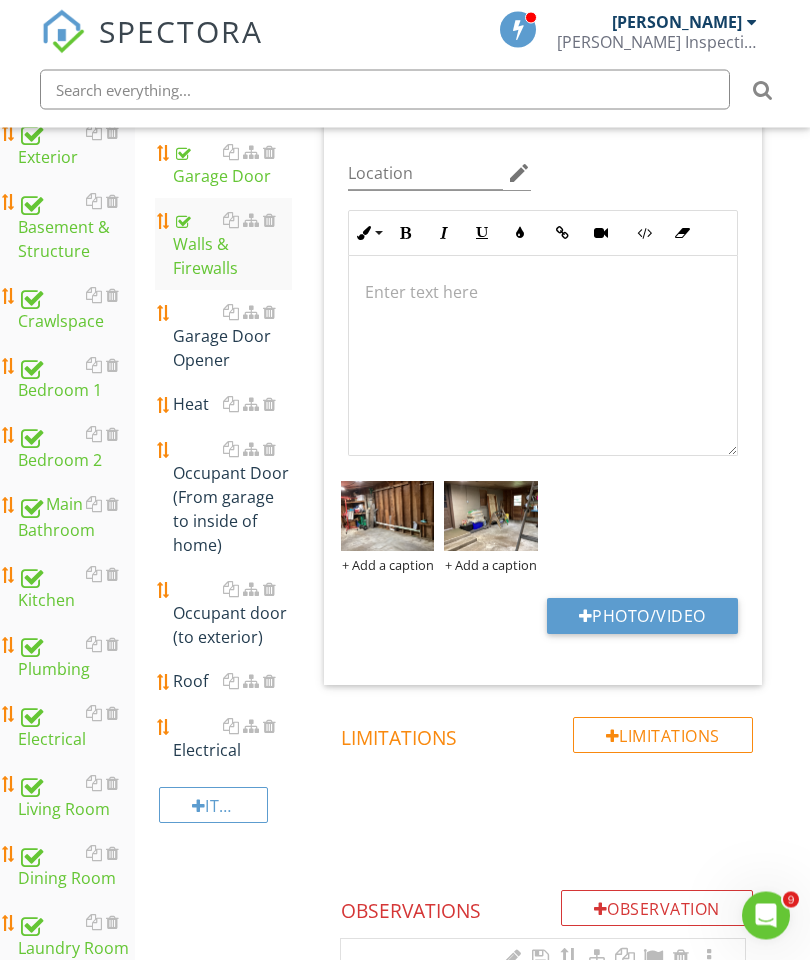 click on "Garage Door Opener" at bounding box center (232, 337) 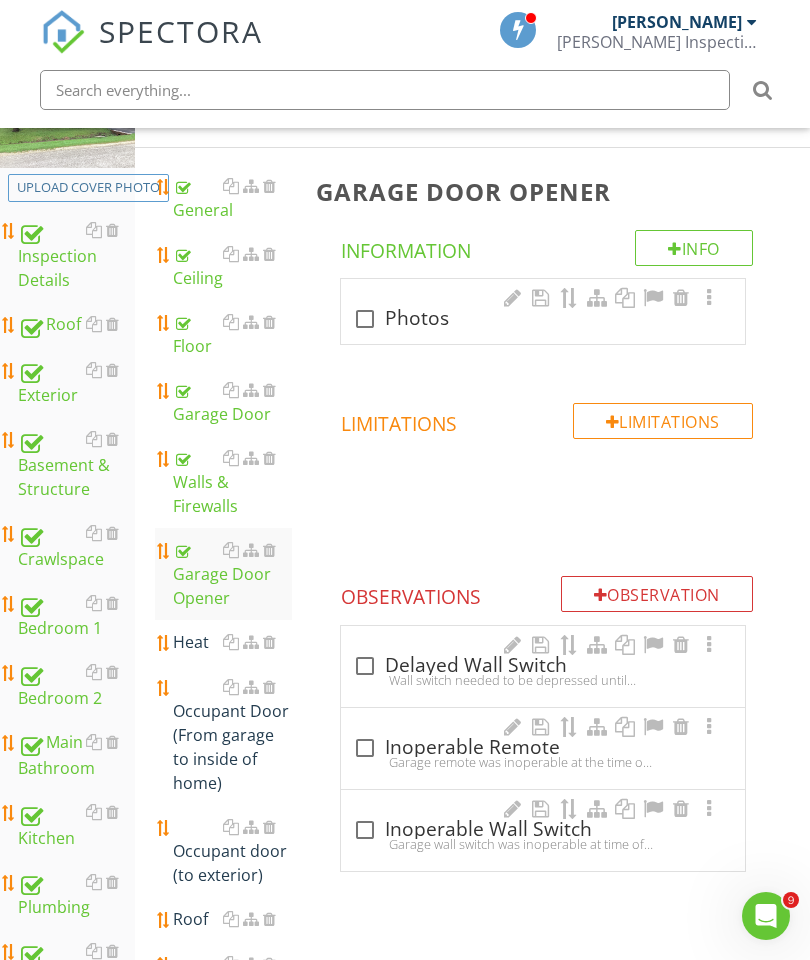 scroll, scrollTop: 278, scrollLeft: 0, axis: vertical 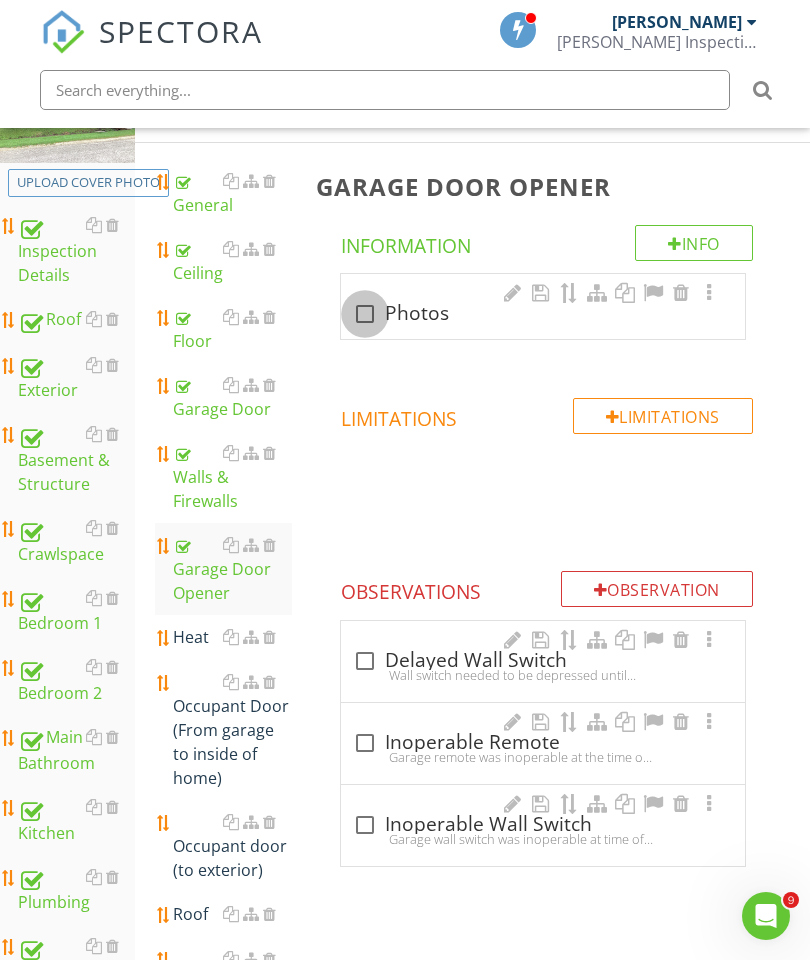 click at bounding box center (365, 314) 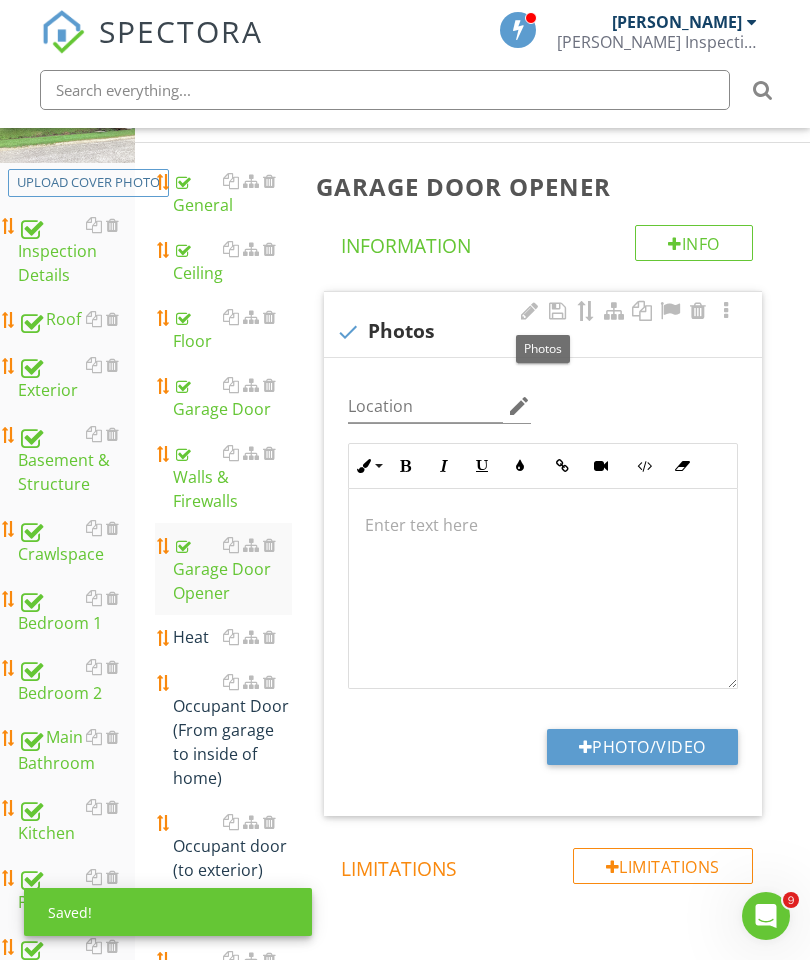 click on "Photo/Video" at bounding box center (642, 747) 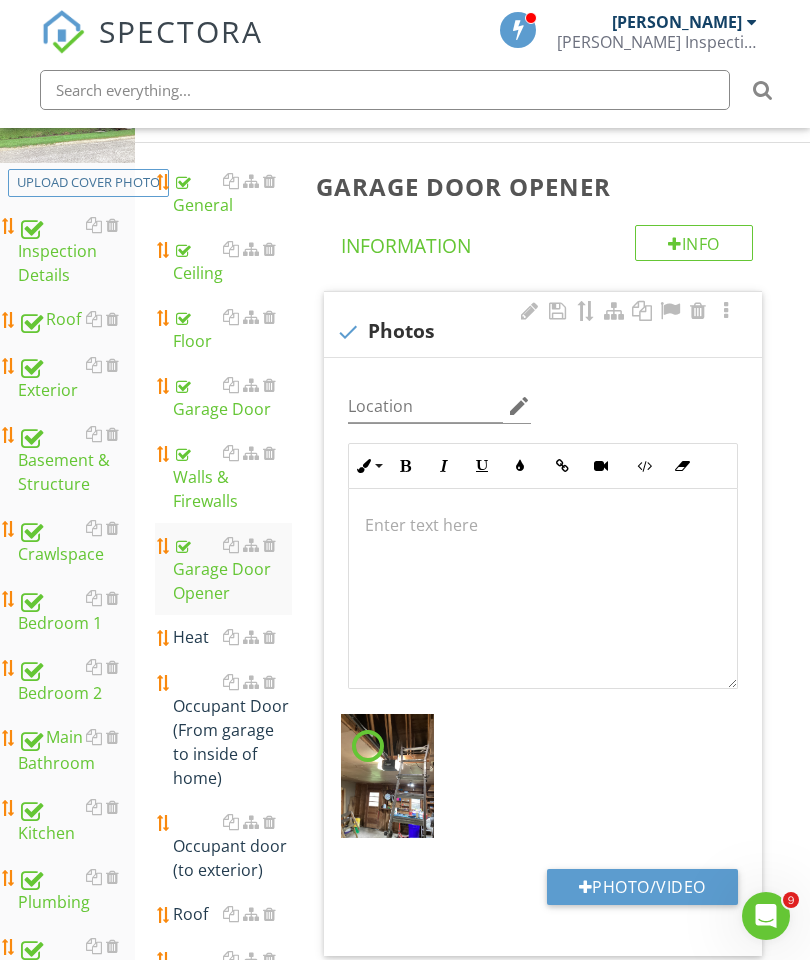 click on "Photo/Video" at bounding box center [642, 887] 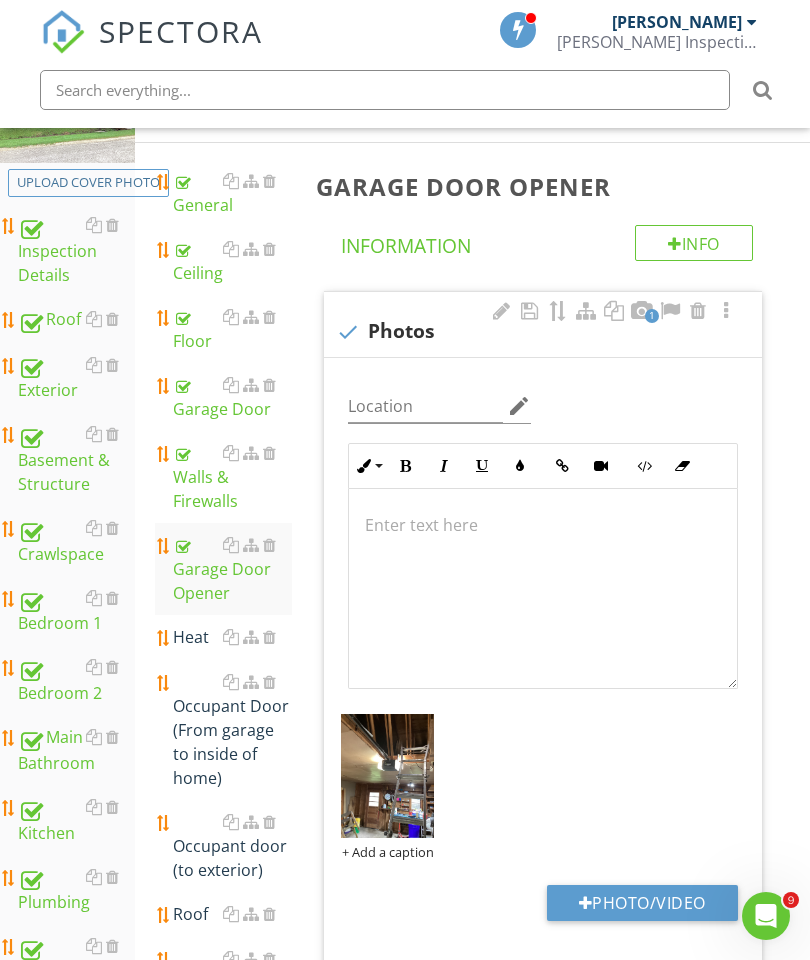 type on "C:\fakepath\image.jpg" 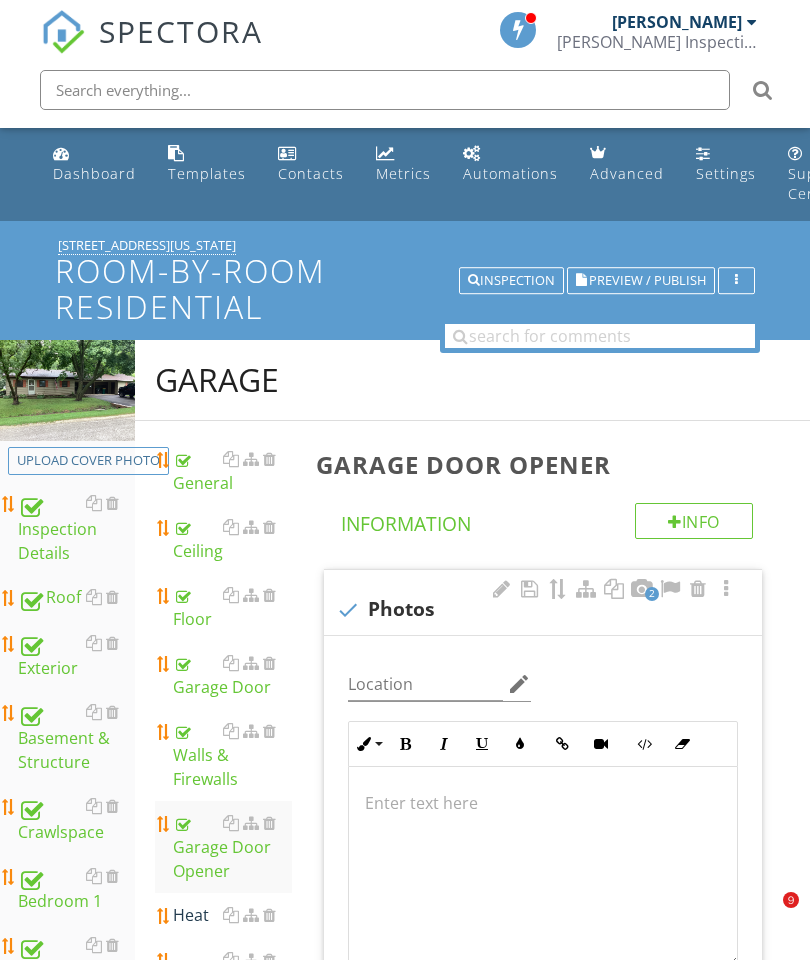 scroll, scrollTop: 278, scrollLeft: 0, axis: vertical 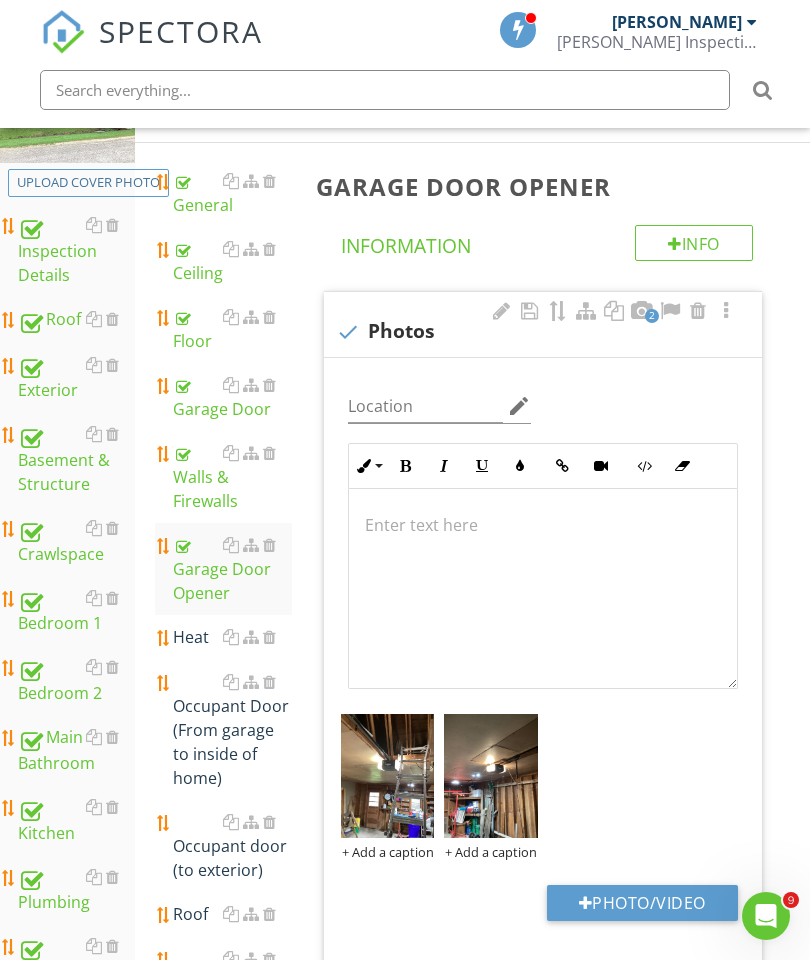 click at bounding box center (543, 525) 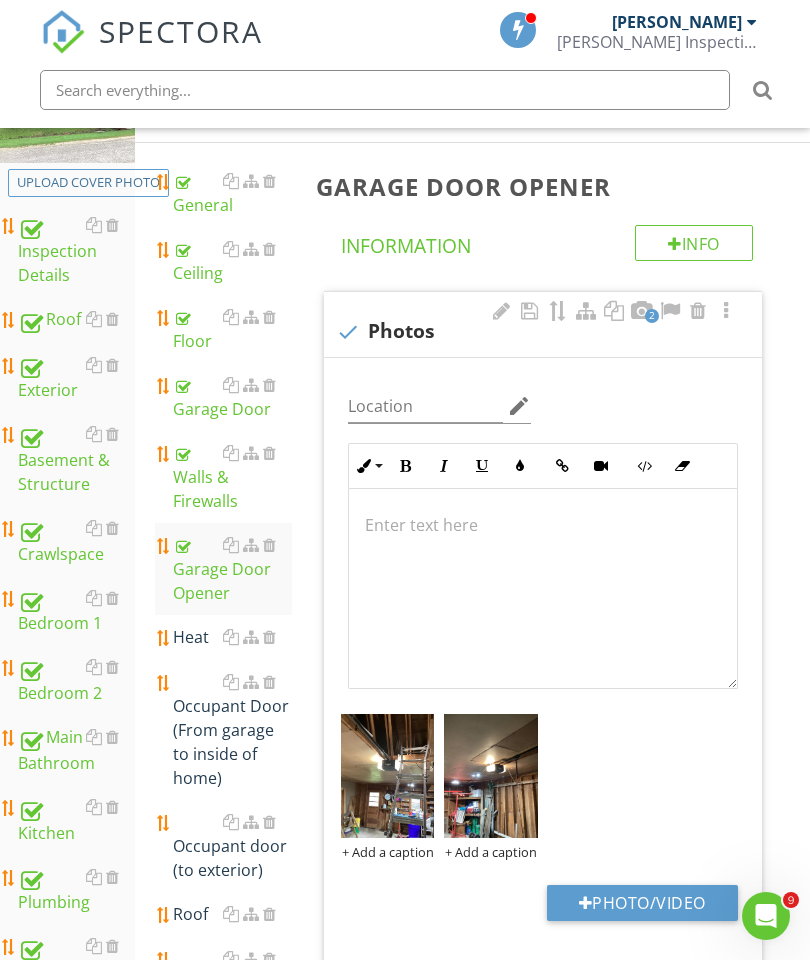 type 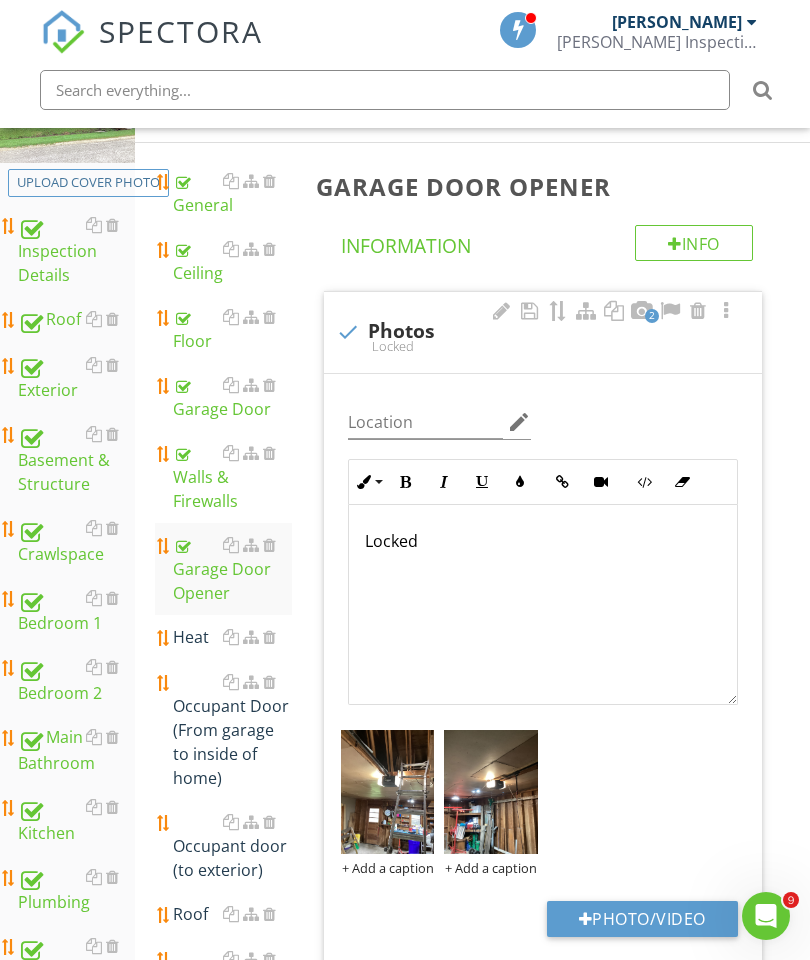 click on "2         check
Photos
Locked
Location edit       Inline Style XLarge Large Normal Small Light Small/Light Bold Italic Underline Colors Insert Link Insert Video Code View Clear Formatting Ordered List Unordered List Insert Image Insert Table Locked Enter text here <p>Locked</p>               + Add a caption         + Add a caption
Photo/Video" at bounding box center [547, 640] 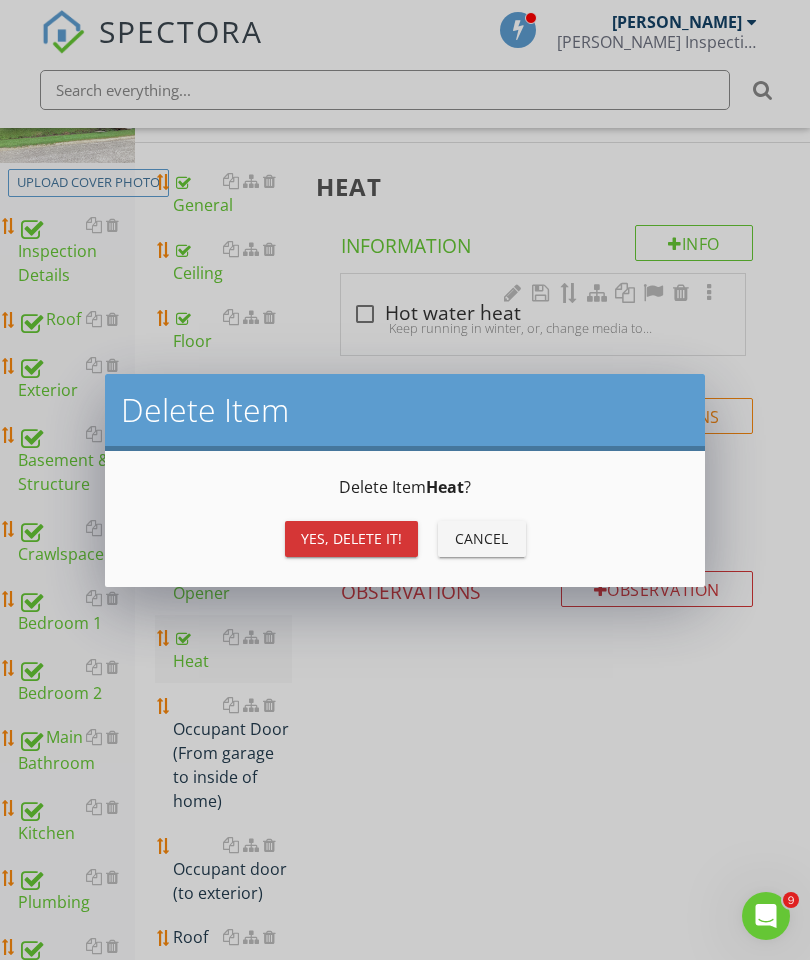 click on "Yes, Delete it!" at bounding box center (351, 538) 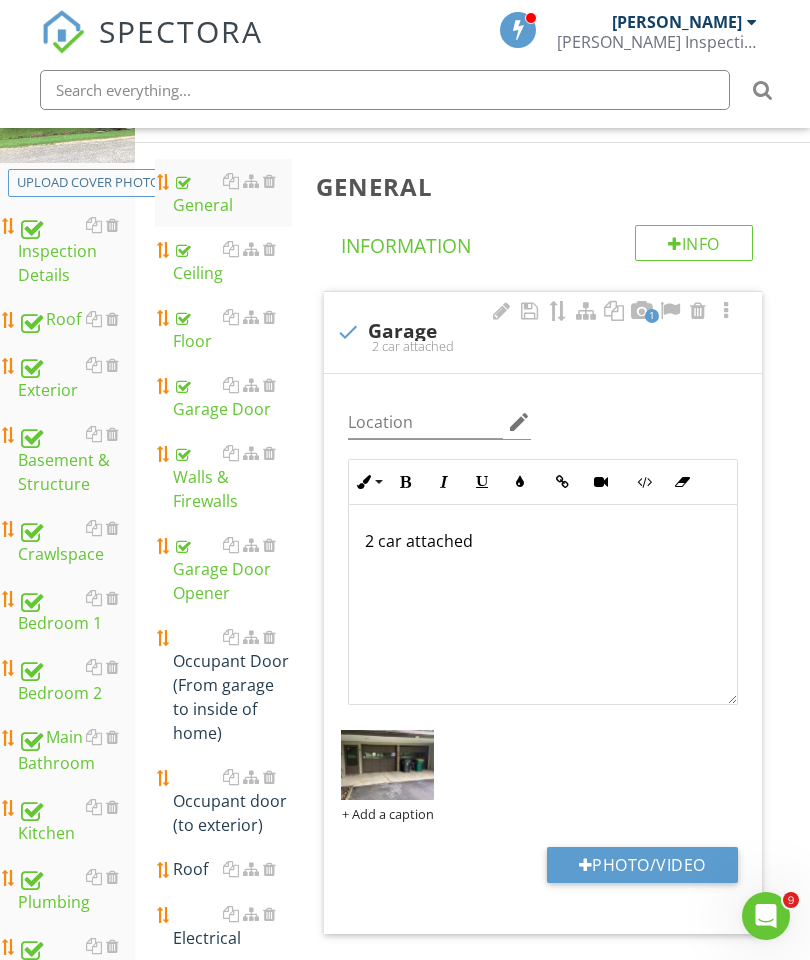 click on "Occupant Door (From garage to inside of home)" at bounding box center (232, 685) 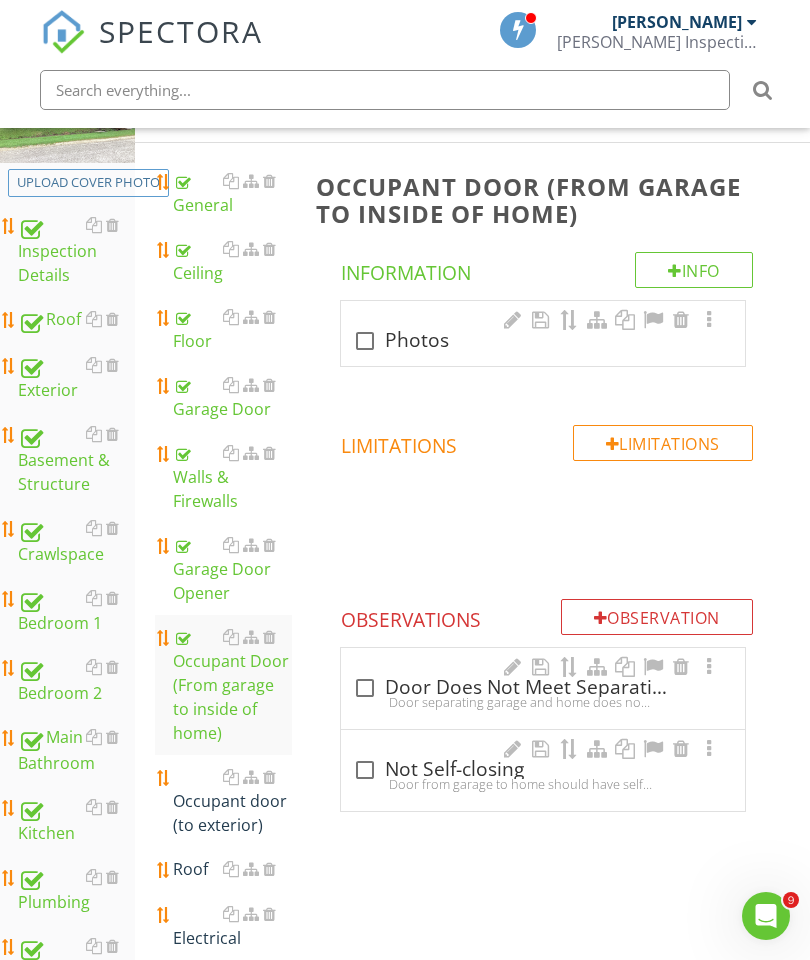 click at bounding box center [365, 341] 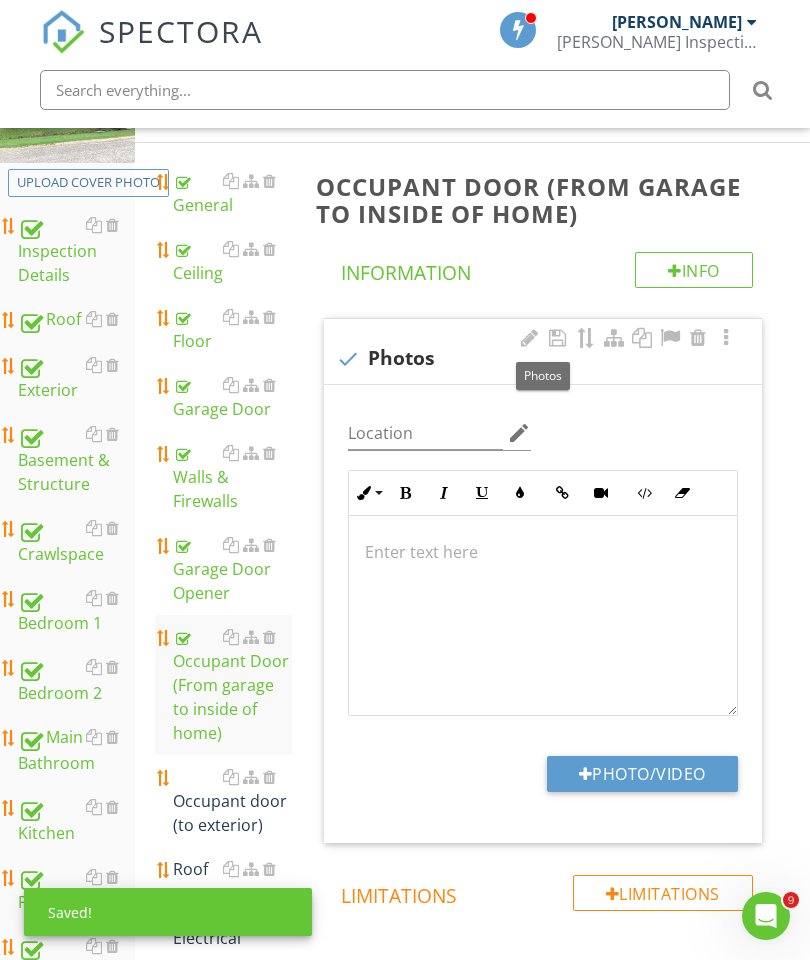 click on "Photo/Video" at bounding box center [642, 774] 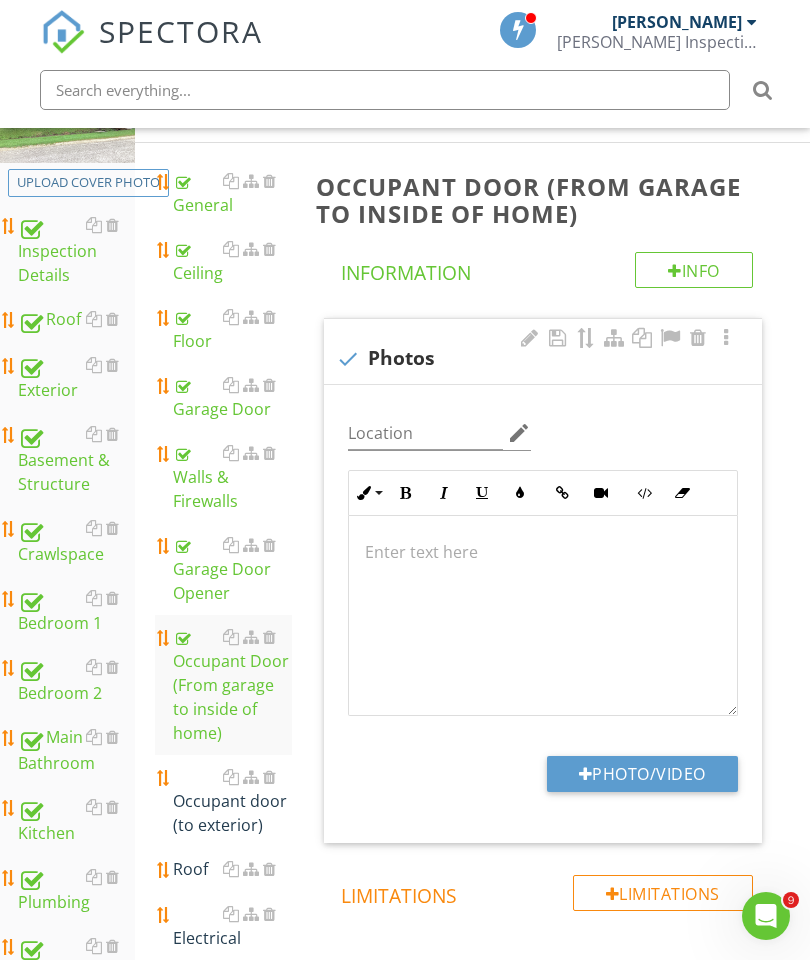 type on "C:\fakepath\image.jpg" 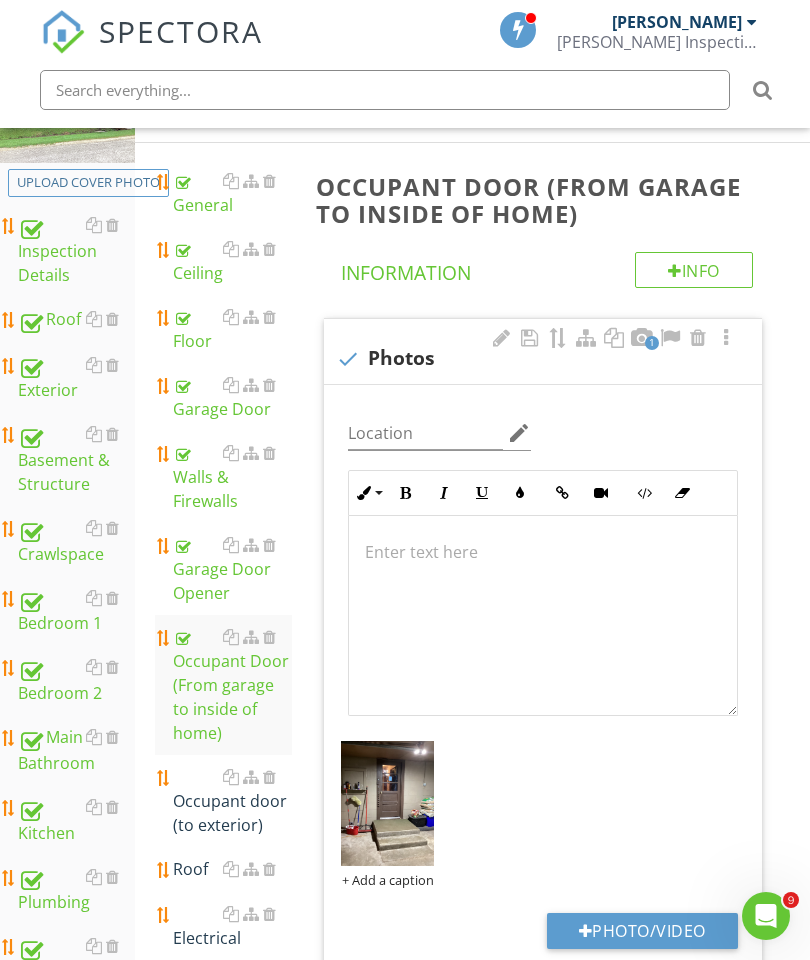click on "Occupant door (to exterior)" at bounding box center [232, 801] 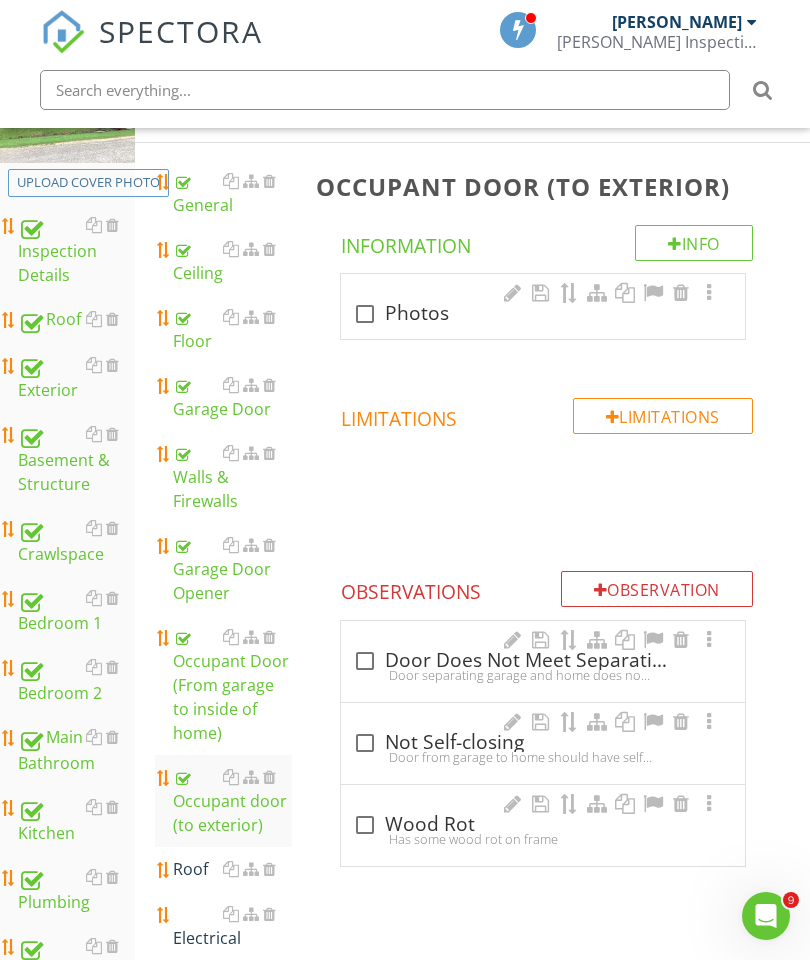 click at bounding box center (365, 314) 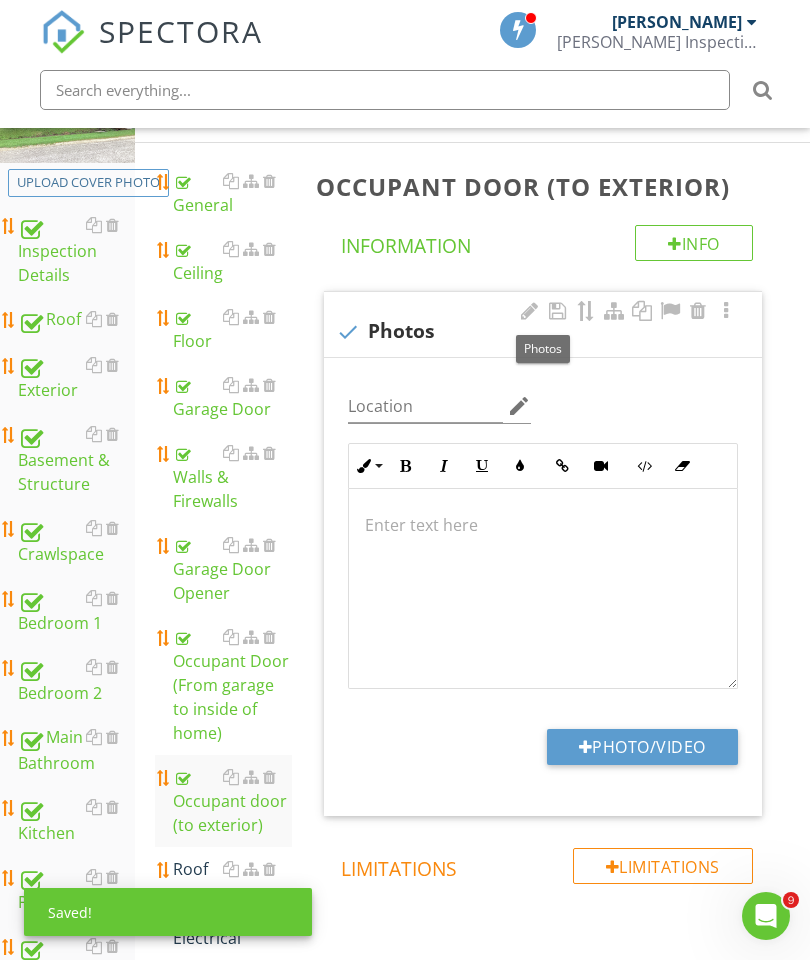 click on "Photo/Video" at bounding box center (642, 747) 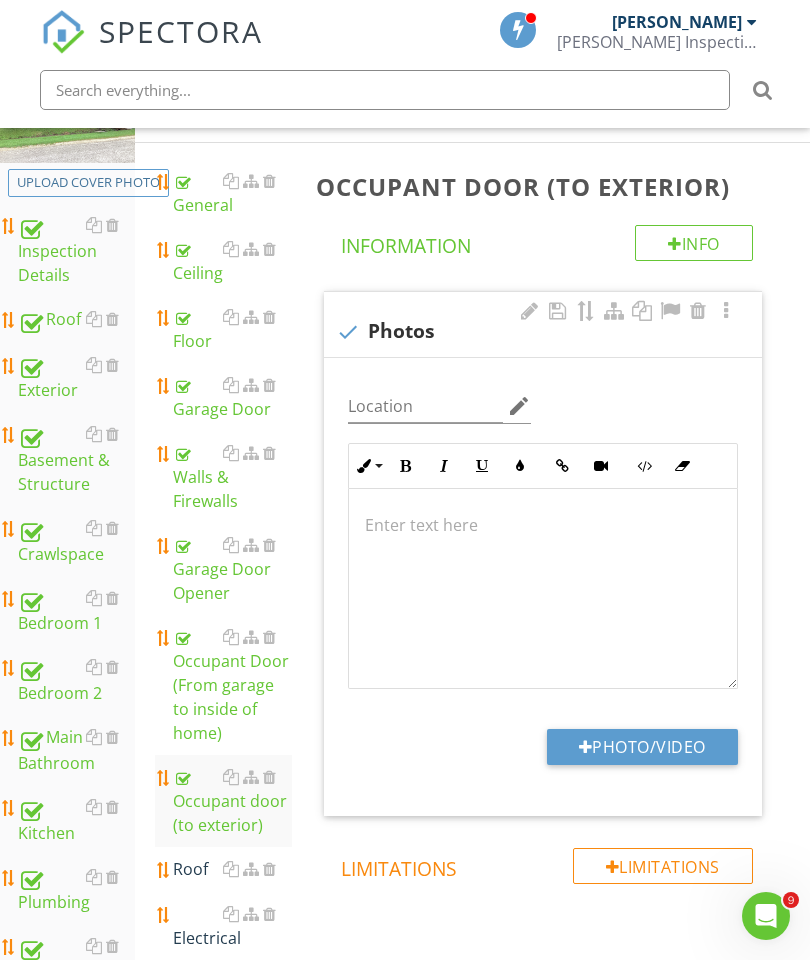 type on "C:\fakepath\image.jpg" 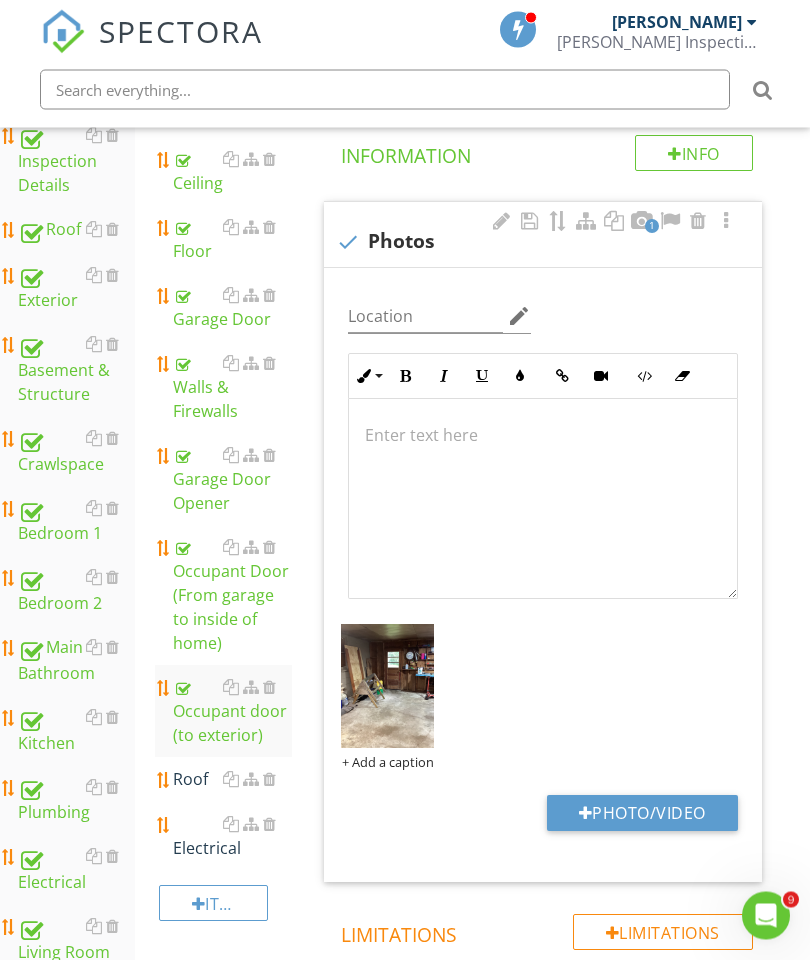 scroll, scrollTop: 379, scrollLeft: 0, axis: vertical 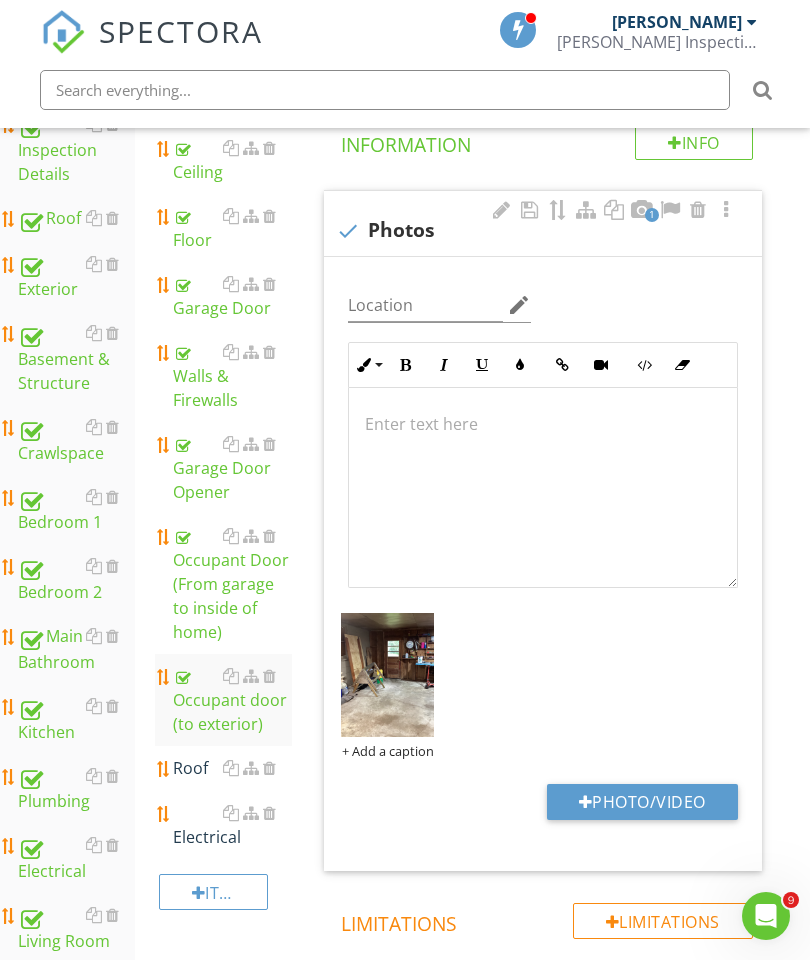 click on "Roof" at bounding box center (232, 768) 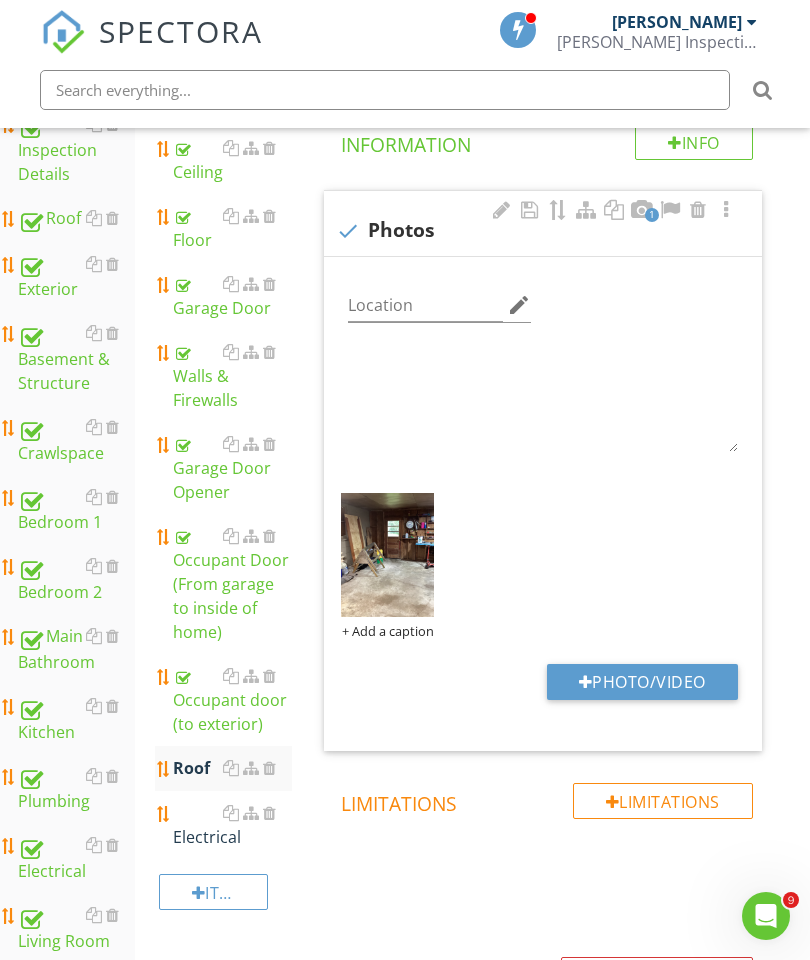 click on "Roof" at bounding box center (232, 768) 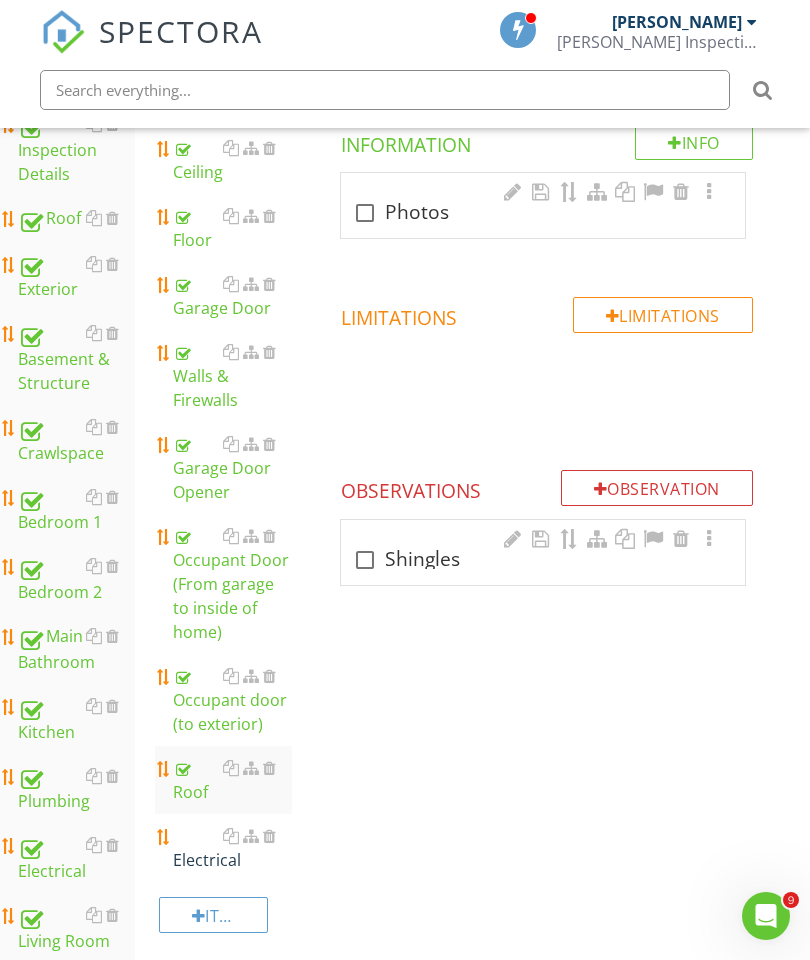 click on "Electrical" at bounding box center [232, 848] 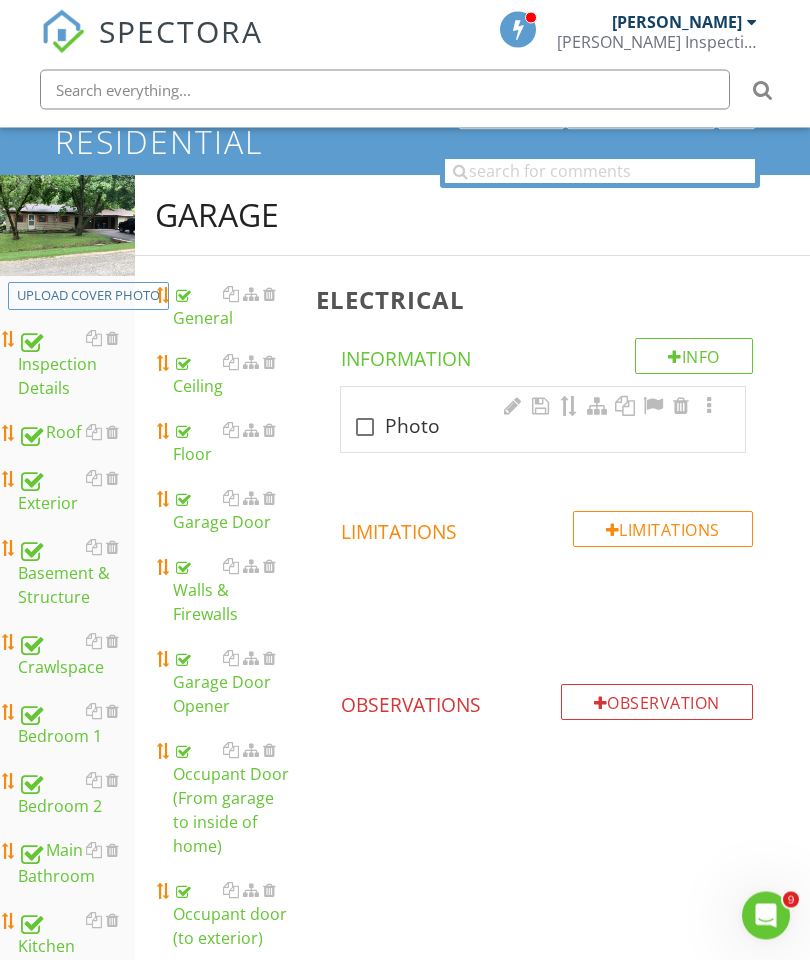 scroll, scrollTop: 165, scrollLeft: 0, axis: vertical 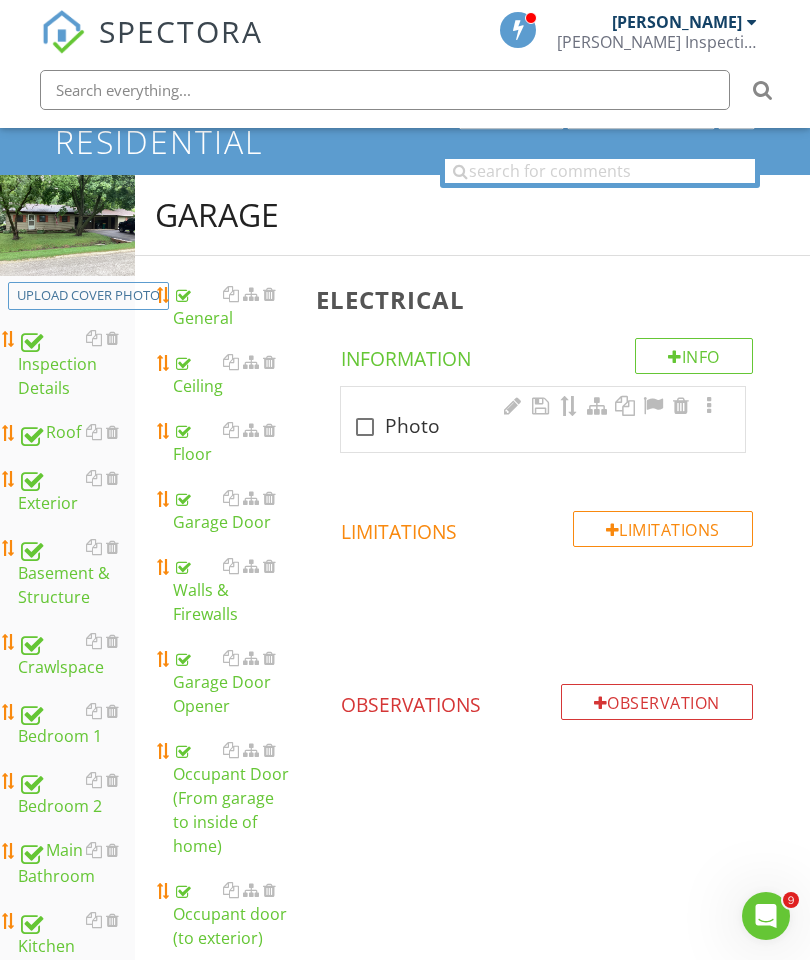 click on "Exterior" at bounding box center (76, 491) 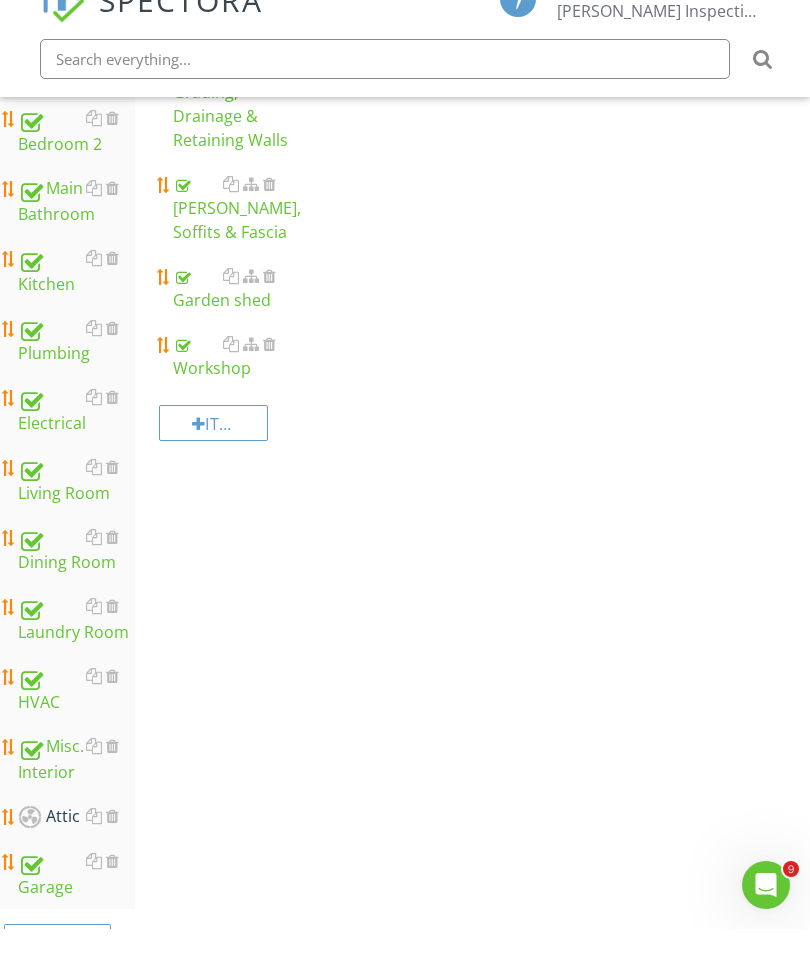 scroll, scrollTop: 876, scrollLeft: 0, axis: vertical 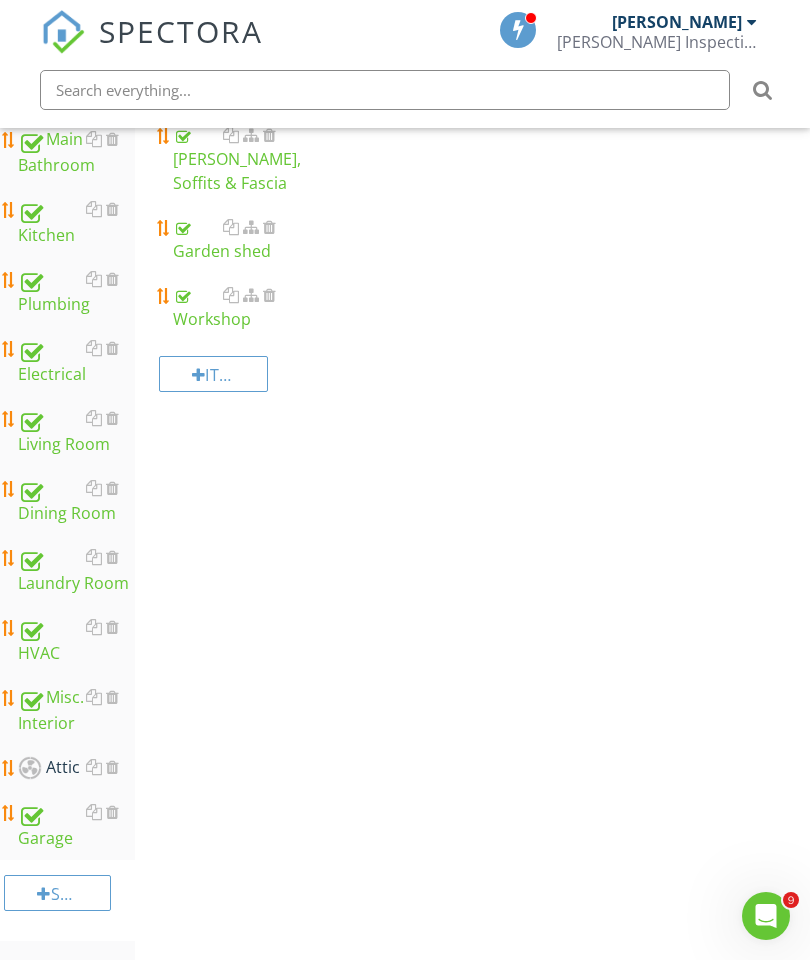 click on "Workshop" at bounding box center [232, 307] 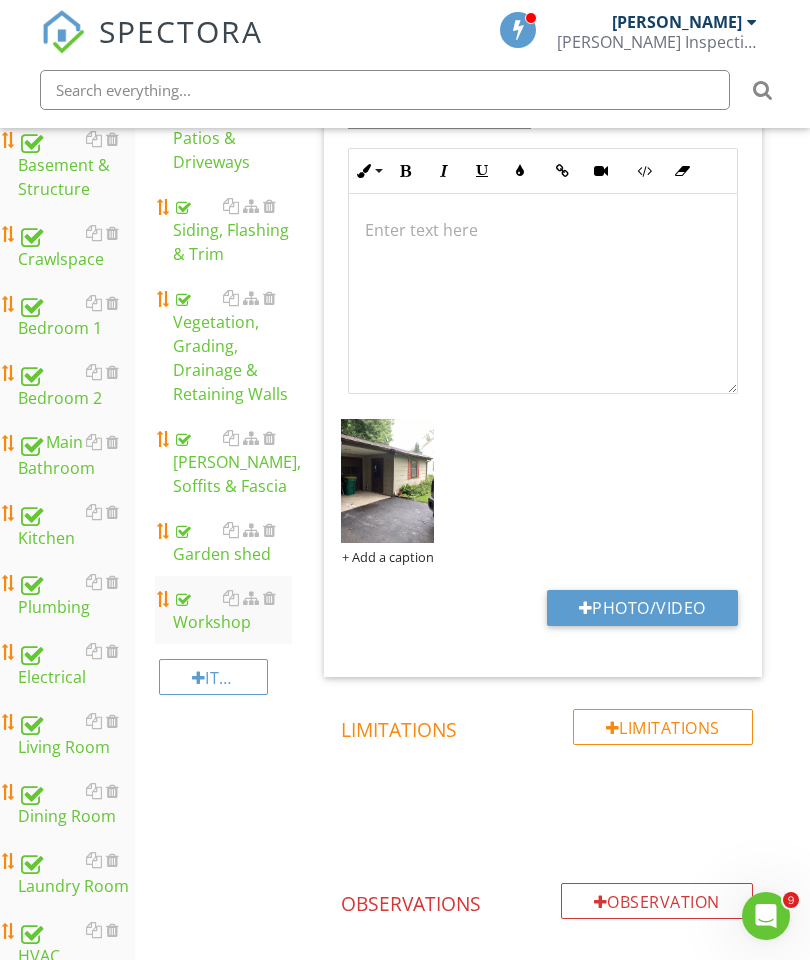 scroll, scrollTop: 575, scrollLeft: 0, axis: vertical 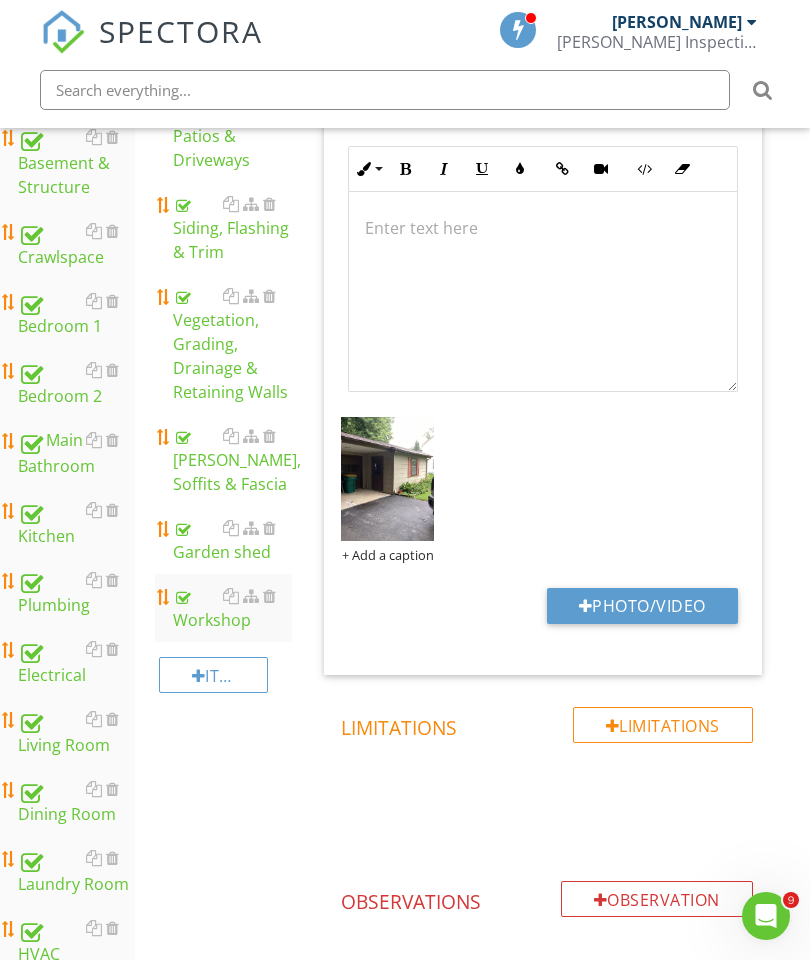 click at bounding box center [543, 228] 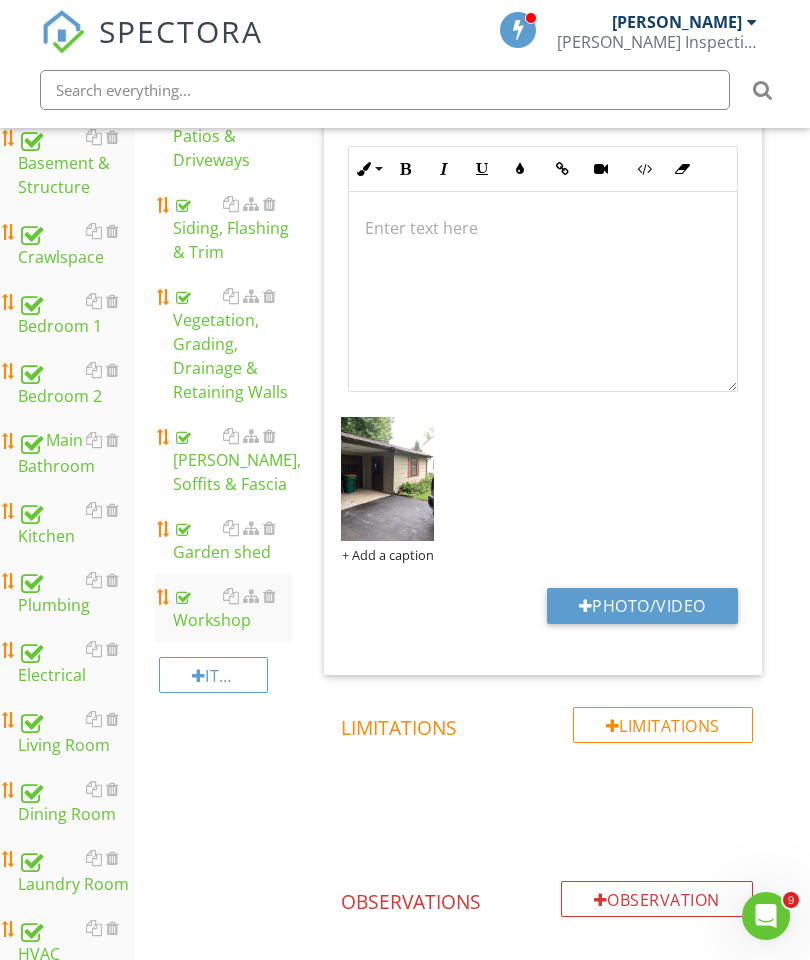 type 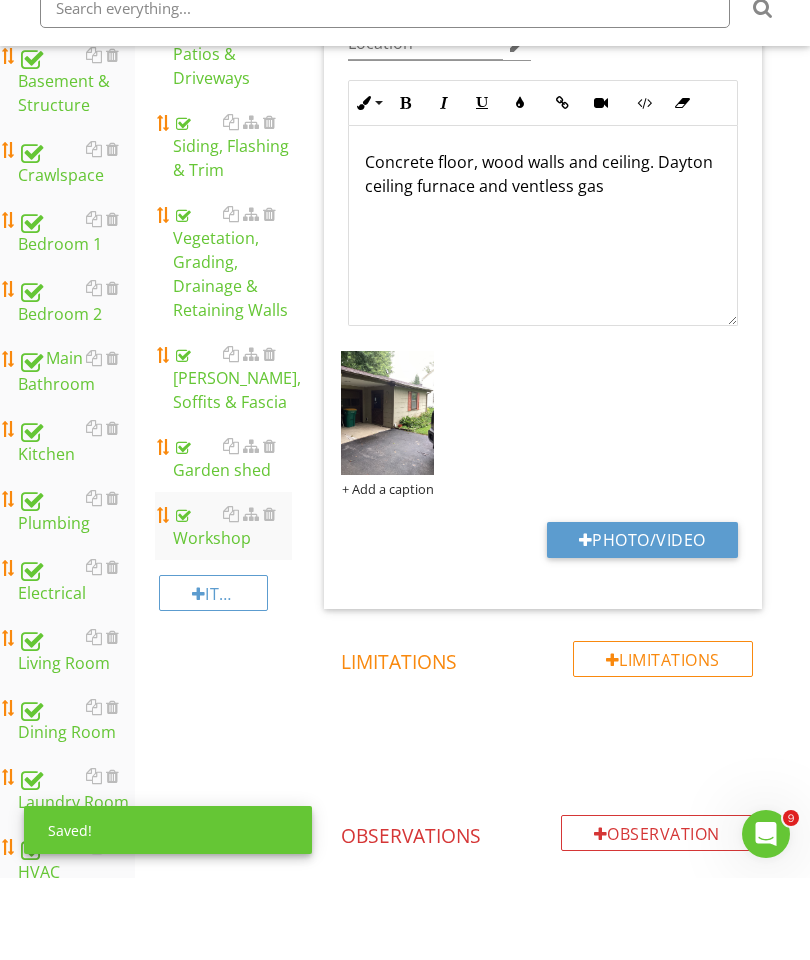 click on "1         check
Photos
Concrete floor, wood walls and ceiling. Dayton ceiling furnace and ventless gas
Location edit       Ordered List Unordered List Insert Image Insert Table Inline Style XLarge Large Normal Small Light Small/Light Bold Italic Underline Colors Insert Link Insert Video Code View Clear Formatting Concrete floor, wood walls and ceiling. Dayton ceiling furnace and ventless gas Enter text here <p>Concrete floor, wood walls and ceiling. Dayton ceiling furnace and ventless gas</p>               + Add a caption
Photo/Video" at bounding box center [547, 343] 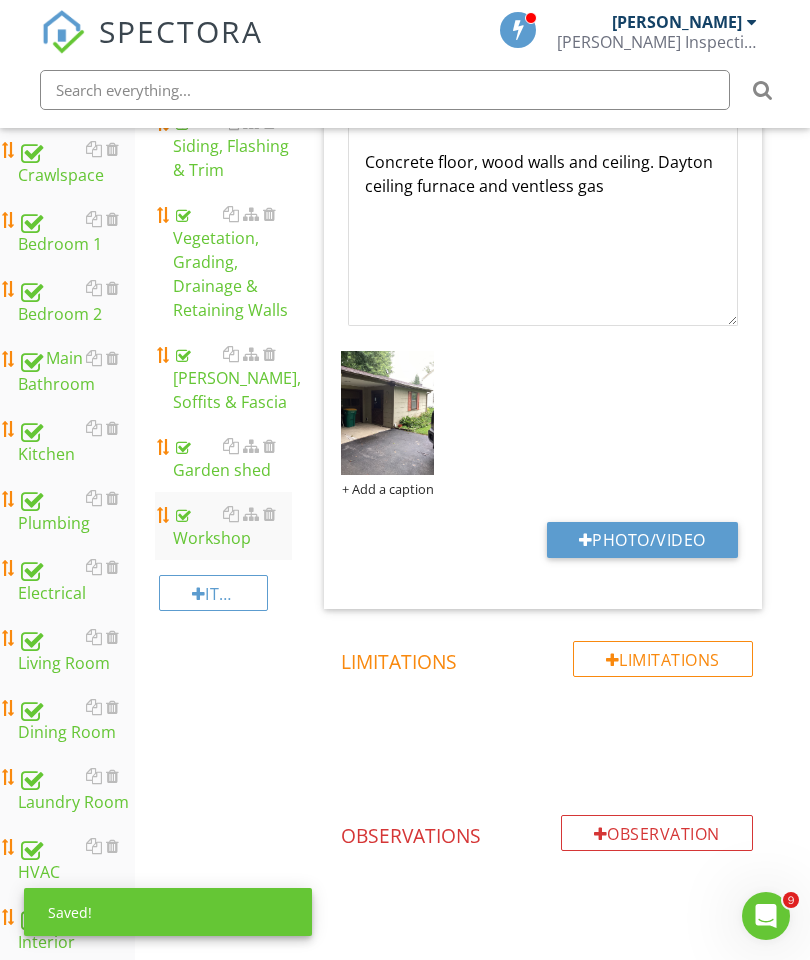 click on "Photo/Video" at bounding box center [642, 540] 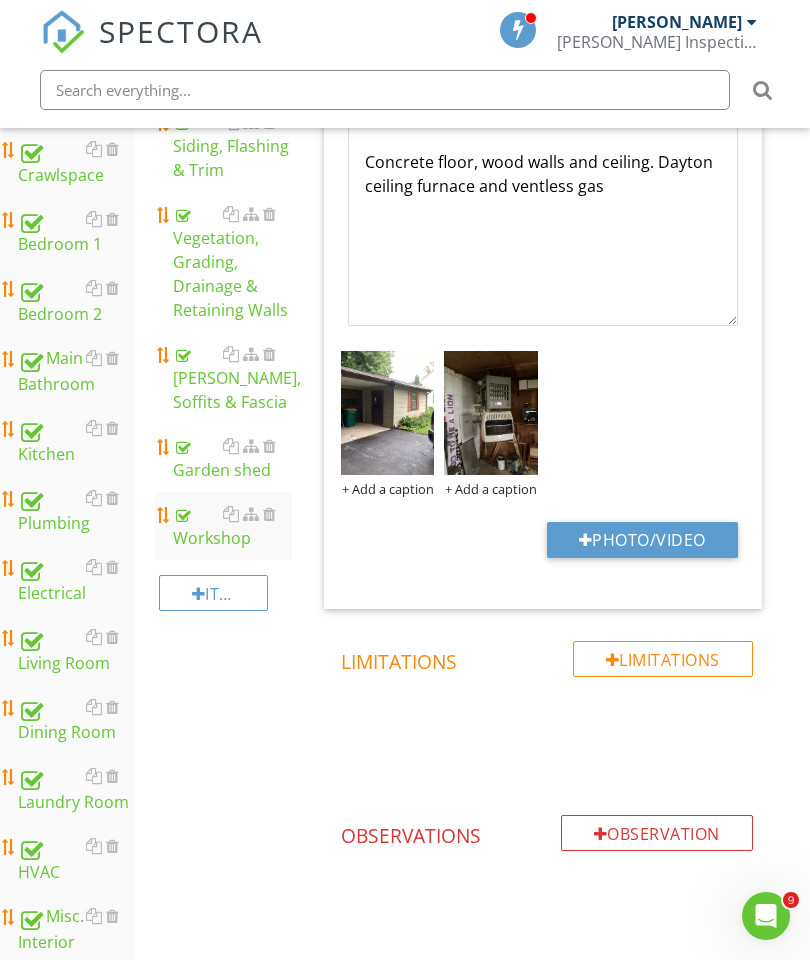 click on "Photo/Video" at bounding box center [642, 540] 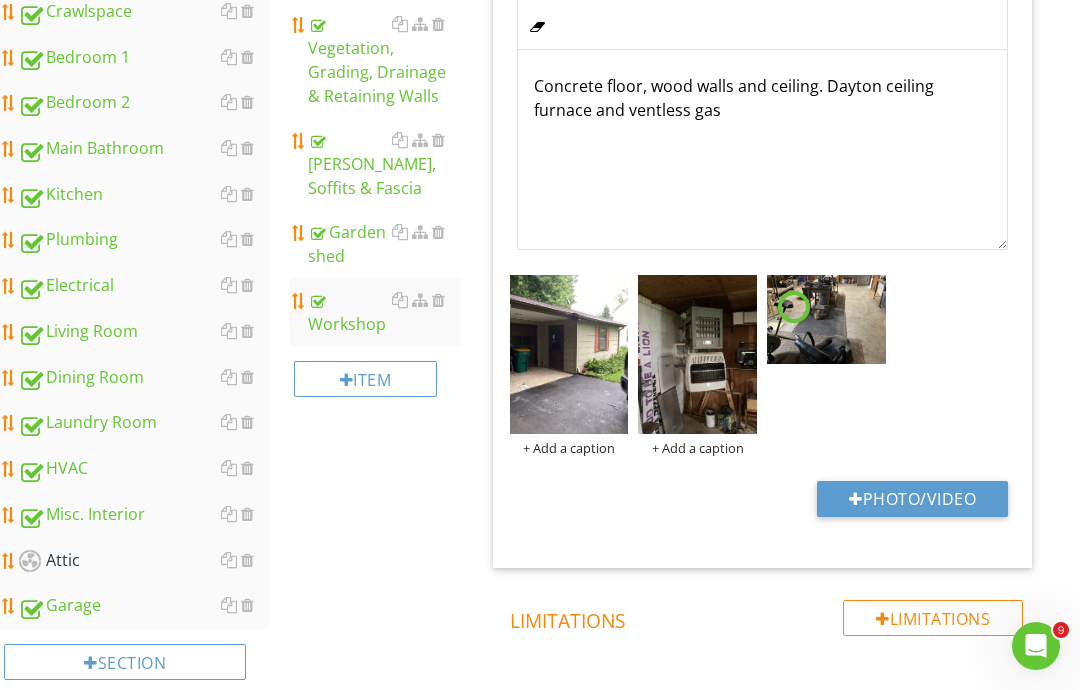 click on "Photo/Video" at bounding box center (912, 499) 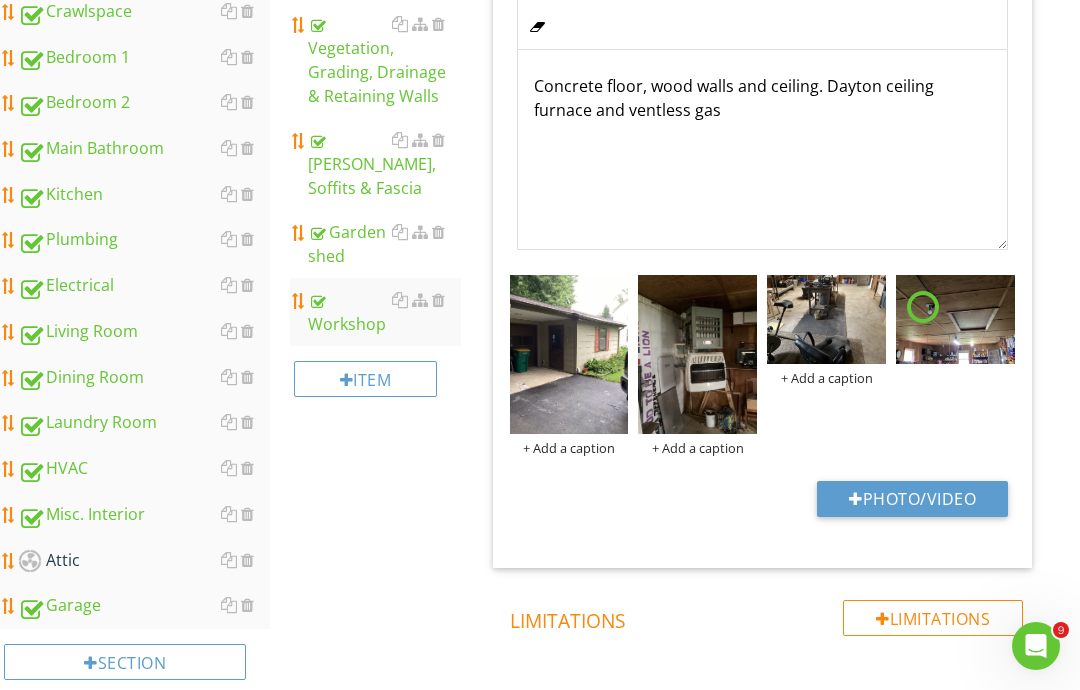 click on "Photo/Video" at bounding box center [912, 499] 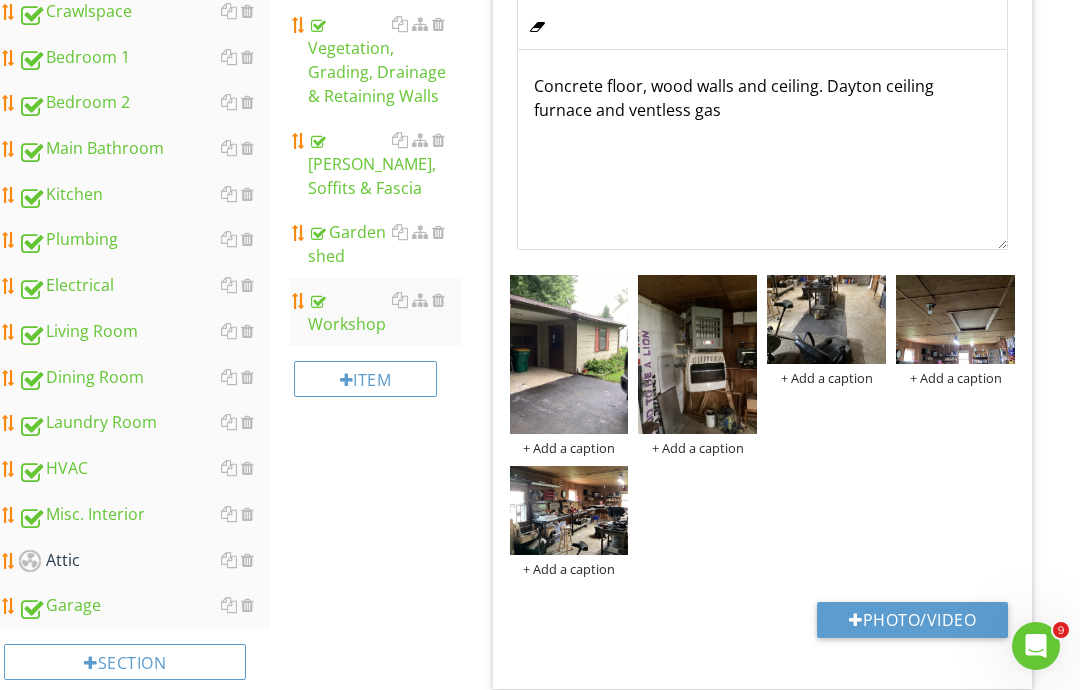 click on "Photo/Video" at bounding box center [912, 620] 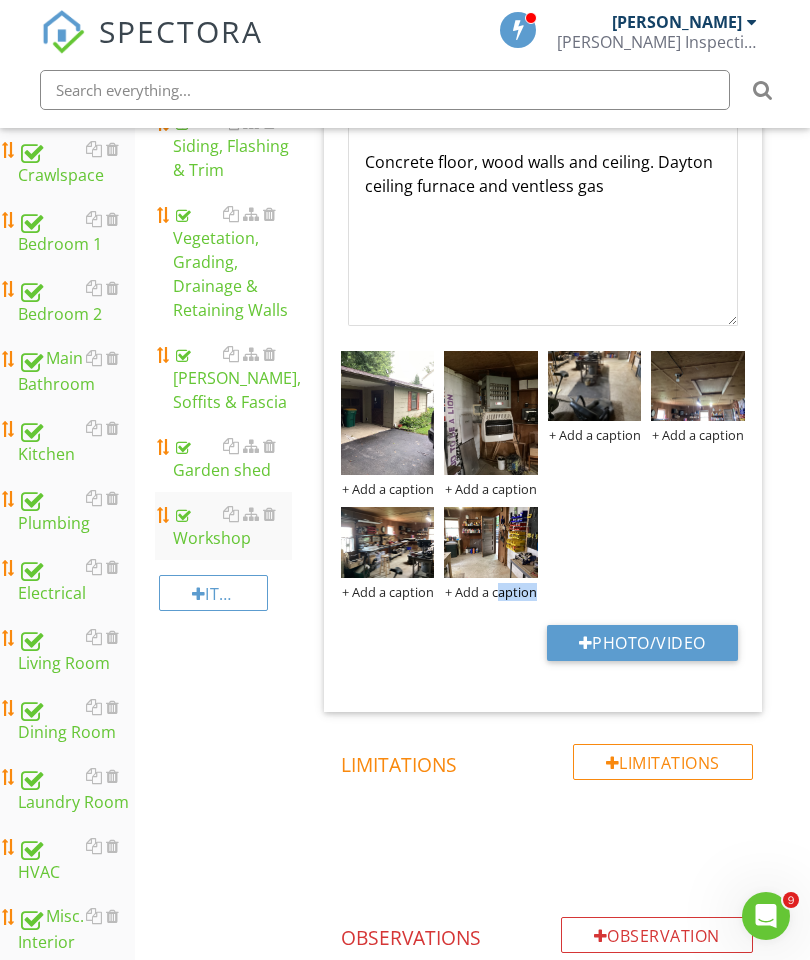click on "Workshop
Info
Information                 6         check
Photos
Concrete floor, wood walls and ceiling. Dayton ceiling furnace and ventless gas
Location edit       Ordered List Unordered List Insert Image Insert Table Inline Style XLarge Large Normal Small Light Small/Light Bold Italic Underline Colors Insert Link Insert Video Code View Clear Formatting Concrete floor, wood walls and ceiling. Dayton ceiling furnace and ventless gas Enter text here <p>Concrete floor, wood walls and ceiling. Dayton ceiling furnace and ventless gas</p>               + Add a caption         + Add a caption         + Add a caption         + Add a caption         + Add a caption         + Add a caption
Photo/Video
Limitations
Limitations" at bounding box center (557, 414) 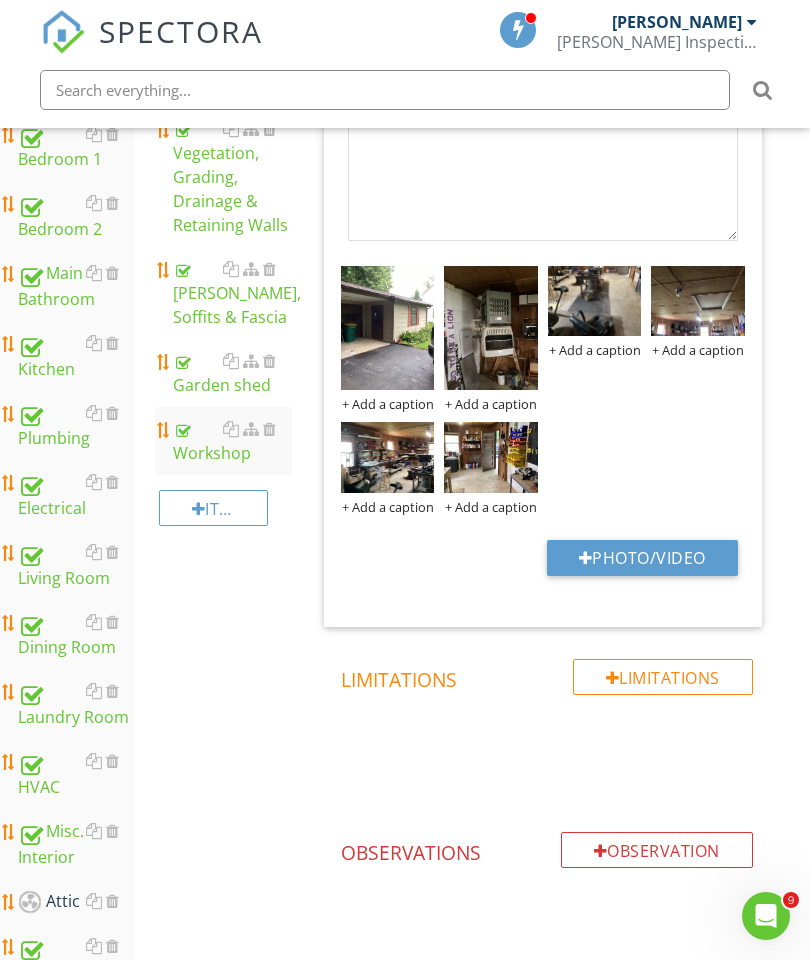 scroll, scrollTop: 796, scrollLeft: 0, axis: vertical 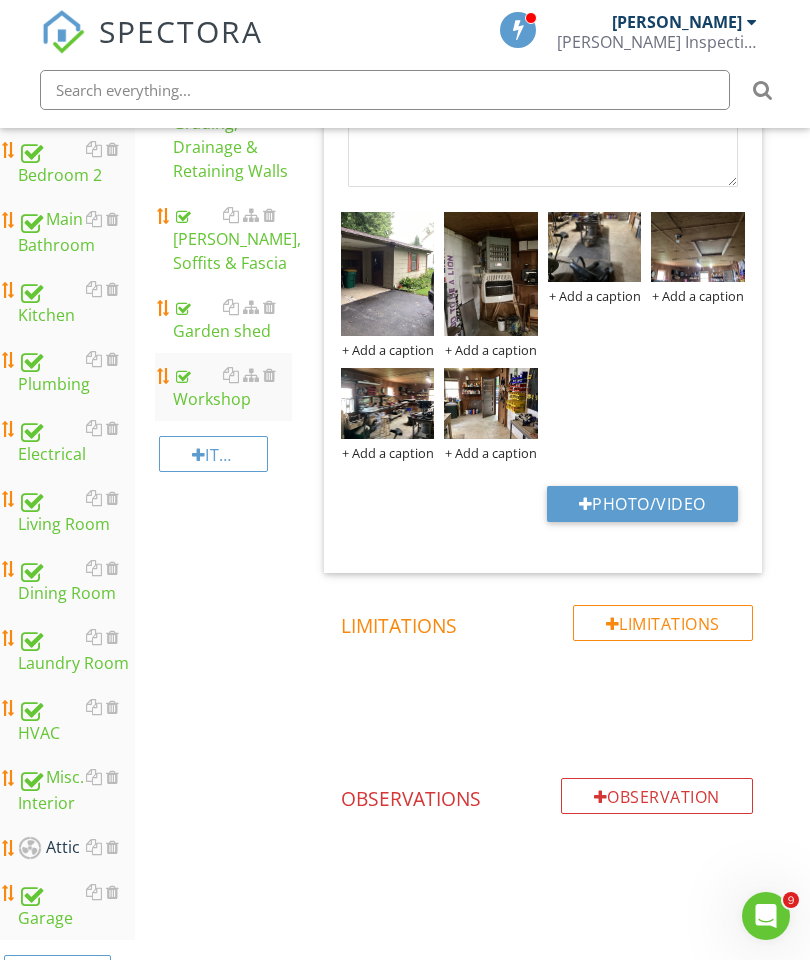 click at bounding box center (30, 848) 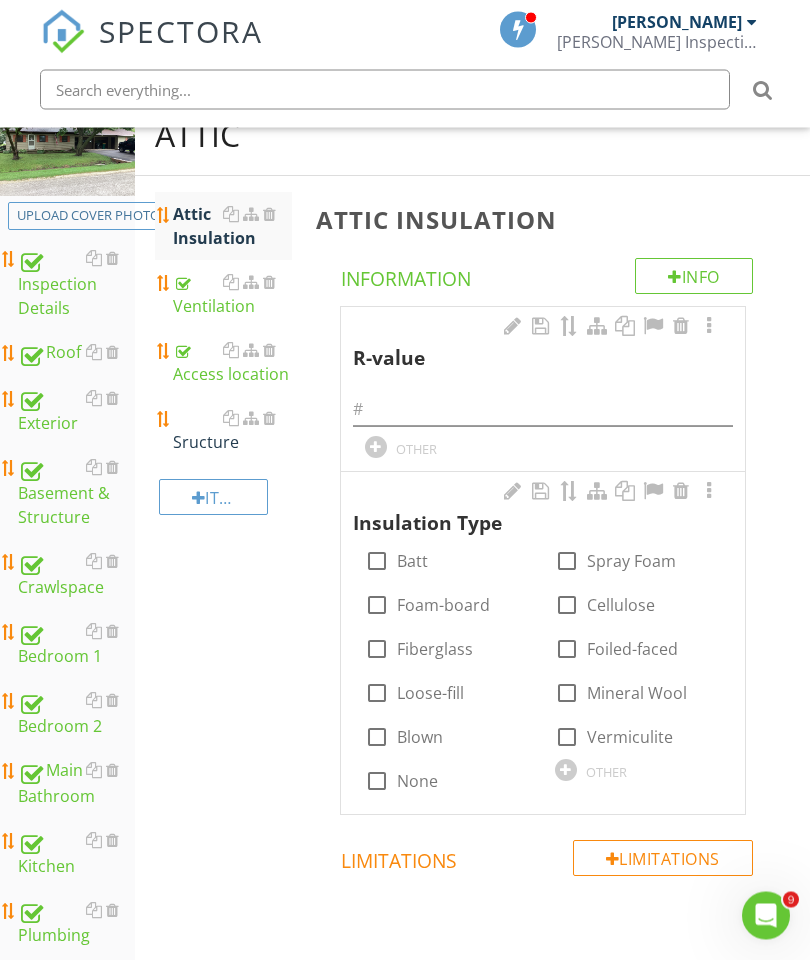 scroll, scrollTop: 181, scrollLeft: 0, axis: vertical 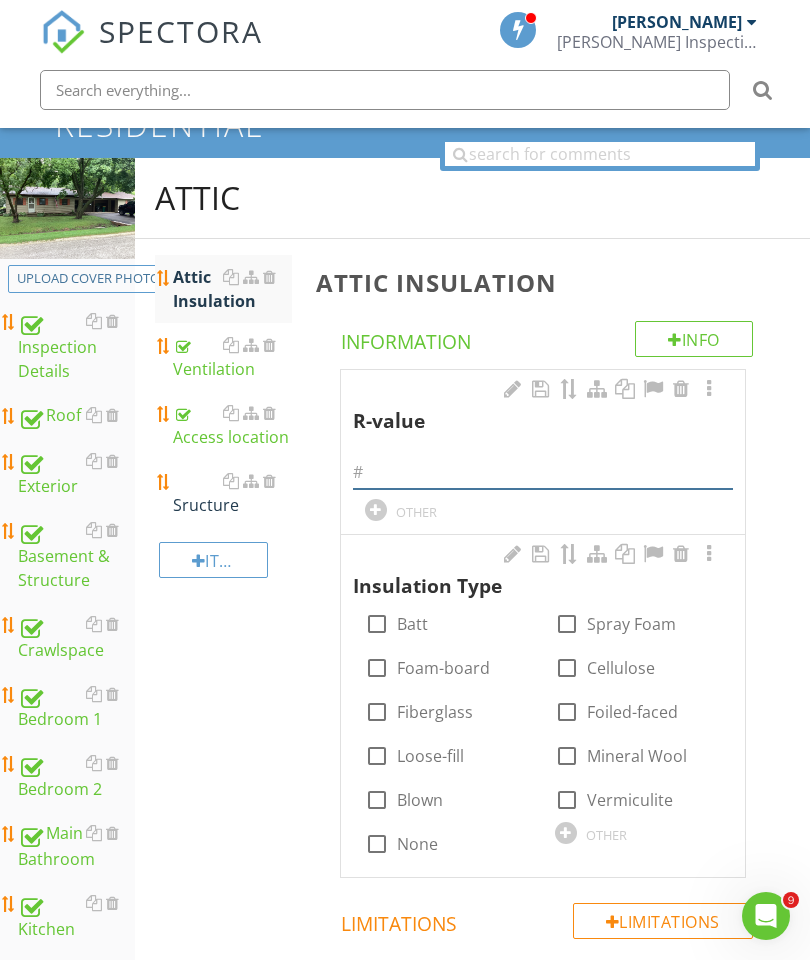 click at bounding box center [543, 472] 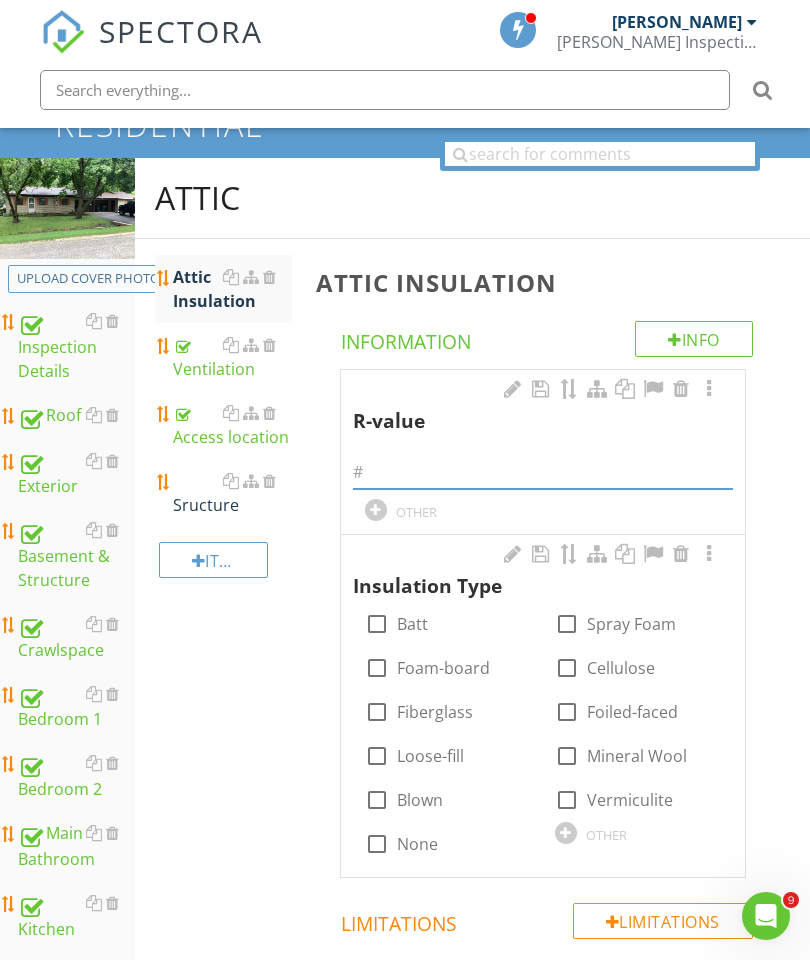 scroll, scrollTop: 181, scrollLeft: 0, axis: vertical 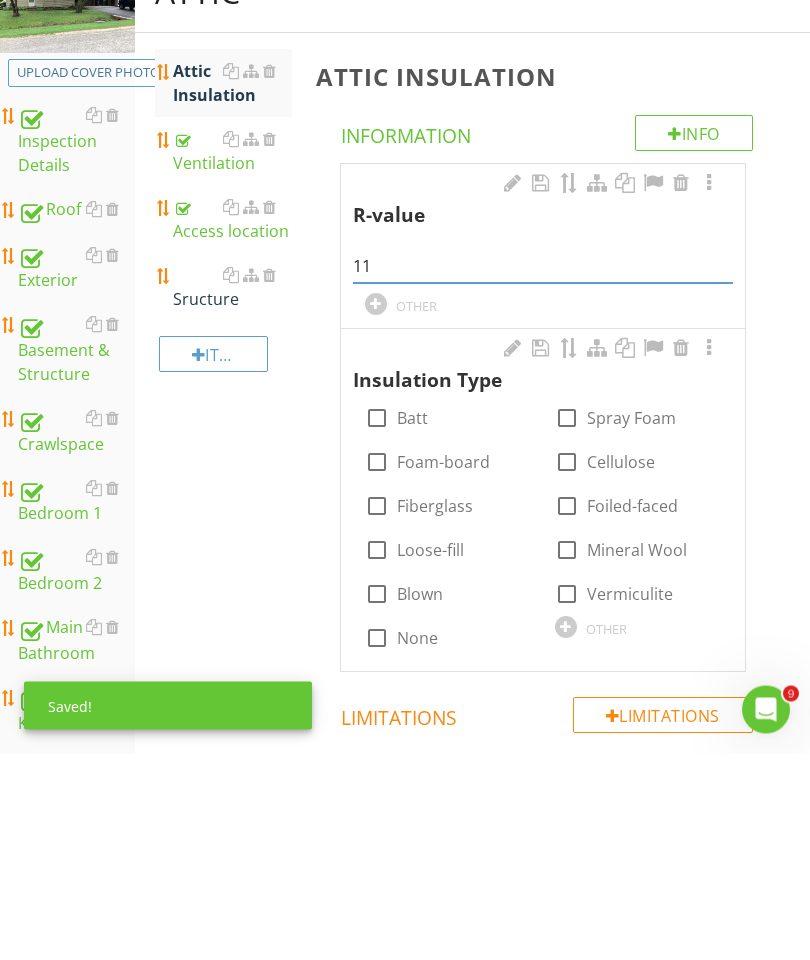 type on "11" 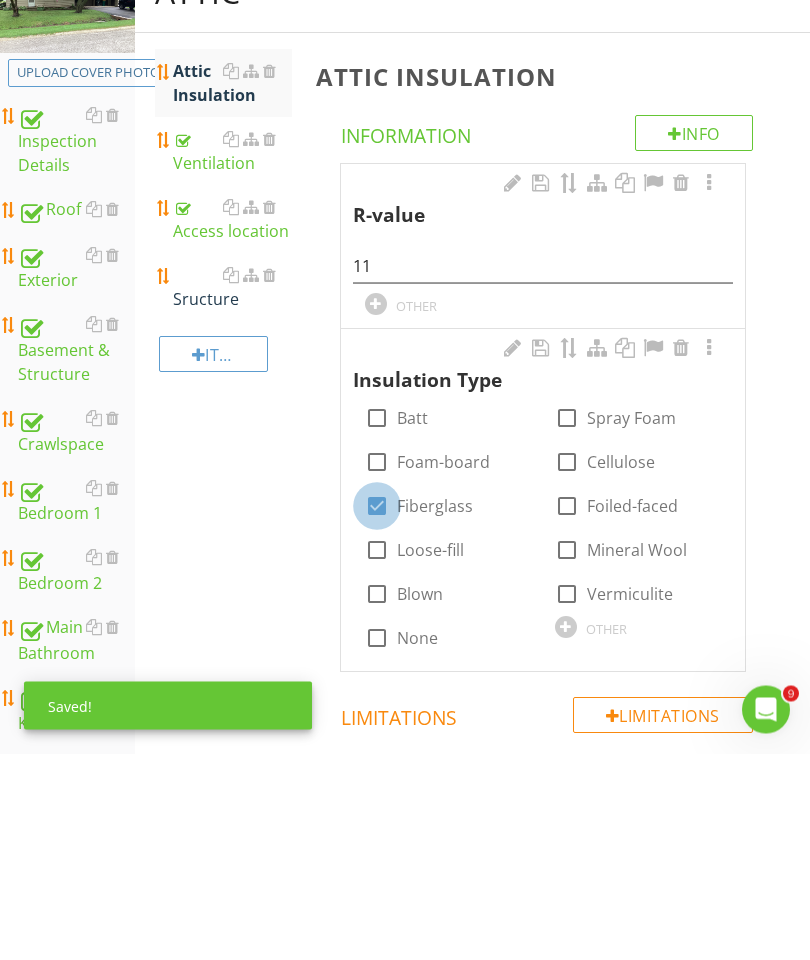 scroll, scrollTop: 388, scrollLeft: 0, axis: vertical 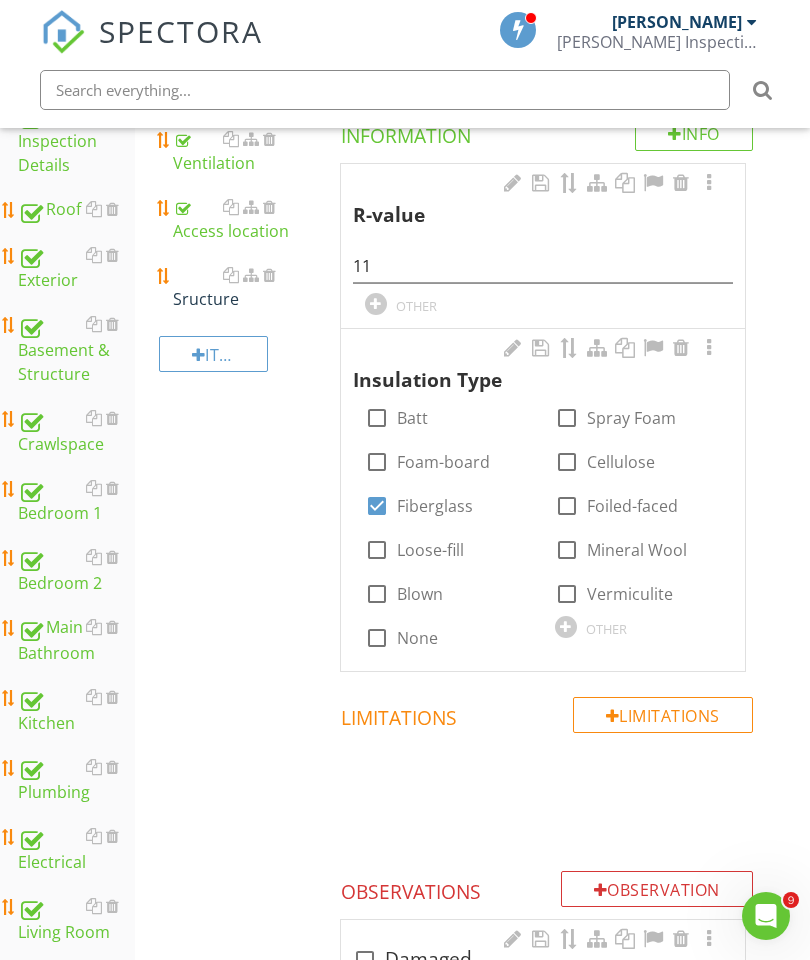 click at bounding box center (377, 550) 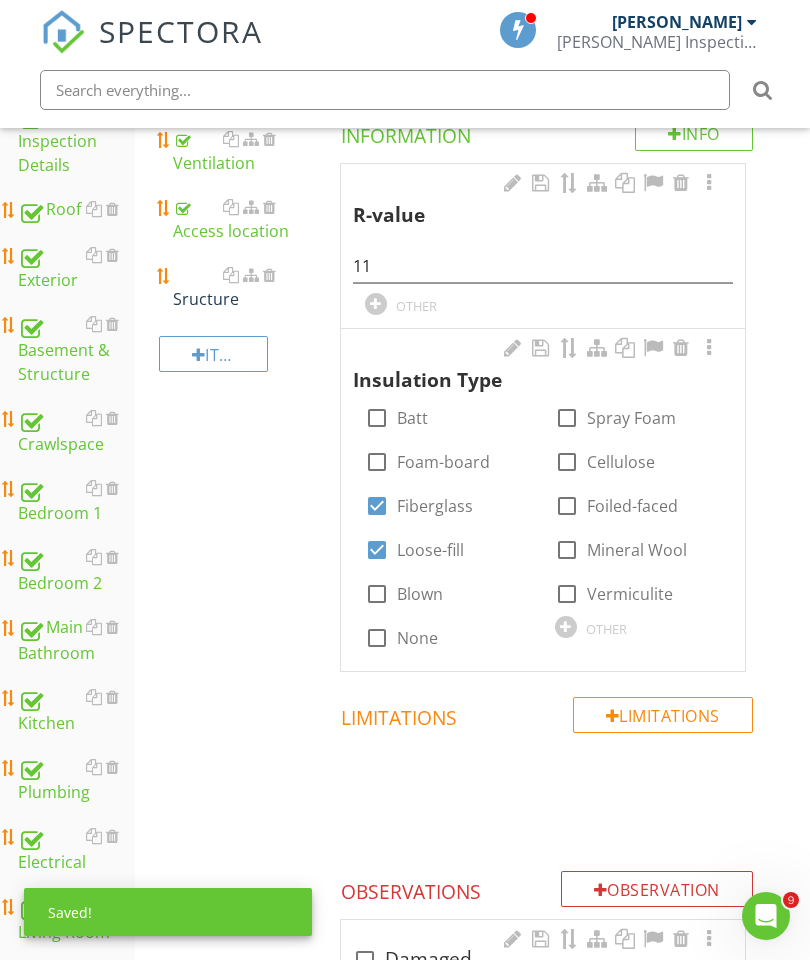 click at bounding box center (567, 462) 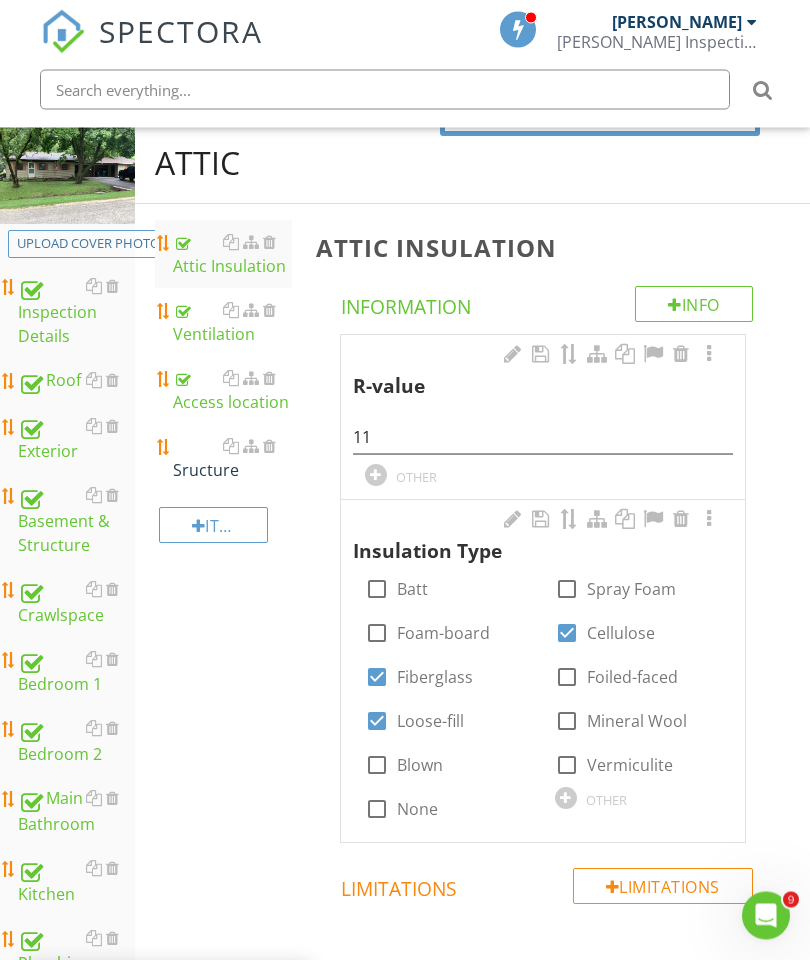 scroll, scrollTop: 217, scrollLeft: 0, axis: vertical 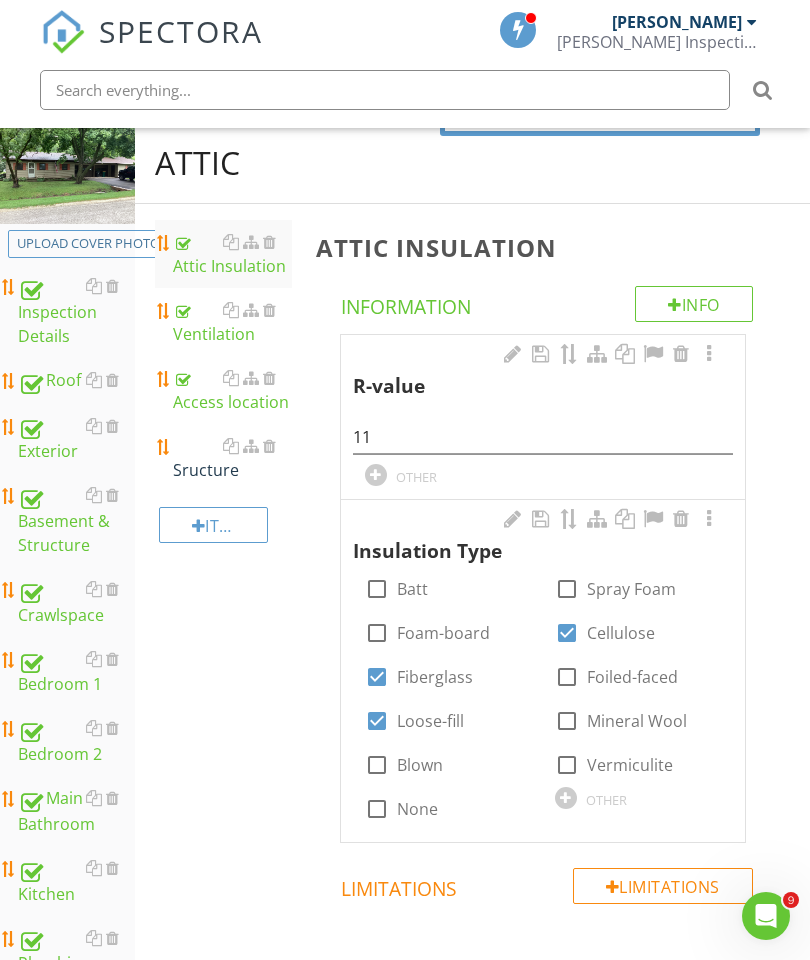 click on "Sructure" at bounding box center (232, 458) 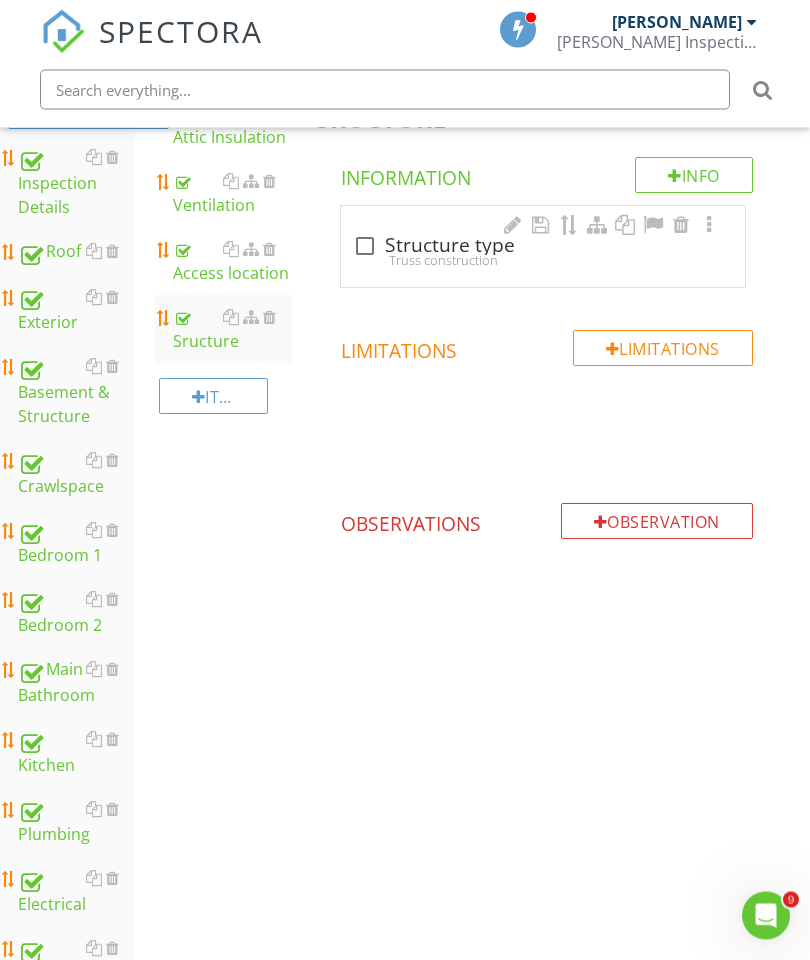 scroll, scrollTop: 323, scrollLeft: 0, axis: vertical 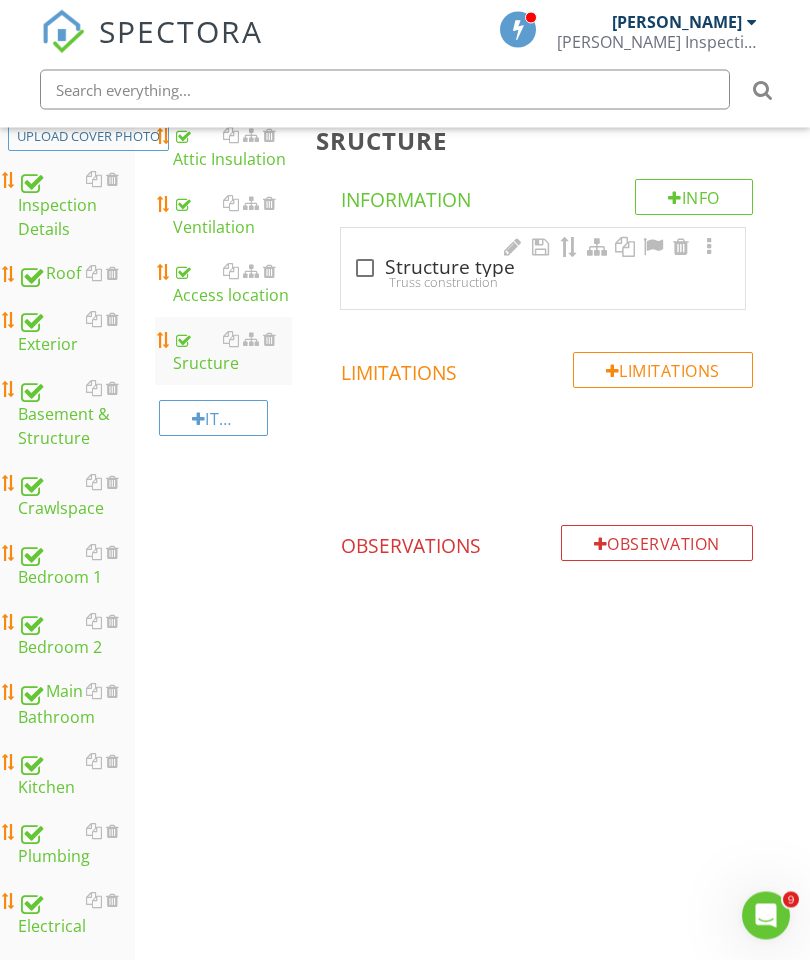 click at bounding box center [365, 269] 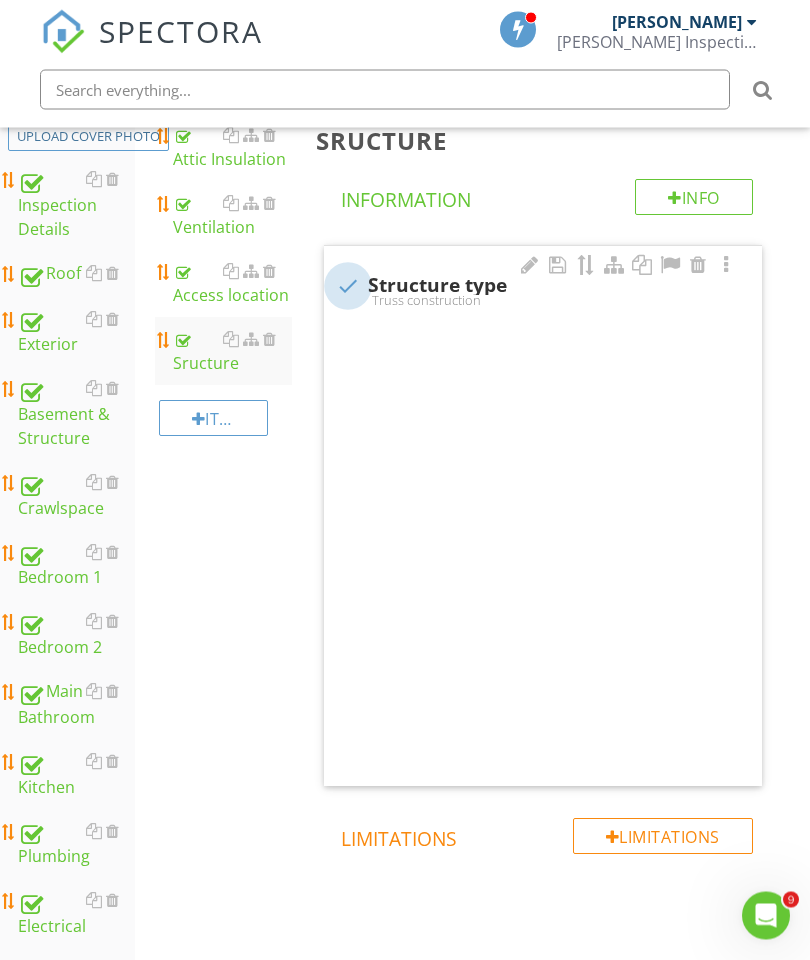 scroll, scrollTop: 324, scrollLeft: 0, axis: vertical 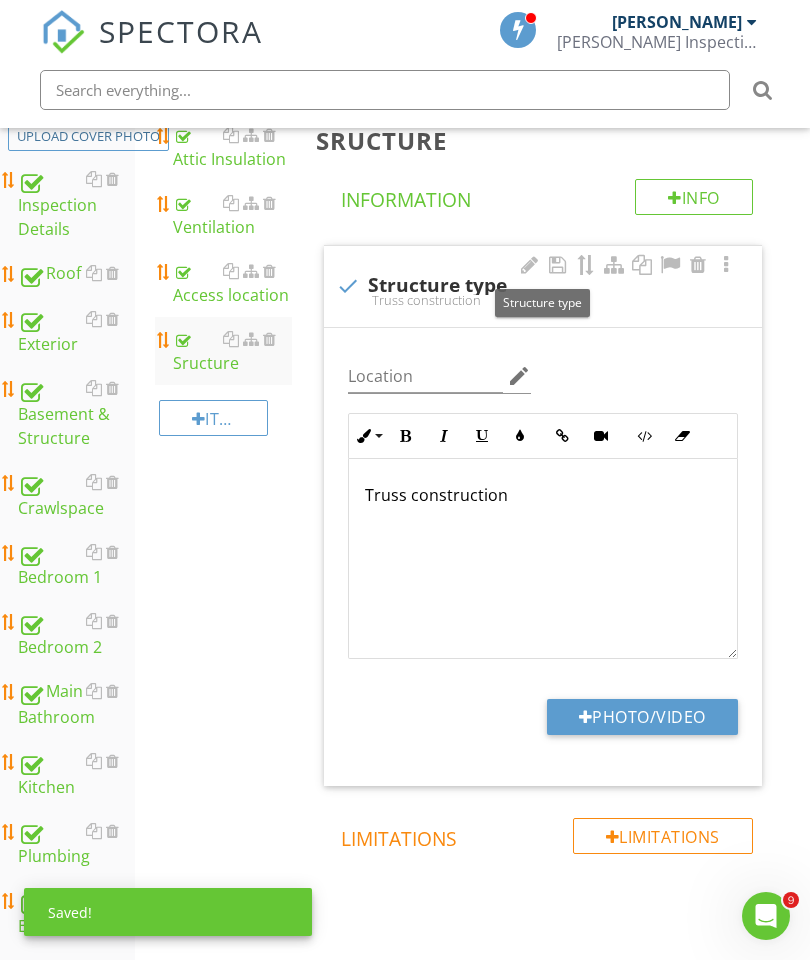 click on "Truss construction" at bounding box center (543, 495) 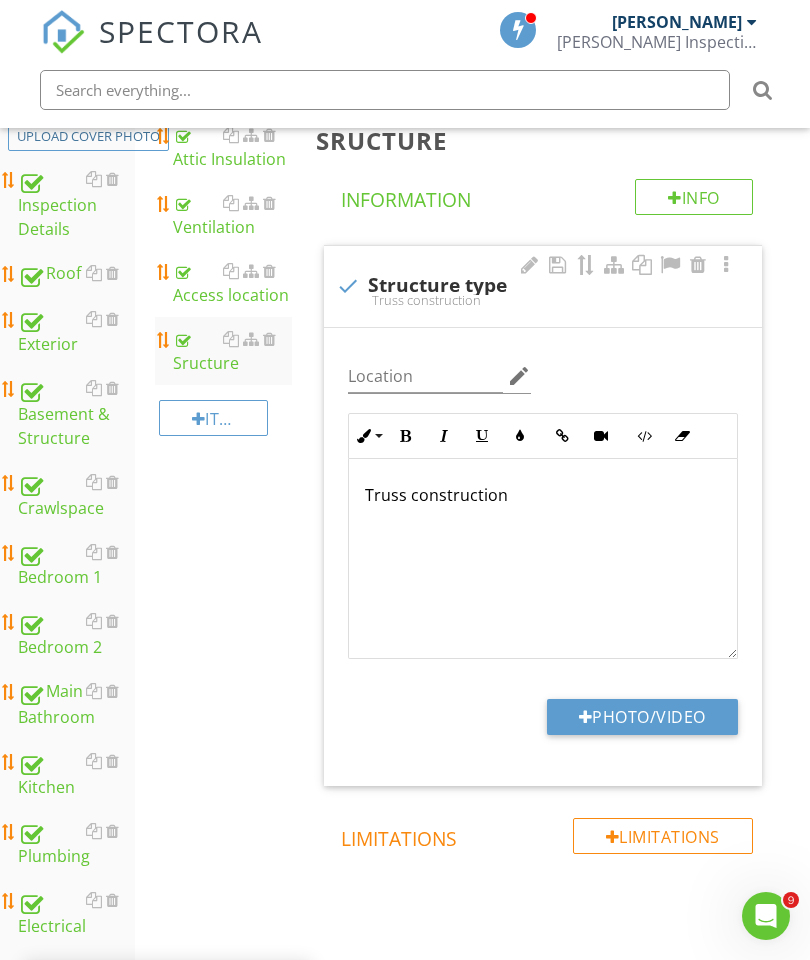 type 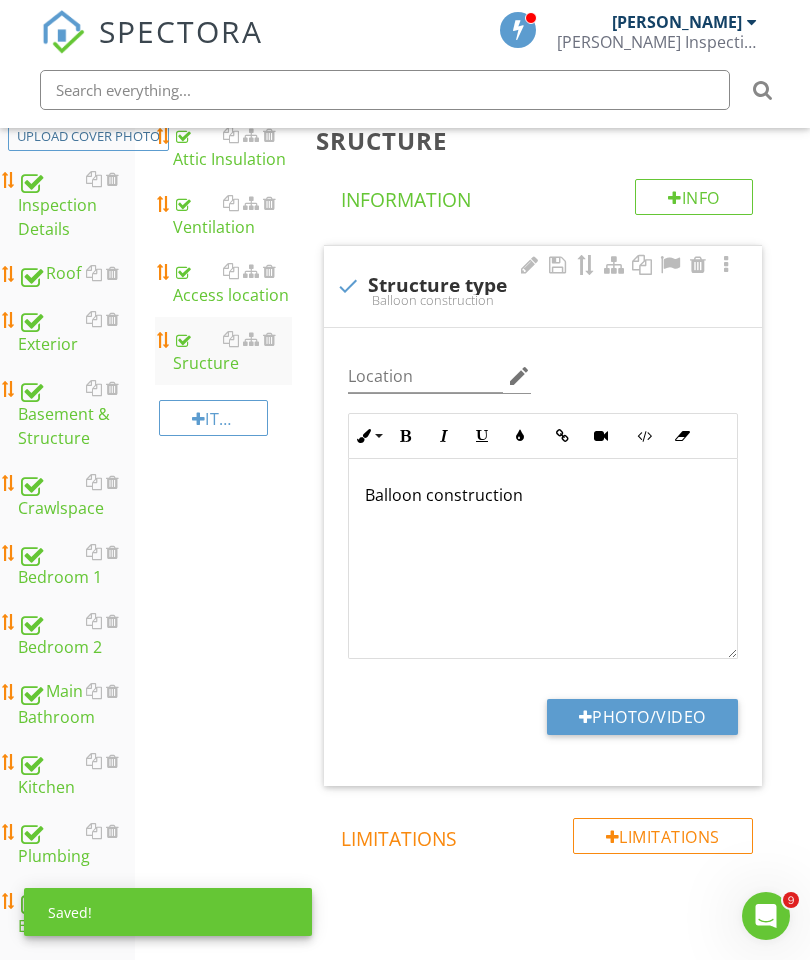click on "Balloon construction" at bounding box center (543, 495) 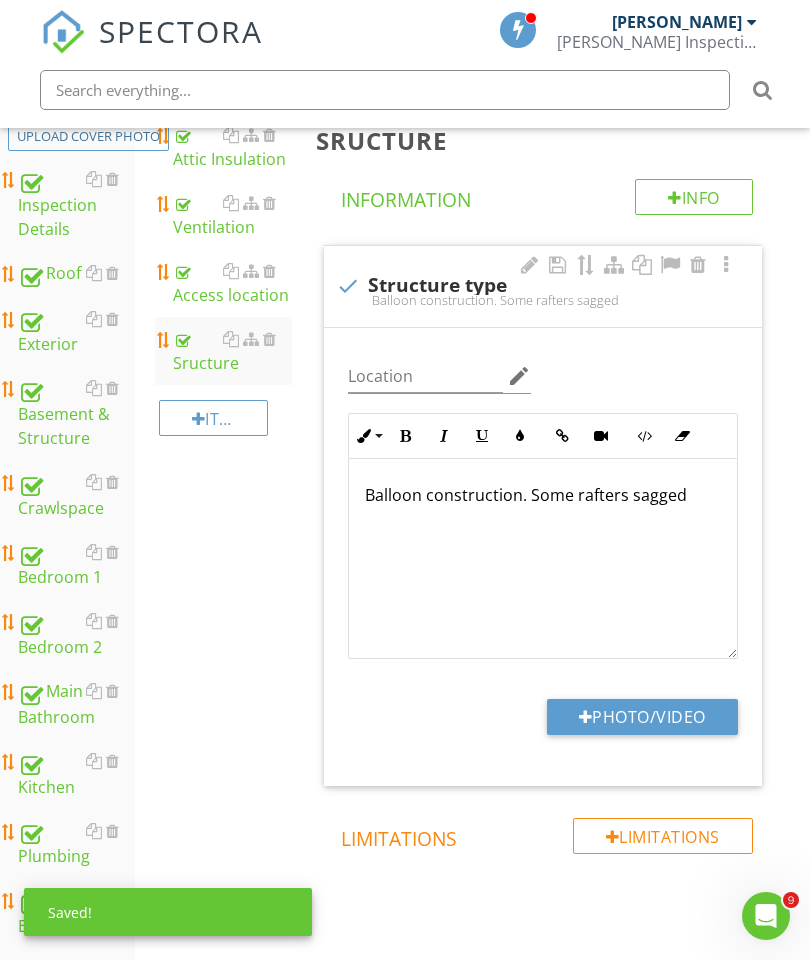 click on "Attic
Attic Insulation
Ventilation
Access location
Sructure
Item
Sructure
Info
Information                       check
Structure type
Balloon construction. Some rafters sagged
Location edit       Inline Style XLarge Large Normal Small Light Small/Light Bold Italic Underline Colors Insert Link Insert Video Code View Clear Formatting Ordered List Unordered List Insert Image Insert Table Balloon construction. Some rafters sagged Enter text here <p>Balloon construction. Some rafters sagged</p>
Photo/Video
Limitations
Limitations" at bounding box center (472, 602) 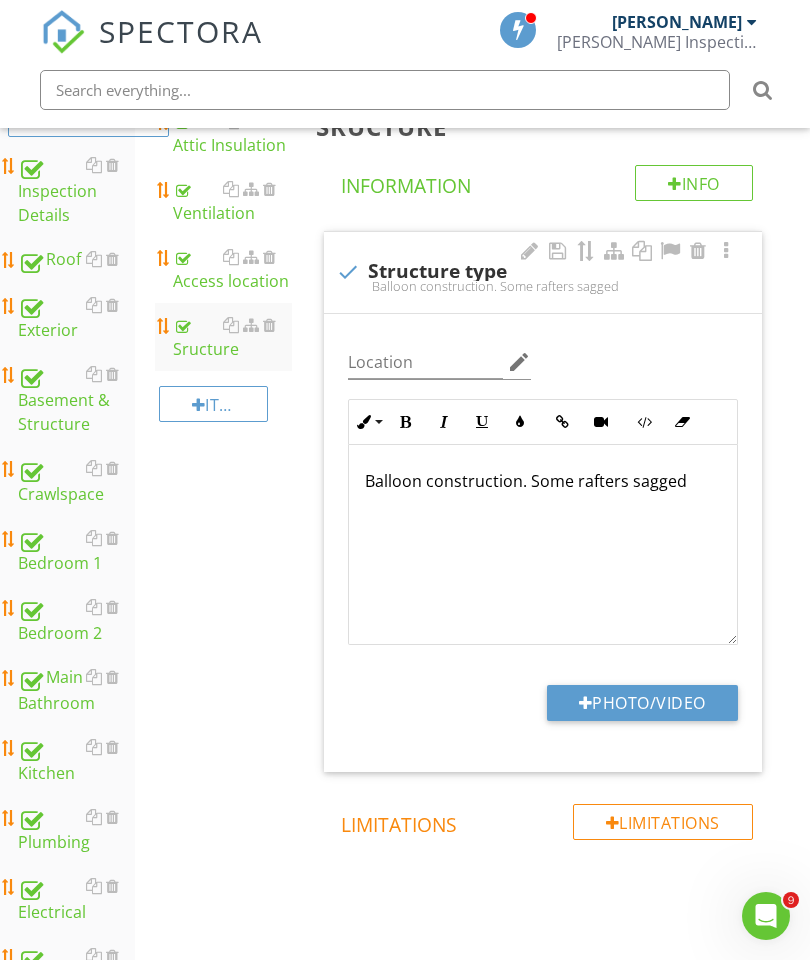 scroll, scrollTop: 337, scrollLeft: 0, axis: vertical 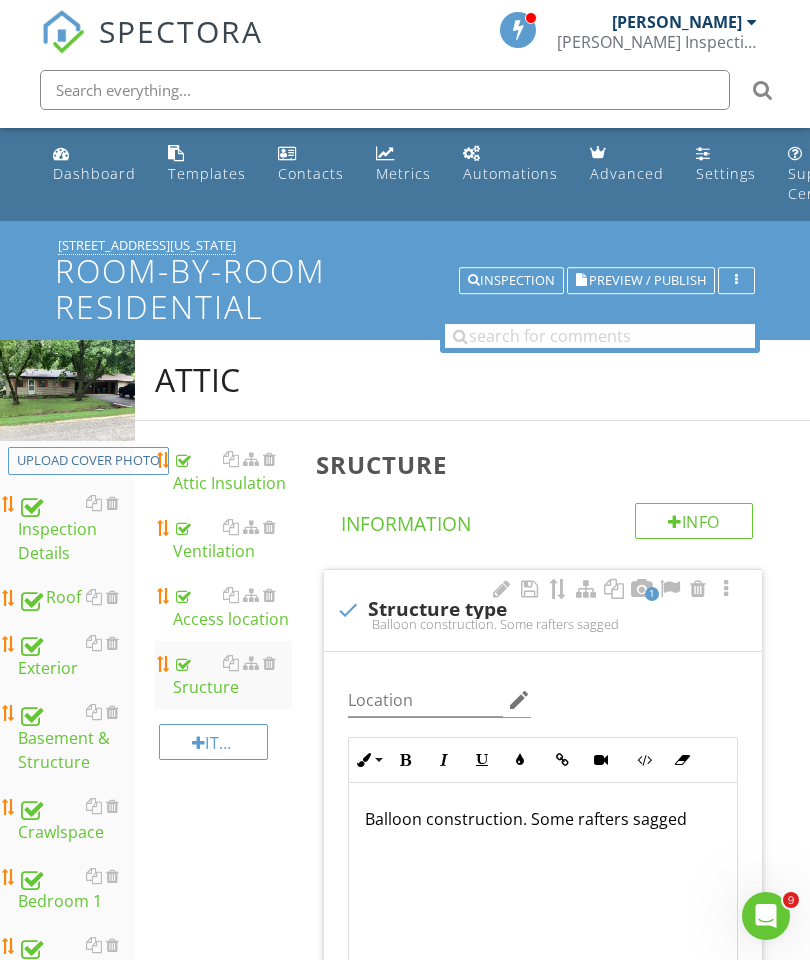 click on "Preview / Publish" at bounding box center (647, 280) 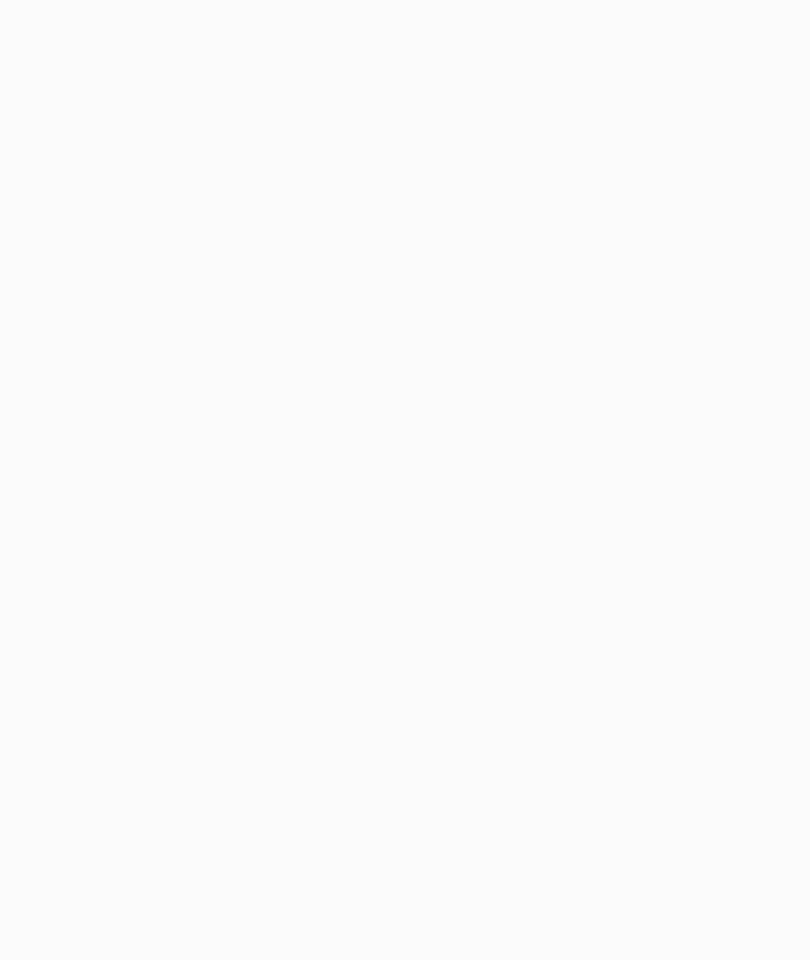 scroll, scrollTop: 0, scrollLeft: 0, axis: both 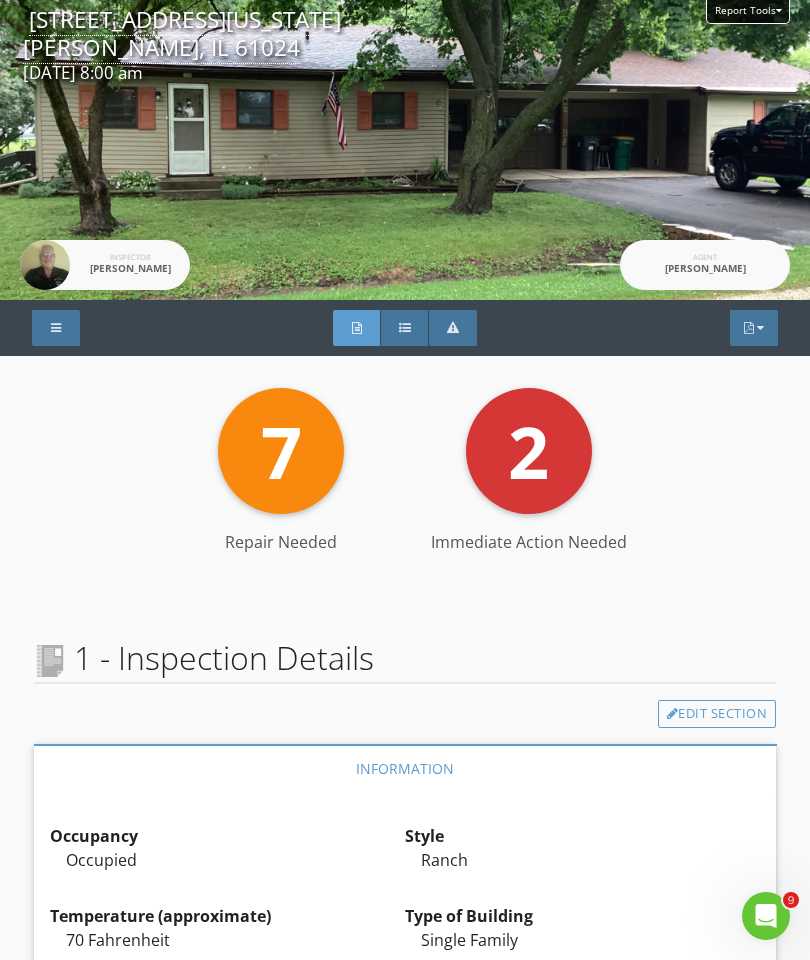 click on "Summary" at bounding box center (405, 328) 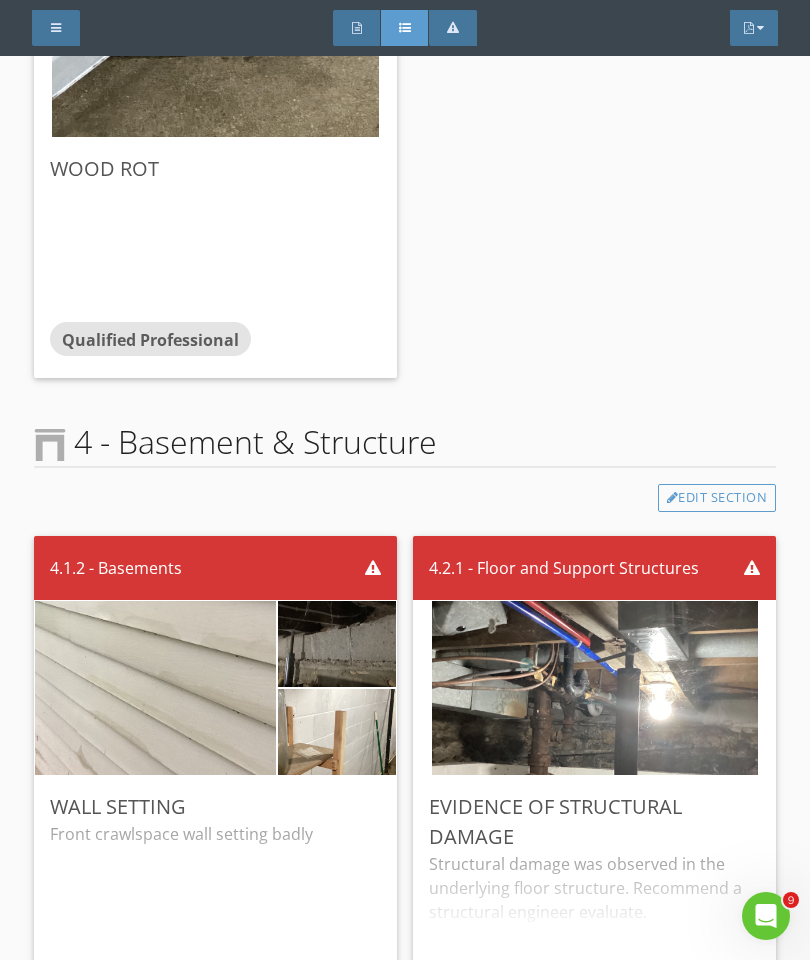 scroll, scrollTop: 553, scrollLeft: 0, axis: vertical 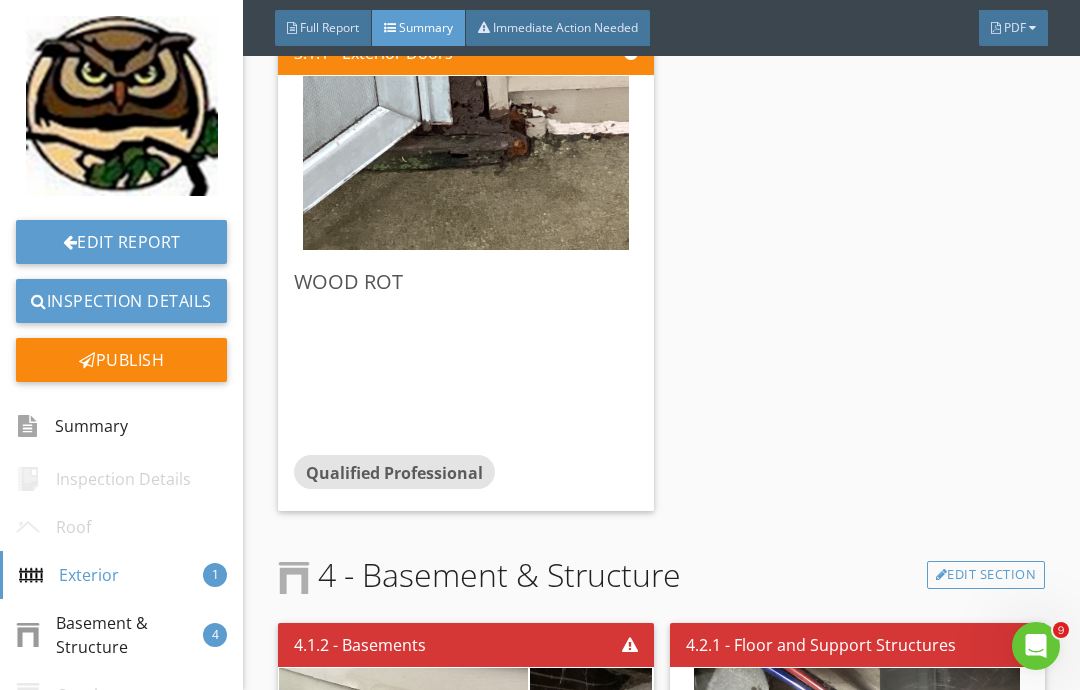click on "Publish" at bounding box center [121, 360] 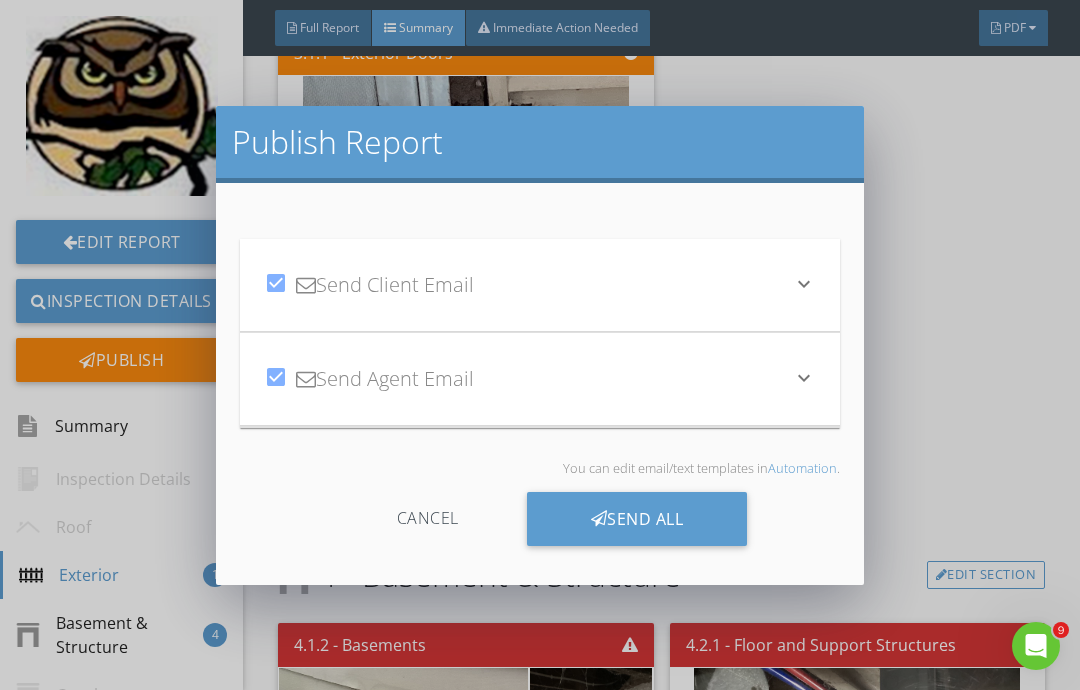 click on "Send All" at bounding box center (637, 519) 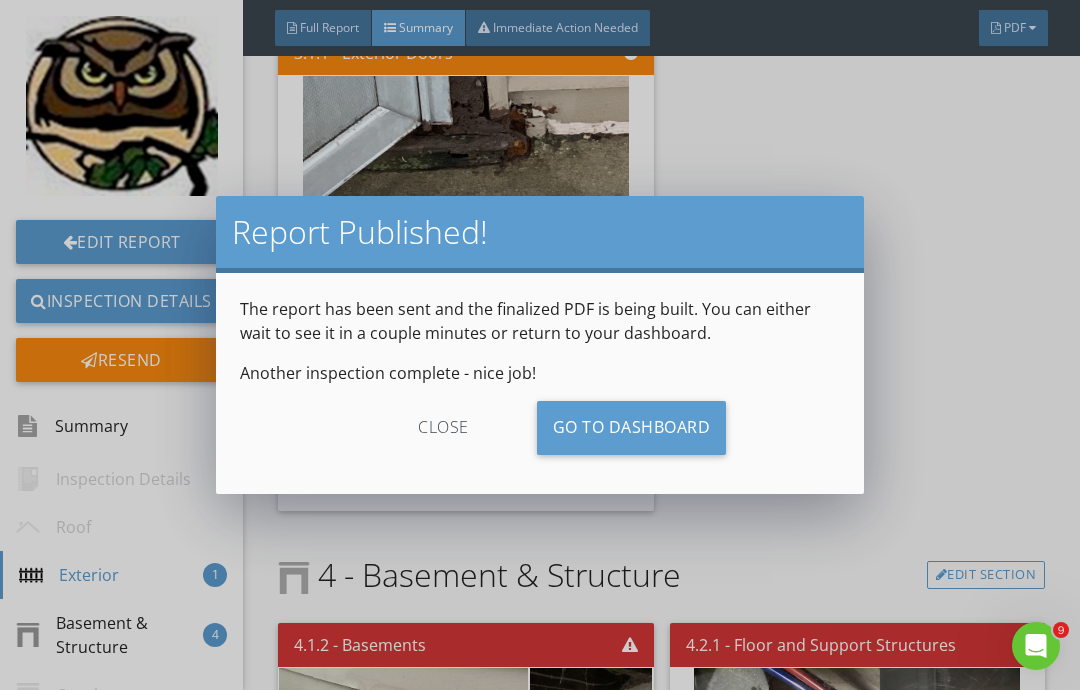 click on "close" at bounding box center (443, 428) 